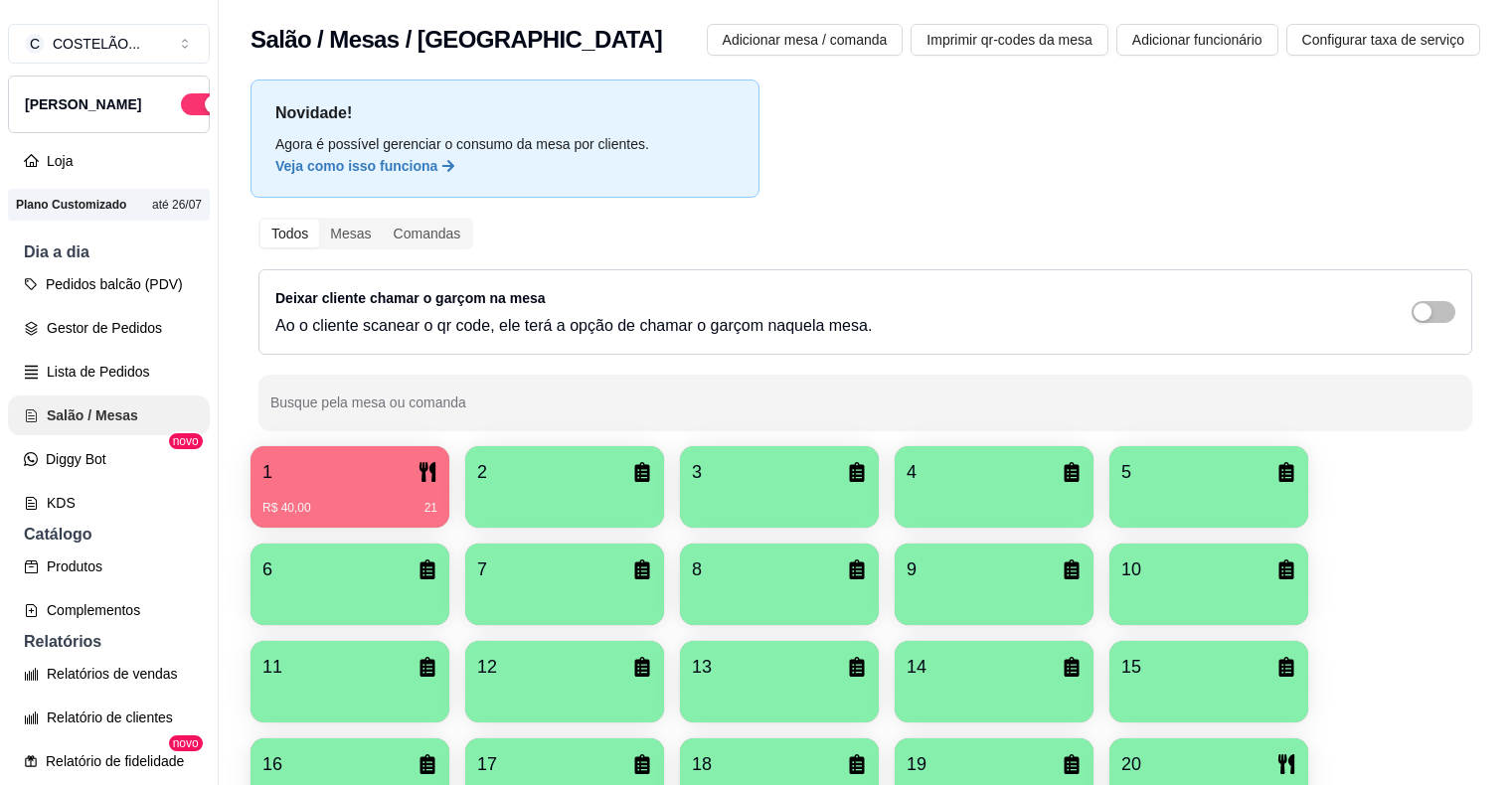 scroll, scrollTop: 0, scrollLeft: 0, axis: both 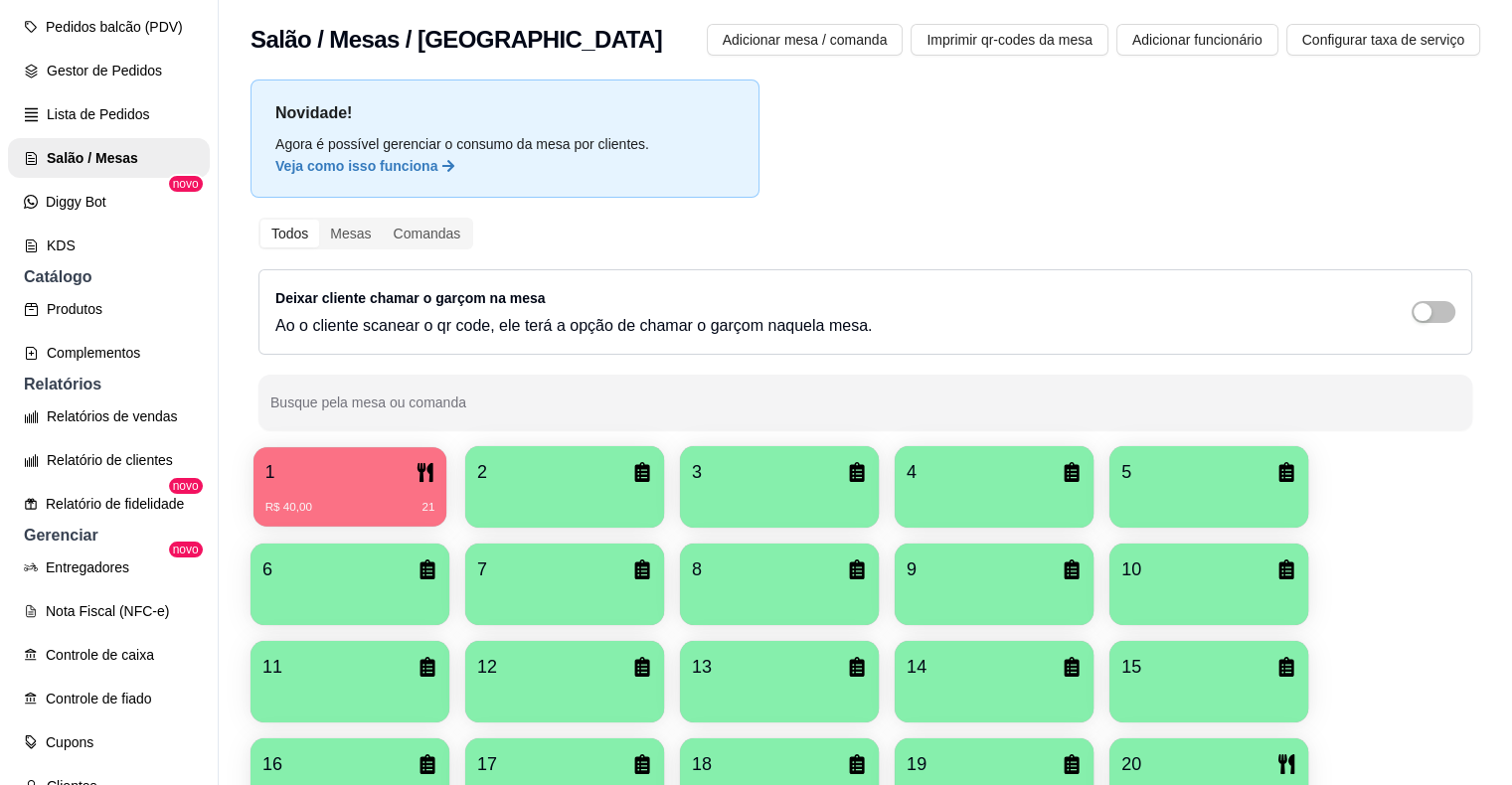 click on "R$ 40,00 21" at bounding box center (350, 500) 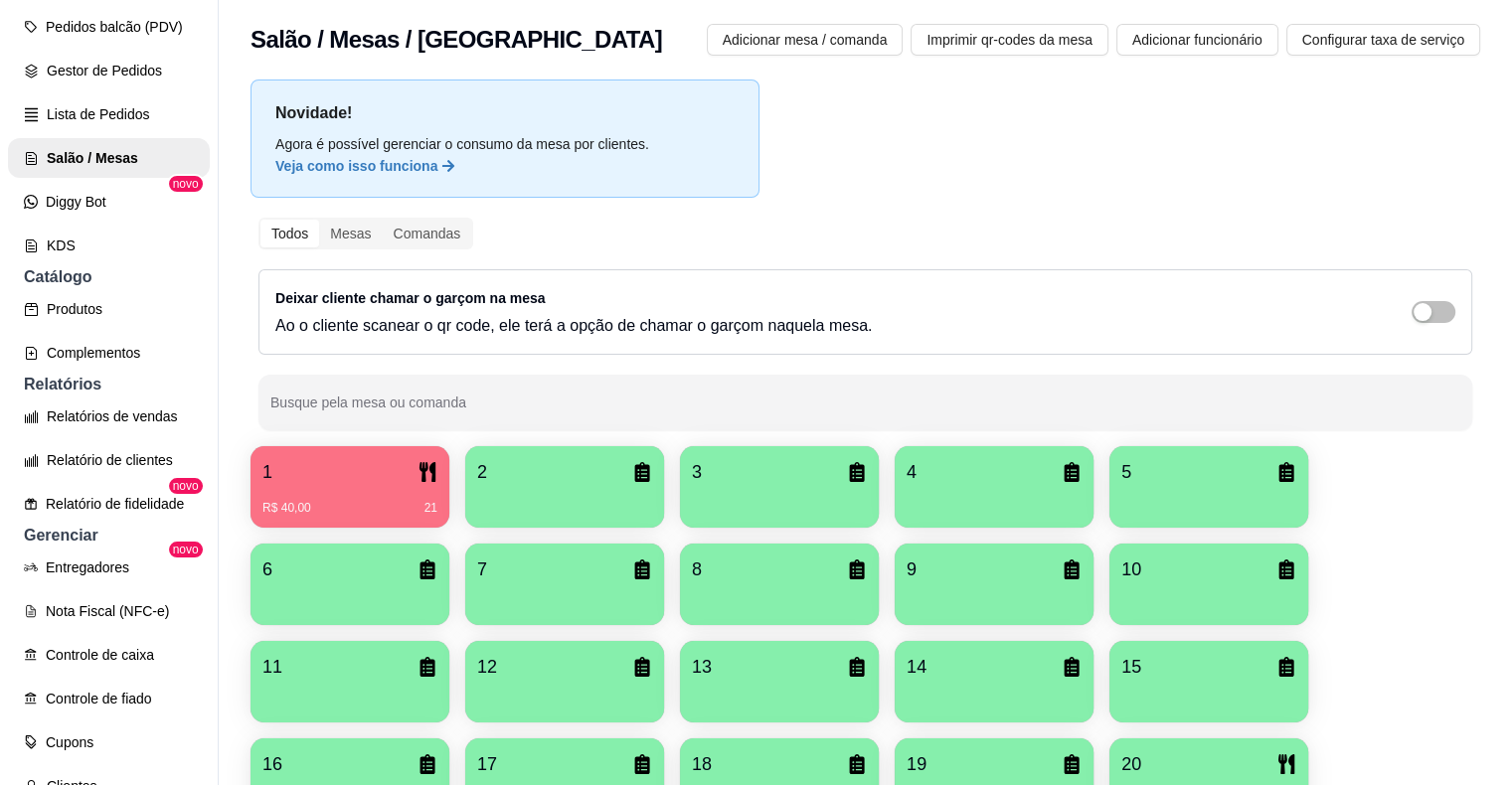type 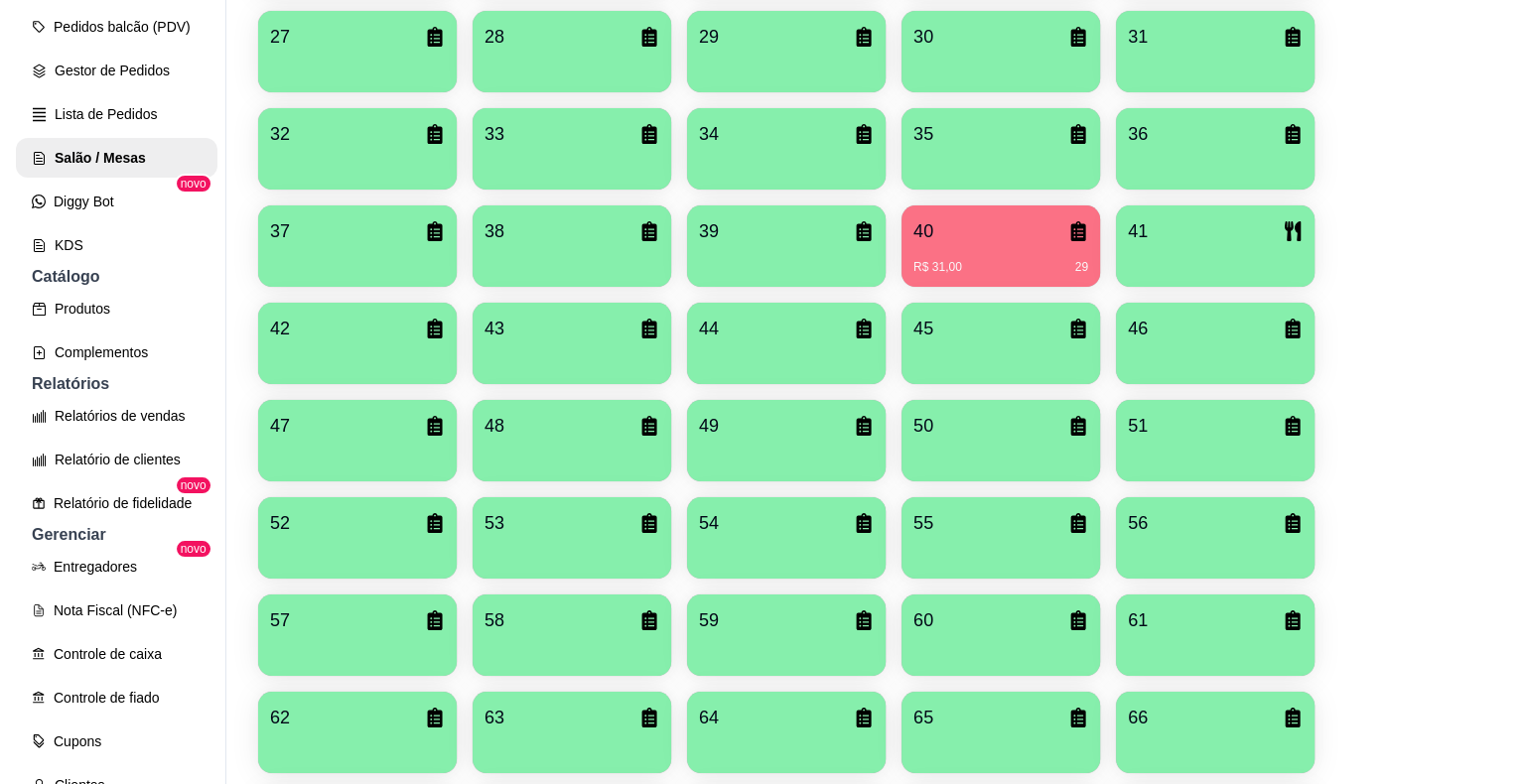 scroll, scrollTop: 953, scrollLeft: 0, axis: vertical 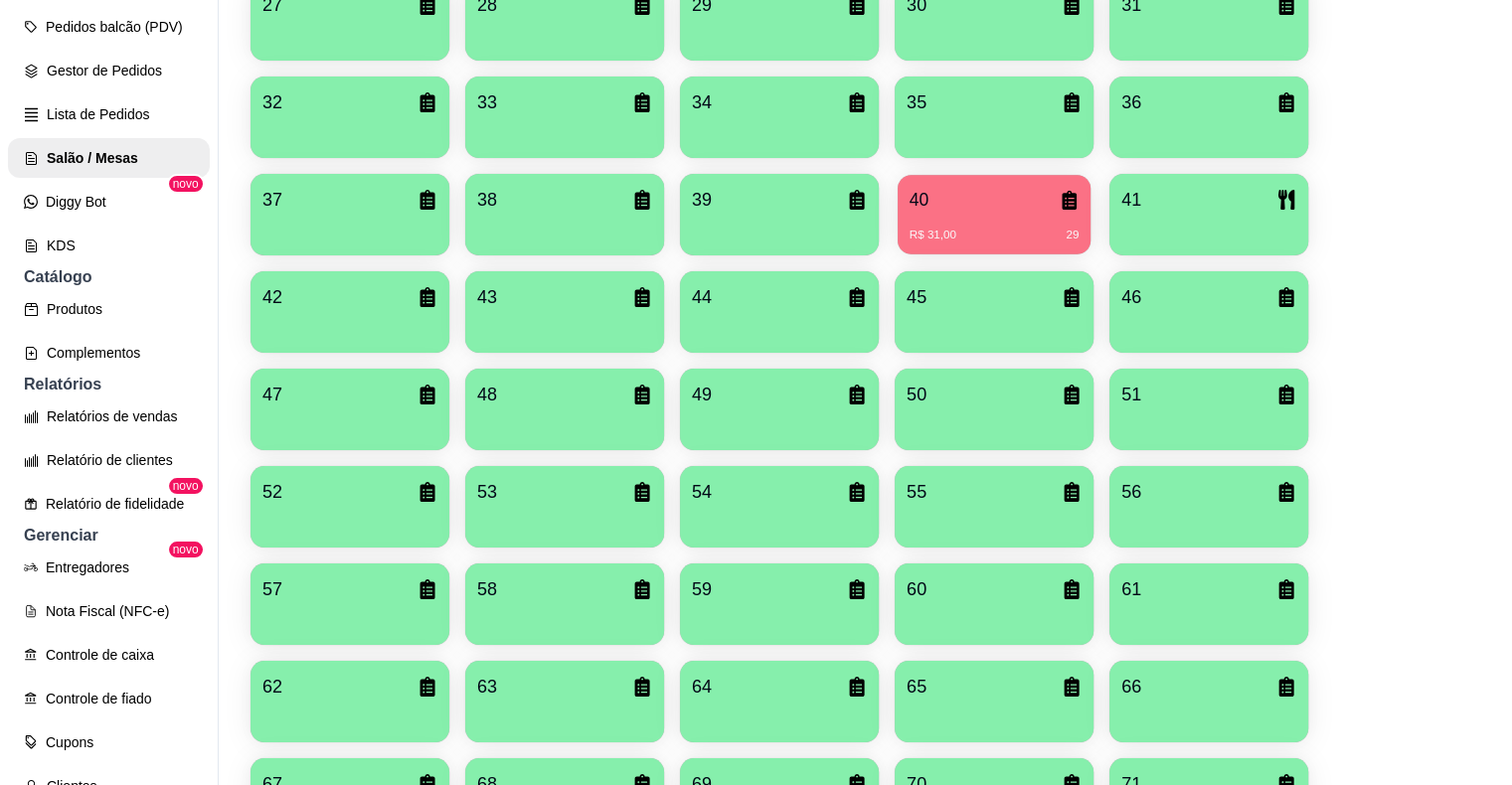 click 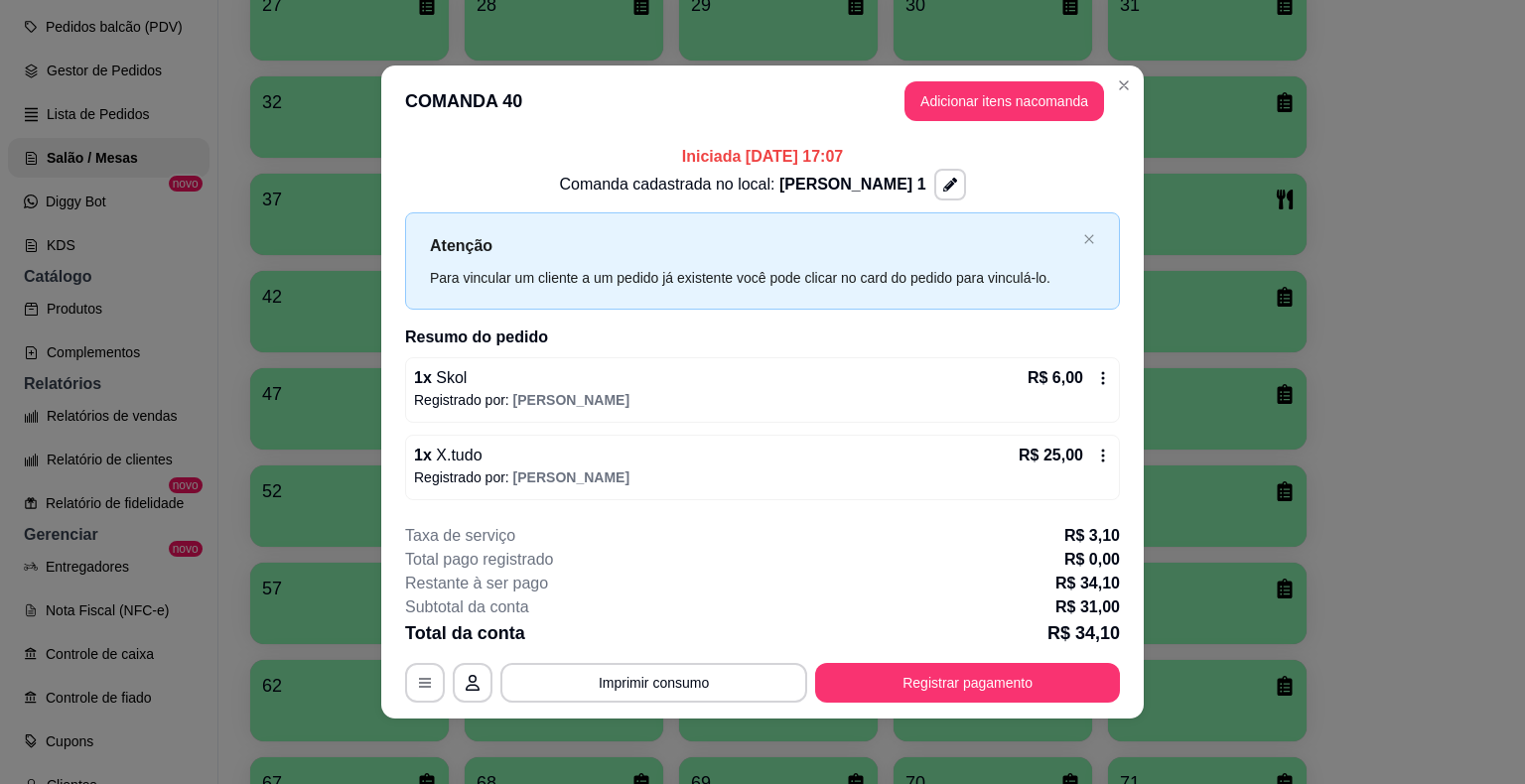 click 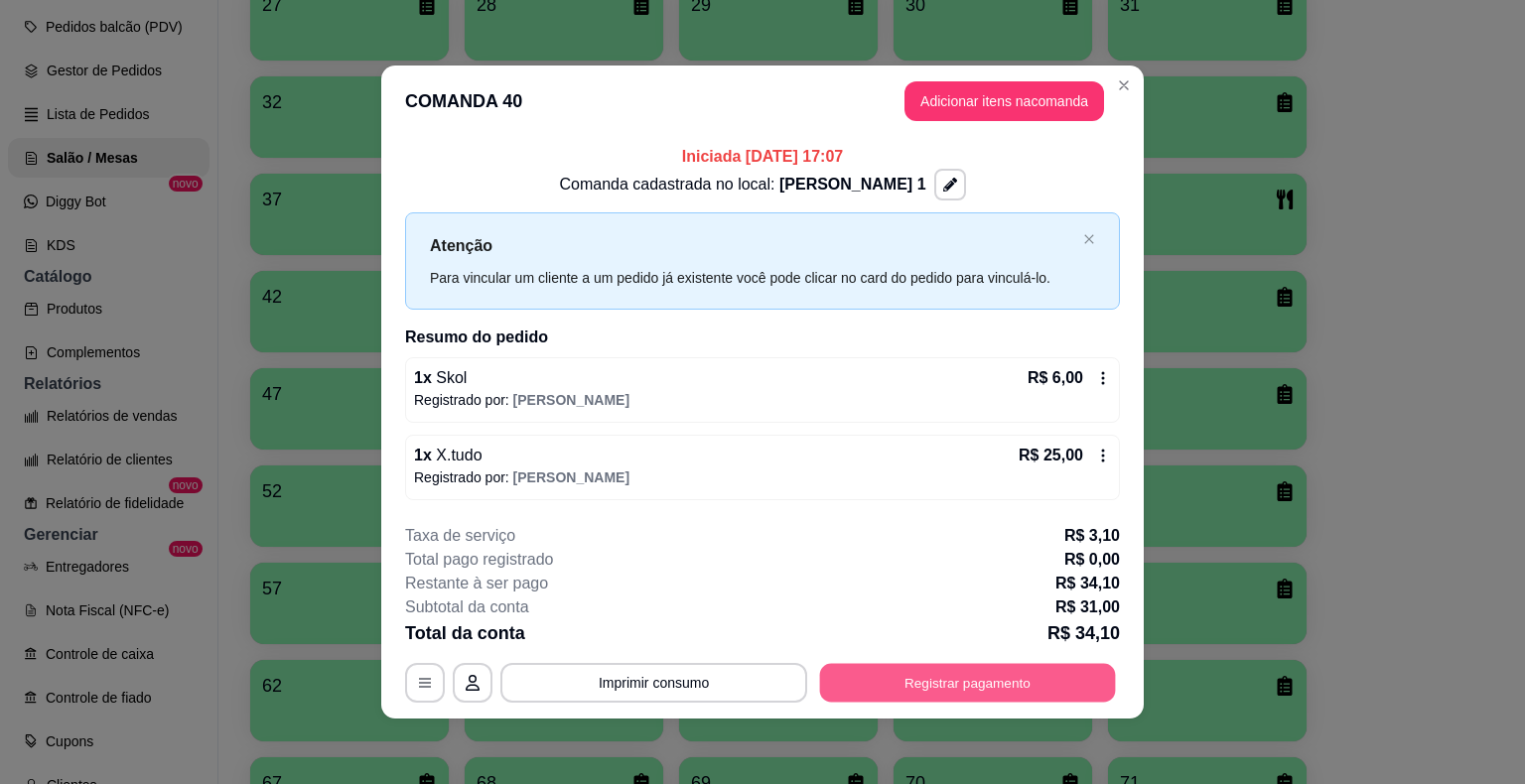 click on "Registrar pagamento" at bounding box center [968, 682] 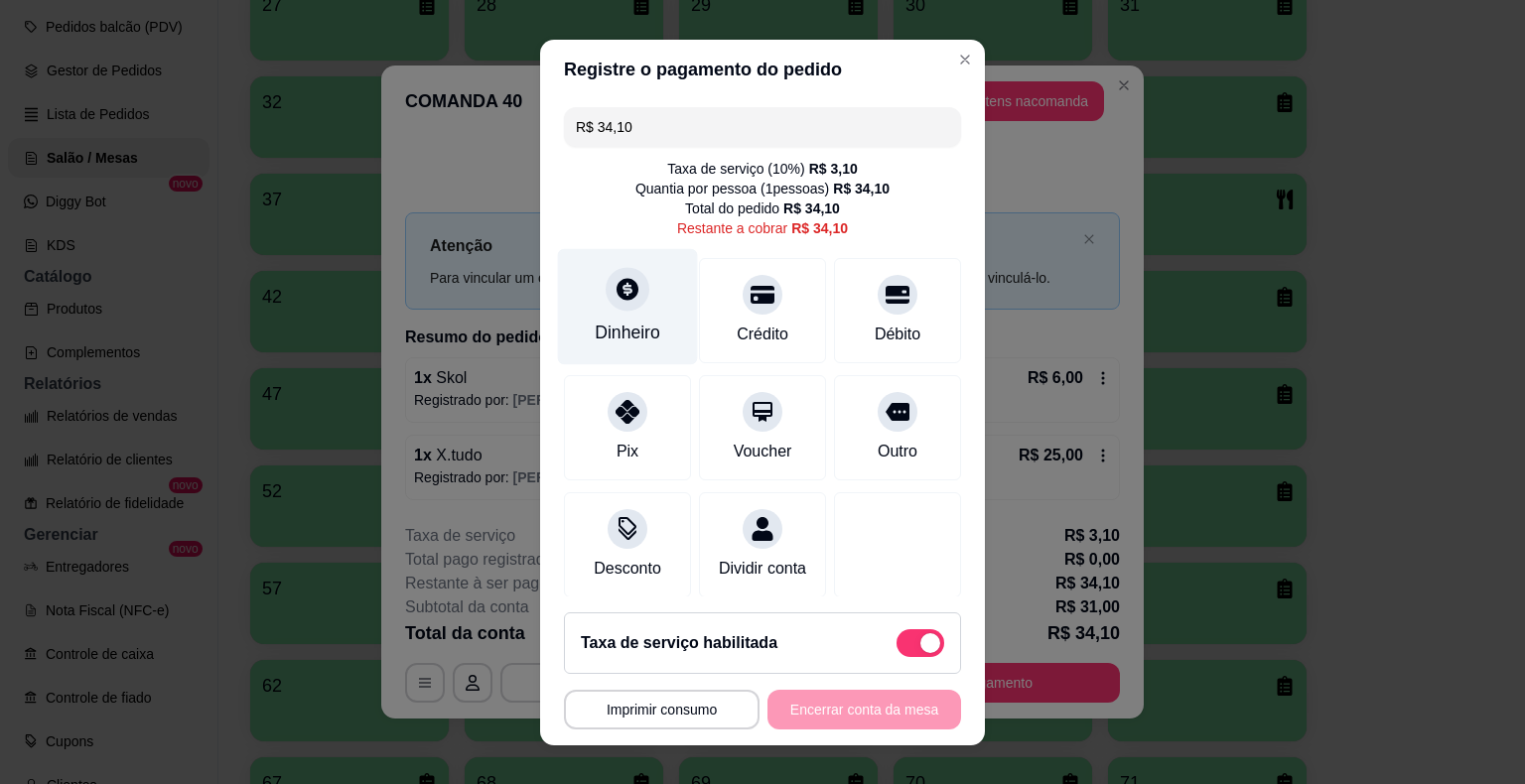 click on "Dinheiro" at bounding box center (627, 306) 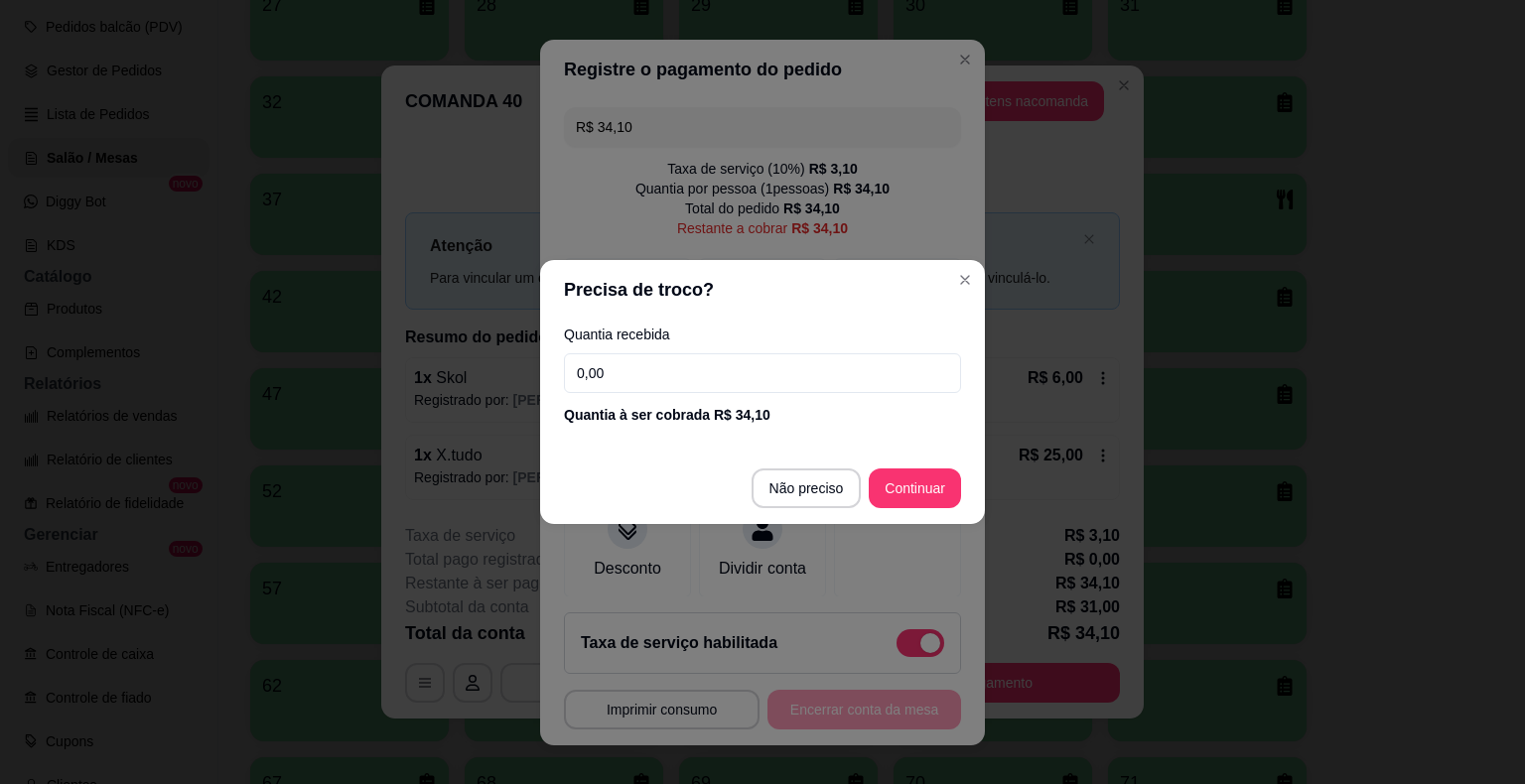 click on "0,00" at bounding box center (762, 373) 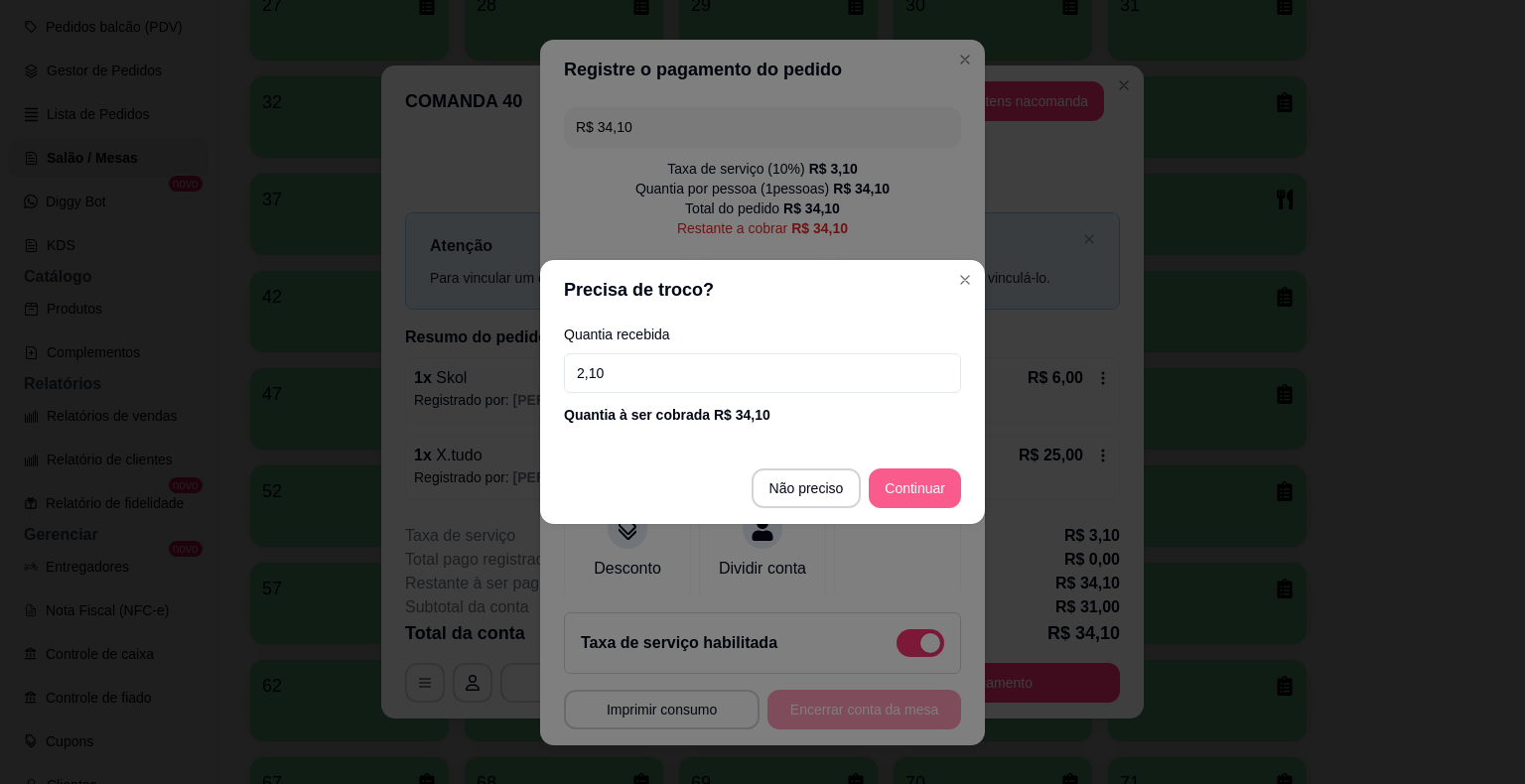 type on "2,10" 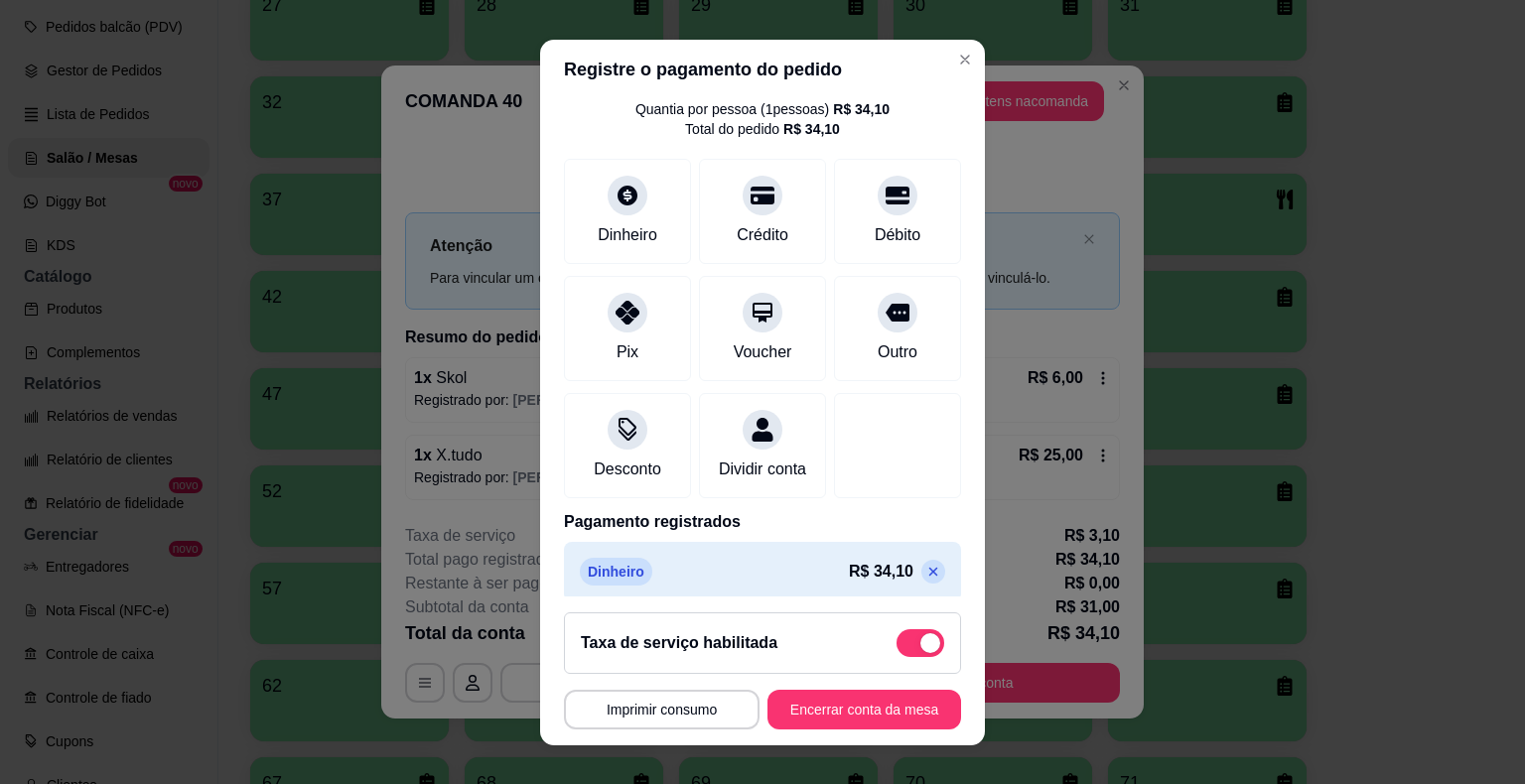 scroll, scrollTop: 113, scrollLeft: 0, axis: vertical 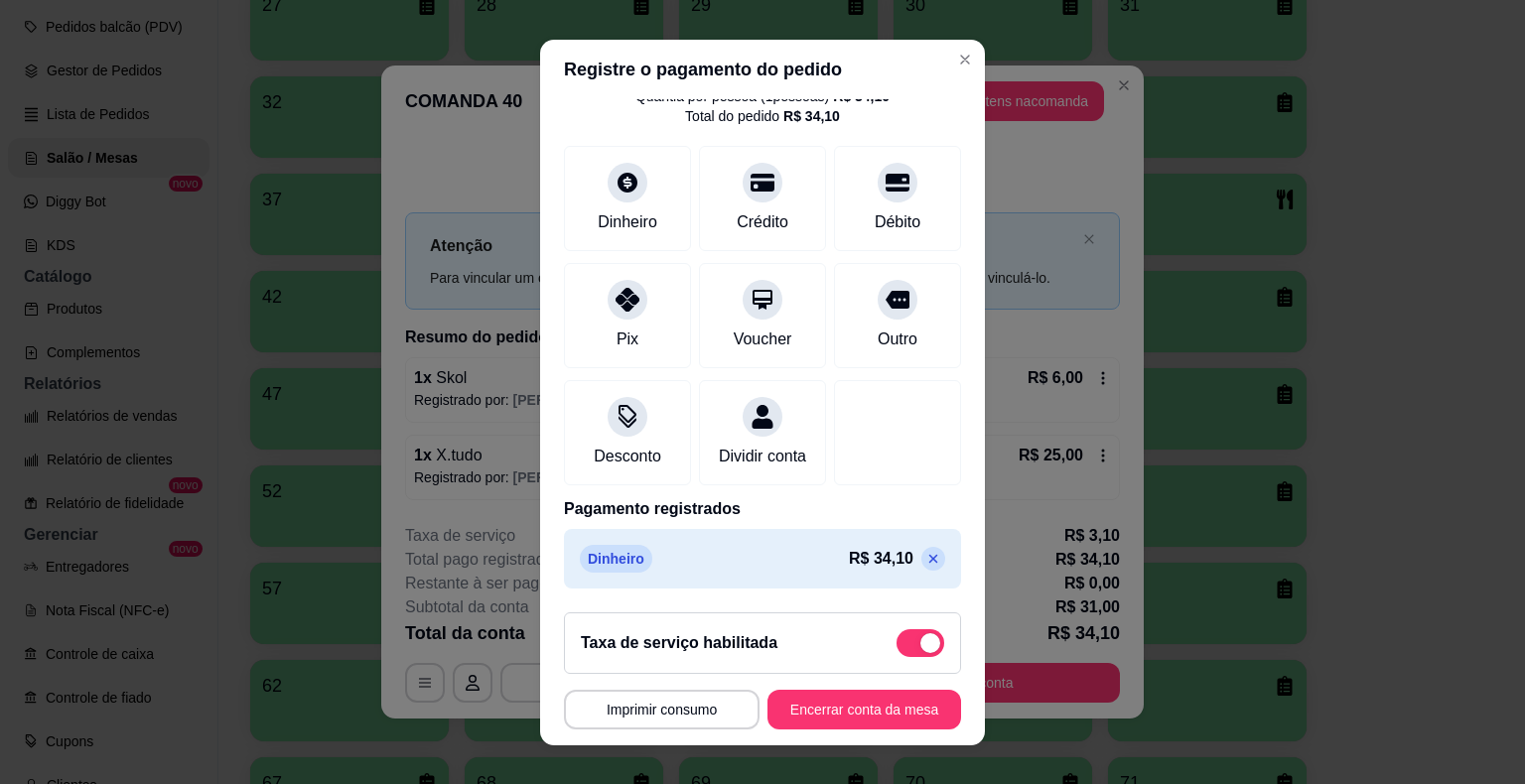 click 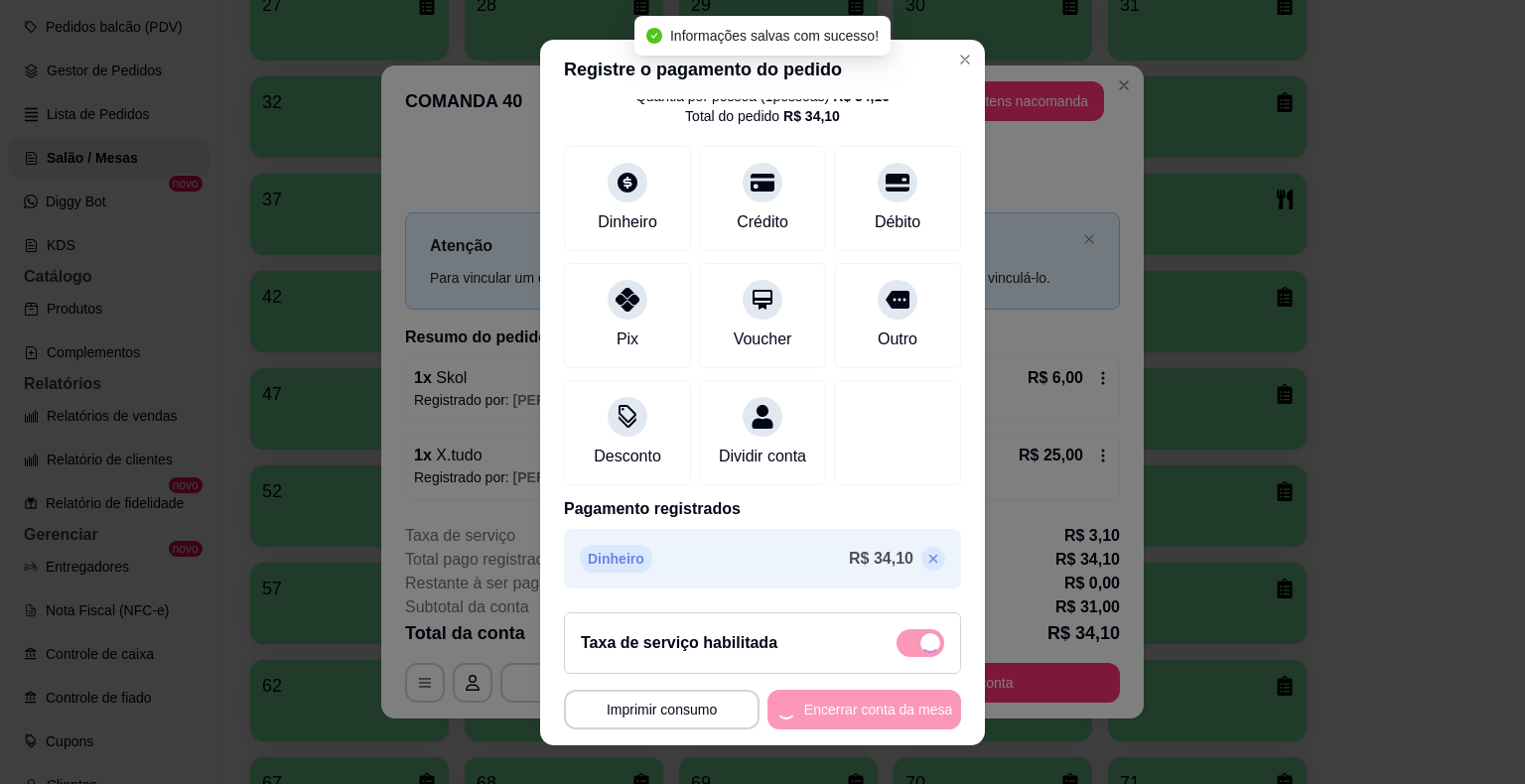 type on "R$ 34,10" 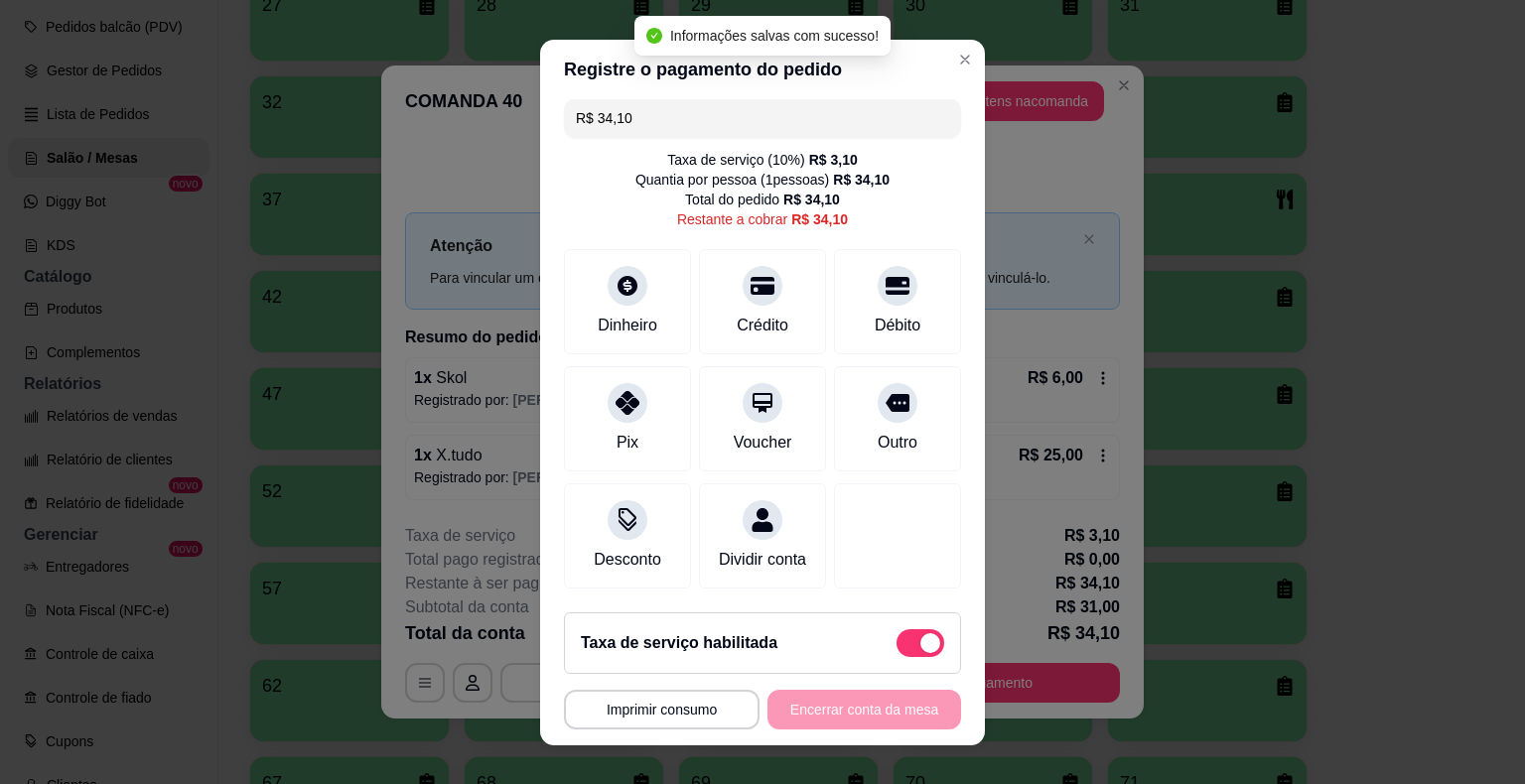 scroll, scrollTop: 31, scrollLeft: 0, axis: vertical 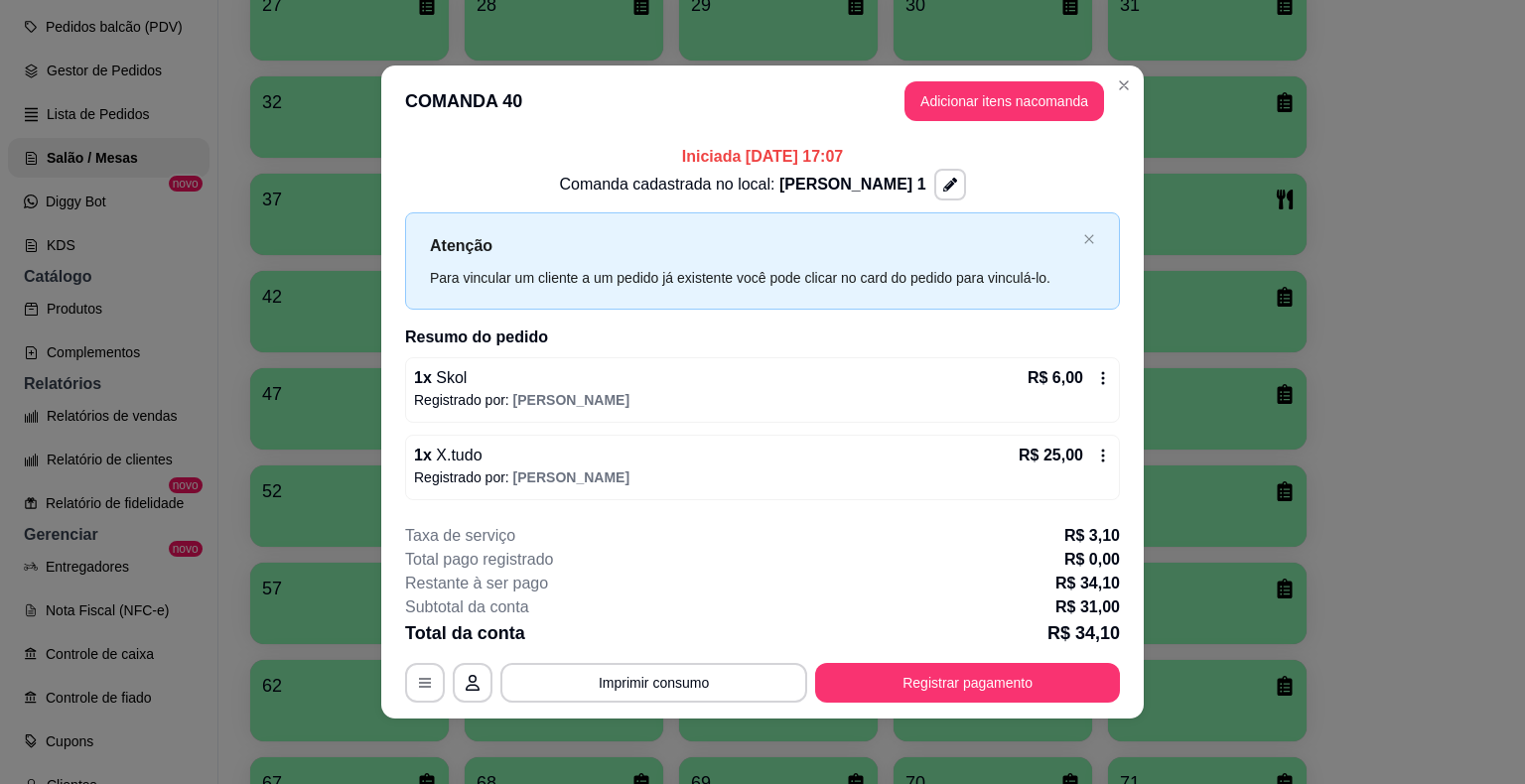 click on "Registrado por:   [PERSON_NAME]" at bounding box center [762, 400] 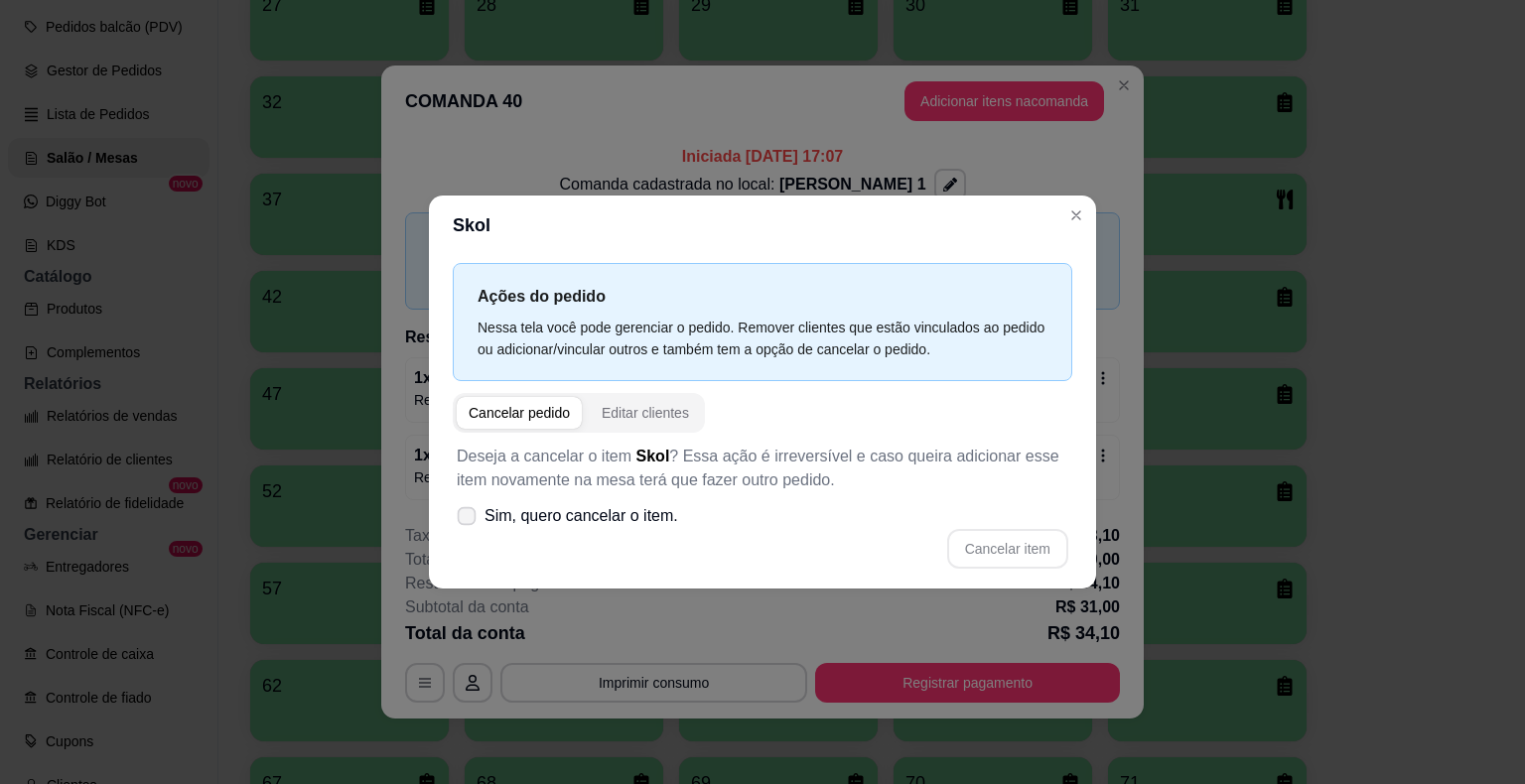 click at bounding box center (467, 516) 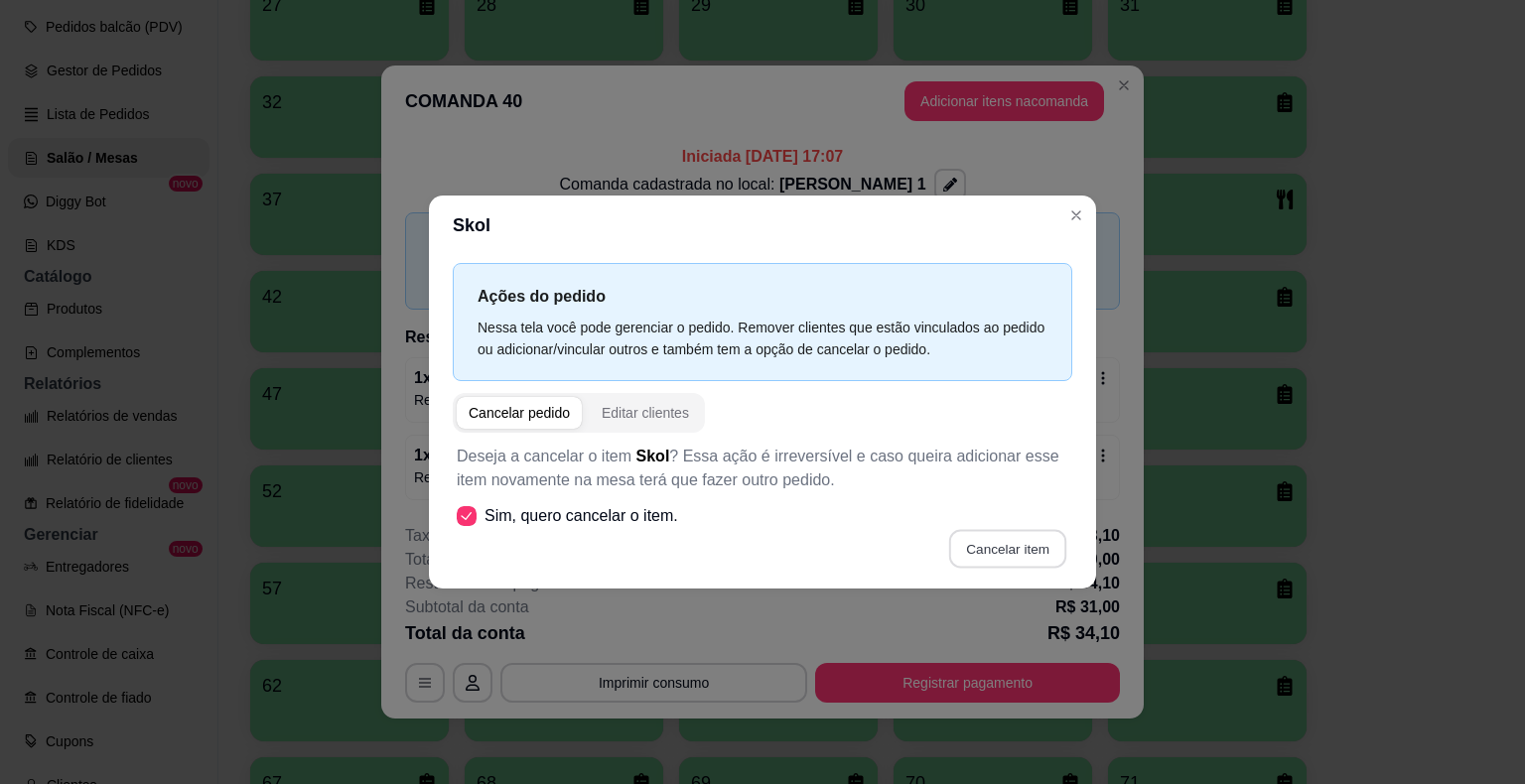 click on "Cancelar item" at bounding box center (1007, 549) 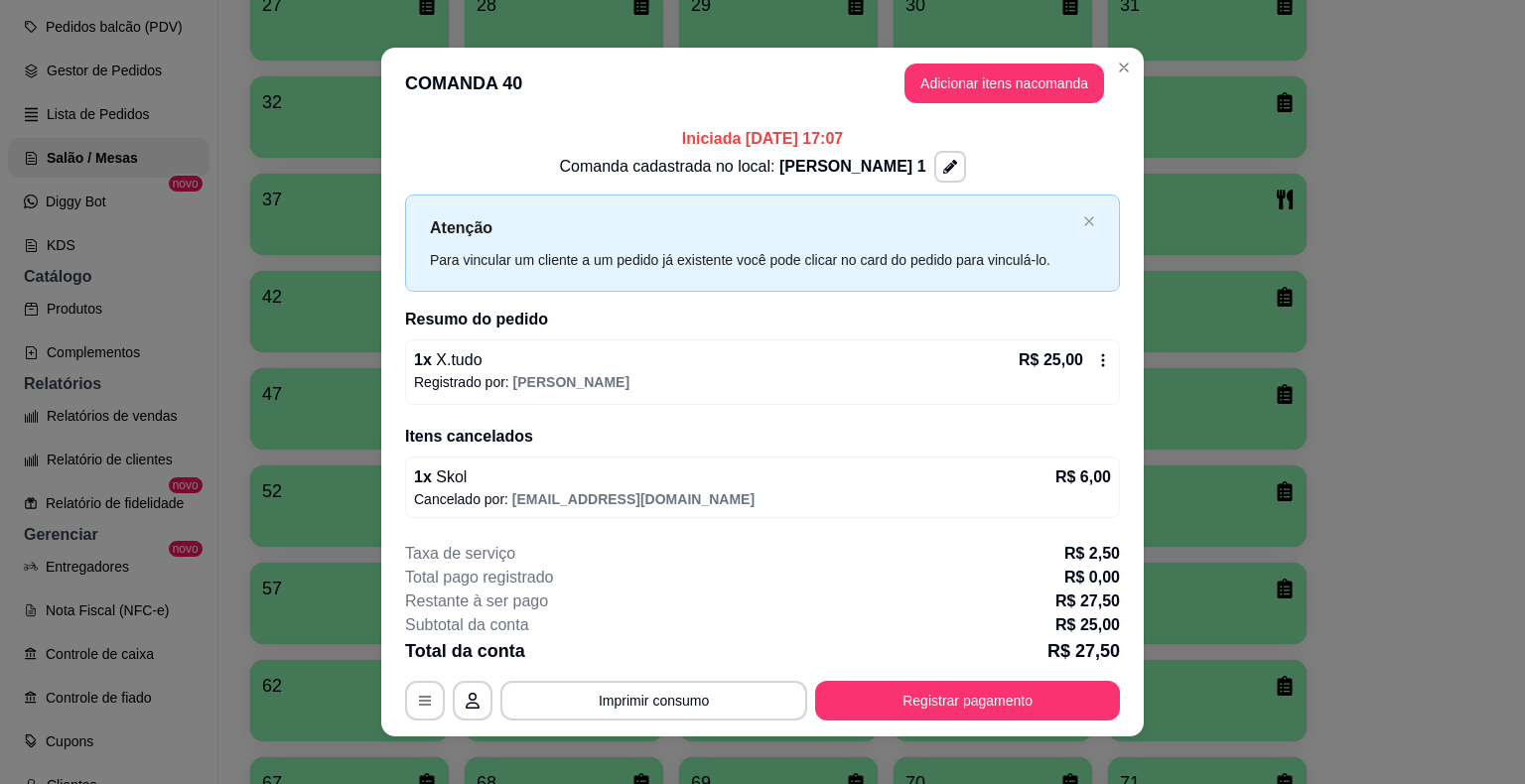 click 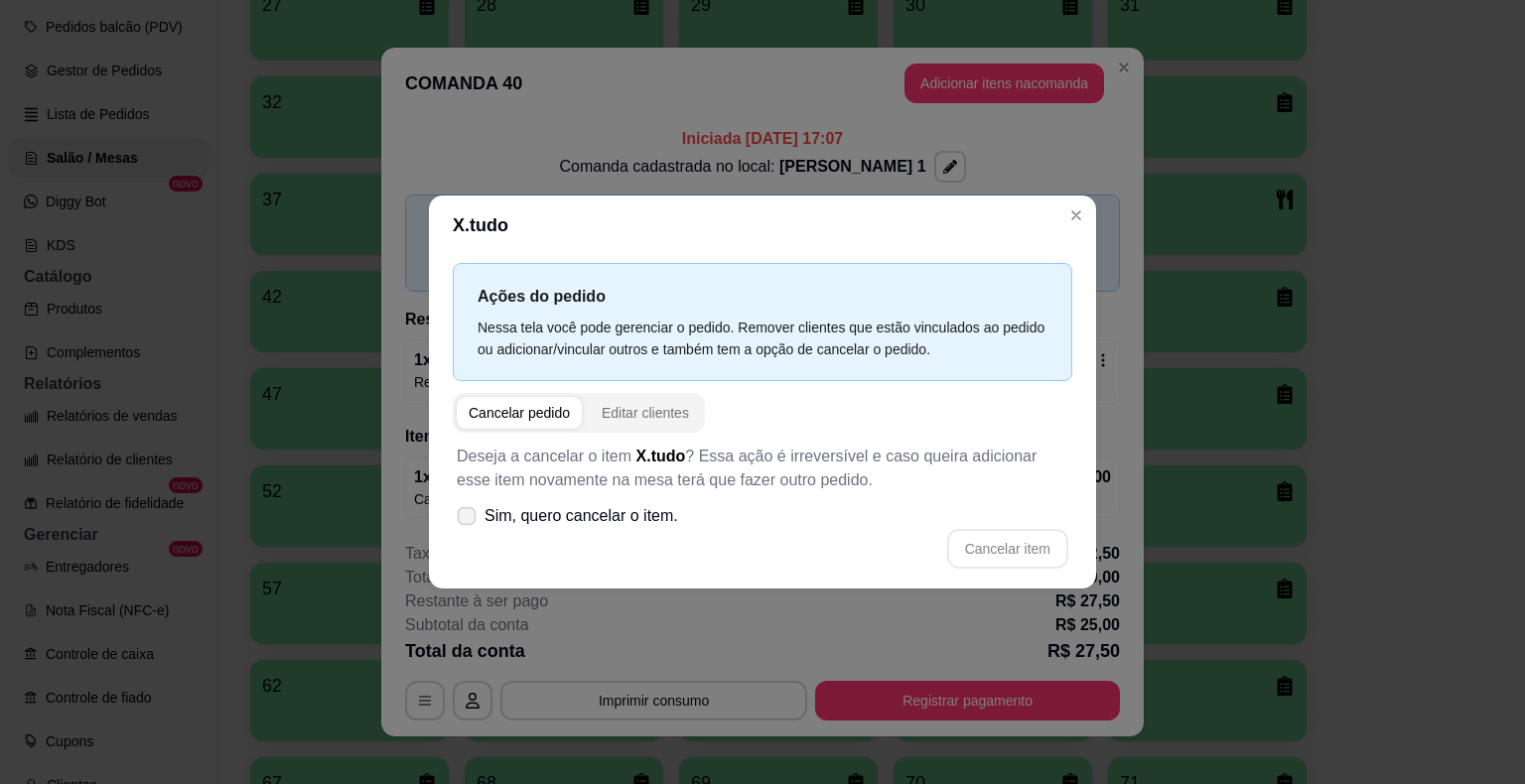 click at bounding box center (467, 516) 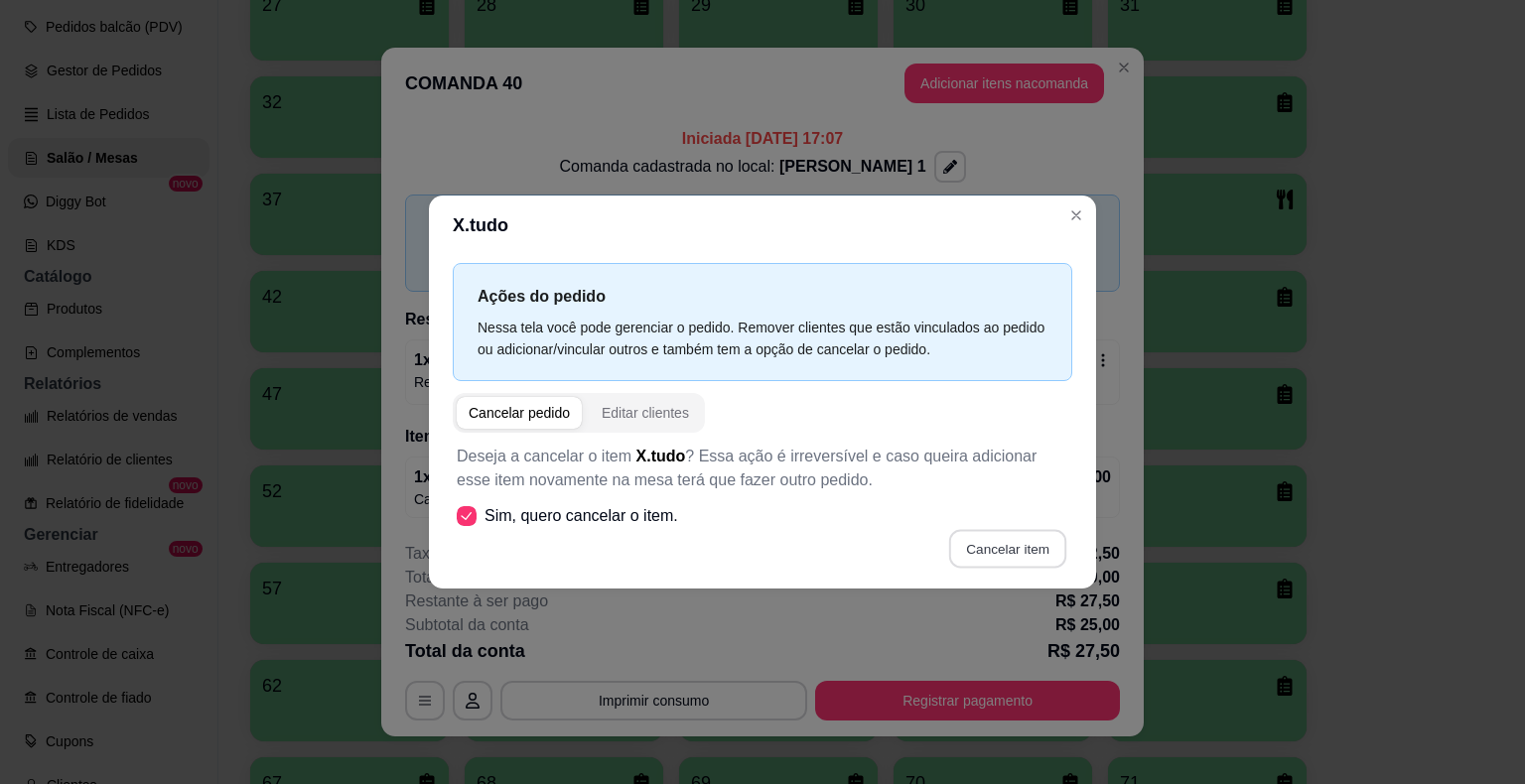click on "Cancelar item" at bounding box center [1007, 549] 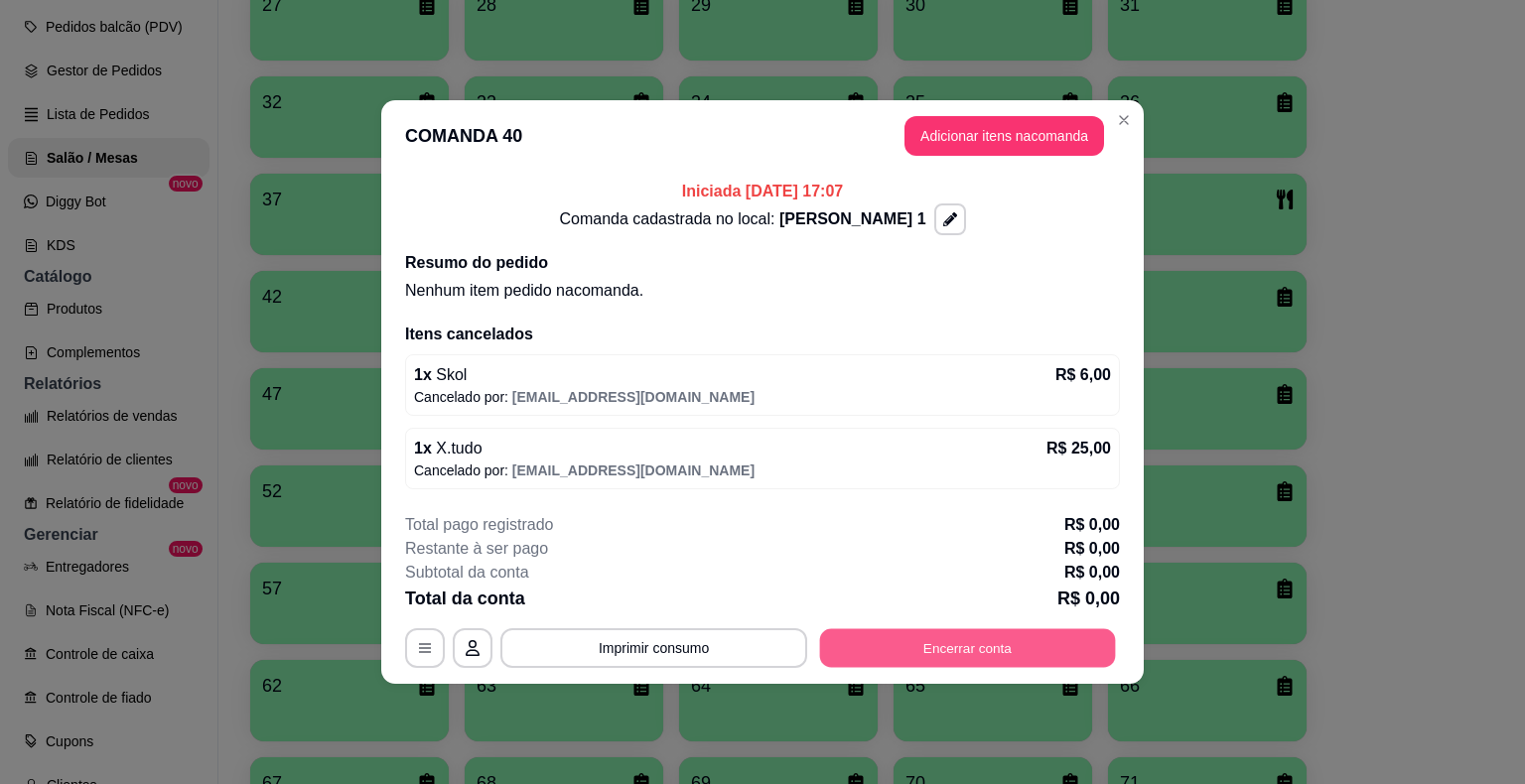click on "Encerrar conta" at bounding box center [968, 648] 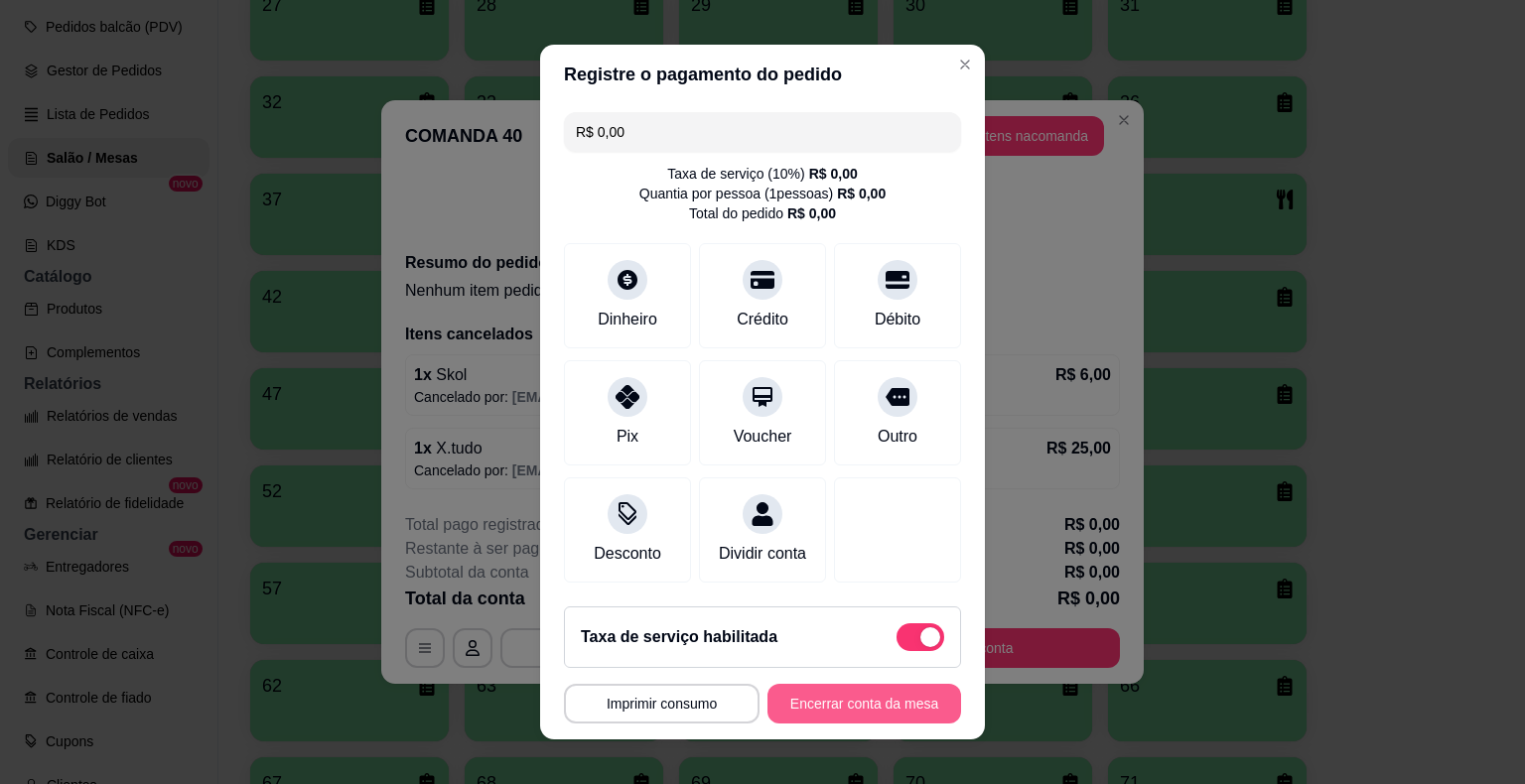 click on "Encerrar conta da mesa" at bounding box center (864, 704) 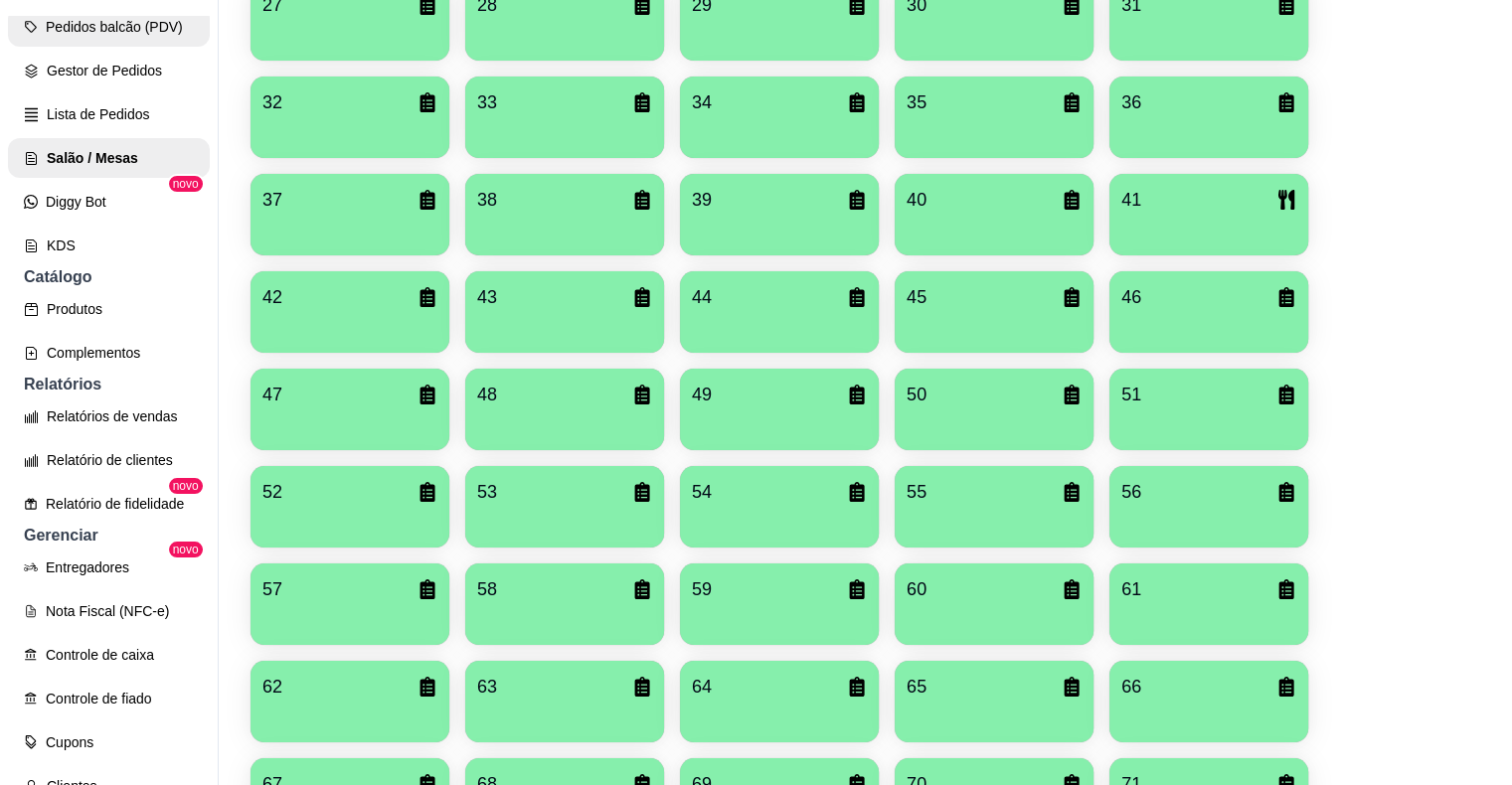 click on "Pedidos balcão (PDV)" at bounding box center [108, 27] 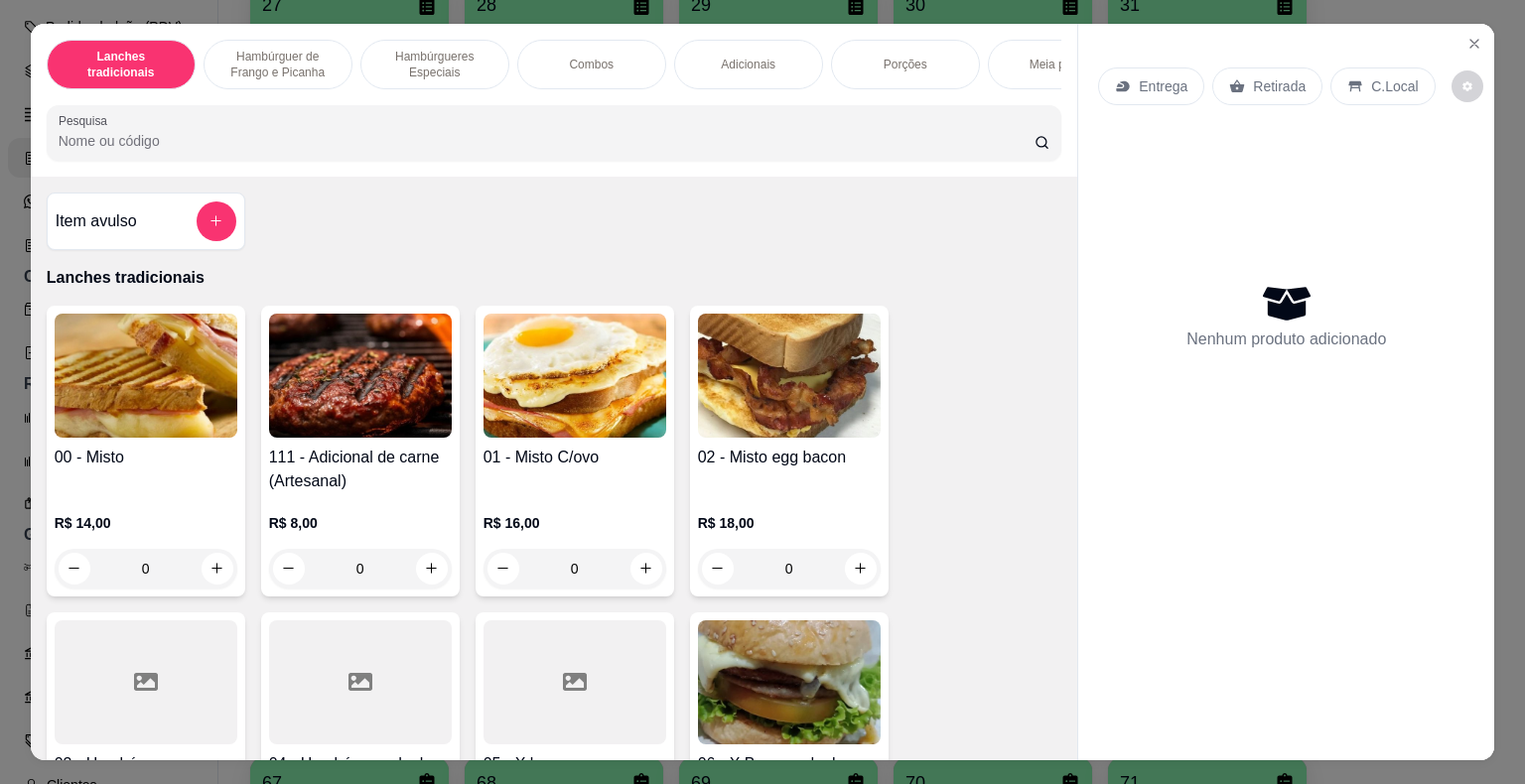 scroll, scrollTop: 498, scrollLeft: 0, axis: vertical 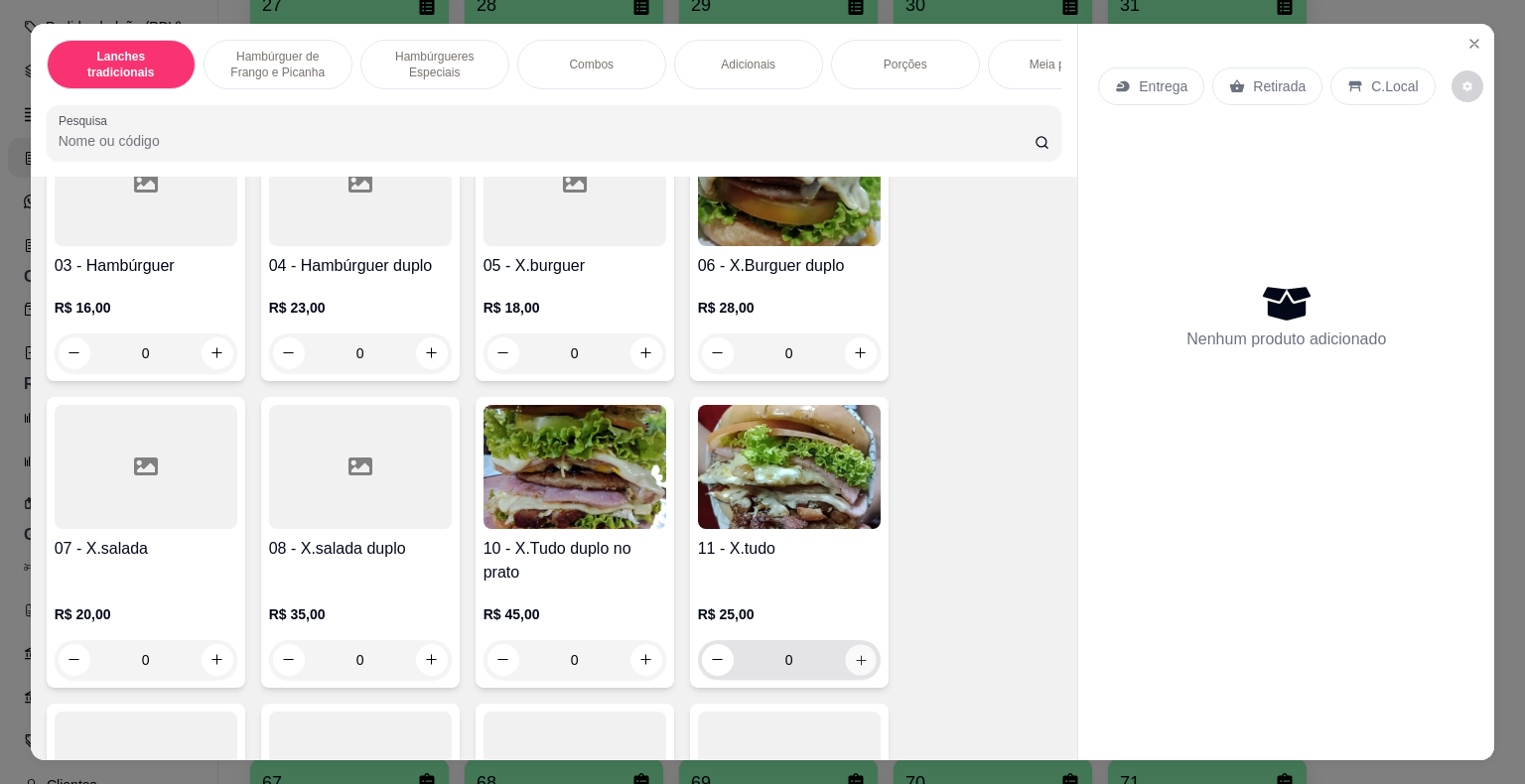 click 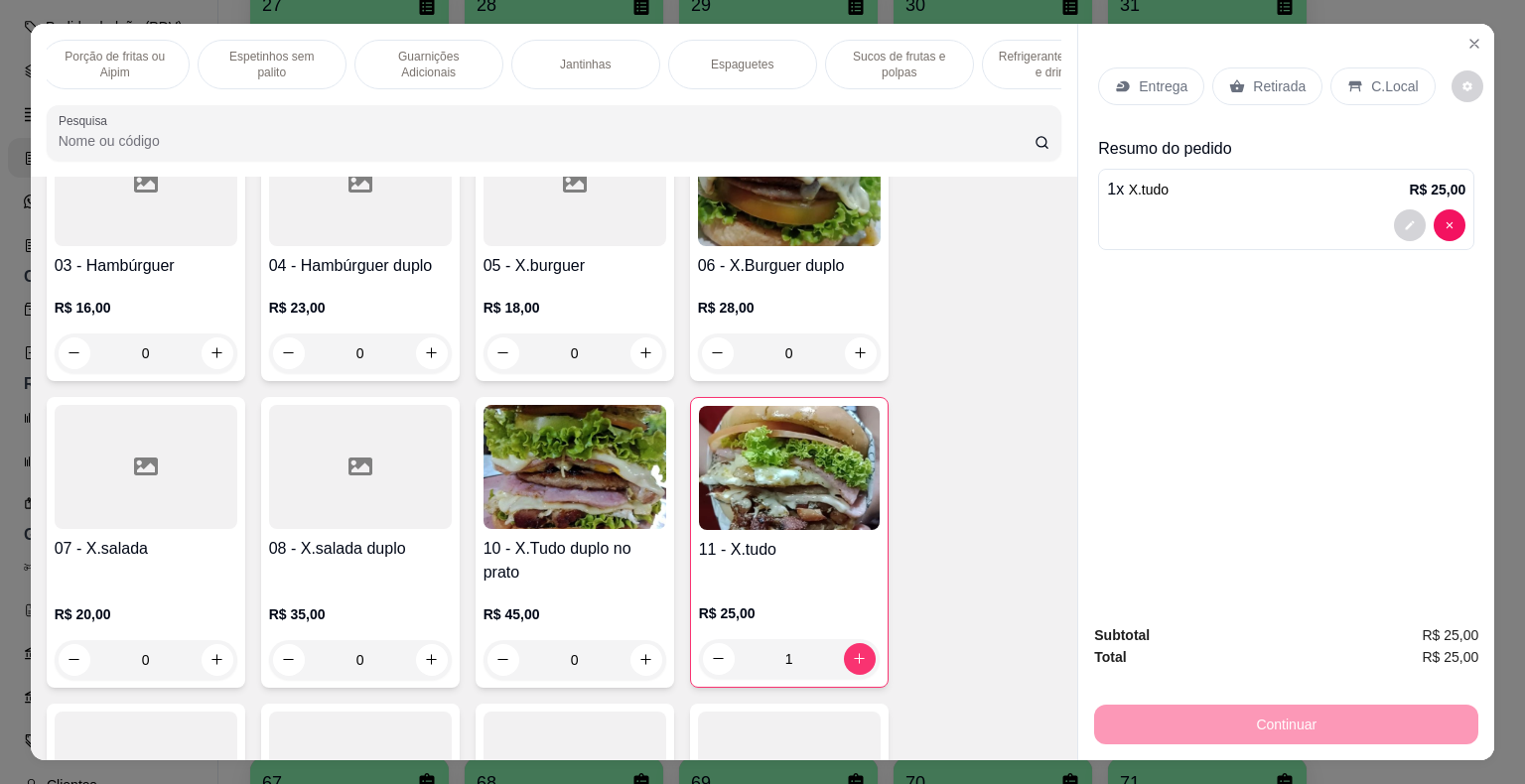 scroll, scrollTop: 0, scrollLeft: 1152, axis: horizontal 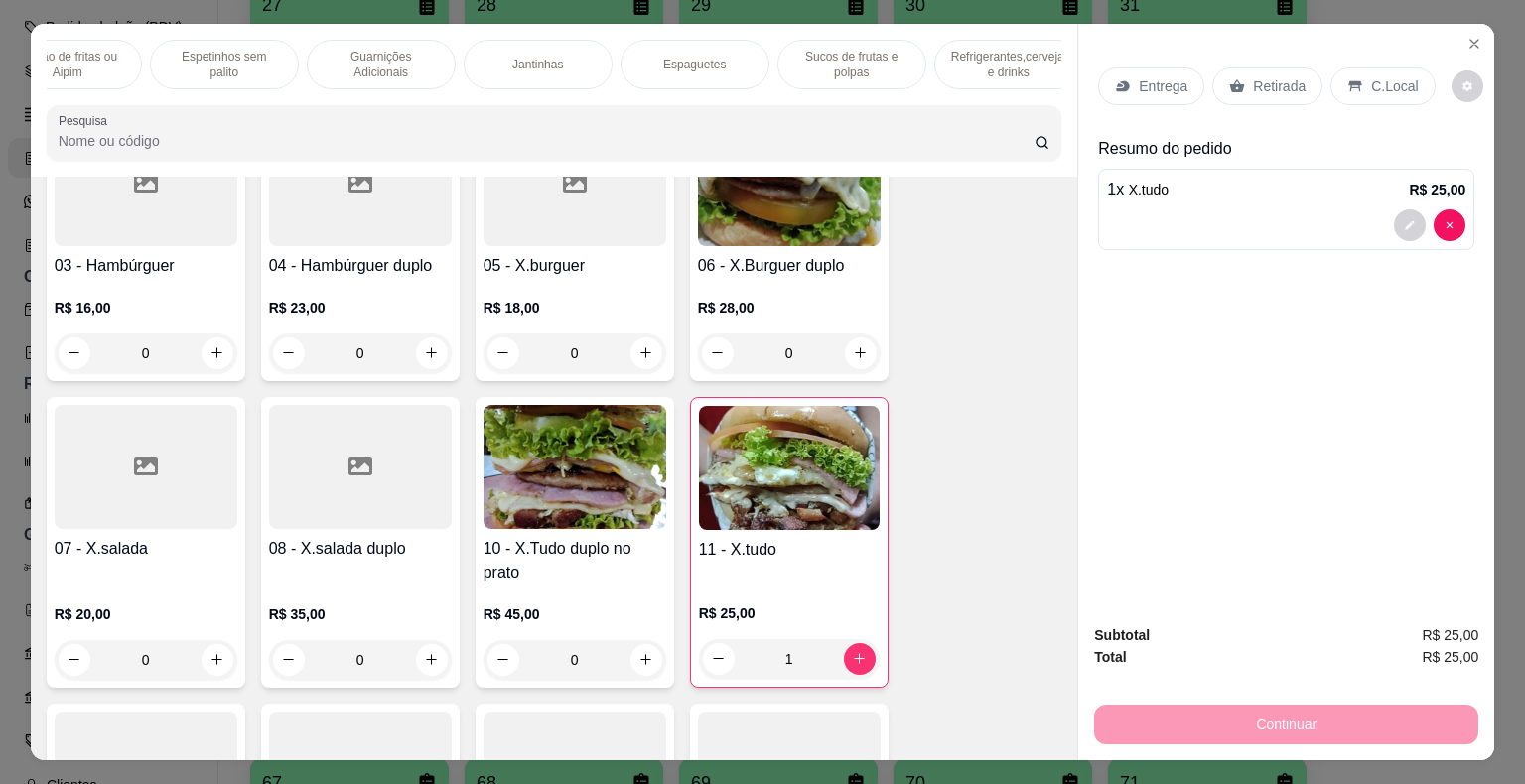 click on "Refrigerantes,cervejas e drinks" at bounding box center [1009, 65] 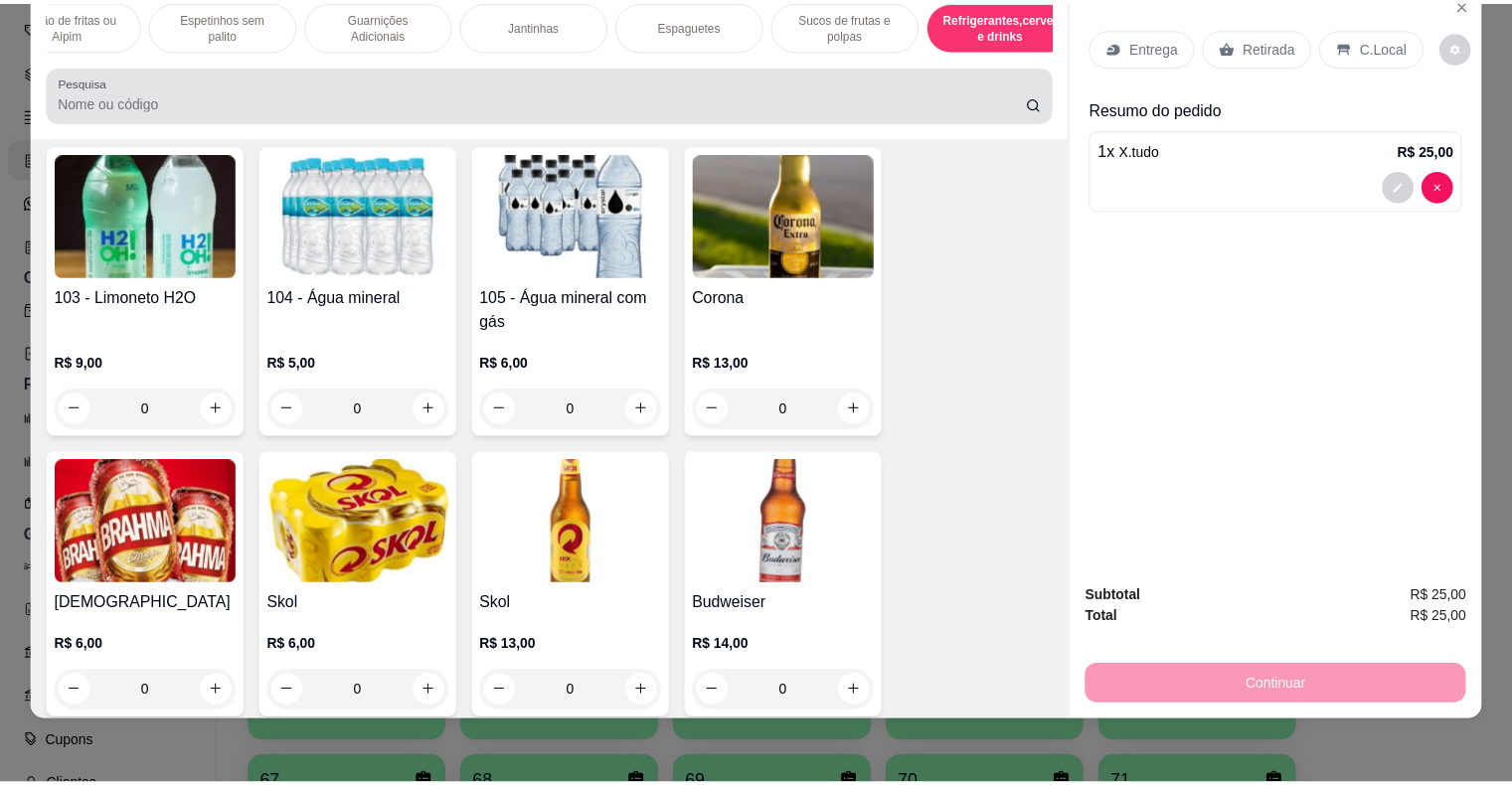 scroll, scrollTop: 12670, scrollLeft: 0, axis: vertical 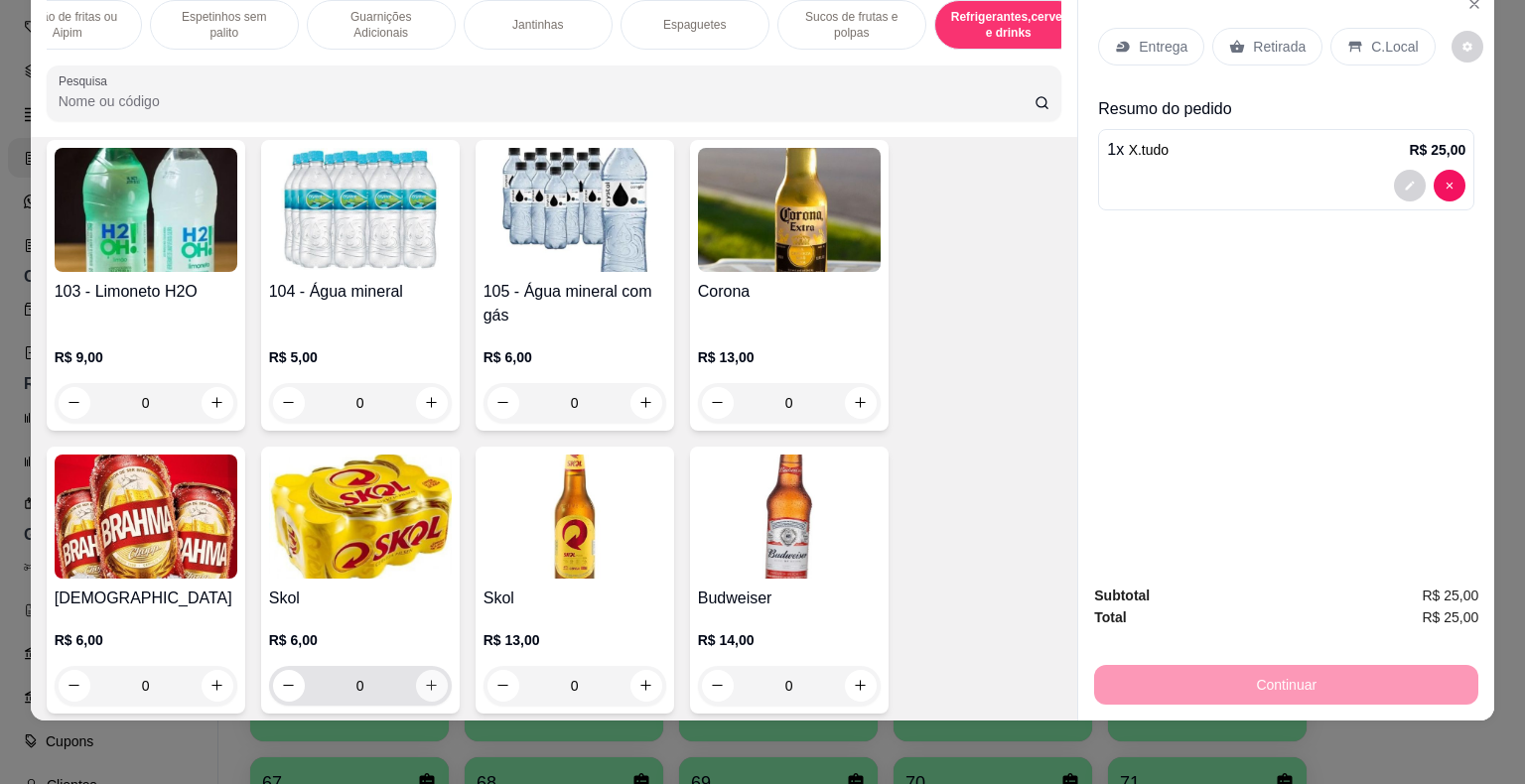 click 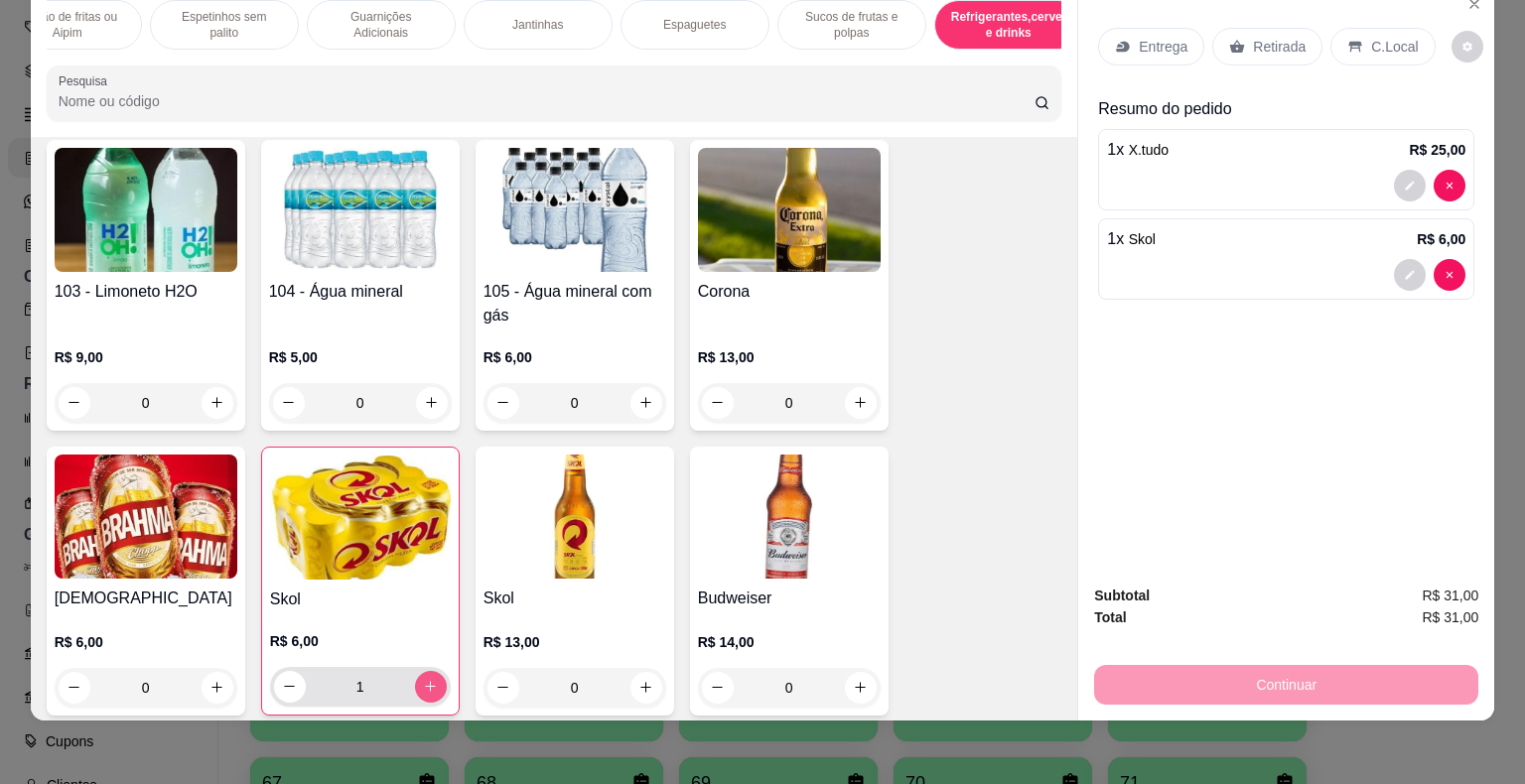 type on "1" 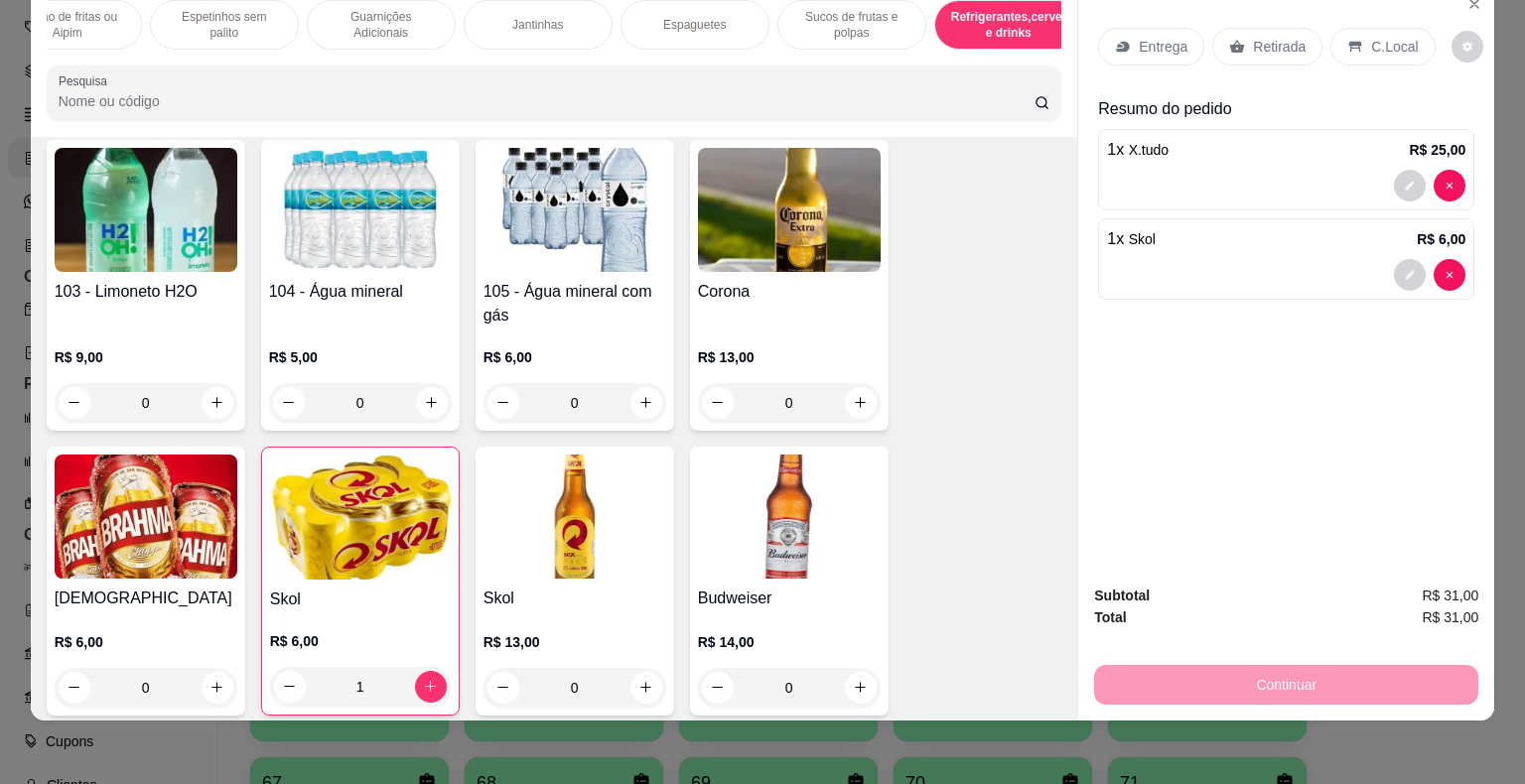 click on "C.Local" at bounding box center [1394, 47] 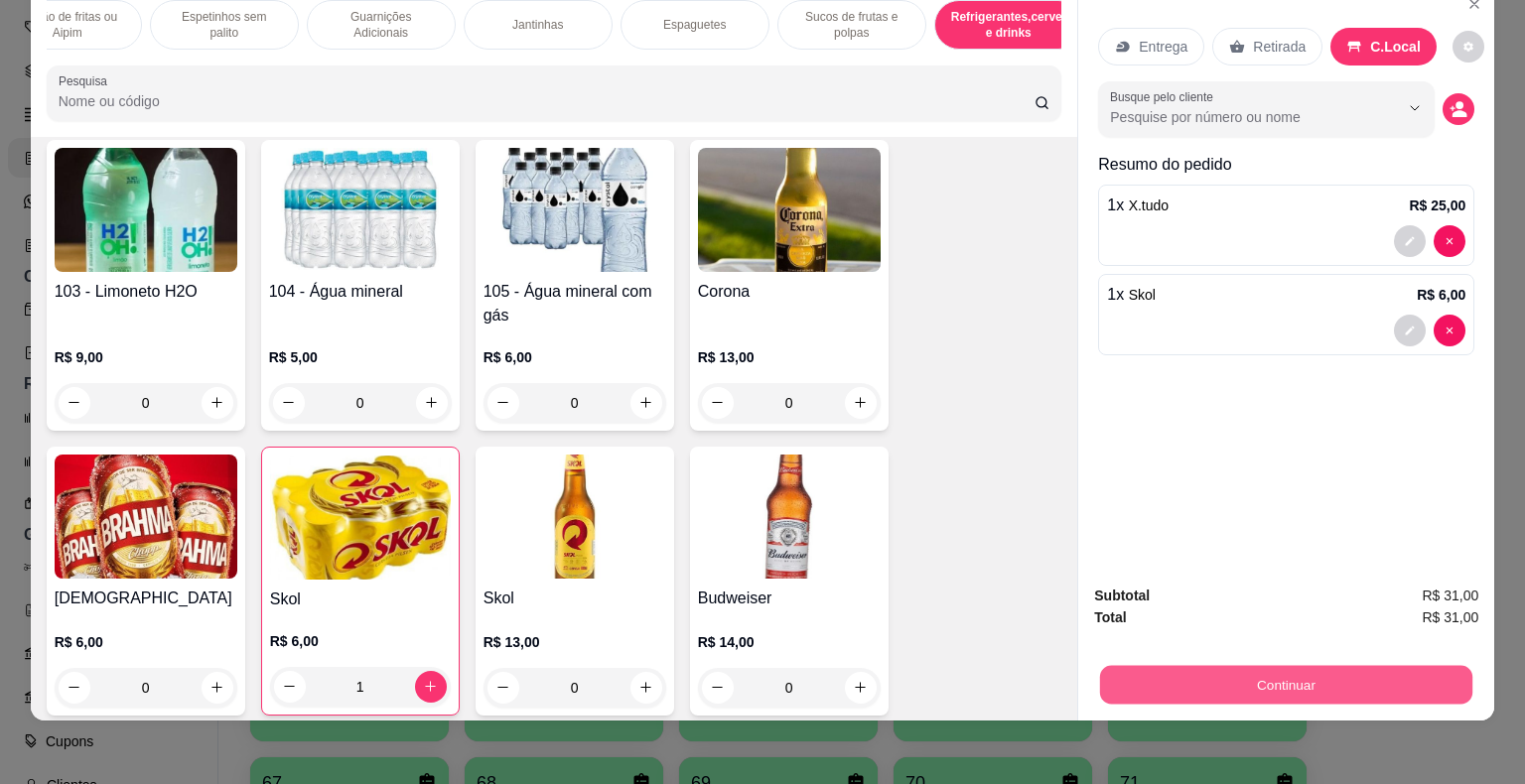 click on "Continuar" at bounding box center [1286, 685] 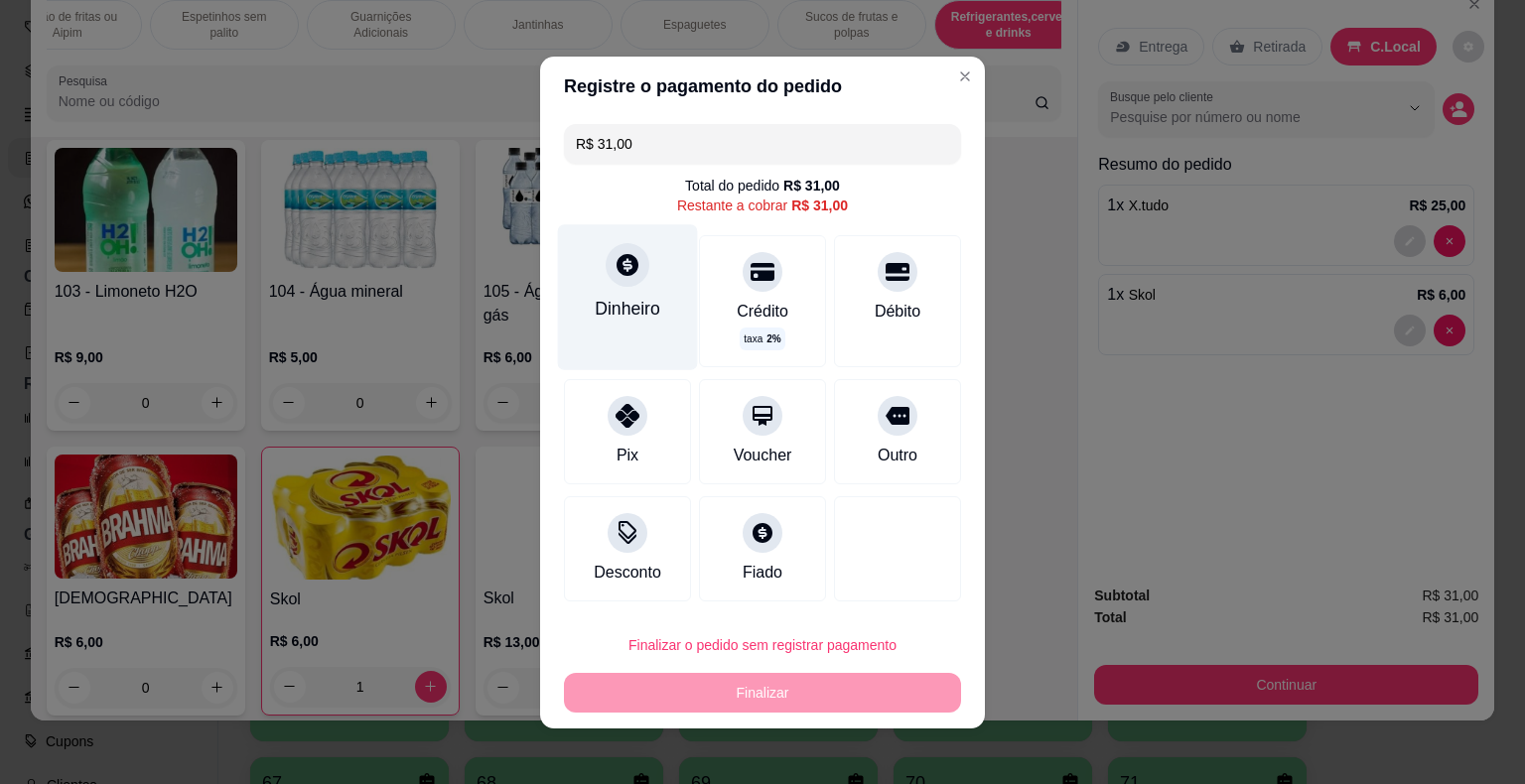 click 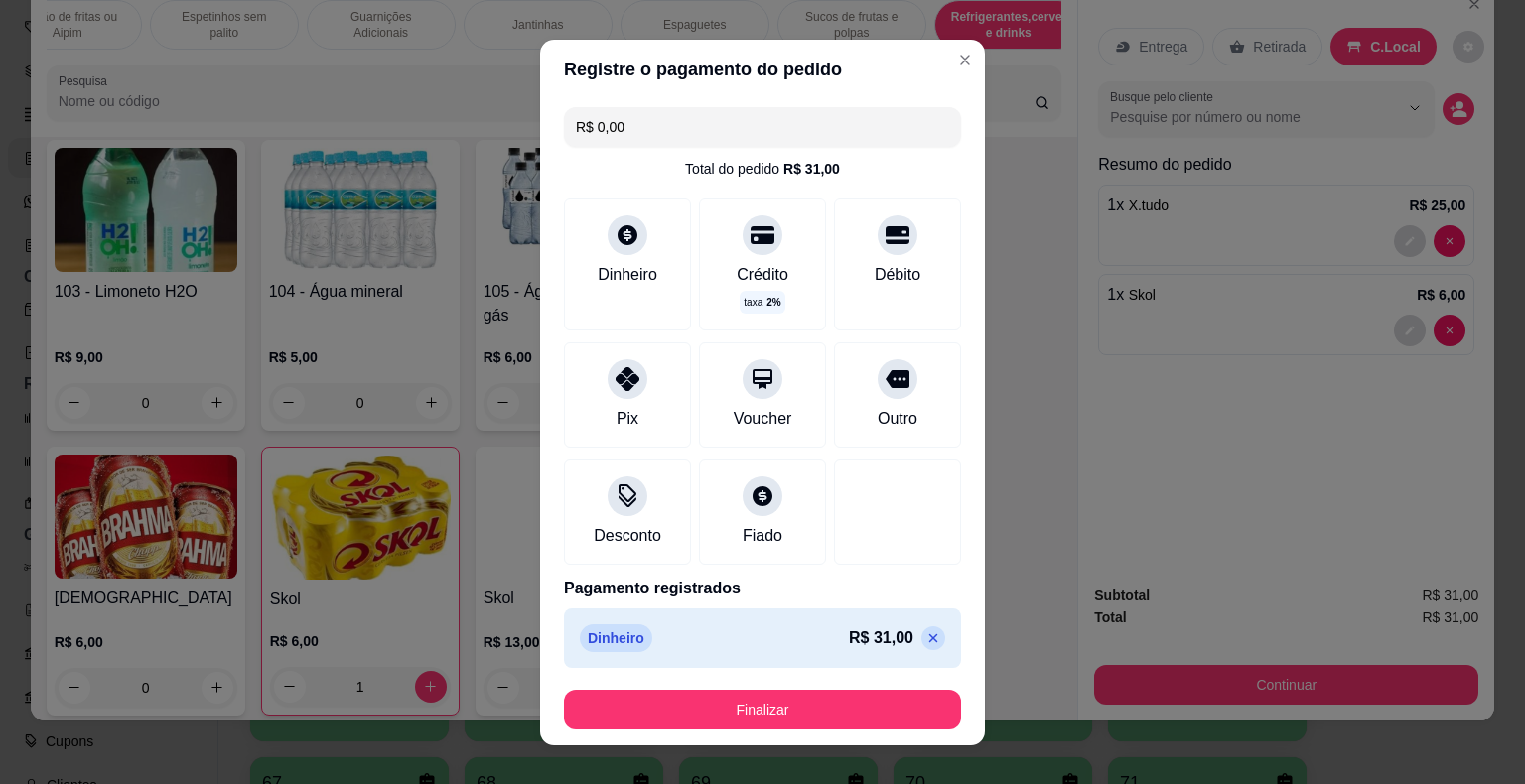 click on "R$ 0,00" at bounding box center [762, 127] 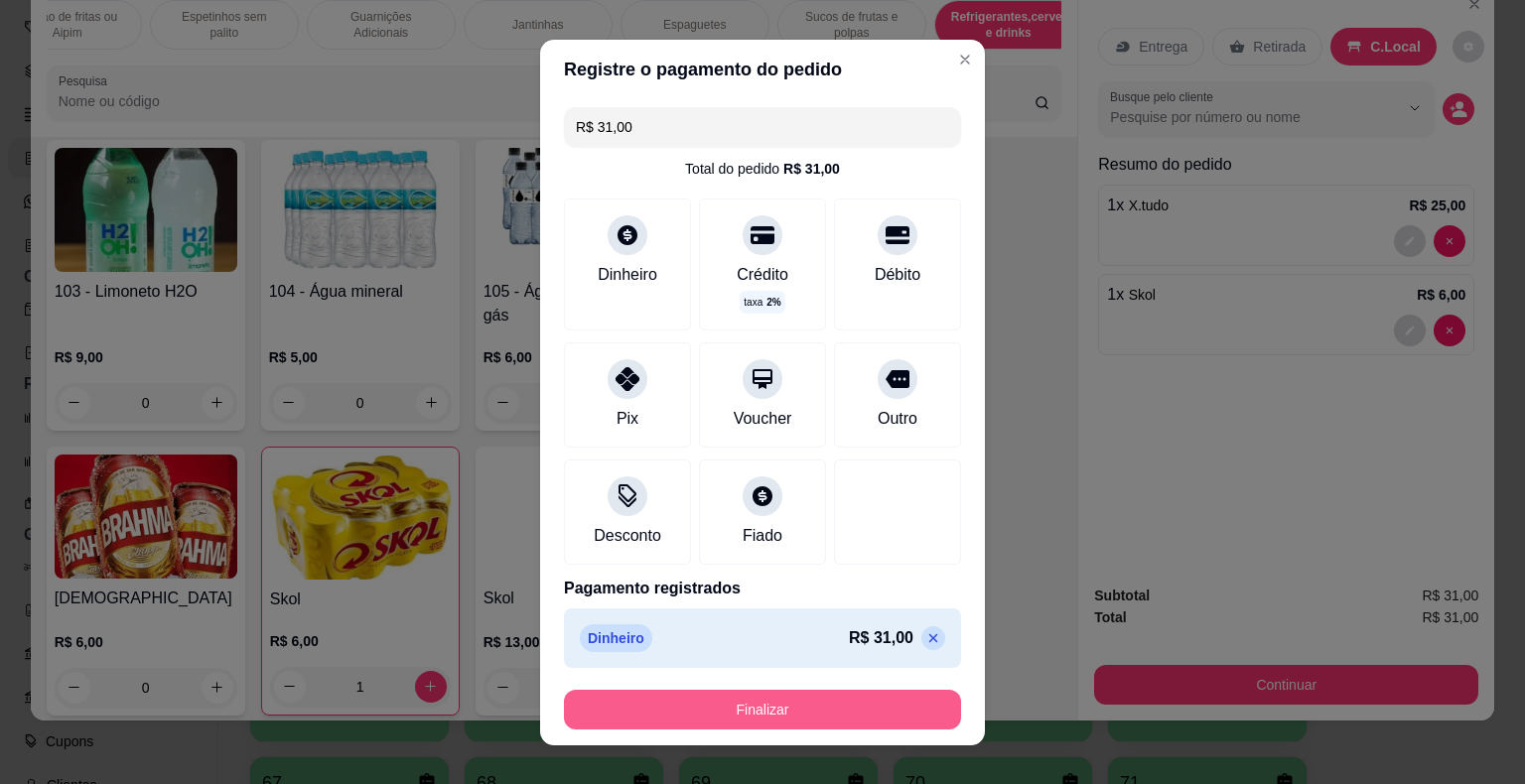 type on "R$ 31,00" 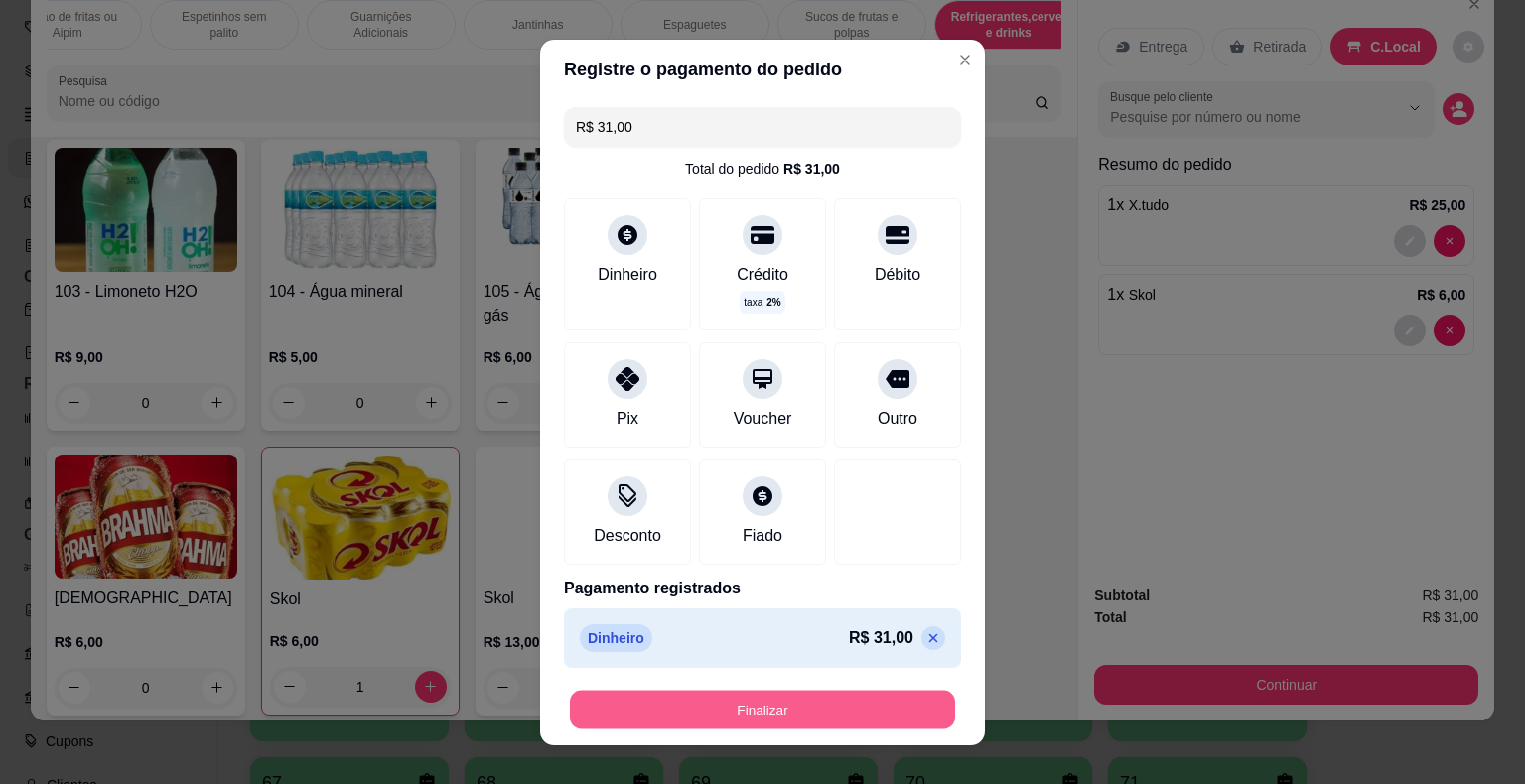 click on "Finalizar" at bounding box center [762, 709] 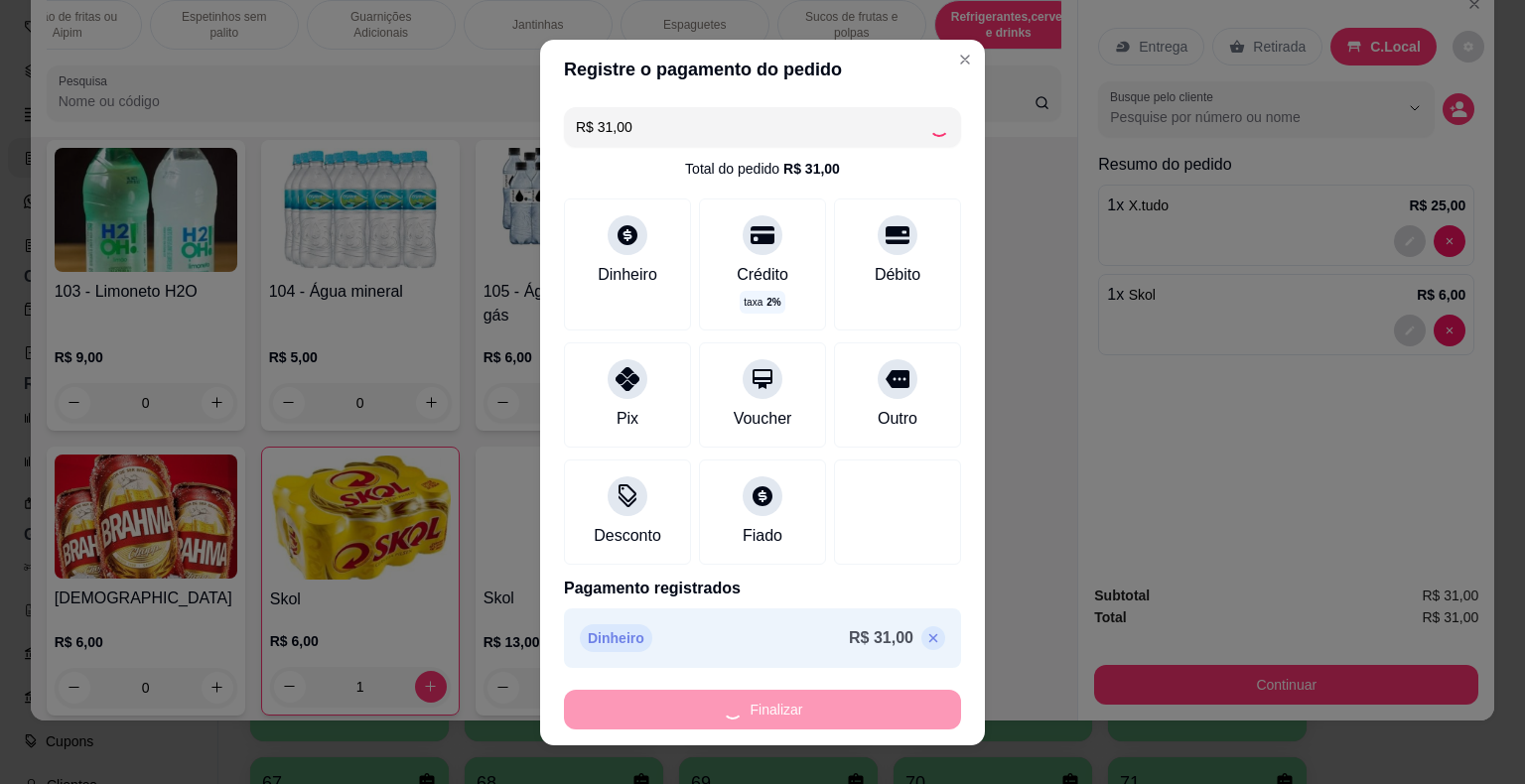 type on "0" 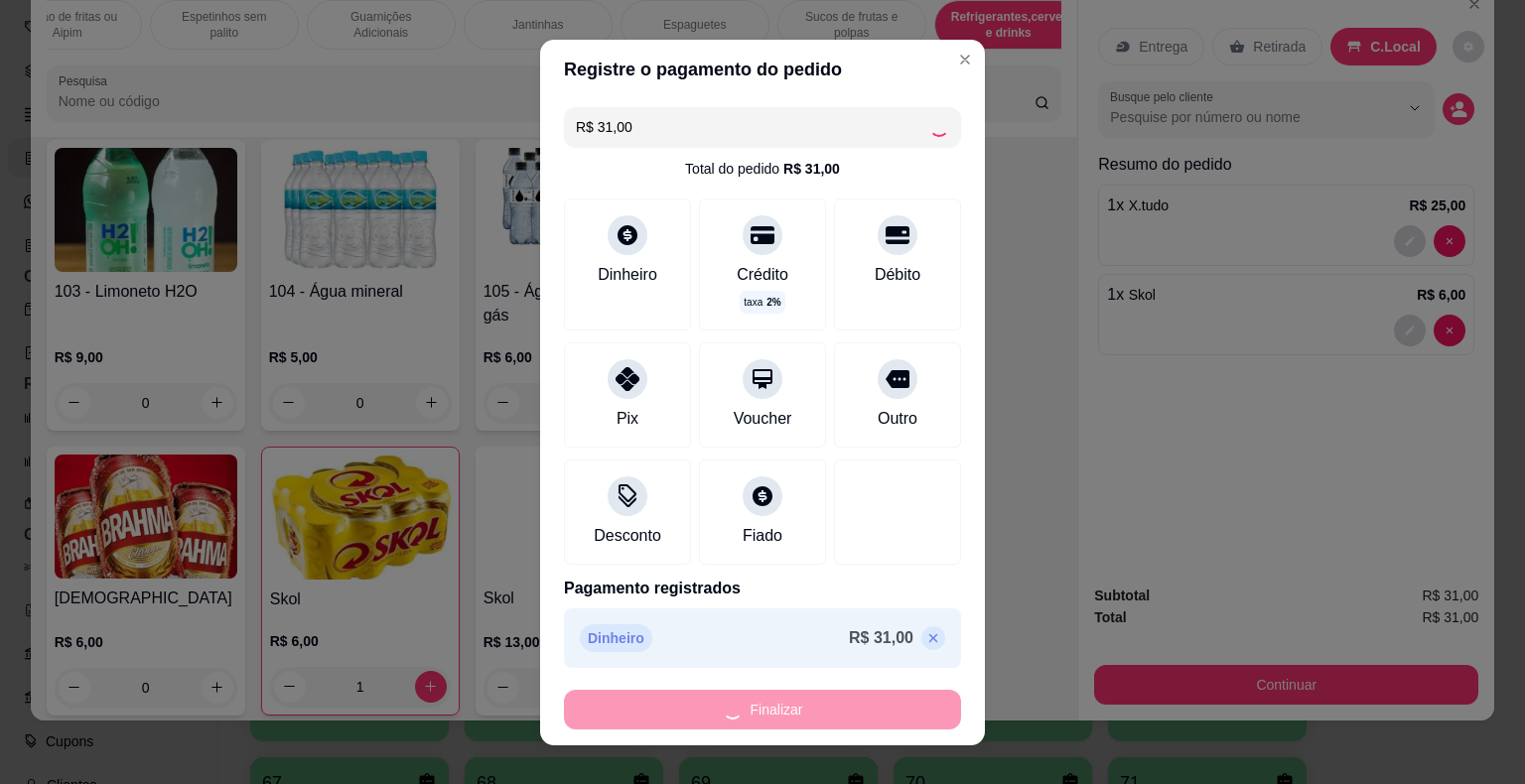 type on "0" 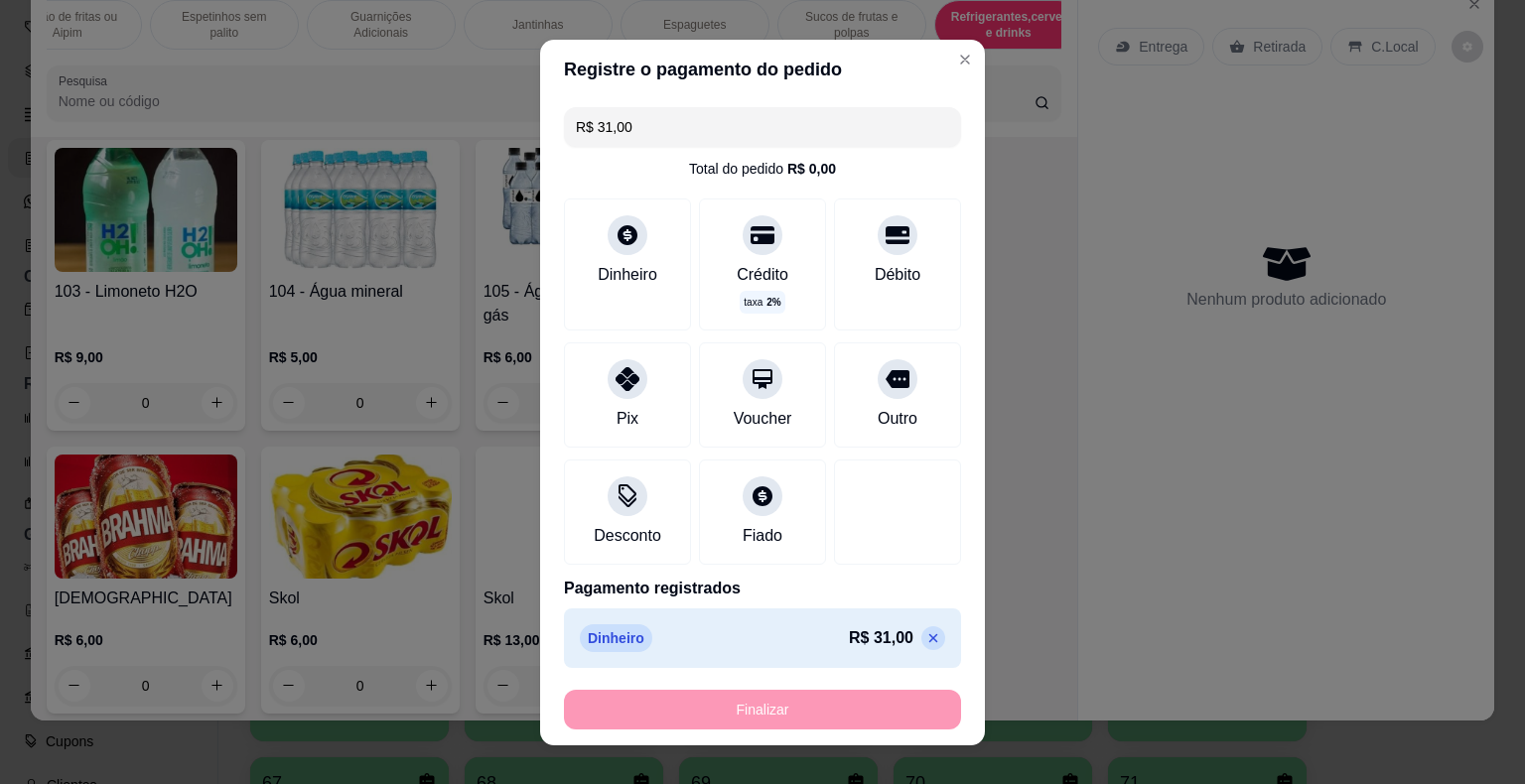 type on "-R$ 31,00" 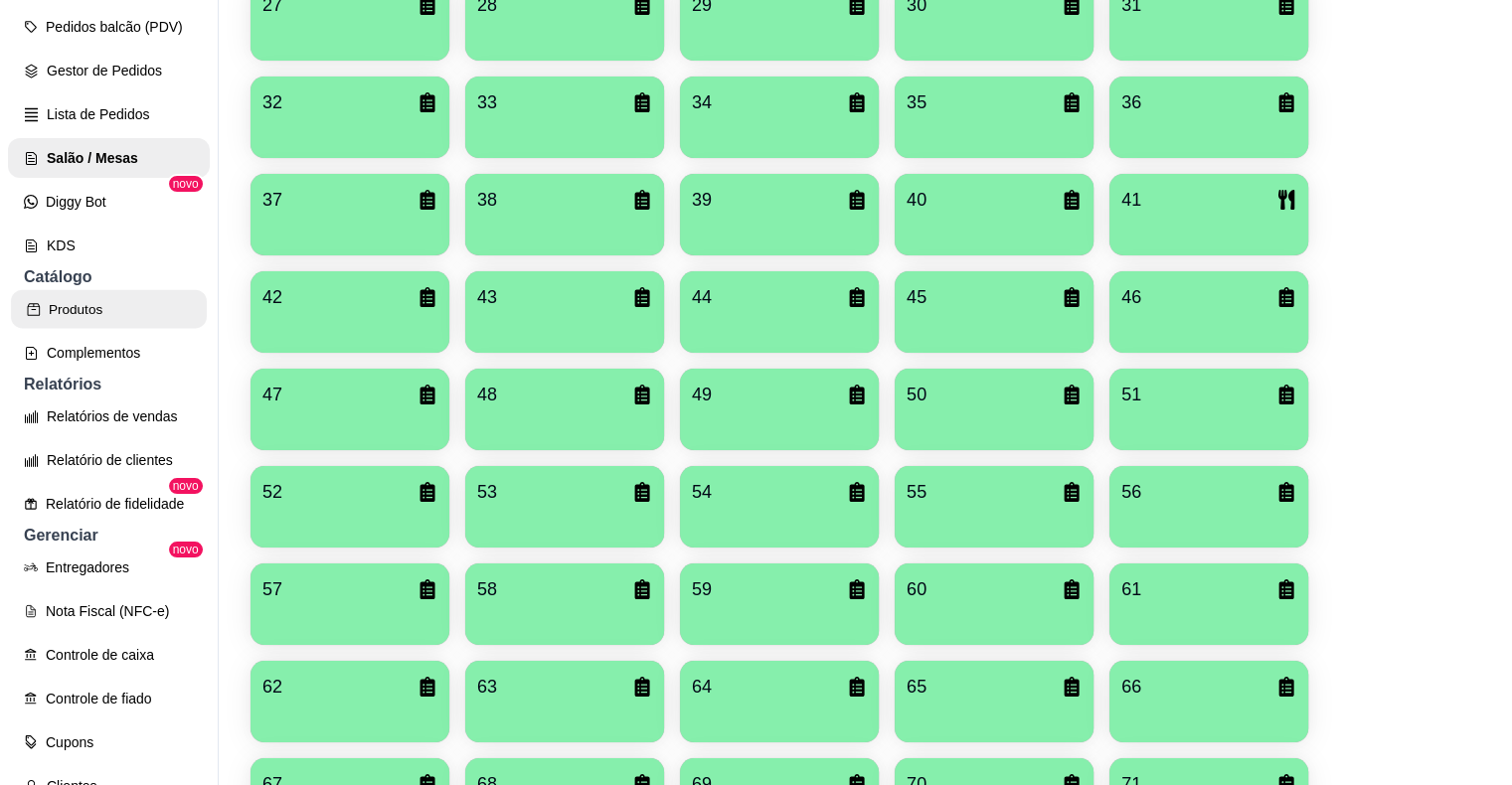 click on "Produtos" at bounding box center [108, 309] 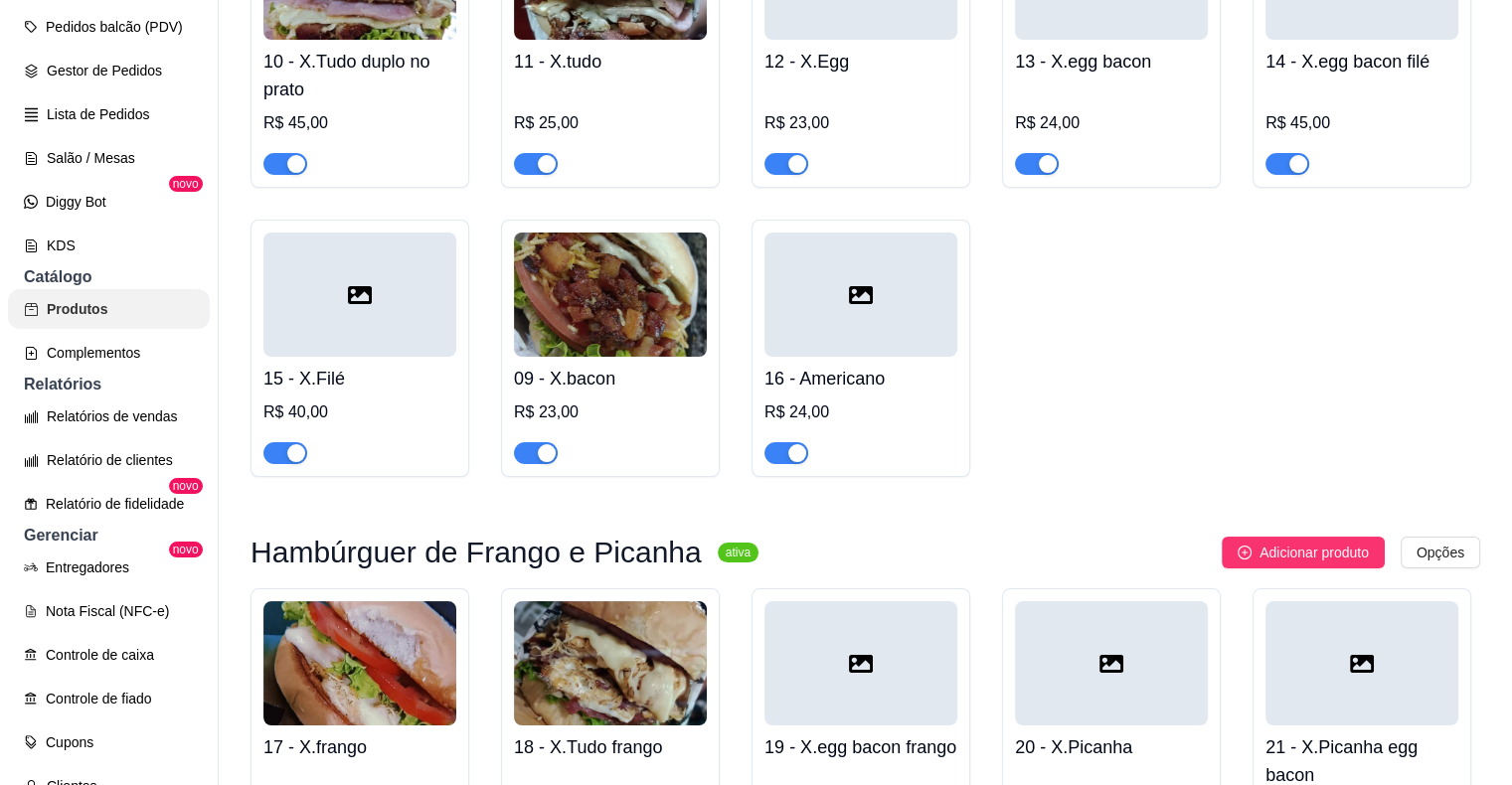 scroll, scrollTop: 0, scrollLeft: 0, axis: both 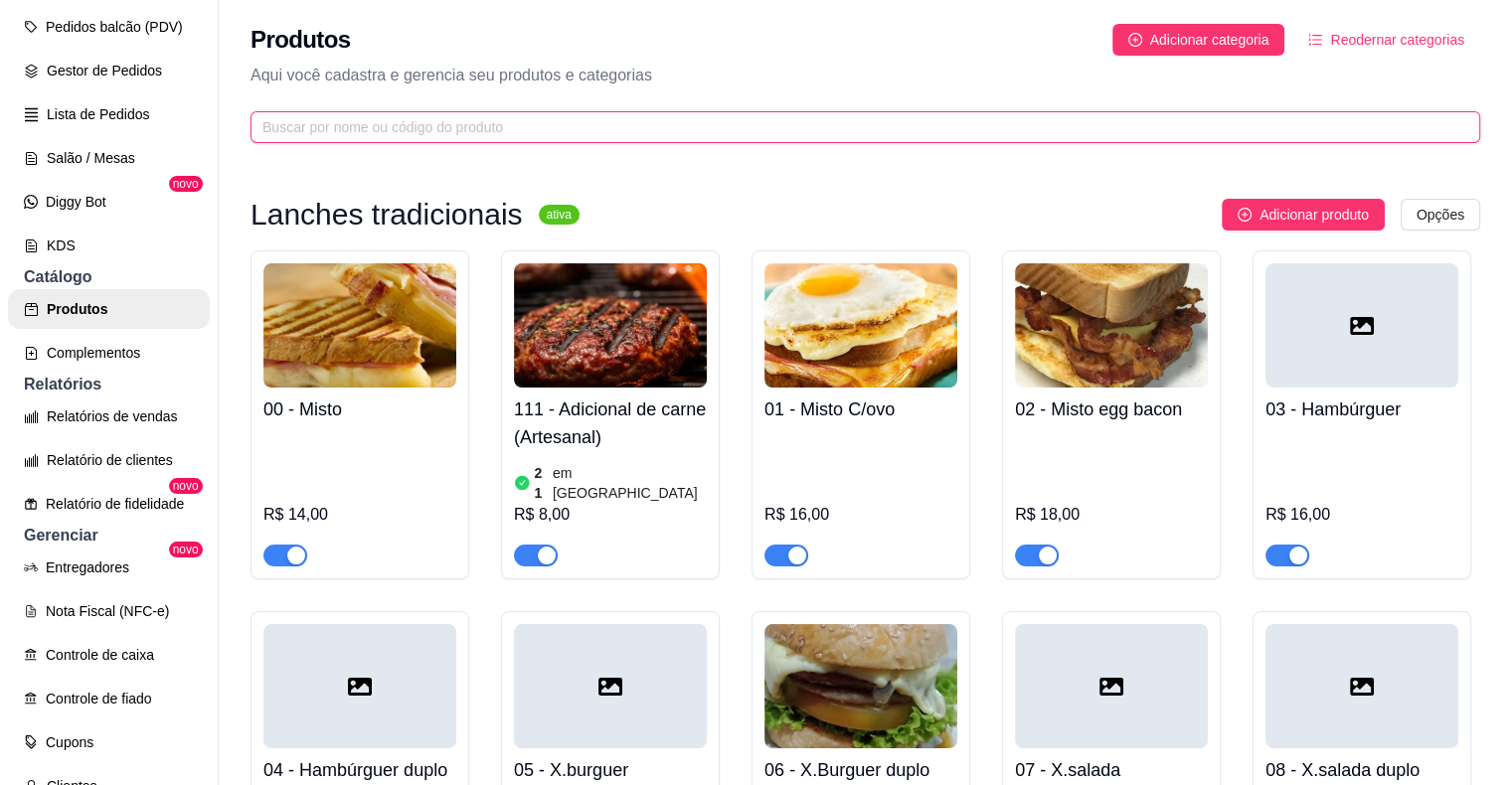 click at bounding box center (857, 127) 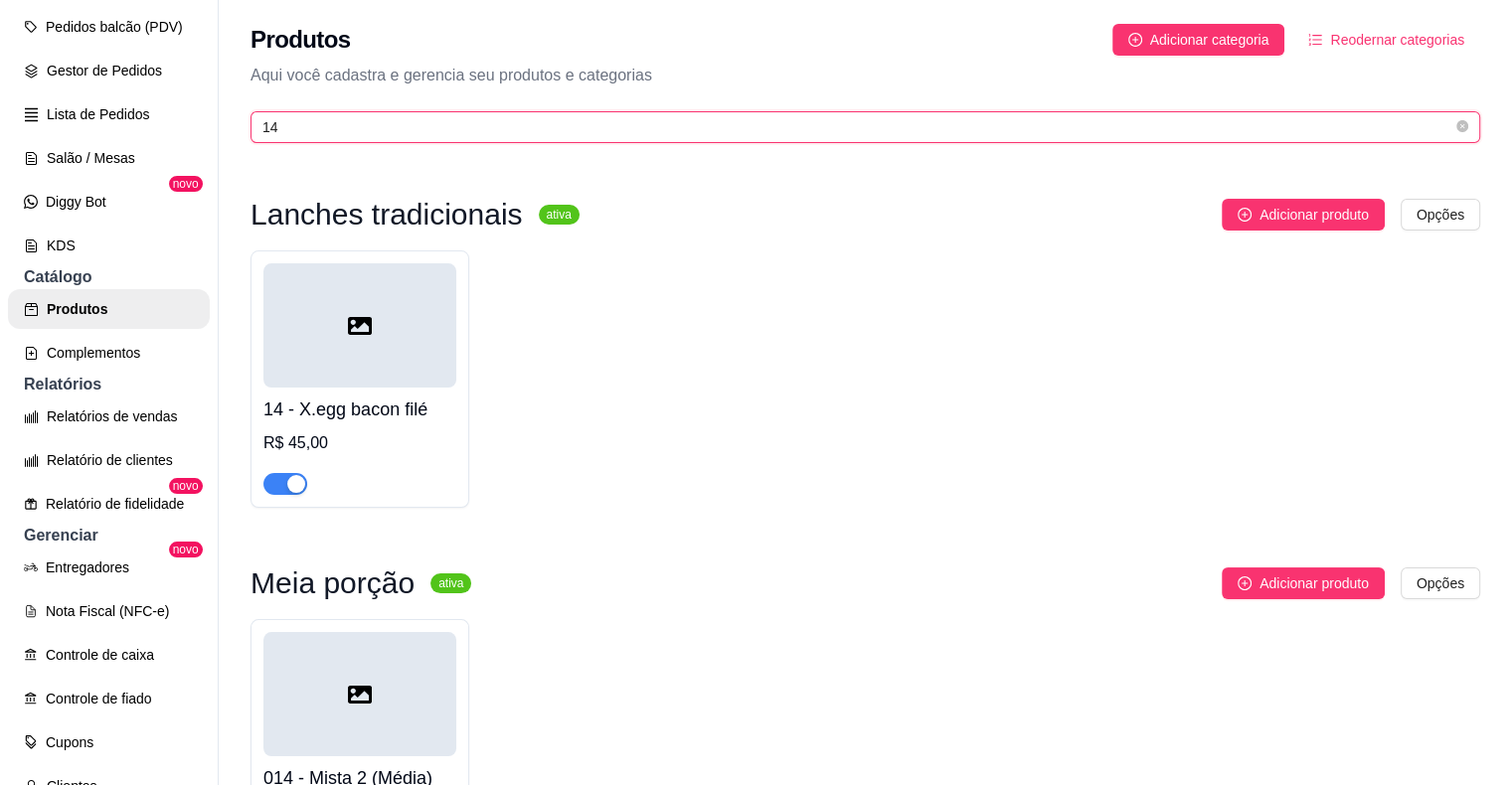 type on "1" 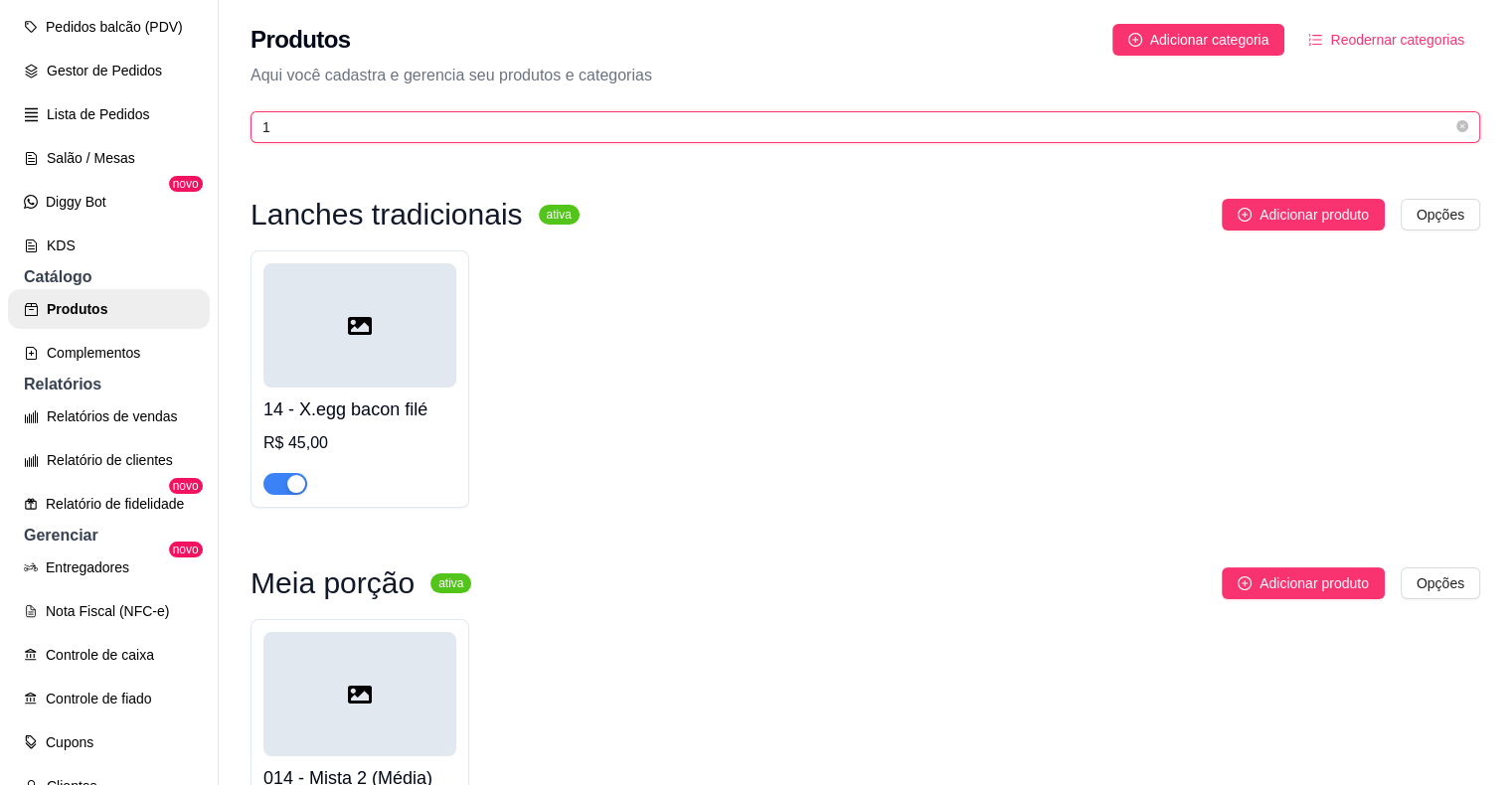 type 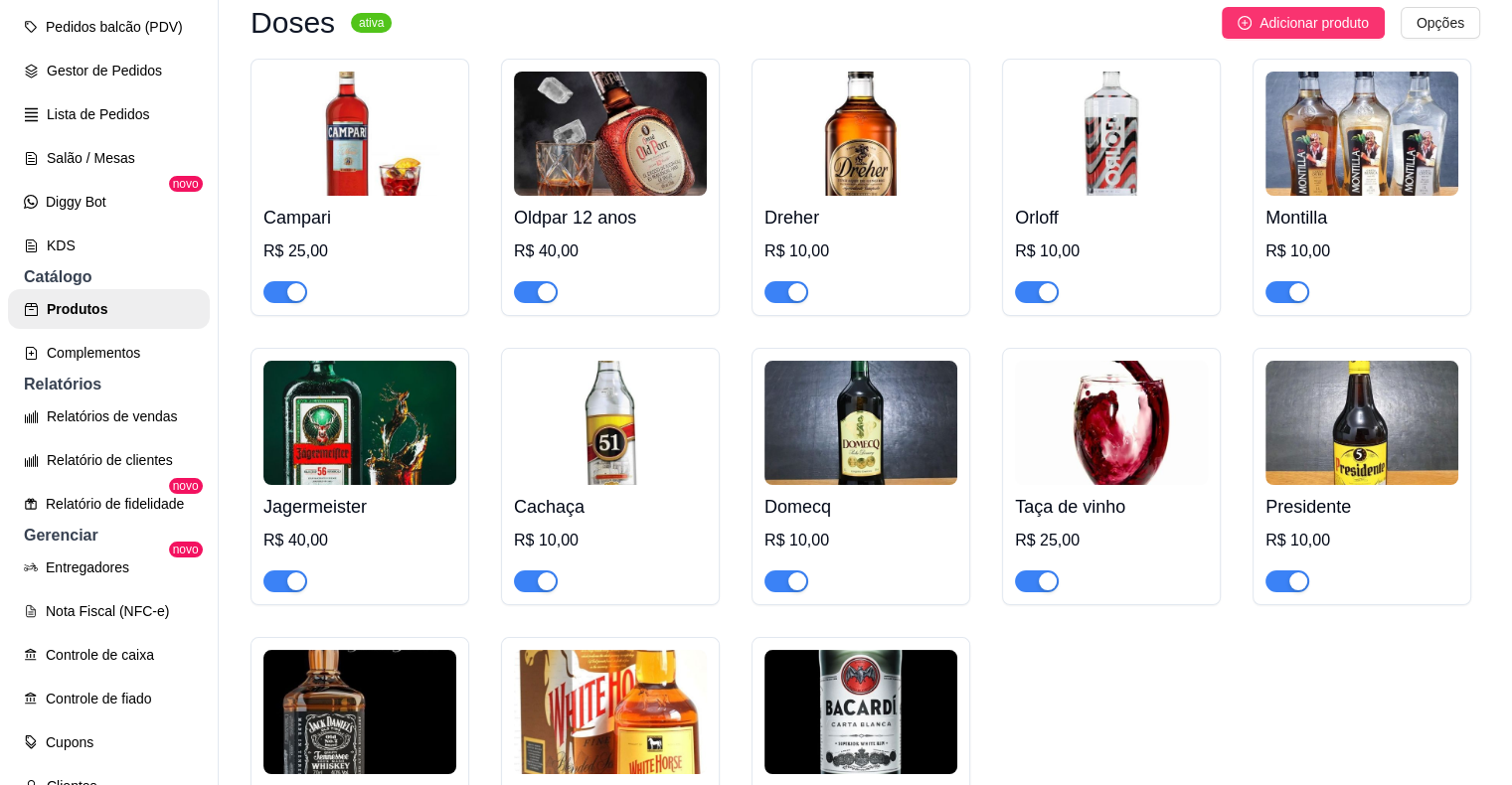 scroll, scrollTop: 14045, scrollLeft: 0, axis: vertical 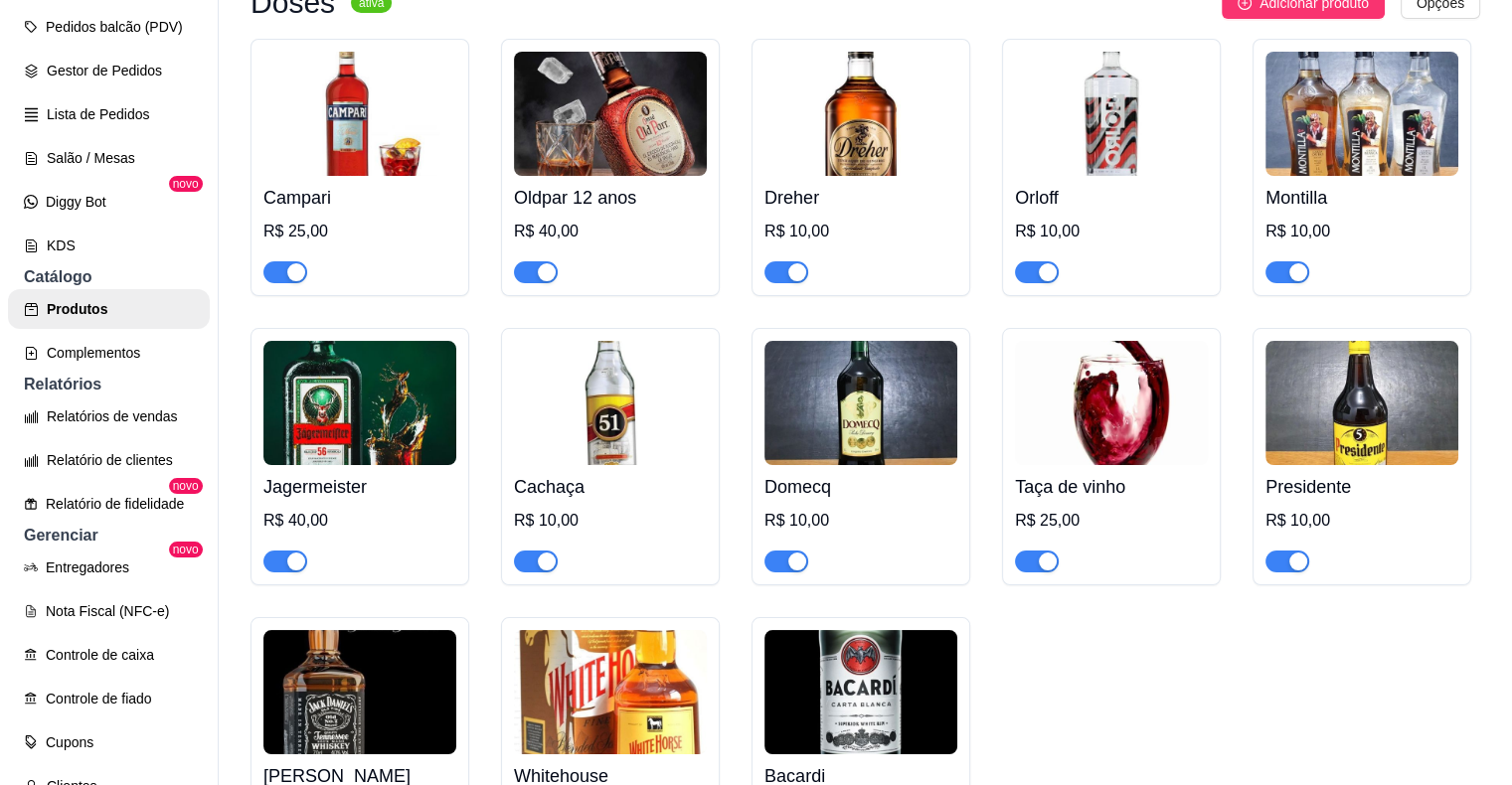 click at bounding box center [1362, -1798] 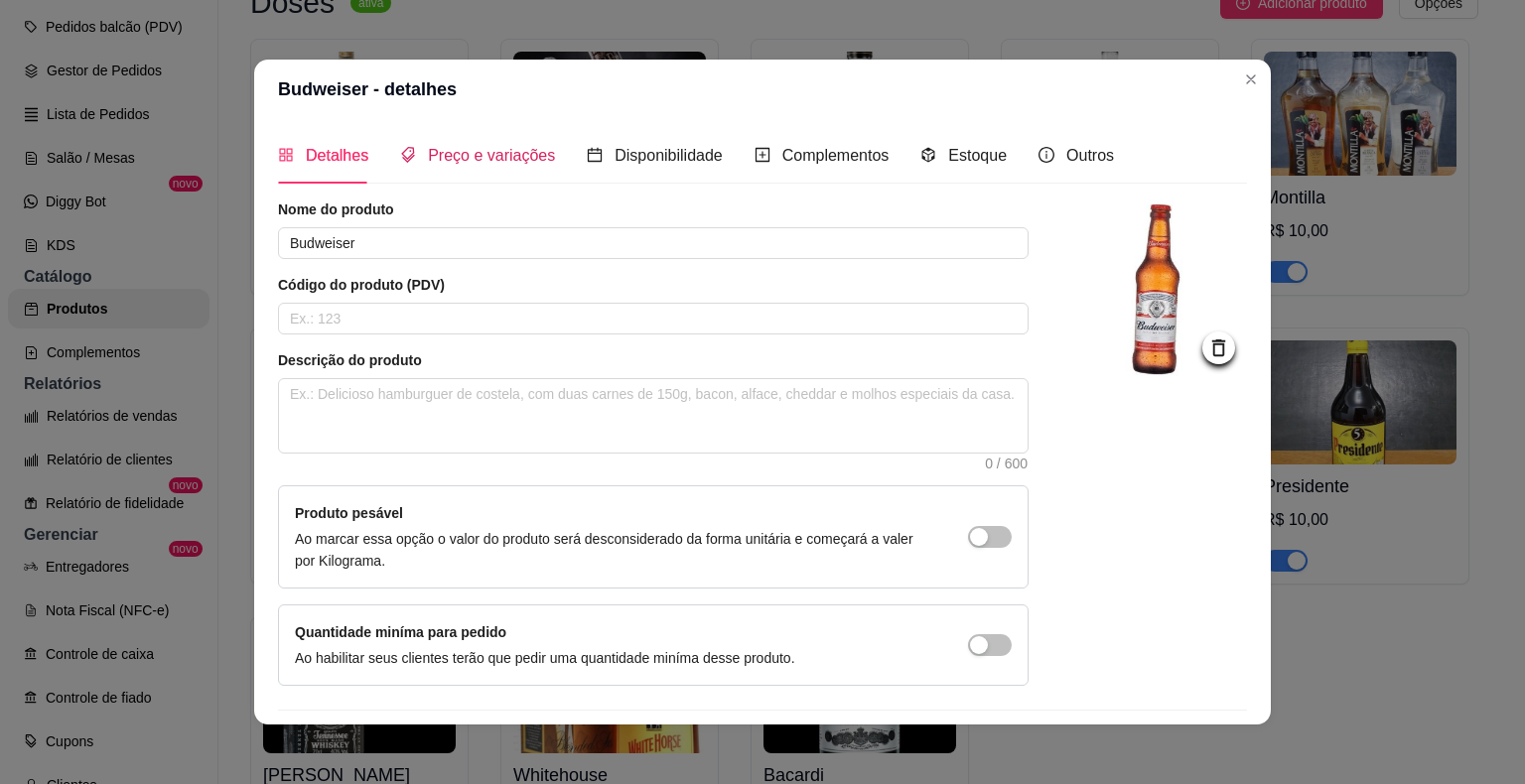 click on "Preço e variações" at bounding box center (491, 155) 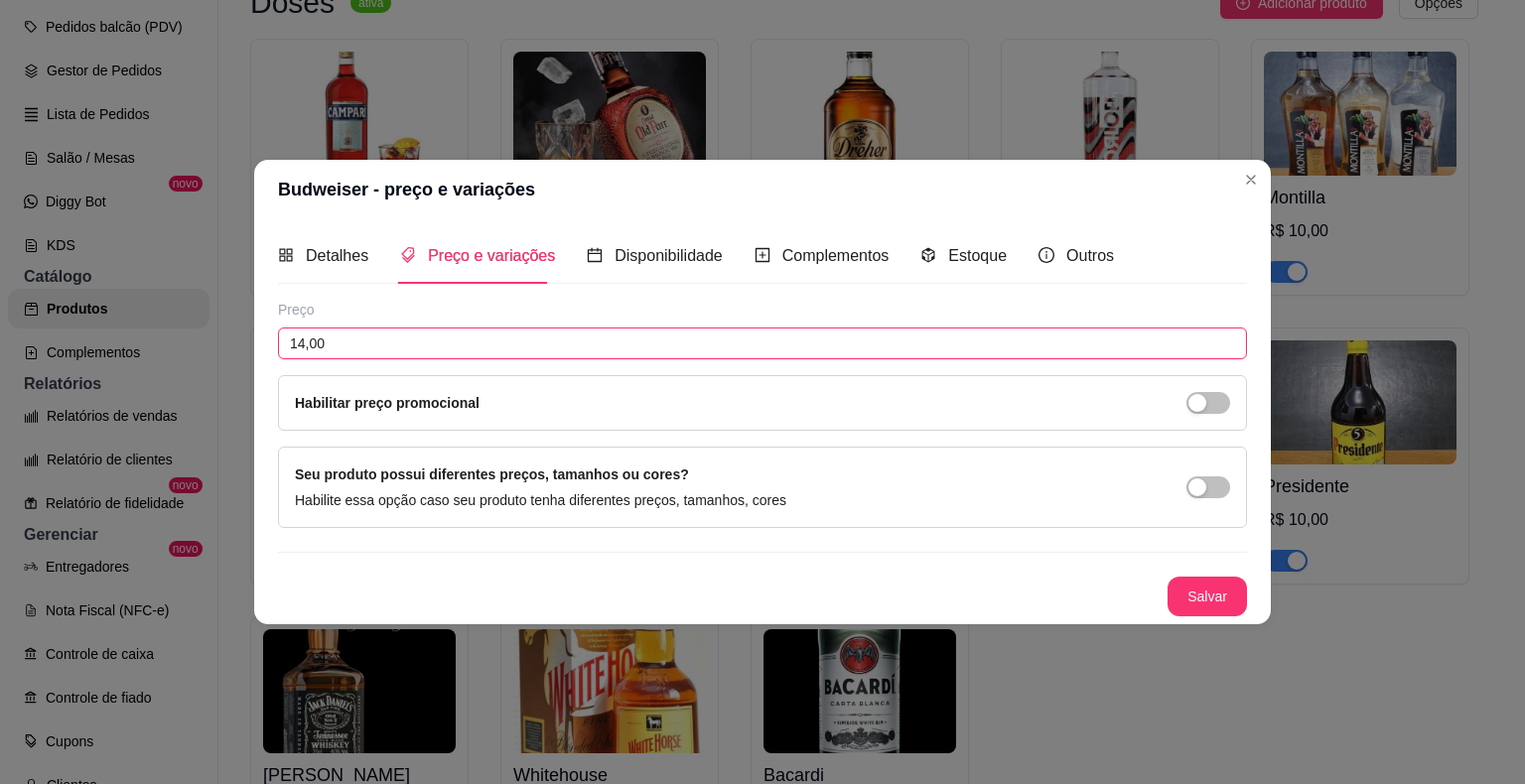 click on "14,00" at bounding box center (762, 343) 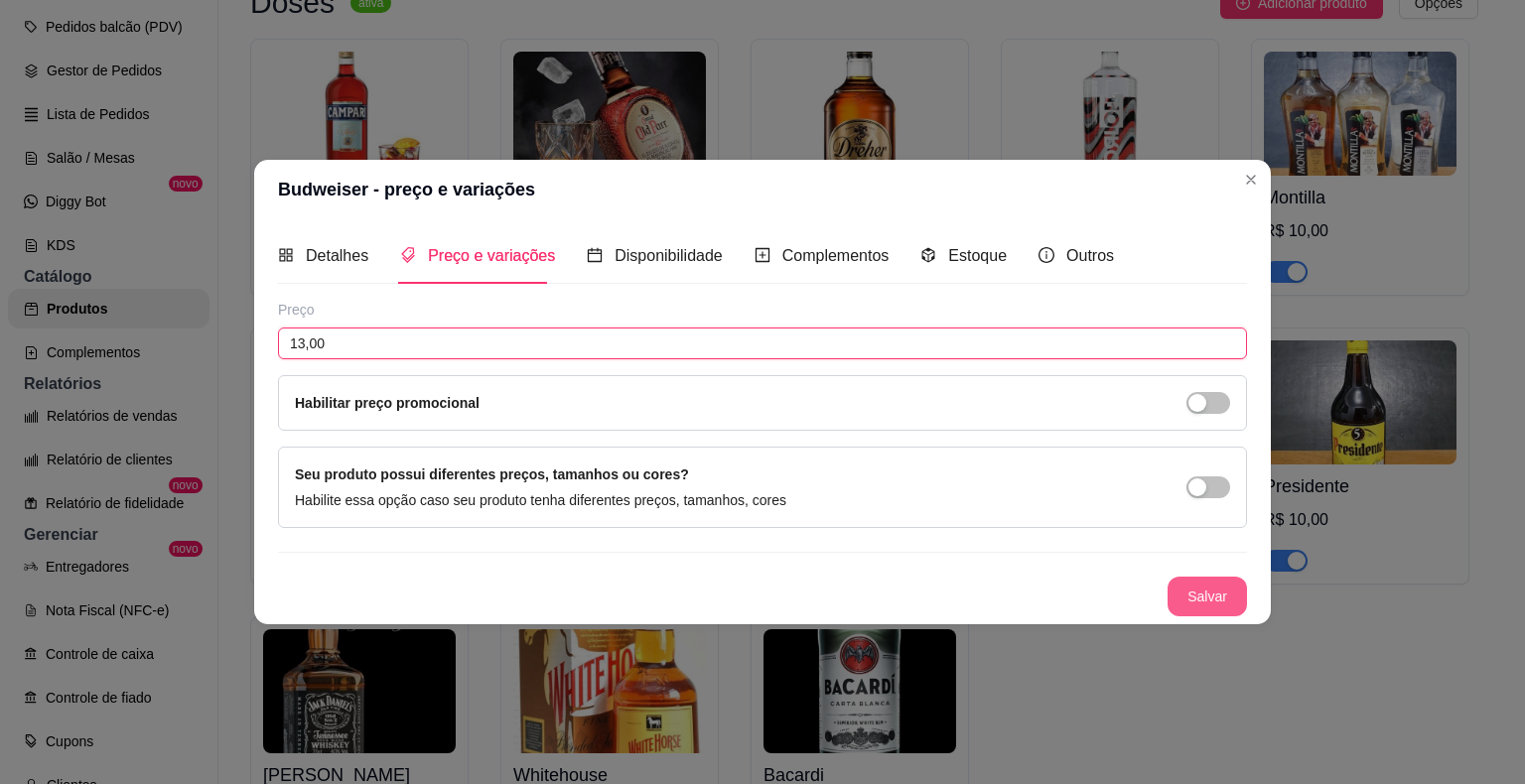 type on "13,00" 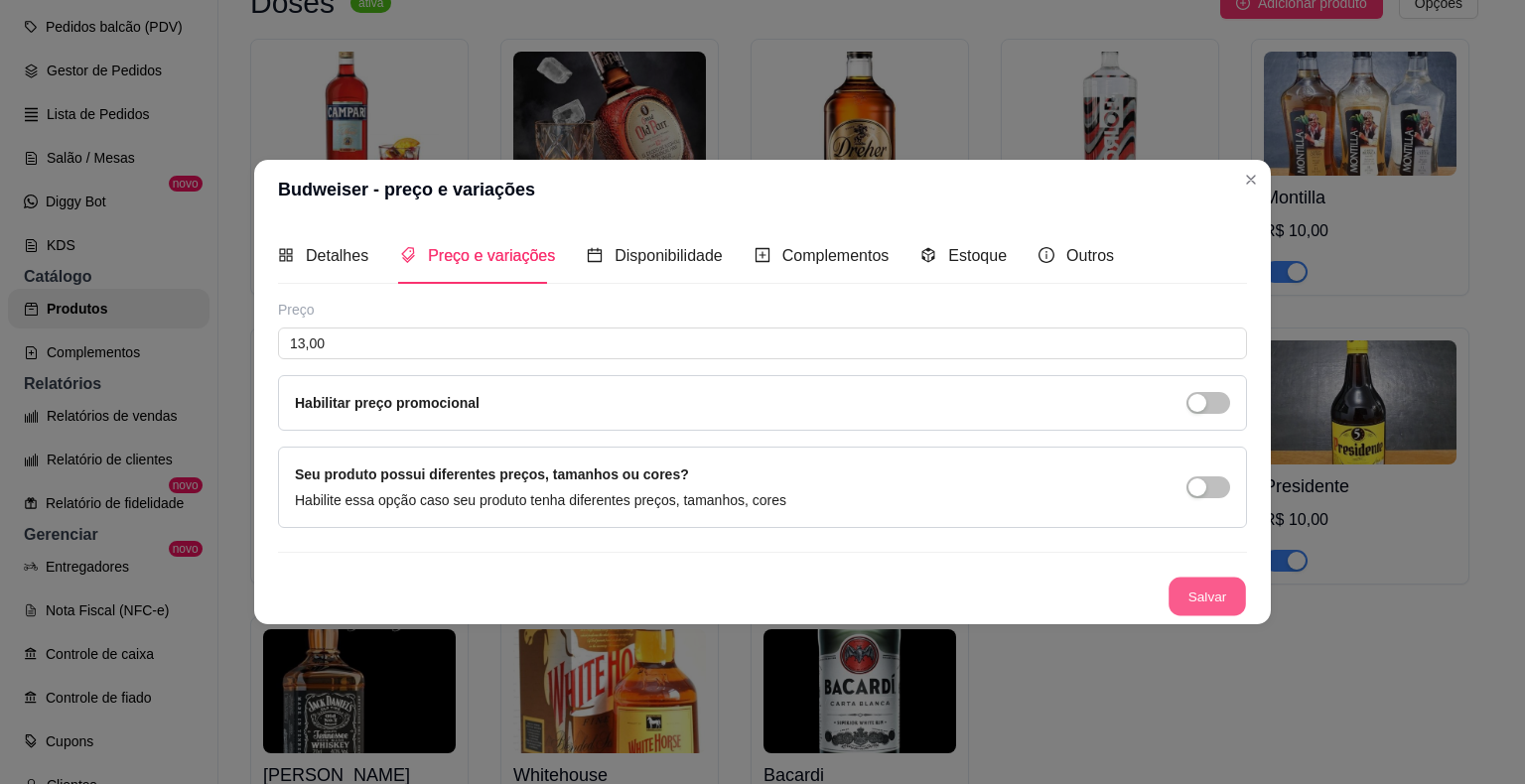 click on "Salvar" at bounding box center (1207, 596) 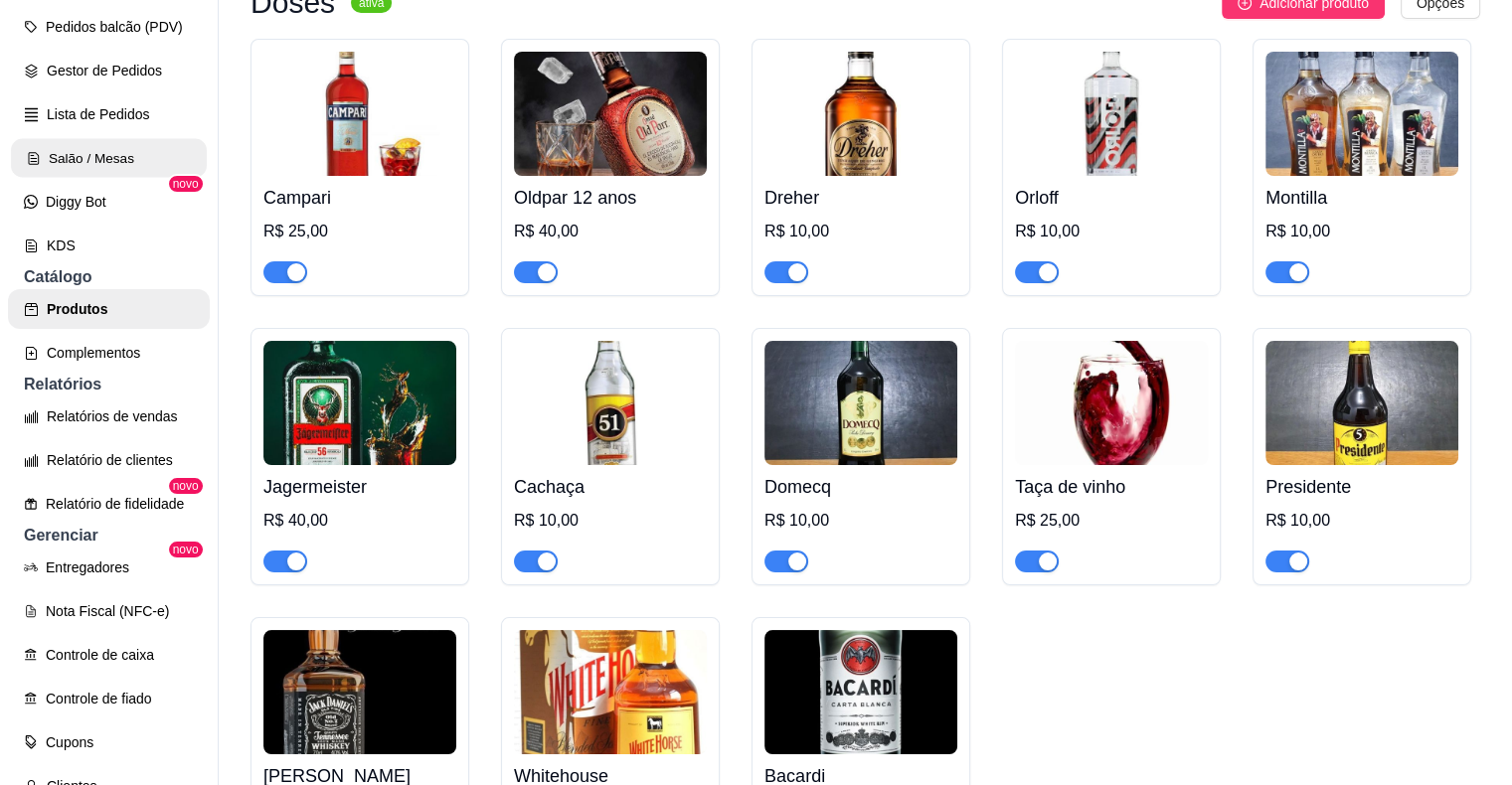 click on "Salão / Mesas" at bounding box center [108, 158] 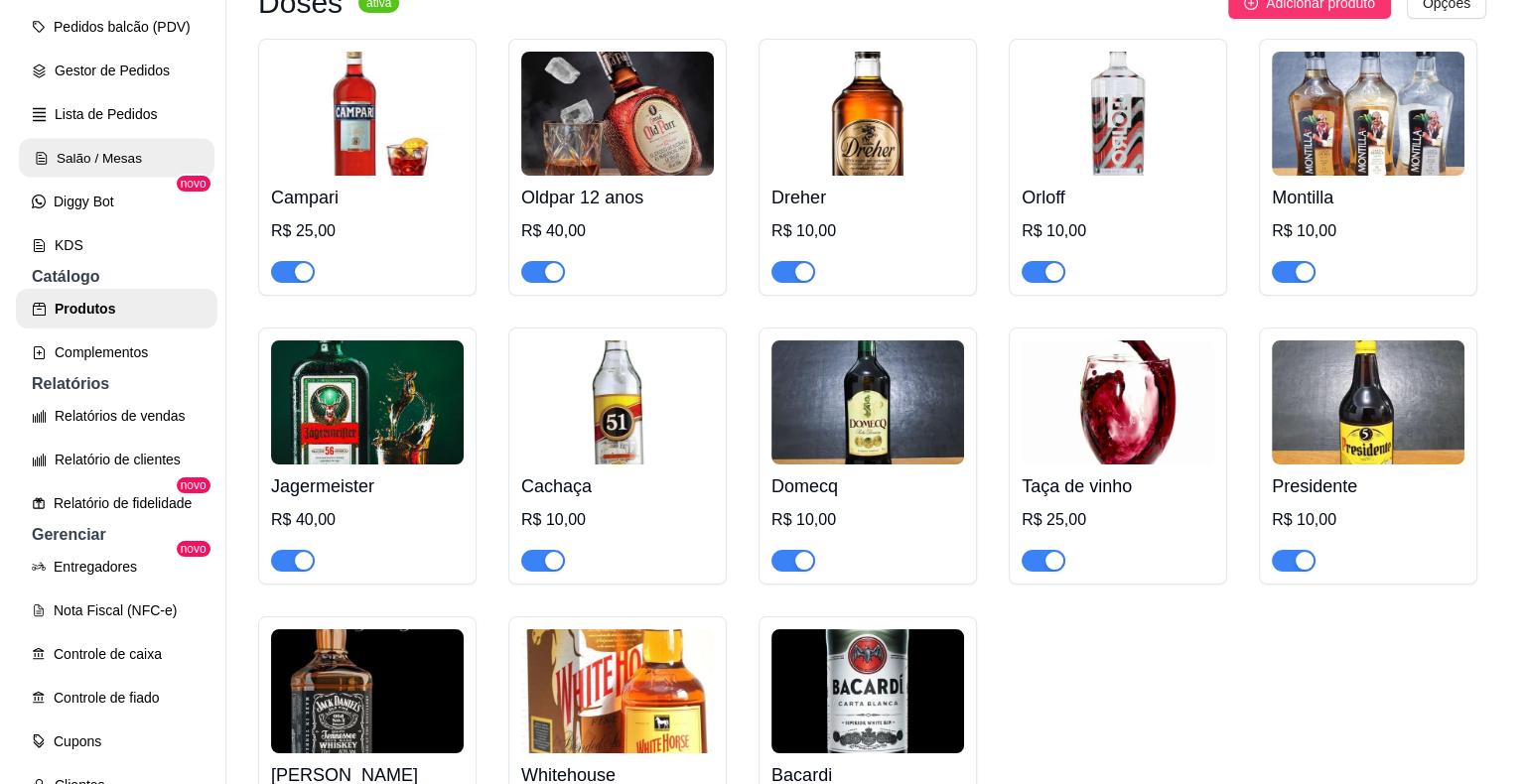 scroll, scrollTop: 0, scrollLeft: 0, axis: both 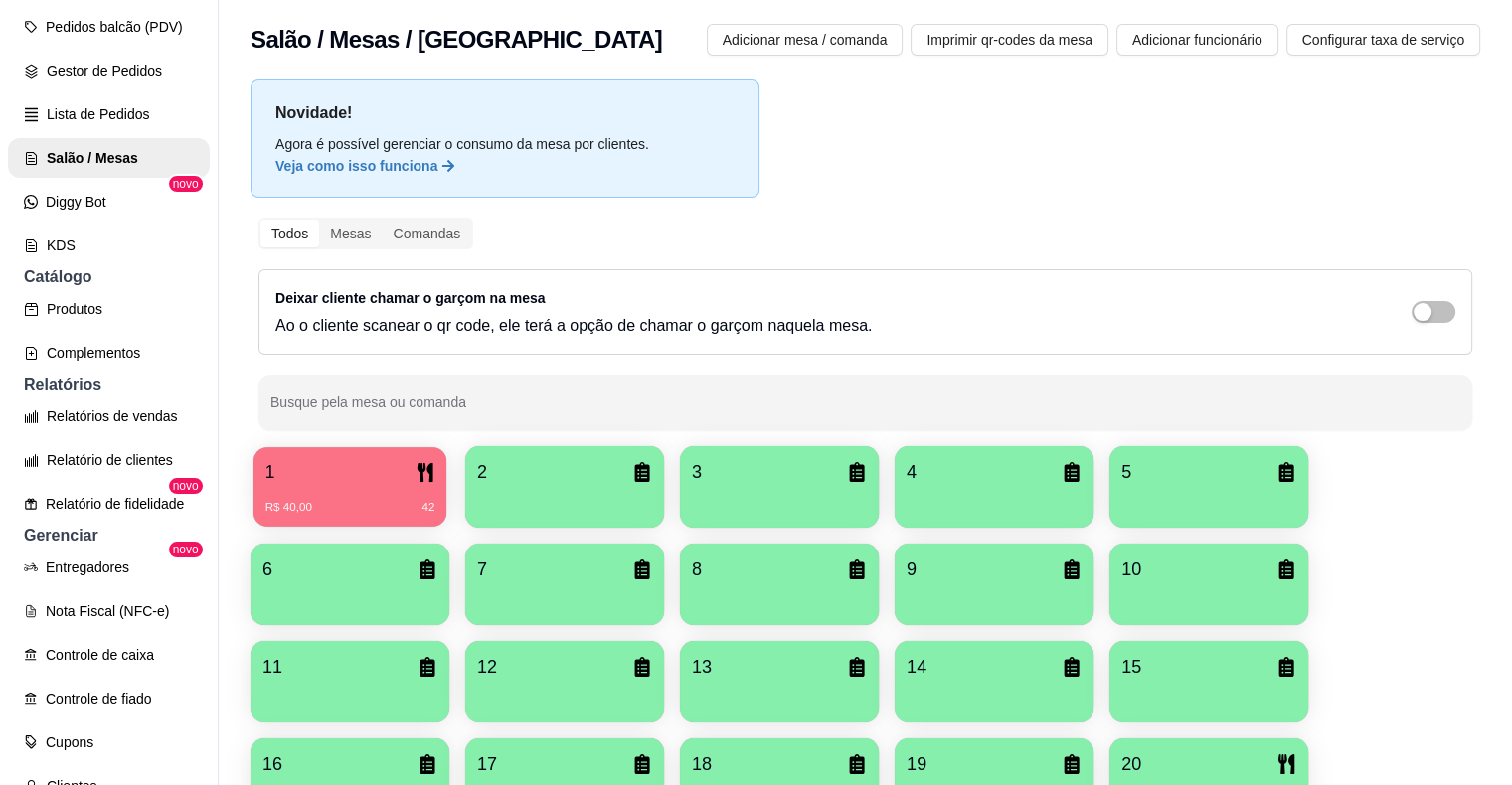click on "1" at bounding box center [350, 472] 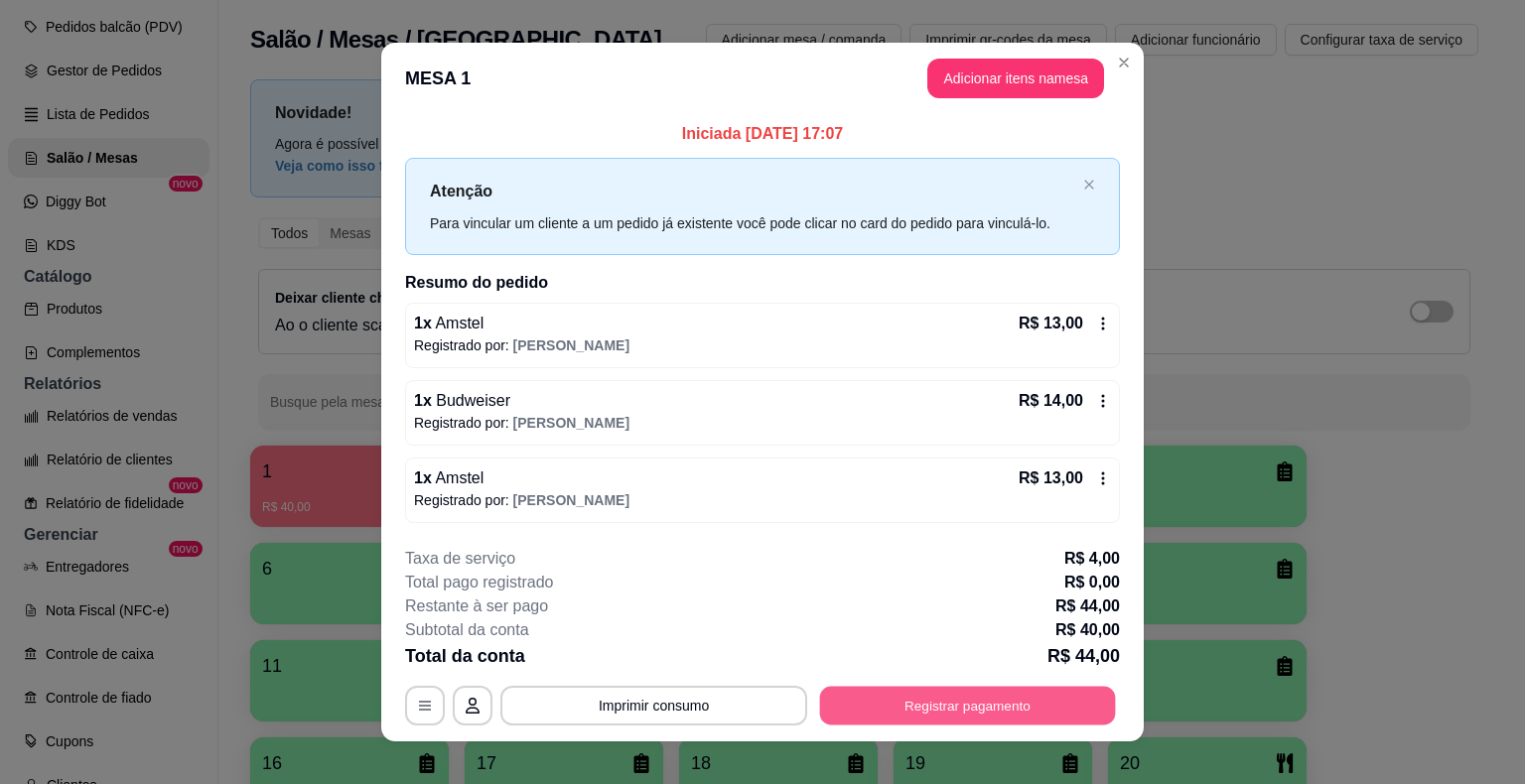 click on "Registrar pagamento" at bounding box center [968, 705] 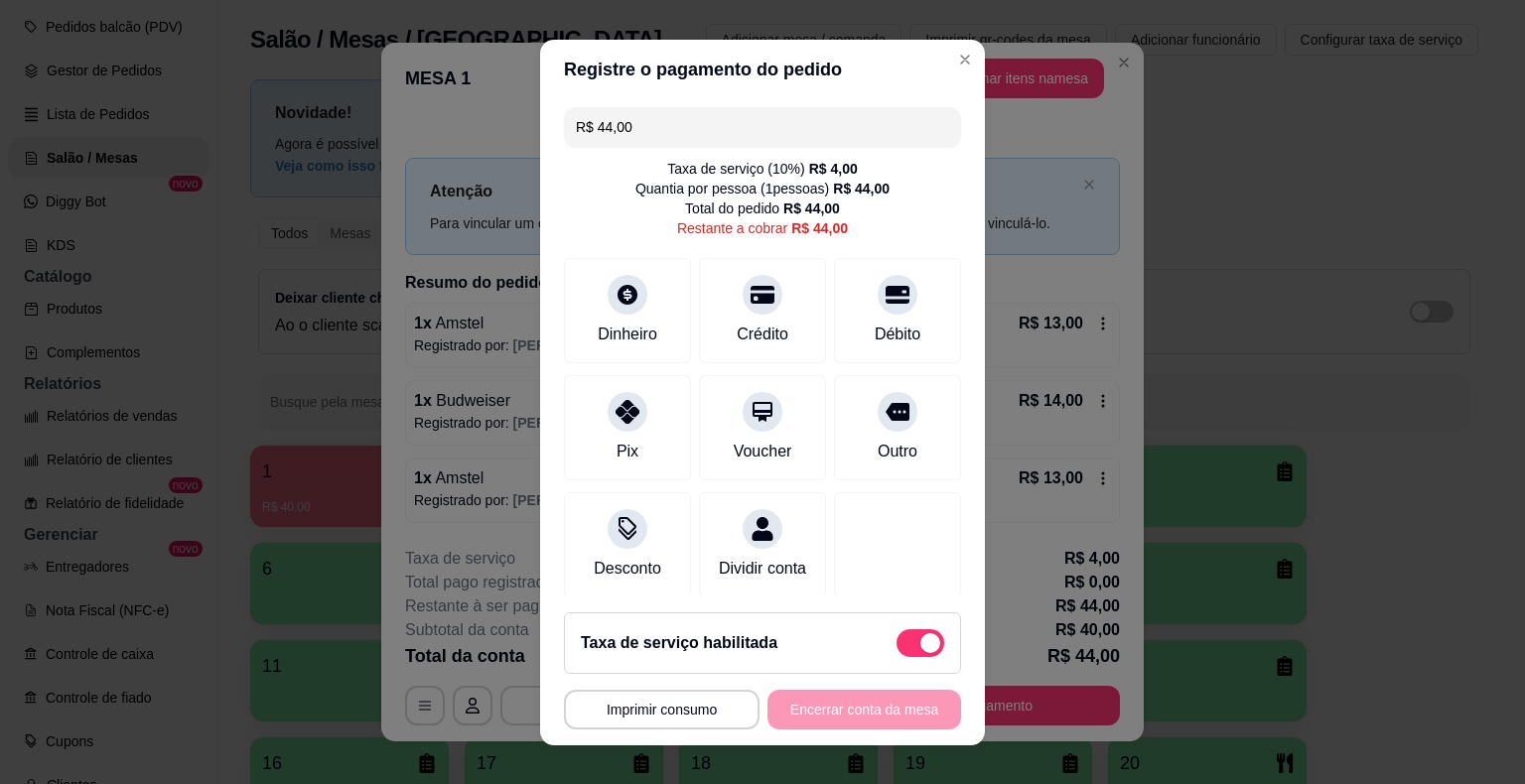 click on "R$ 44,00" at bounding box center [762, 127] 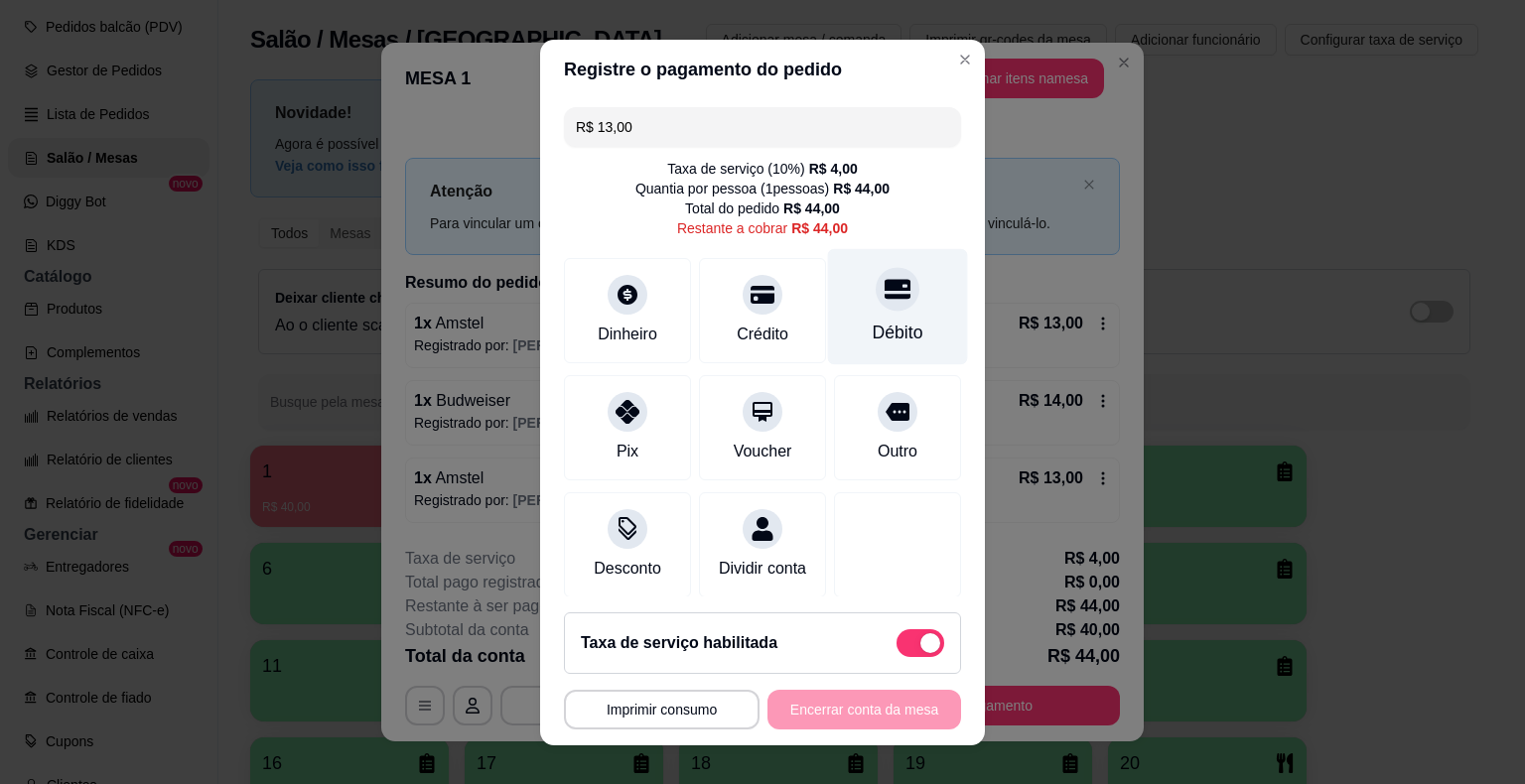 click on "Débito" at bounding box center [898, 332] 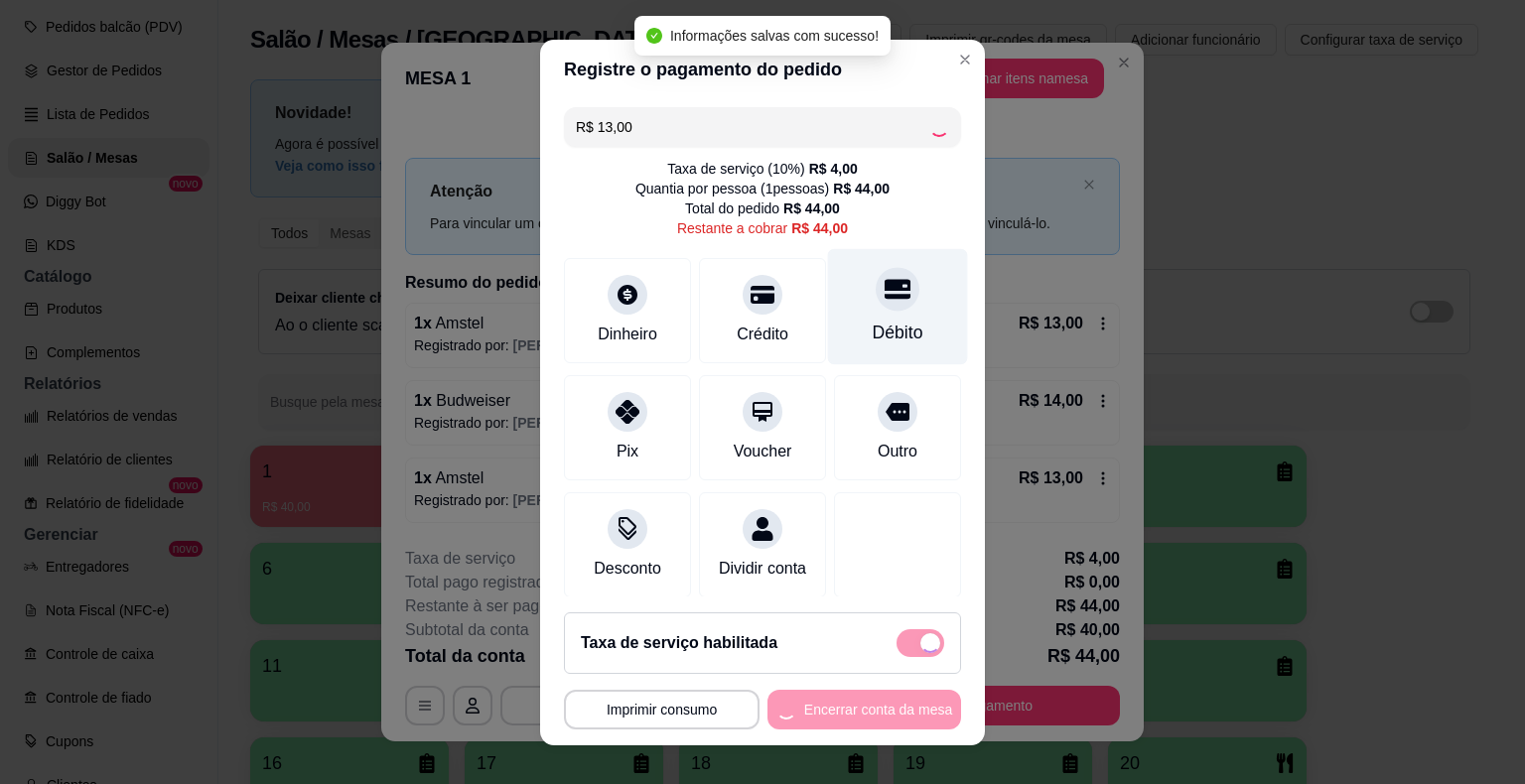 type on "R$ 31,00" 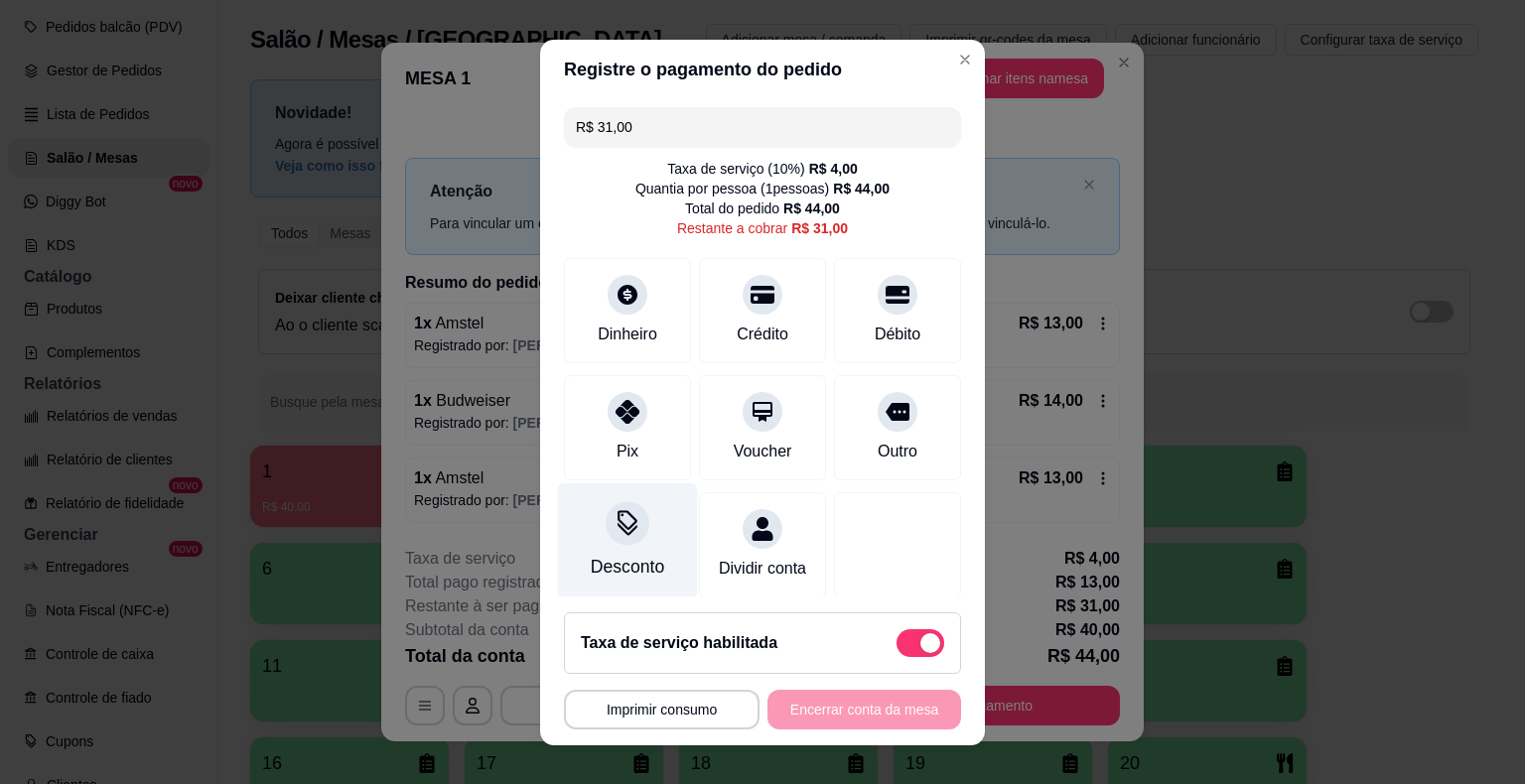 click on "Desconto" at bounding box center [627, 567] 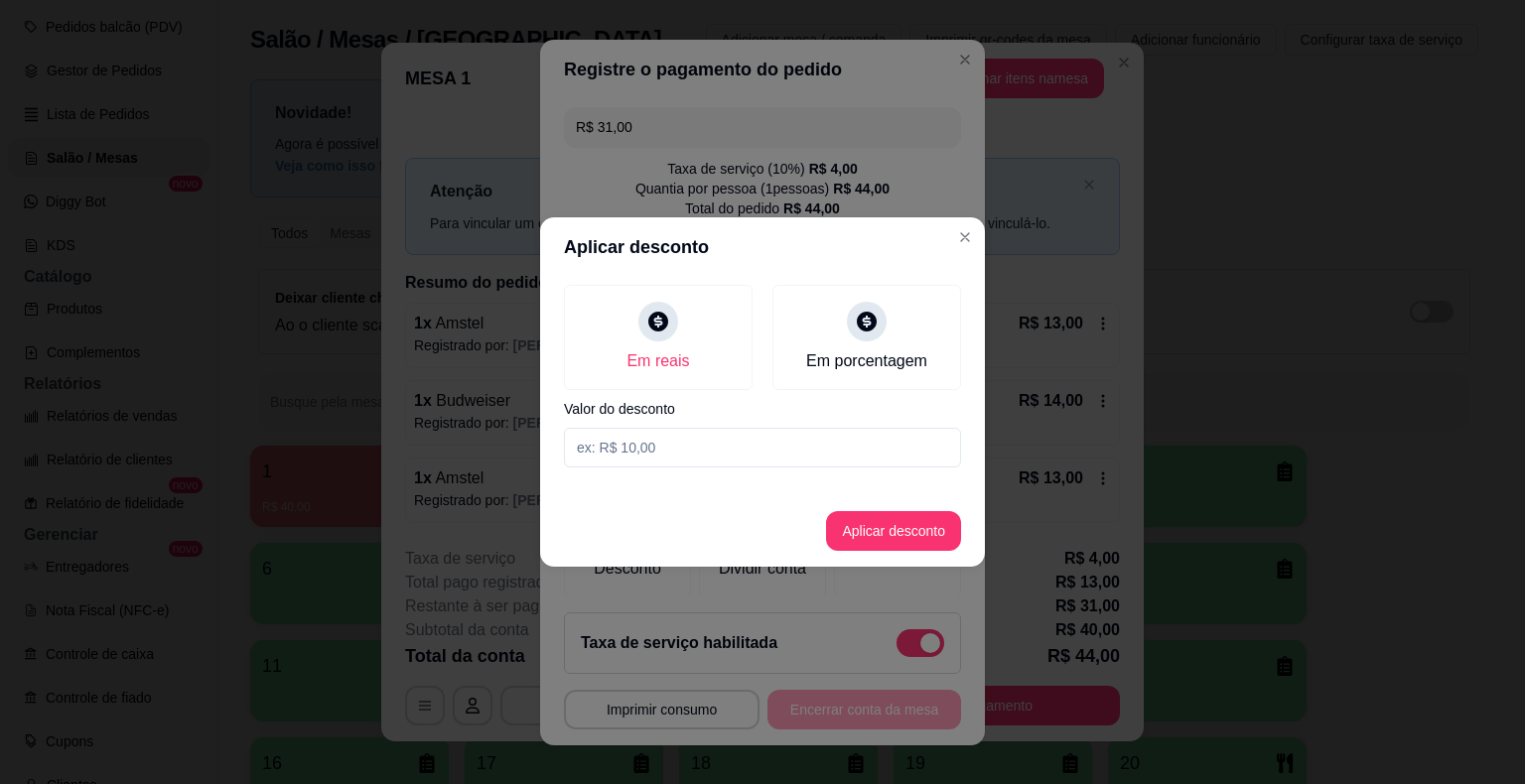 click at bounding box center [762, 448] 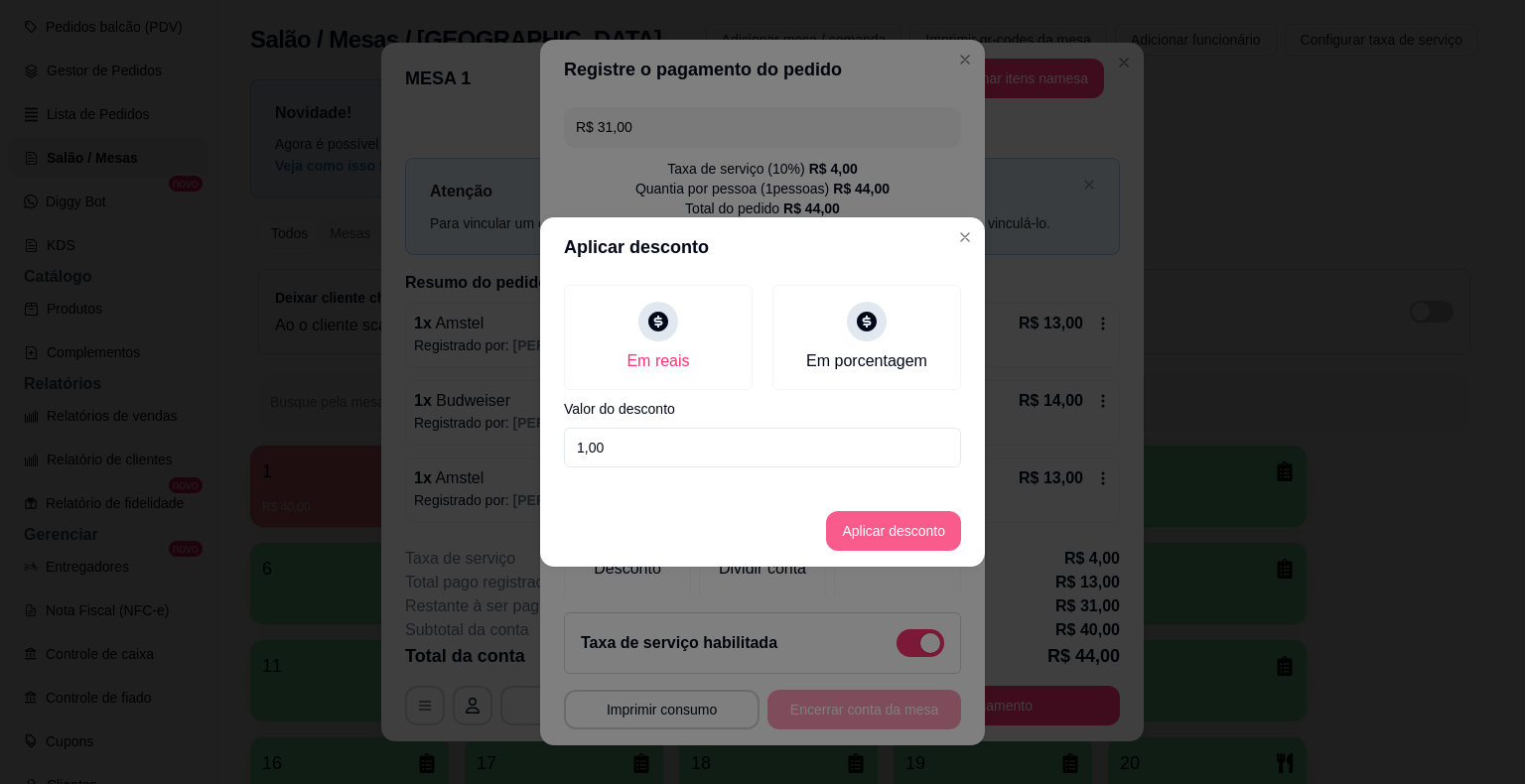 type on "1,00" 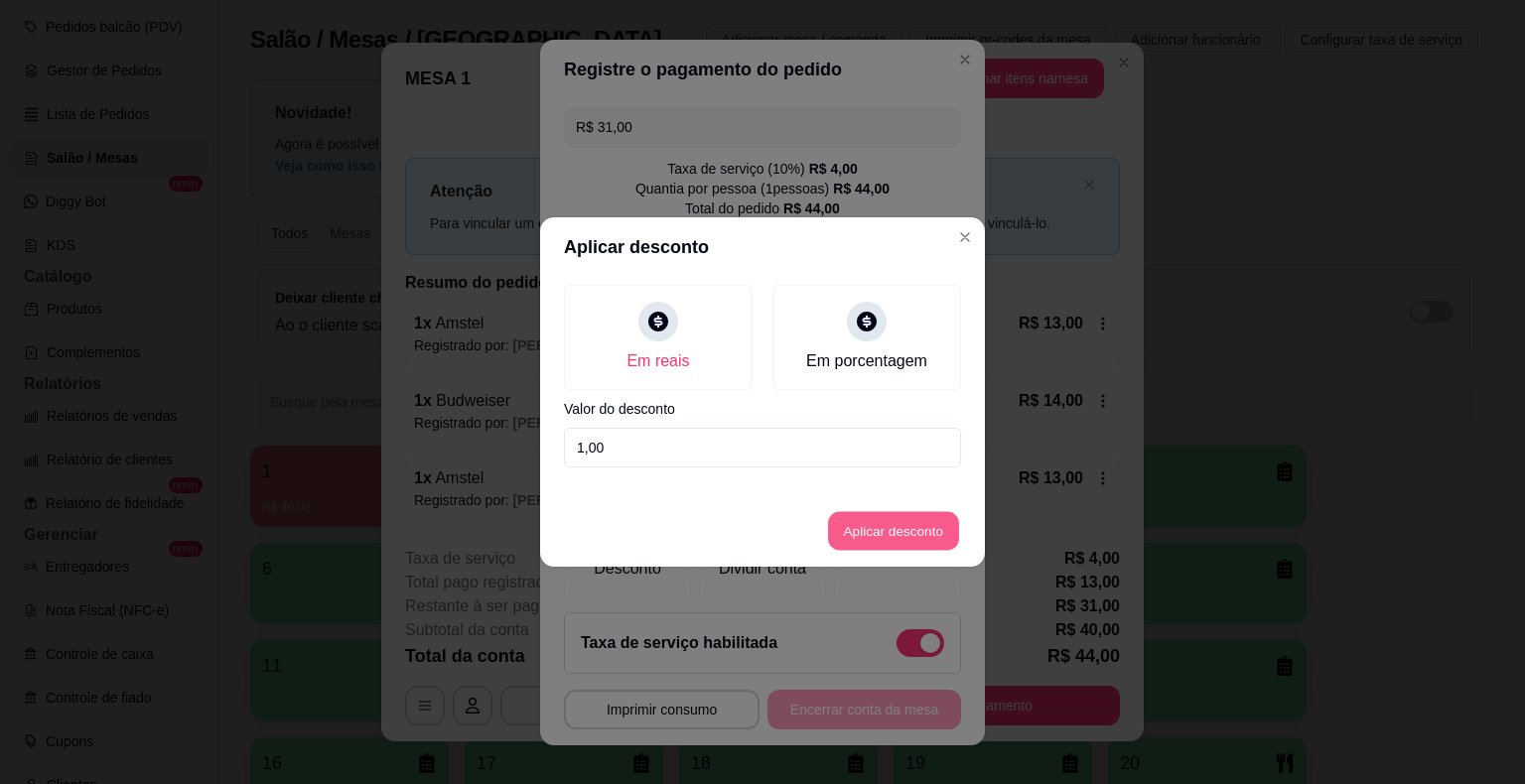 click on "Aplicar desconto" at bounding box center (894, 531) 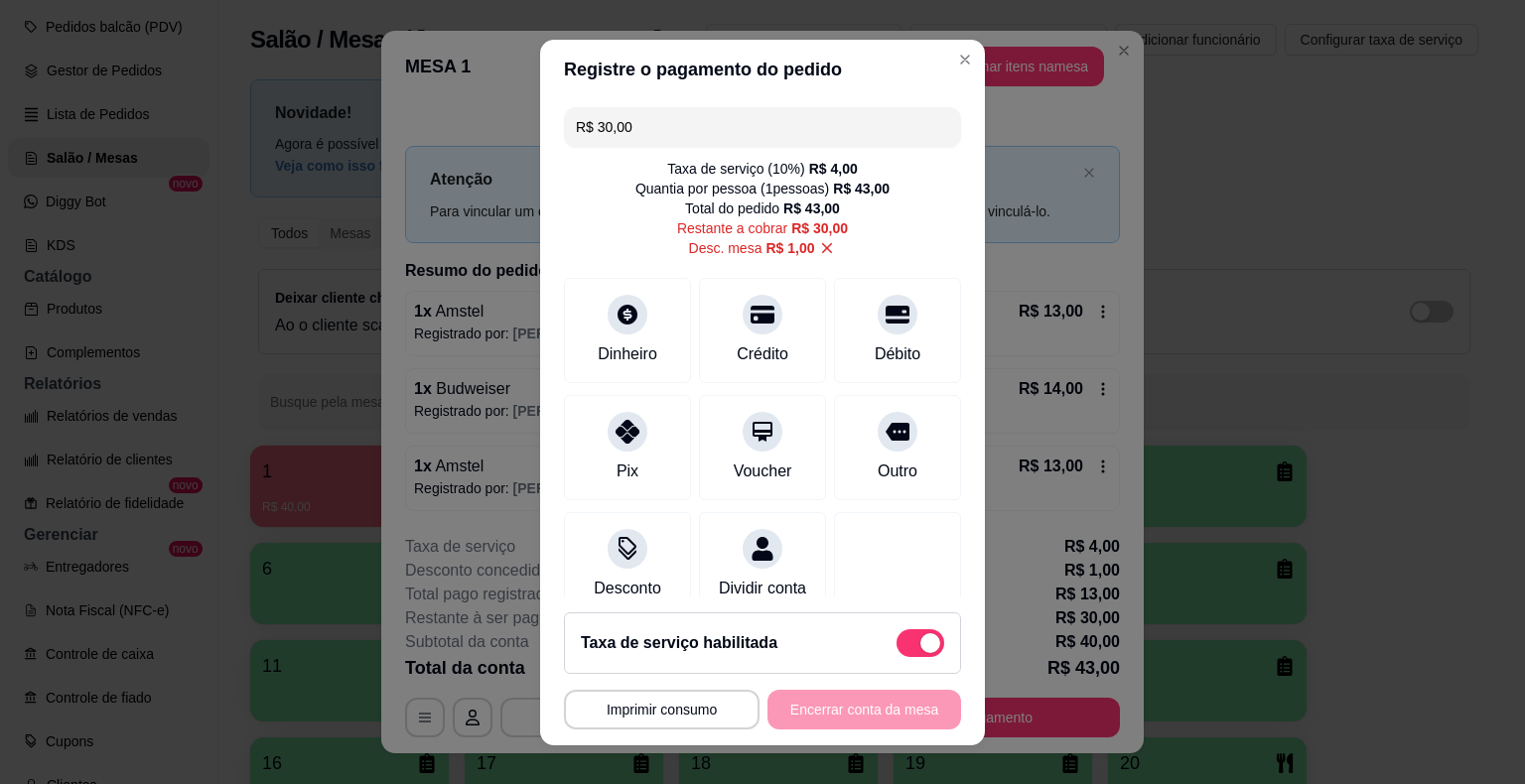 click on "R$ 30,00" at bounding box center (762, 127) 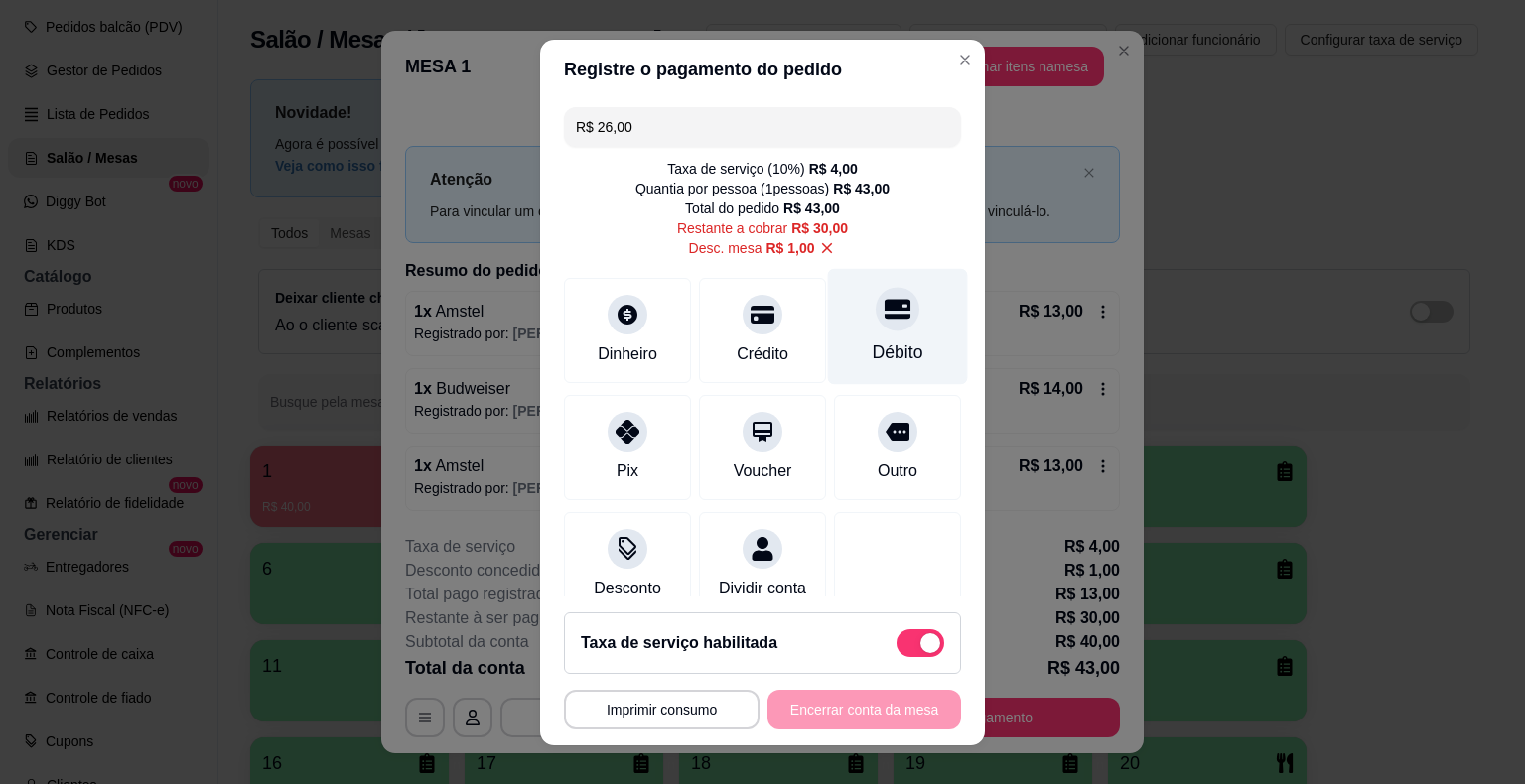 click 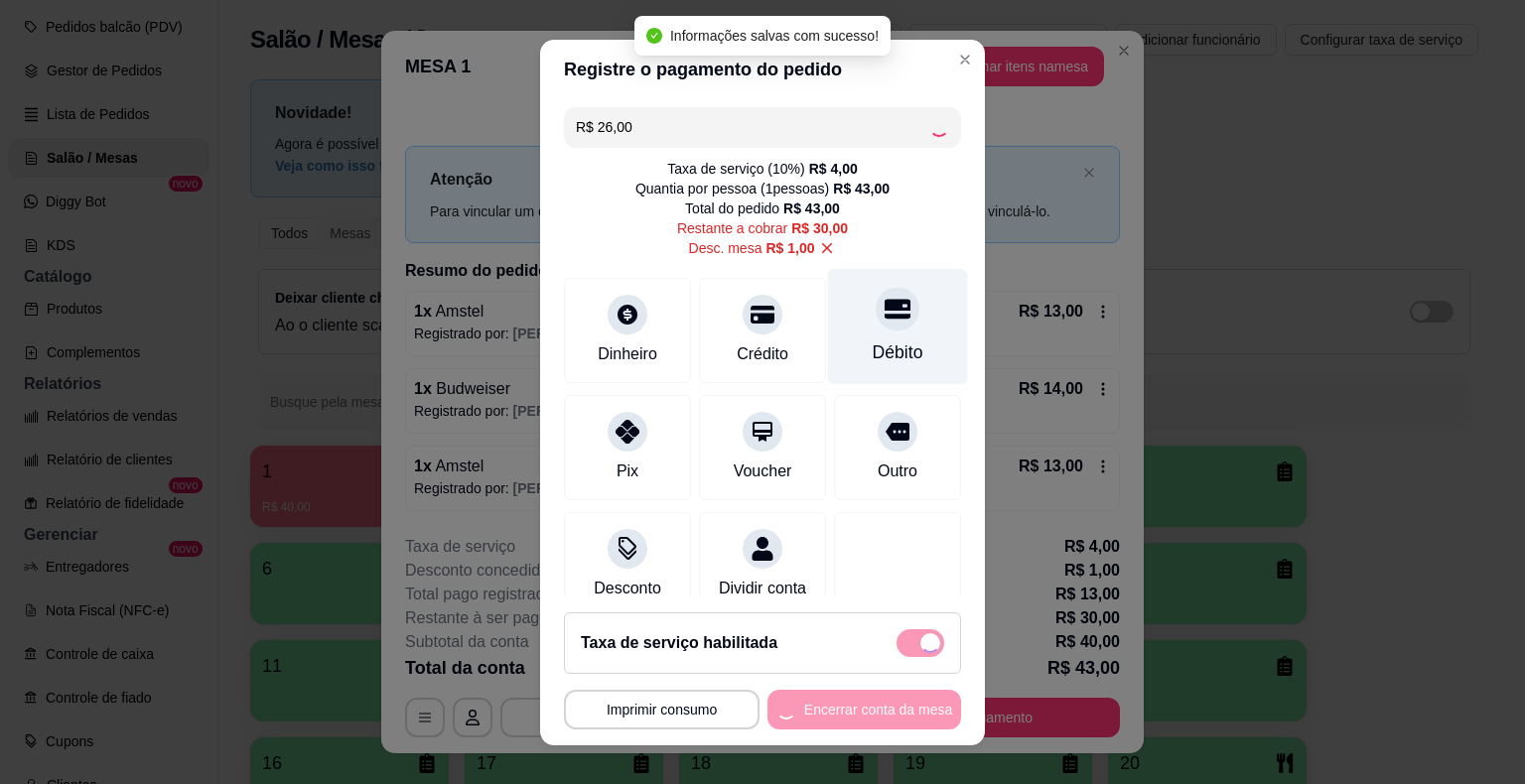 type on "R$ 4,00" 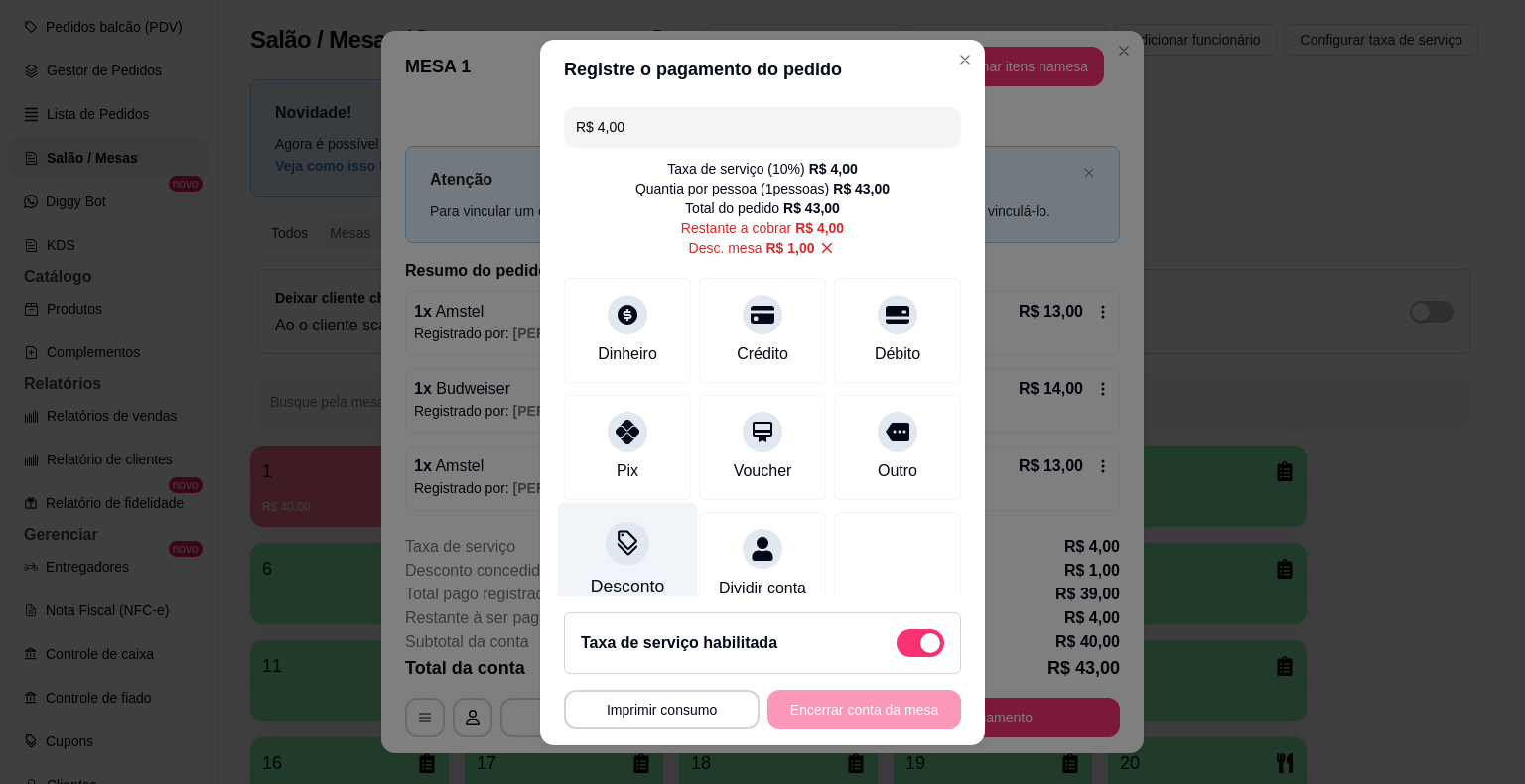 click at bounding box center [627, 543] 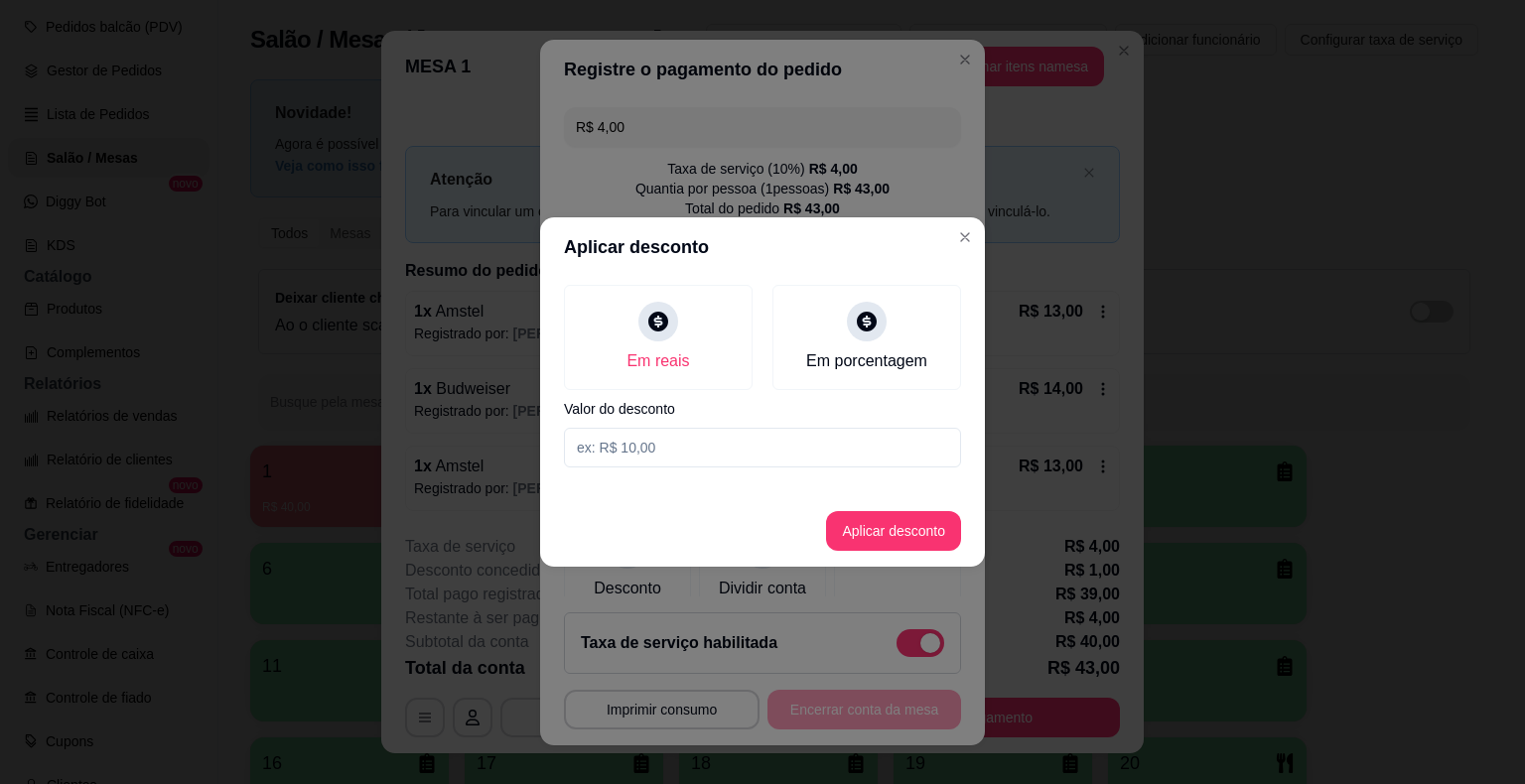click at bounding box center [762, 448] 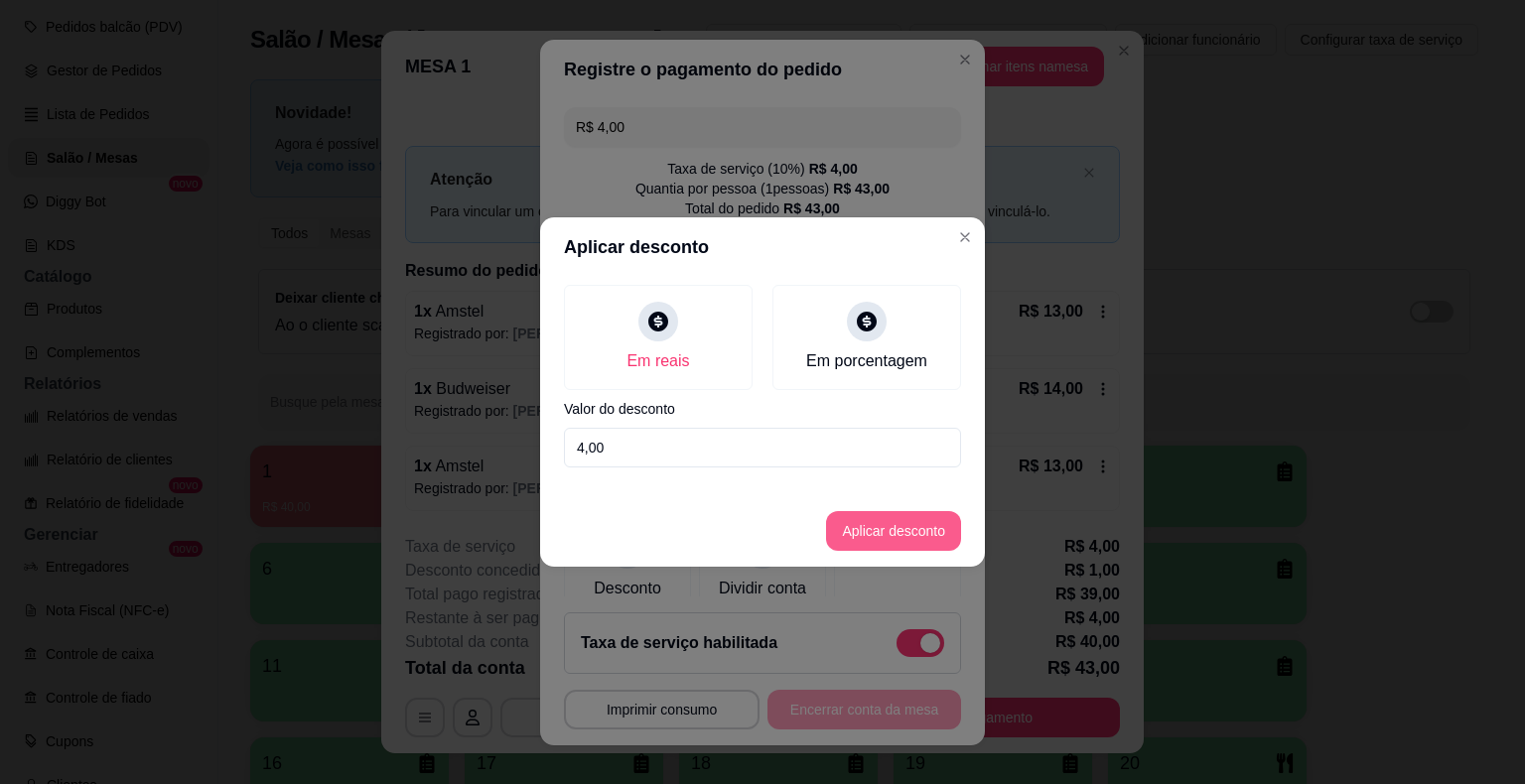 type on "4,00" 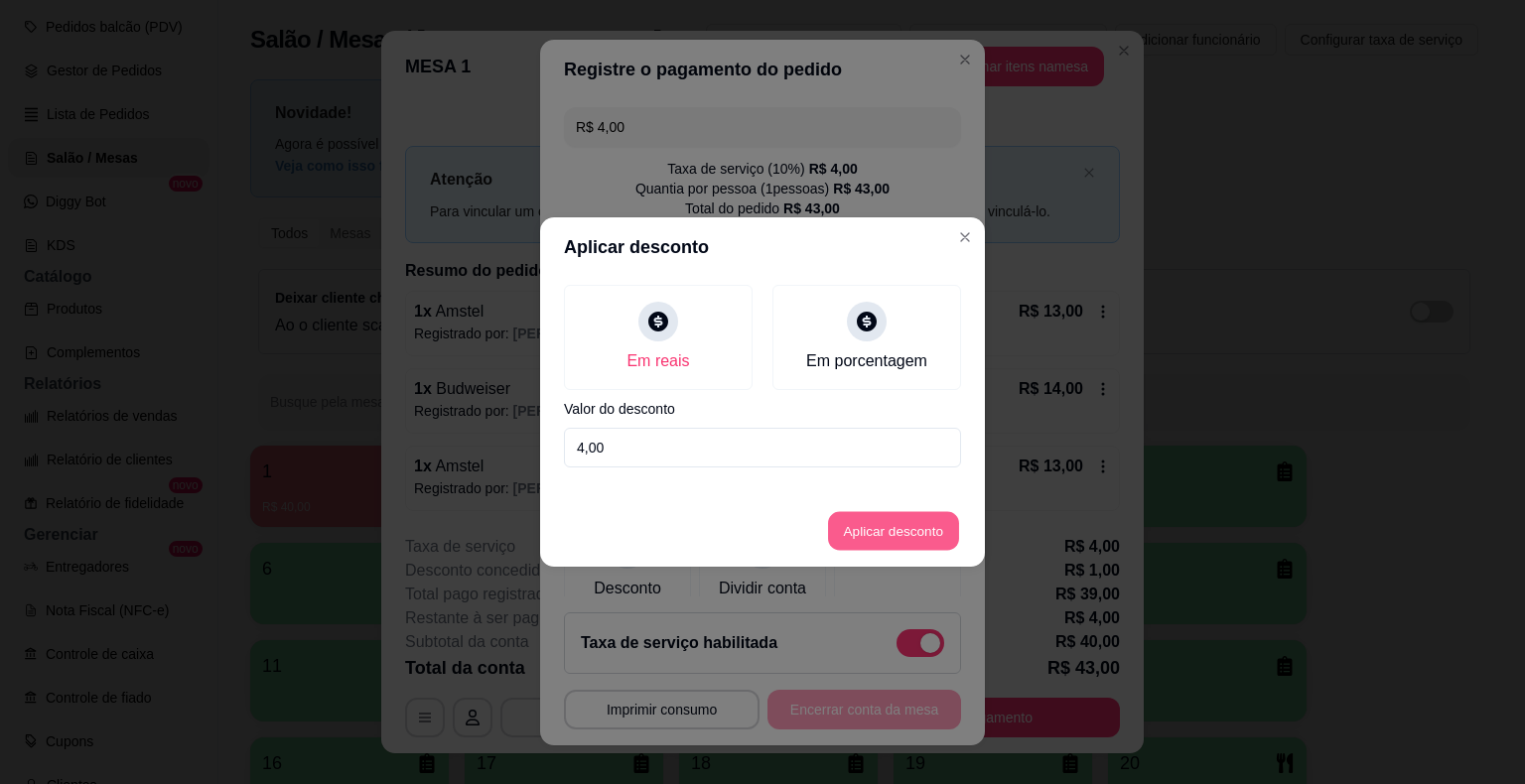 click on "Aplicar desconto" at bounding box center [894, 531] 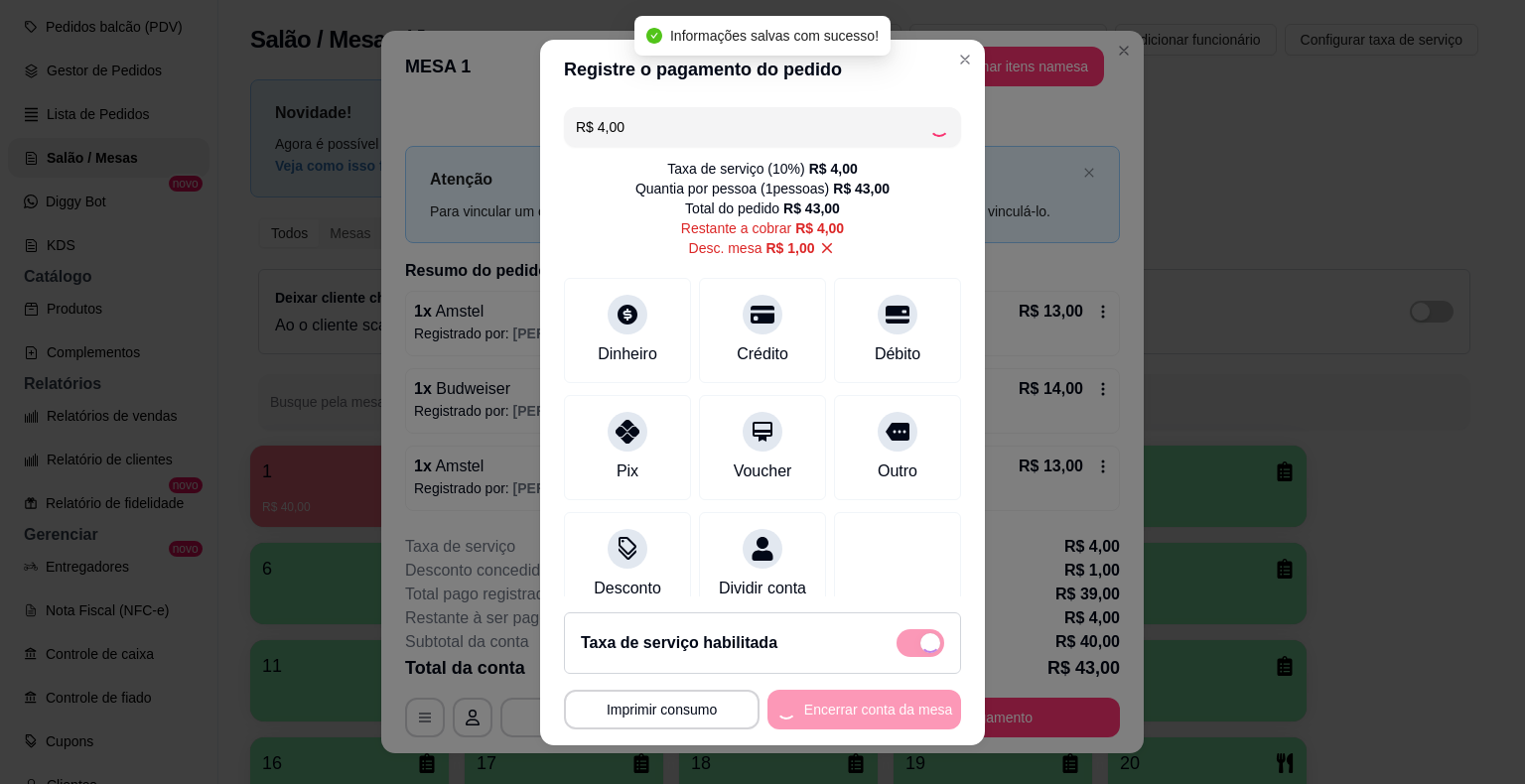 type on "R$ 1,00" 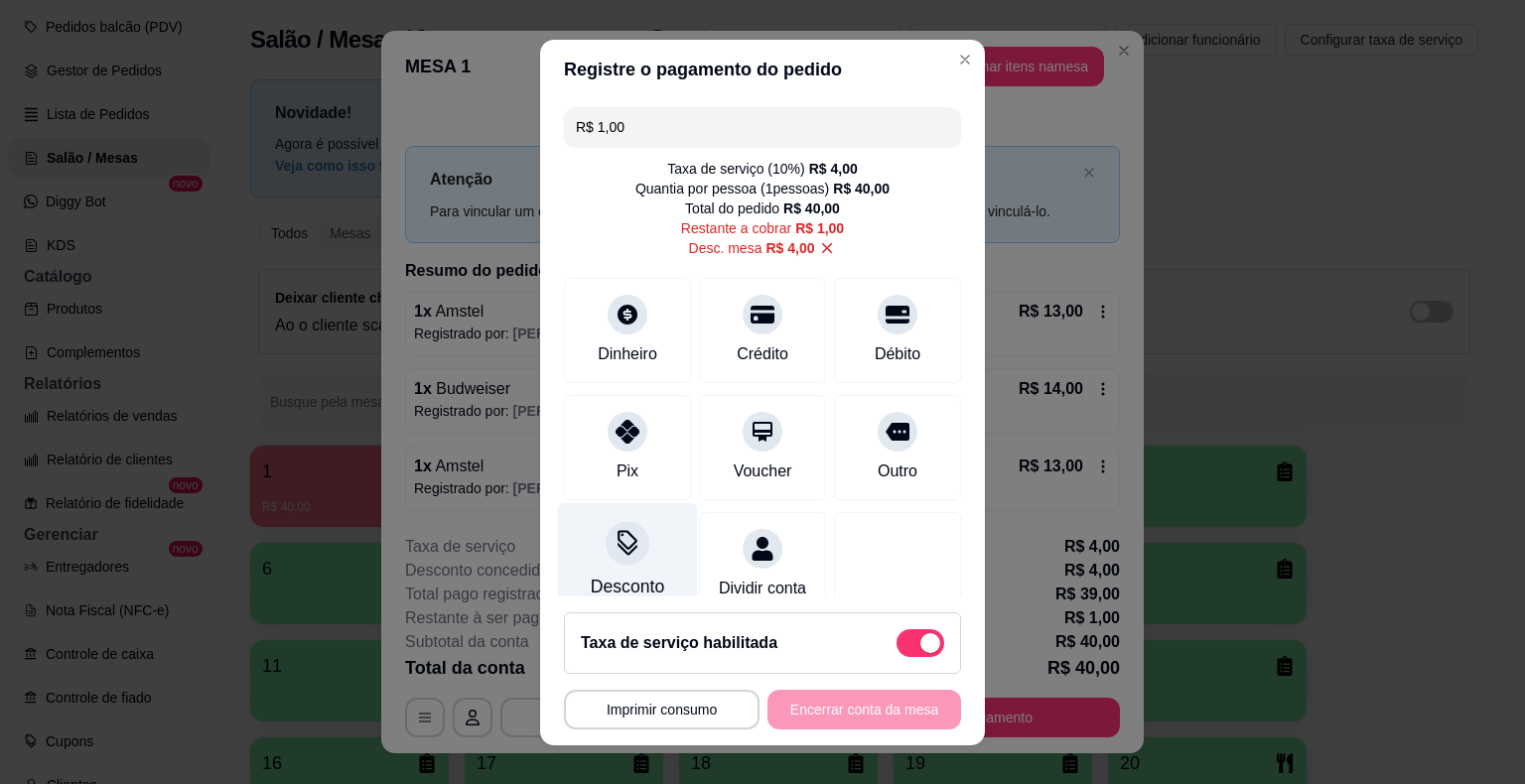 click on "Desconto" at bounding box center [627, 587] 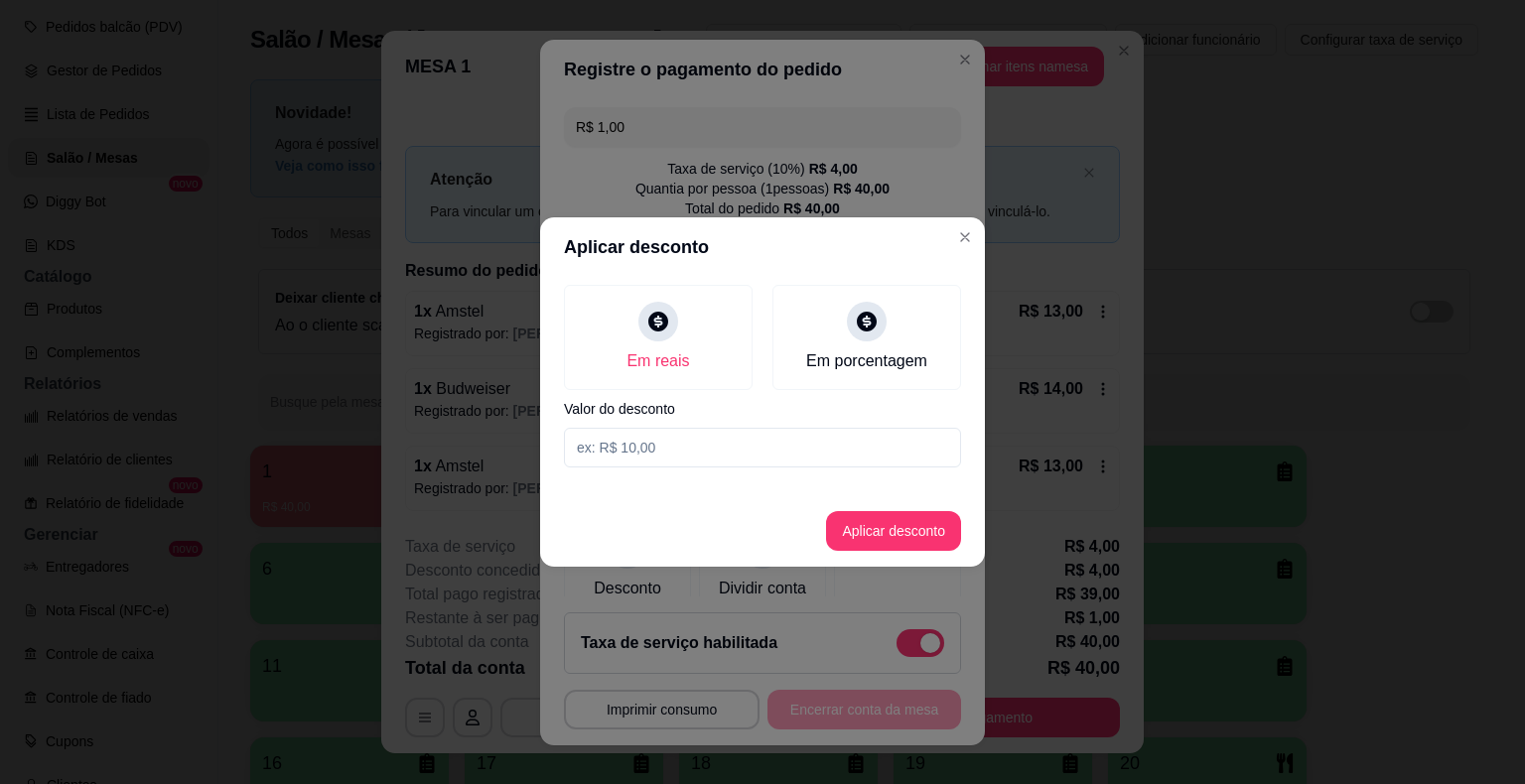 click at bounding box center (762, 448) 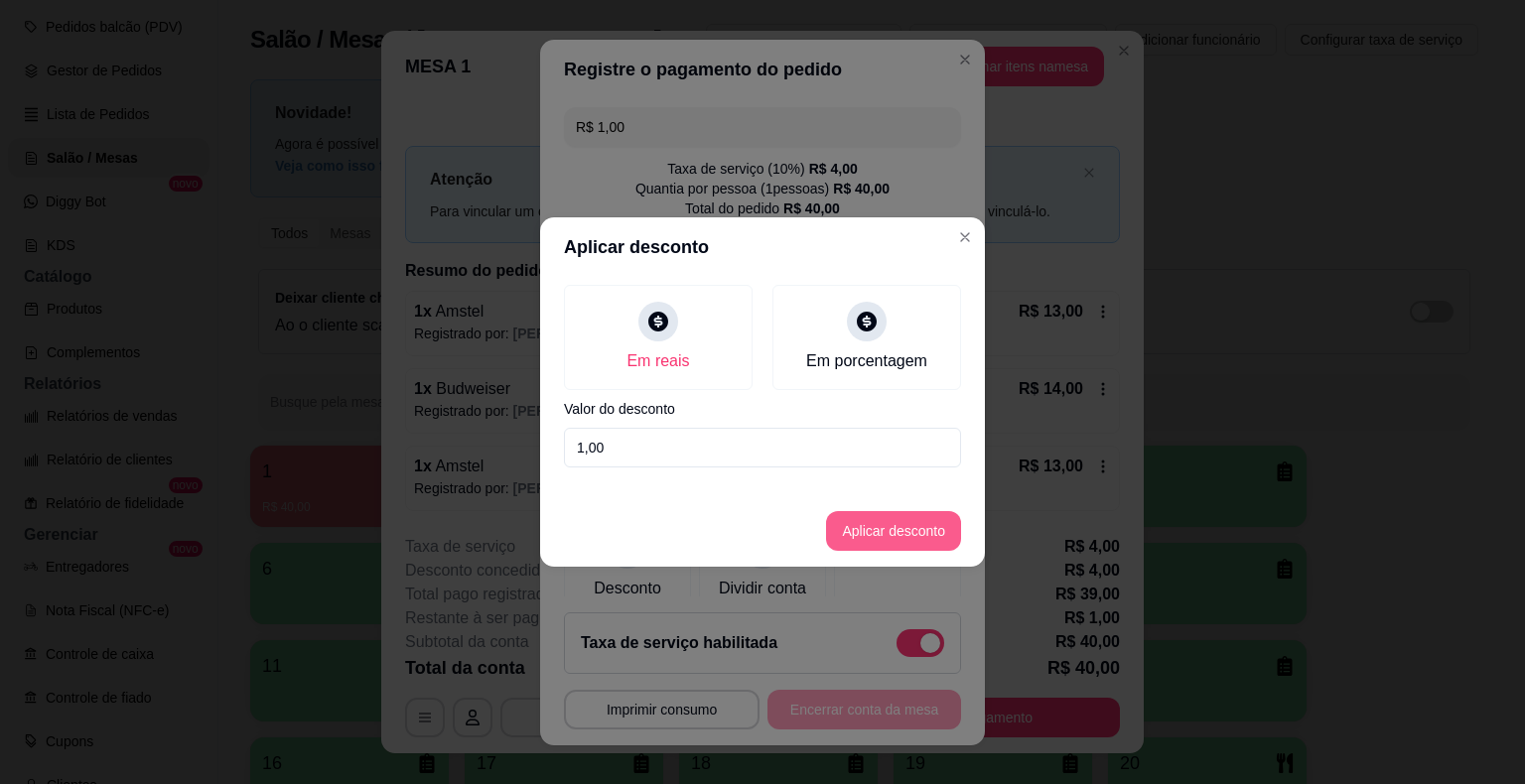 type on "1,00" 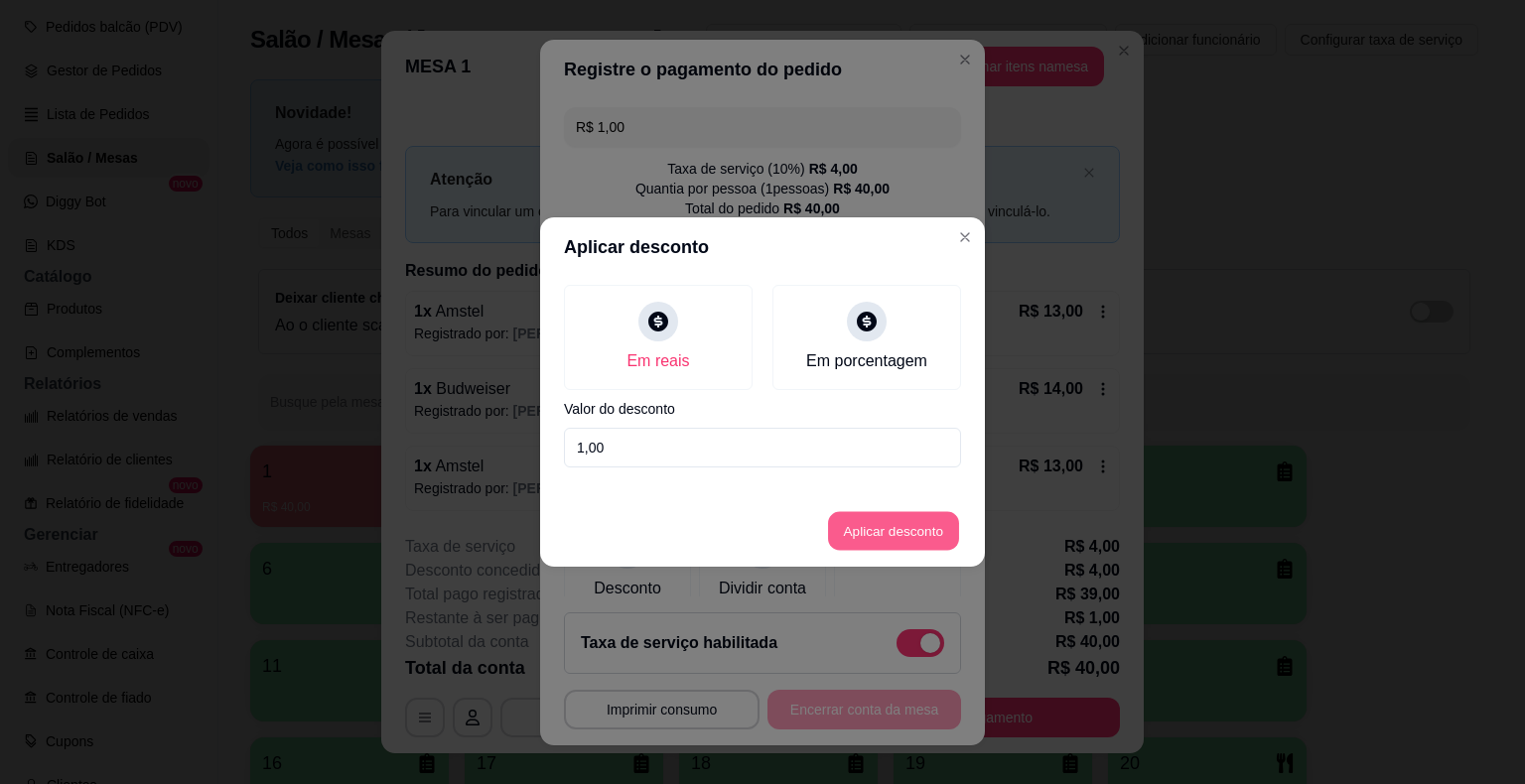 click on "Aplicar desconto" at bounding box center (894, 531) 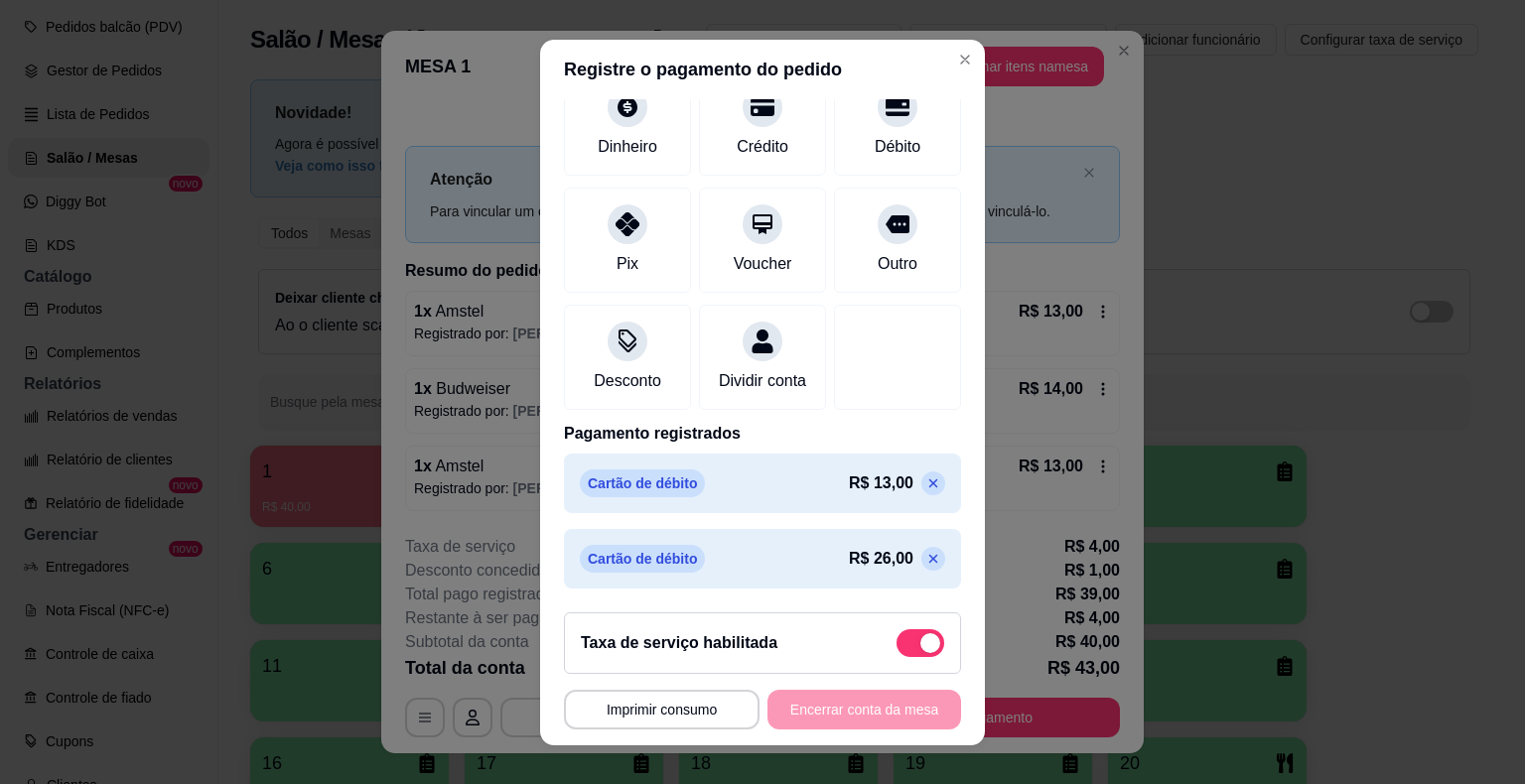 scroll, scrollTop: 228, scrollLeft: 0, axis: vertical 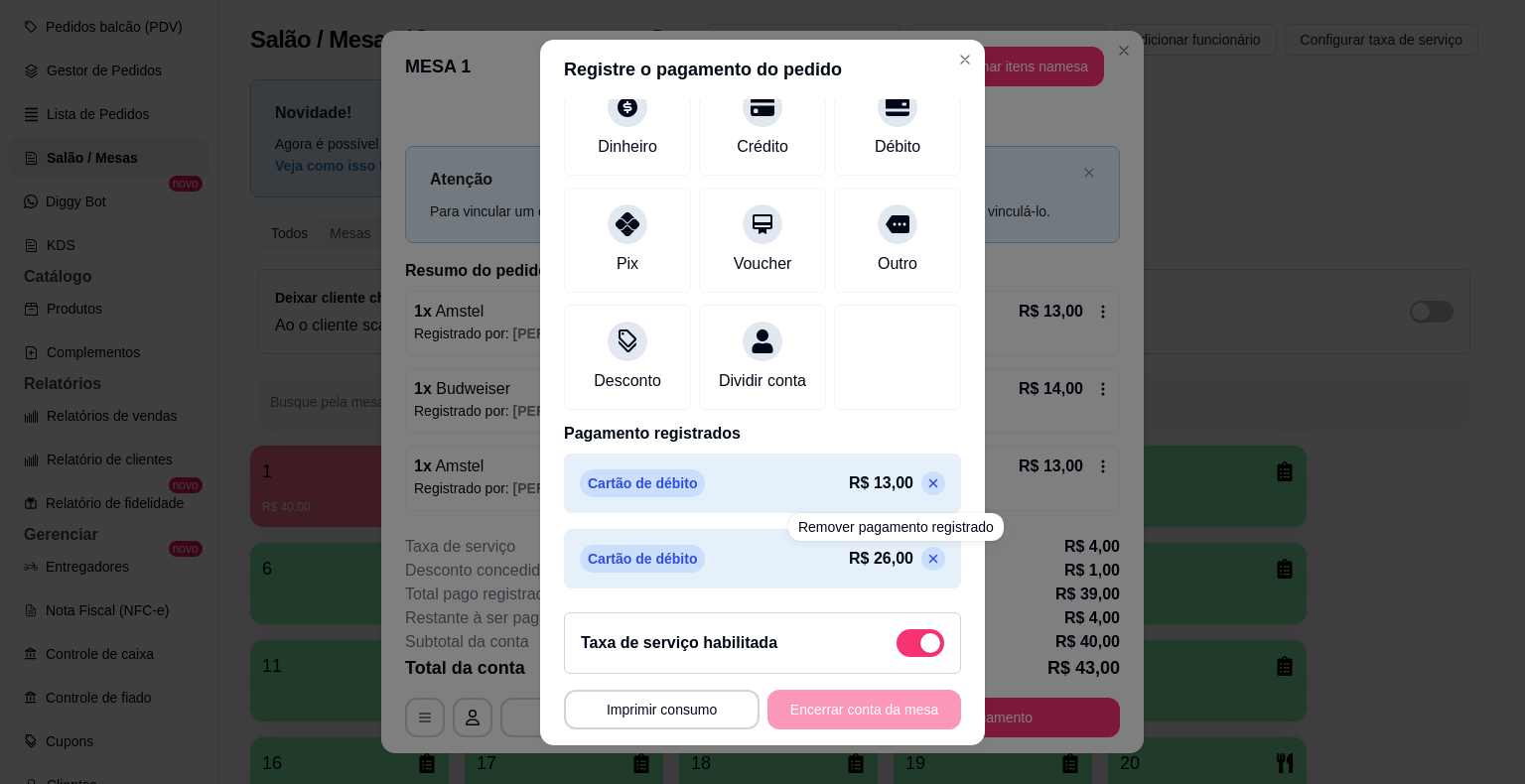 click 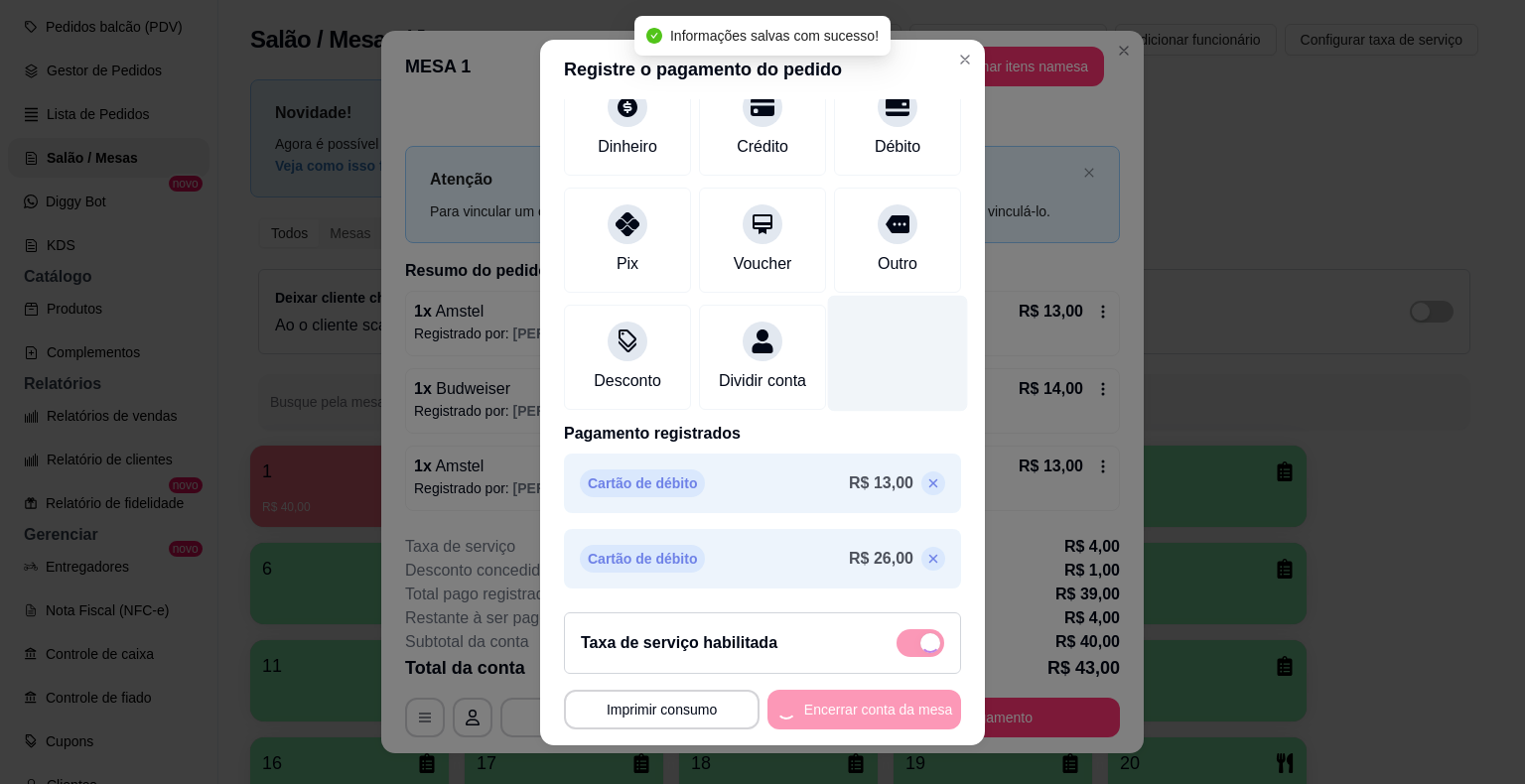 scroll, scrollTop: 154, scrollLeft: 0, axis: vertical 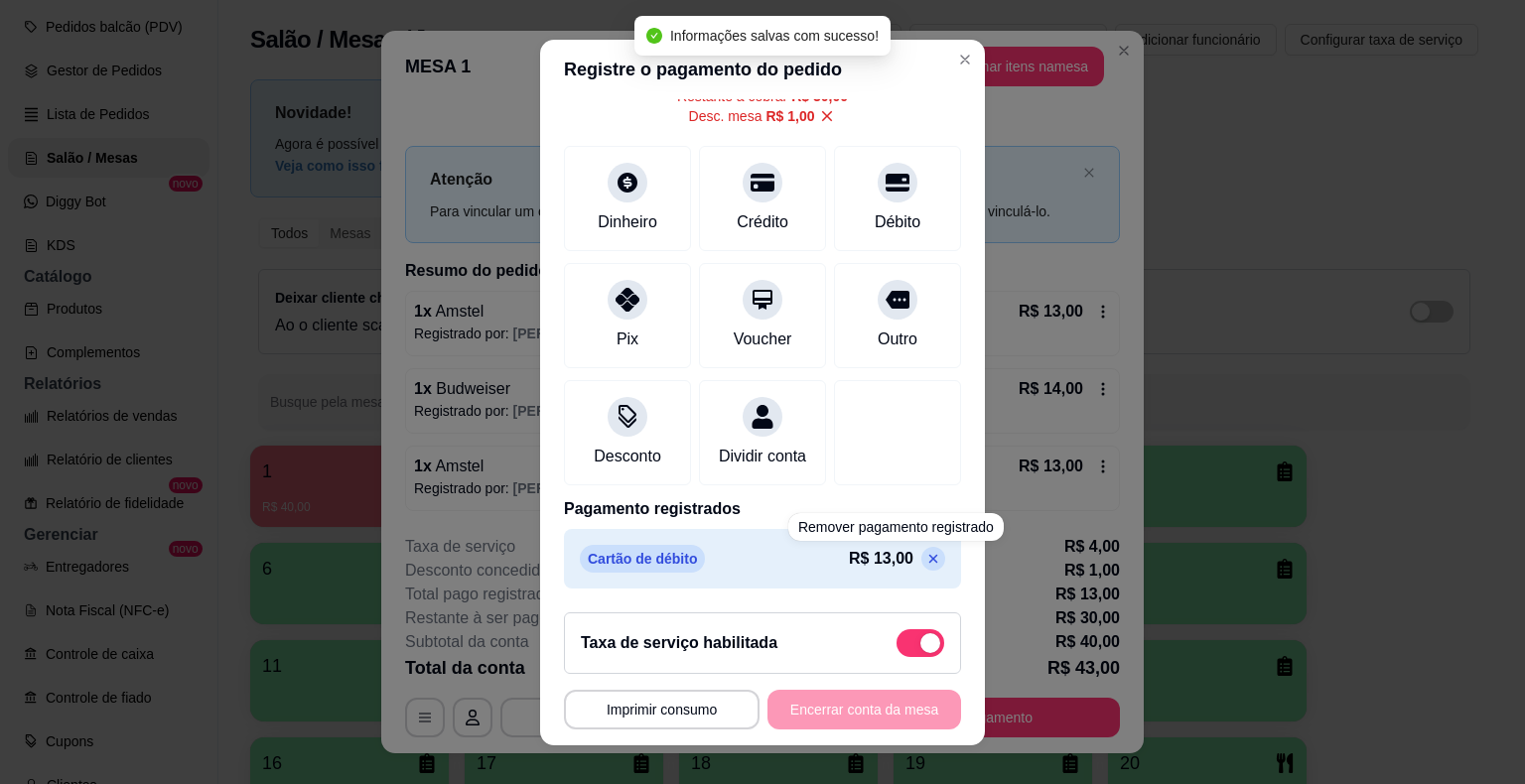 click 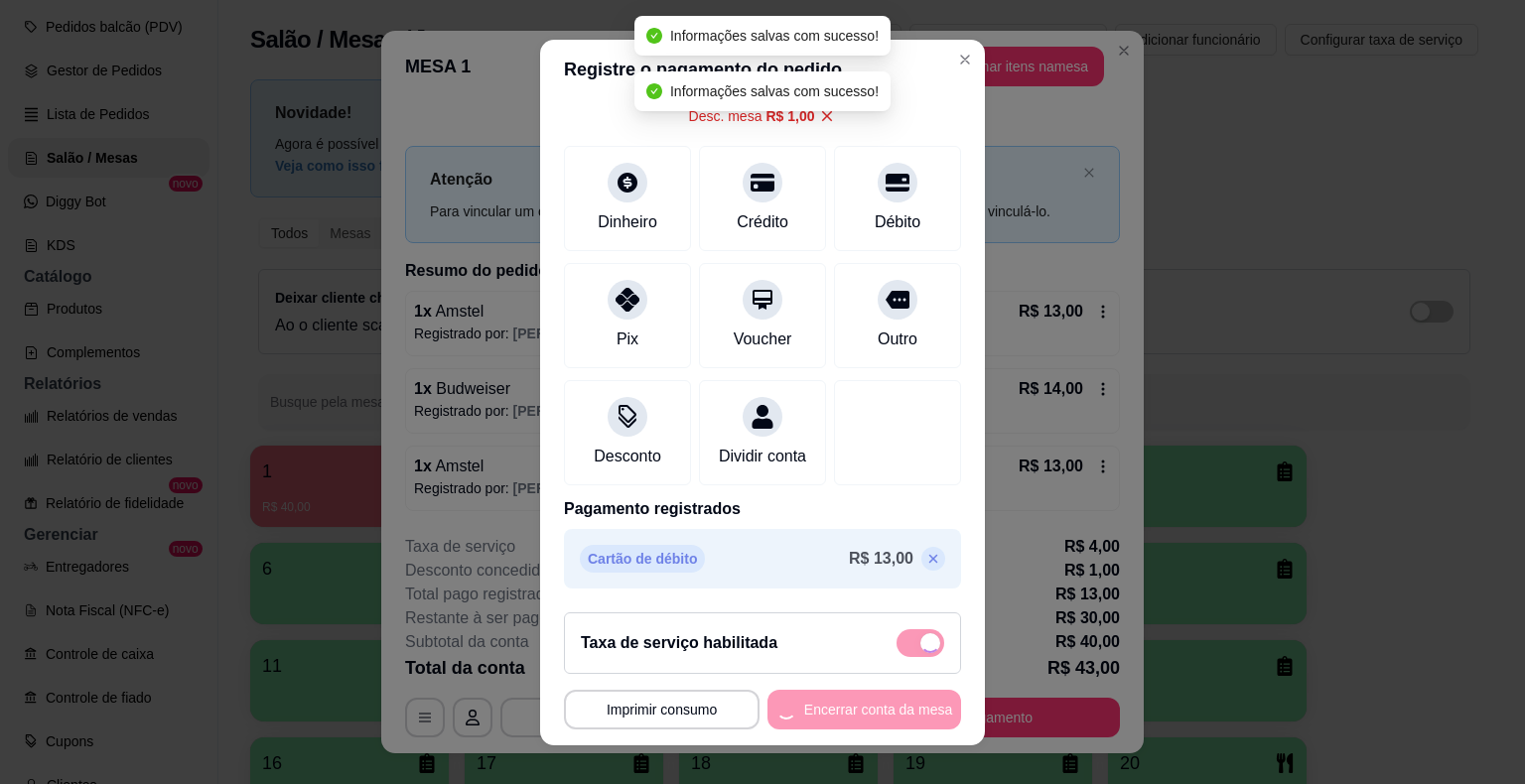 scroll, scrollTop: 51, scrollLeft: 0, axis: vertical 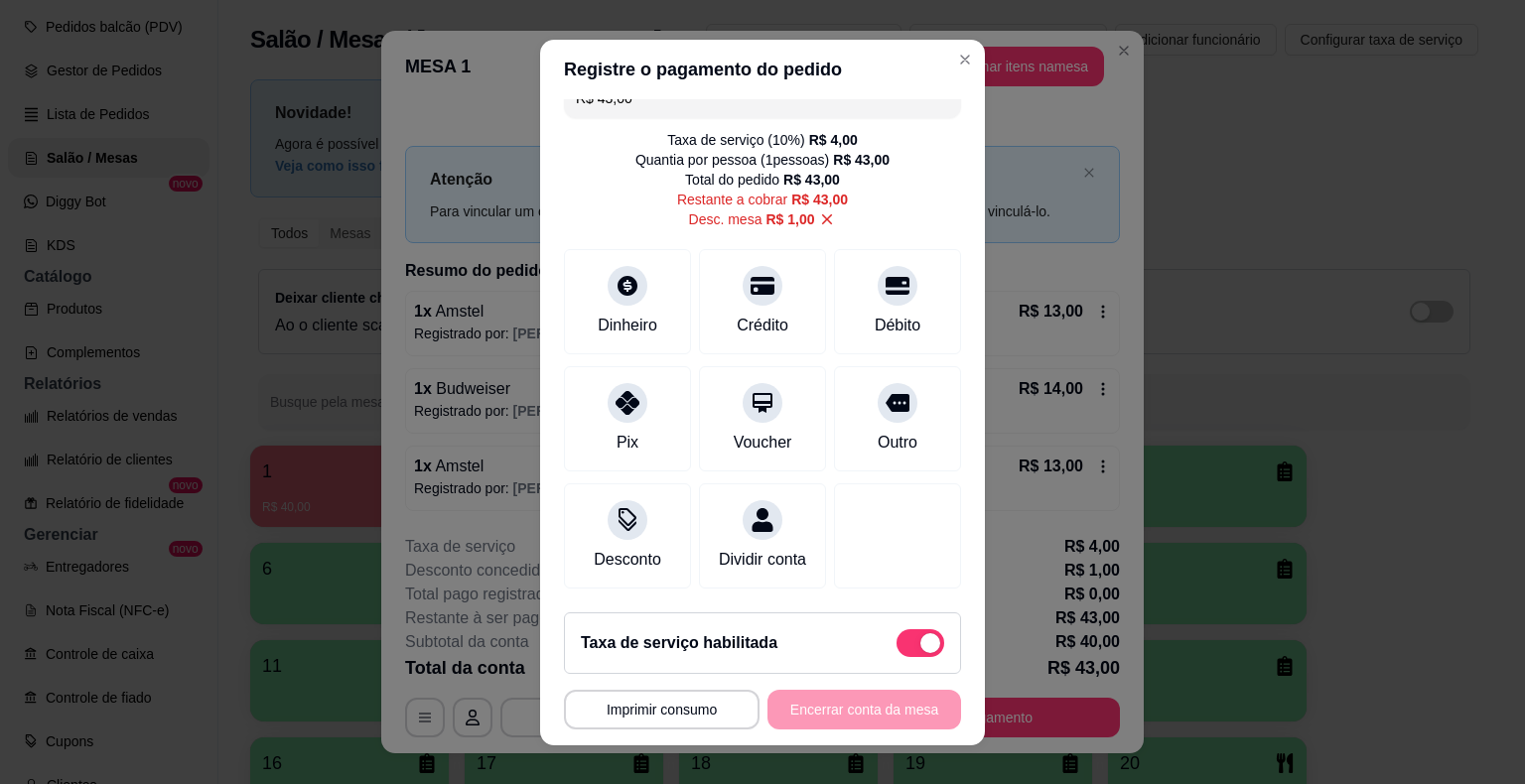 click 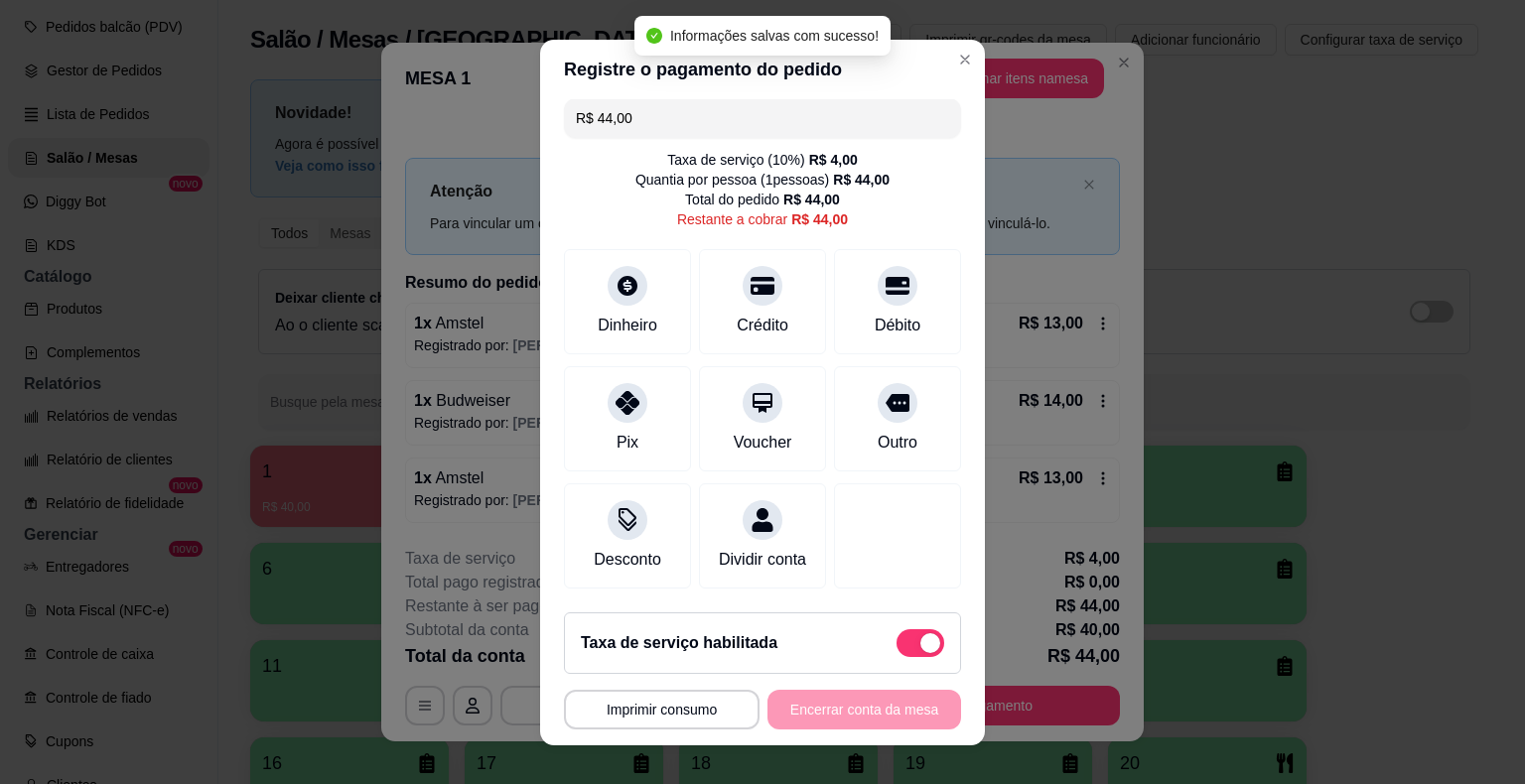 scroll, scrollTop: 31, scrollLeft: 0, axis: vertical 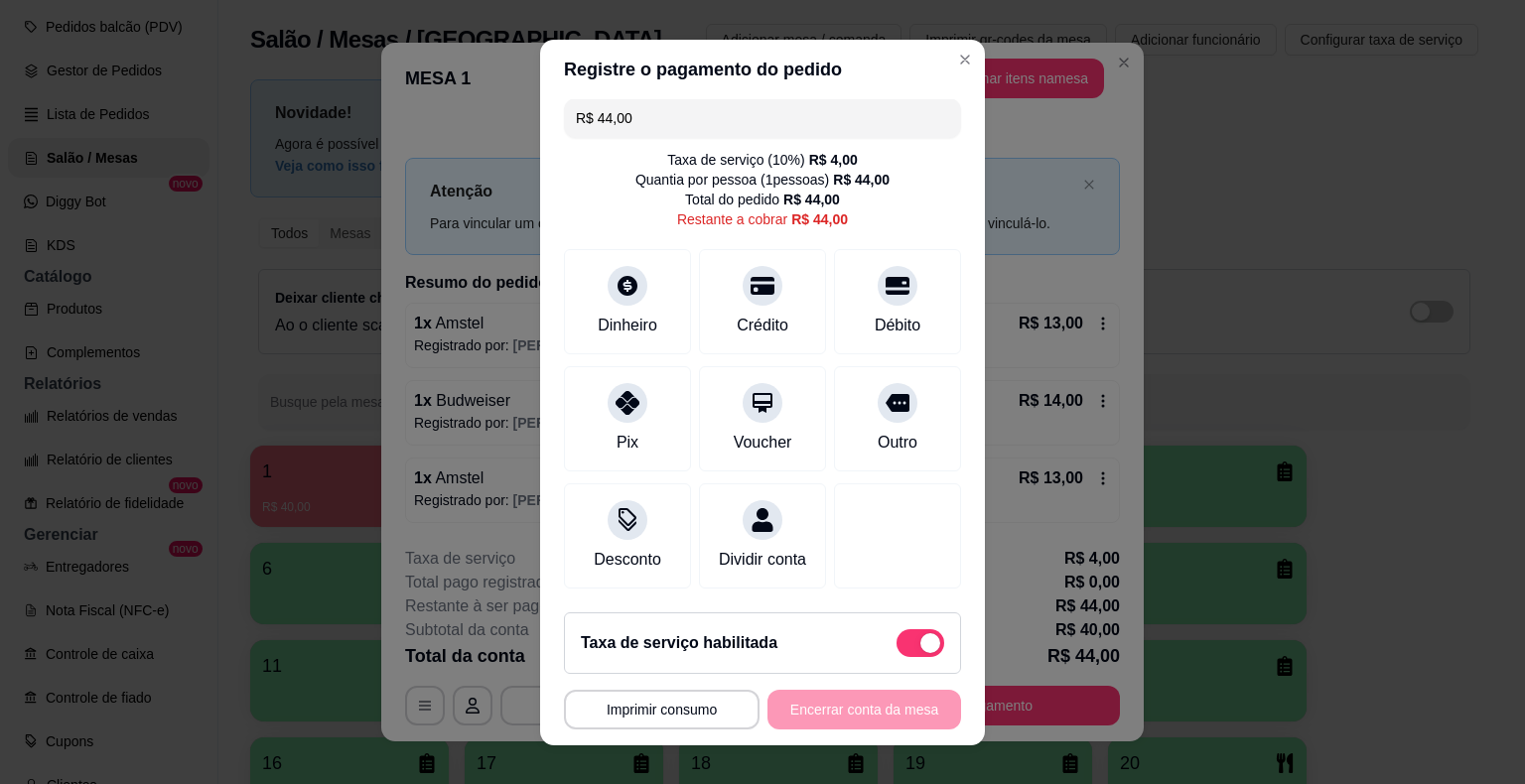 click on "R$ 44,00" at bounding box center [762, 118] 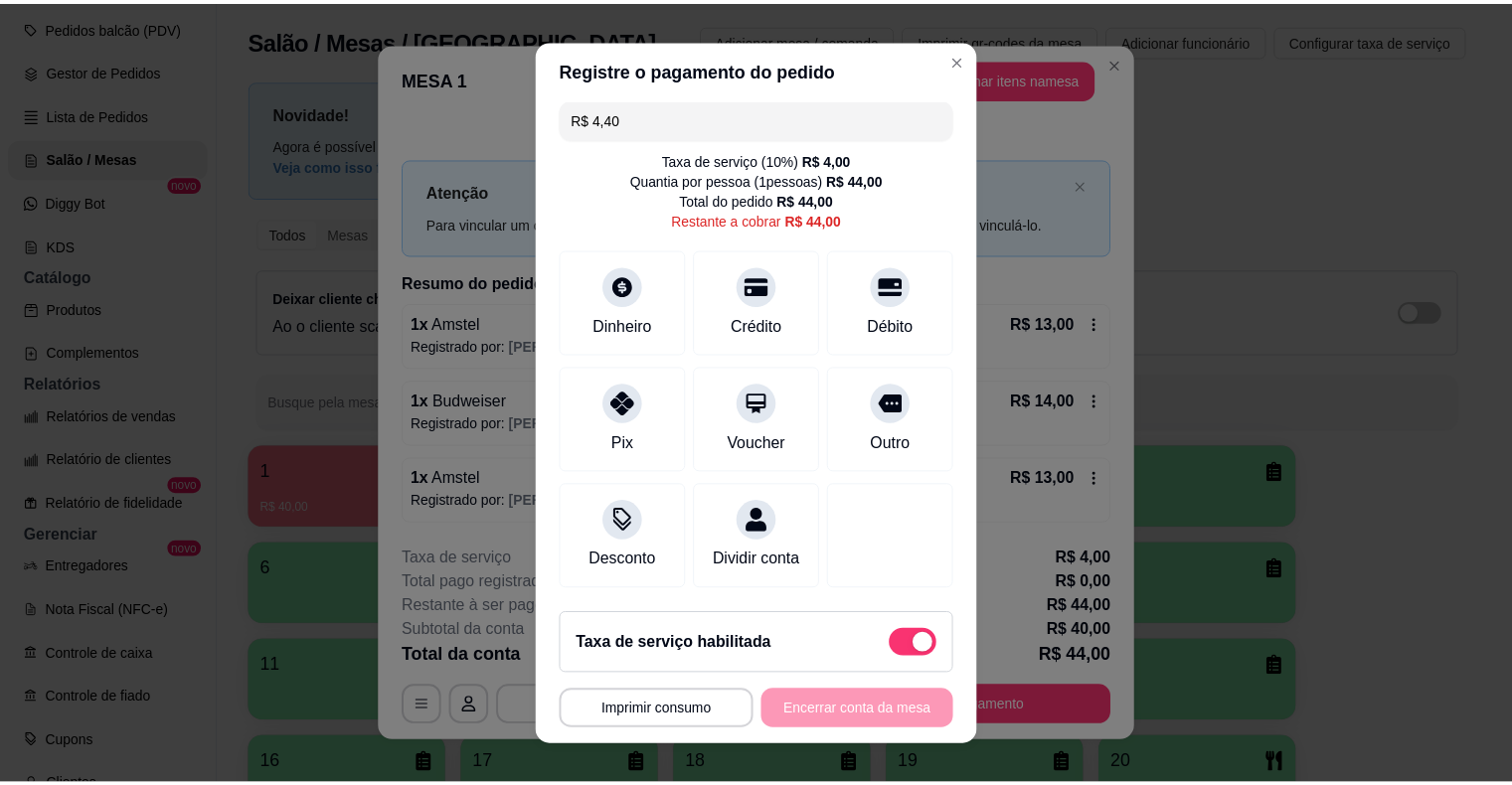 scroll, scrollTop: 19, scrollLeft: 0, axis: vertical 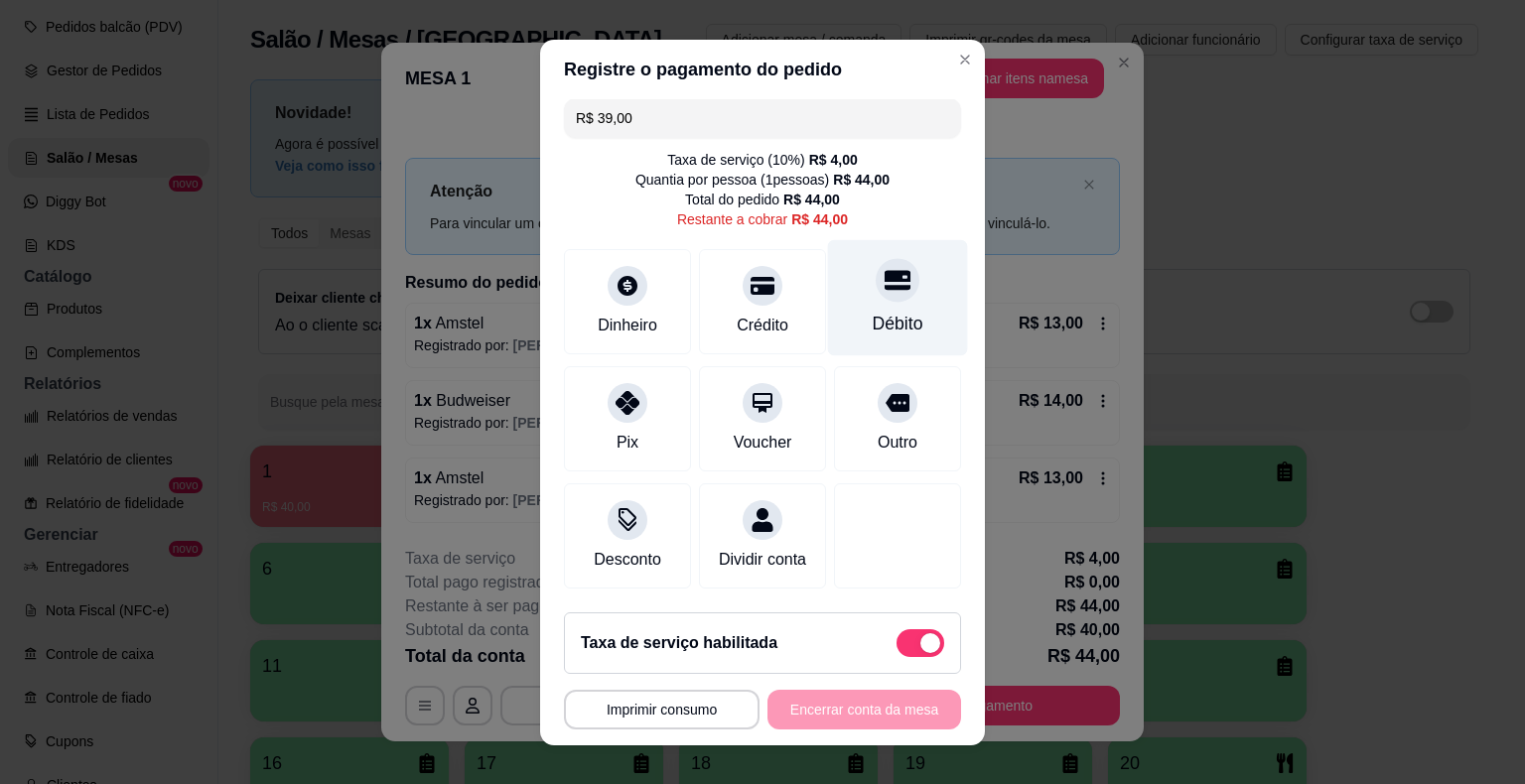 click at bounding box center (898, 280) 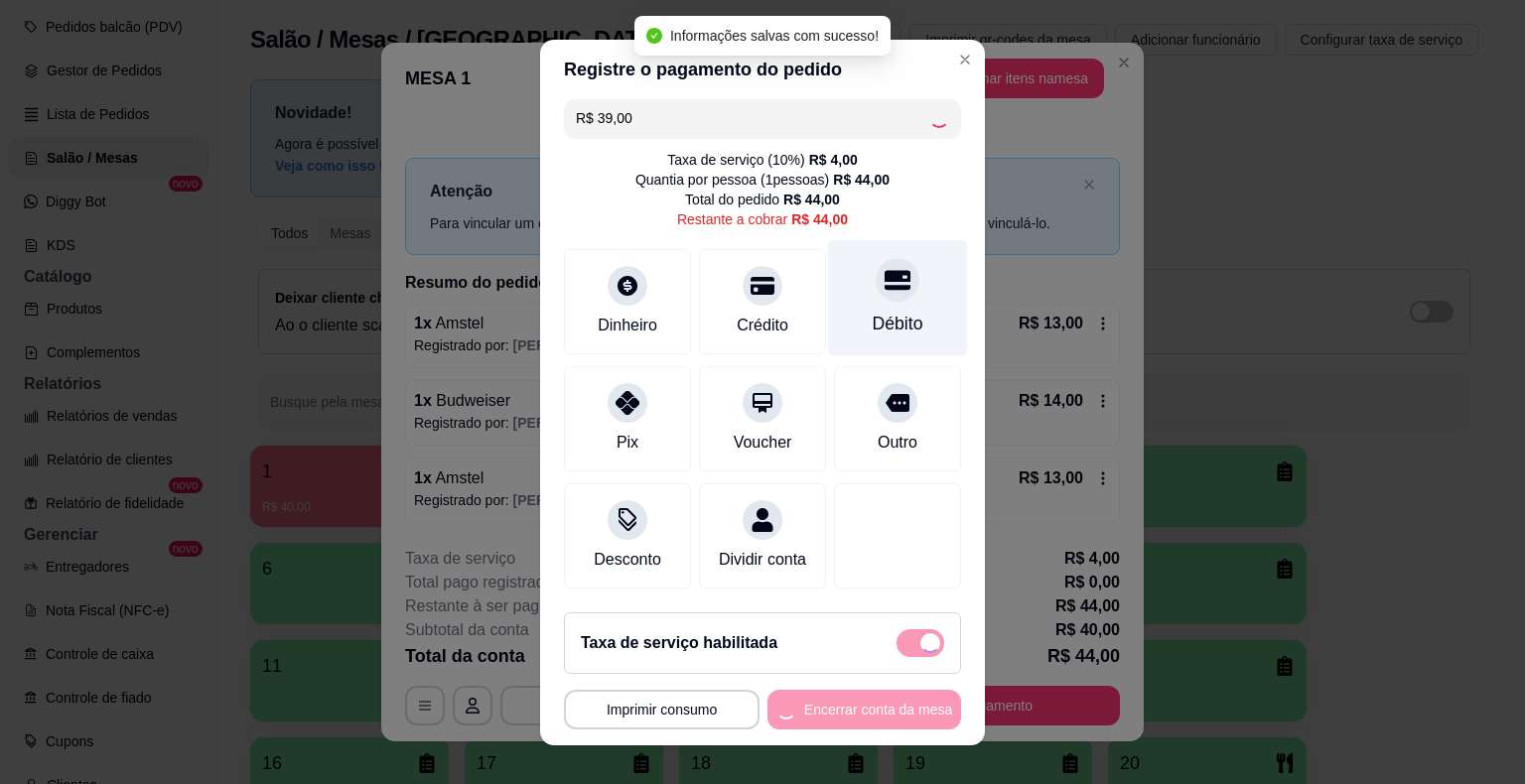 type on "R$ 5,00" 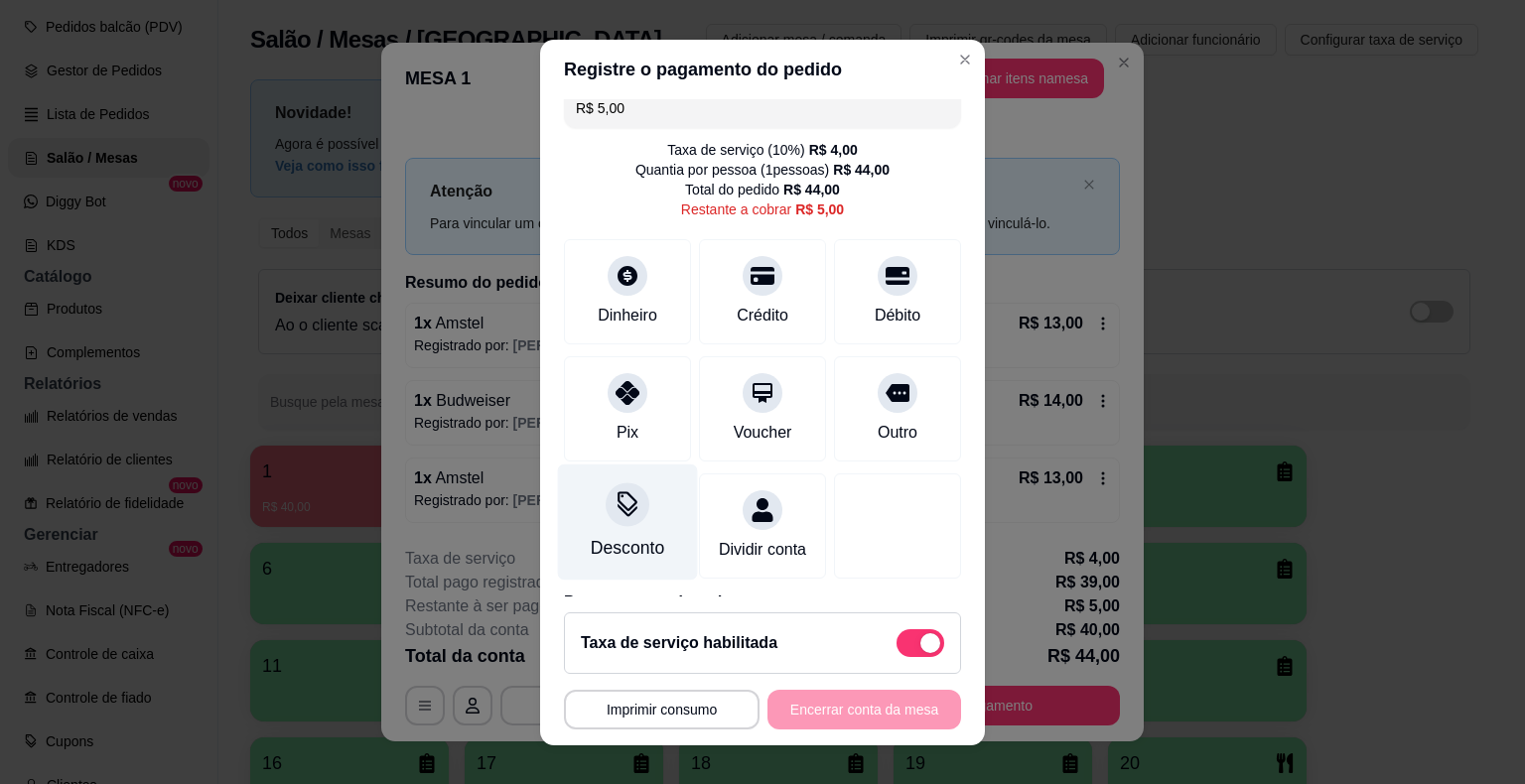 click on "Desconto" at bounding box center [627, 521] 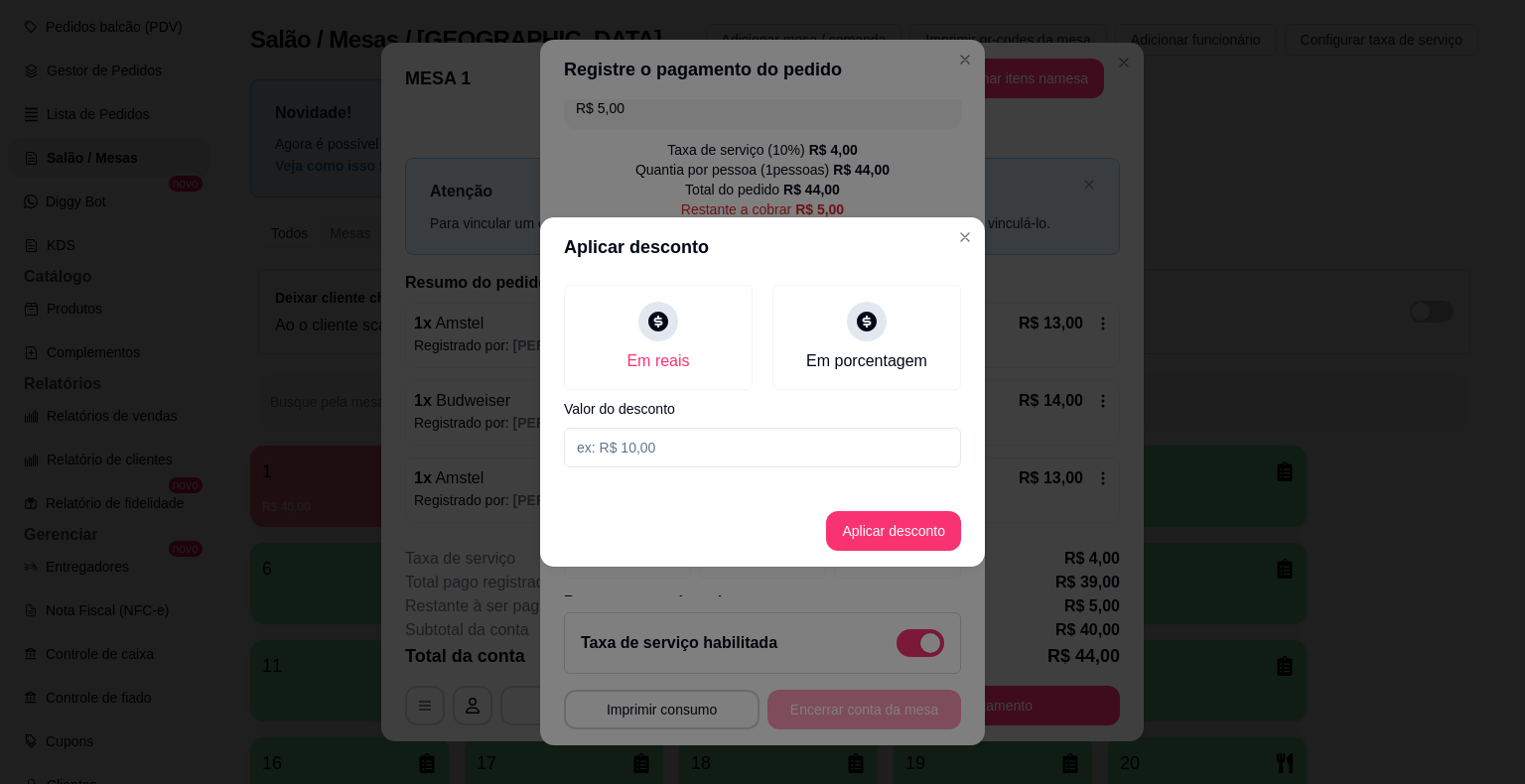 click at bounding box center (762, 448) 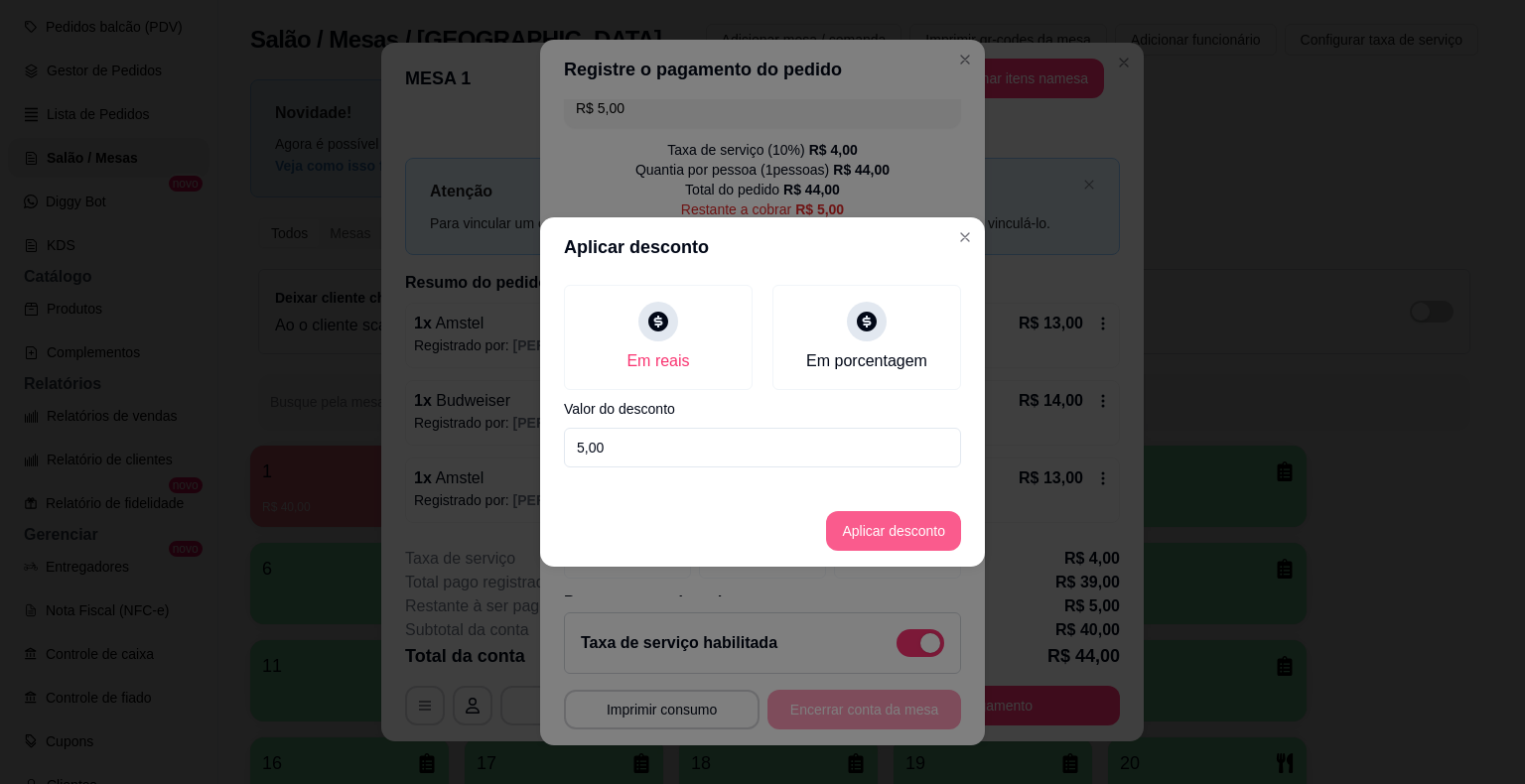 type on "5,00" 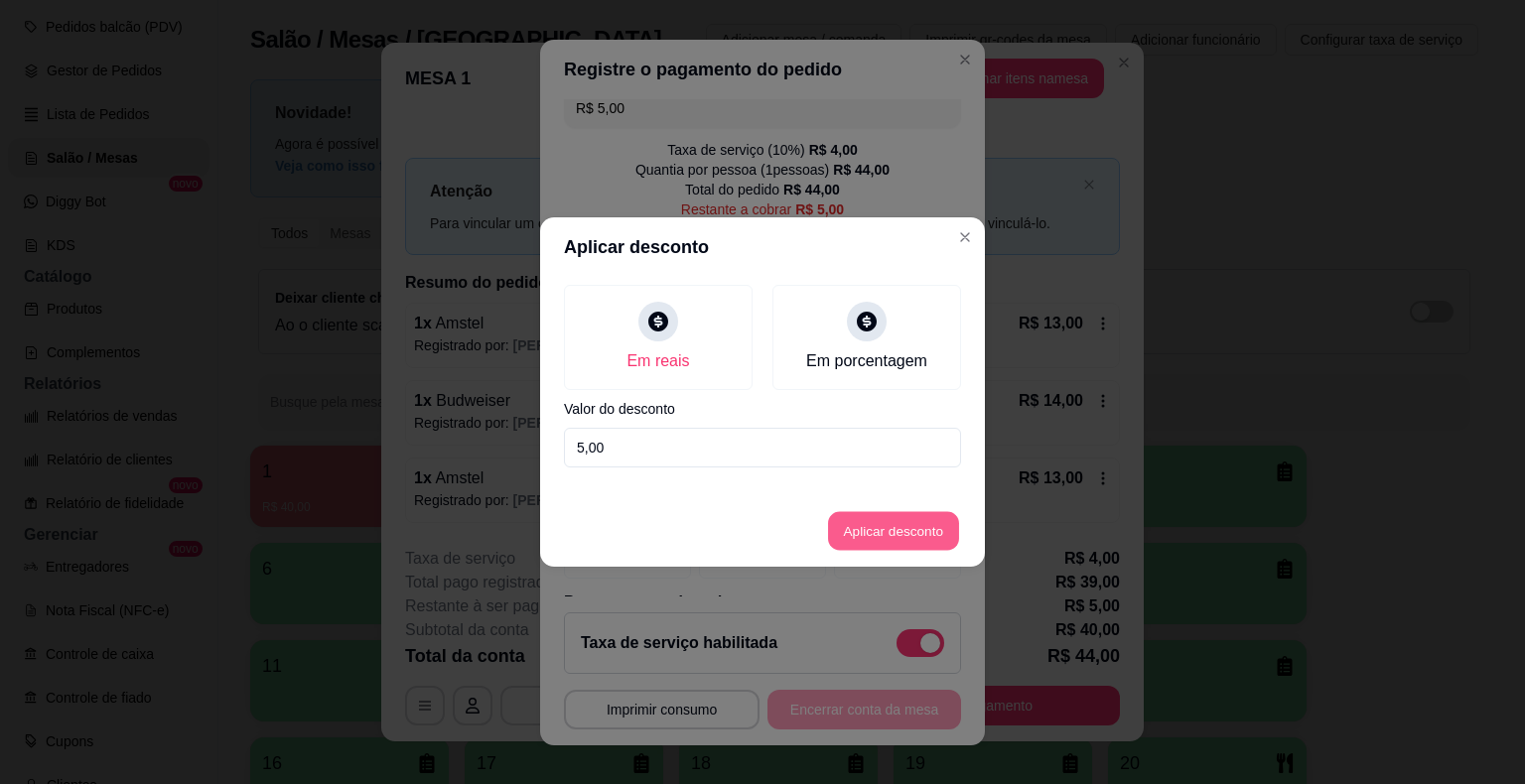 click on "Aplicar desconto" at bounding box center [894, 531] 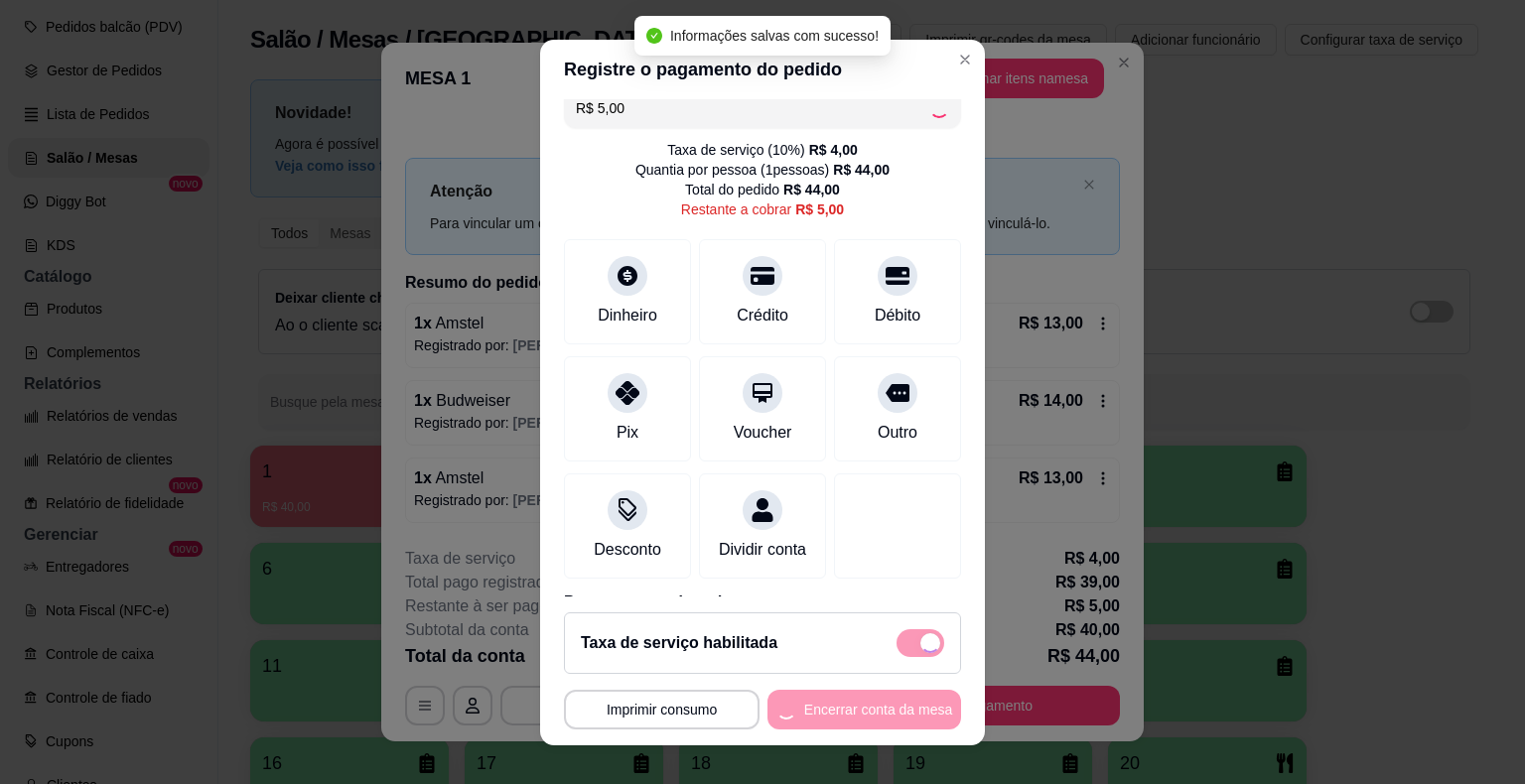 type on "R$ 0,00" 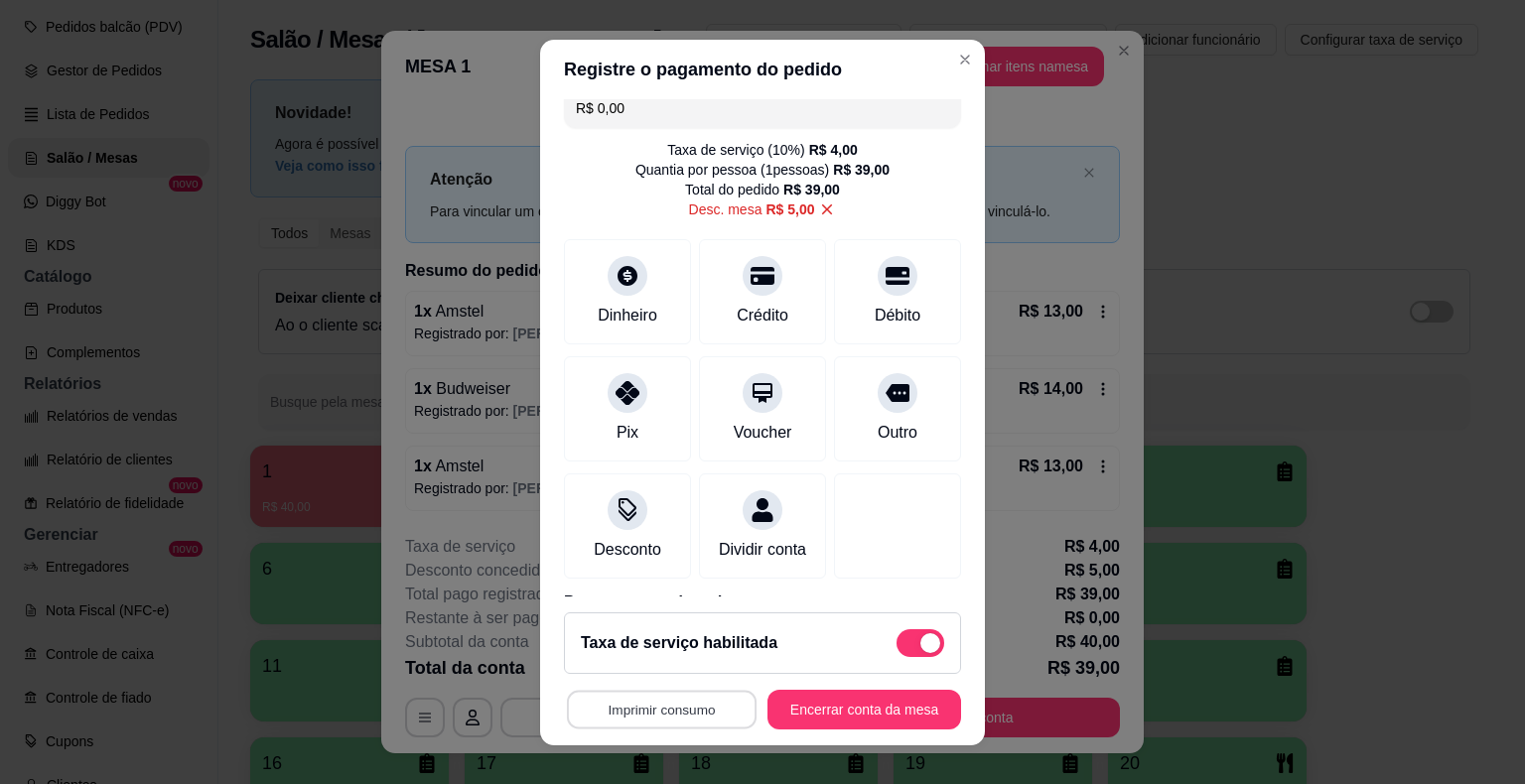 click on "Imprimir consumo" at bounding box center (661, 709) 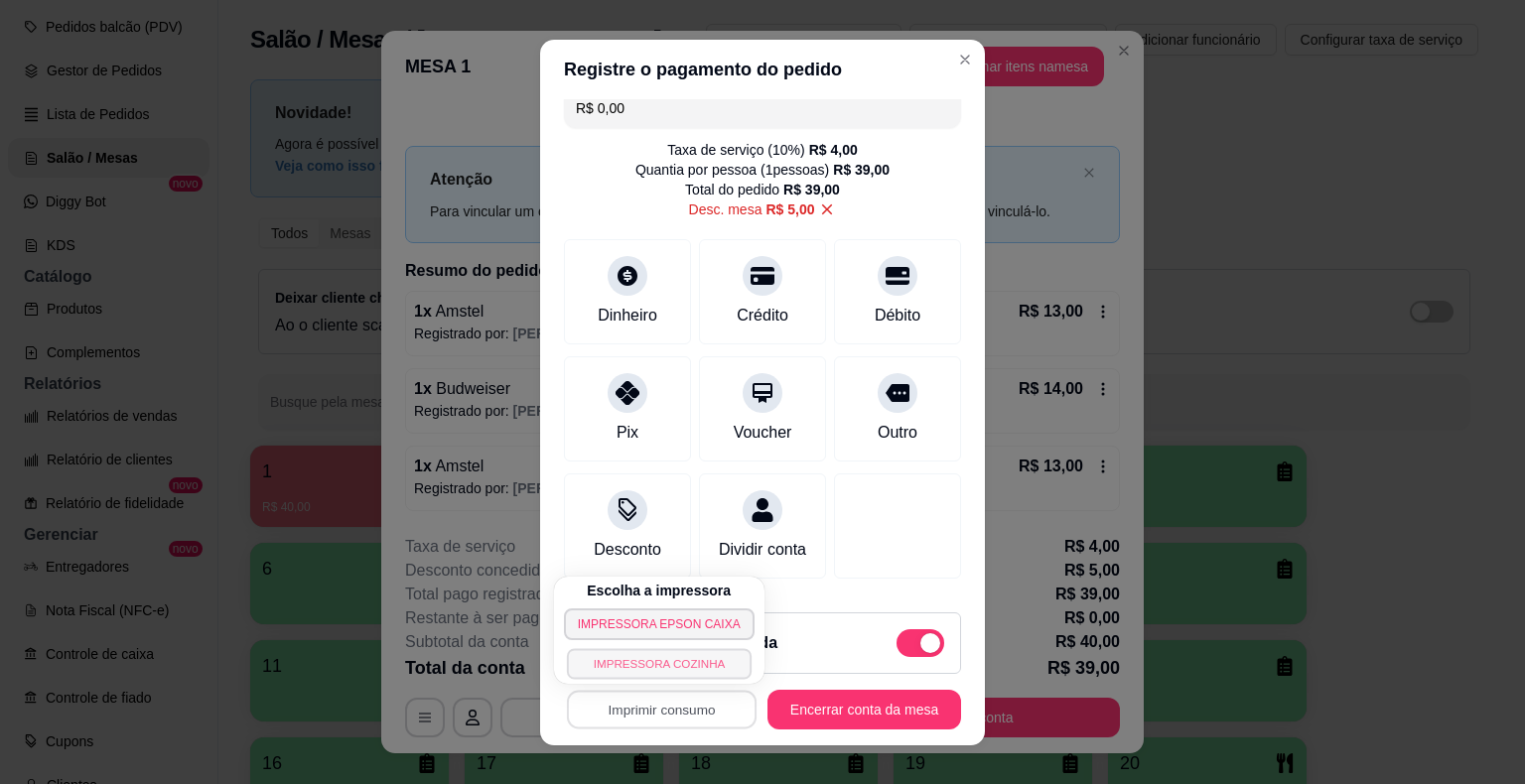 click on "IMPRESSORA COZINHA" at bounding box center [659, 663] 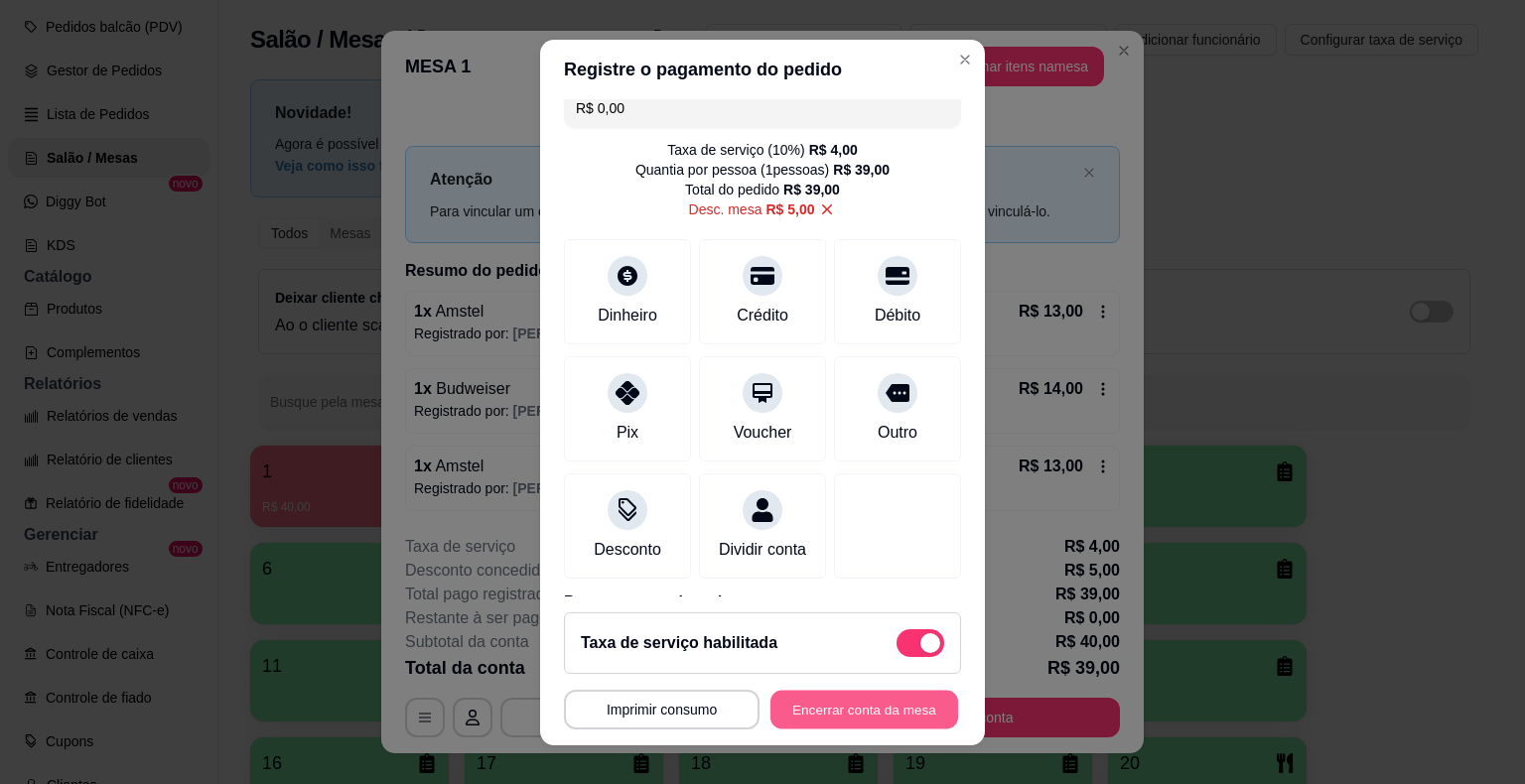 click on "Encerrar conta da mesa" at bounding box center [864, 709] 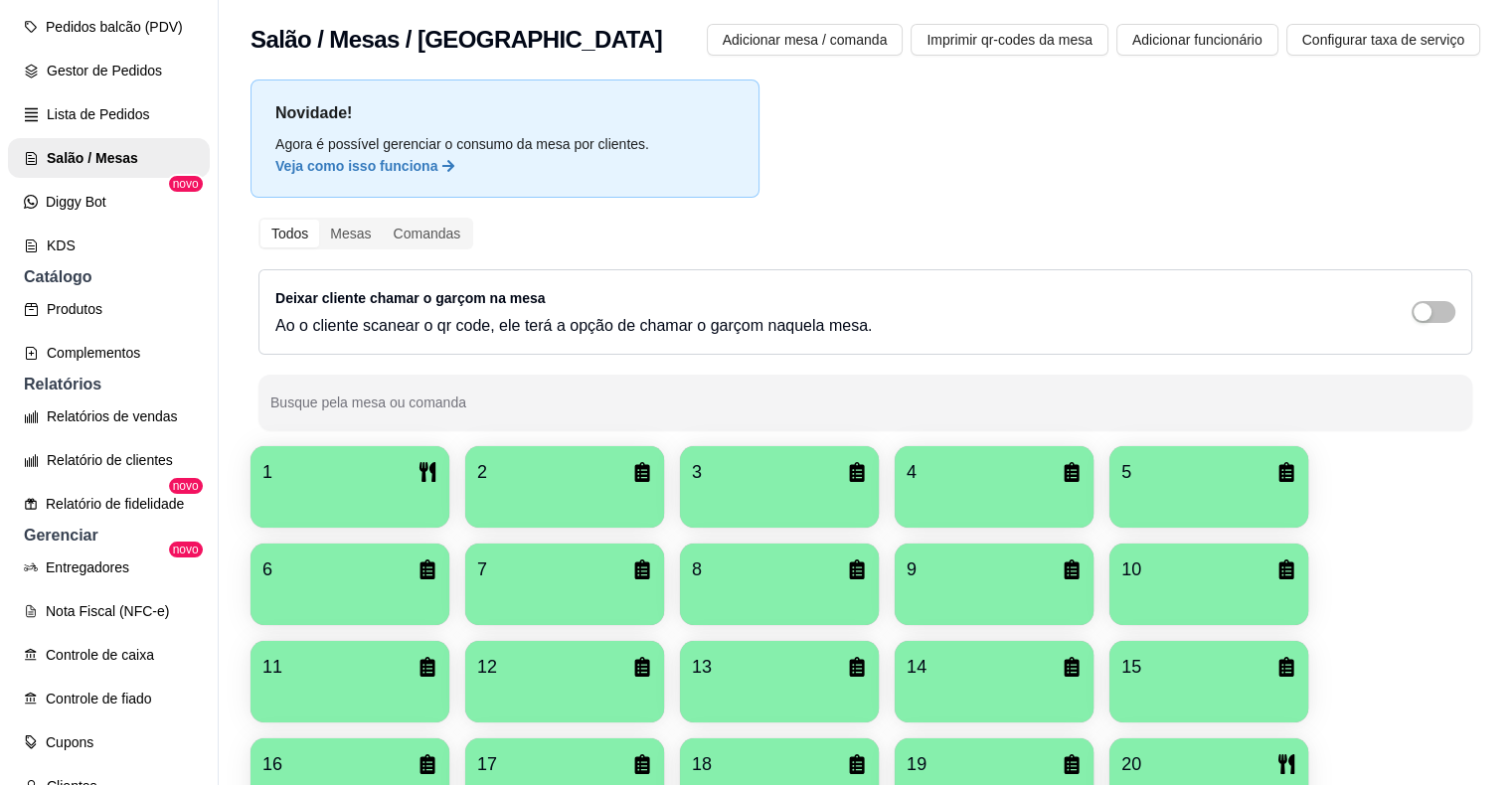 type 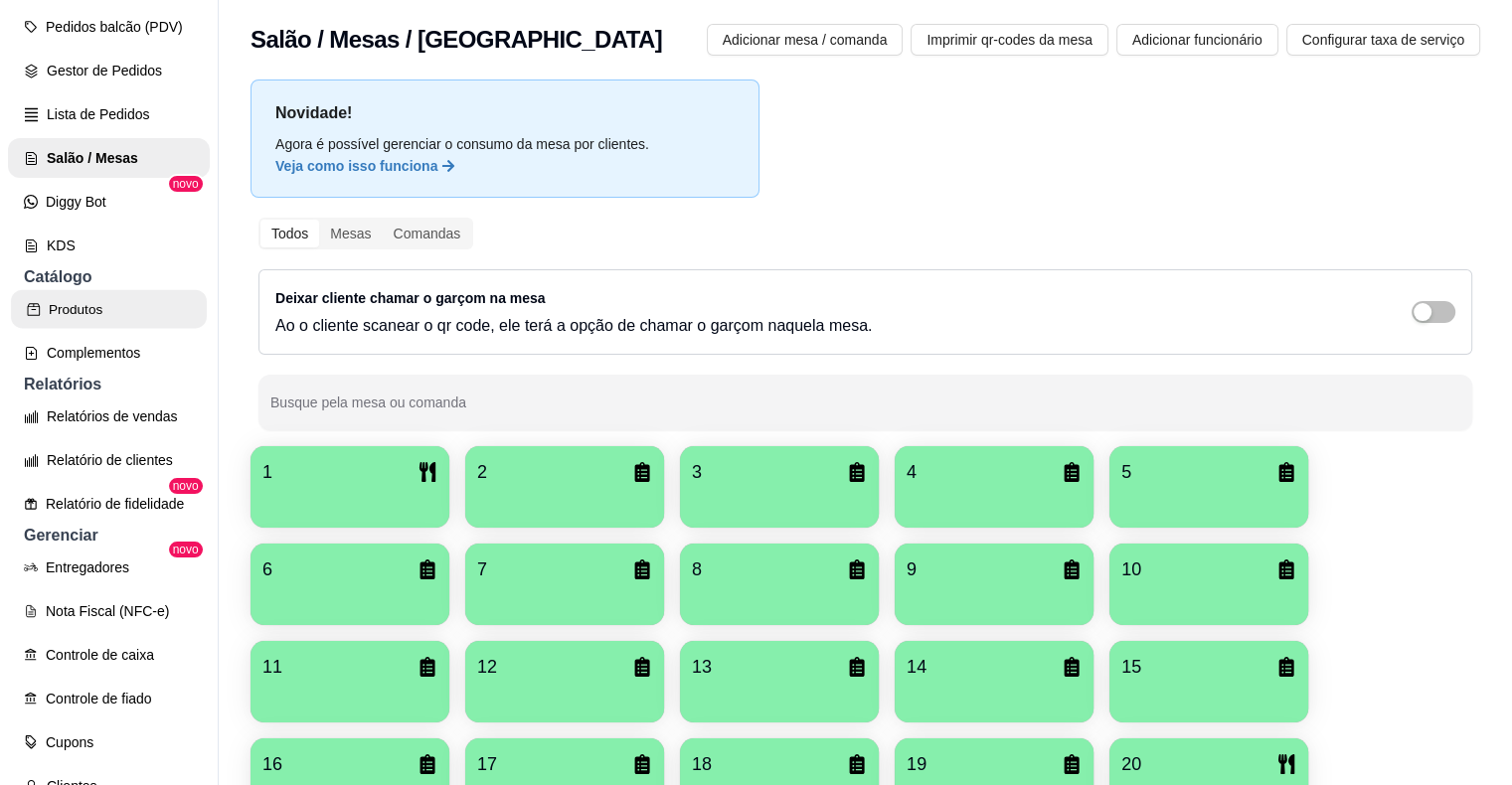 click on "Produtos" at bounding box center [108, 309] 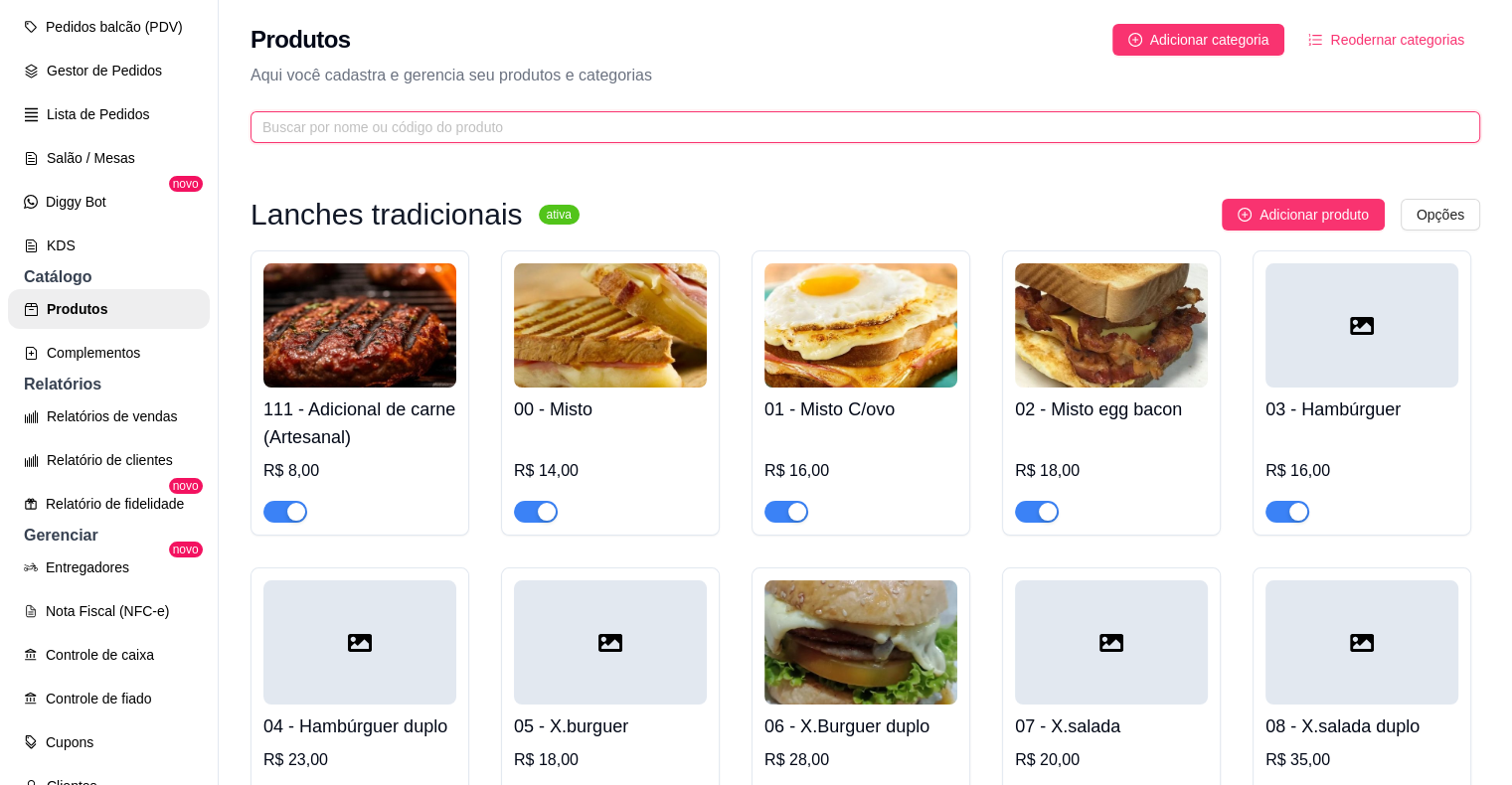 click at bounding box center [857, 127] 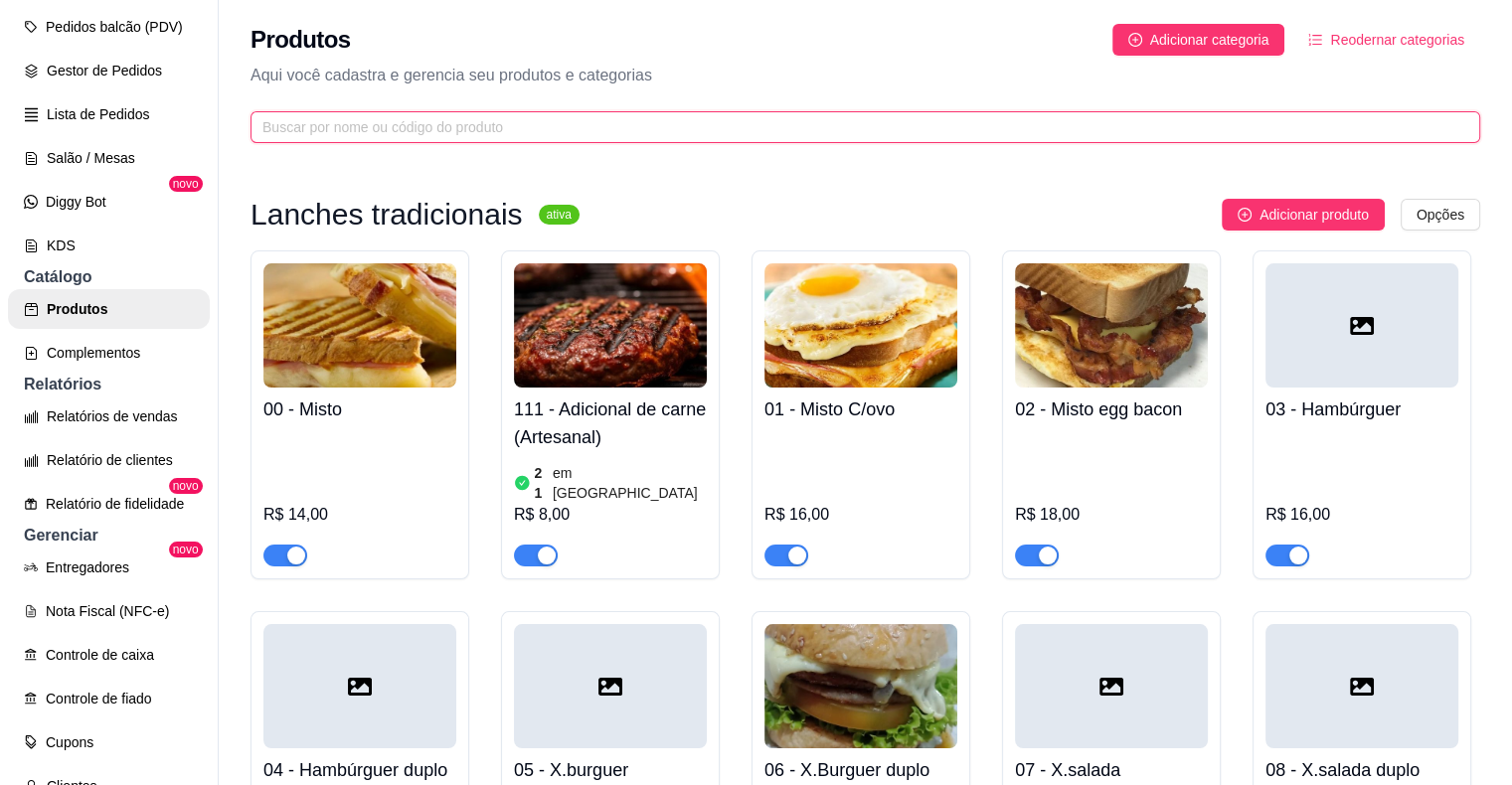 click at bounding box center (857, 127) 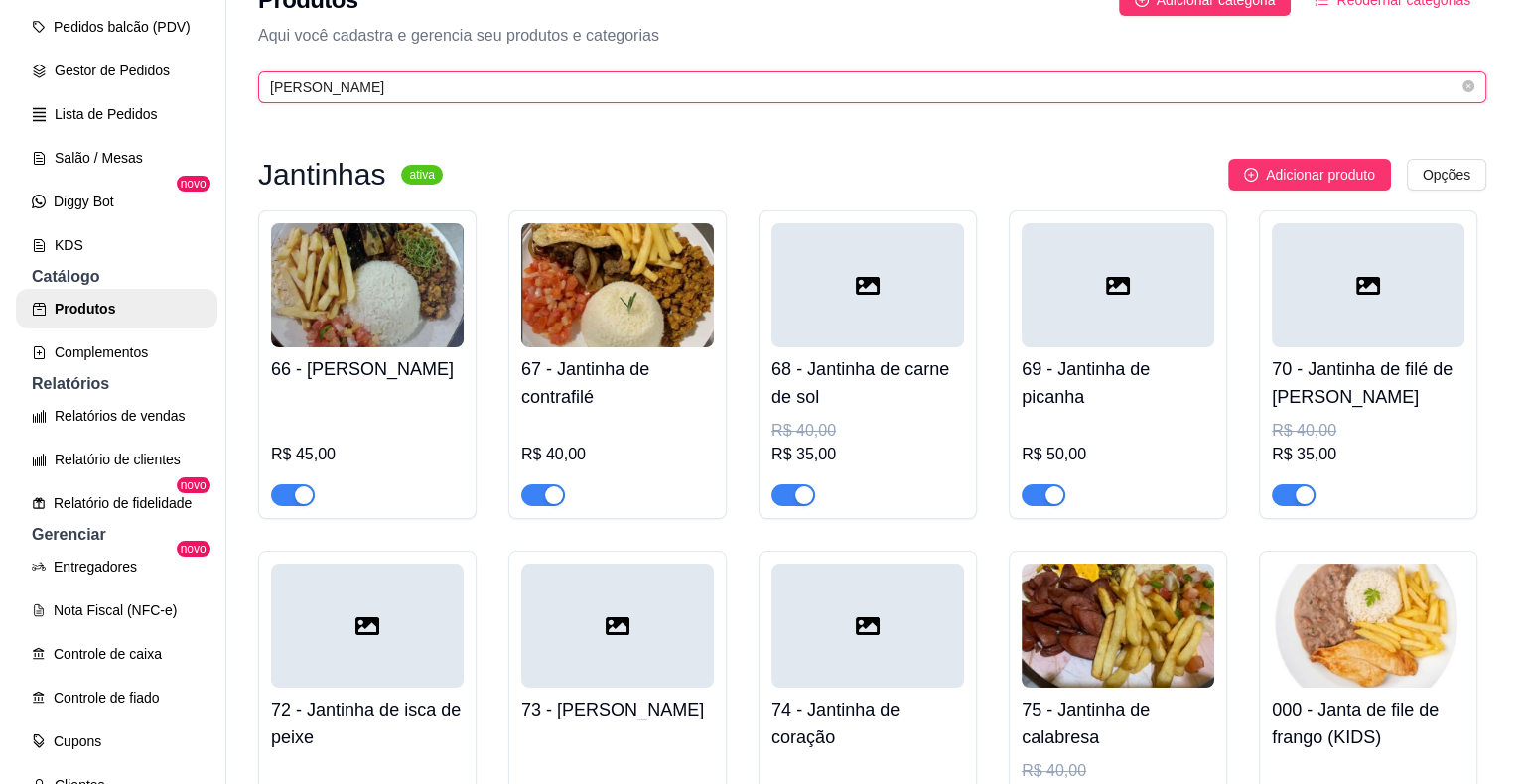 scroll, scrollTop: 38, scrollLeft: 0, axis: vertical 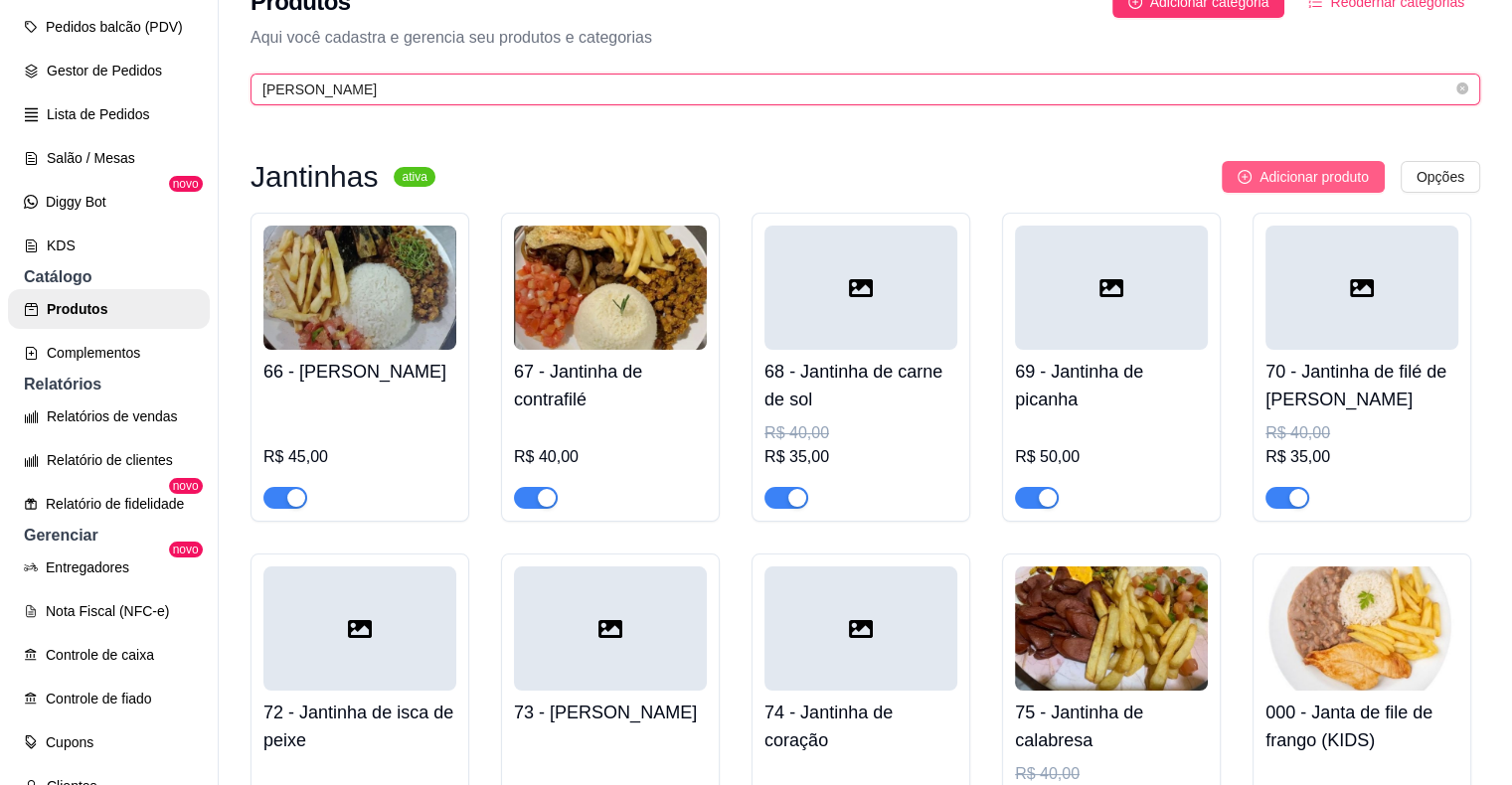 type on "[PERSON_NAME]" 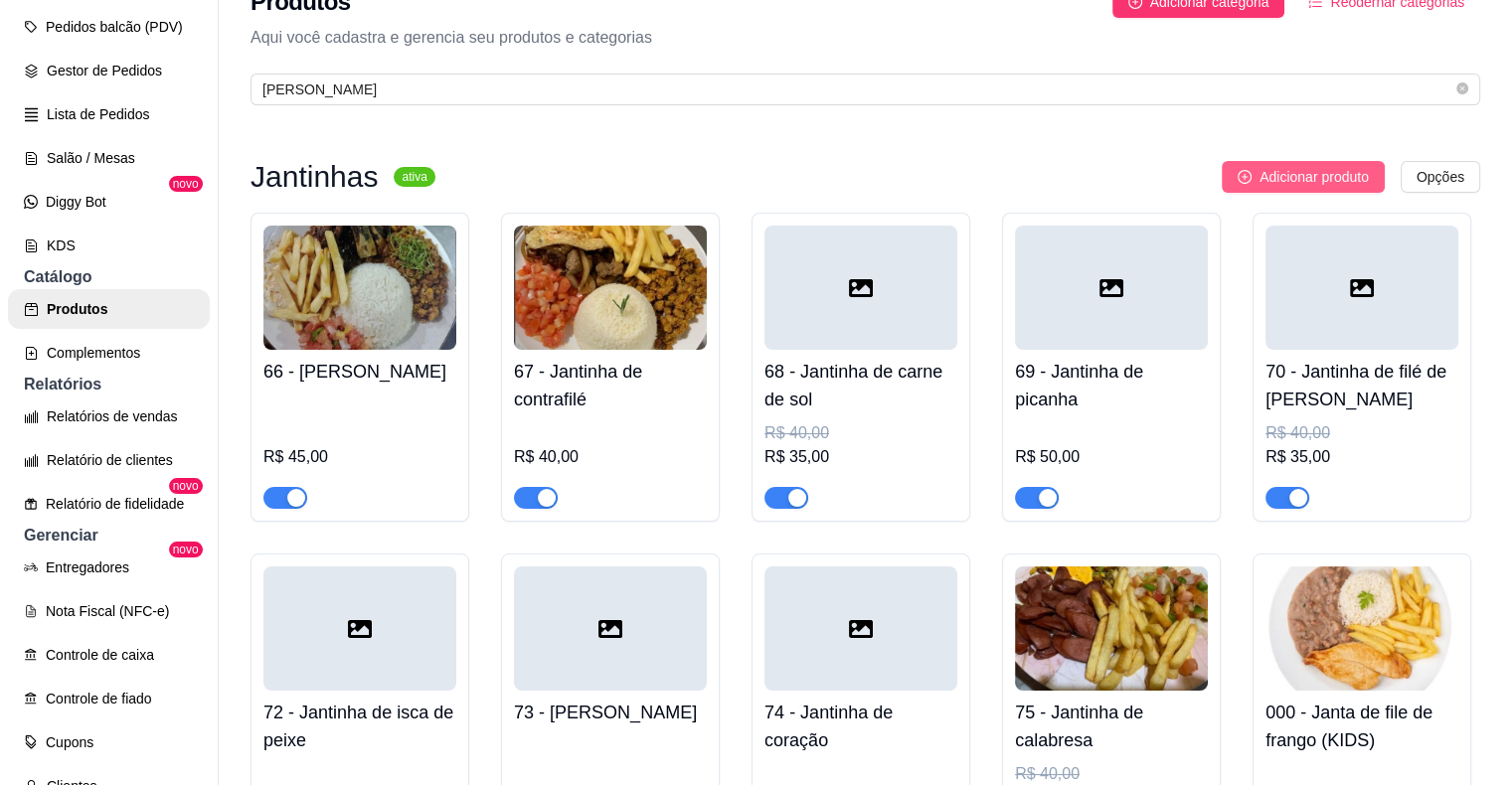 click on "Adicionar produto" at bounding box center (1314, 177) 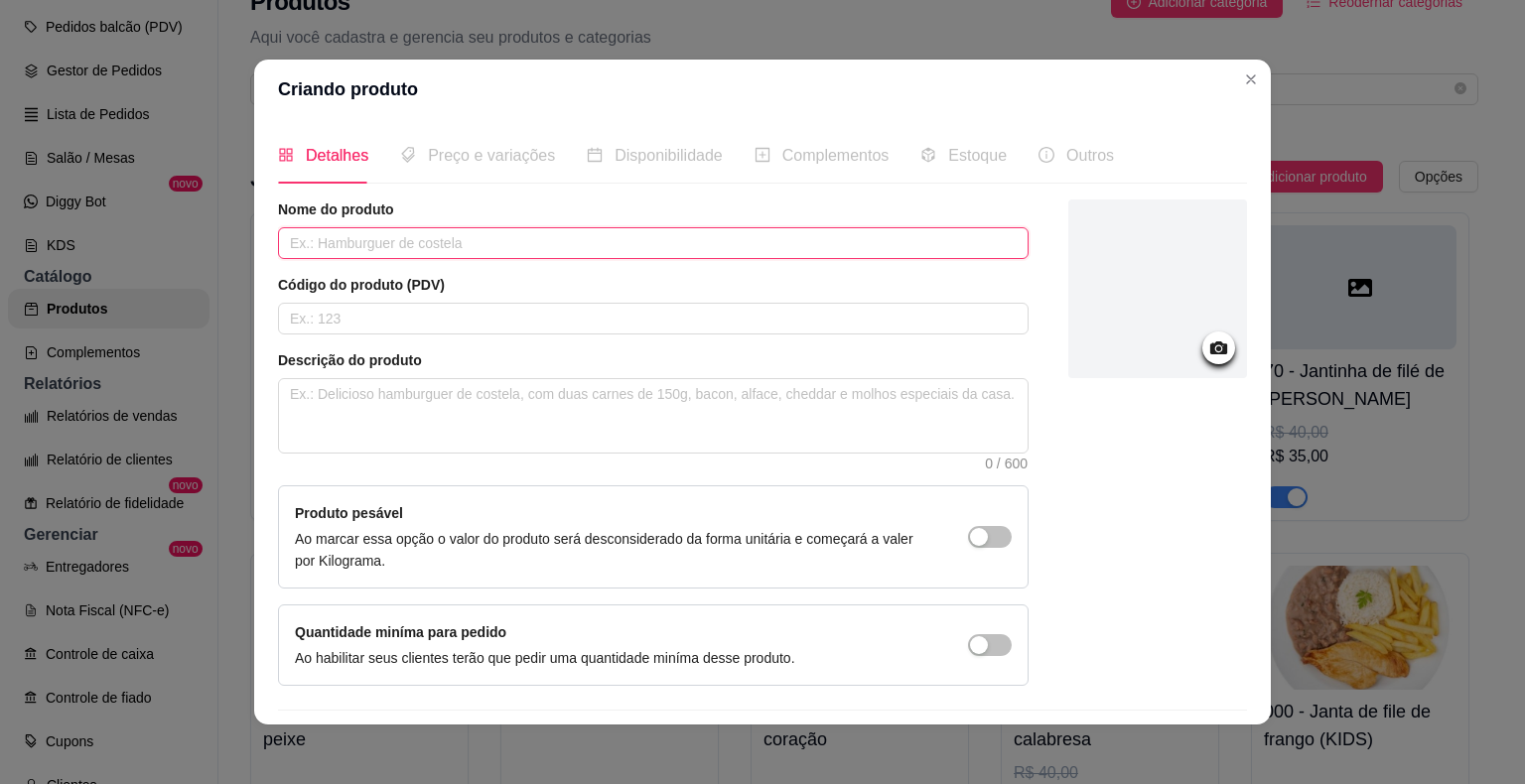 click at bounding box center [653, 243] 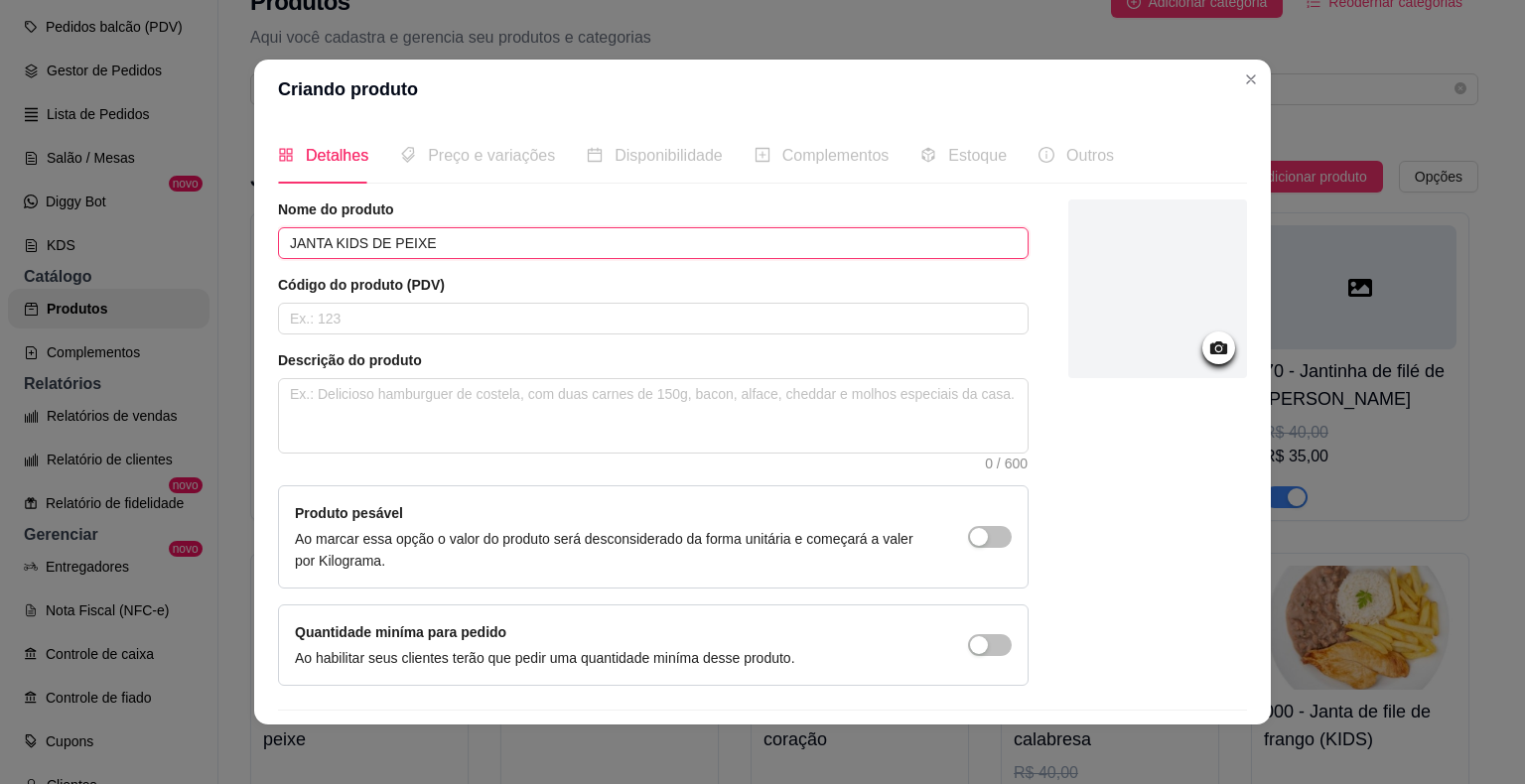 scroll, scrollTop: 55, scrollLeft: 0, axis: vertical 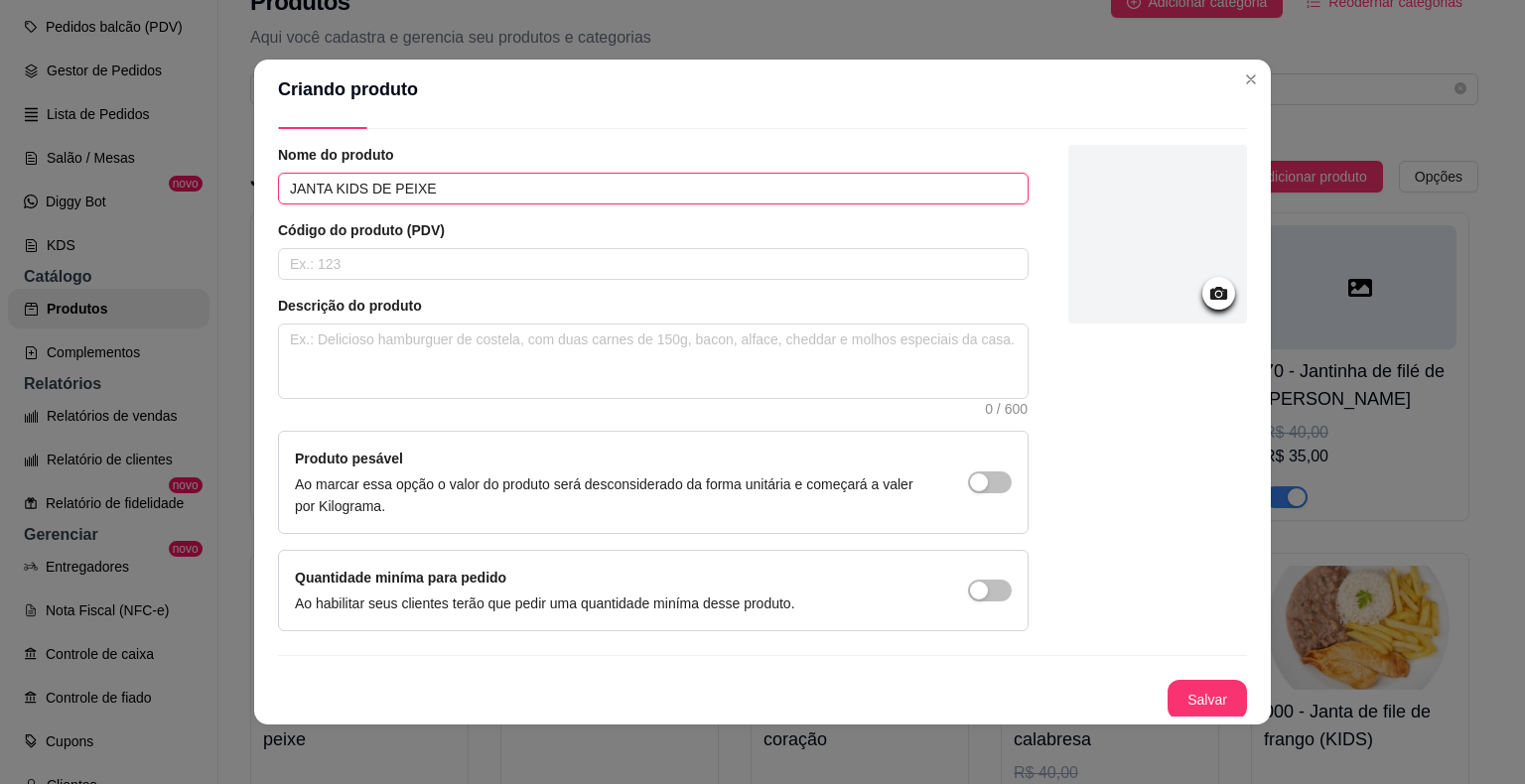 type on "JANTA KIDS DE PEIXE" 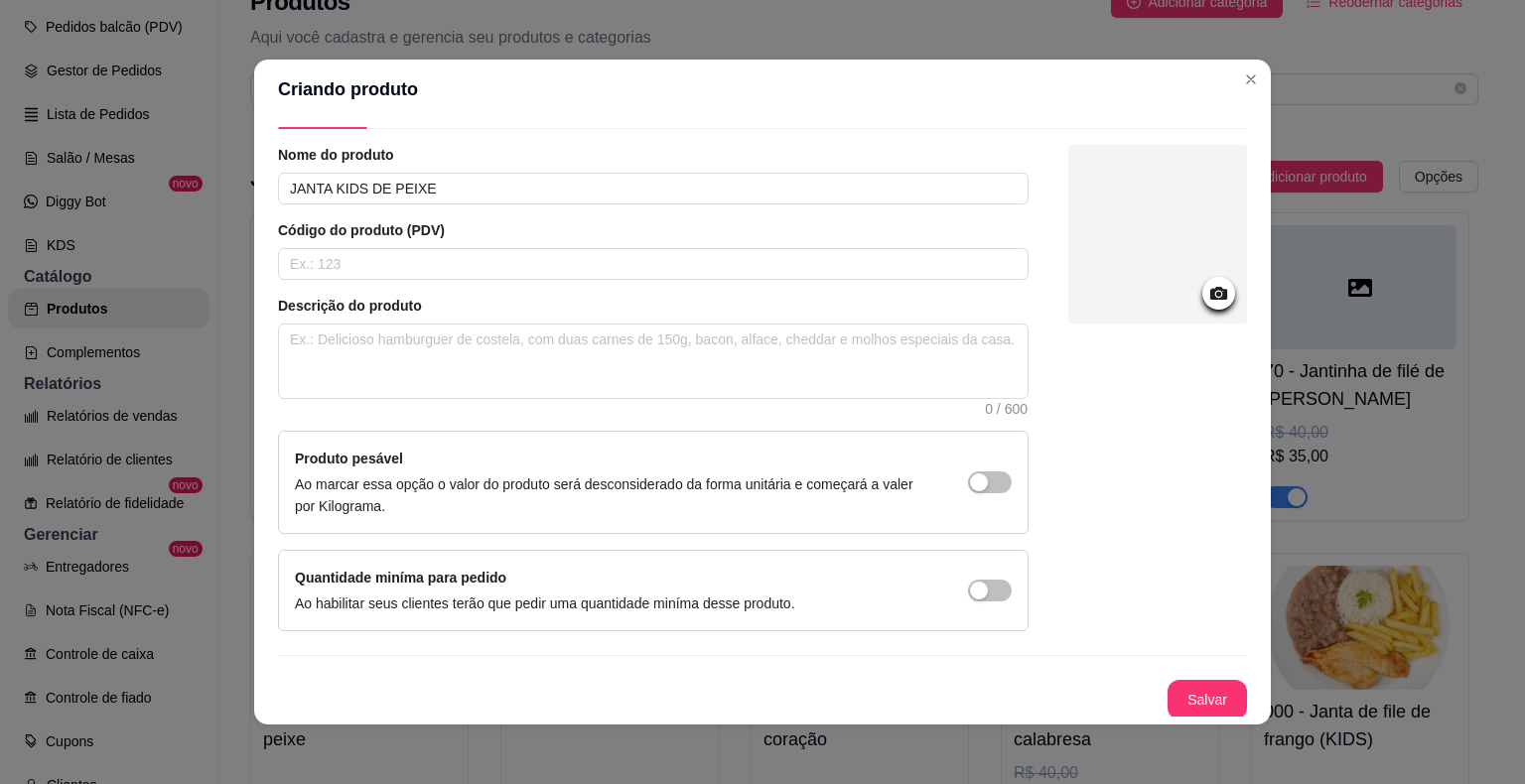 click on "Salvar" at bounding box center [1207, 700] 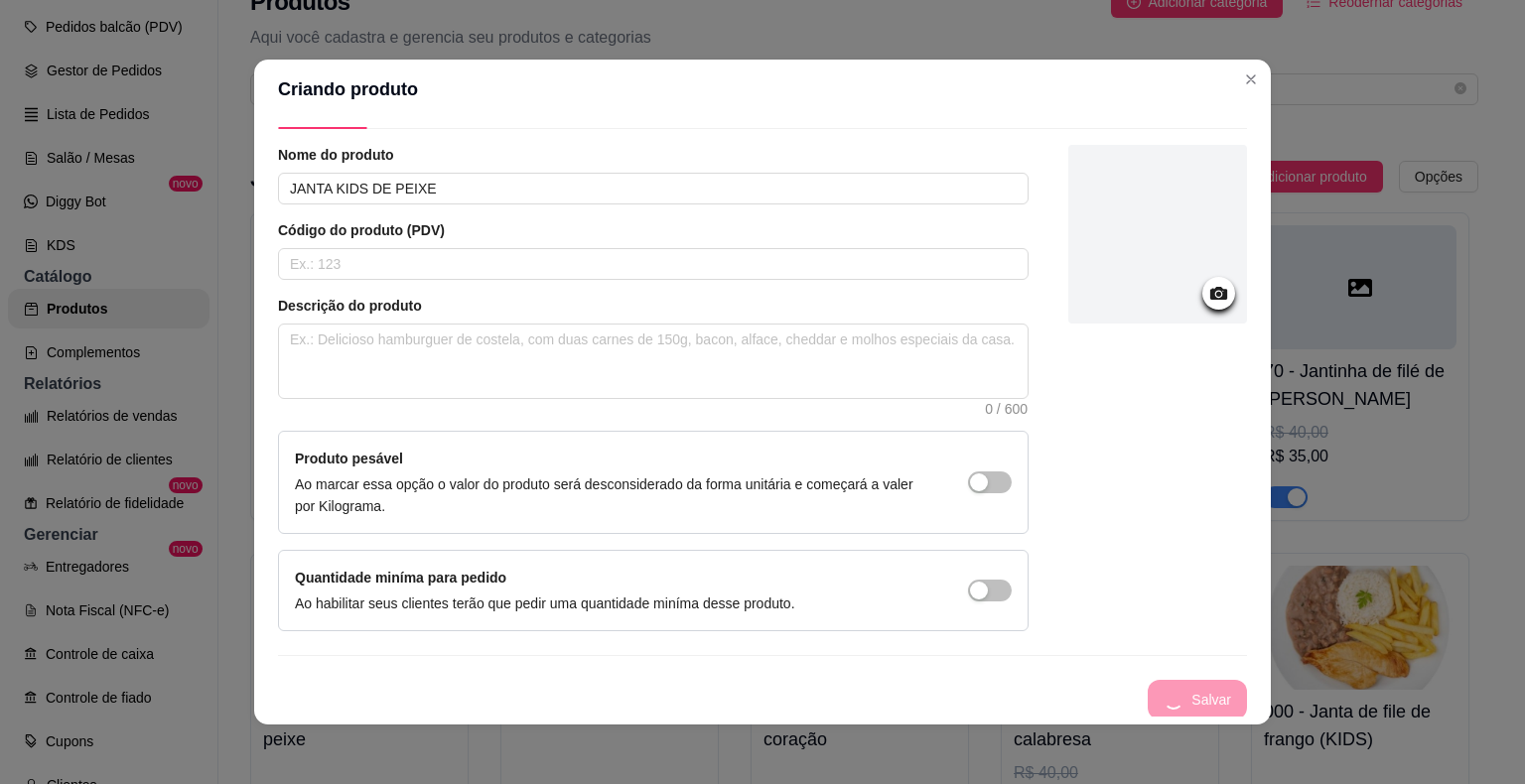type 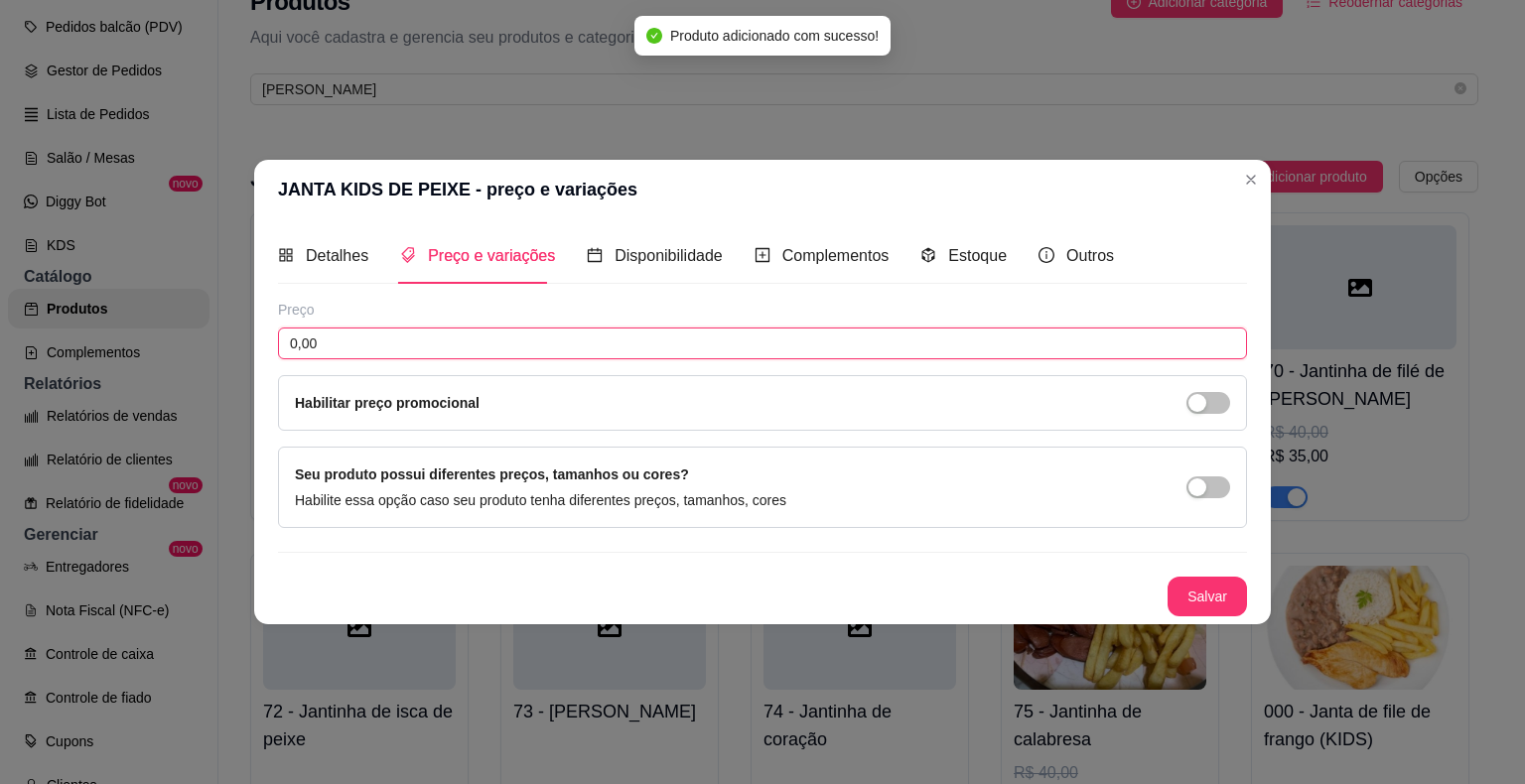 click on "0,00" at bounding box center (762, 343) 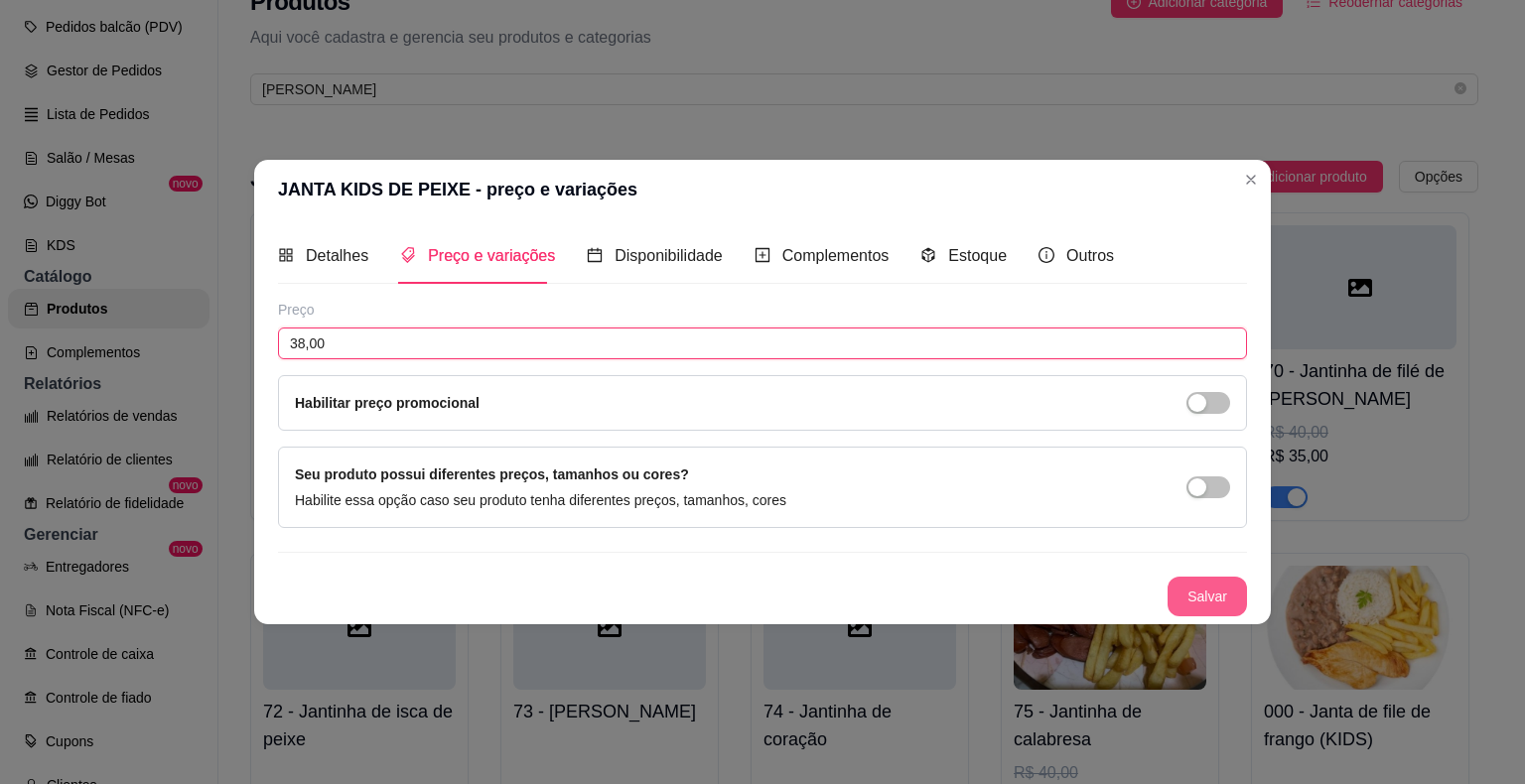 type on "38,00" 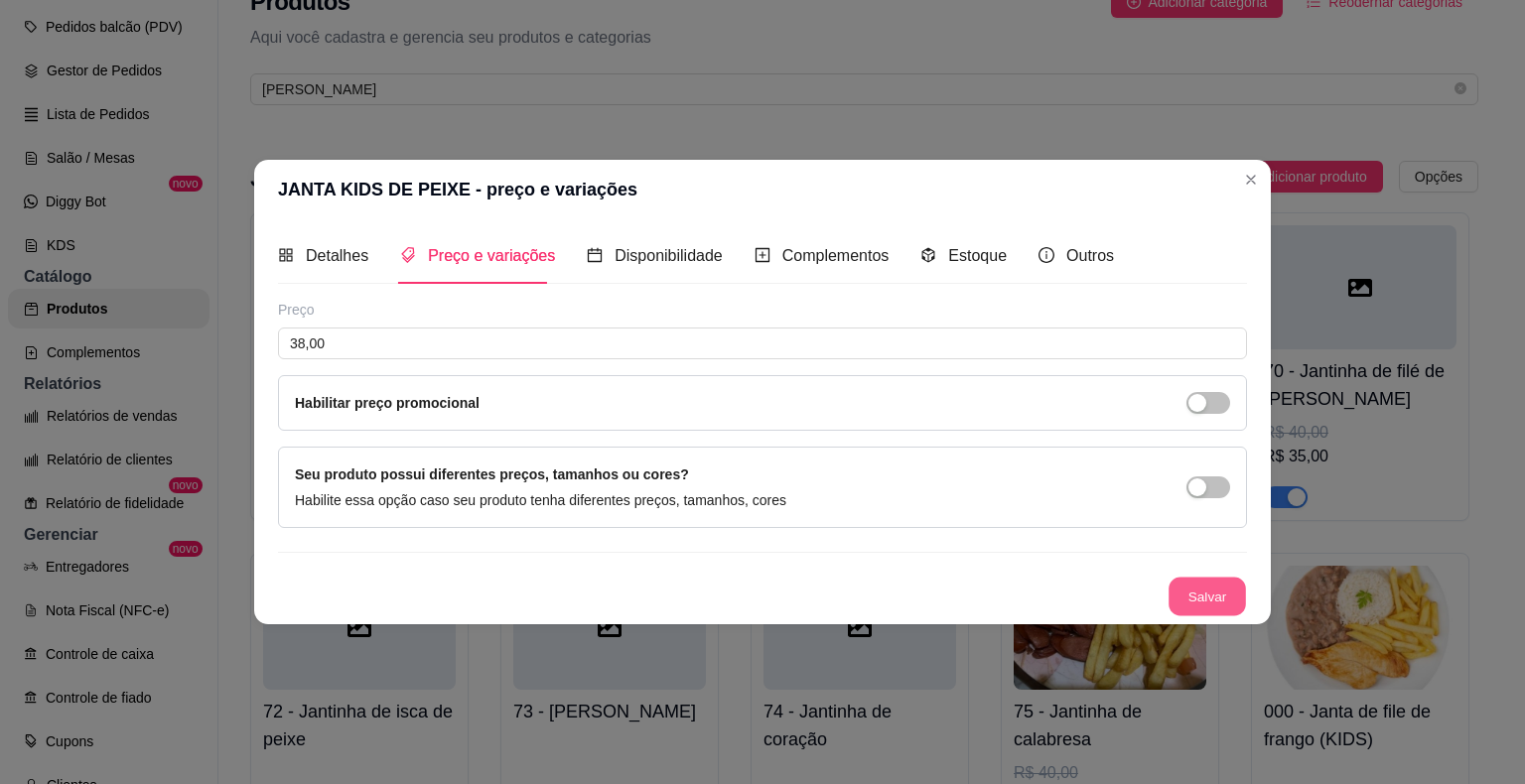click on "Salvar" at bounding box center [1207, 596] 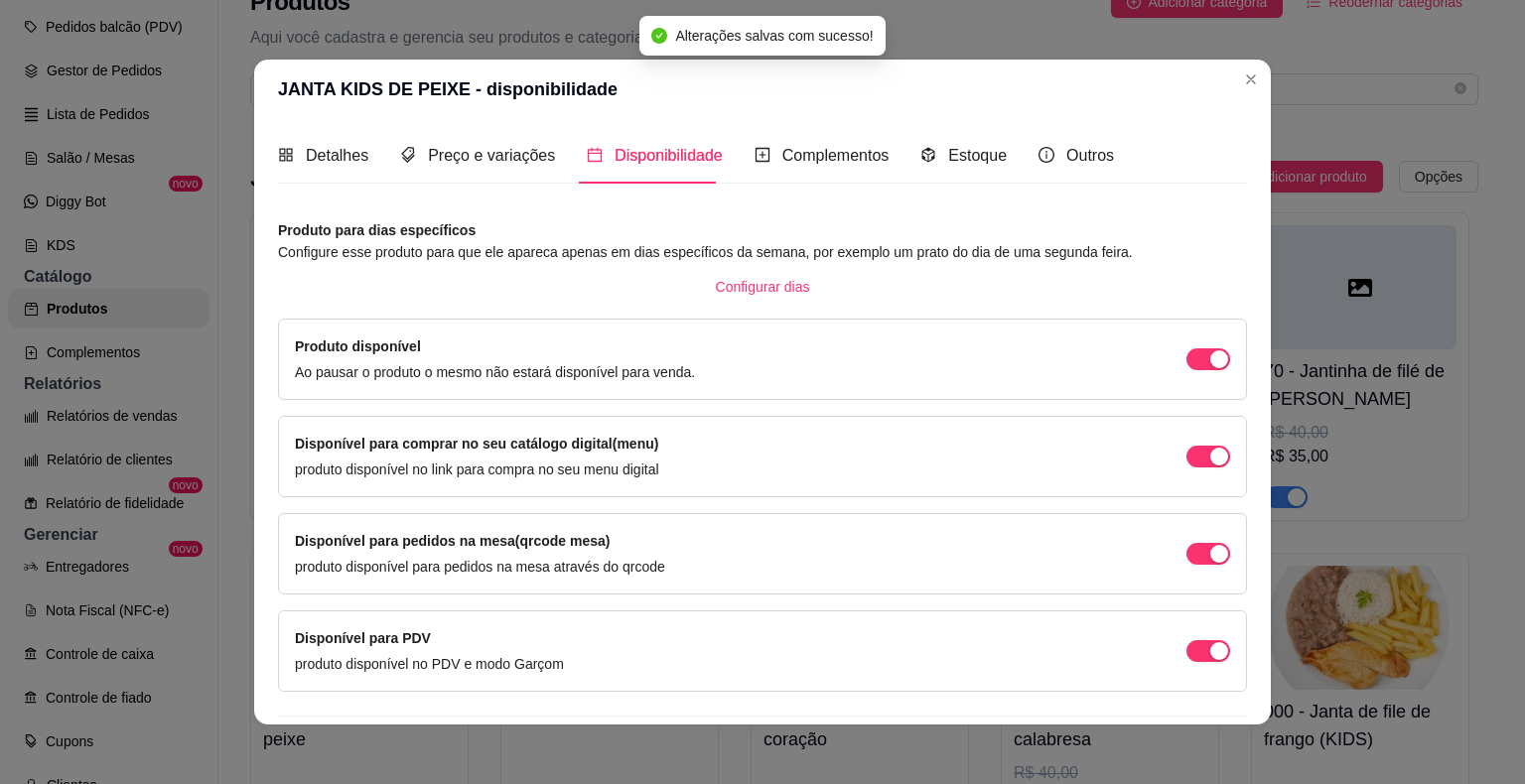 scroll, scrollTop: 53, scrollLeft: 0, axis: vertical 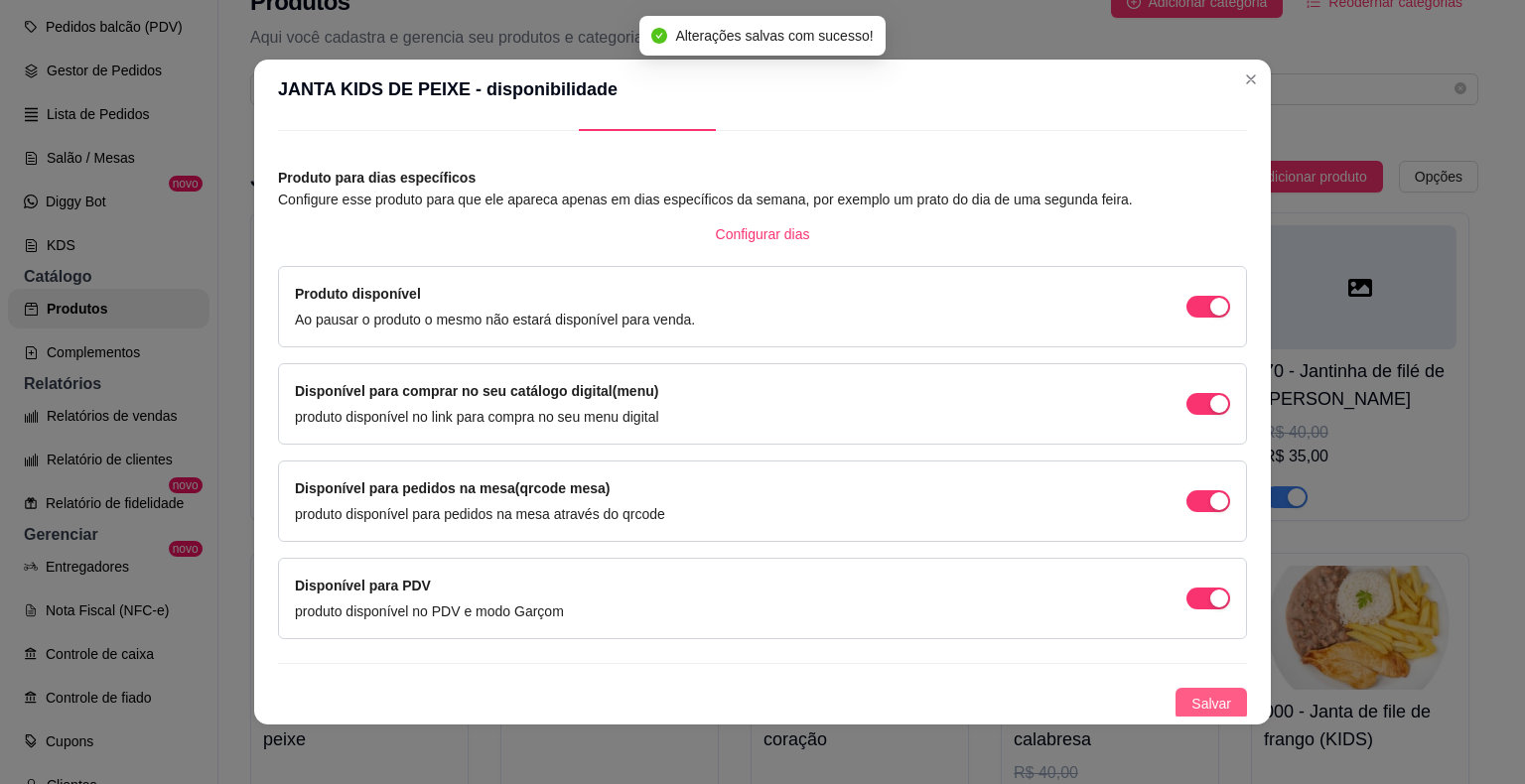 click on "Salvar" at bounding box center [1211, 704] 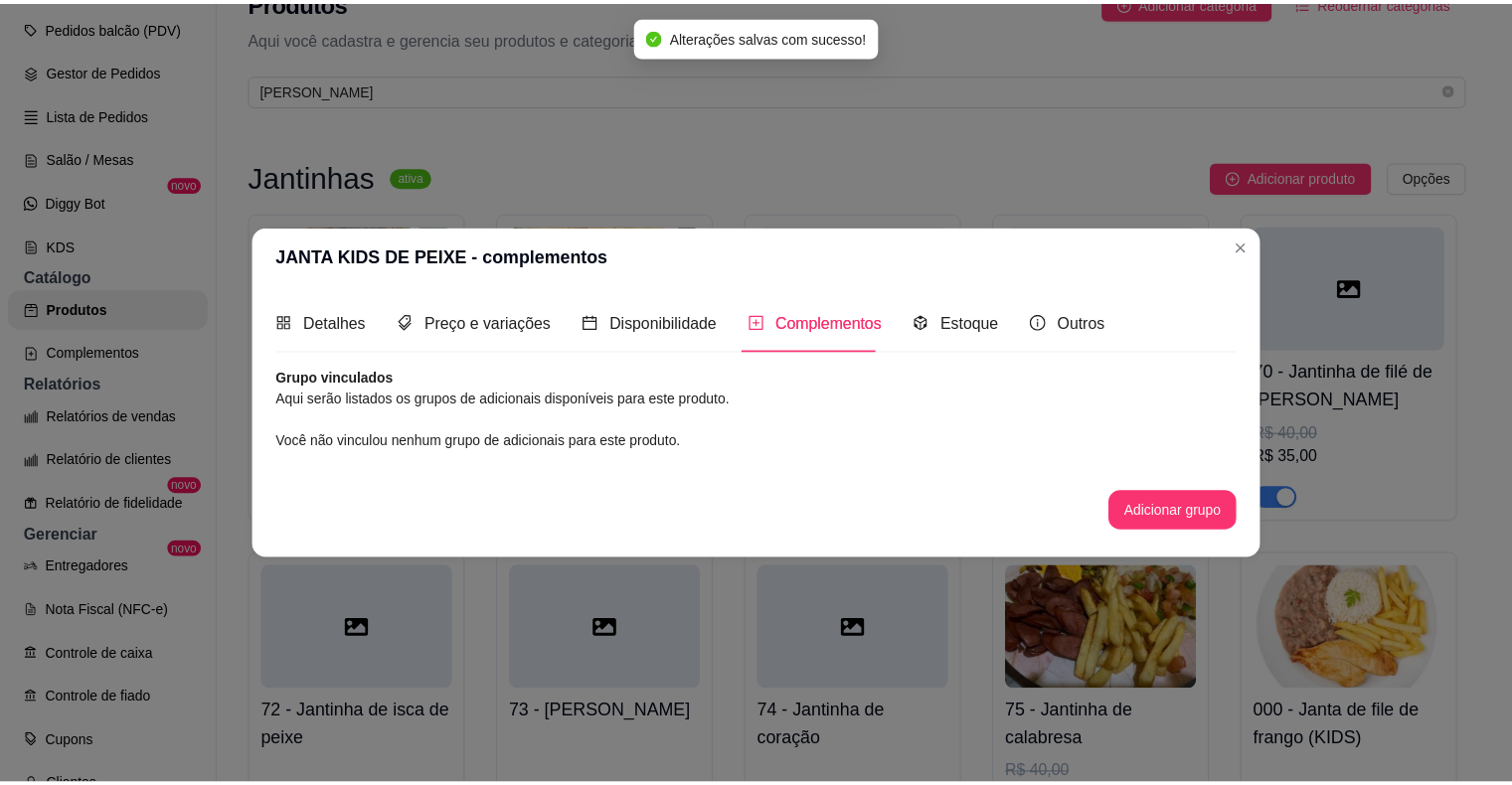 scroll, scrollTop: 0, scrollLeft: 0, axis: both 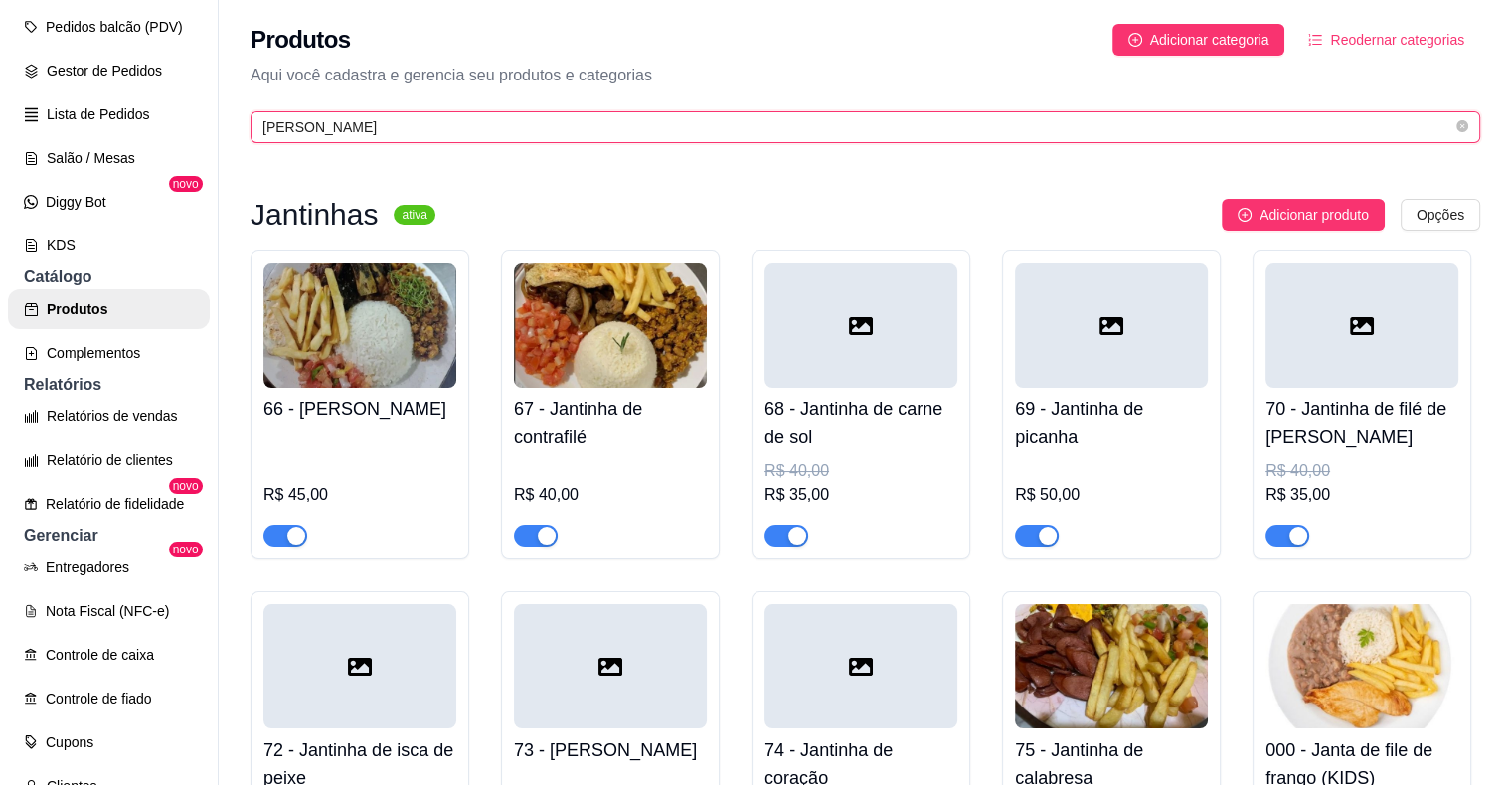 click on "[PERSON_NAME]" at bounding box center (857, 127) 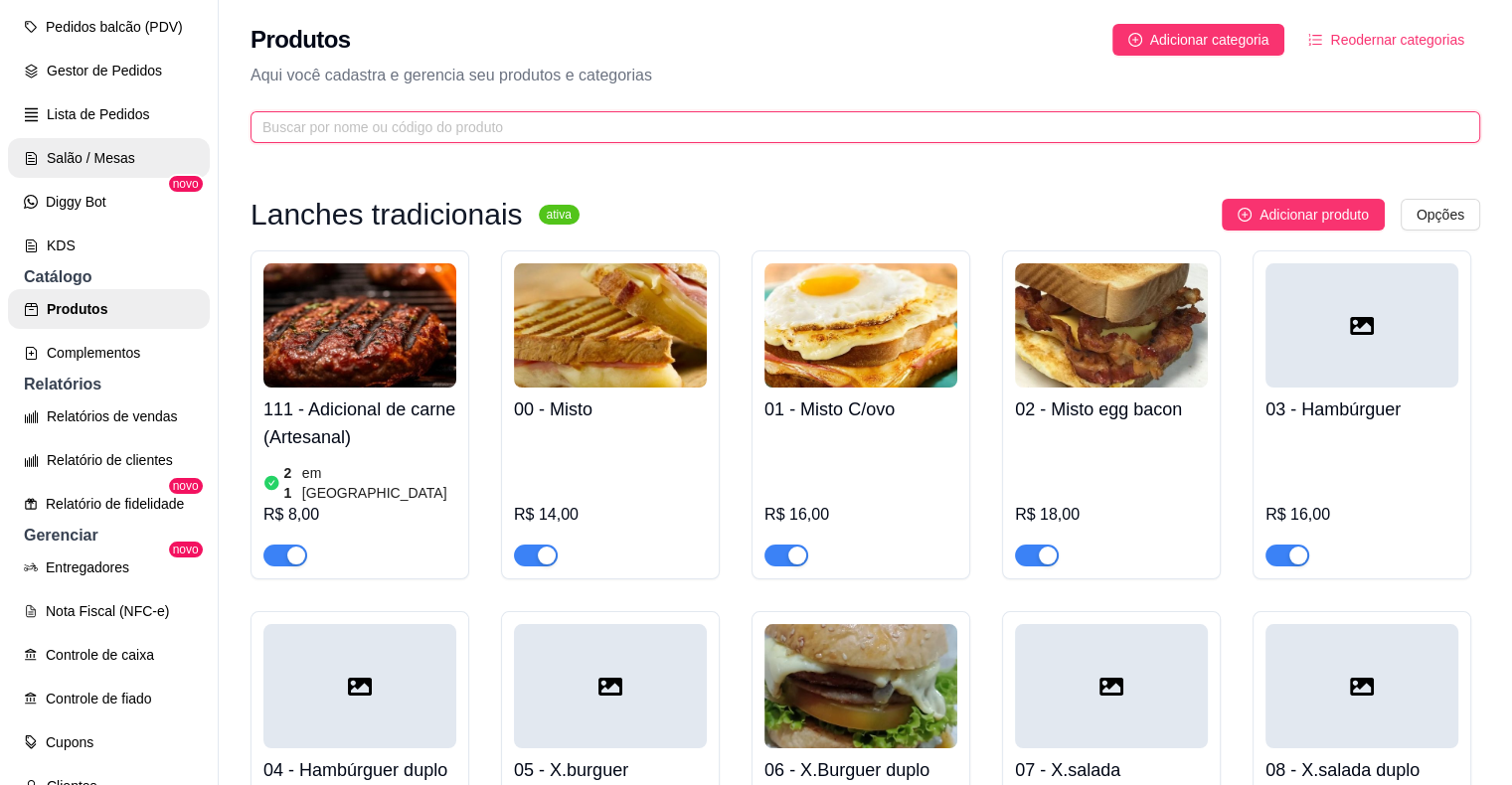 type 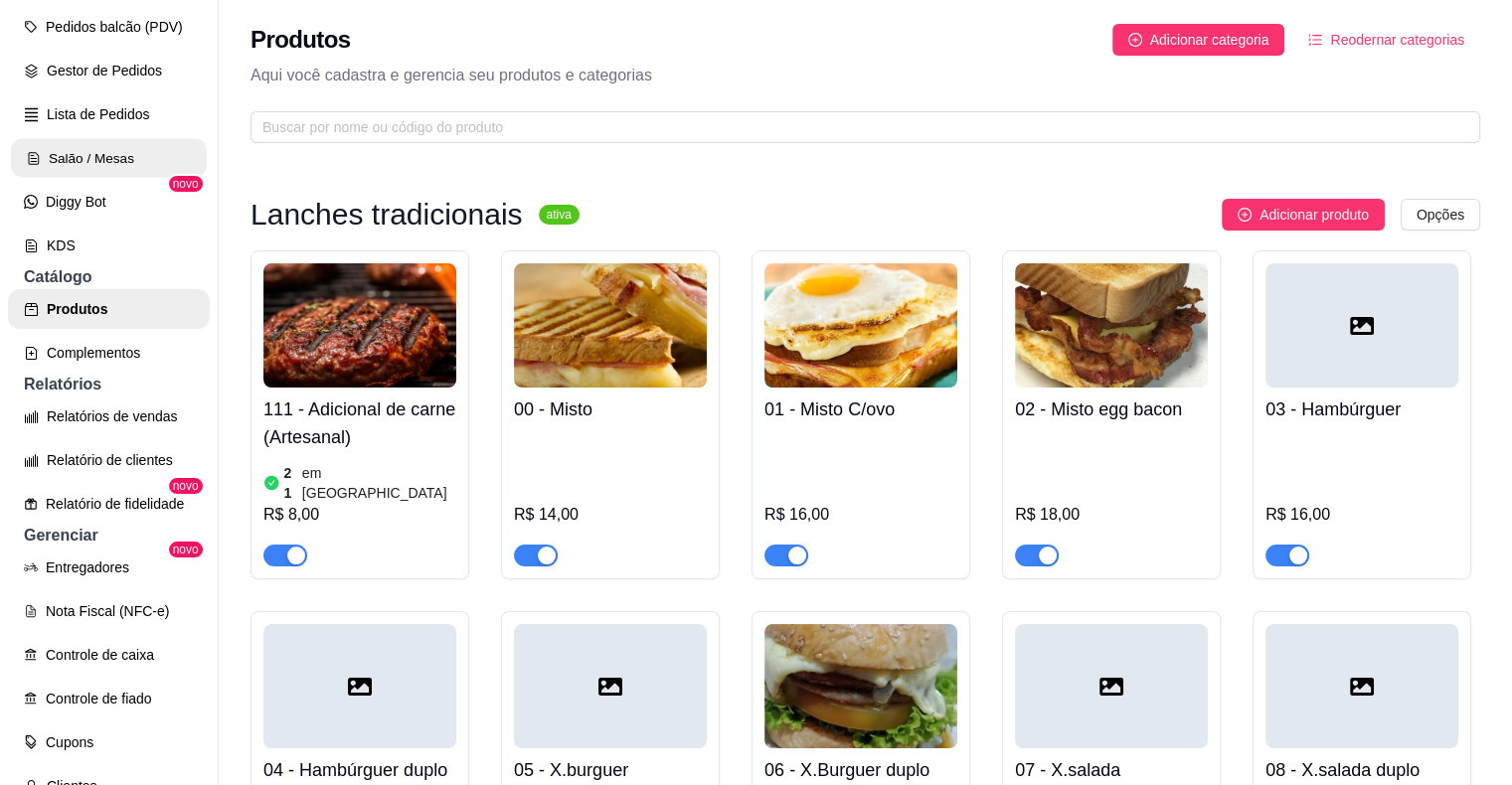 click on "Salão / Mesas" at bounding box center (108, 158) 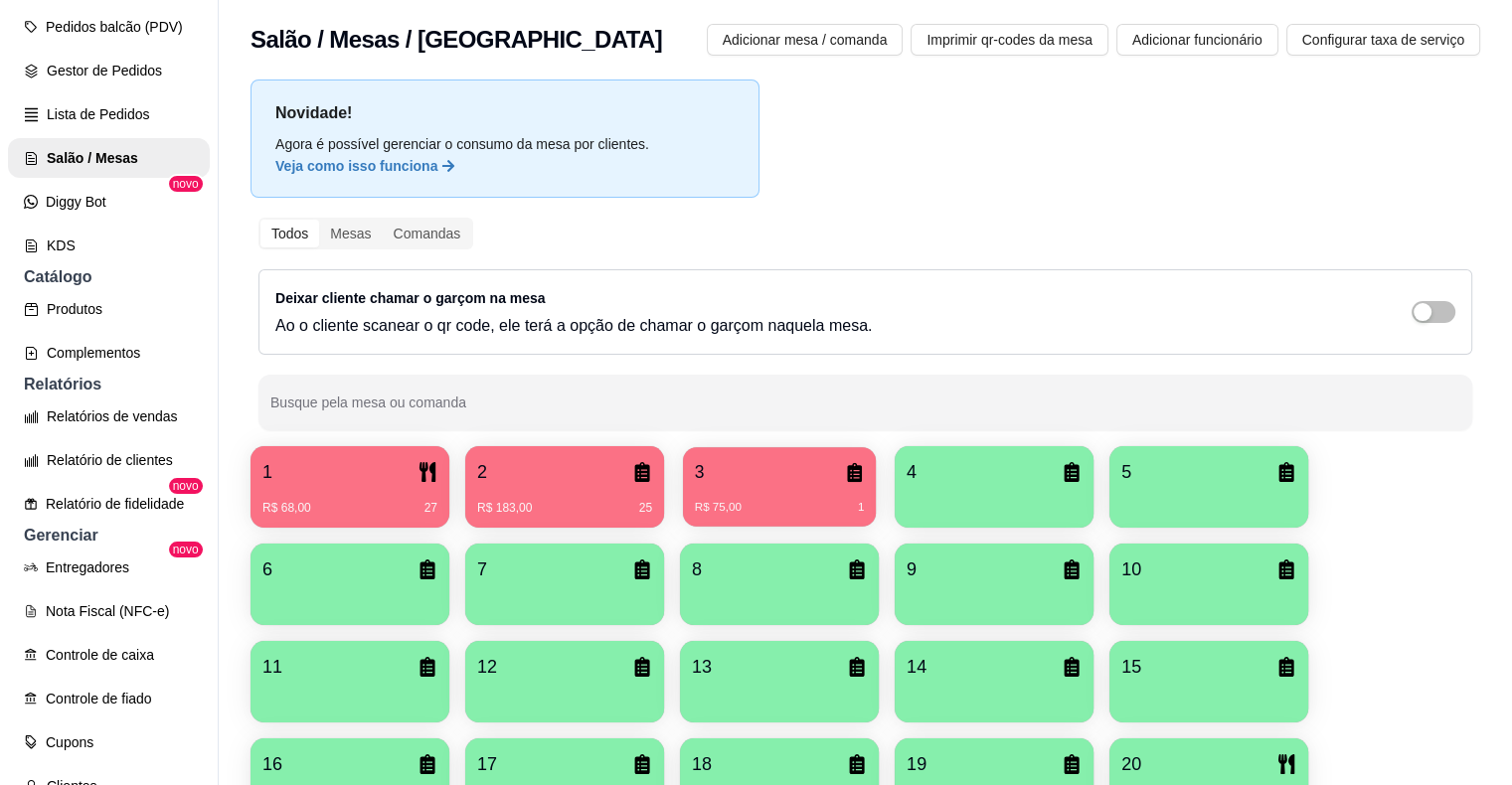 click on "3 R$ 75,00 1" at bounding box center (779, 487) 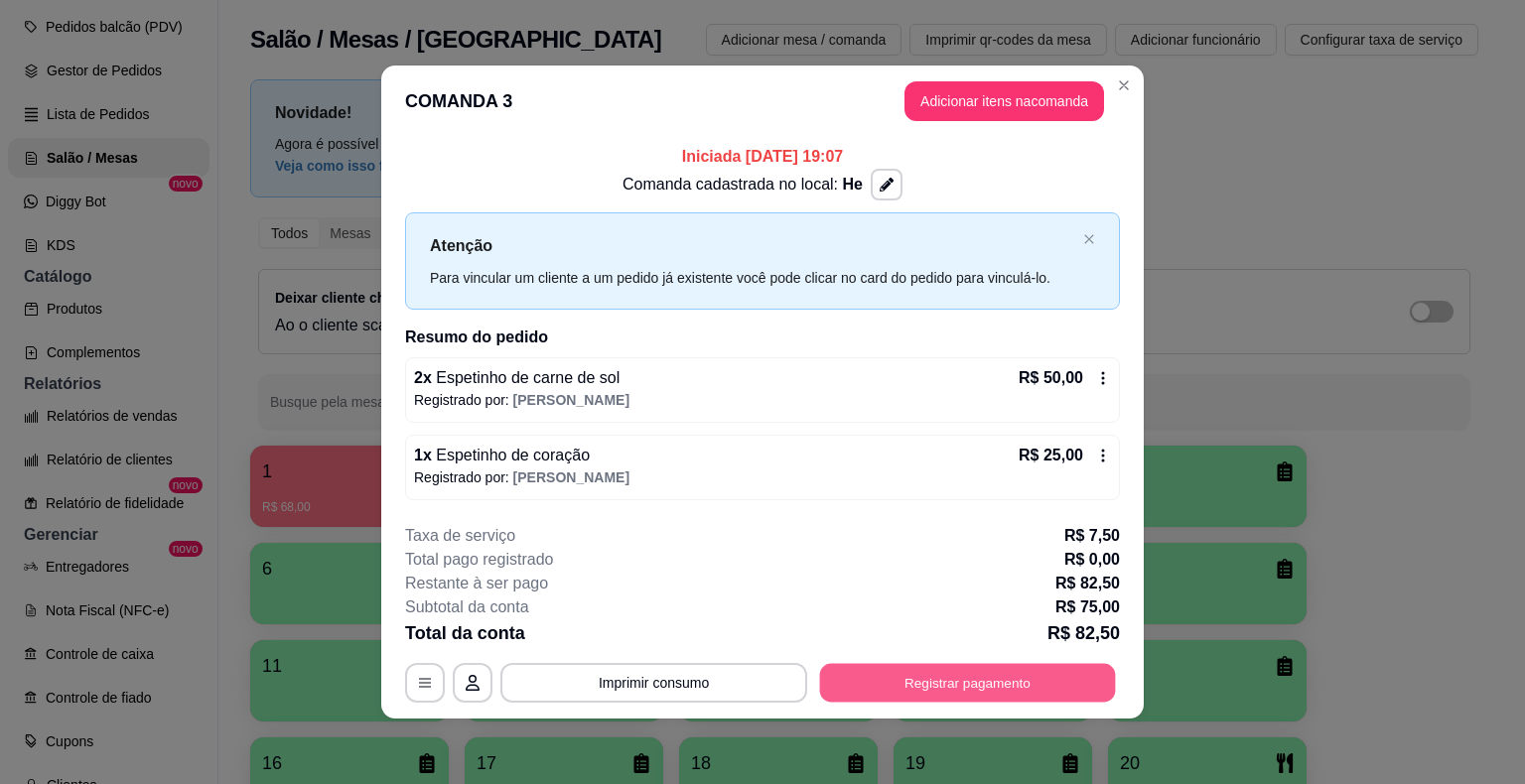 click on "Registrar pagamento" at bounding box center (968, 682) 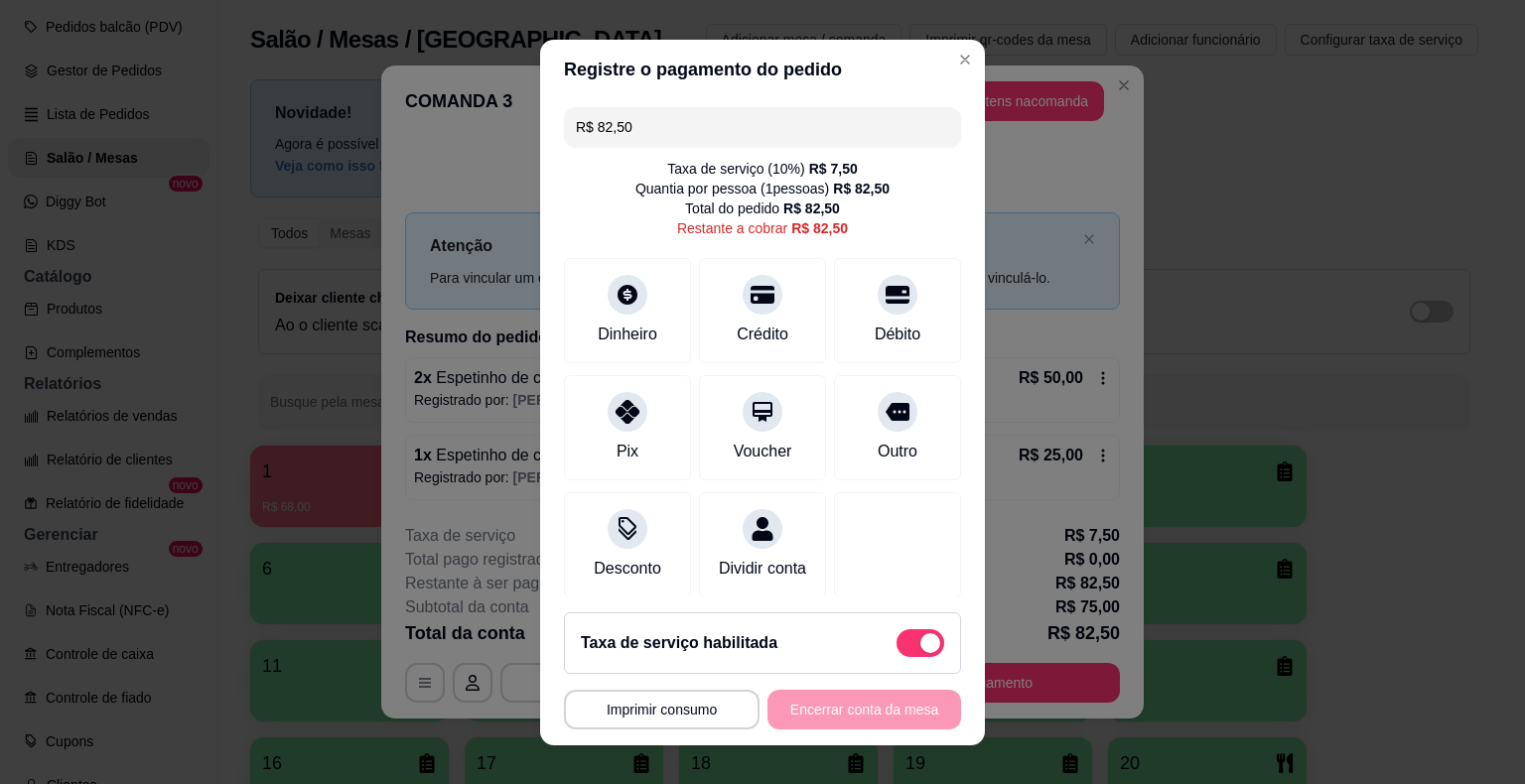 click on "R$ 82,50" at bounding box center [762, 127] 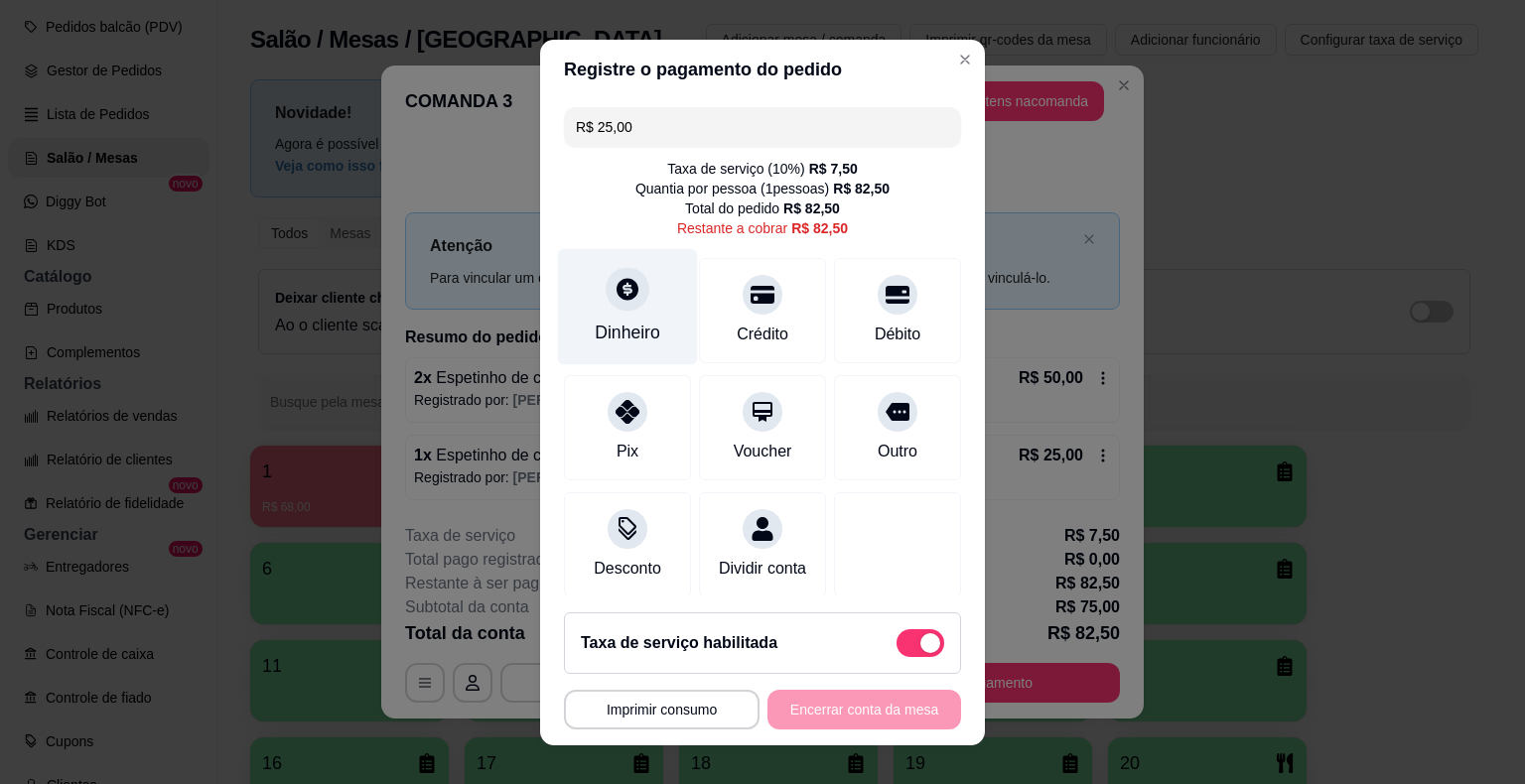 type on "R$ 25,00" 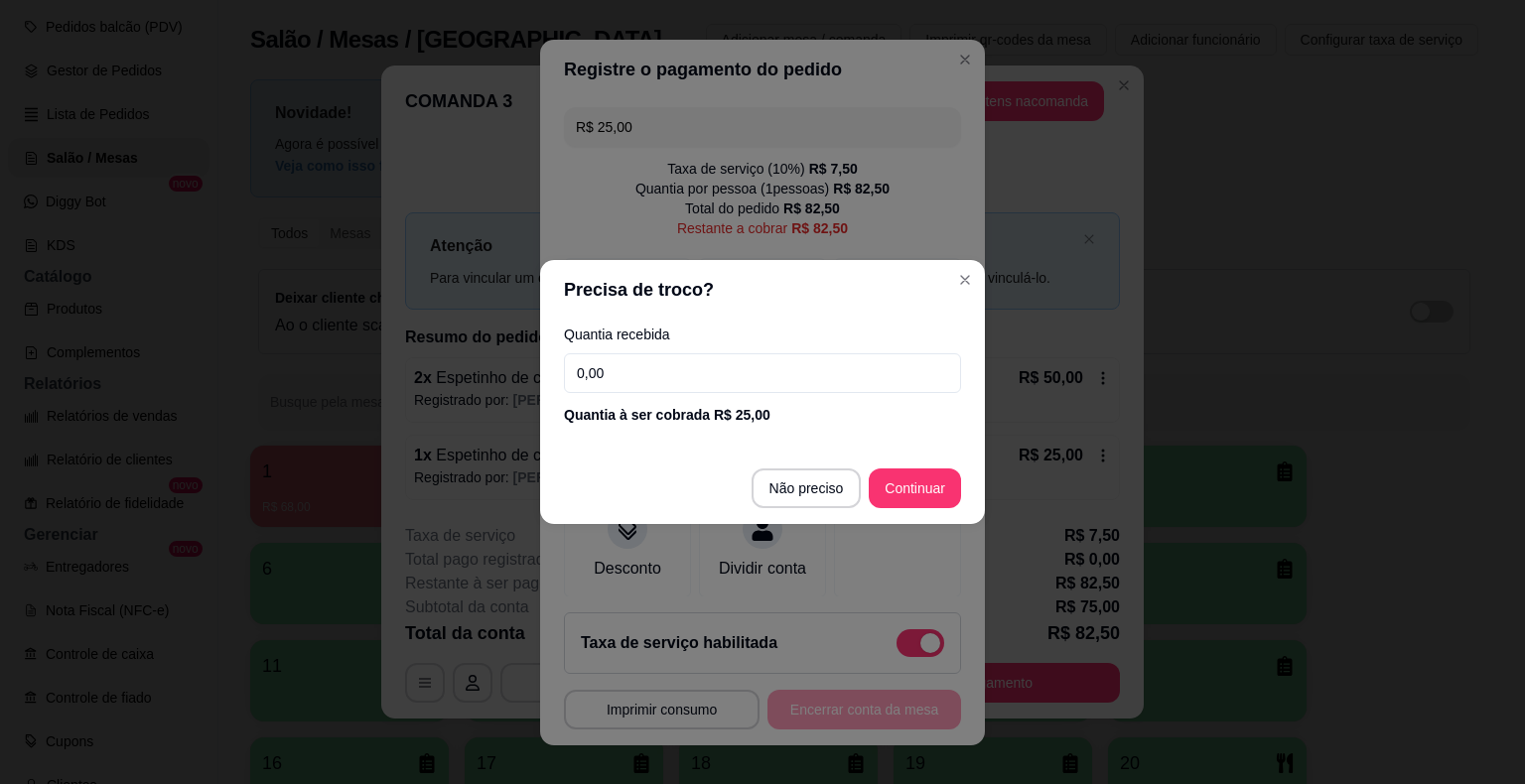 click on "Quantia recebida 0,00 Quantia à ser cobrada   R$ 25,00" at bounding box center (762, 376) 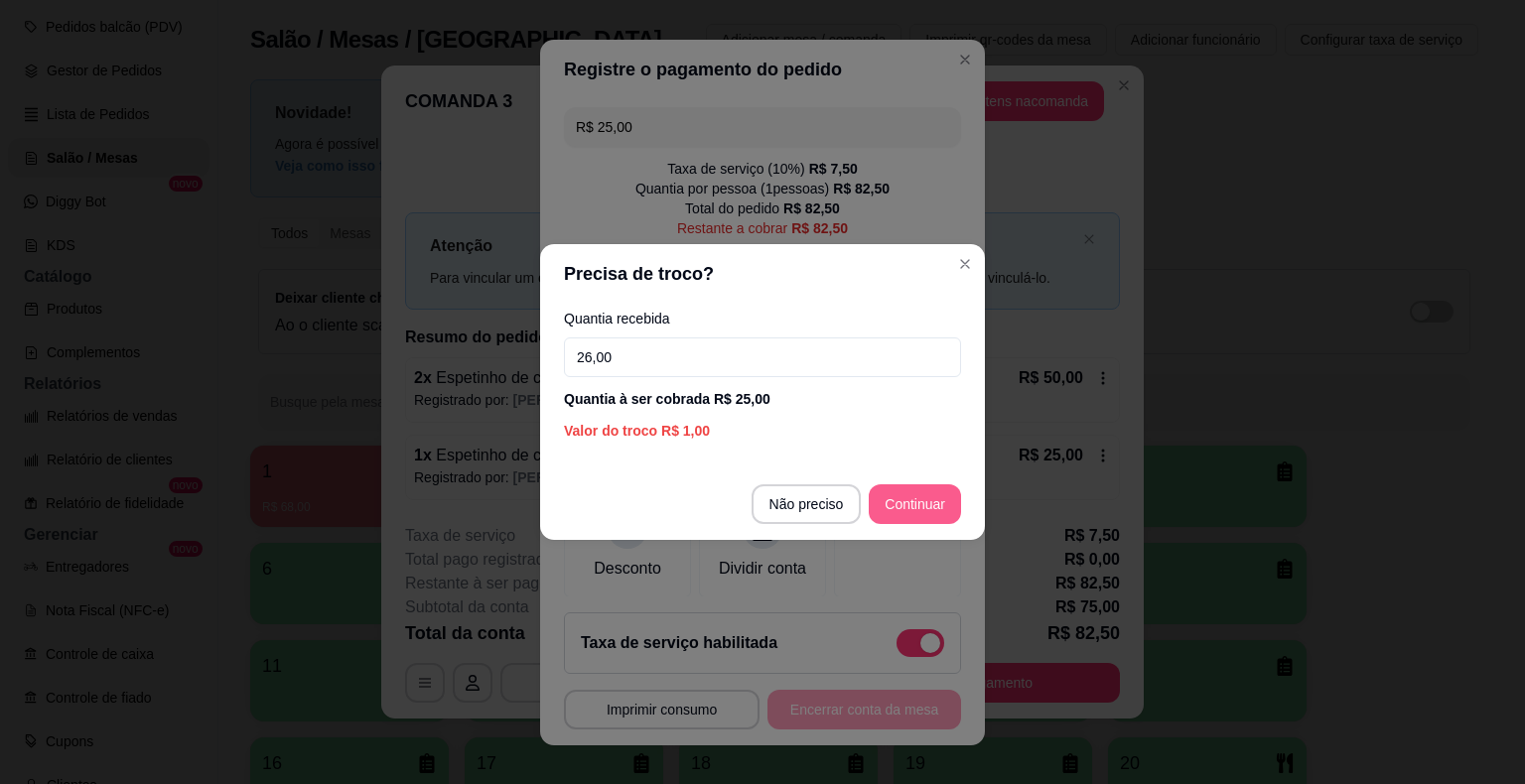 type on "26,00" 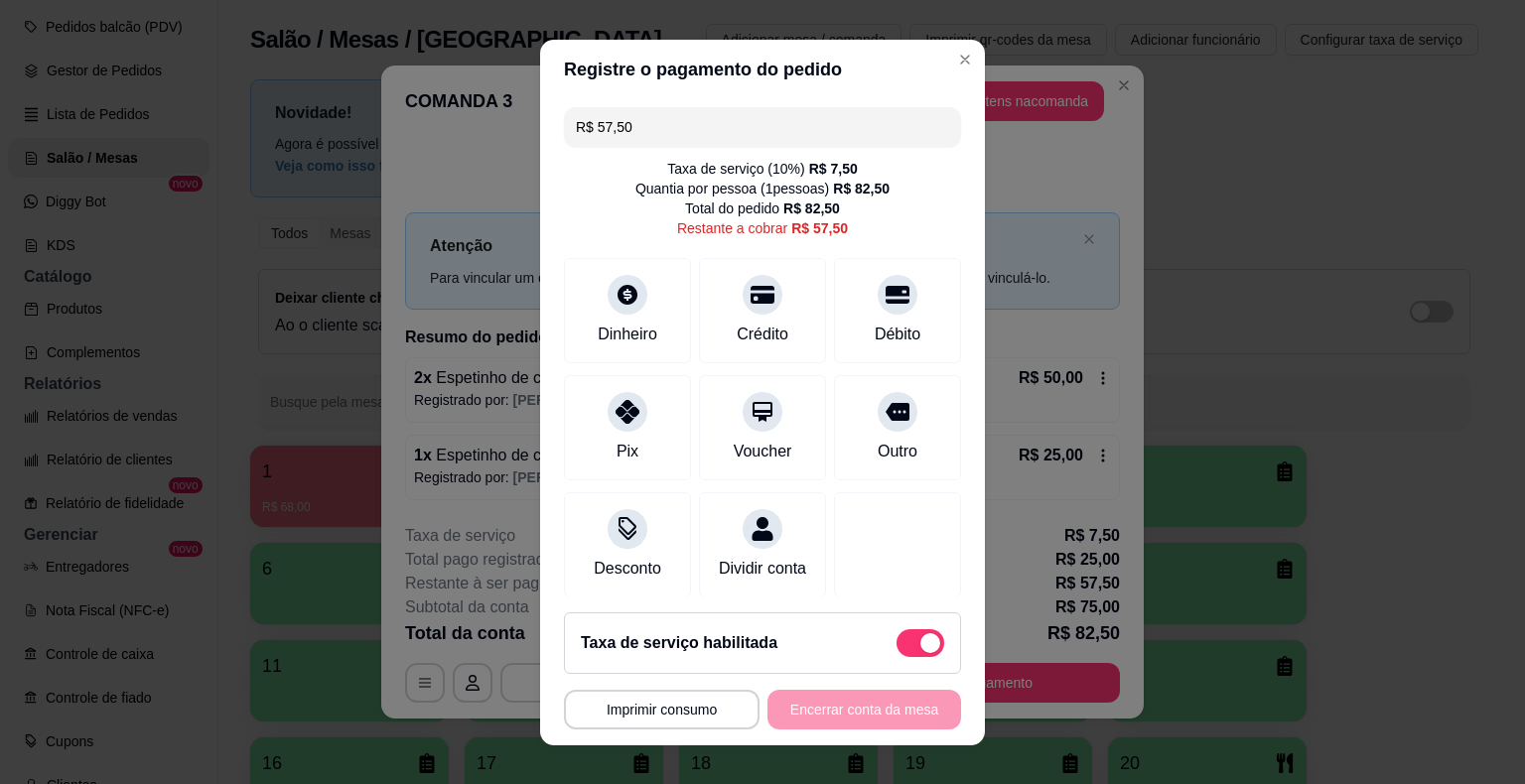 click on "R$ 57,50" at bounding box center (762, 127) 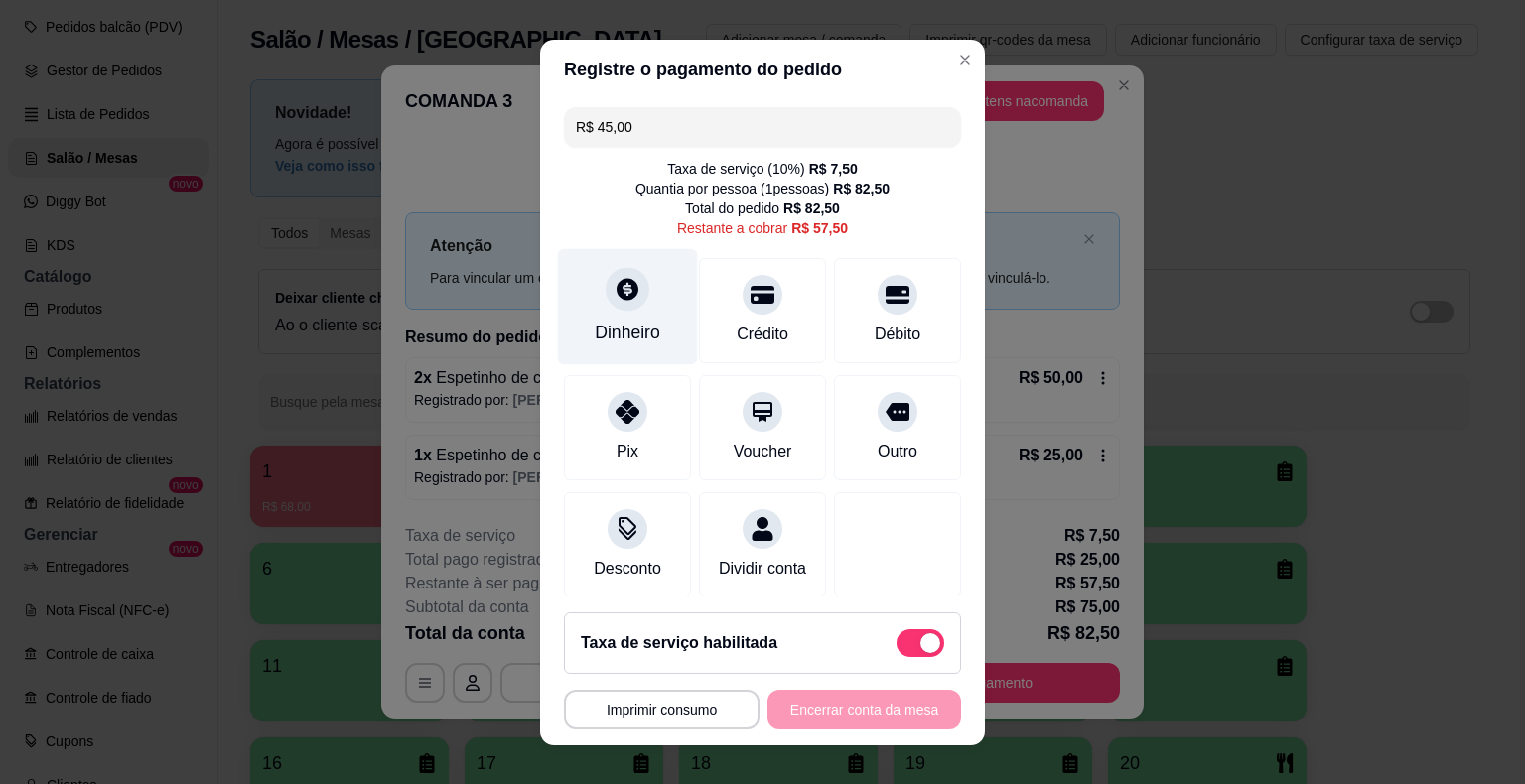 type on "R$ 45,00" 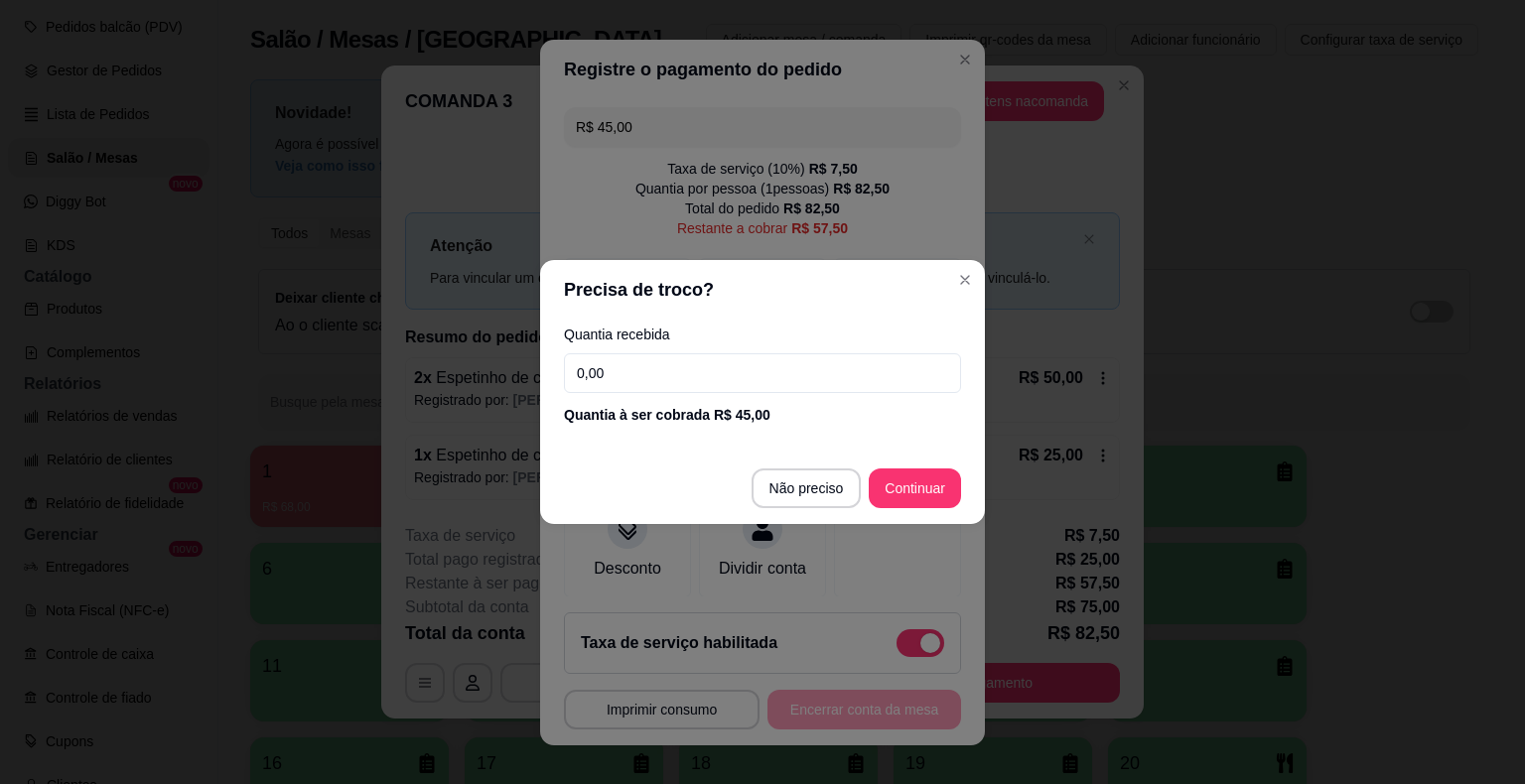 click on "0,00" at bounding box center (762, 373) 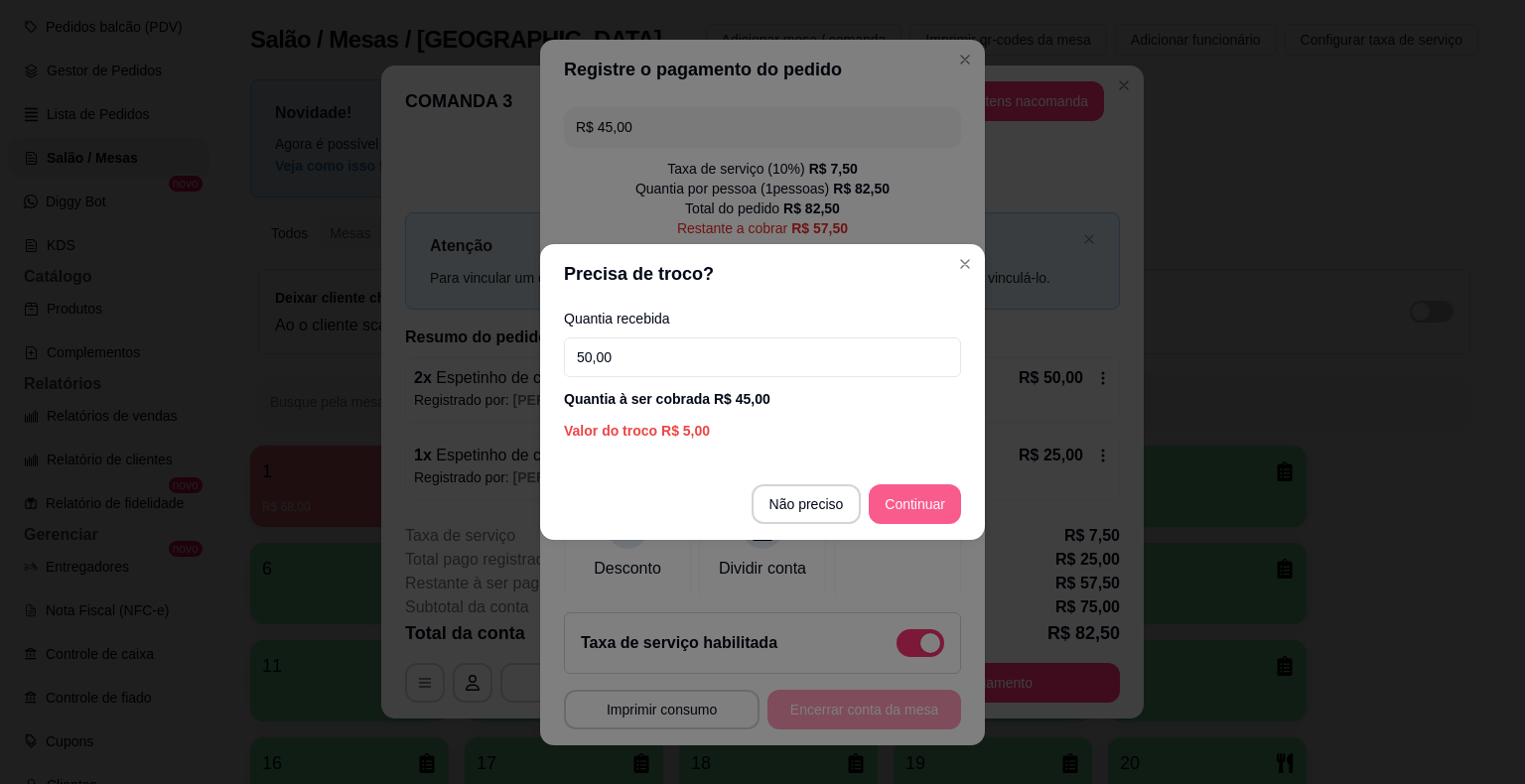type on "50,00" 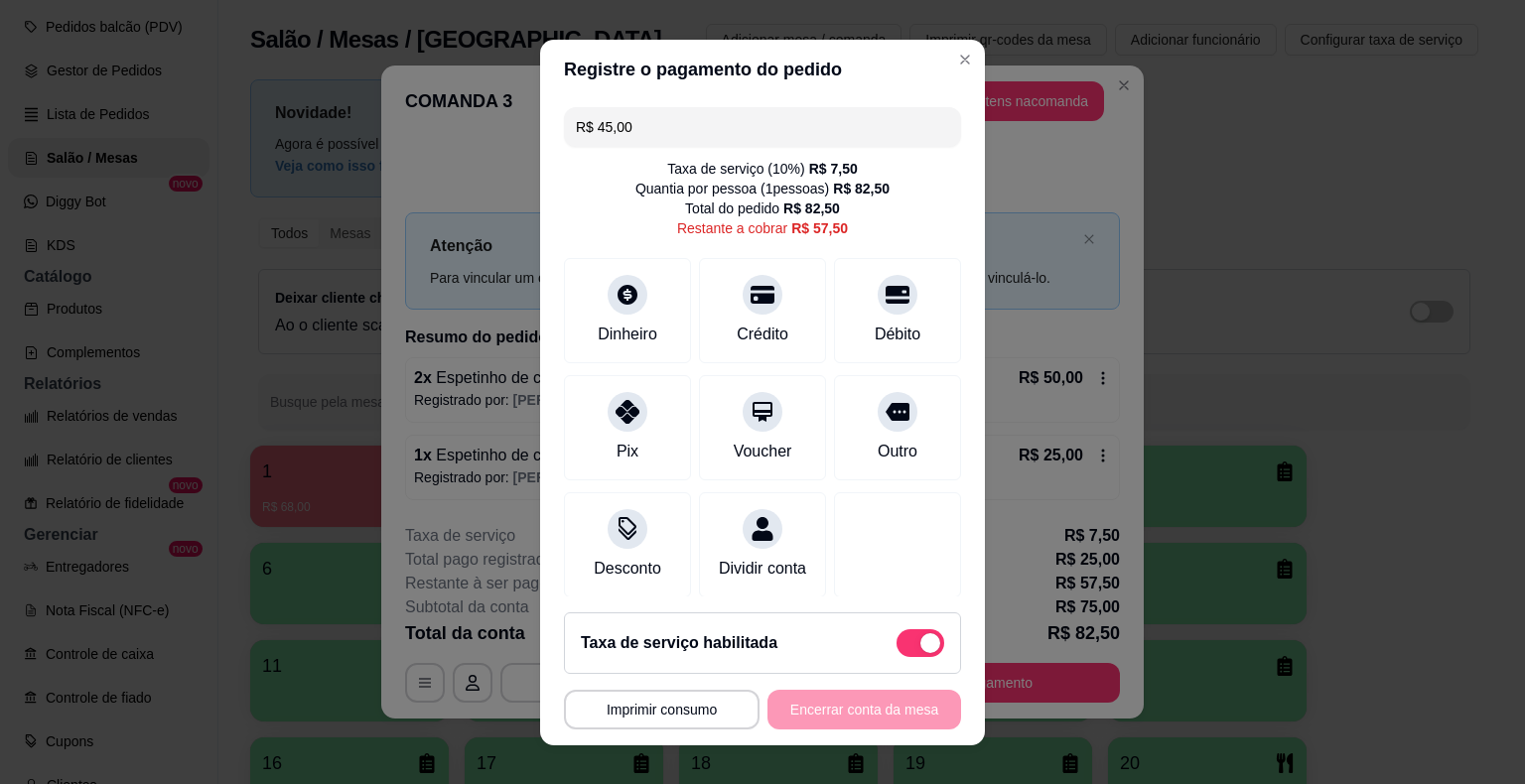 click on "R$ 45,00" at bounding box center (762, 127) 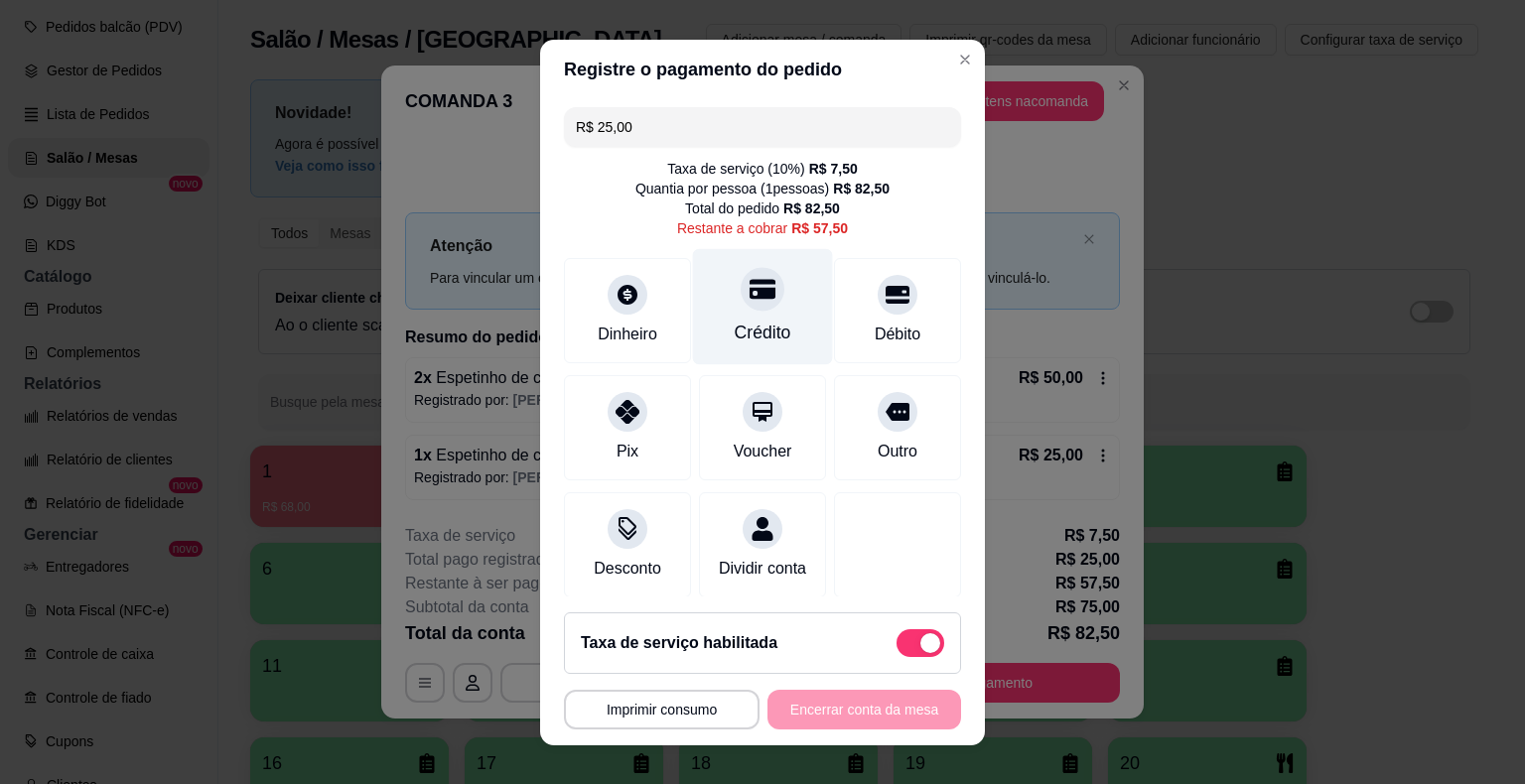 type on "R$ 25,00" 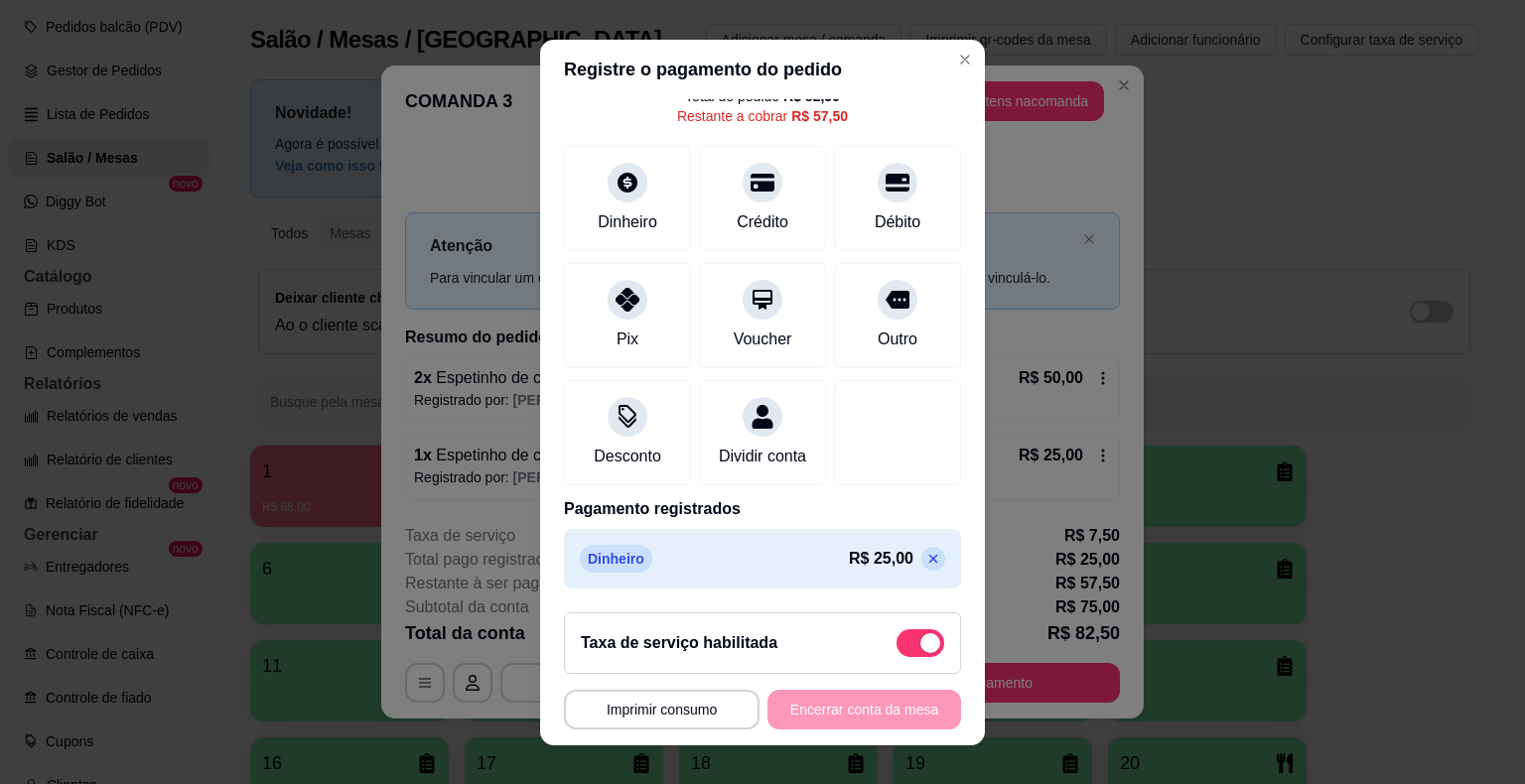 scroll, scrollTop: 133, scrollLeft: 0, axis: vertical 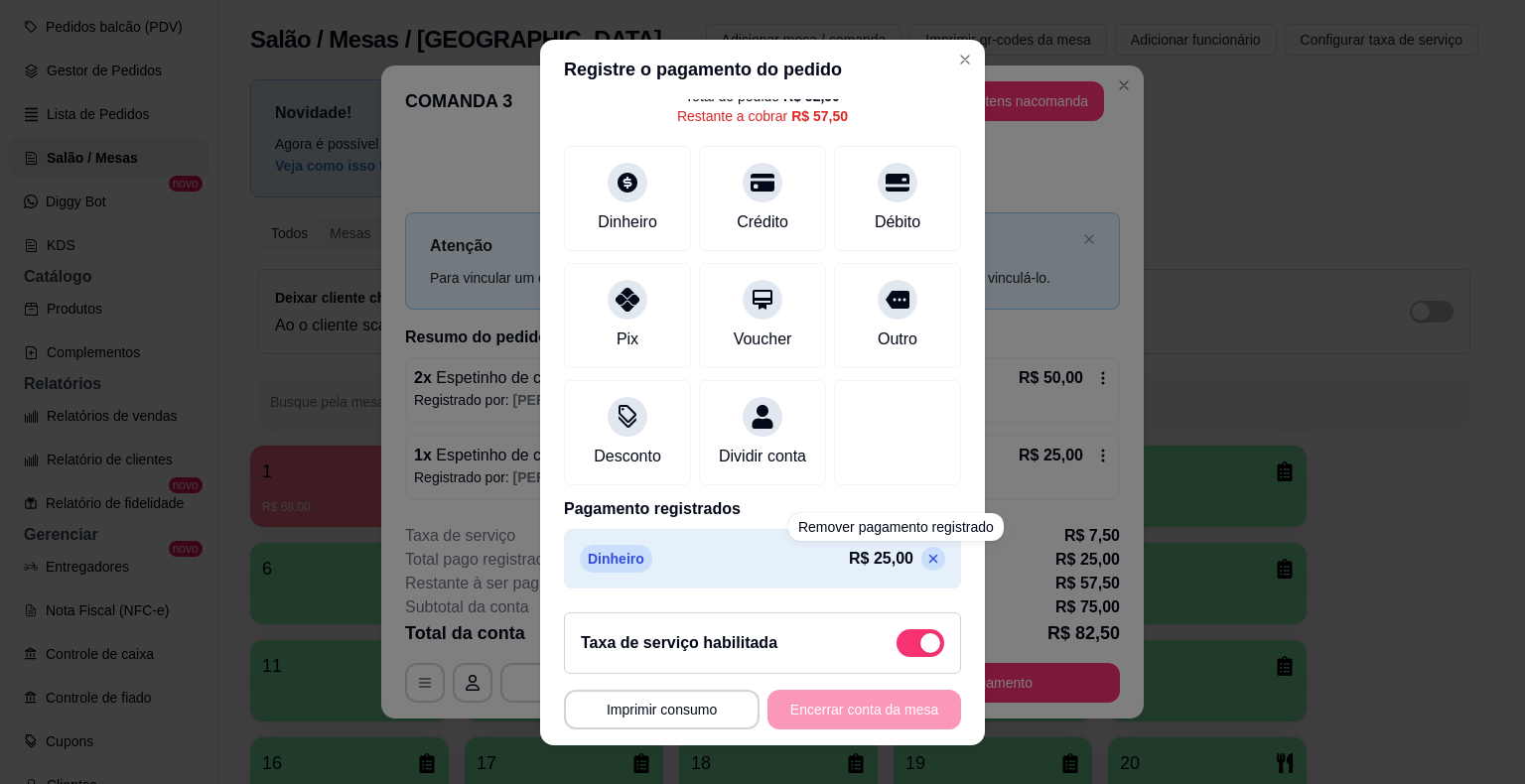 click 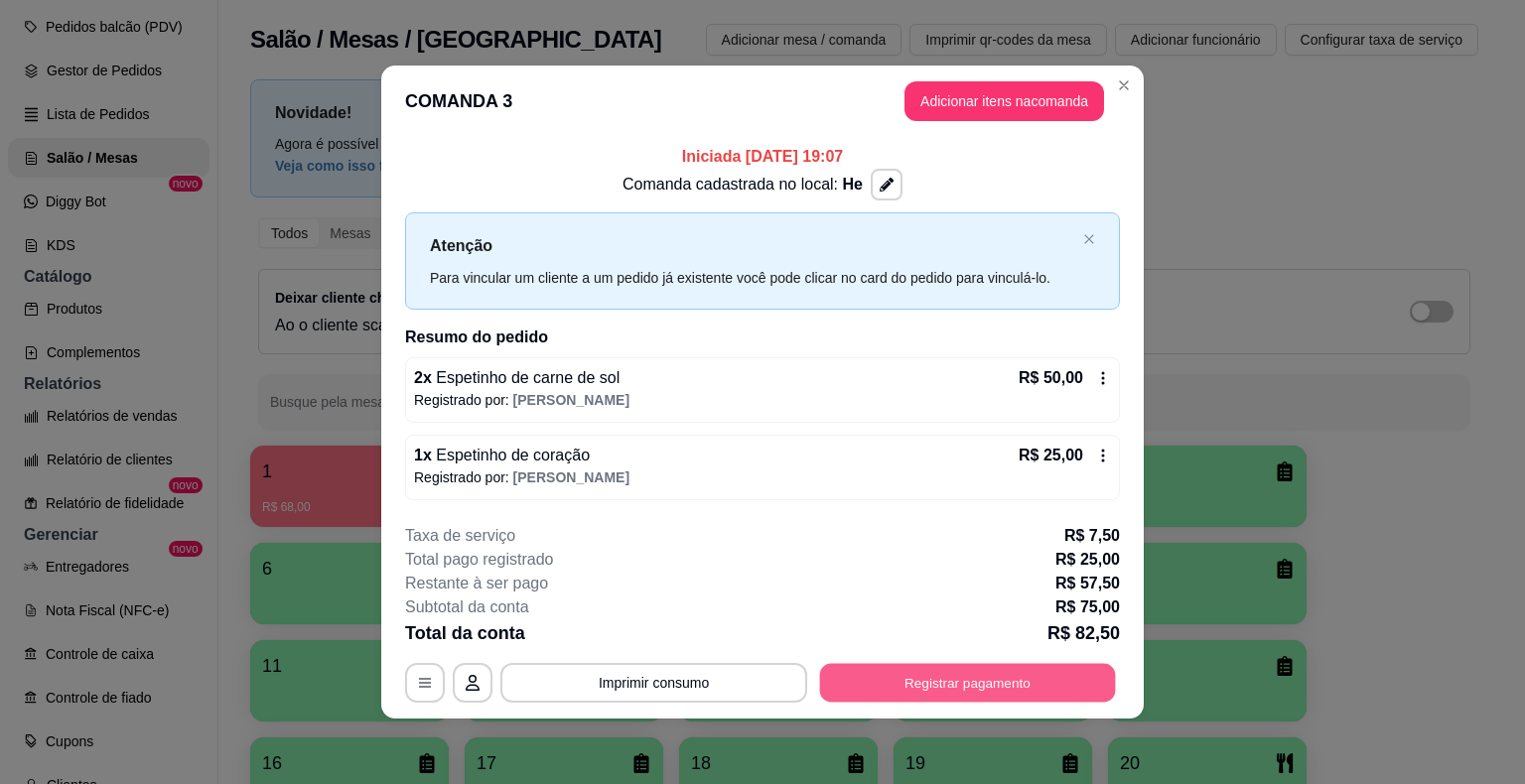 click on "Registrar pagamento" at bounding box center [968, 682] 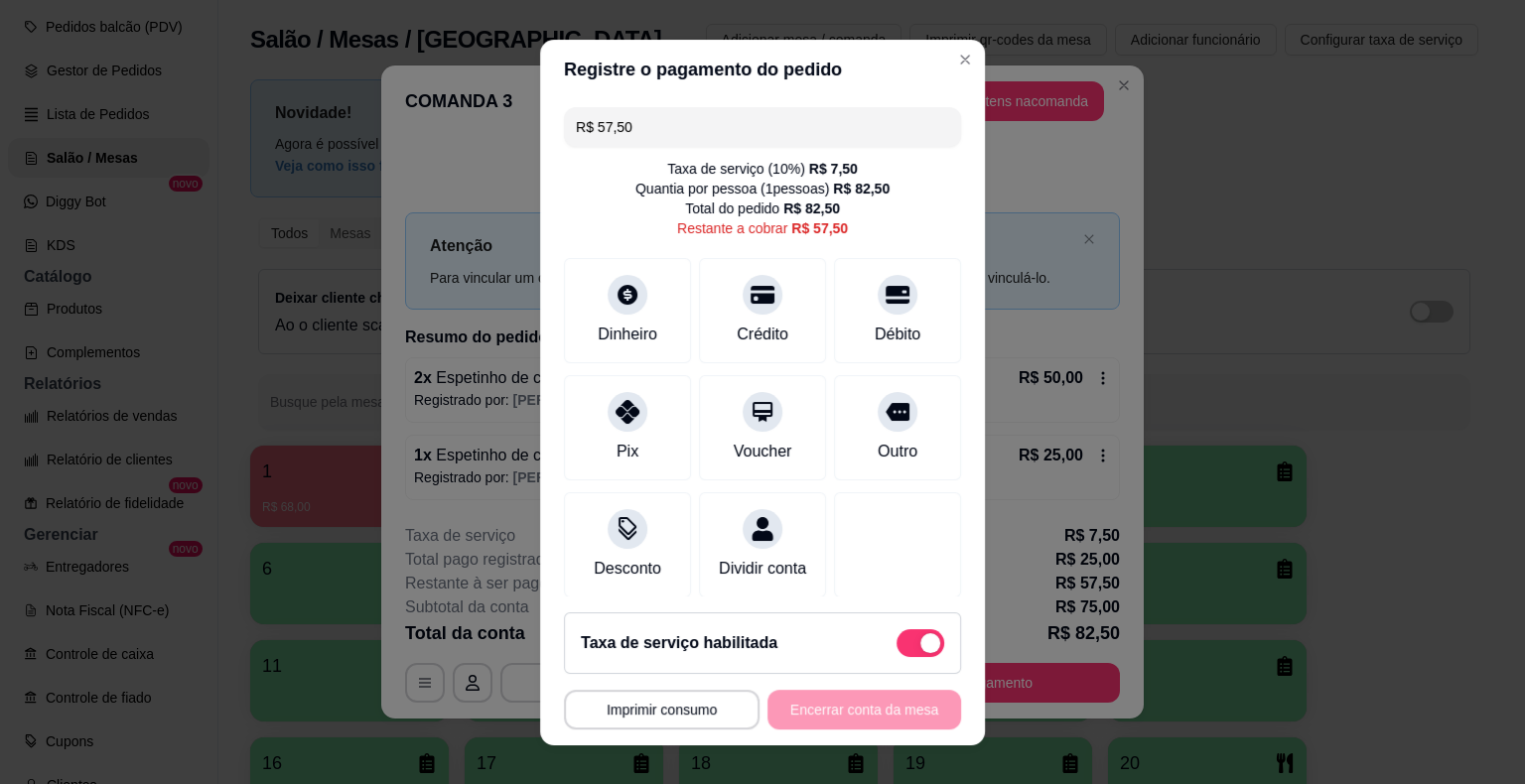 type on "R$ 167,50" 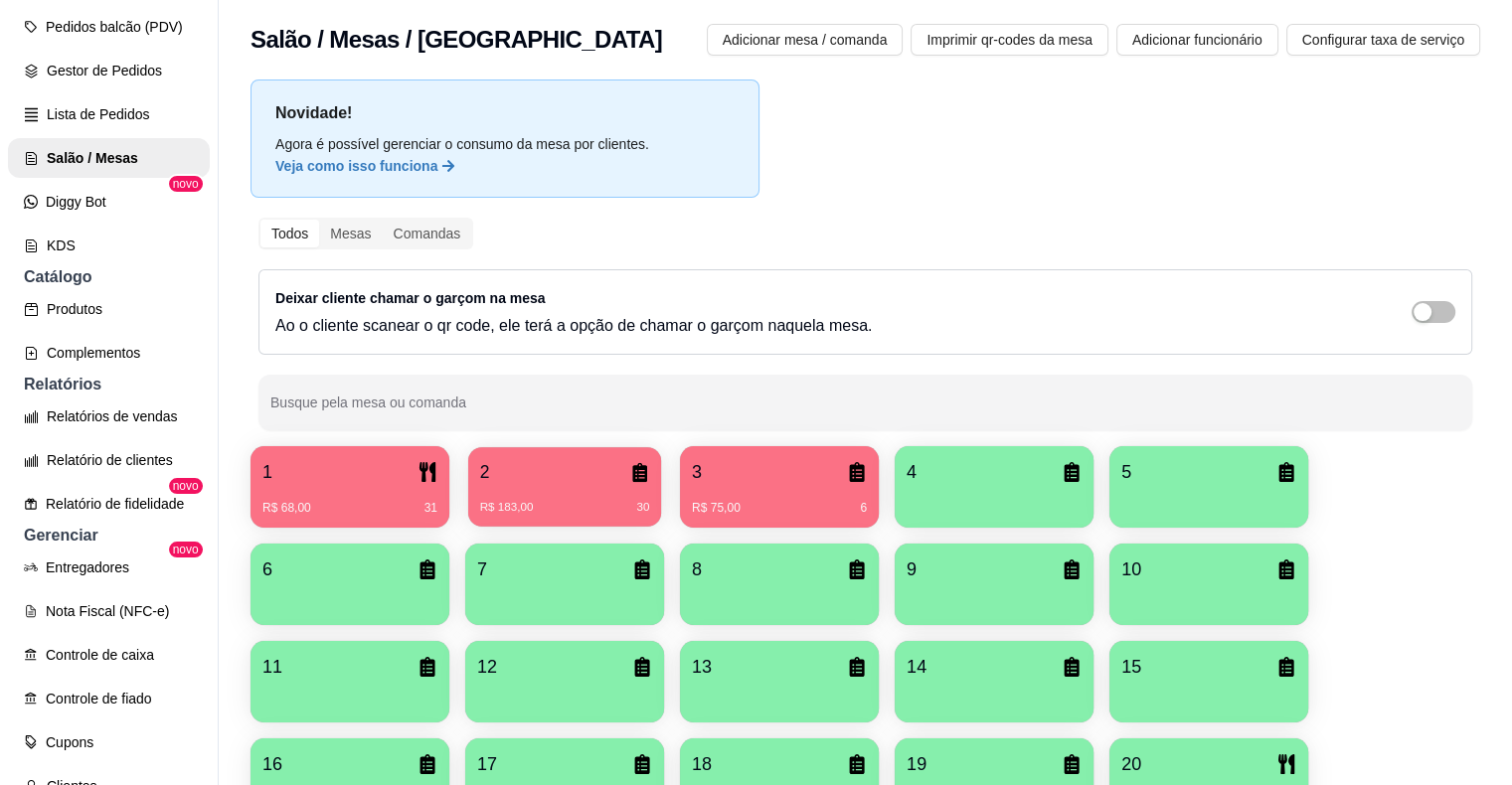 click on "2" at bounding box center [565, 472] 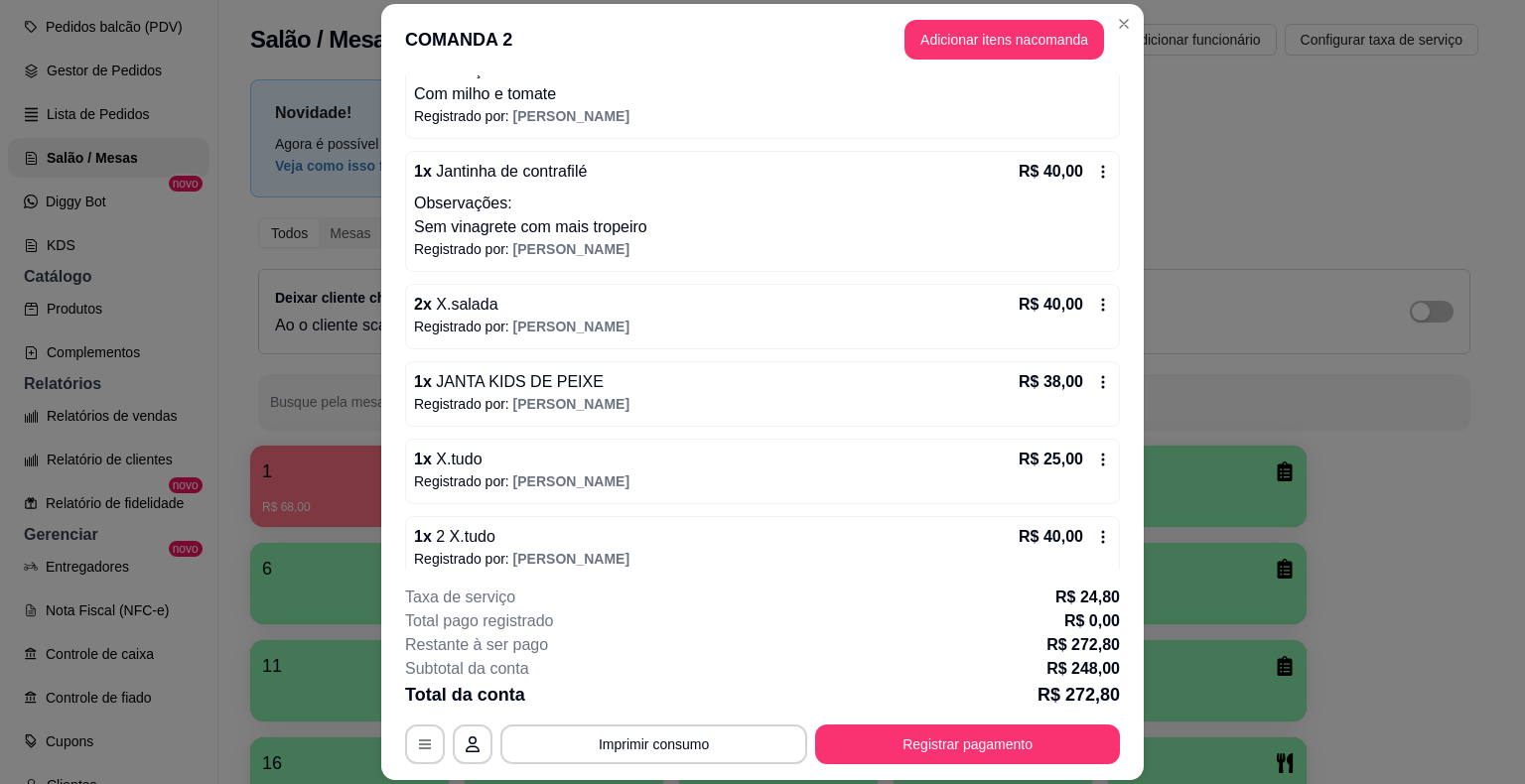 scroll, scrollTop: 448, scrollLeft: 0, axis: vertical 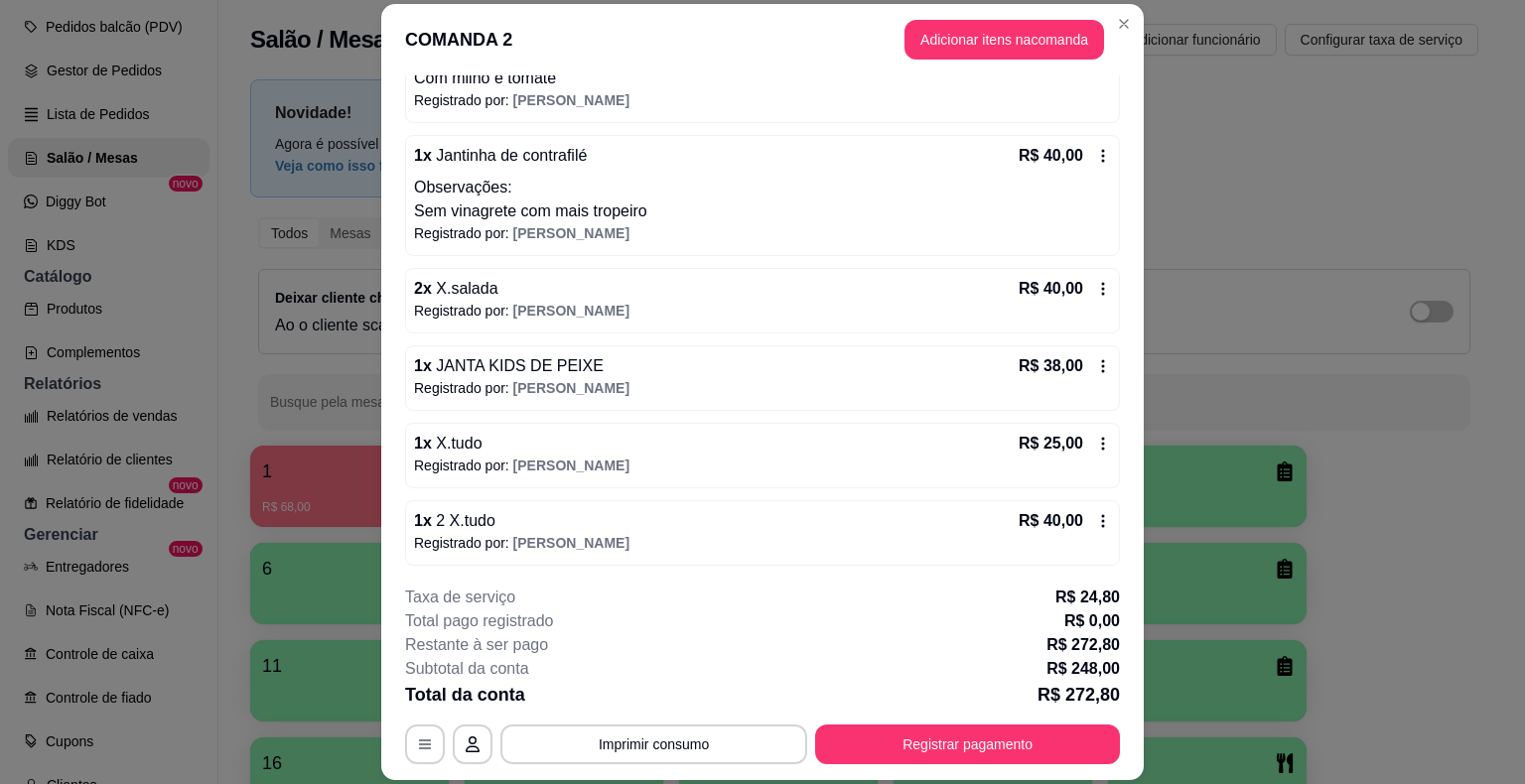 click 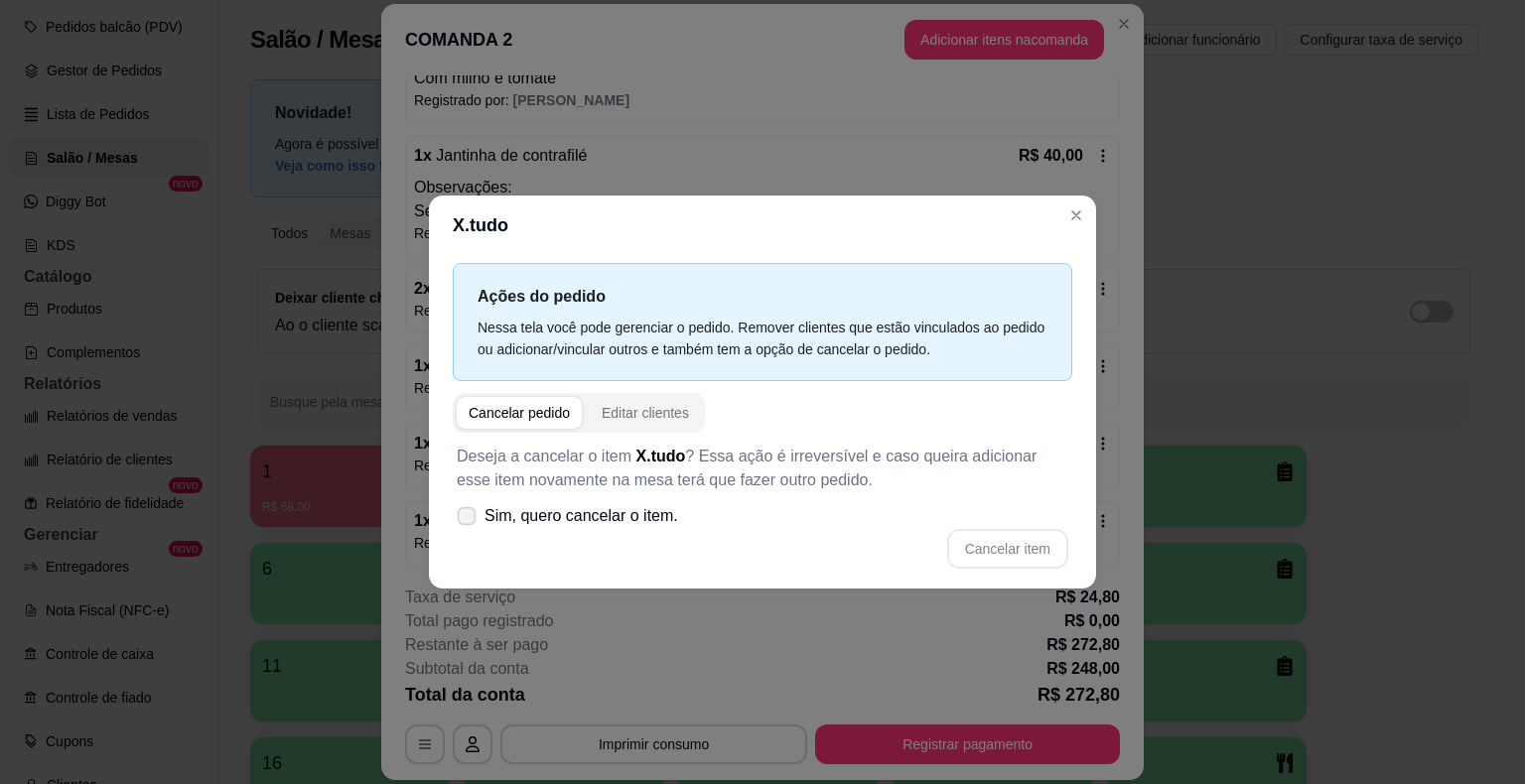 click 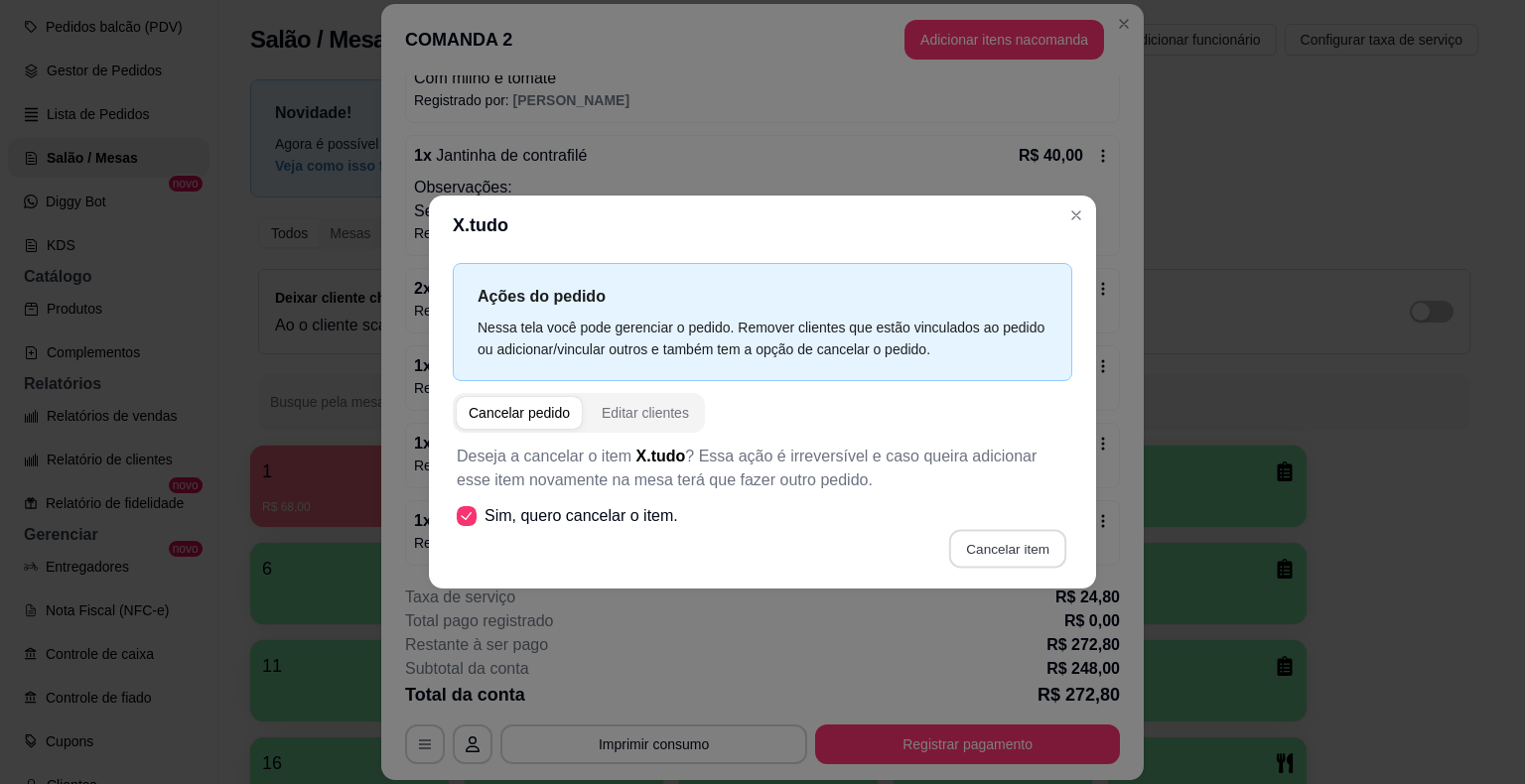 click on "Cancelar item" at bounding box center [1007, 549] 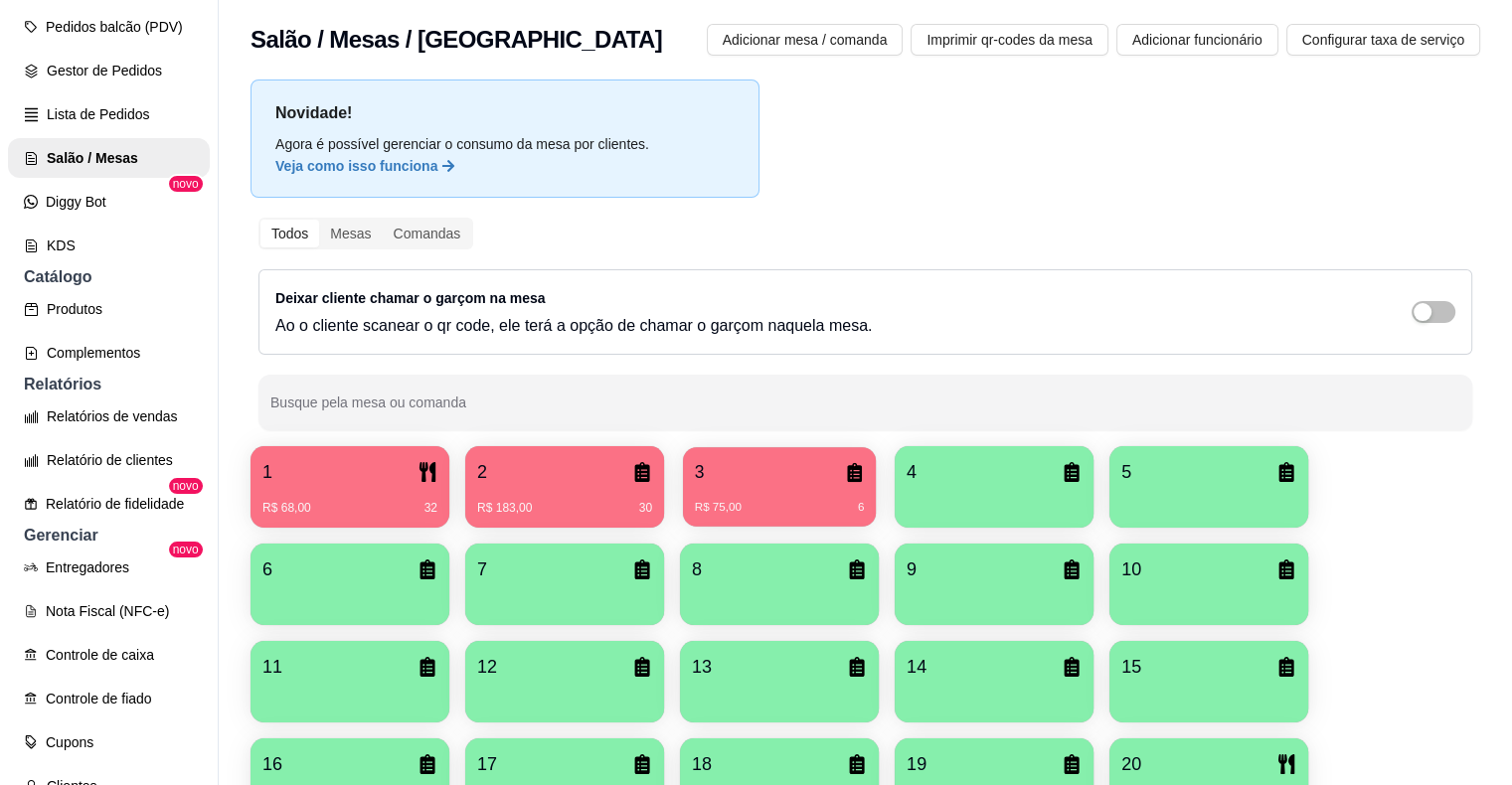 click on "3" at bounding box center (779, 472) 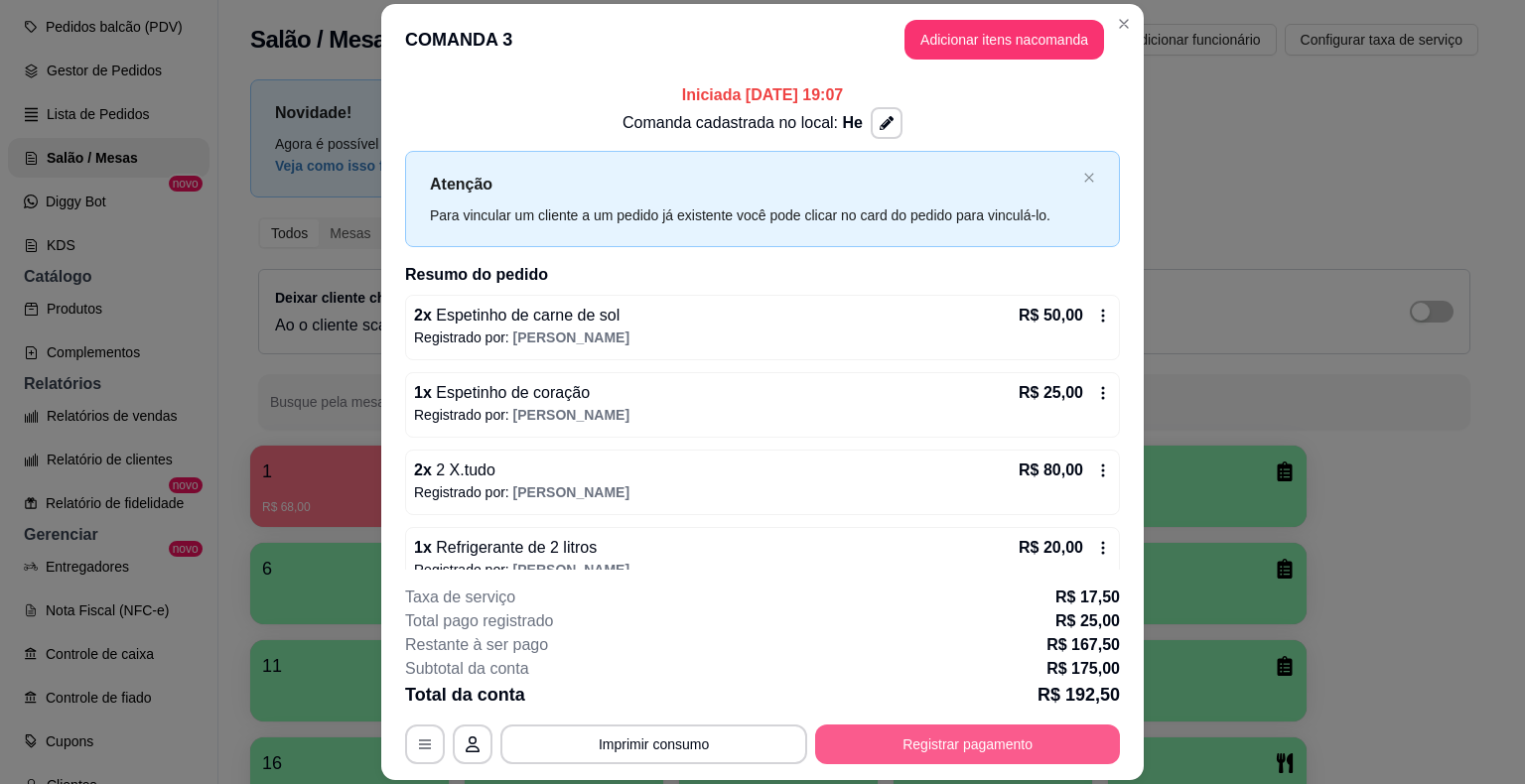 scroll, scrollTop: 28, scrollLeft: 0, axis: vertical 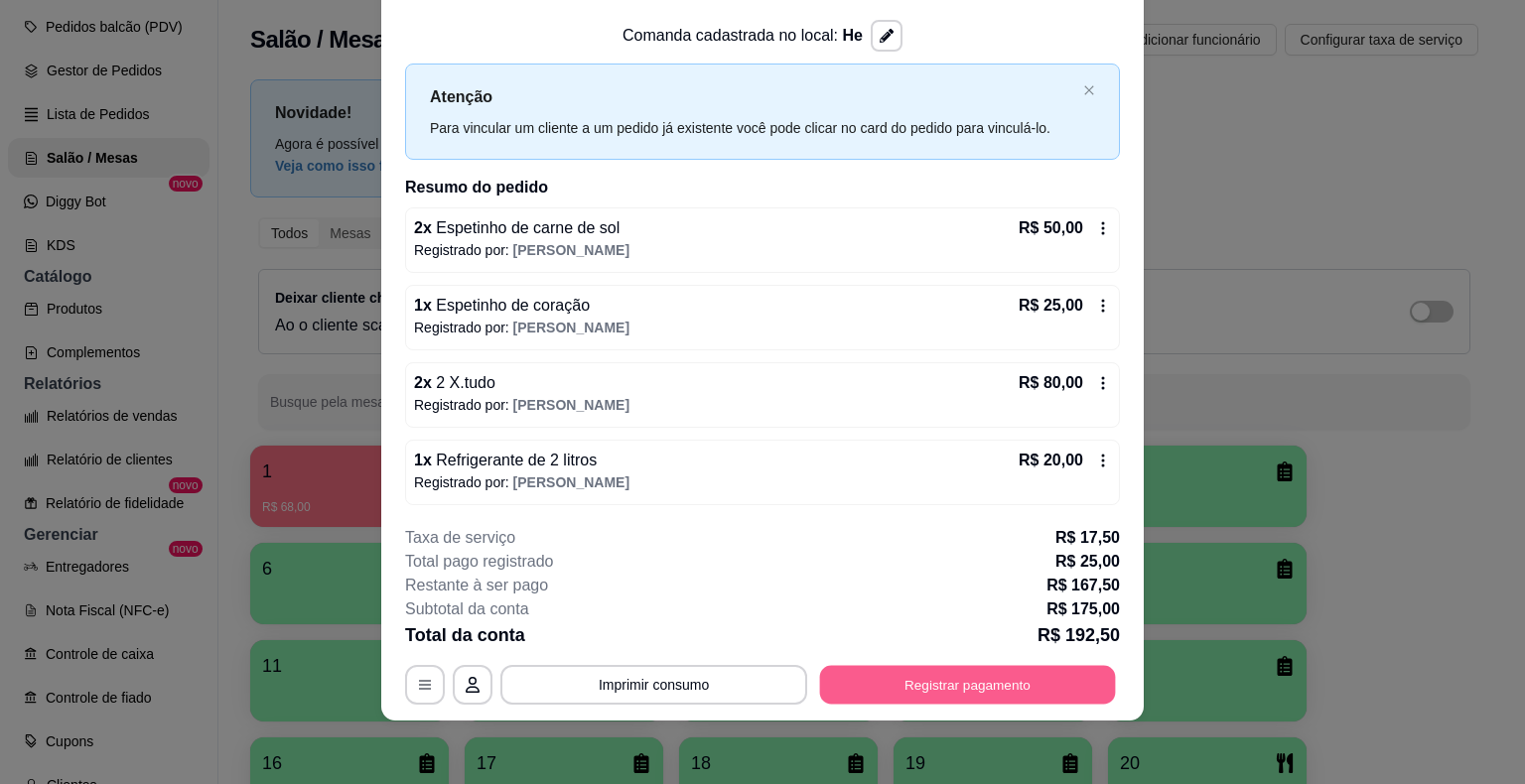 click on "Registrar pagamento" at bounding box center [968, 685] 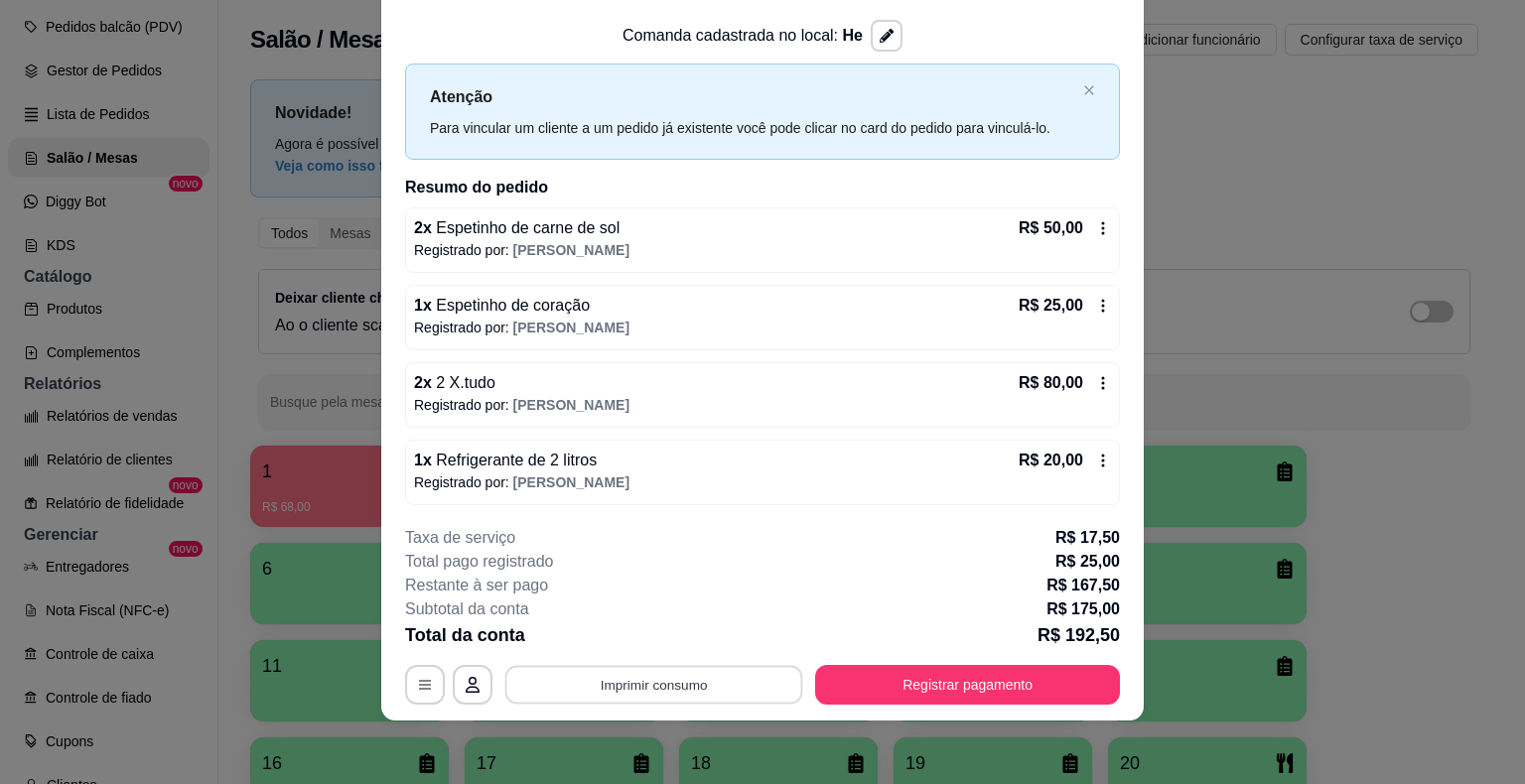 click on "Imprimir consumo" at bounding box center (654, 685) 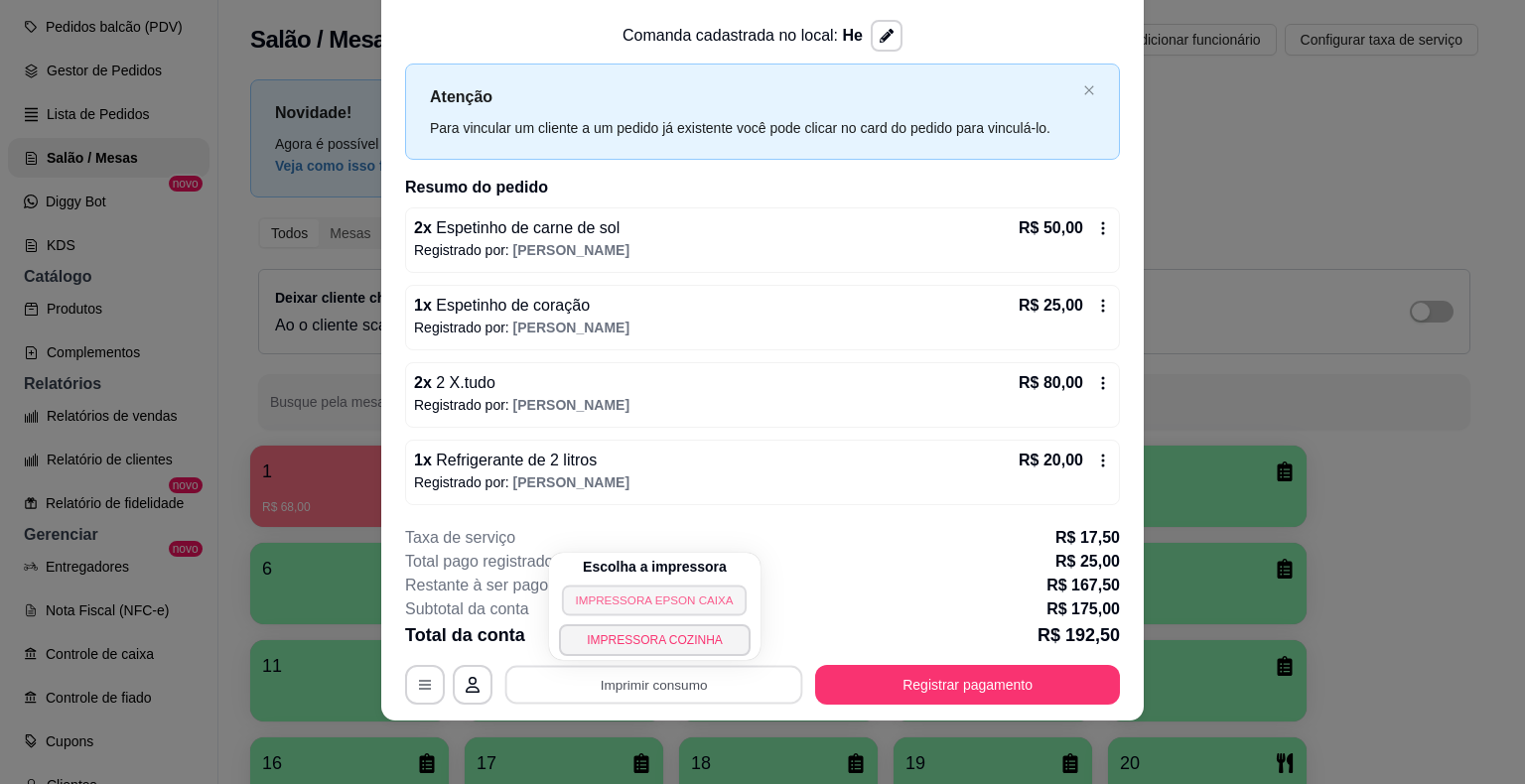click on "IMPRESSORA EPSON CAIXA" at bounding box center (654, 599) 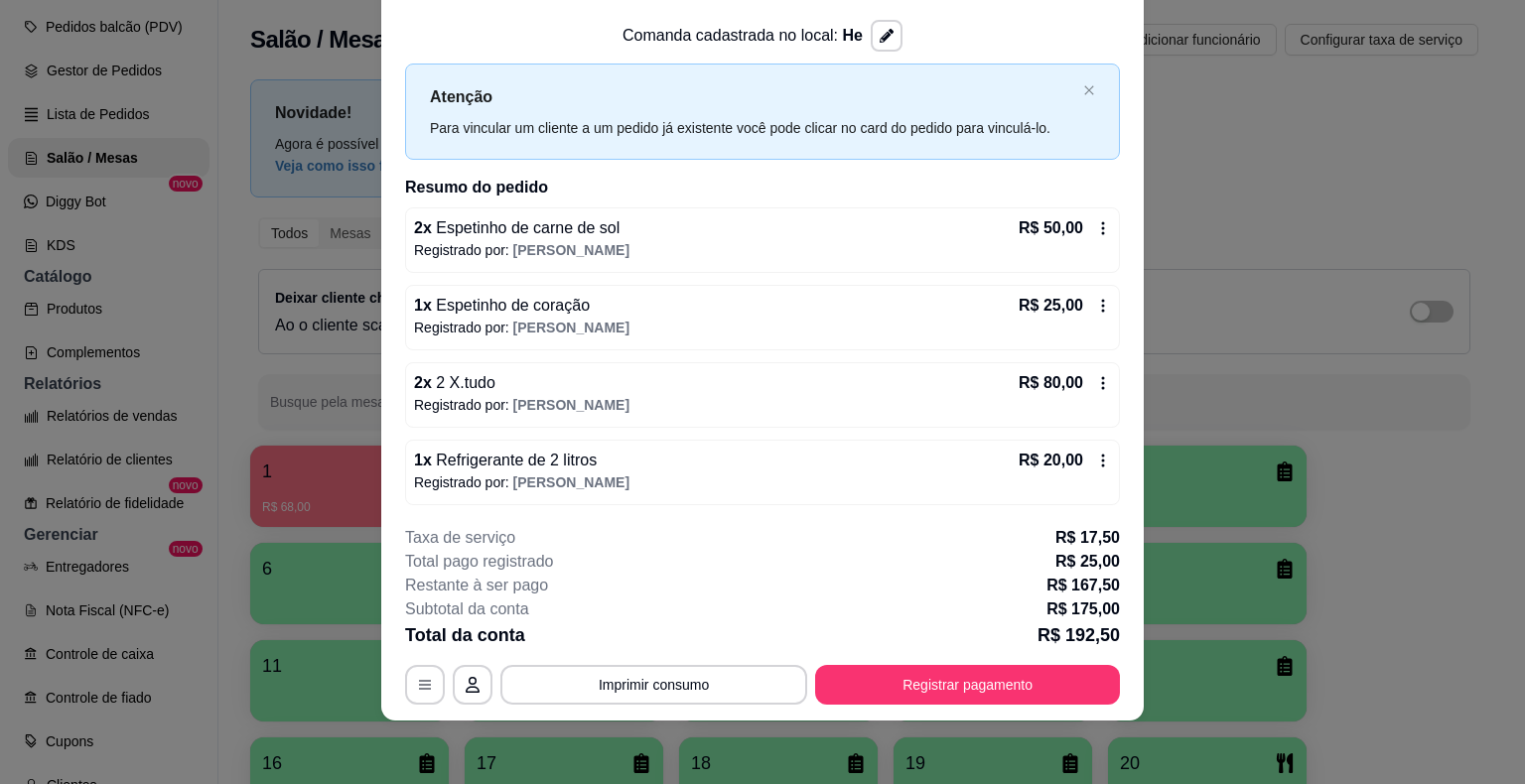click 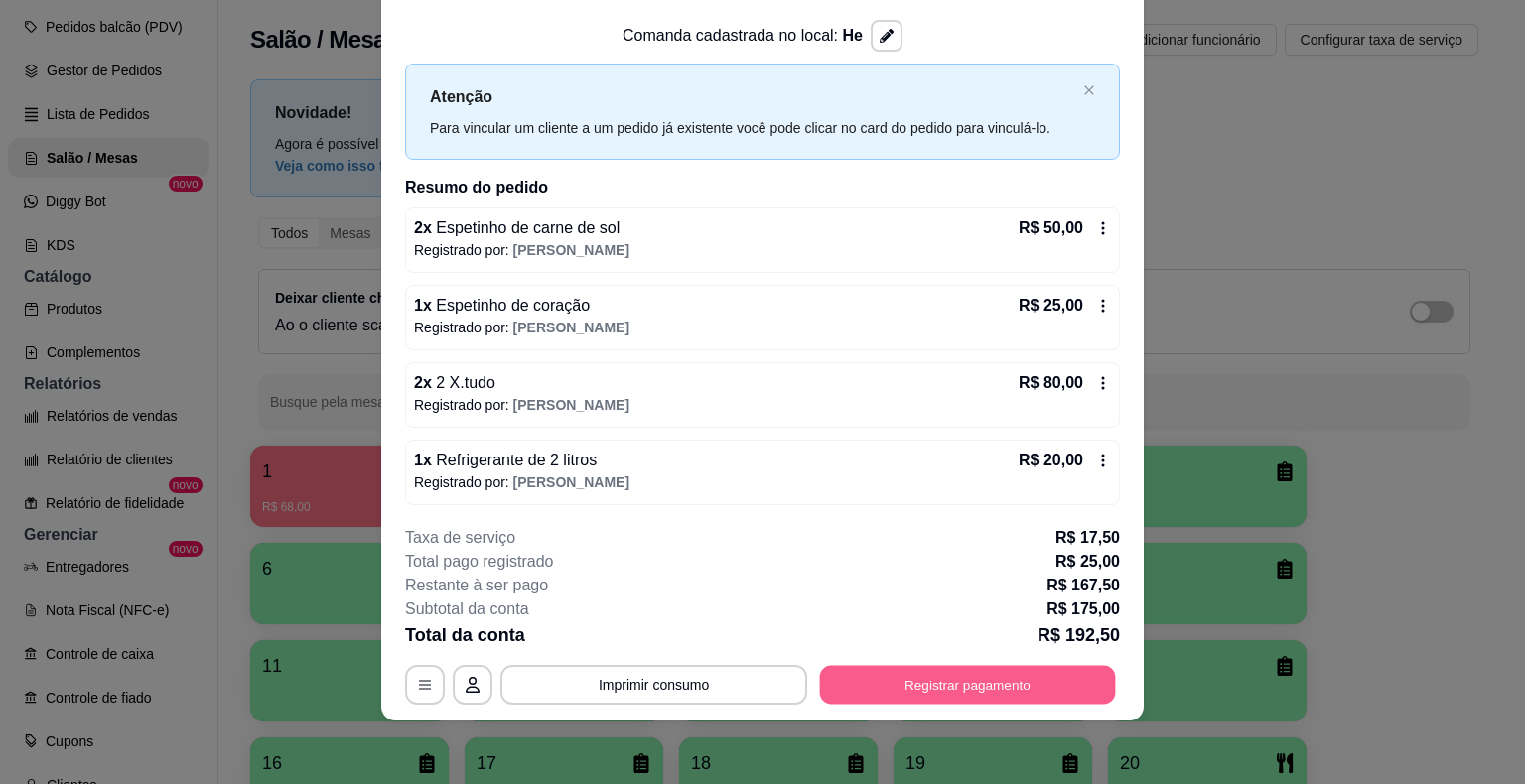 click on "Registrar pagamento" at bounding box center (968, 685) 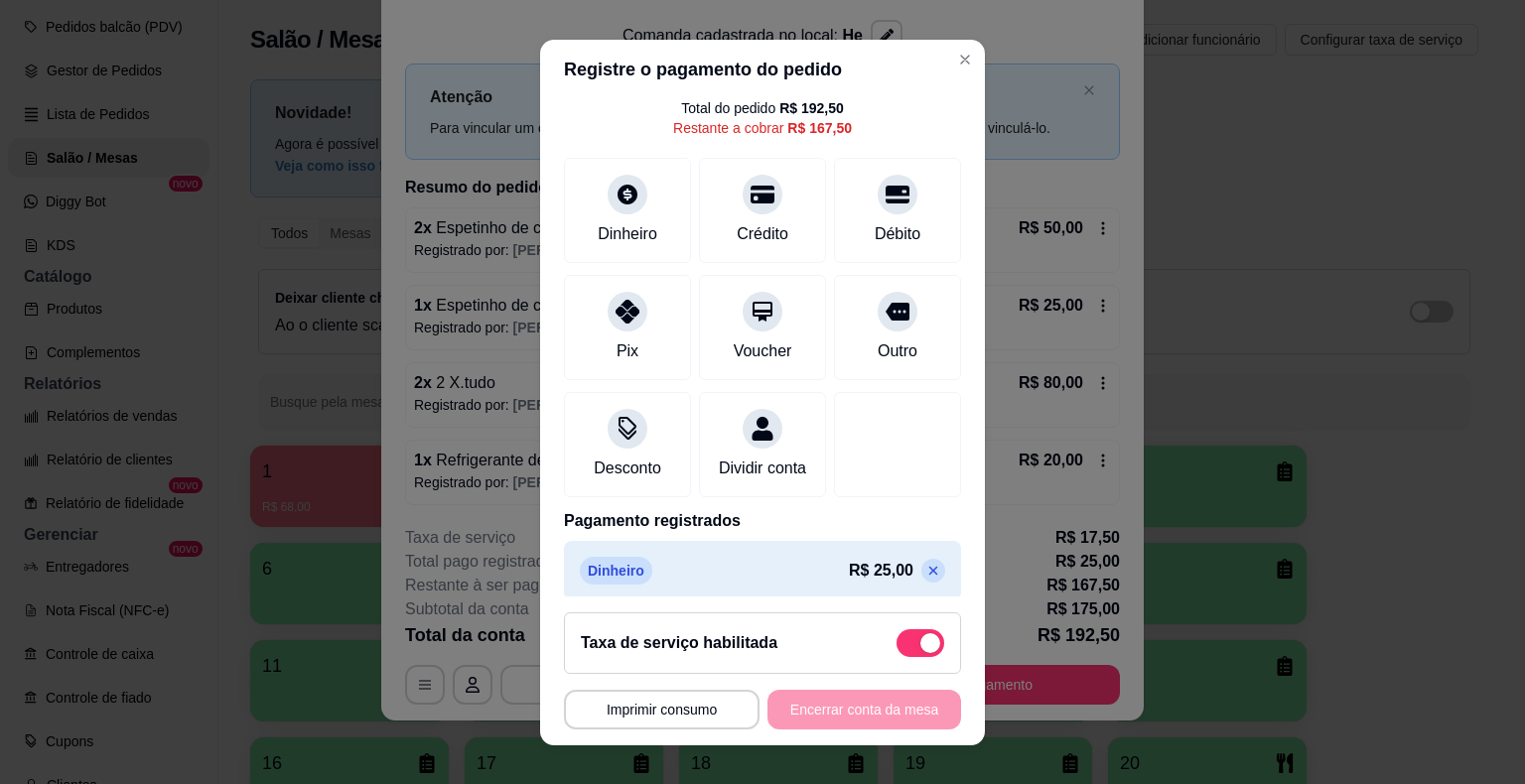 scroll, scrollTop: 133, scrollLeft: 0, axis: vertical 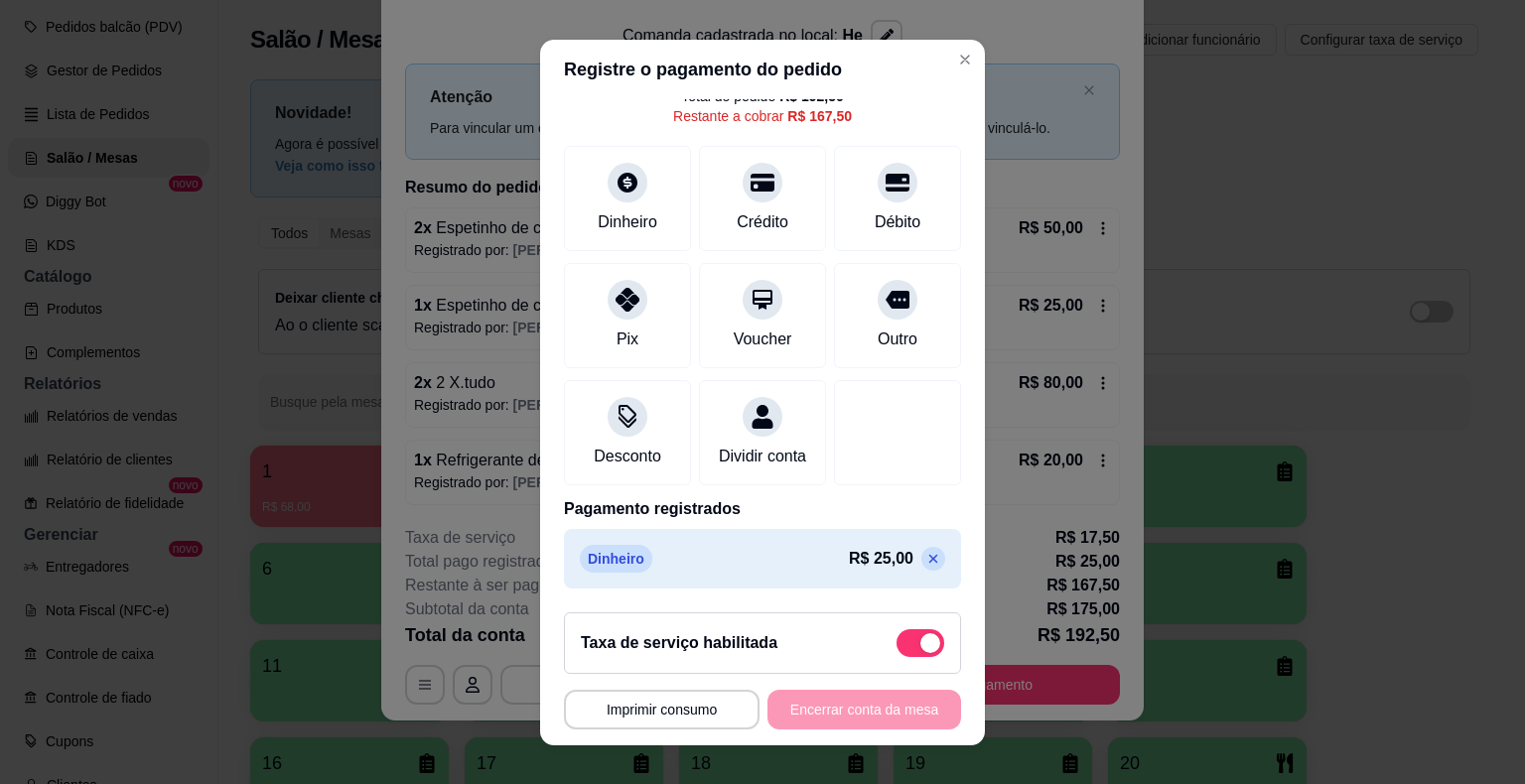click 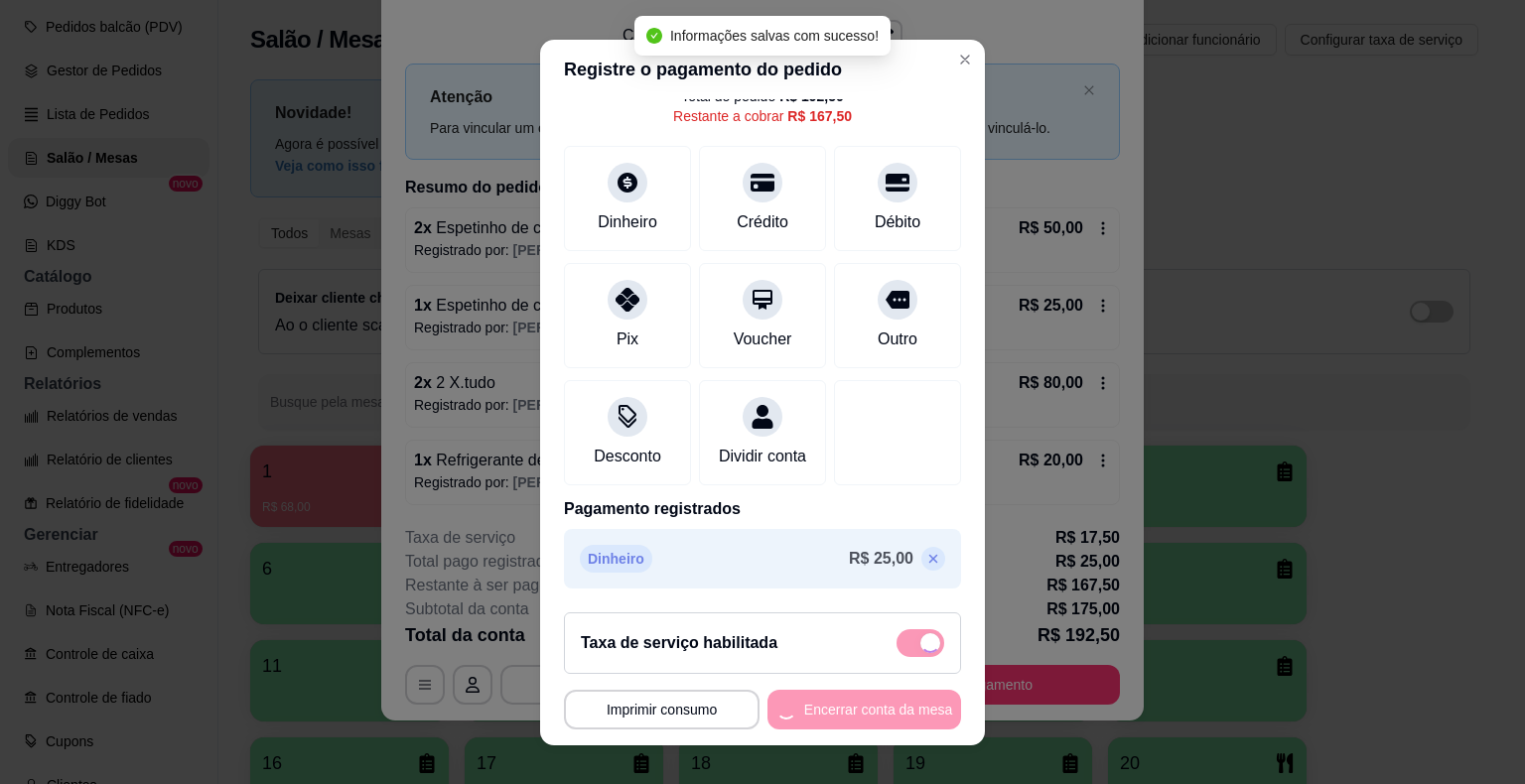 type on "R$ 192,50" 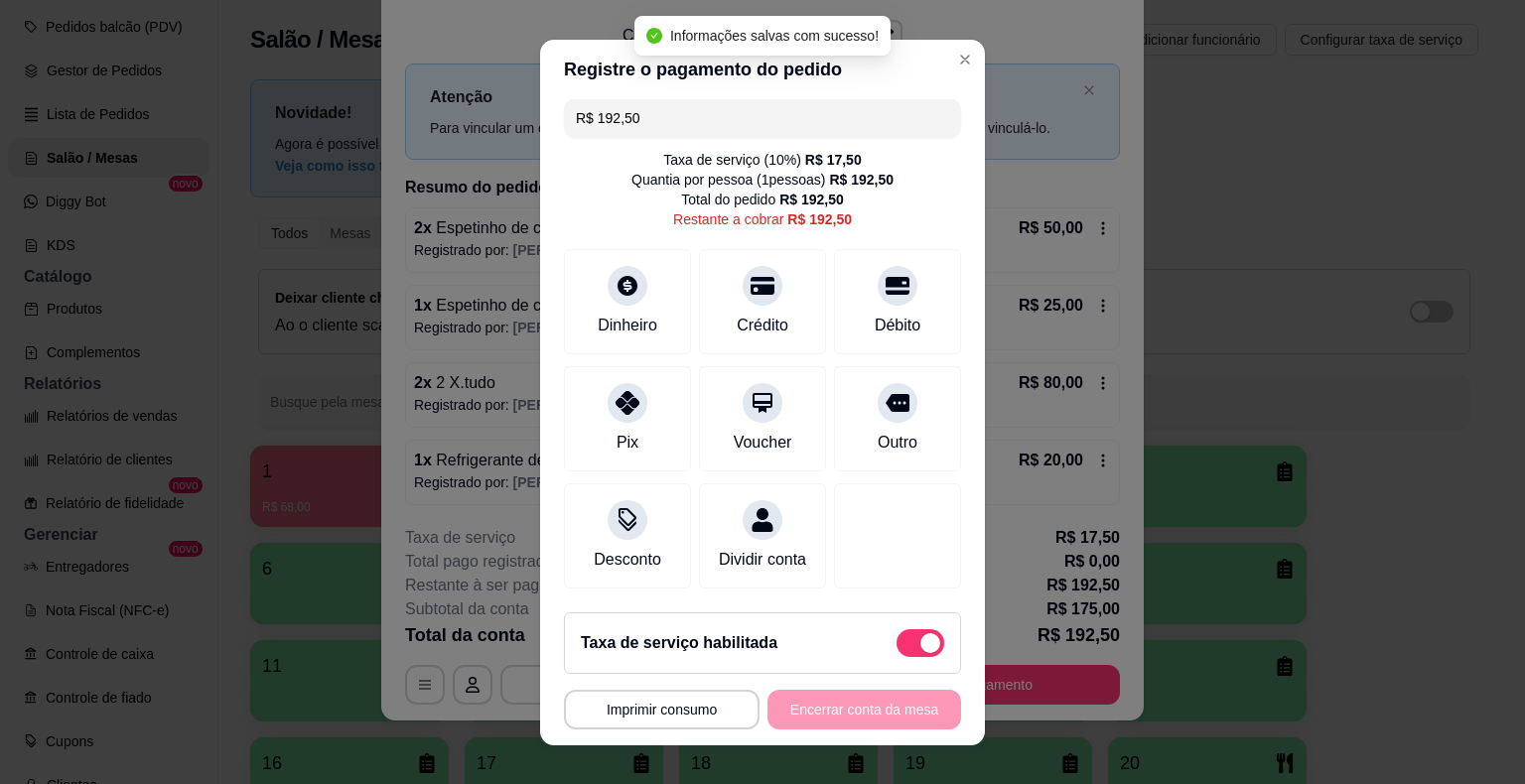 scroll, scrollTop: 0, scrollLeft: 0, axis: both 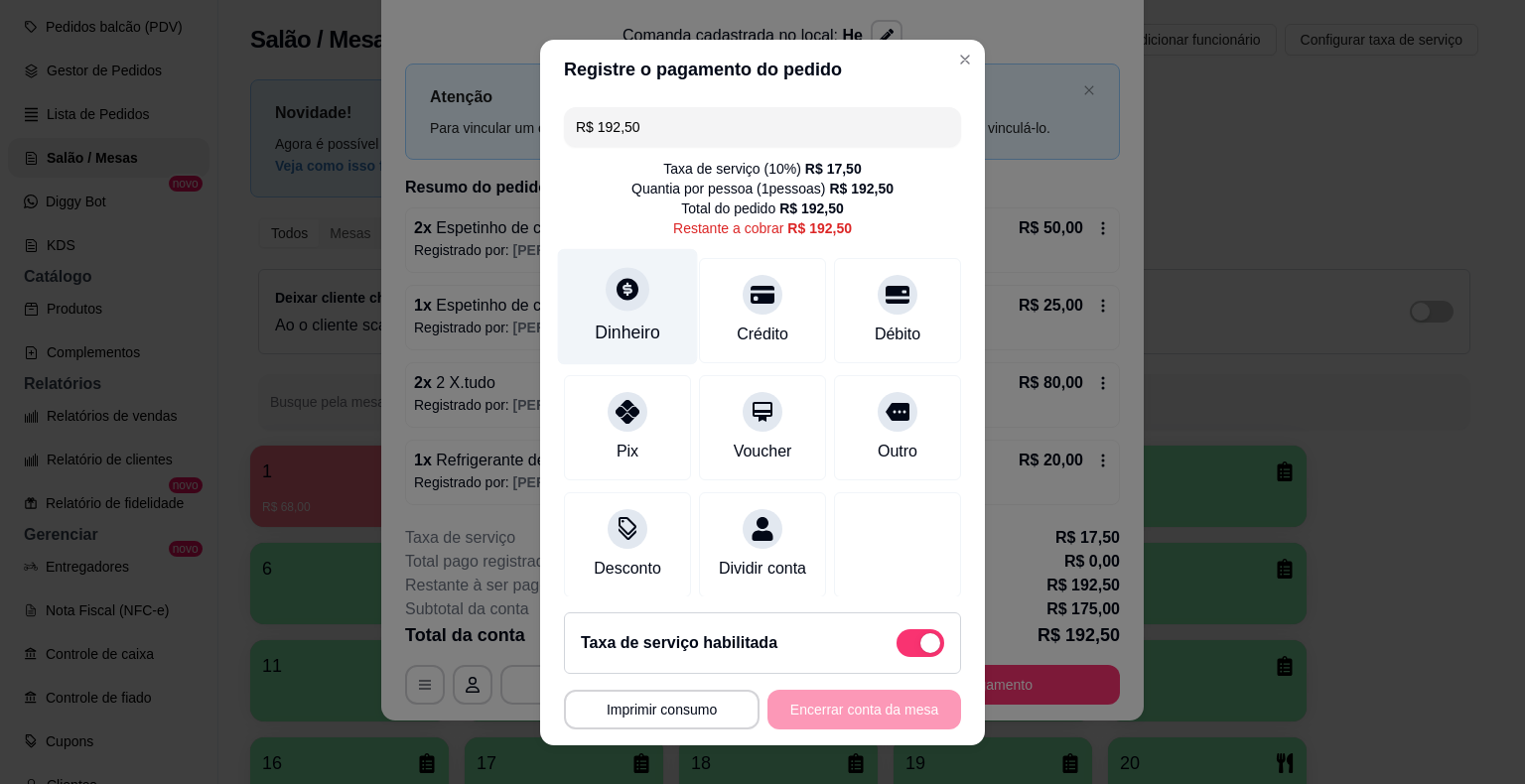 click on "Dinheiro" at bounding box center [627, 306] 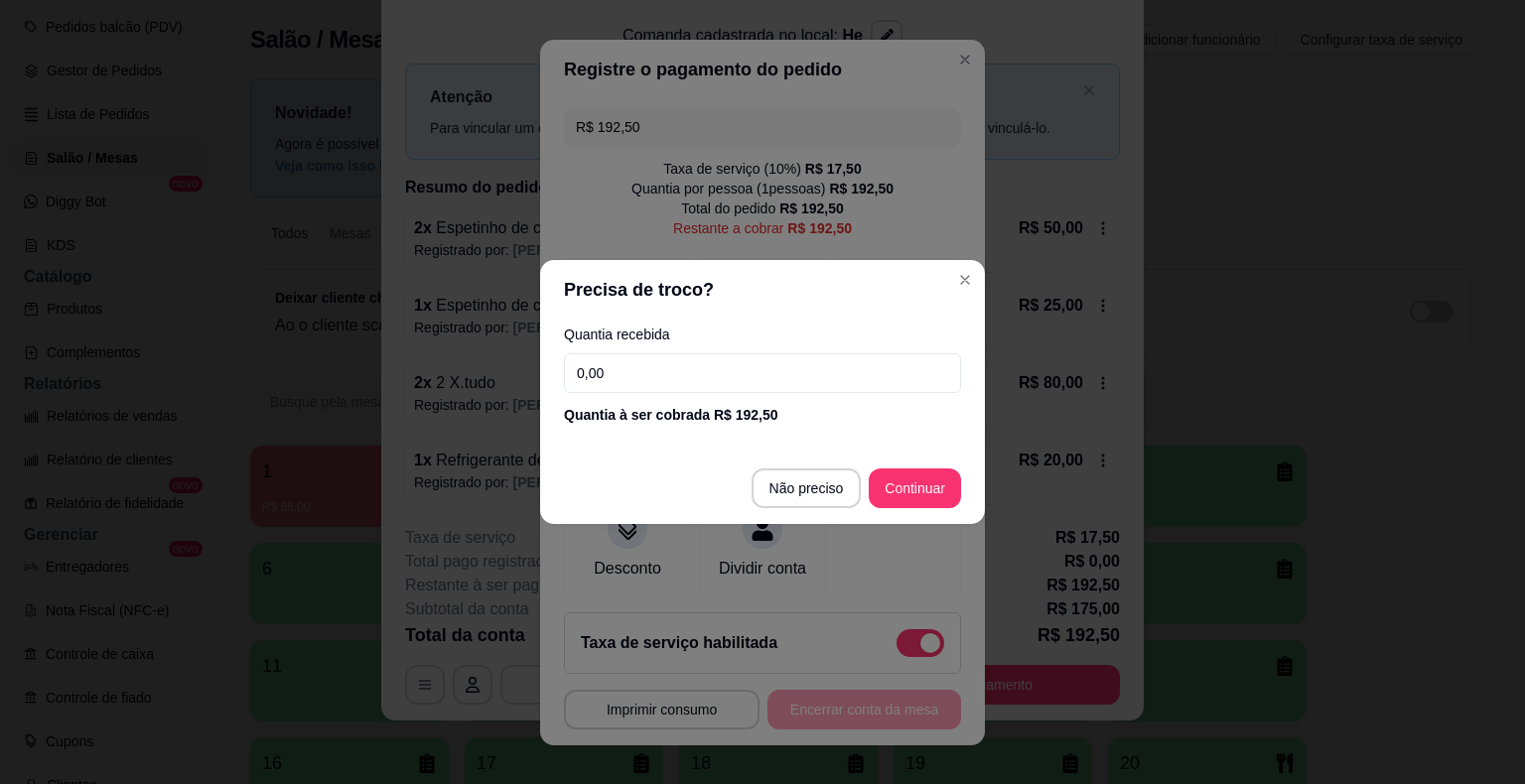 click on "0,00" at bounding box center (762, 373) 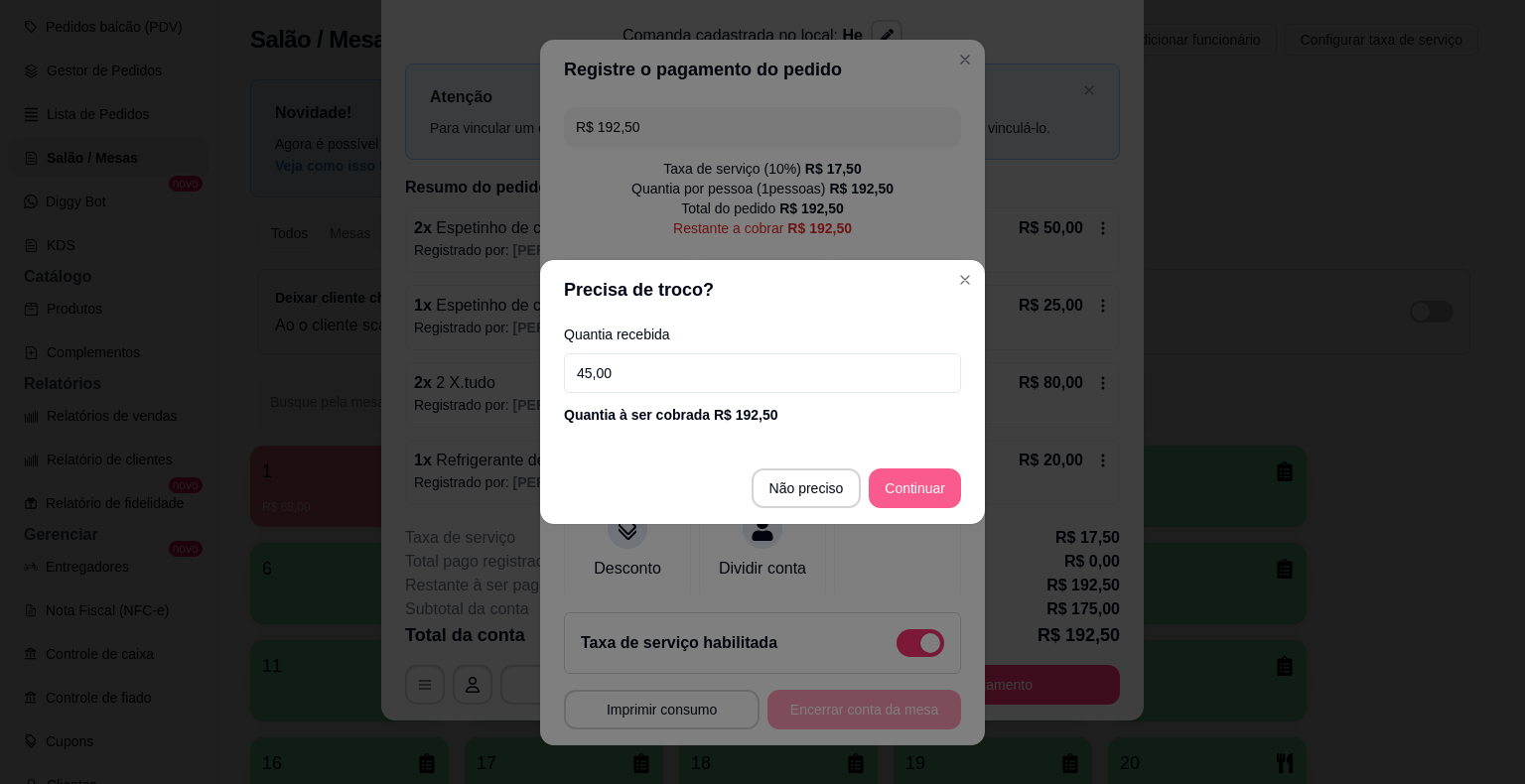 type on "45,00" 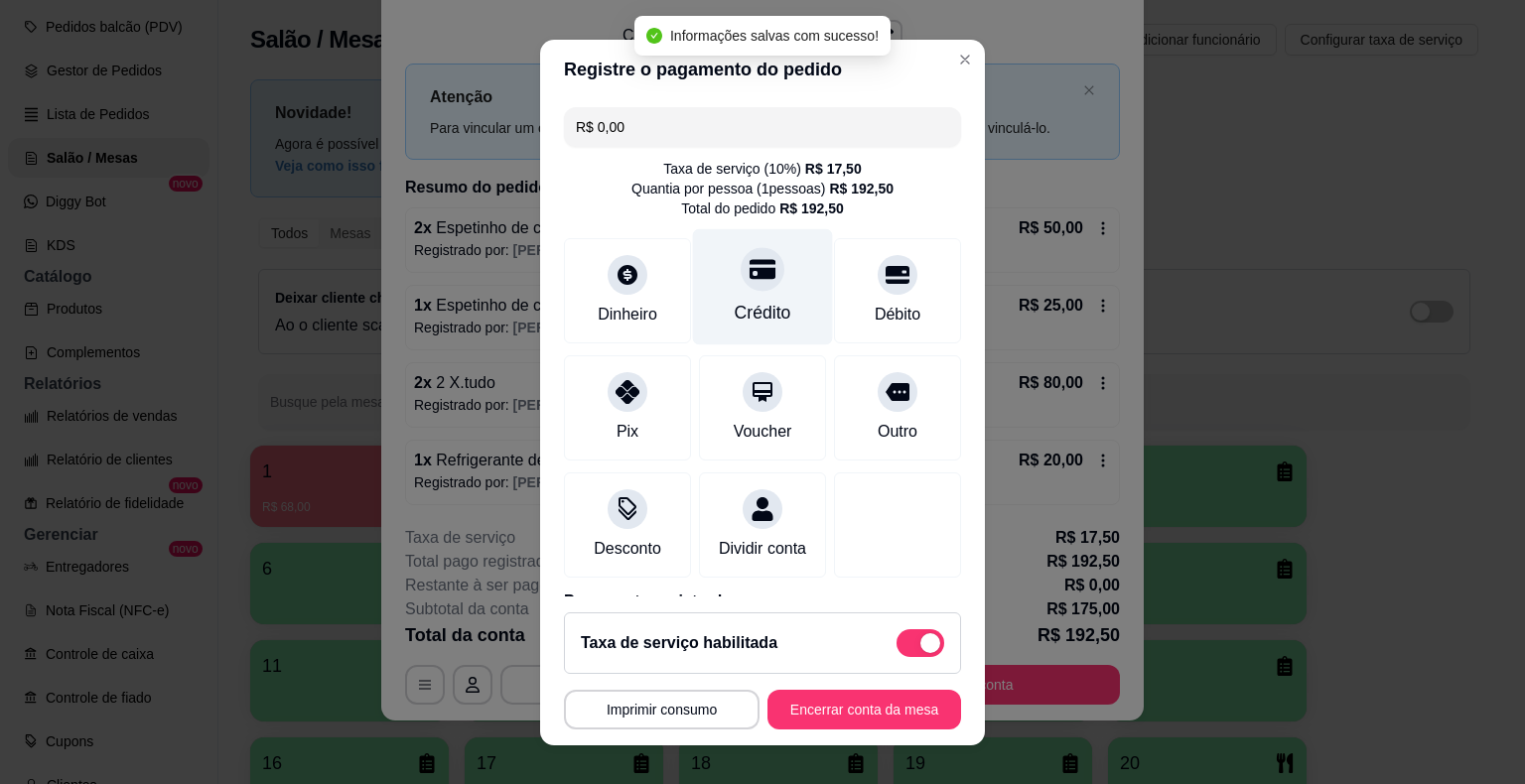 click at bounding box center (762, 269) 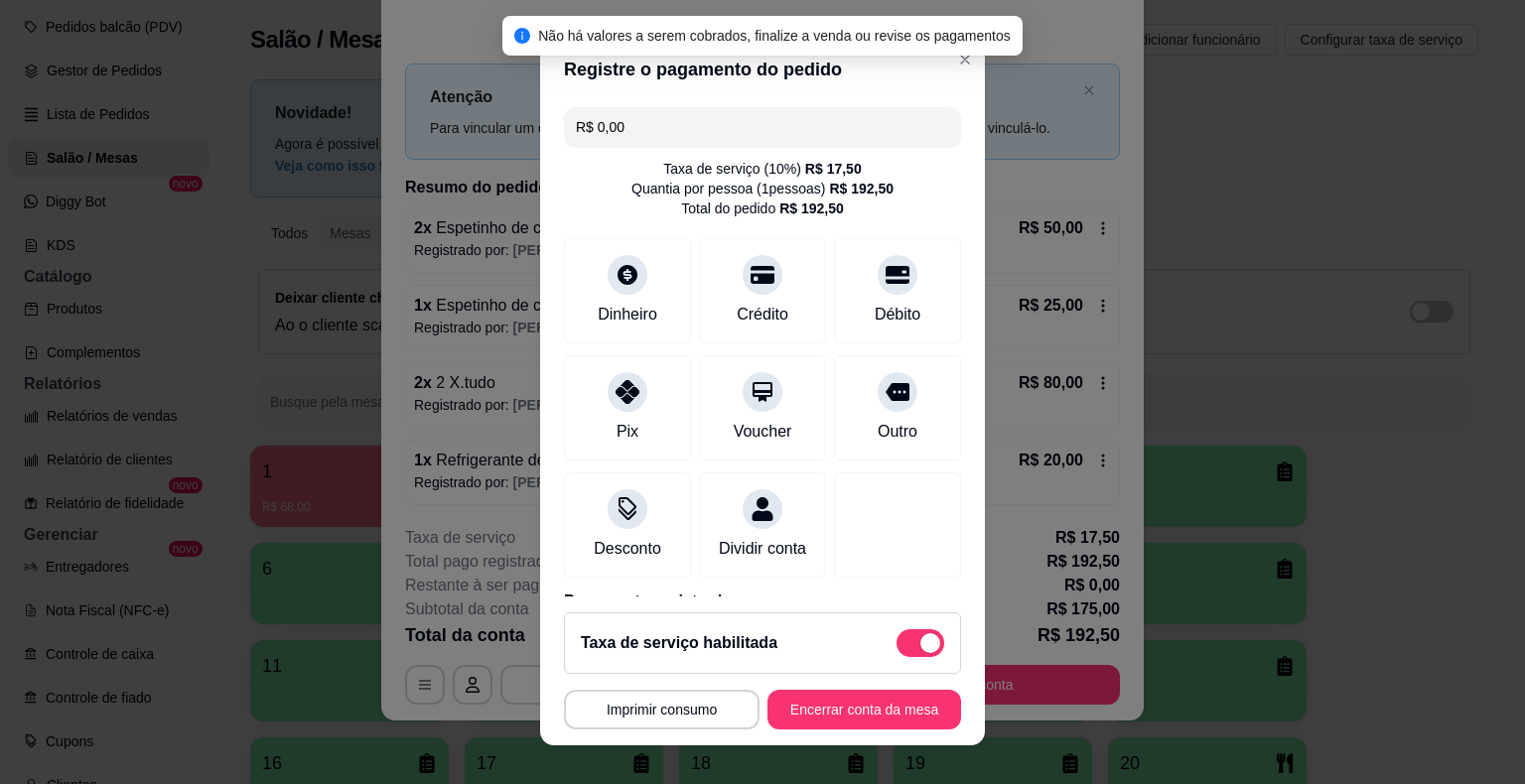 click on "R$ 0,00" at bounding box center (762, 127) 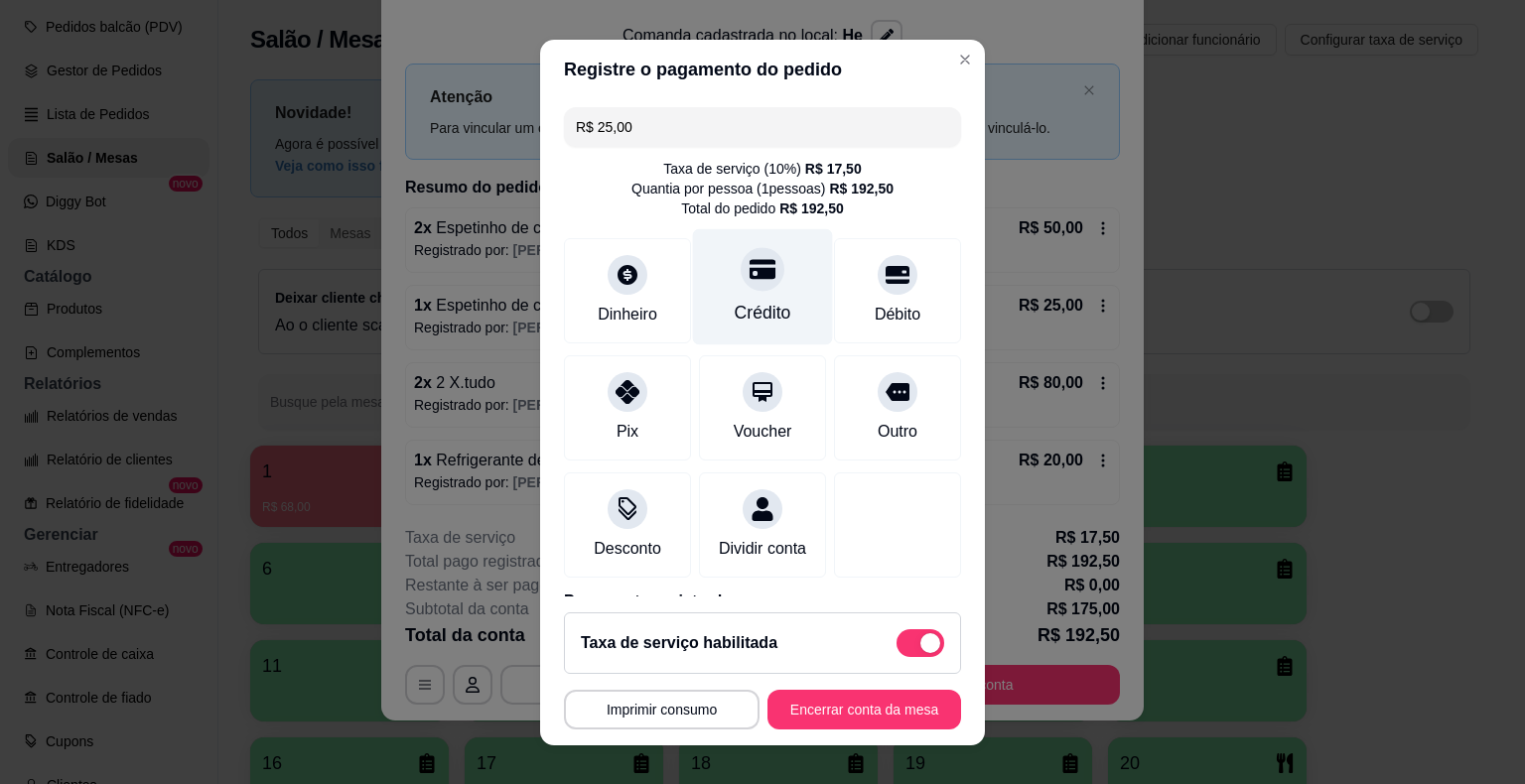 click on "Crédito" at bounding box center (762, 313) 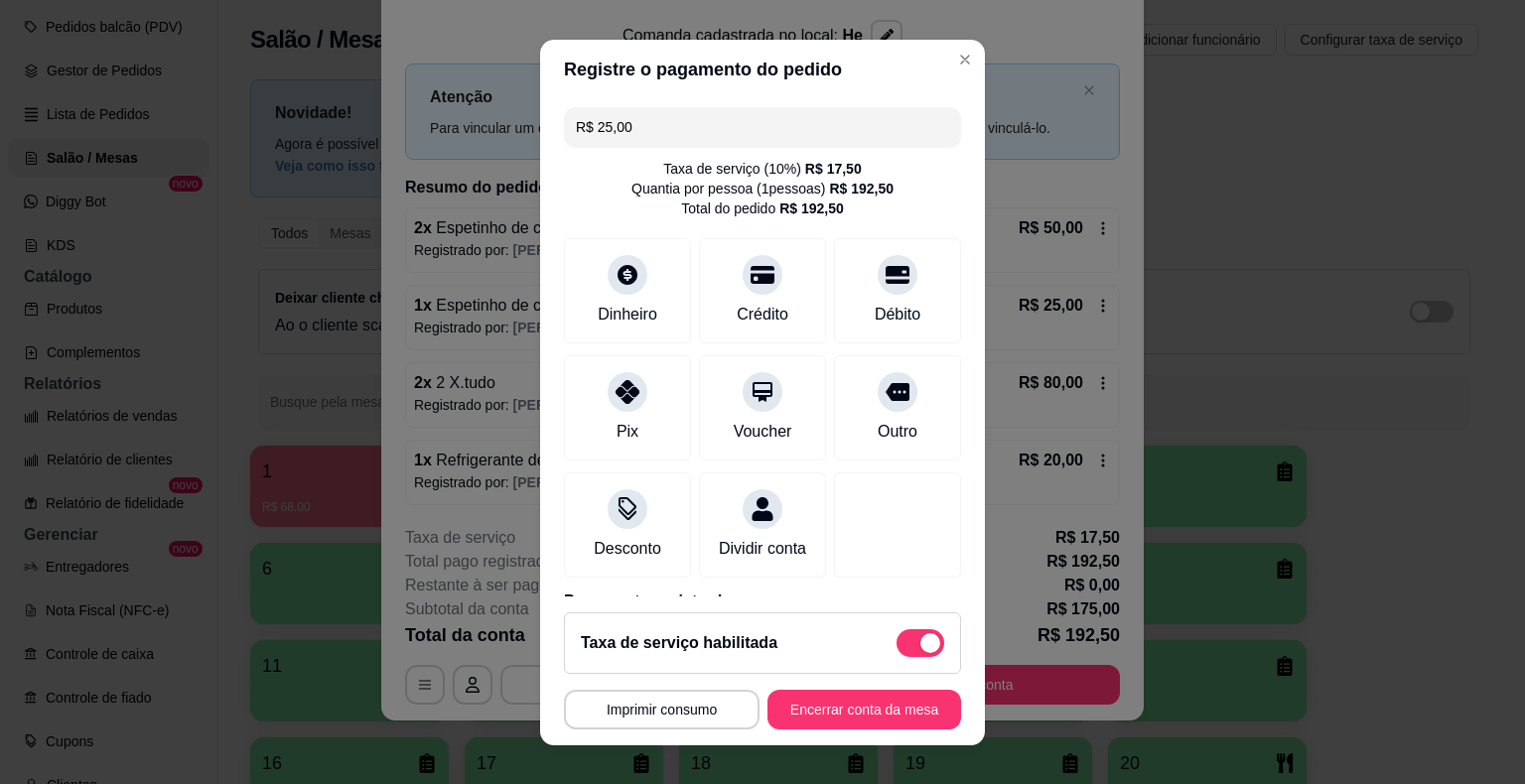 scroll, scrollTop: 113, scrollLeft: 0, axis: vertical 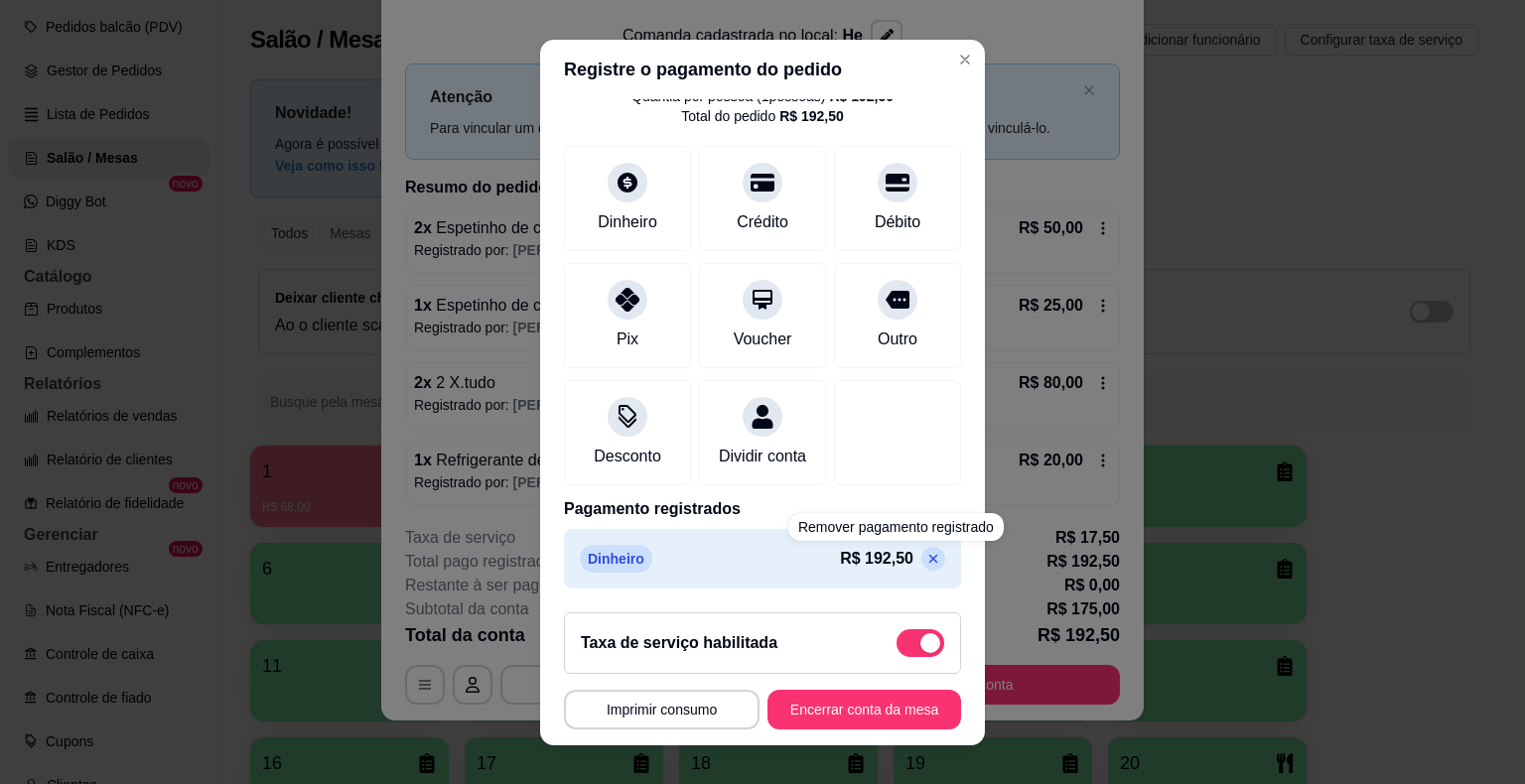 click 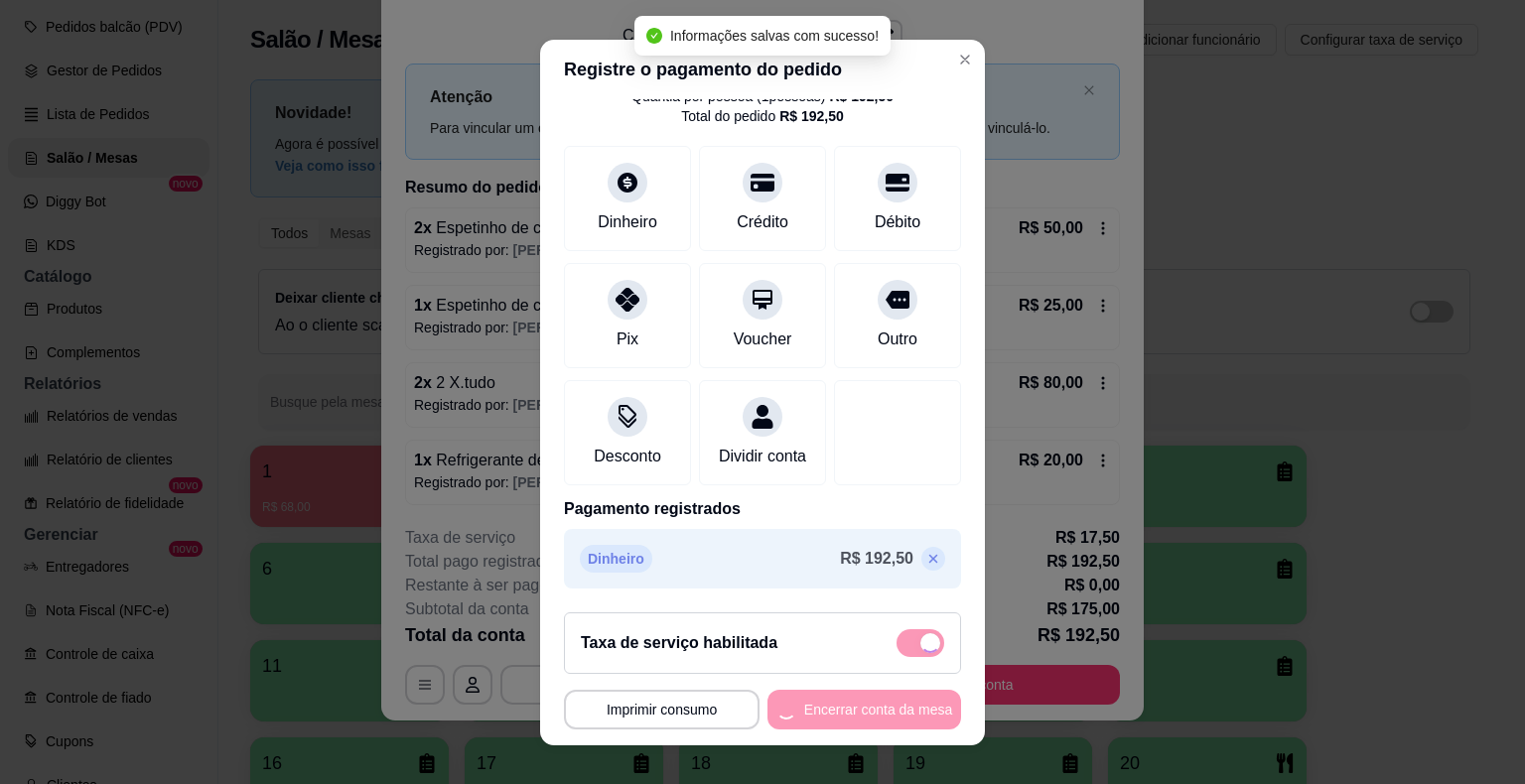 scroll, scrollTop: 31, scrollLeft: 0, axis: vertical 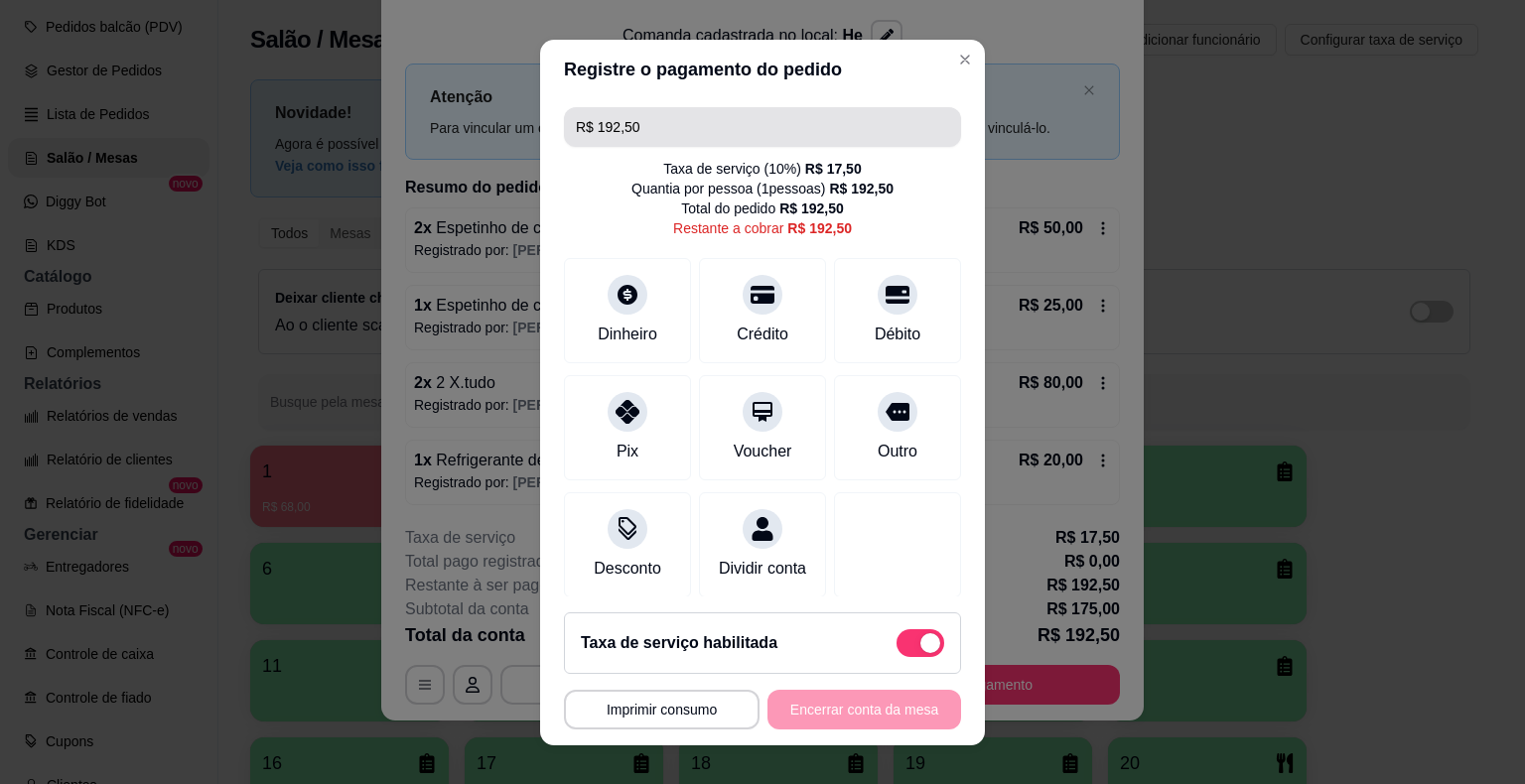 click on "R$ 192,50" at bounding box center (762, 127) 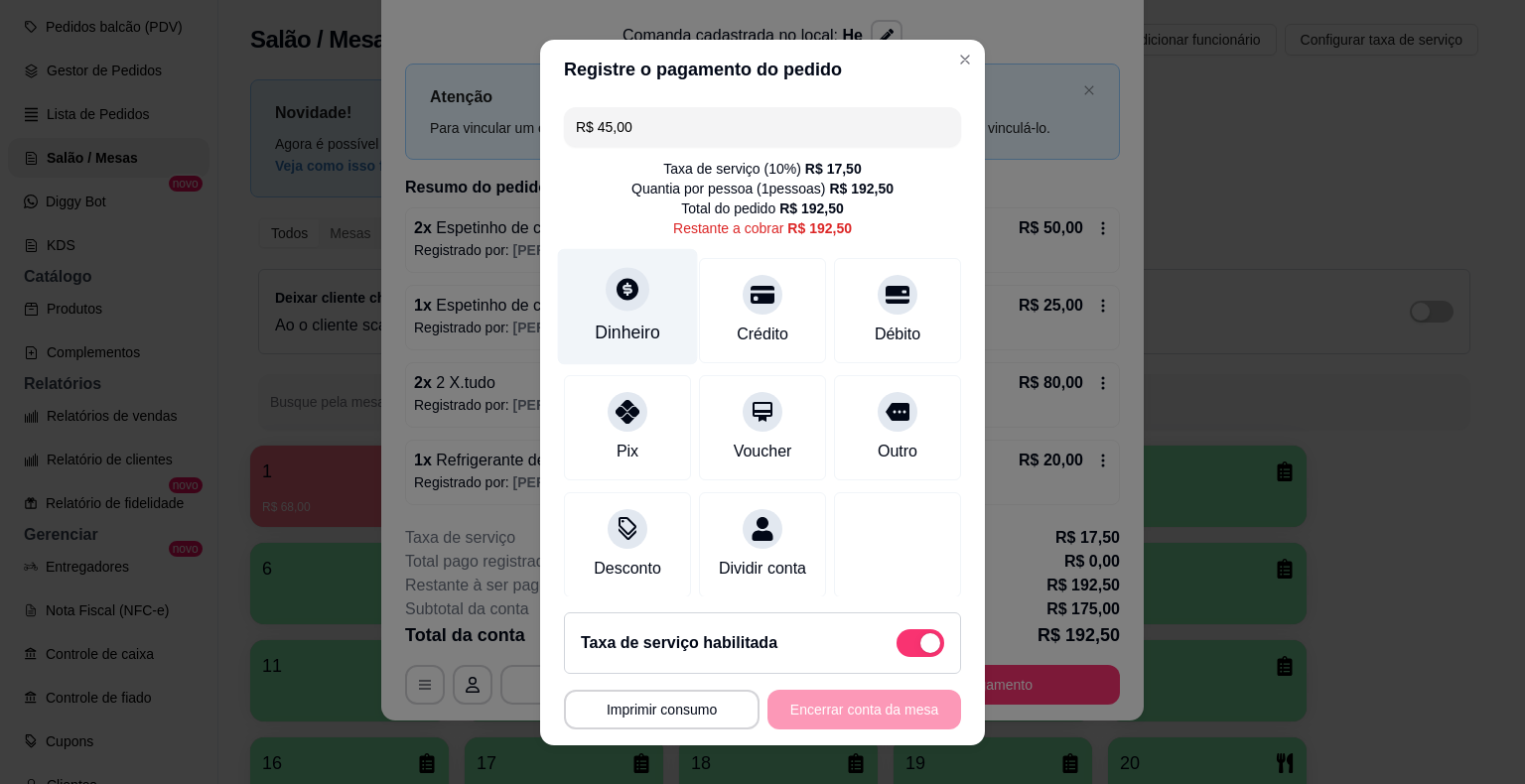 type on "R$ 45,00" 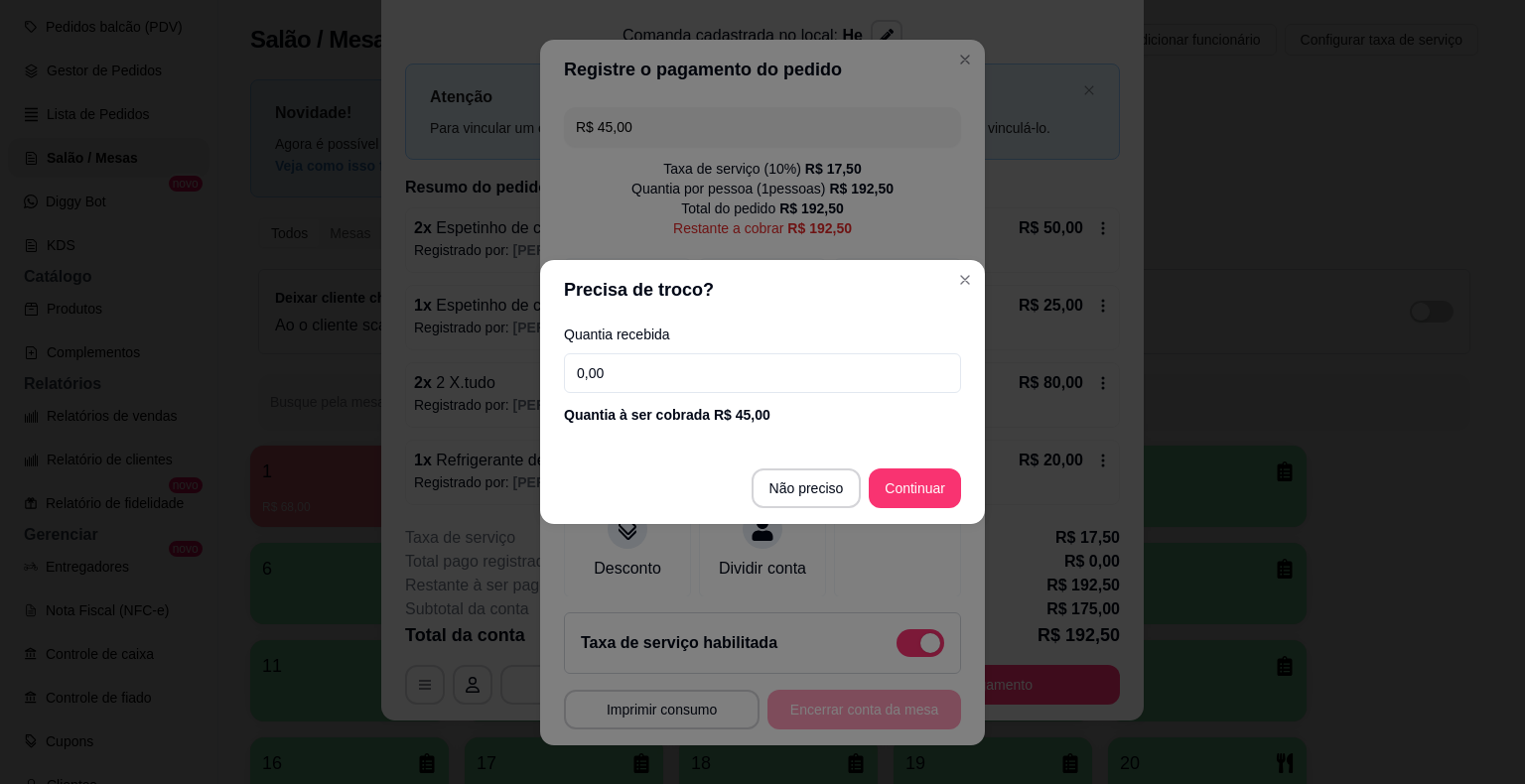 click on "0,00" at bounding box center (762, 373) 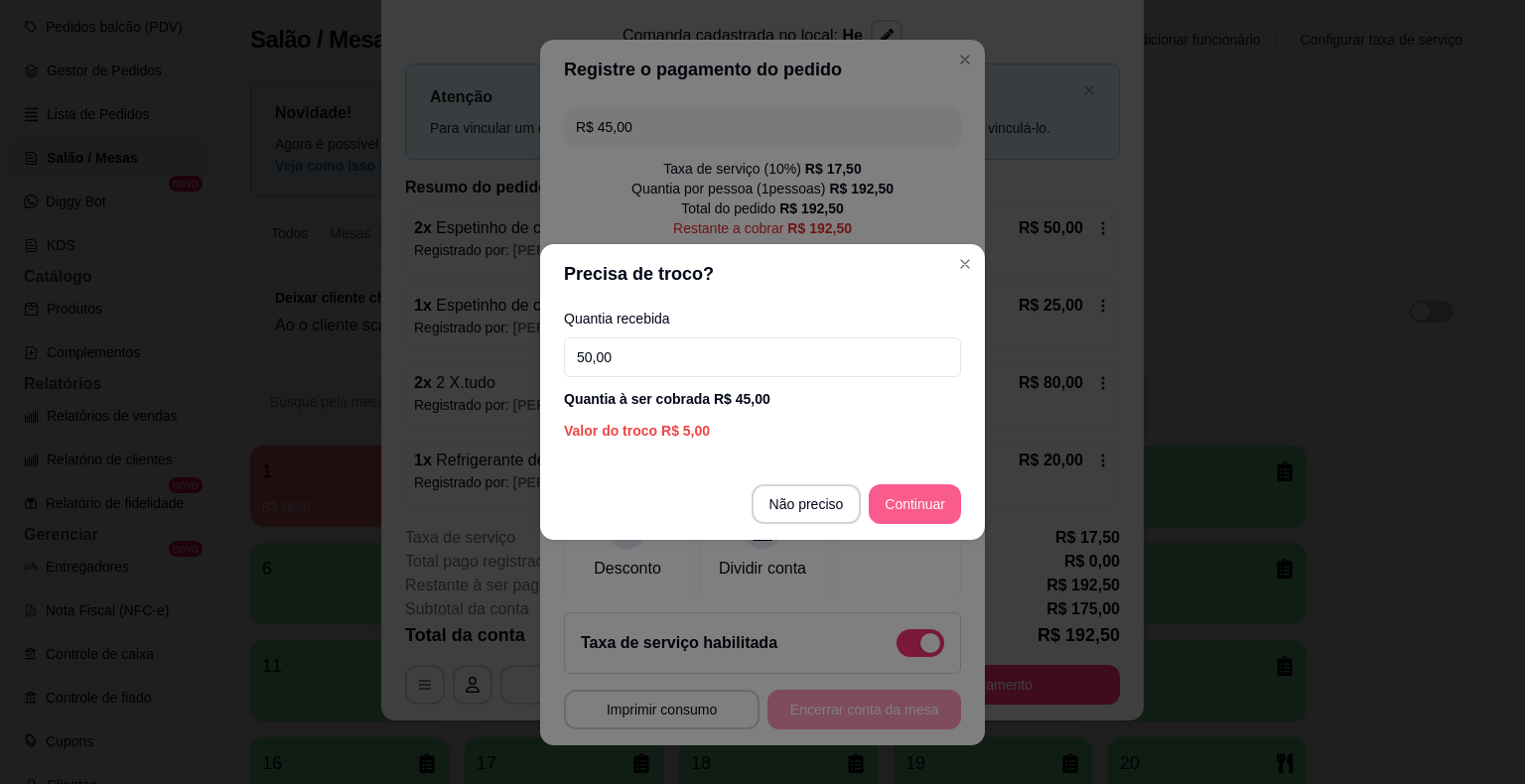 type on "50,00" 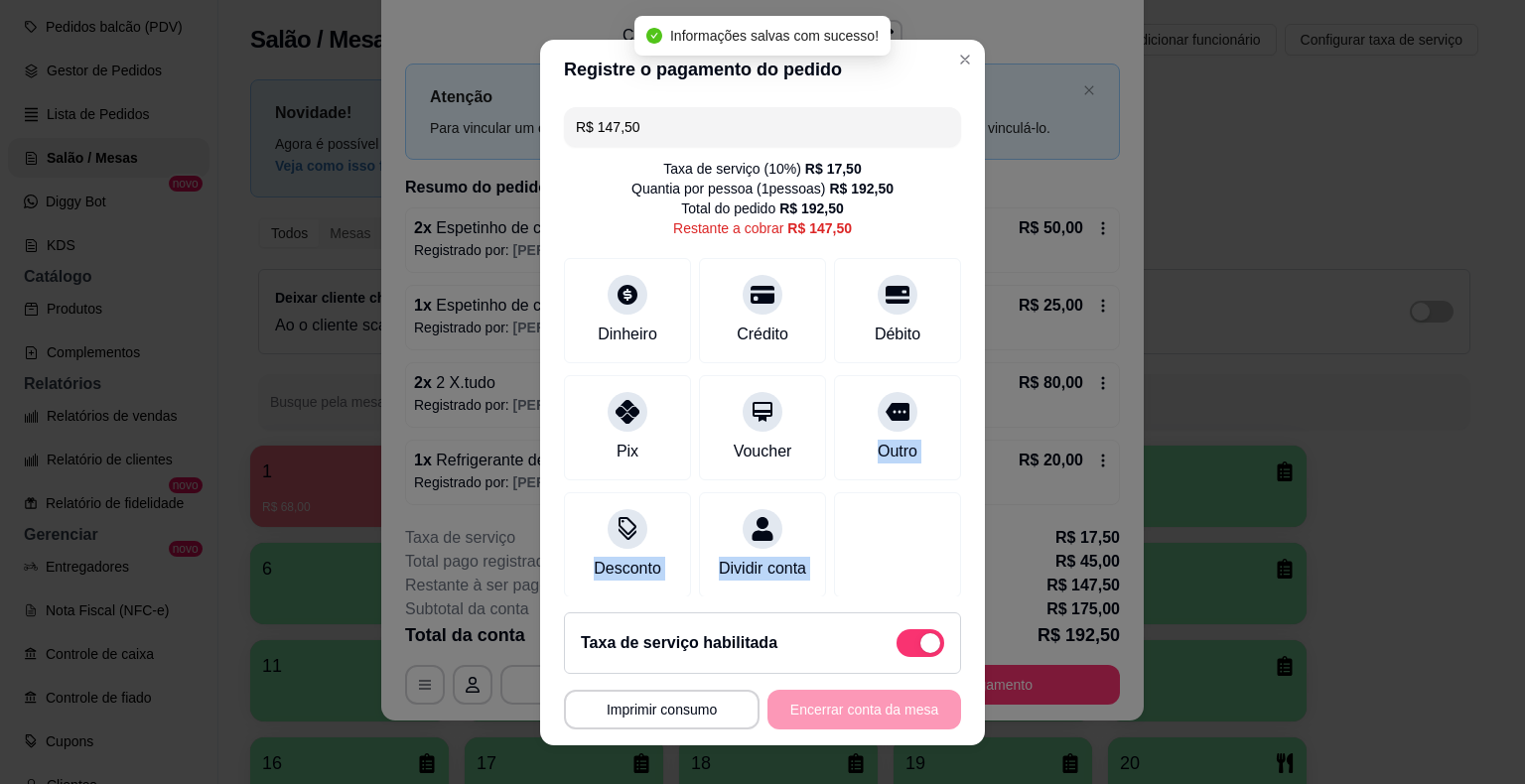 drag, startPoint x: 890, startPoint y: 509, endPoint x: 936, endPoint y: 427, distance: 94.02127 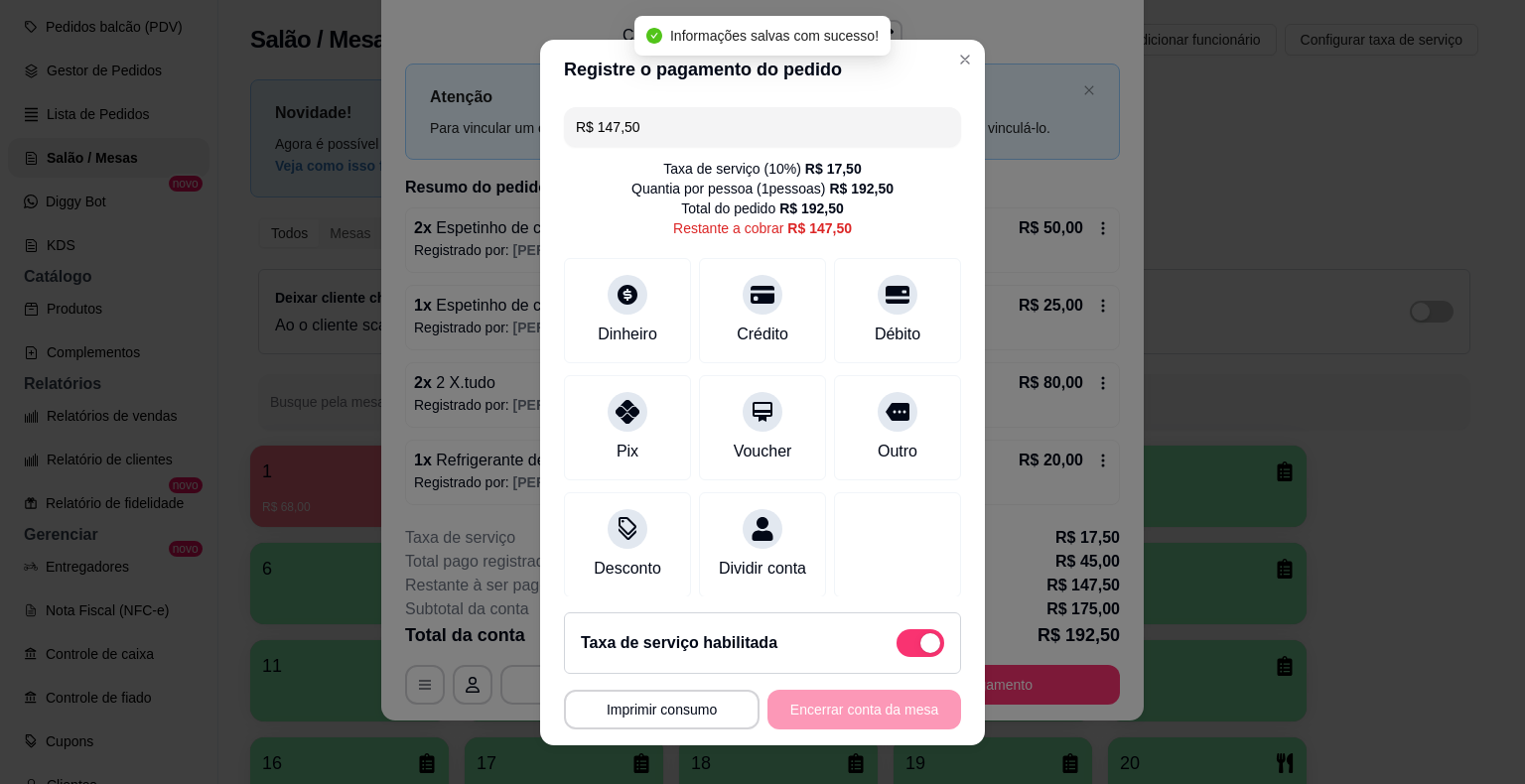 click on "Taxa de serviço ( 10 %)   R$ 17,50 Quantia por pessoa ( 1  pessoas)   R$ 192,50 Total do pedido   R$ 192,50 Restante a cobrar   R$ 147,50" at bounding box center (762, 198) 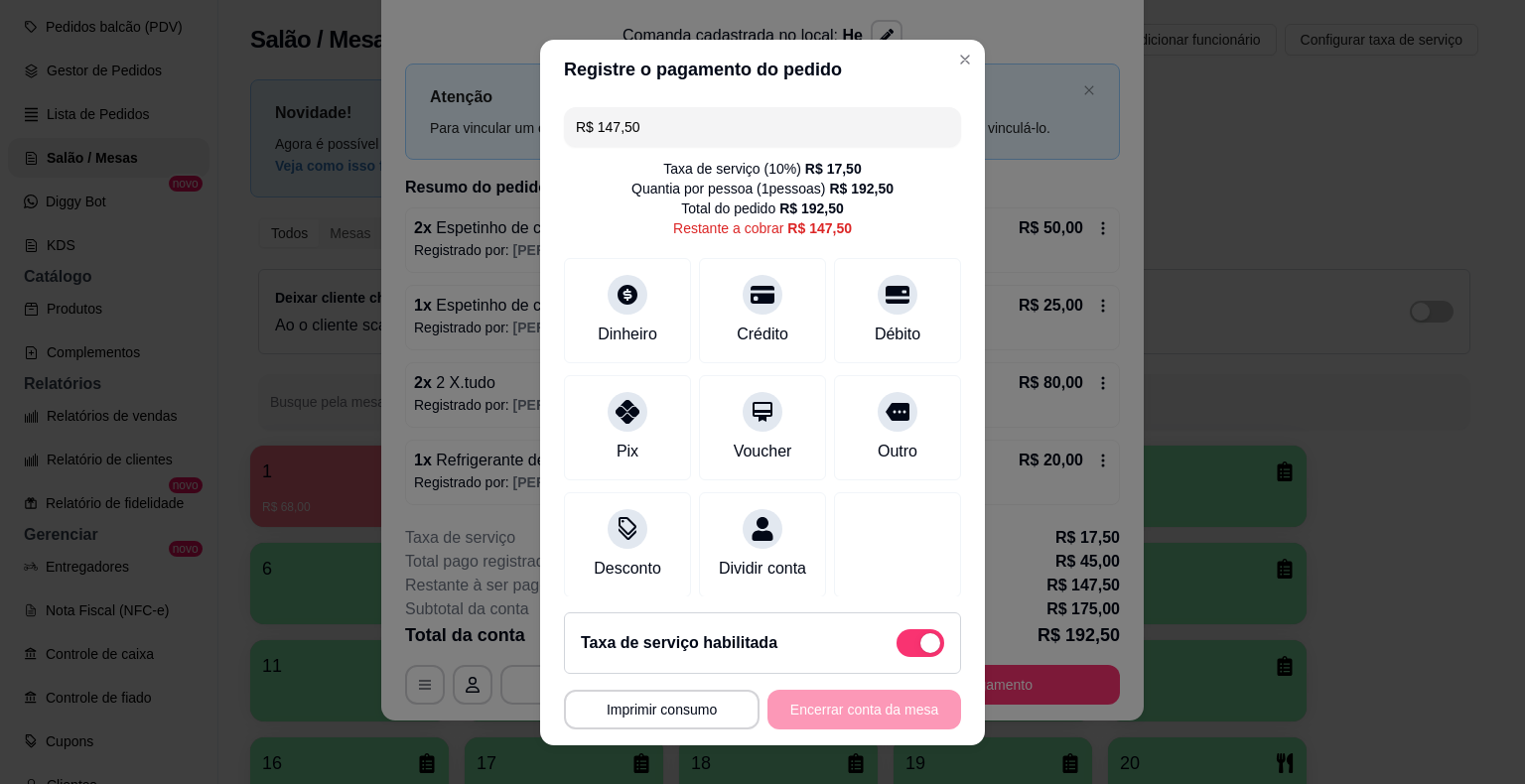 click on "R$ 147,50" at bounding box center [762, 127] 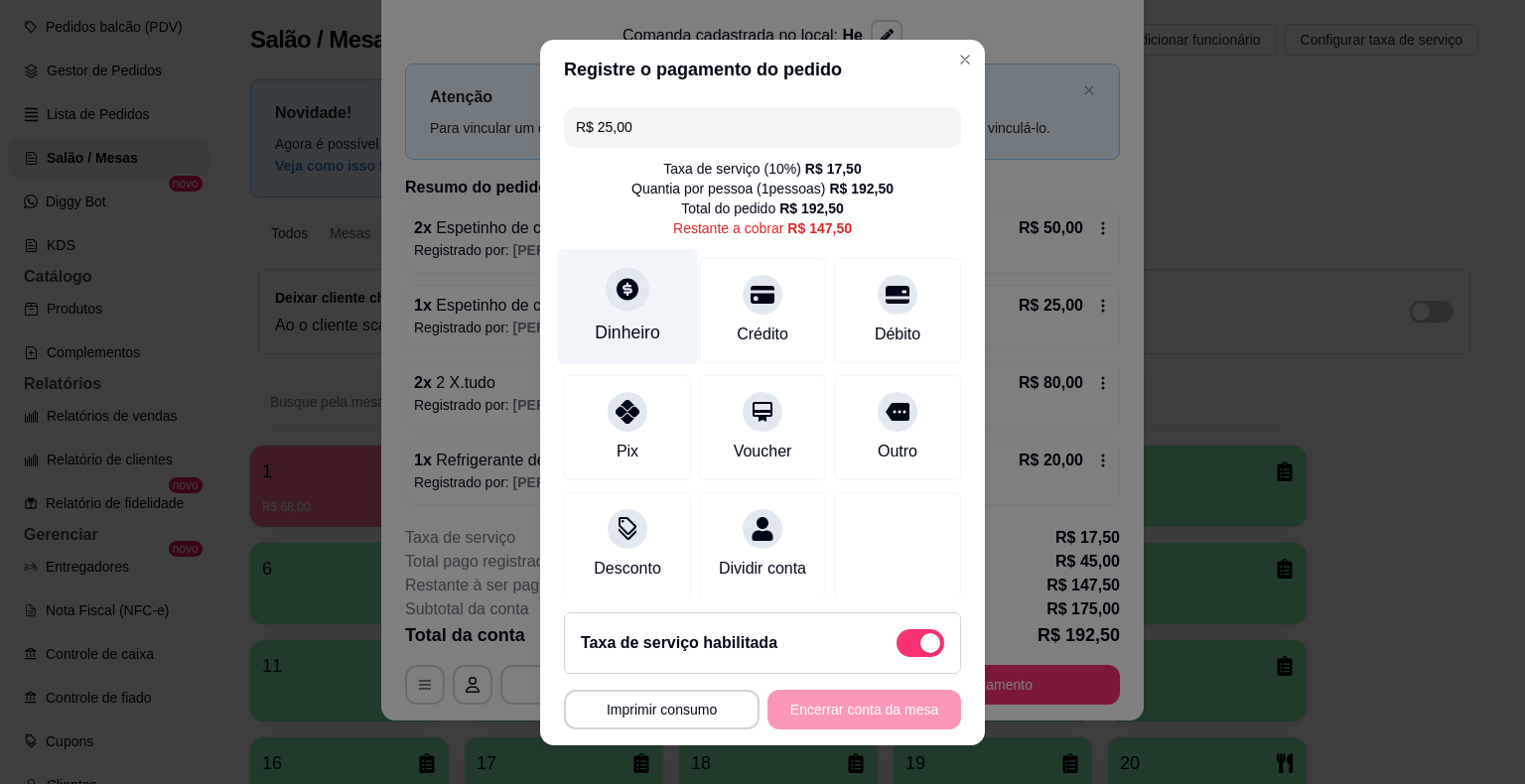 type on "R$ 25,00" 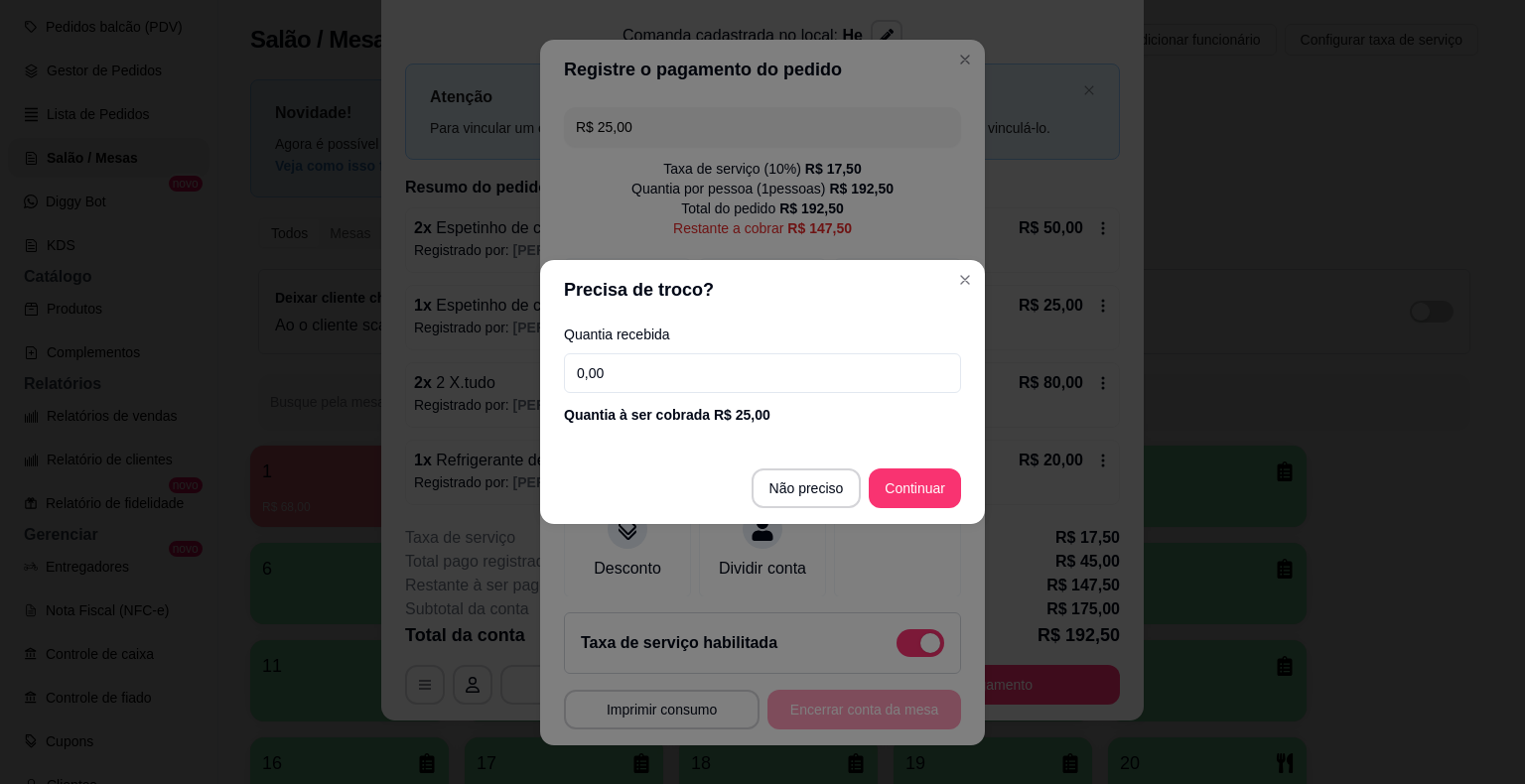 click on "0,00" at bounding box center [762, 373] 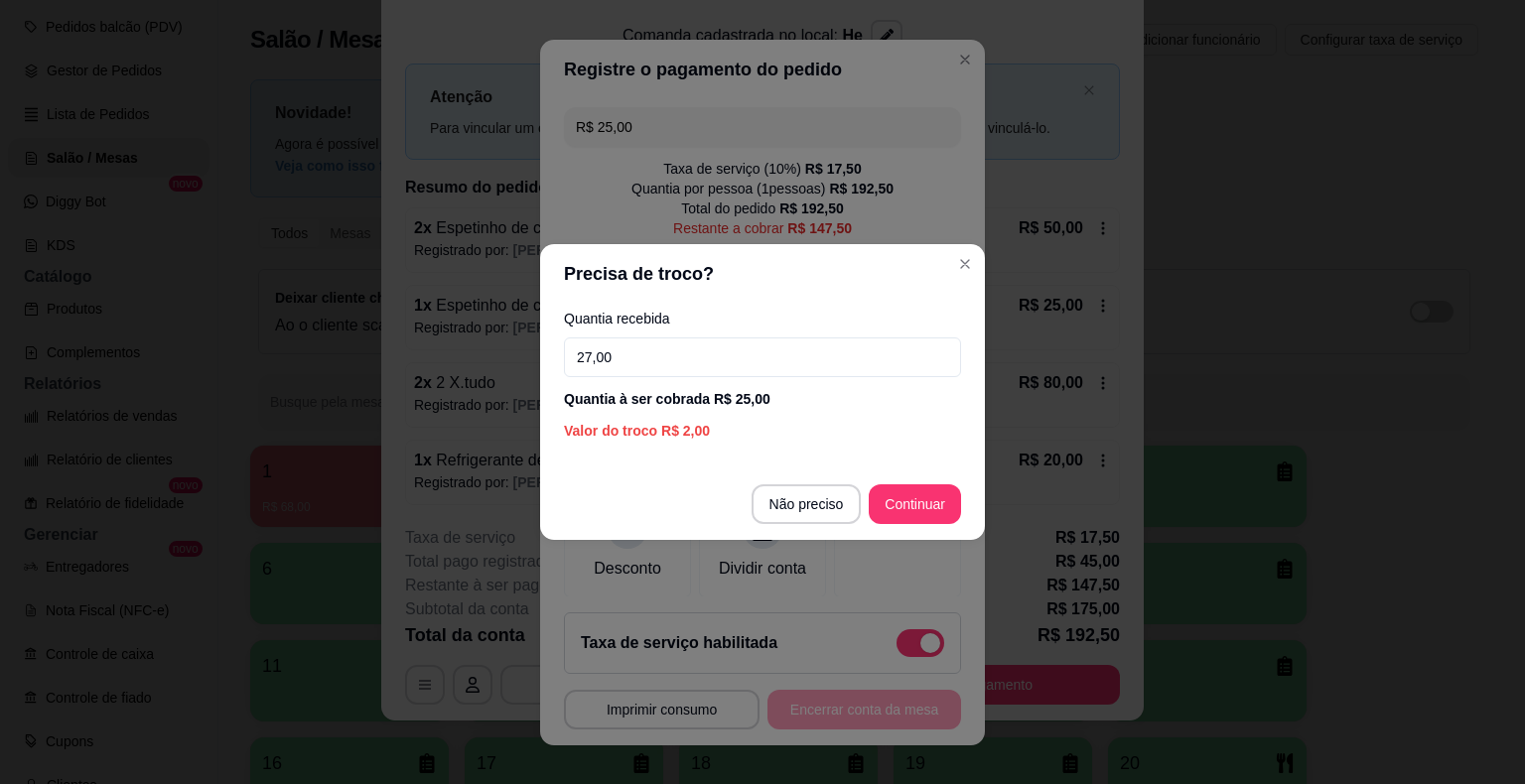 click on "27,00" at bounding box center [762, 357] 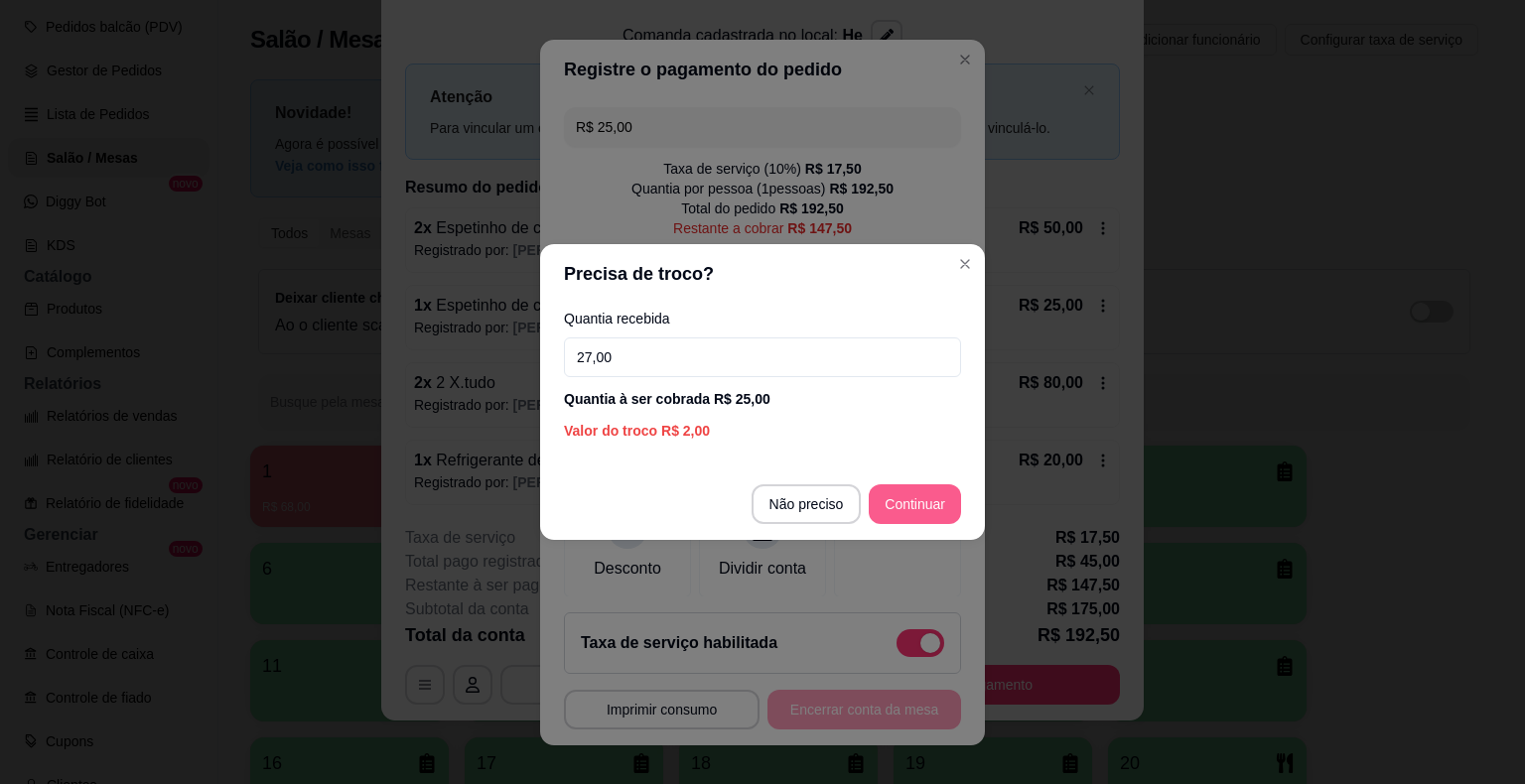 type on "27,00" 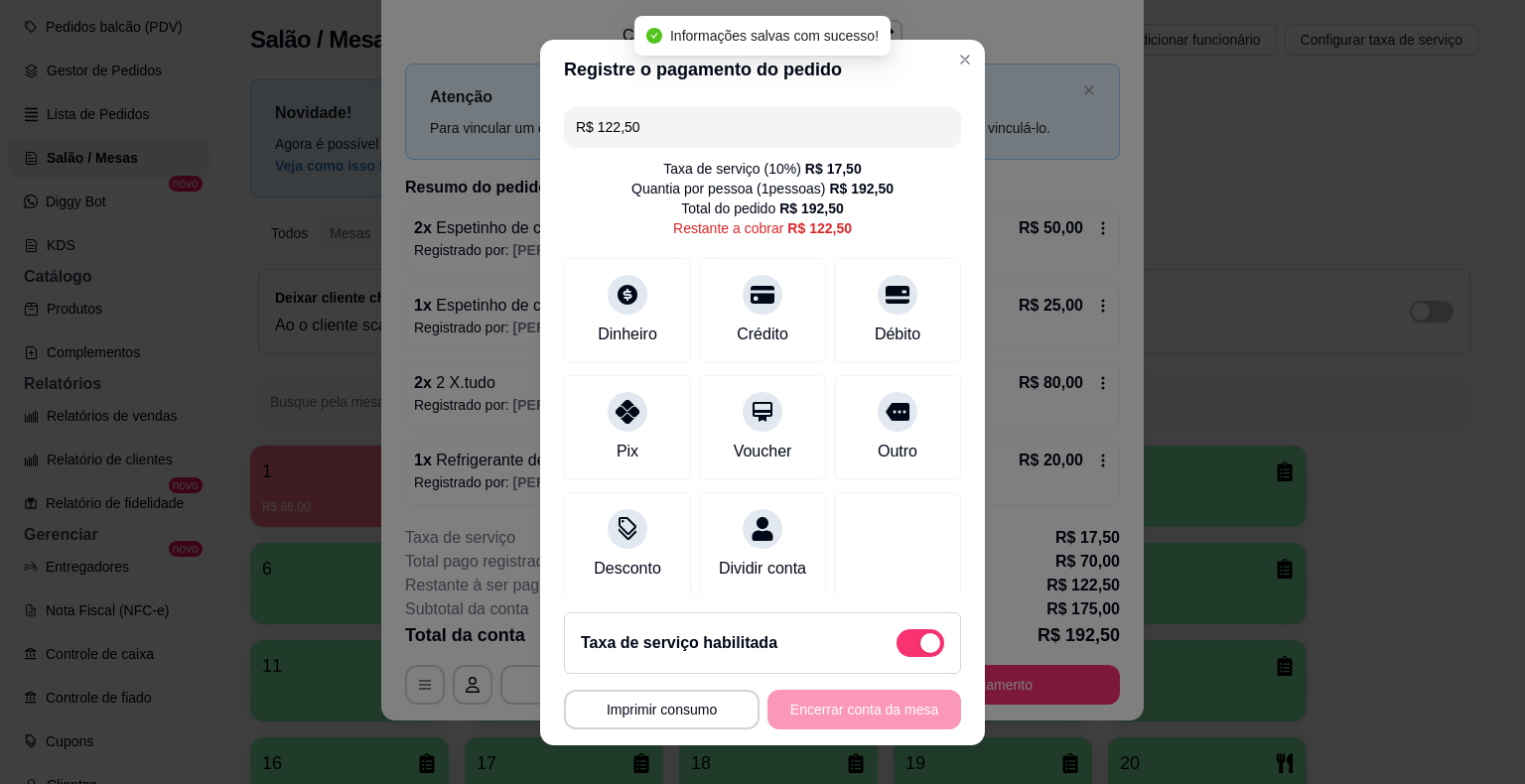 click on "R$ 122,50" at bounding box center (762, 127) 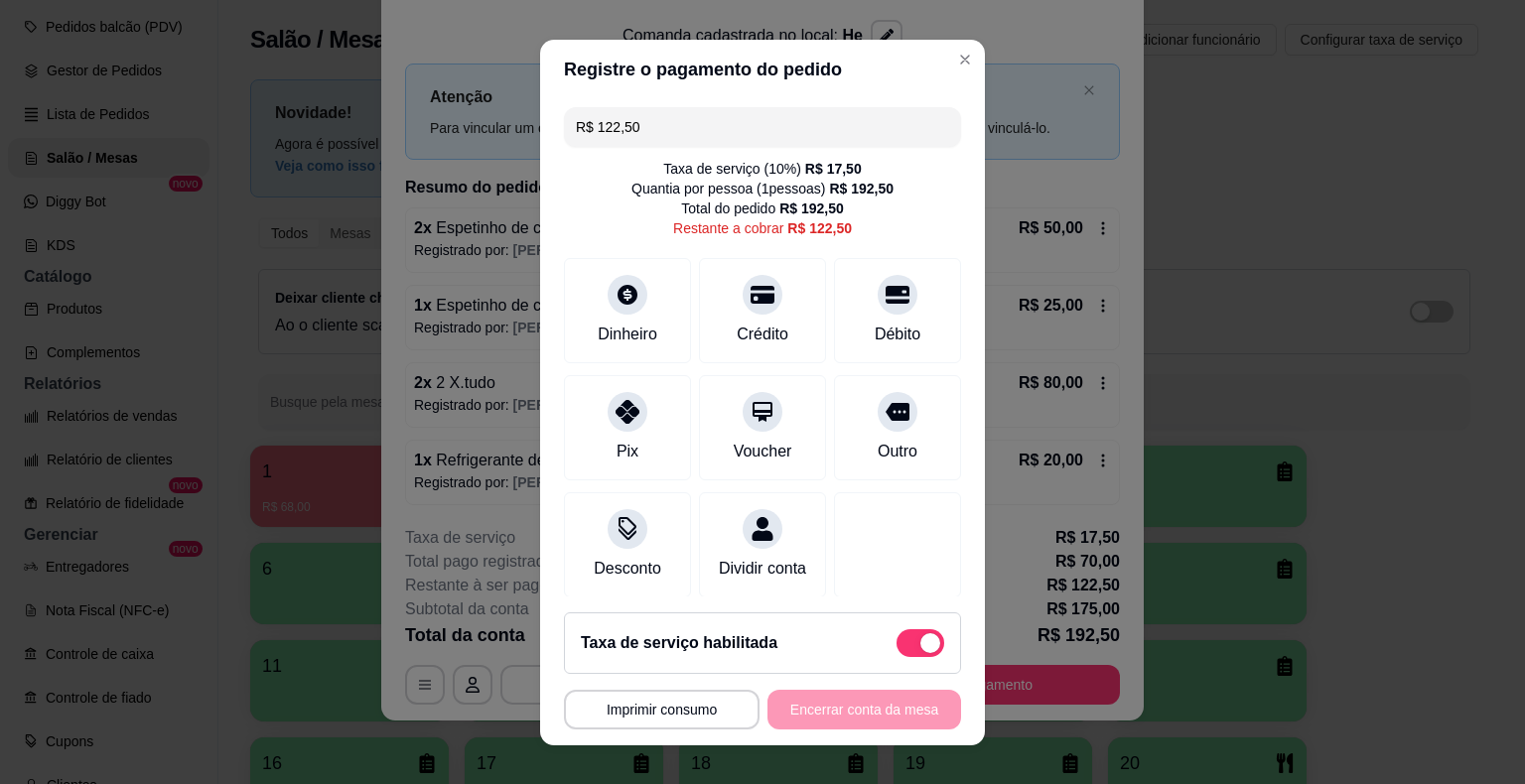 click on "R$ 122,50" at bounding box center (762, 127) 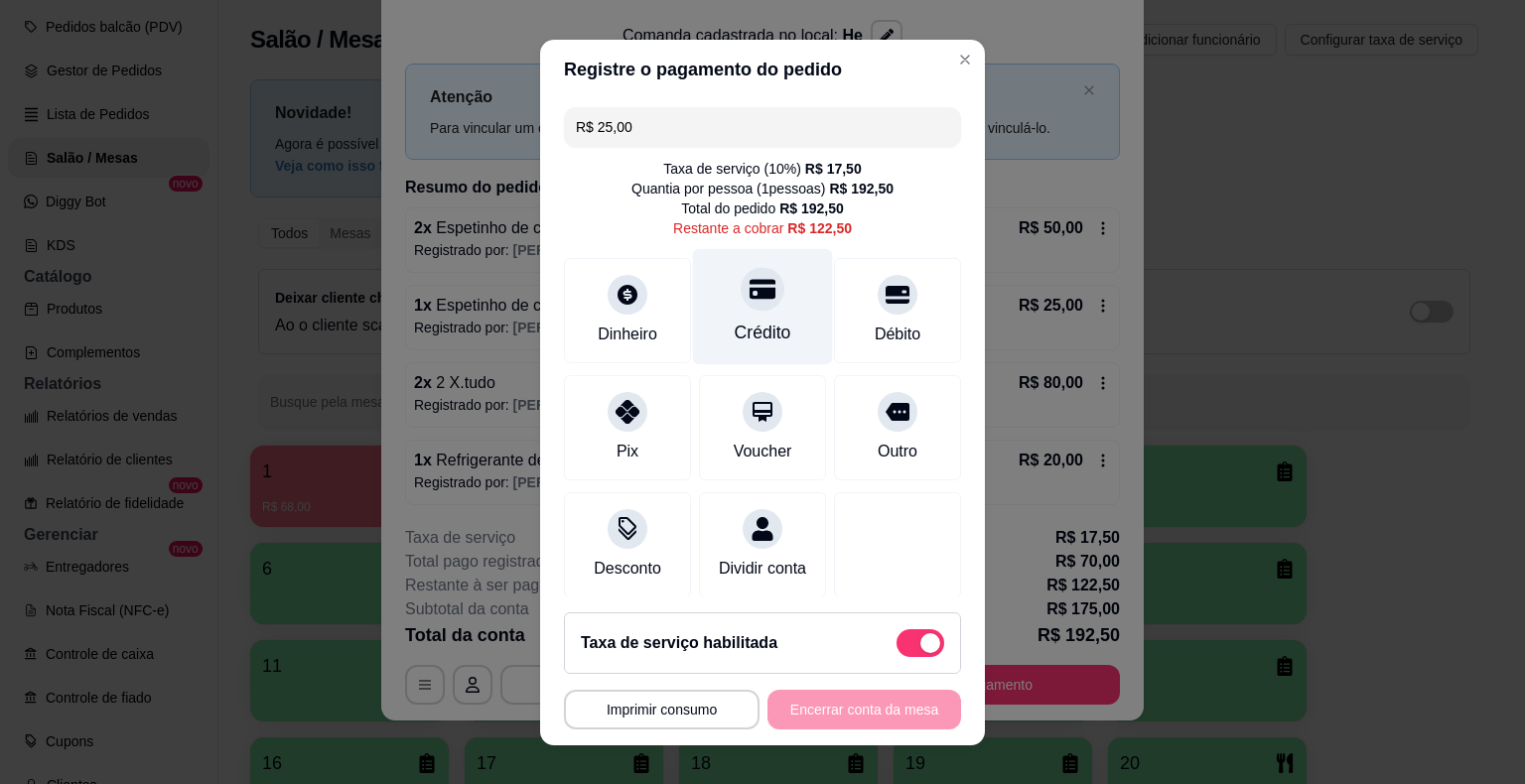 click 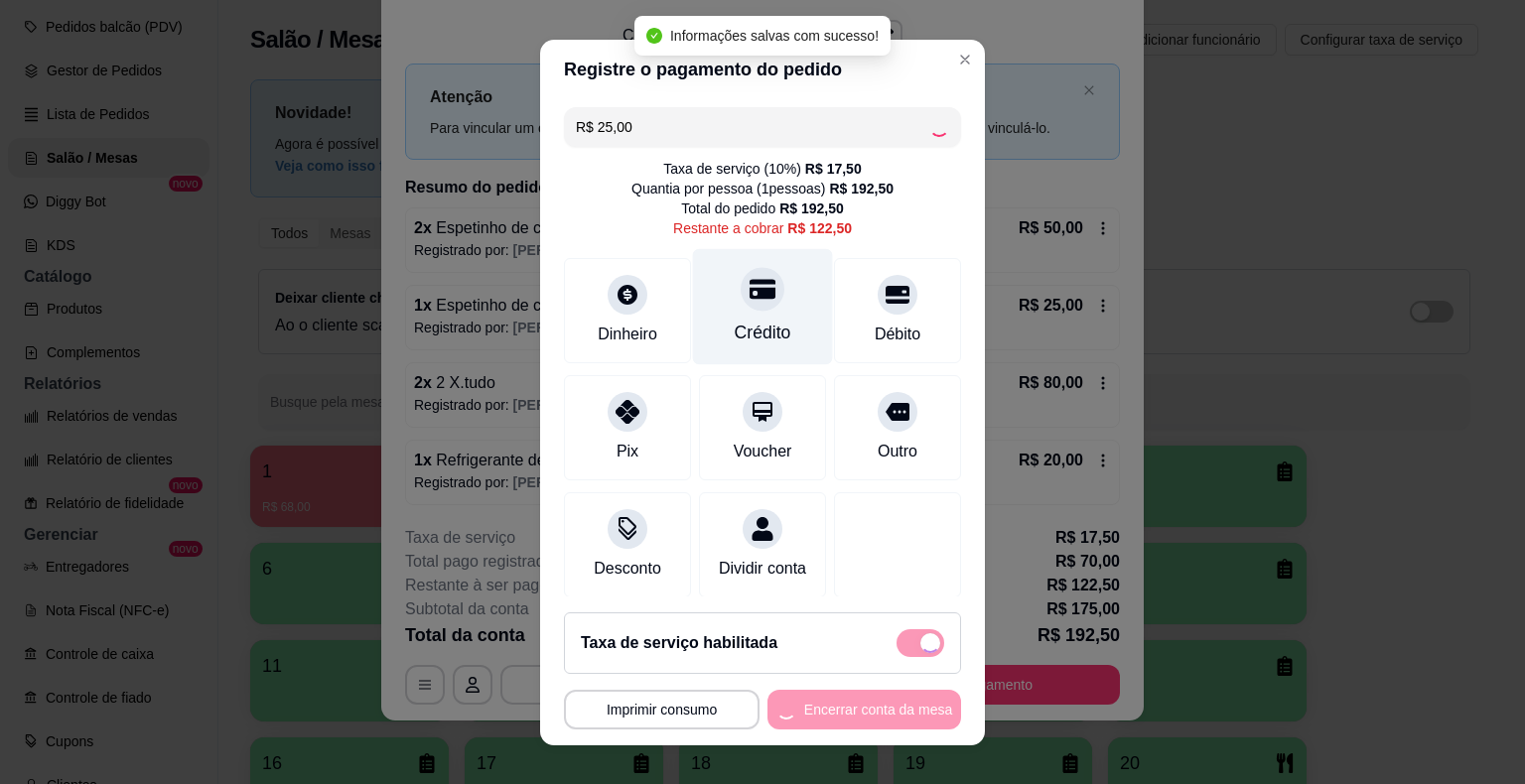type on "R$ 97,50" 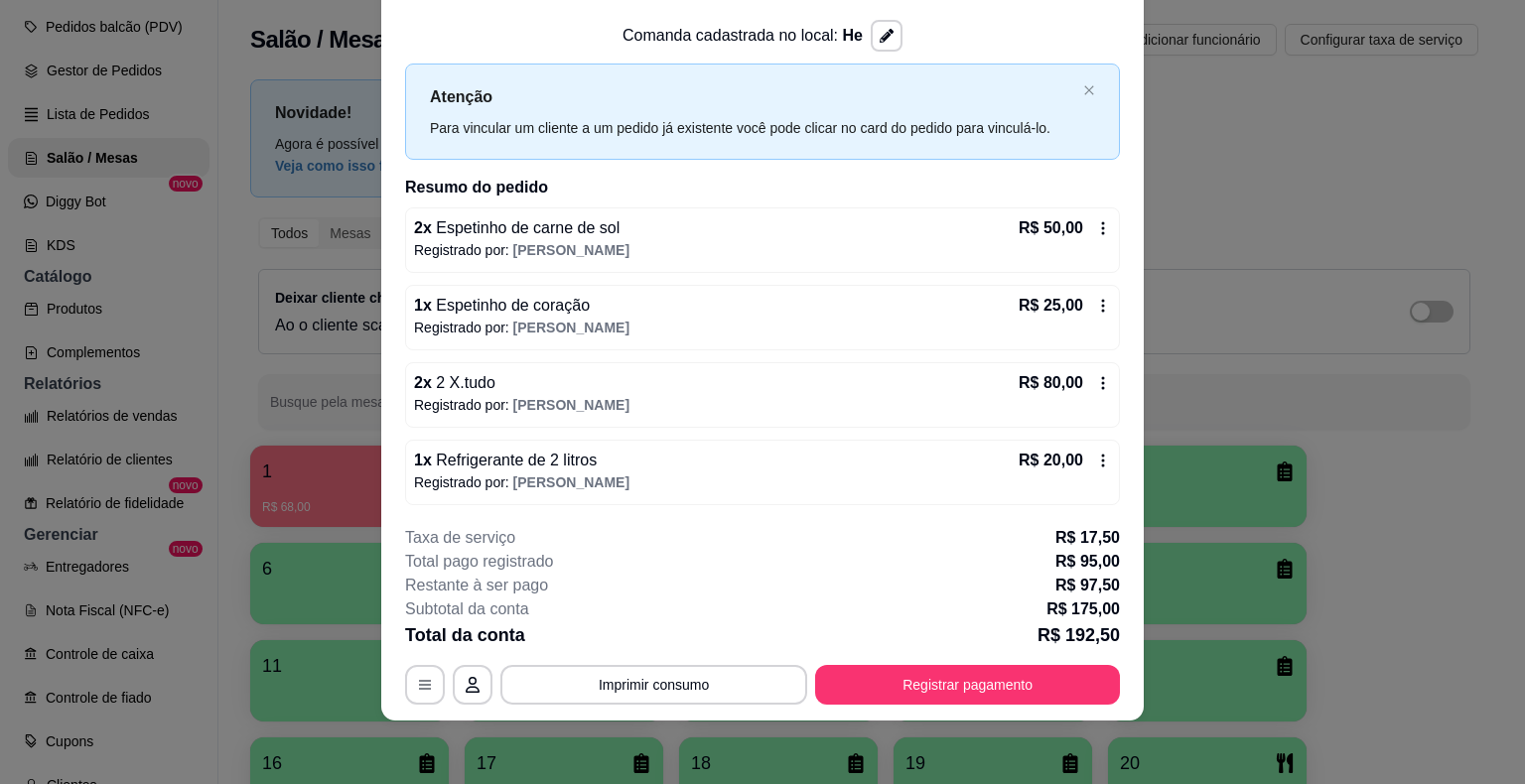 scroll, scrollTop: 0, scrollLeft: 0, axis: both 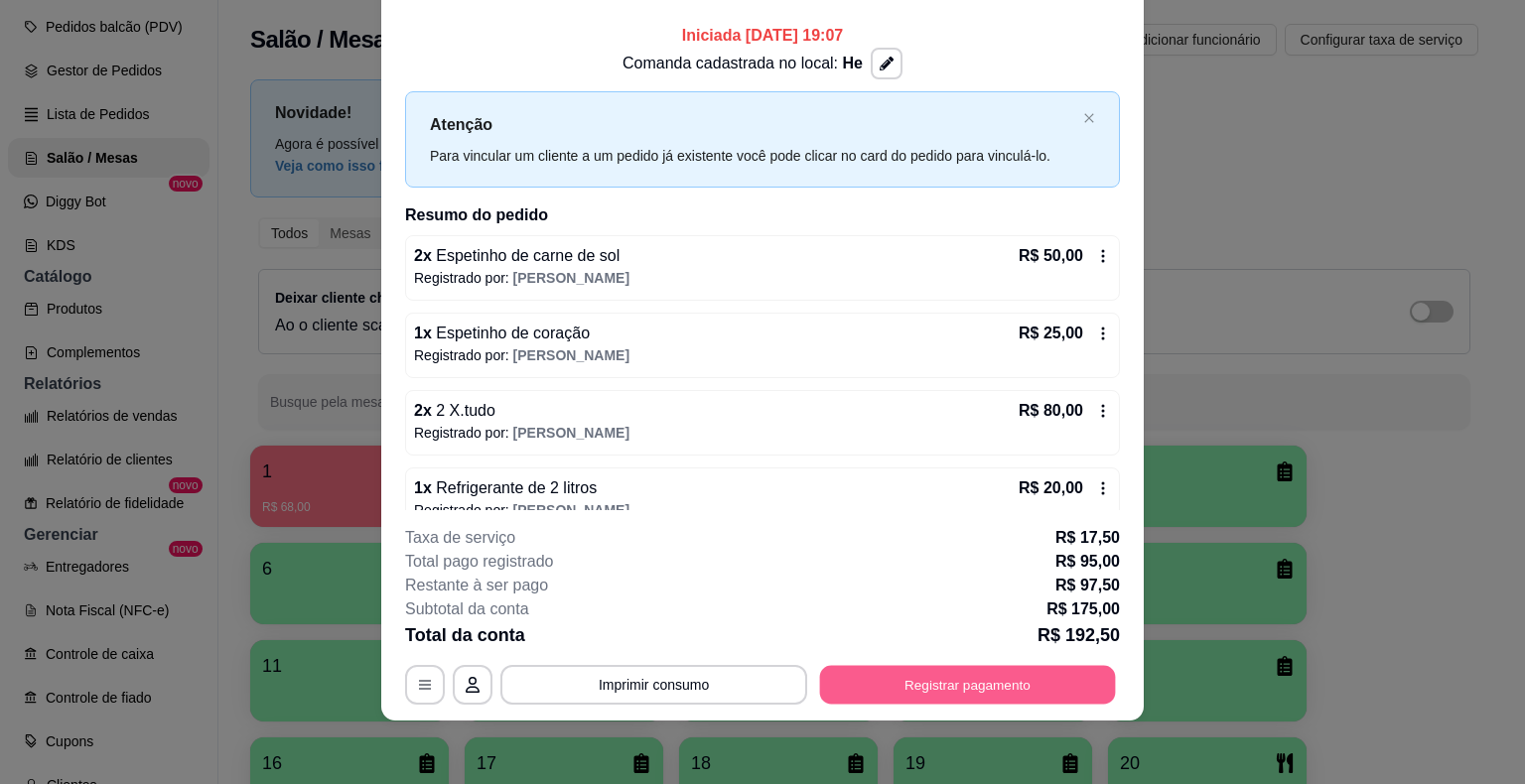 click on "Registrar pagamento" at bounding box center (968, 685) 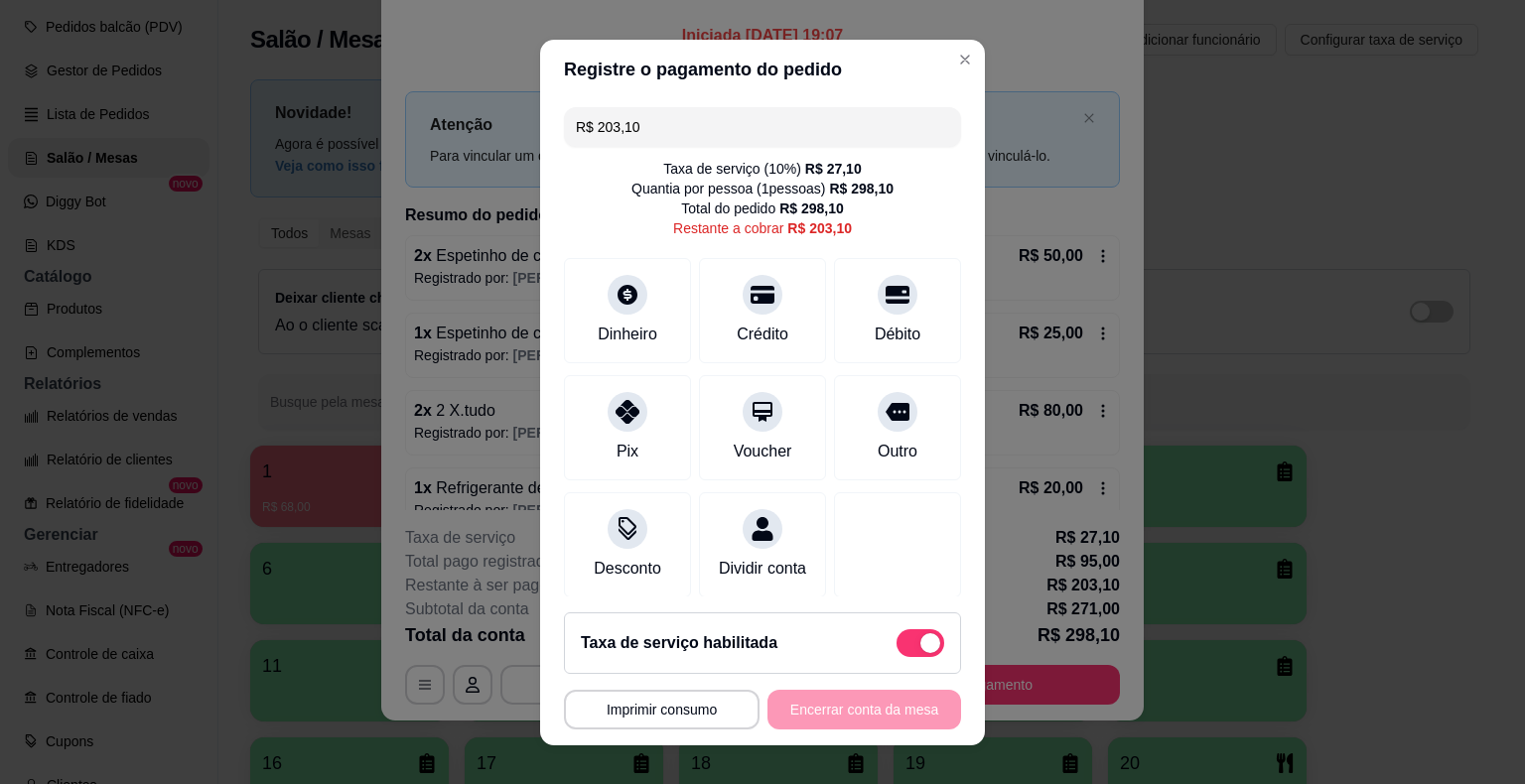click on "R$ 203,10" at bounding box center [762, 127] 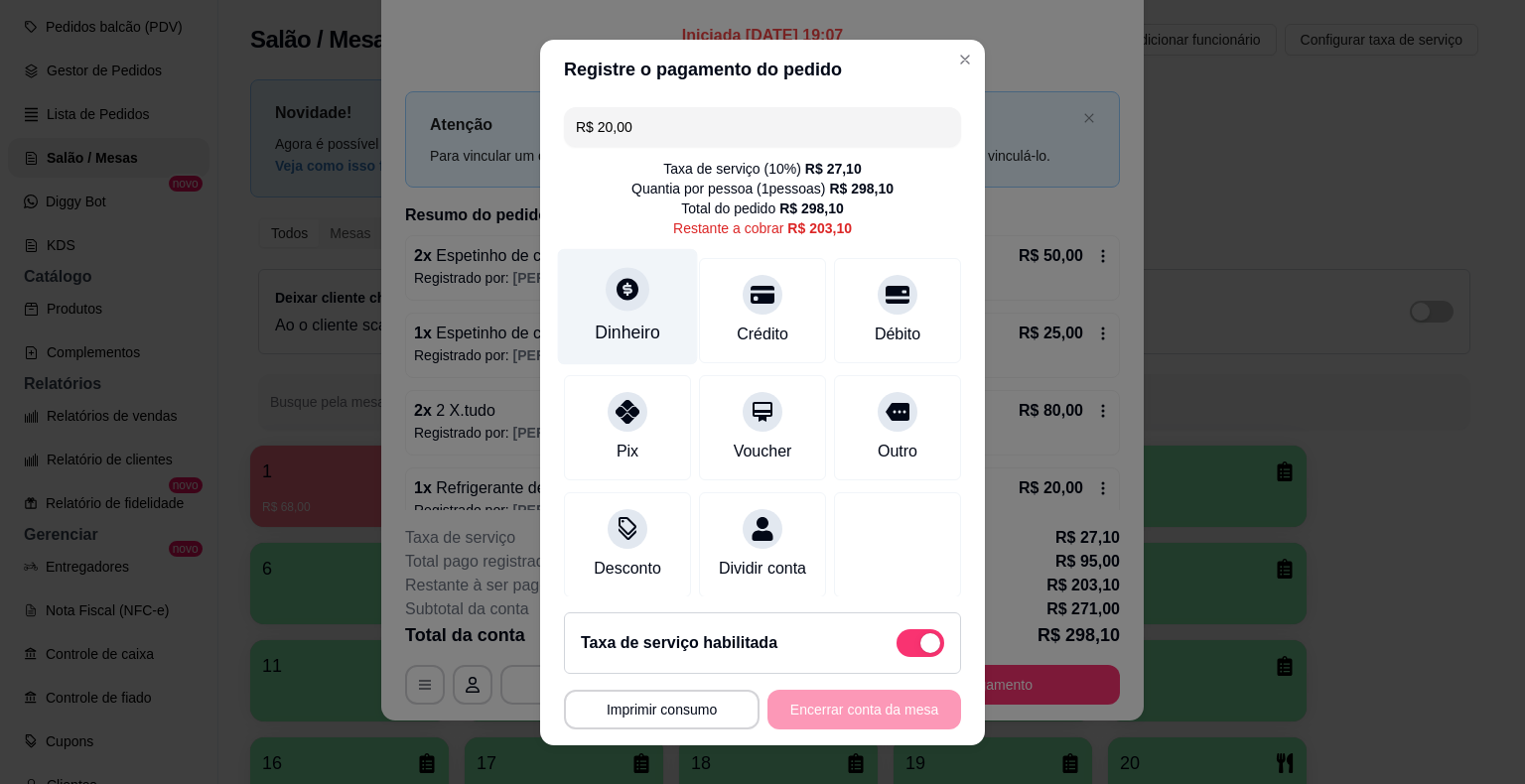 click 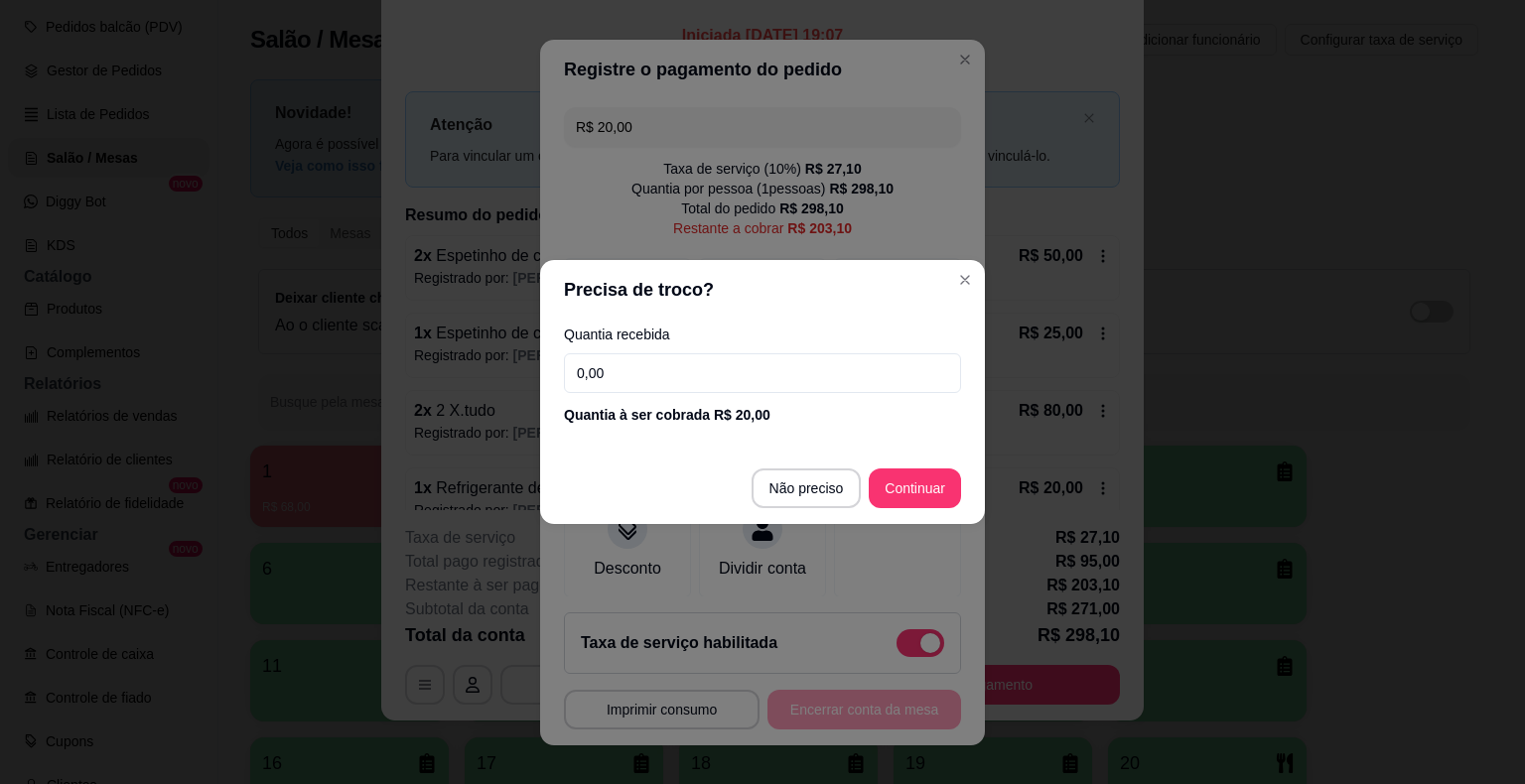 drag, startPoint x: 697, startPoint y: 363, endPoint x: 793, endPoint y: 466, distance: 140.80128 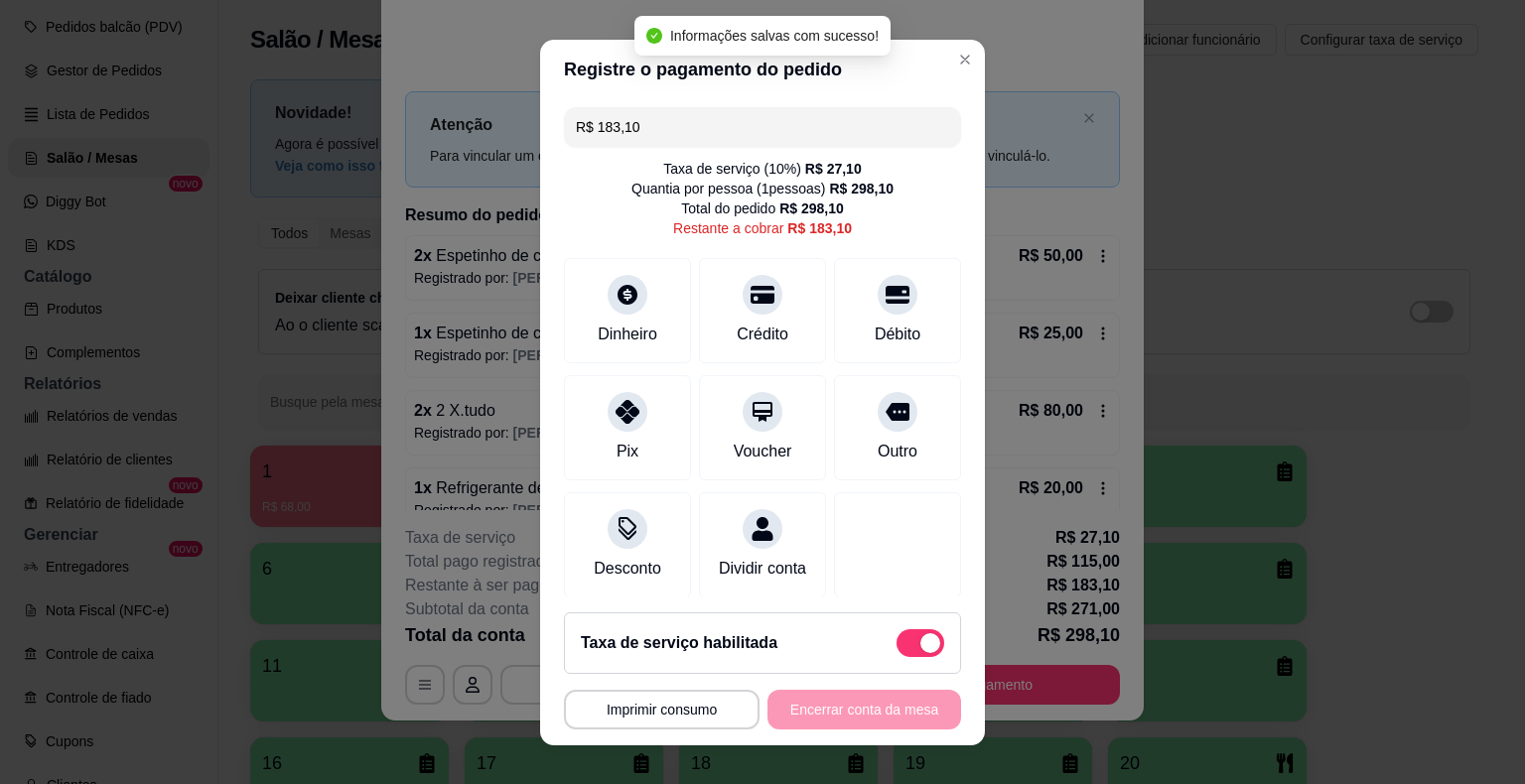 click on "R$ 183,10" at bounding box center [762, 127] 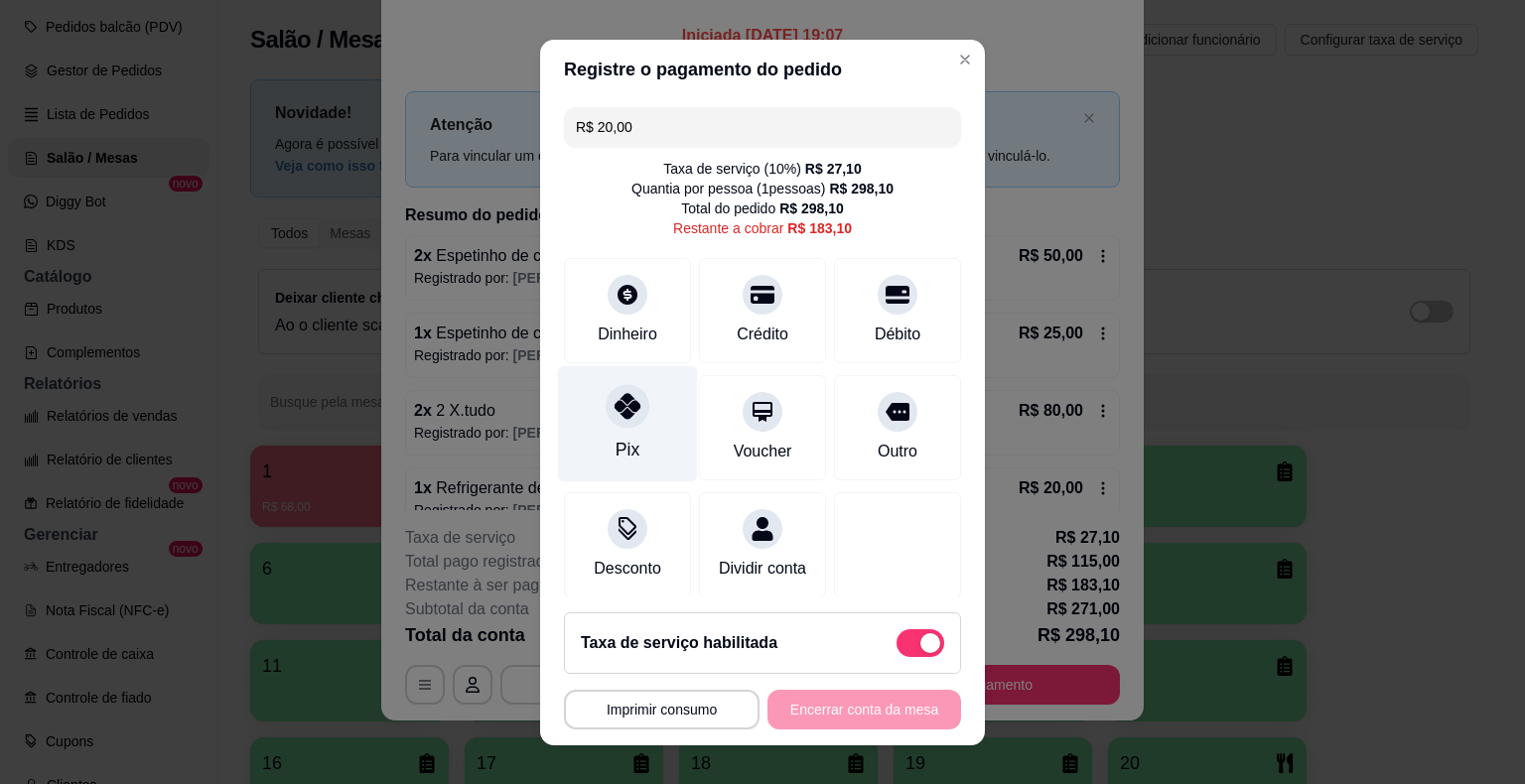 click at bounding box center [627, 406] 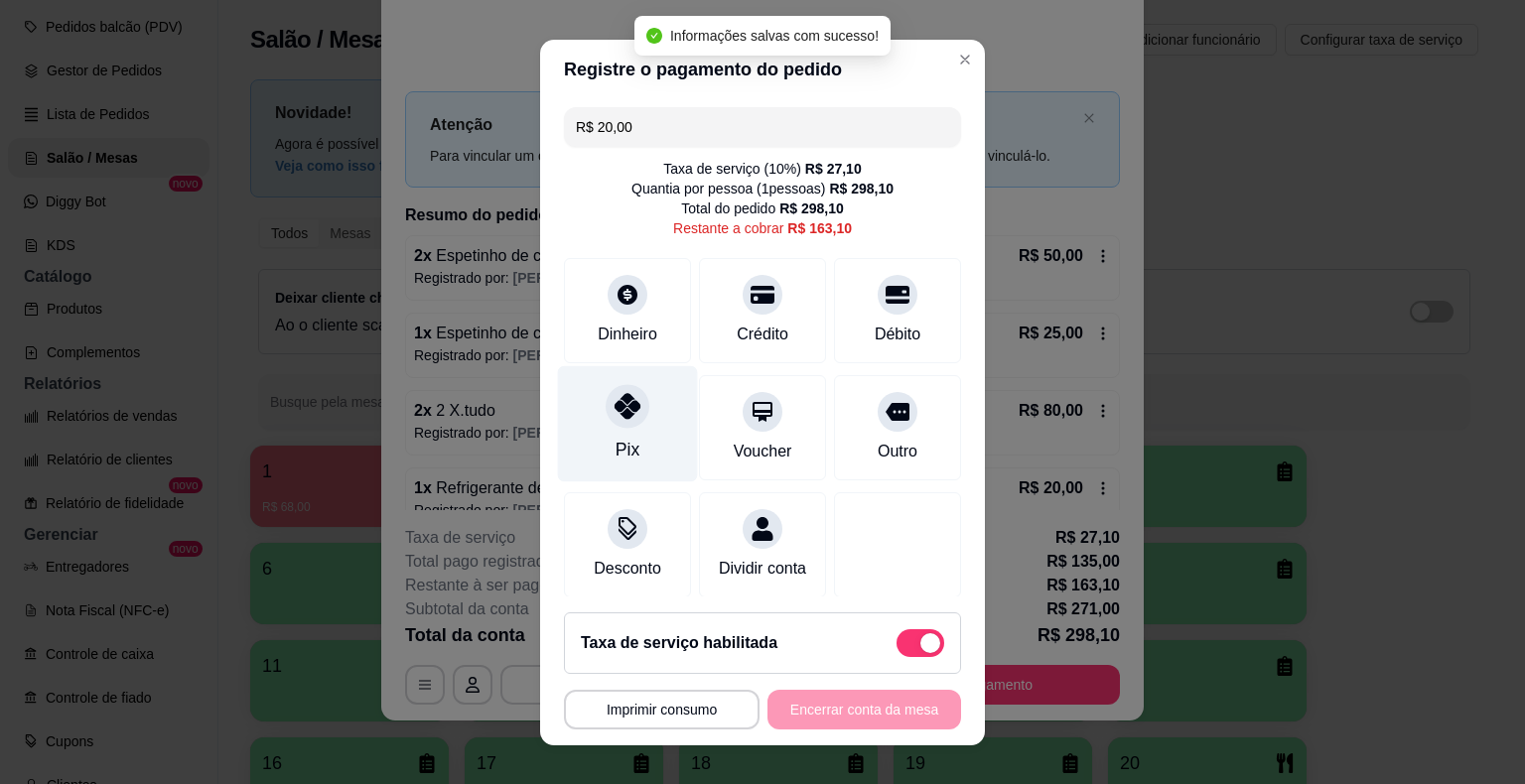 type on "R$ 163,10" 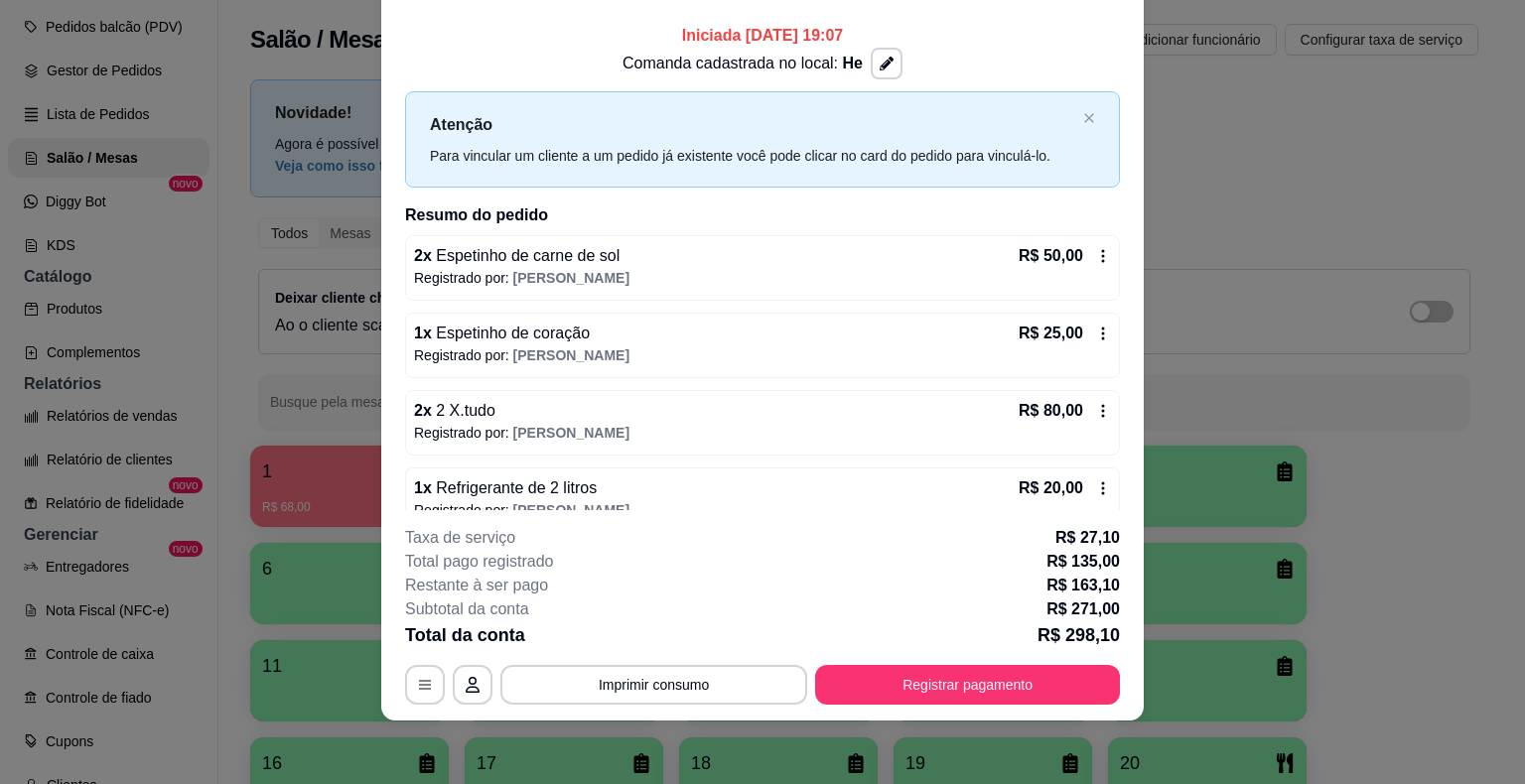 scroll, scrollTop: 0, scrollLeft: 0, axis: both 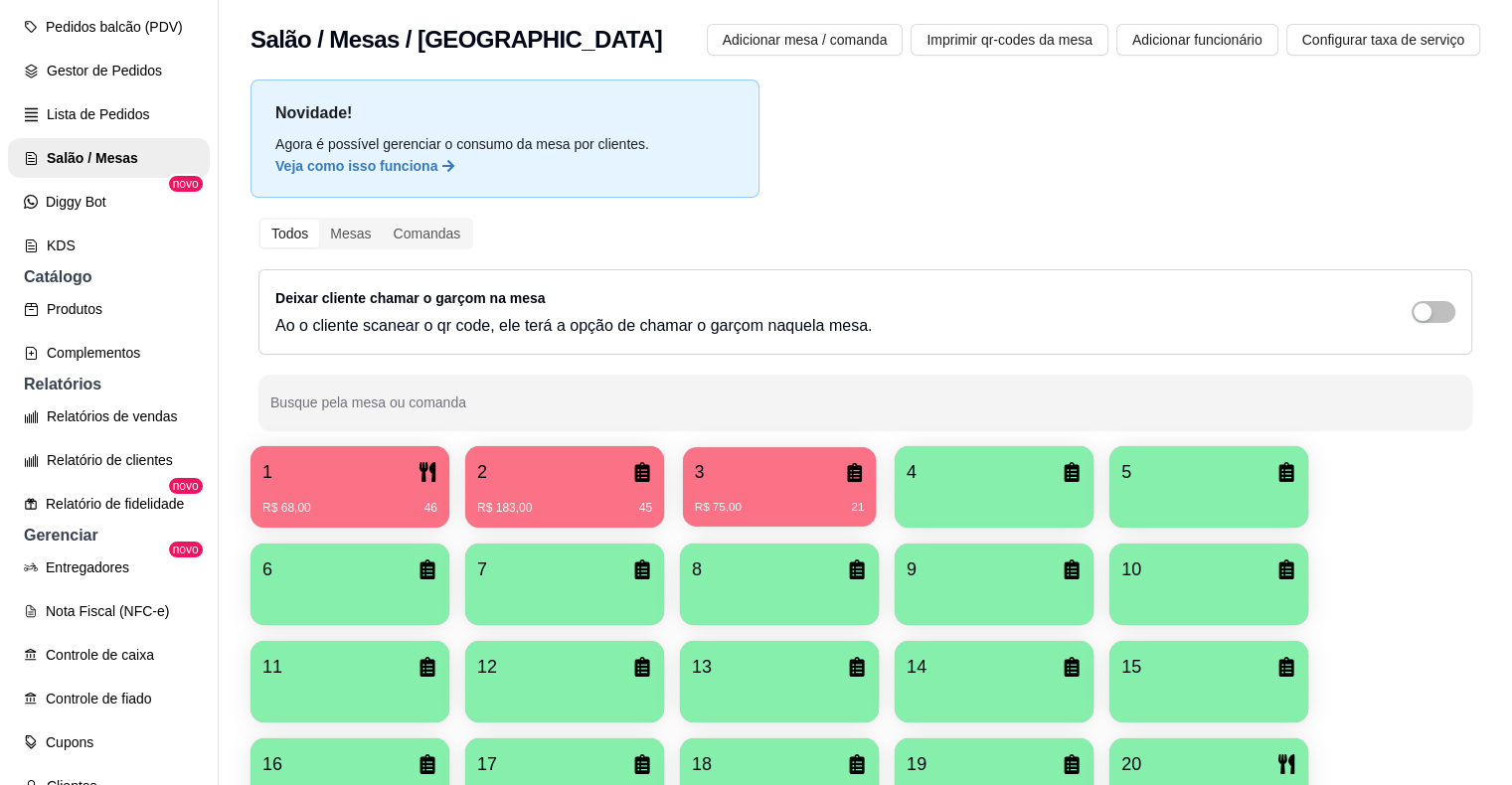 click on "3" at bounding box center (779, 472) 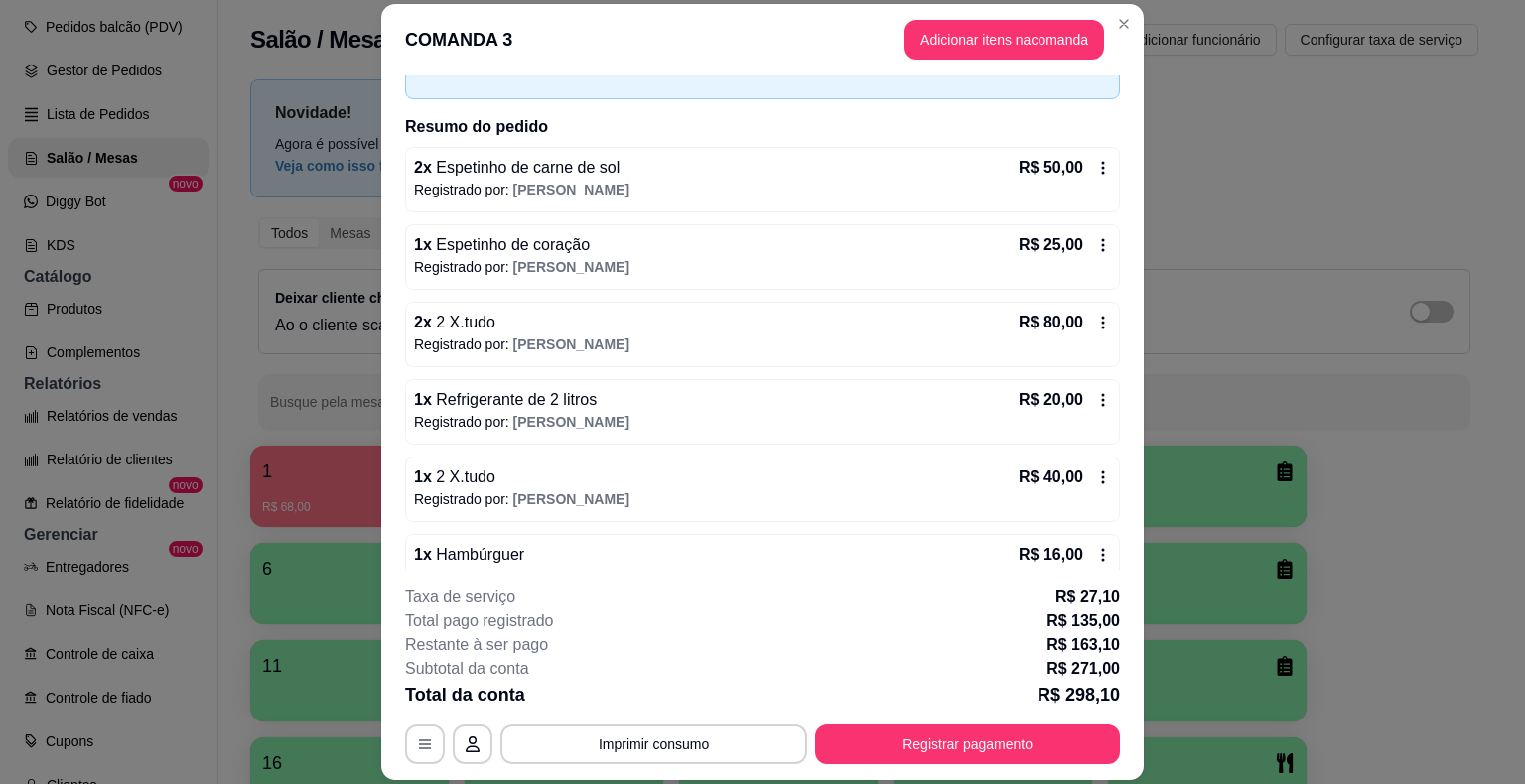 scroll, scrollTop: 315, scrollLeft: 0, axis: vertical 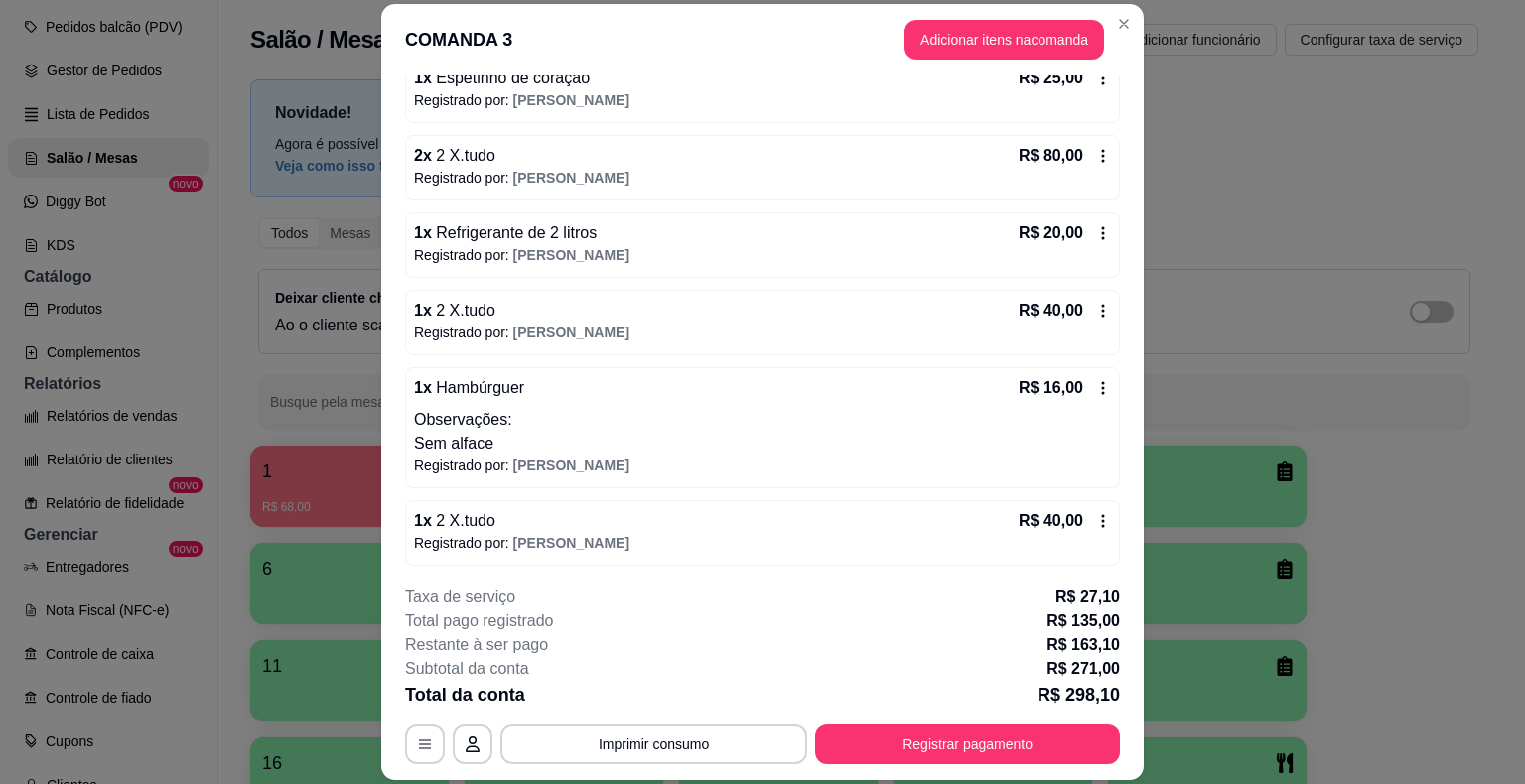 click 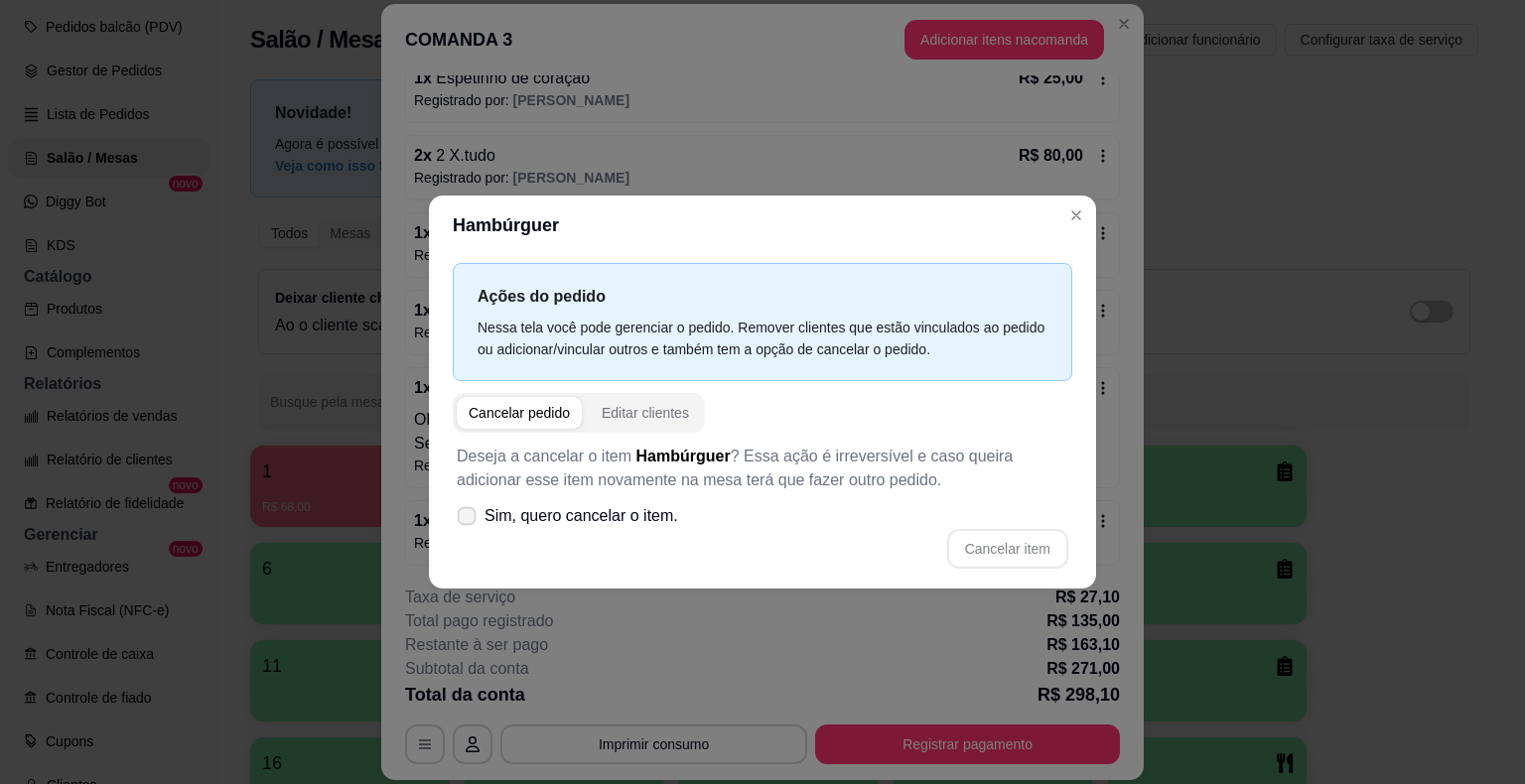 click 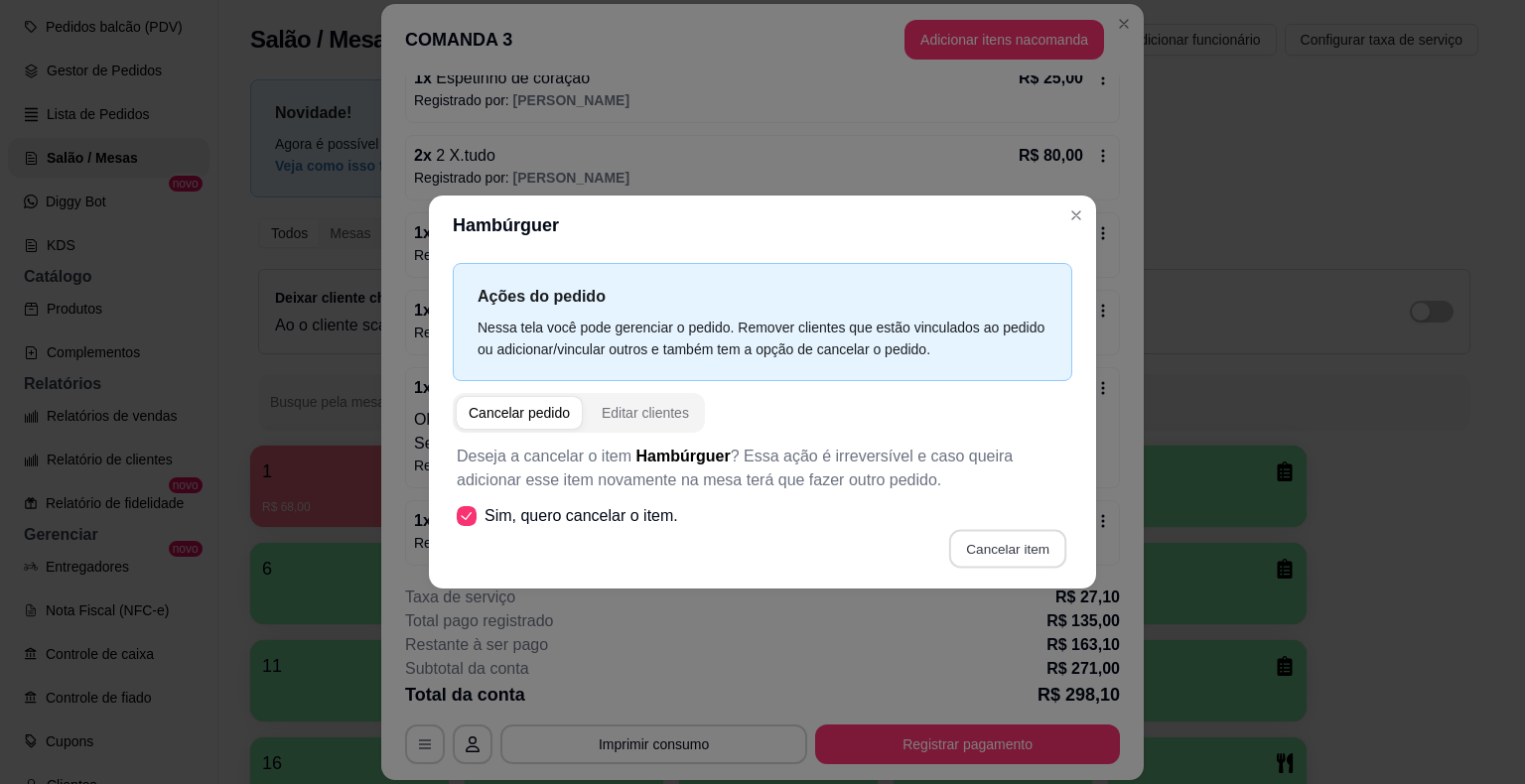 click on "Cancelar item" at bounding box center (1007, 549) 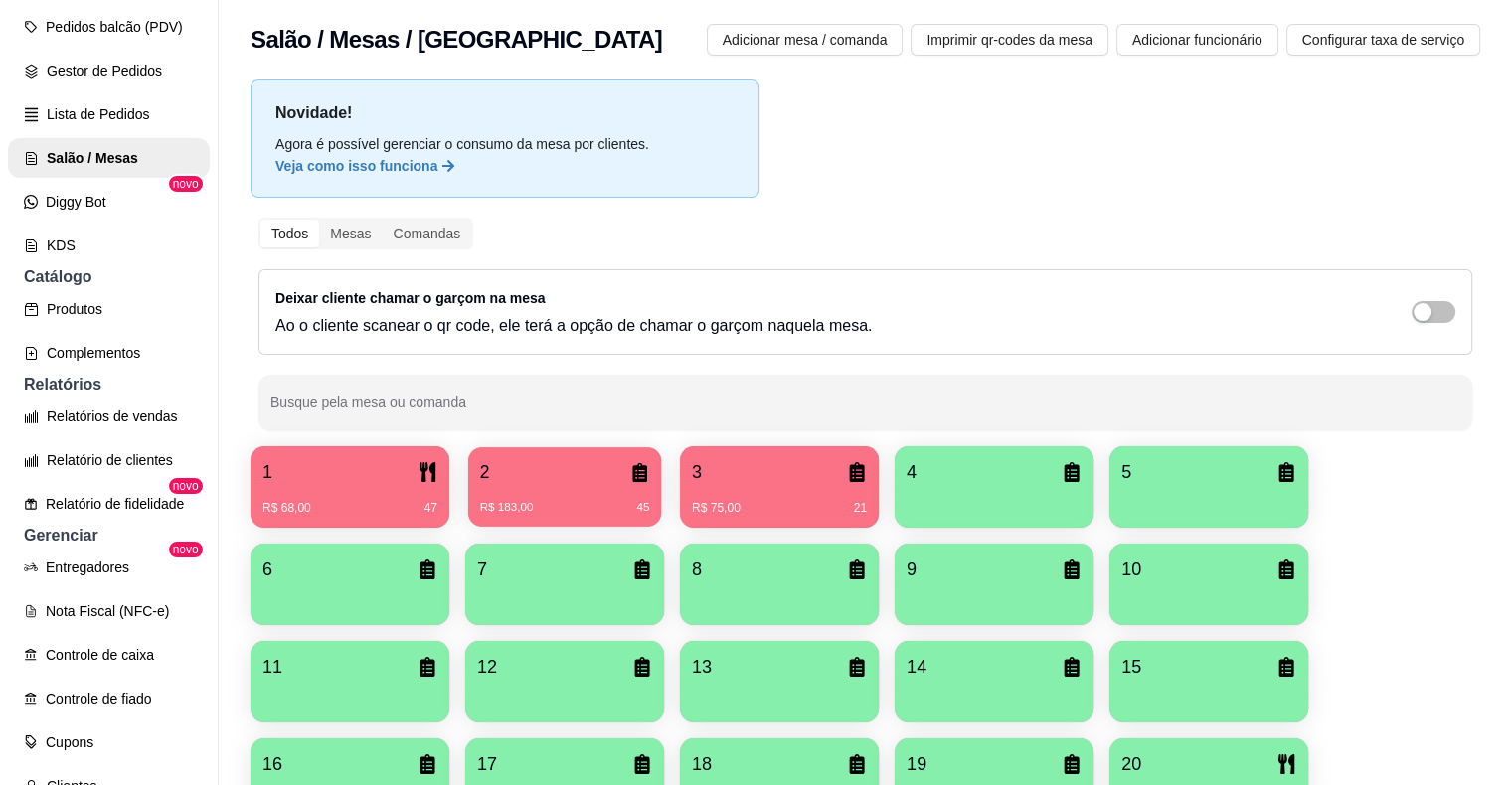 click on "2" at bounding box center [565, 472] 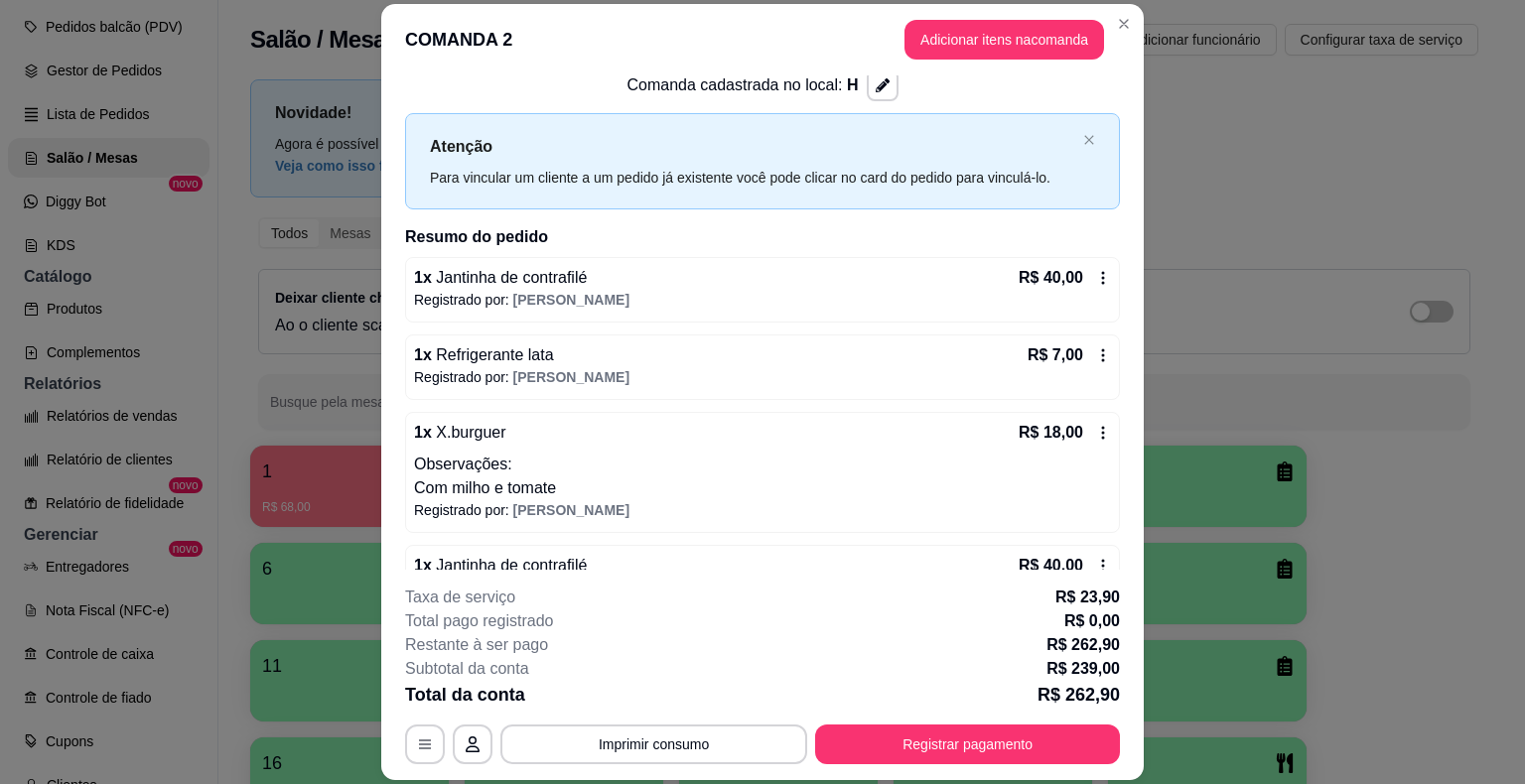 scroll, scrollTop: 0, scrollLeft: 0, axis: both 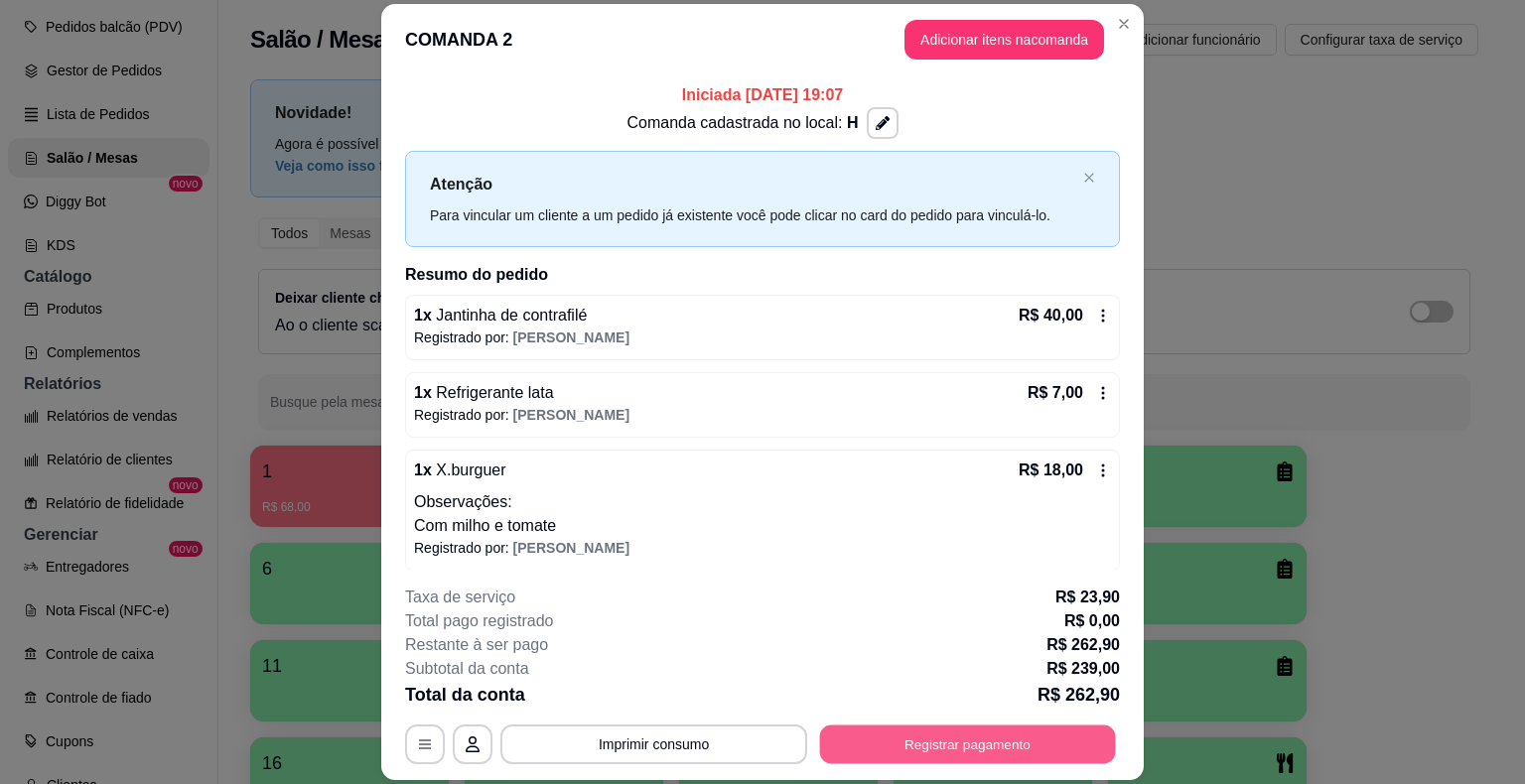 click on "Registrar pagamento" at bounding box center (968, 744) 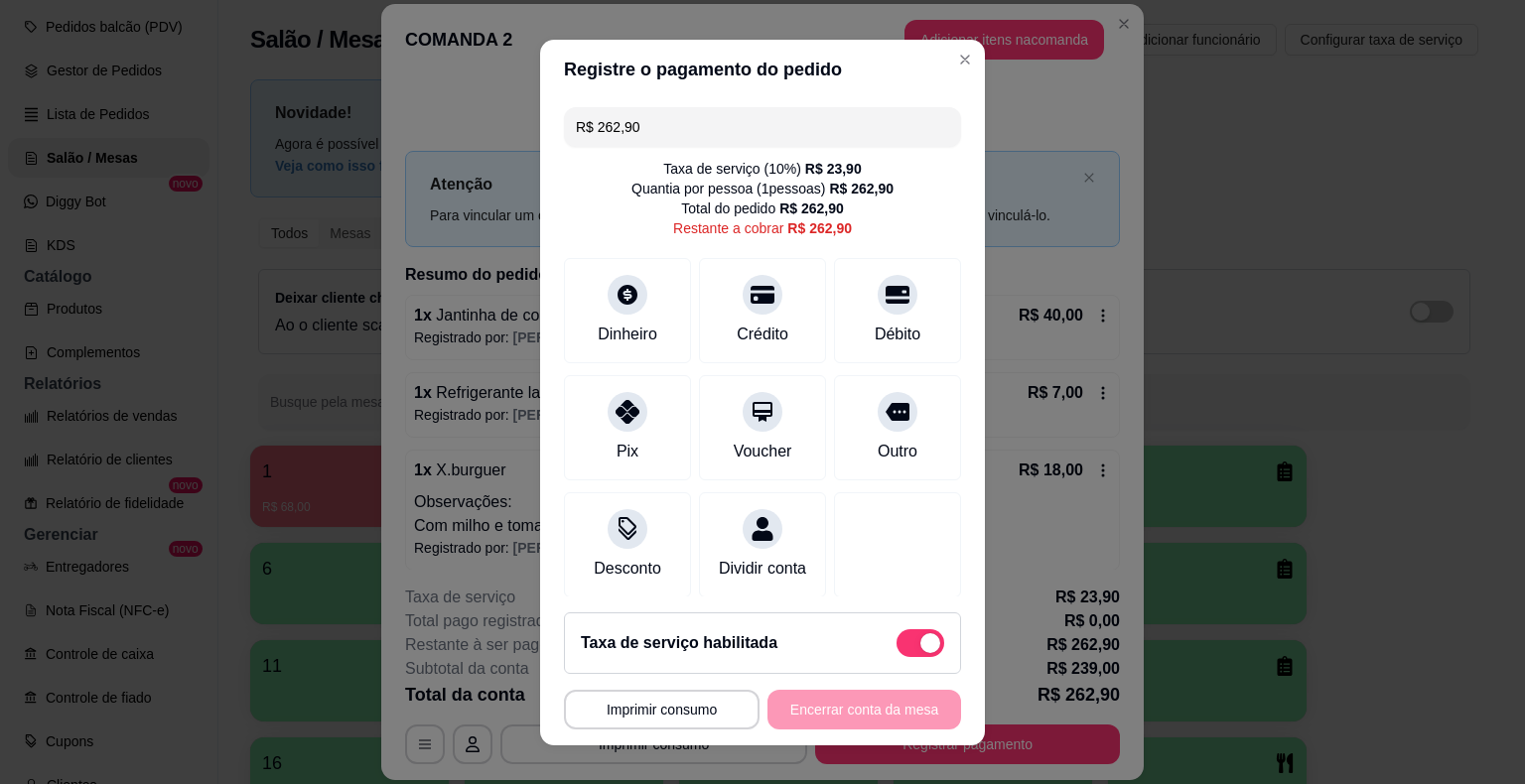click on "R$ 262,90" at bounding box center (762, 127) 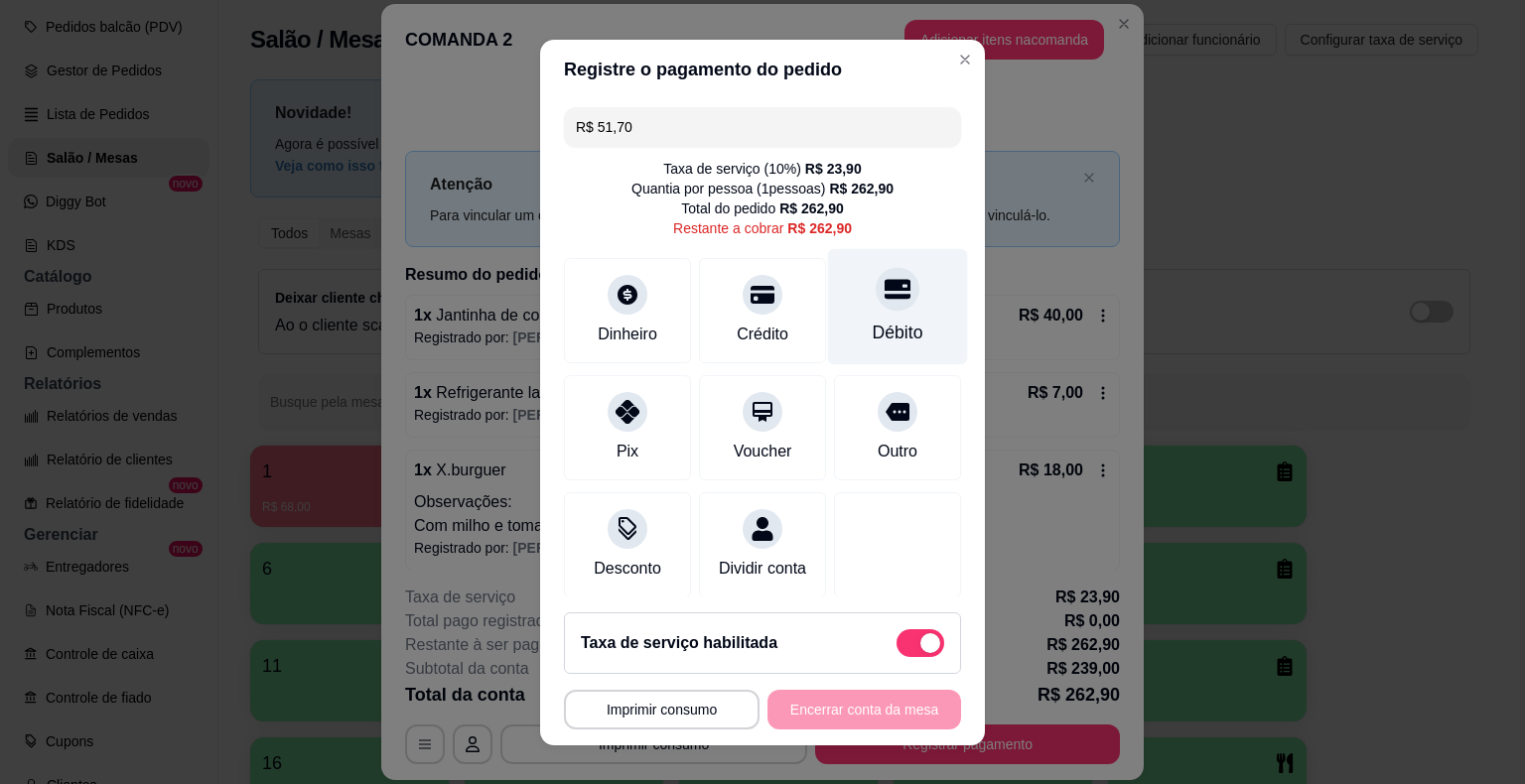 click 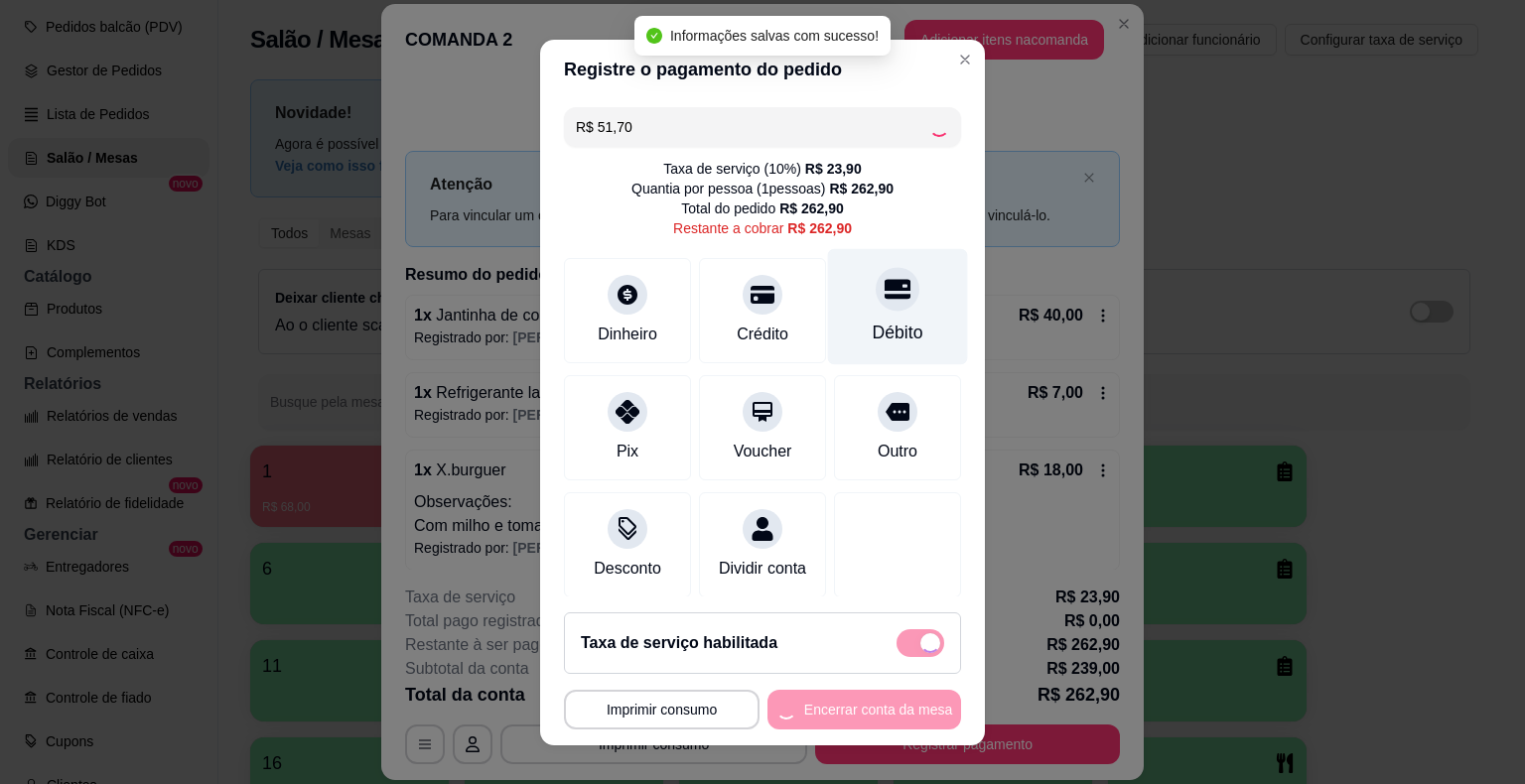 type on "R$ 211,20" 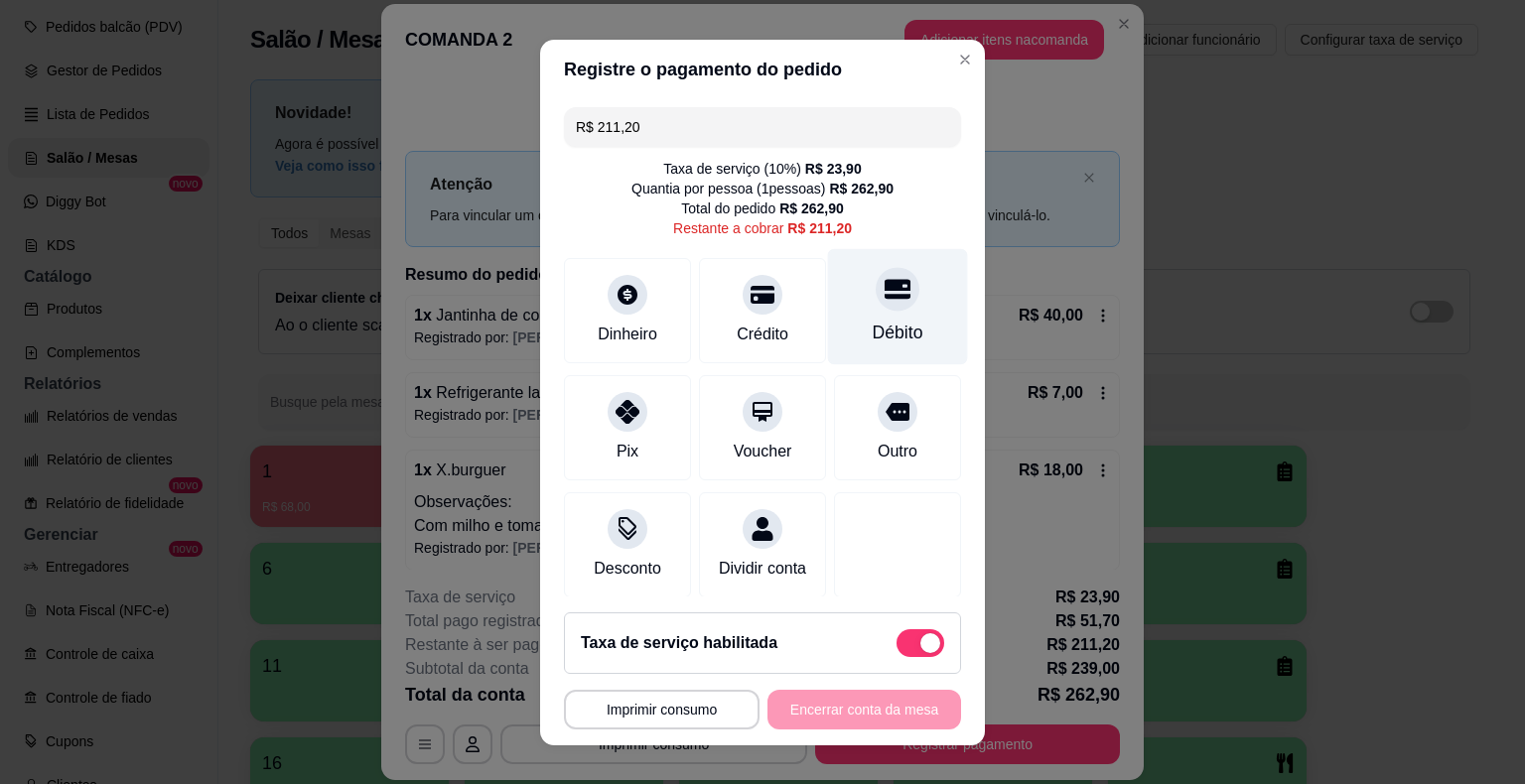 click on "COMANDA 2 Adicionar itens na  comanda" at bounding box center (762, 40) 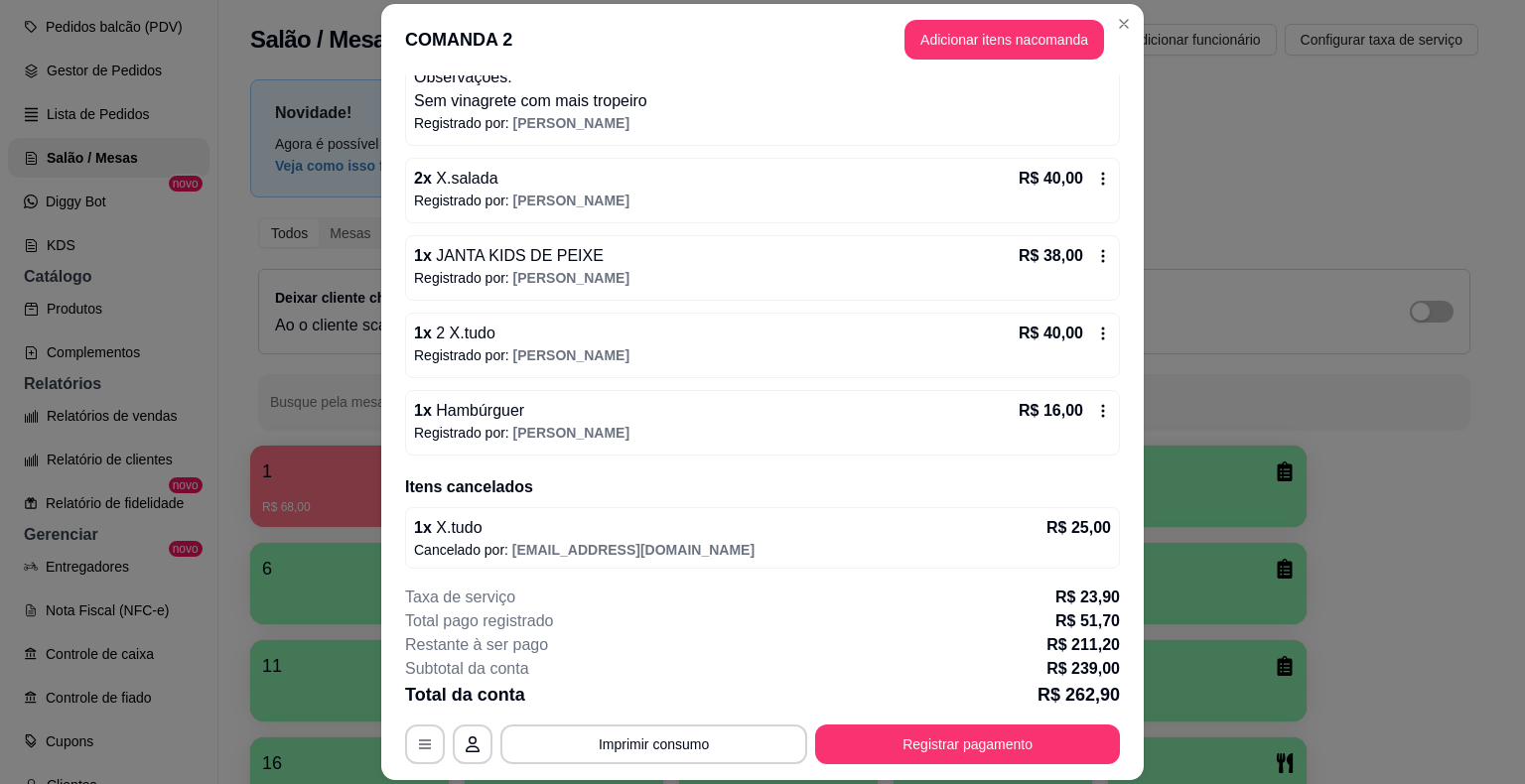 scroll, scrollTop: 560, scrollLeft: 0, axis: vertical 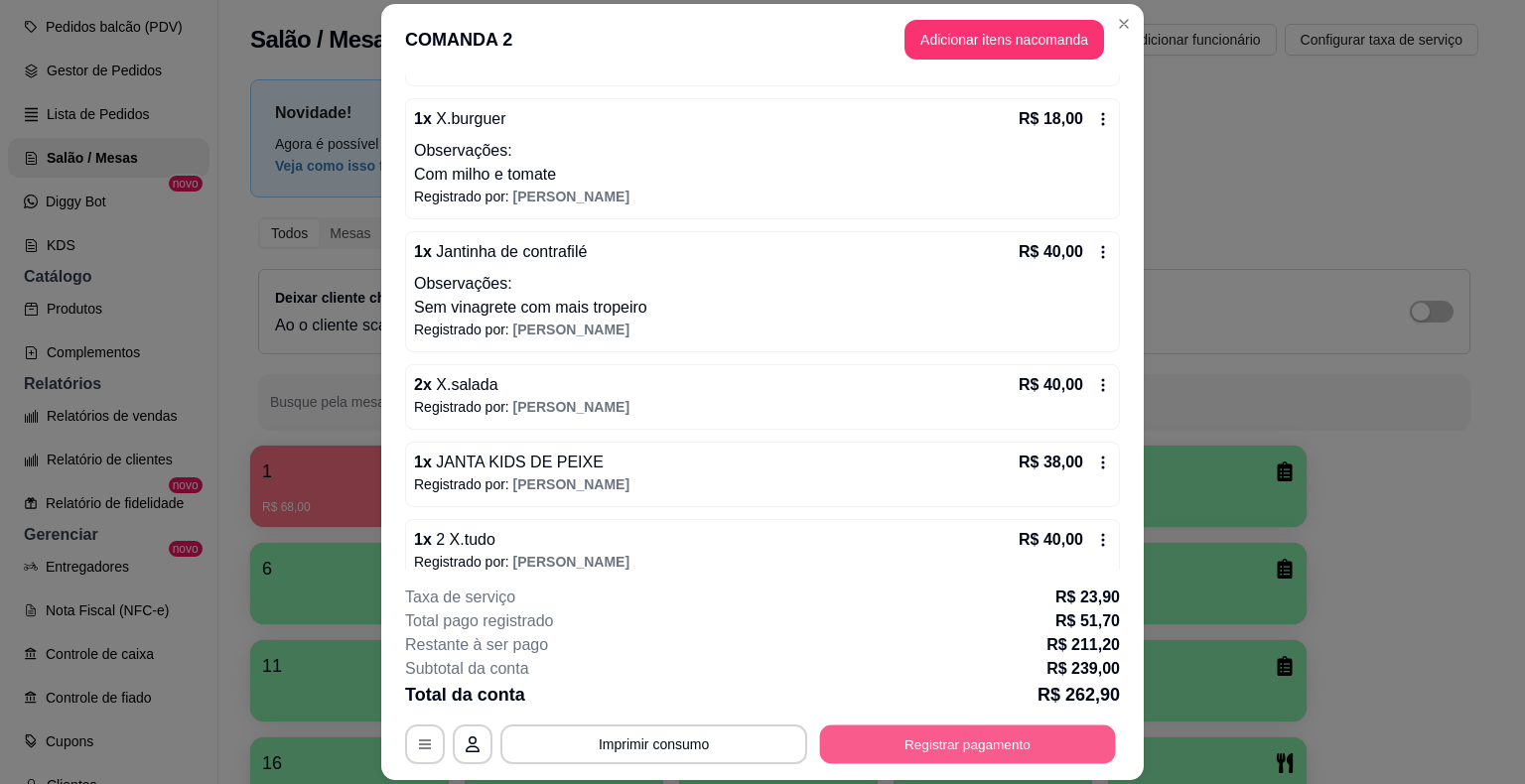click on "Registrar pagamento" at bounding box center (968, 744) 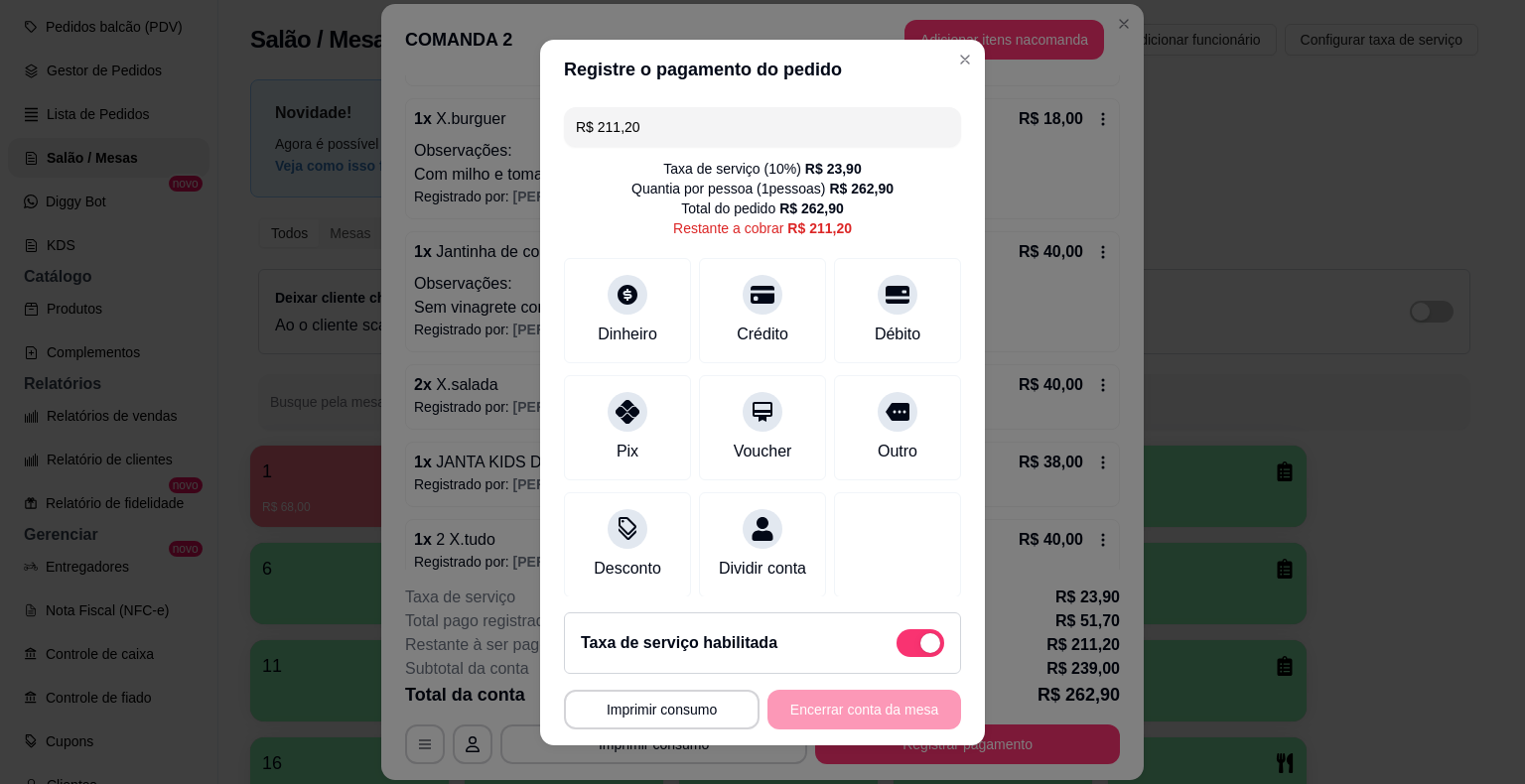 click on "R$ 211,20" at bounding box center [762, 127] 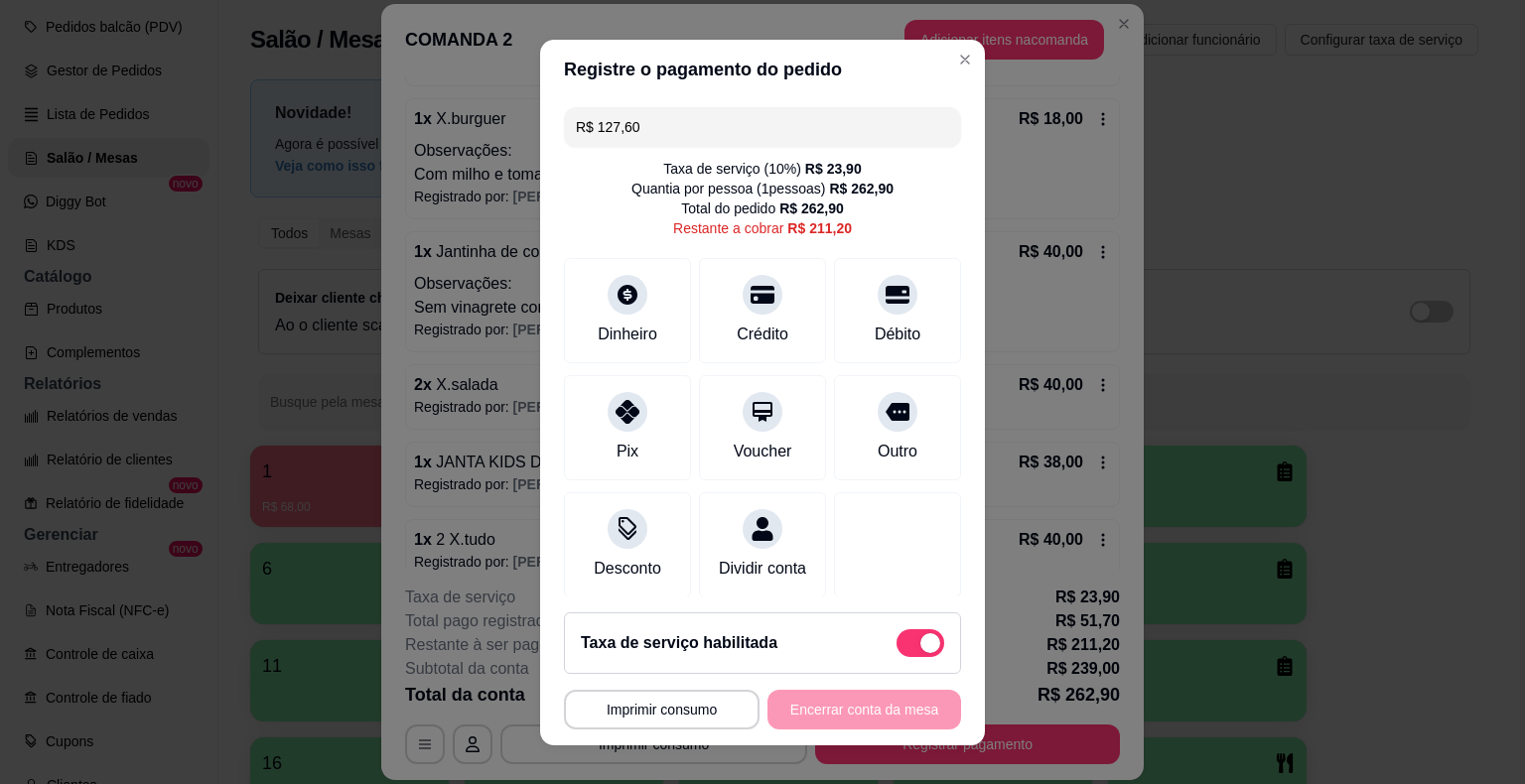 scroll, scrollTop: 133, scrollLeft: 0, axis: vertical 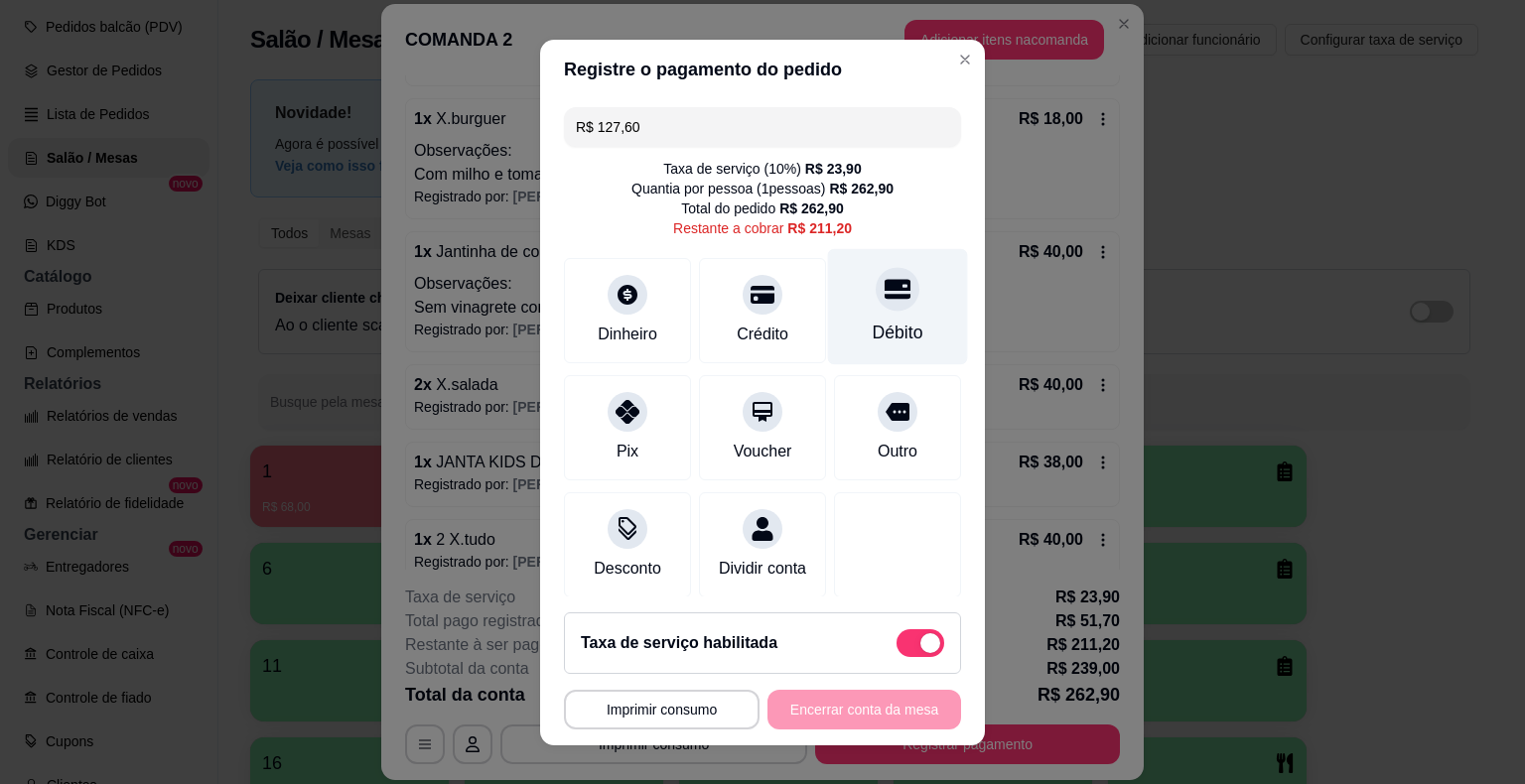 click 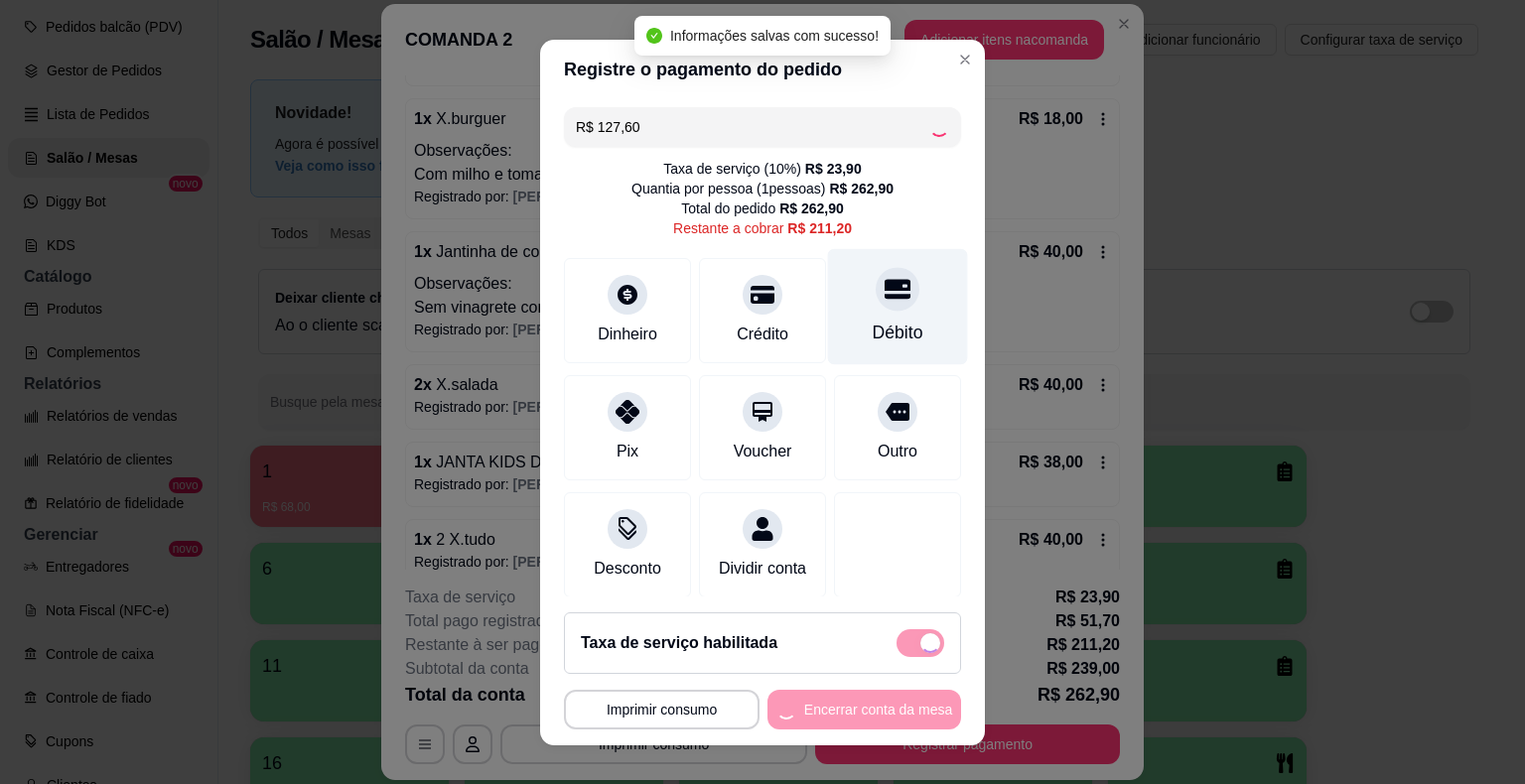 type on "R$ 83,60" 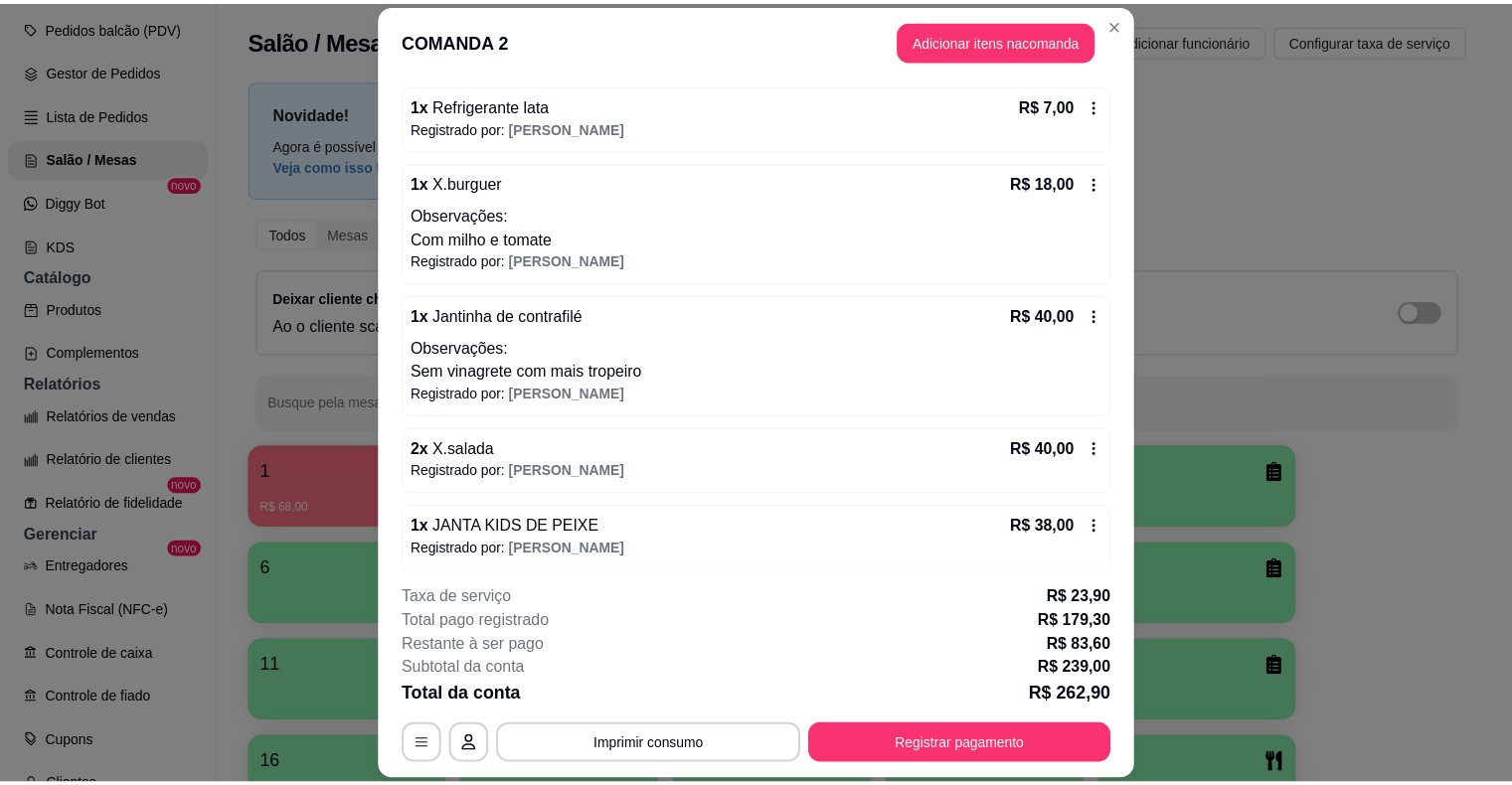 scroll, scrollTop: 0, scrollLeft: 0, axis: both 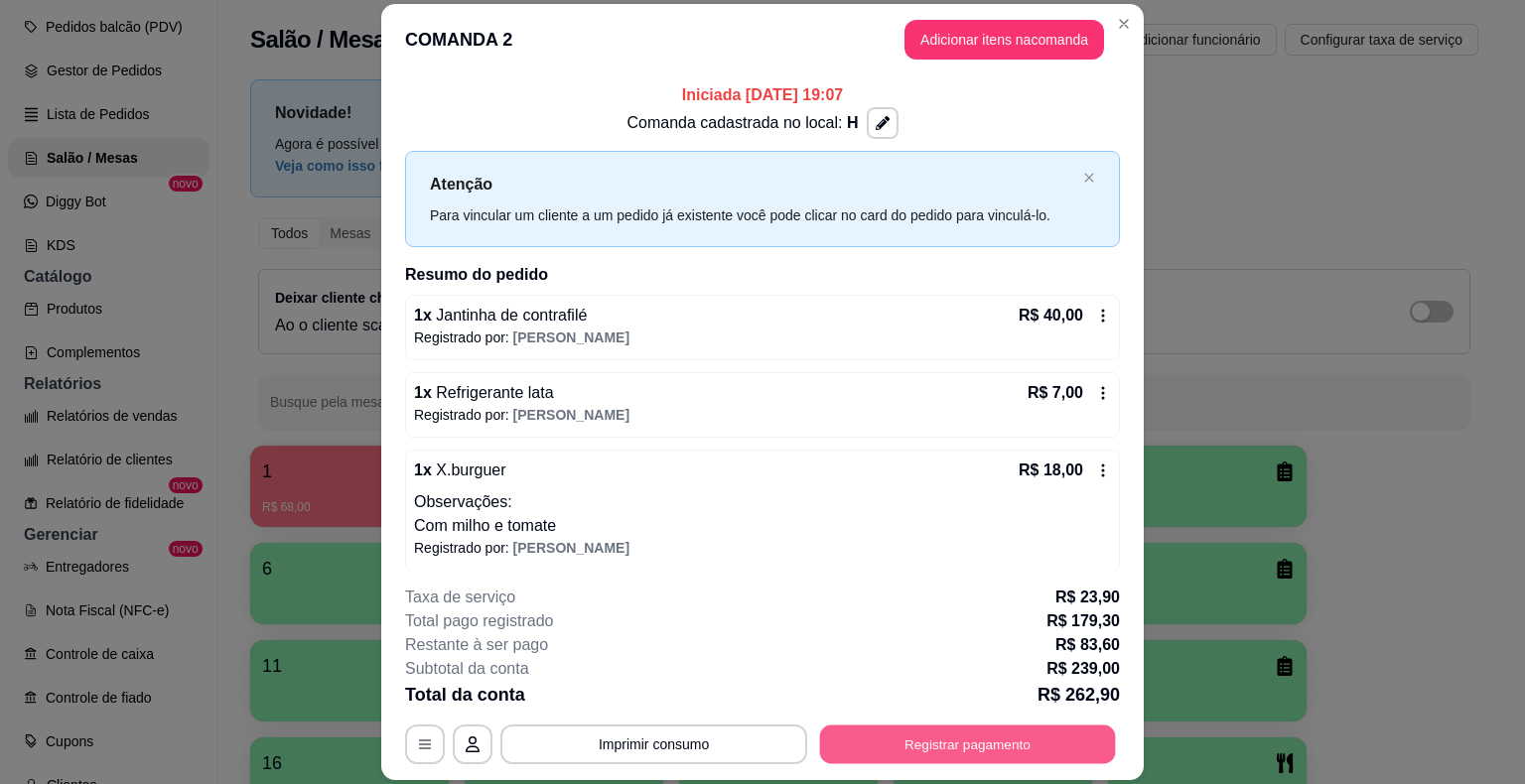 click on "Registrar pagamento" at bounding box center (968, 744) 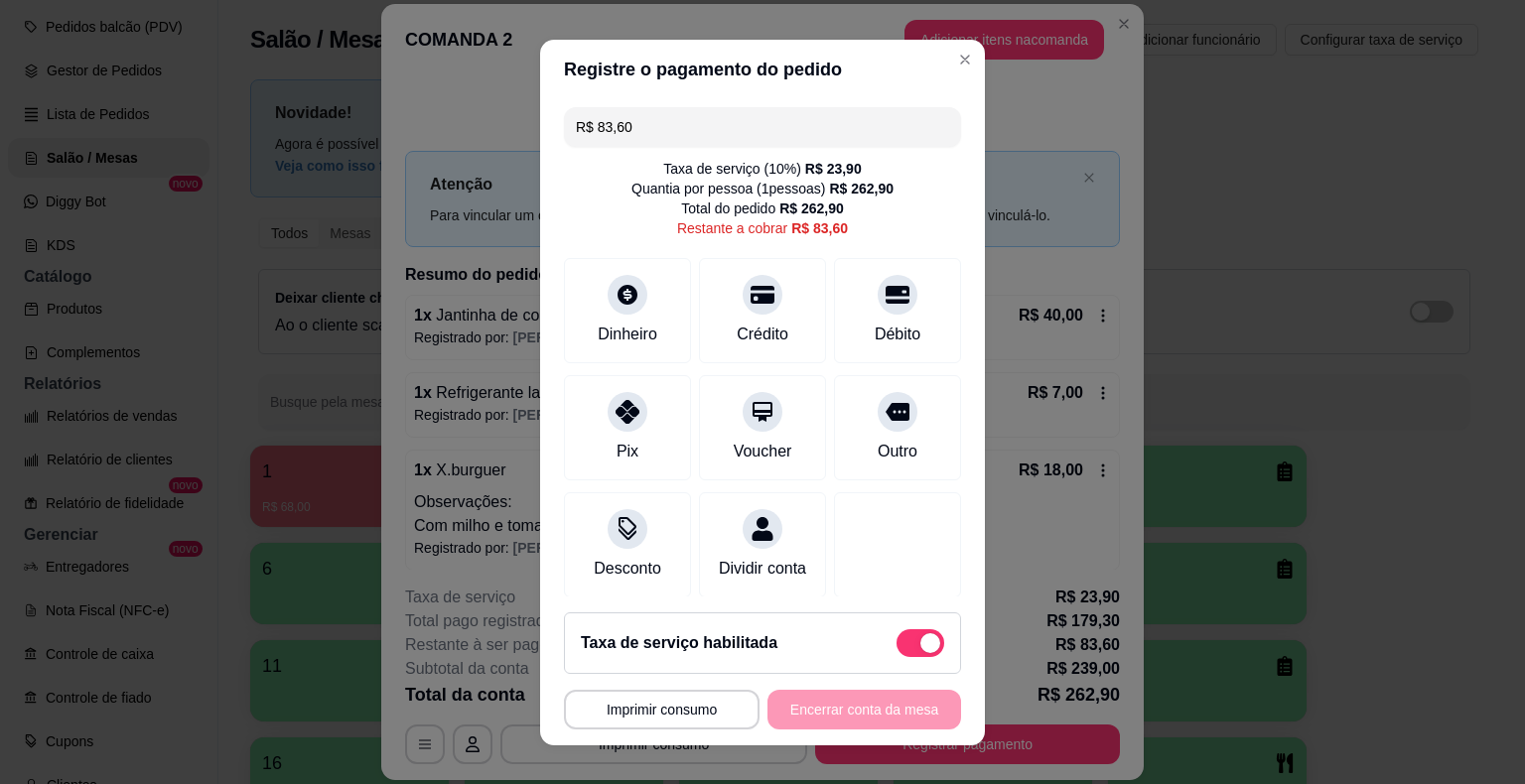 click on "R$ 83,60" at bounding box center [762, 127] 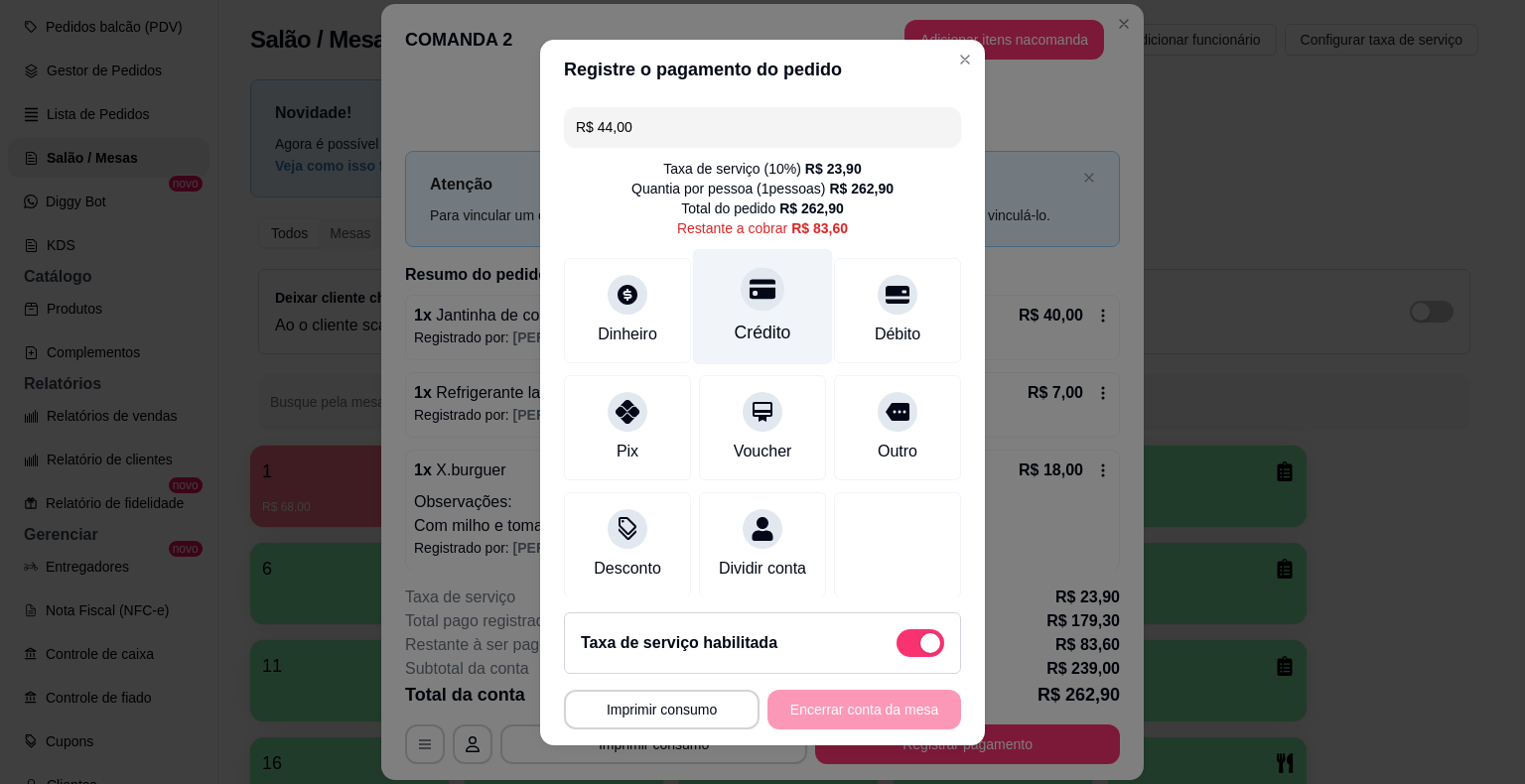 click 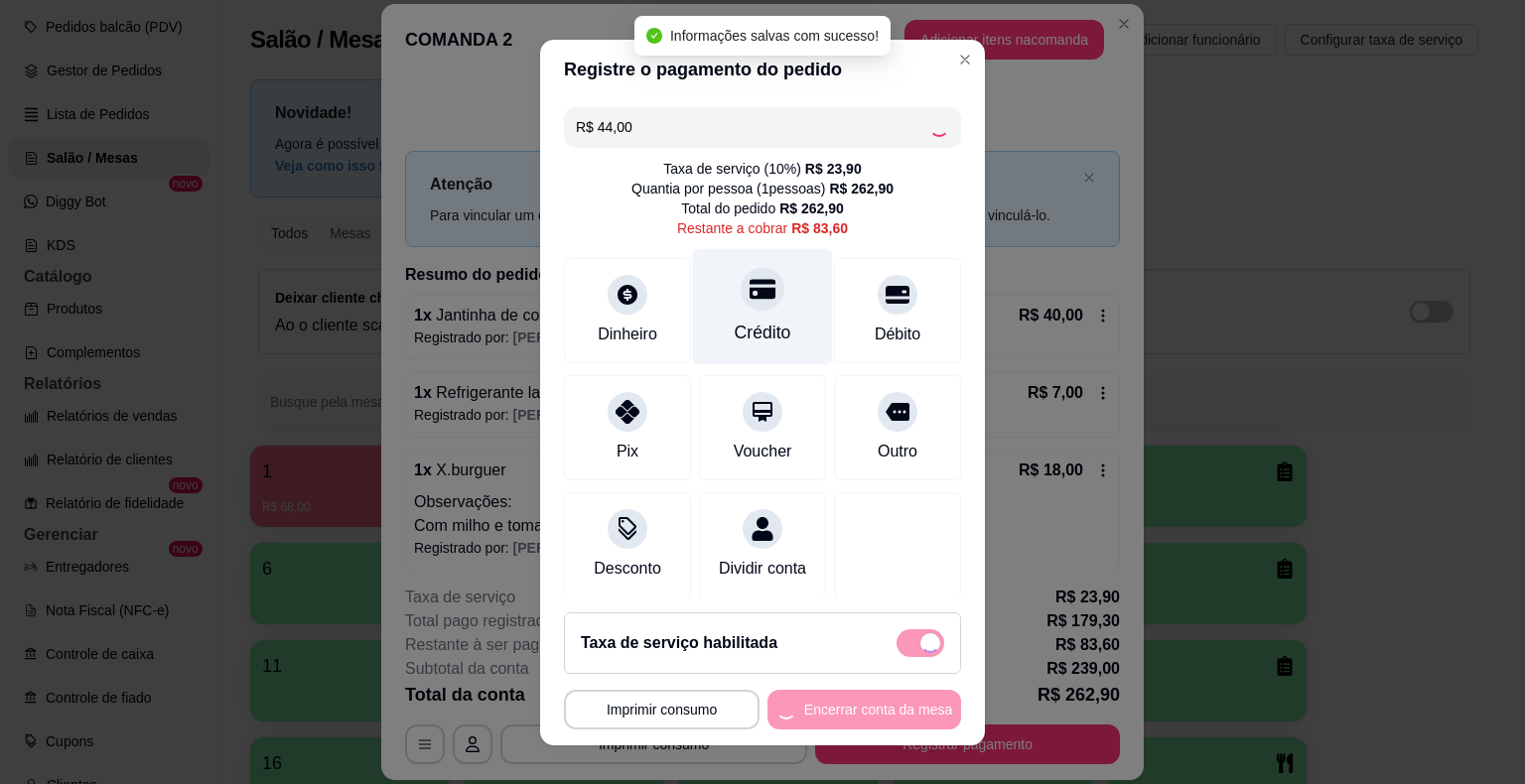 type on "R$ 39,60" 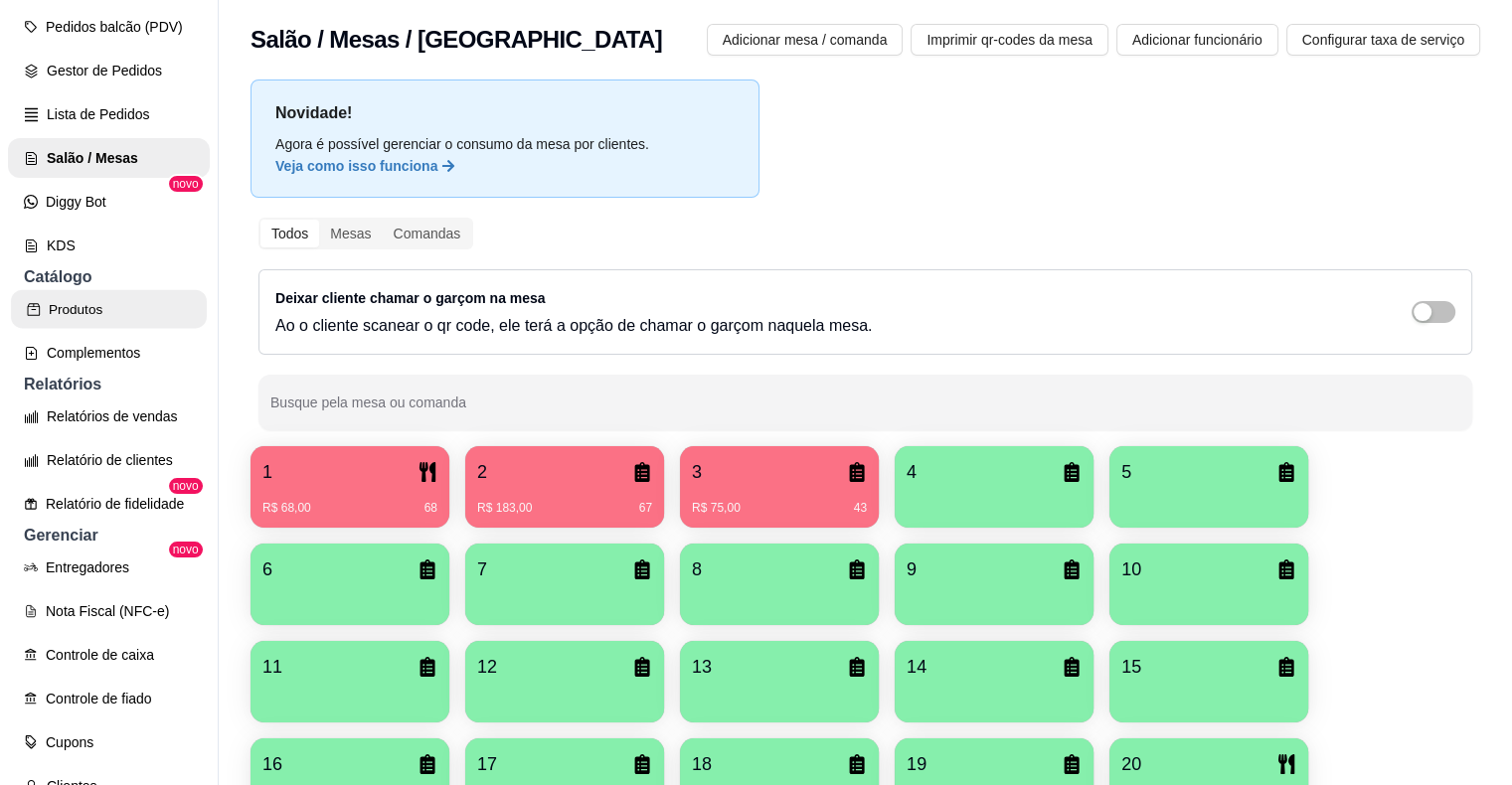 click on "Produtos" at bounding box center (108, 309) 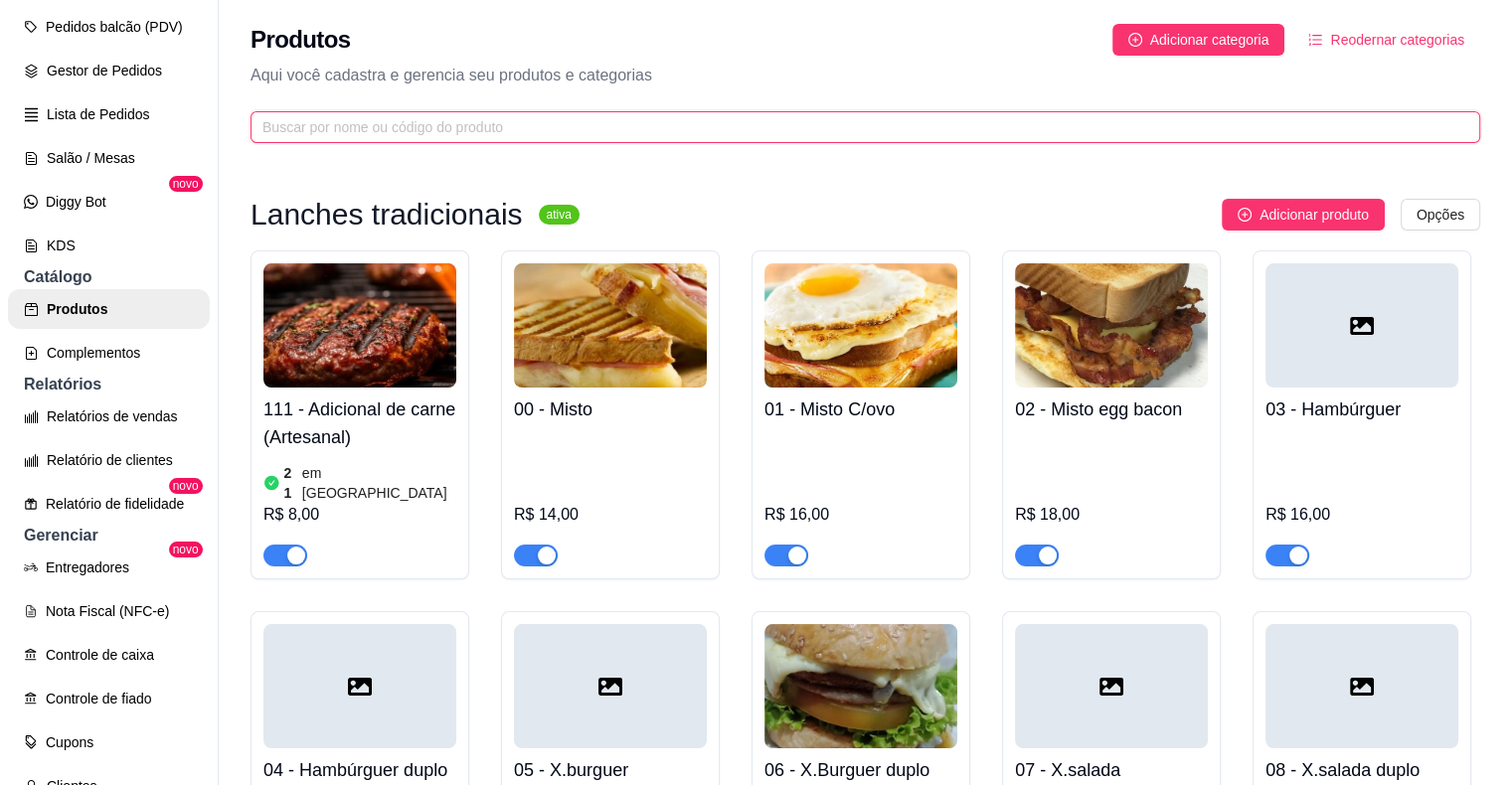 click at bounding box center [857, 127] 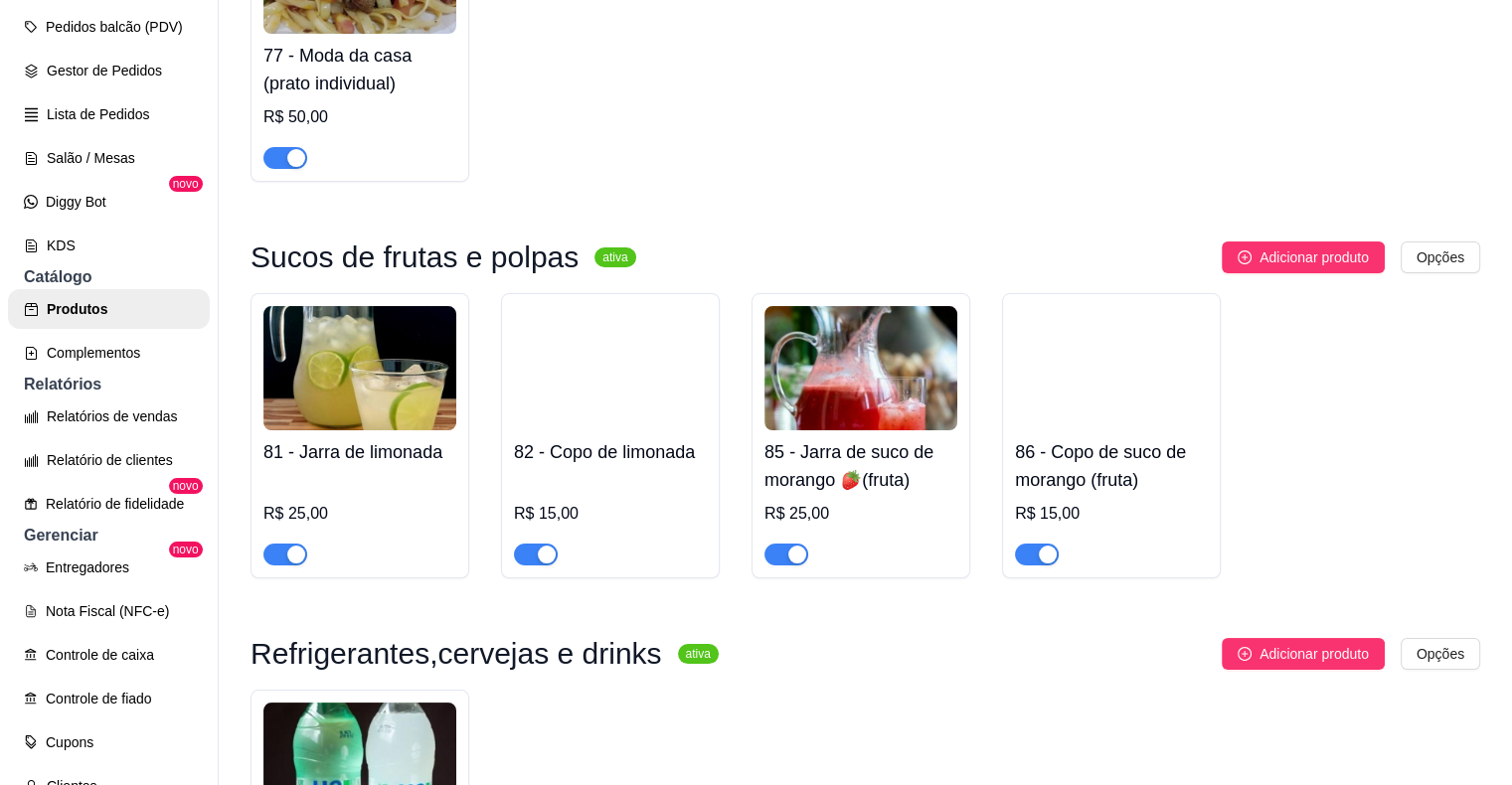 scroll, scrollTop: 368, scrollLeft: 0, axis: vertical 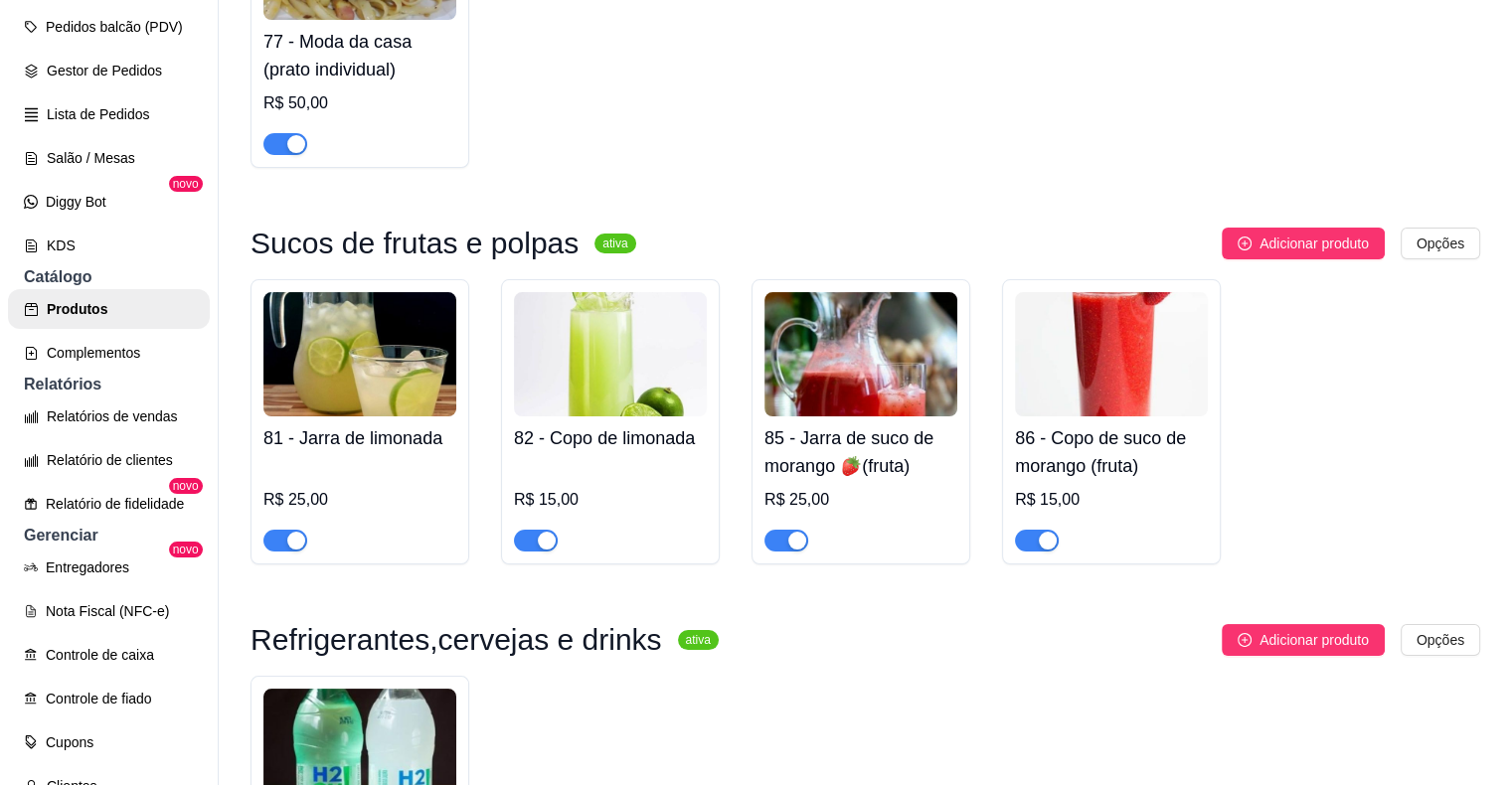type on "MO" 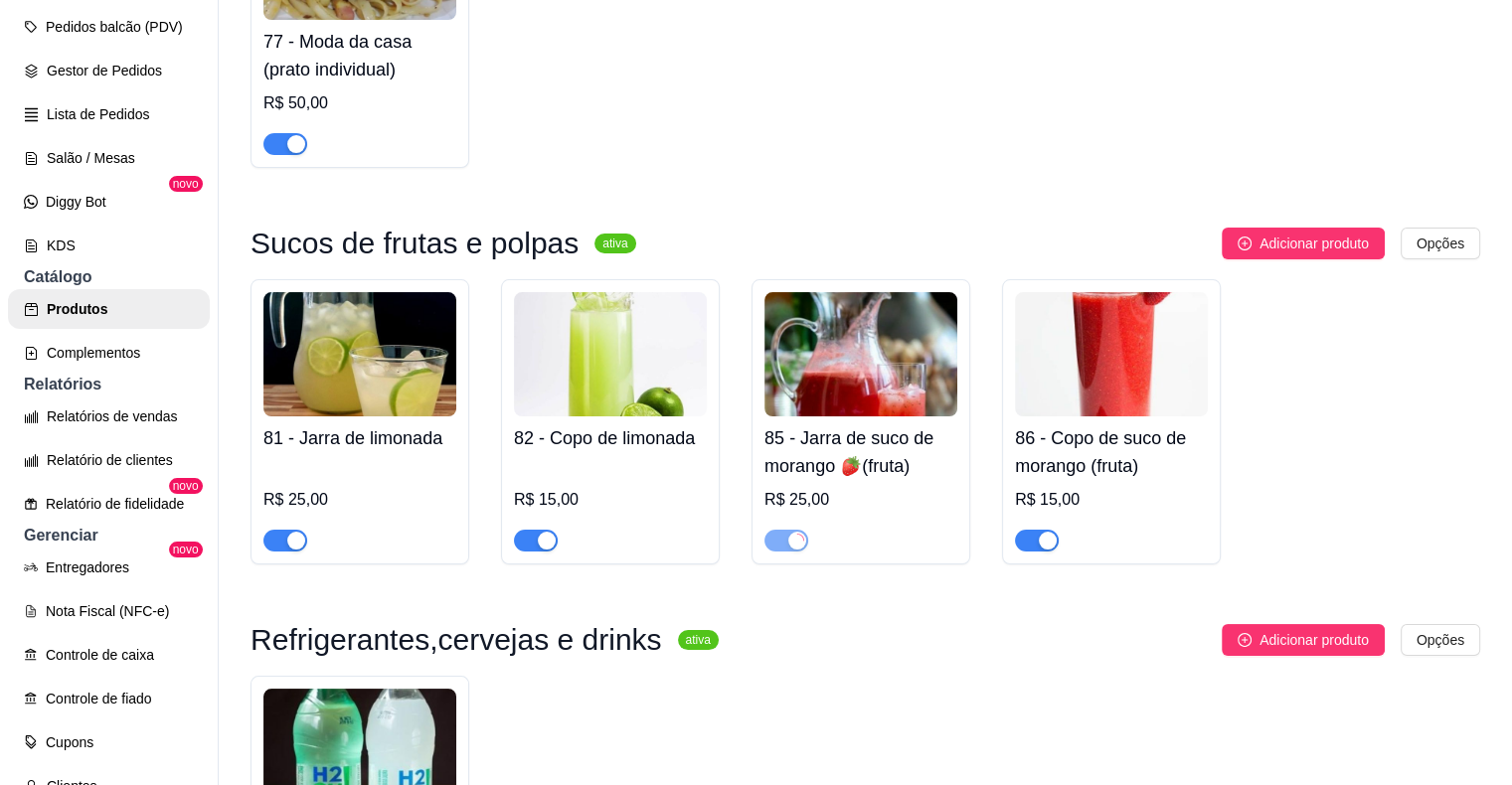 click at bounding box center (1037, 541) 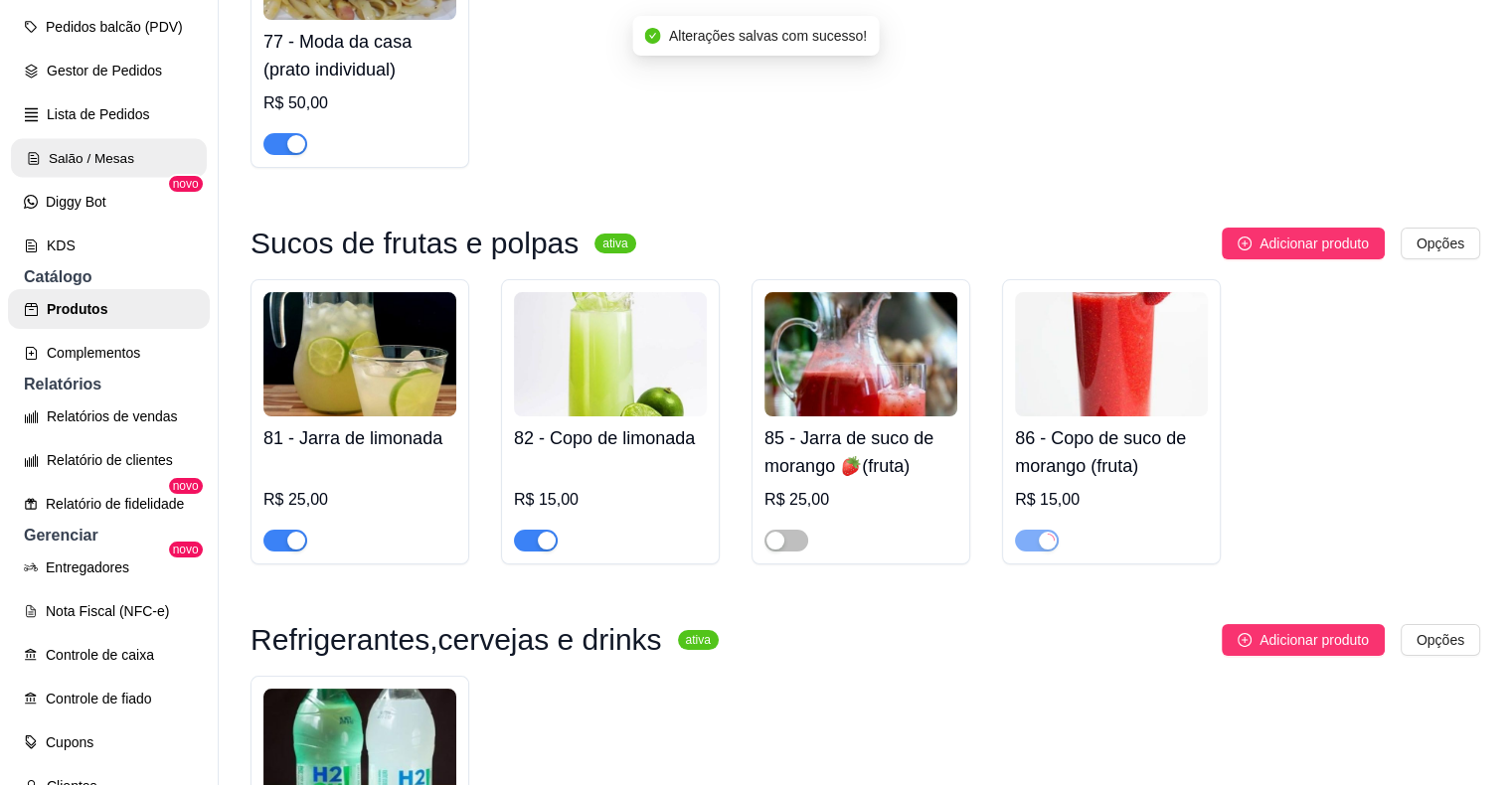 click on "Salão / Mesas" at bounding box center (108, 158) 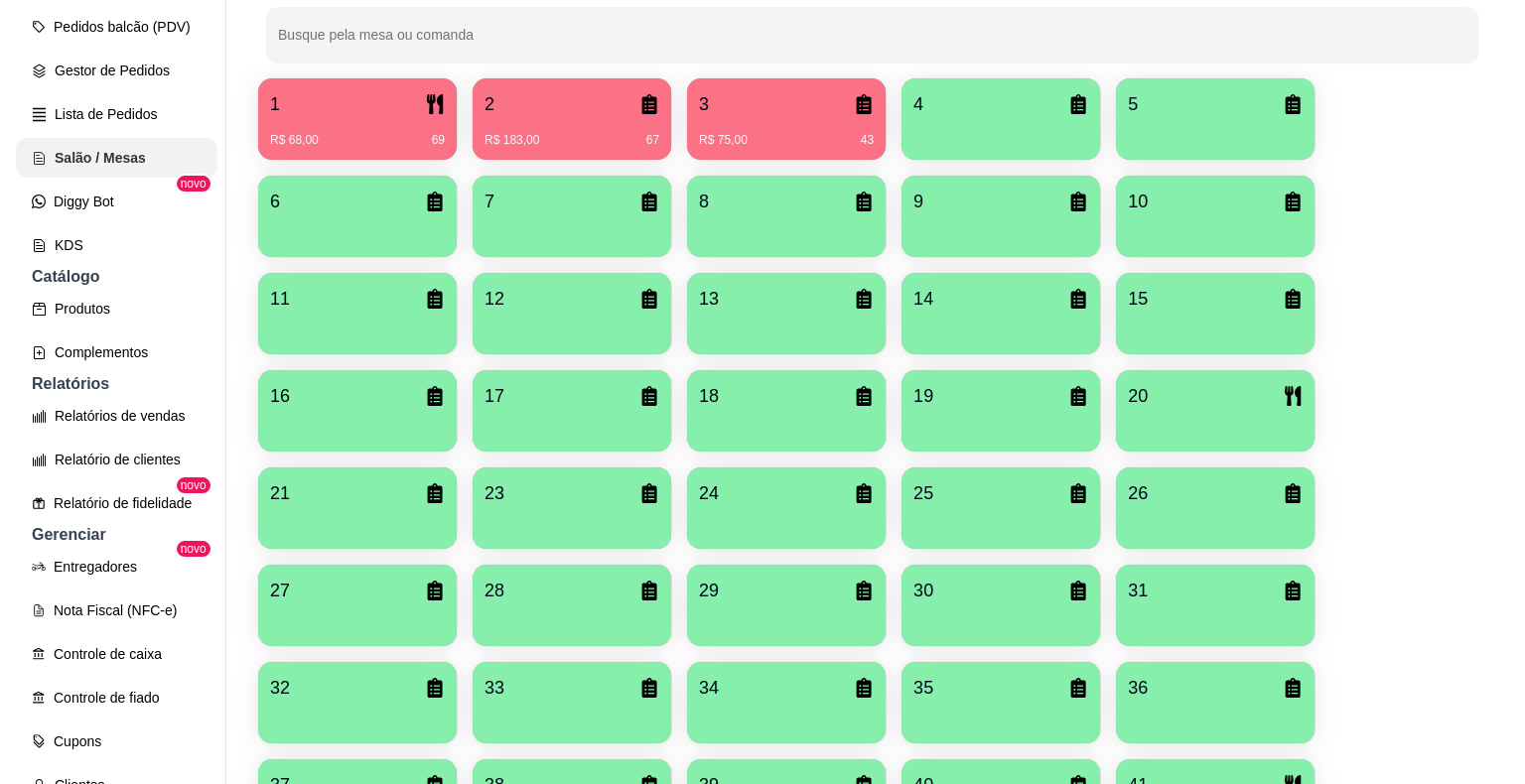 scroll, scrollTop: 0, scrollLeft: 0, axis: both 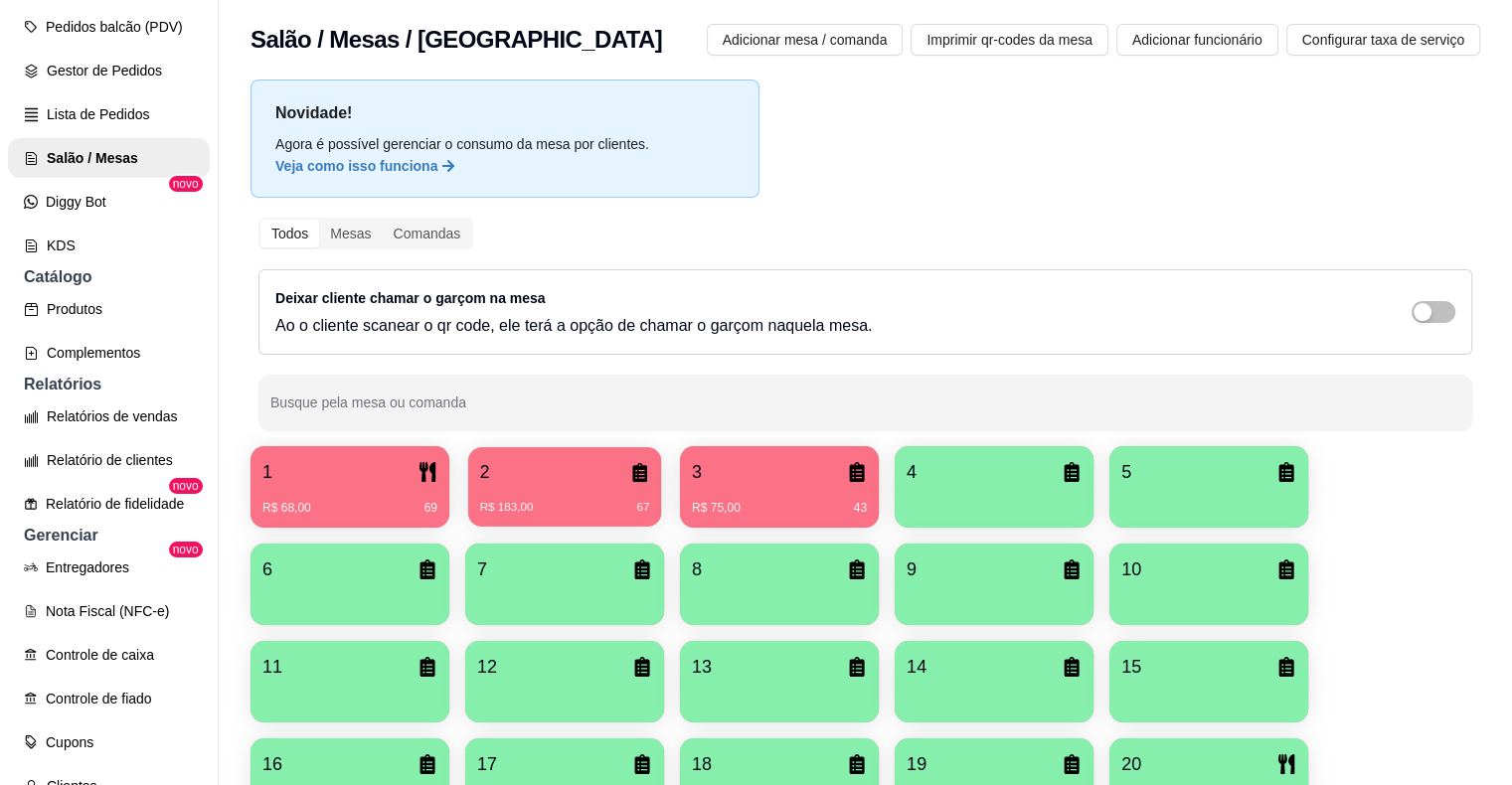 click on "2" at bounding box center [565, 472] 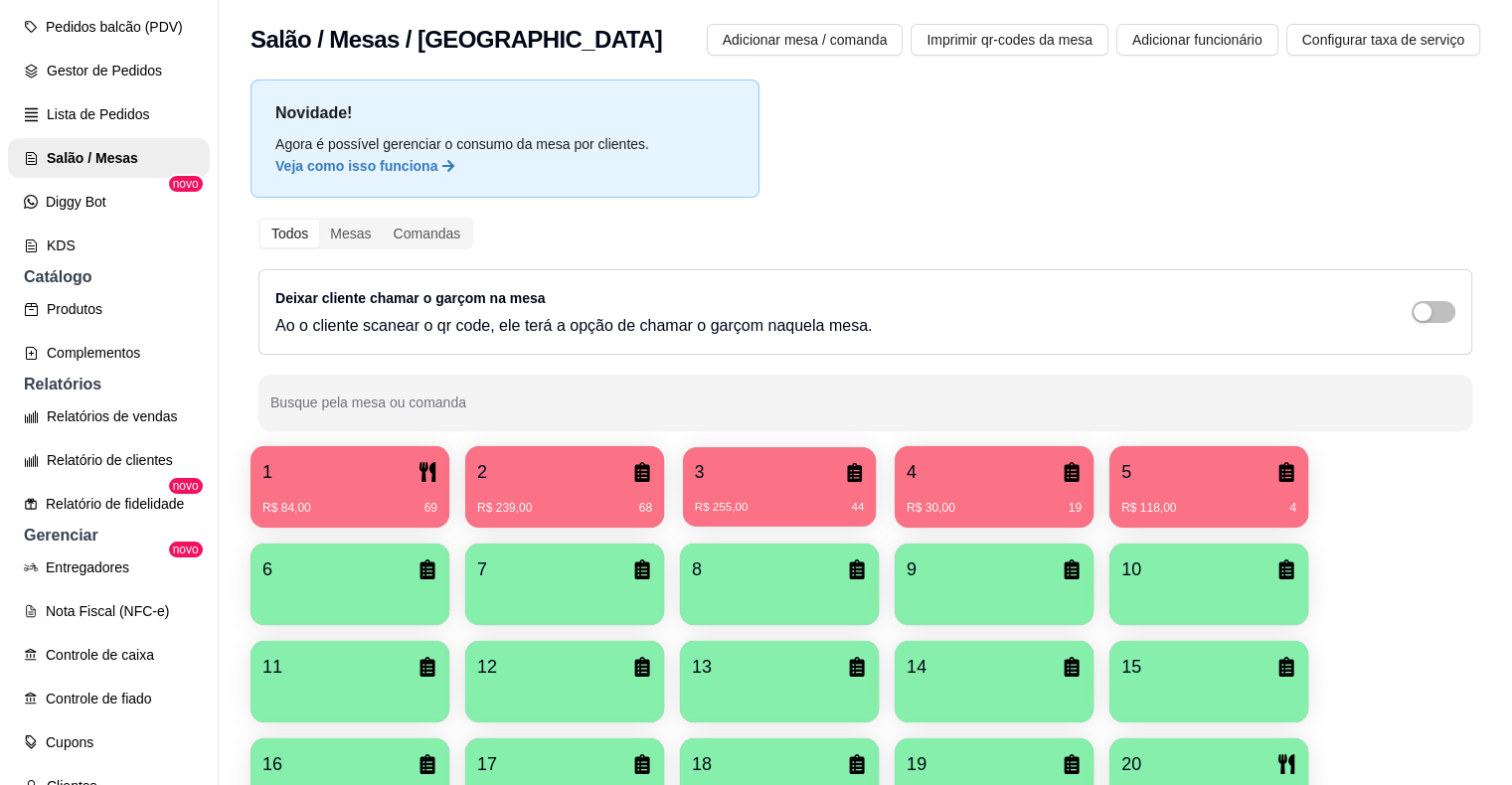 click on "3" at bounding box center [779, 472] 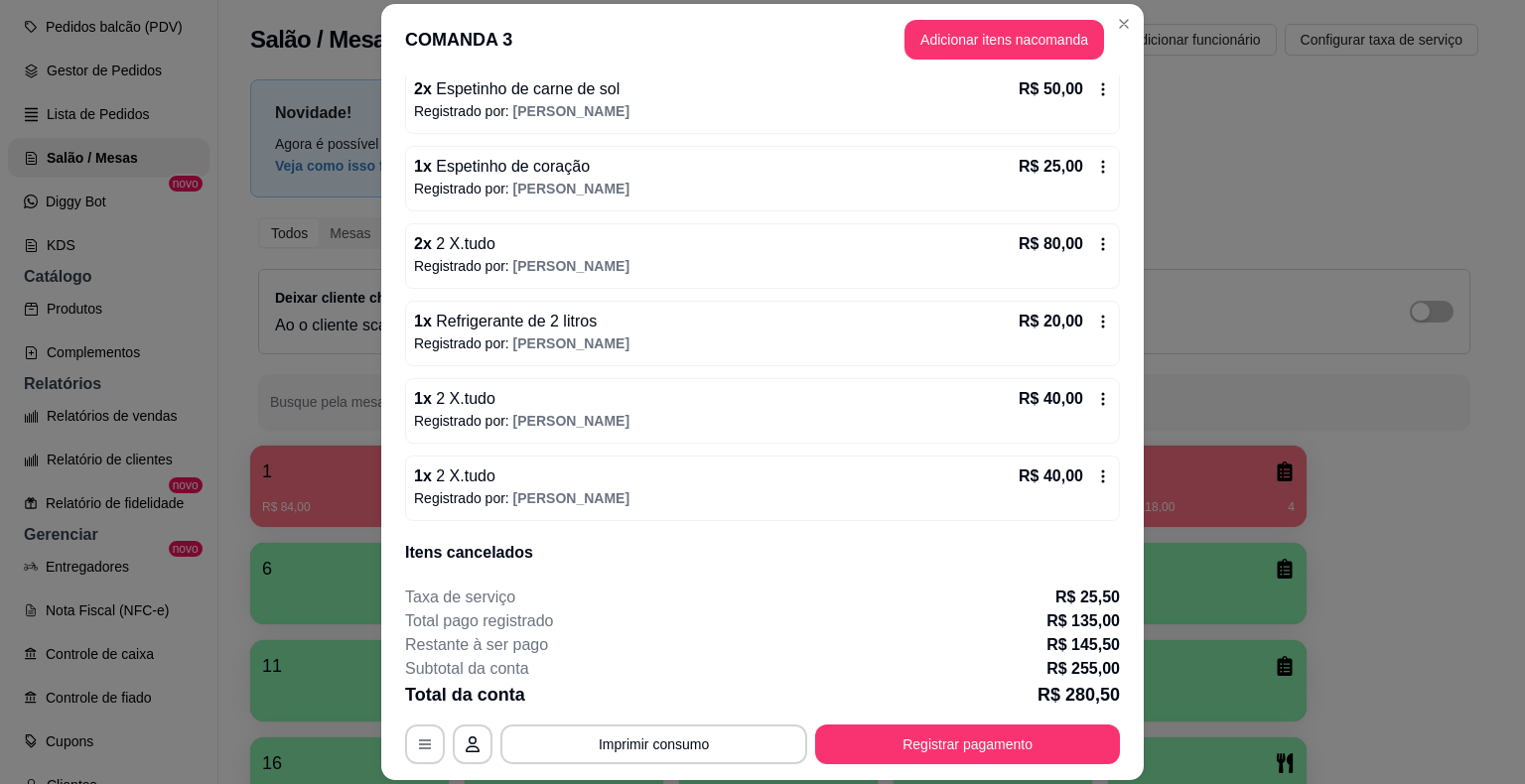 scroll, scrollTop: 0, scrollLeft: 0, axis: both 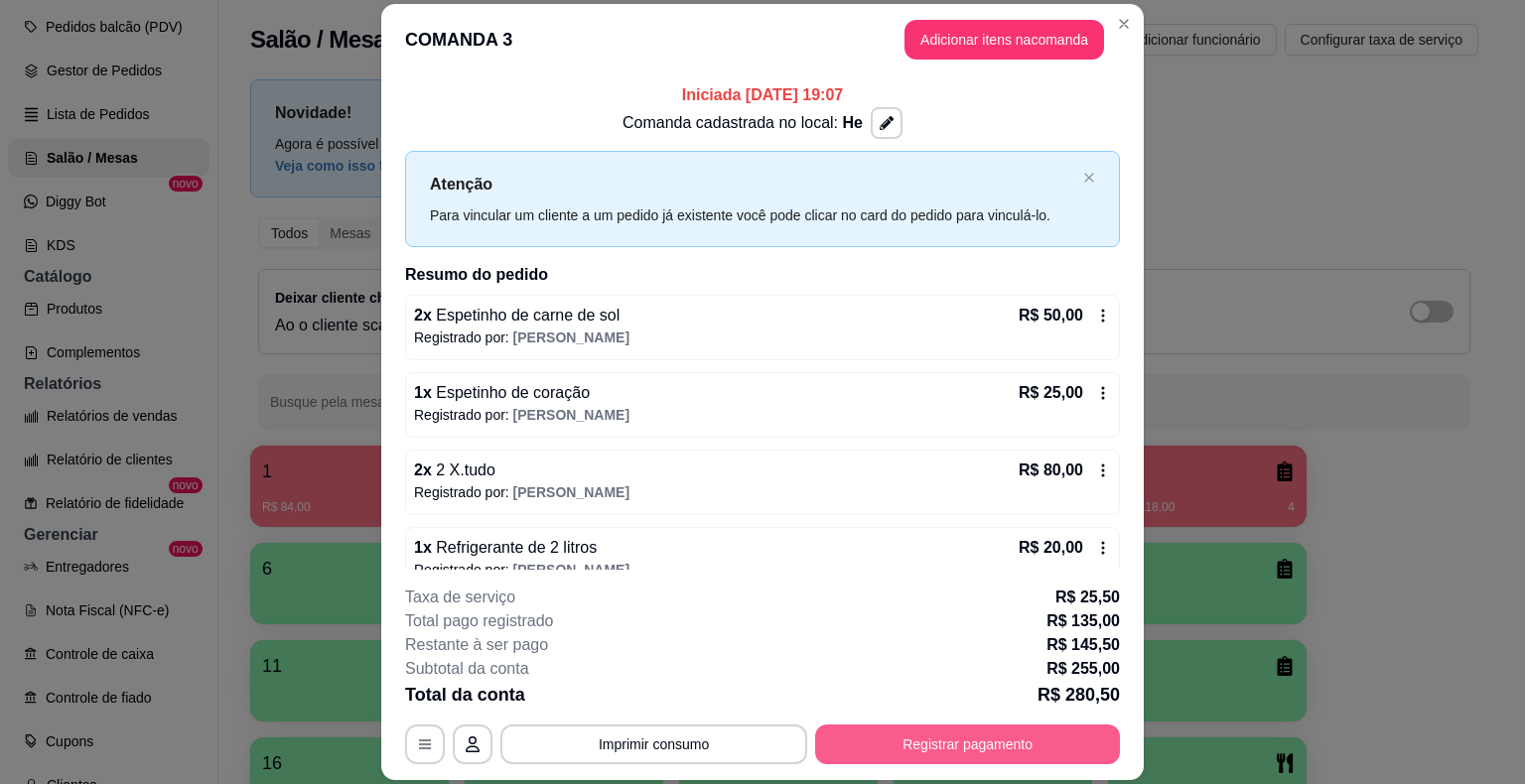click on "Registrar pagamento" at bounding box center (967, 744) 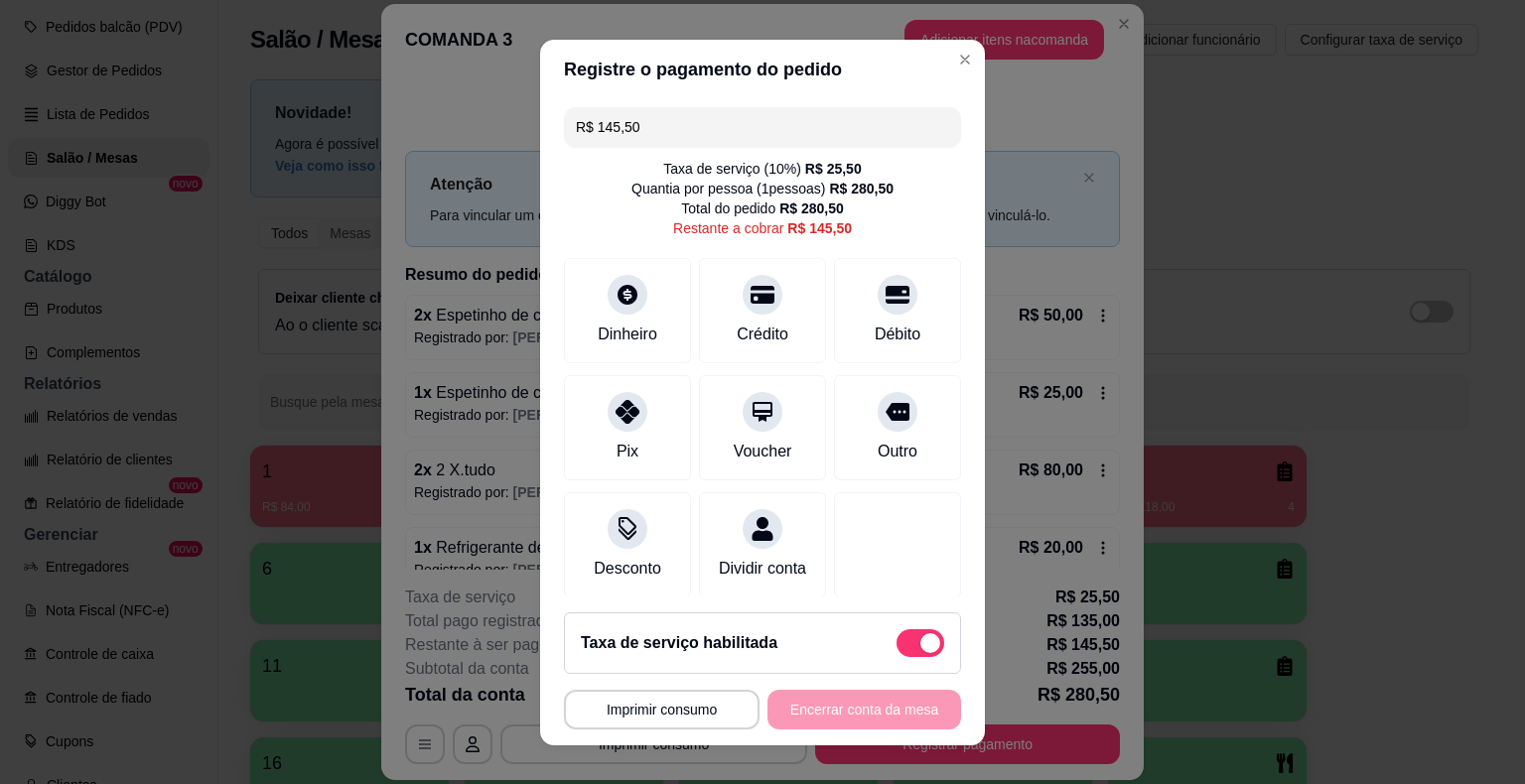 click on "R$ 145,50" at bounding box center (762, 127) 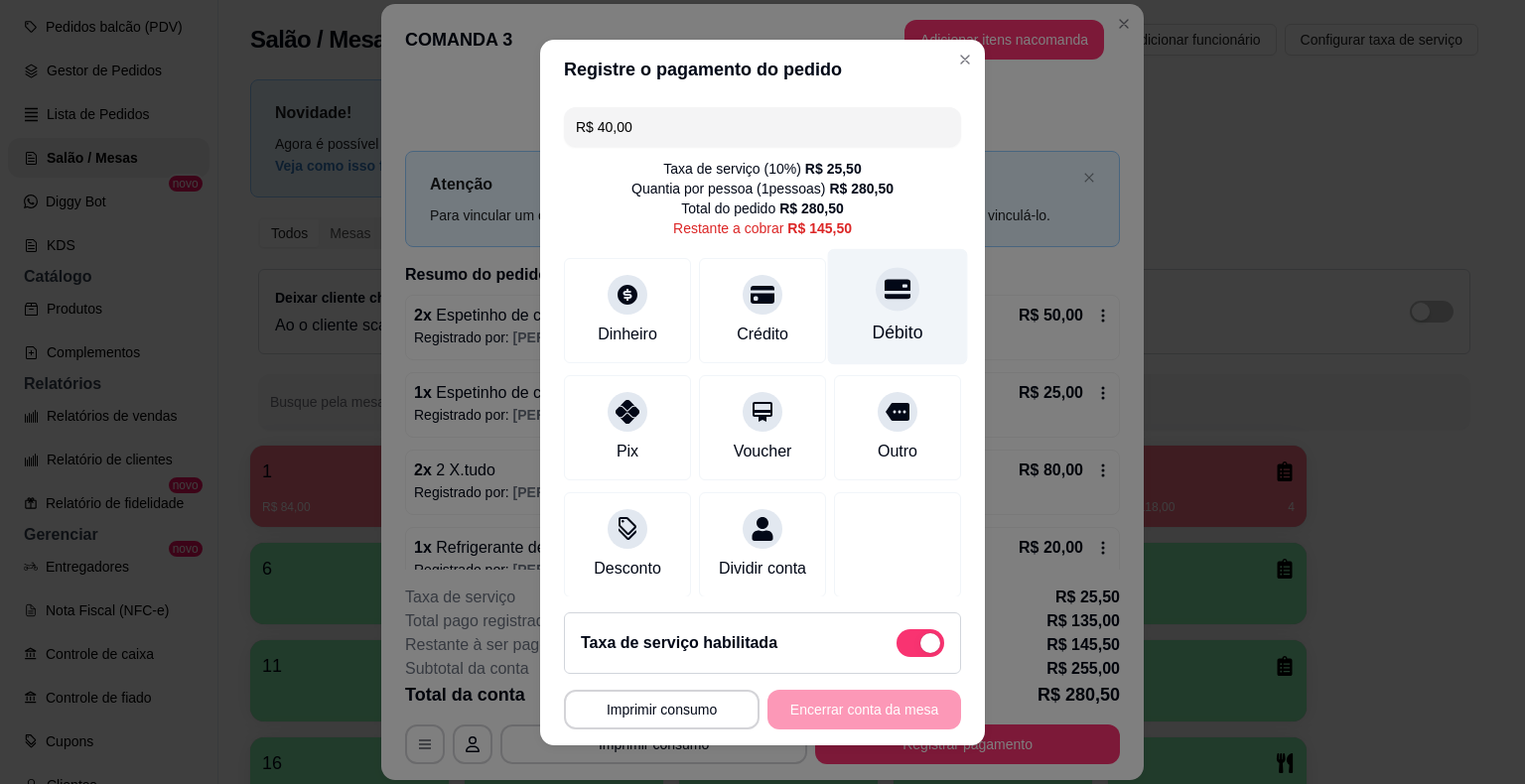 type on "R$ 40,00" 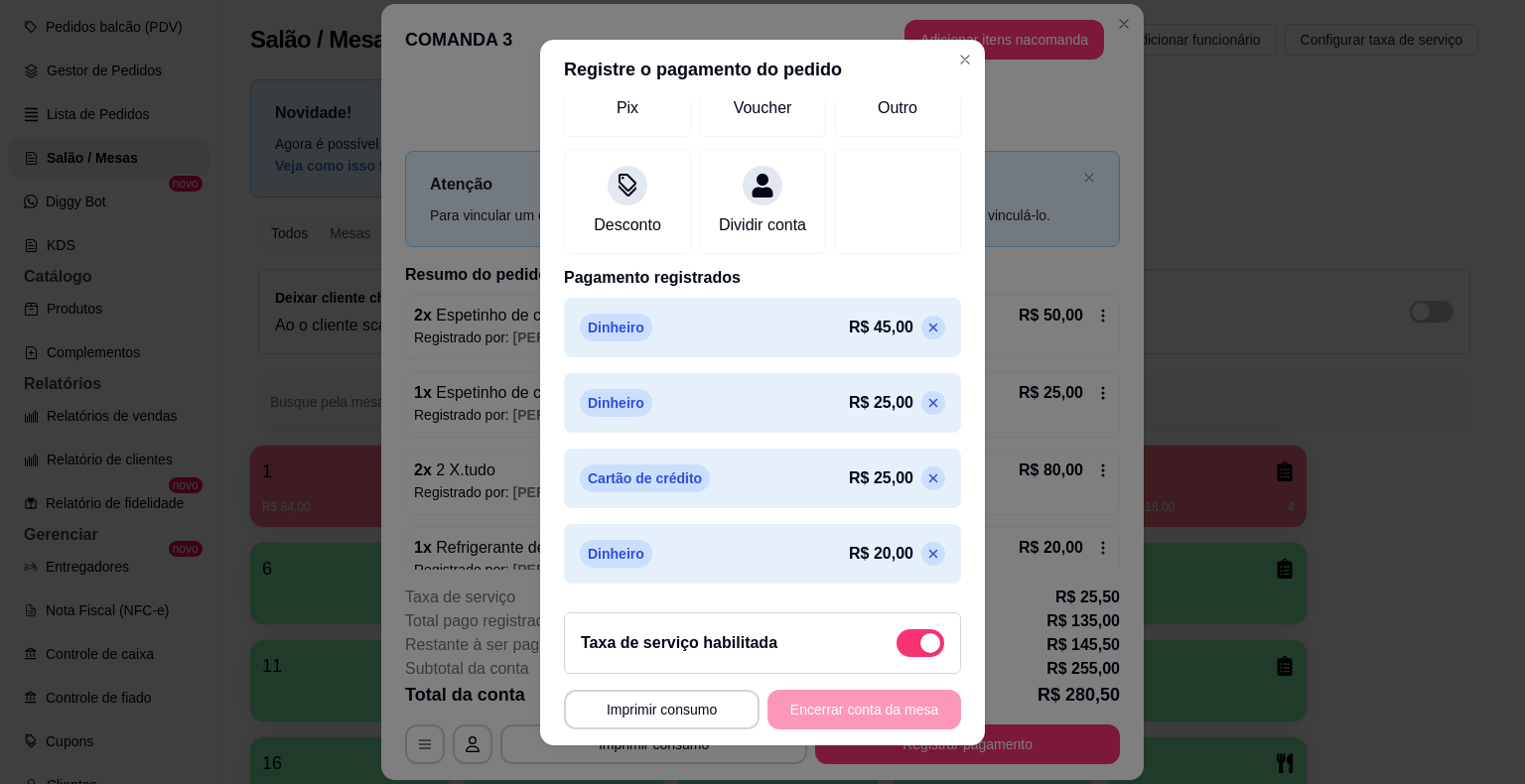 scroll, scrollTop: 435, scrollLeft: 0, axis: vertical 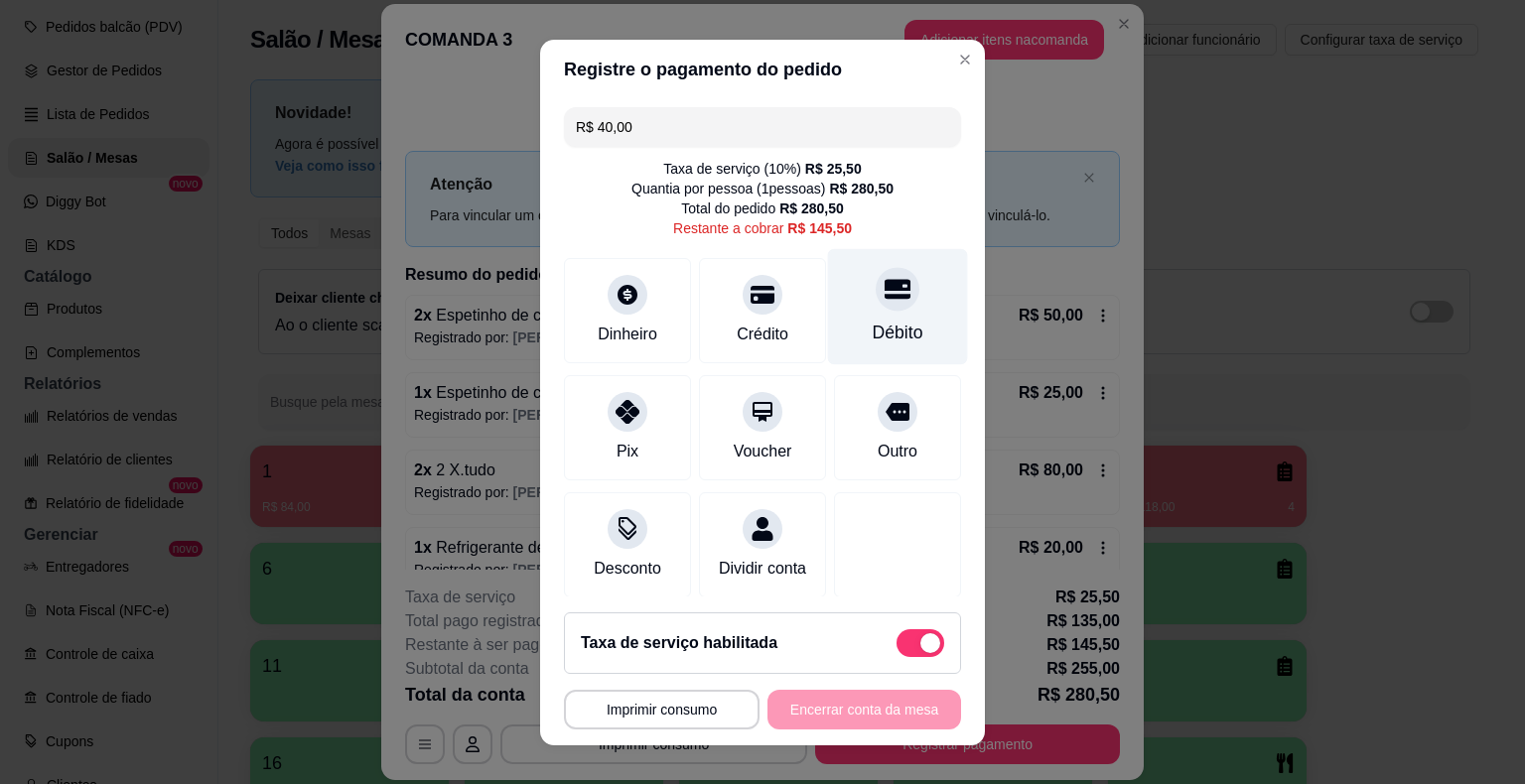 click at bounding box center [898, 289] 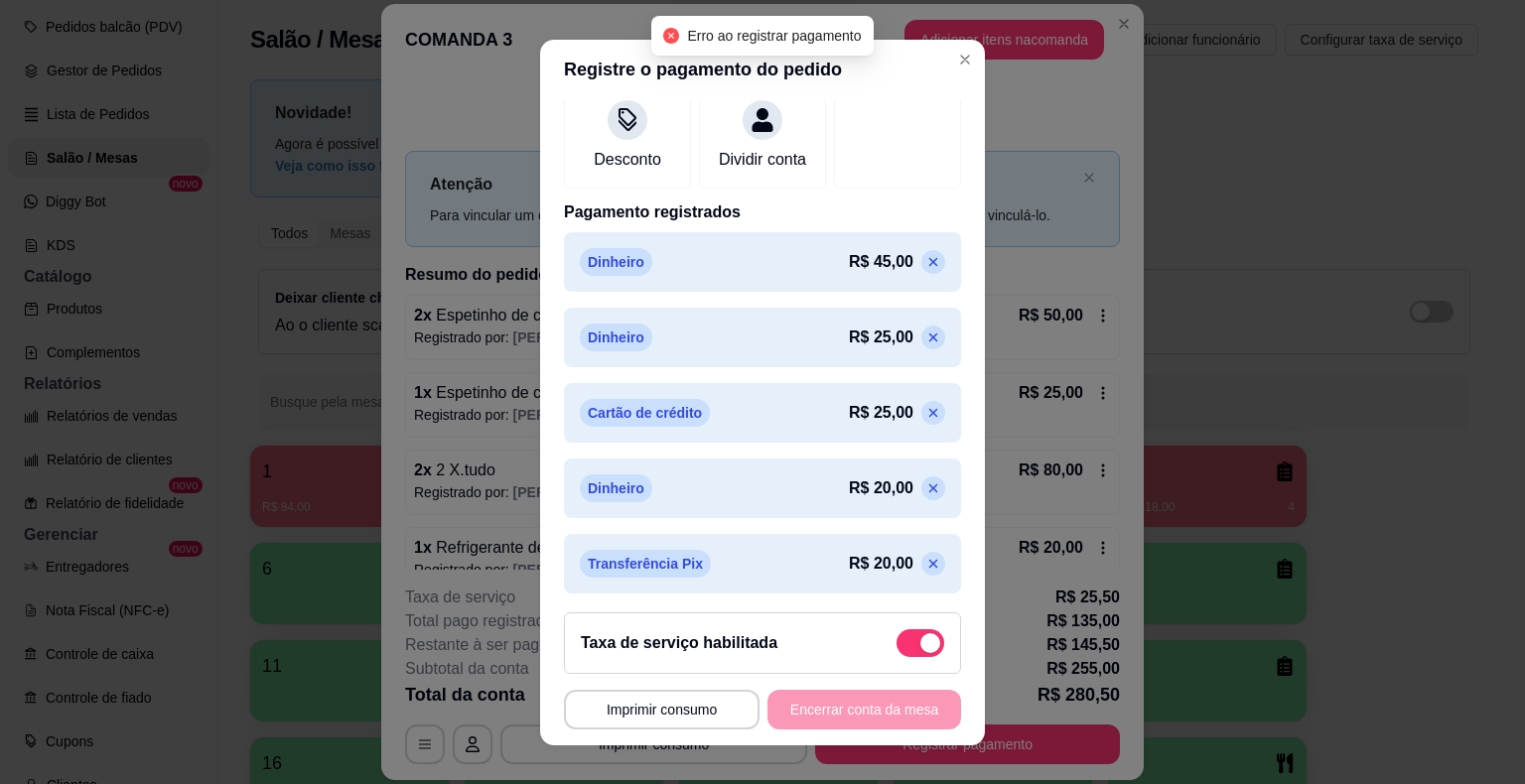 scroll, scrollTop: 435, scrollLeft: 0, axis: vertical 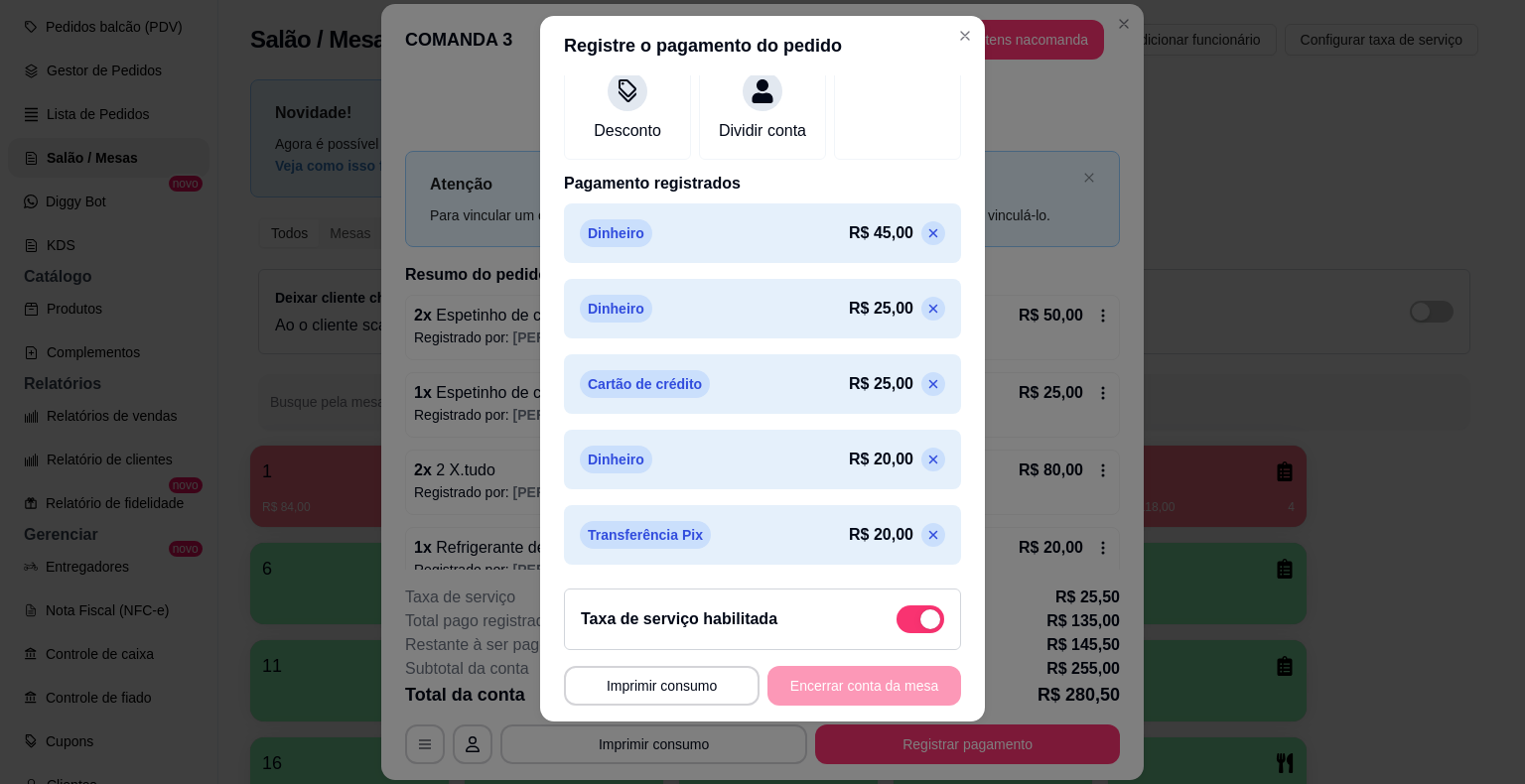 click on "Adicionar itens na  comanda" at bounding box center (1004, 40) 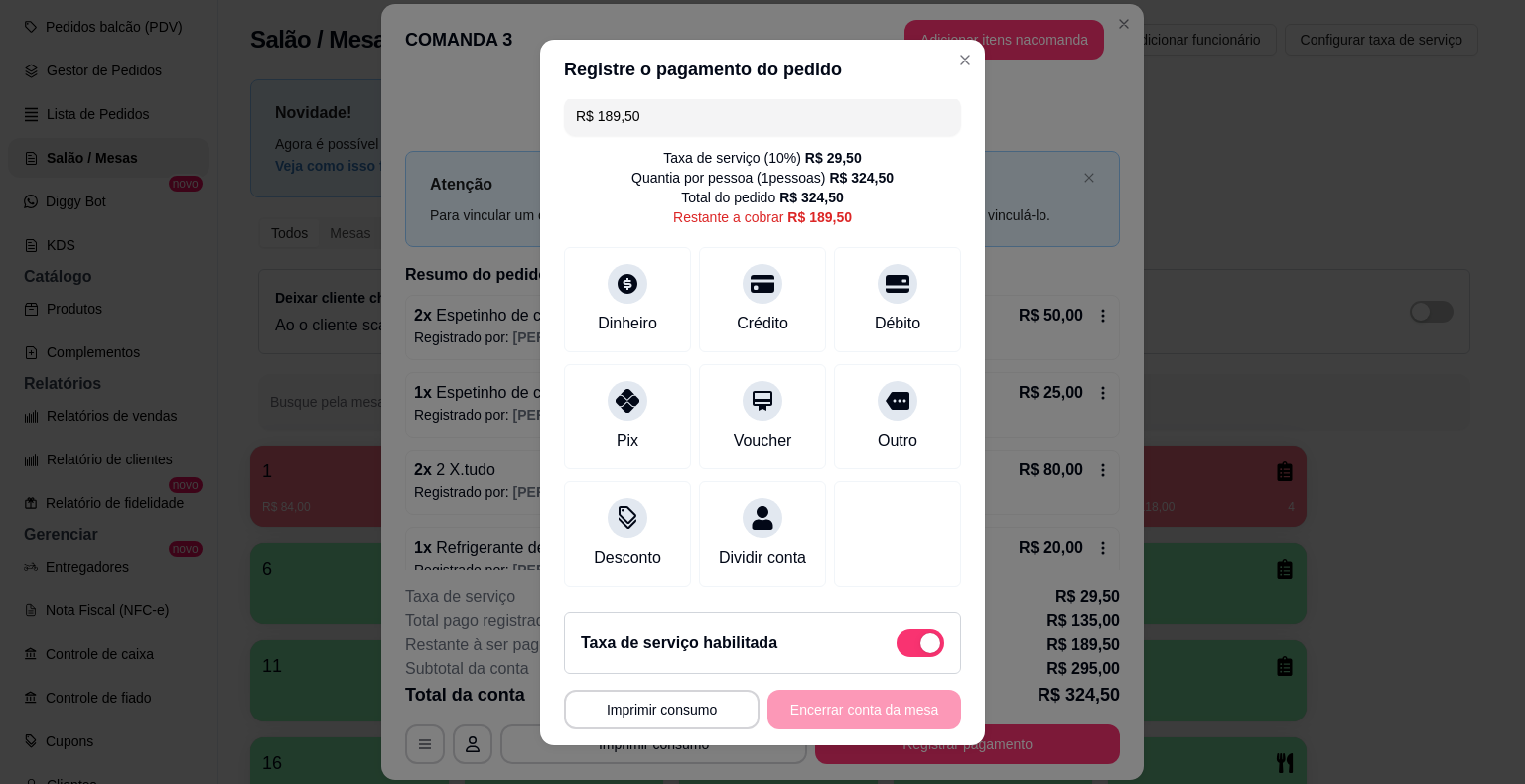 scroll, scrollTop: 0, scrollLeft: 0, axis: both 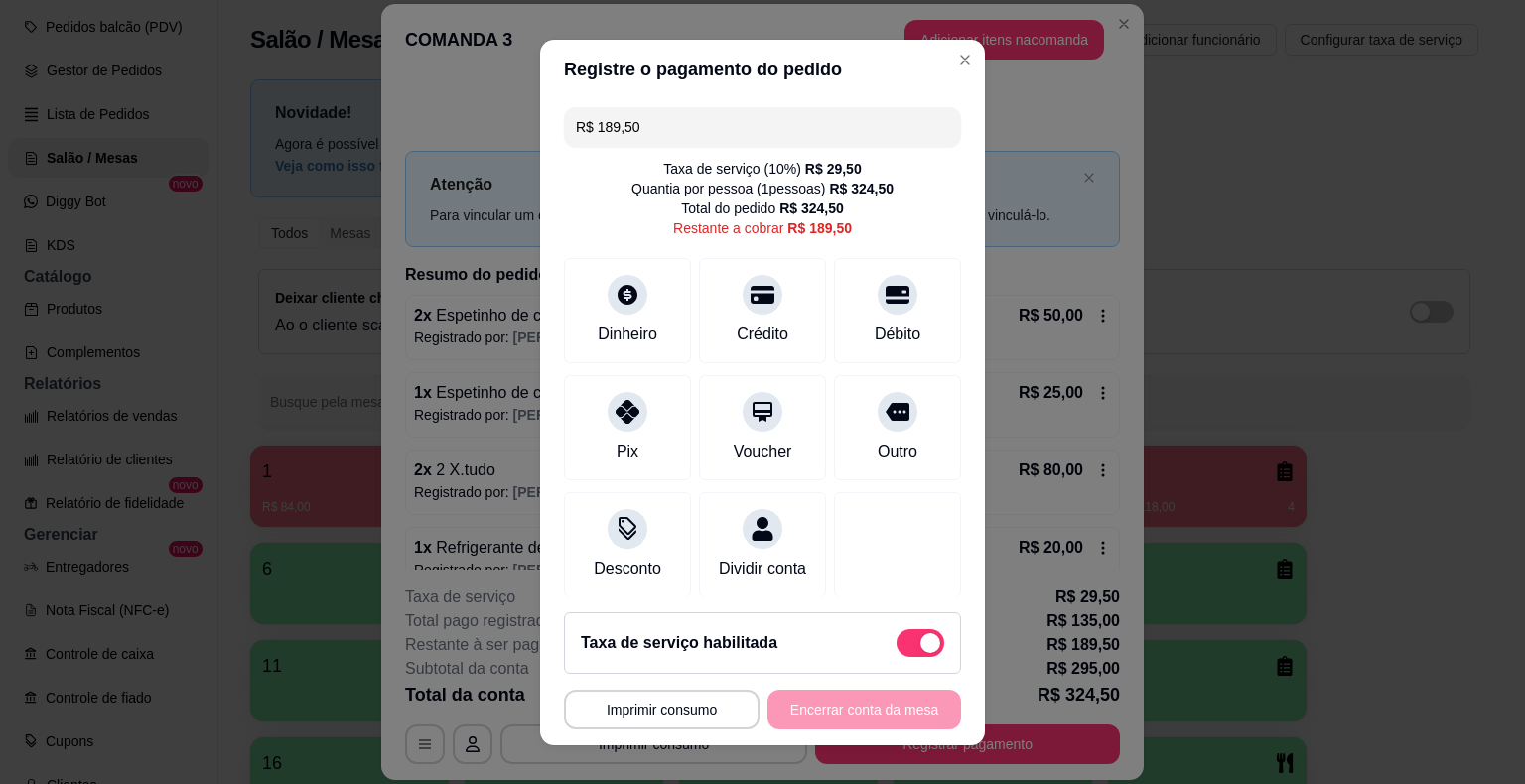 click on "R$ 189,50" at bounding box center [762, 127] 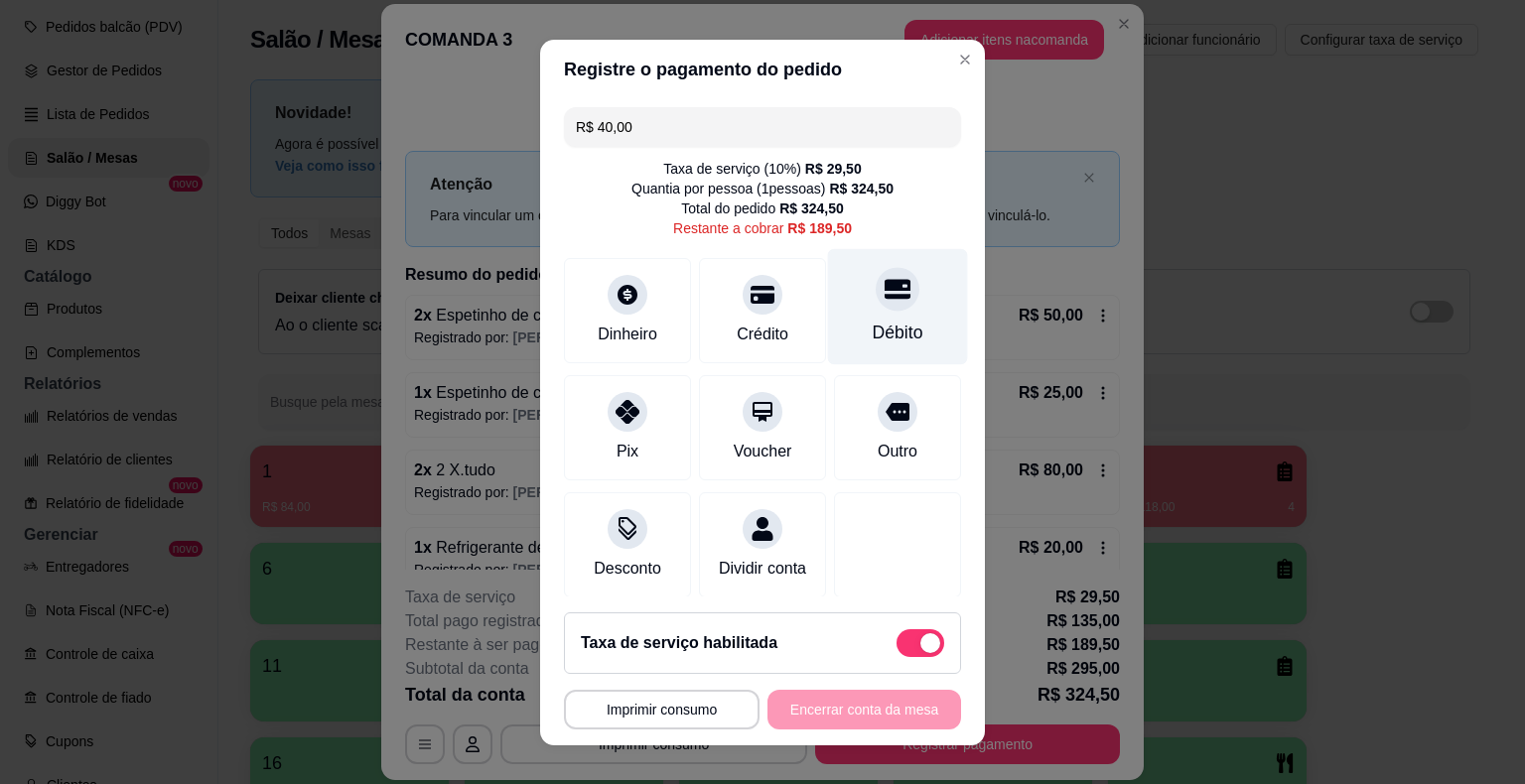 click on "Débito" at bounding box center [898, 332] 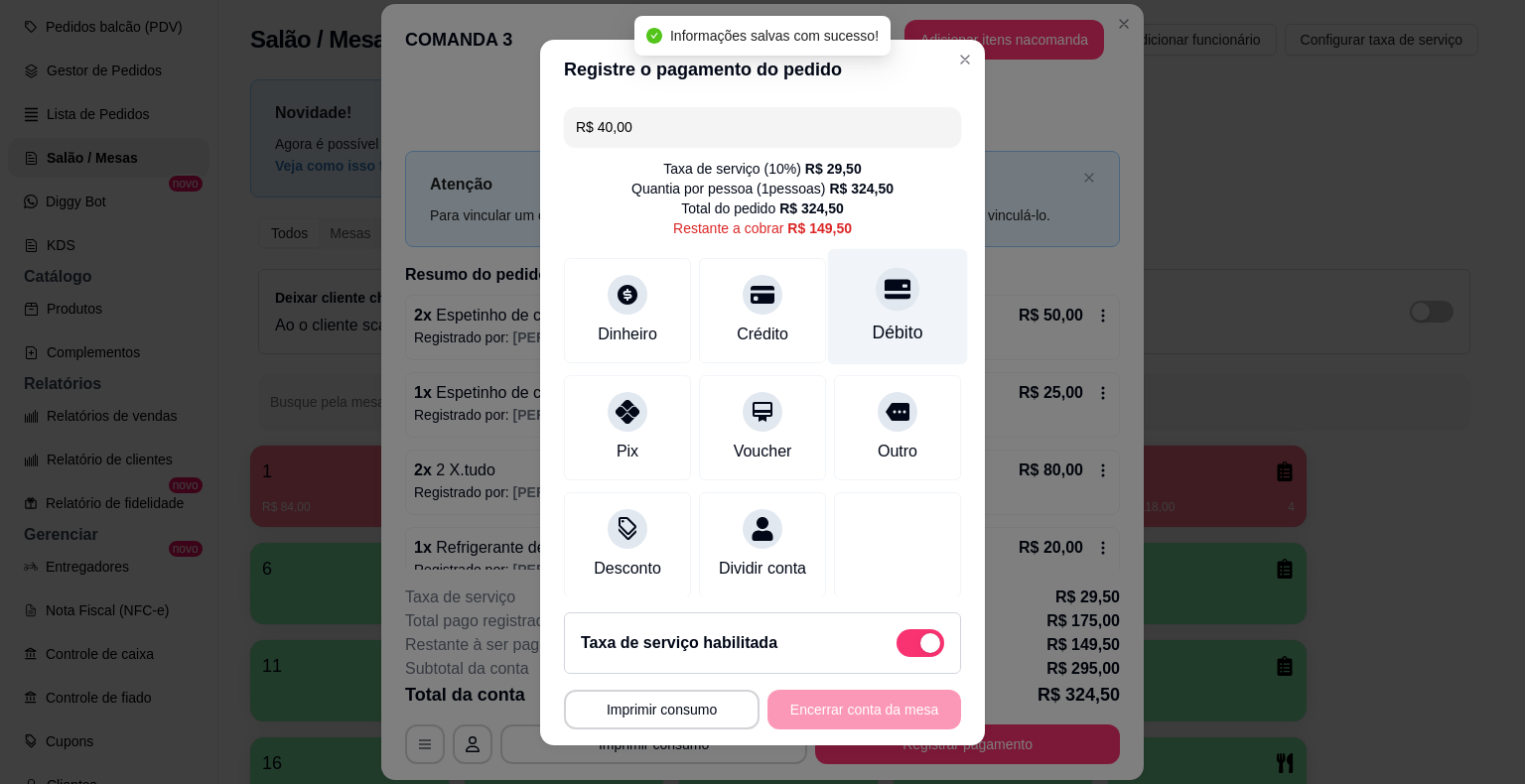 type on "R$ 149,50" 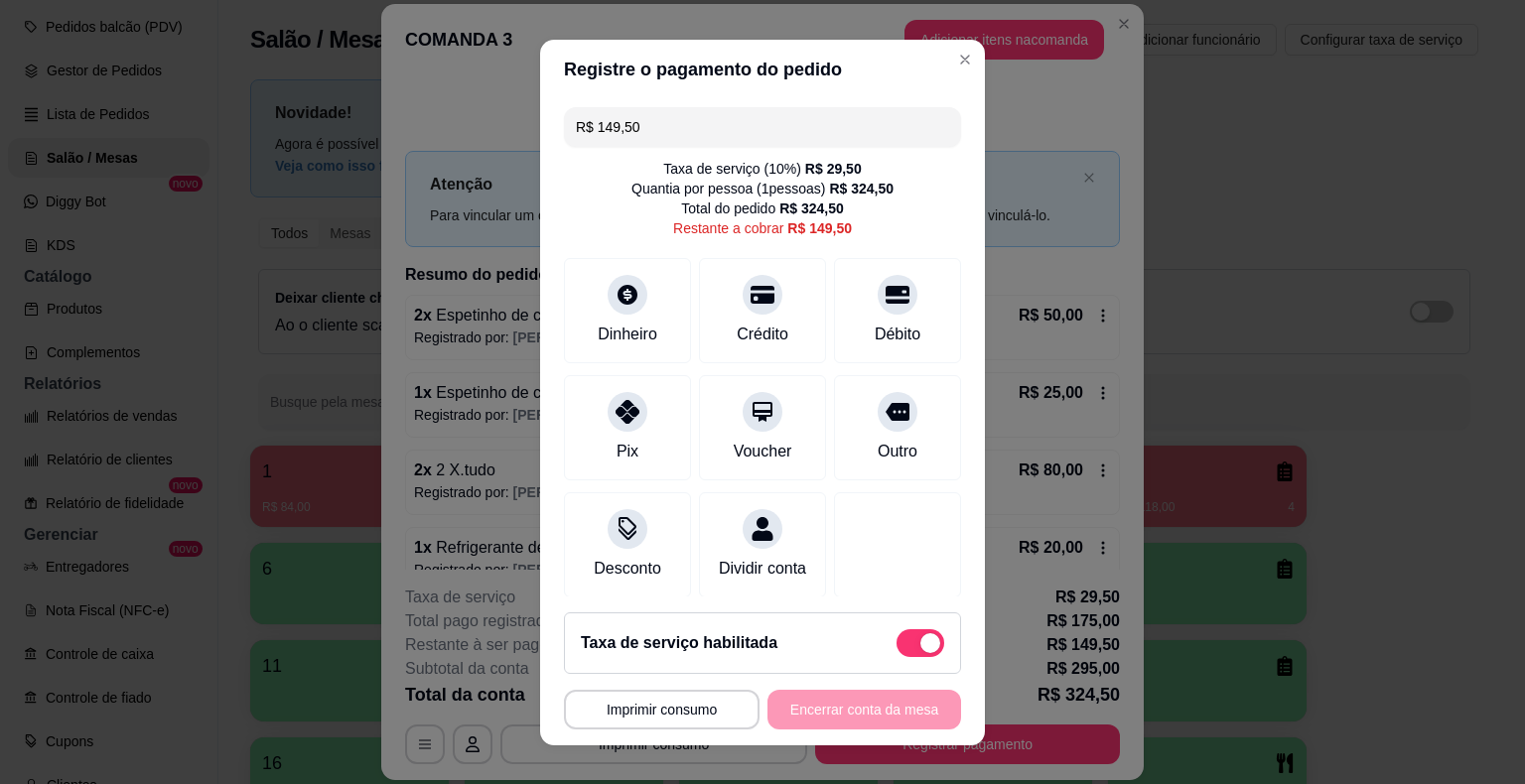 click on "Registre o pagamento do pedido" at bounding box center (762, 69) 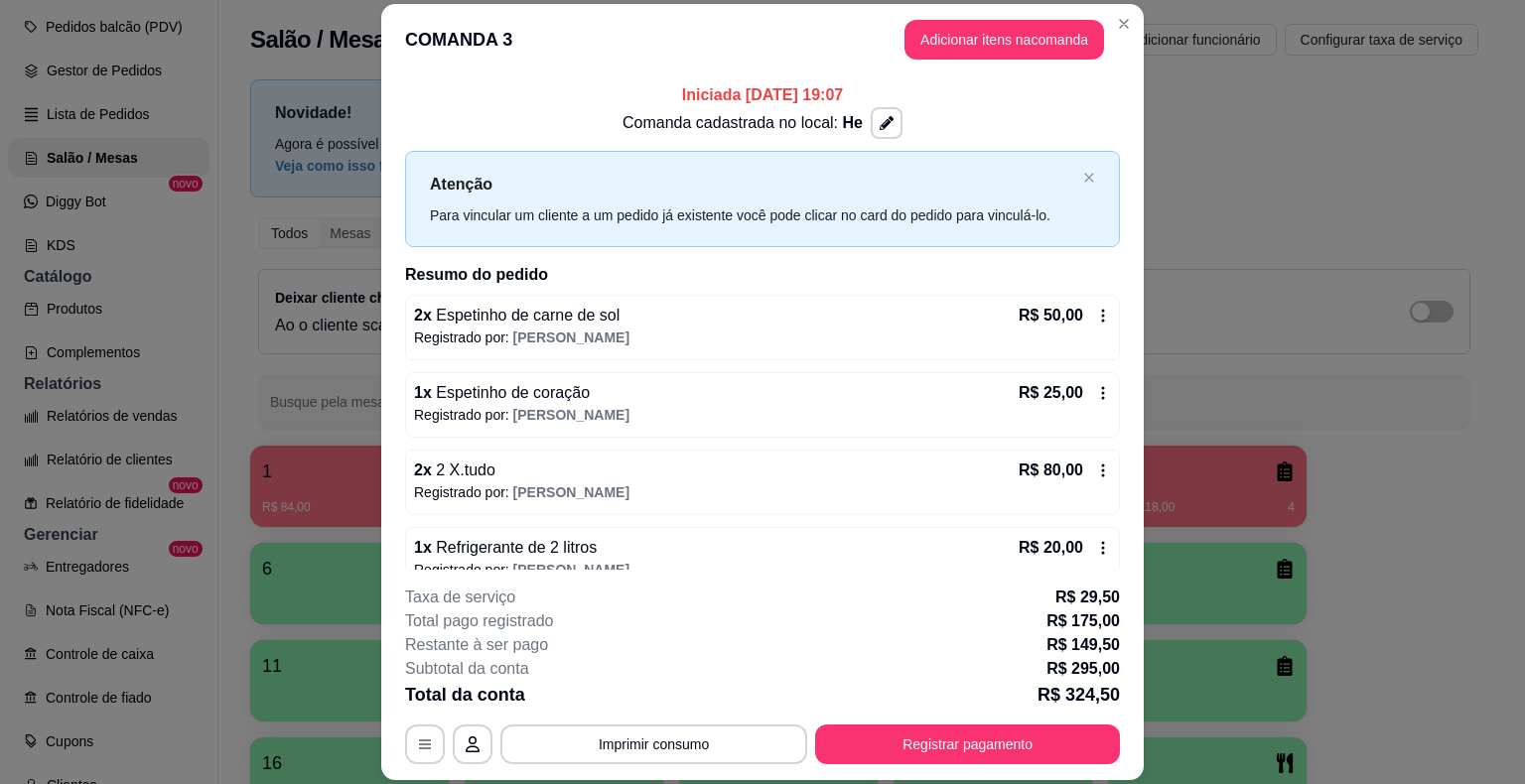 click on "Adicionar funcionário" at bounding box center [1195, 40] 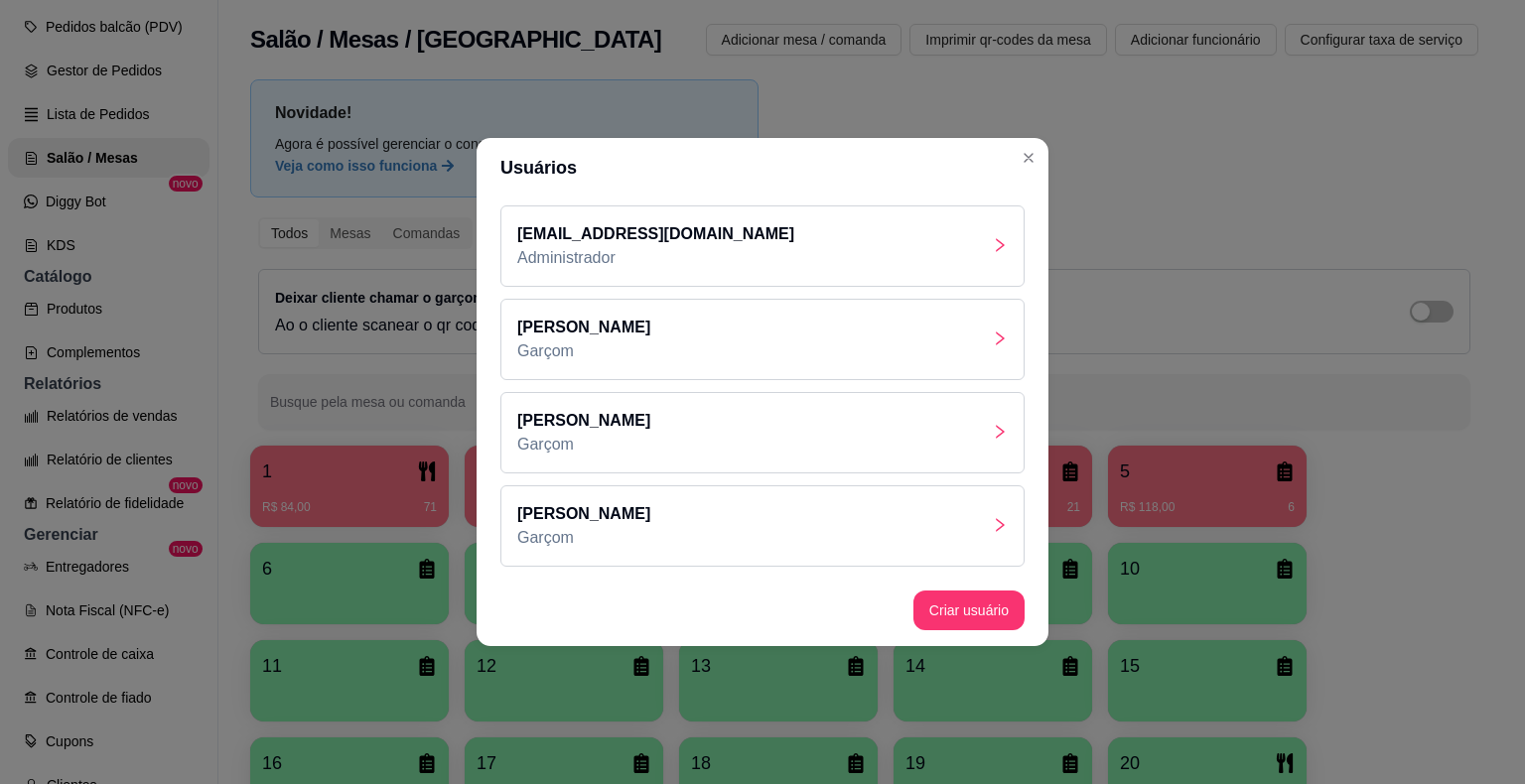 click on "Novidade! Agora é possível gerenciar o consumo da mesa por clientes.   Veja como isso funciona Todos Mesas Comandas Deixar cliente chamar o garçom na mesa Ao o cliente scanear o qr code, ele terá a opção de chamar o garçom naquela mesa. Busque pela mesa ou comanda
1 R$ 84,00 71 2 R$ 239,00 70 3 R$ 255,00 46 4 R$ 30,00 21 5 R$ 118,00 6 6 7 8 9 10 11 12 13 14 15 16 17 18 19 20 21 R$ 0,00 3 23 24 25 26 27 28 29 30 31 32 33 34 35 36 37 38 39 40 R$ 65,00 8 41 42 43 44 45 46 47 48 49 50 51 52 53 54 55 56 57 58 59 60 61 62 63 64 65 66 67 68 69 70 71 72 73 74 75 76 77 78 79 80 81 82 83 84 85 86 87 88 89 90 91 92 93 94 95 96 97 98 99 100 R$ 54,00 2963" at bounding box center [864, 1233] 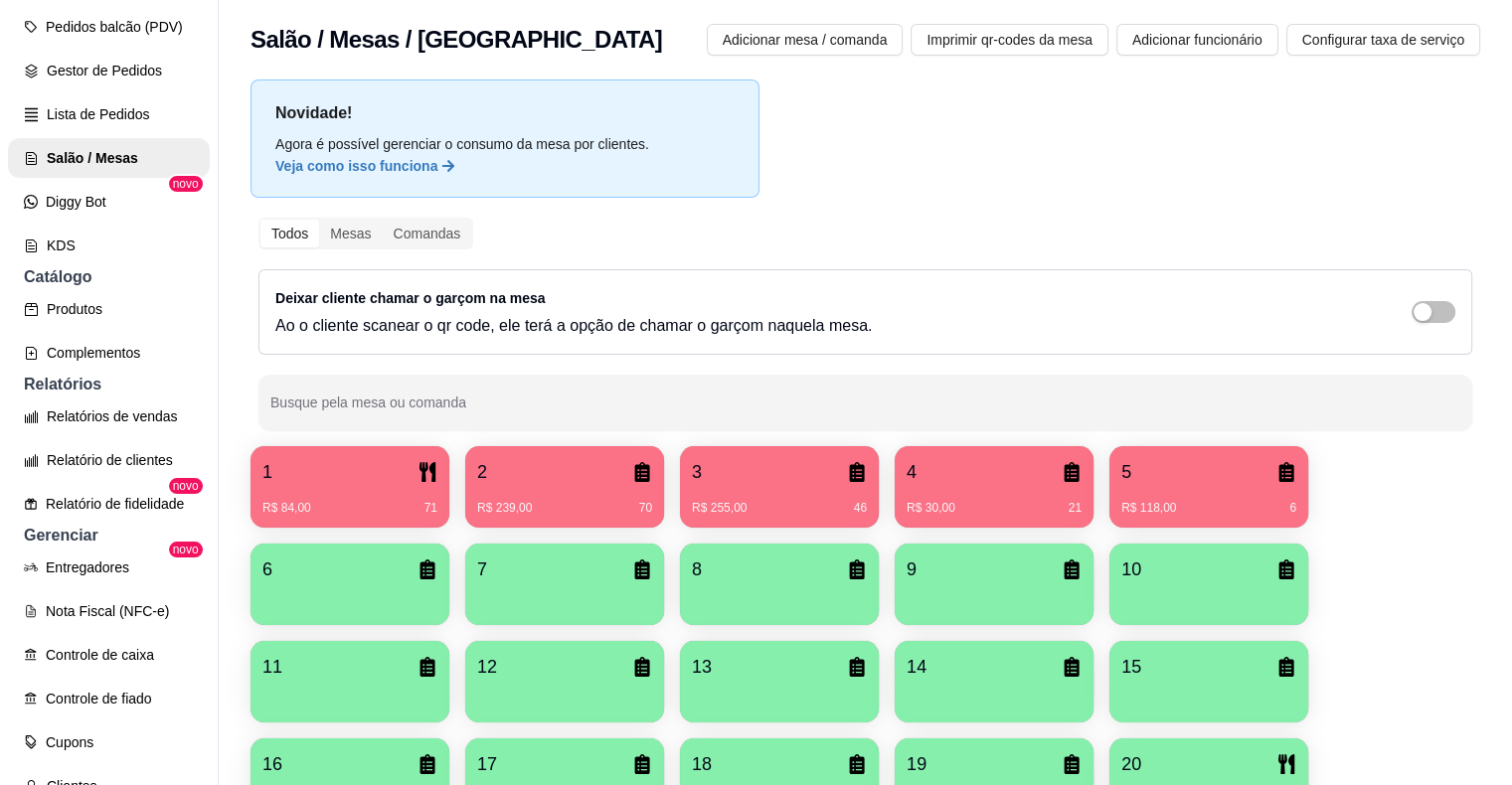click on "2" at bounding box center (565, 472) 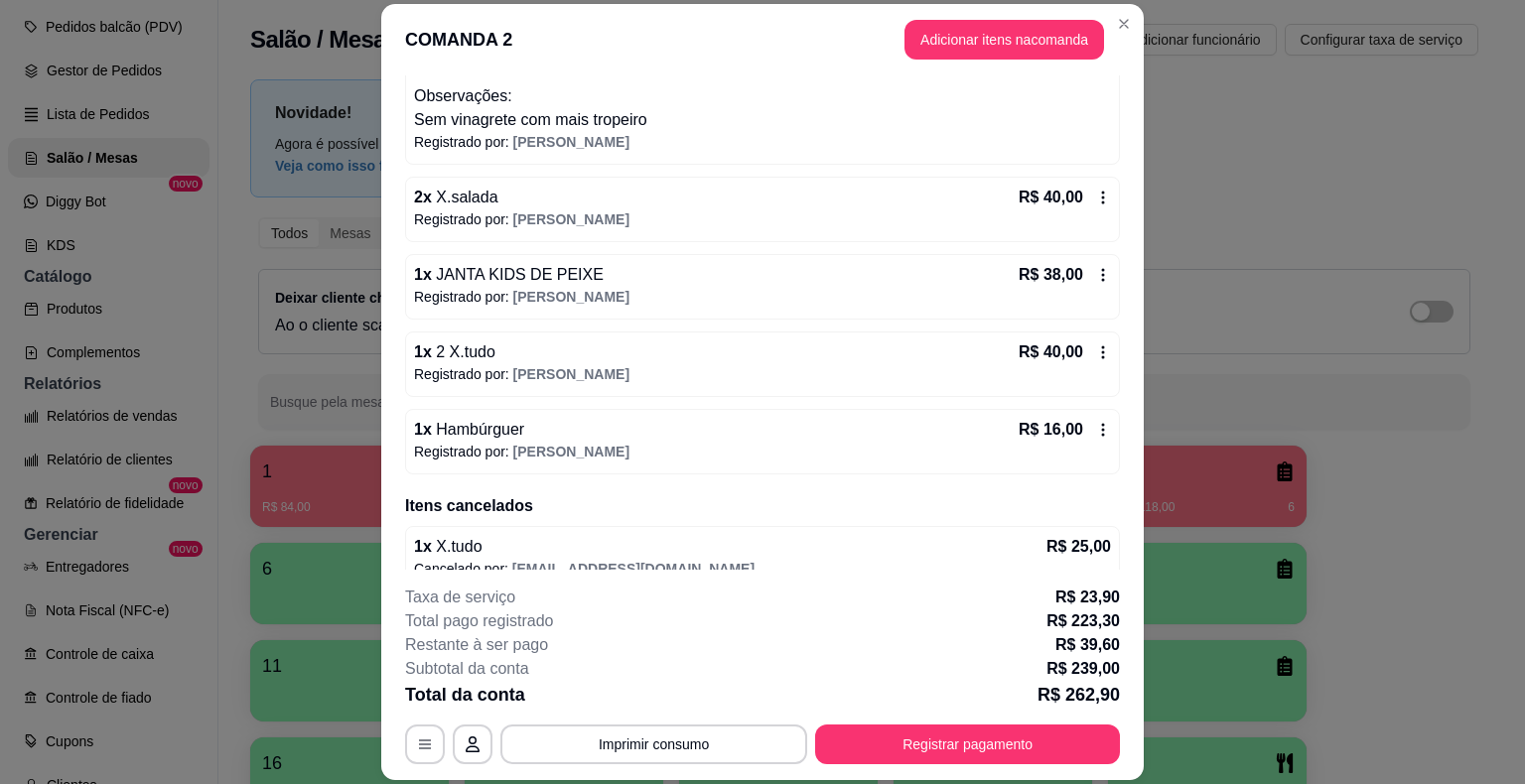 scroll, scrollTop: 560, scrollLeft: 0, axis: vertical 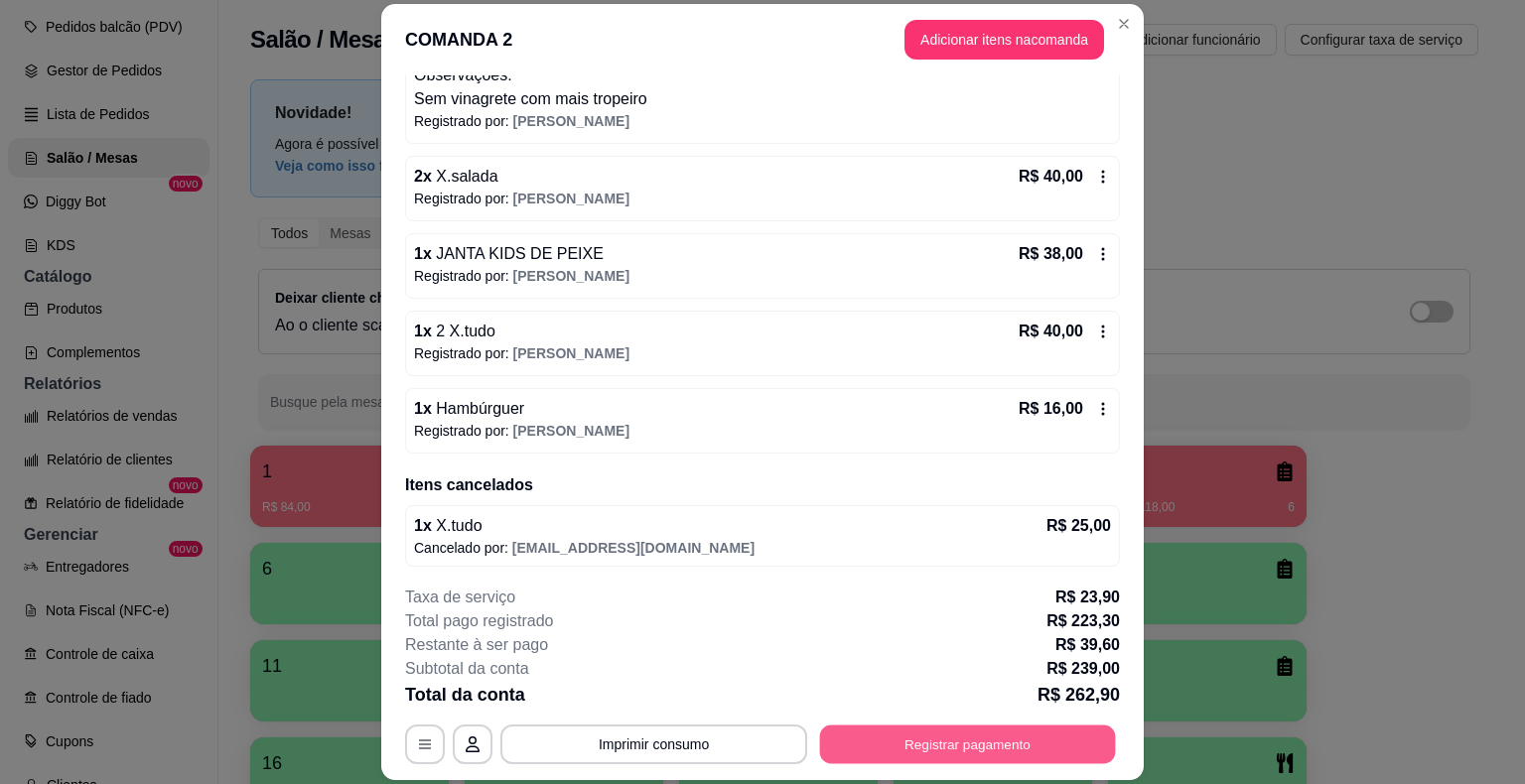 click on "Registrar pagamento" at bounding box center (968, 744) 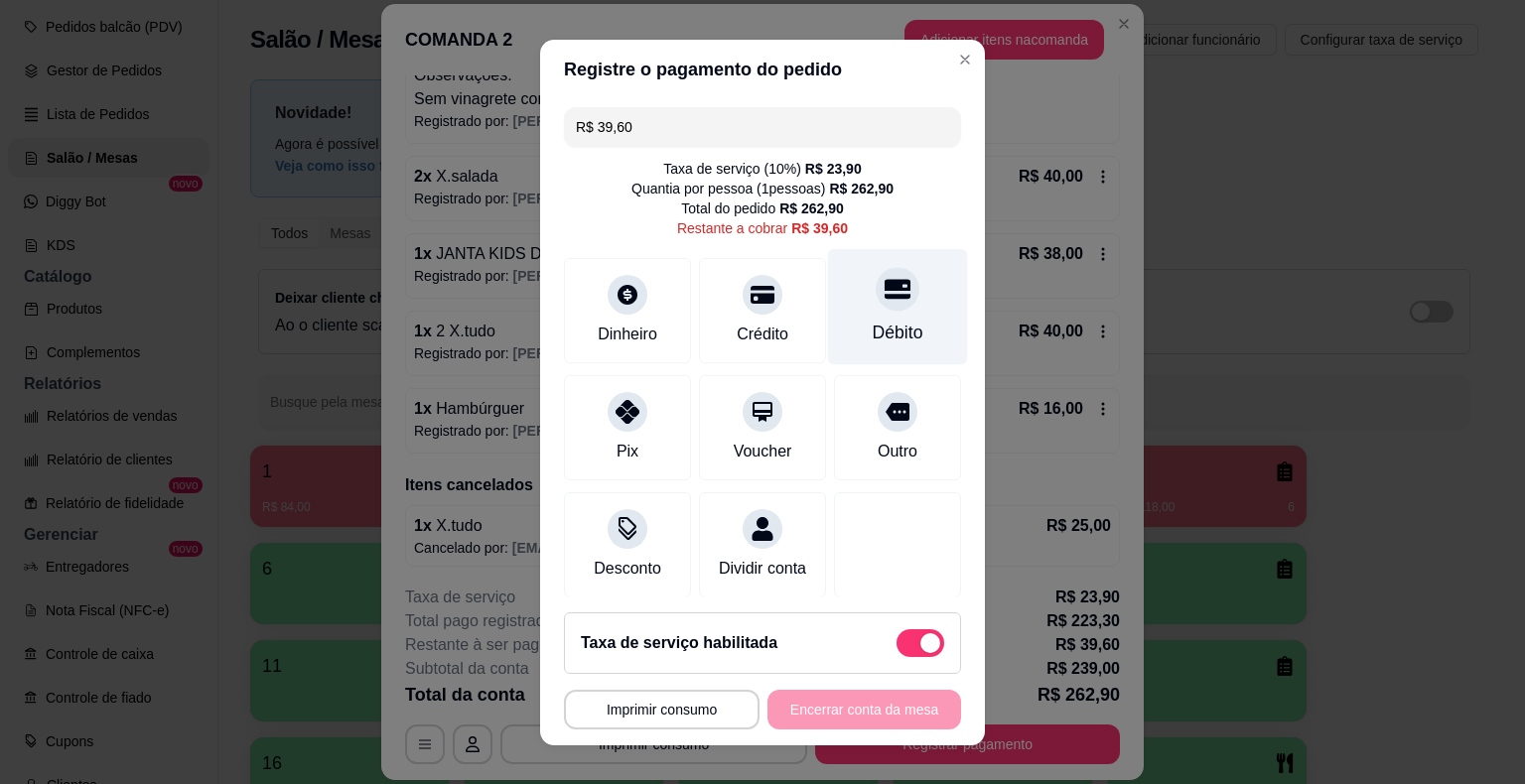 click at bounding box center (898, 289) 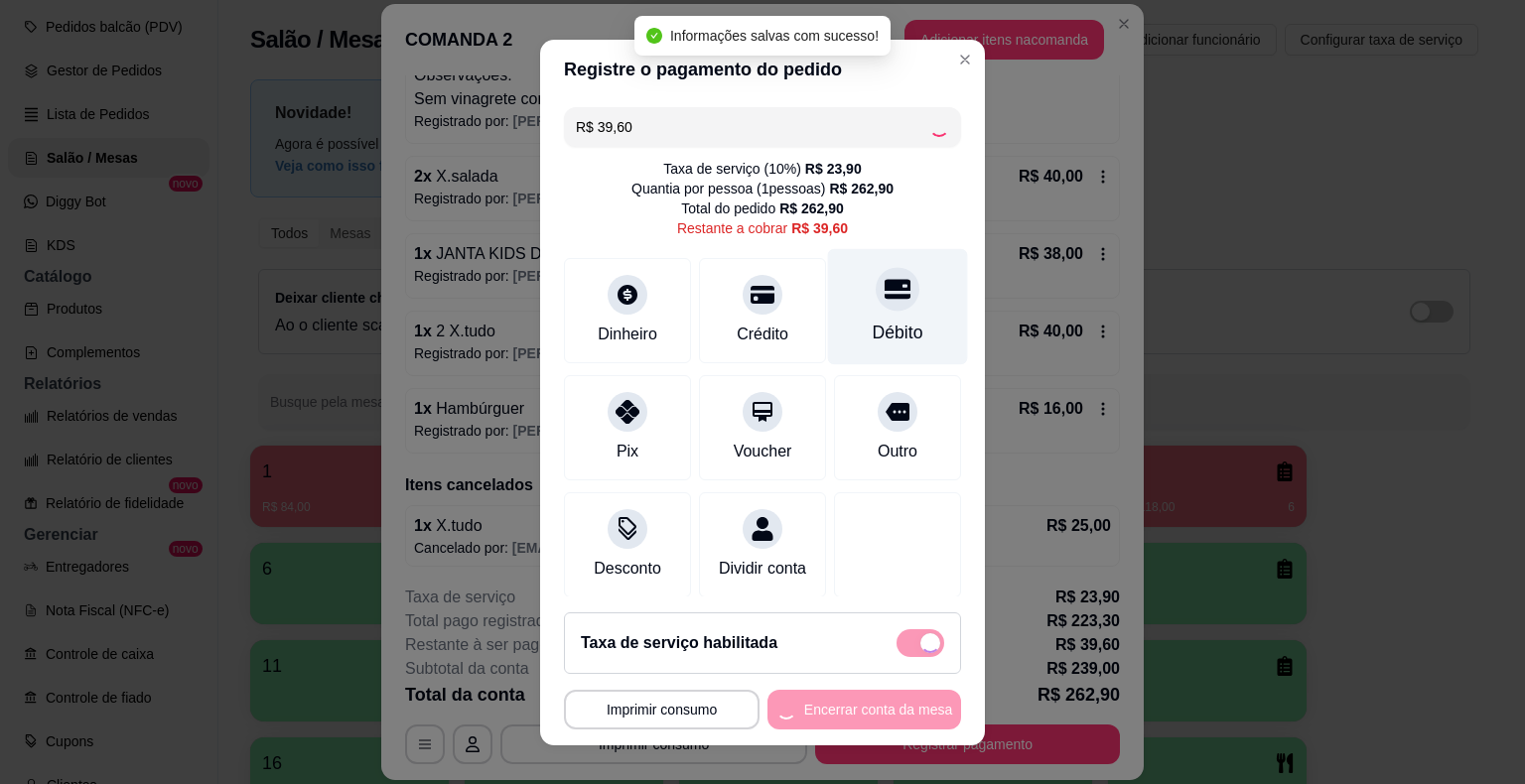 type on "R$ 0,00" 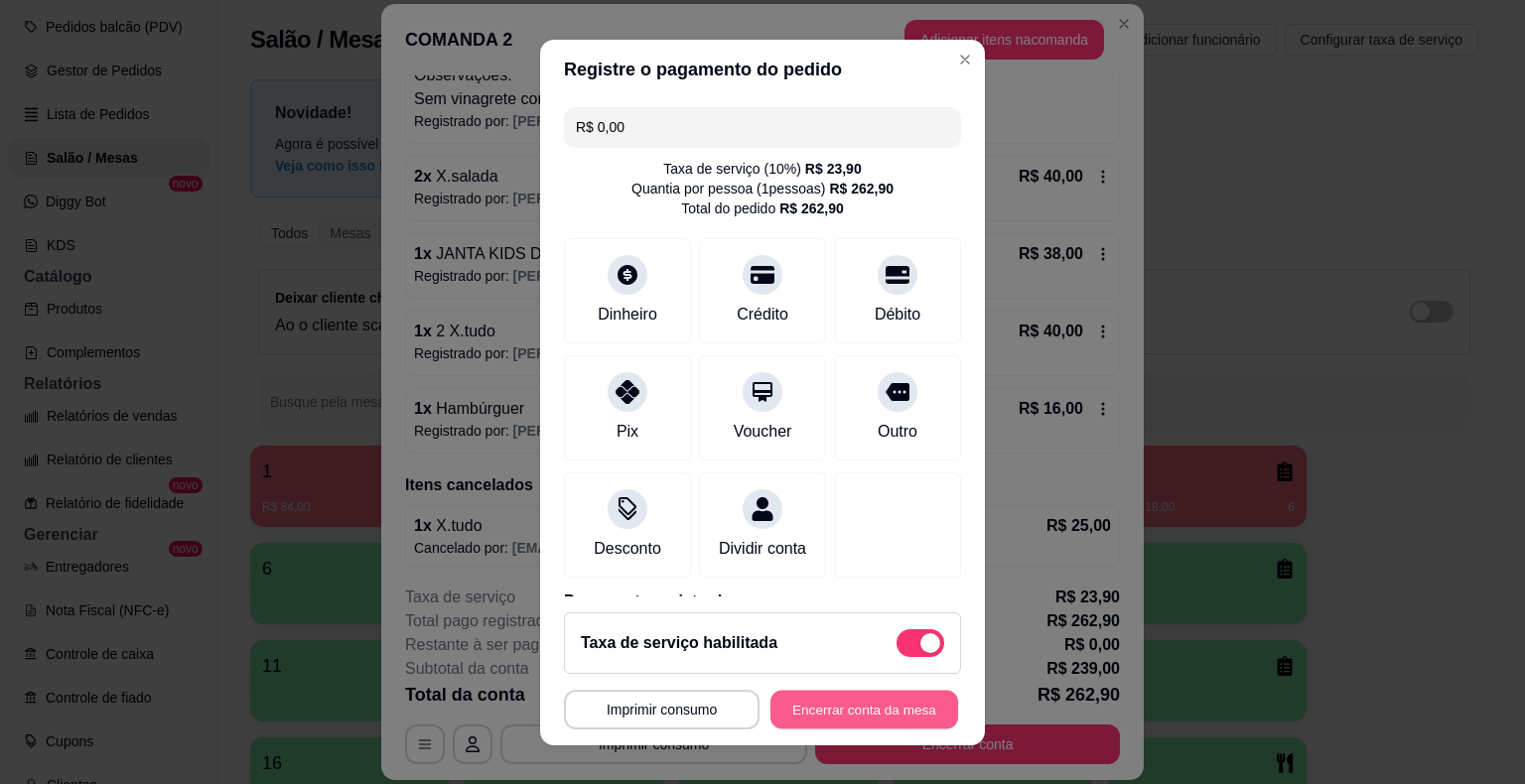 click on "Encerrar conta da mesa" at bounding box center [864, 709] 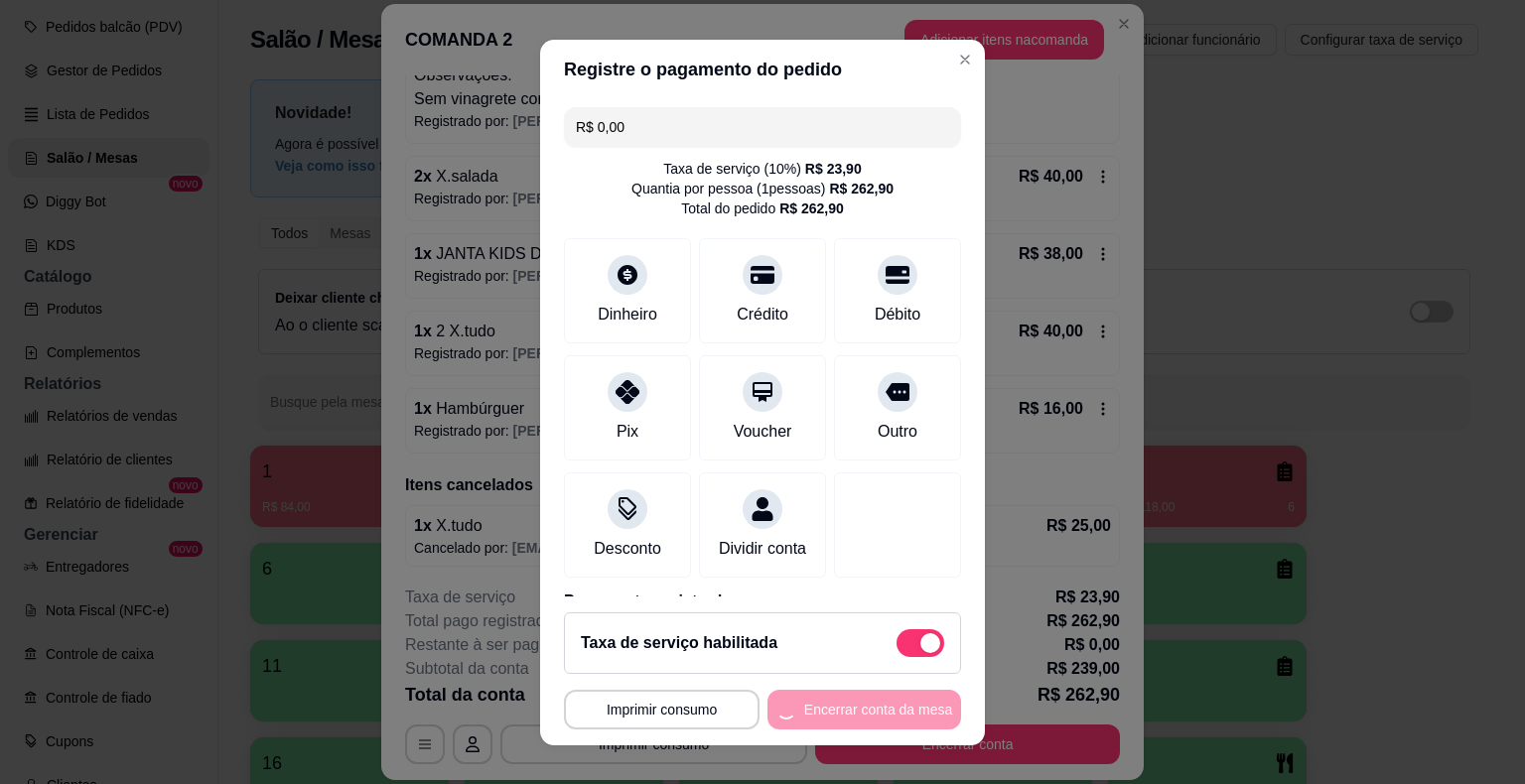 scroll, scrollTop: 0, scrollLeft: 0, axis: both 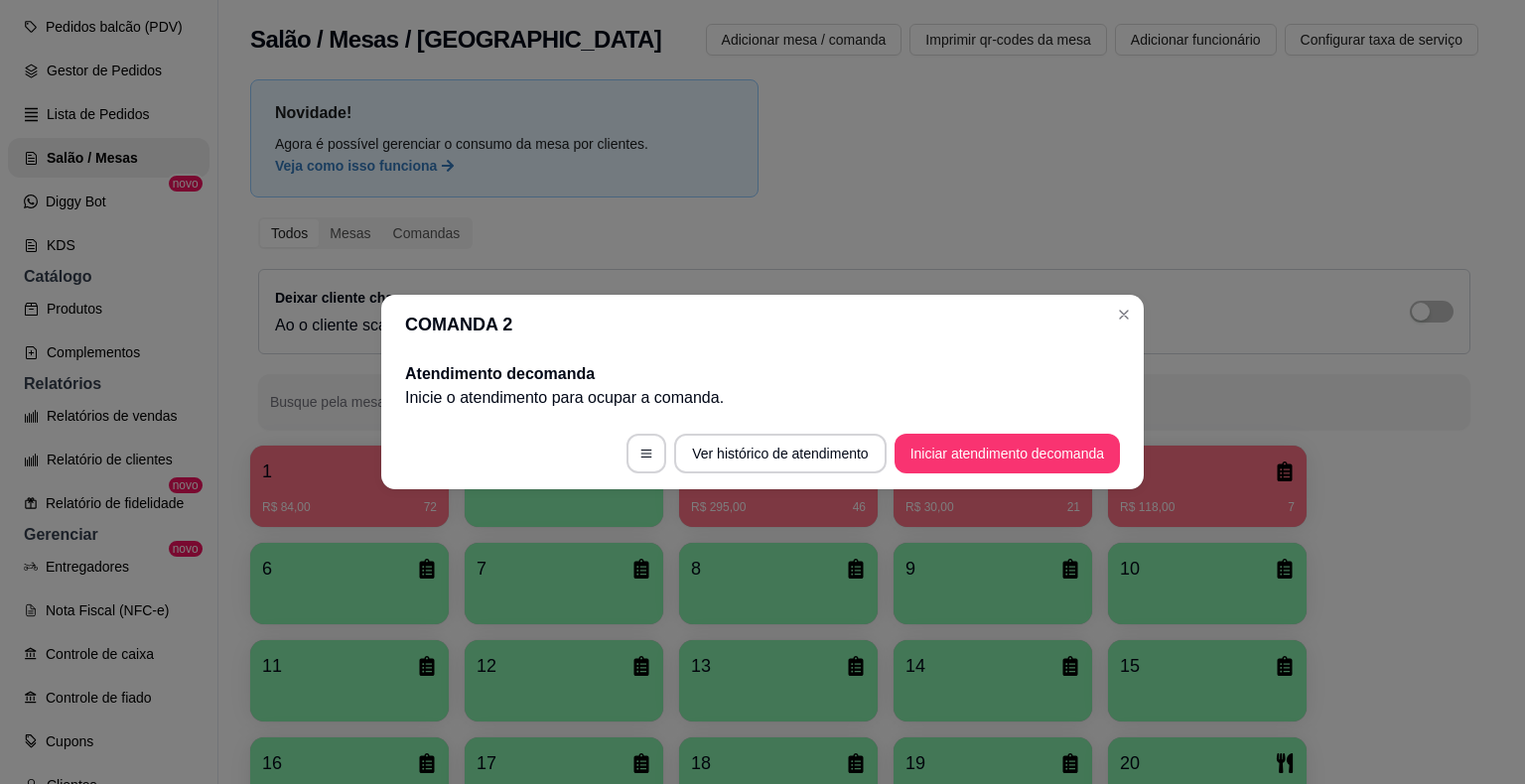 click on "Deixar cliente chamar o garçom na mesa Ao o cliente scanear o qr code, ele terá a opção de chamar o garçom naquela mesa." at bounding box center [864, 312] 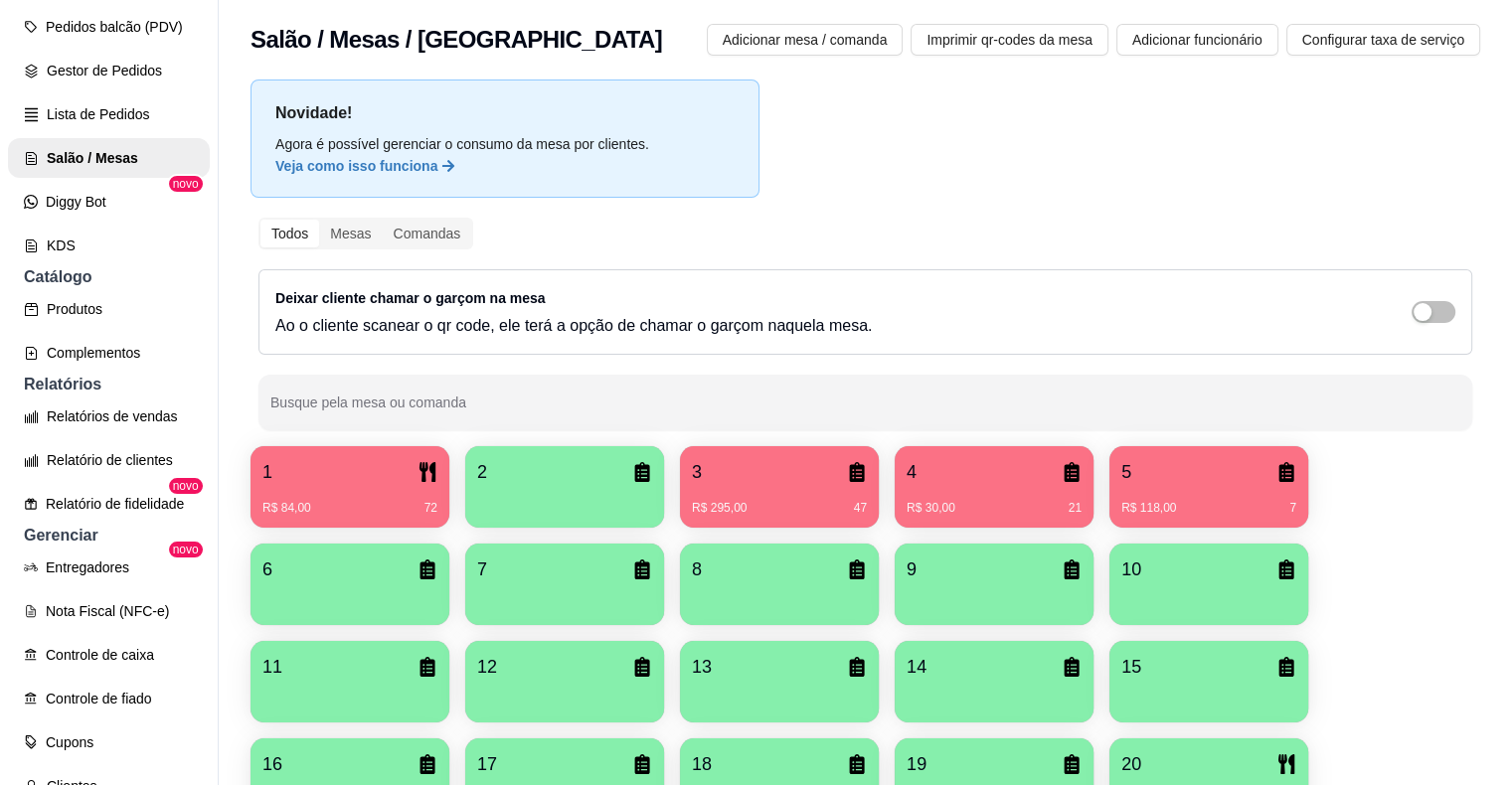 click on "R$ 295,00 47" at bounding box center (779, 501) 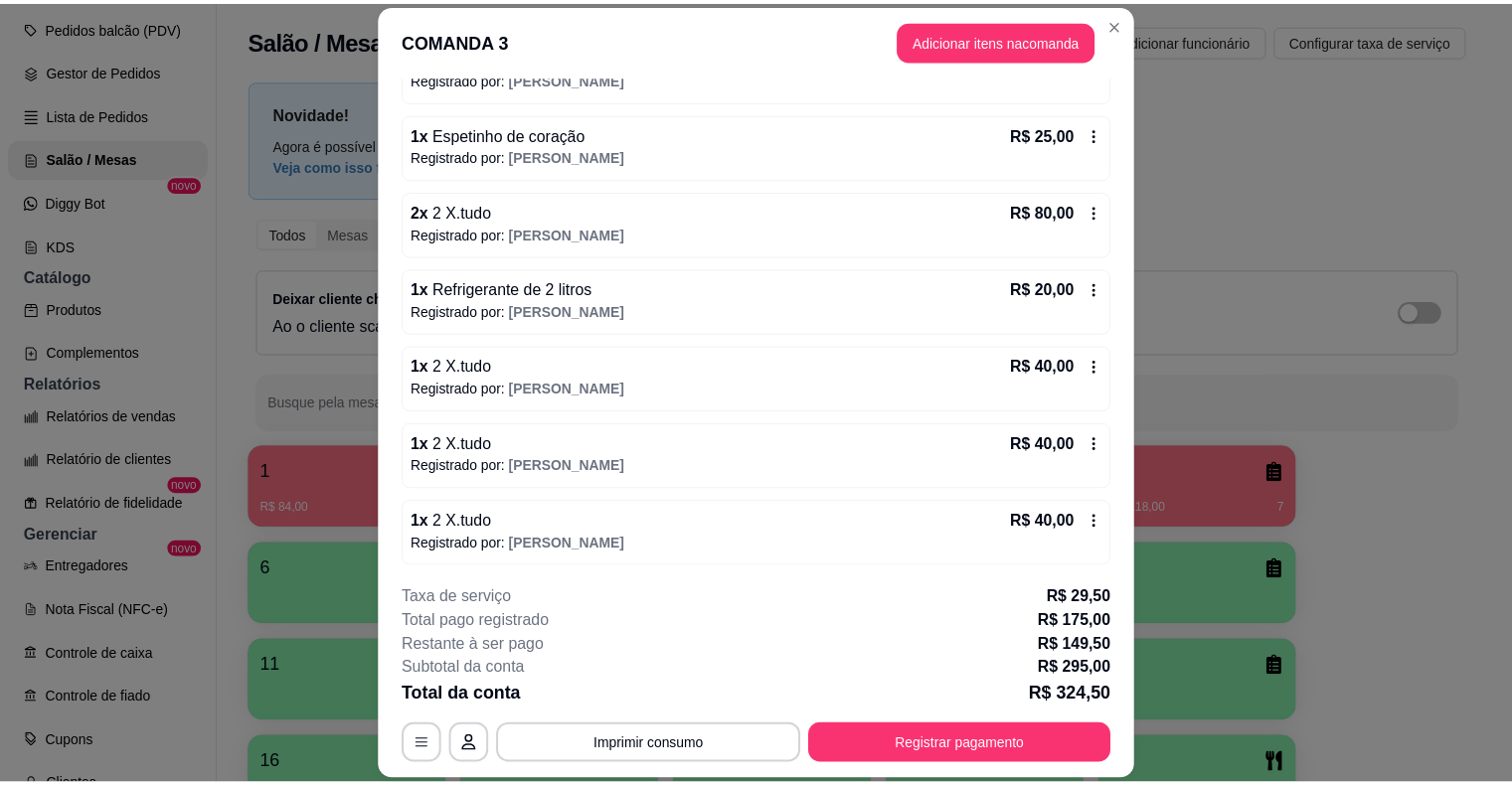 scroll, scrollTop: 428, scrollLeft: 0, axis: vertical 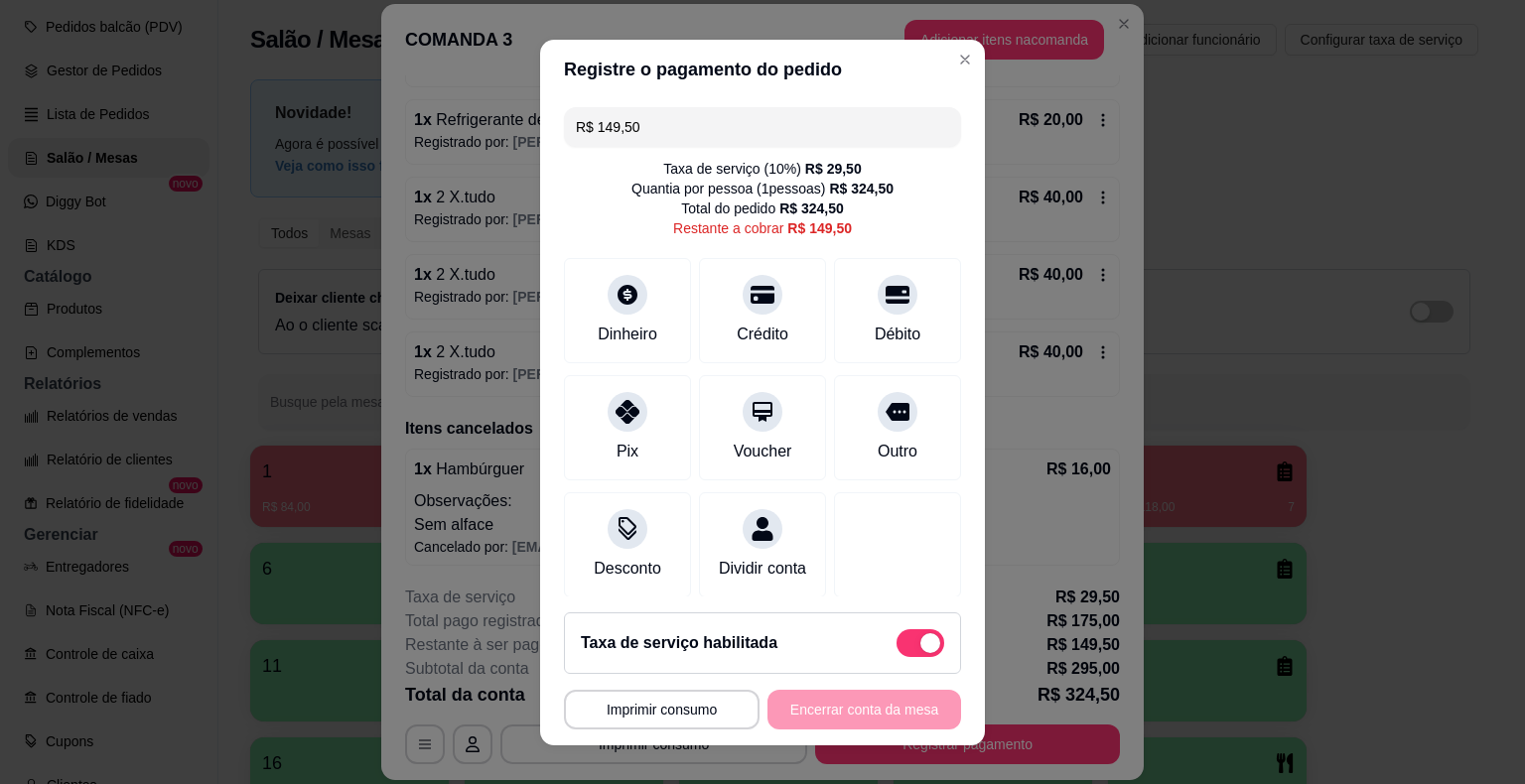 click on "R$ 149,50" at bounding box center (762, 127) 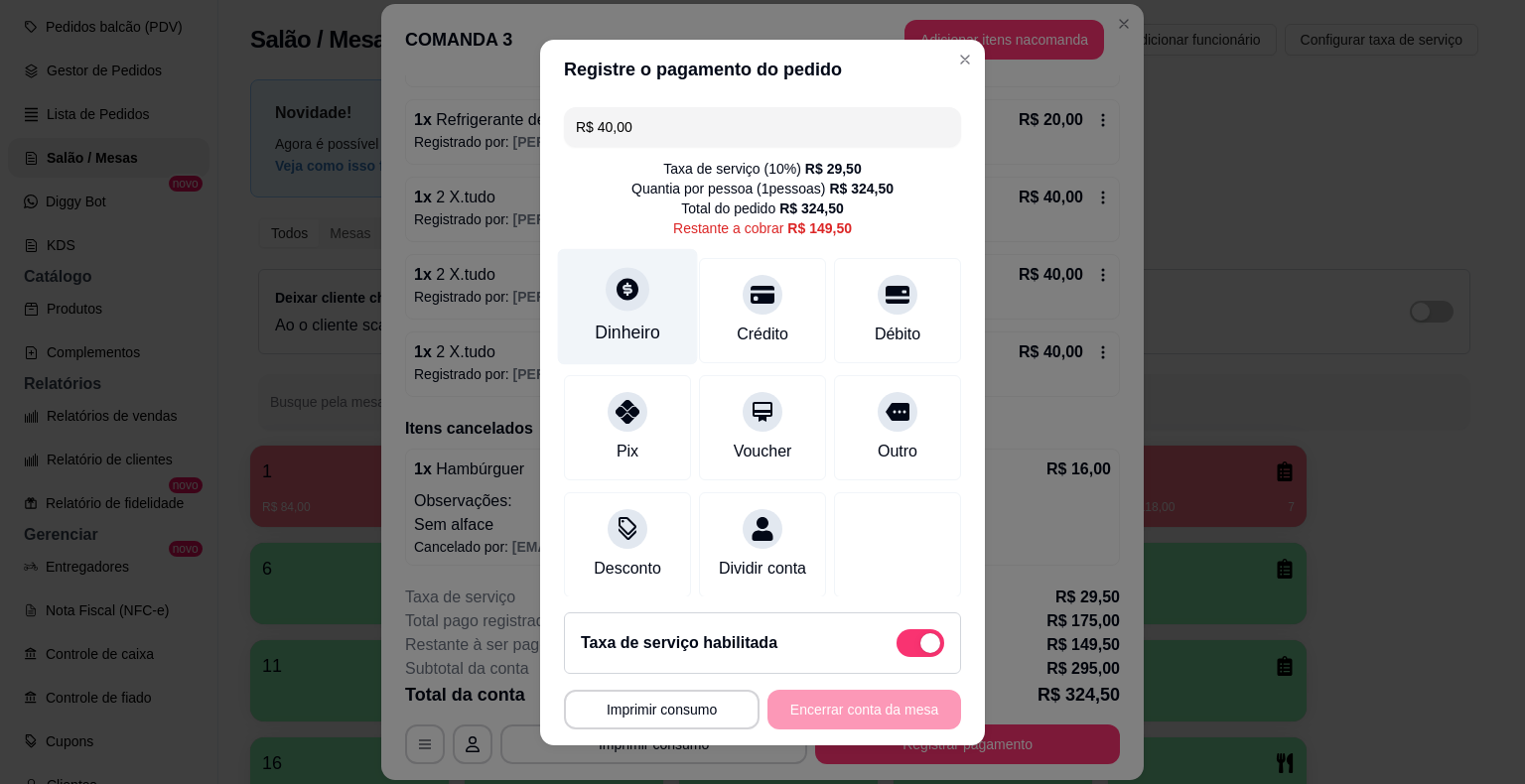 click at bounding box center (627, 289) 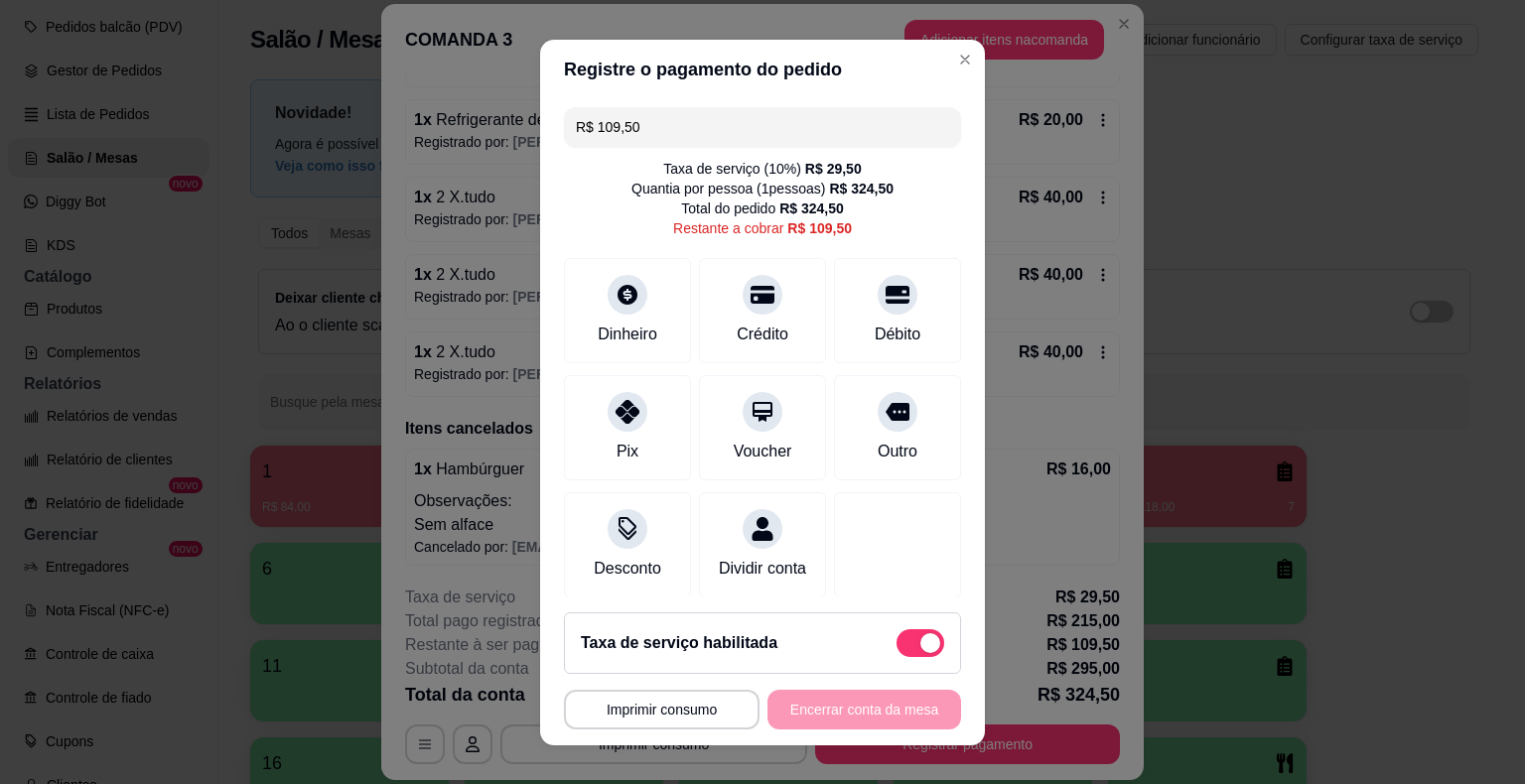 click on "R$ 109,50" at bounding box center (762, 127) 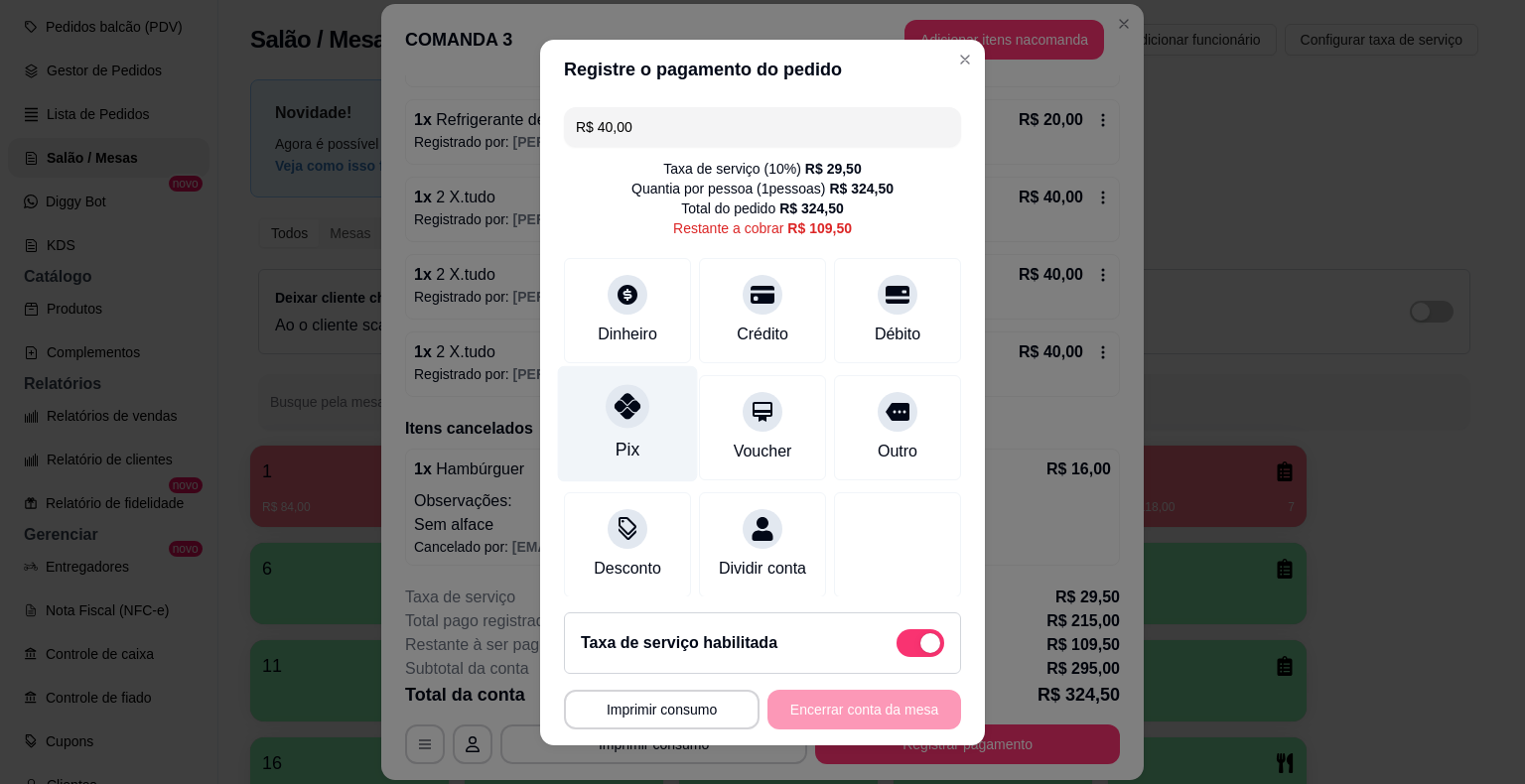 click at bounding box center (627, 406) 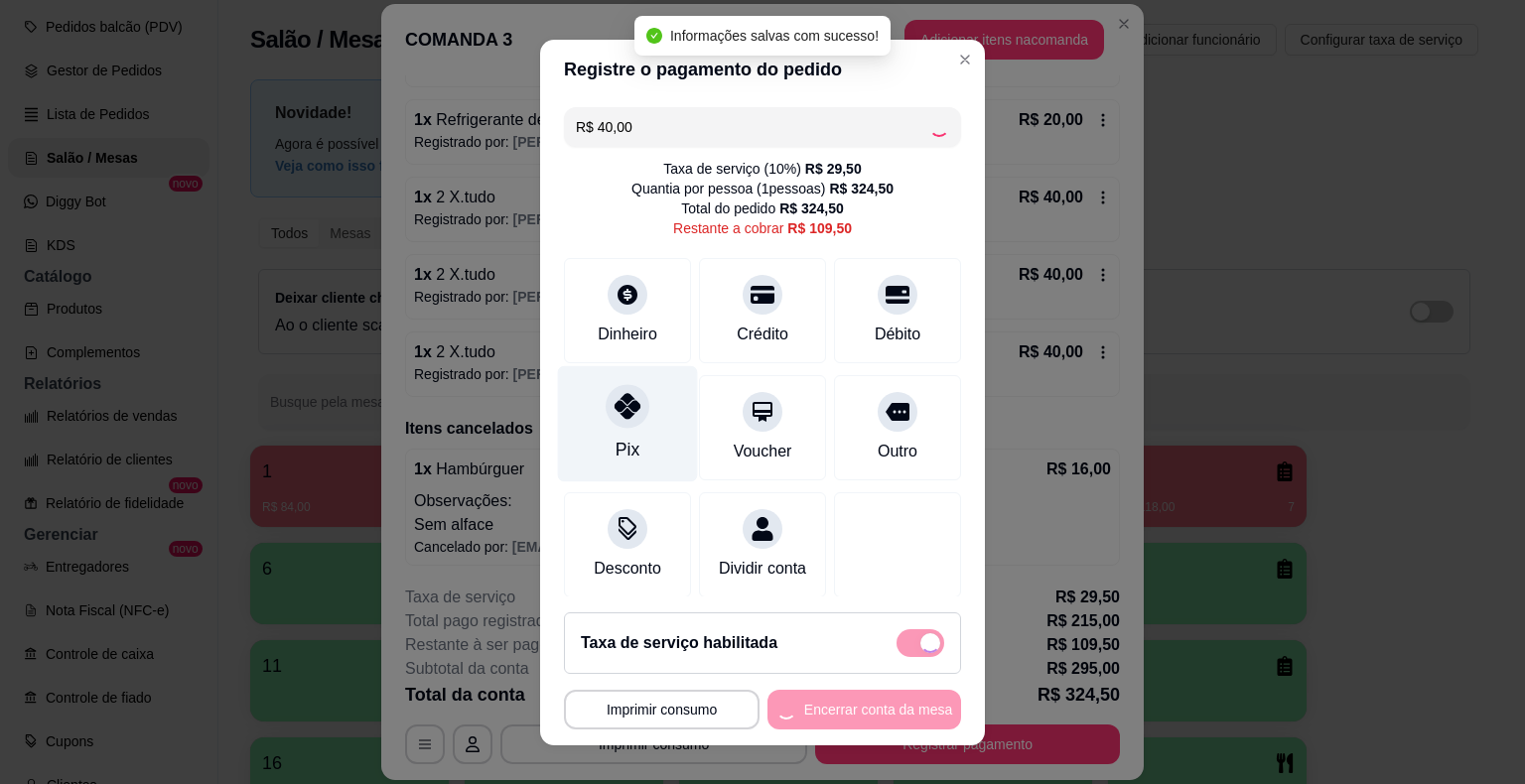 type on "R$ 69,50" 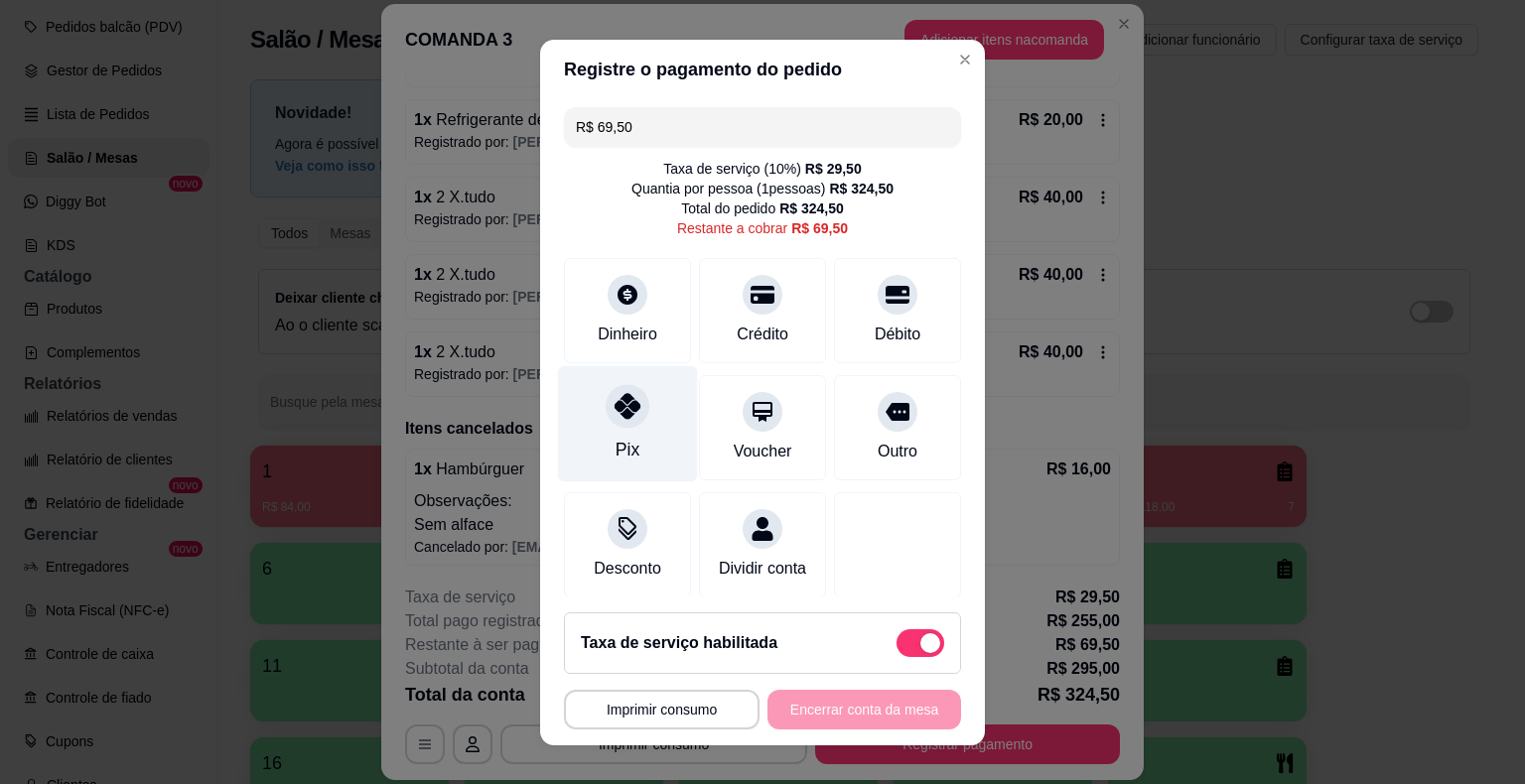 click on "COMANDA 3 Adicionar itens na  comanda" at bounding box center (762, 40) 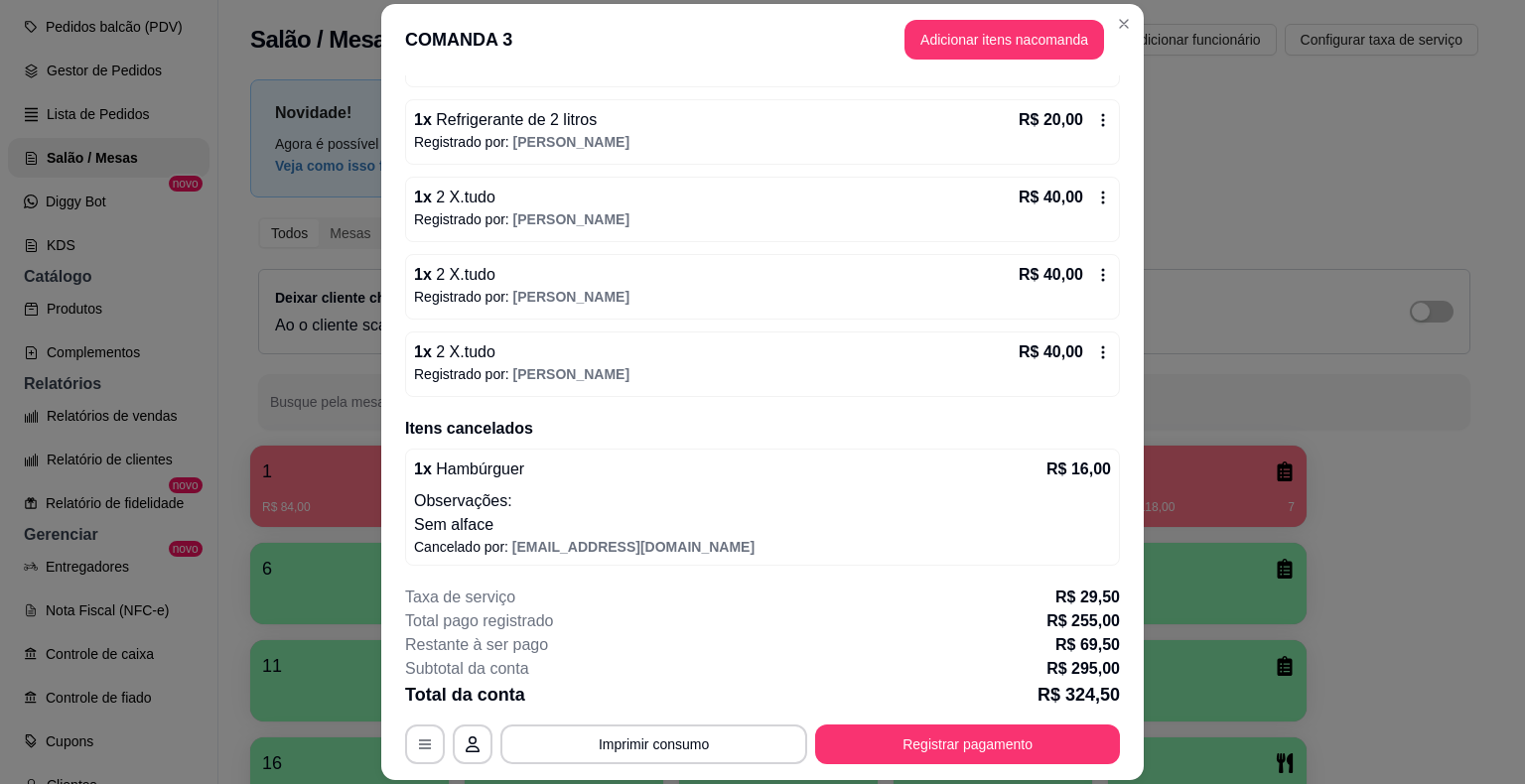 click on "Salão / Mesas / Comandas Adicionar mesa / comanda Imprimir qr-codes da mesa Adicionar funcionário Configurar taxa de serviço" at bounding box center [864, 34] 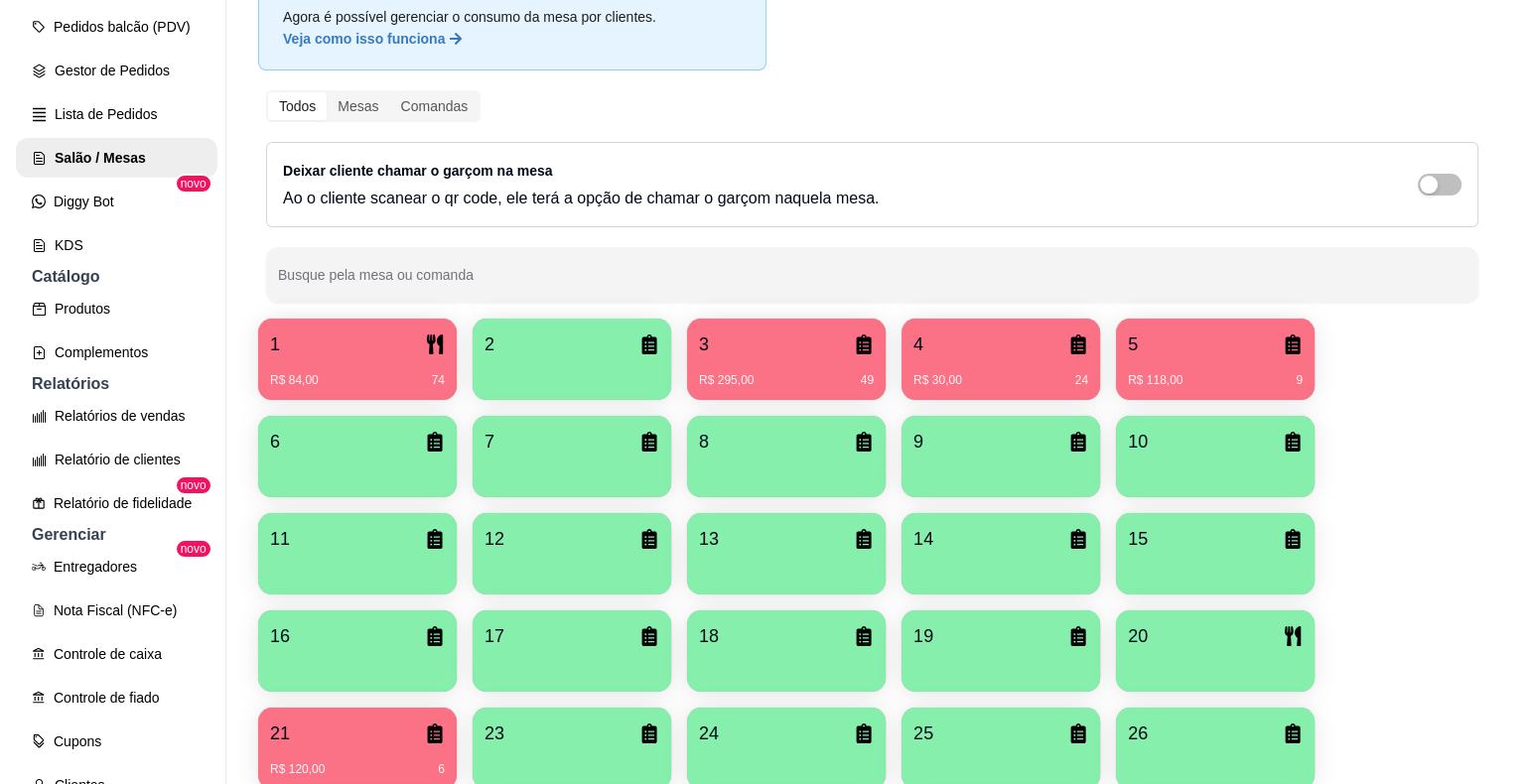 scroll, scrollTop: 0, scrollLeft: 0, axis: both 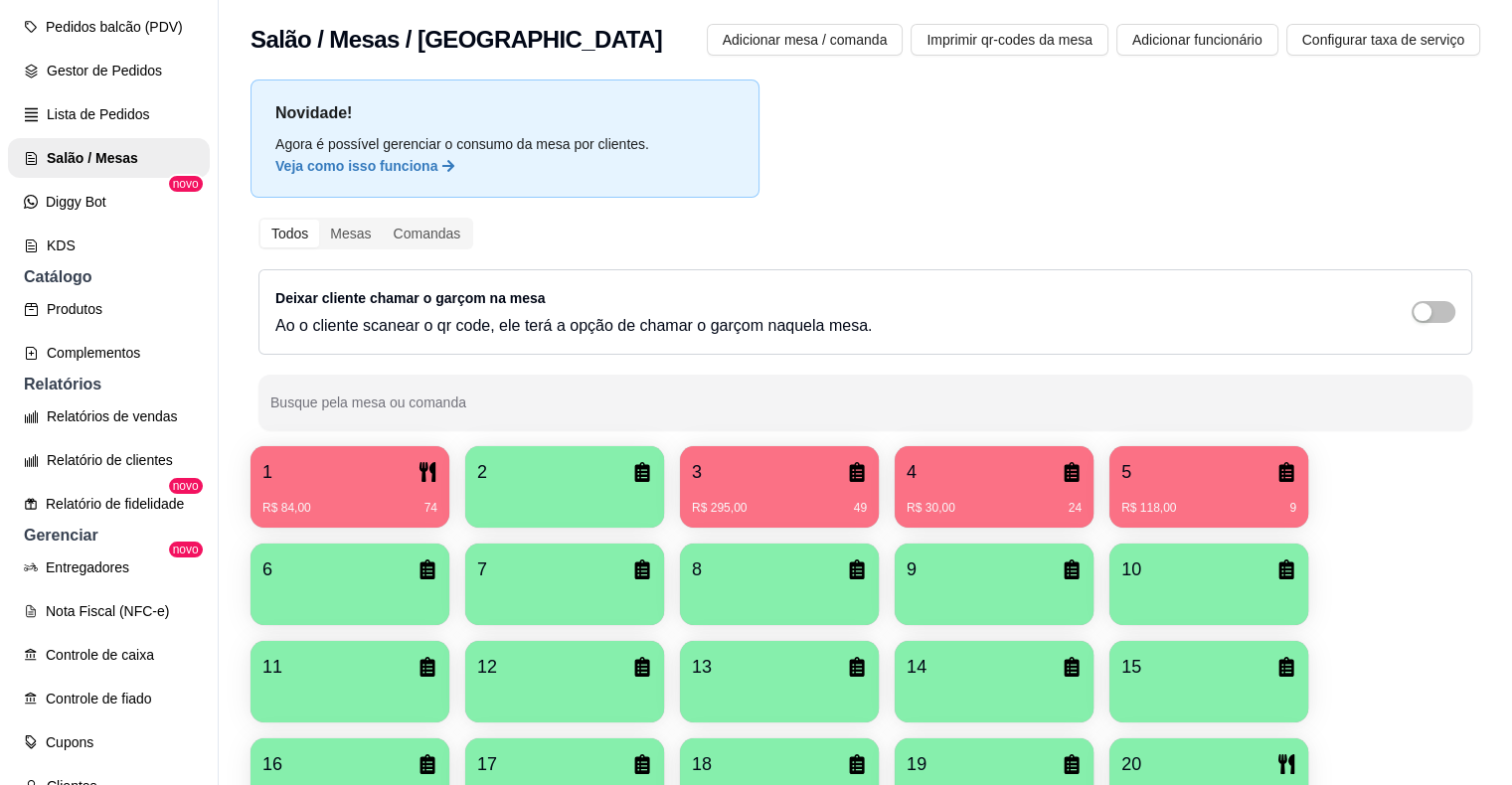click on "Busque pela mesa ou comanda" at bounding box center (865, 402) 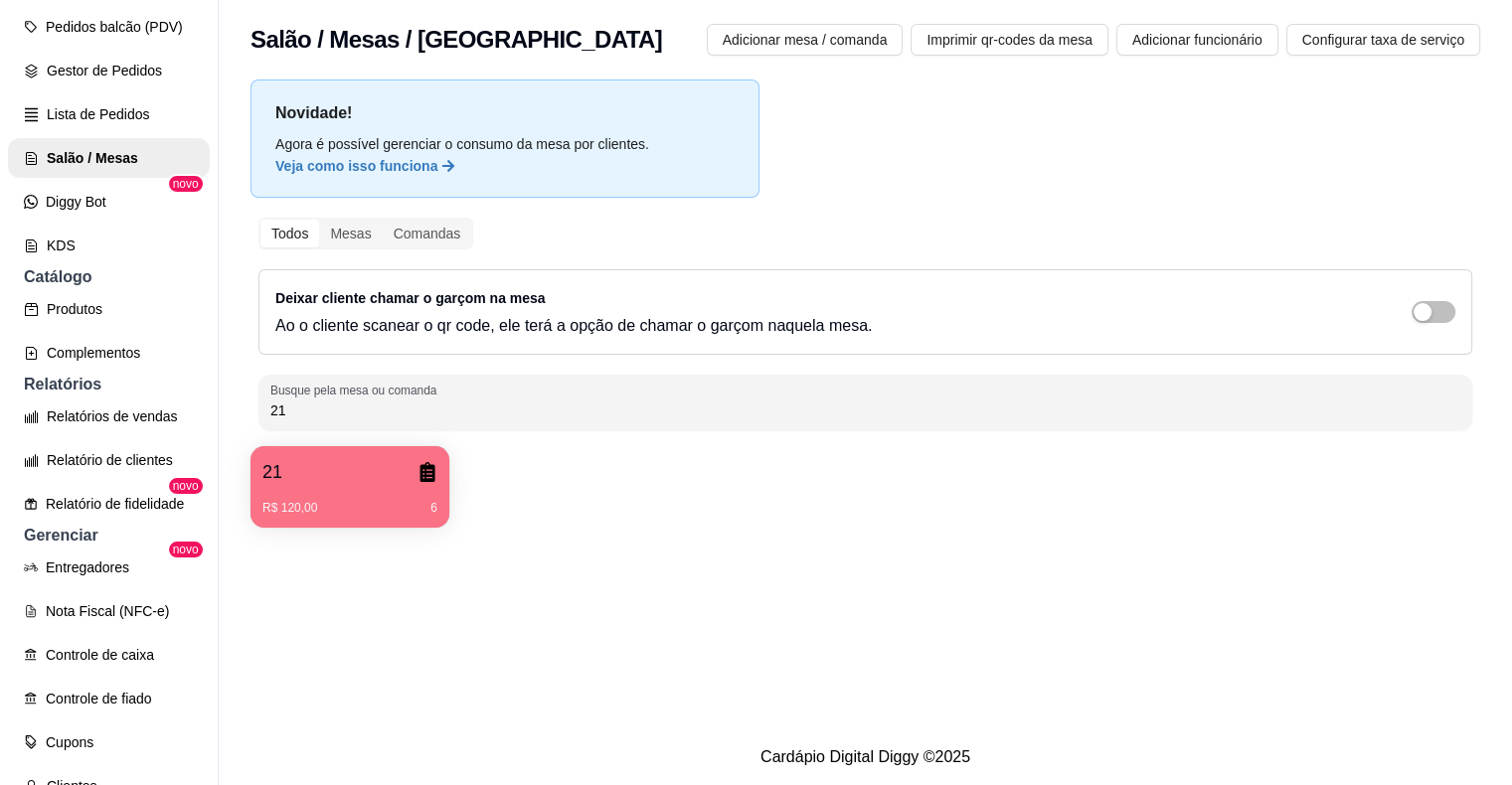 type on "21" 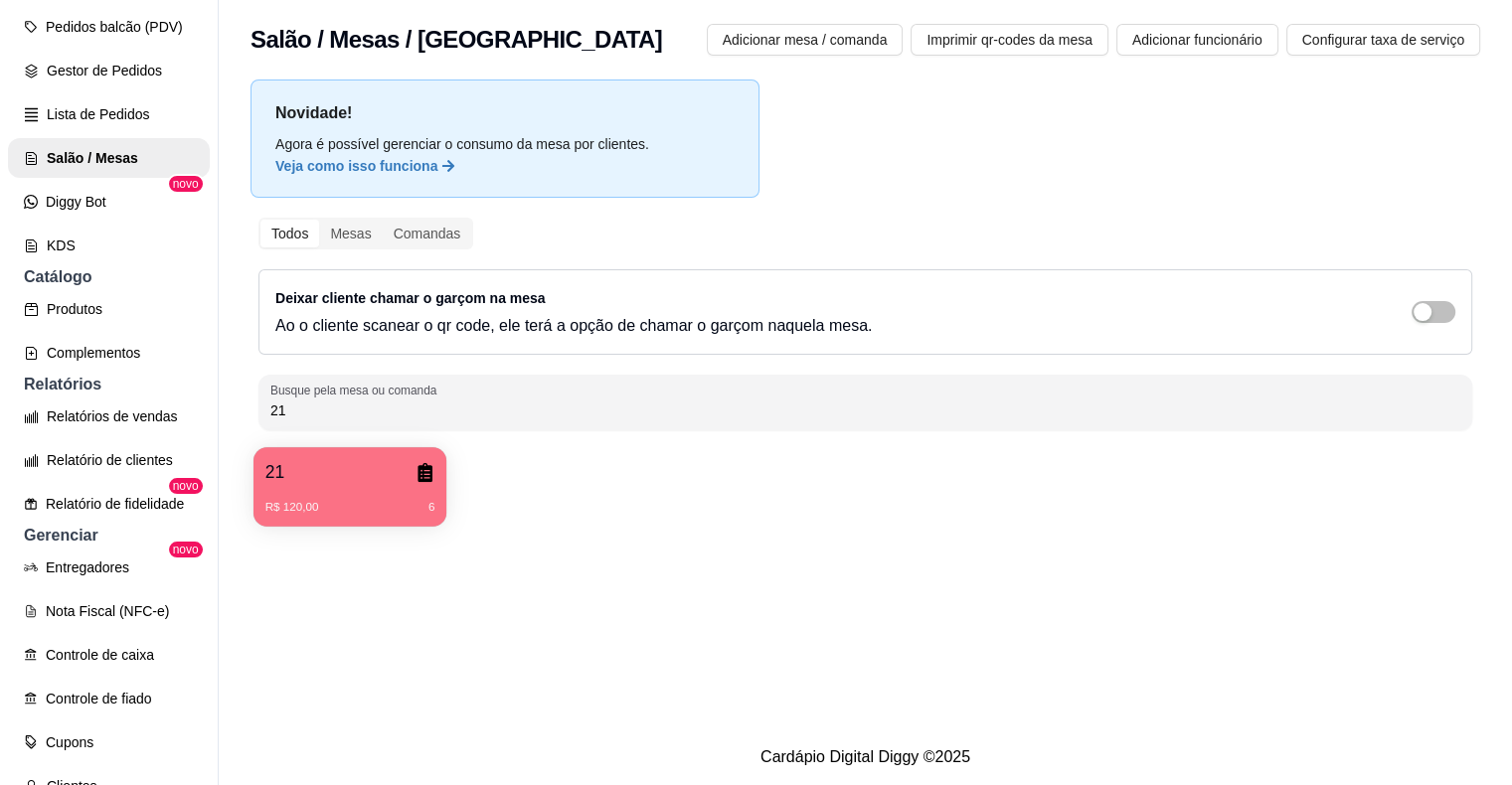click on "R$ 120,00 6" at bounding box center [350, 500] 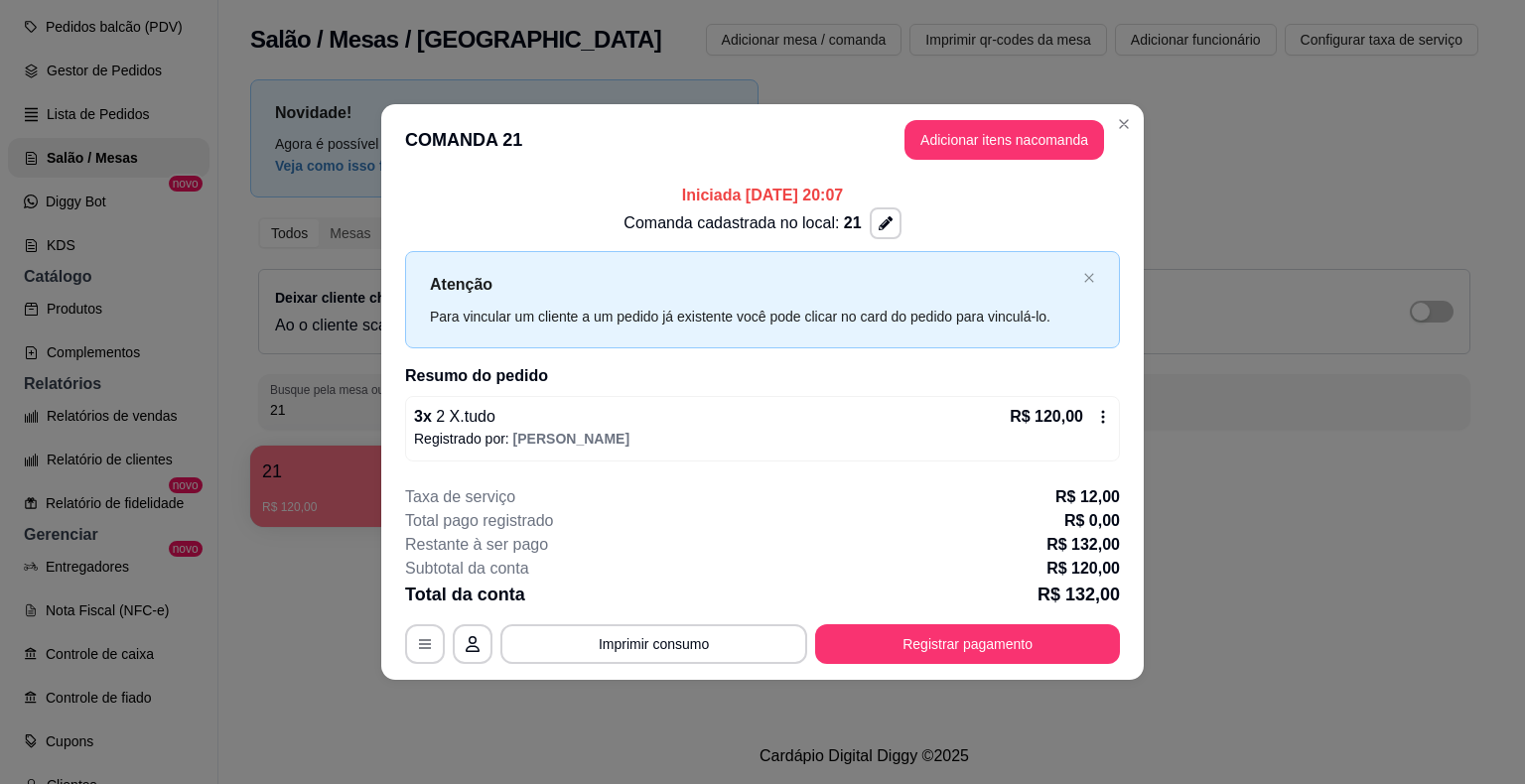 click 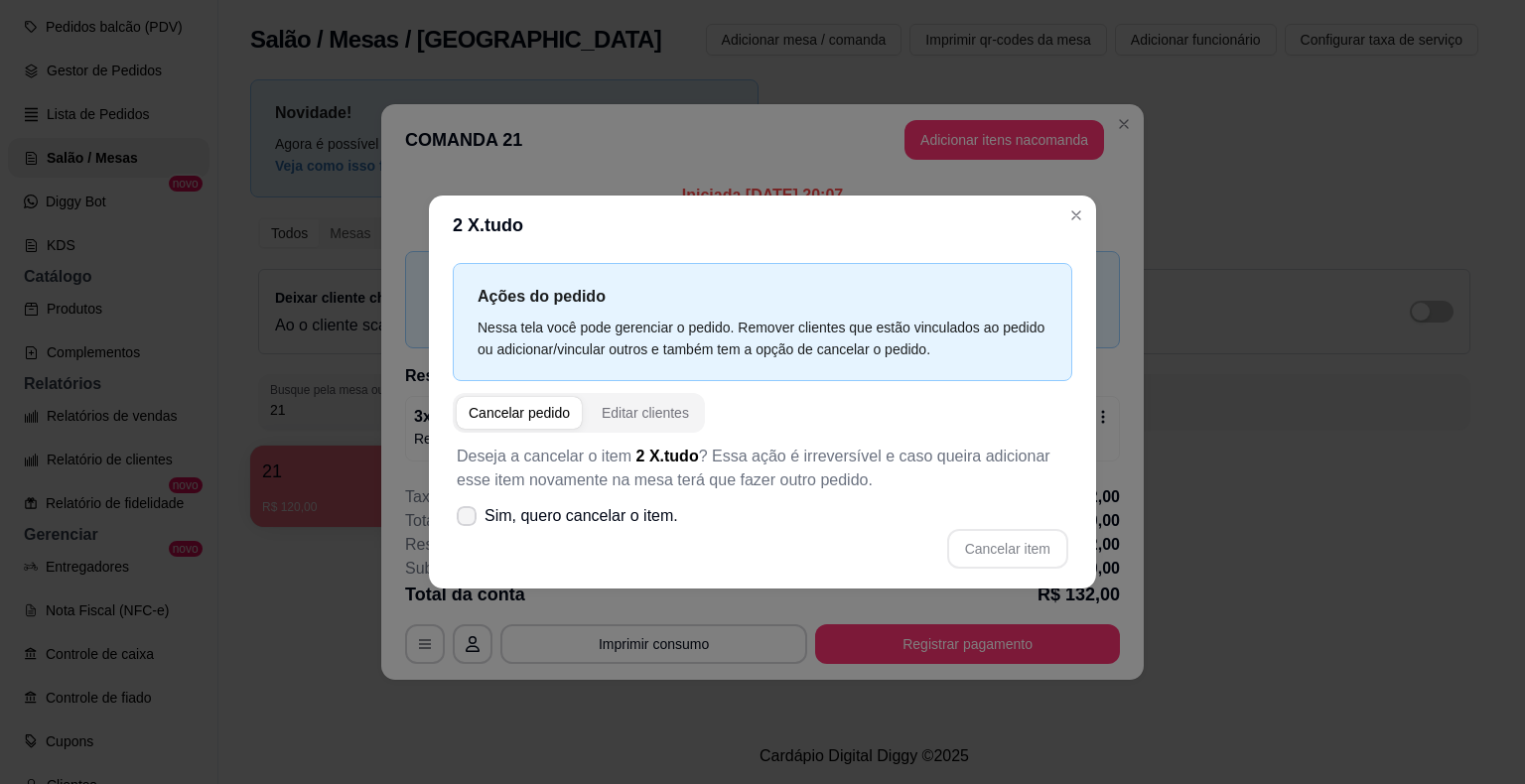 click 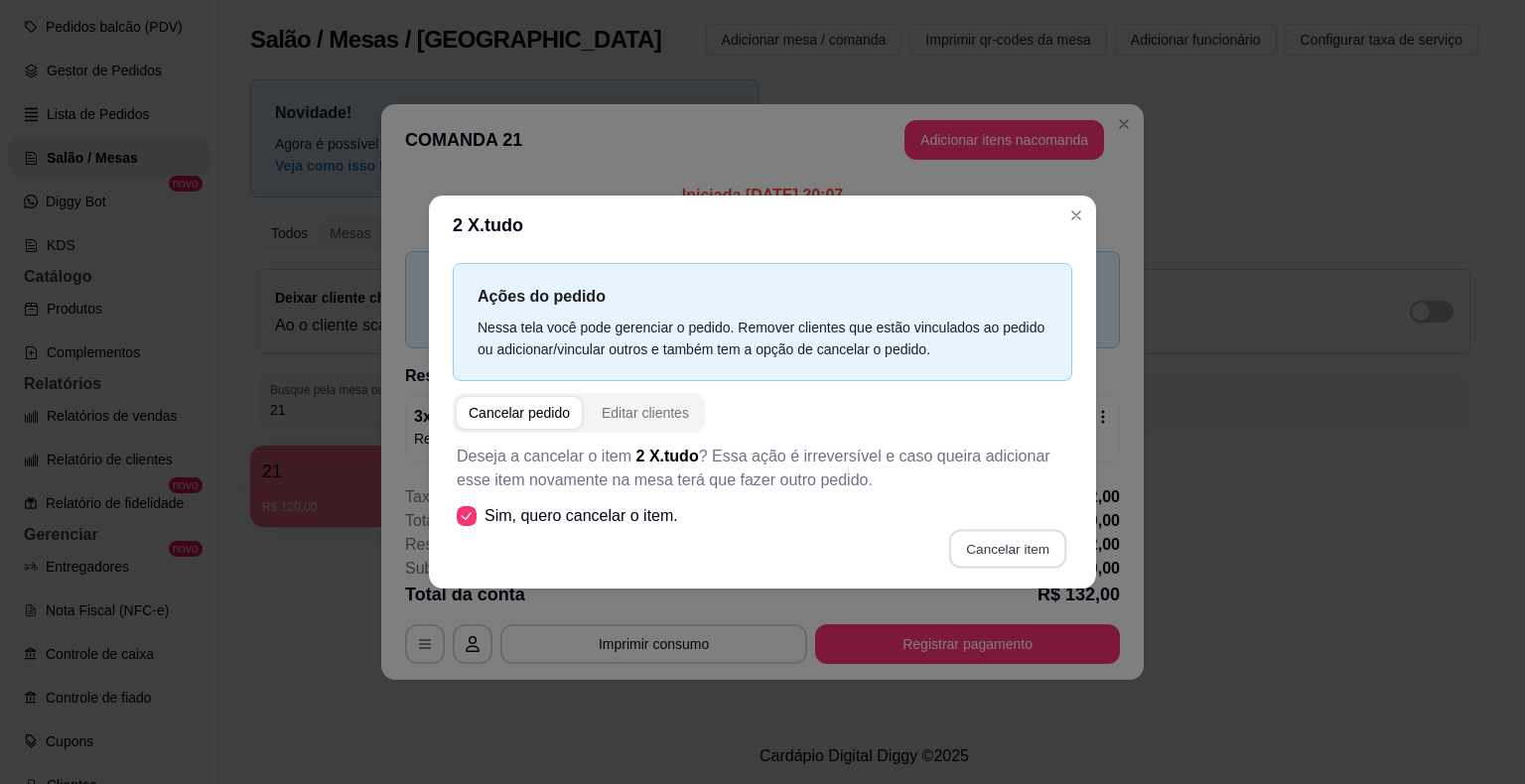 click on "Cancelar item" at bounding box center [1007, 549] 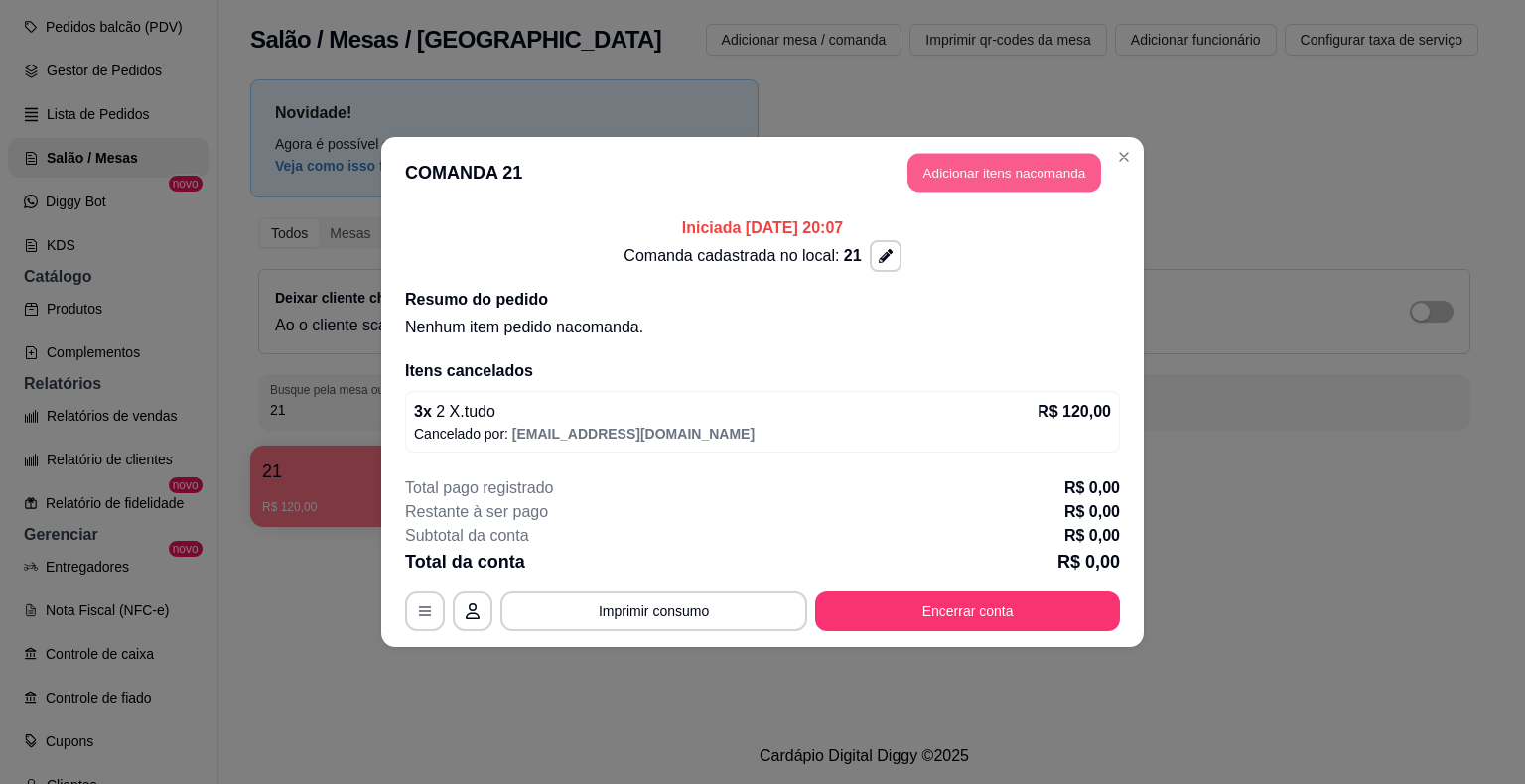 click on "Adicionar itens na  comanda" at bounding box center [1004, 173] 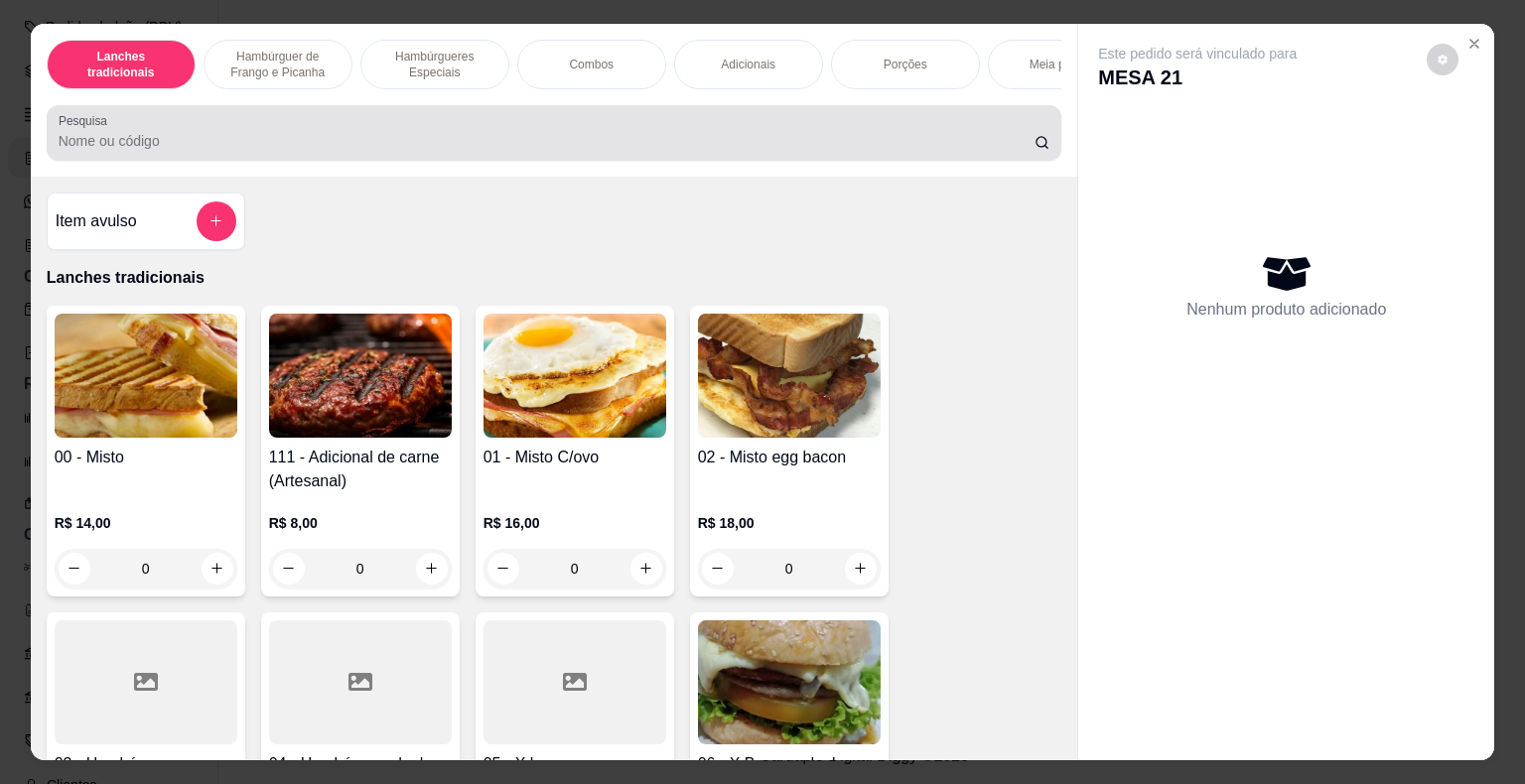 click on "Porções" at bounding box center (905, 65) 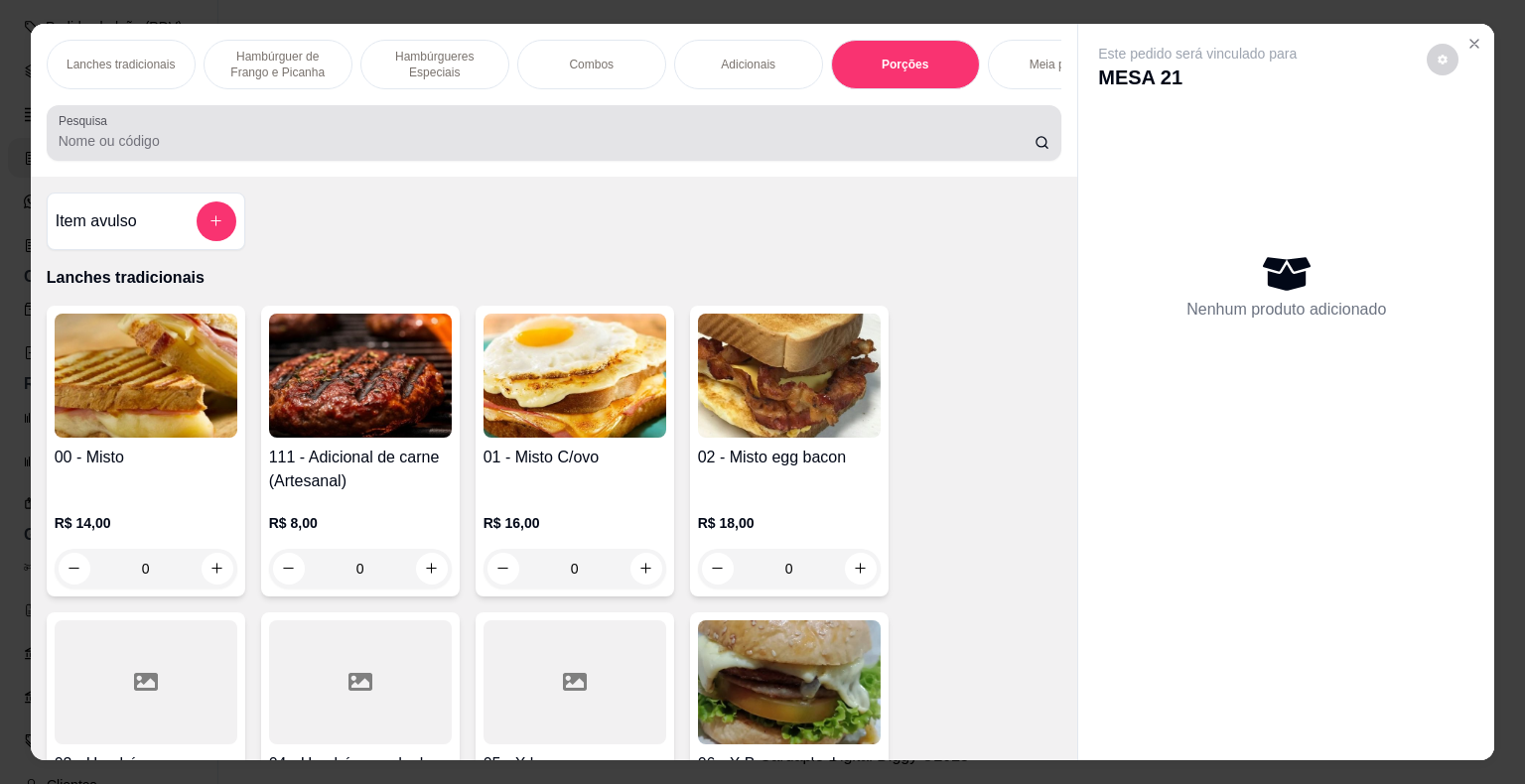 scroll, scrollTop: 4367, scrollLeft: 0, axis: vertical 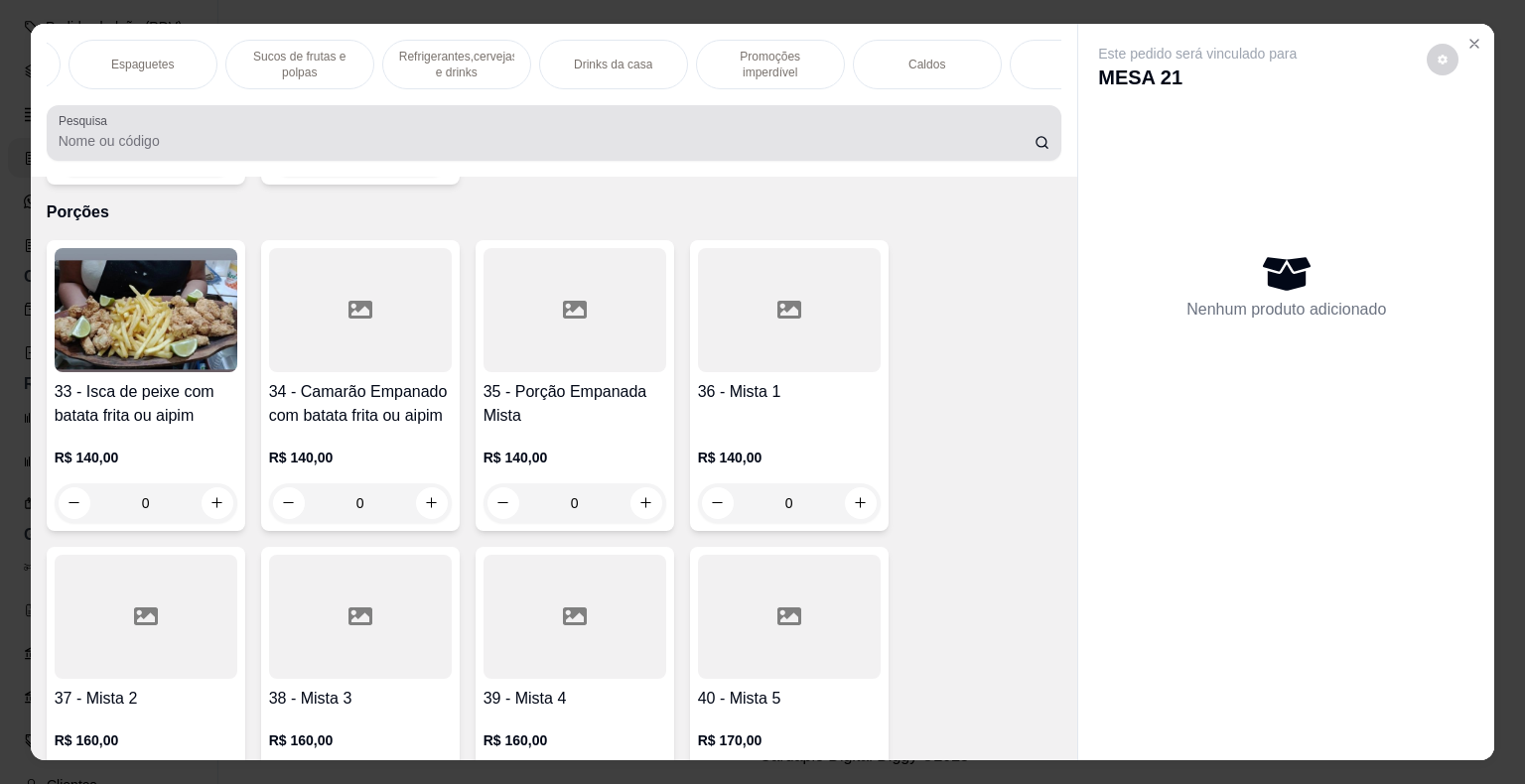 click on "Promoções imperdível" at bounding box center (770, 65) 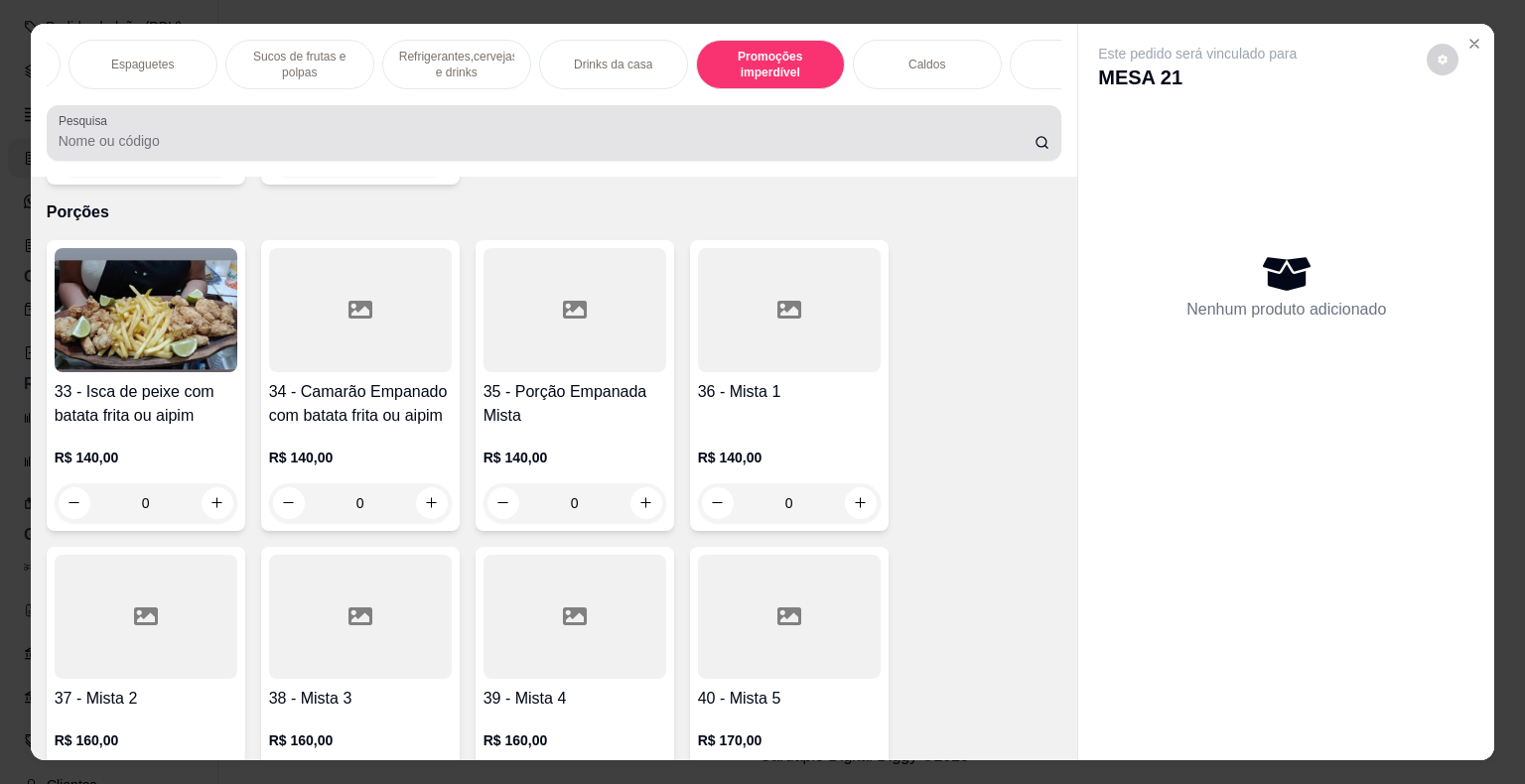 scroll, scrollTop: 14118, scrollLeft: 0, axis: vertical 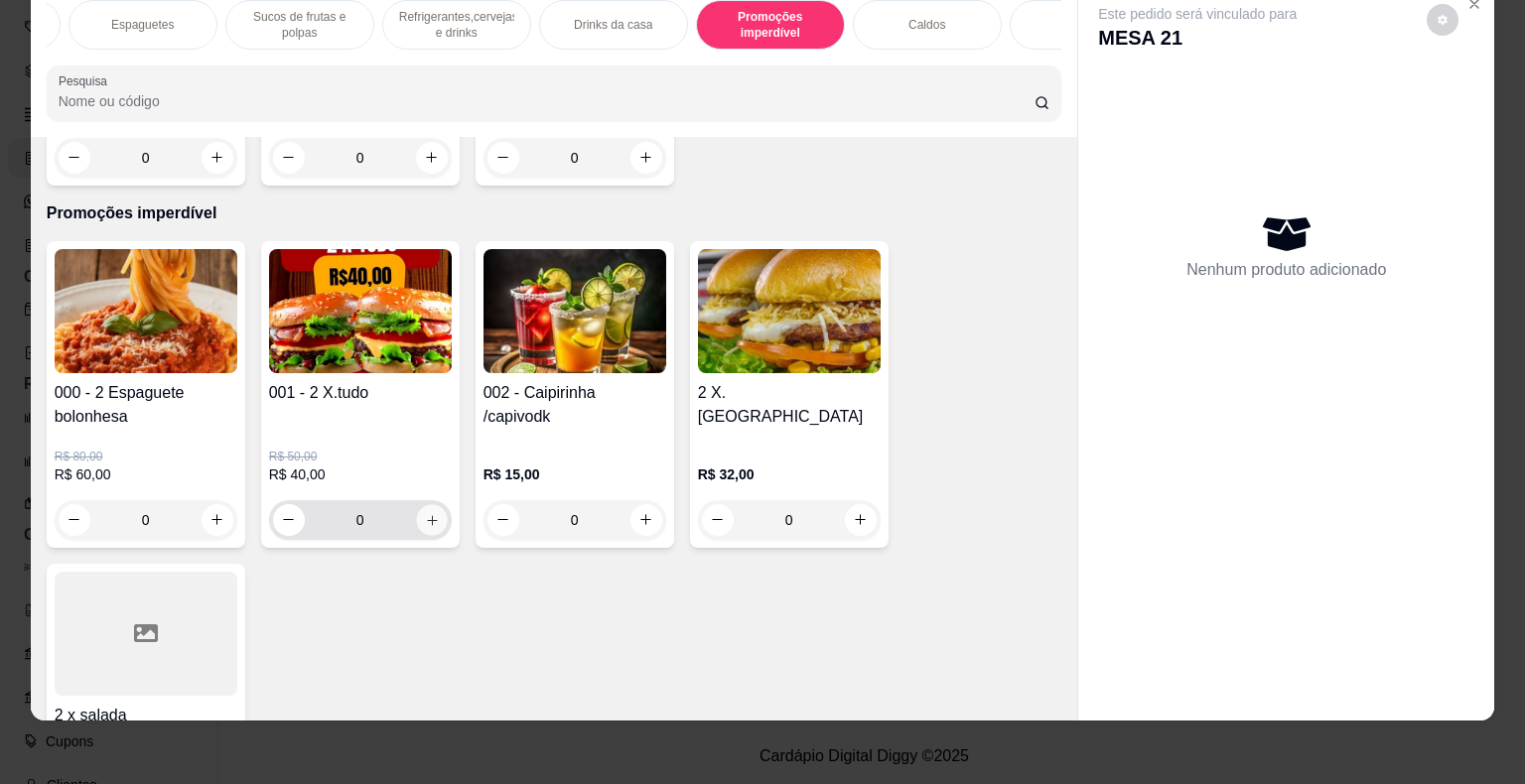 click 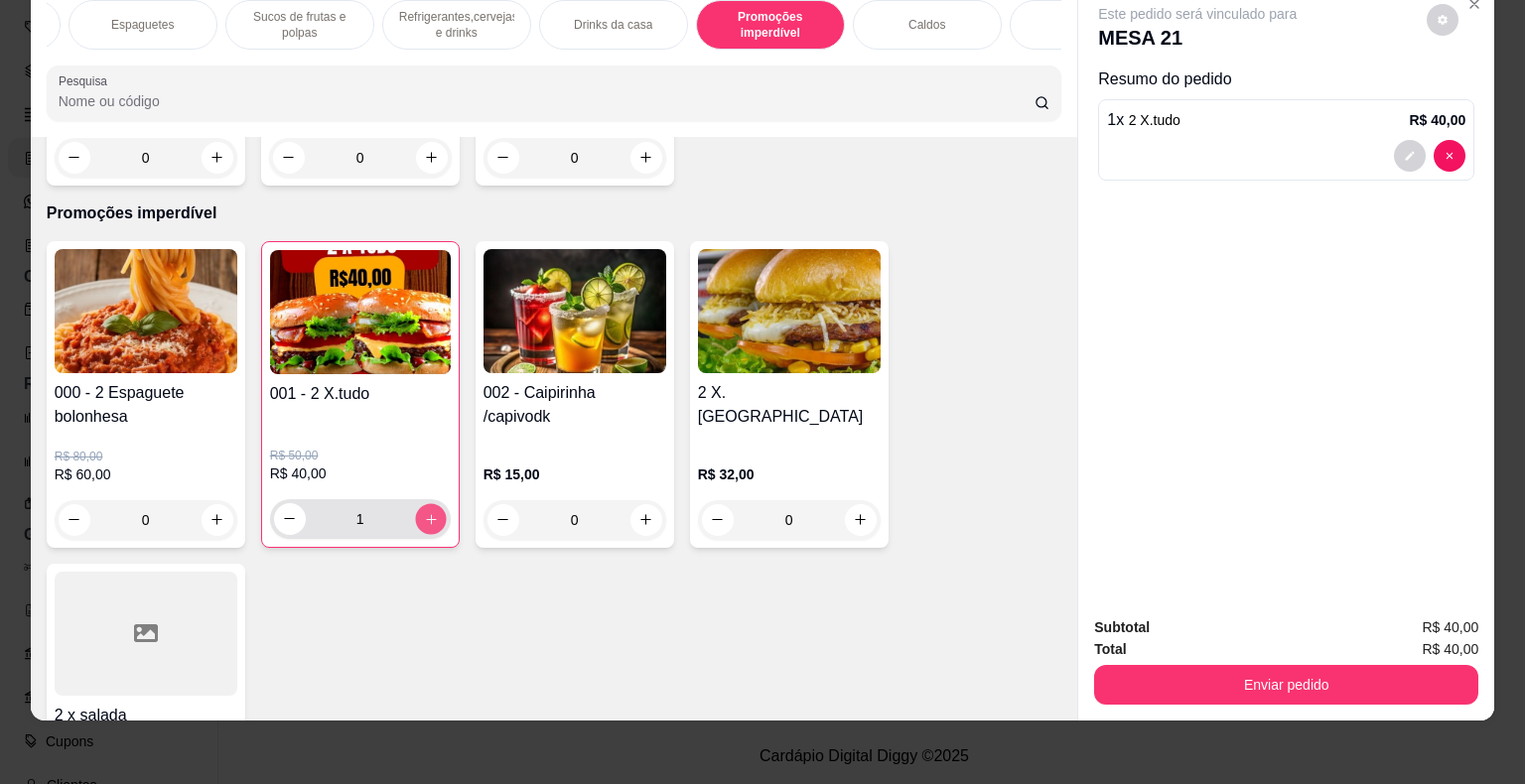click 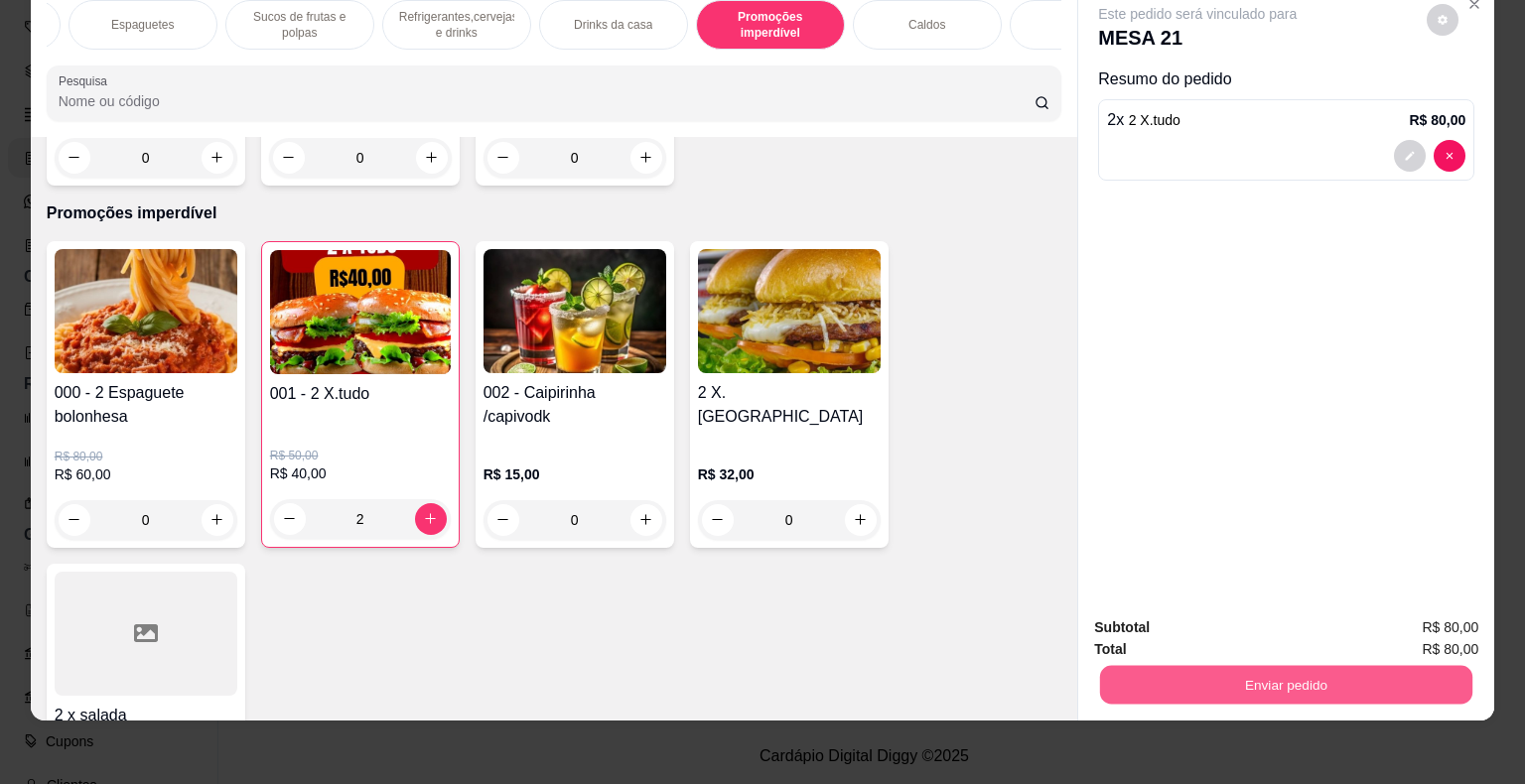 click on "Enviar pedido" at bounding box center (1286, 685) 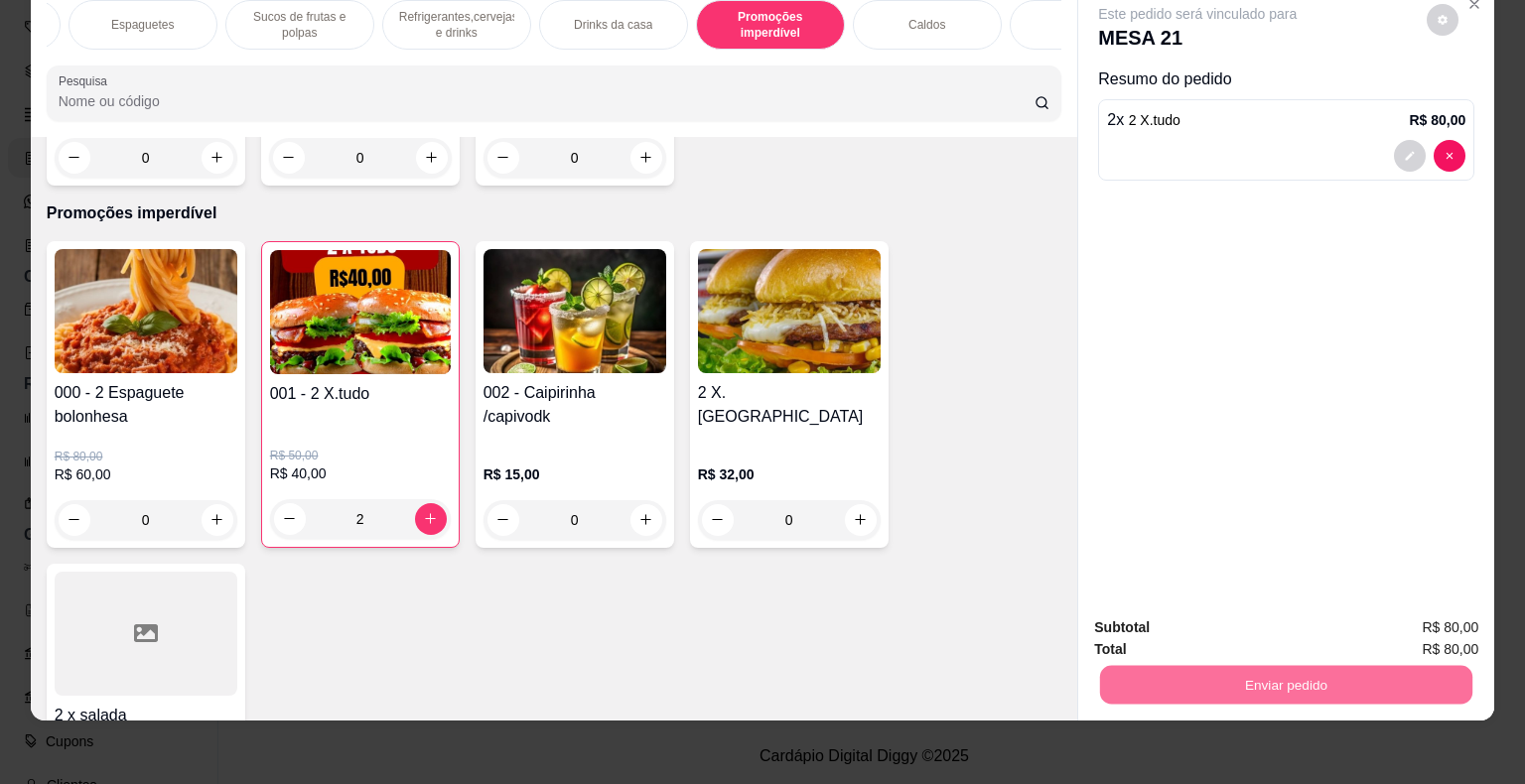 click on "Não registrar e enviar pedido" at bounding box center [1220, 620] 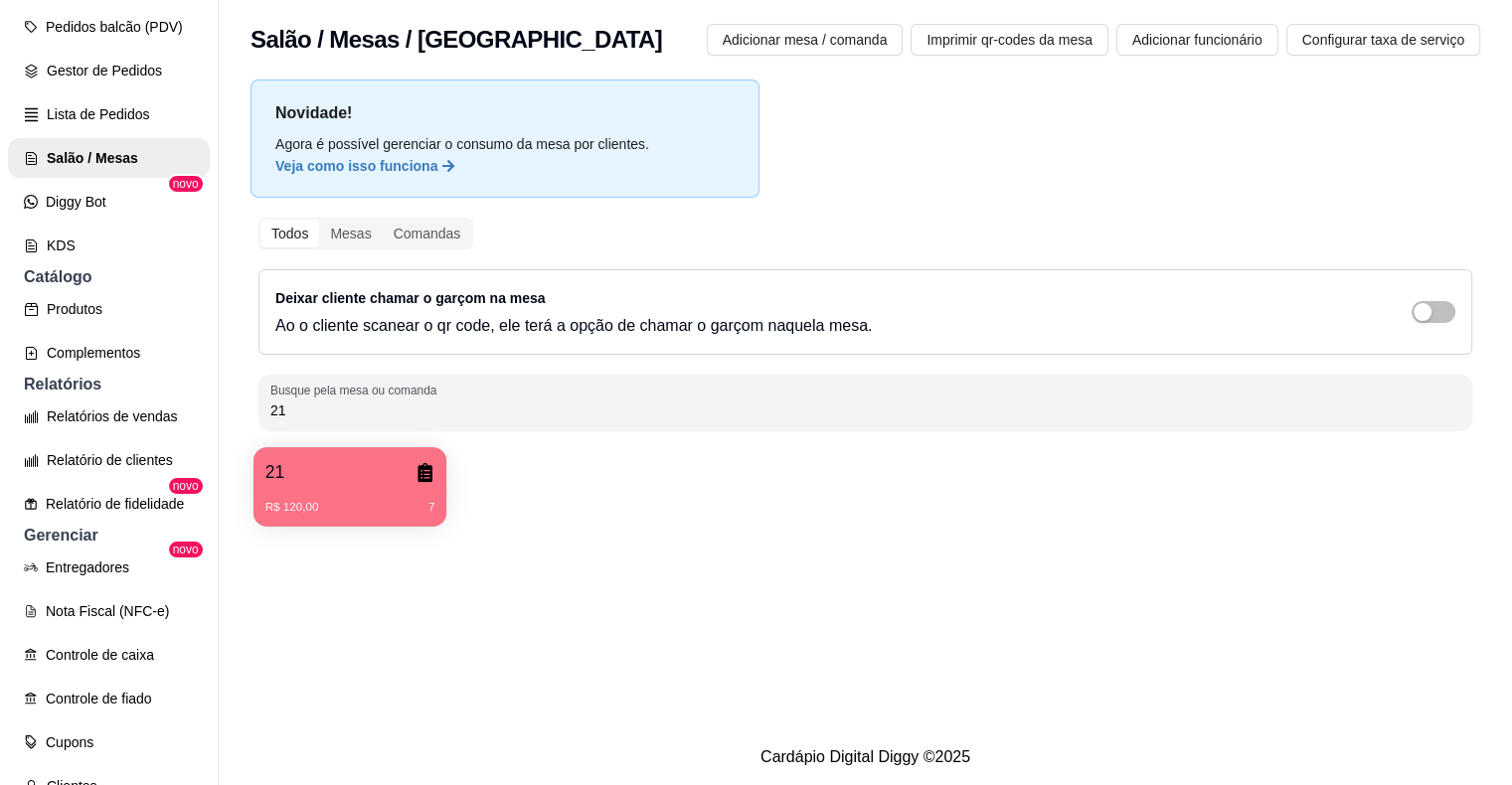 click on "21" at bounding box center [350, 472] 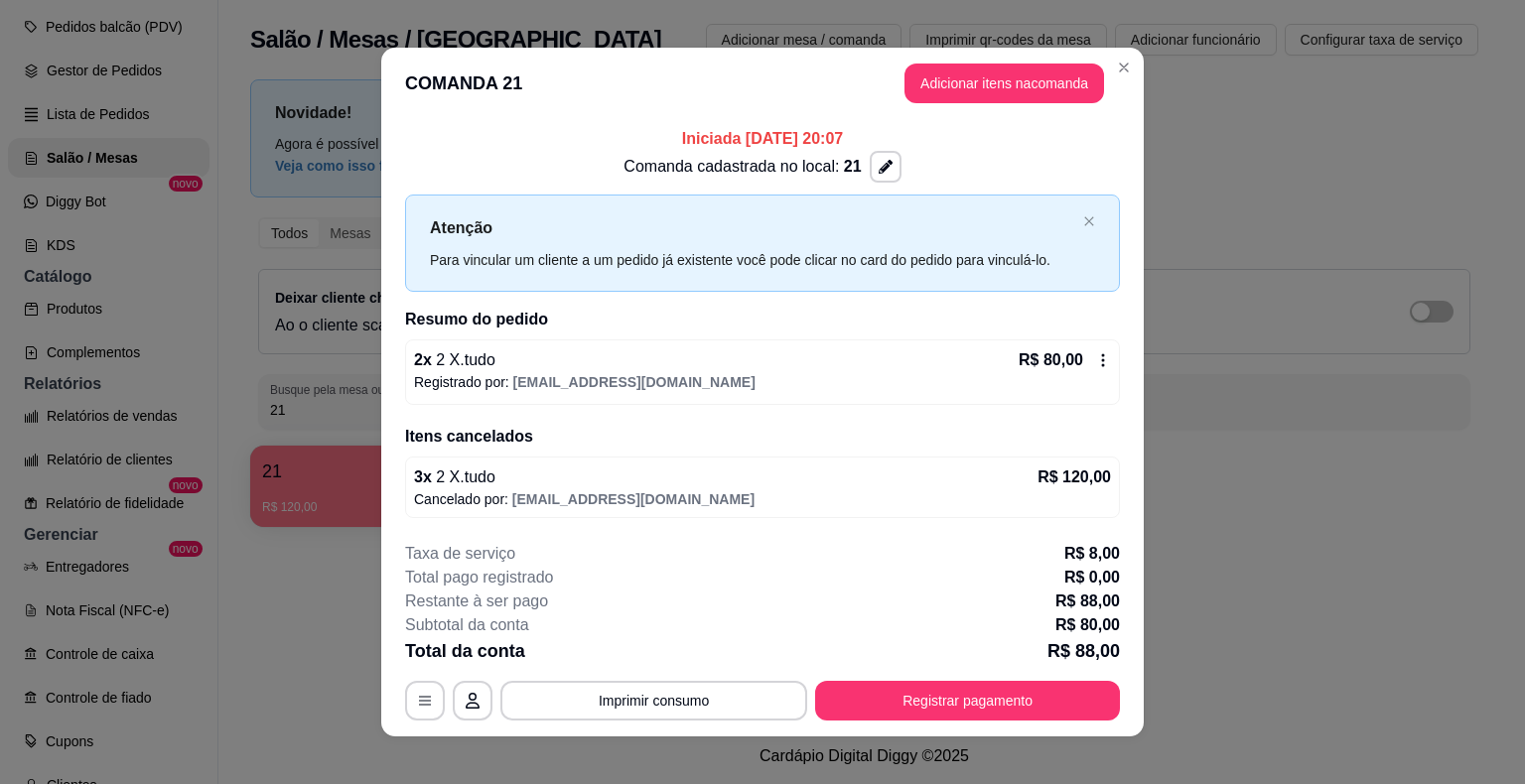 click 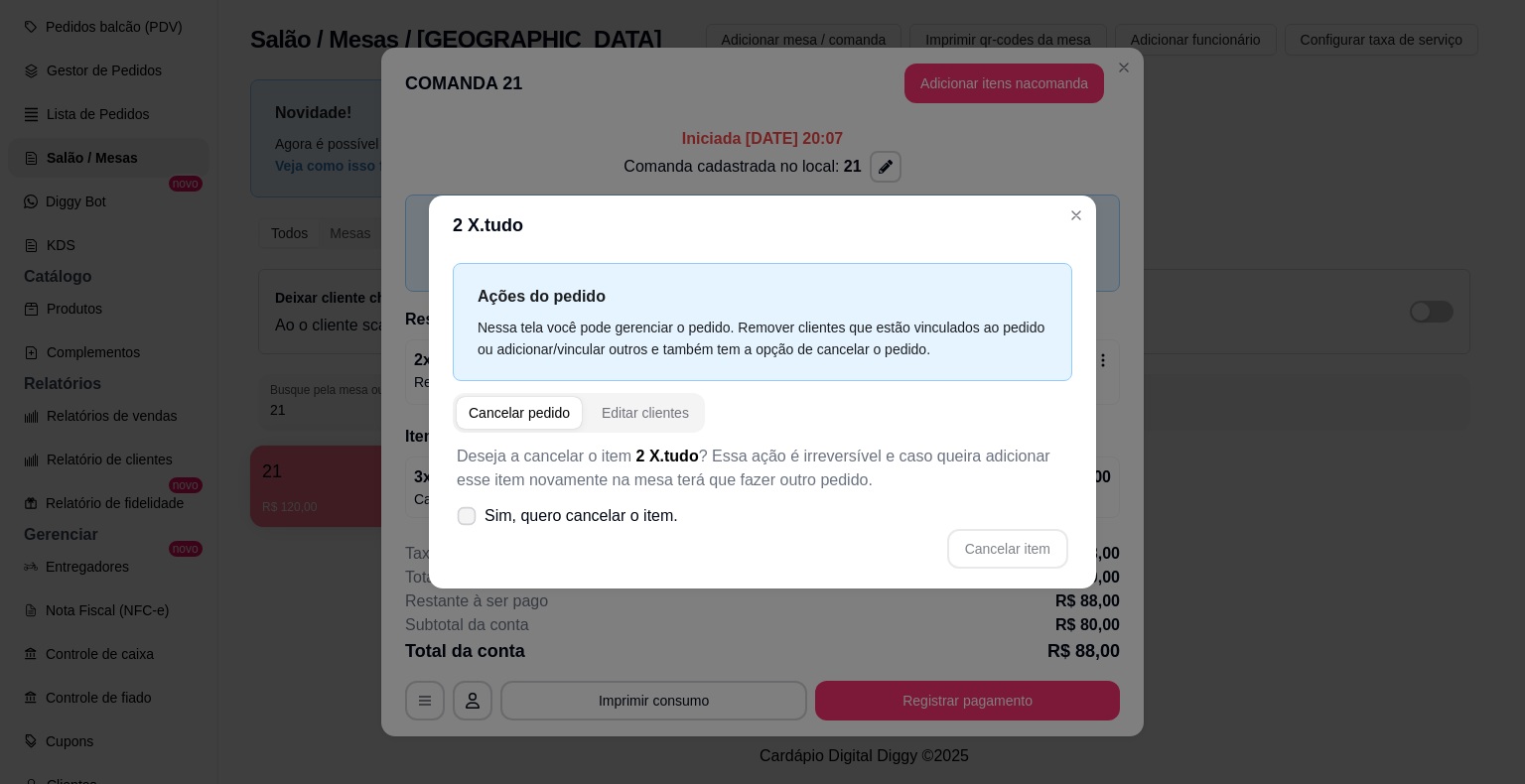 click at bounding box center (467, 516) 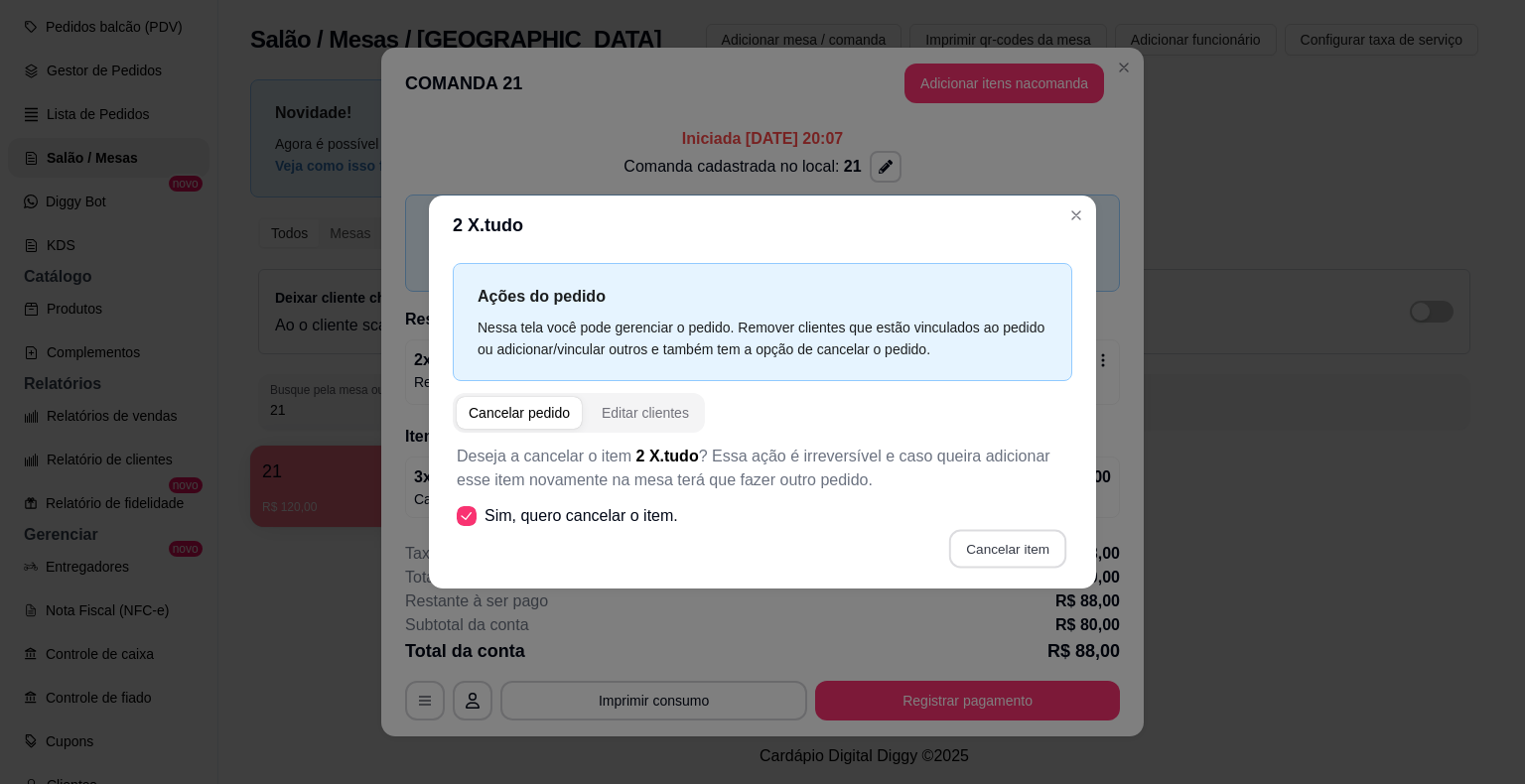 click on "Cancelar item" at bounding box center [1007, 549] 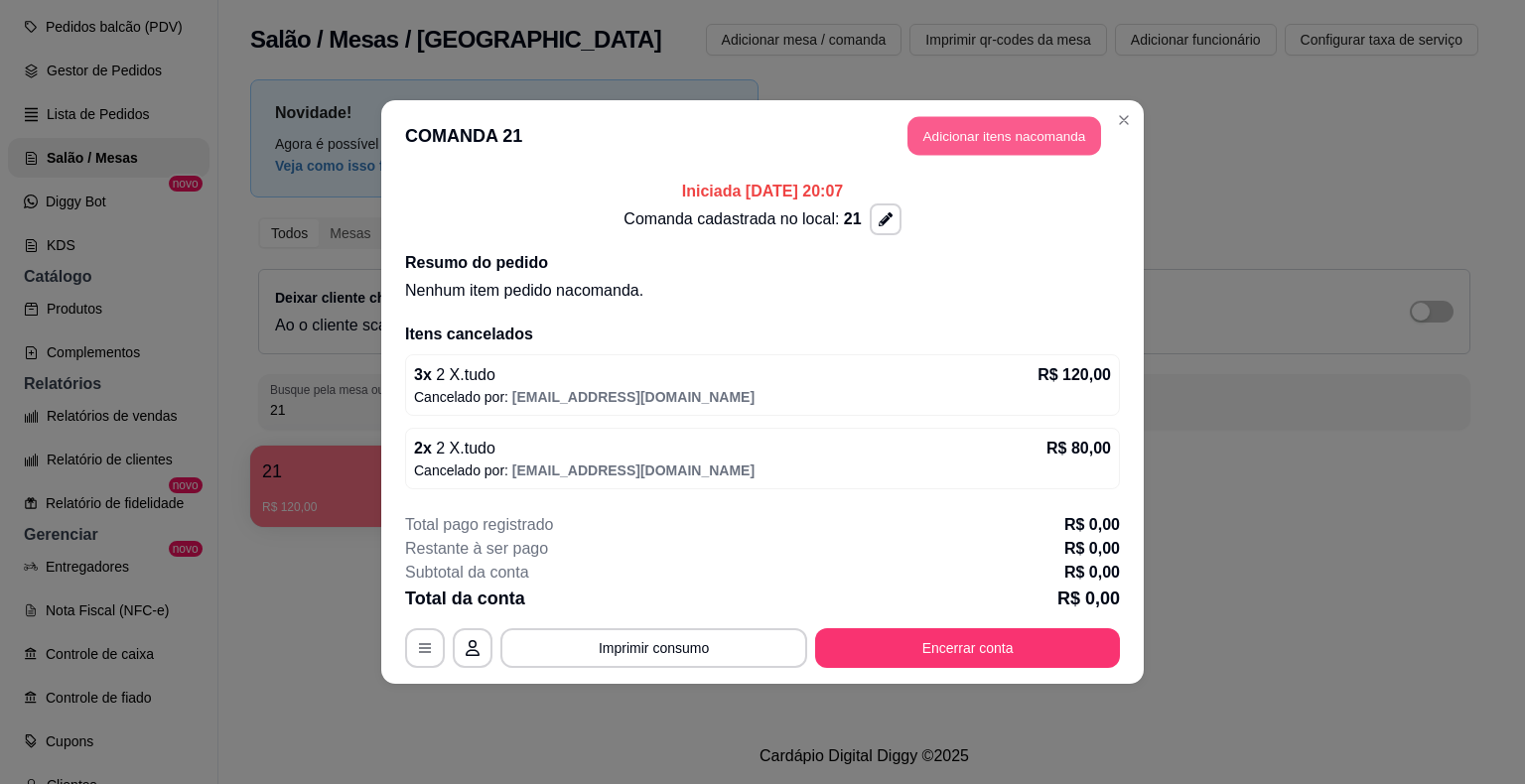 click on "Adicionar itens na  comanda" at bounding box center [1004, 136] 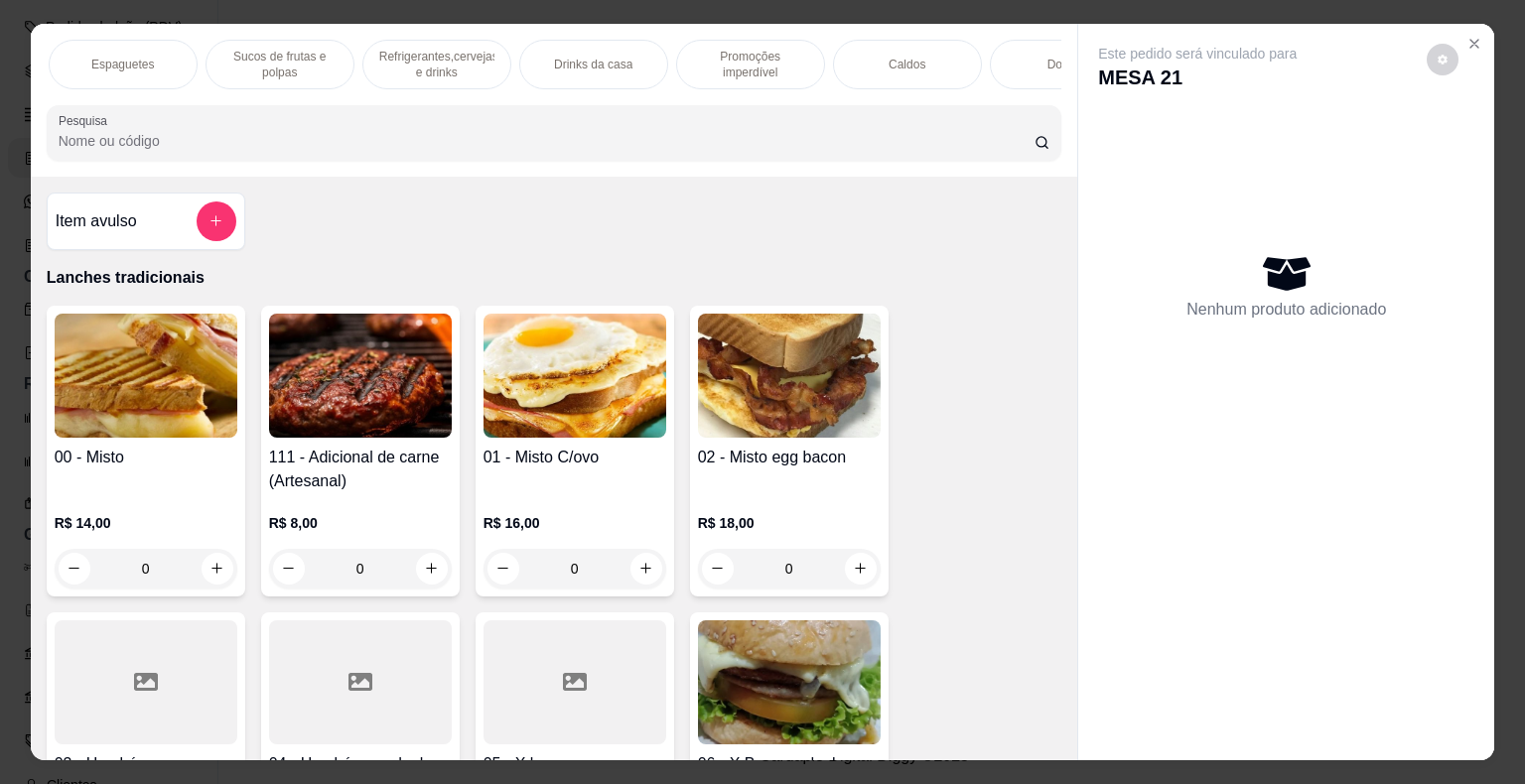 scroll, scrollTop: 0, scrollLeft: 1727, axis: horizontal 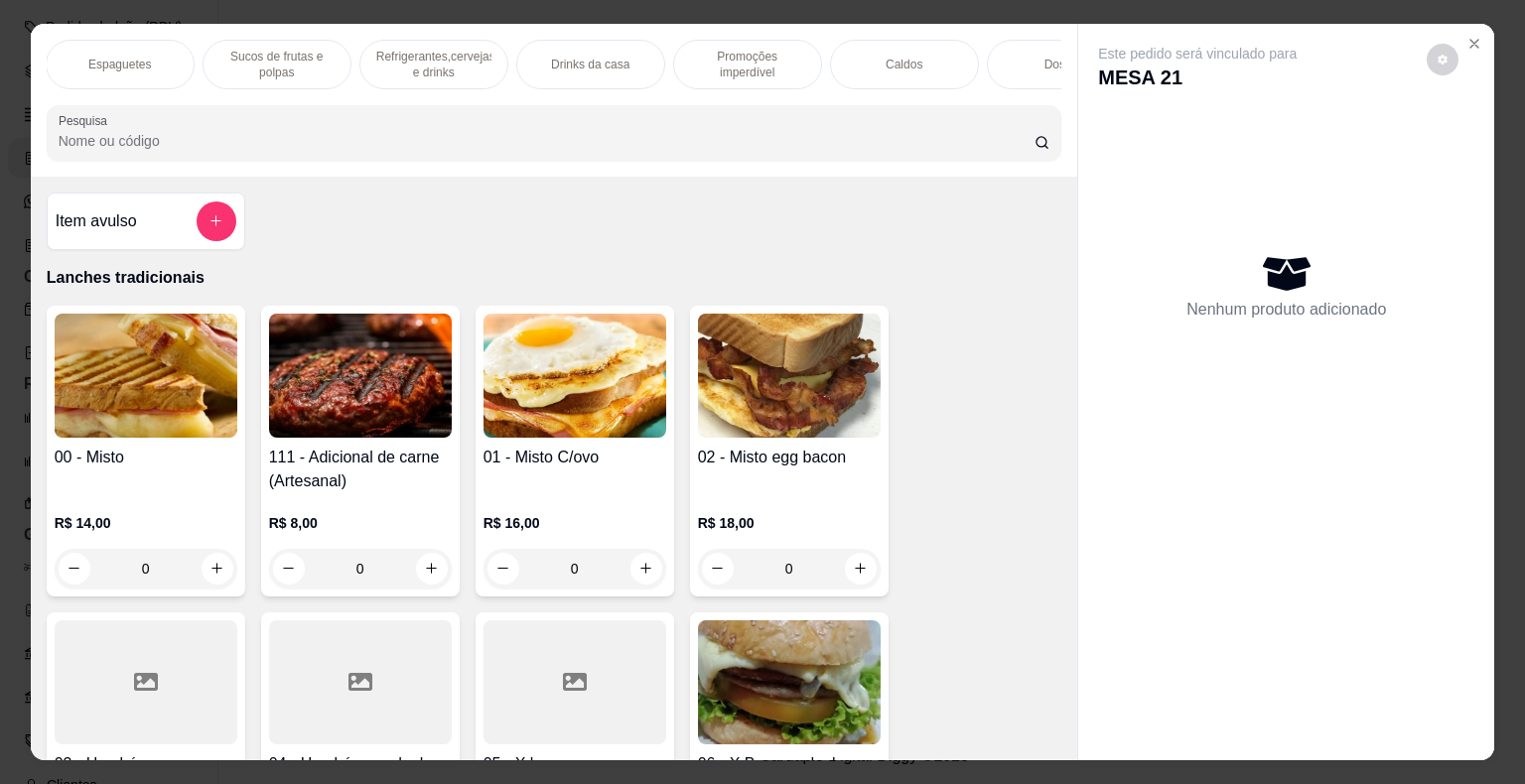 click on "Promoções imperdível" at bounding box center (748, 65) 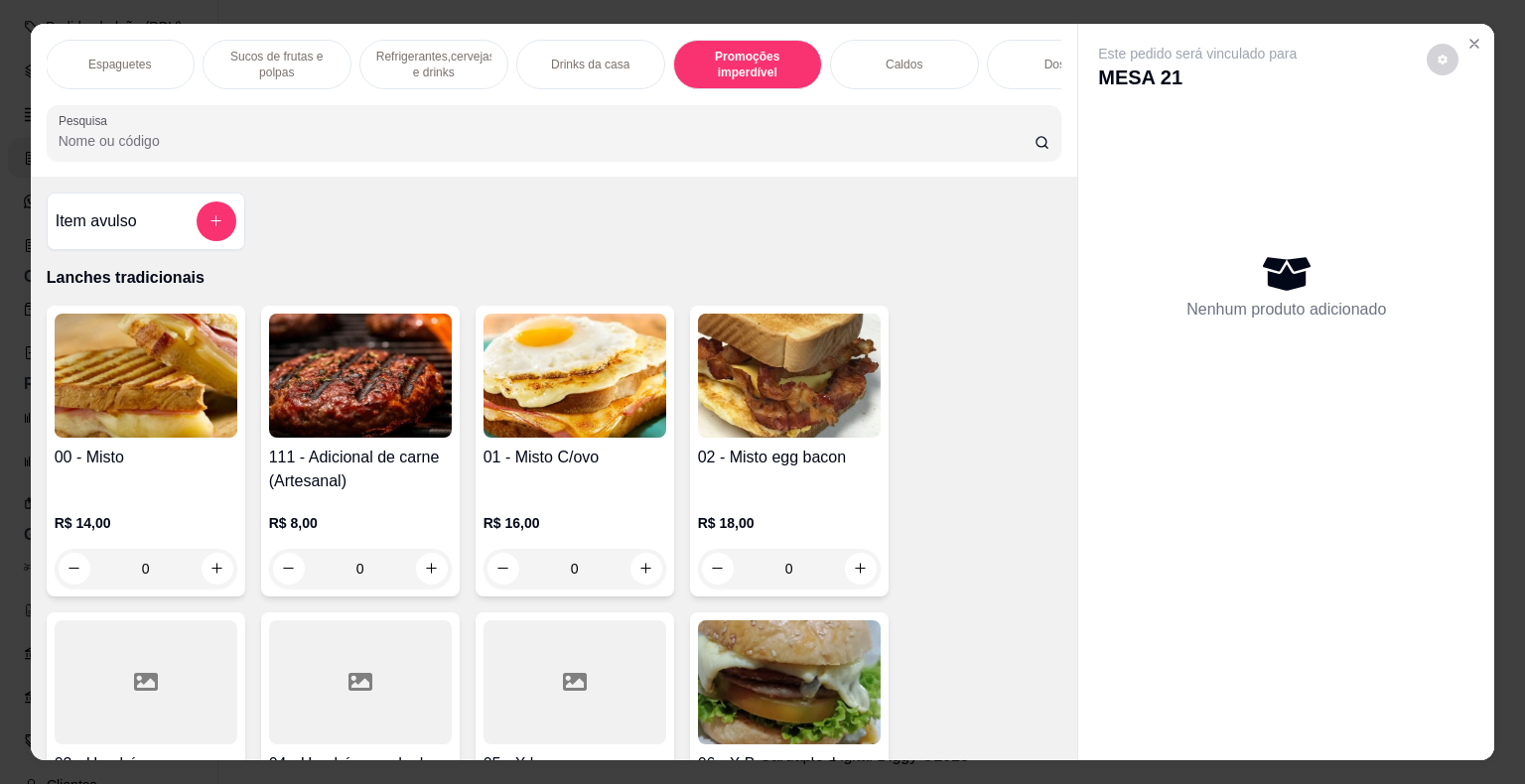 scroll, scrollTop: 14118, scrollLeft: 0, axis: vertical 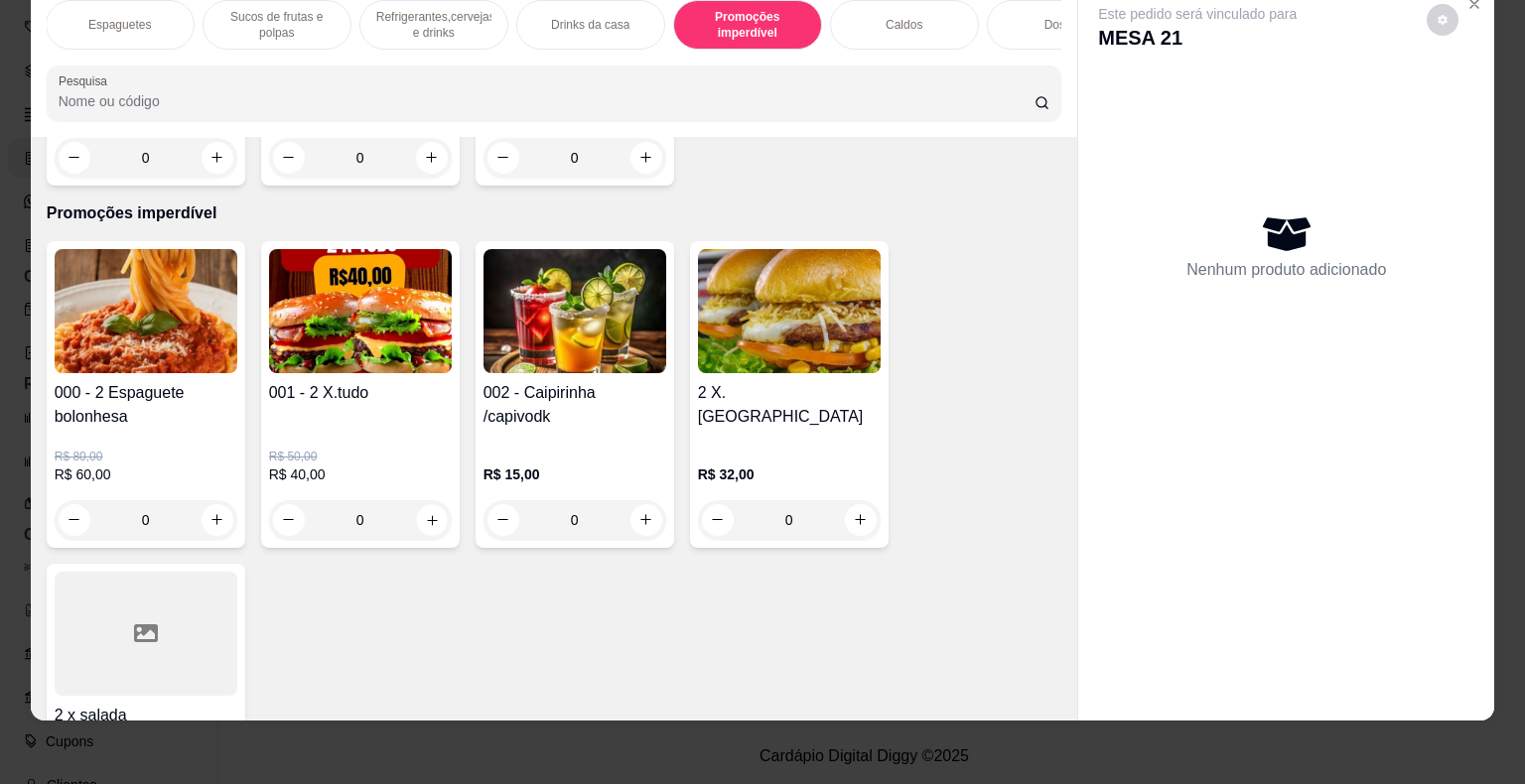 click 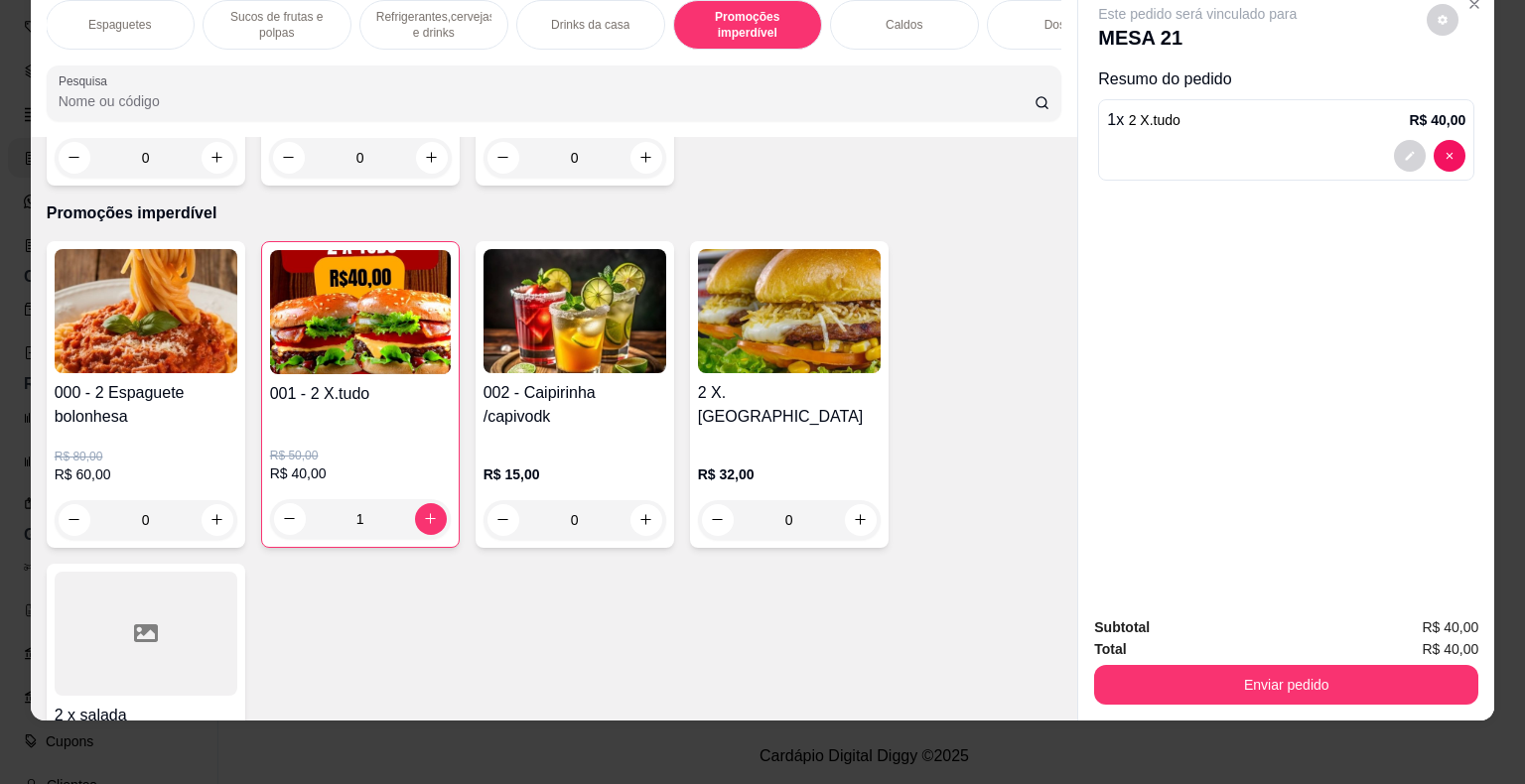 scroll, scrollTop: 0, scrollLeft: 1724, axis: horizontal 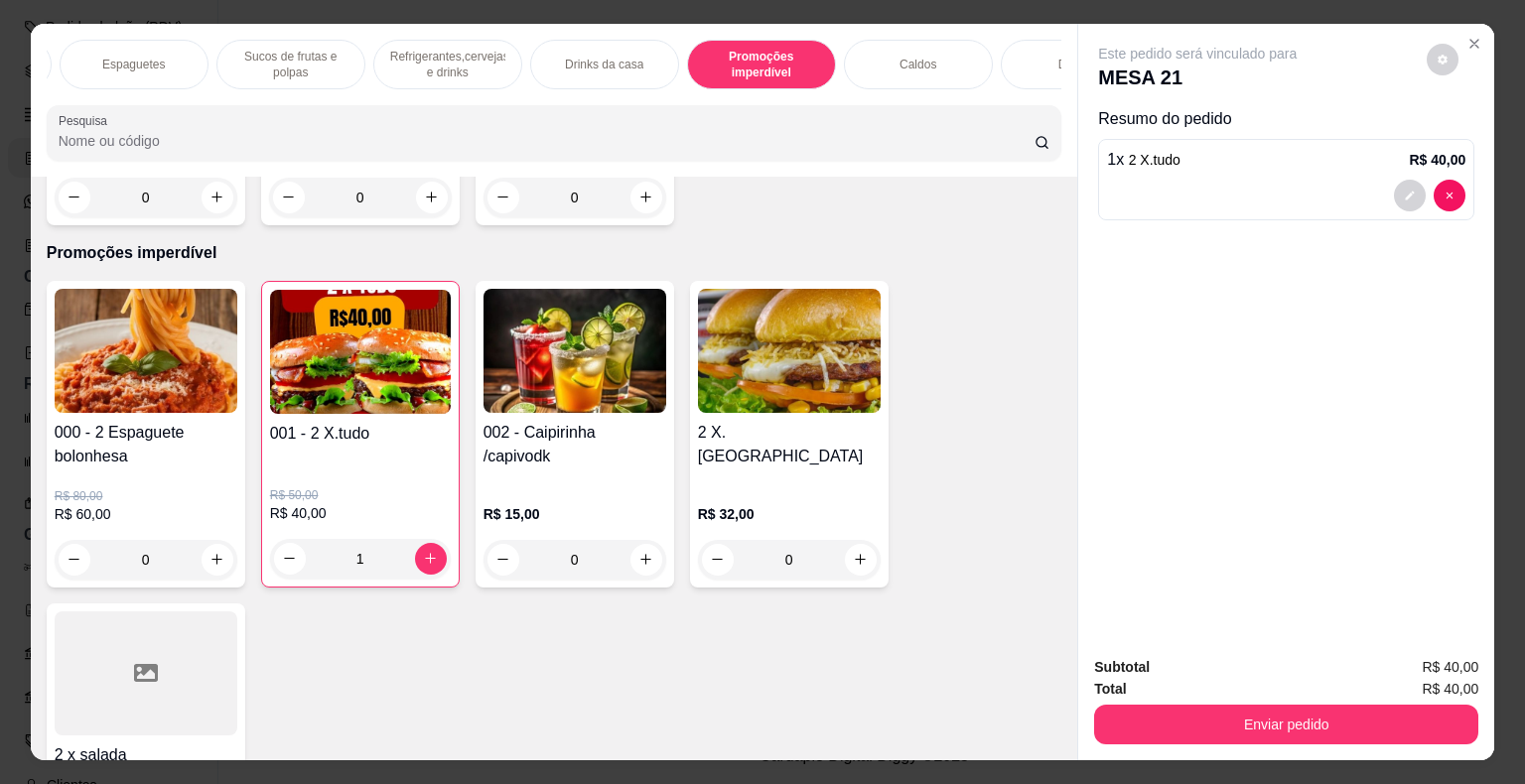 click on "Refrigerantes,cervejas e drinks" at bounding box center (448, 65) 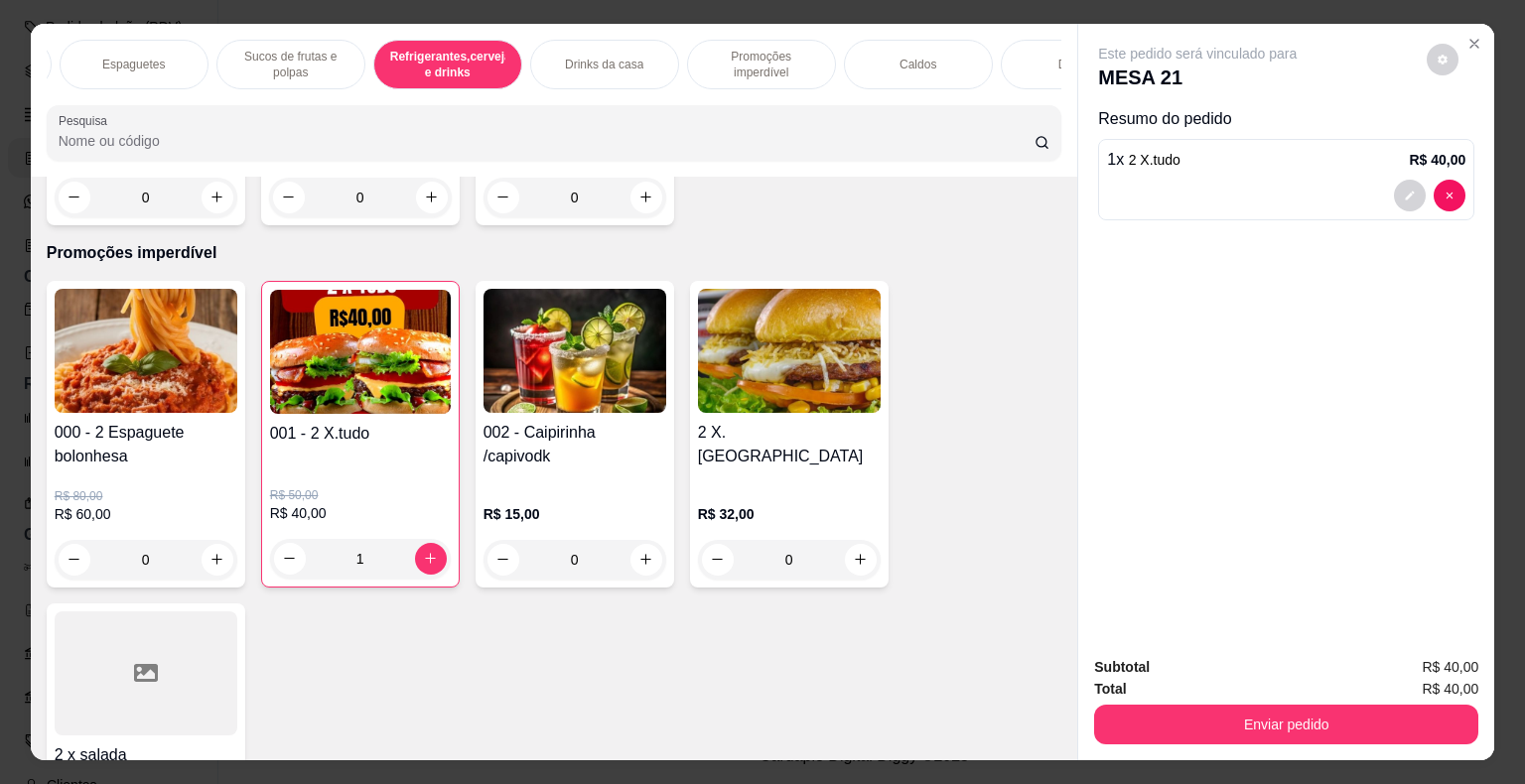 scroll, scrollTop: 11933, scrollLeft: 0, axis: vertical 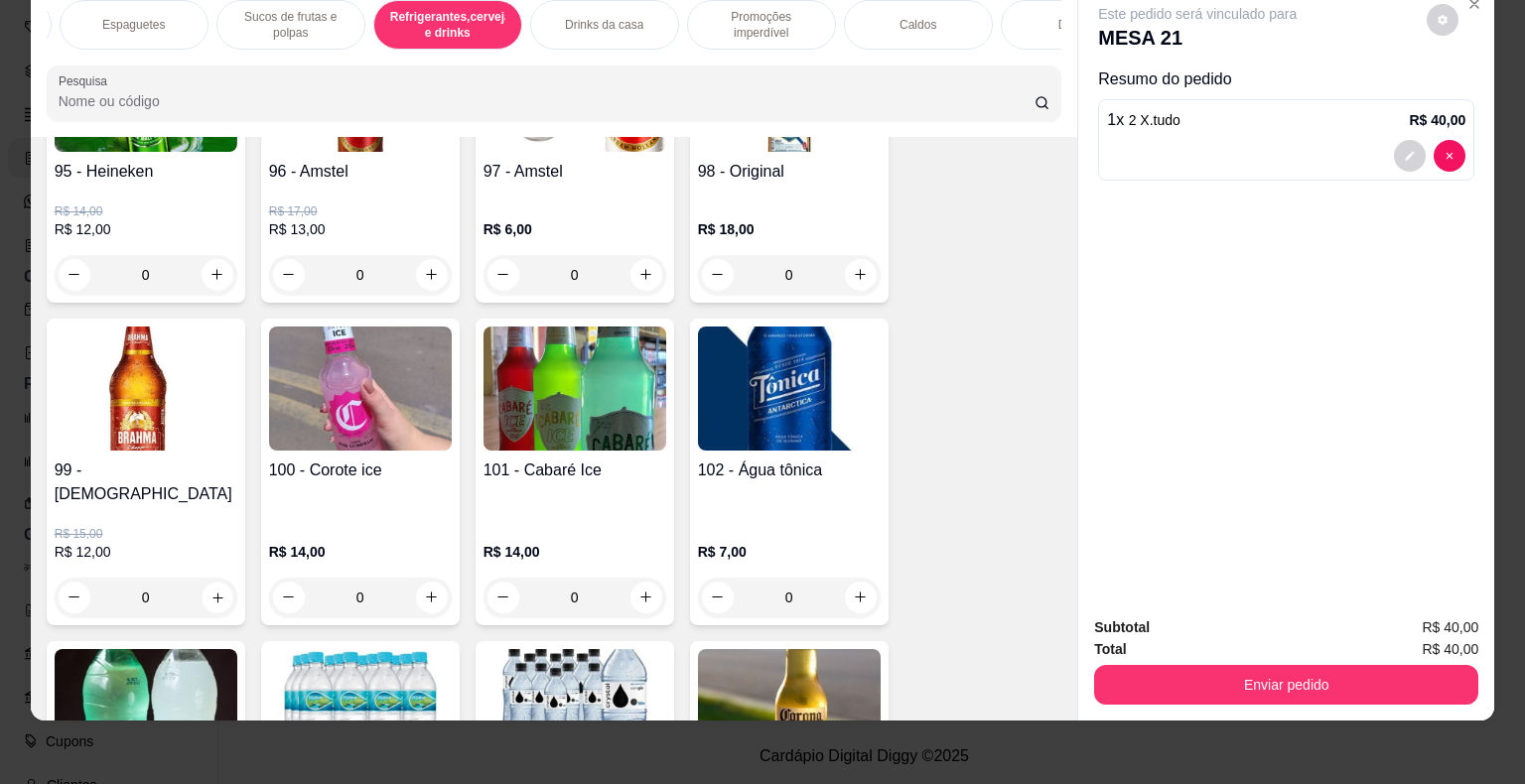 click 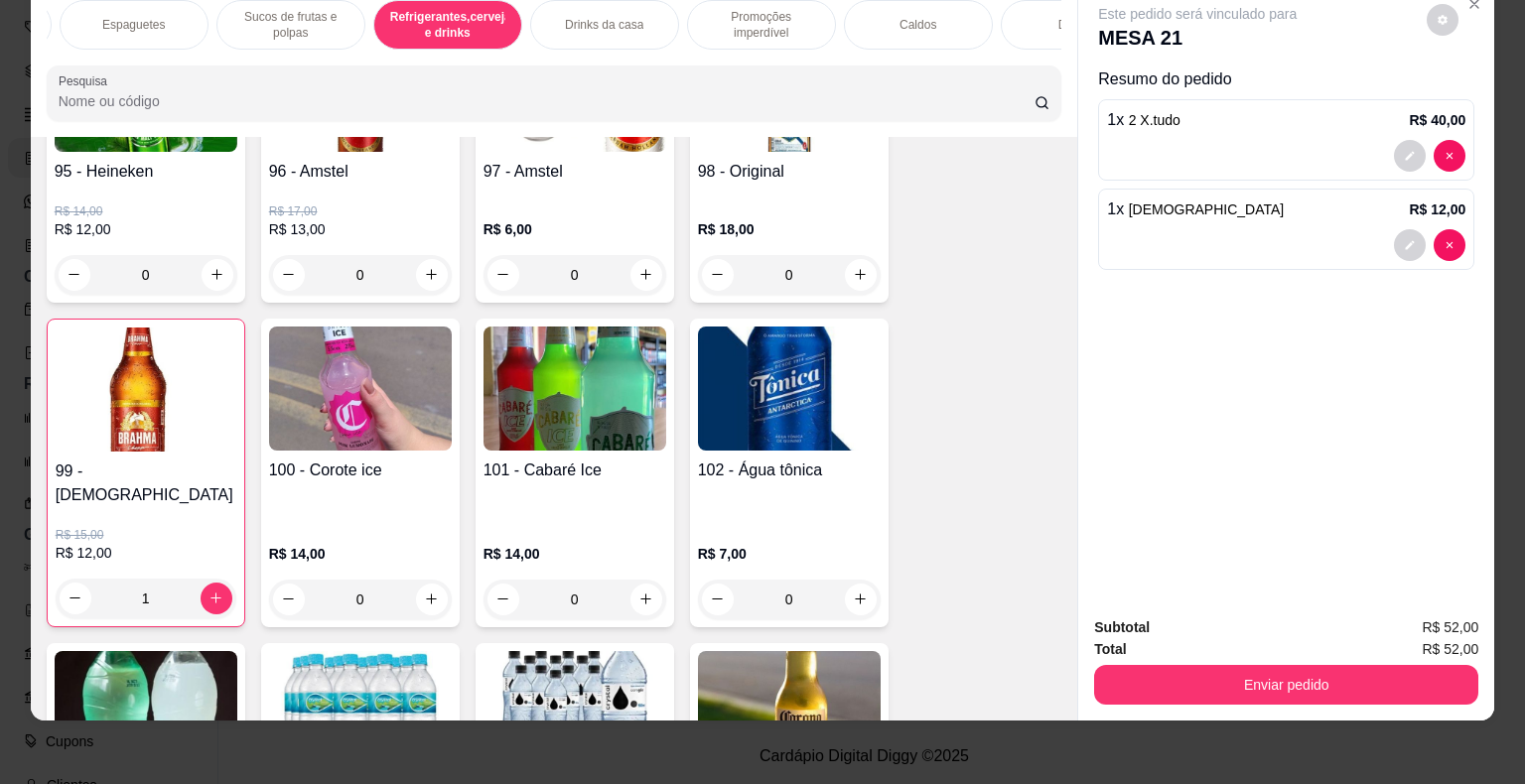 click at bounding box center (216, 598) 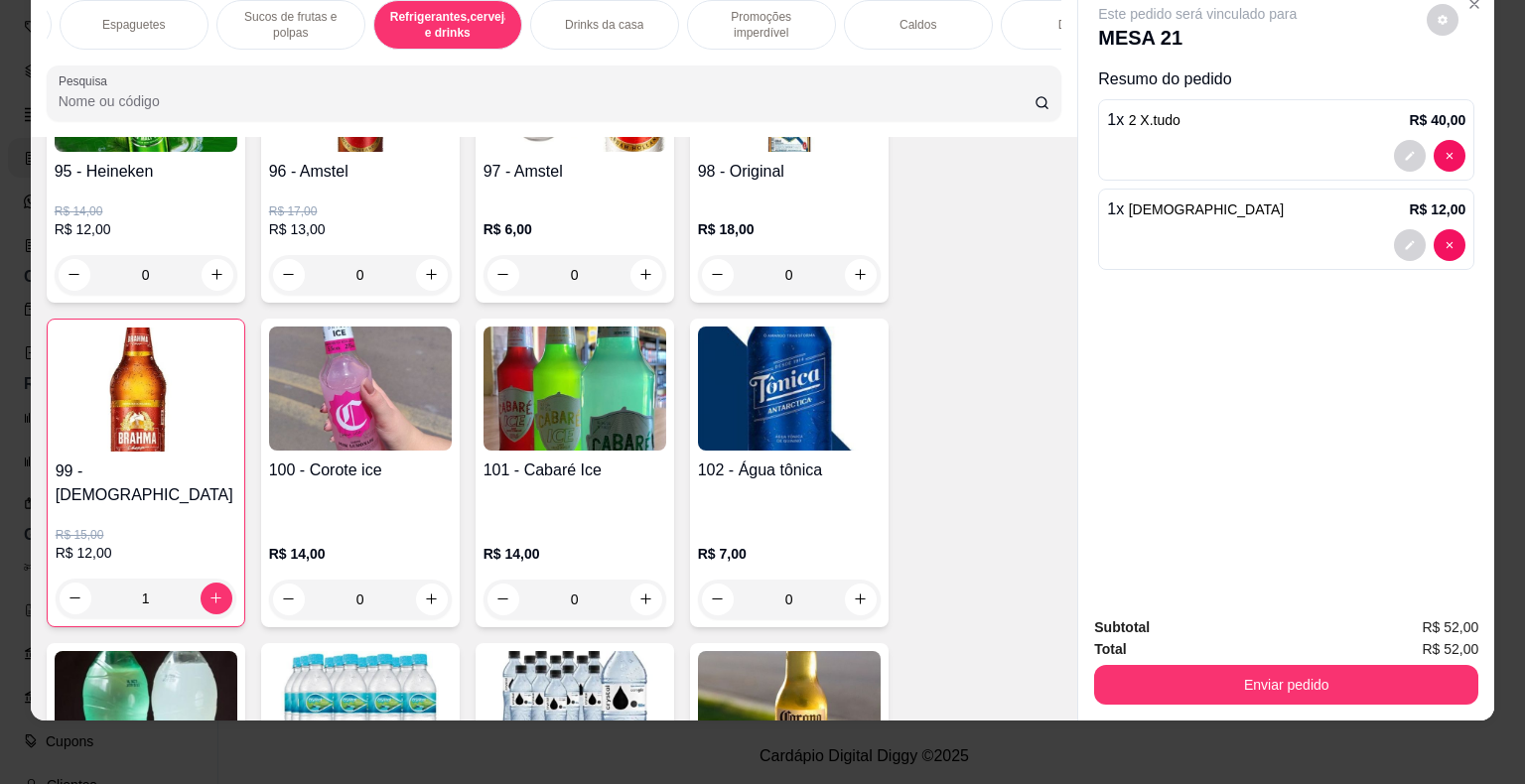 type on "2" 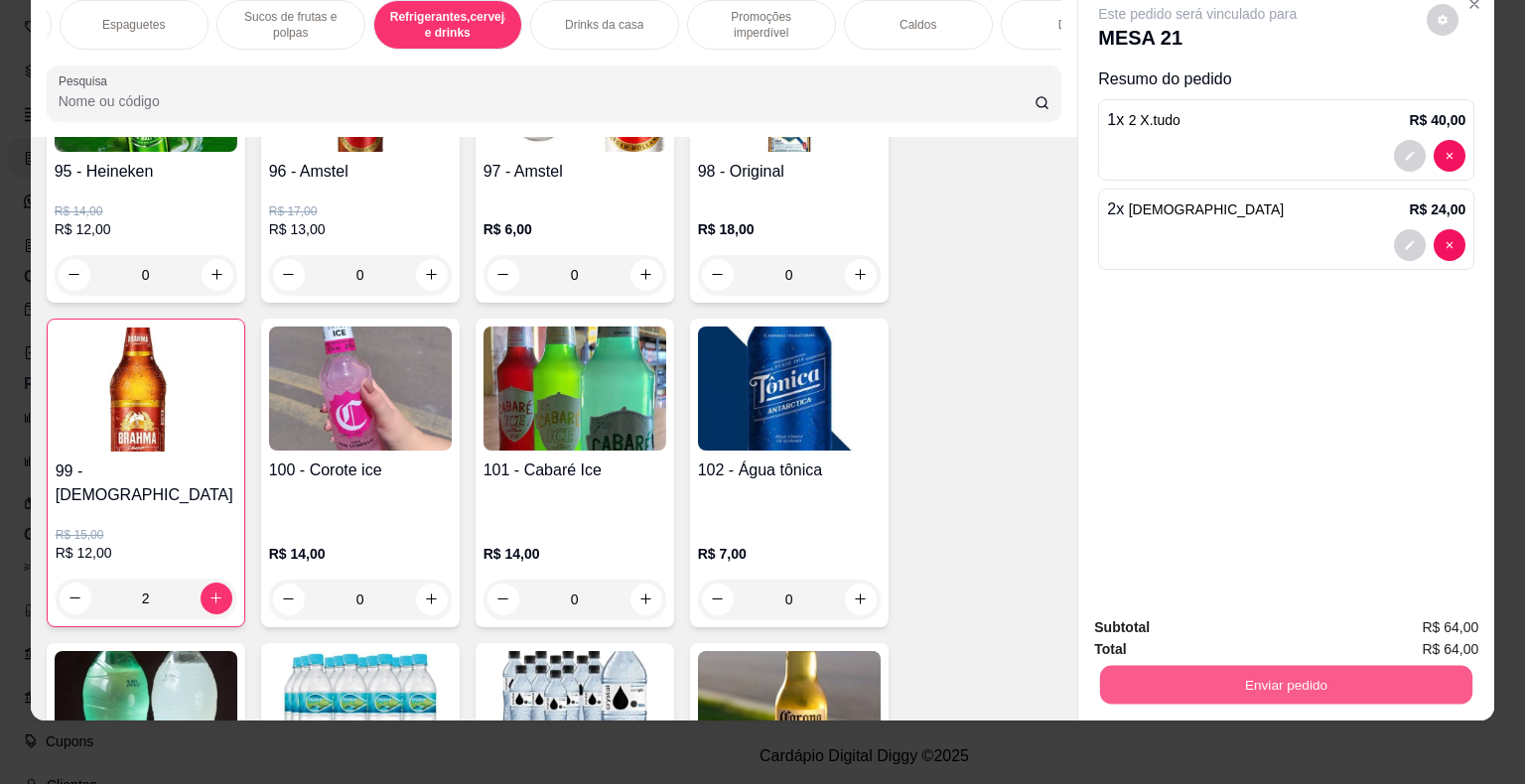 click on "Enviar pedido" at bounding box center [1286, 685] 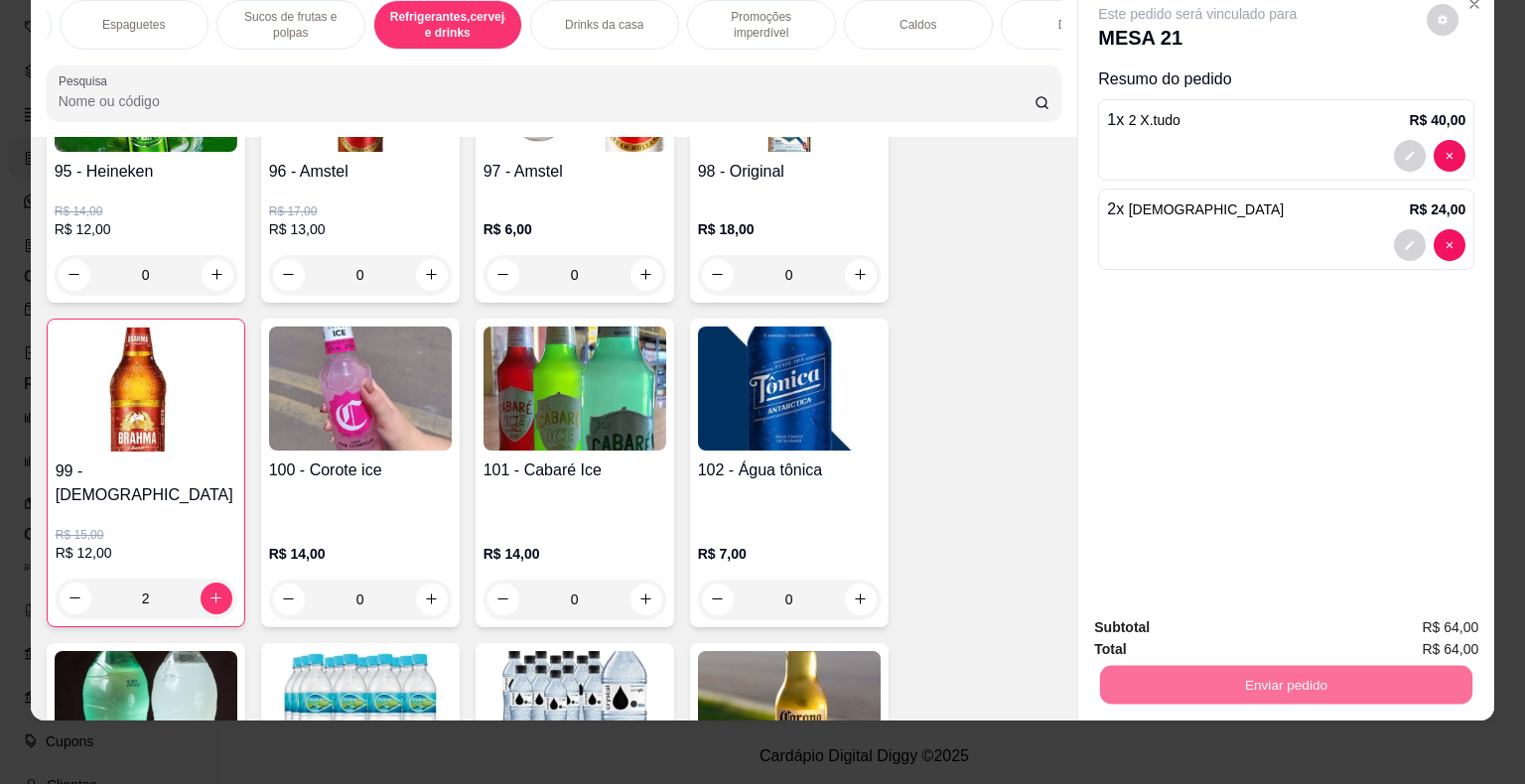 click on "Não registrar e enviar pedido" at bounding box center [1220, 620] 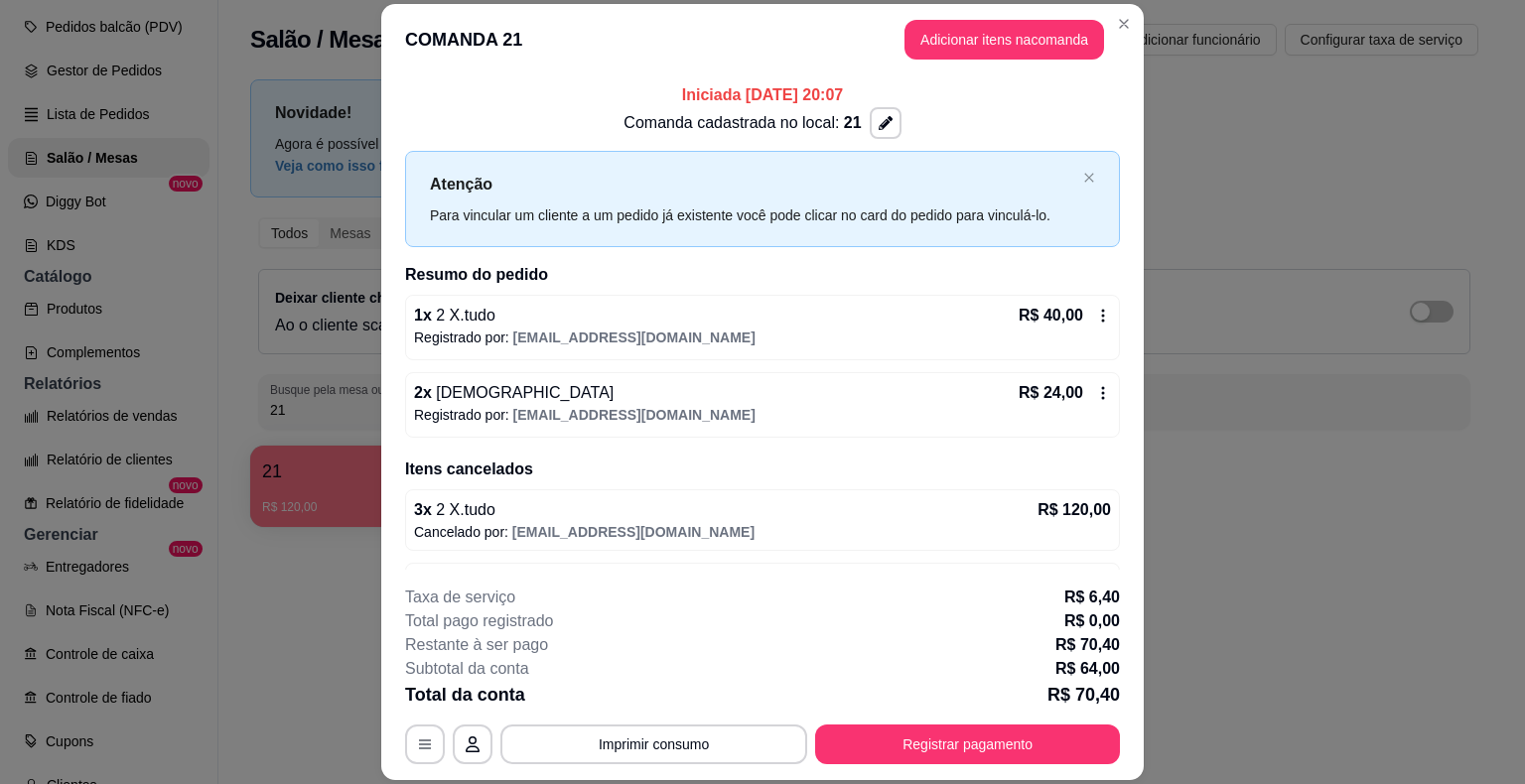 click on "Adicionar funcionário" at bounding box center [1195, 40] 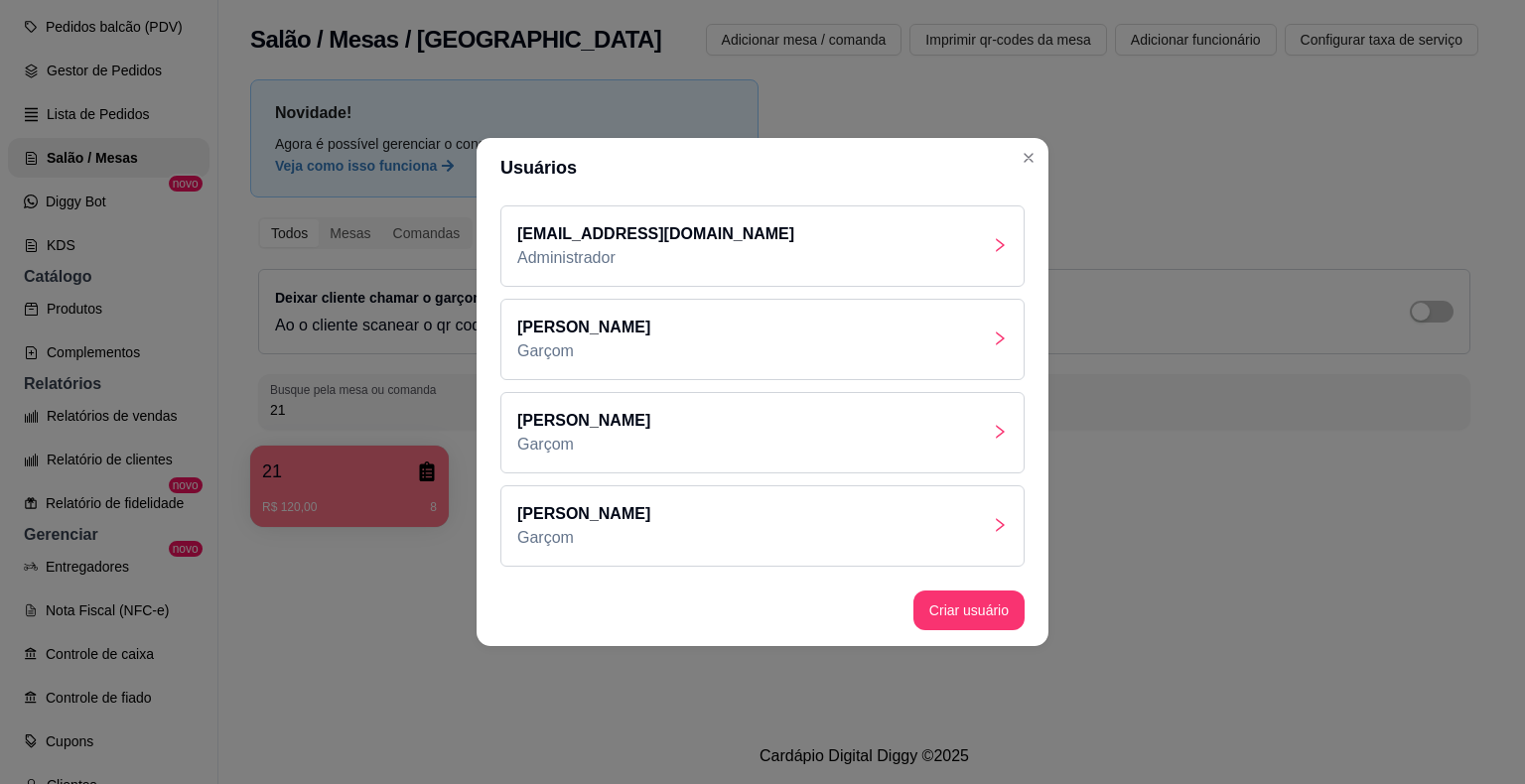click on "Novidade! Agora é possível gerenciar o consumo da mesa por clientes.   Veja como isso funciona Todos Mesas Comandas Deixar cliente chamar o garçom na mesa Ao o cliente scanear o qr code, ele terá a opção de chamar o garçom naquela mesa. Busque pela mesa ou comanda
21 21 R$ 120,00 8" at bounding box center (864, 309) 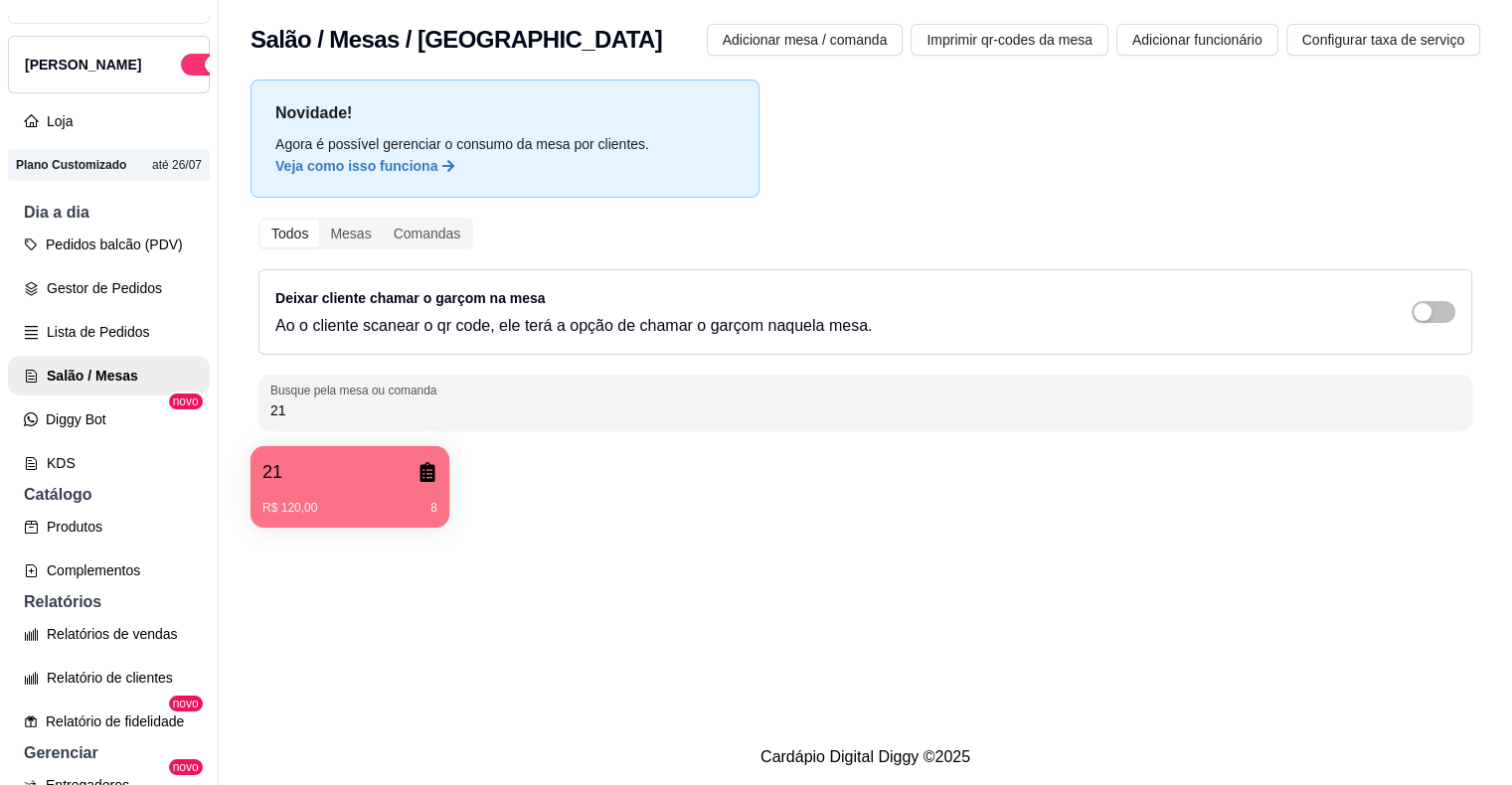 scroll, scrollTop: 0, scrollLeft: 0, axis: both 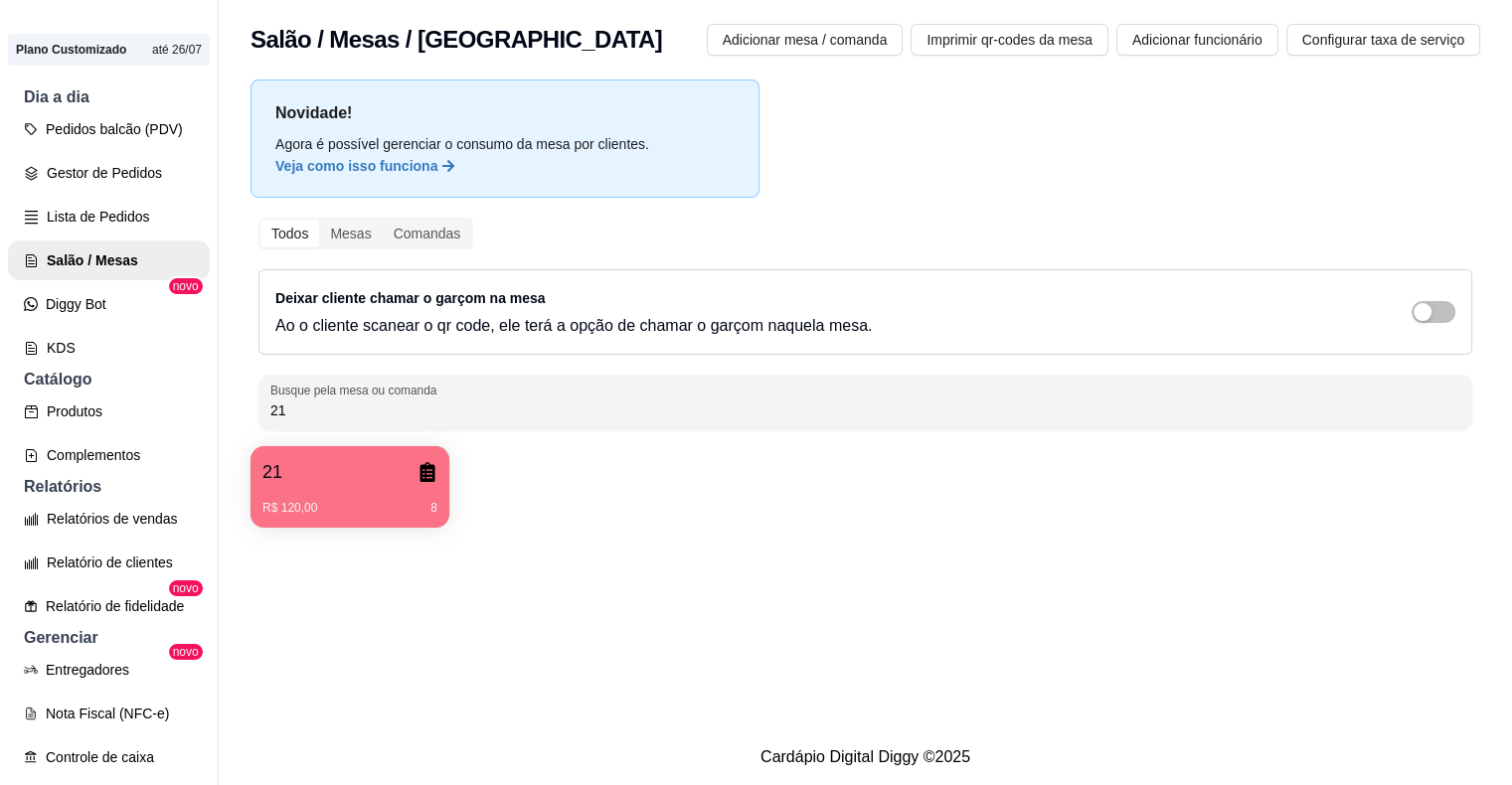 click on "Salão / Mesas" at bounding box center [108, 260] 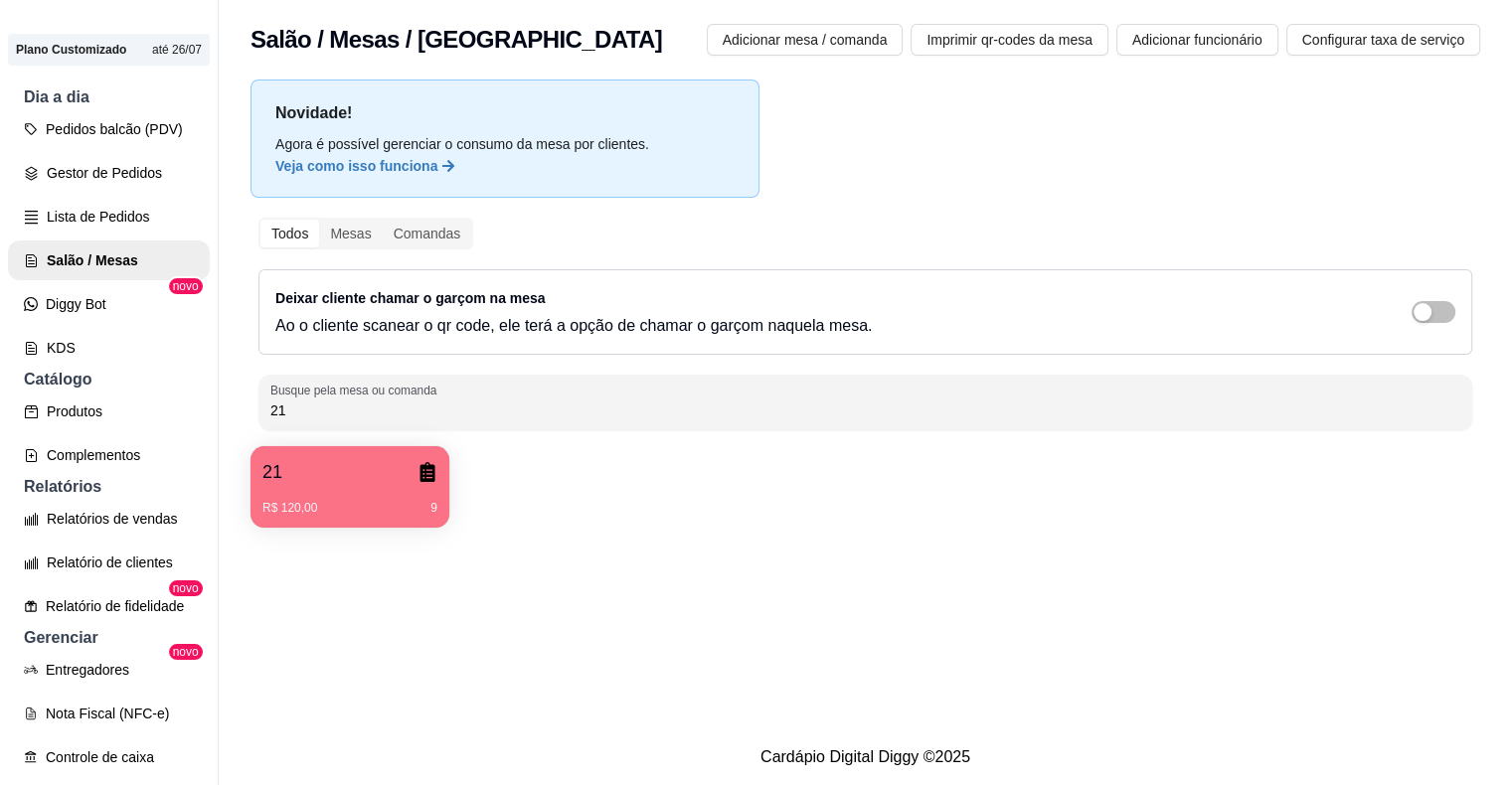 click on "21" at bounding box center (865, 402) 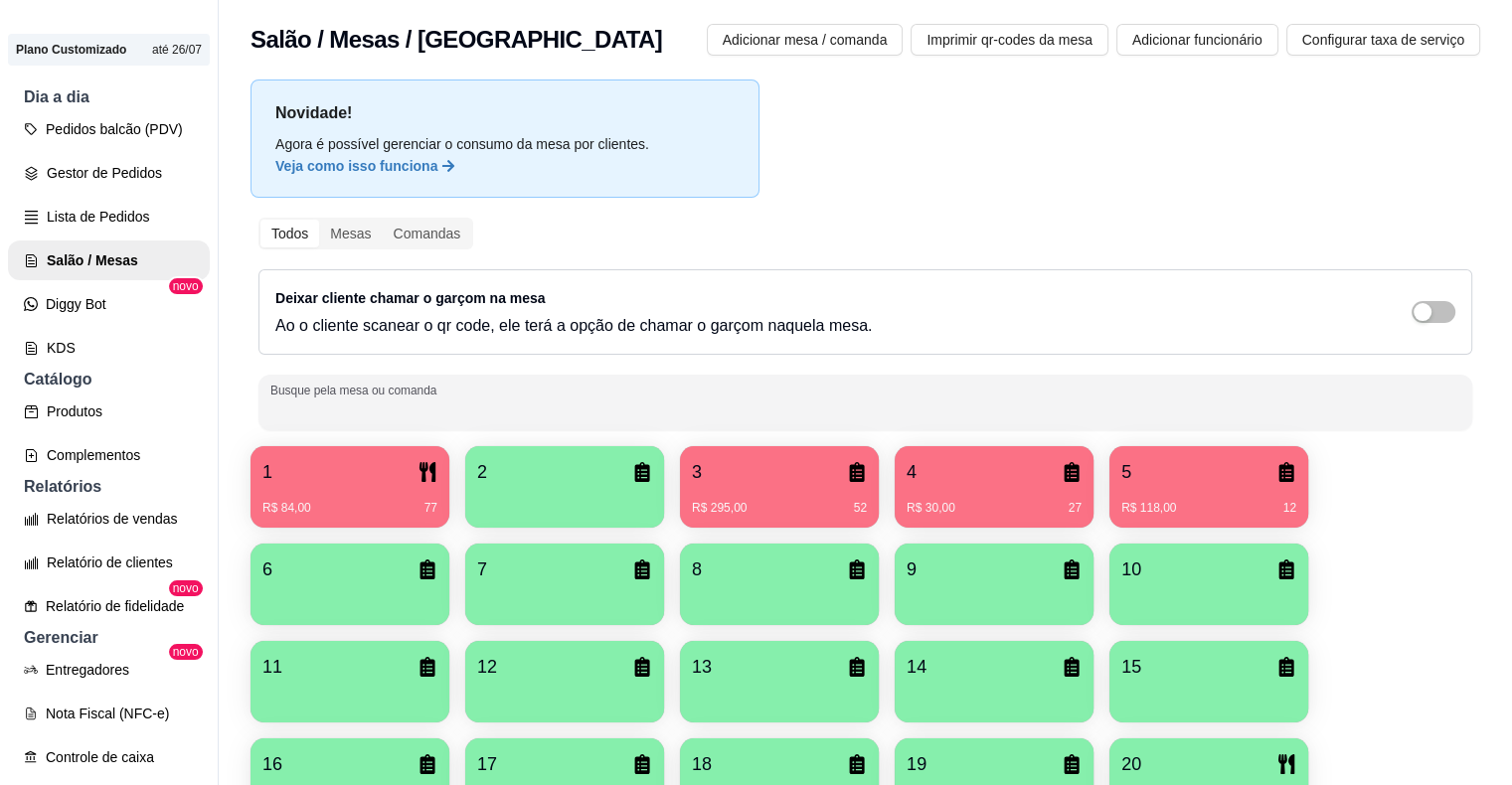 type 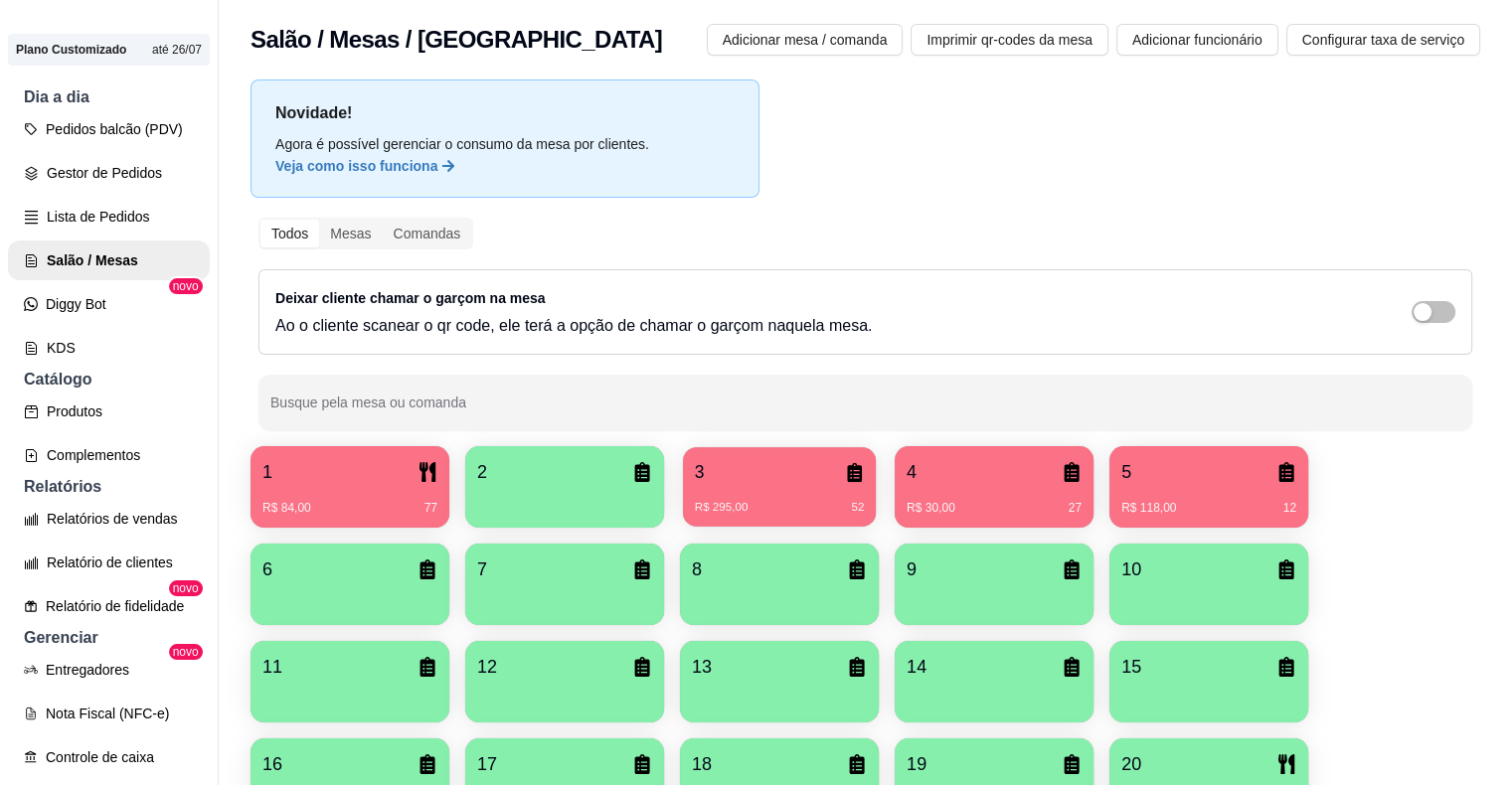 click on "3" at bounding box center [779, 472] 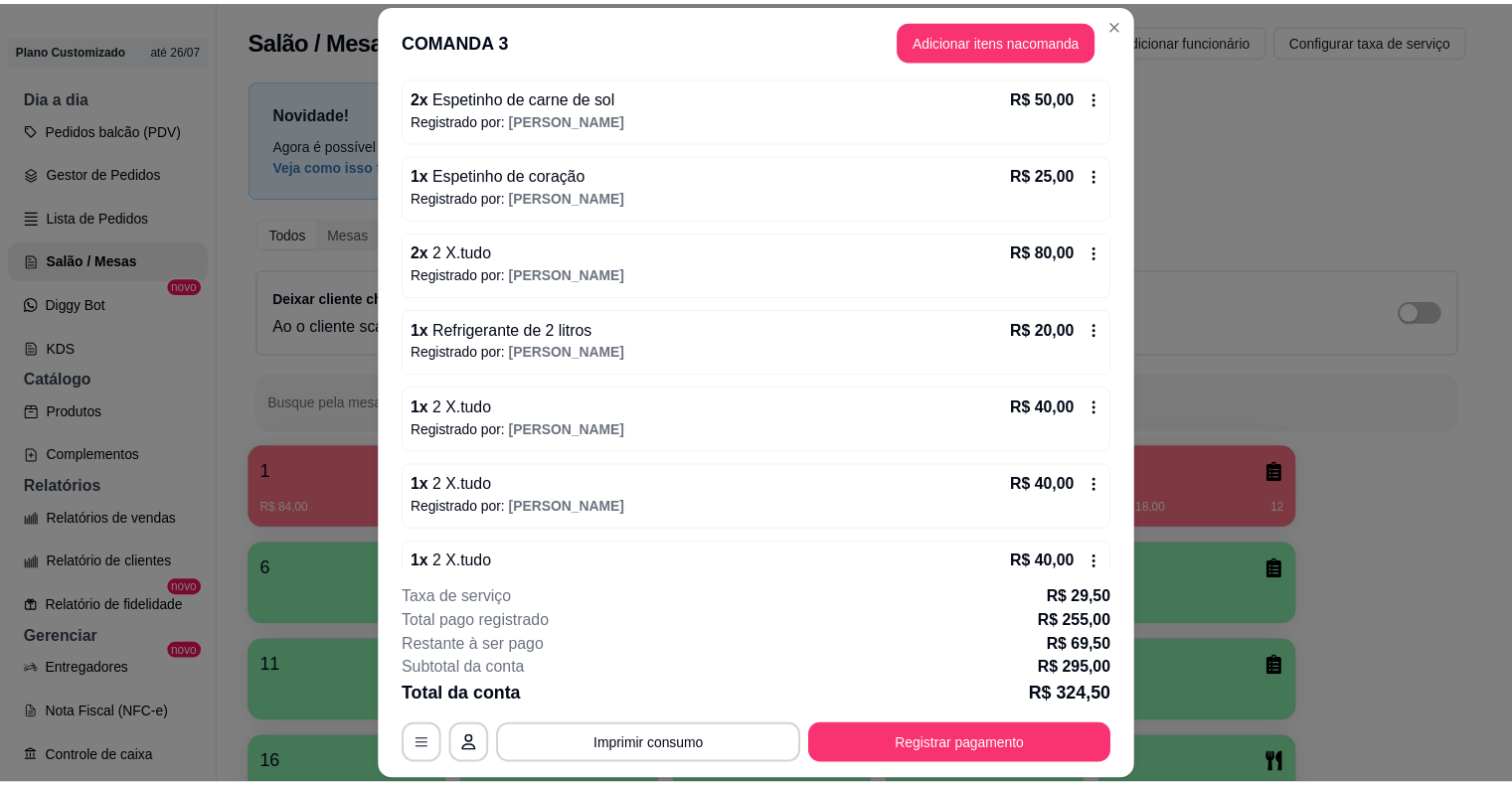 scroll, scrollTop: 428, scrollLeft: 0, axis: vertical 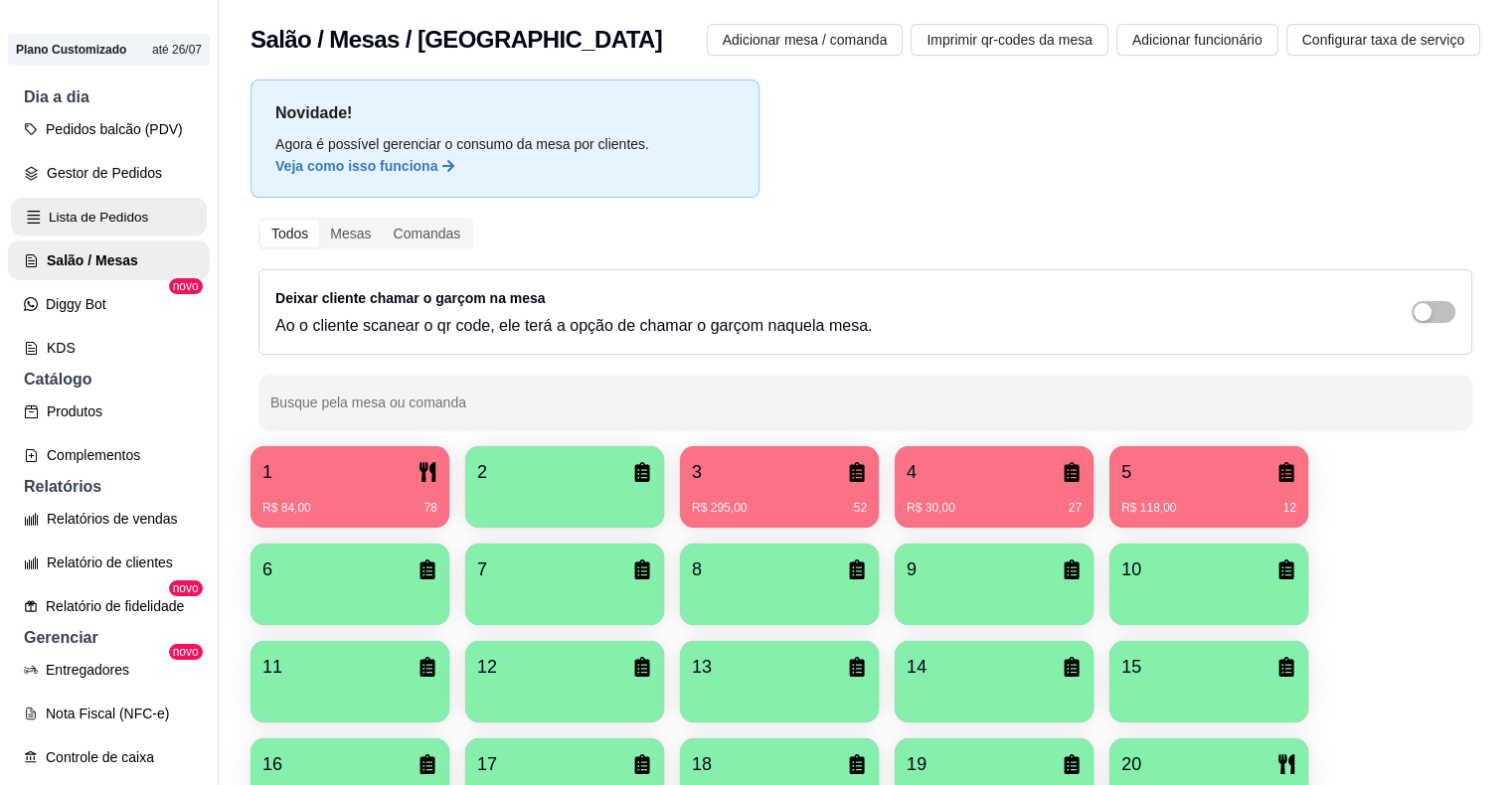 click on "Lista de Pedidos" at bounding box center (108, 217) 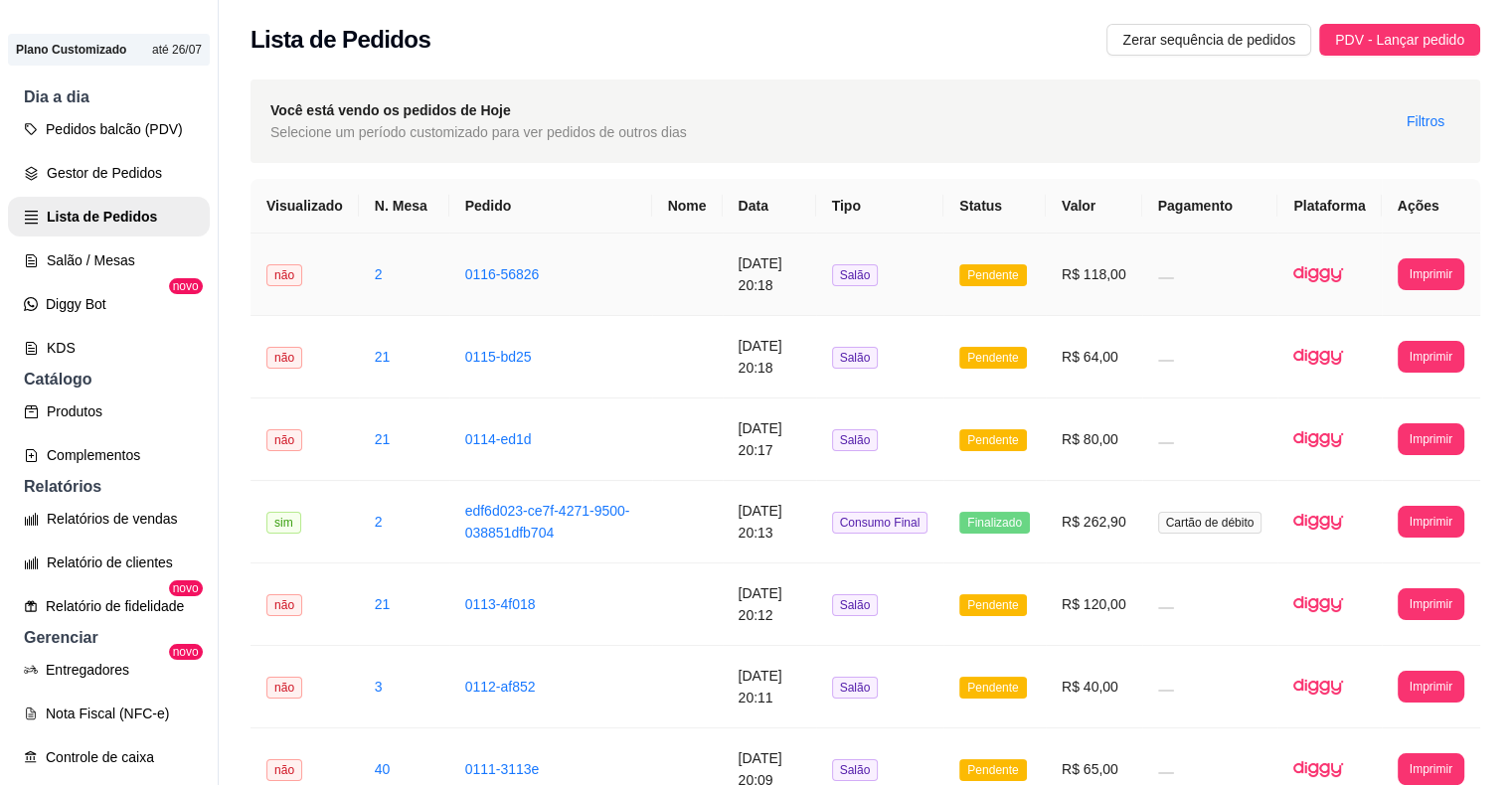 click at bounding box center [1210, 274] 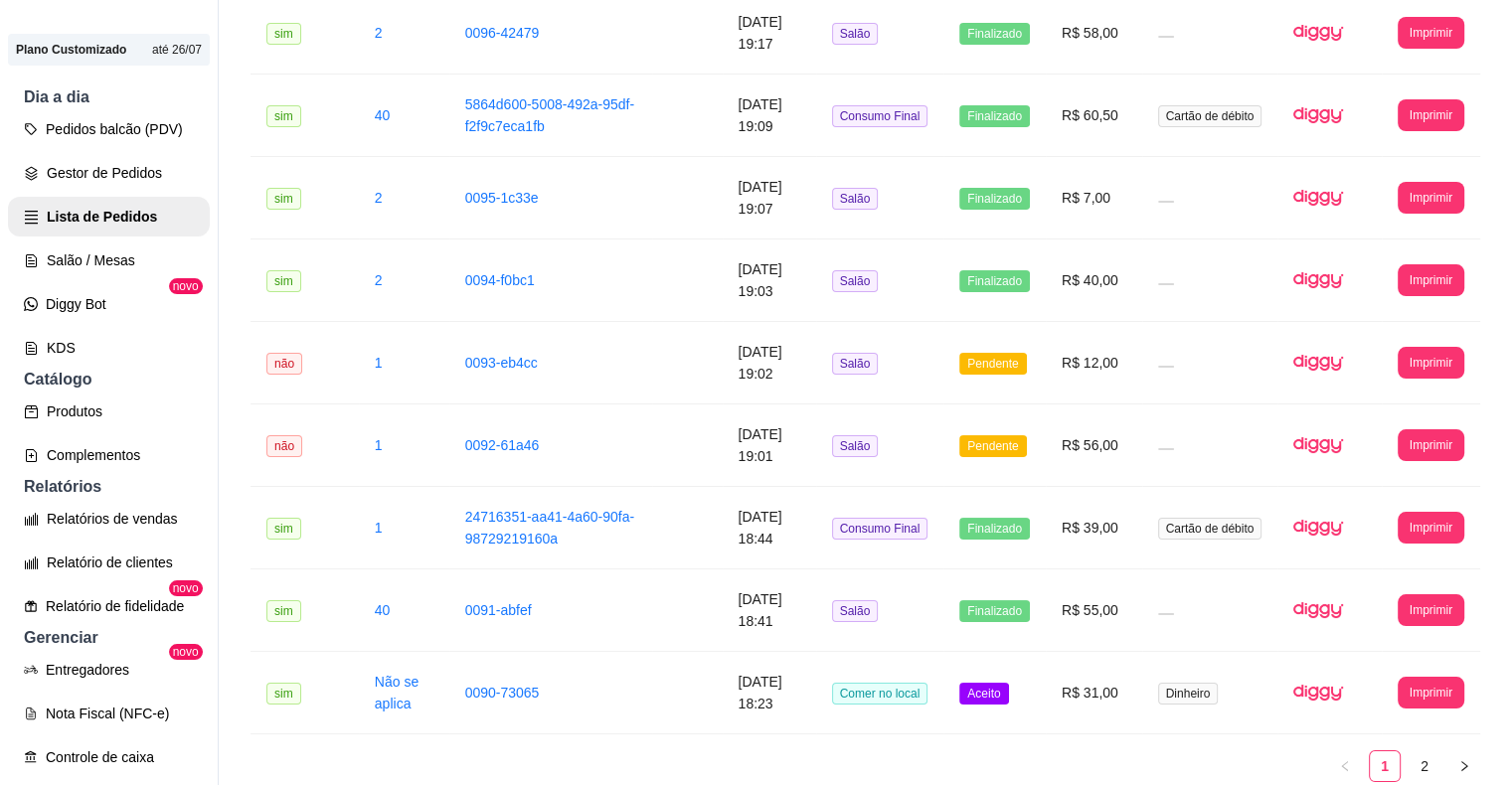 scroll, scrollTop: 2075, scrollLeft: 0, axis: vertical 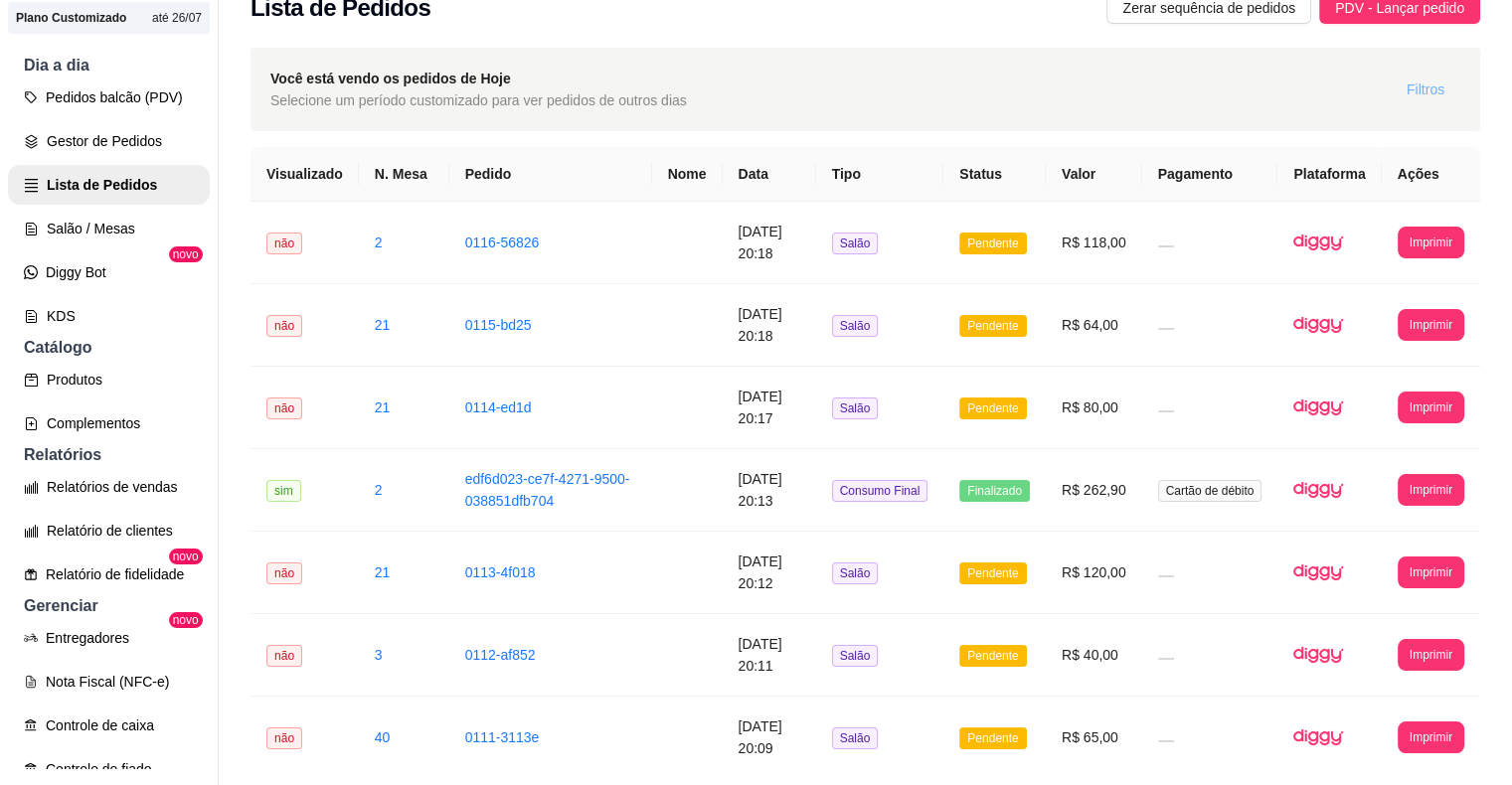 click on "Filtros" at bounding box center [1426, 89] 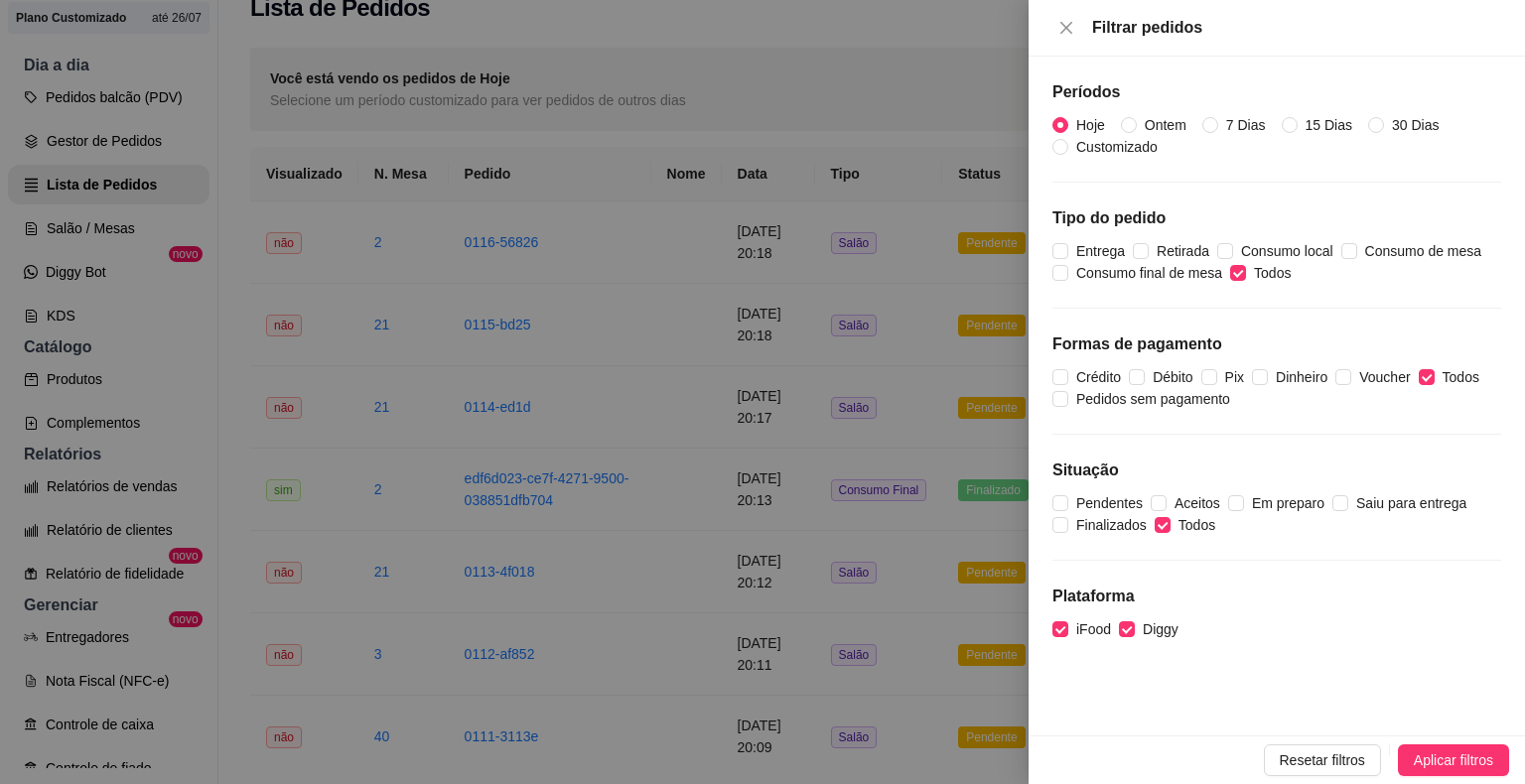 click at bounding box center (762, 392) 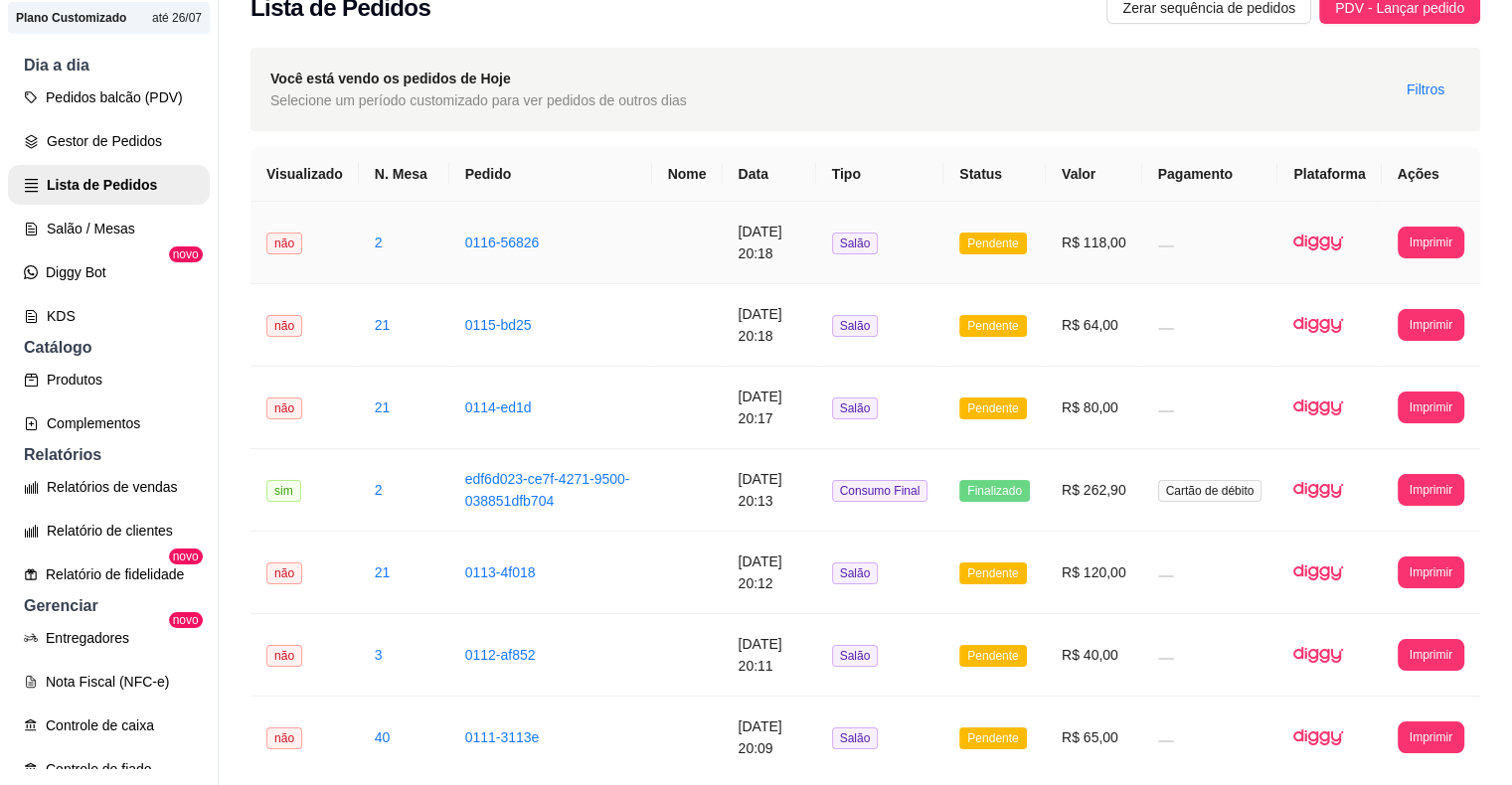 scroll, scrollTop: 0, scrollLeft: 0, axis: both 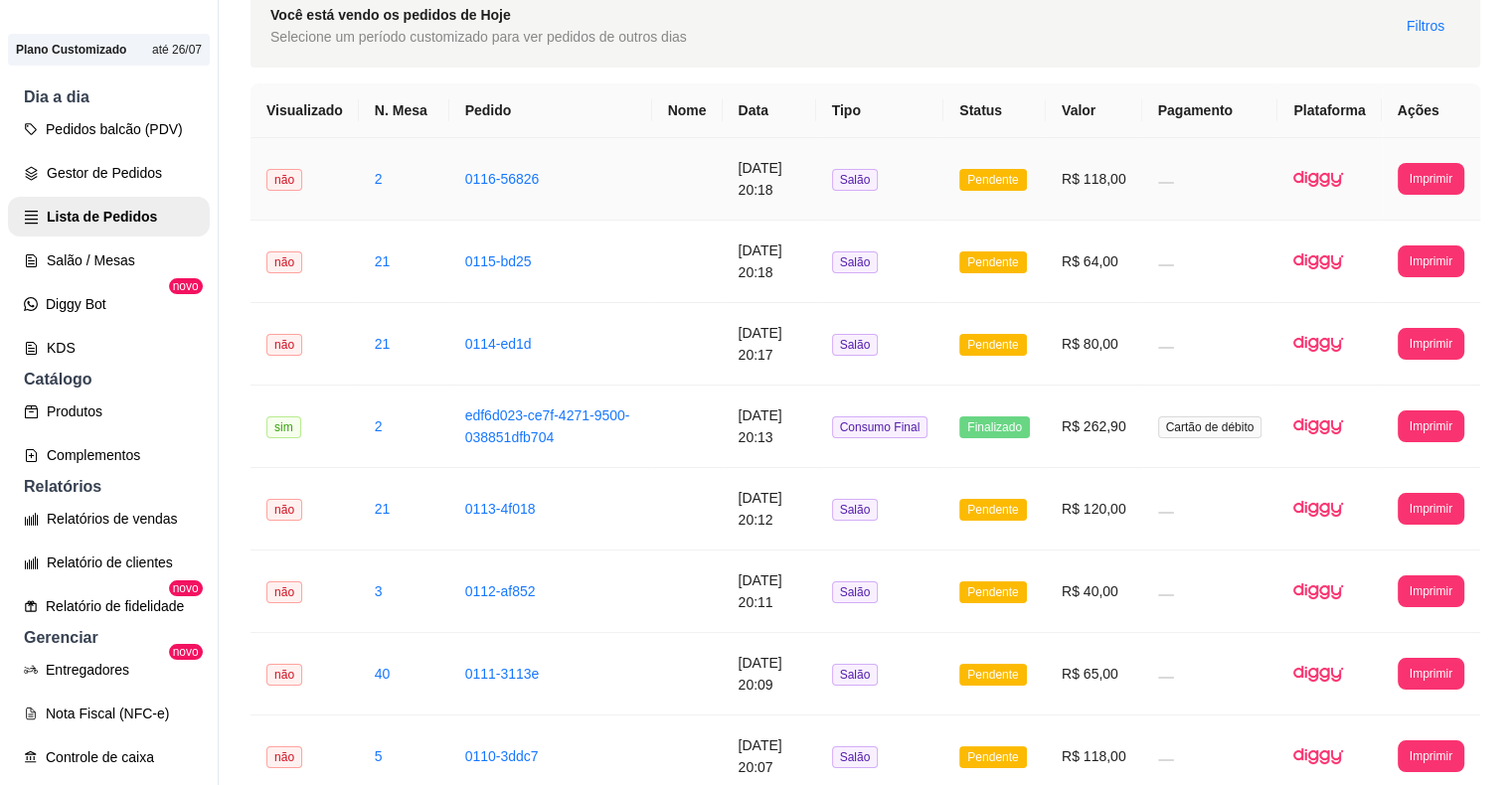 click on "R$ 262,90" at bounding box center [1093, 426] 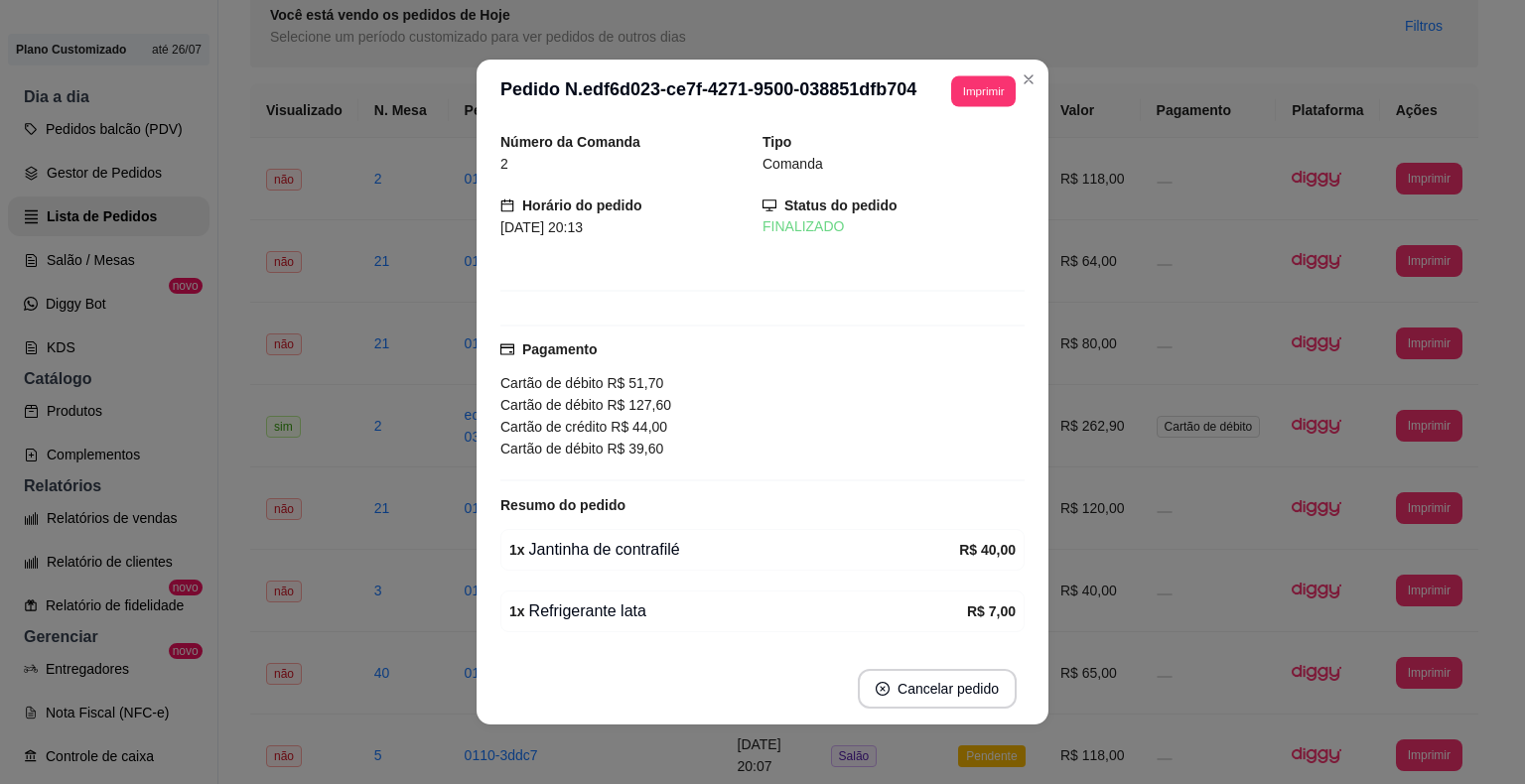 click on "Imprimir" at bounding box center [983, 90] 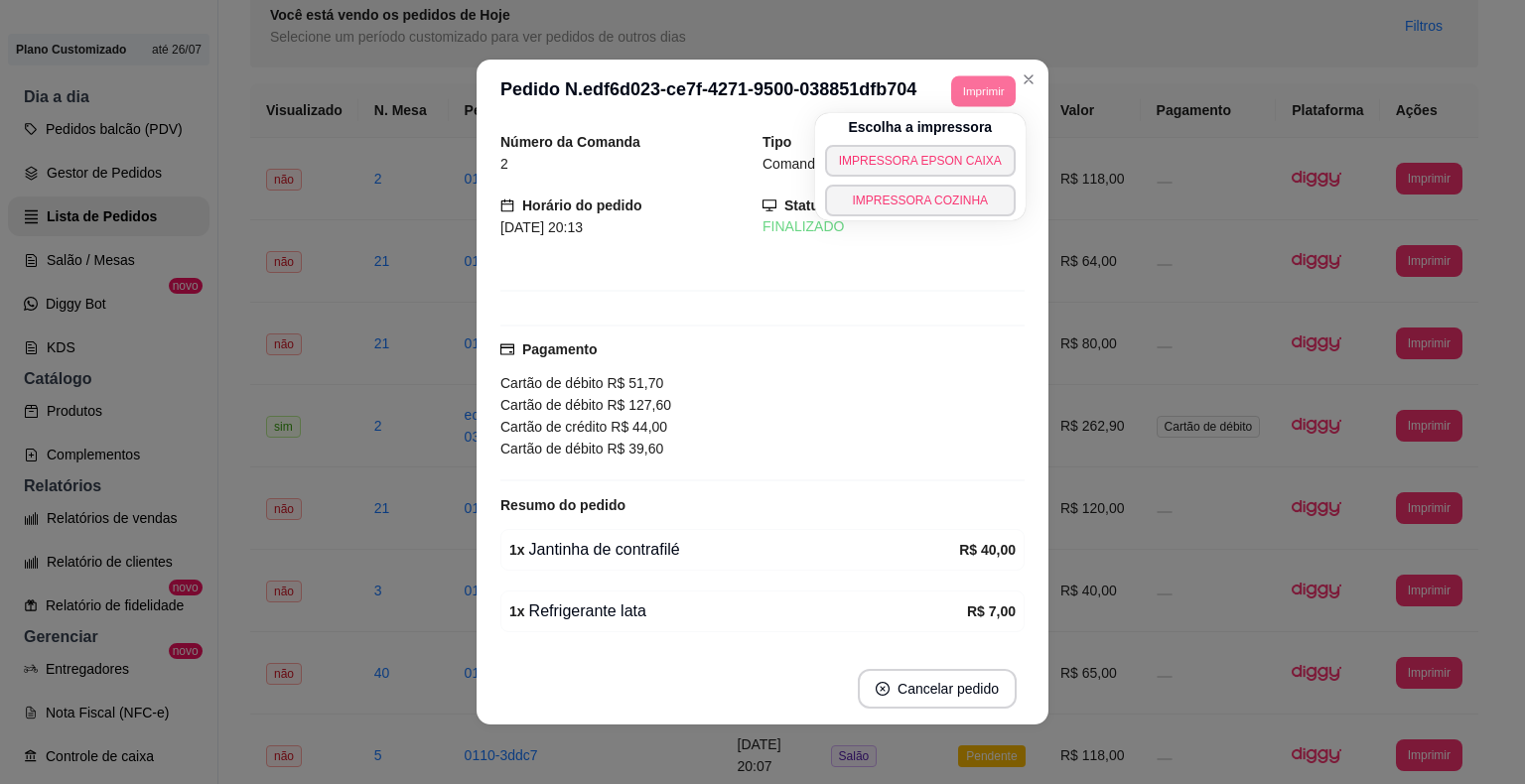 click on "IMPRESSORA EPSON CAIXA" at bounding box center [920, 161] 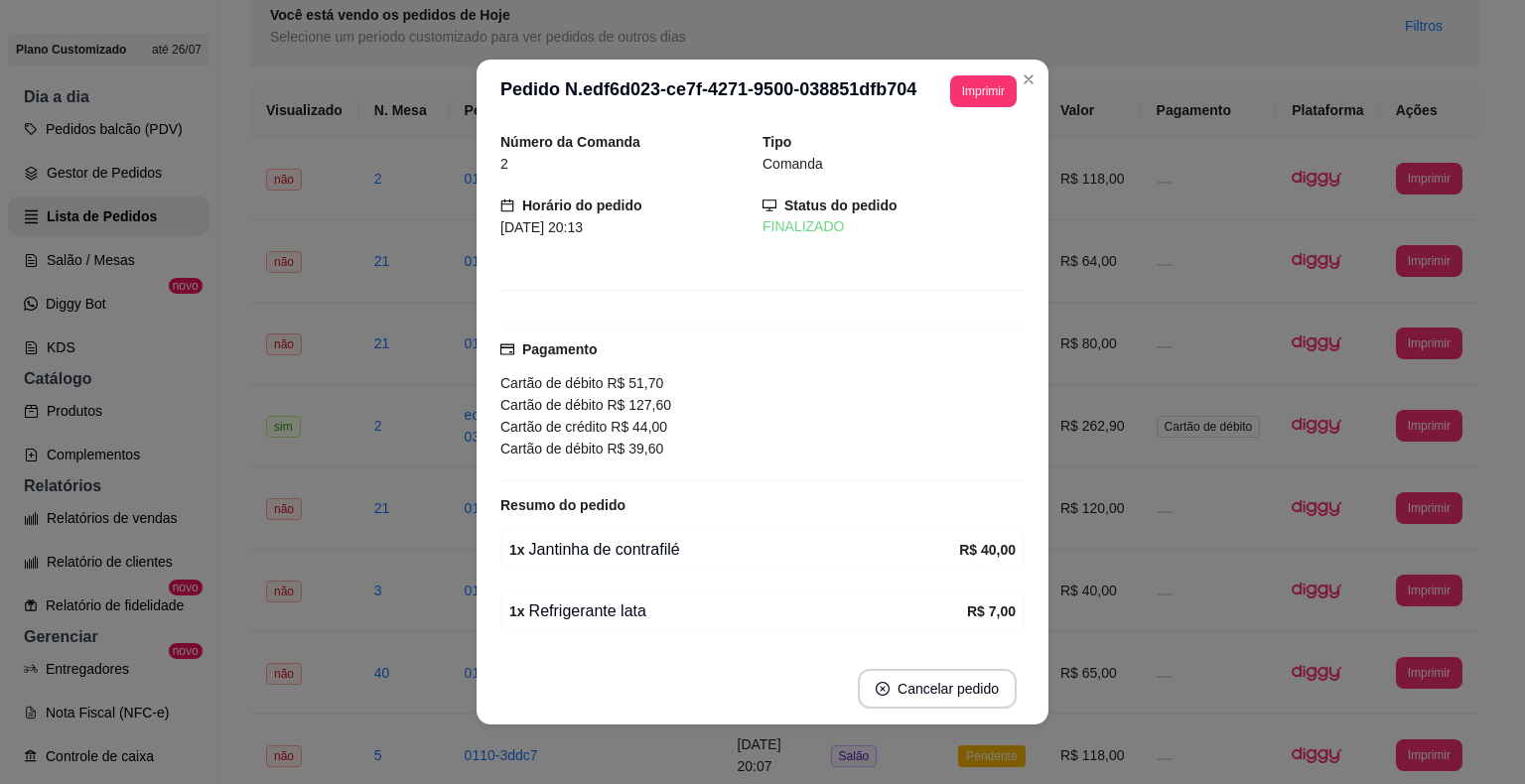 click on "Status" at bounding box center (993, 110) 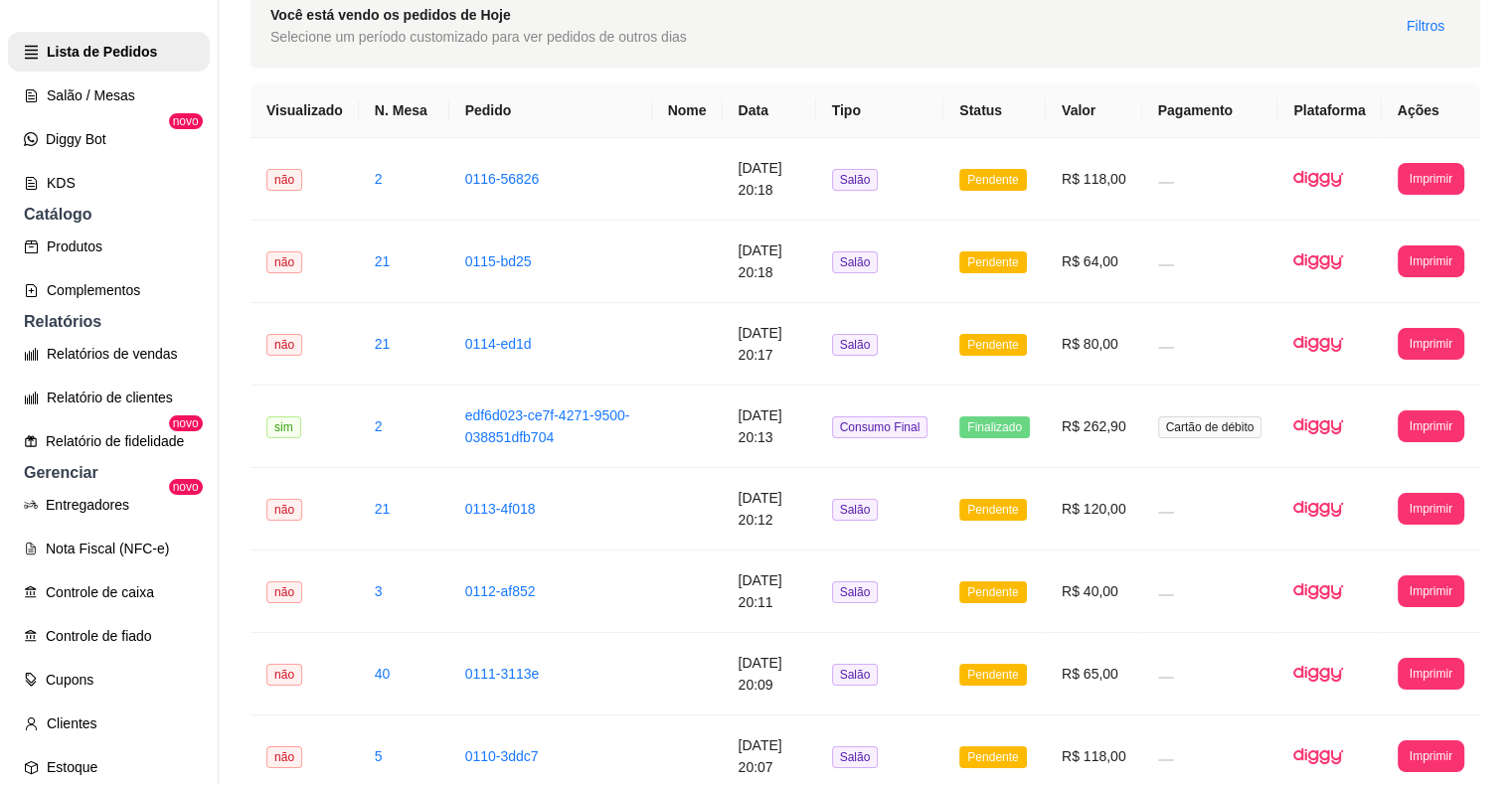 scroll, scrollTop: 259, scrollLeft: 0, axis: vertical 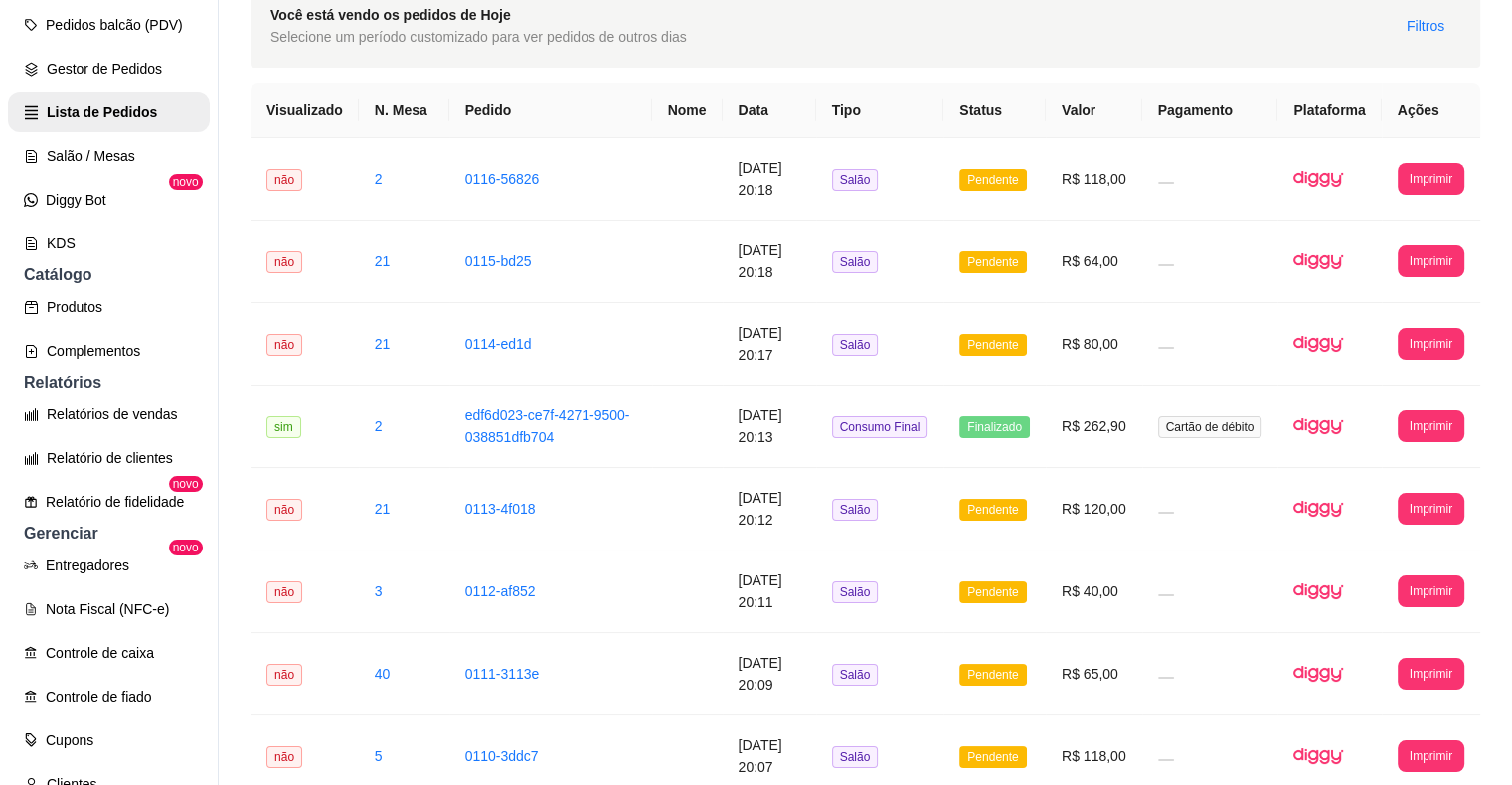 click on "Salão / Mesas" at bounding box center [108, 156] 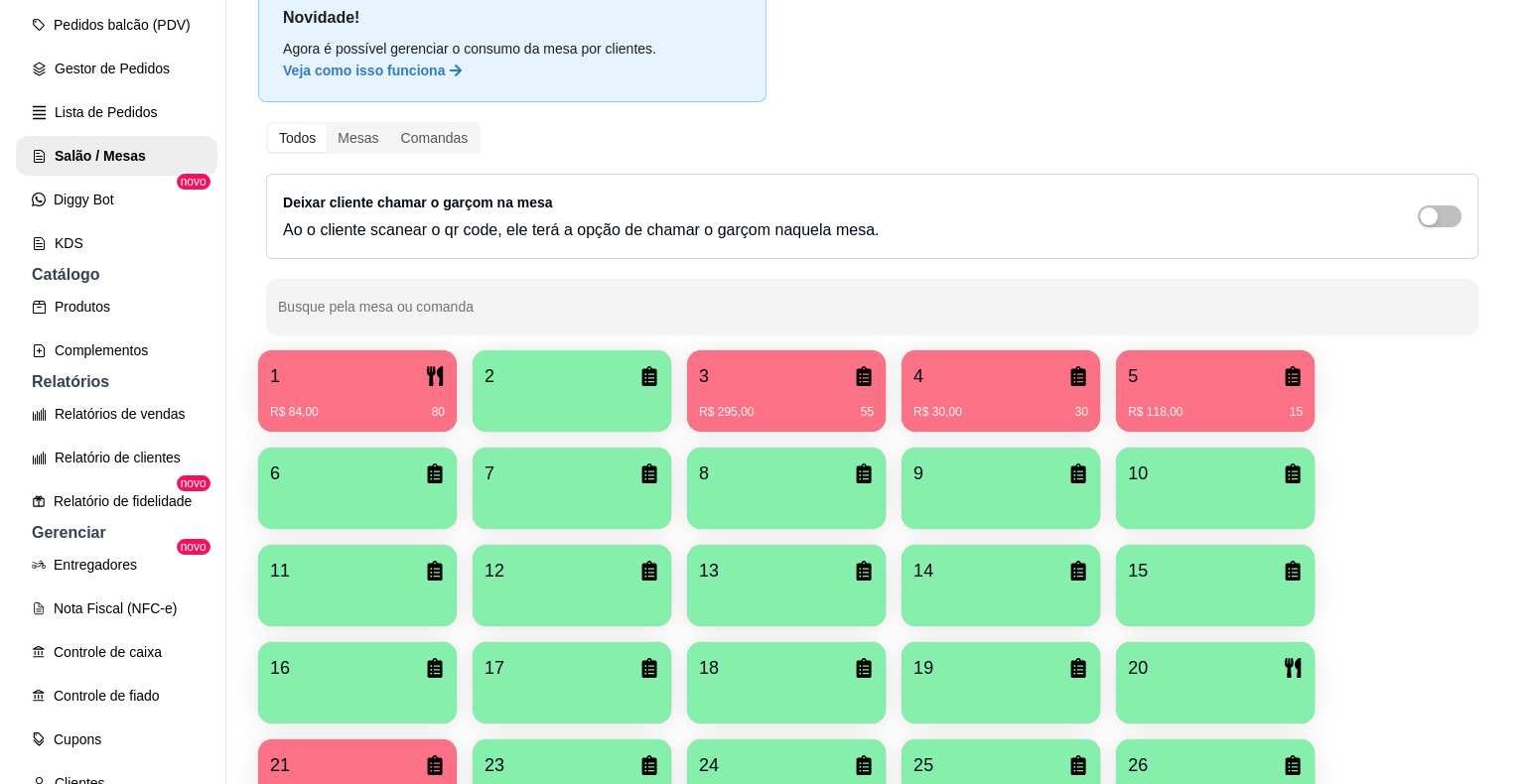 scroll, scrollTop: 0, scrollLeft: 0, axis: both 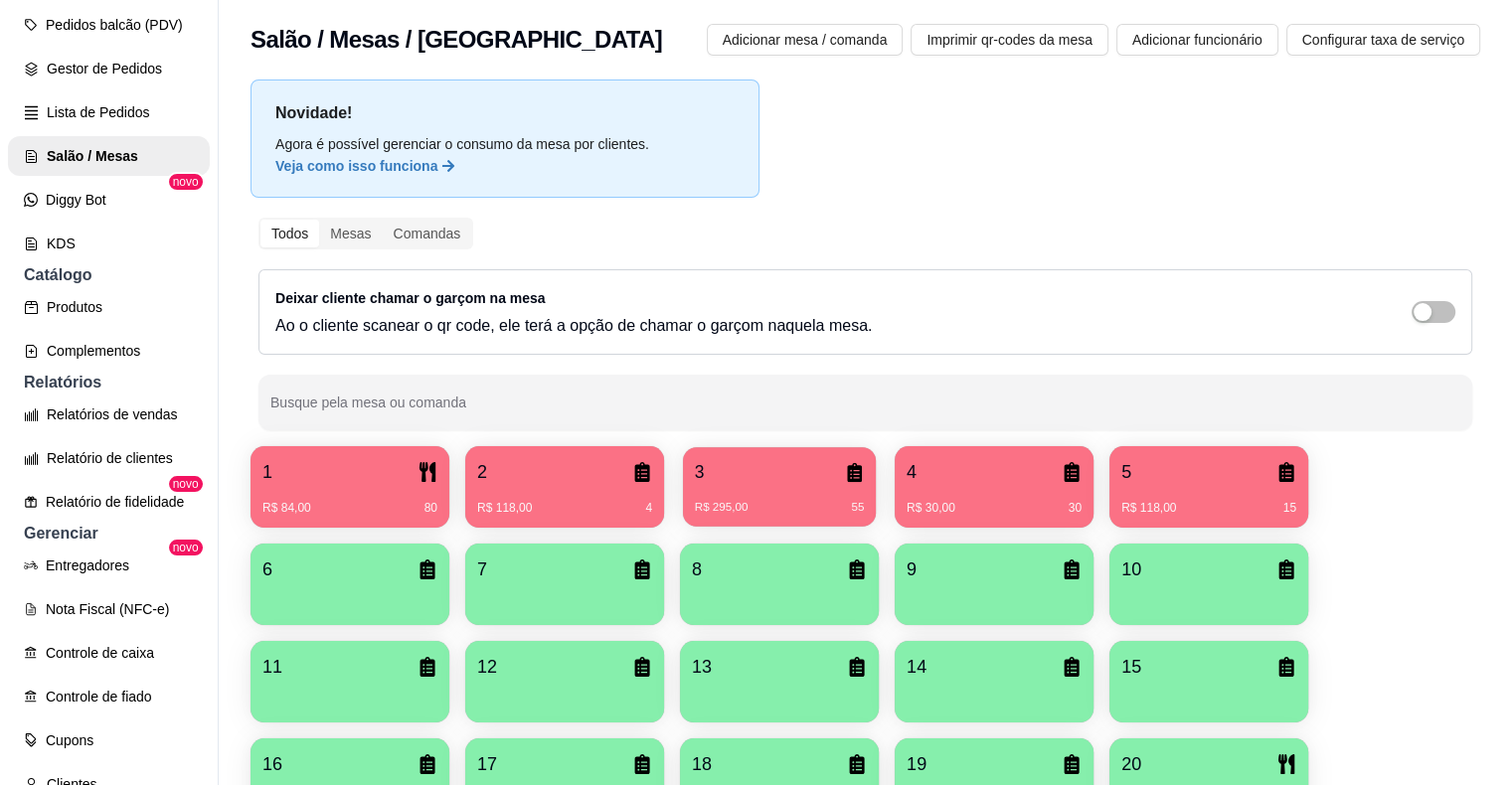 click on "R$ 295,00" at bounding box center [722, 508] 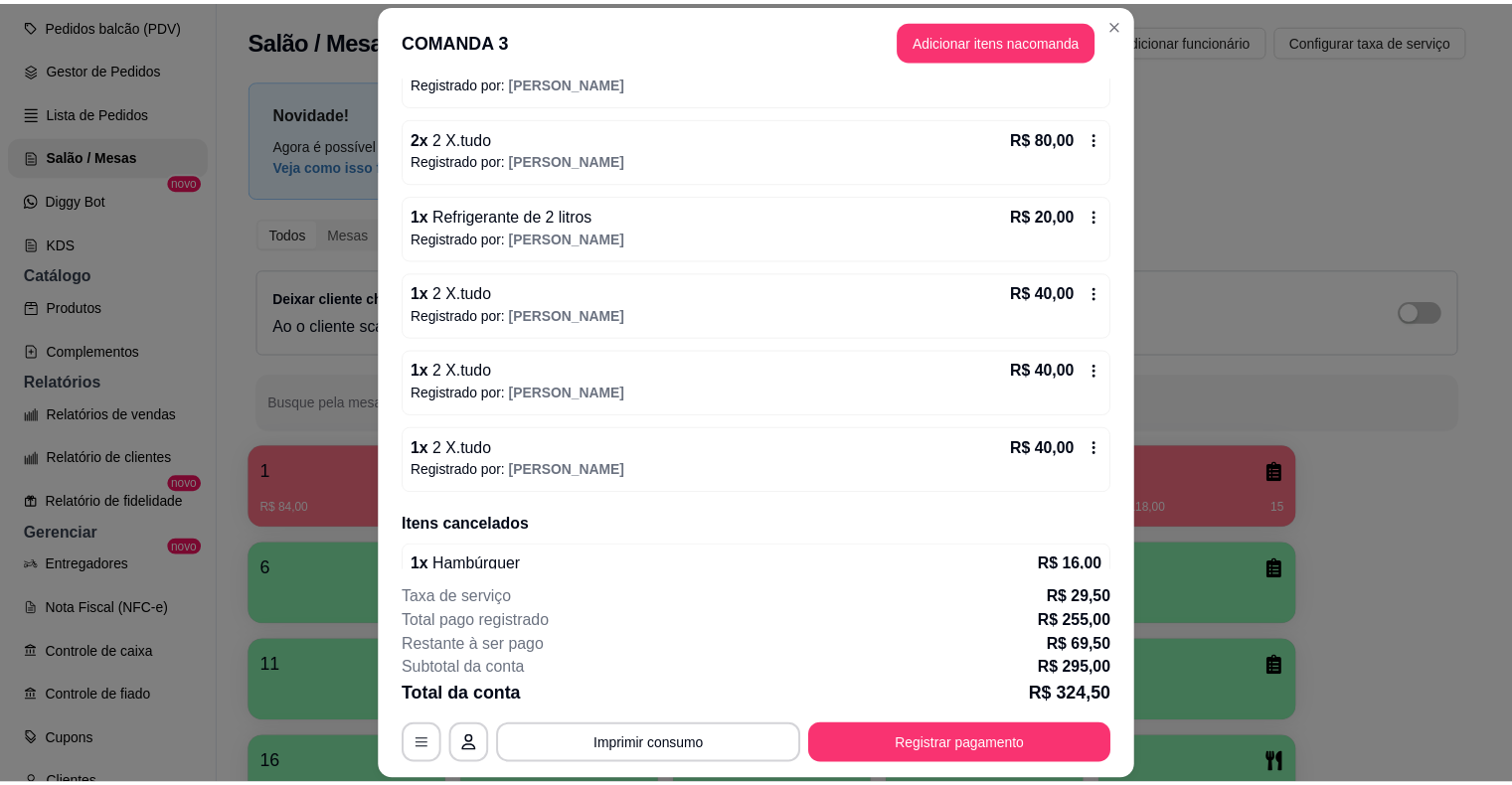 scroll, scrollTop: 428, scrollLeft: 0, axis: vertical 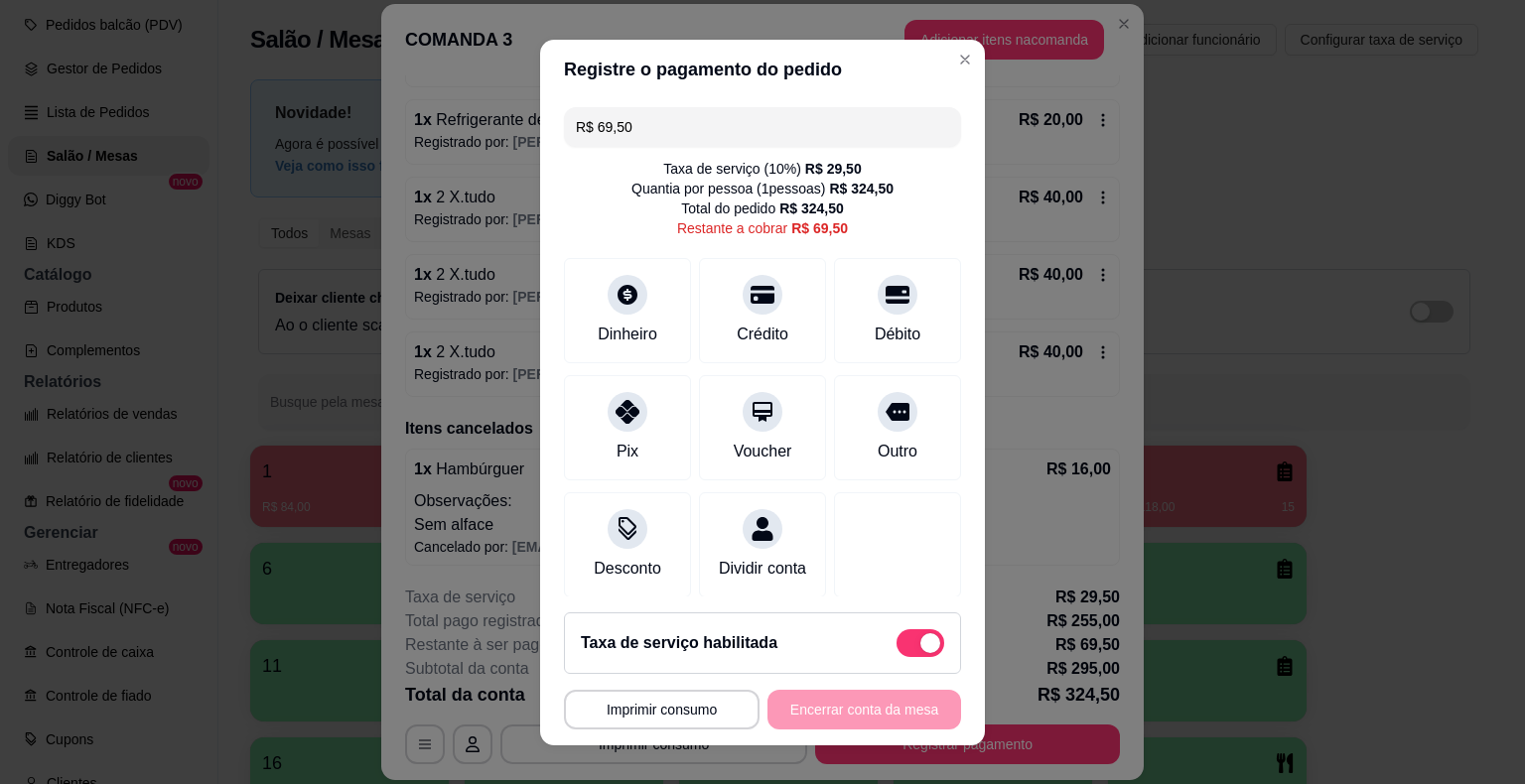 click on "COMANDA 3 Adicionar itens na  comanda" at bounding box center [762, 40] 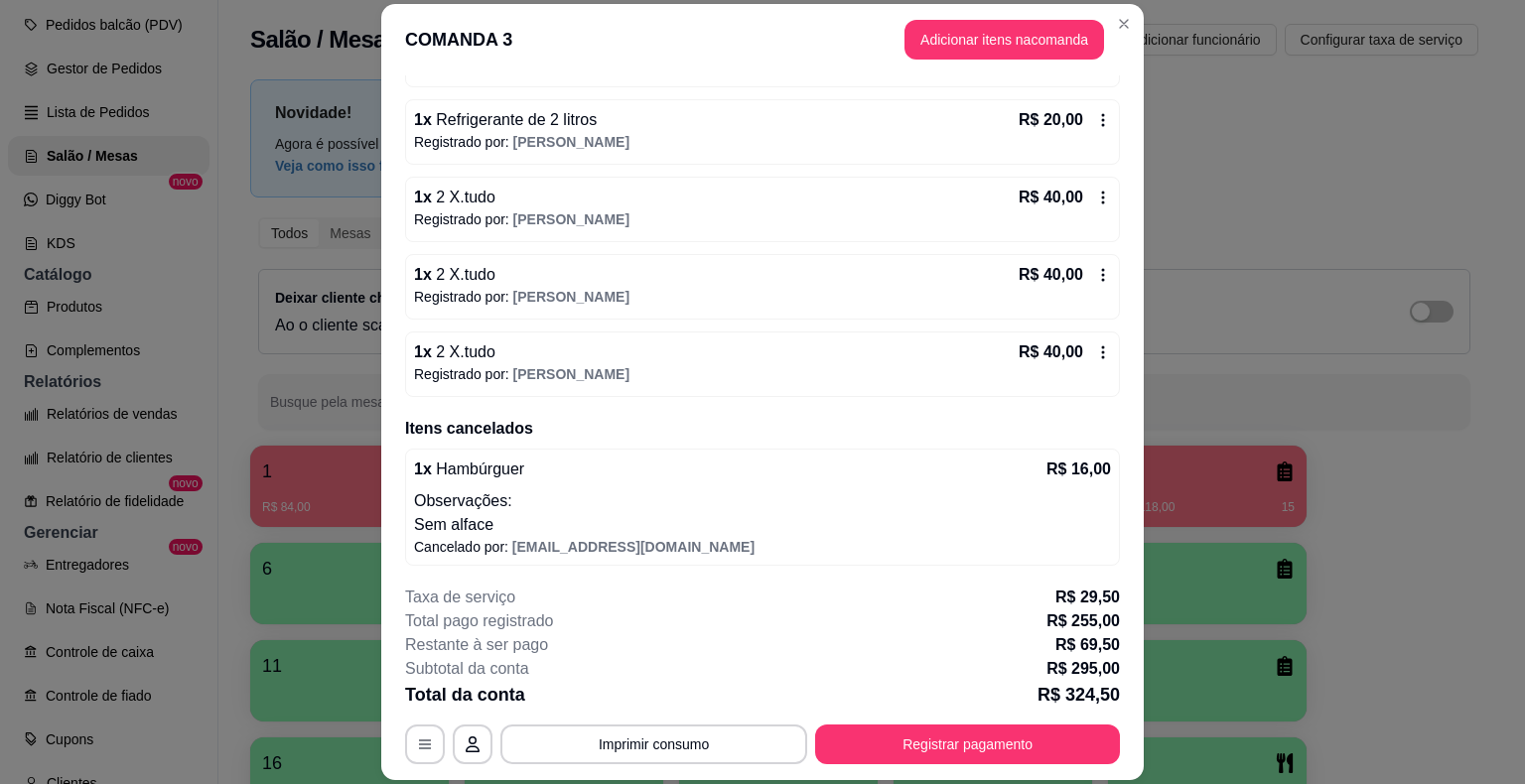 click on "Salão / Mesas / Comandas Adicionar mesa / comanda Imprimir qr-codes da mesa Adicionar funcionário Configurar taxa de serviço" at bounding box center (864, 34) 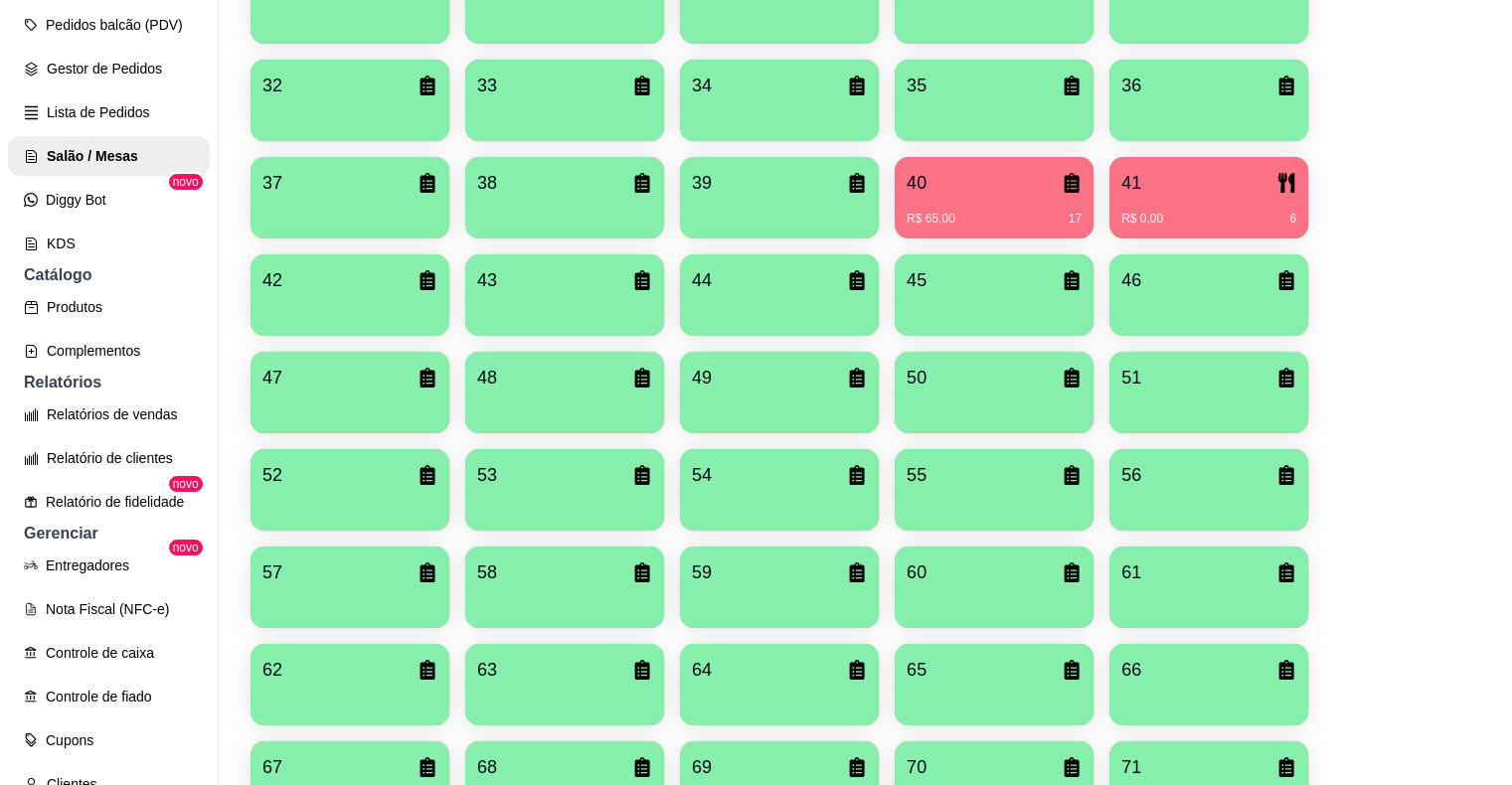scroll, scrollTop: 977, scrollLeft: 0, axis: vertical 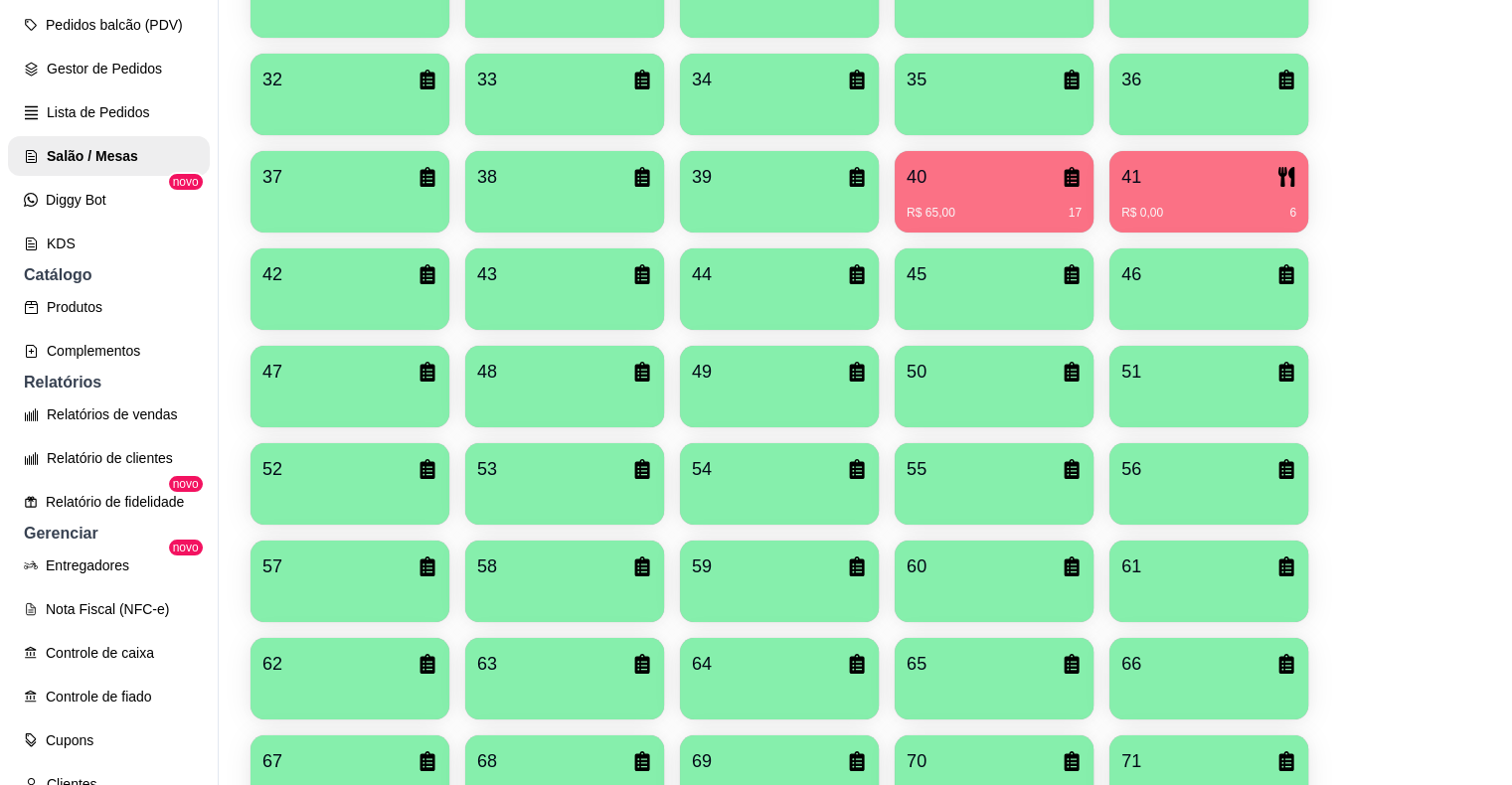 click on "R$ 0,00 6" at bounding box center [1209, 206] 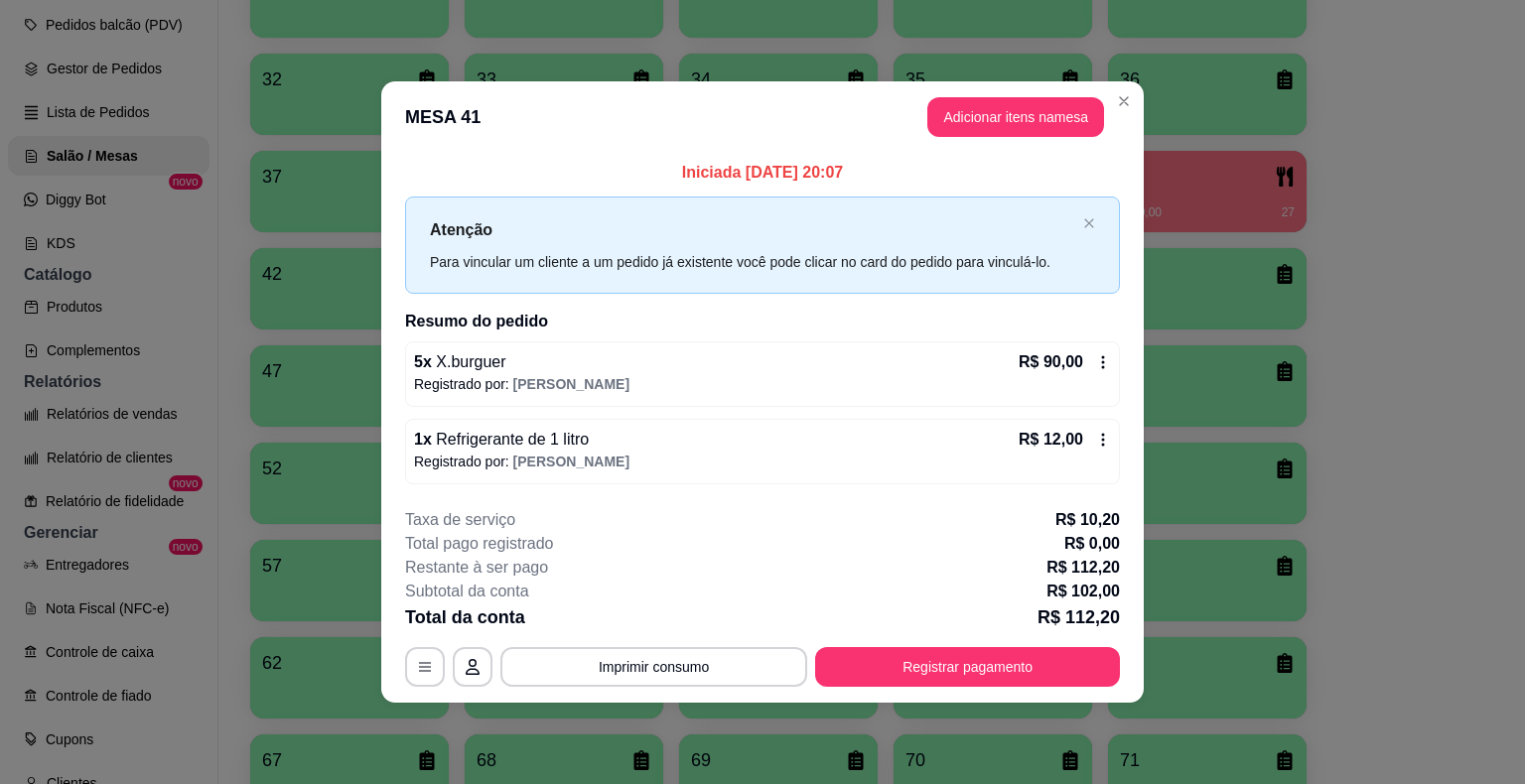 click 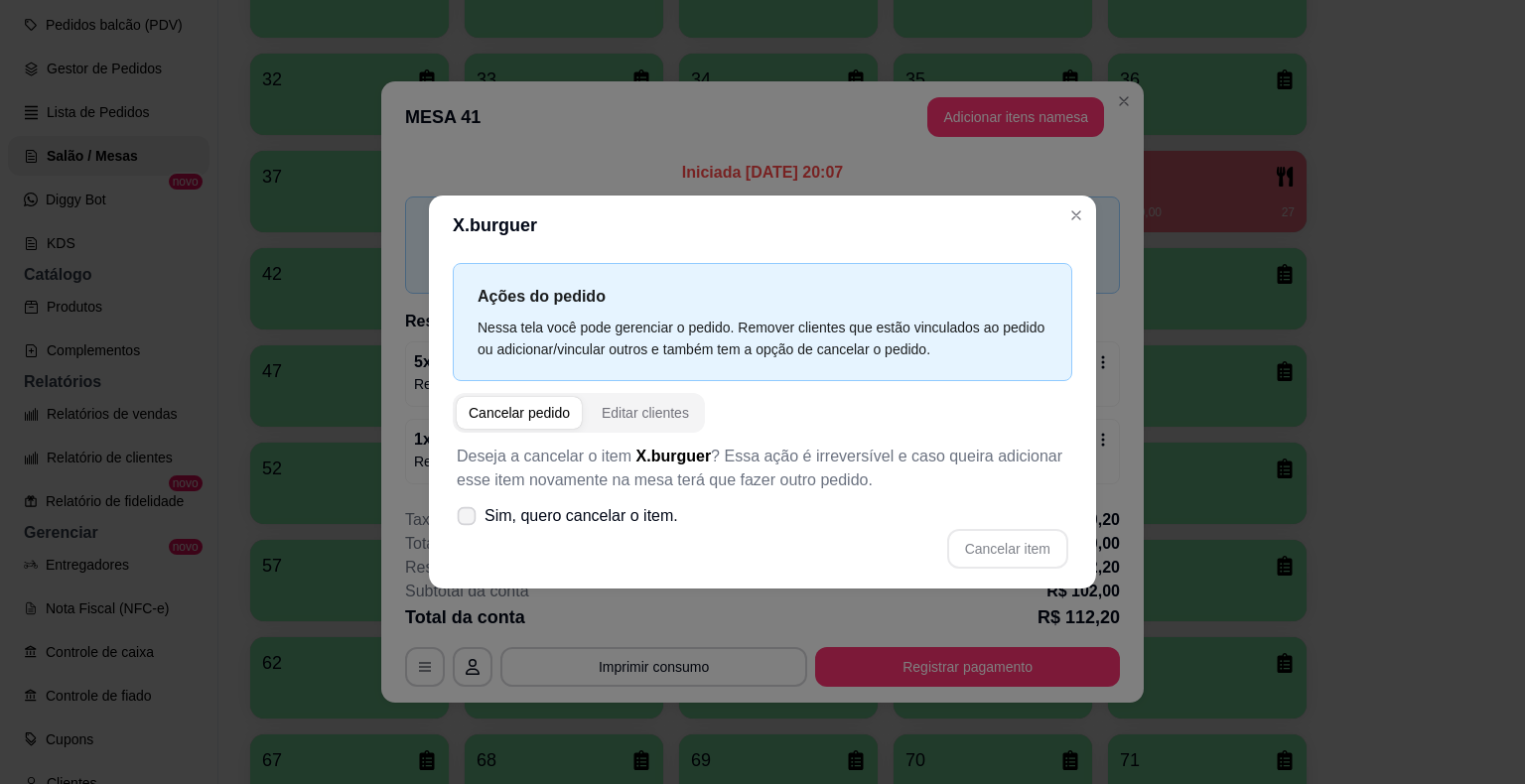 click at bounding box center (467, 516) 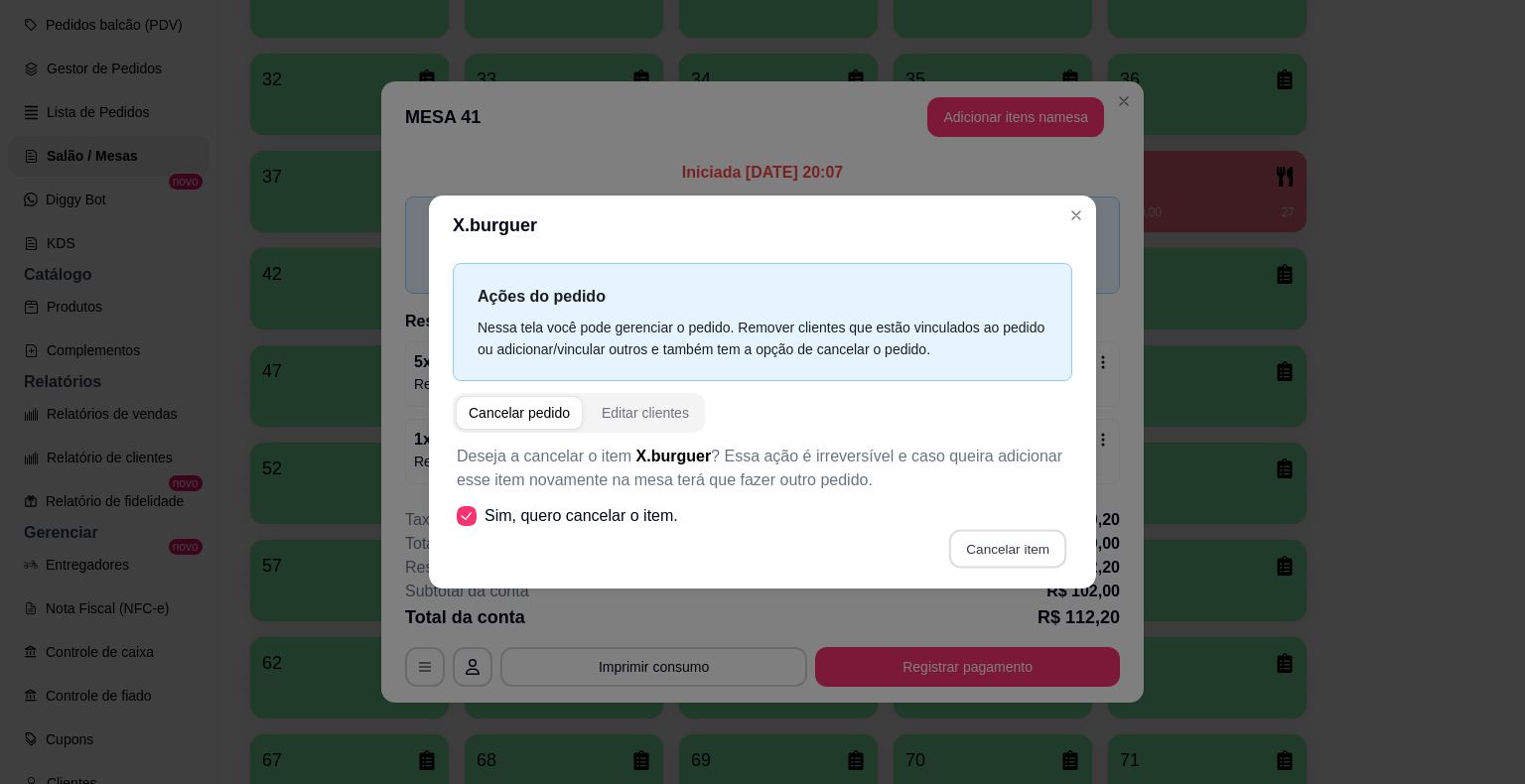 click on "Cancelar item" at bounding box center (1007, 549) 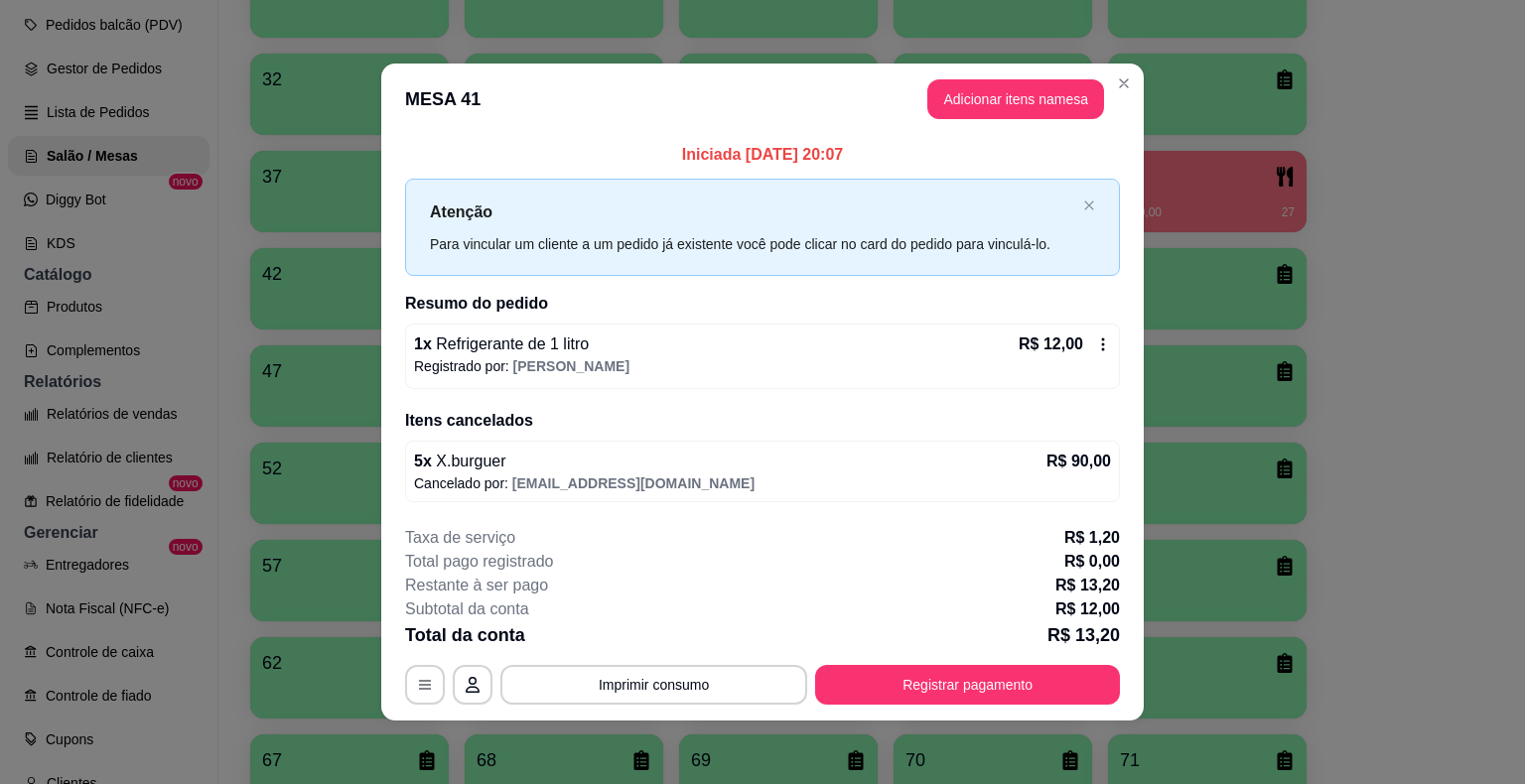 click 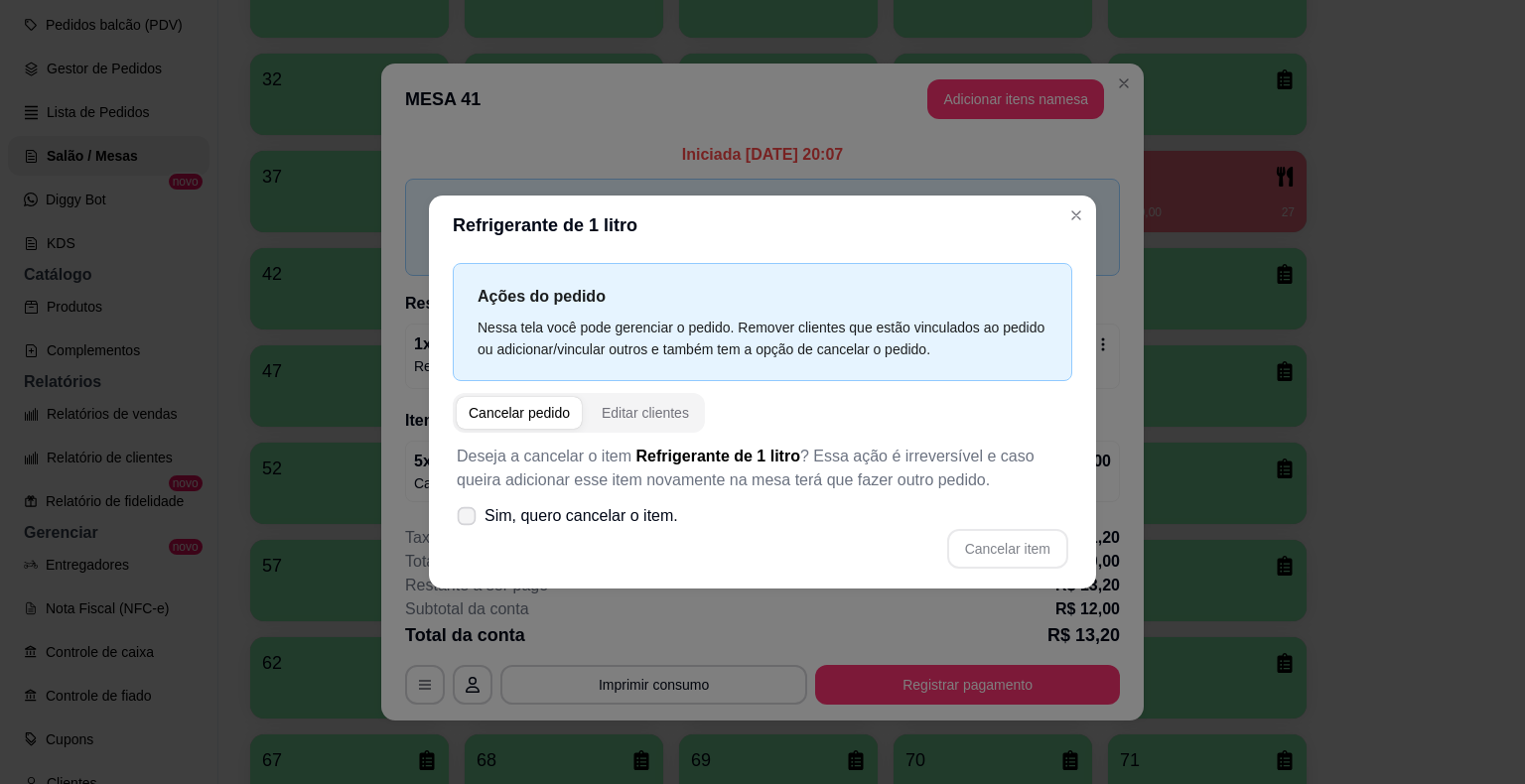 click 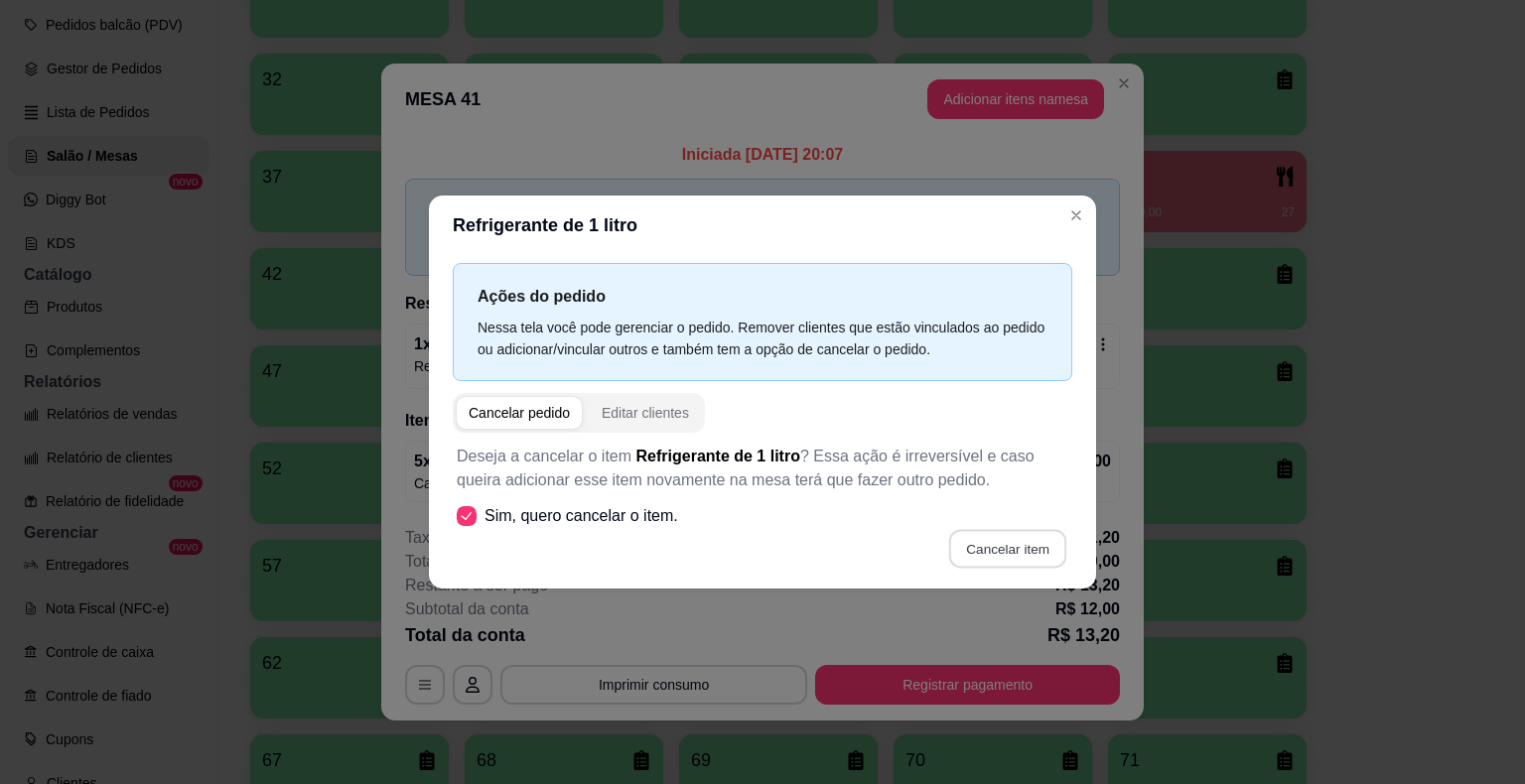 click on "Cancelar item" at bounding box center (1007, 549) 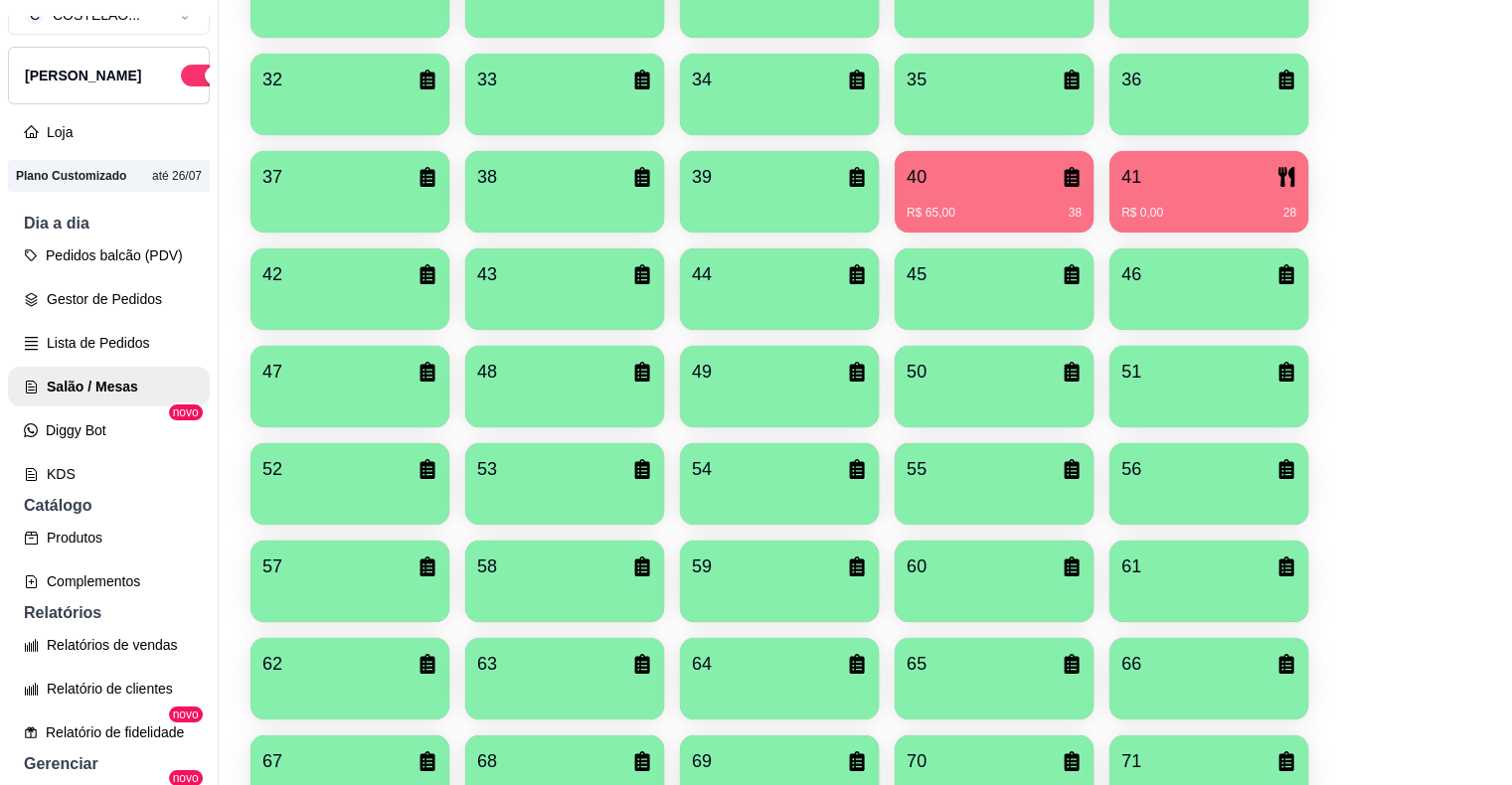 scroll, scrollTop: 21, scrollLeft: 0, axis: vertical 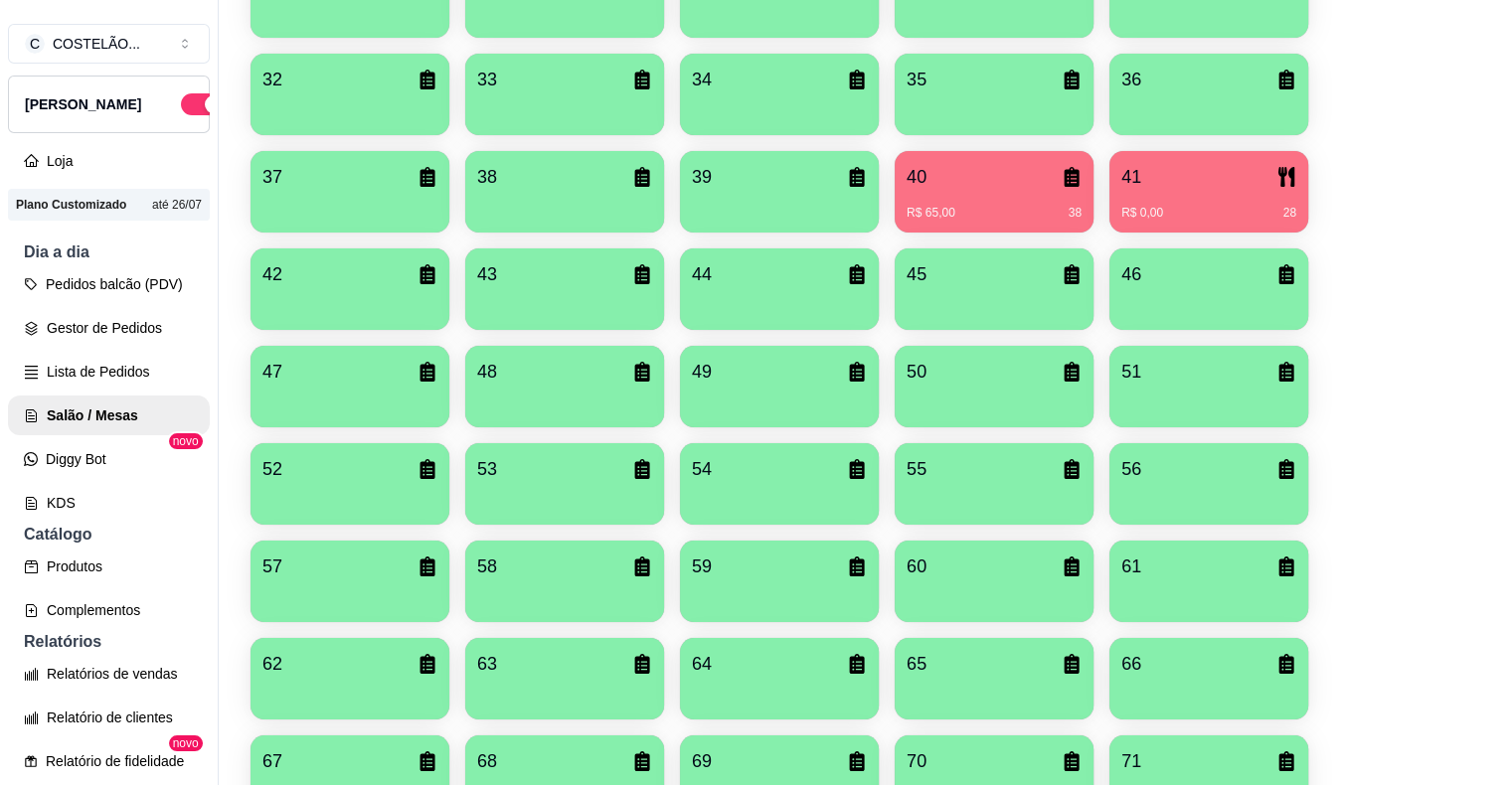click on "Salão / Mesas" at bounding box center [108, 415] 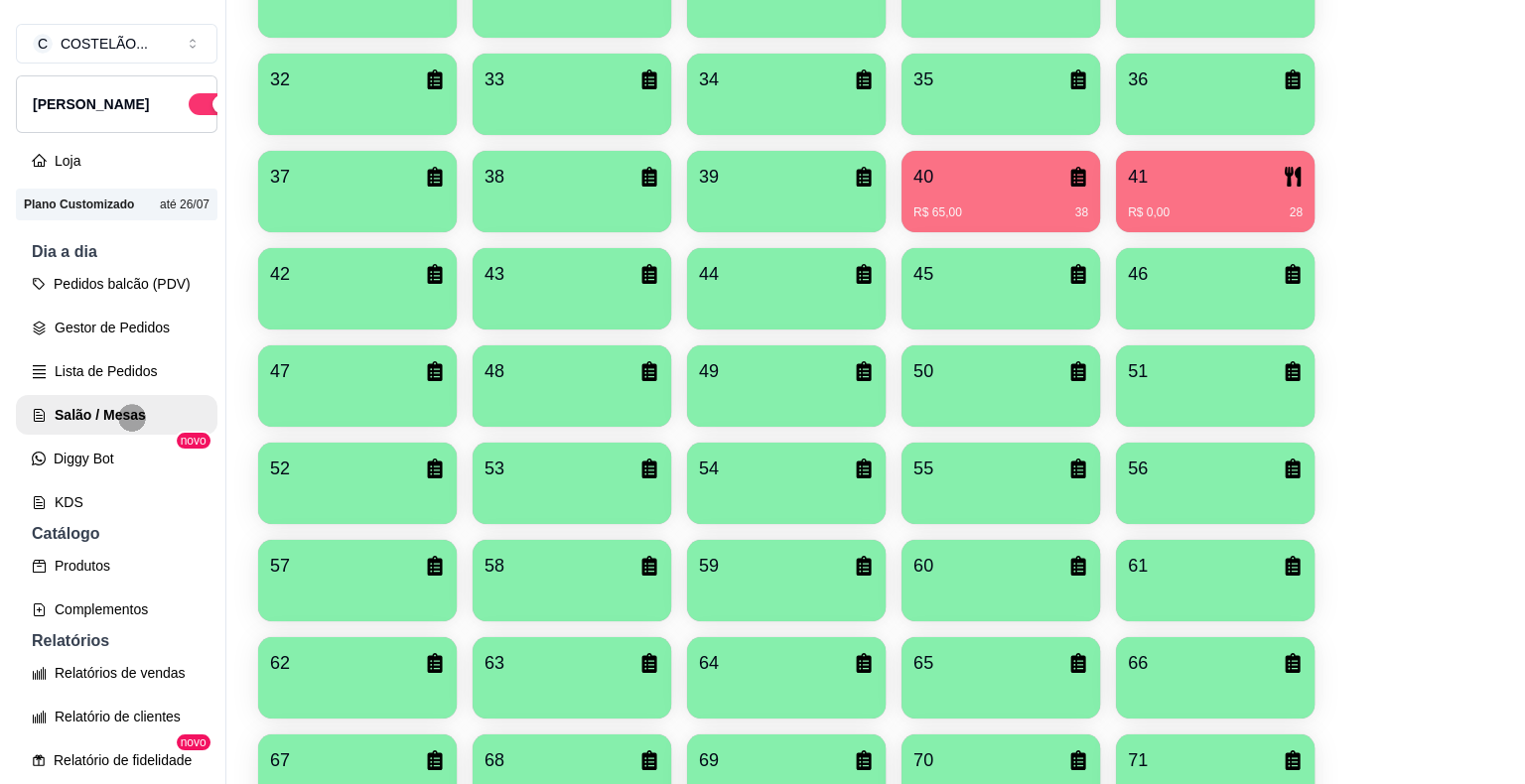scroll, scrollTop: 0, scrollLeft: 0, axis: both 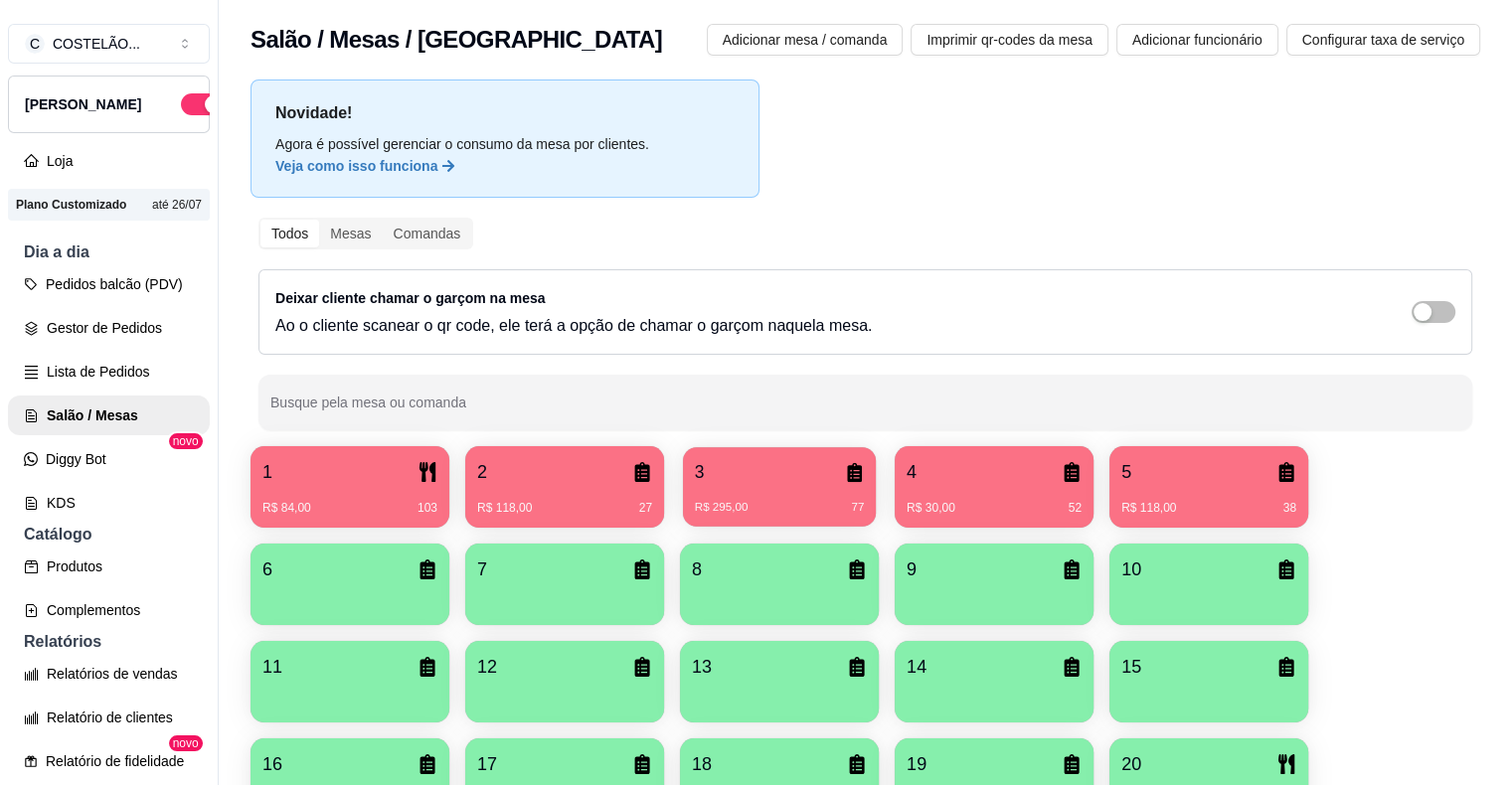 click on "R$ 295,00 77" at bounding box center [779, 500] 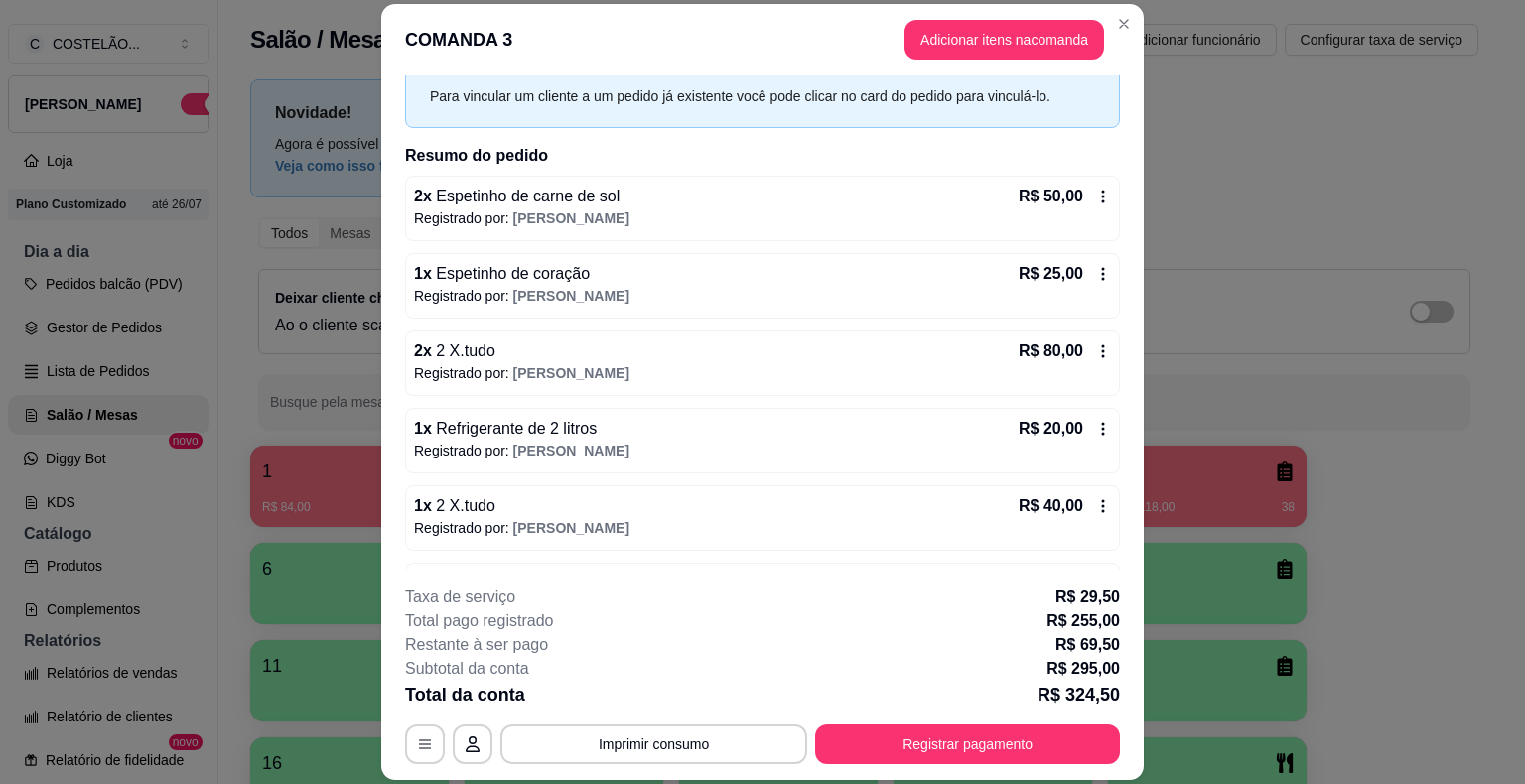 scroll, scrollTop: 428, scrollLeft: 0, axis: vertical 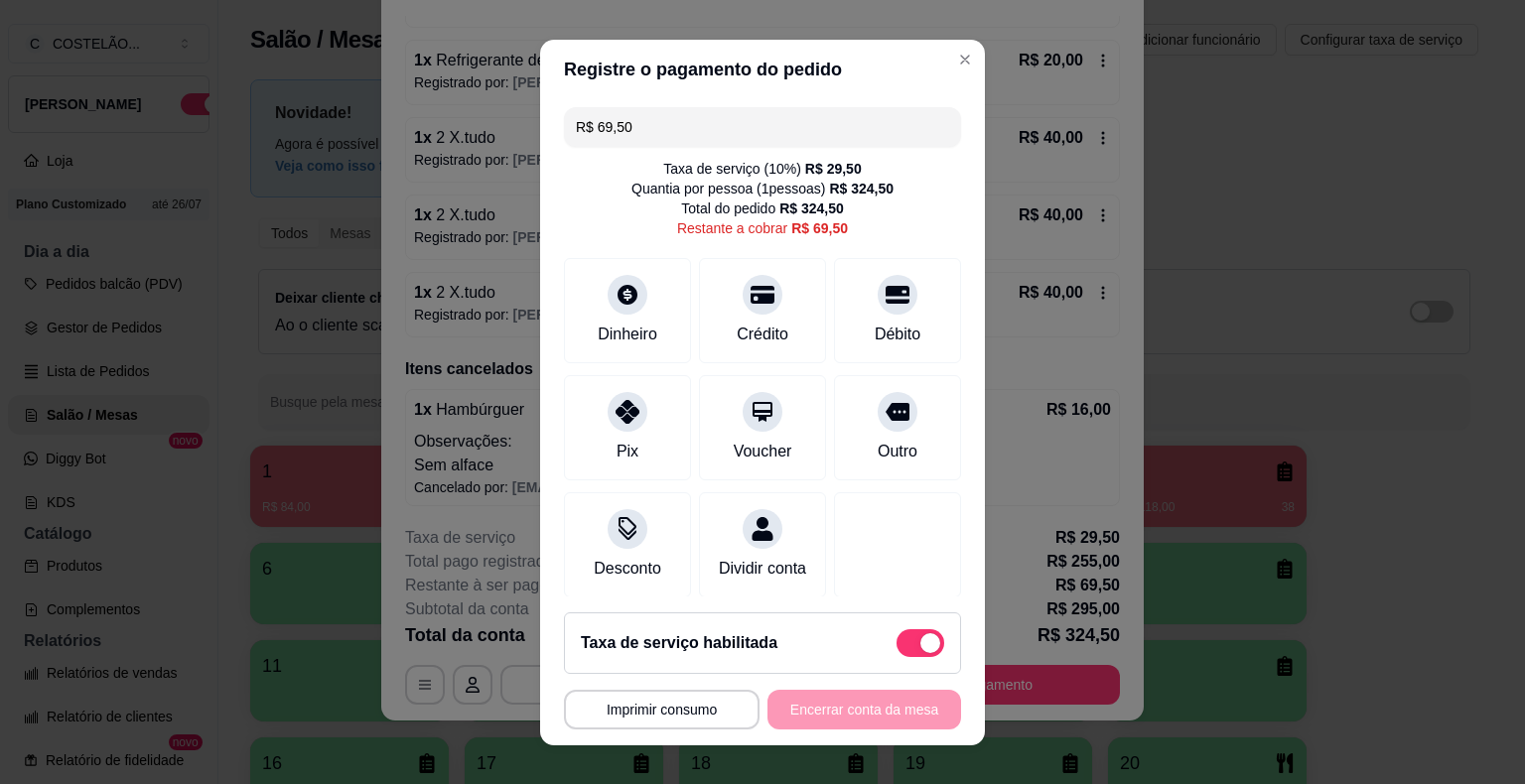 click on "R$ 69,50" at bounding box center (762, 127) 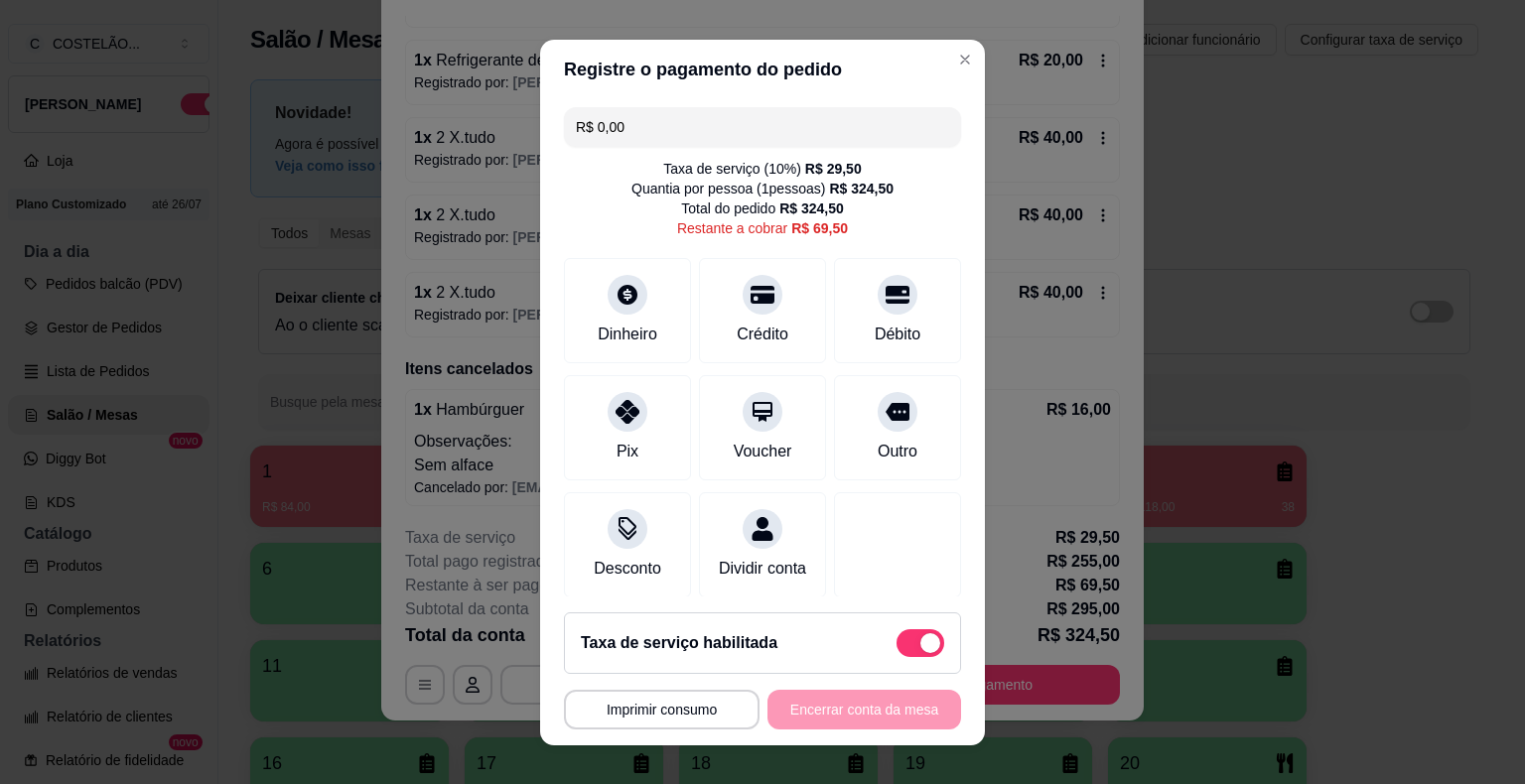 click on "R$ 0,00" at bounding box center [762, 127] 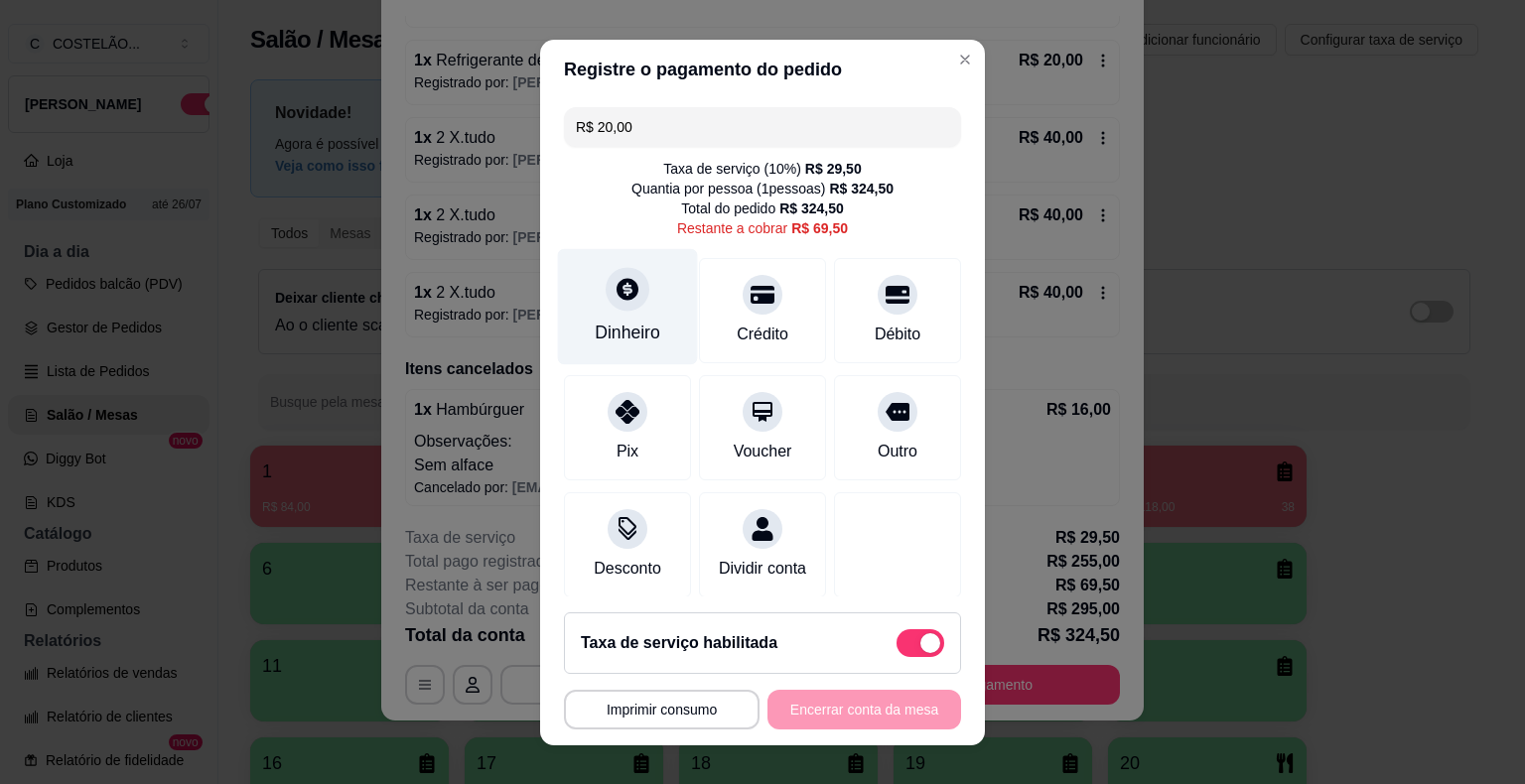 type on "R$ 20,00" 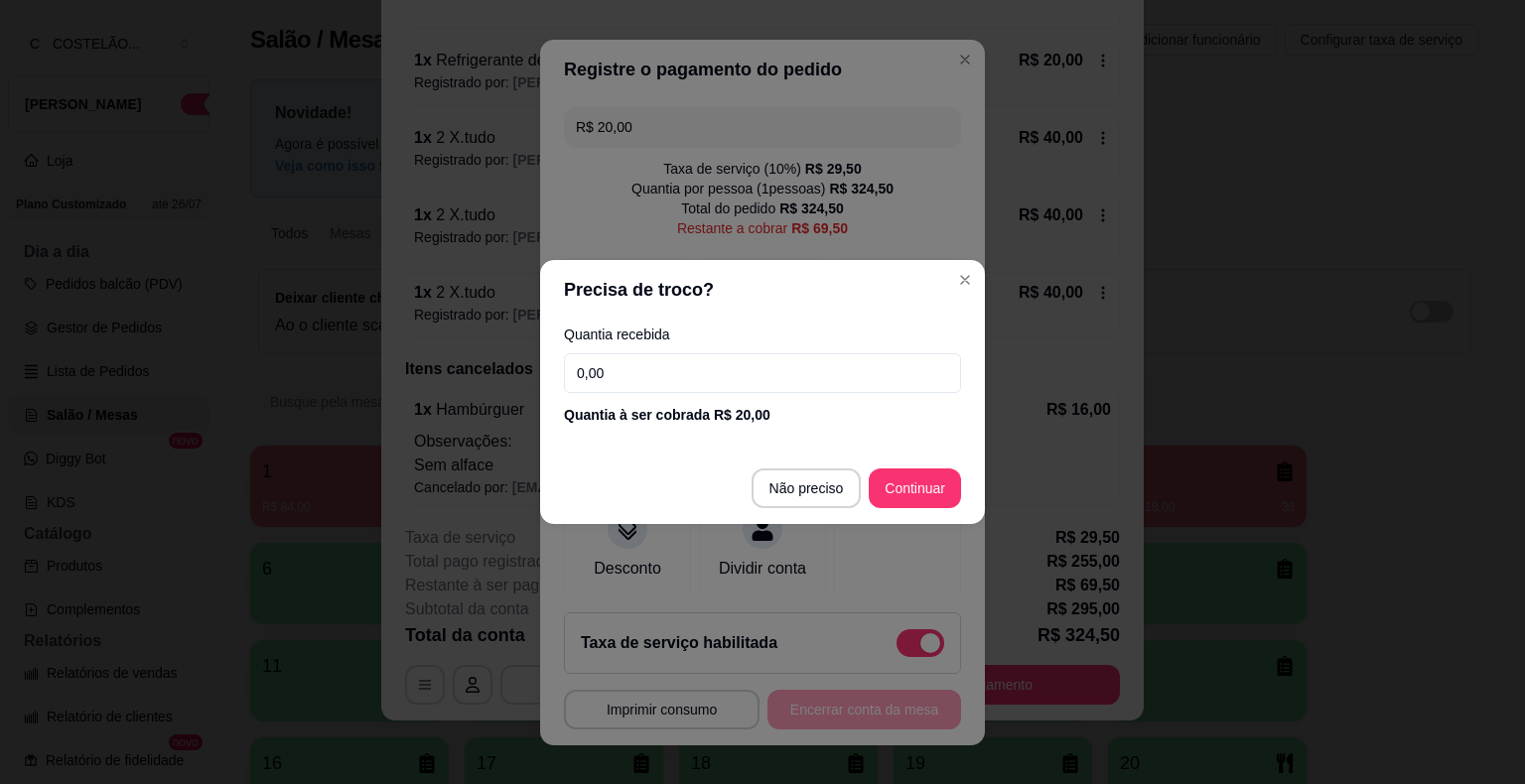 click on "0,00" at bounding box center (762, 373) 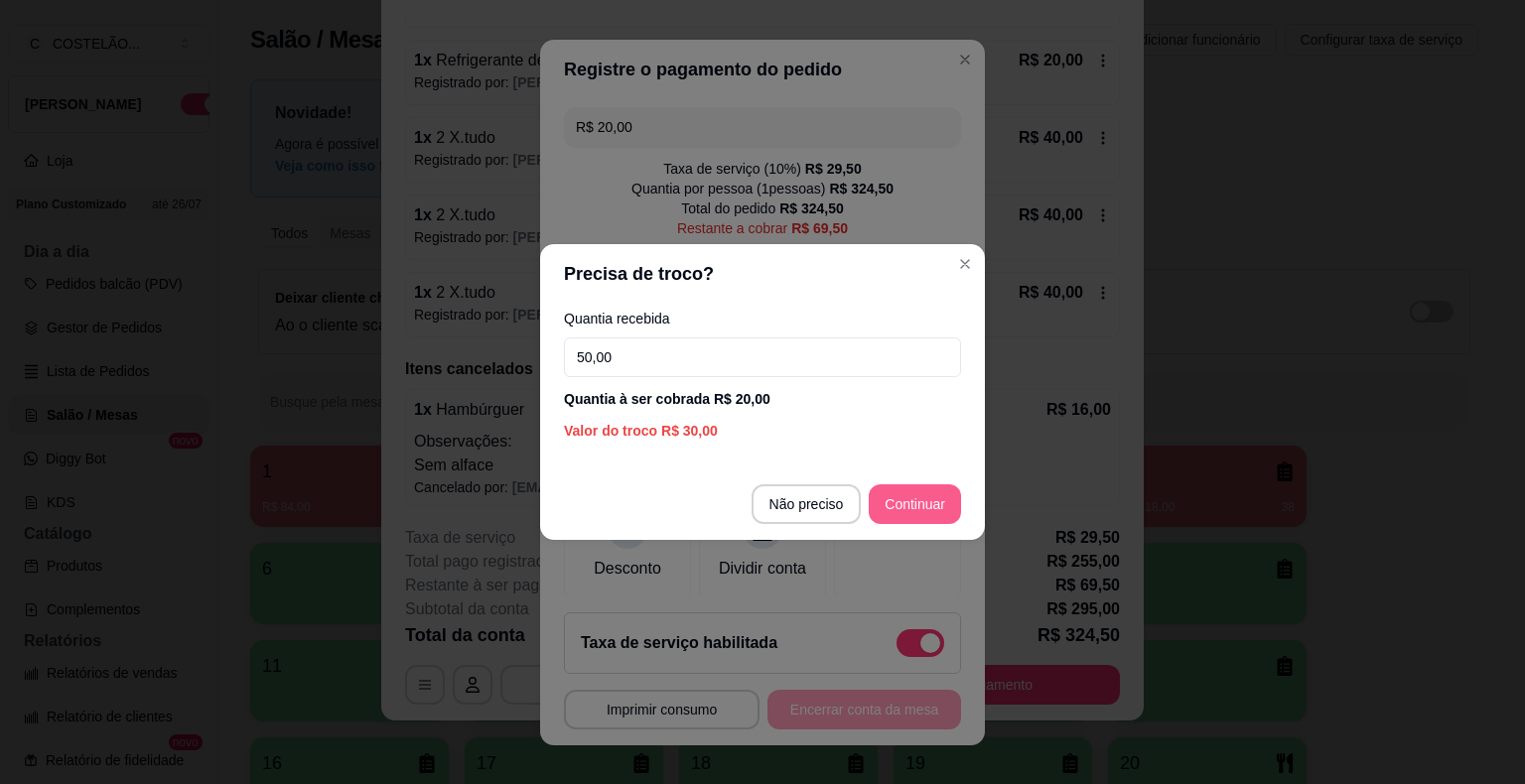type on "50,00" 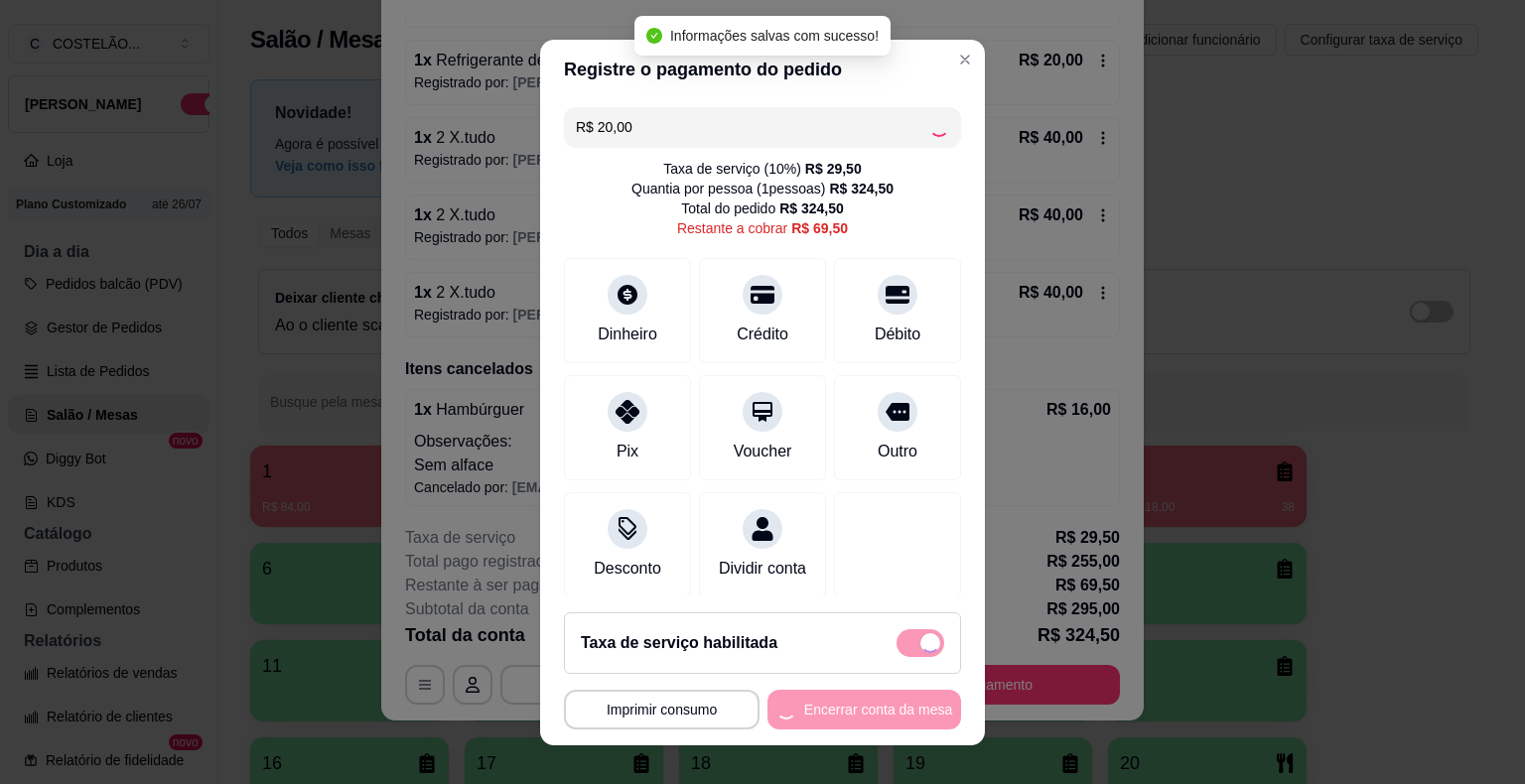 type on "R$ 49,50" 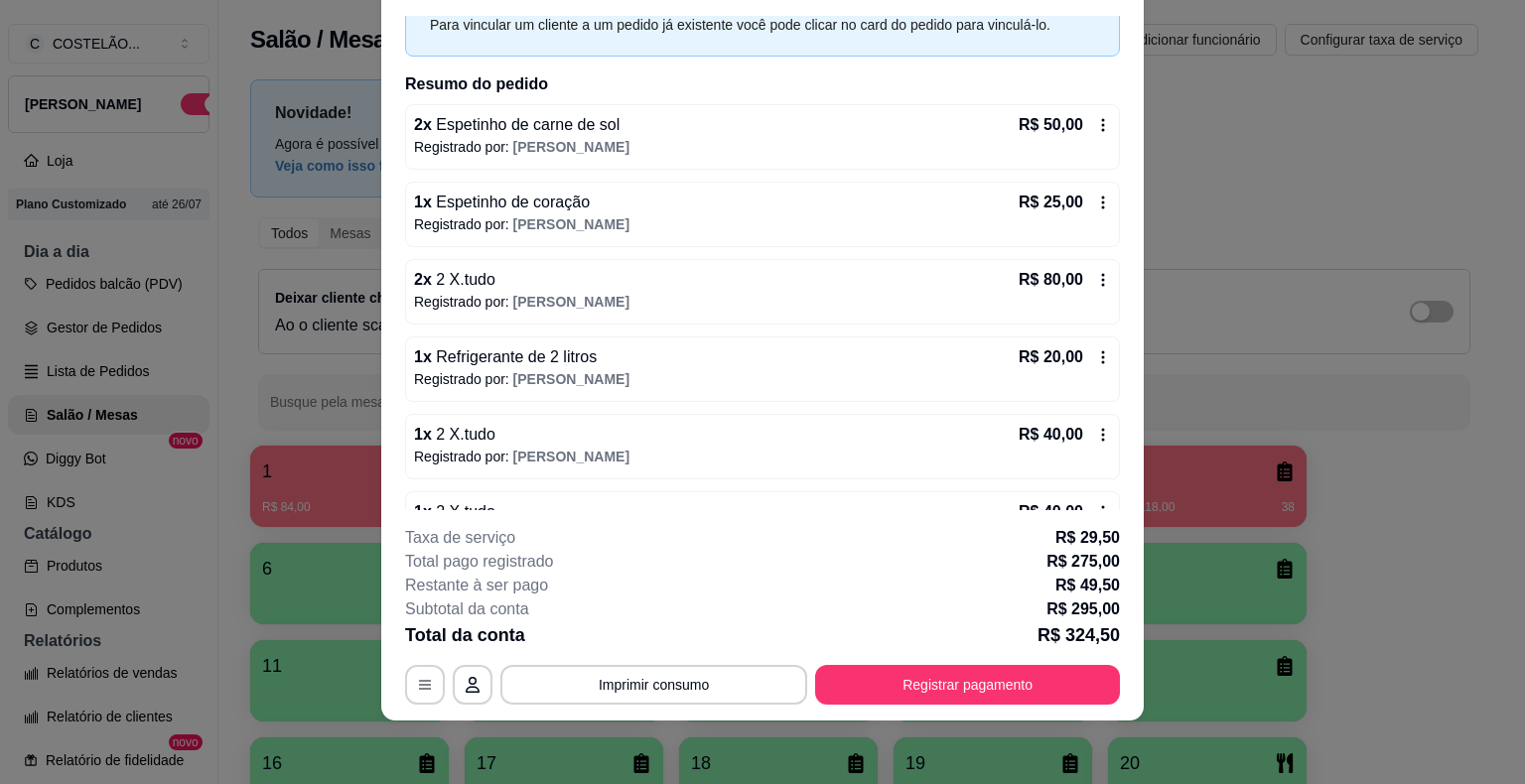 scroll, scrollTop: 0, scrollLeft: 0, axis: both 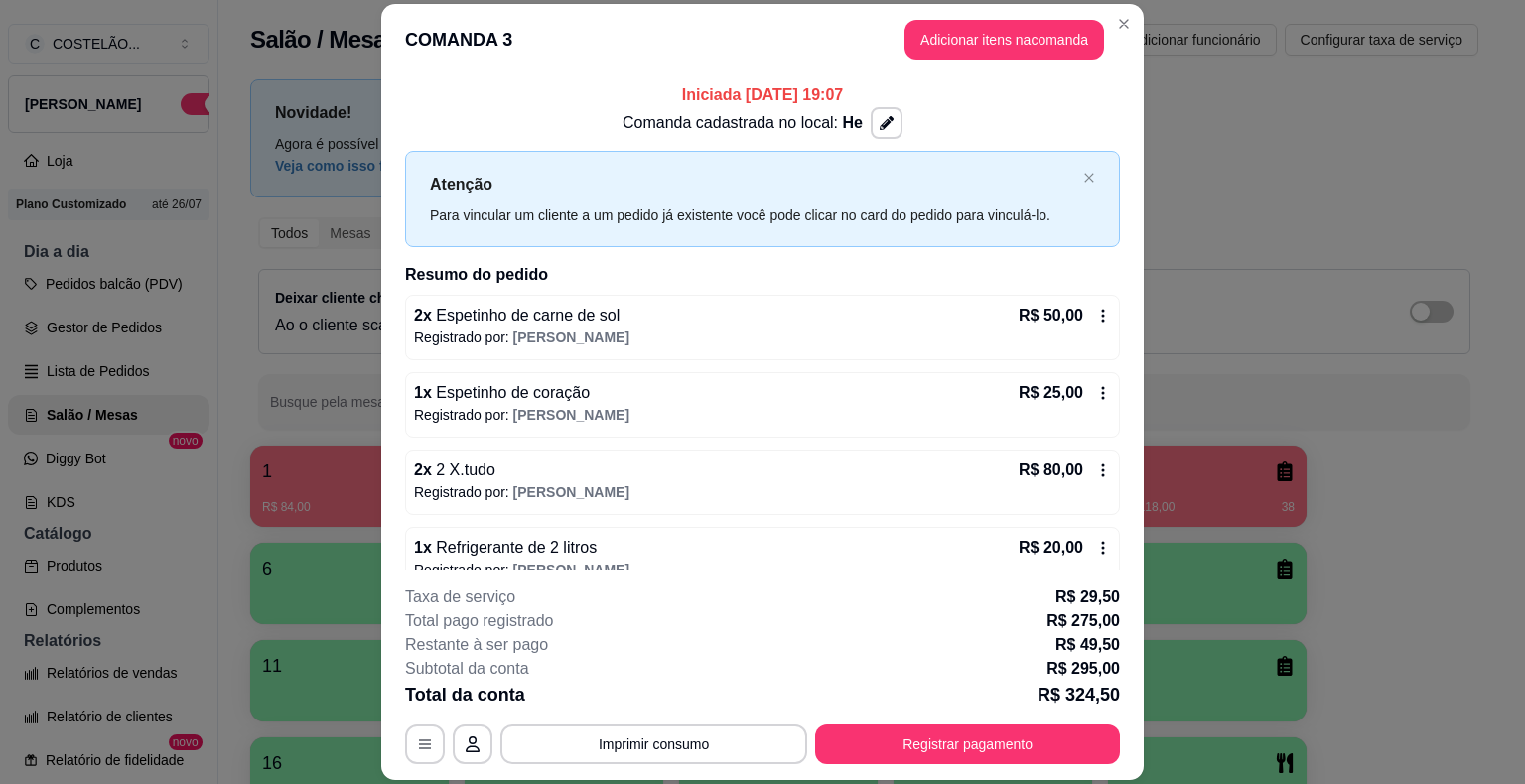 click on "Adicionar funcionário" at bounding box center (1195, 40) 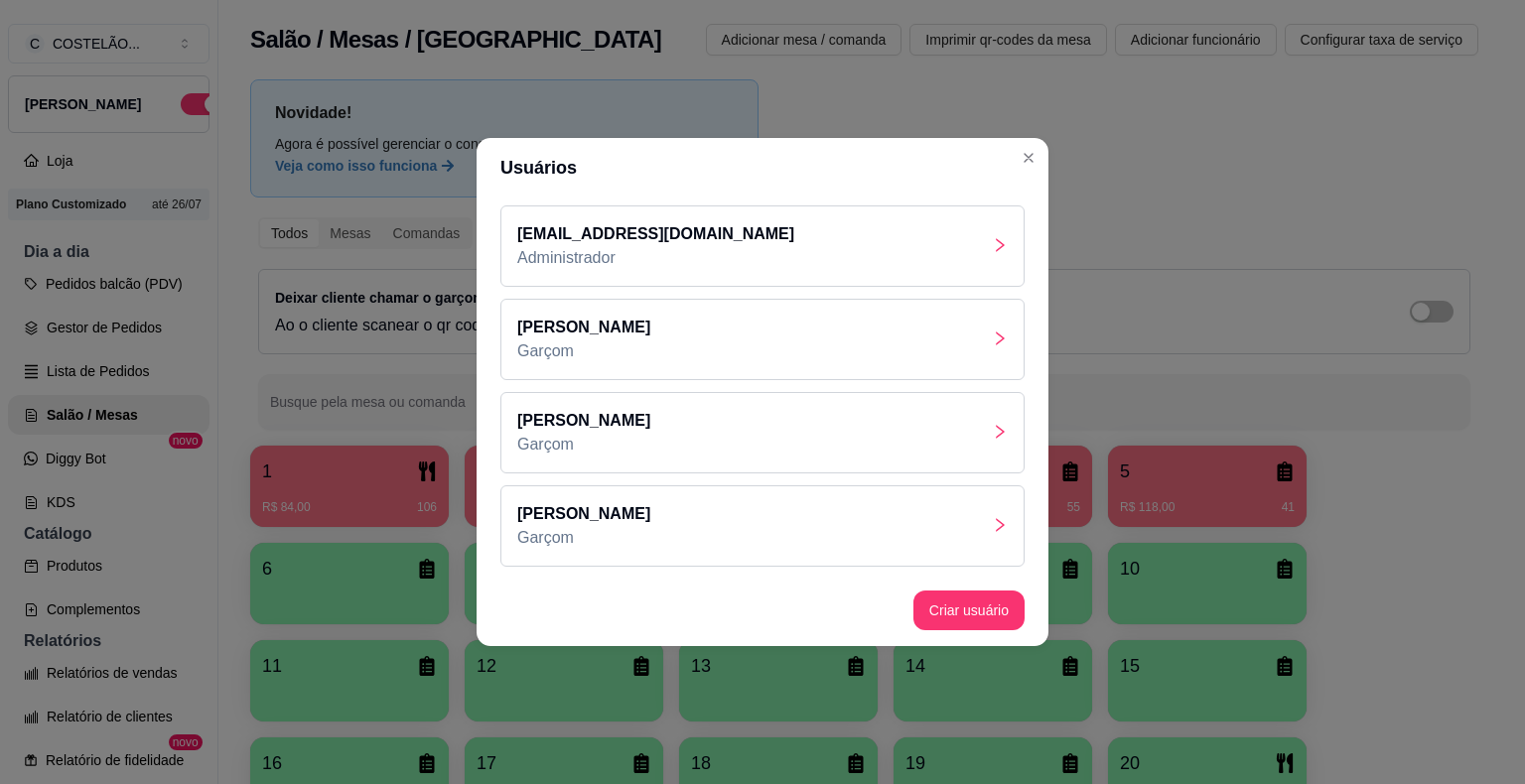 click at bounding box center [1029, 158] 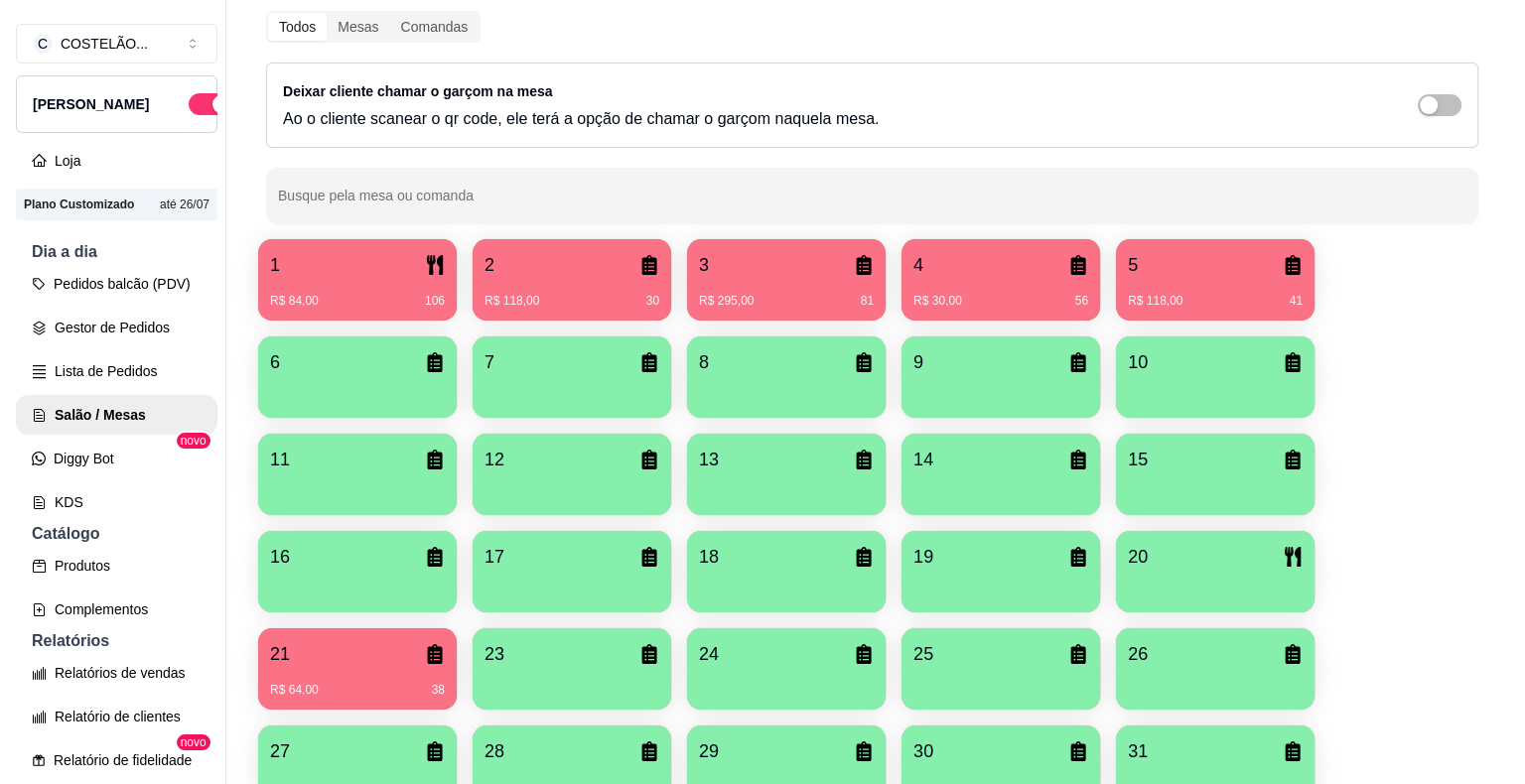 scroll, scrollTop: 224, scrollLeft: 0, axis: vertical 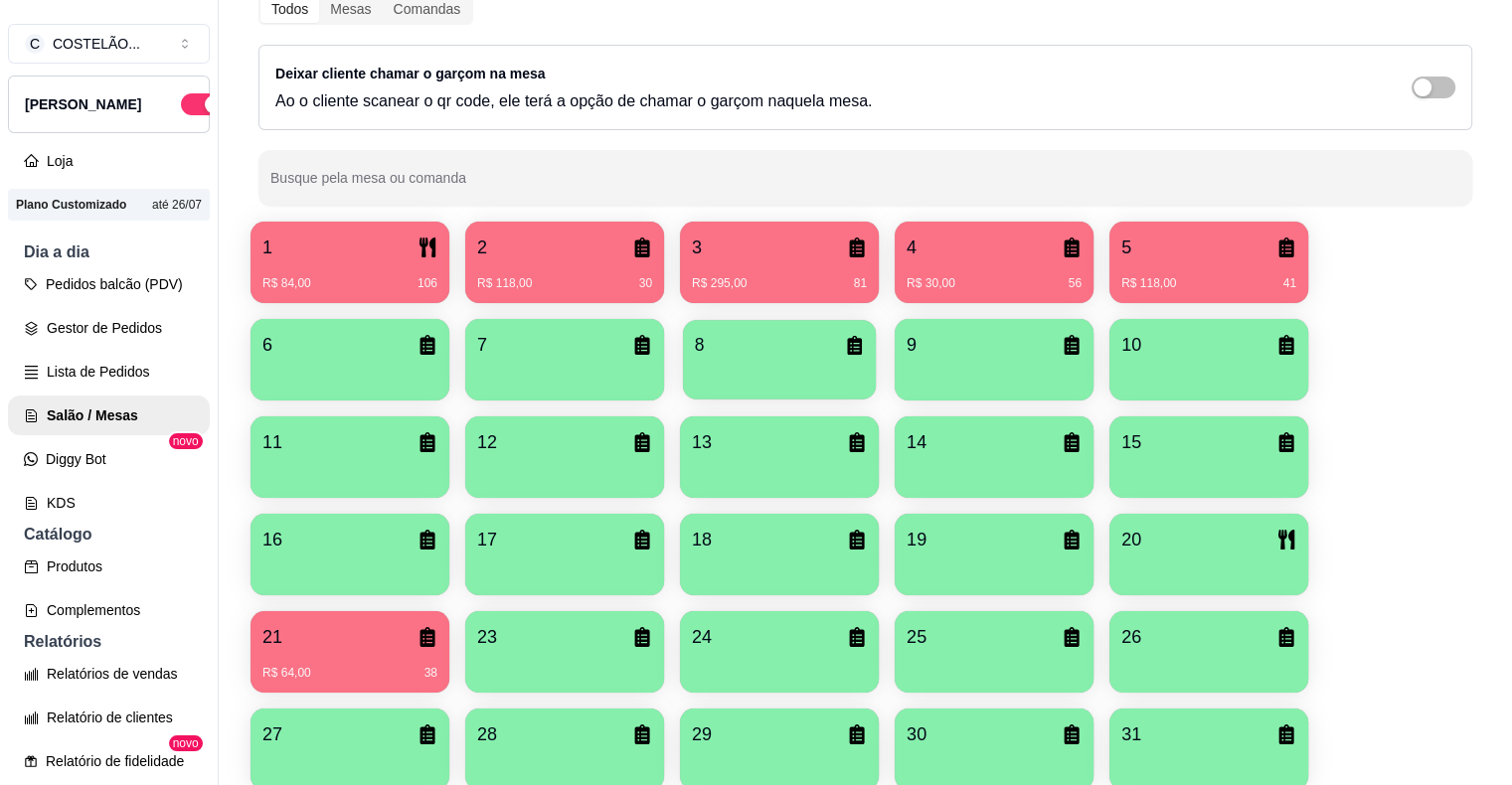 click at bounding box center [779, 373] 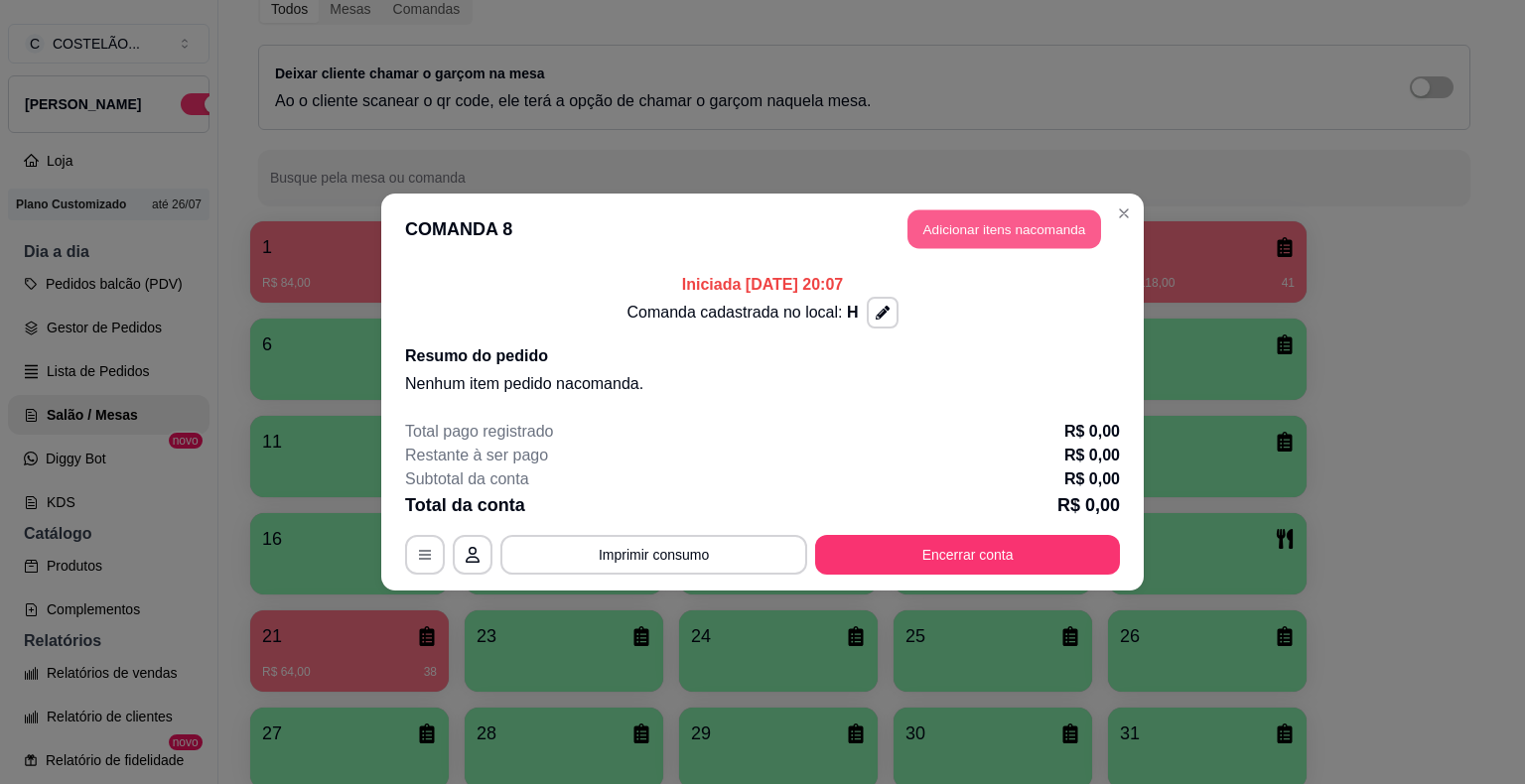 click on "Adicionar itens na  comanda" at bounding box center [1004, 229] 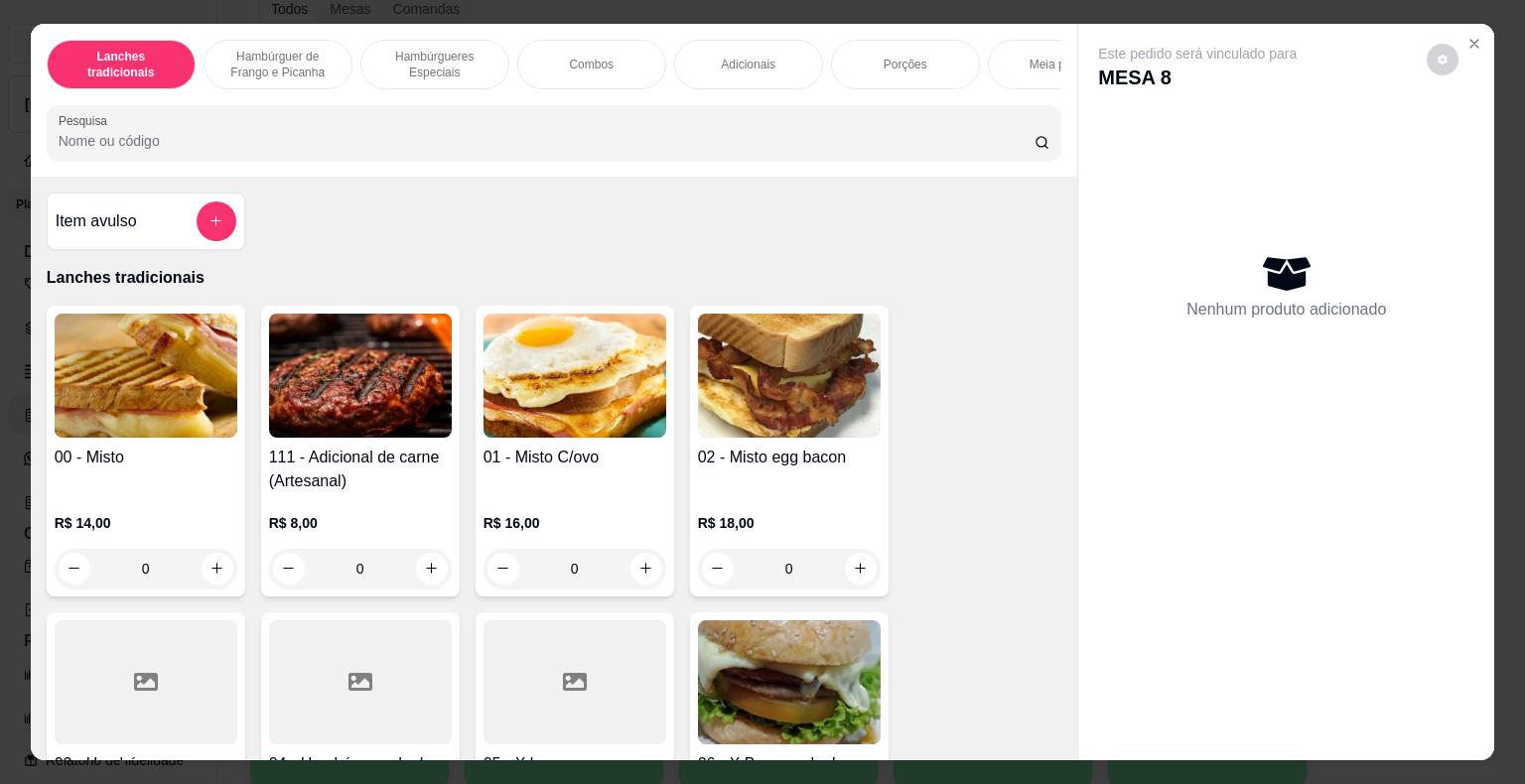 click on "Pesquisa" at bounding box center [546, 141] 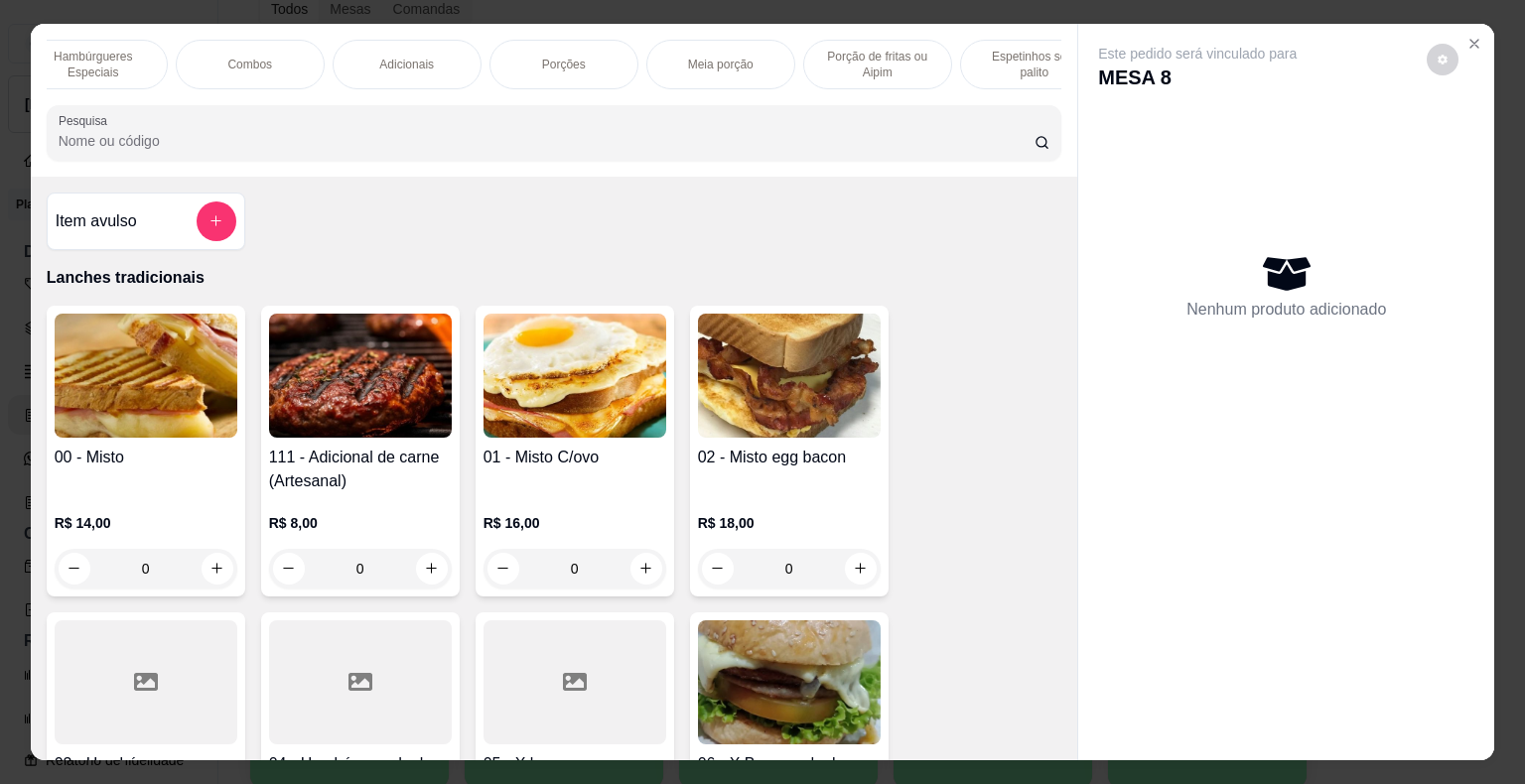 scroll, scrollTop: 0, scrollLeft: 363, axis: horizontal 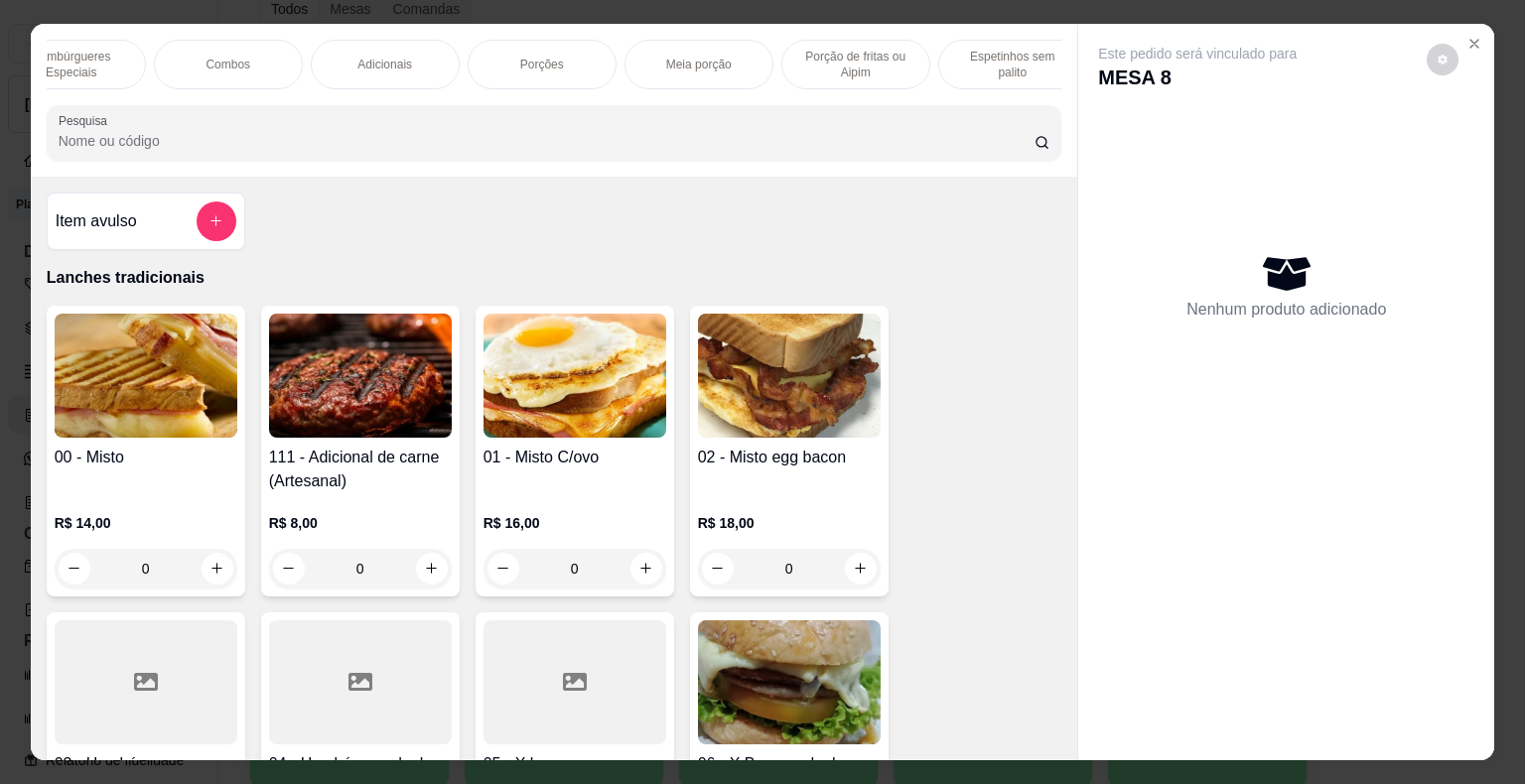 click on "Combos" at bounding box center (228, 65) 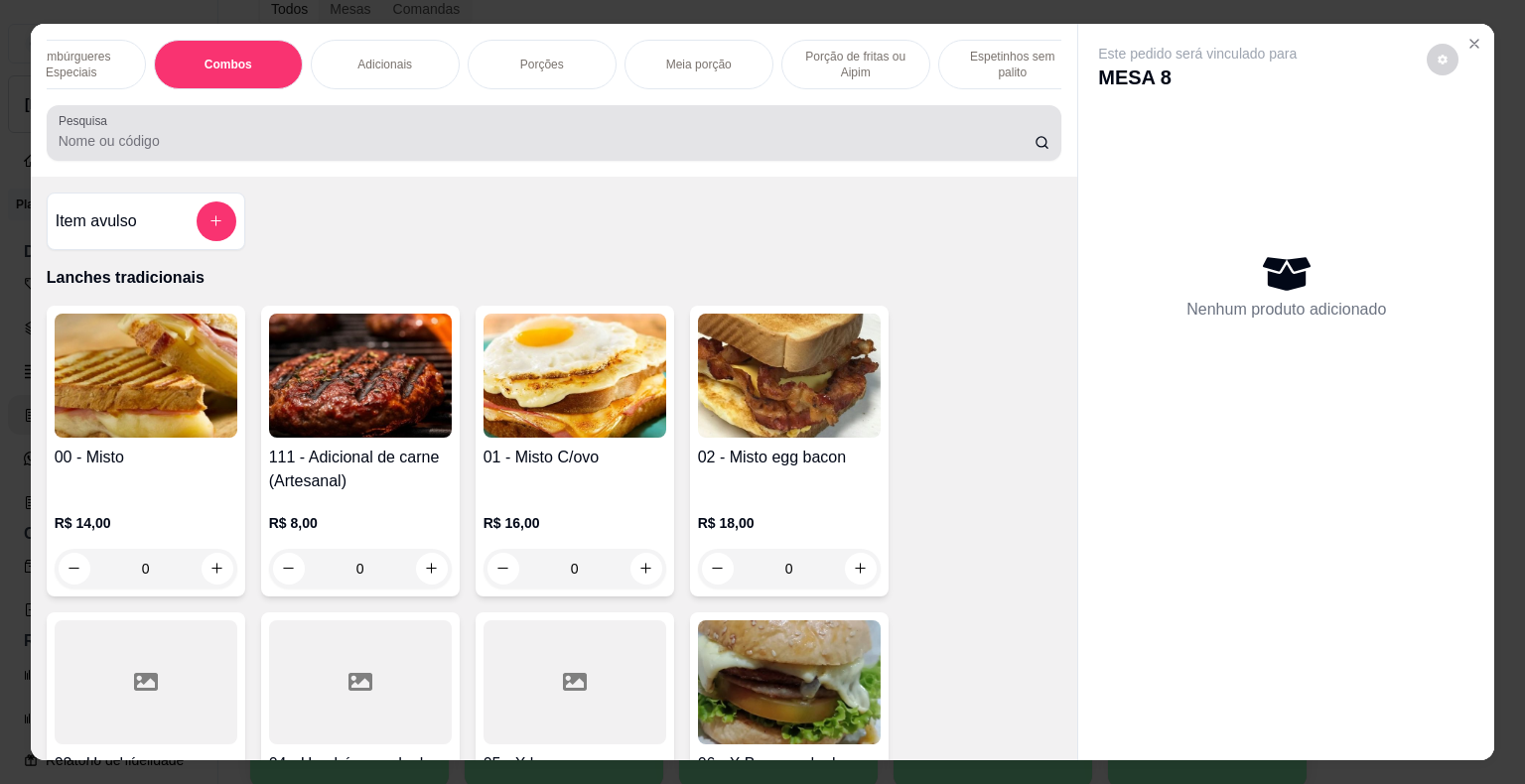 scroll, scrollTop: 2824, scrollLeft: 0, axis: vertical 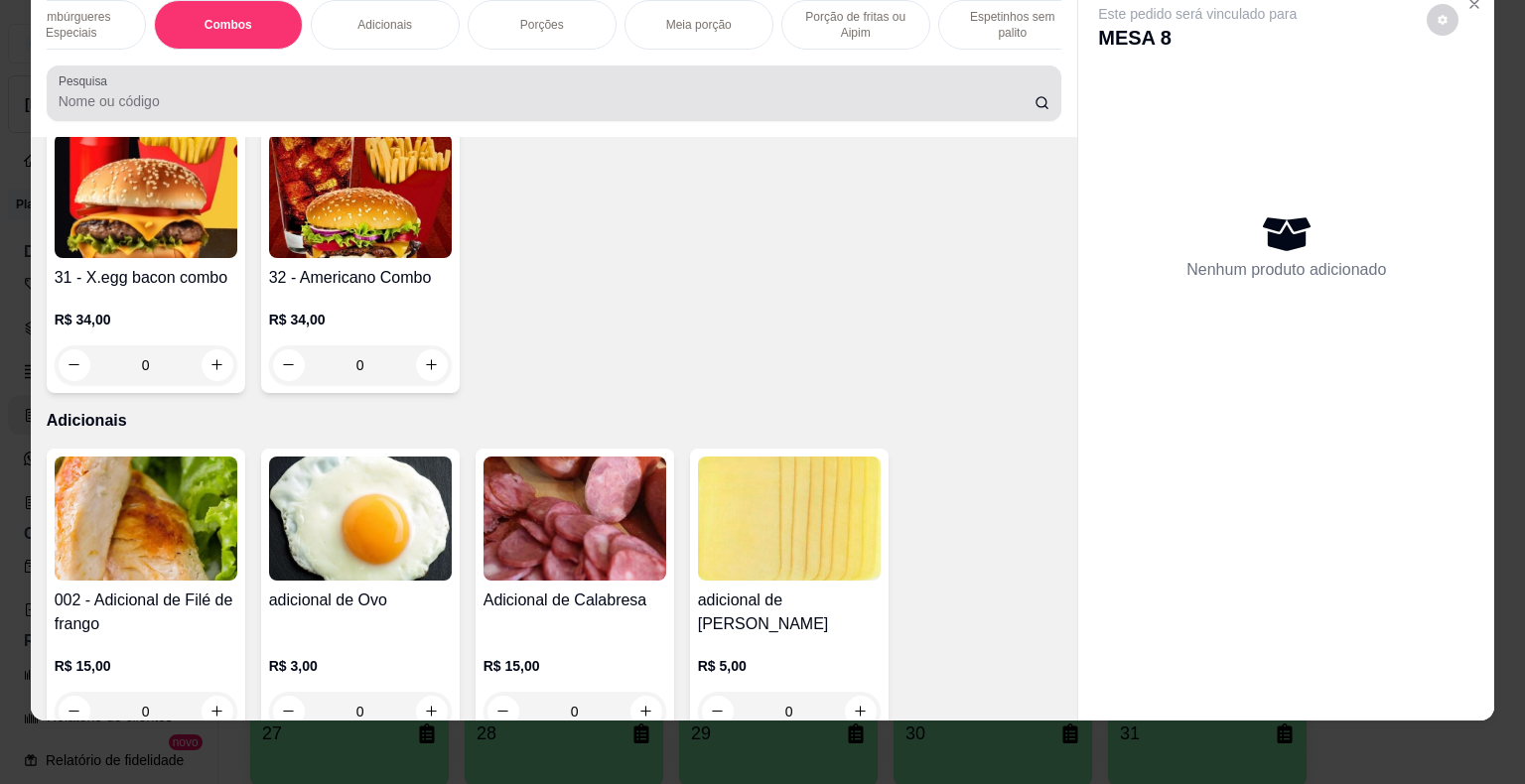 click on "Porções" at bounding box center [542, 25] 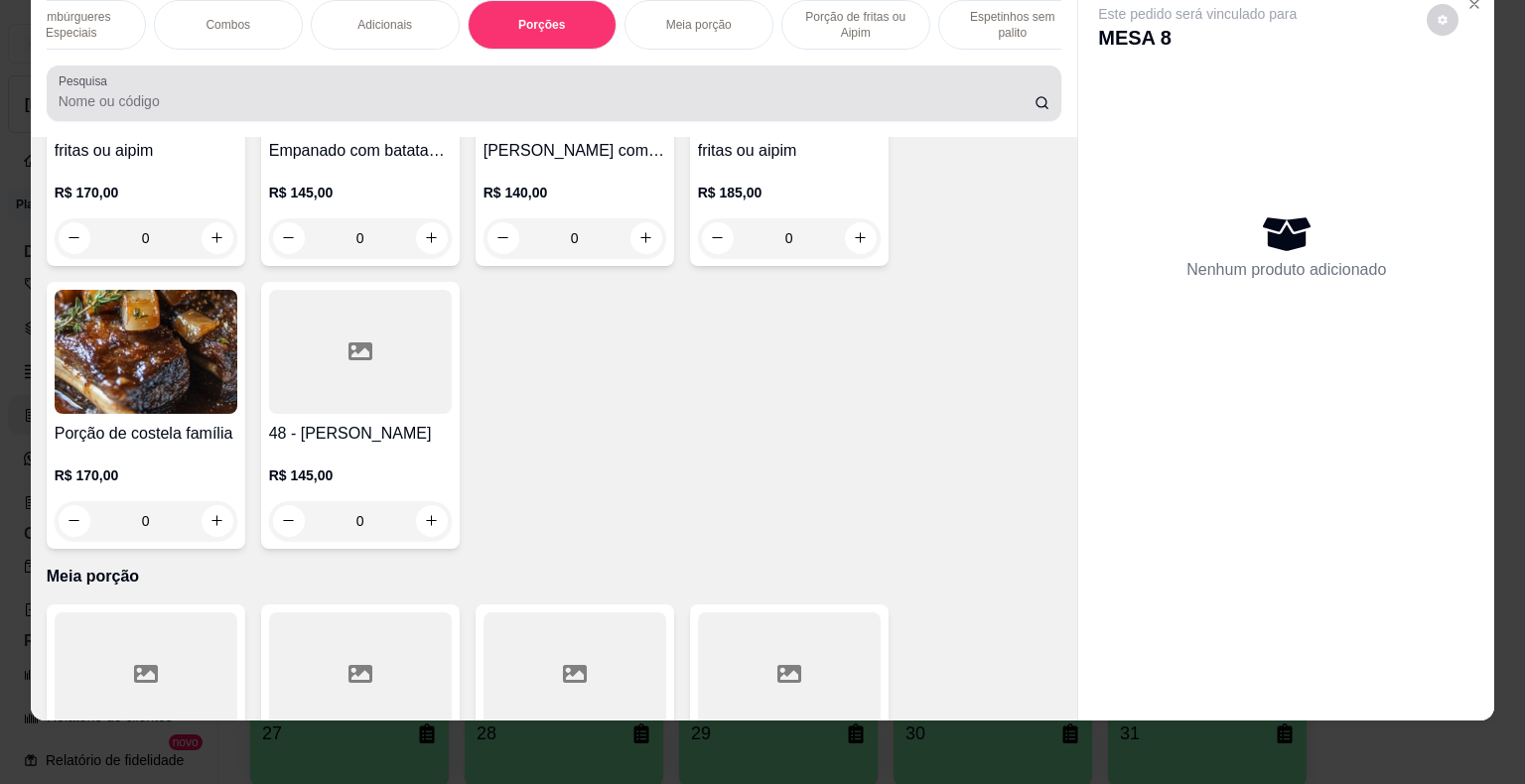scroll, scrollTop: 5491, scrollLeft: 0, axis: vertical 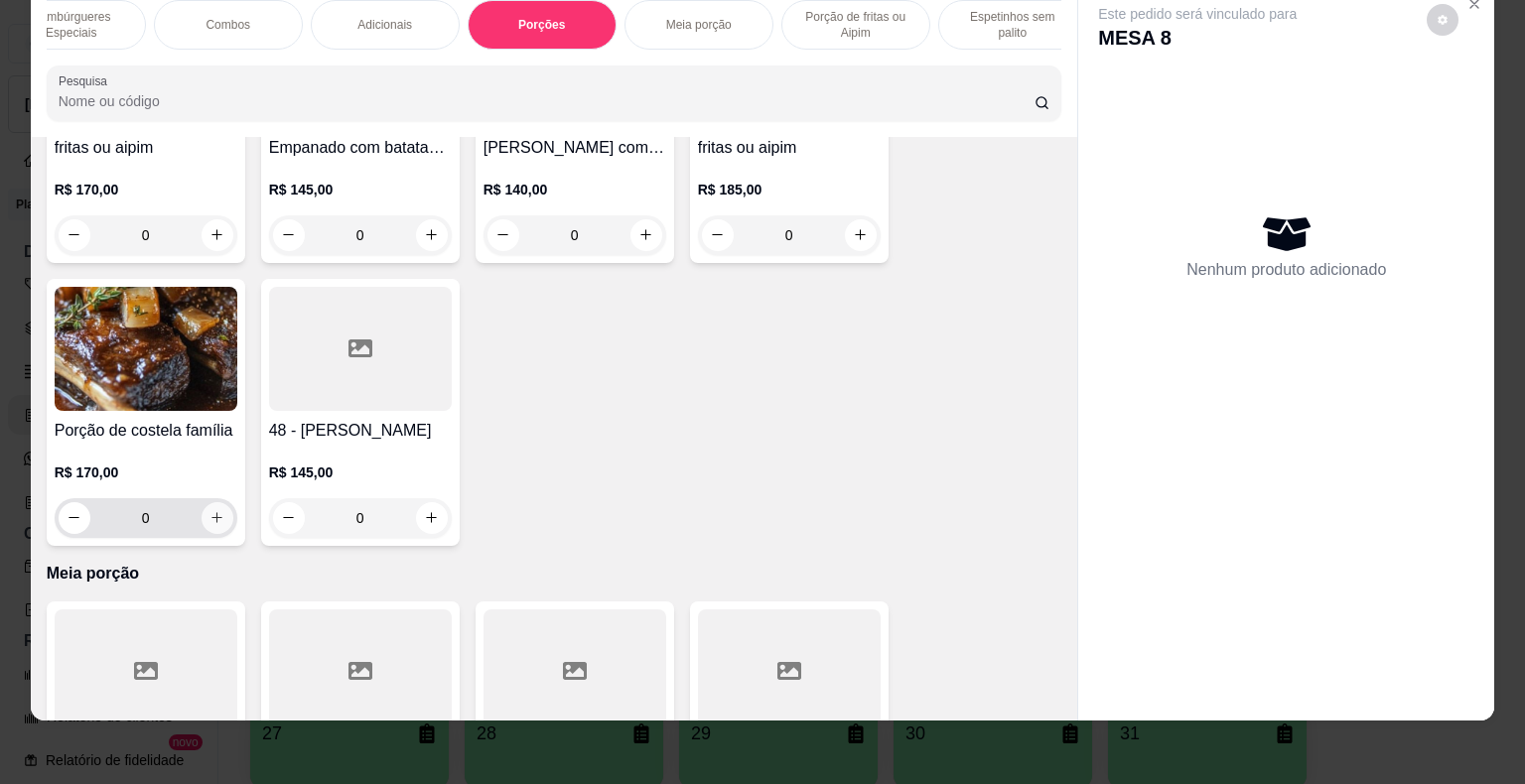 click 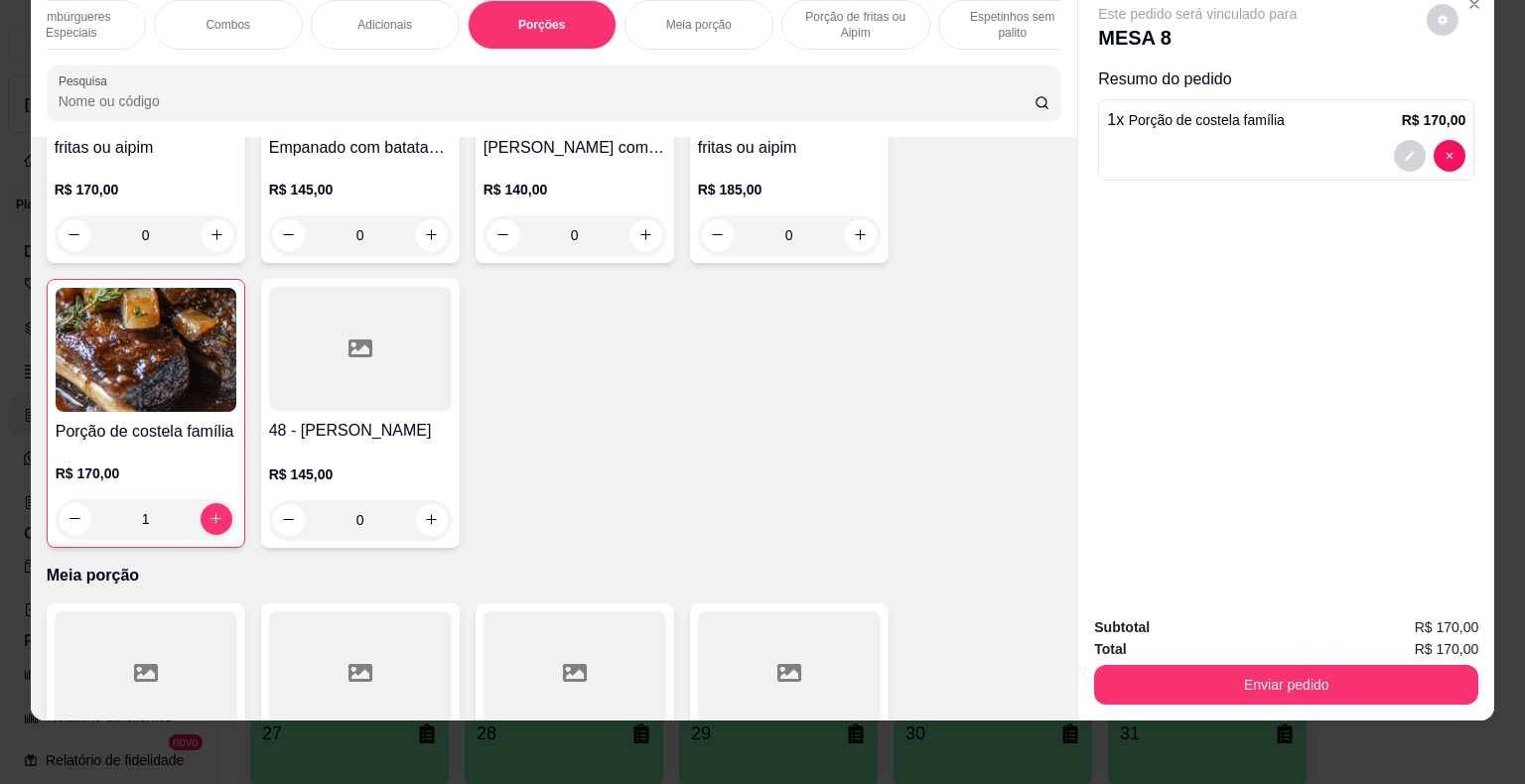 click on "33 - Isca de peixe com batata frita ou aipim    R$ 140,00 0 34 - Camarão Empanado com batata frita ou aipim    R$ 140,00 0 35 - Porção Empanada Mista   R$ 140,00 0 36 - Mista 1    R$ 140,00 0 37 - Mista 2   R$ 160,00 0 38 - Mista 3   R$ 160,00 0 39 - Mista 4   R$ 160,00 0 40 - Mista 5   R$ 170,00 0 41 - Super Mista   R$ 190,00 0 42 - Hiper Mista    R$ 240,00 0 42 - Contrafilé com fritas ou aipim    R$ 160,00 0 43 - Carne de sol com batata frita ou aipim    R$ 150,00 0 44 - Filé mignon com fritas ou aipim    R$ 170,00 0 45 - Filé de frango Empanado com batata frita ou aipim    R$ 145,00 0 46 - Filé de frango grelhado com batata frita ou aipim    R$ 140,00 0 47 - Picanha com batata fritas ou aipim    R$ 185,00 0 Porção de costela família    R$ 170,00 1 48 - Costela Bovina    R$ 145,00 0" at bounding box center [554, -189] 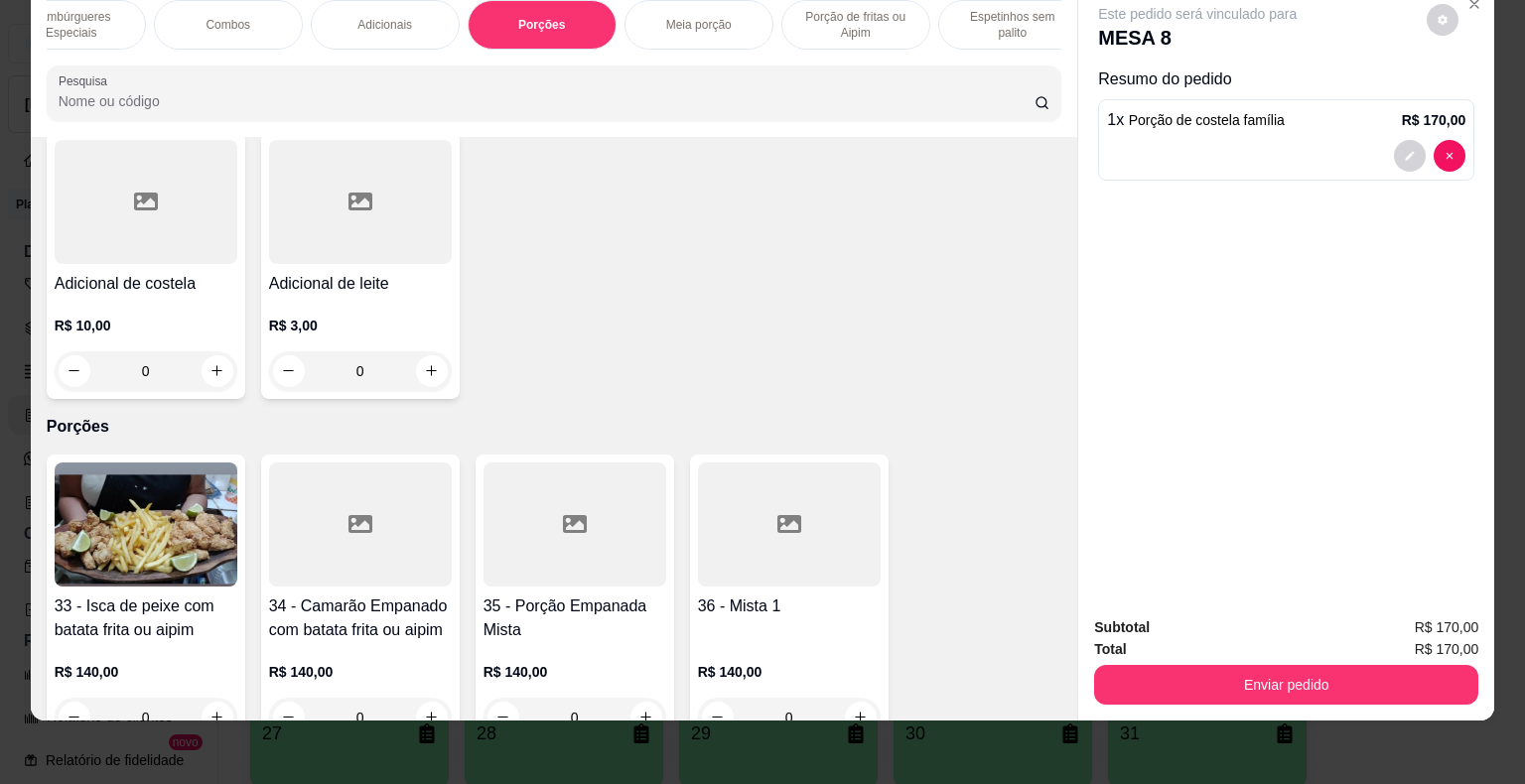 scroll, scrollTop: 3937, scrollLeft: 0, axis: vertical 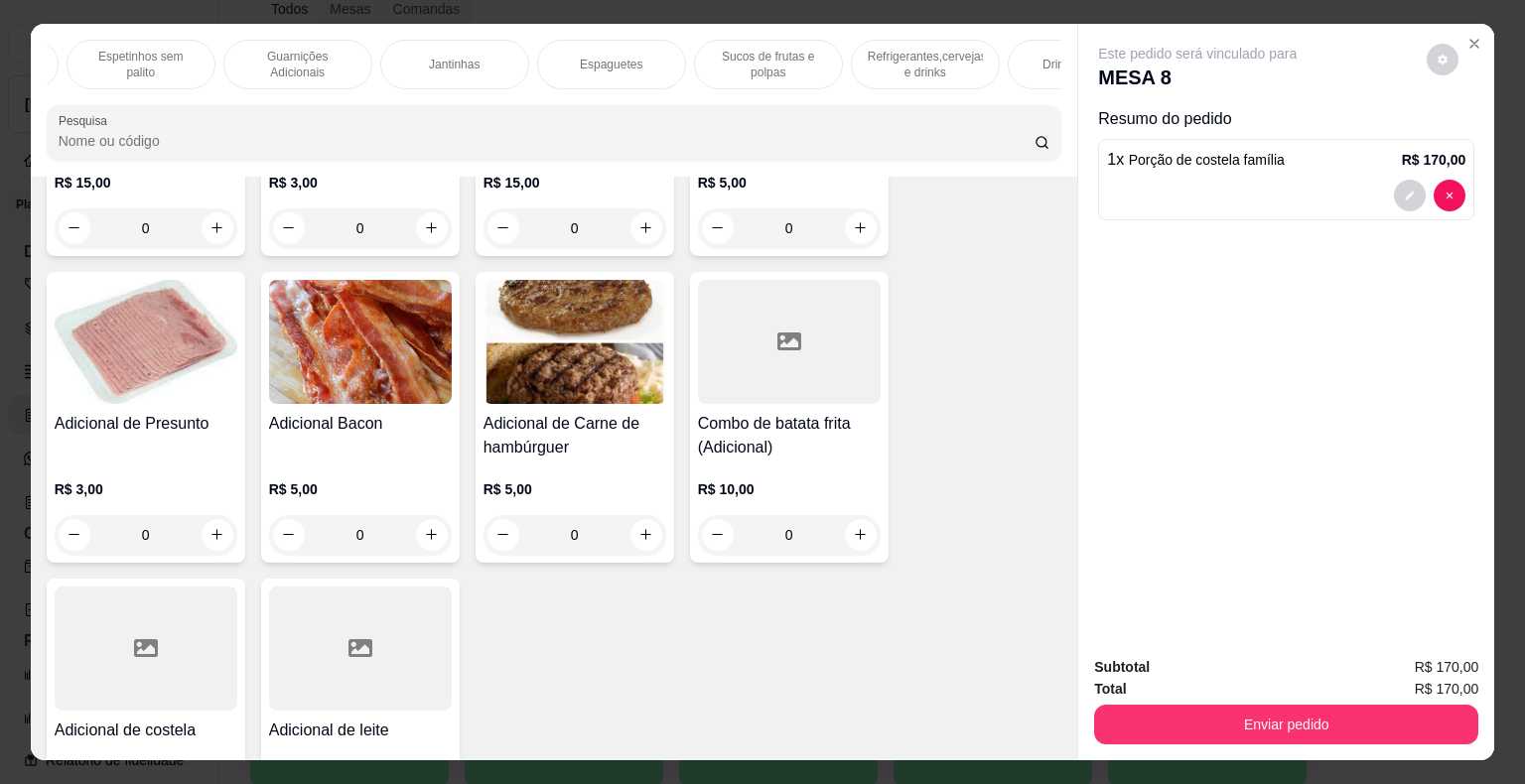 click on "Refrigerantes,cervejas e drinks" at bounding box center [925, 65] 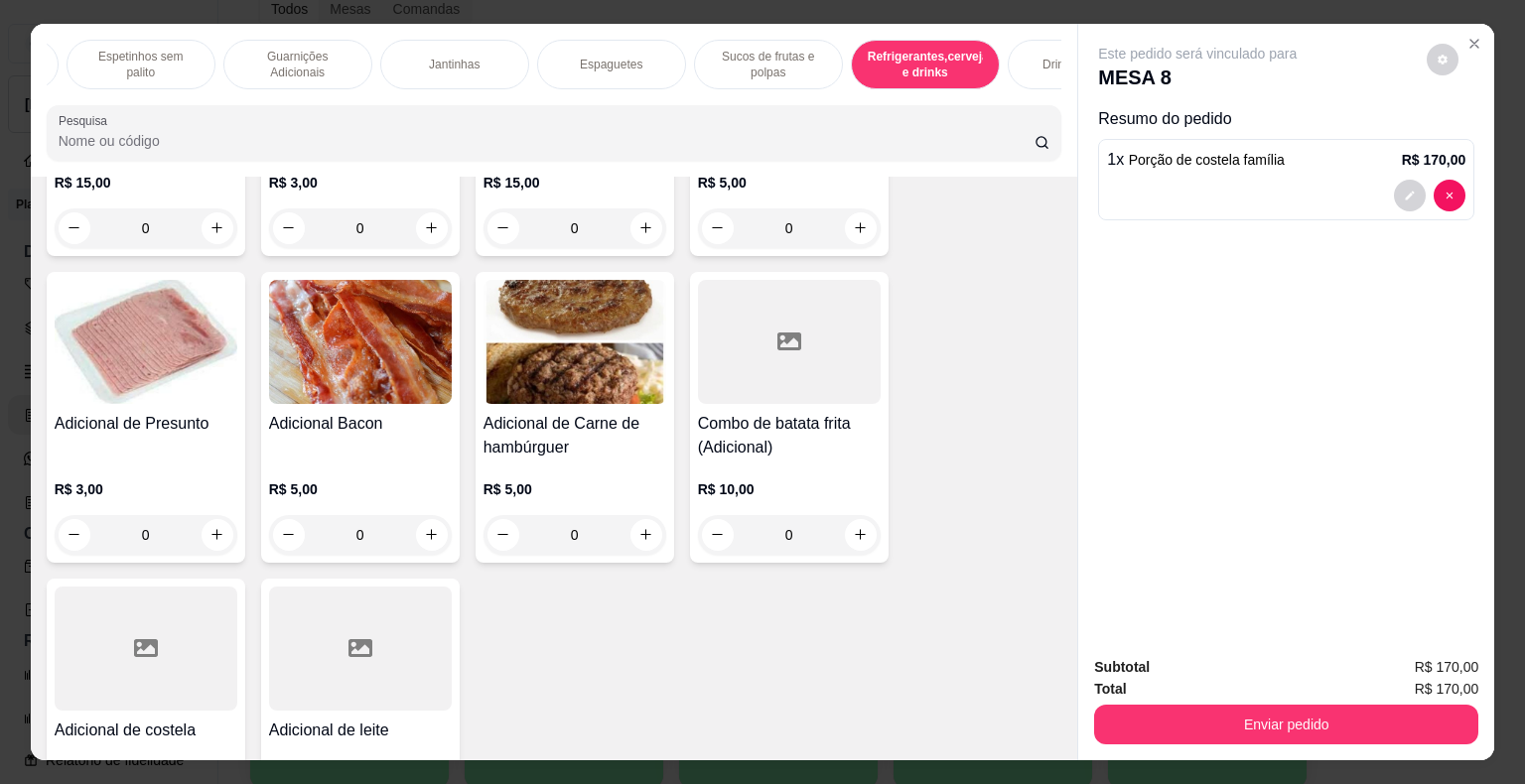scroll, scrollTop: 11934, scrollLeft: 0, axis: vertical 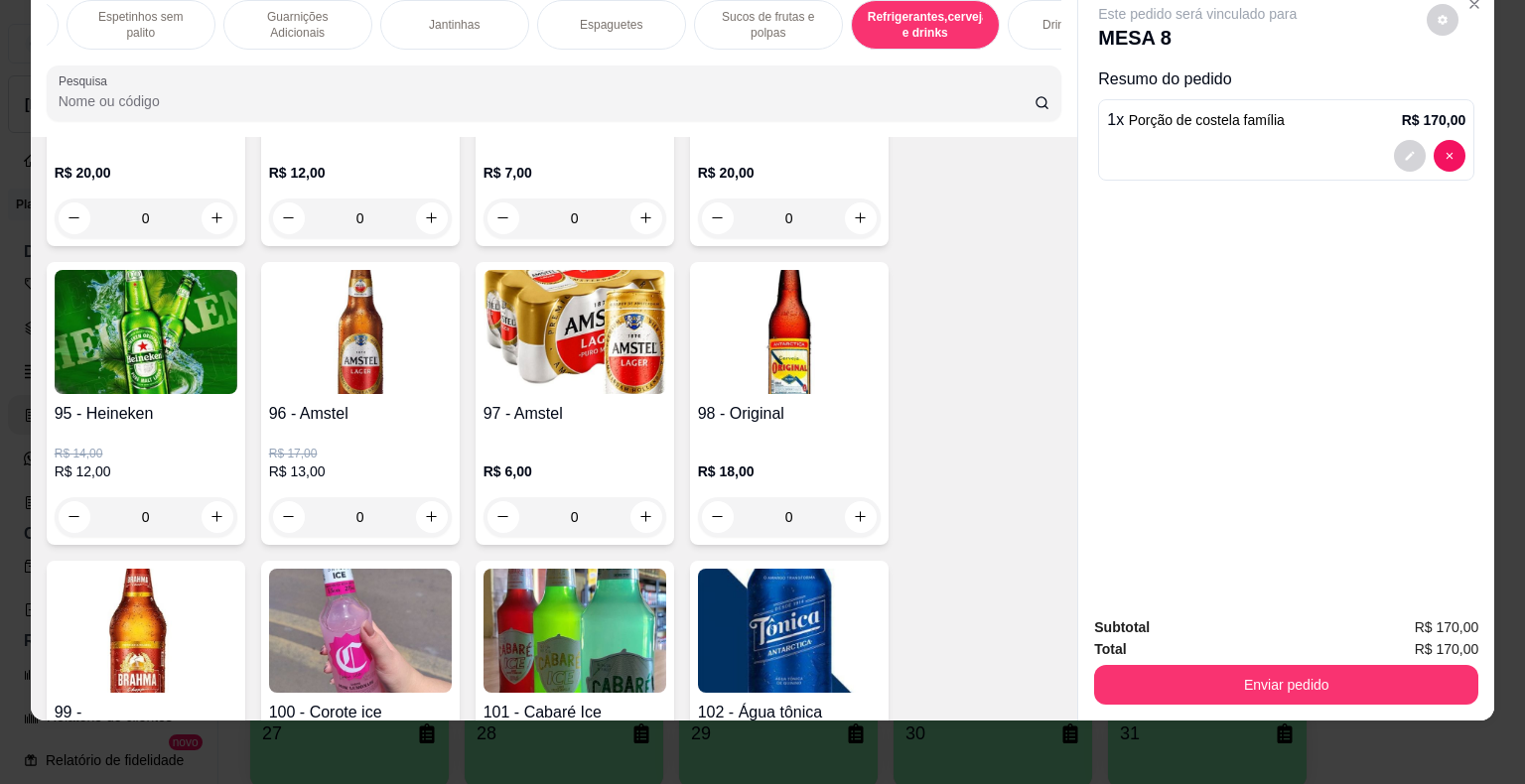 click at bounding box center (432, 517) 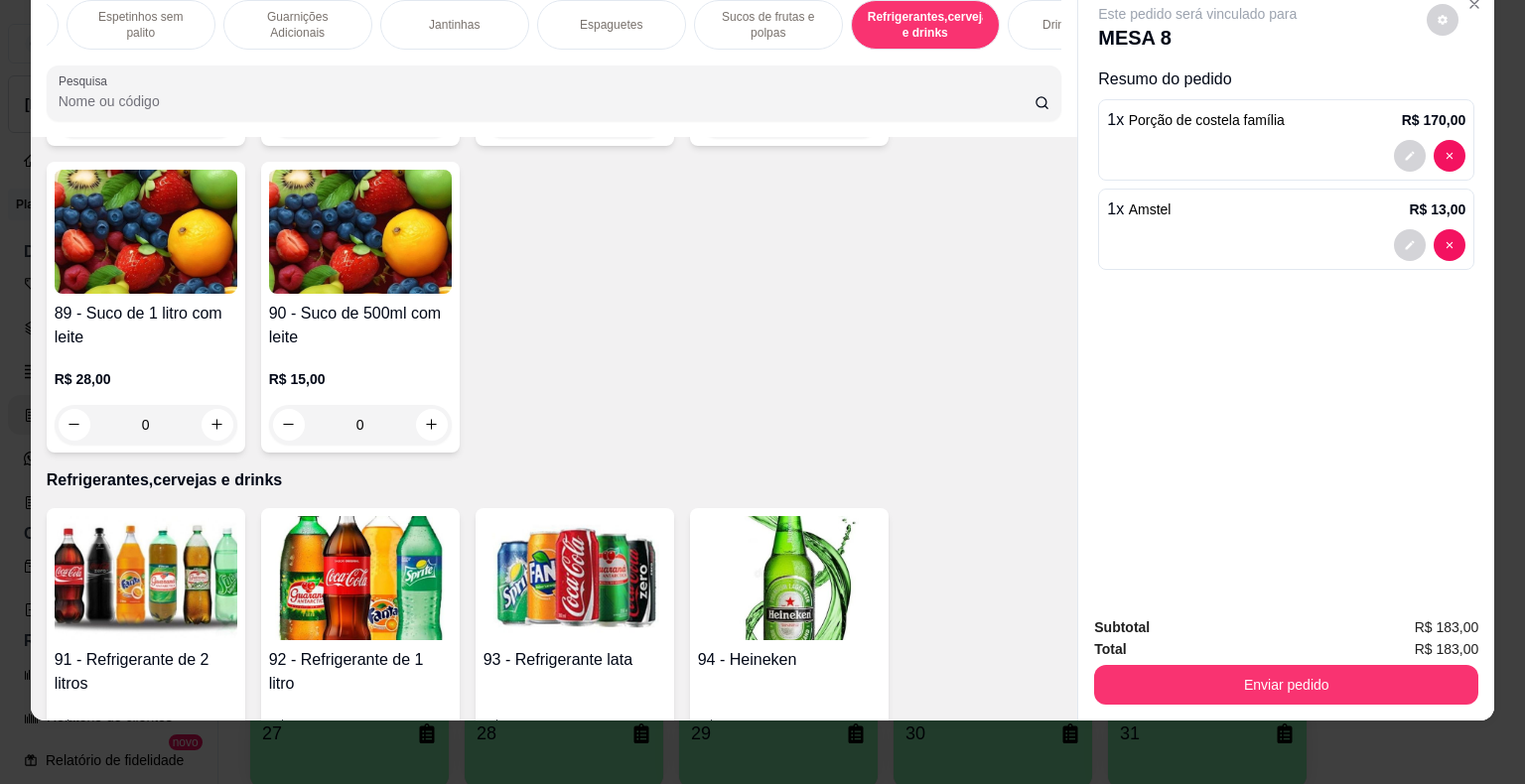 scroll, scrollTop: 11585, scrollLeft: 0, axis: vertical 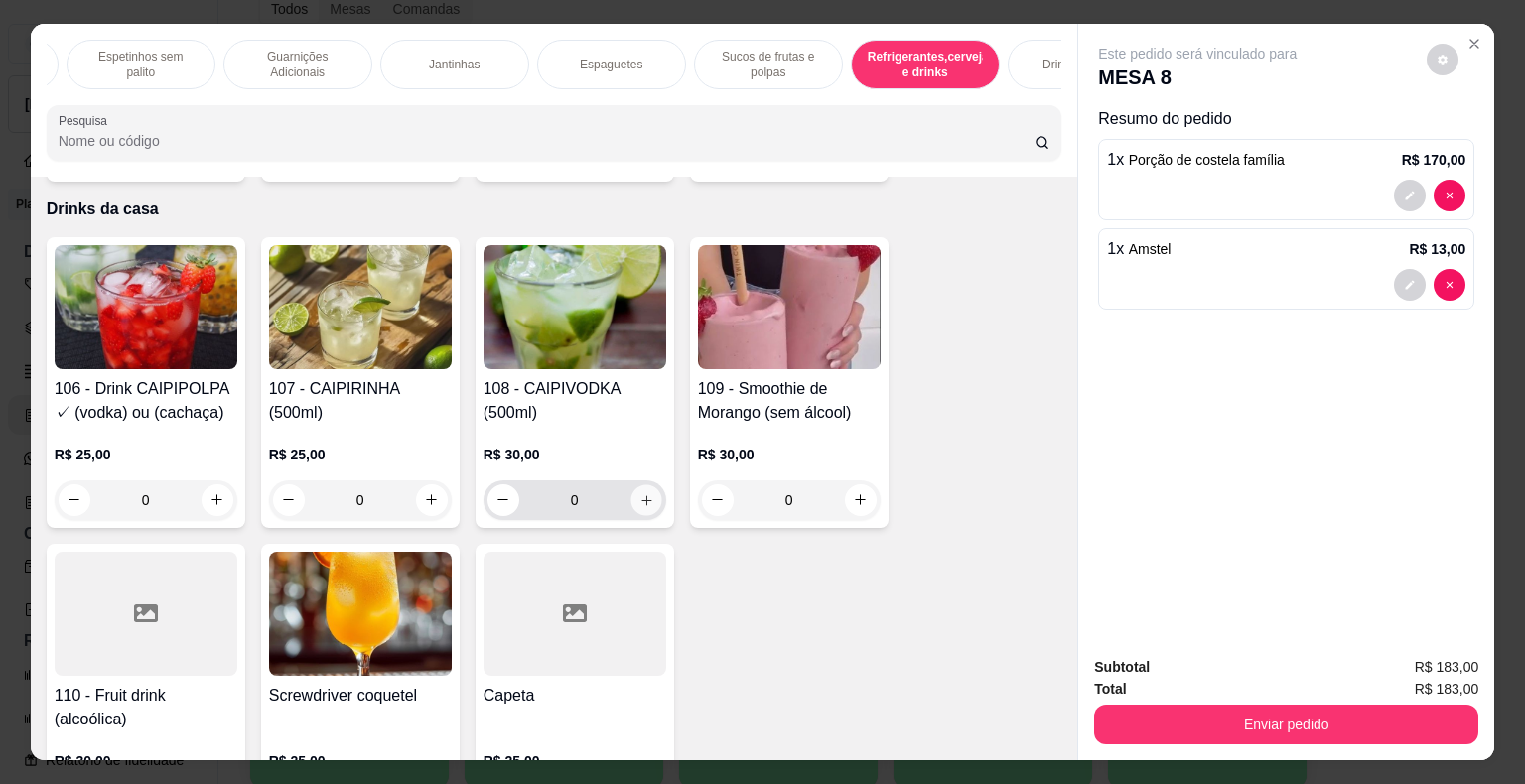 click 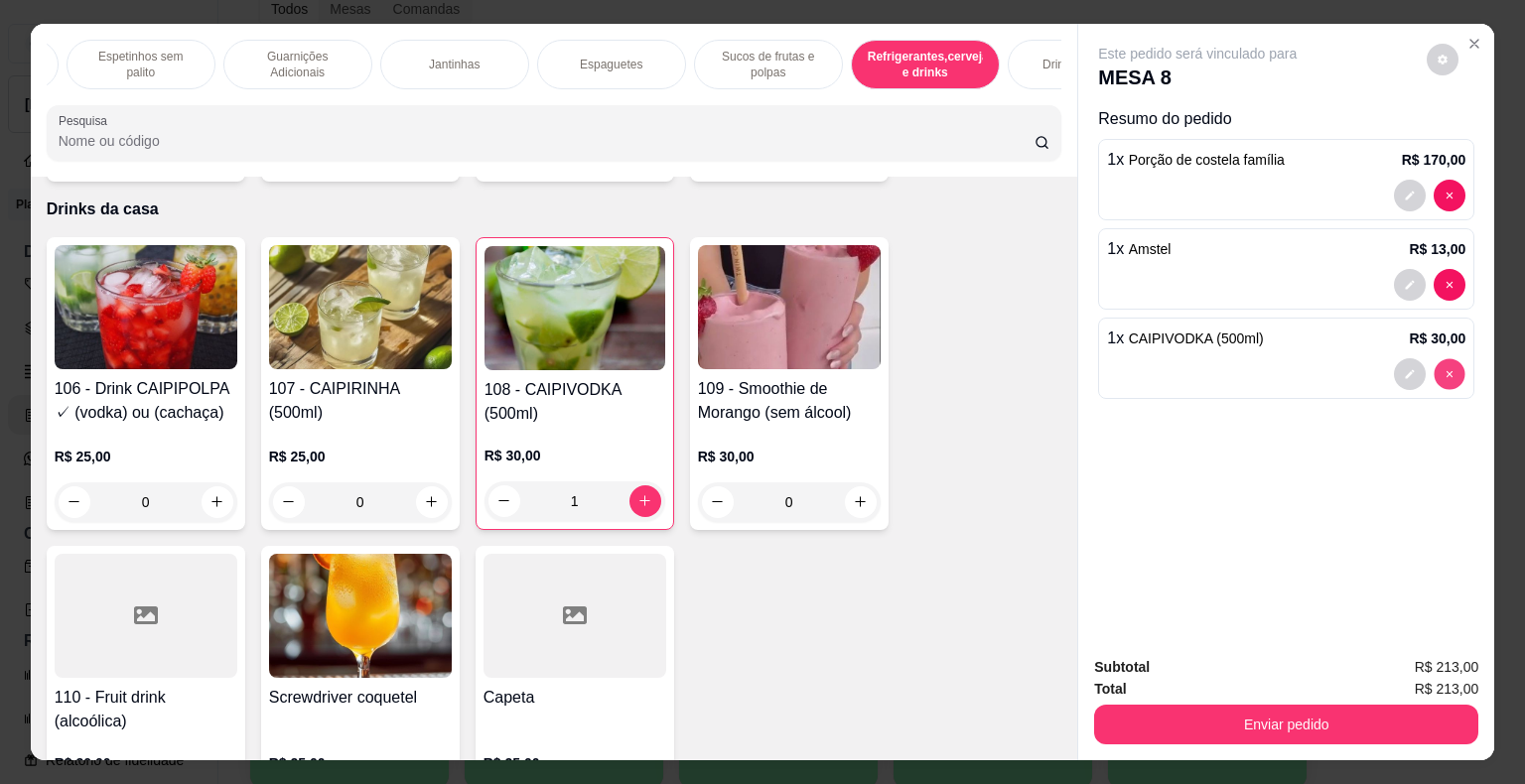 type on "0" 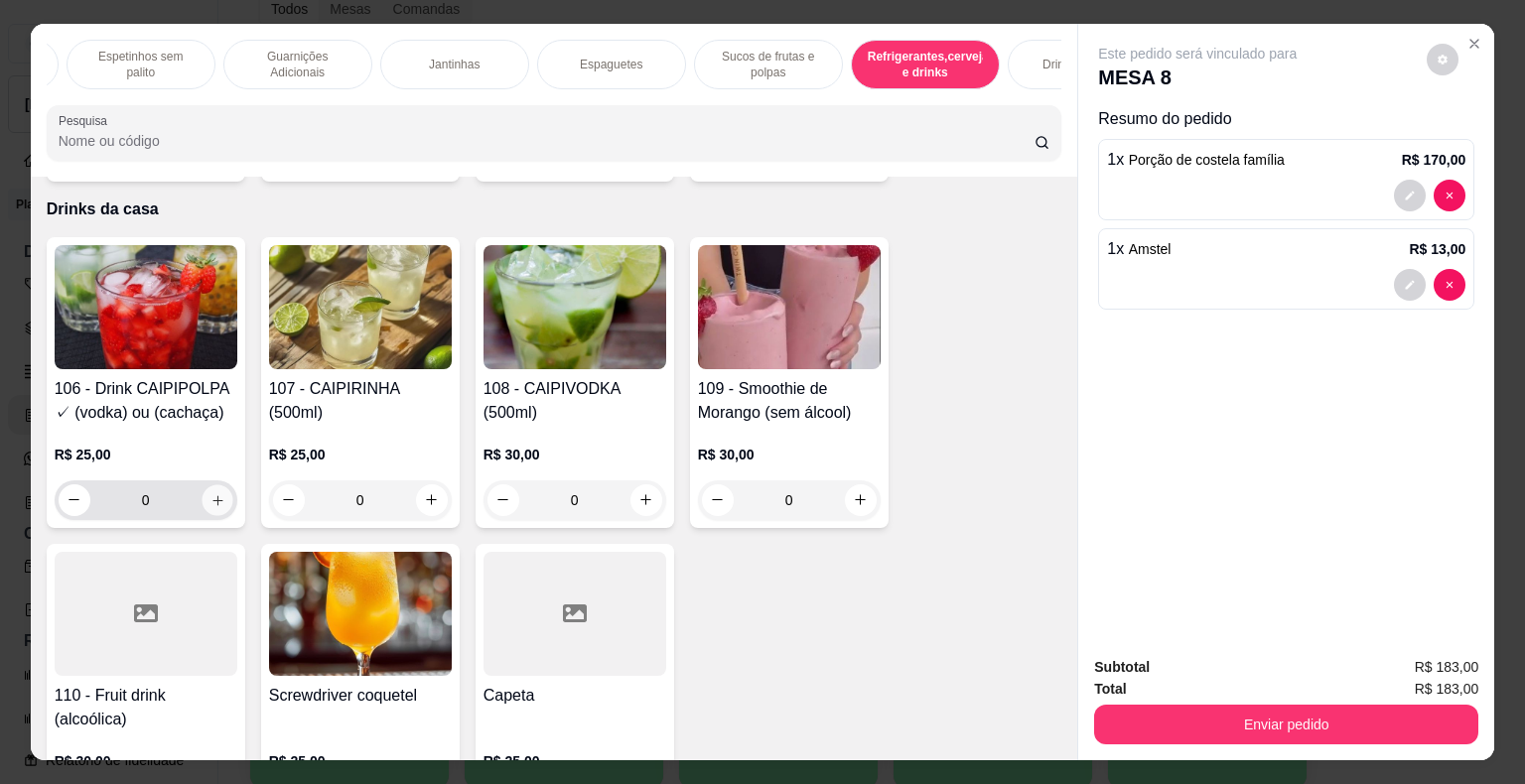 click 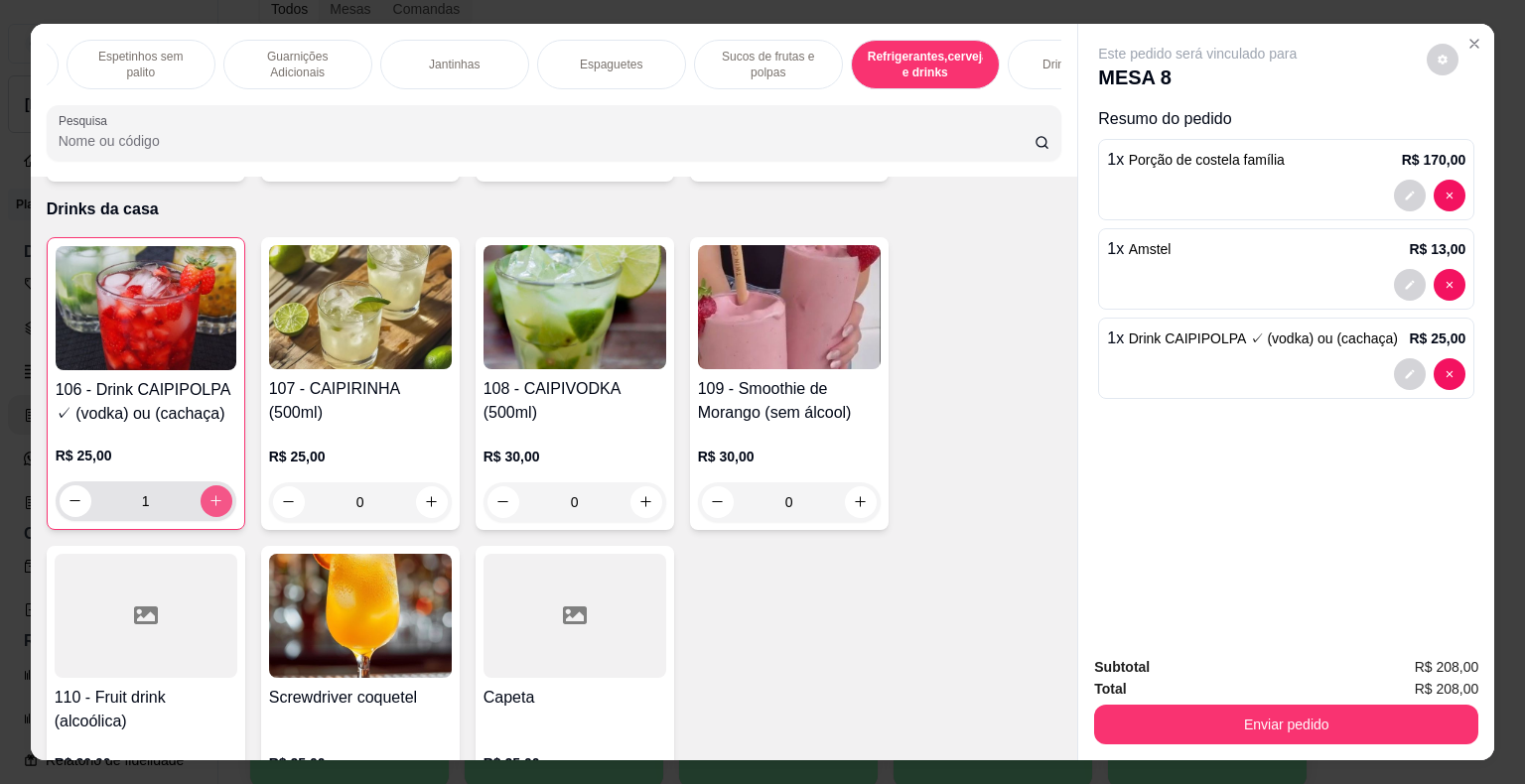 scroll, scrollTop: 13513, scrollLeft: 0, axis: vertical 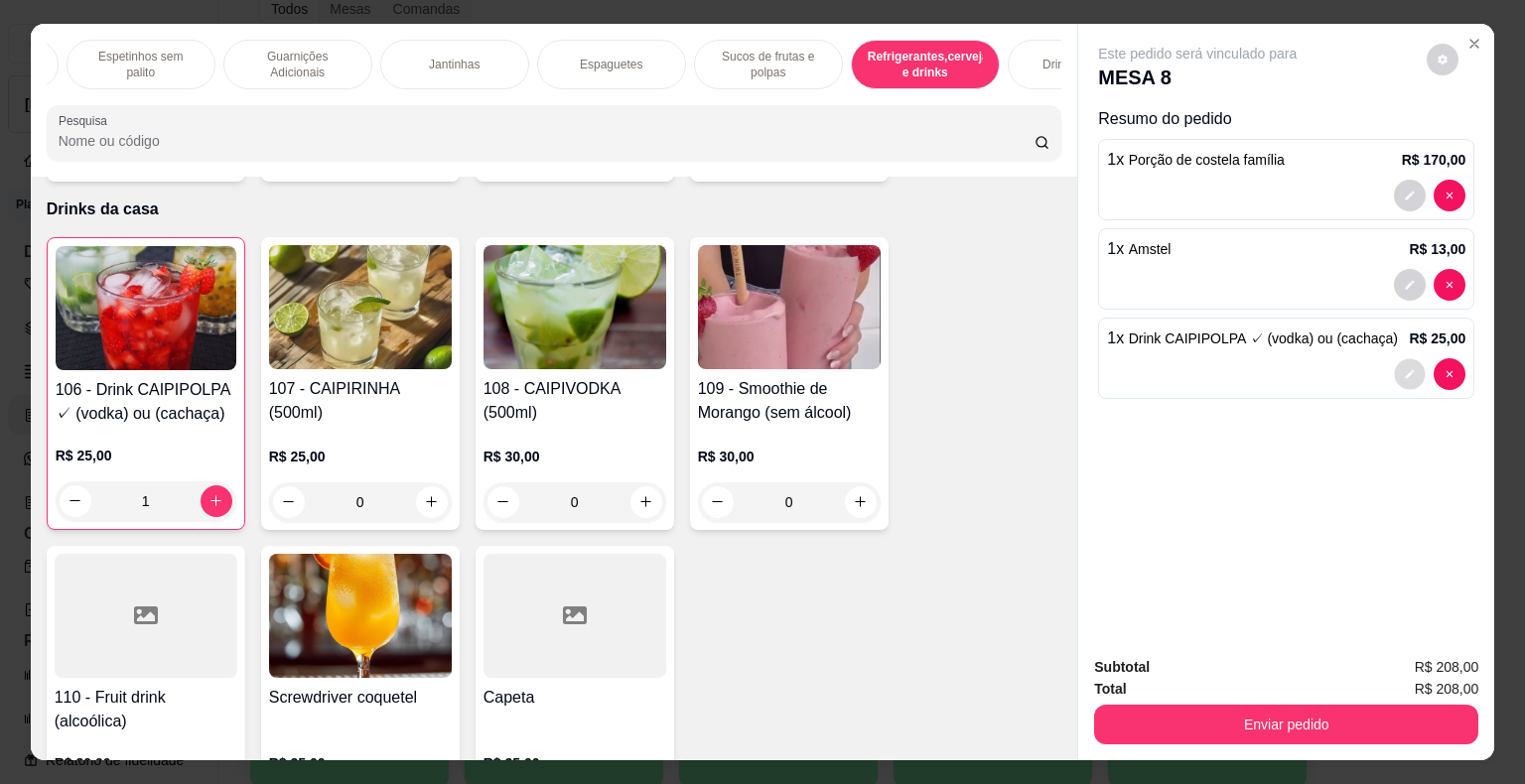 click at bounding box center [1410, 373] 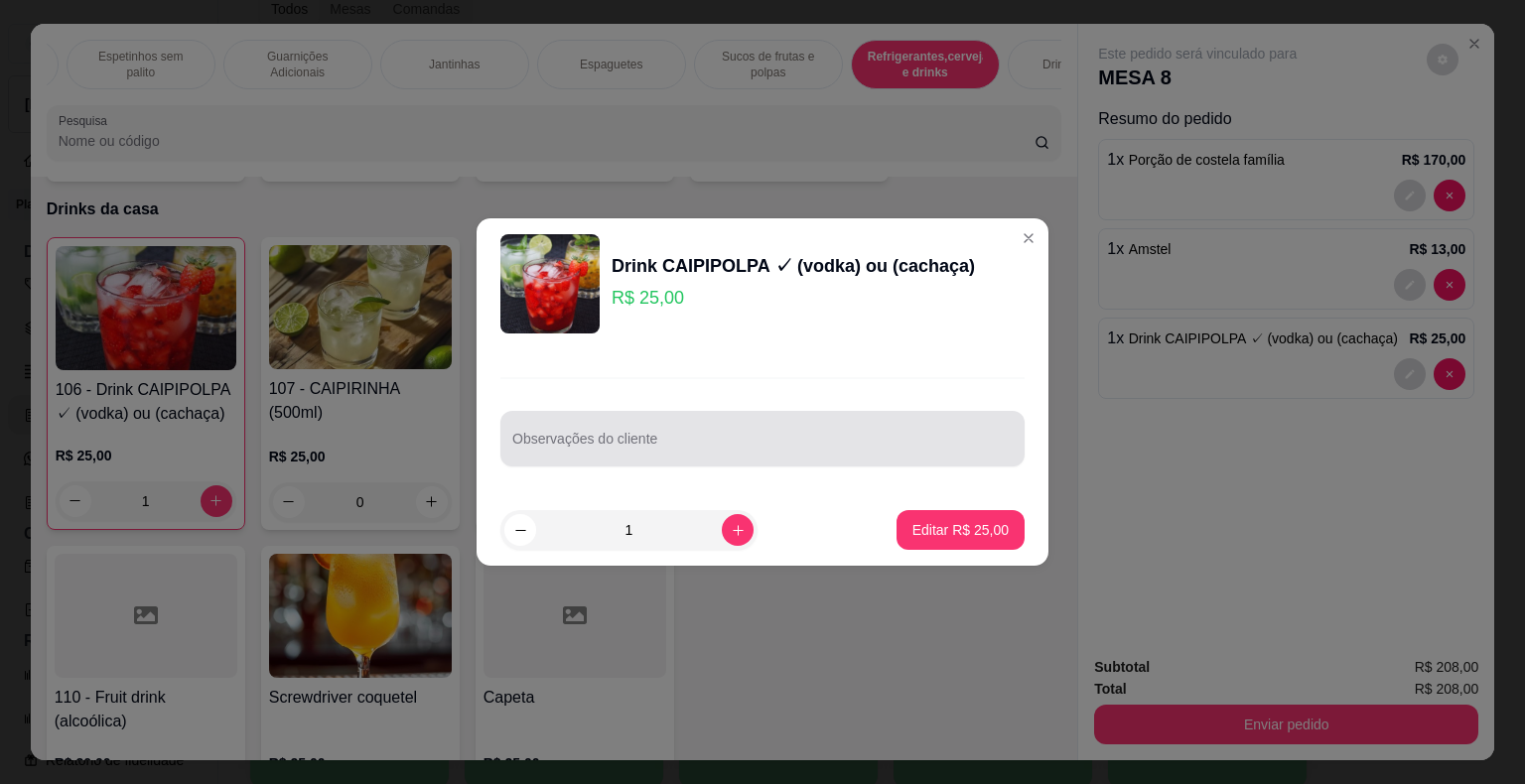 click at bounding box center [762, 439] 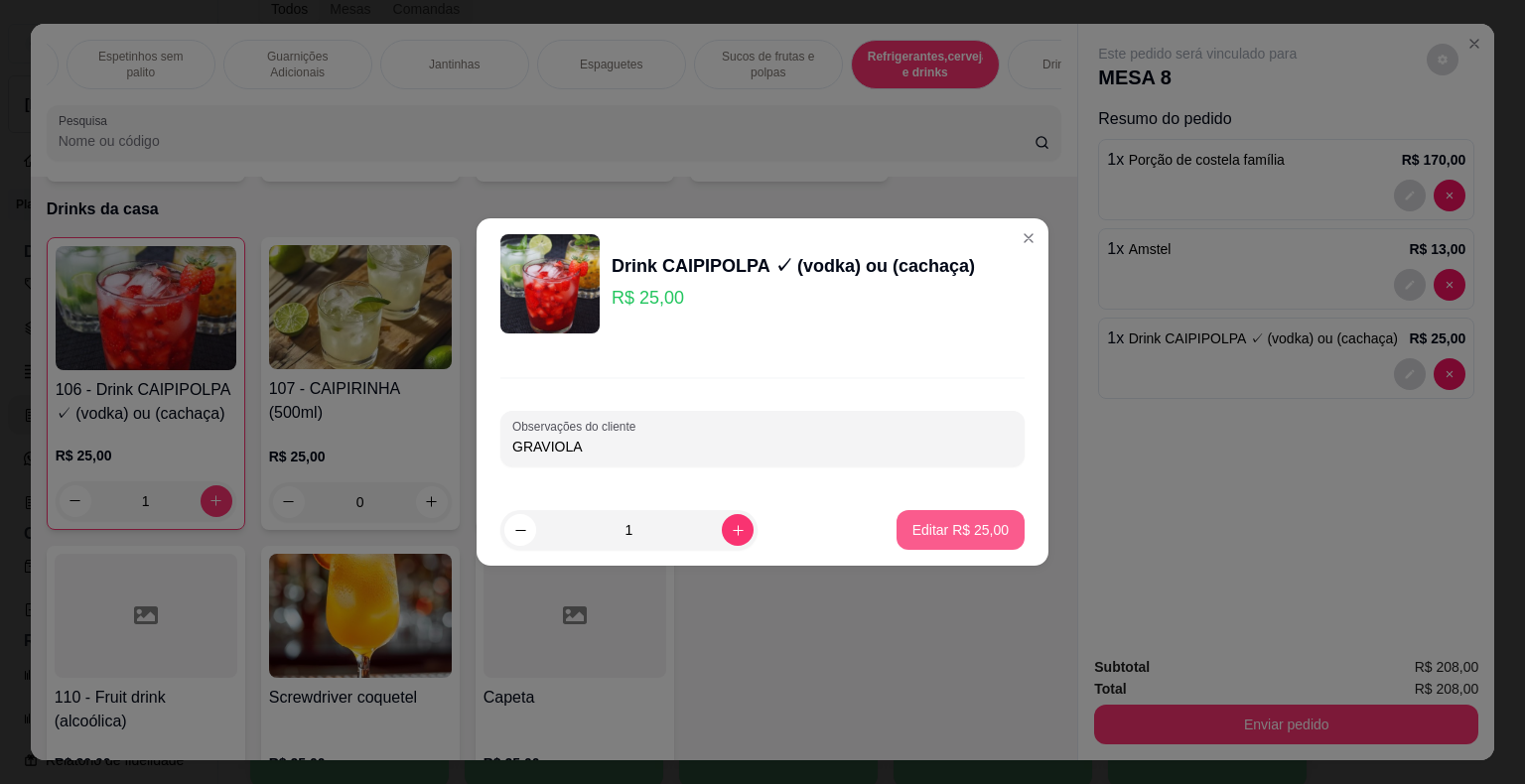 type on "GRAVIOLA" 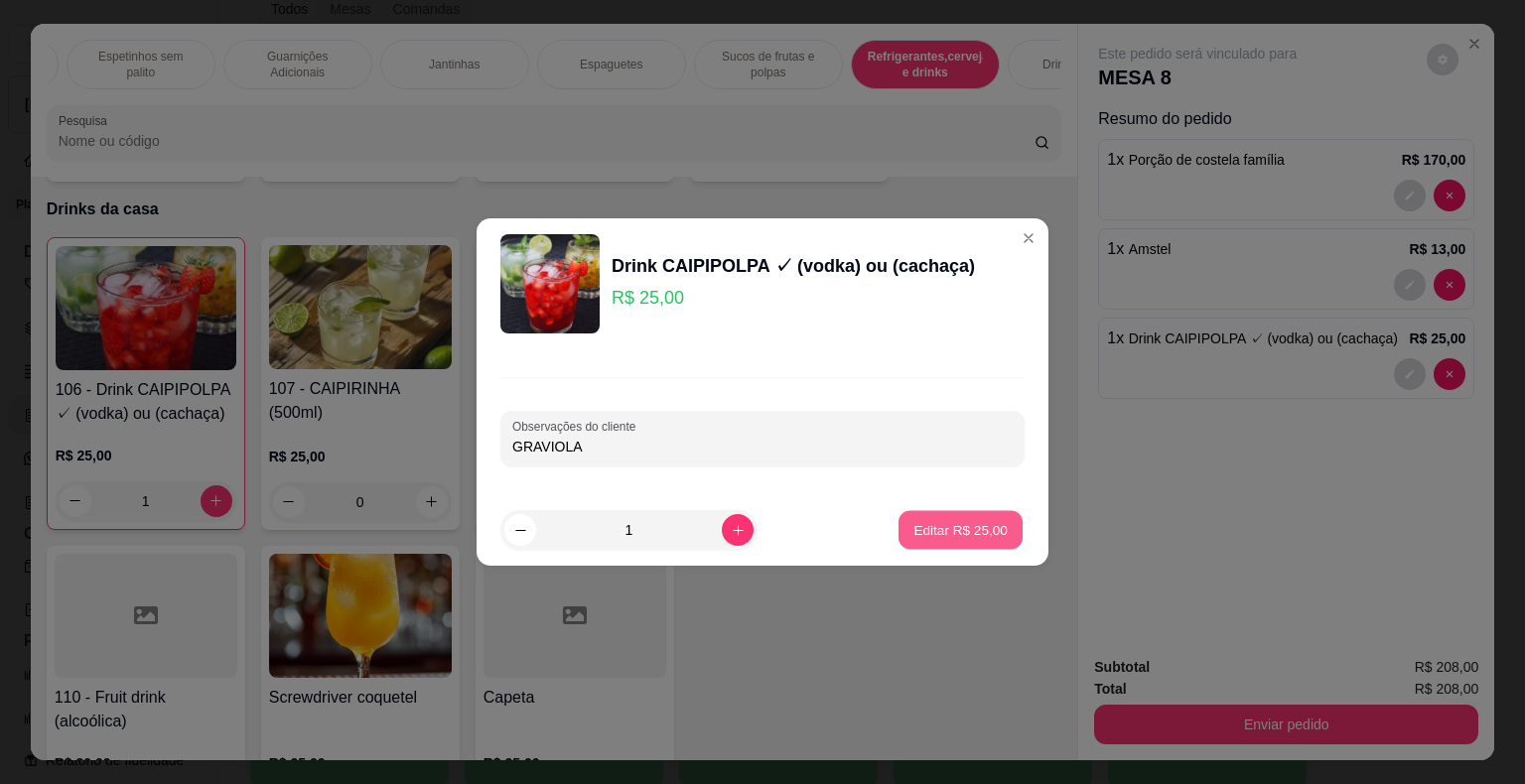 click on "Editar   R$ 25,00" at bounding box center [960, 529] 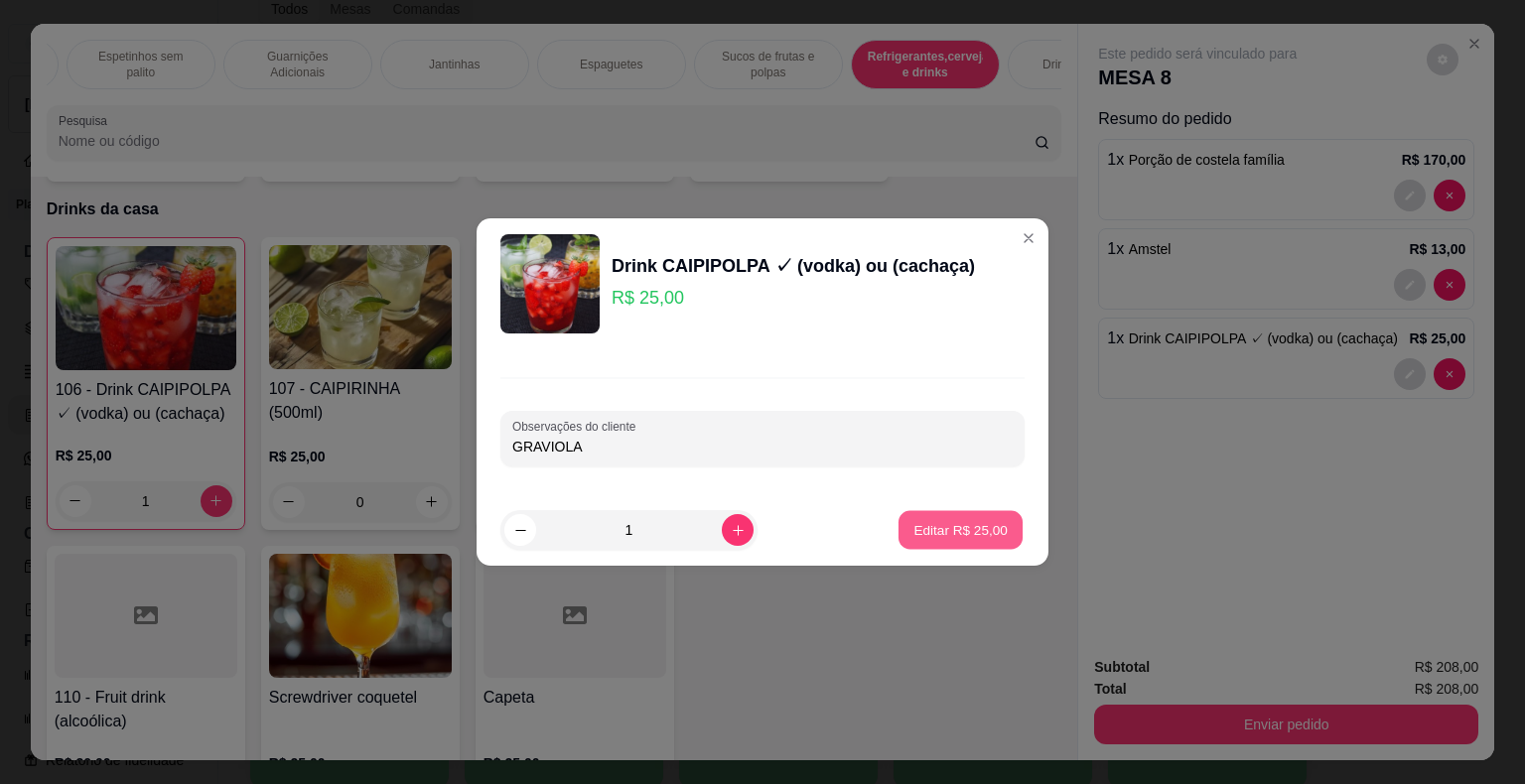 type on "0" 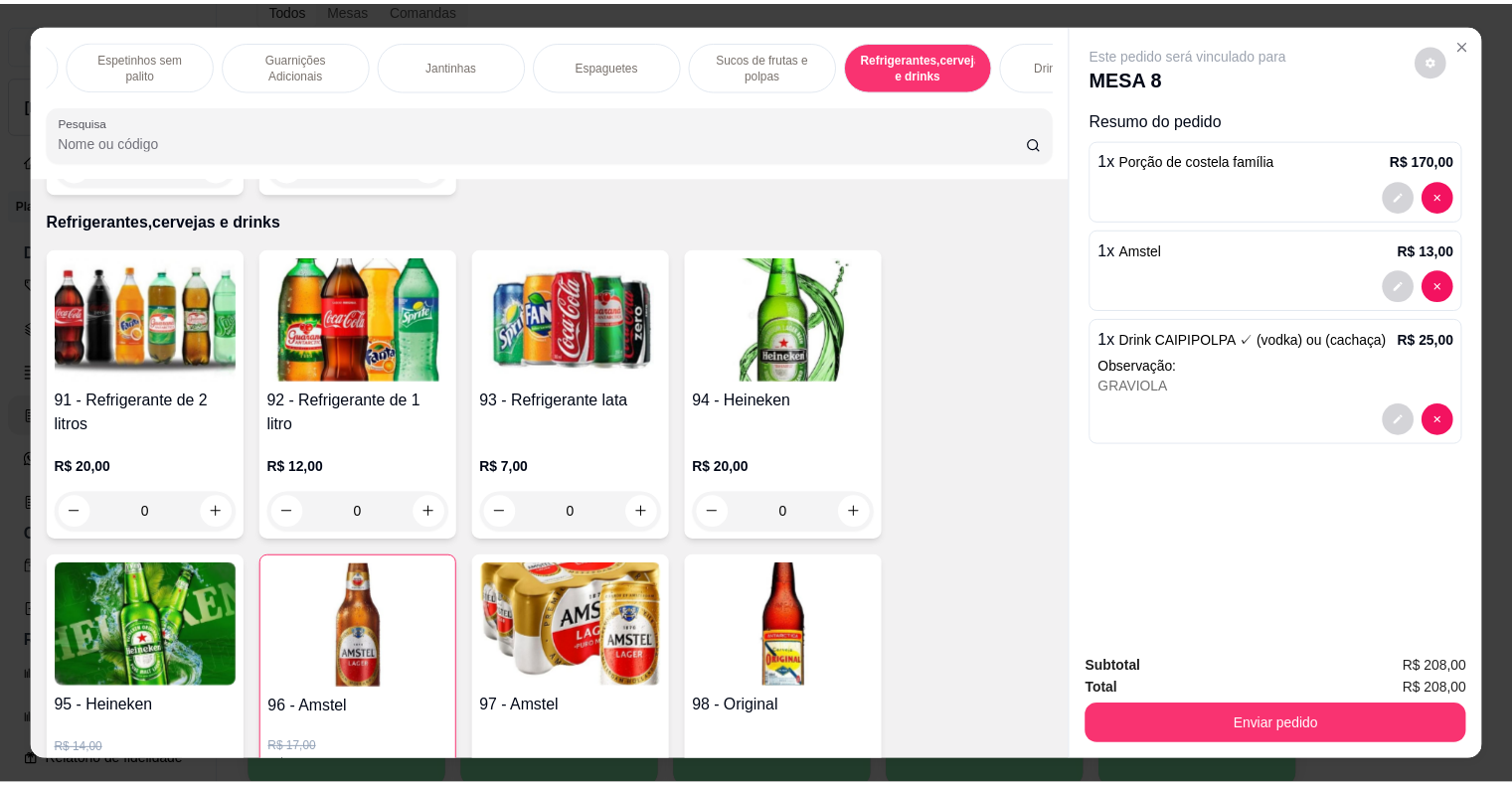 scroll, scrollTop: 11897, scrollLeft: 0, axis: vertical 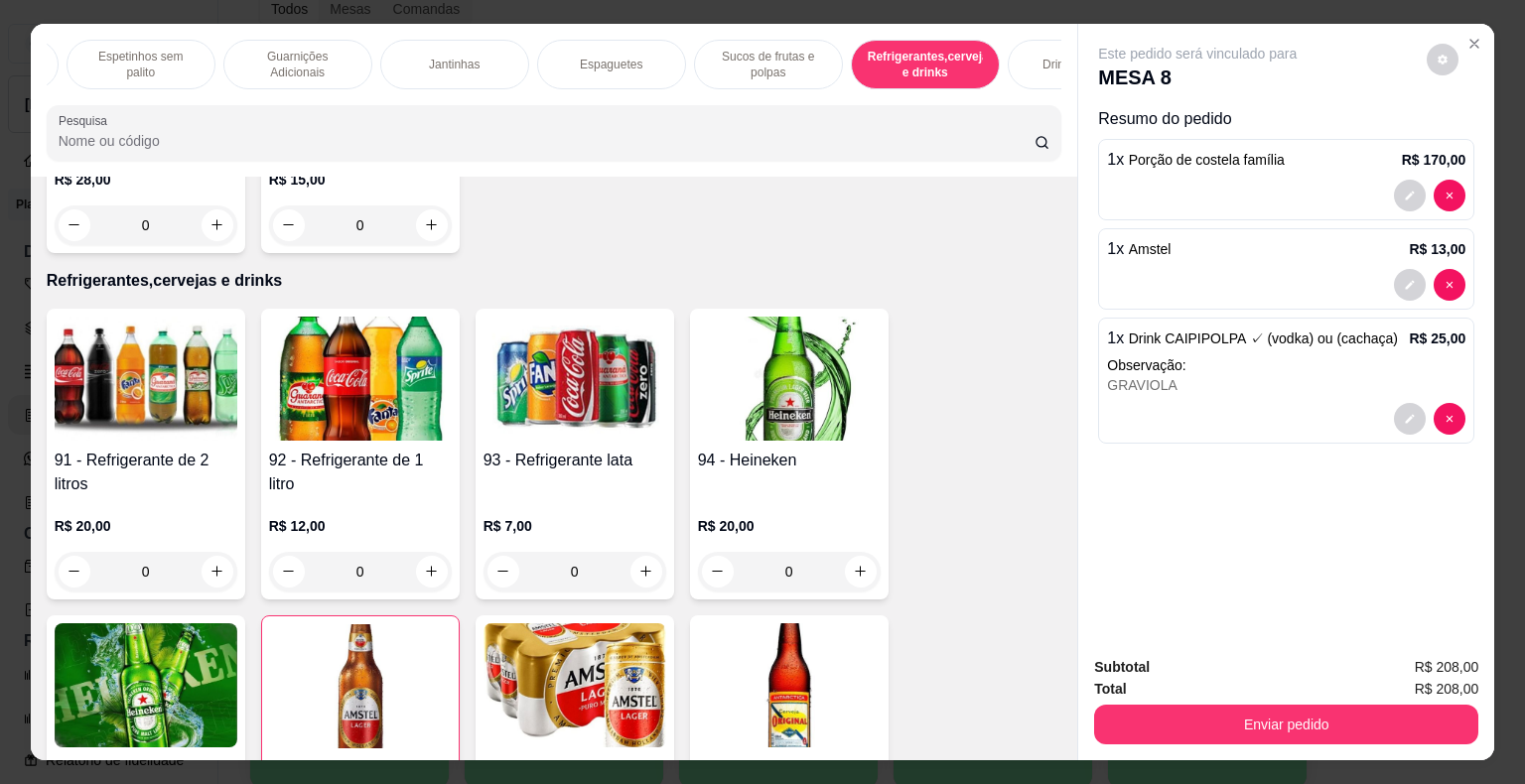 click 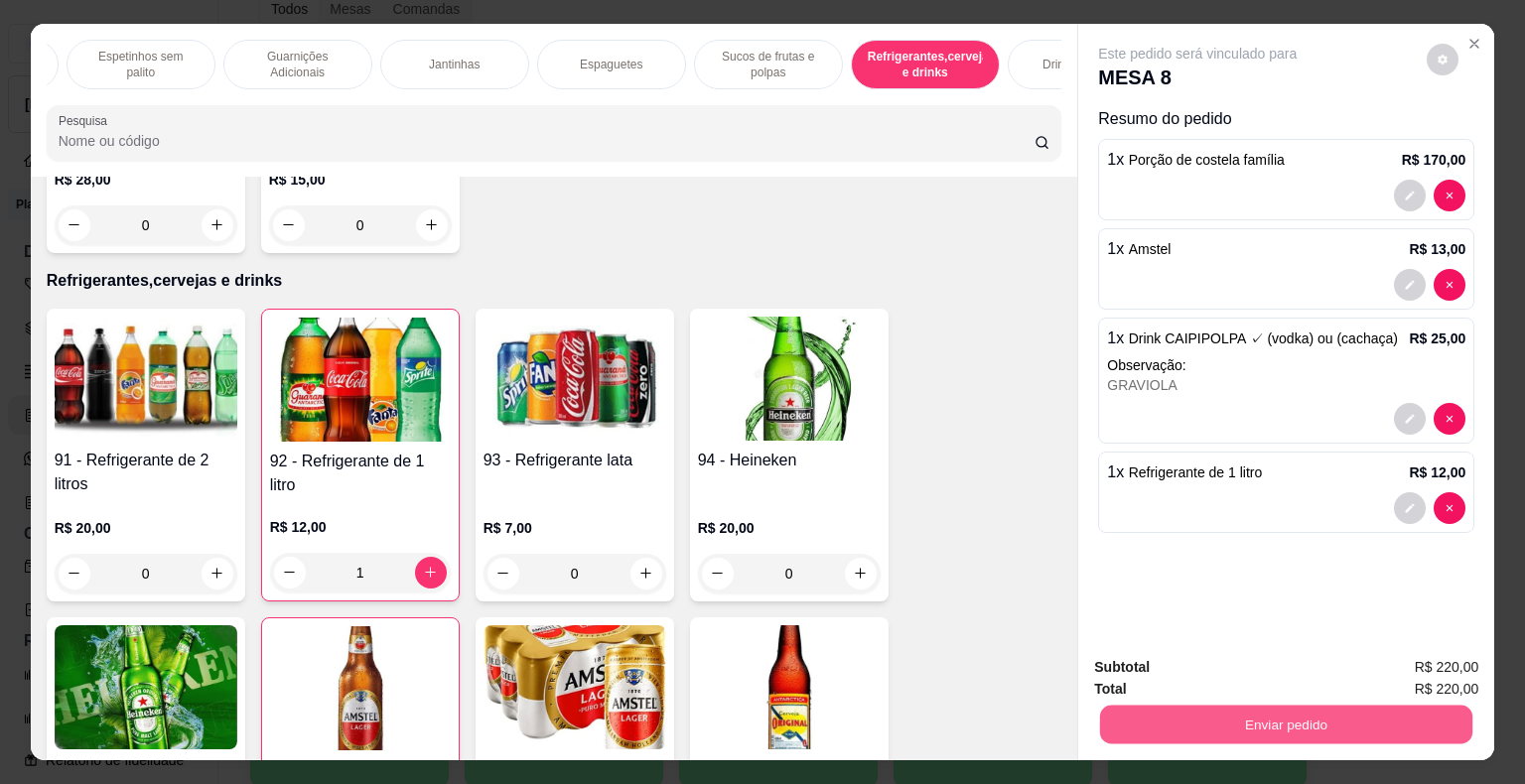 click on "Enviar pedido" at bounding box center [1286, 724] 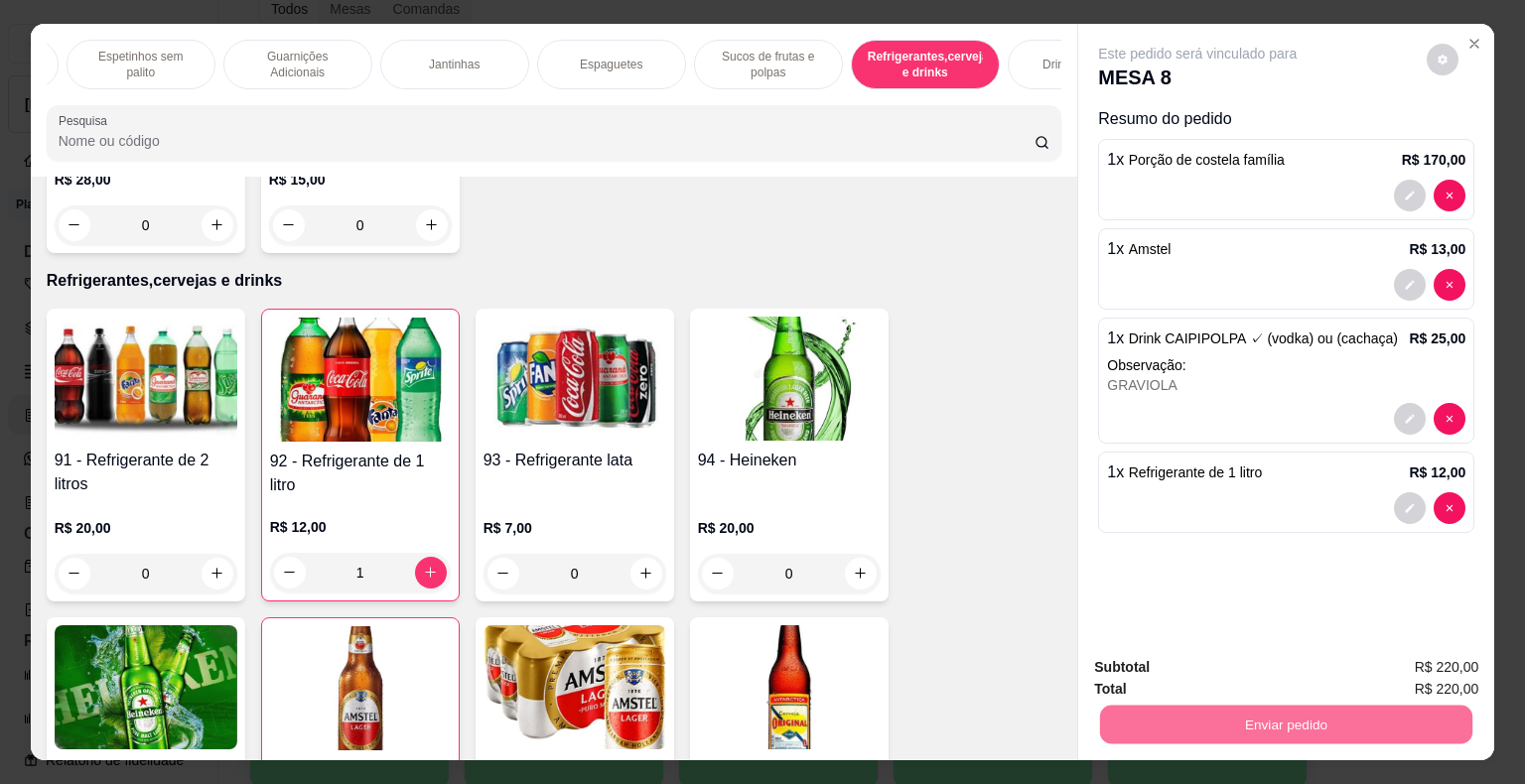 click on "Não registrar e enviar pedido" at bounding box center [1220, 668] 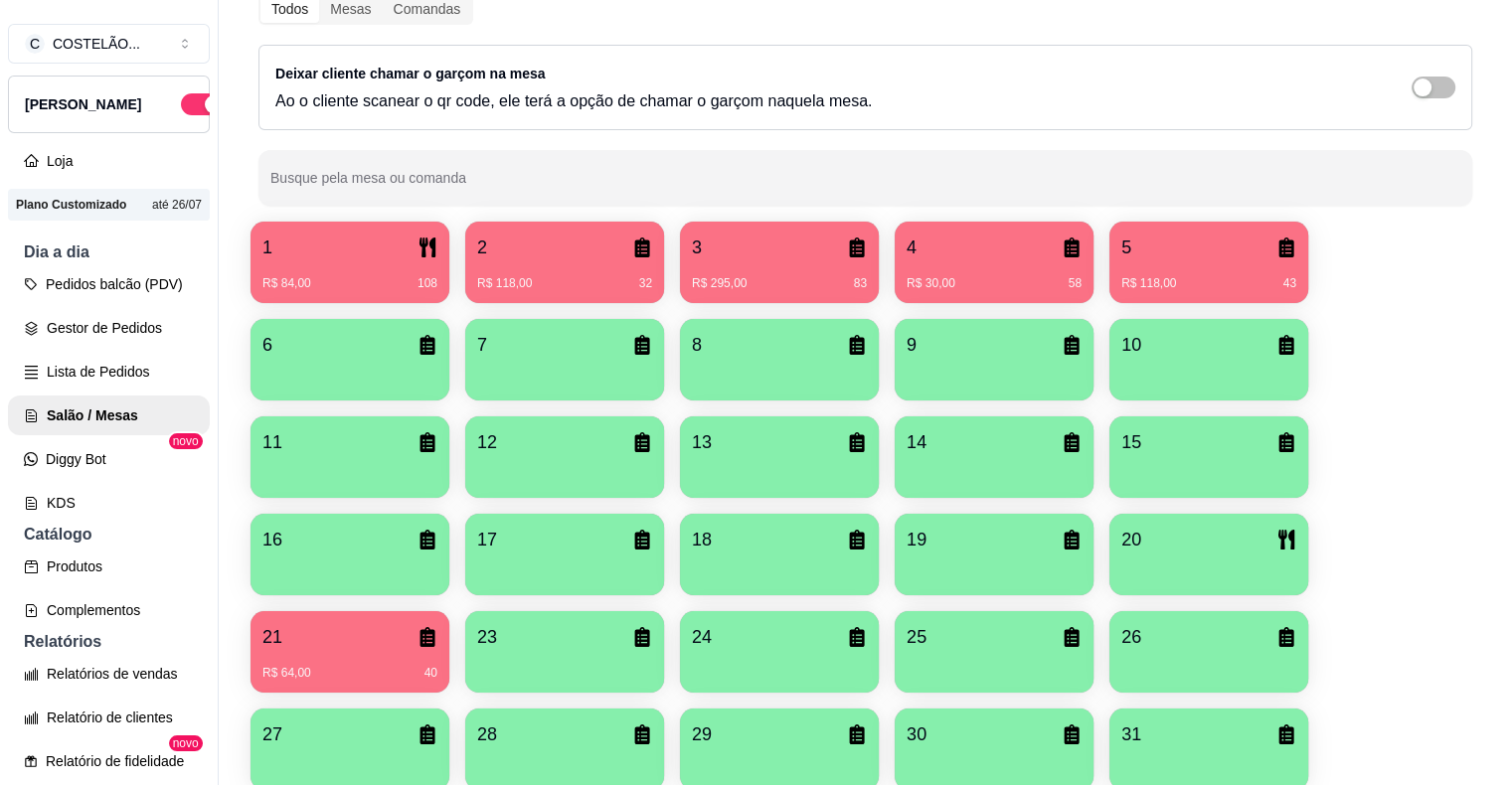 click on "Busque pela mesa ou comanda" at bounding box center [865, 186] 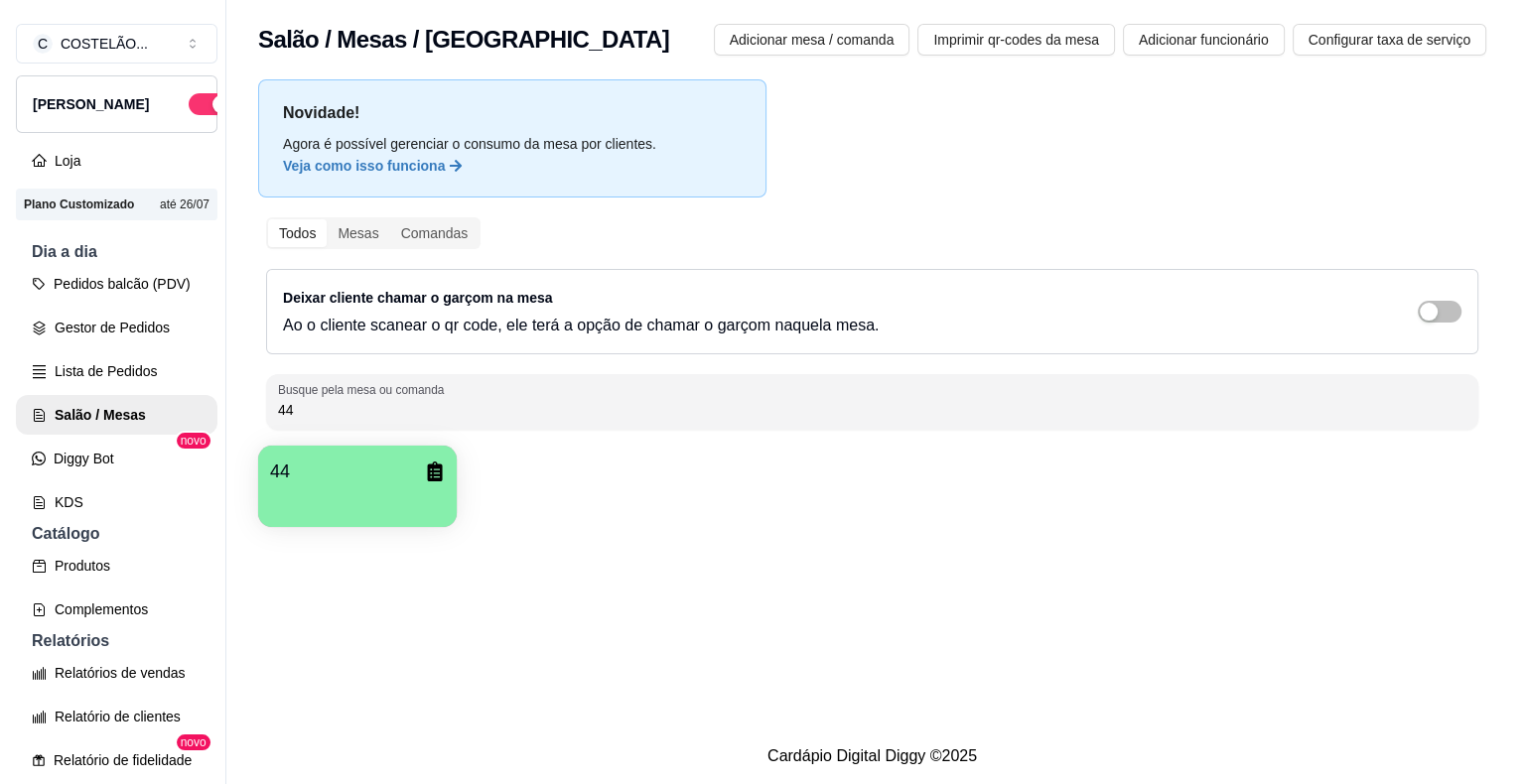 scroll, scrollTop: 0, scrollLeft: 0, axis: both 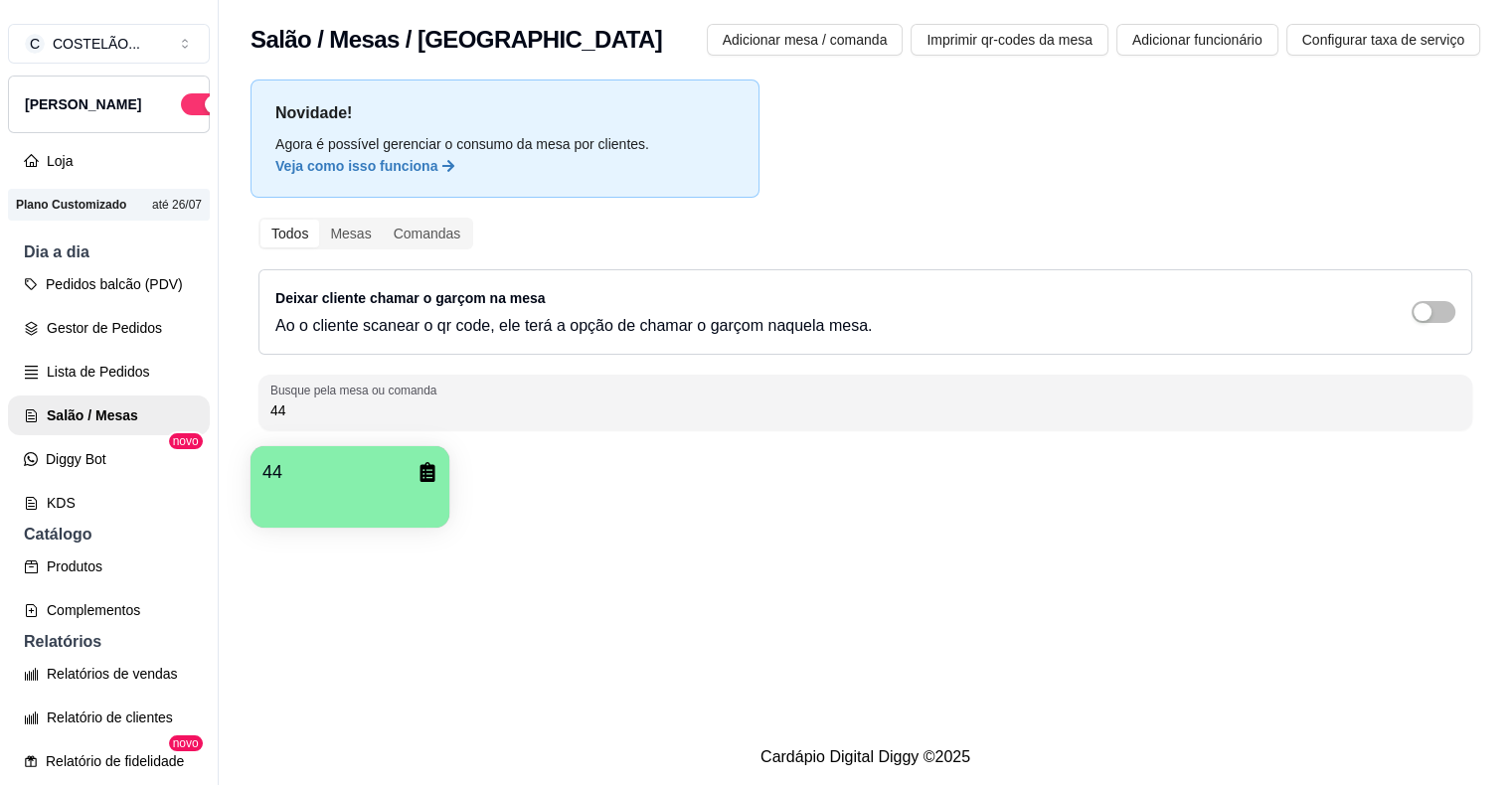 type on "44" 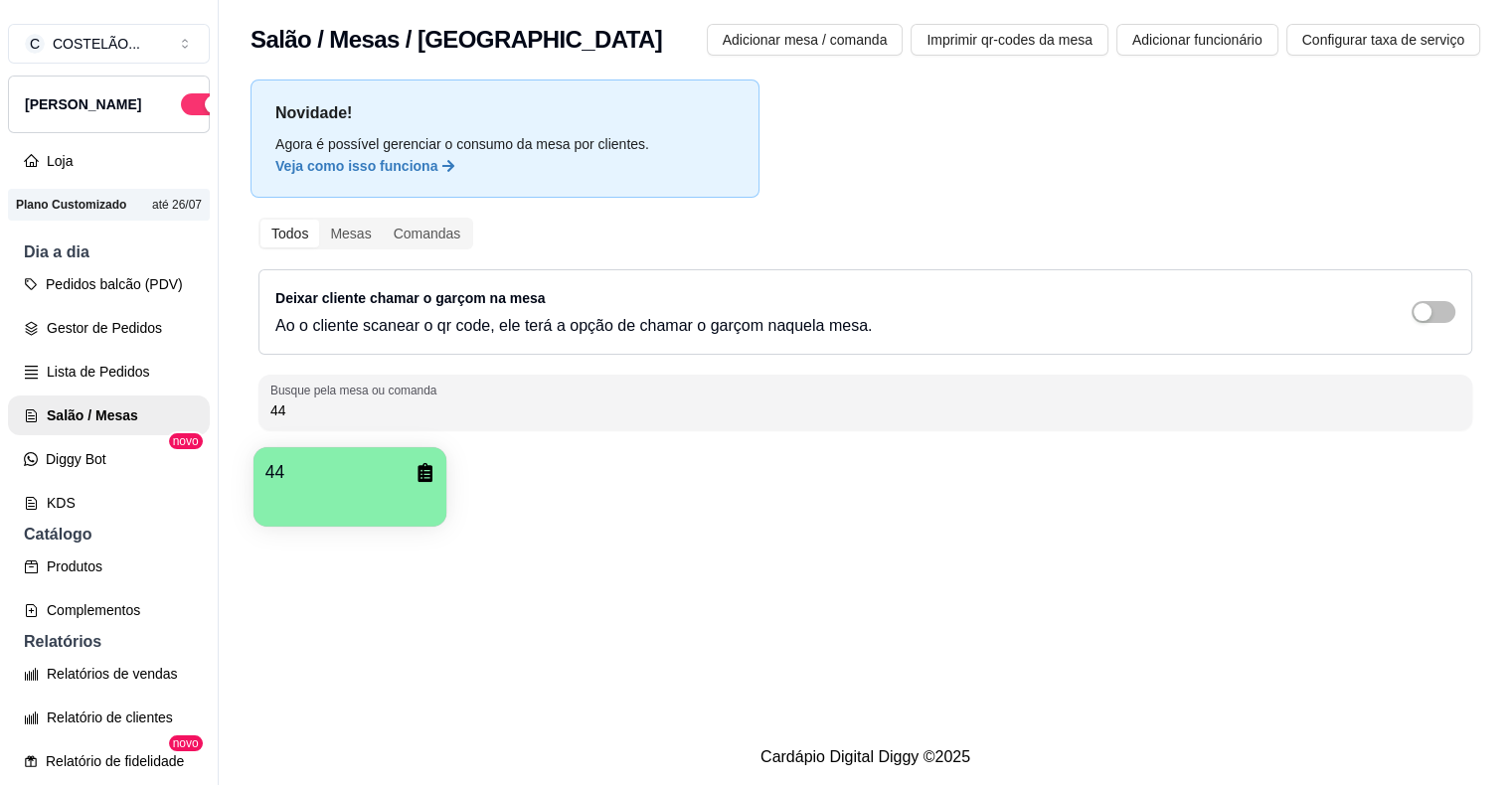 click on "44" at bounding box center (350, 472) 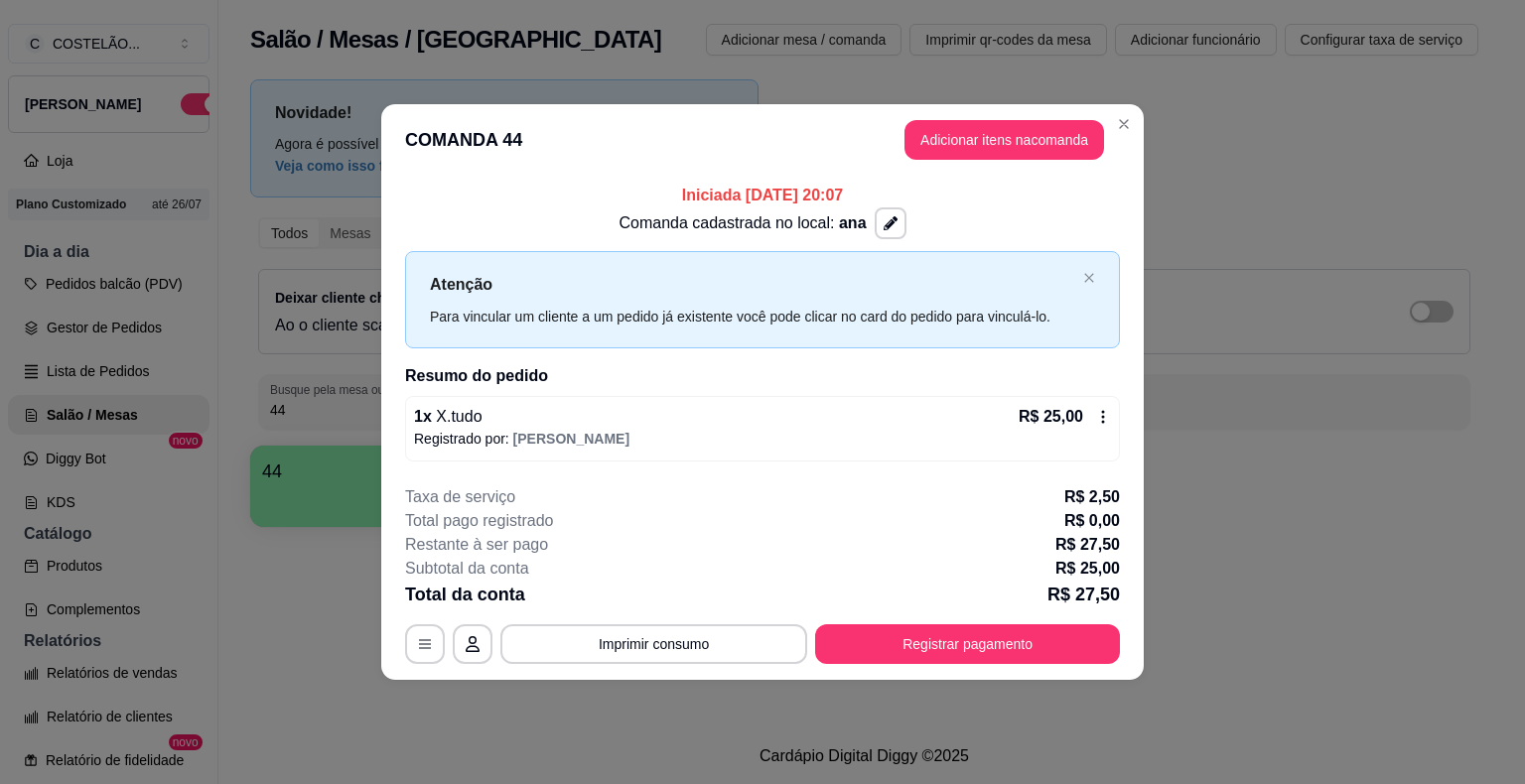 click 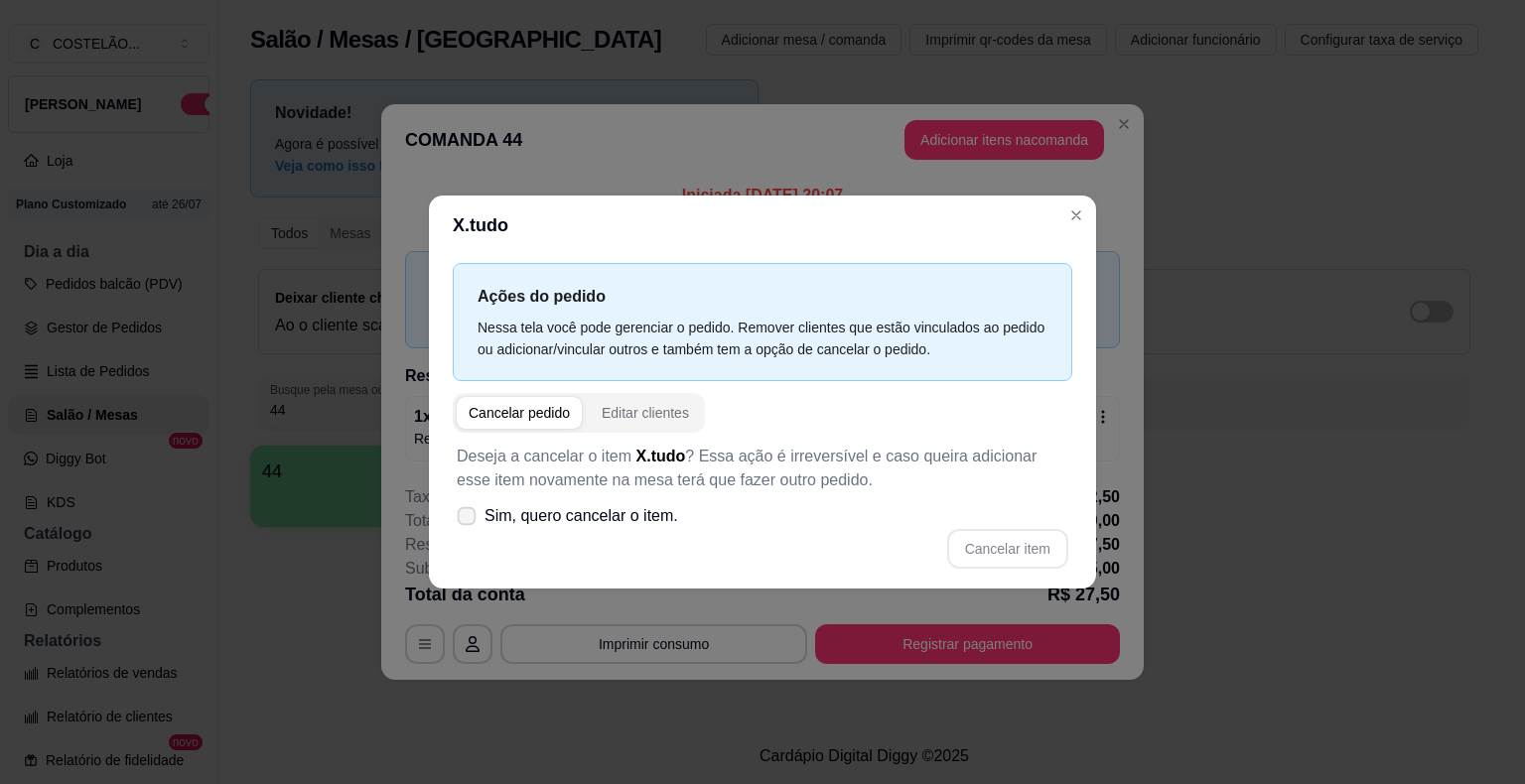 click 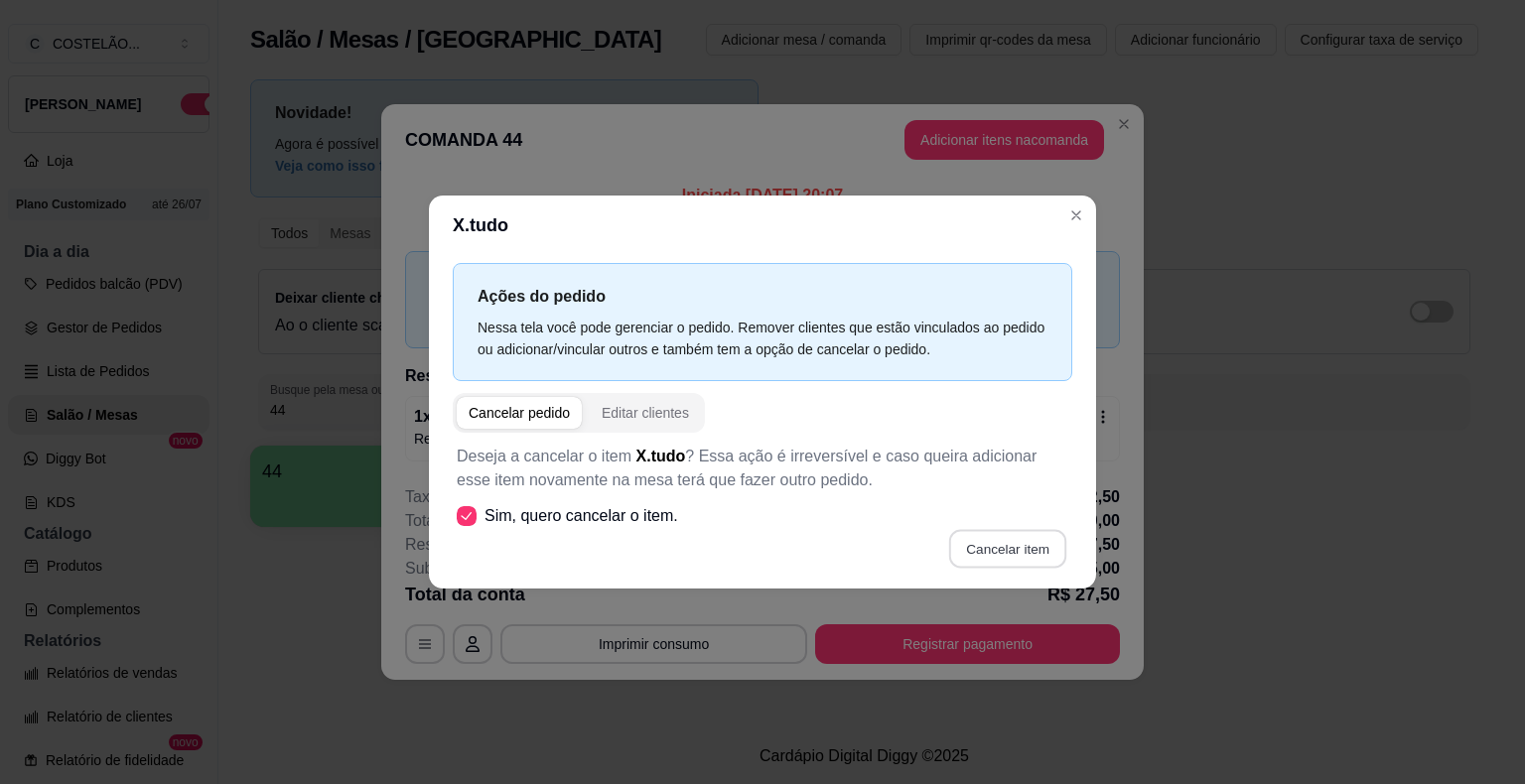 click on "Cancelar item" at bounding box center [1007, 549] 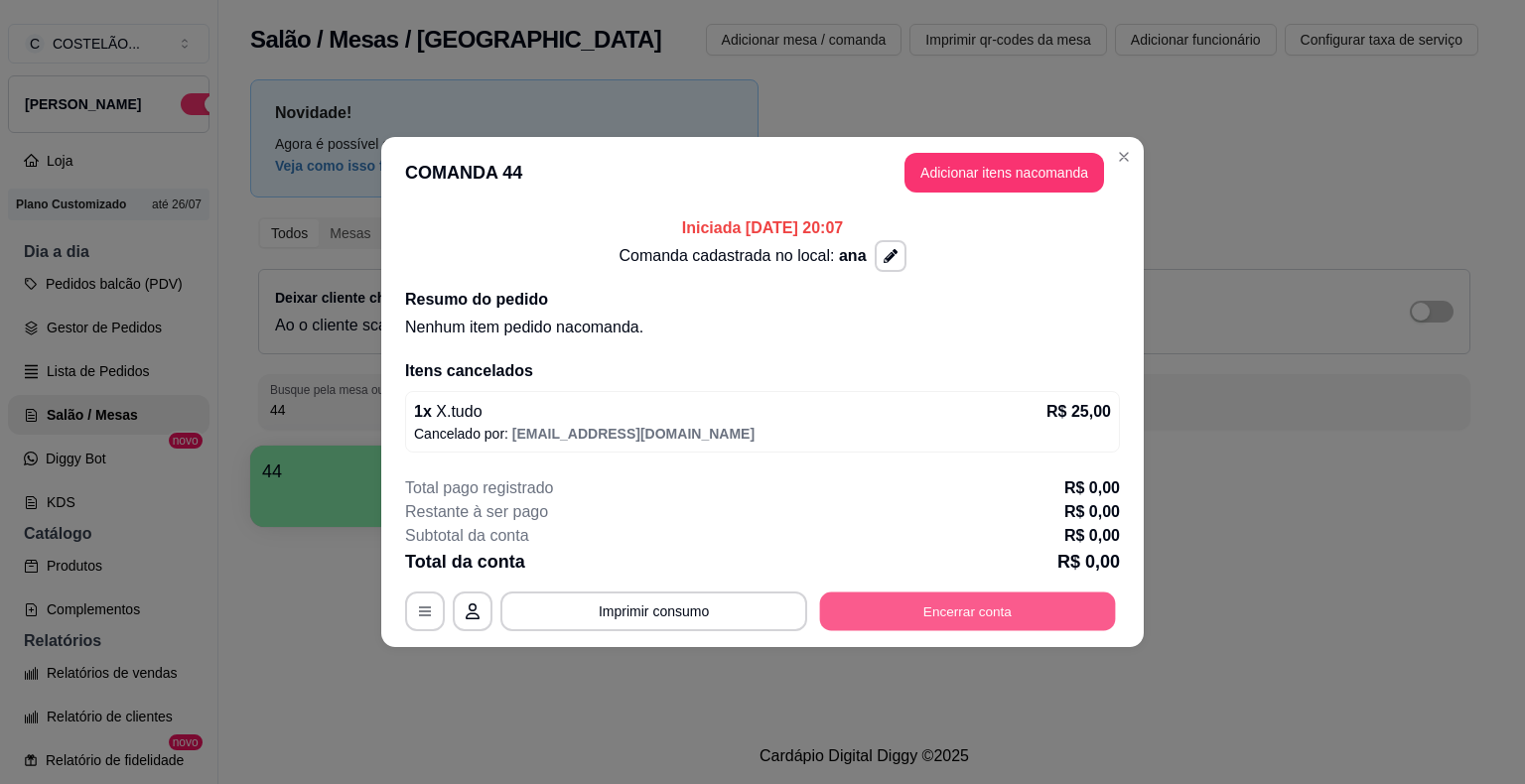 click on "Encerrar conta" at bounding box center (968, 611) 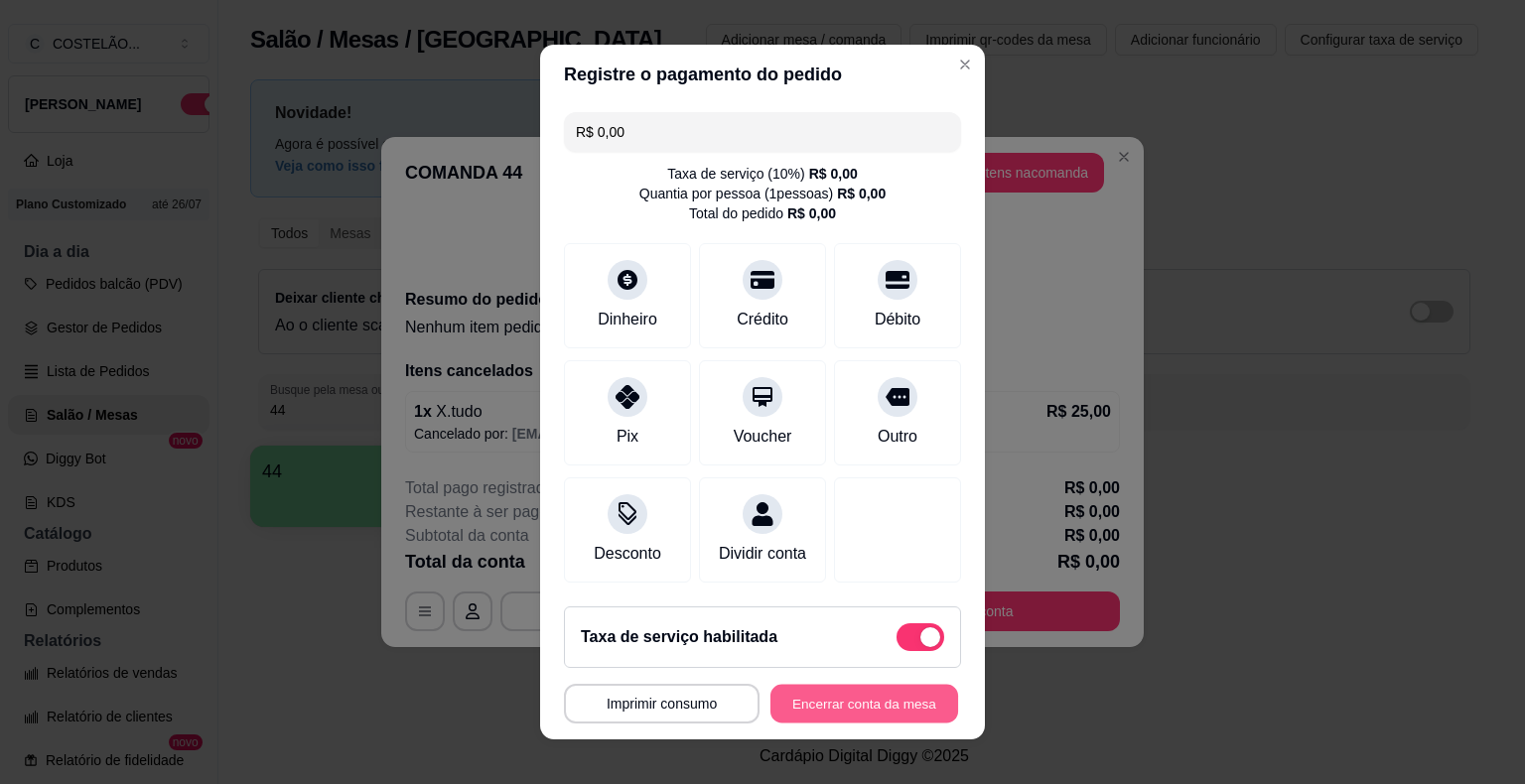 click on "Encerrar conta da mesa" at bounding box center (864, 704) 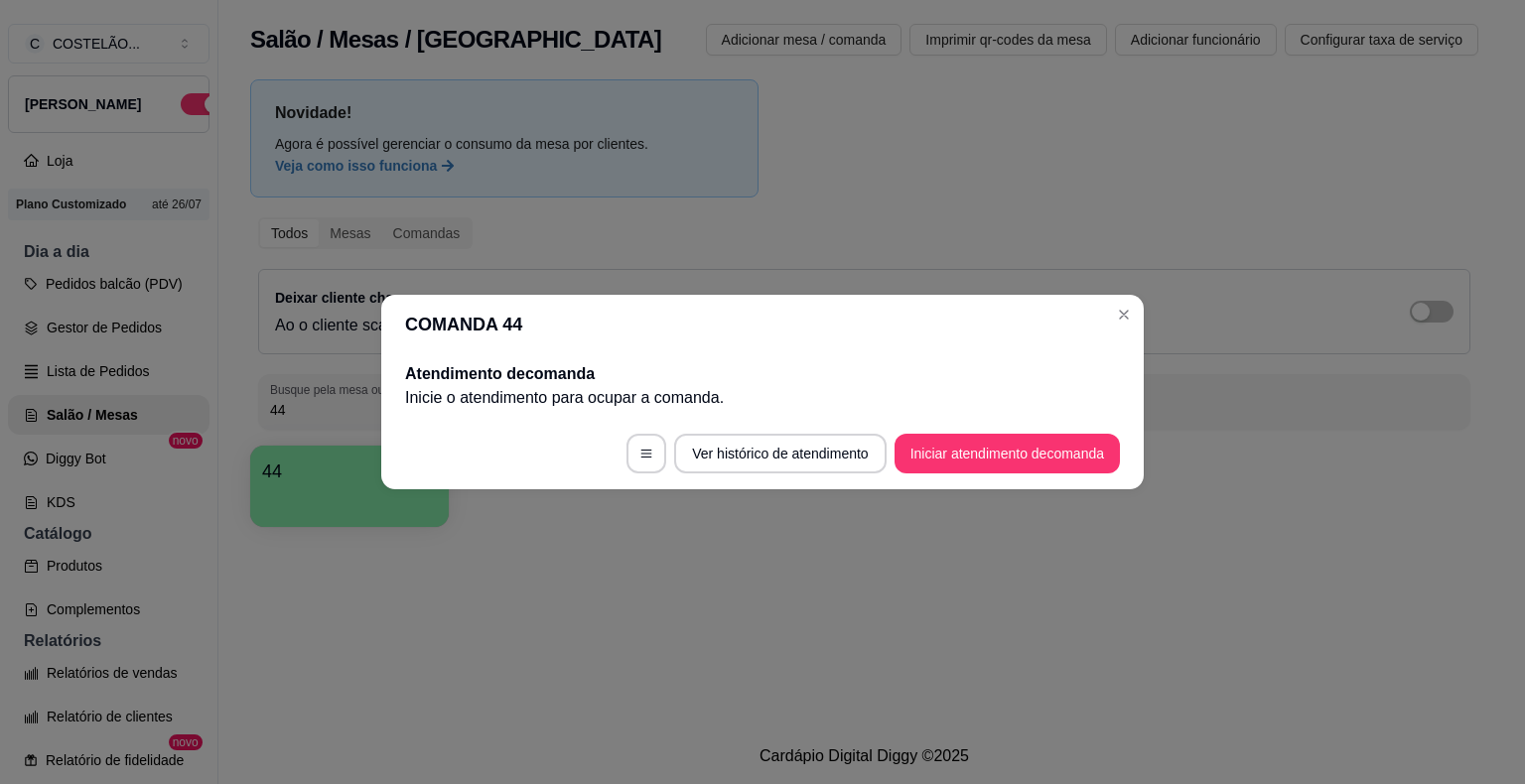 click on "Deixar cliente chamar o garçom na mesa Ao o cliente scanear o qr code, ele terá a opção de chamar o garçom naquela mesa." at bounding box center (864, 312) 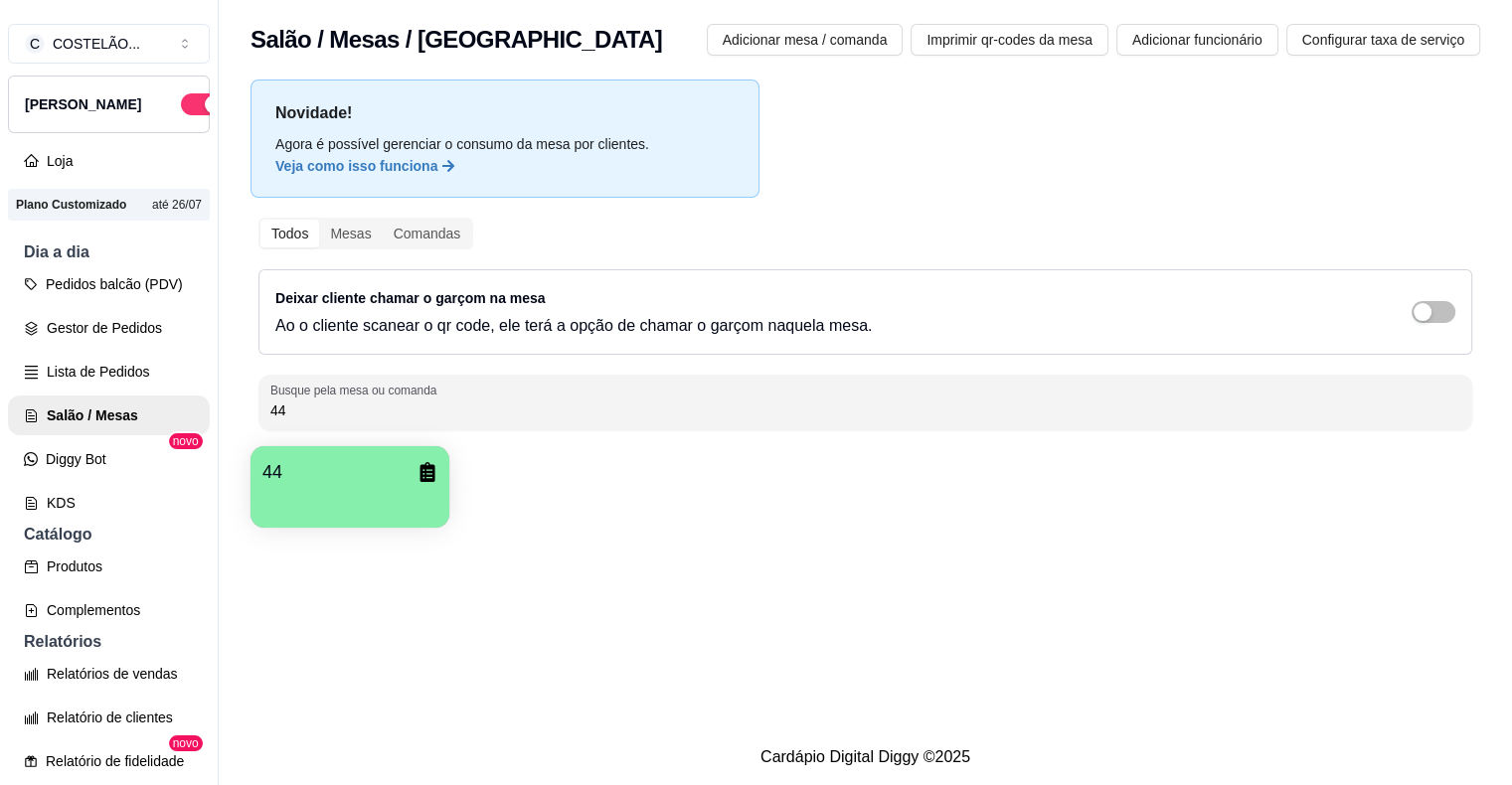 click on "44" at bounding box center (865, 410) 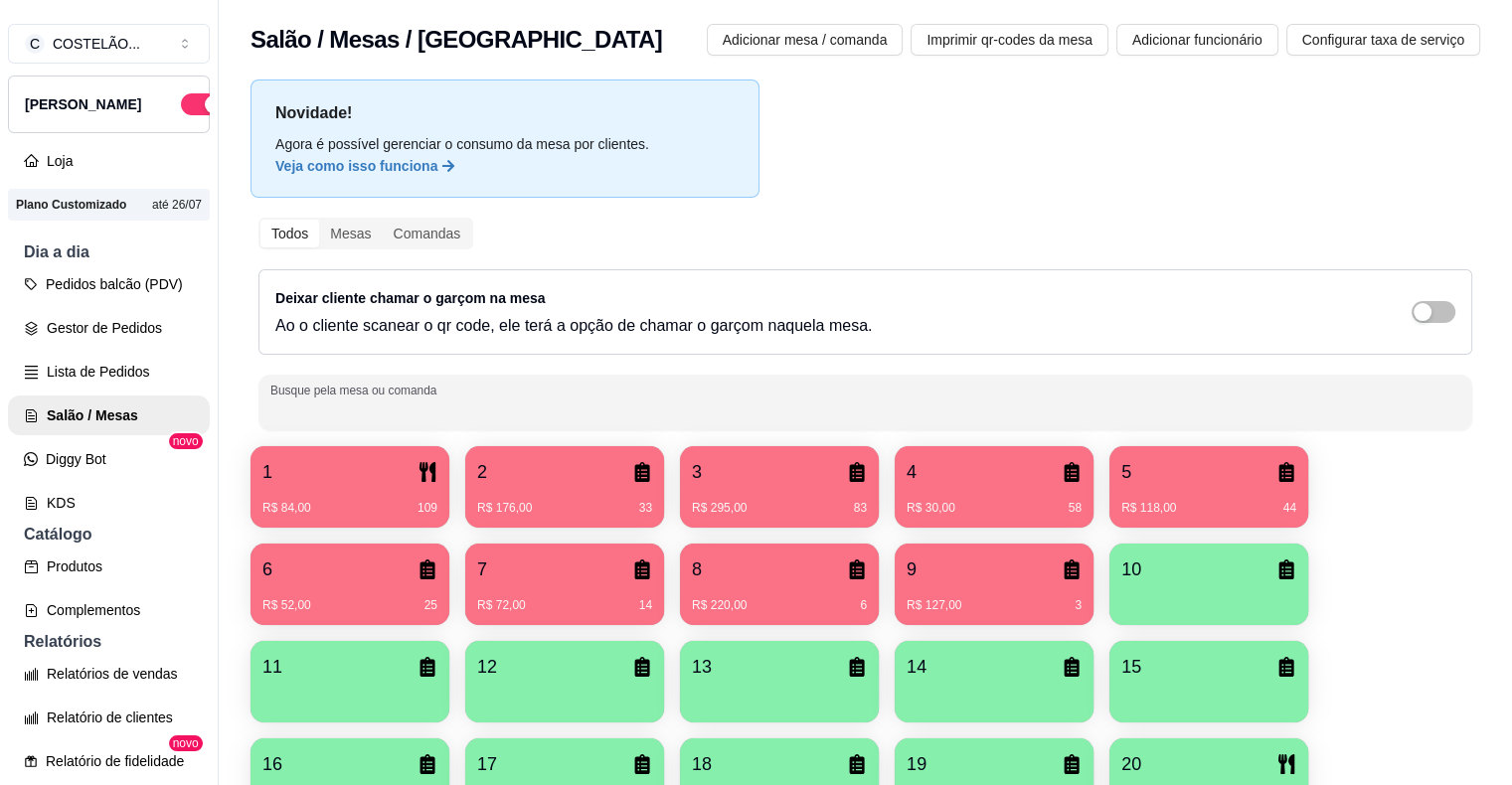 type 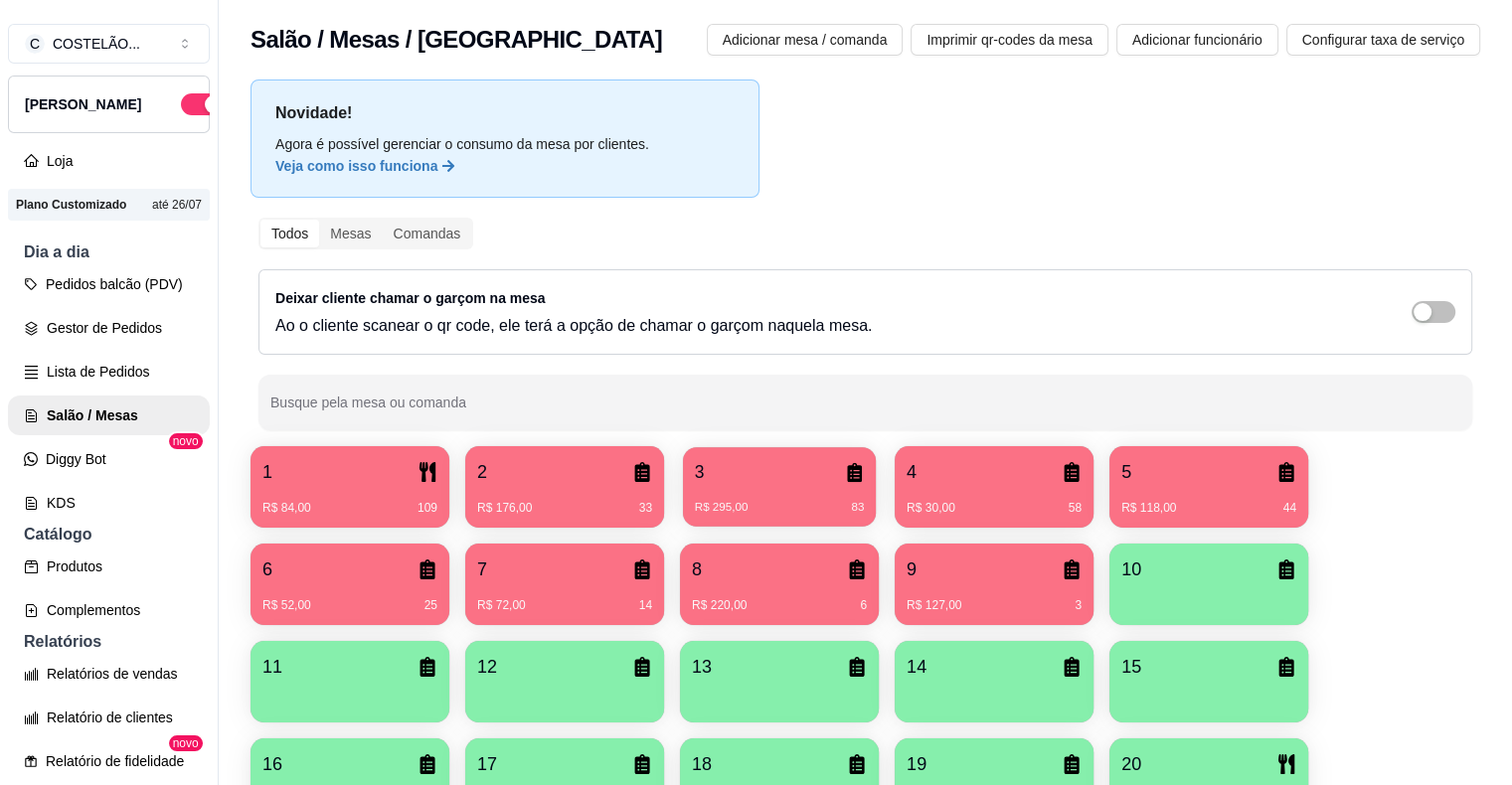 click on "3" at bounding box center [779, 472] 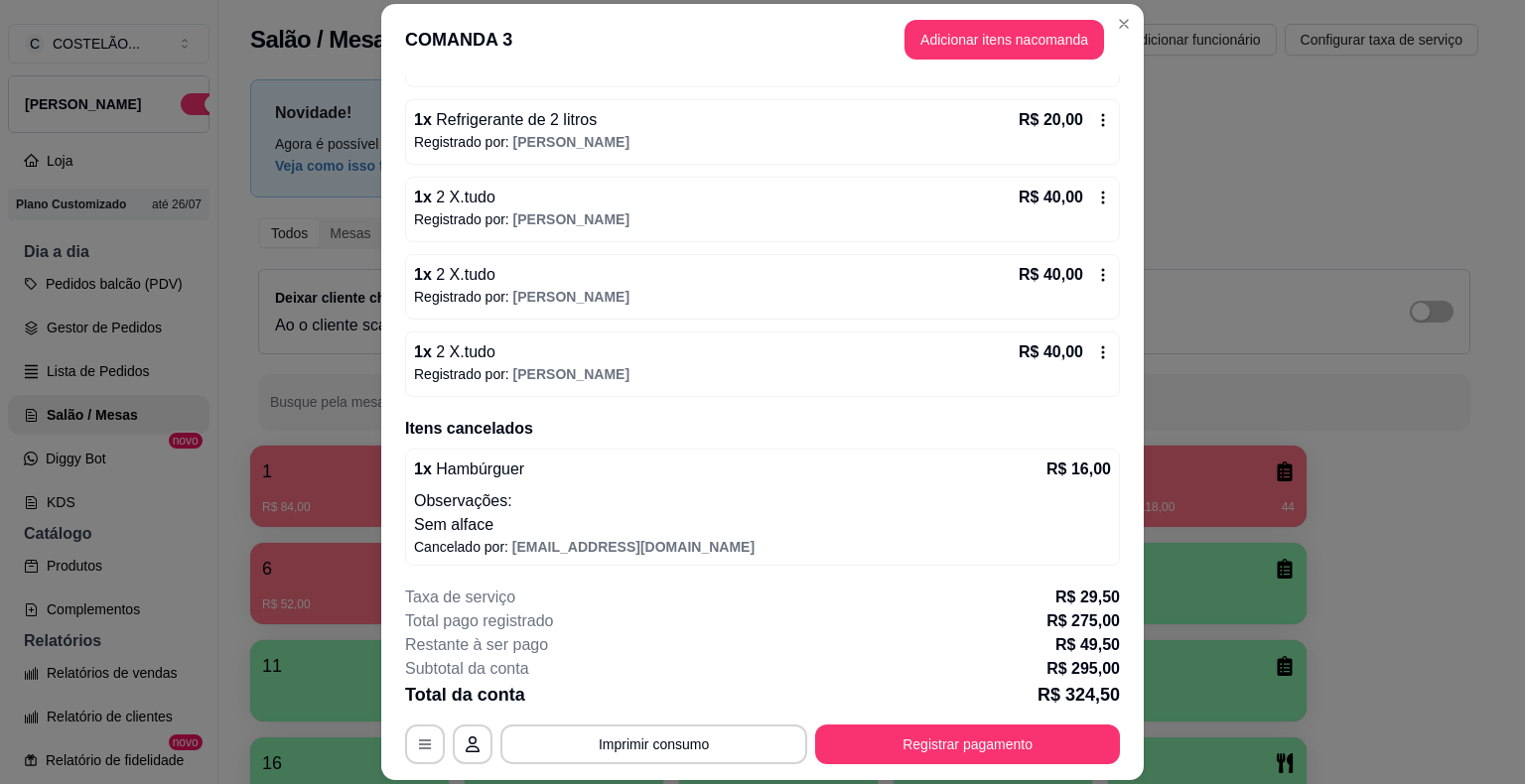 scroll, scrollTop: 0, scrollLeft: 0, axis: both 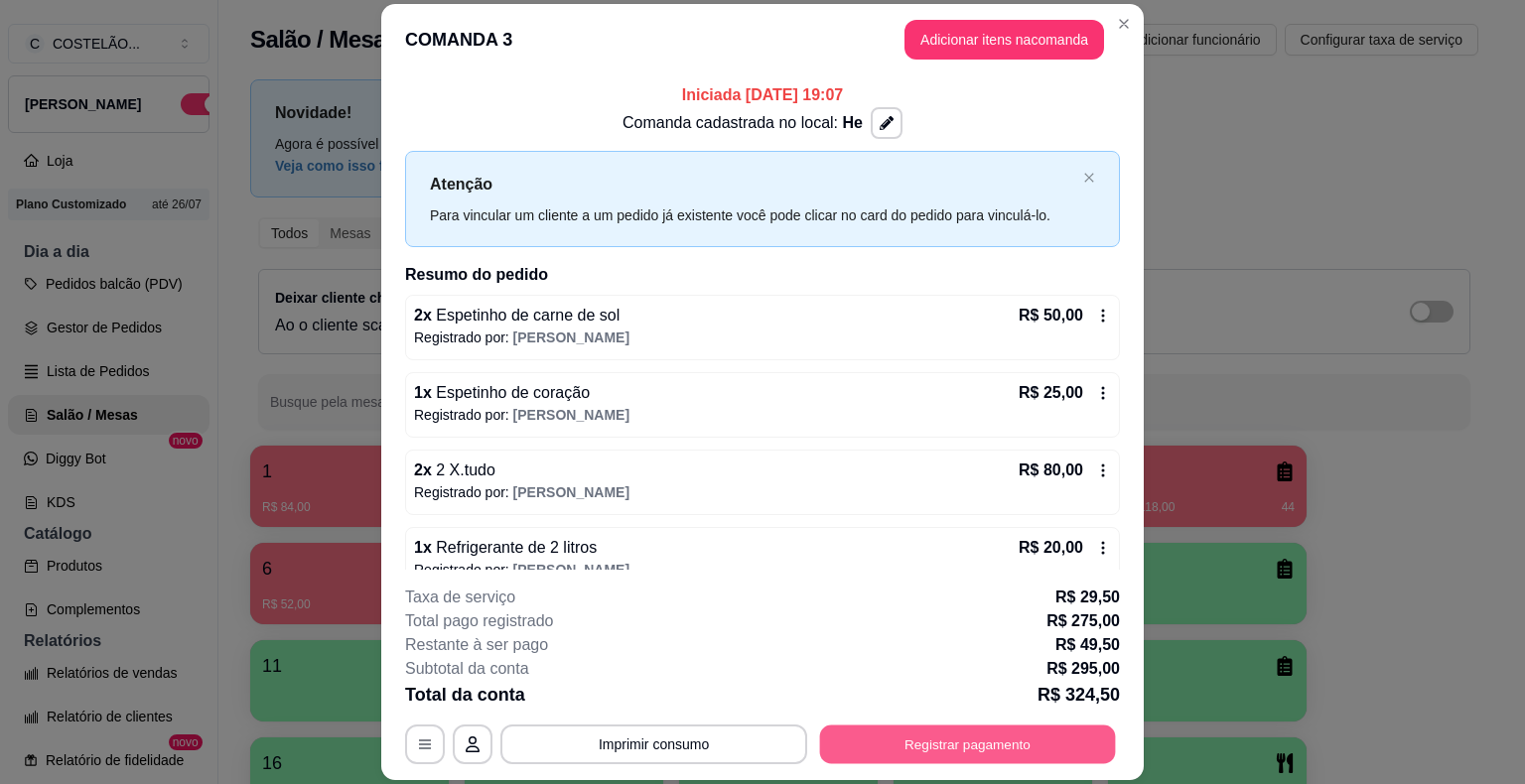 click on "Registrar pagamento" at bounding box center [968, 744] 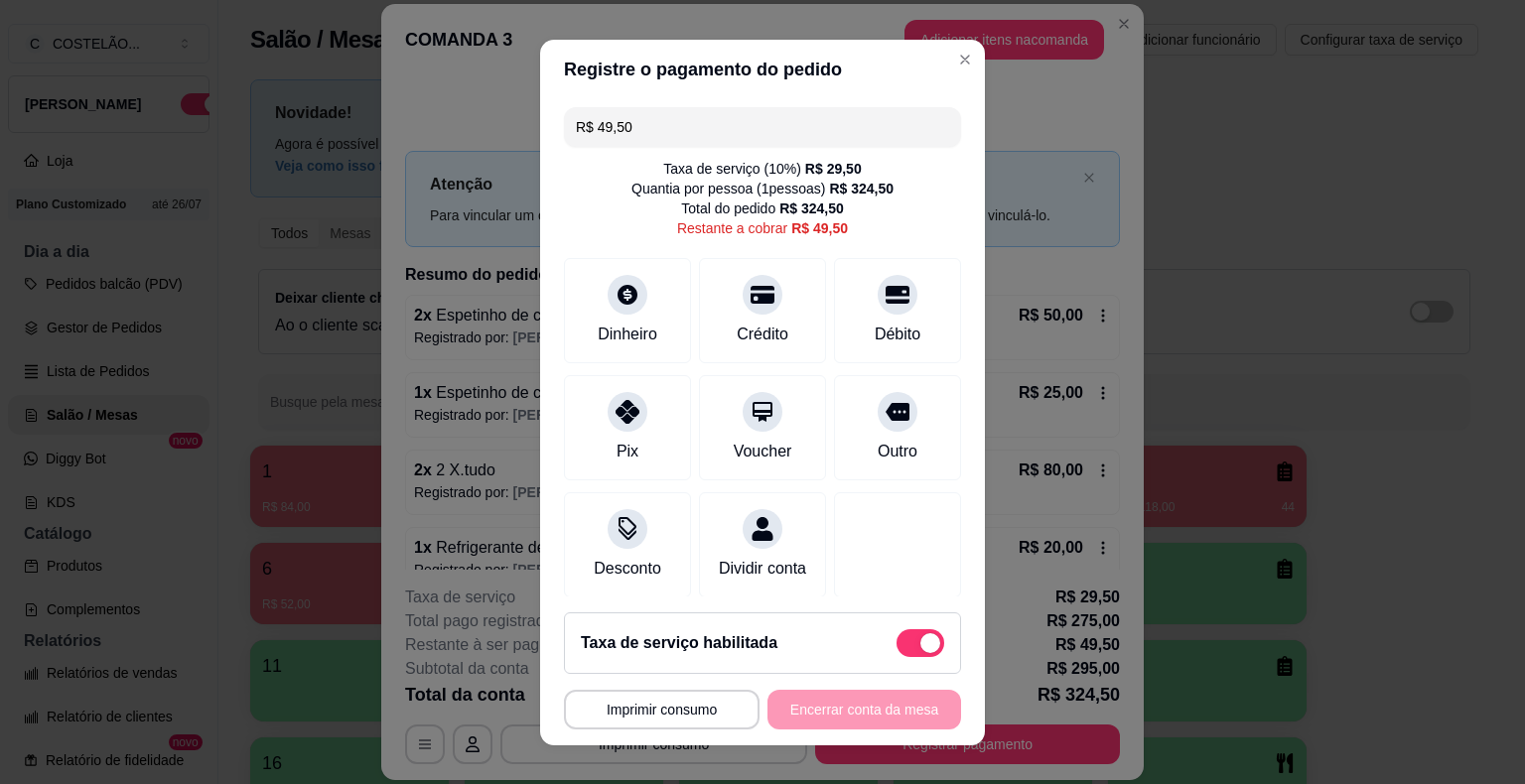 click on "R$ 49,50" at bounding box center [762, 127] 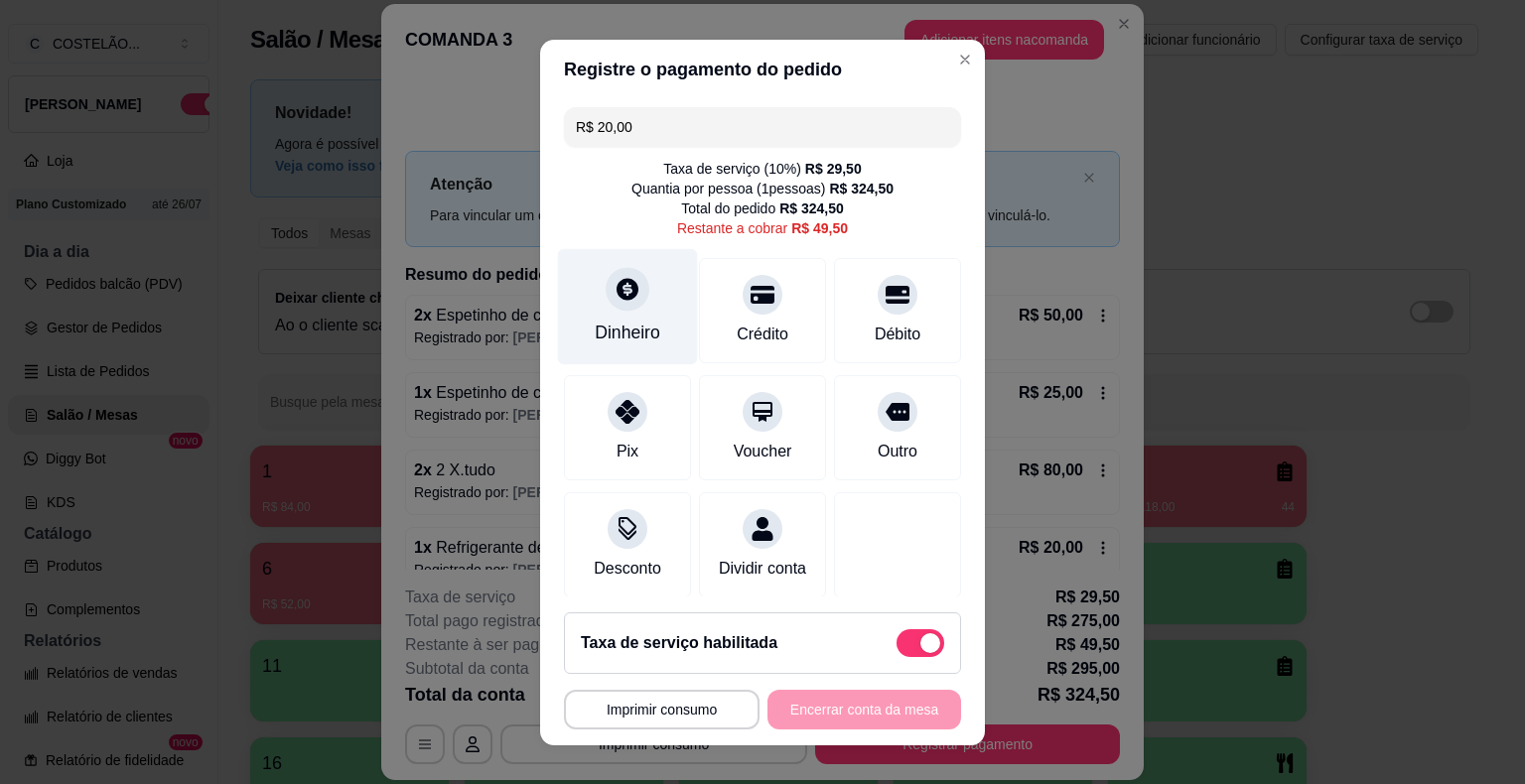 click on "Dinheiro" at bounding box center [627, 306] 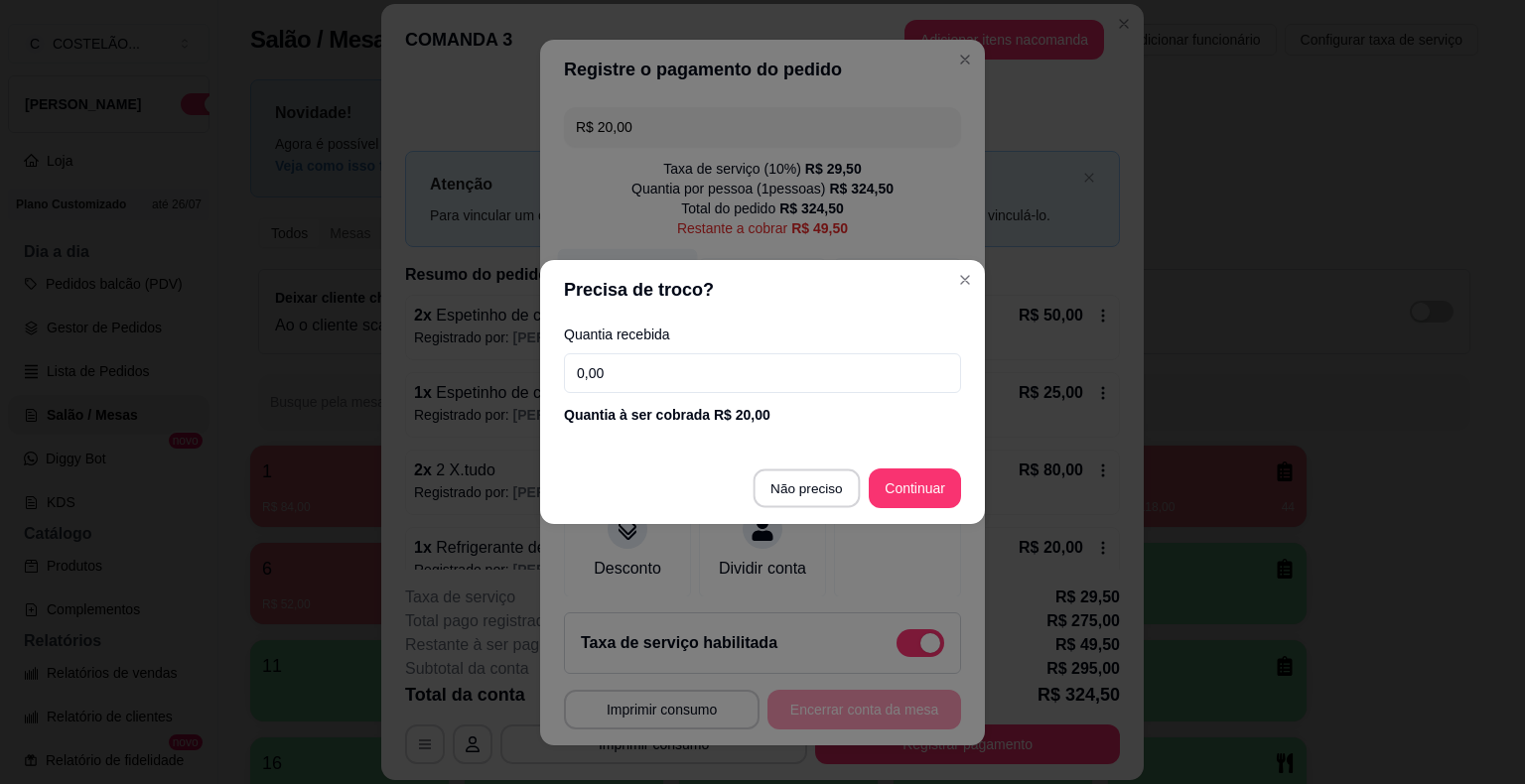 click on "Dividir conta" at bounding box center (762, 545) 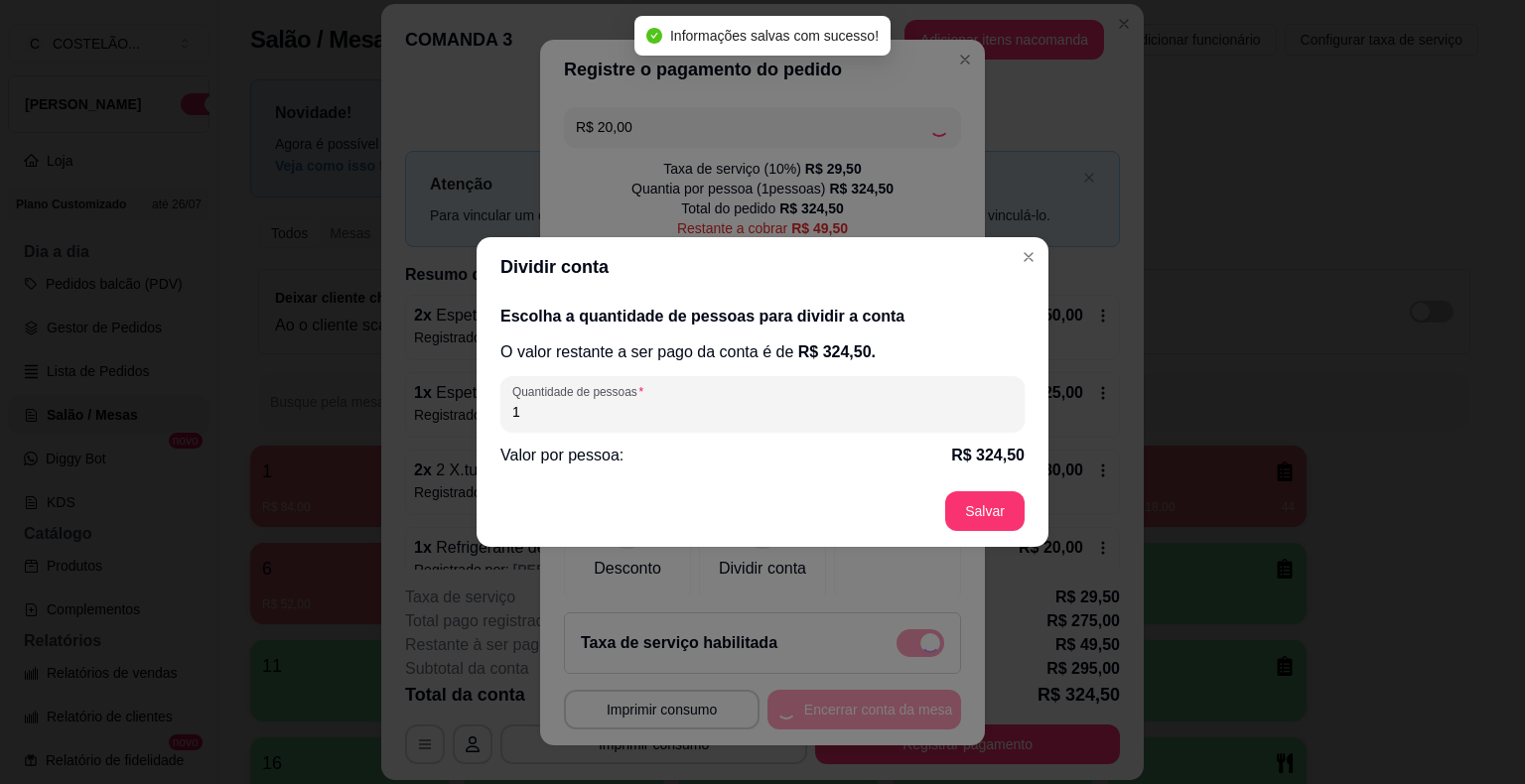 type on "R$ 29,50" 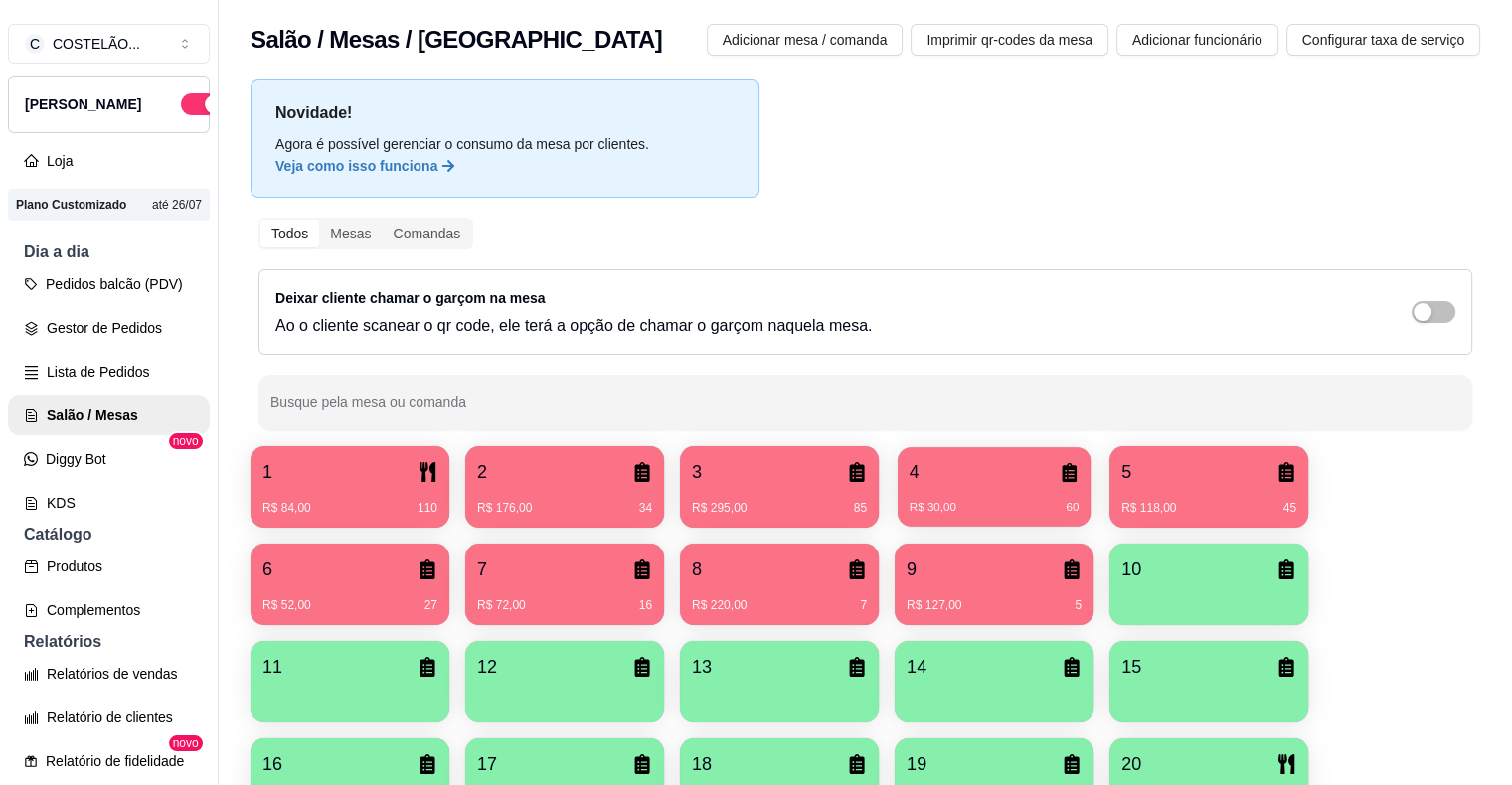 click on "4" at bounding box center [994, 472] 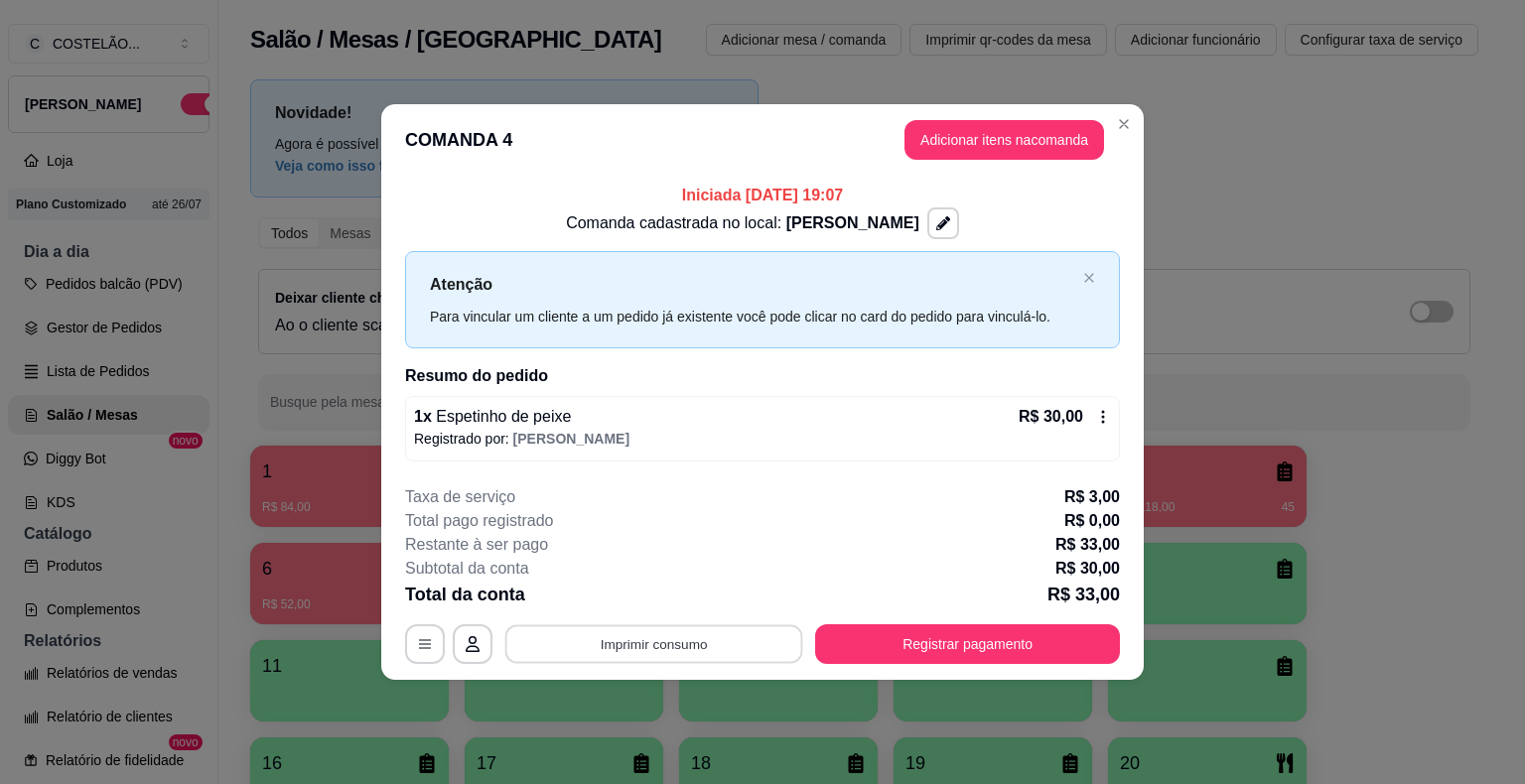 click on "Imprimir consumo" at bounding box center [654, 643] 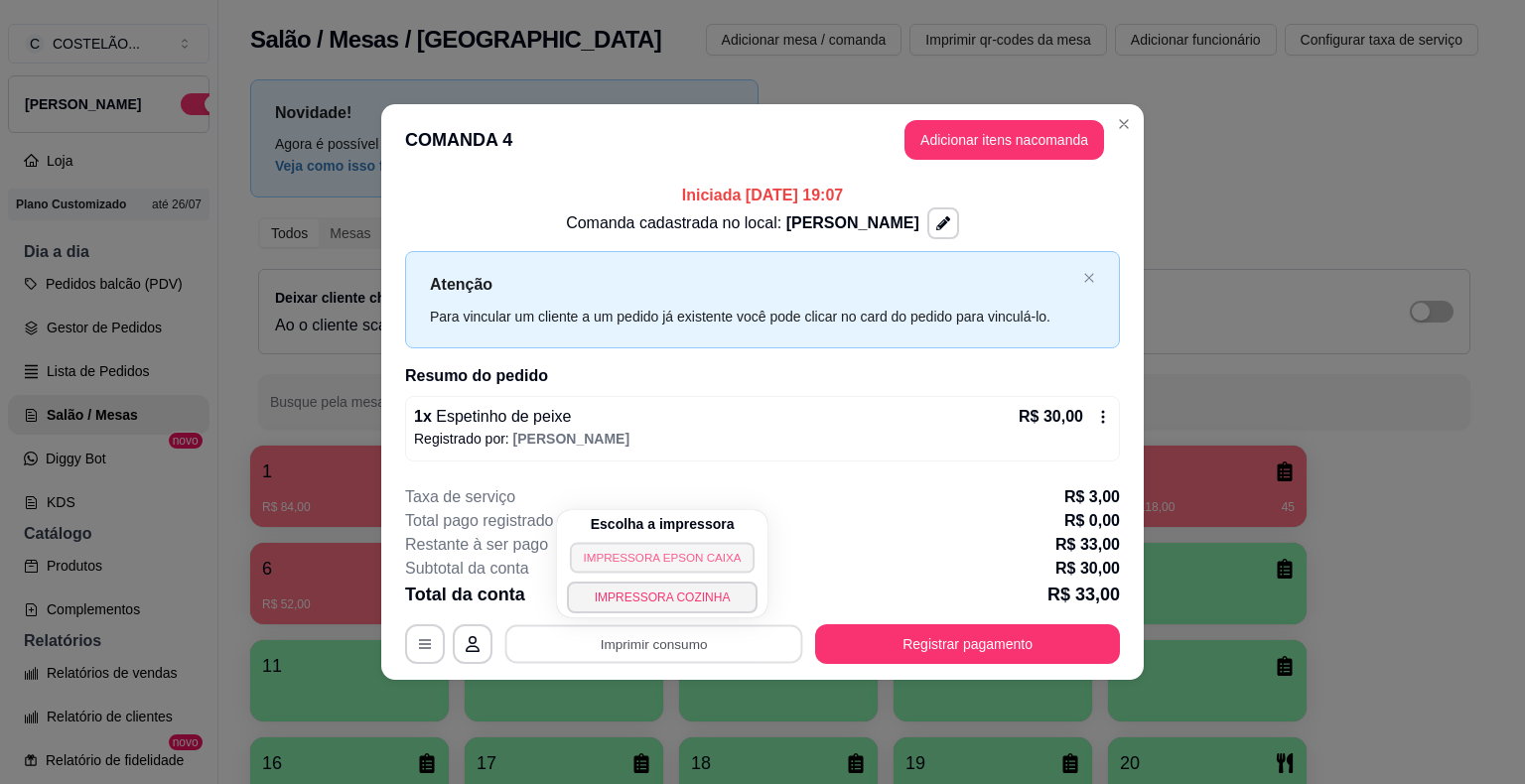 click on "IMPRESSORA EPSON CAIXA" at bounding box center [662, 557] 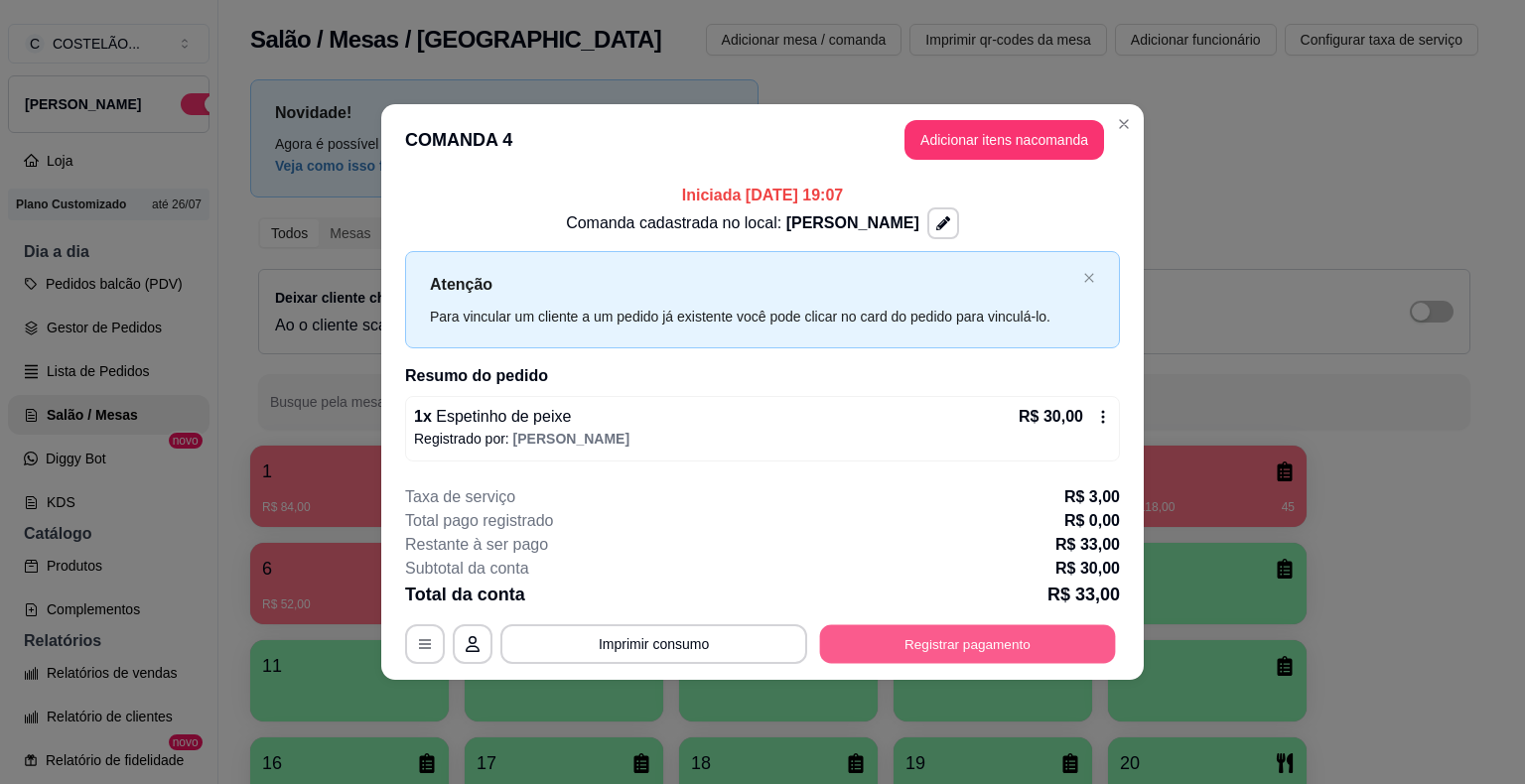 click on "Registrar pagamento" at bounding box center [968, 643] 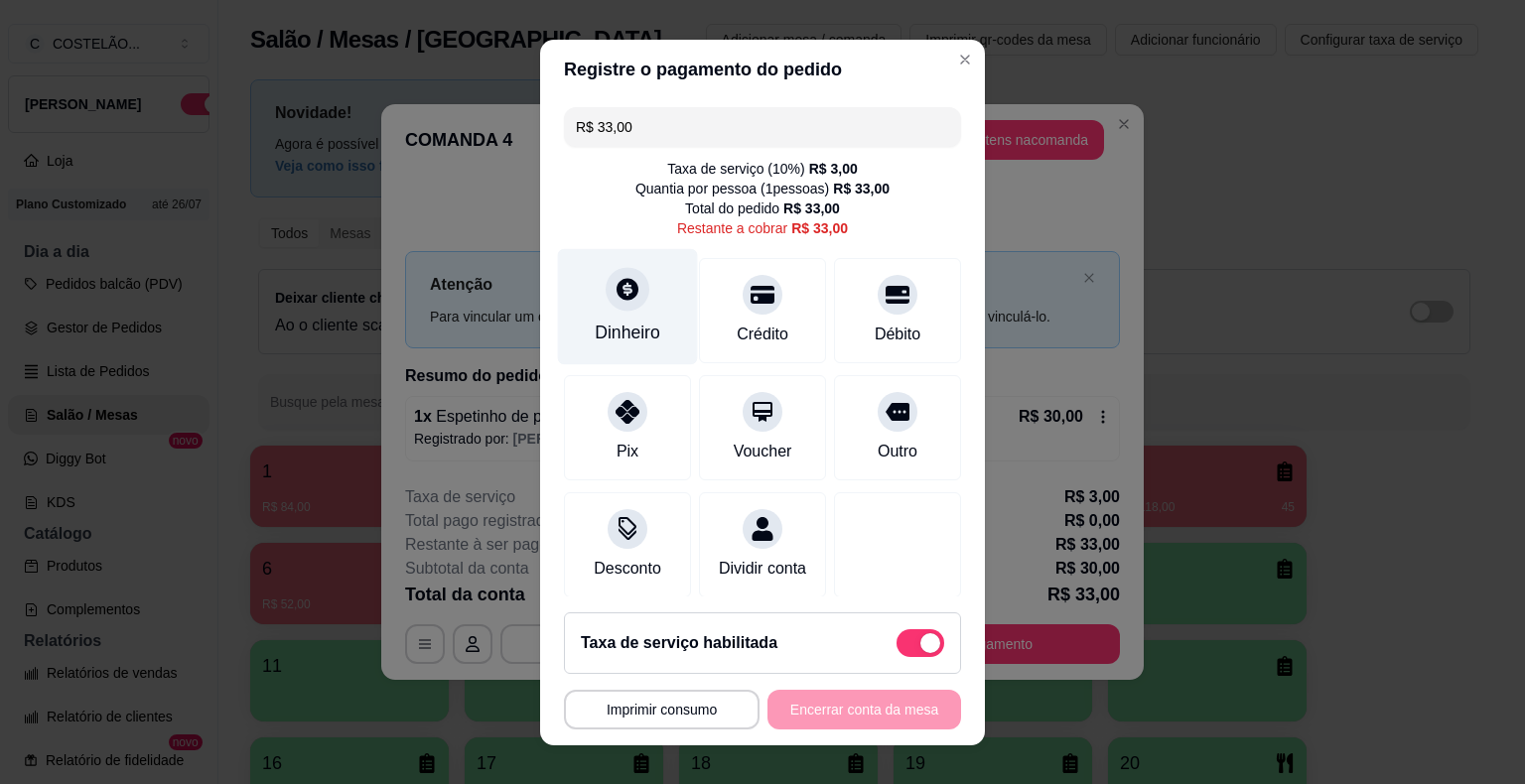 click on "Dinheiro" at bounding box center (627, 332) 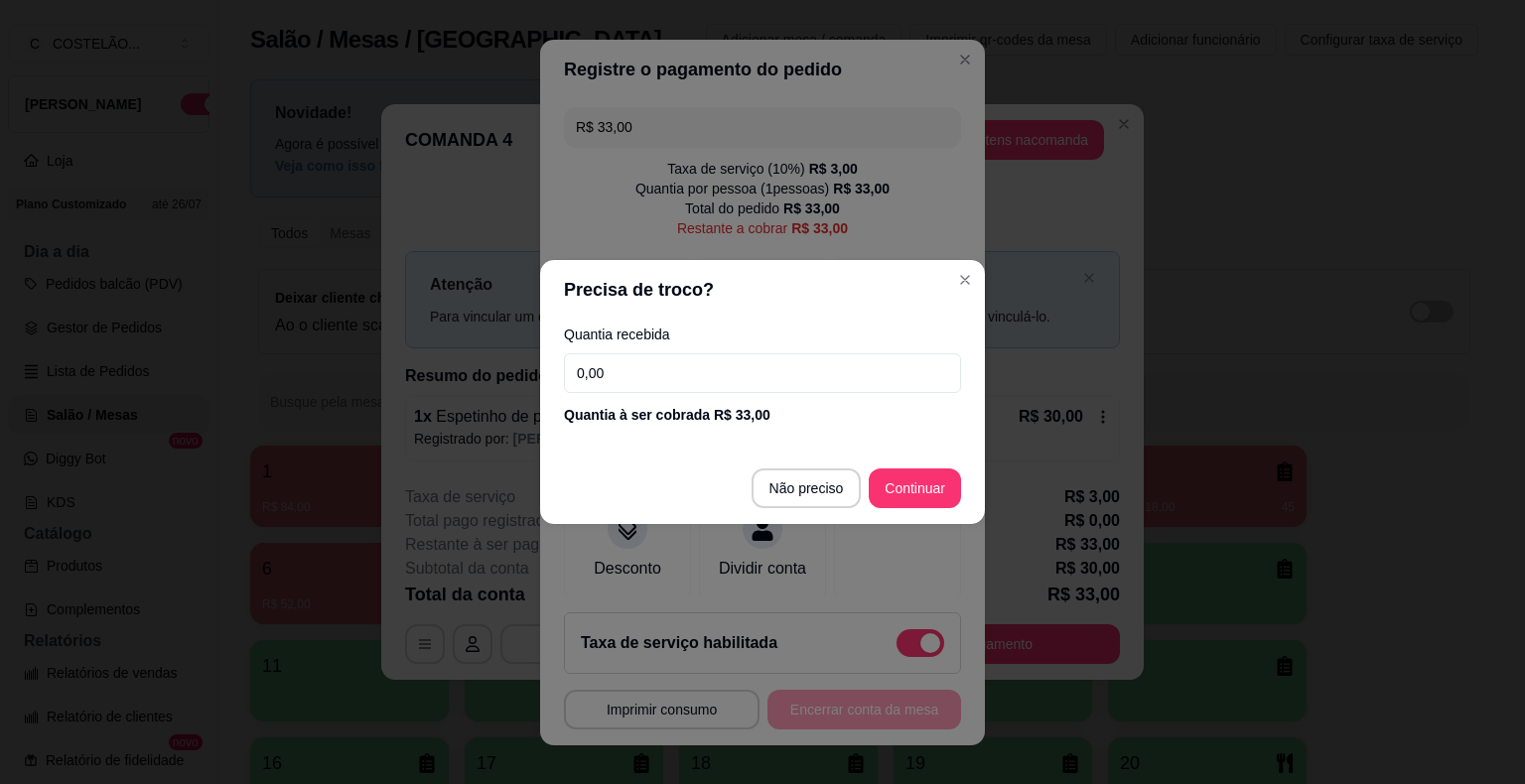click on "0,00" at bounding box center (762, 373) 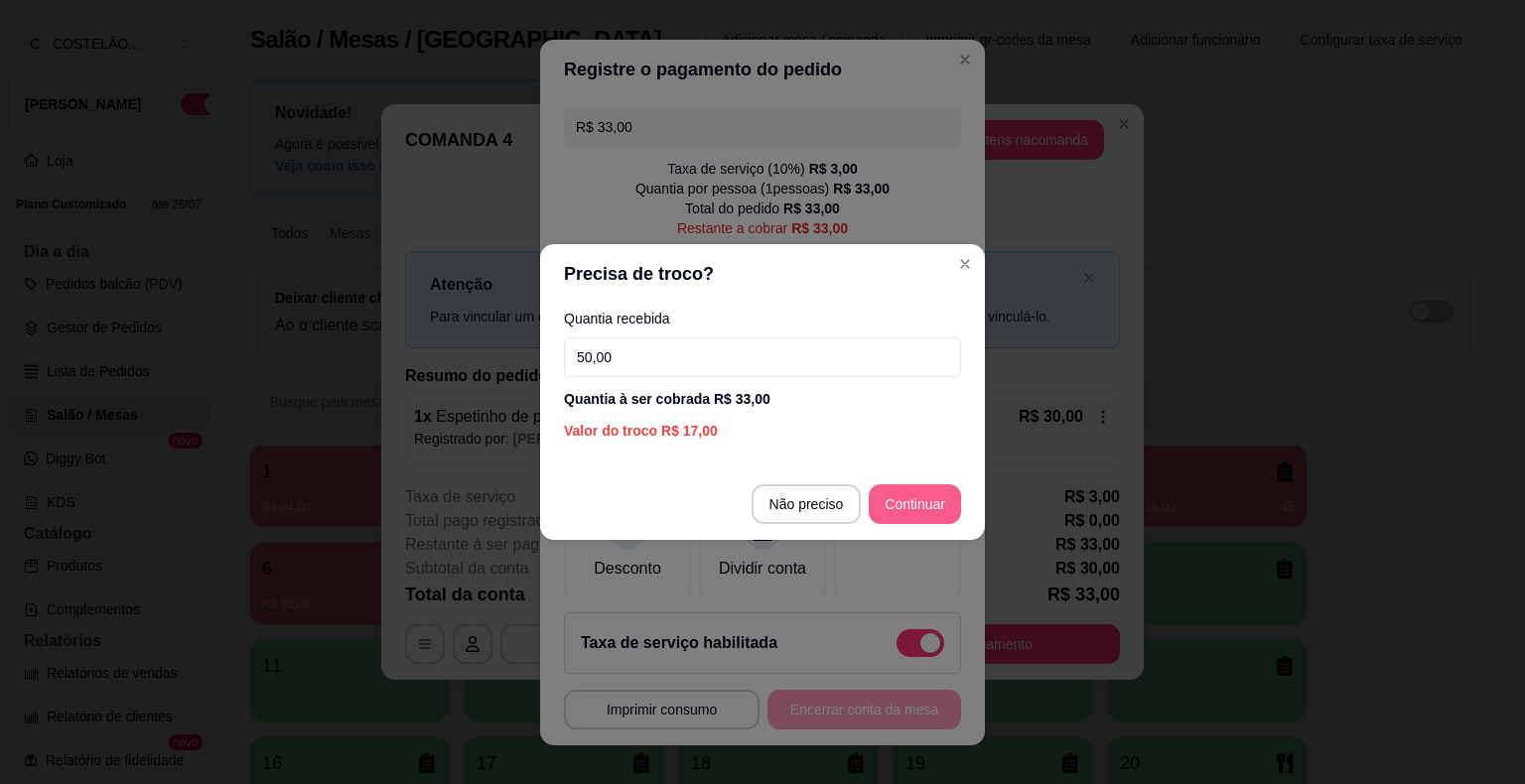 type on "50,00" 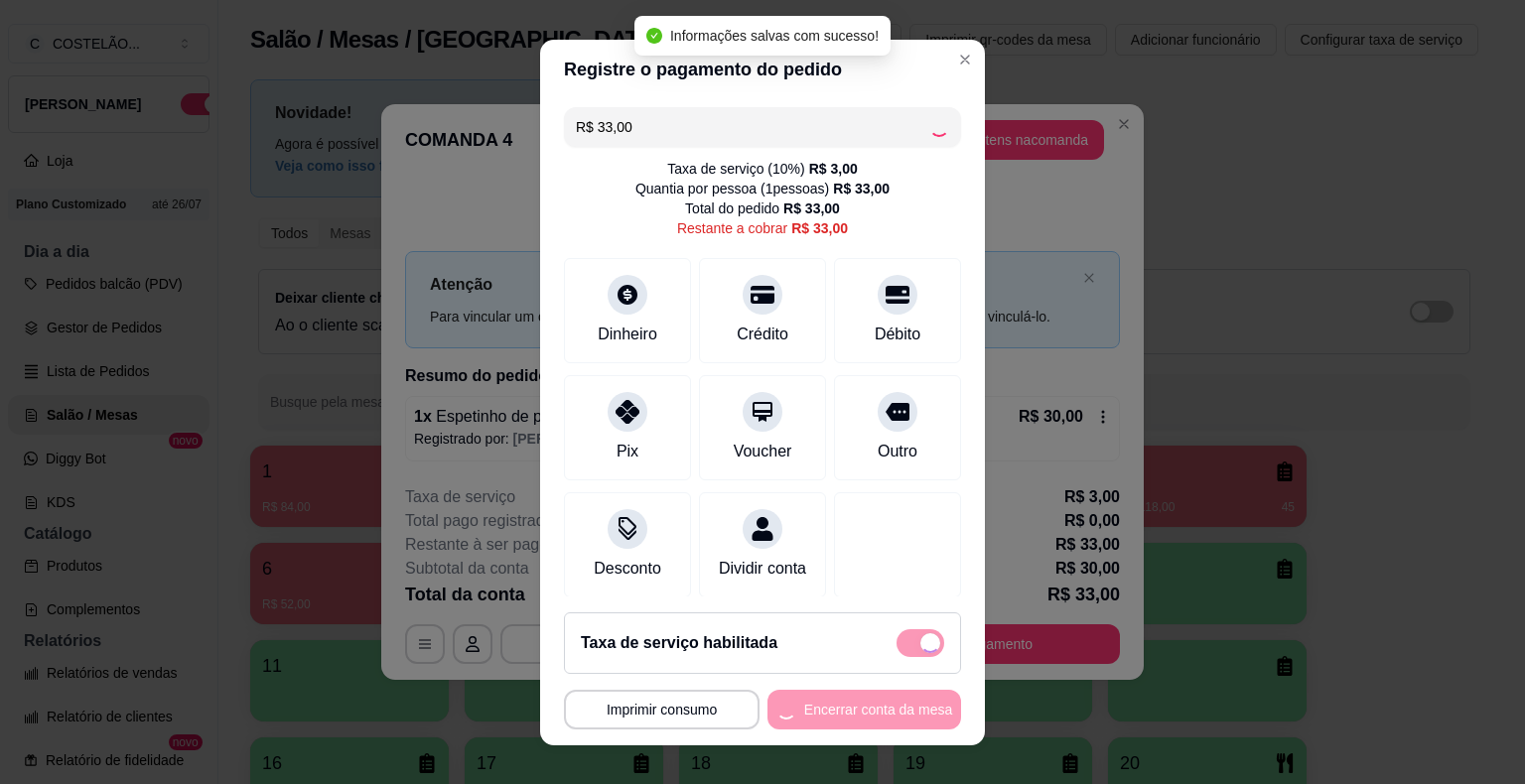 type on "R$ 0,00" 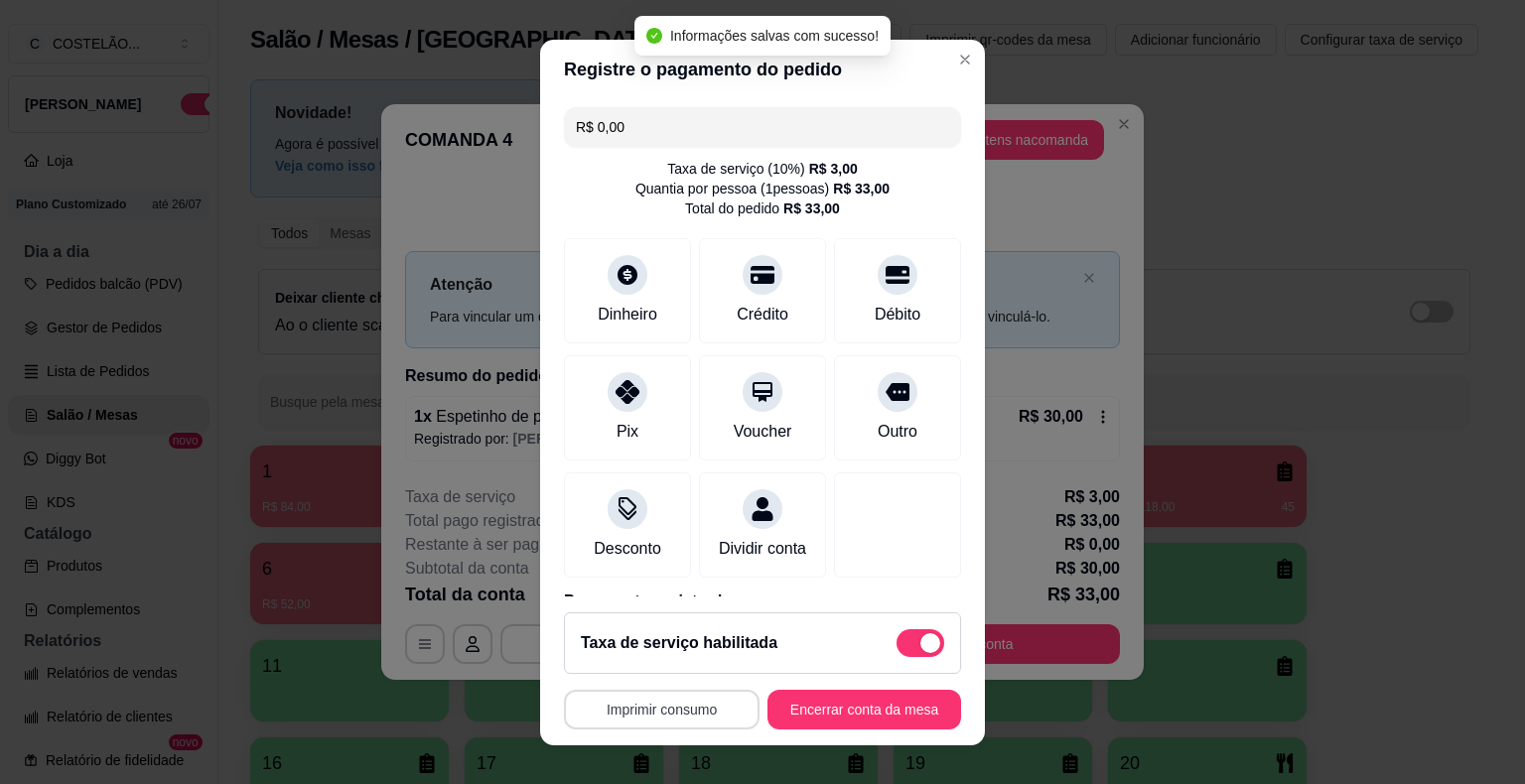 click on "Imprimir consumo" at bounding box center (661, 710) 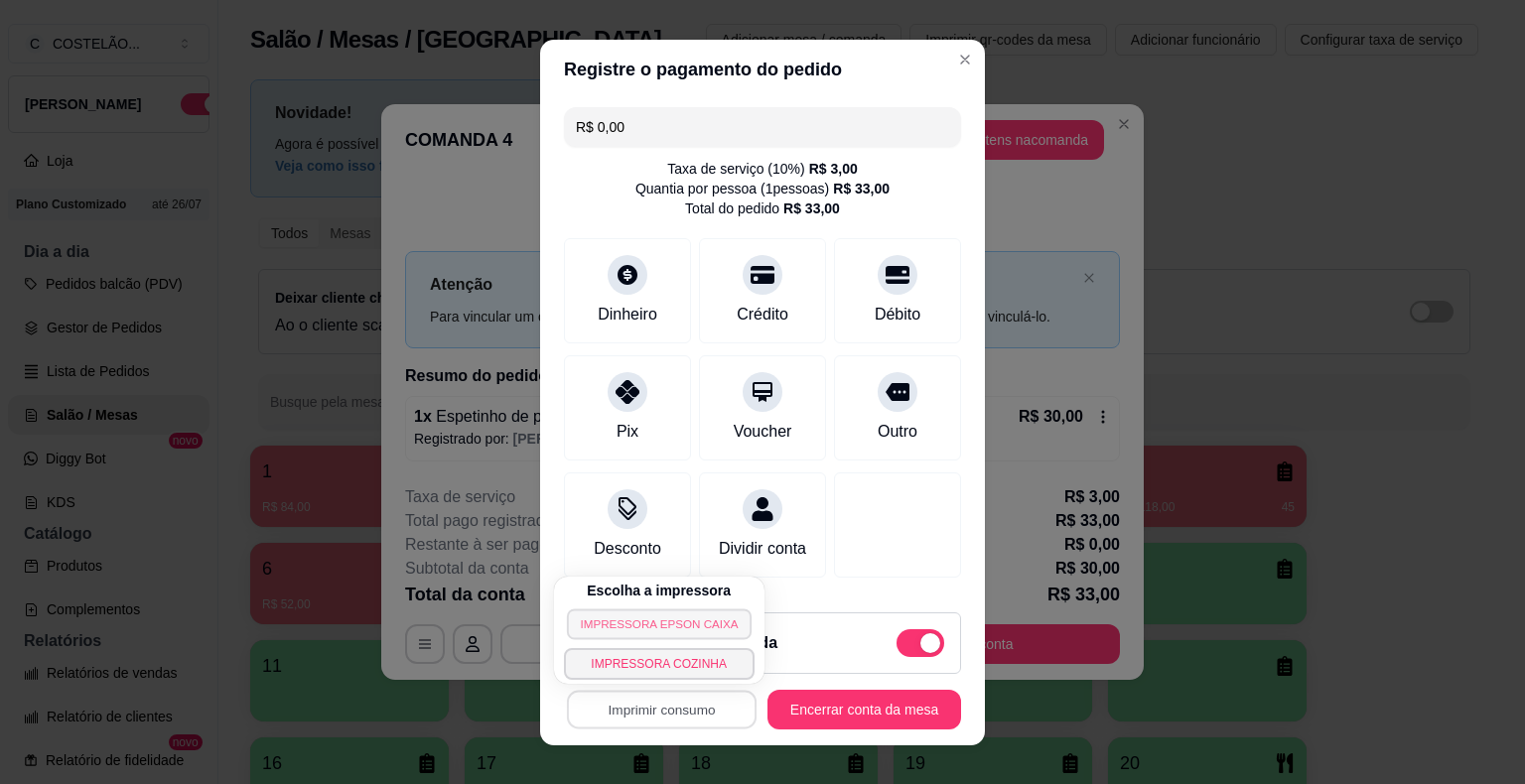 click on "IMPRESSORA EPSON CAIXA" at bounding box center [659, 623] 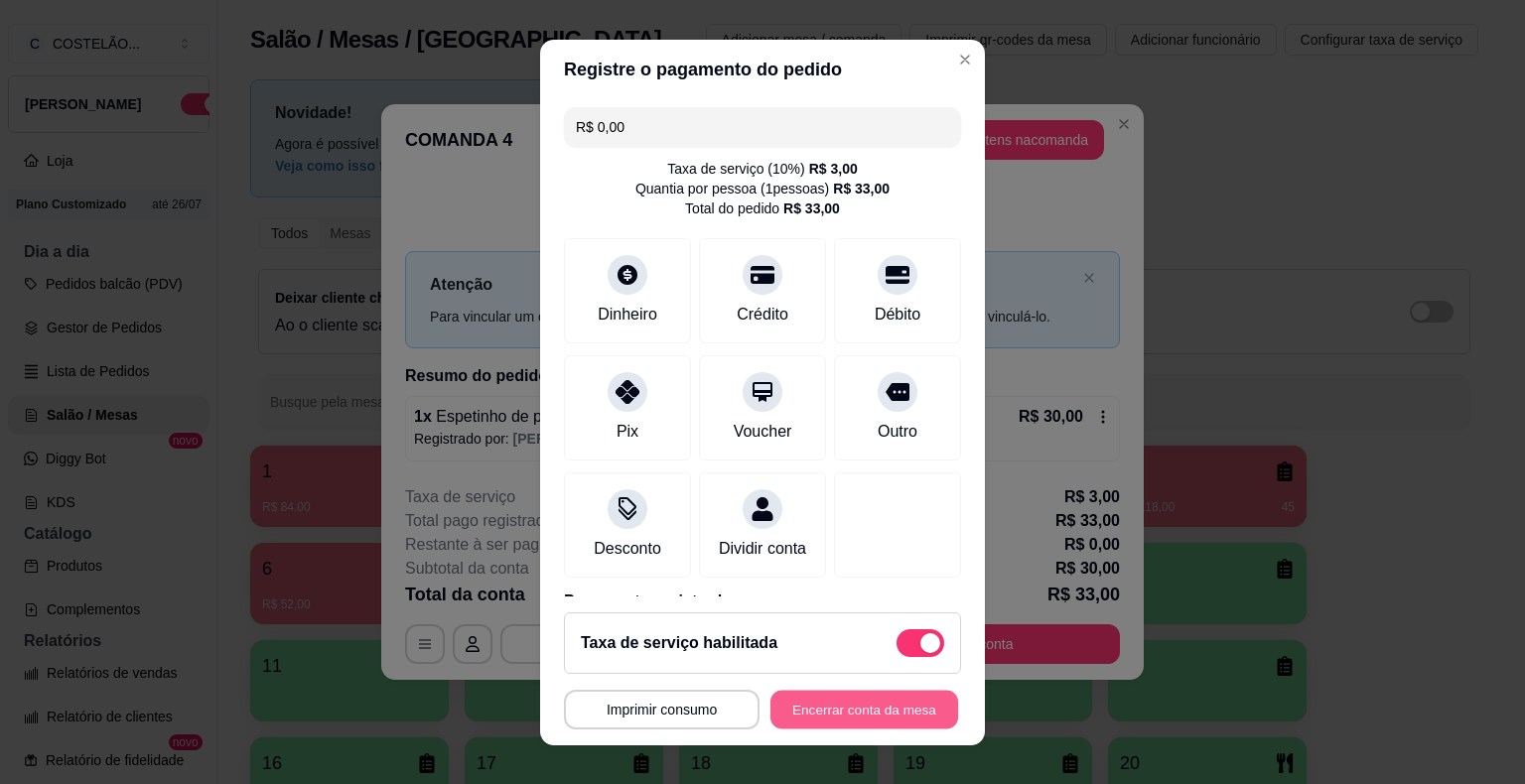 click on "Encerrar conta da mesa" at bounding box center (864, 709) 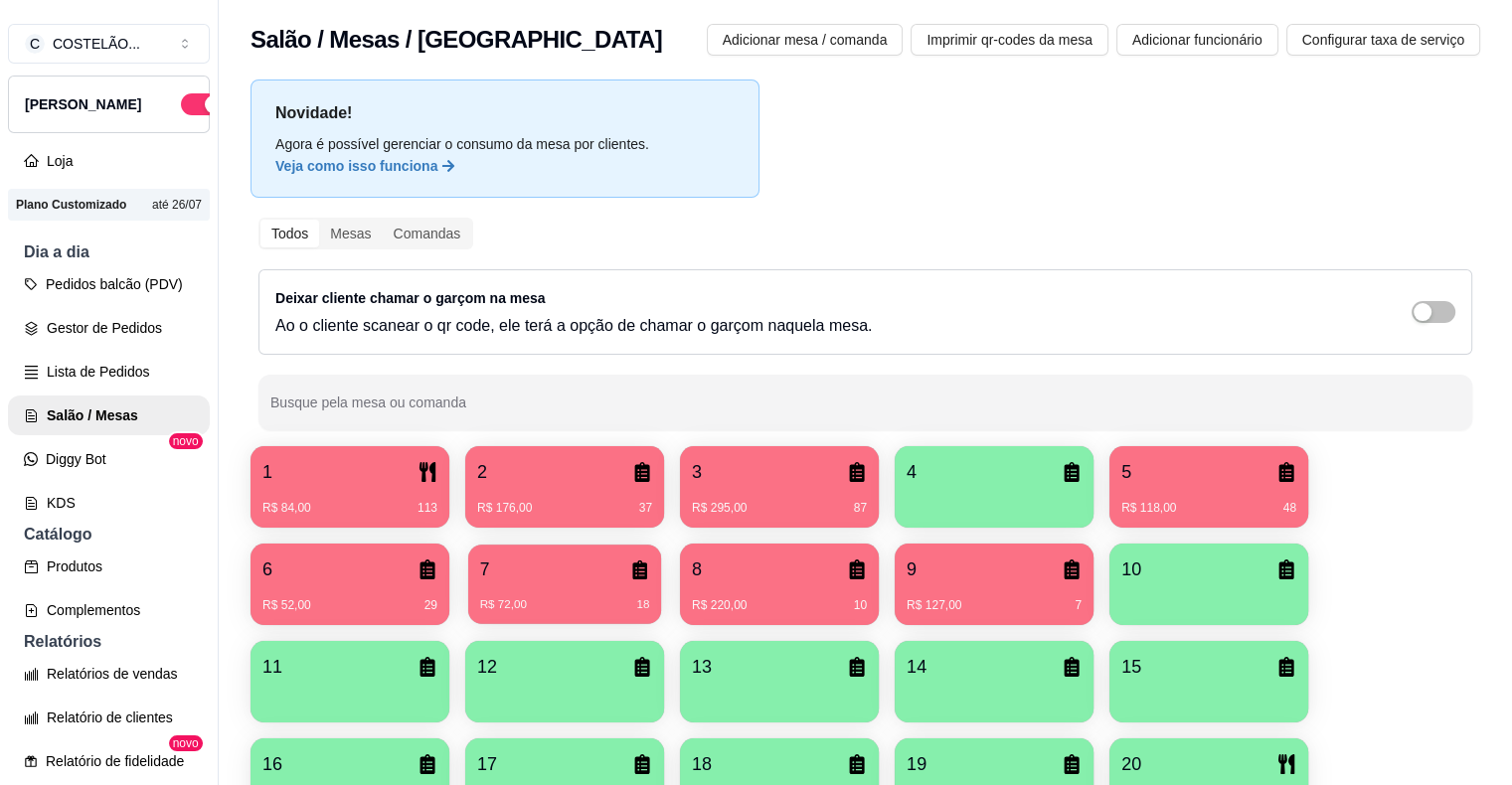 click on "7" at bounding box center (565, 569) 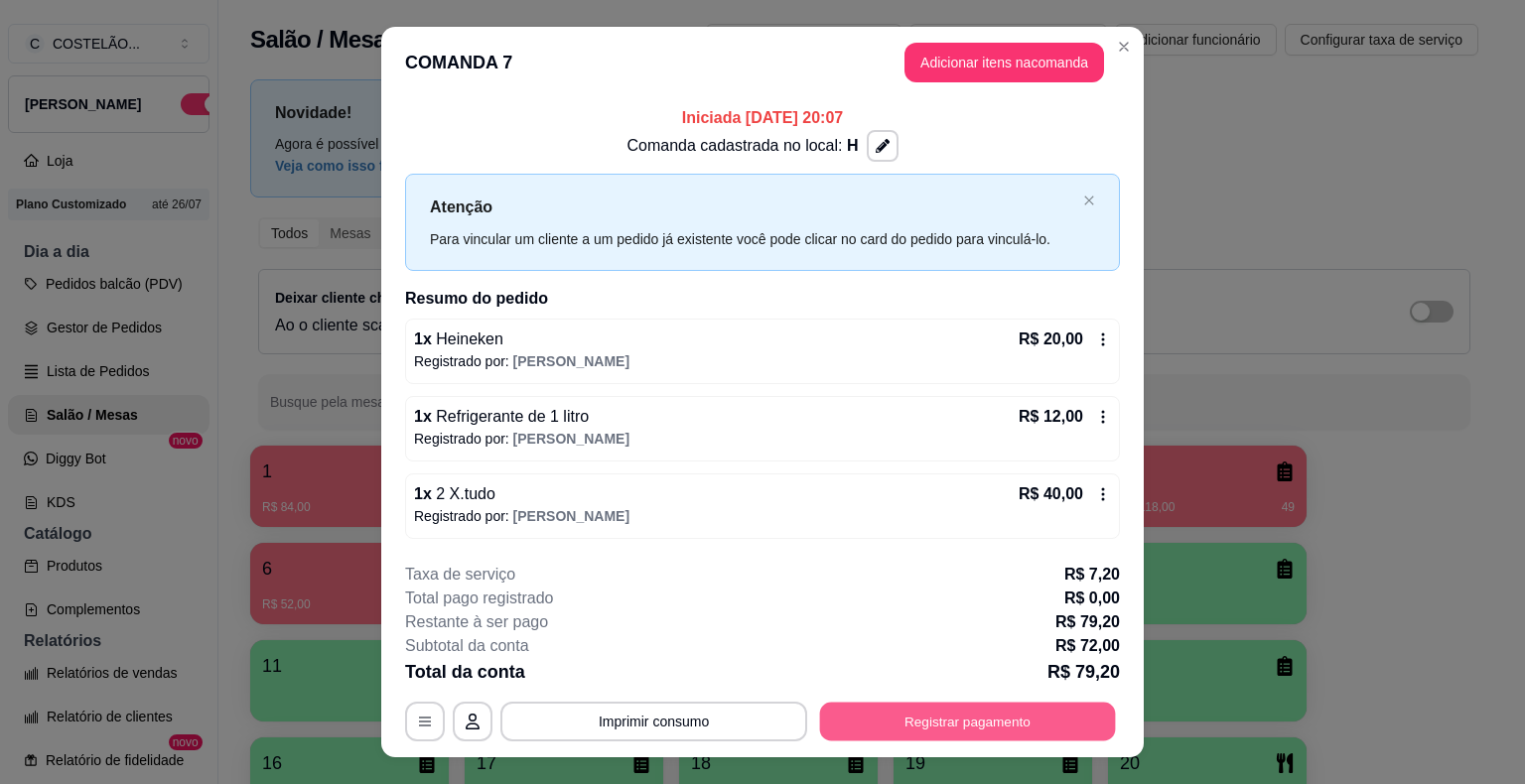 click on "Registrar pagamento" at bounding box center (968, 720) 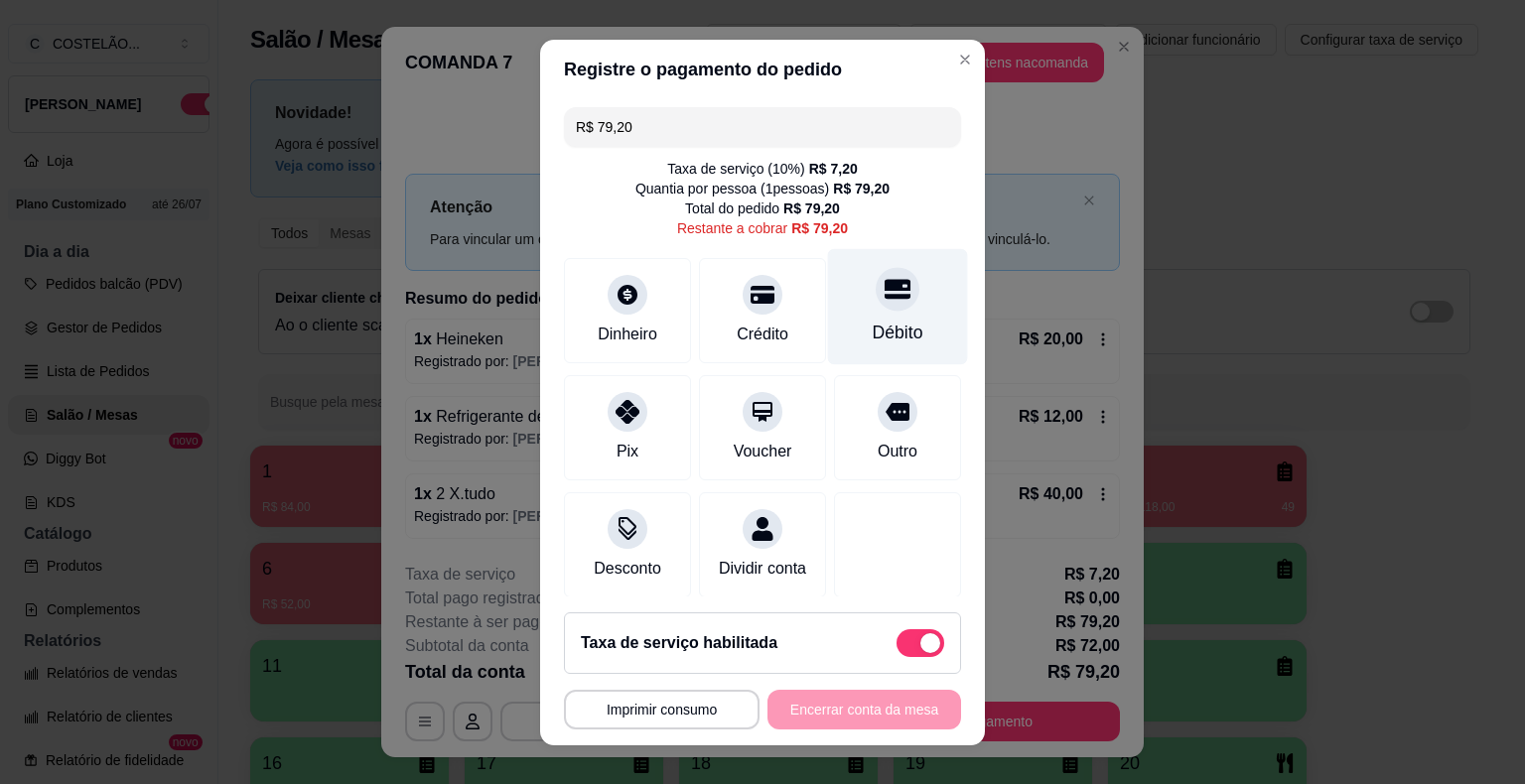 click at bounding box center [898, 289] 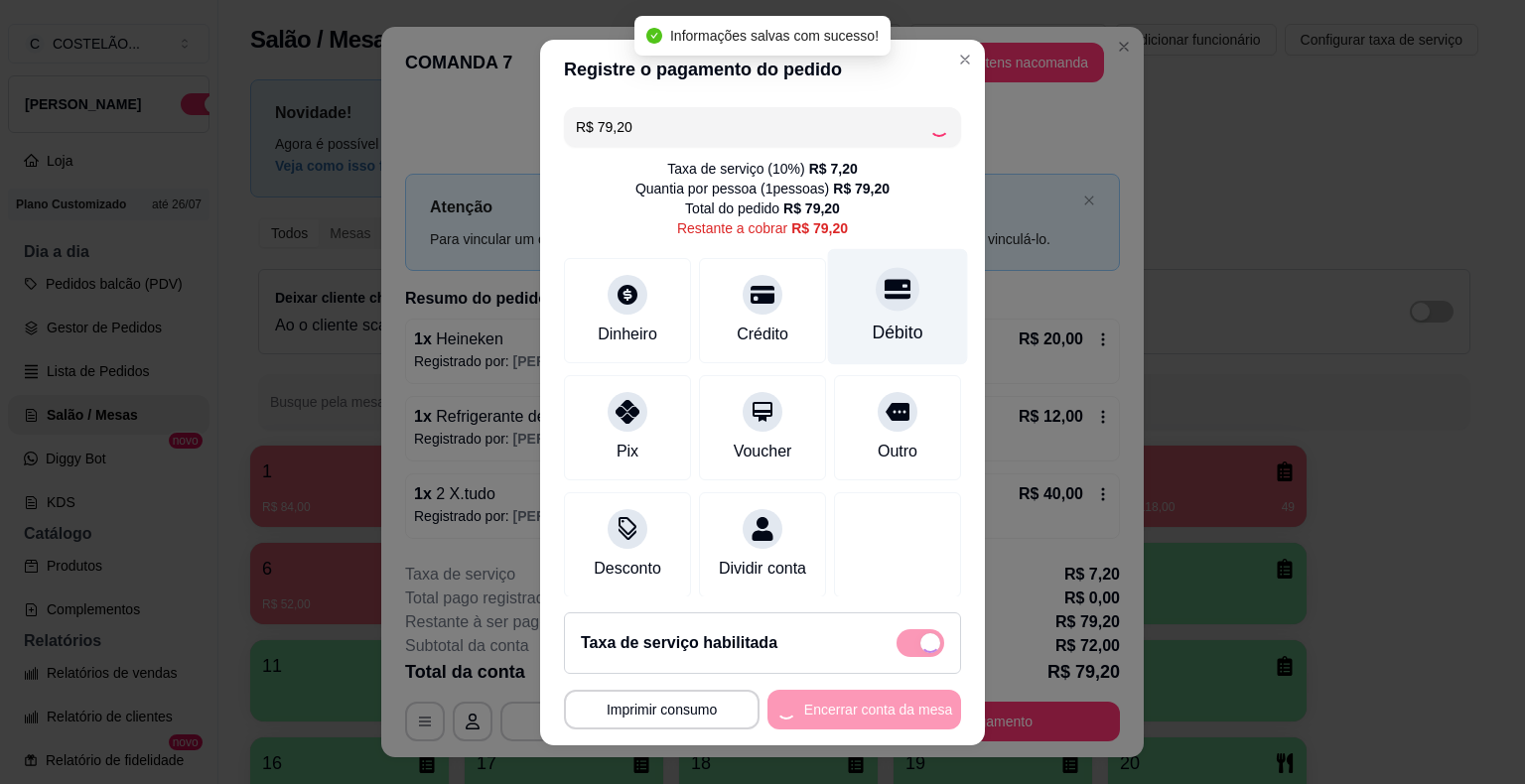 type on "R$ 0,00" 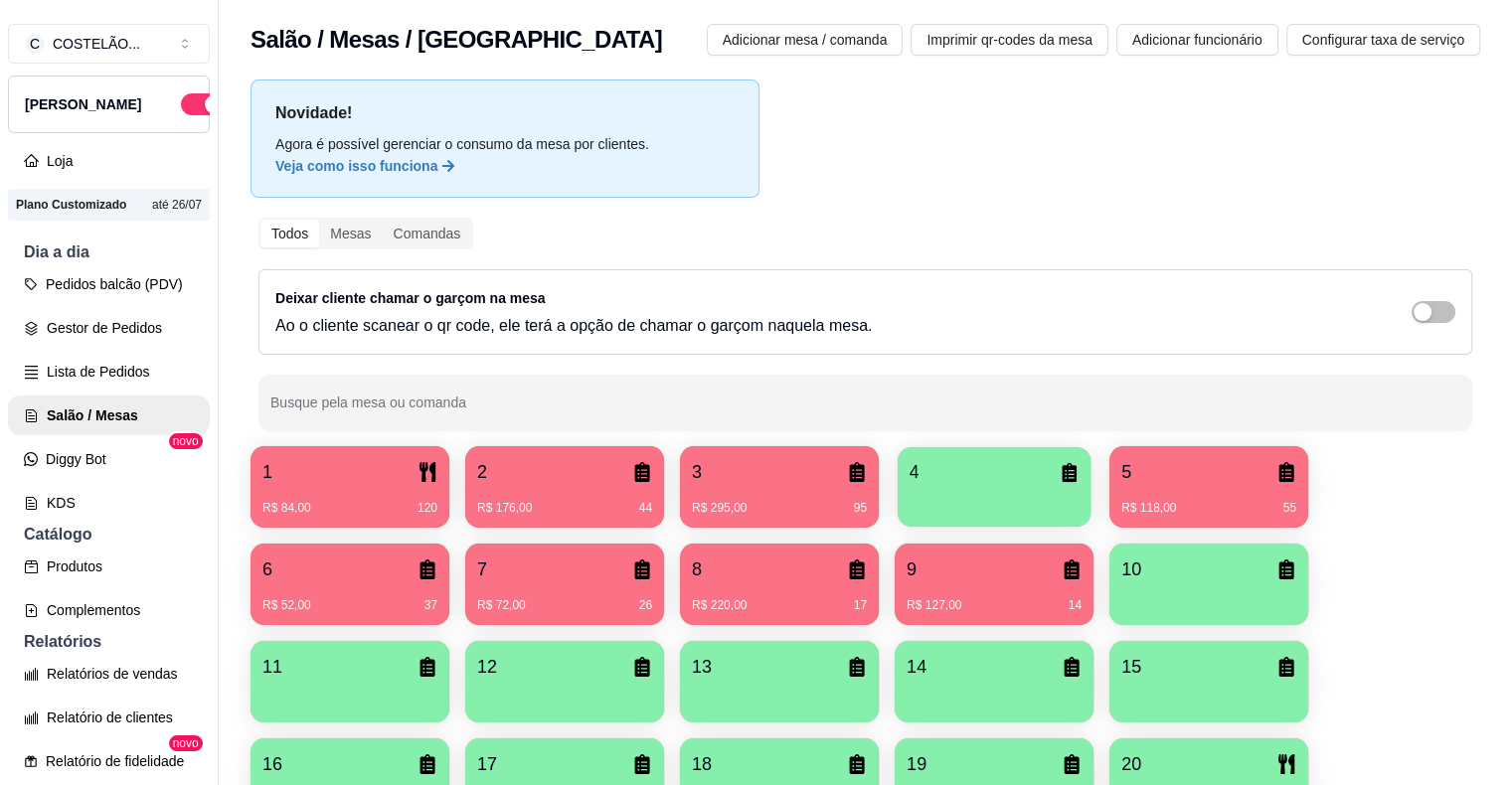 click on "4" at bounding box center [994, 472] 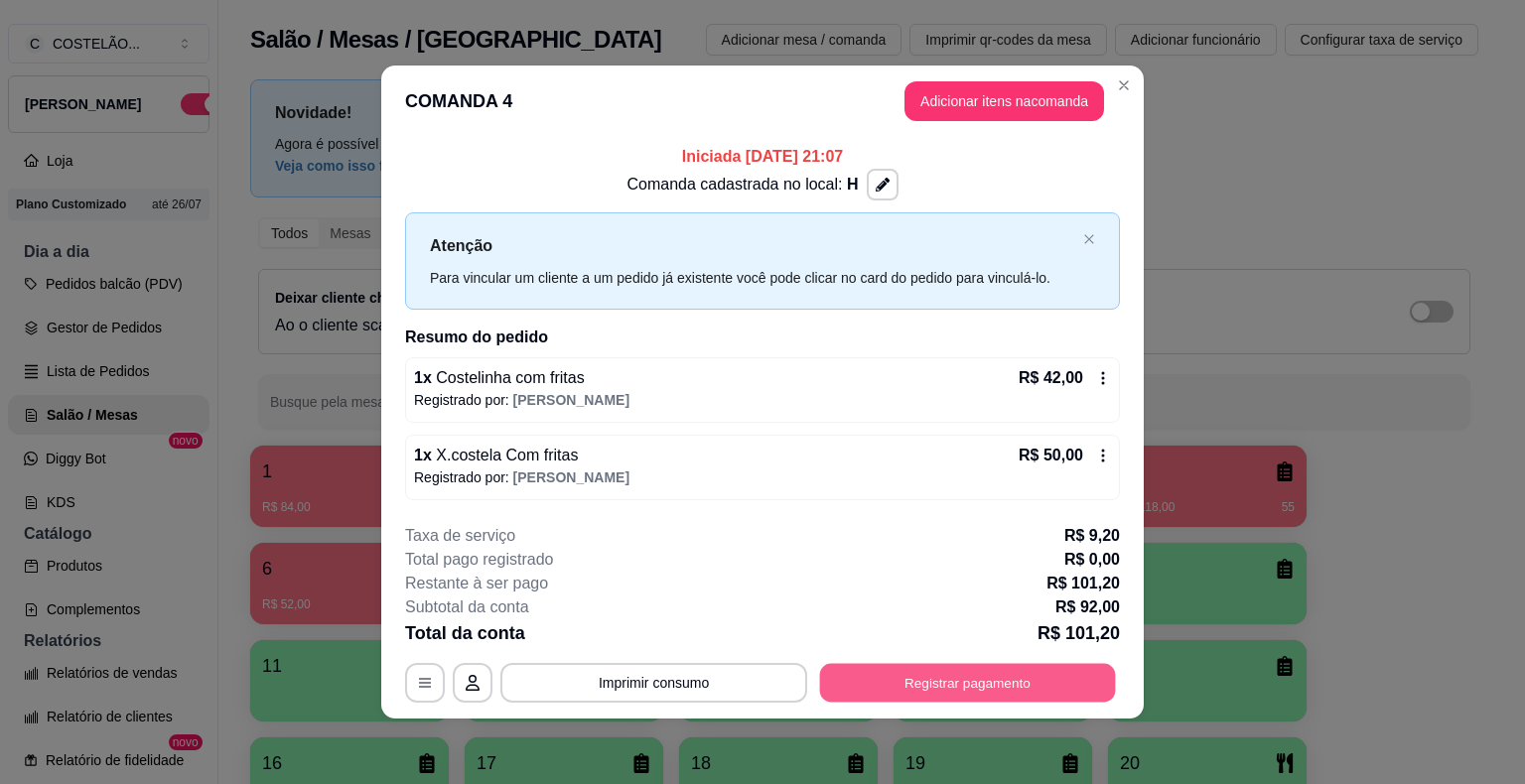 click on "Registrar pagamento" at bounding box center [968, 682] 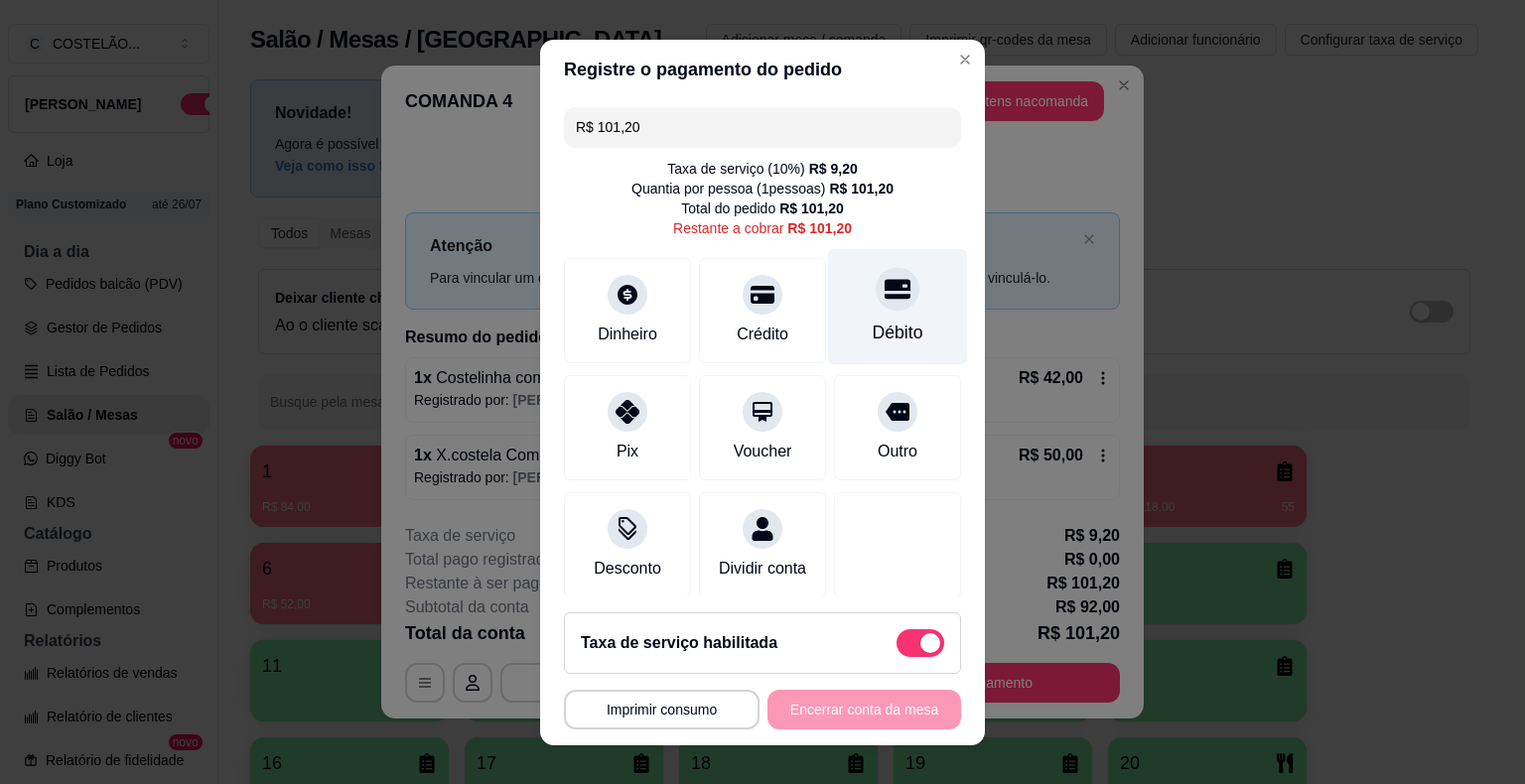 click on "Débito" at bounding box center (898, 332) 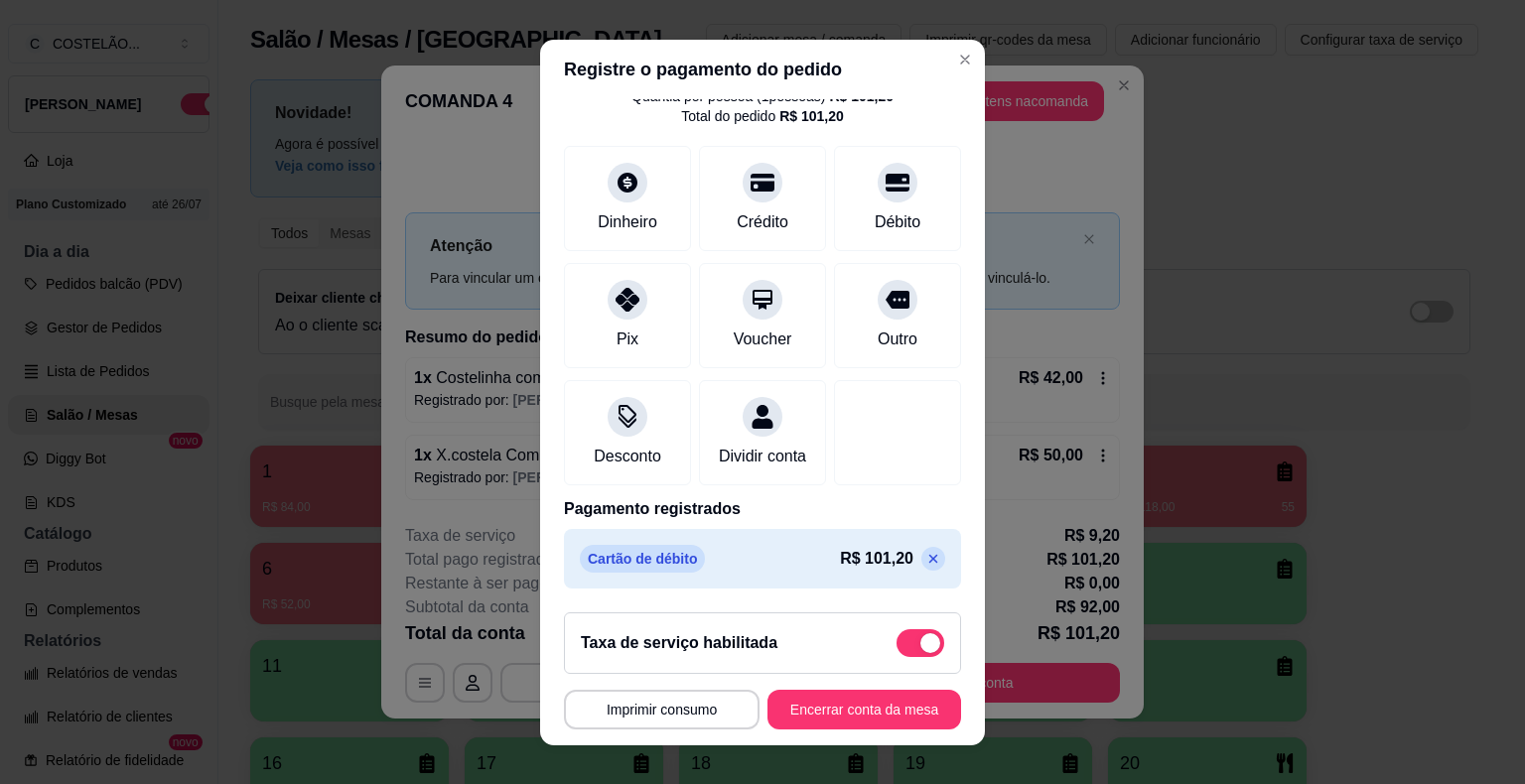 scroll, scrollTop: 113, scrollLeft: 0, axis: vertical 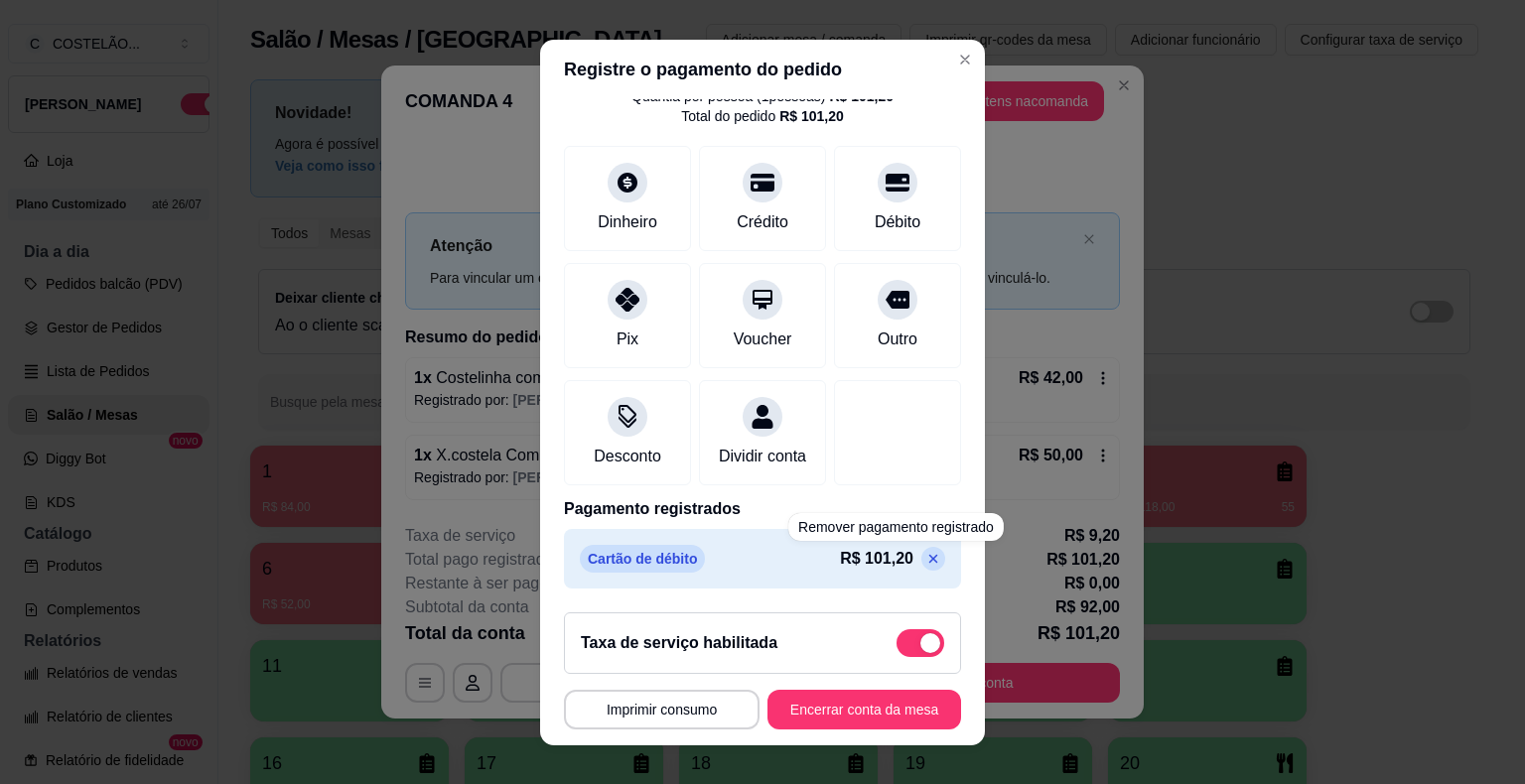 click 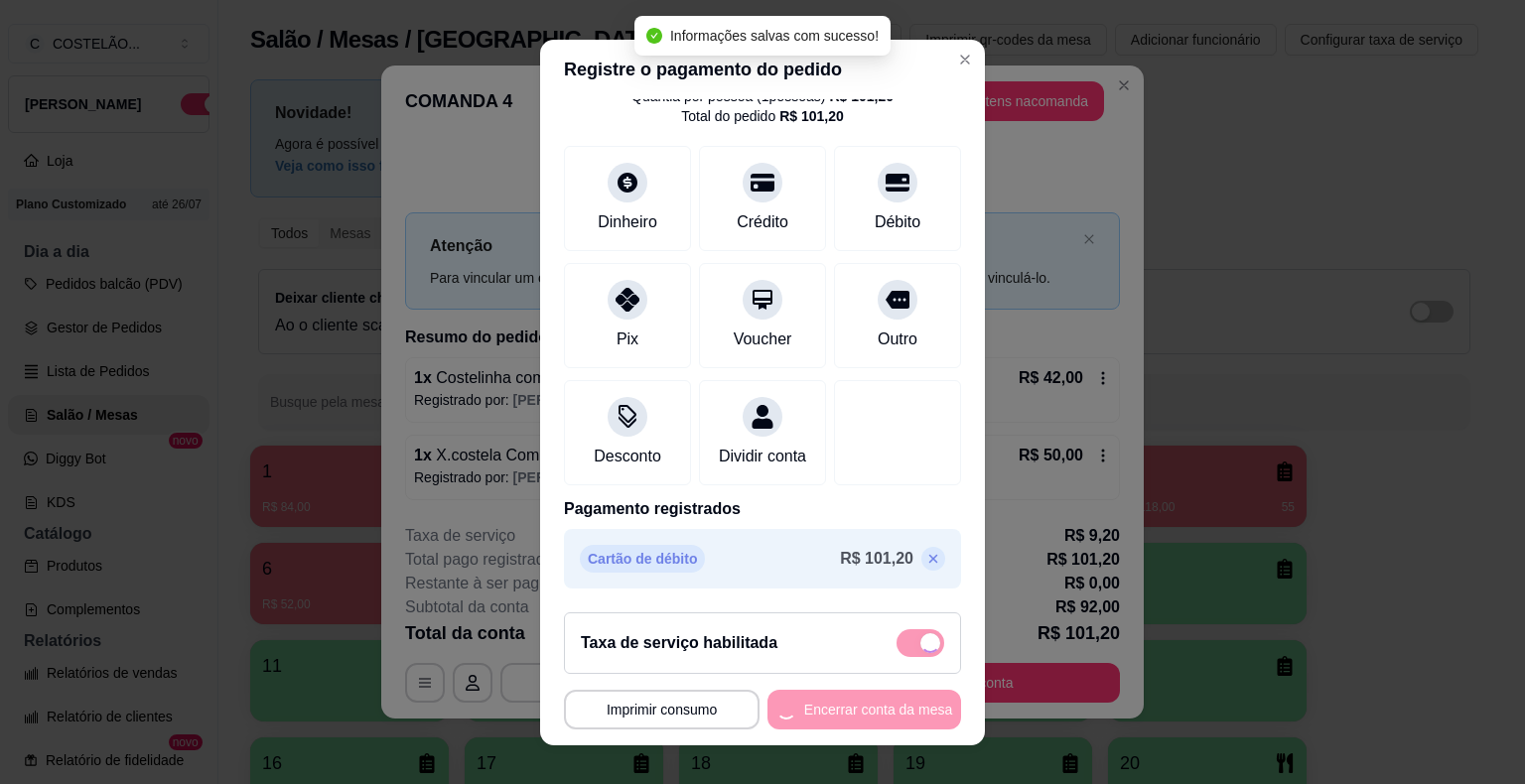 type on "R$ 101,20" 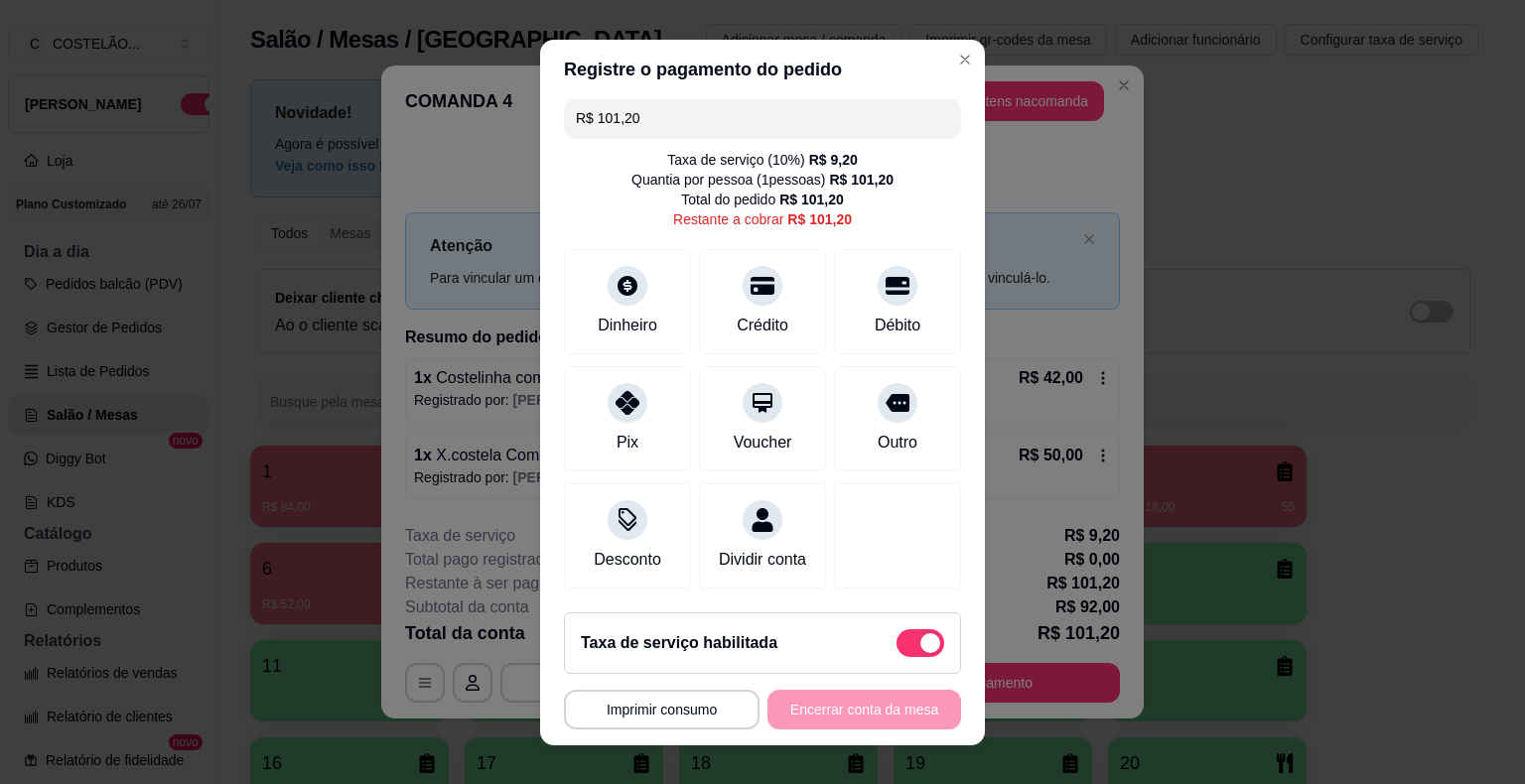 click on "**********" at bounding box center [762, 392] 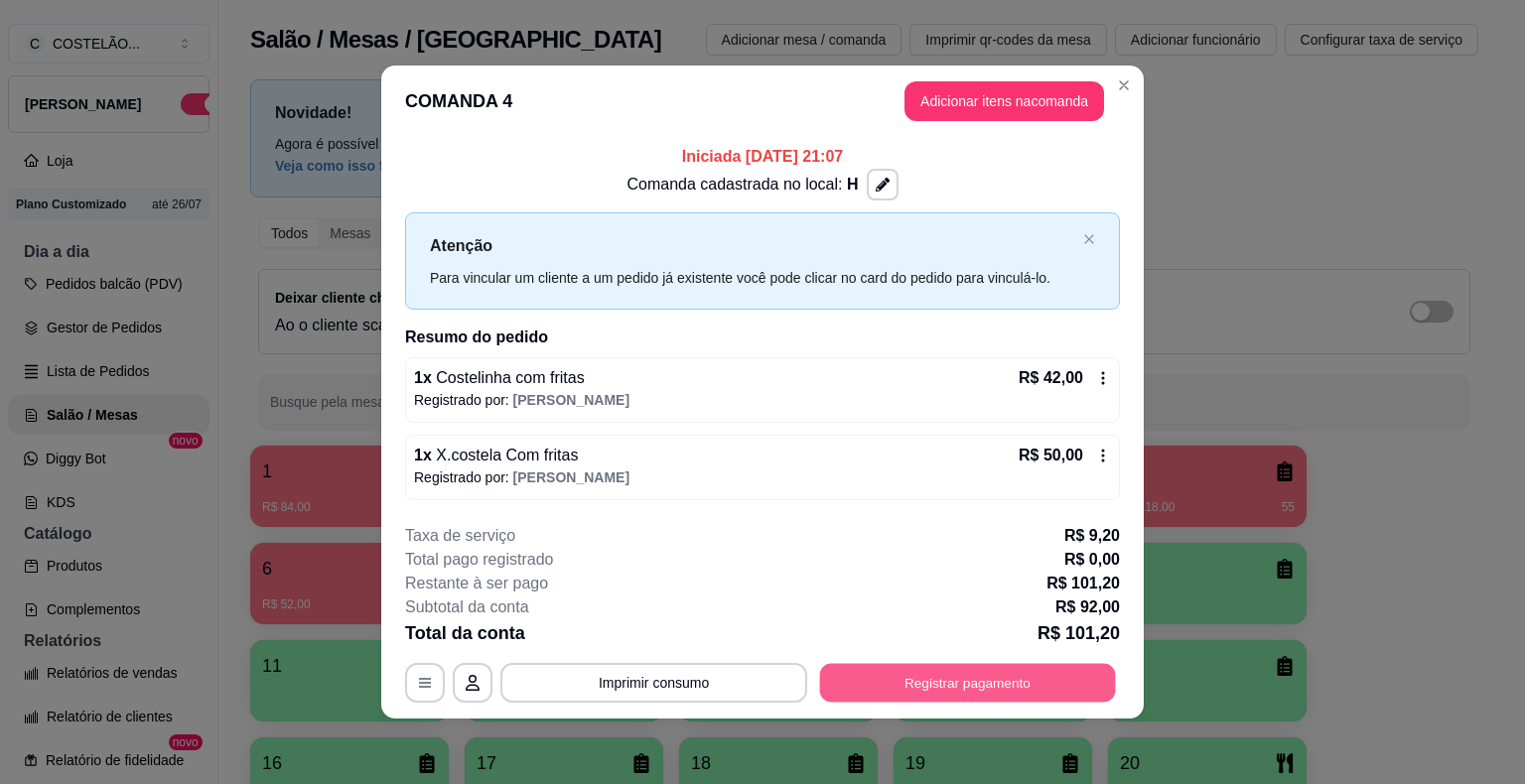 click on "Registrar pagamento" at bounding box center [968, 682] 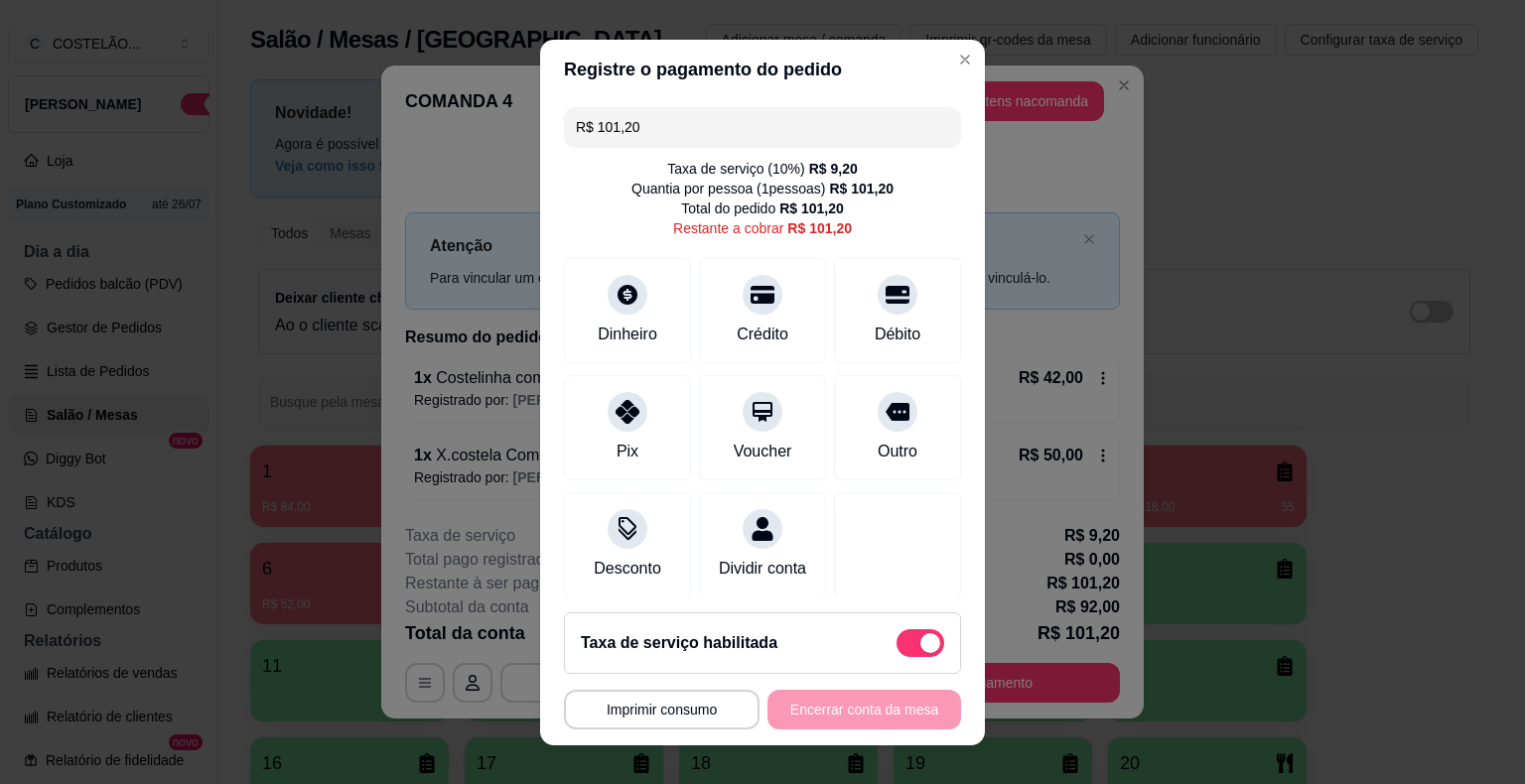 click on "R$ 101,20" at bounding box center (762, 127) 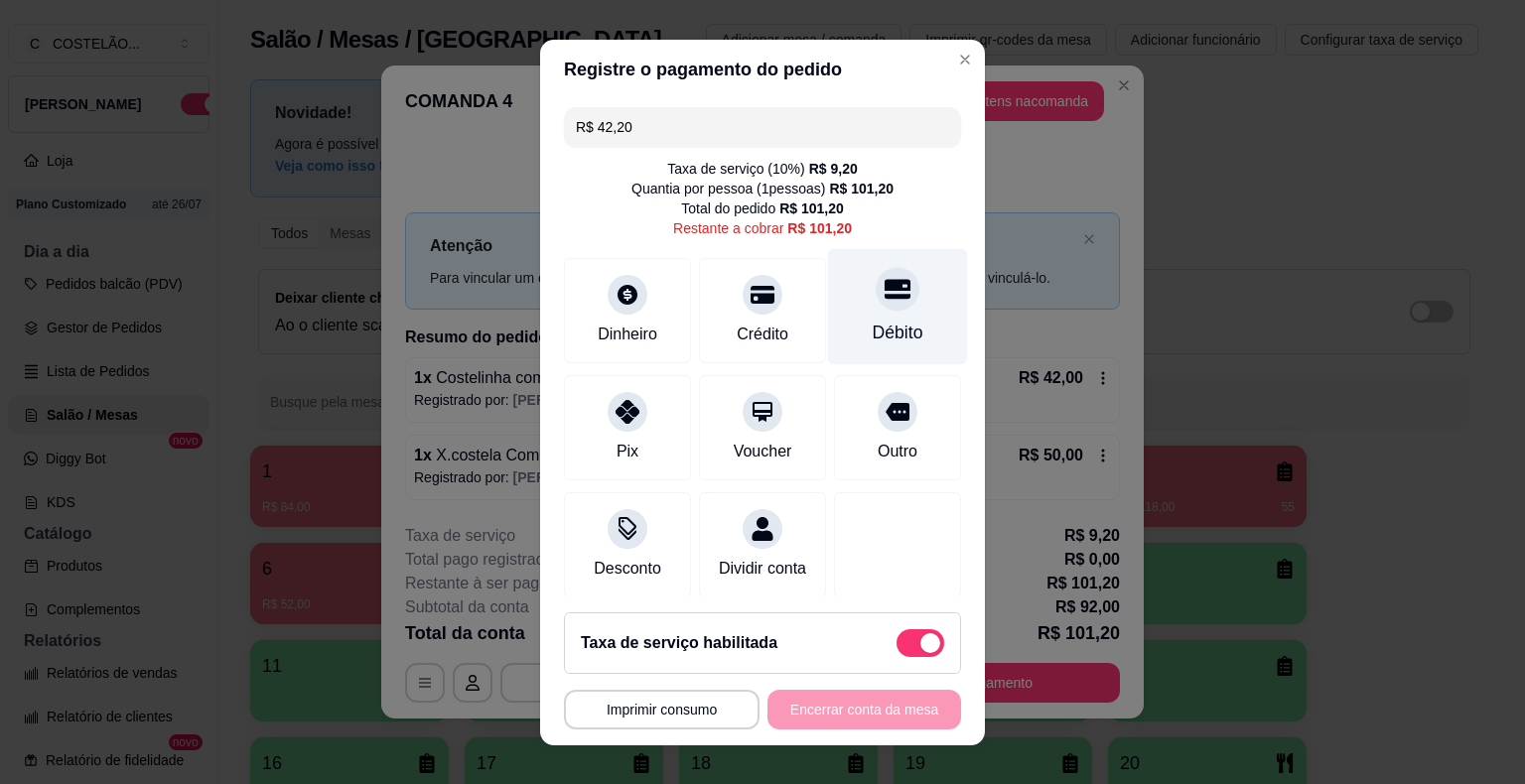 click on "Débito" at bounding box center (898, 306) 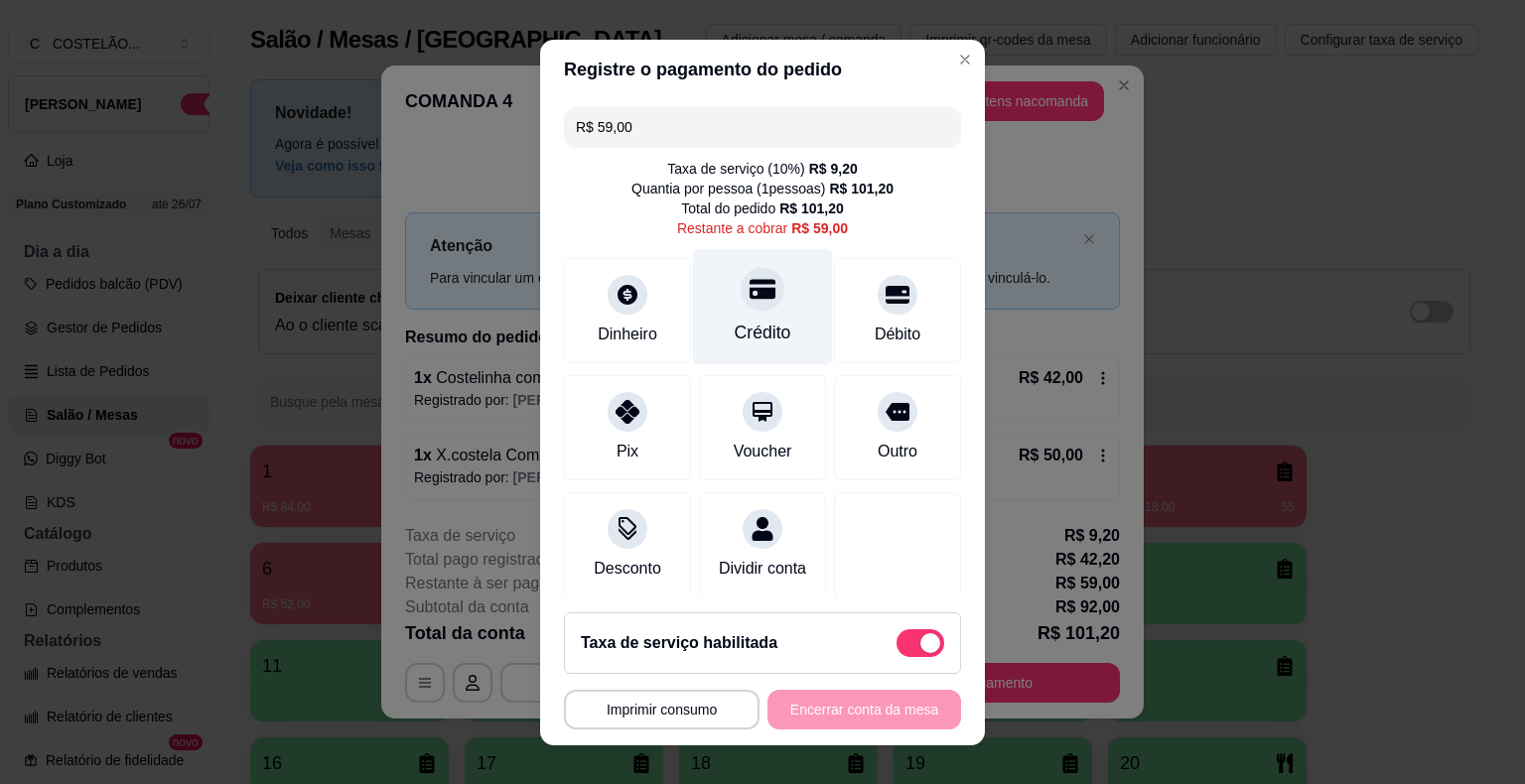 click on "Crédito" at bounding box center [762, 306] 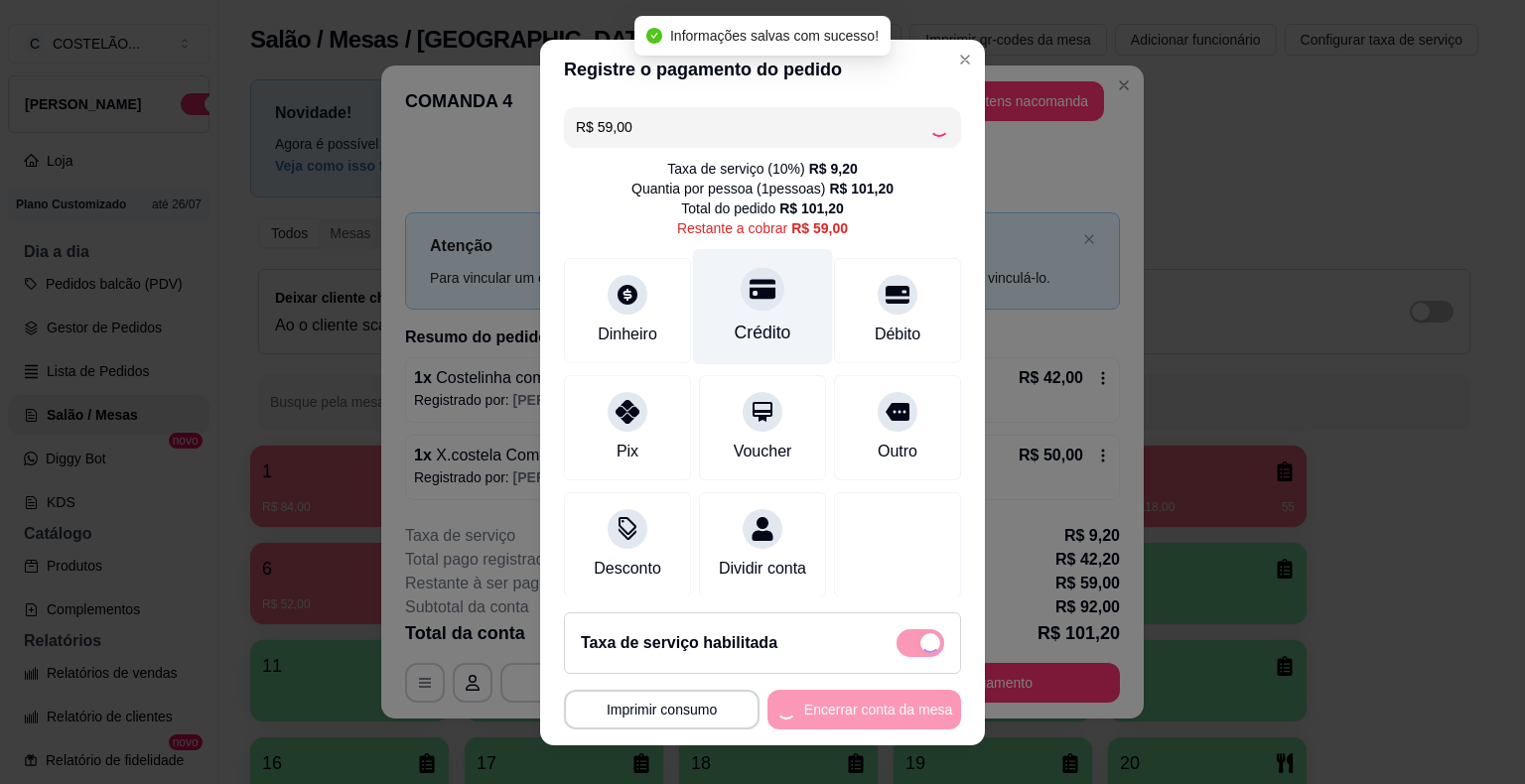 type on "R$ 0,00" 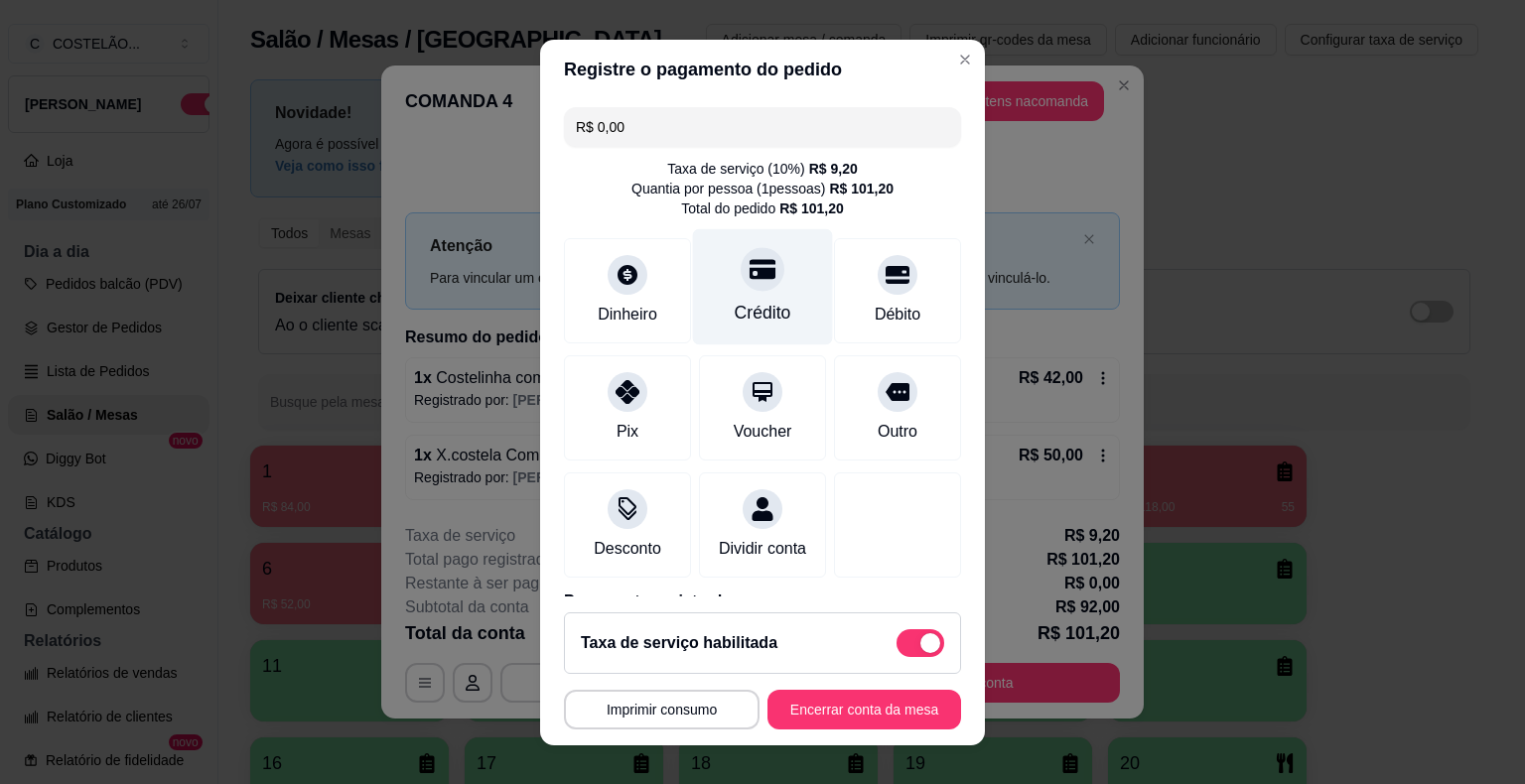 click on "Encerrar conta da mesa" at bounding box center [864, 710] 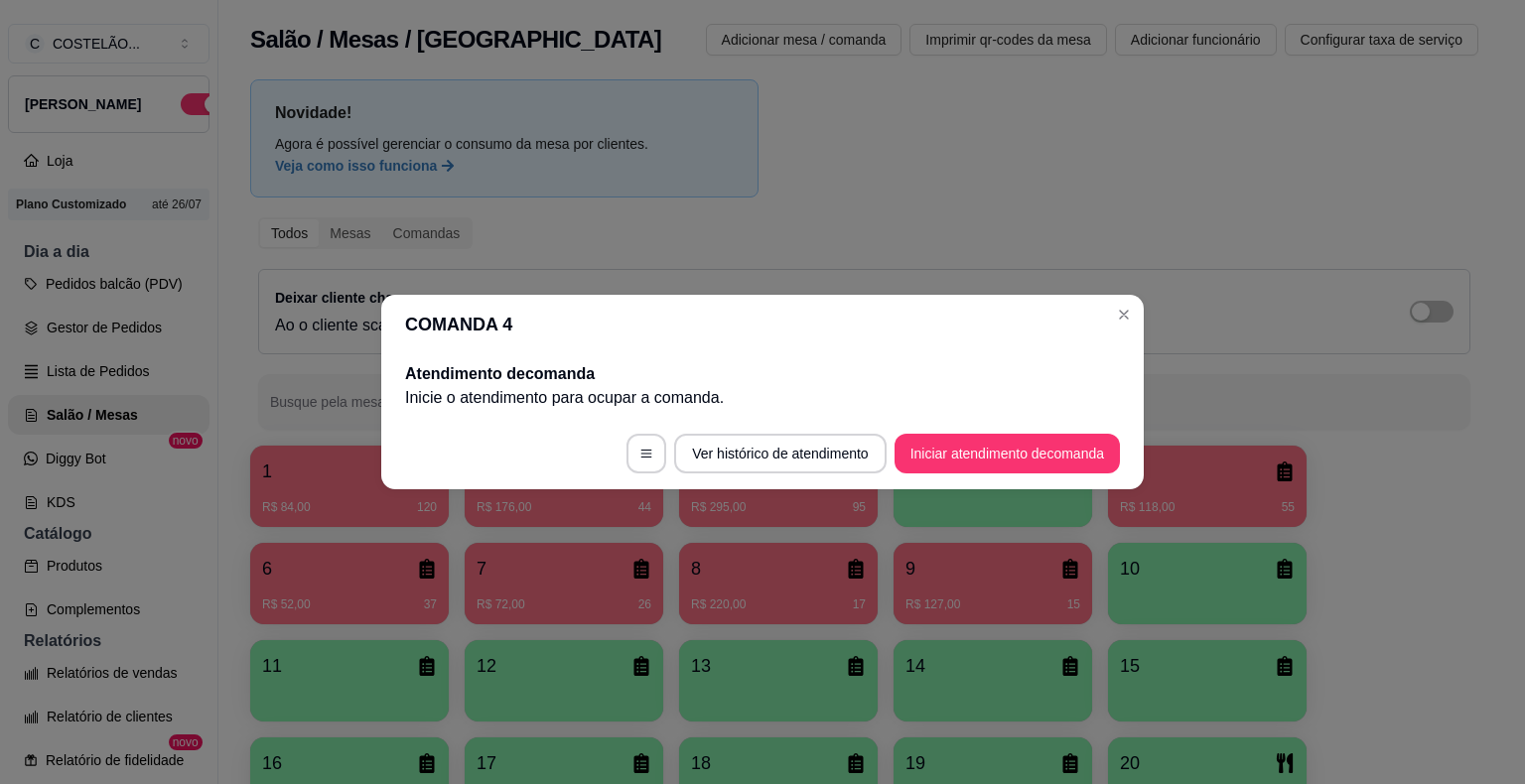 click on "Deixar cliente chamar o garçom na mesa Ao o cliente scanear o qr code, ele terá a opção de chamar o garçom naquela mesa." at bounding box center [864, 312] 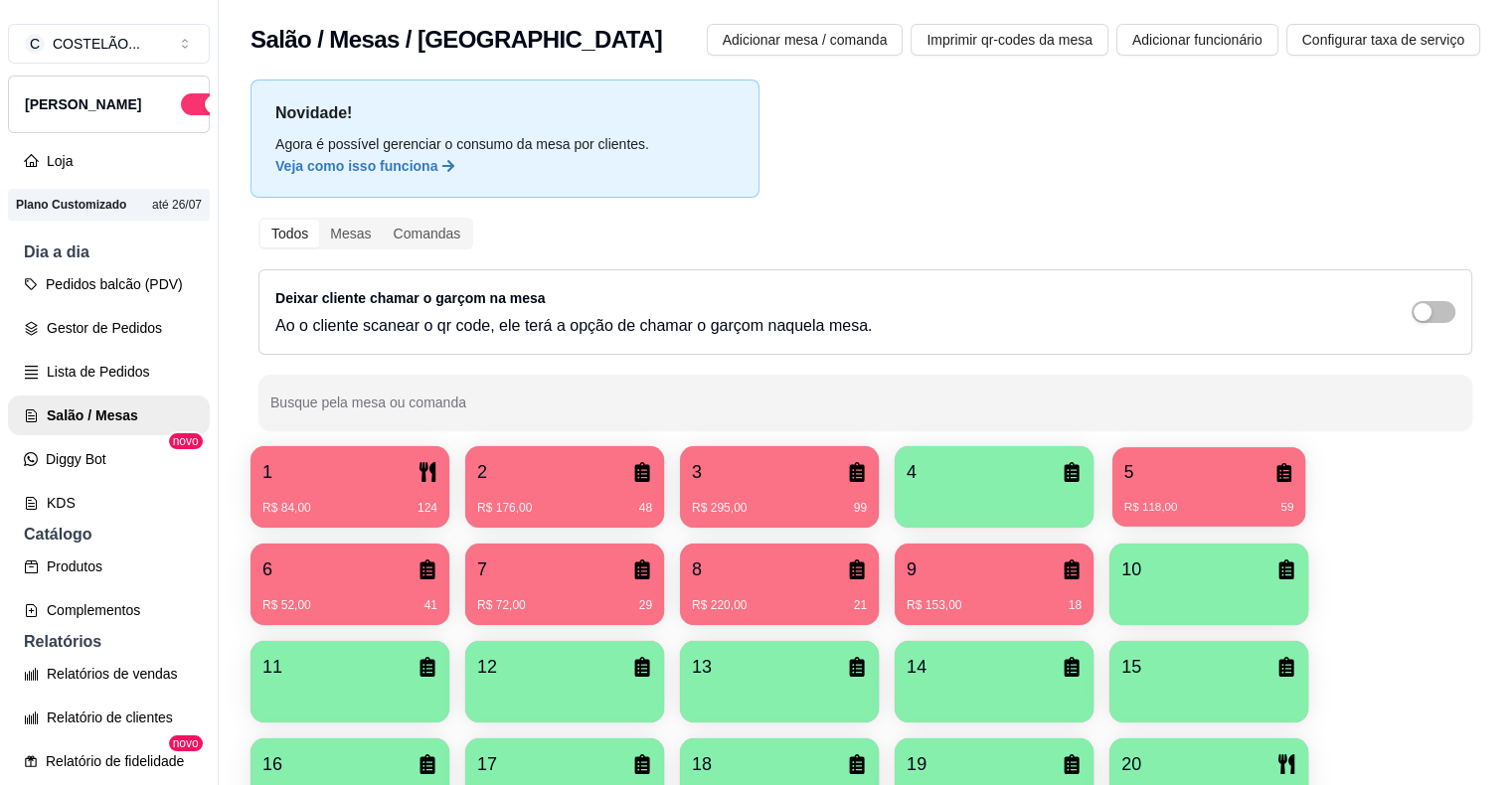 click on "5 R$ 118,00 59" at bounding box center [1209, 487] 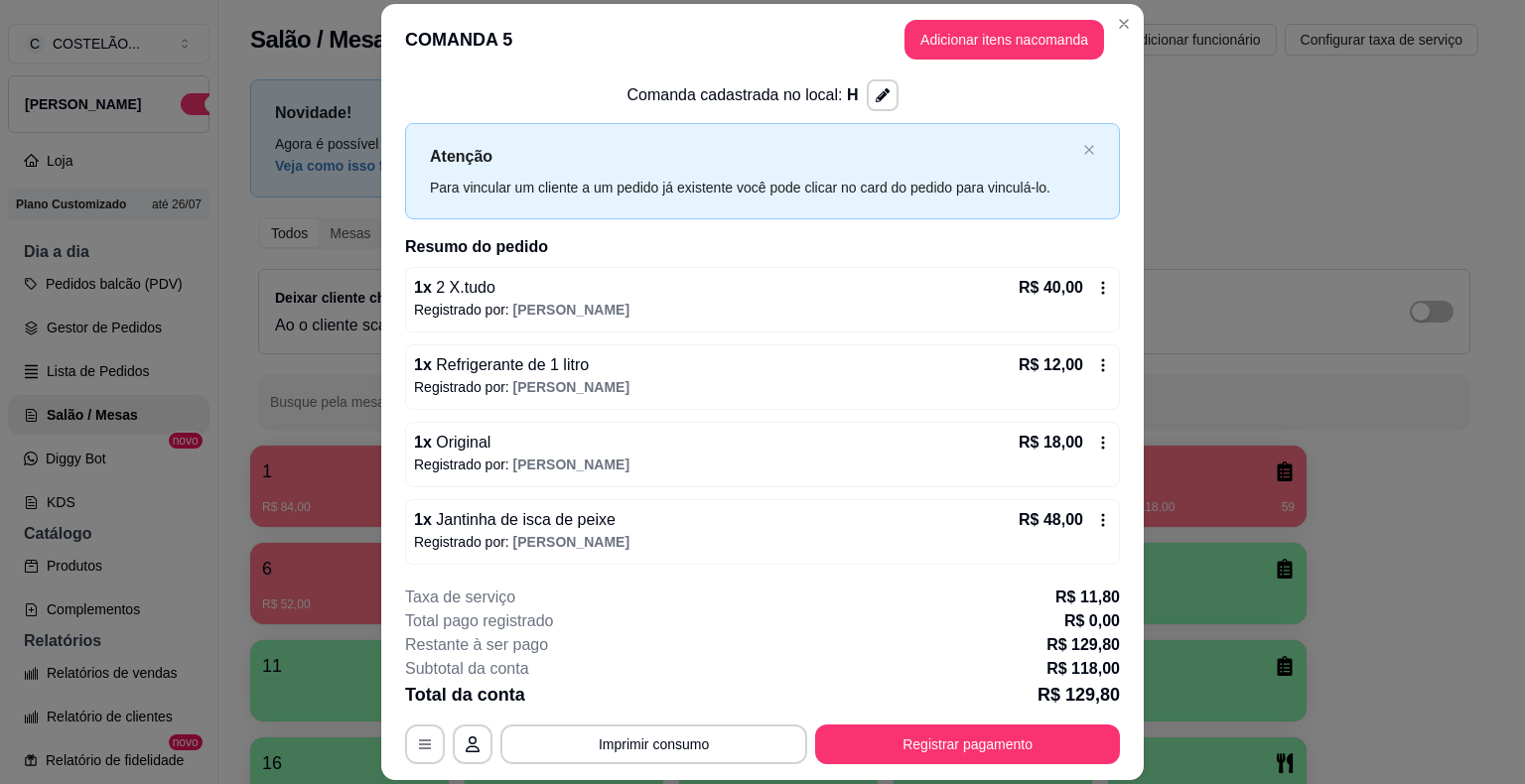 scroll, scrollTop: 0, scrollLeft: 0, axis: both 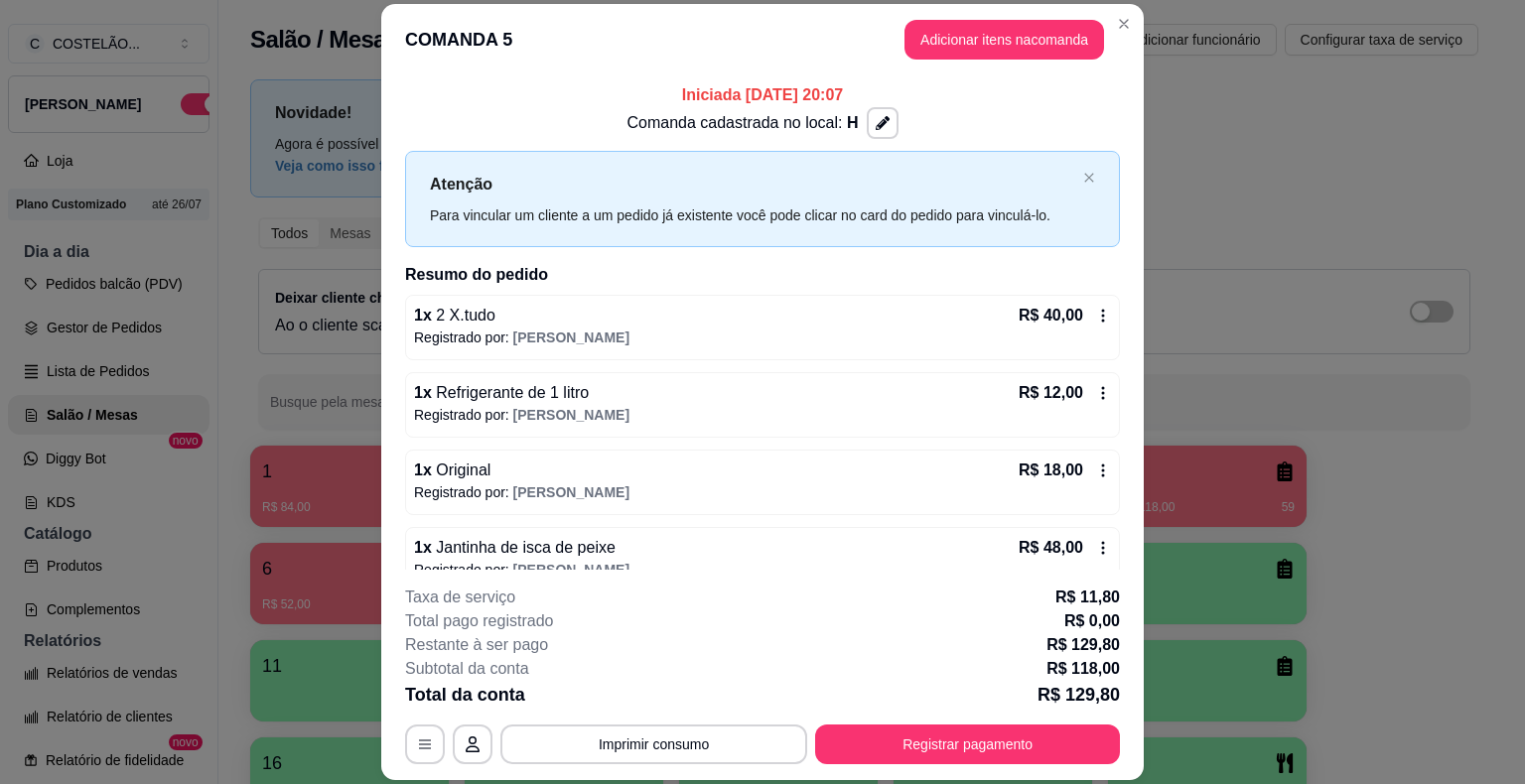 click on "Salão / Mesas / Comandas Adicionar mesa / comanda Imprimir qr-codes da mesa Adicionar funcionário Configurar taxa de serviço" at bounding box center [864, 34] 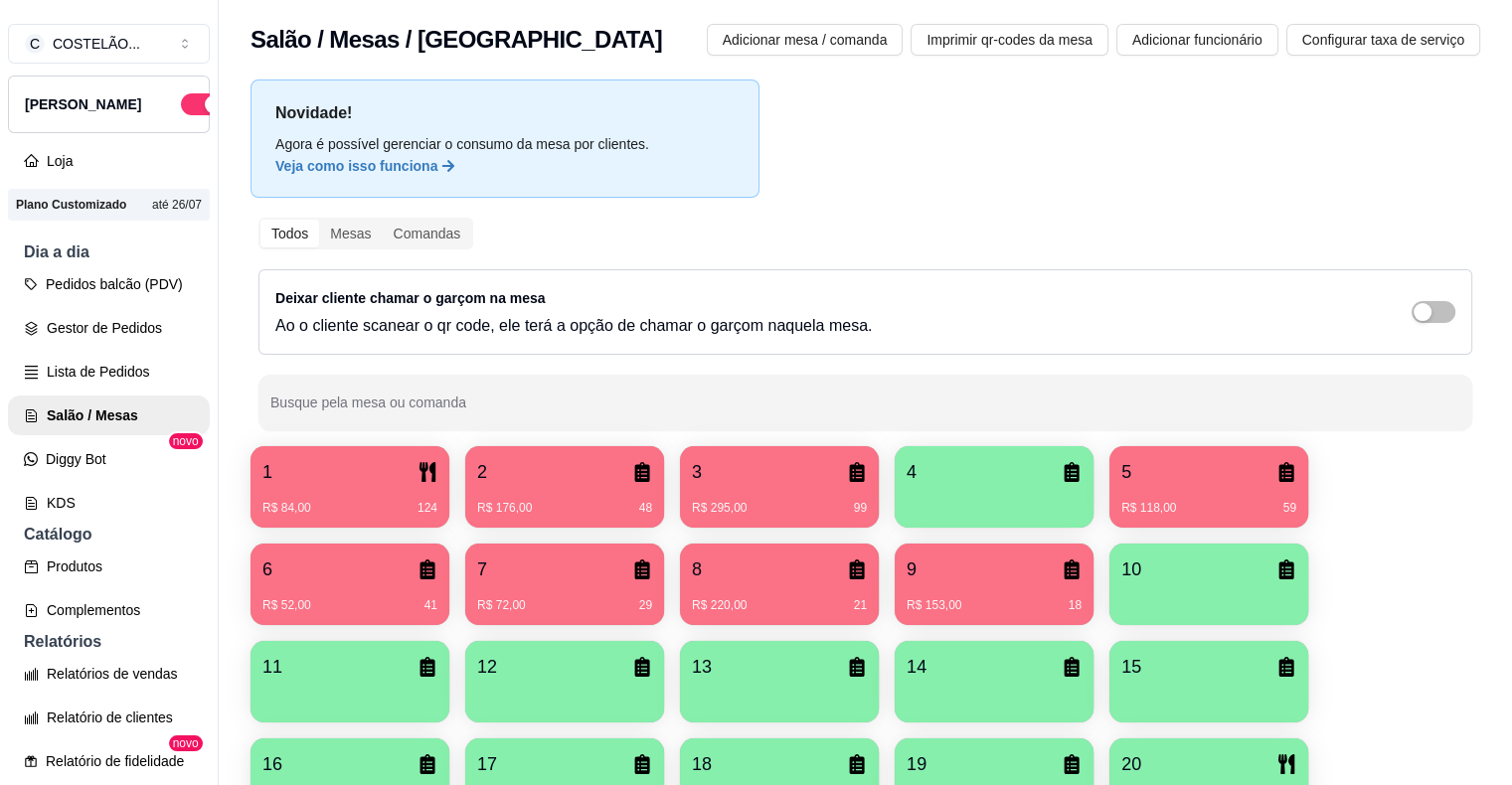 click on "R$ 295,00 99" at bounding box center [779, 501] 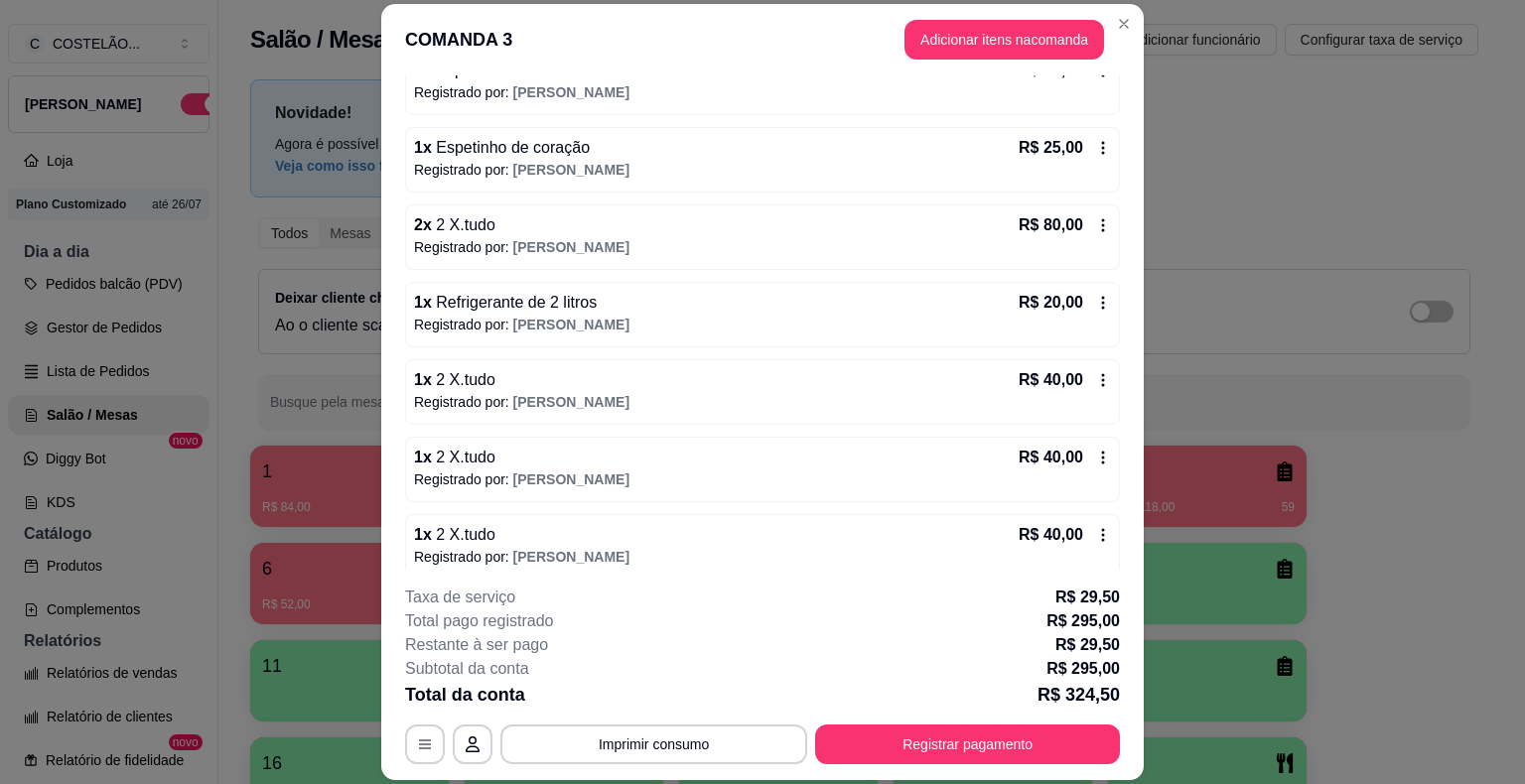 scroll, scrollTop: 273, scrollLeft: 0, axis: vertical 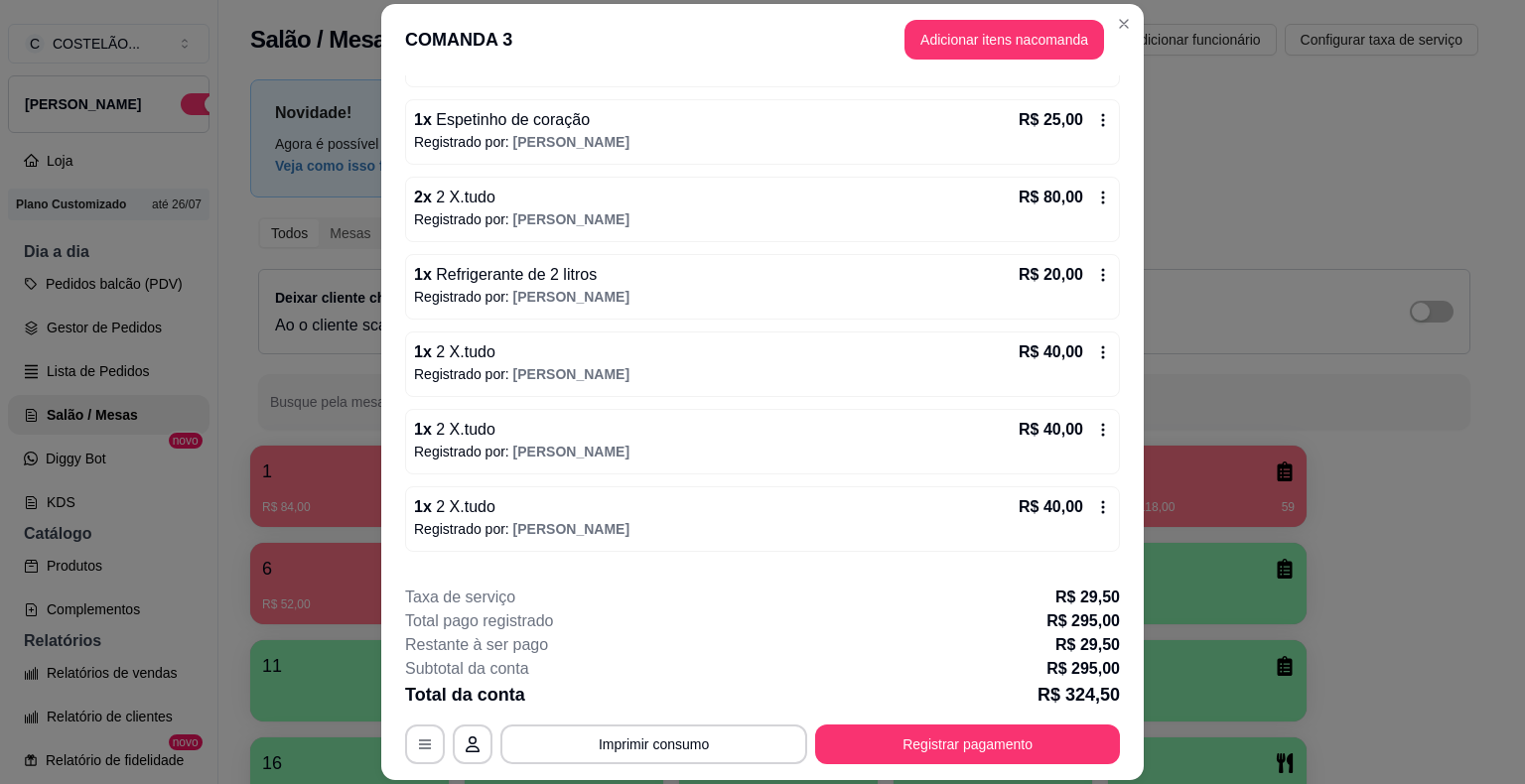 click on "Adicionar funcionário" at bounding box center (1195, 40) 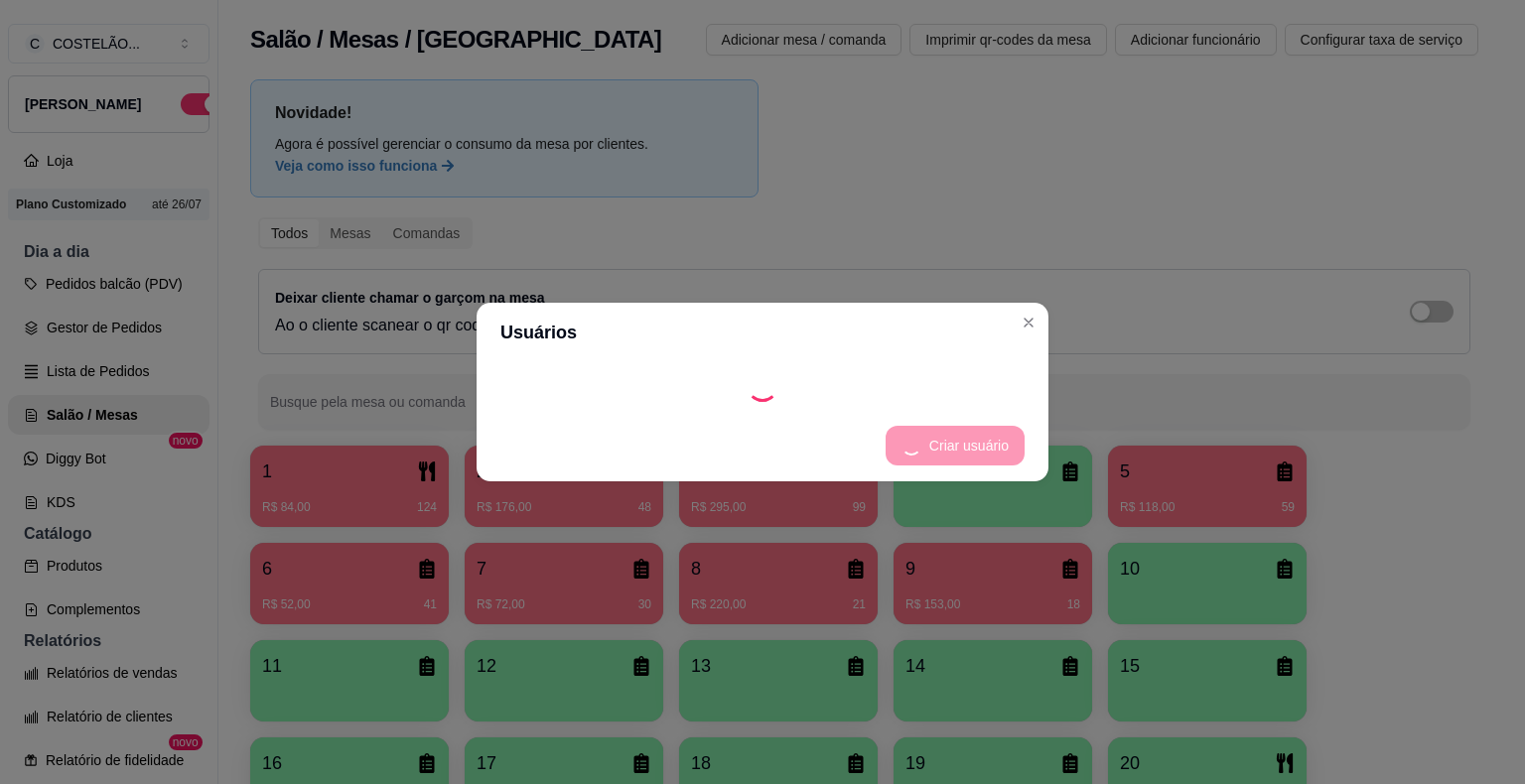 click on "Todos Mesas Comandas Deixar cliente chamar o garçom na mesa Ao o cliente scanear o qr code, ele terá a opção de chamar o garçom naquela mesa. Busque pela mesa ou comanda" at bounding box center [864, 324] 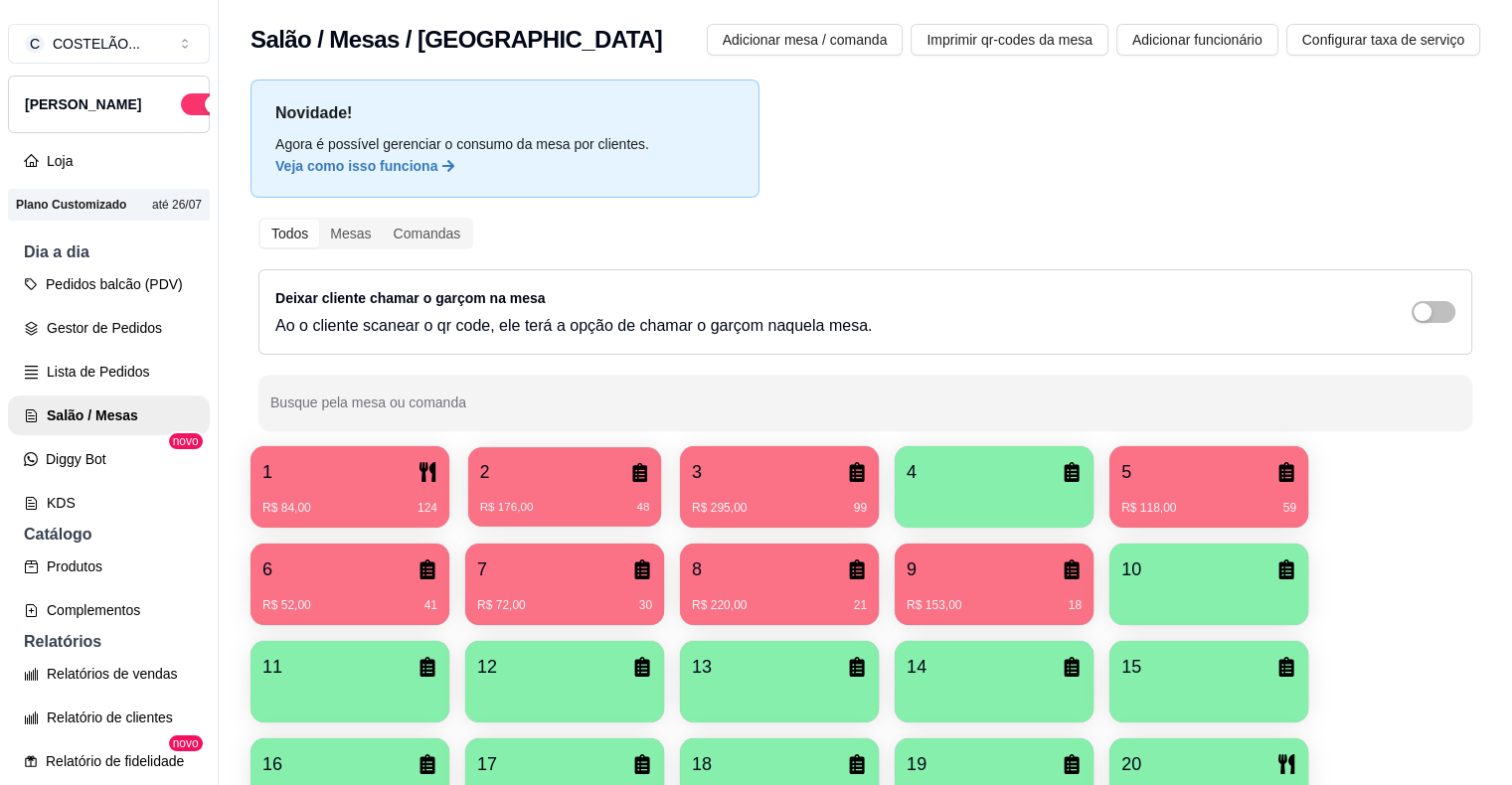 click on "R$ 176,00" at bounding box center (507, 508) 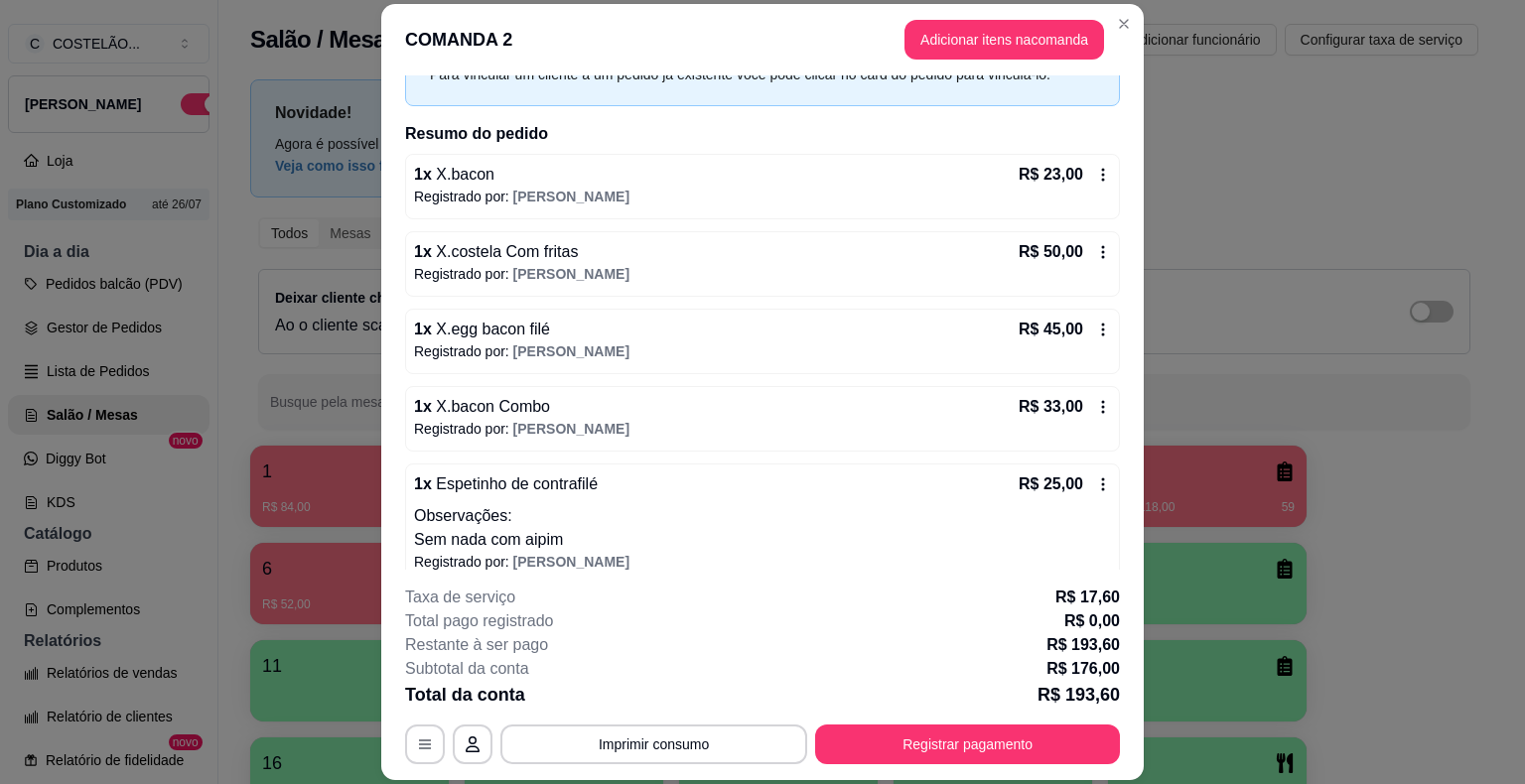 scroll, scrollTop: 161, scrollLeft: 0, axis: vertical 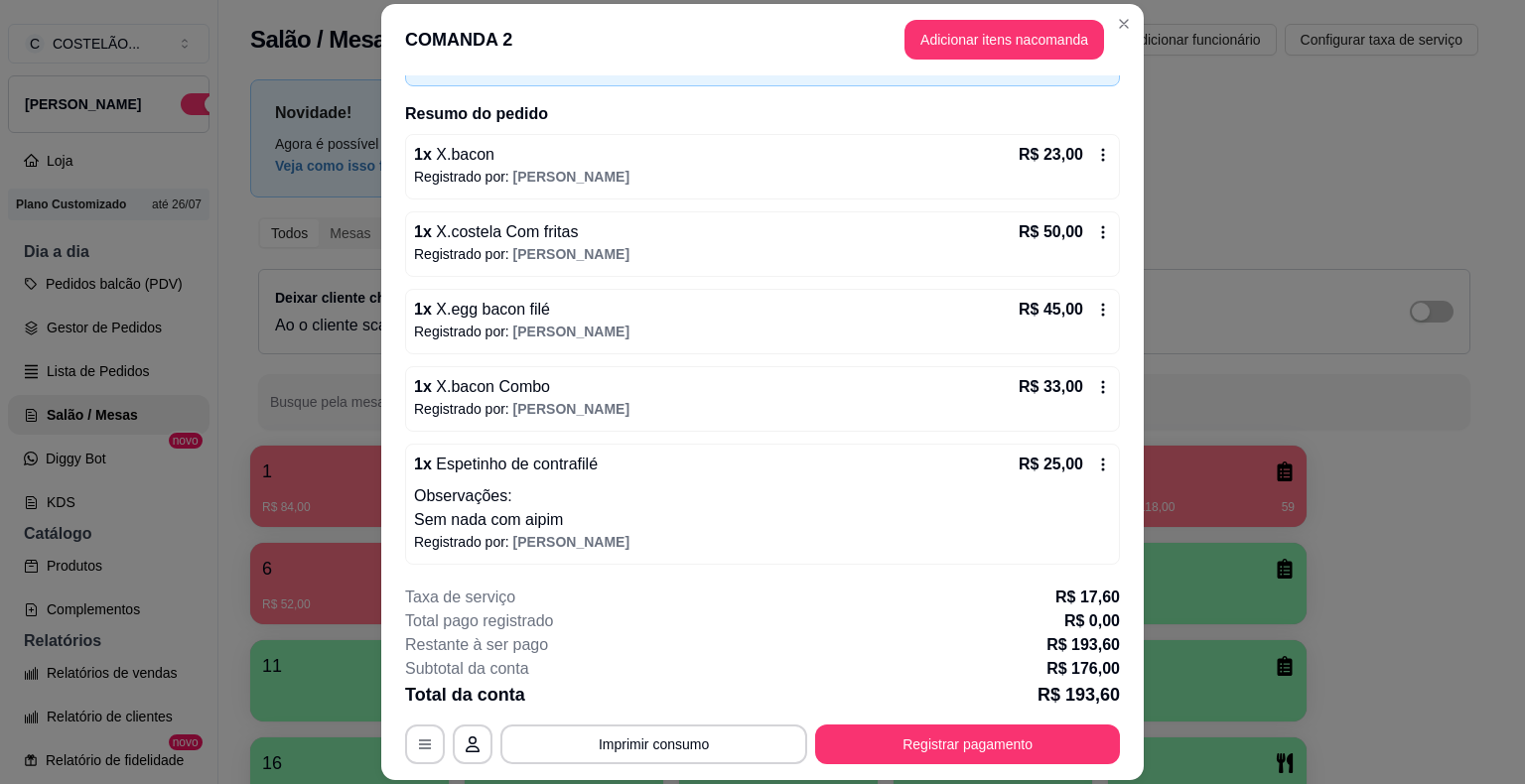 click on "Adicionar funcionário" at bounding box center (1195, 40) 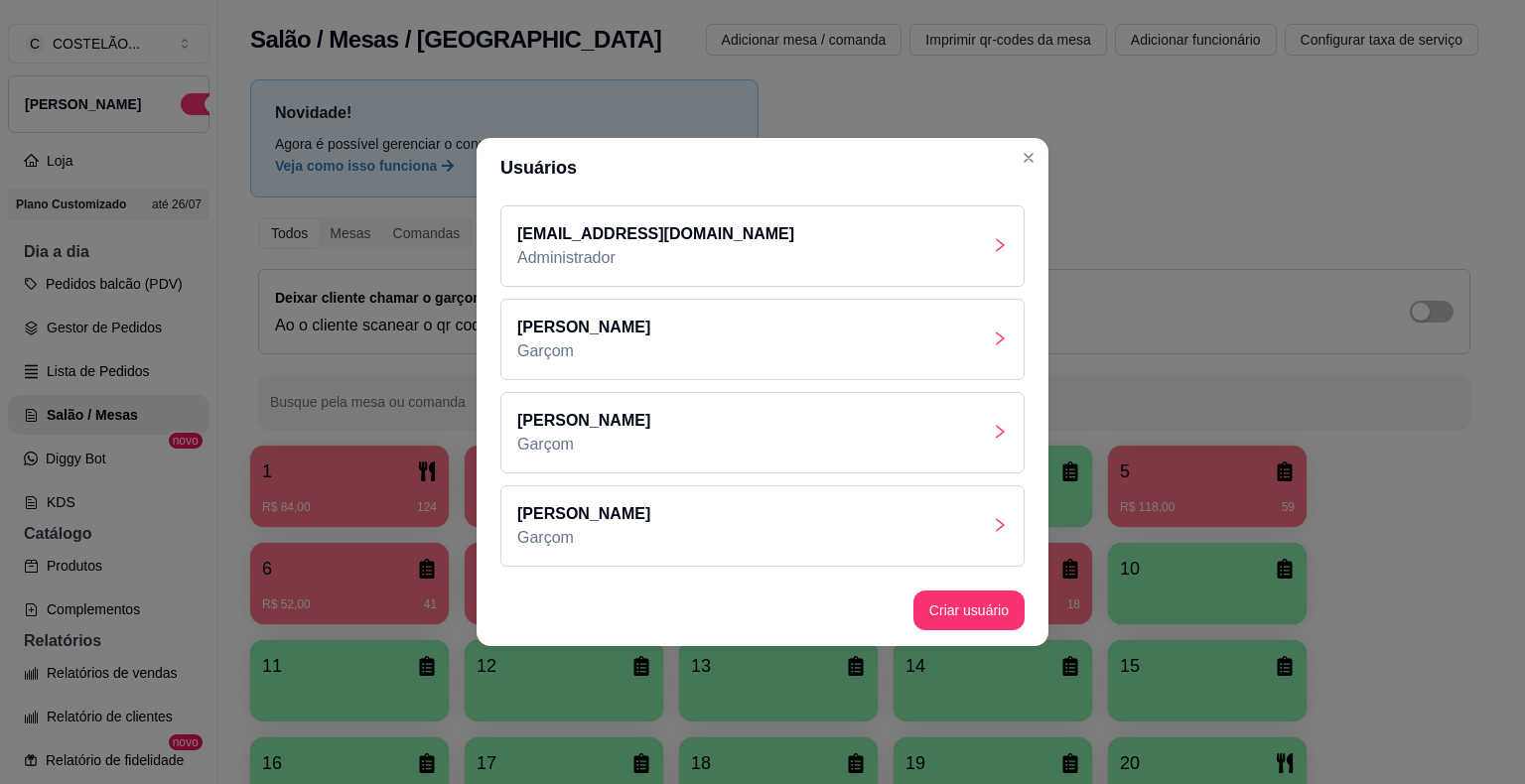 click on "Novidade! Agora é possível gerenciar o consumo da mesa por clientes.   Veja como isso funciona Todos Mesas Comandas Deixar cliente chamar o garçom na mesa Ao o cliente scanear o qr code, ele terá a opção de chamar o garçom naquela mesa. Busque pela mesa ou comanda
1 R$ 84,00 124 2 R$ 176,00 48 3 R$ 295,00 99 4 5 R$ 118,00 59 6 R$ 52,00 41 7 R$ 72,00 30 8 R$ 220,00 21 9 R$ 153,00 18 10 11 12 13 14 15 16 17 18 19 20 21 R$ 104,00 56 23 R$ 80,00 24 24 25 26 27 28 29 30 31 32 33 34 35 36 37 38 39 40 41 42 R$ 50,00 33 43 R$ 82,00 26 44 45 R$ 52,00 15 46 47 48 49 50 51 52 53 54 55 56 57 58 59 60 61 62 63 64 65 66 67 68 69 70 71 72 73 74 75 76 77 78 79 80 81 82 83 84 85 86 87 88 89 90 91 92 93 94 95 96 97 98 99 100 R$ 54,00 3016" at bounding box center [864, 1233] 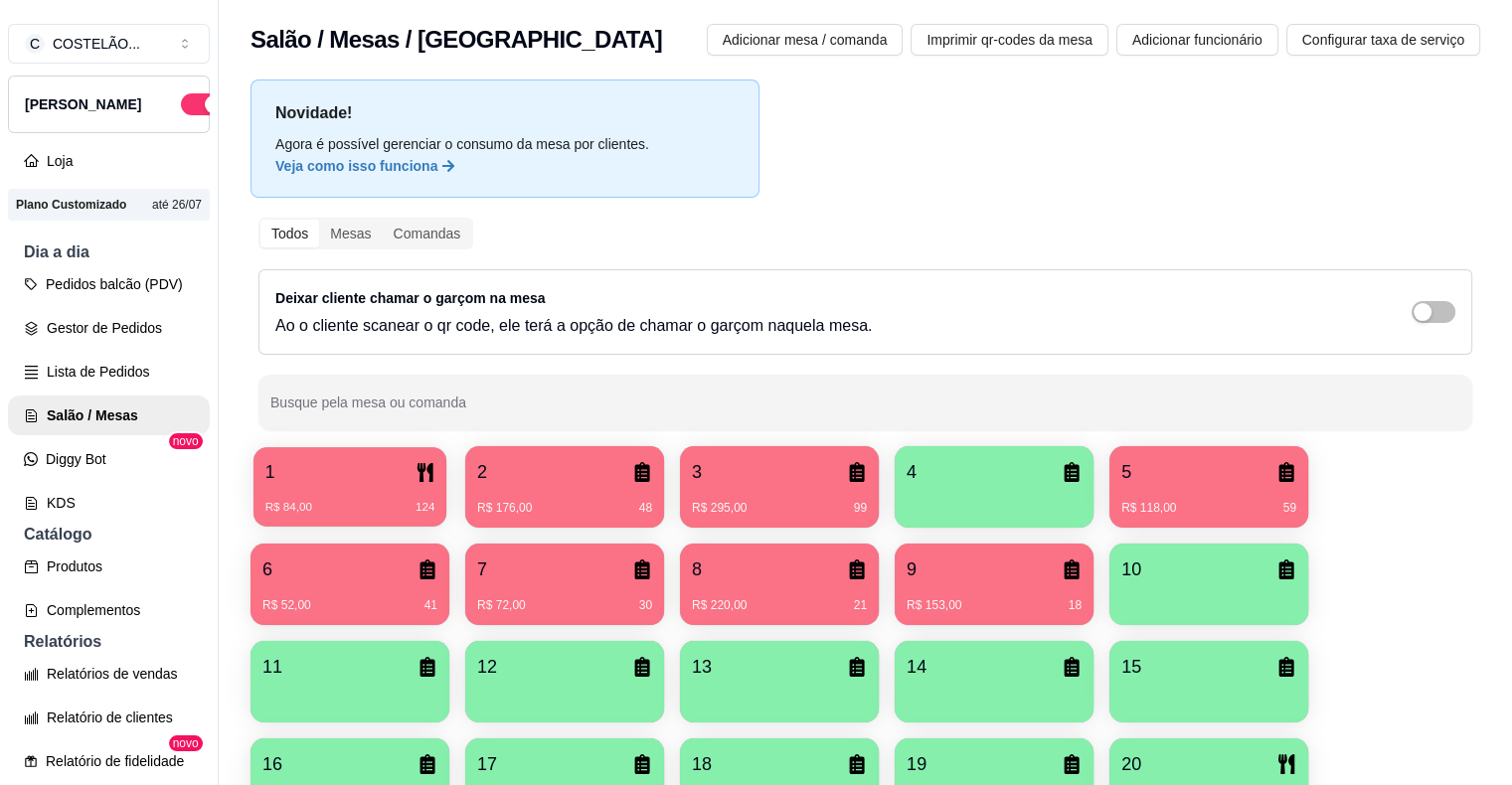 click on "1" at bounding box center [350, 472] 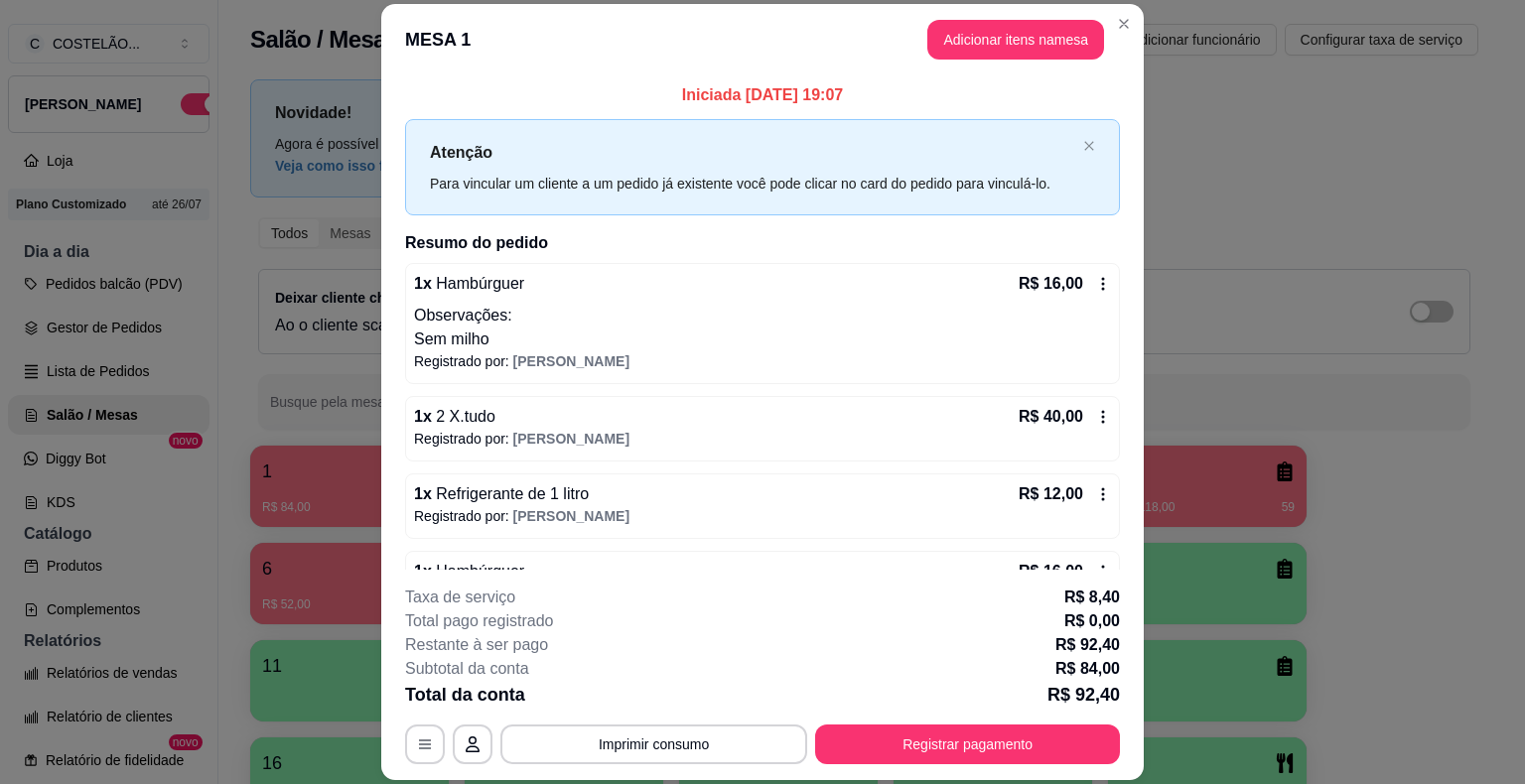 scroll, scrollTop: 52, scrollLeft: 0, axis: vertical 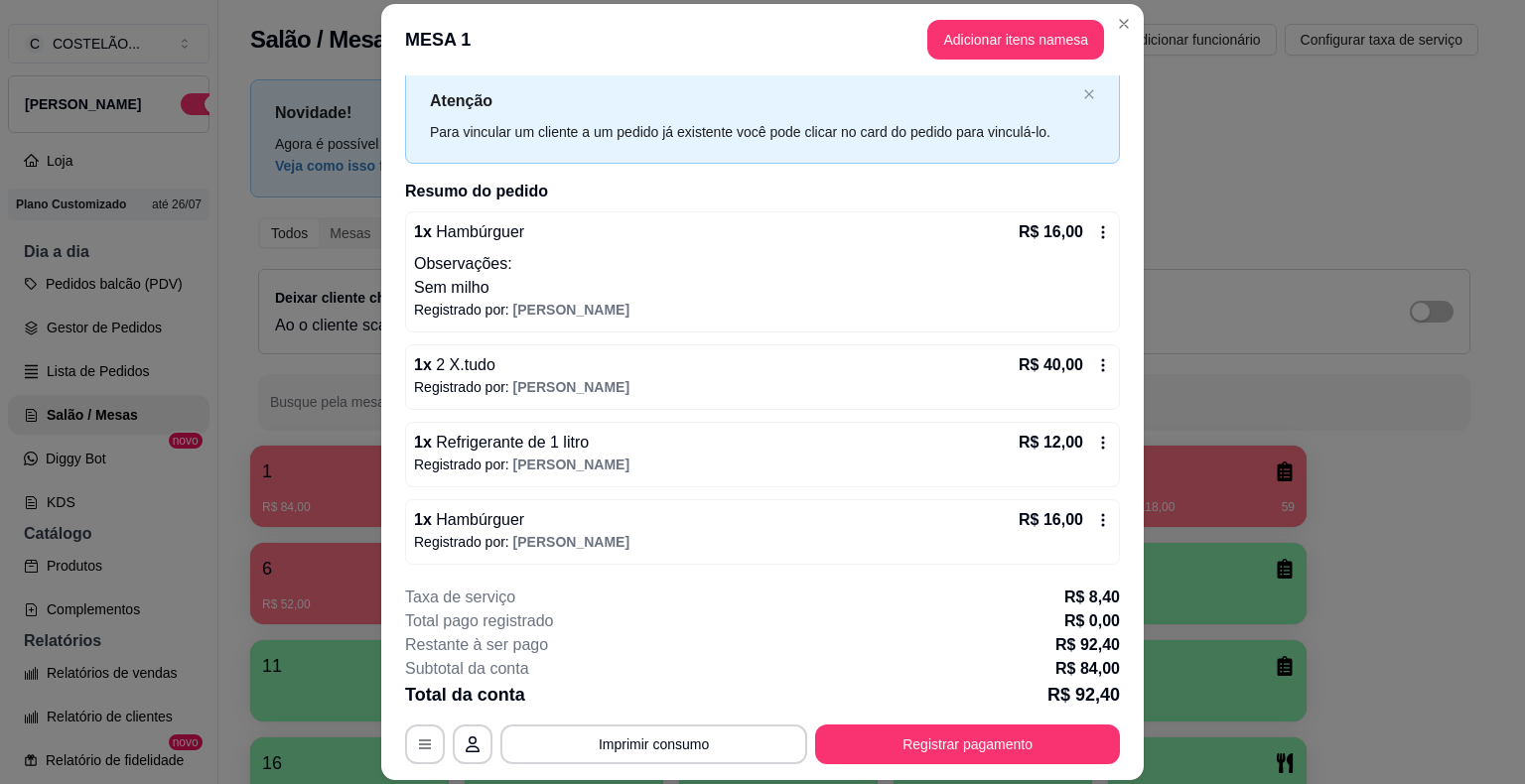 click on "Salão / Mesas / Comandas Adicionar mesa / comanda Imprimir qr-codes da mesa Adicionar funcionário Configurar taxa de serviço" at bounding box center [864, 34] 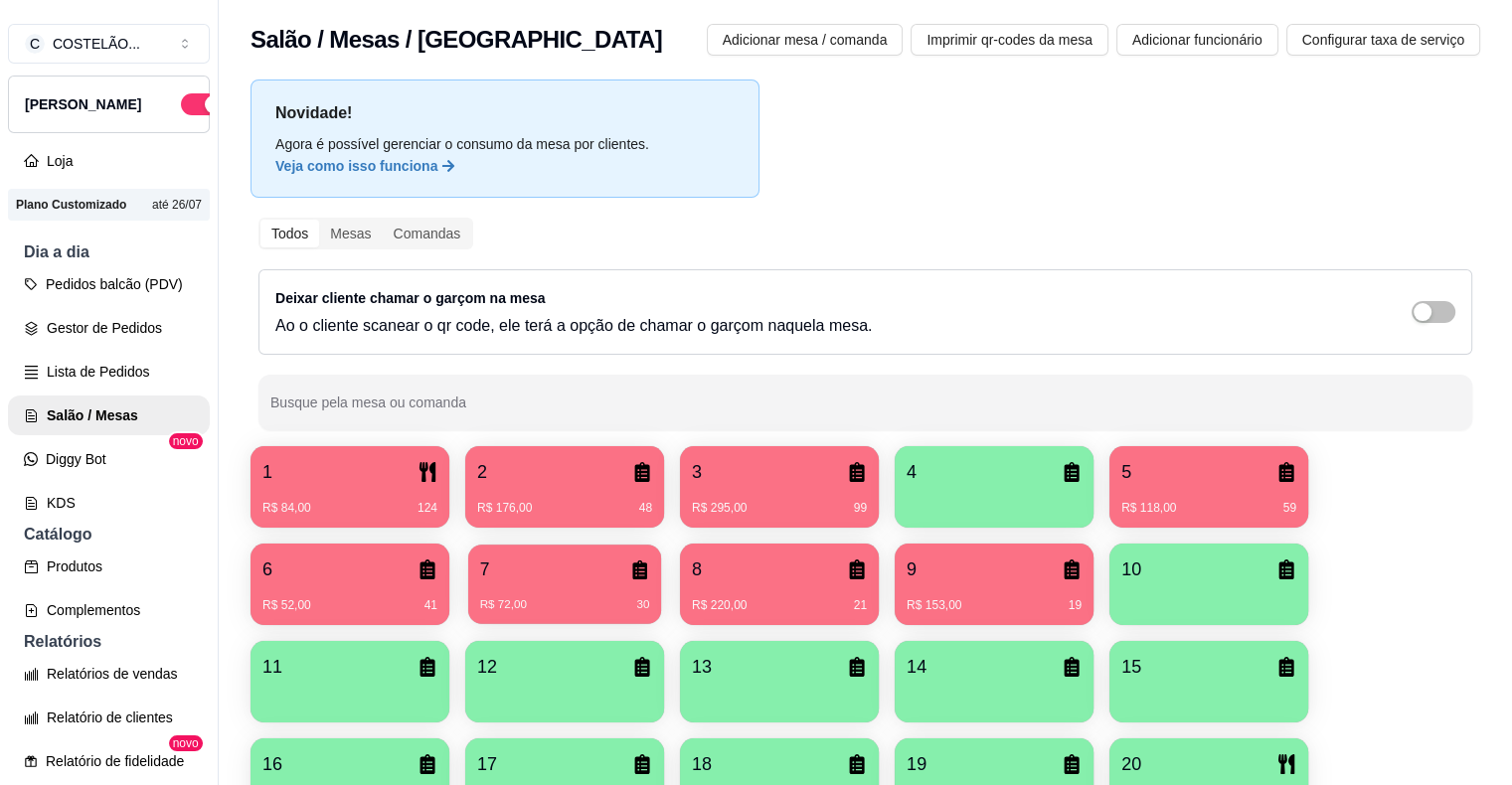 click on "7" at bounding box center [565, 569] 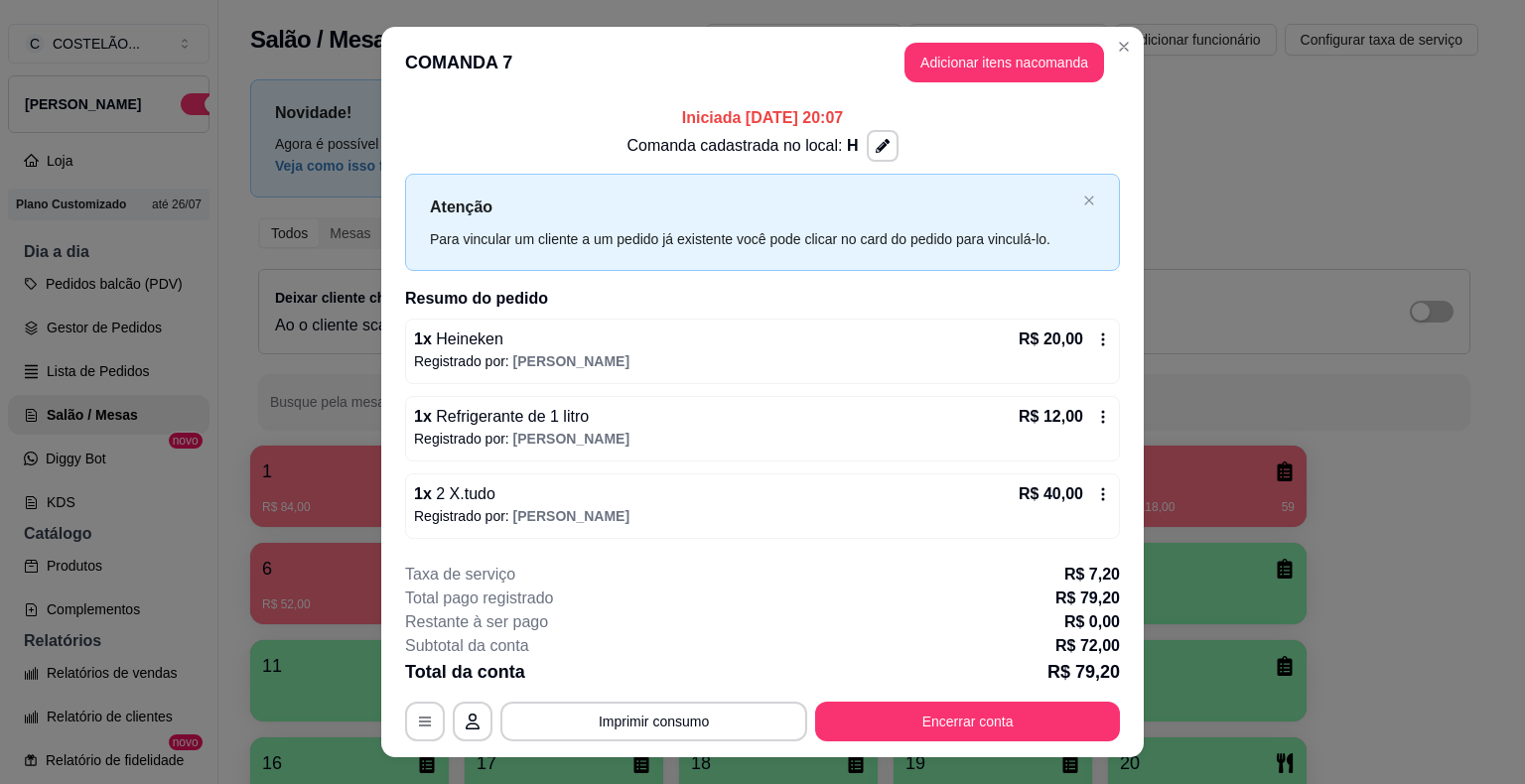 scroll, scrollTop: 35, scrollLeft: 0, axis: vertical 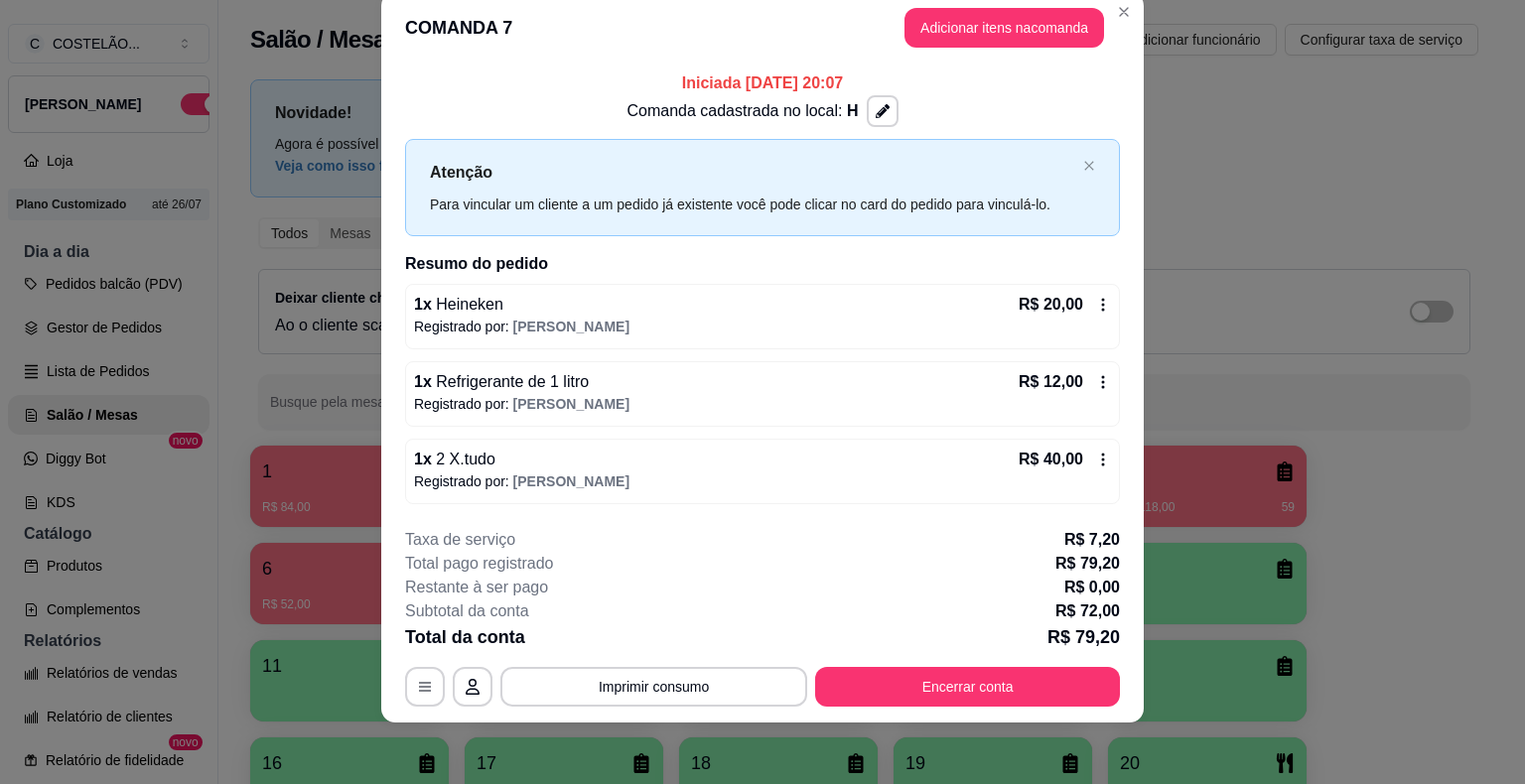 click on "Salão / Mesas / Comandas Adicionar mesa / comanda Imprimir qr-codes da mesa Adicionar funcionário Configurar taxa de serviço" at bounding box center (864, 34) 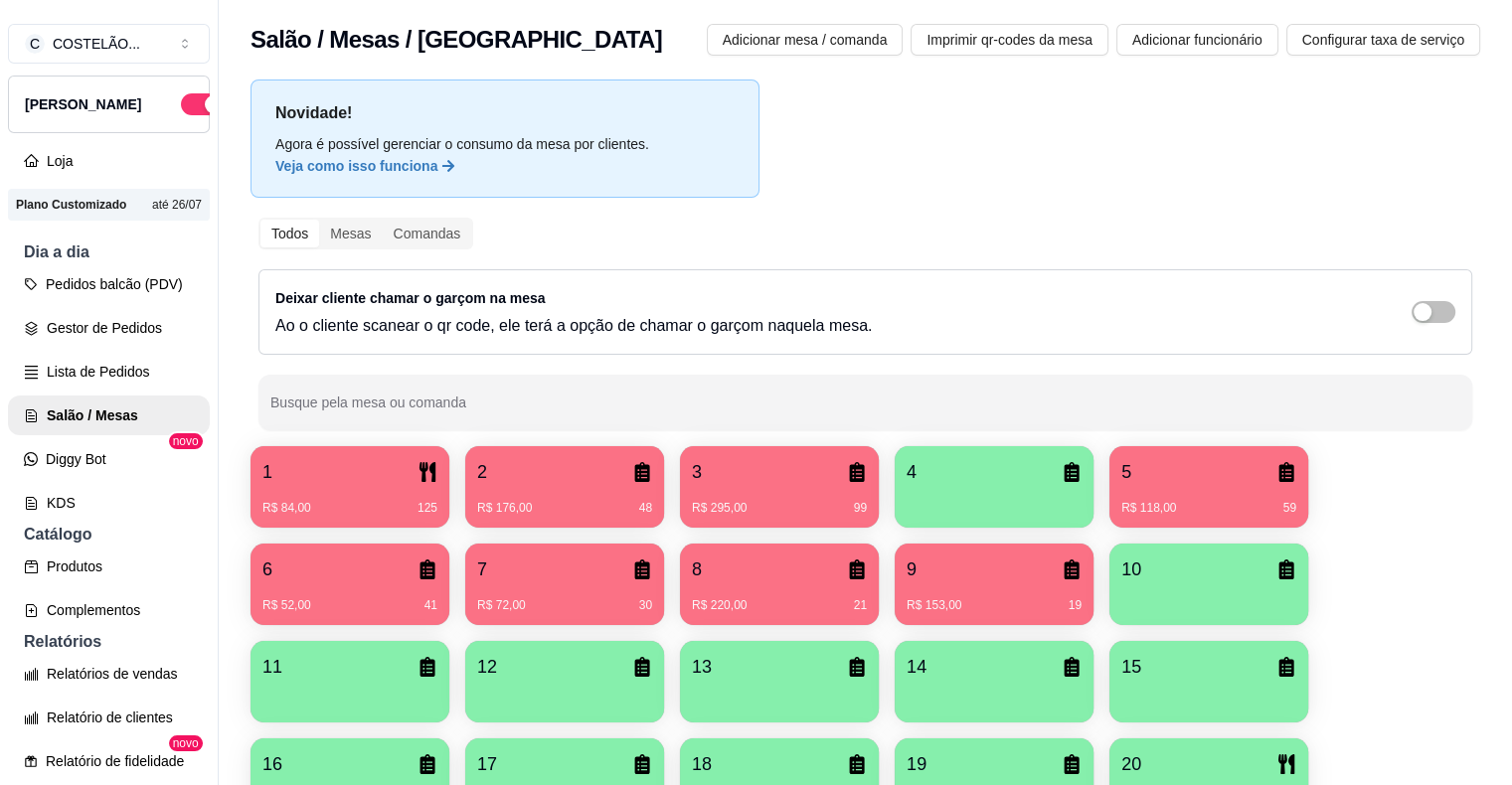 click on "8" at bounding box center [779, 569] 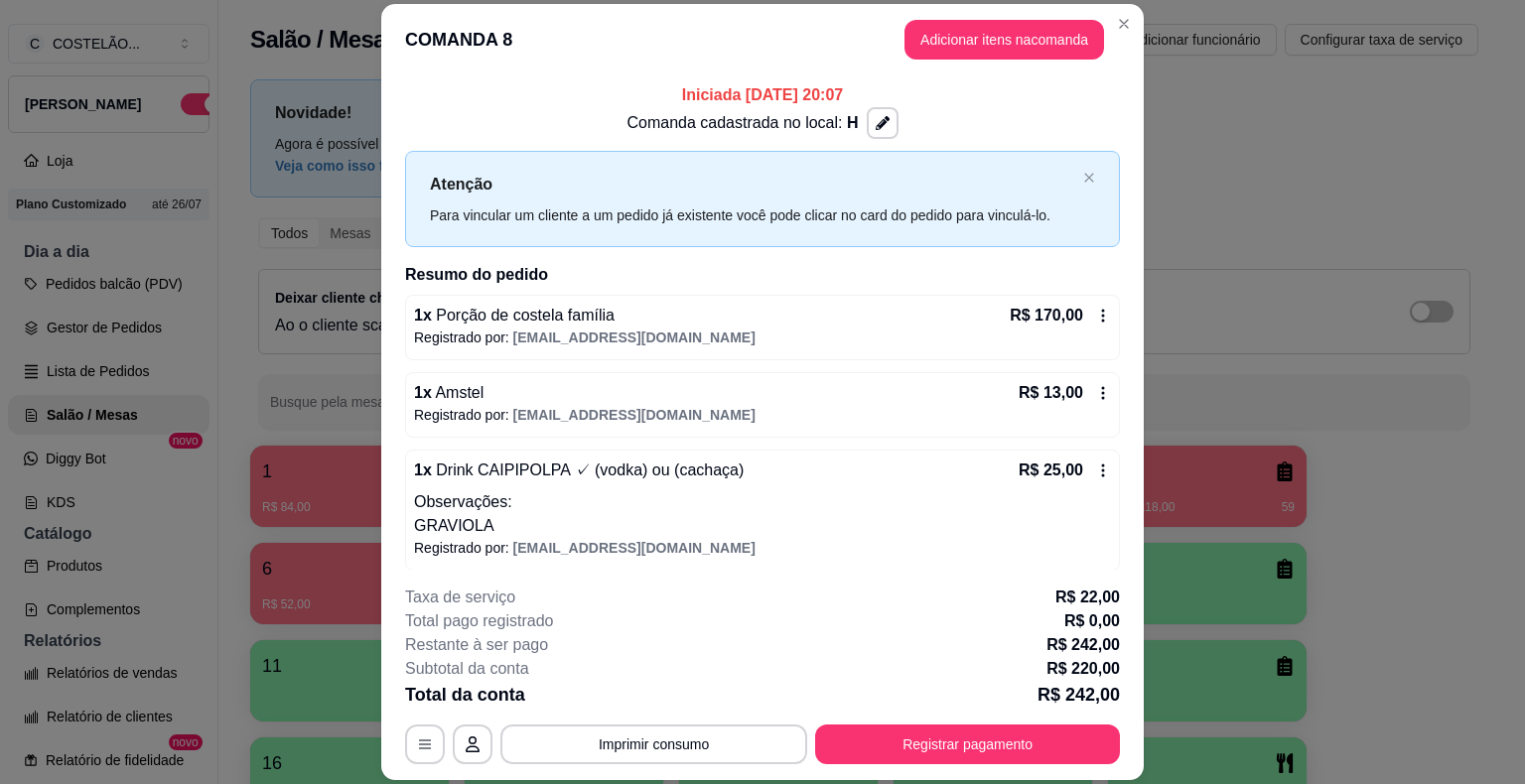scroll, scrollTop: 83, scrollLeft: 0, axis: vertical 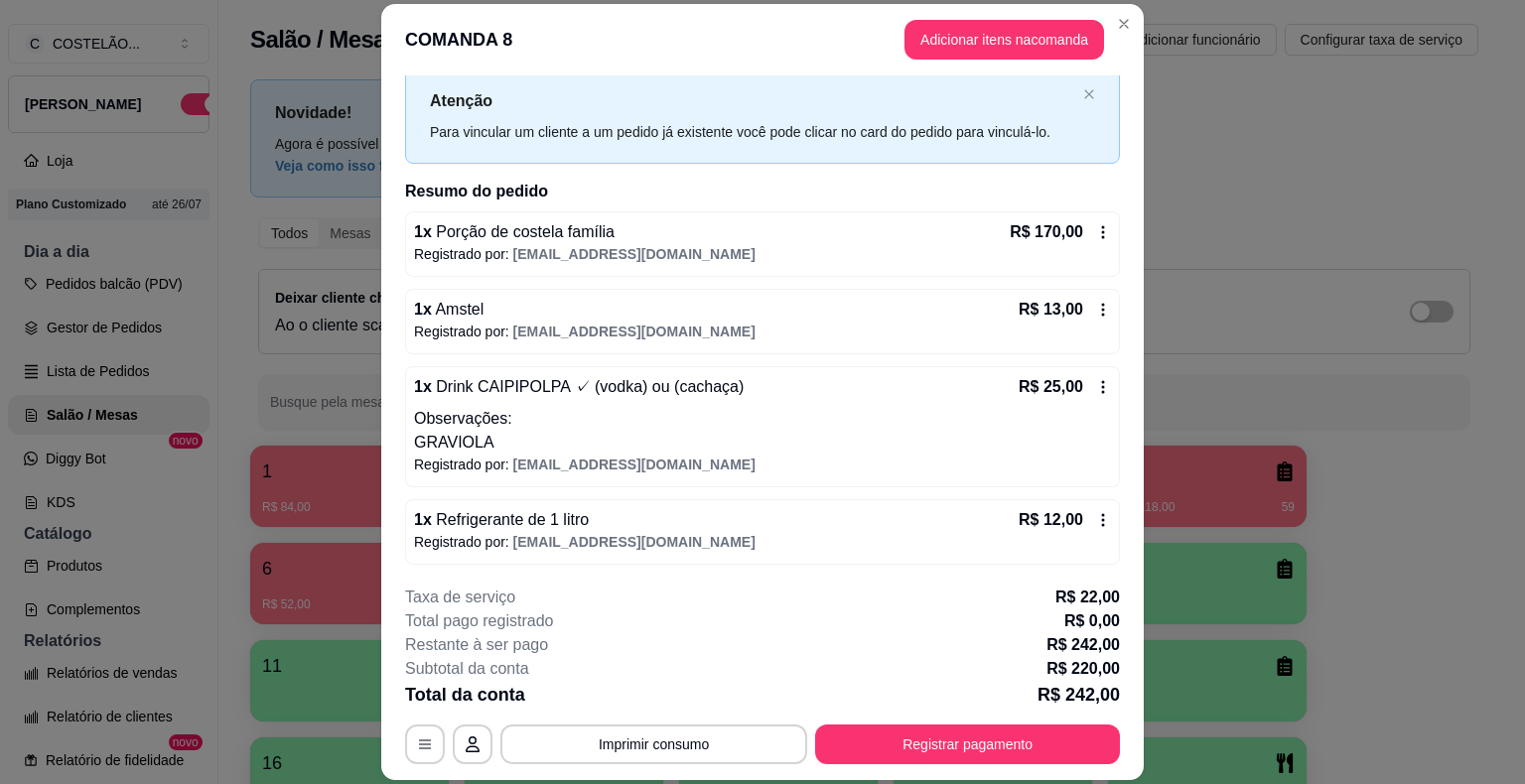 click on "Adicionar funcionário" at bounding box center (1195, 40) 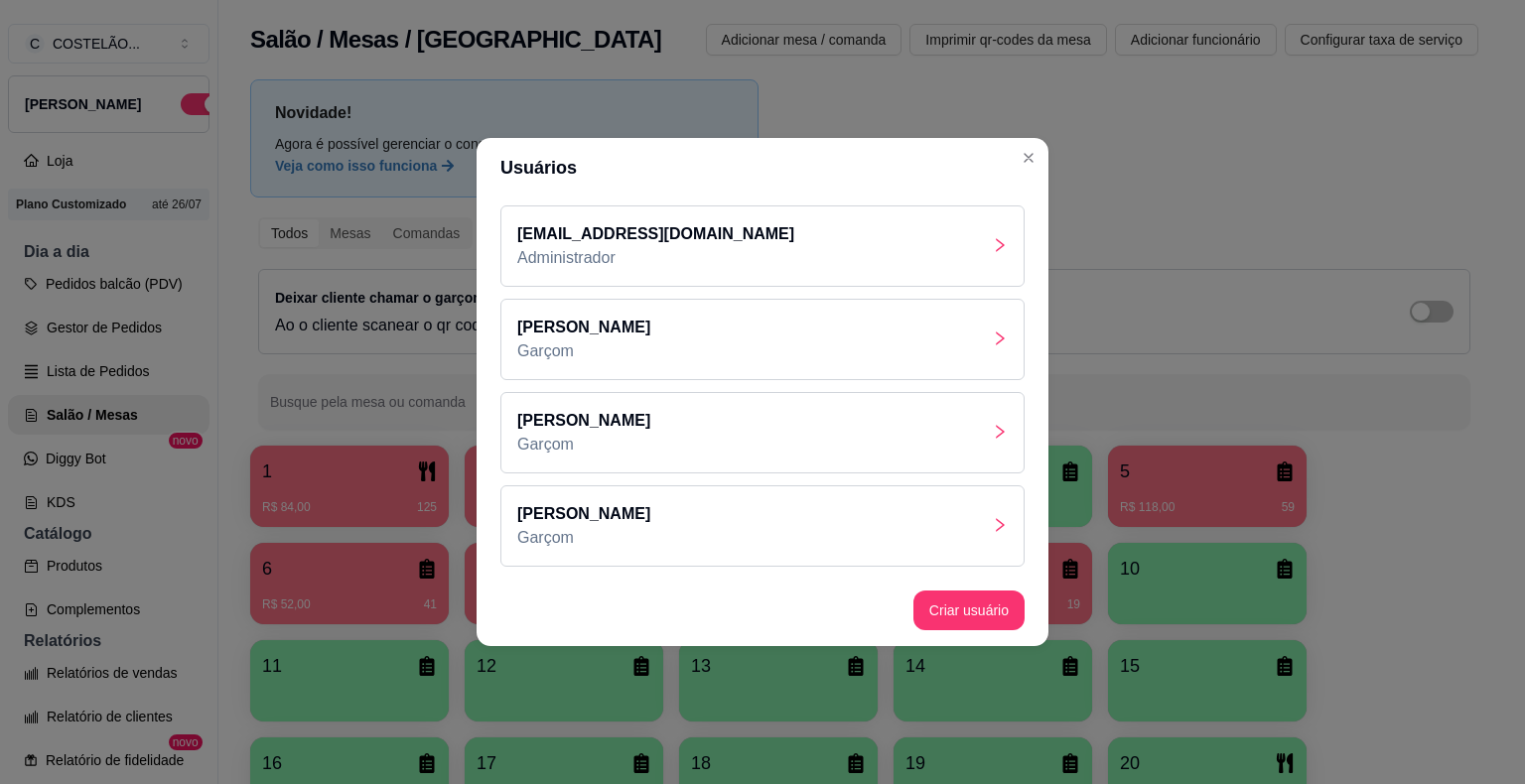 click on "Novidade! Agora é possível gerenciar o consumo da mesa por clientes.   Veja como isso funciona Todos Mesas Comandas Deixar cliente chamar o garçom na mesa Ao o cliente scanear o qr code, ele terá a opção de chamar o garçom naquela mesa. Busque pela mesa ou comanda
1 R$ 84,00 125 2 R$ 176,00 48 3 R$ 295,00 99 4 5 R$ 118,00 59 6 R$ 52,00 41 7 R$ 72,00 30 8 R$ 220,00 21 9 R$ 153,00 19 10 11 12 13 14 15 16 17 18 19 20 21 R$ 104,00 56 23 R$ 80,00 24 24 25 26 27 28 29 30 31 32 33 34 35 36 37 38 39 40 41 42 R$ 50,00 33 43 R$ 82,00 26 44 45 R$ 52,00 15 46 47 48 49 50 51 52 53 54 55 56 57 58 59 60 61 62 63 64 65 66 67 68 69 70 71 72 73 74 75 76 77 78 79 80 81 82 83 84 85 86 87 88 89 90 91 92 93 94 95 96 97 98 99 100 R$ 54,00 3016" at bounding box center (864, 1233) 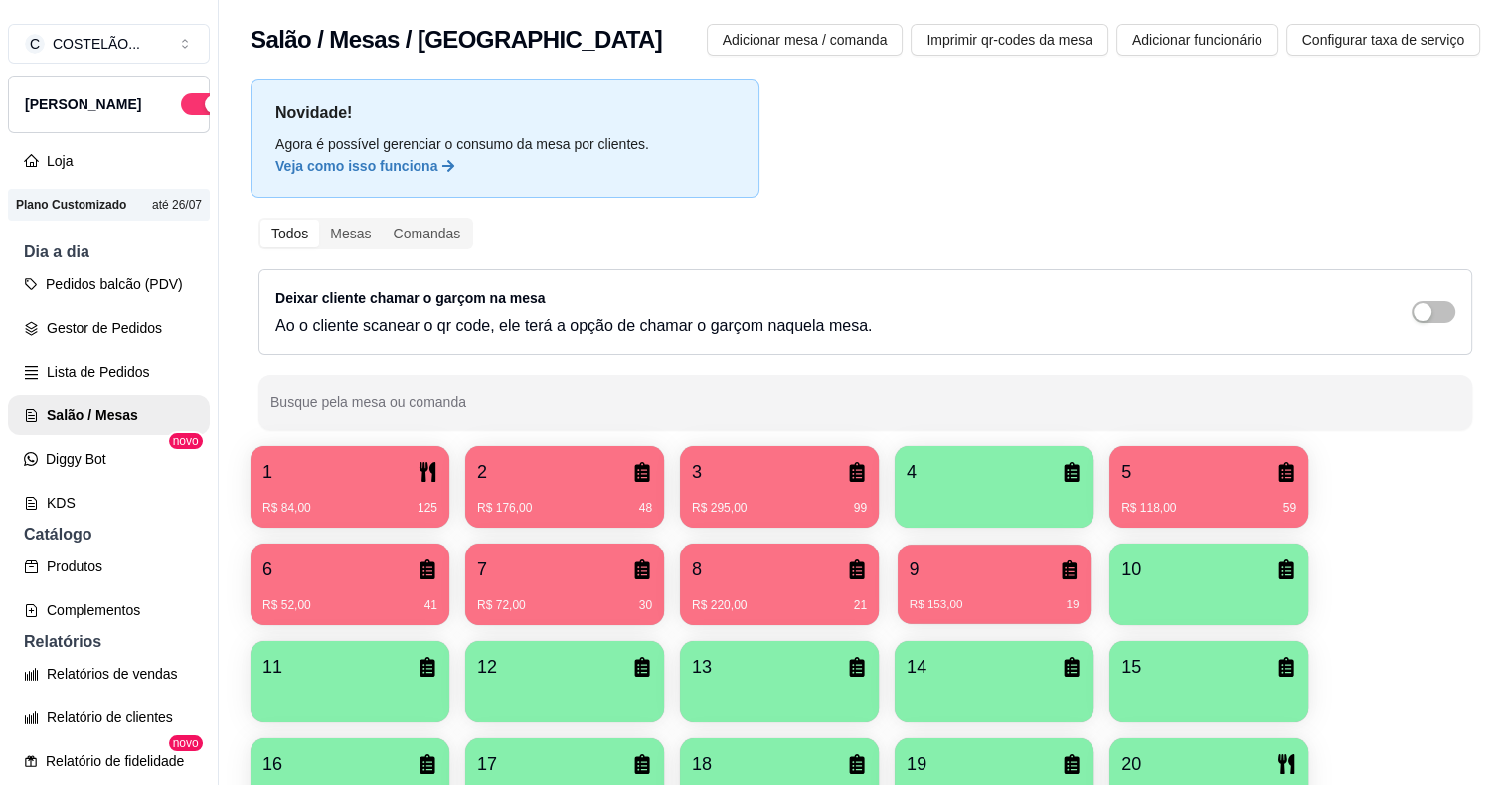 click on "R$ 153,00 19" at bounding box center [994, 597] 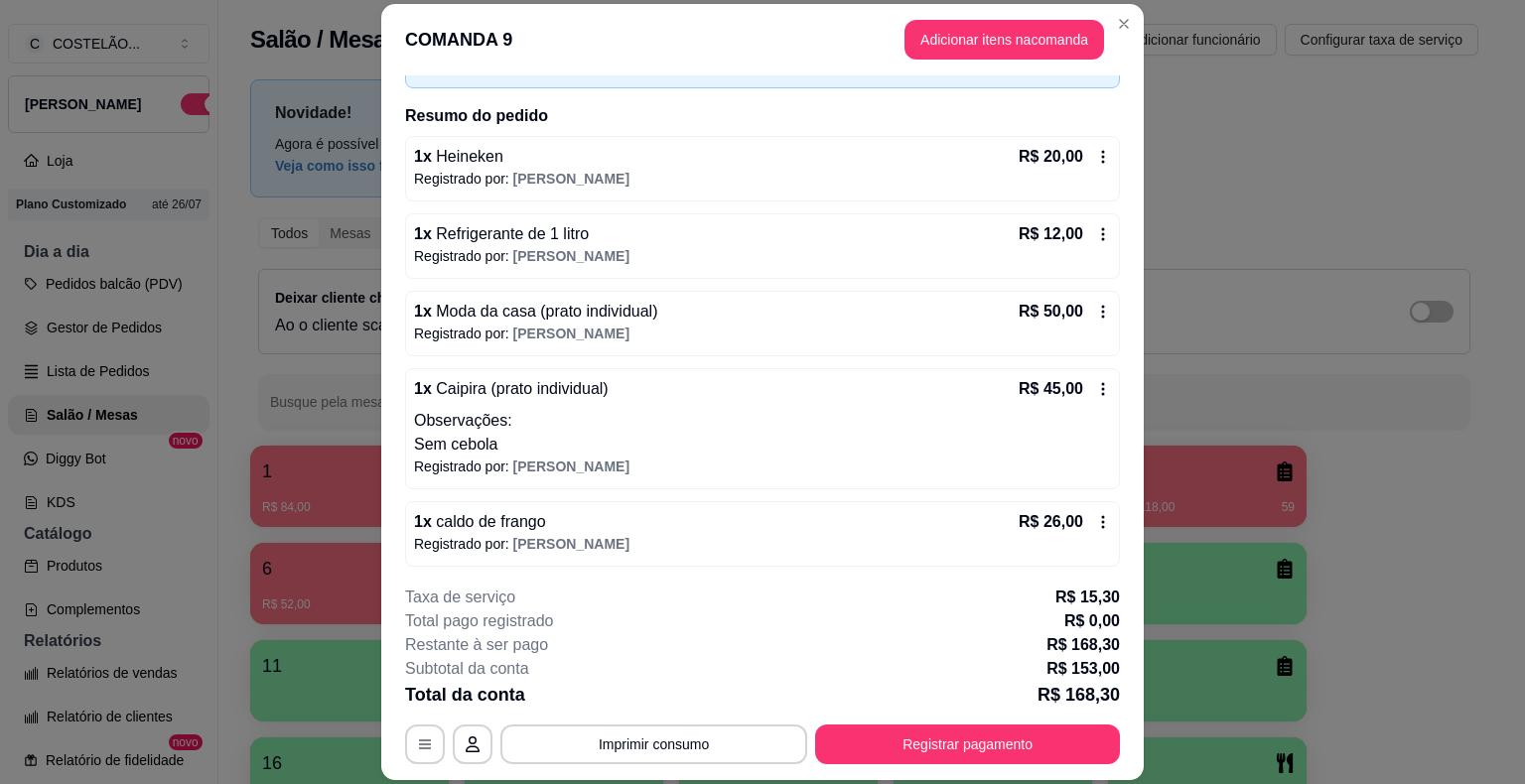 scroll, scrollTop: 161, scrollLeft: 0, axis: vertical 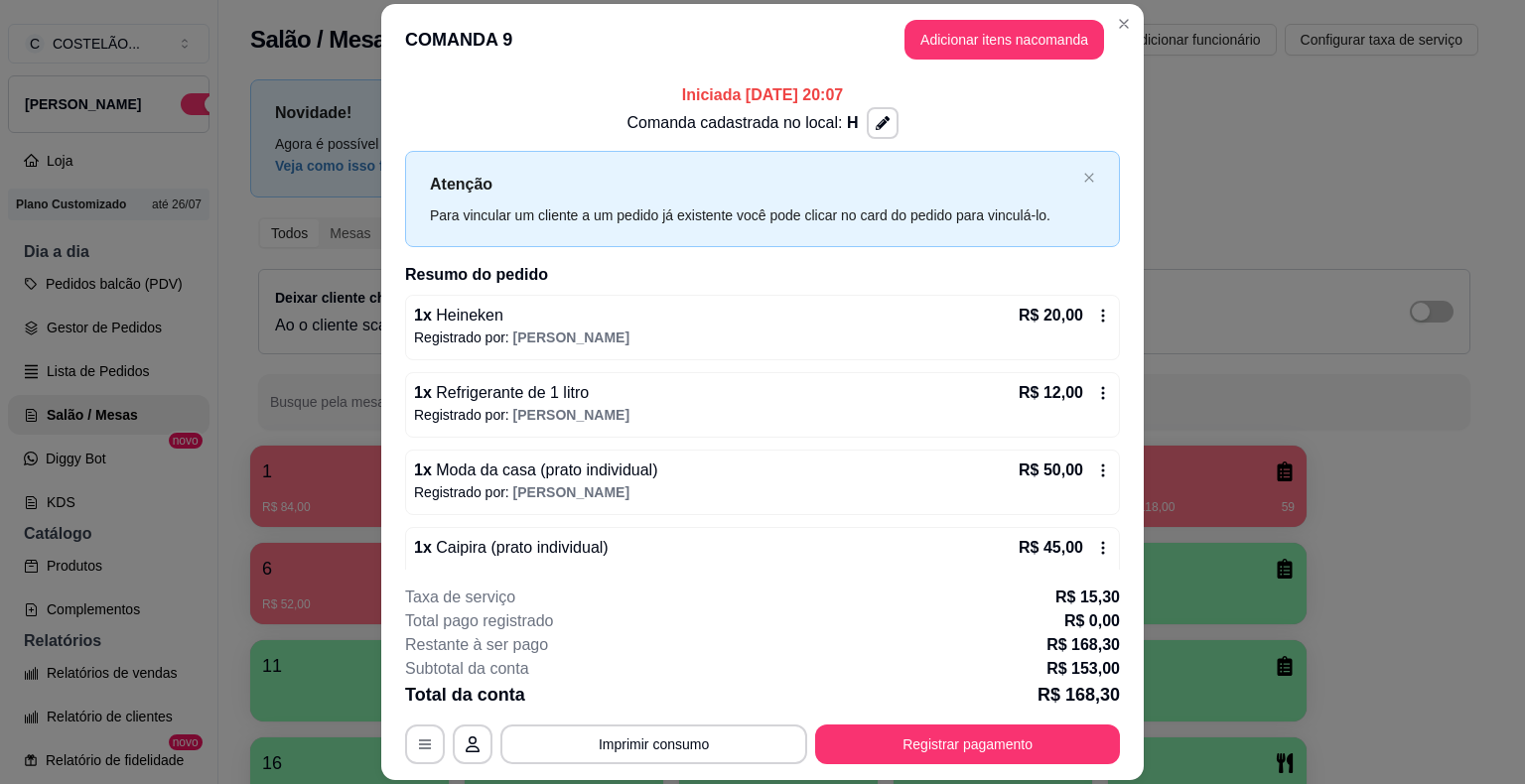 click on "Adicionar funcionário" at bounding box center [1195, 40] 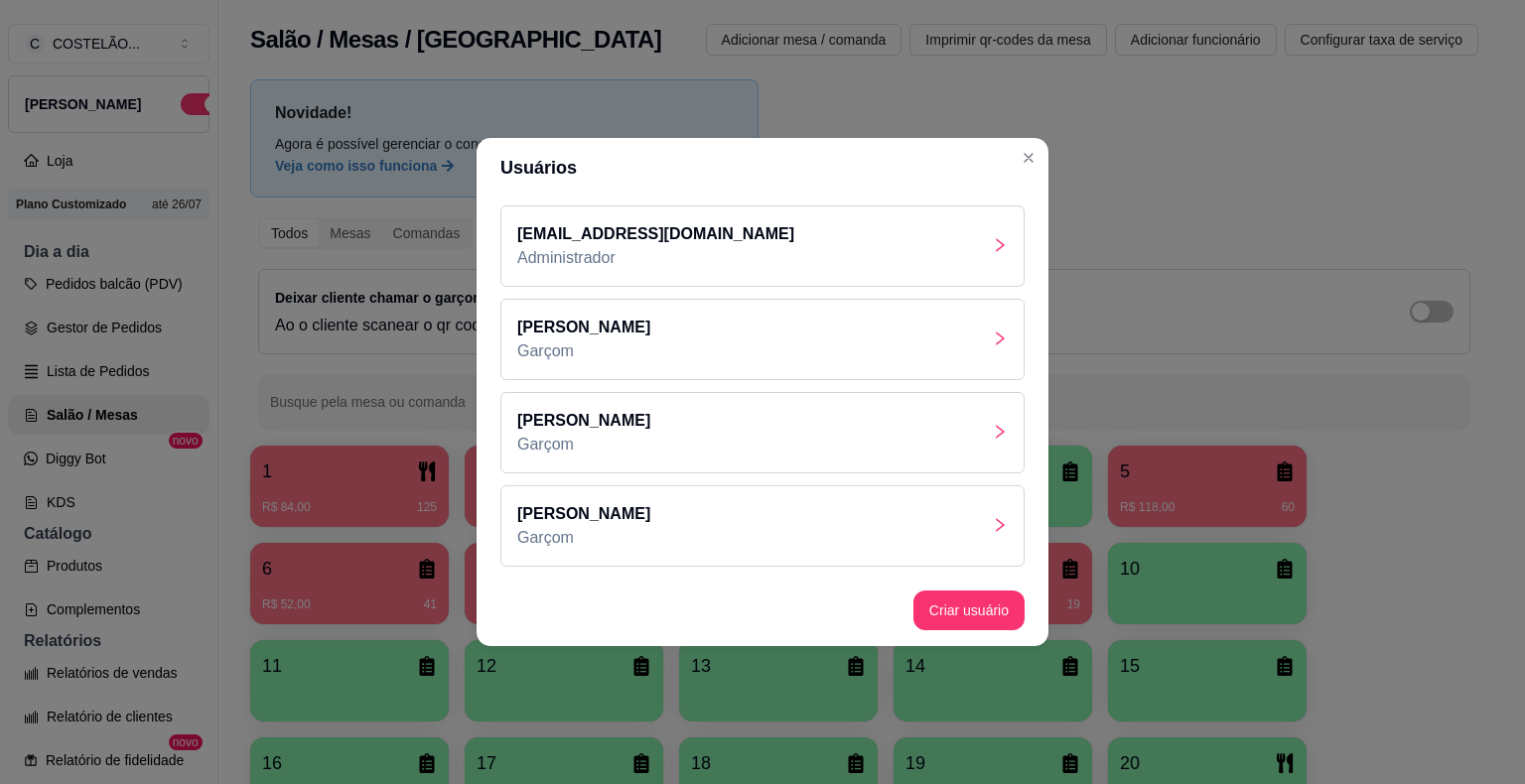 click on "Novidade! Agora é possível gerenciar o consumo da mesa por clientes.   Veja como isso funciona Todos Mesas Comandas Deixar cliente chamar o garçom na mesa Ao o cliente scanear o qr code, ele terá a opção de chamar o garçom naquela mesa. Busque pela mesa ou comanda
1 R$ 84,00 125 2 R$ 176,00 49 3 R$ 295,00 99 4 5 R$ 118,00 60 6 R$ 52,00 41 7 R$ 72,00 30 8 R$ 220,00 22 9 R$ 153,00 19 10 11 12 13 14 15 16 17 18 19 20 21 R$ 104,00 57 23 R$ 80,00 24 24 25 26 27 28 29 30 31 32 33 34 35 36 37 38 39 40 41 42 R$ 50,00 33 43 R$ 82,00 26 44 45 R$ 52,00 16 46 47 48 49 50 51 52 53 54 55 56 57 58 59 60 61 62 63 64 65 66 67 68 69 70 71 72 73 74 75 76 77 78 79 80 81 82 83 84 85 86 87 88 89 90 91 92 93 94 95 96 97 98 99 100 R$ 54,00 3016" at bounding box center (864, 1233) 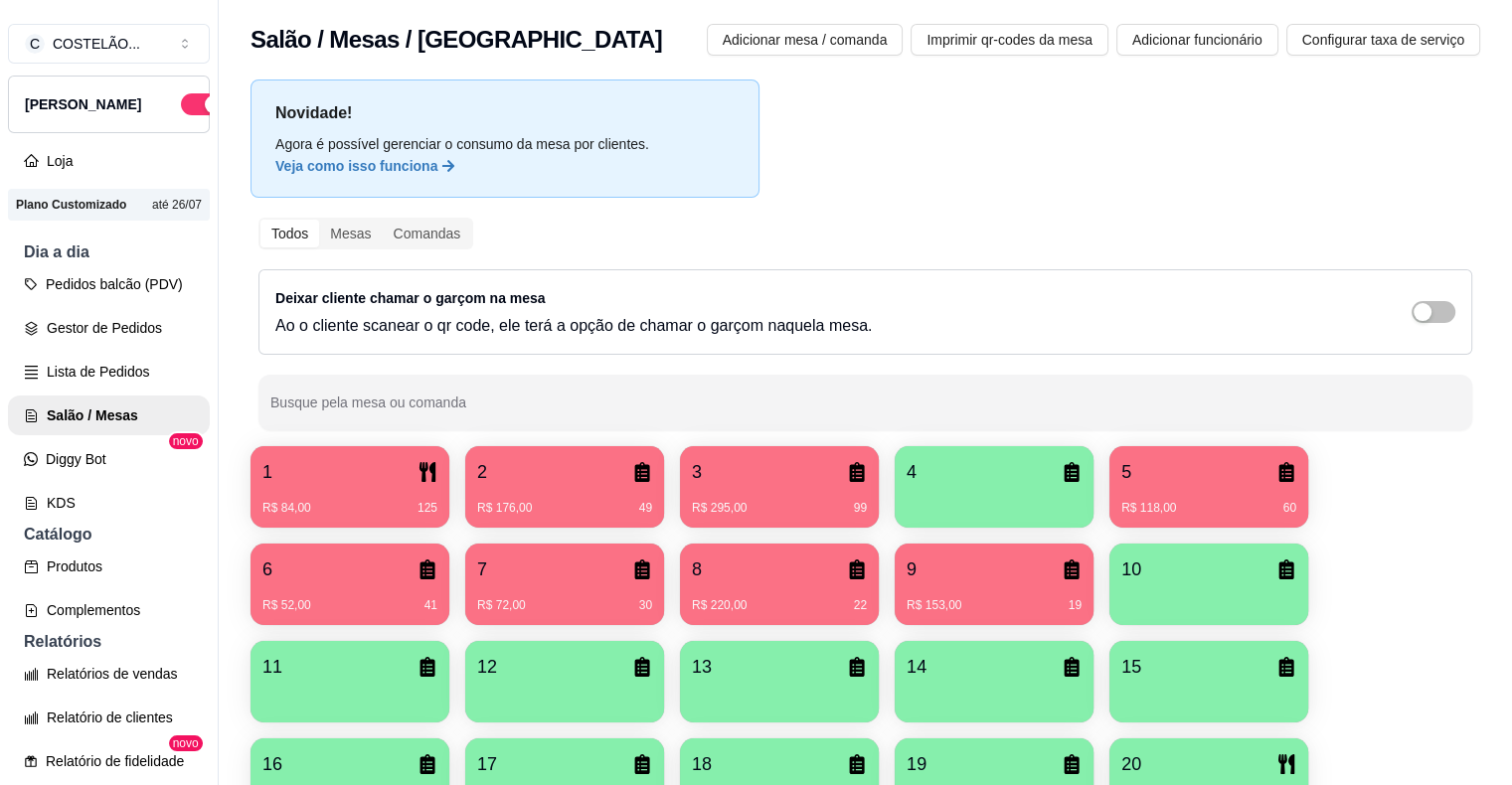 click on "6 R$ 52,00 41" at bounding box center [350, 584] 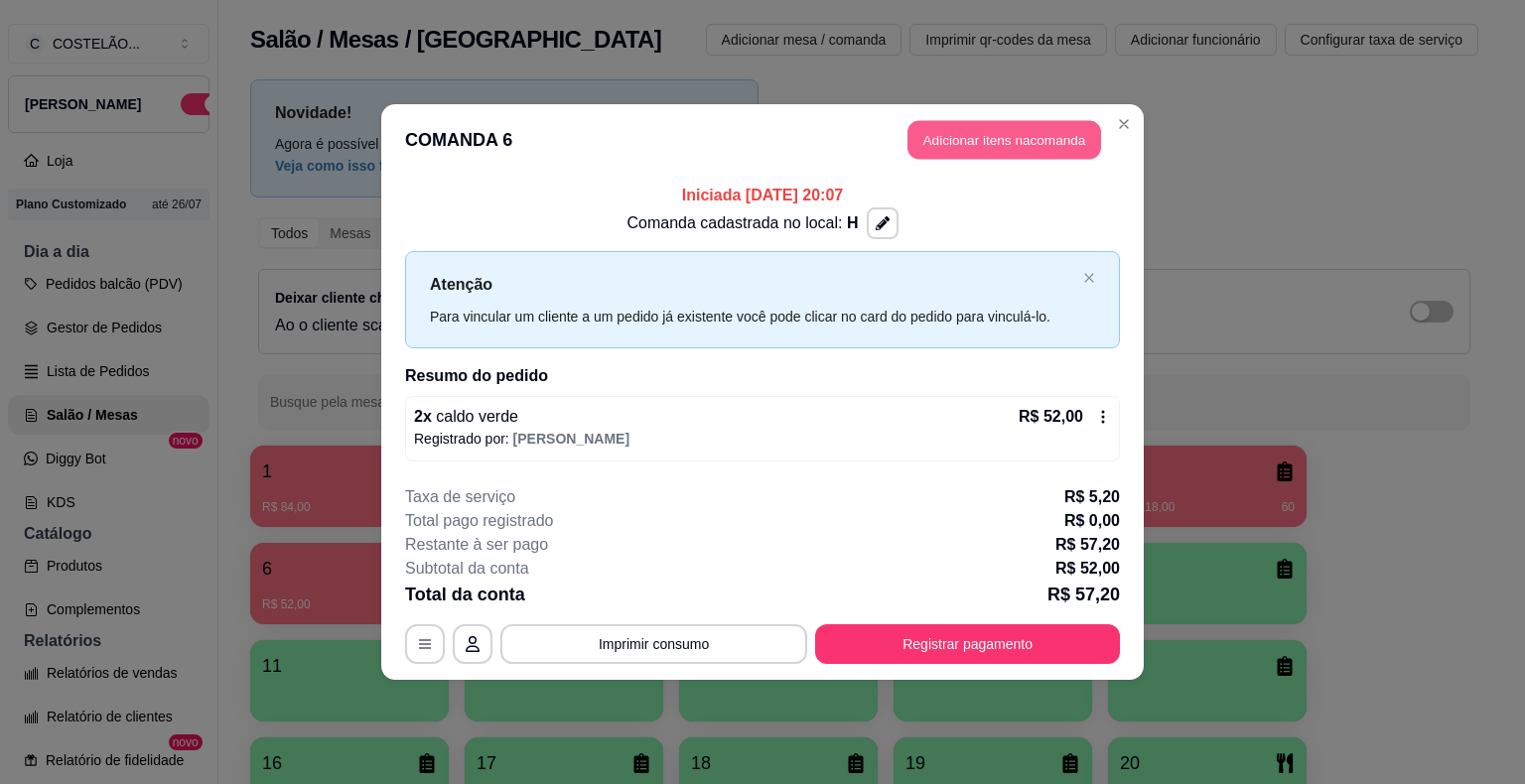click on "Adicionar itens na  comanda" at bounding box center (1004, 140) 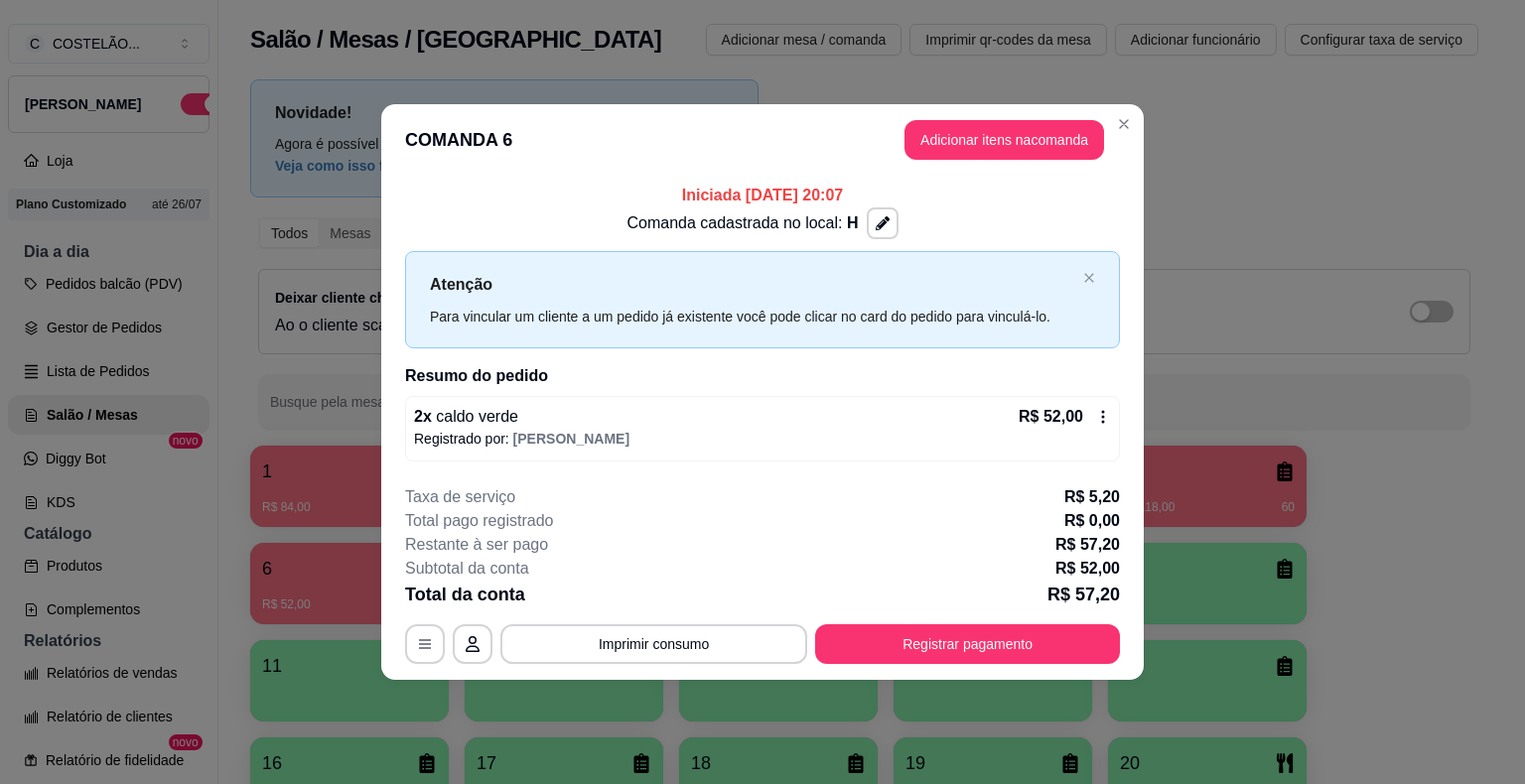 click on "Pesquisa" at bounding box center (546, 141) 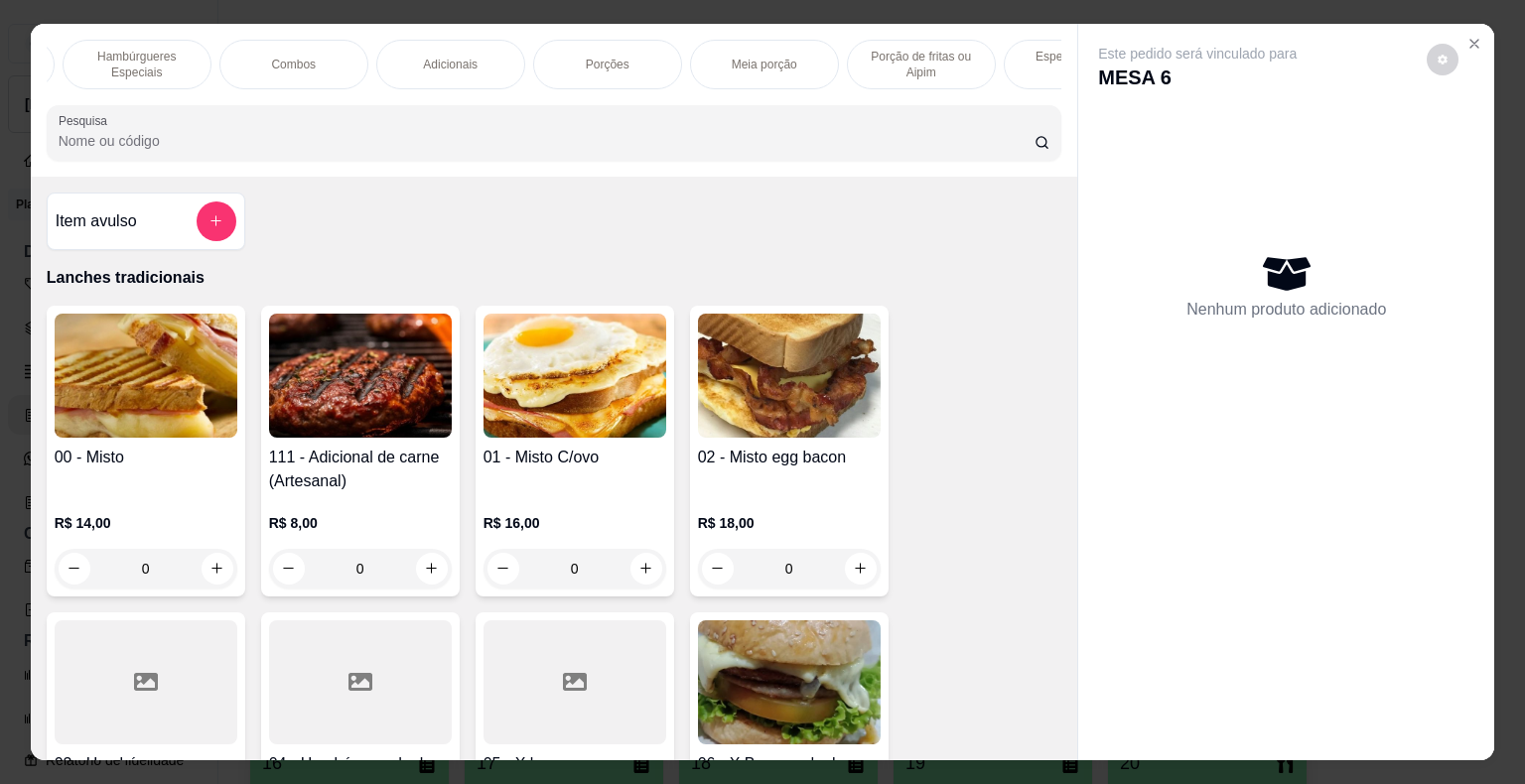 scroll, scrollTop: 0, scrollLeft: 318, axis: horizontal 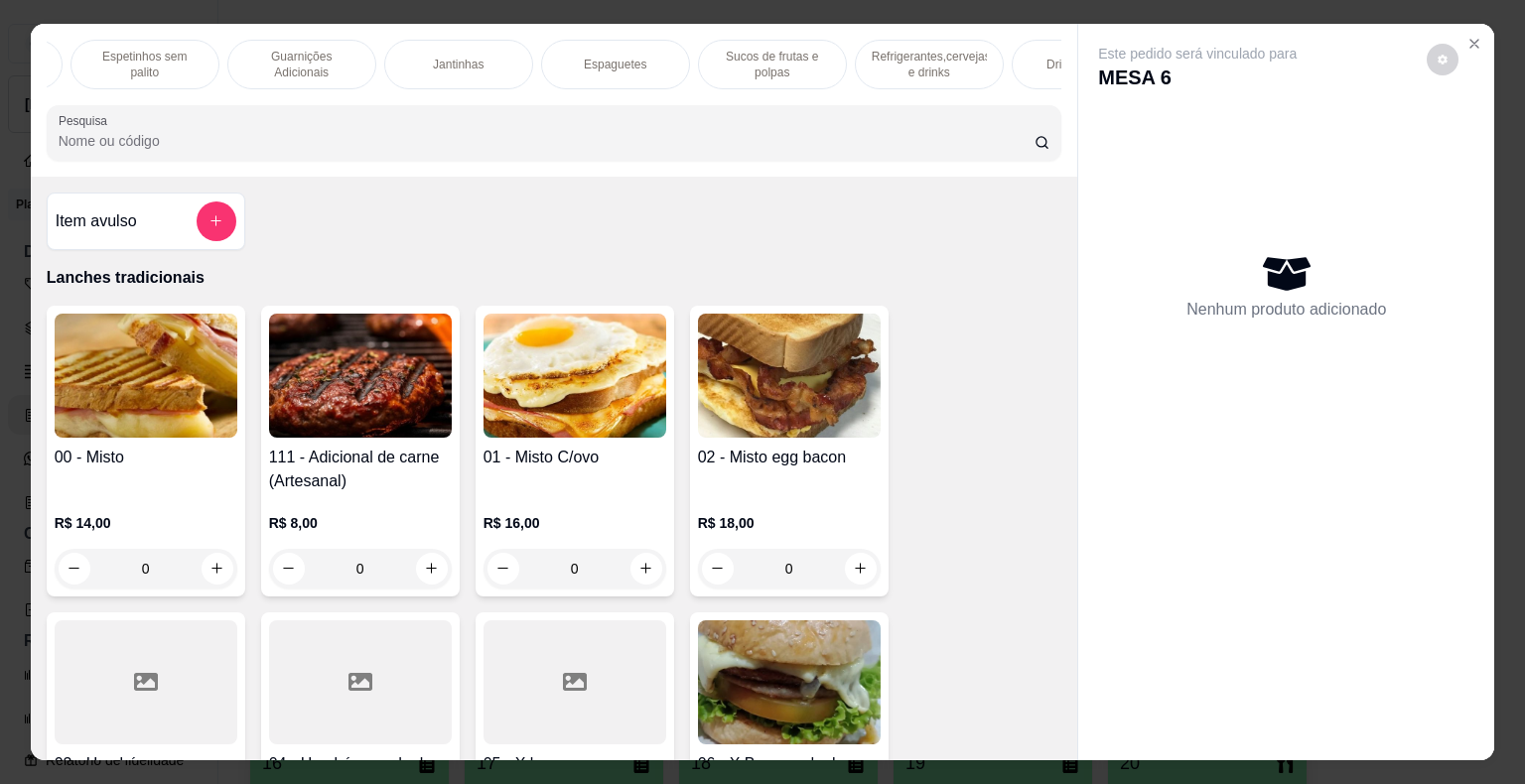 click on "Refrigerantes,cervejas e drinks" at bounding box center (929, 65) 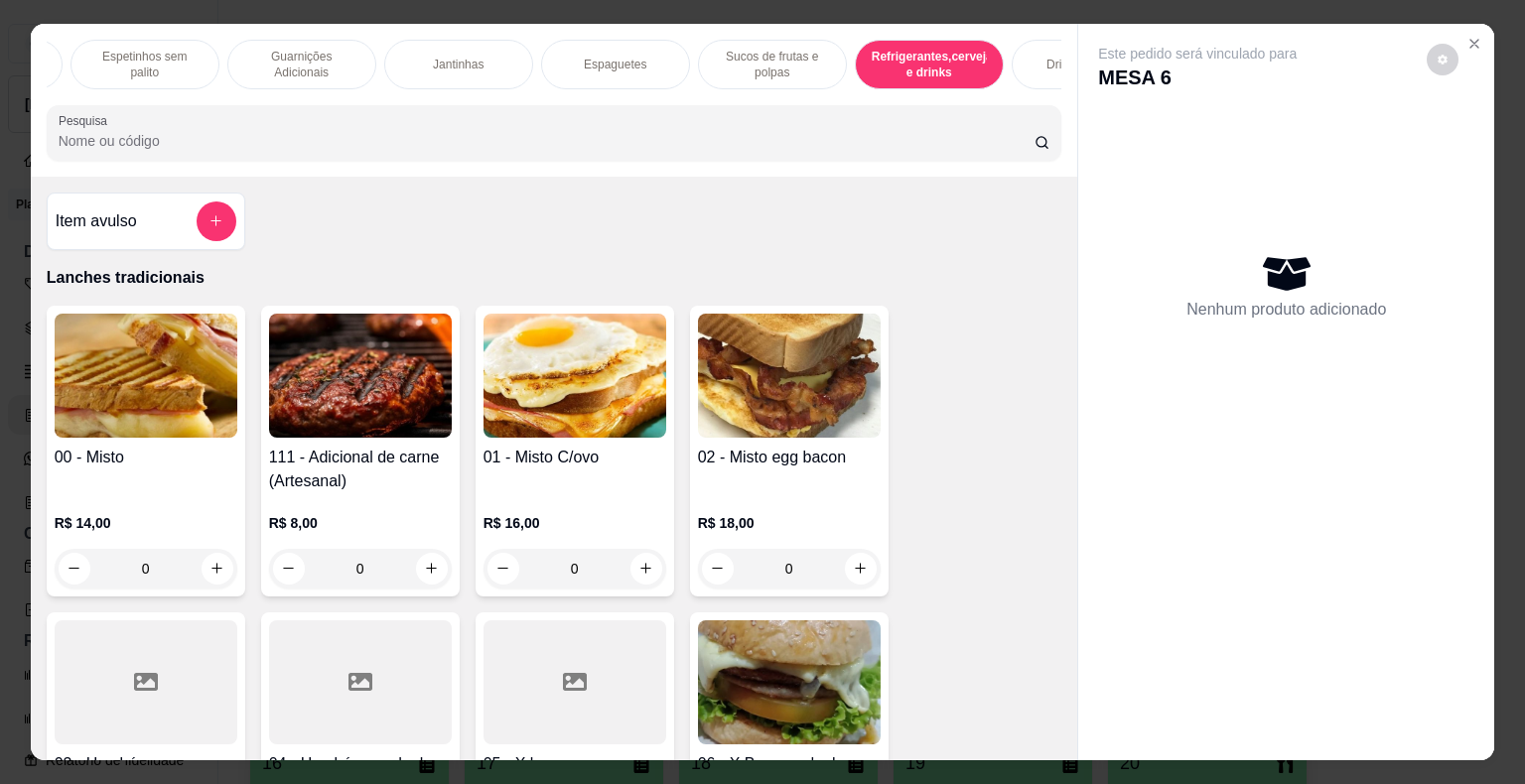 scroll, scrollTop: 11933, scrollLeft: 0, axis: vertical 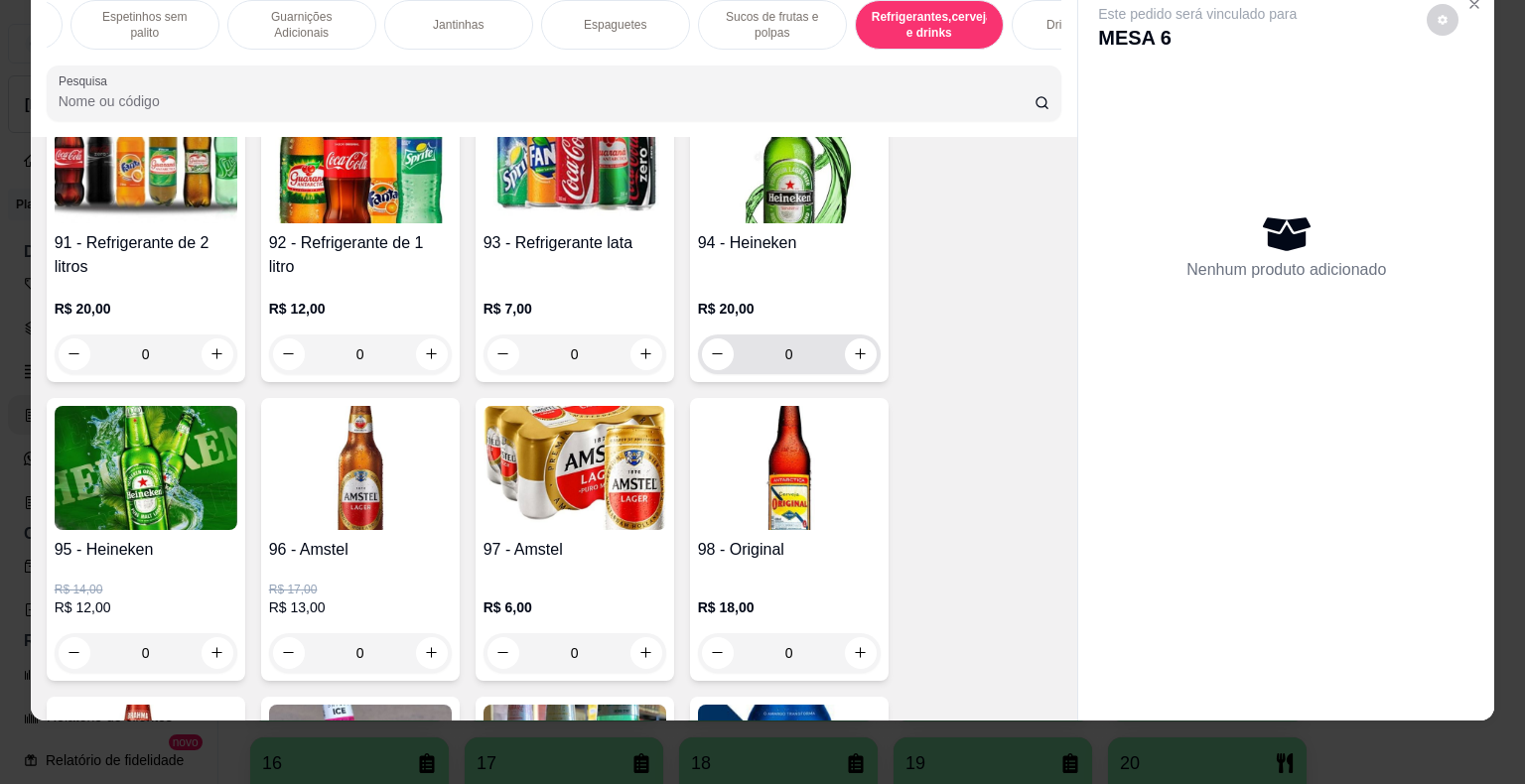 click 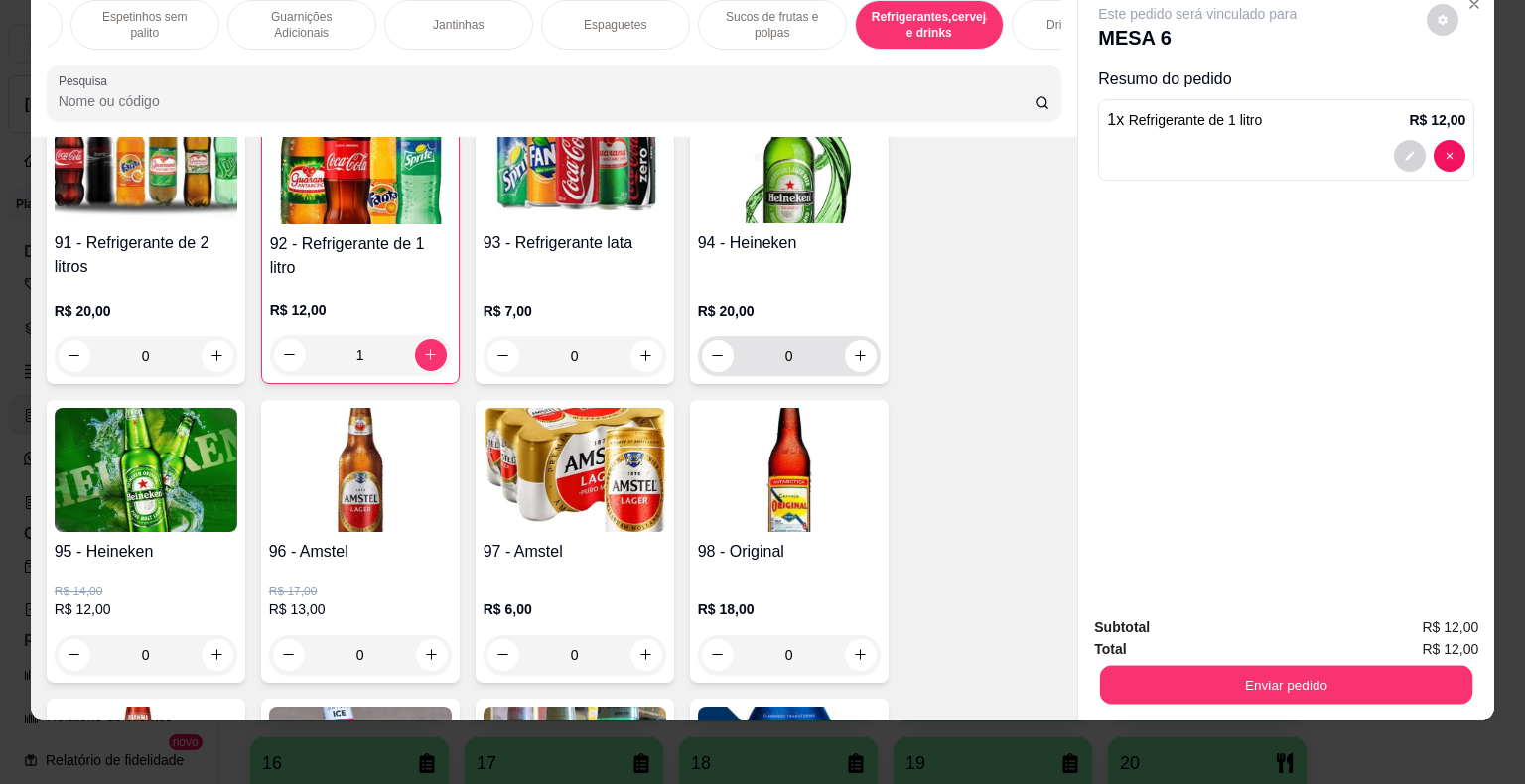 click on "Enviar pedido" at bounding box center (1286, 685) 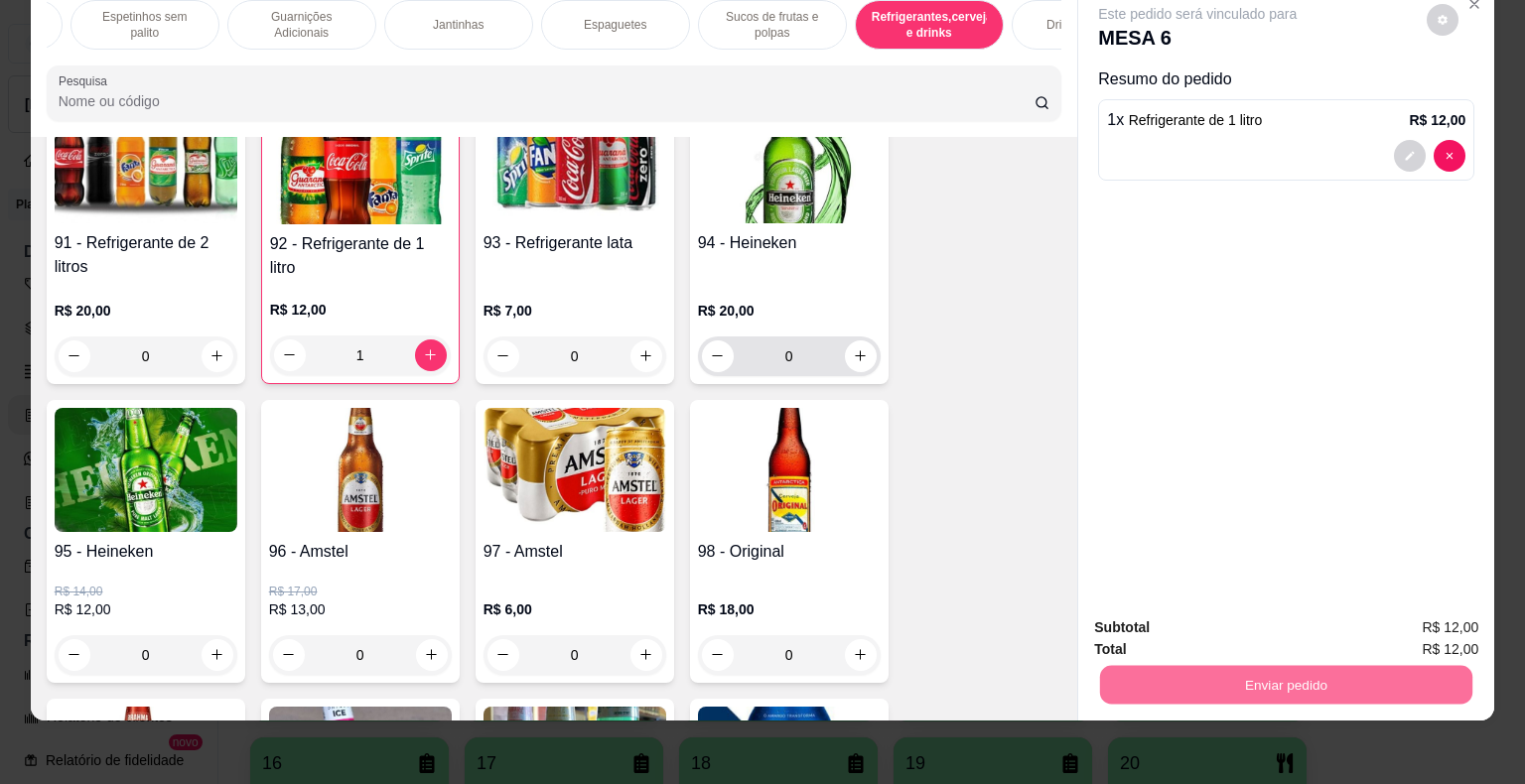 click on "Não registrar e enviar pedido" at bounding box center [1220, 620] 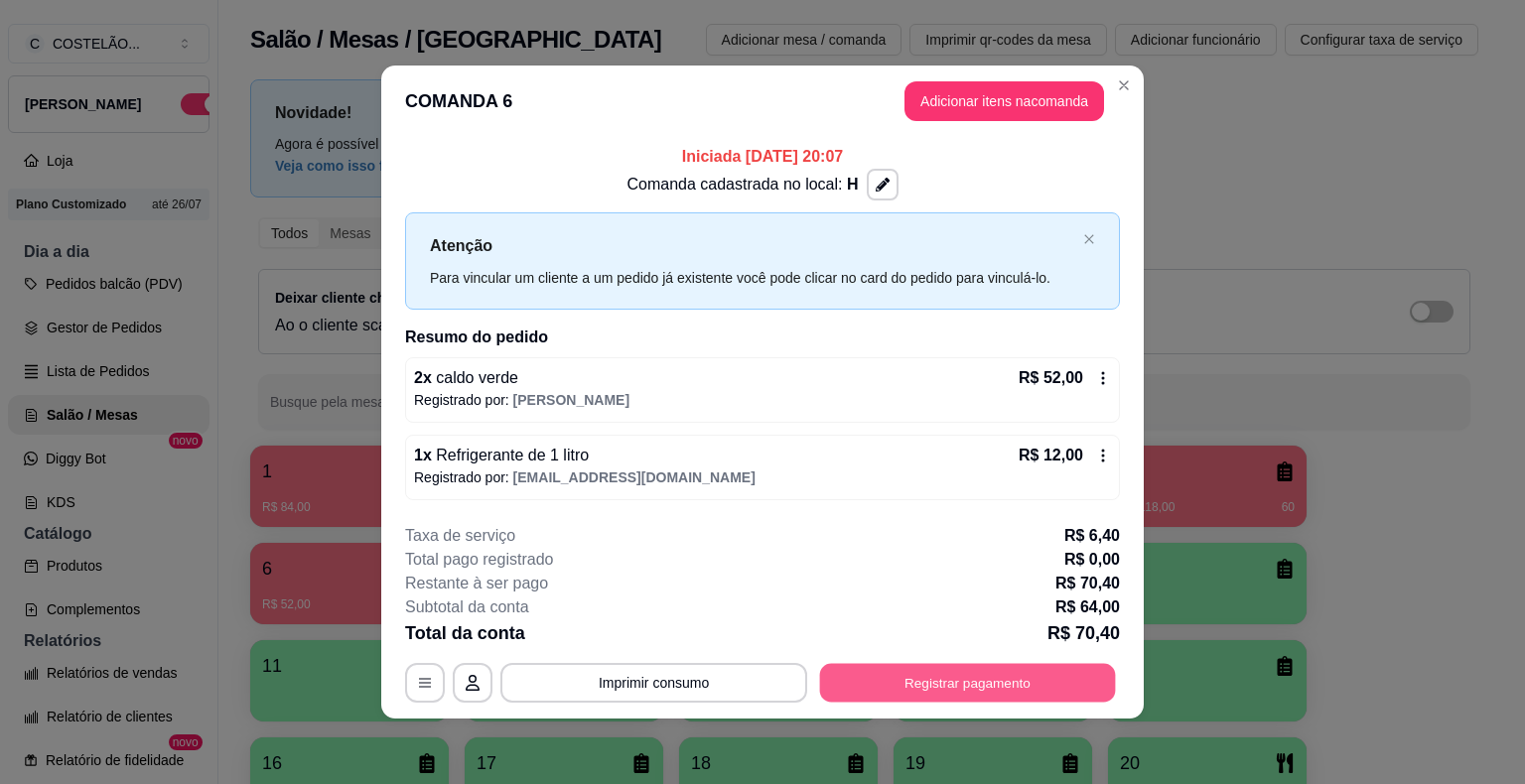 click on "Registrar pagamento" at bounding box center (968, 682) 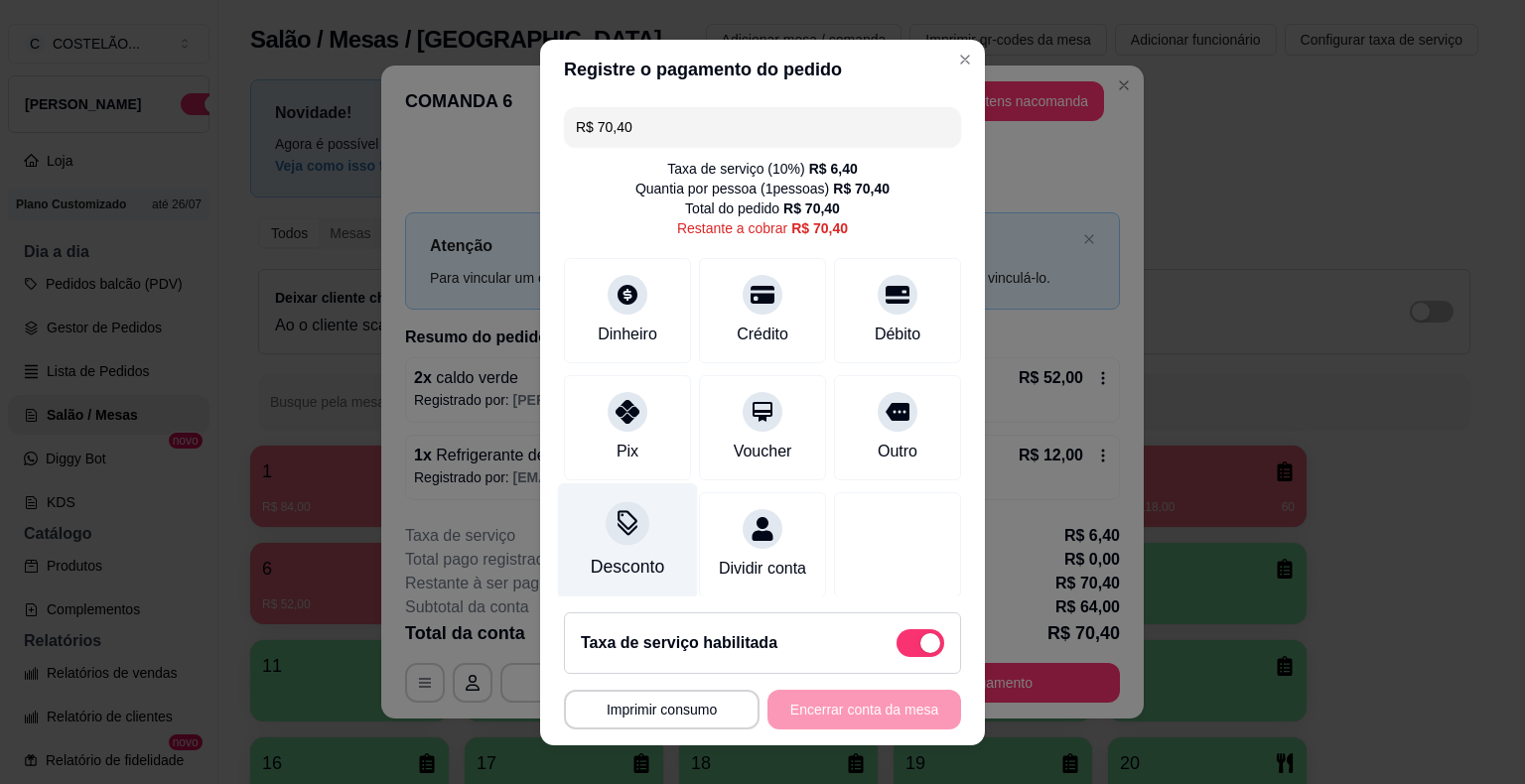click on "Desconto" at bounding box center [627, 540] 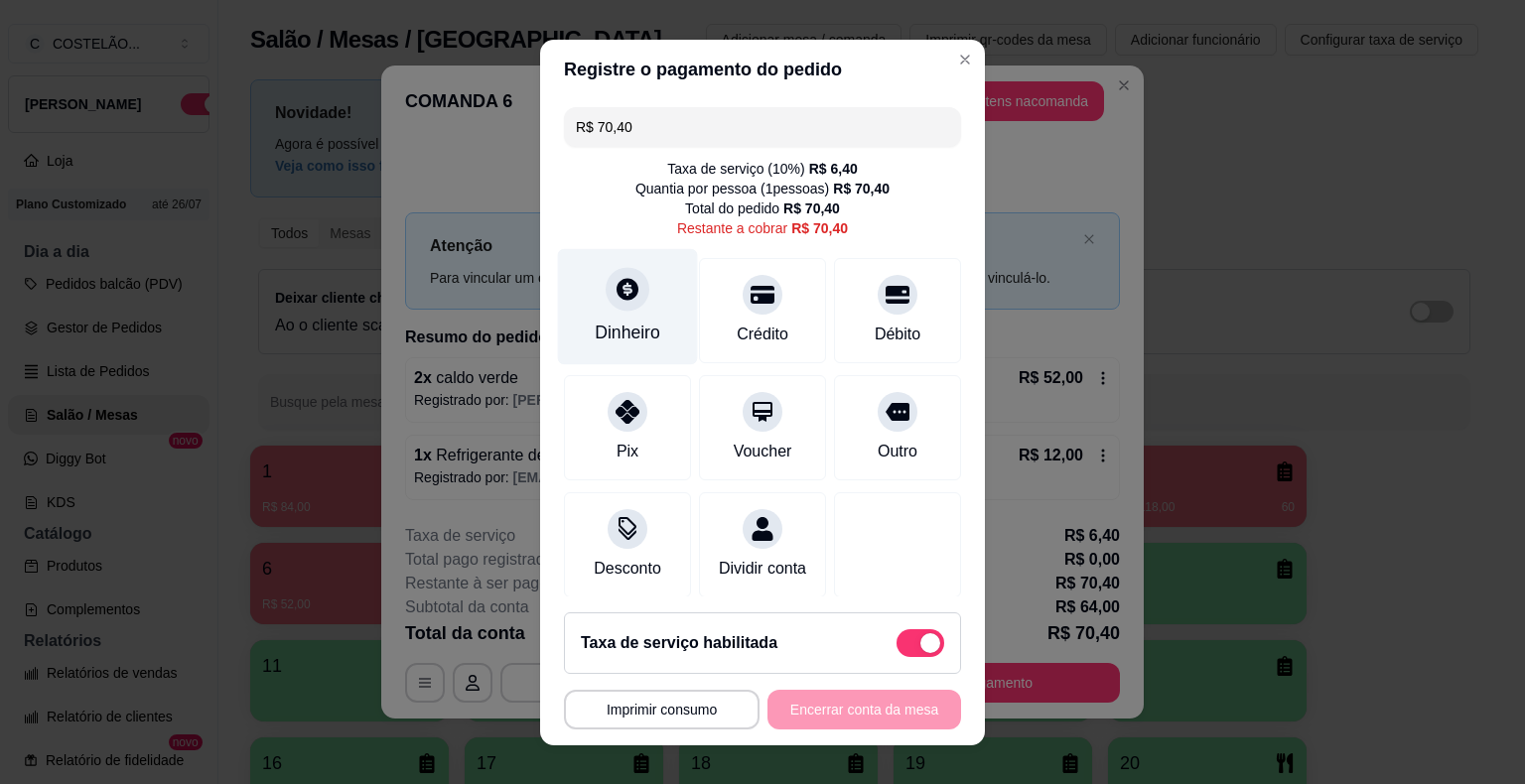 click on "Dinheiro" at bounding box center (627, 332) 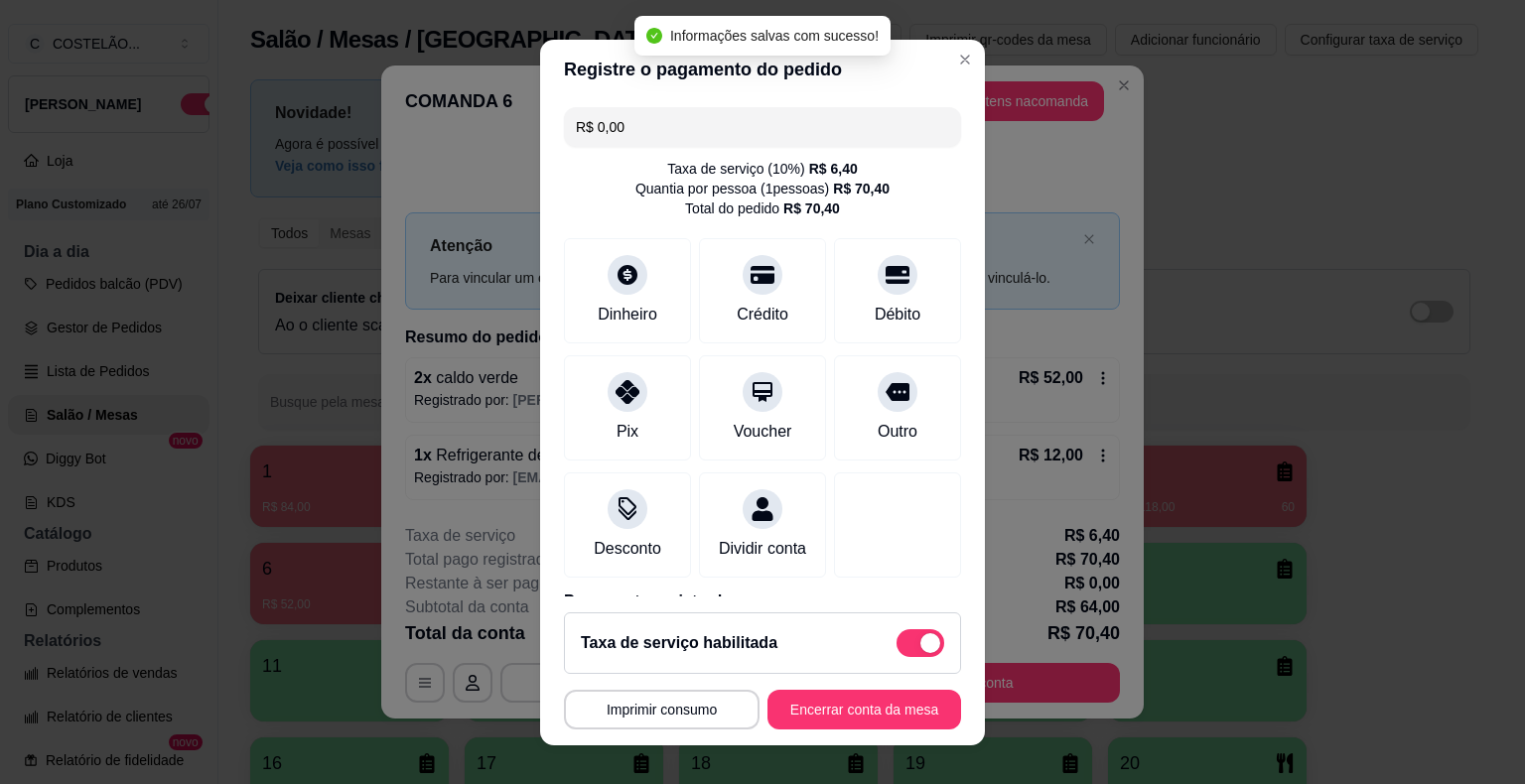 type on "R$ 0,00" 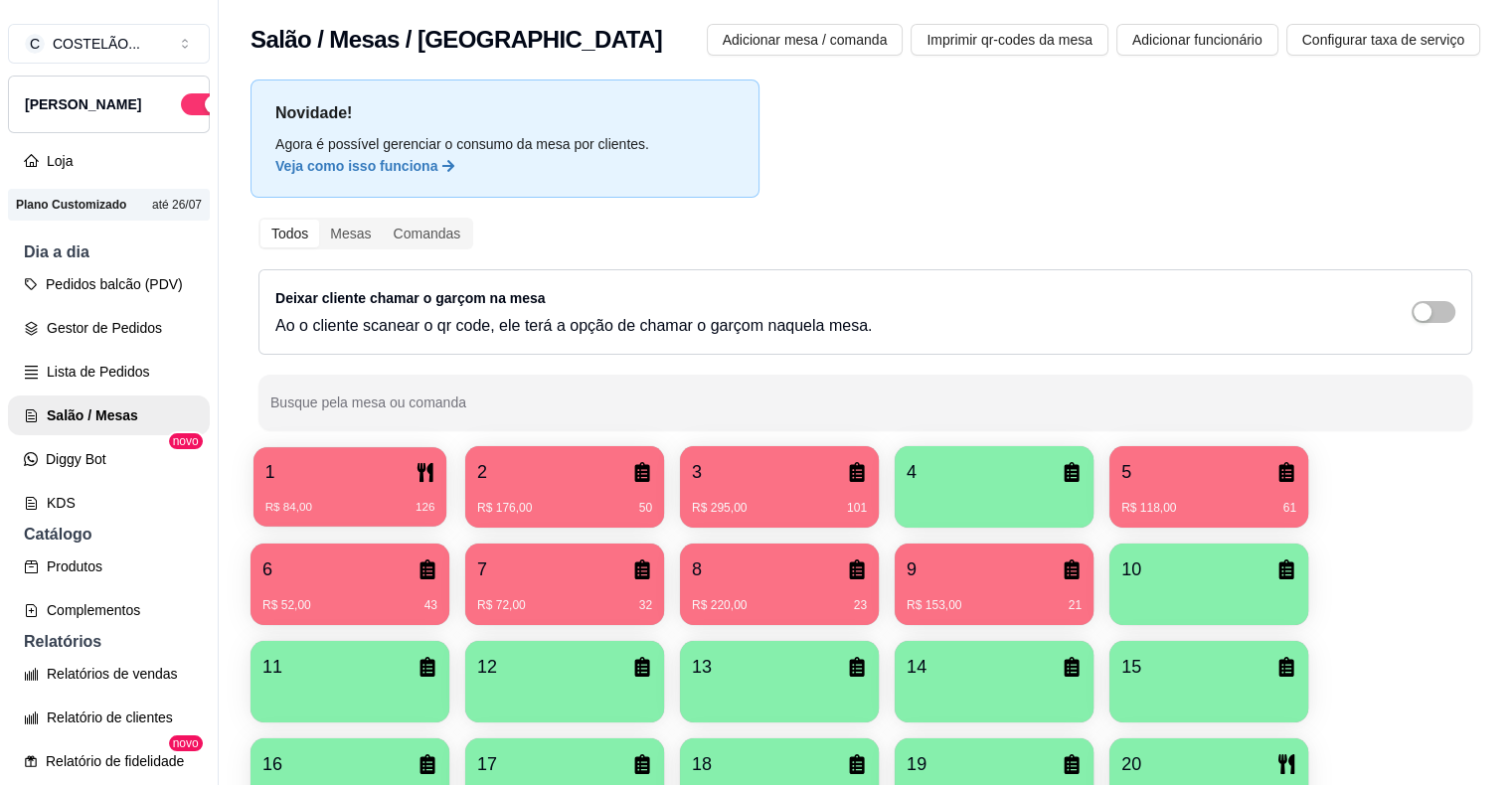 click on "1" at bounding box center [350, 472] 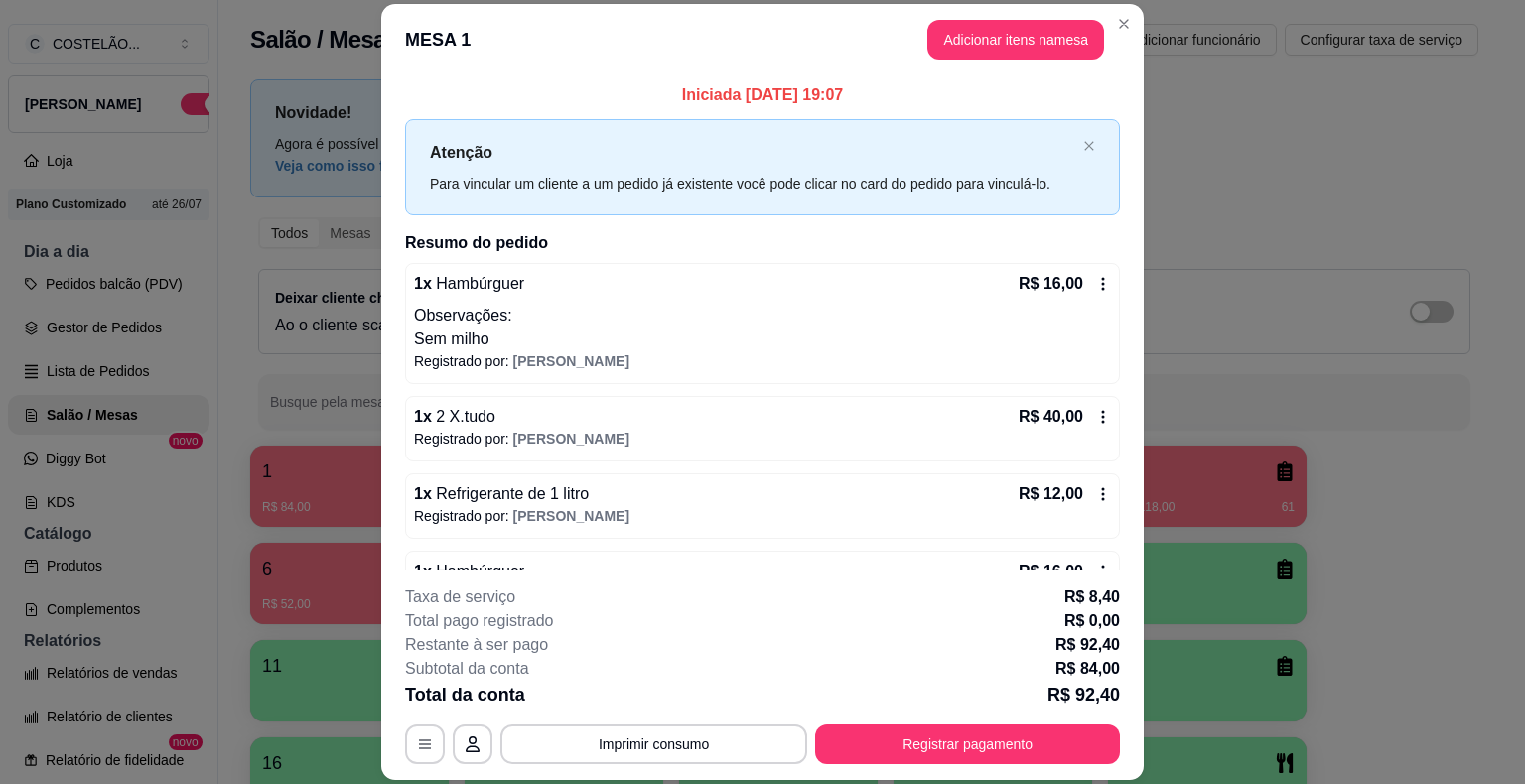 scroll, scrollTop: 52, scrollLeft: 0, axis: vertical 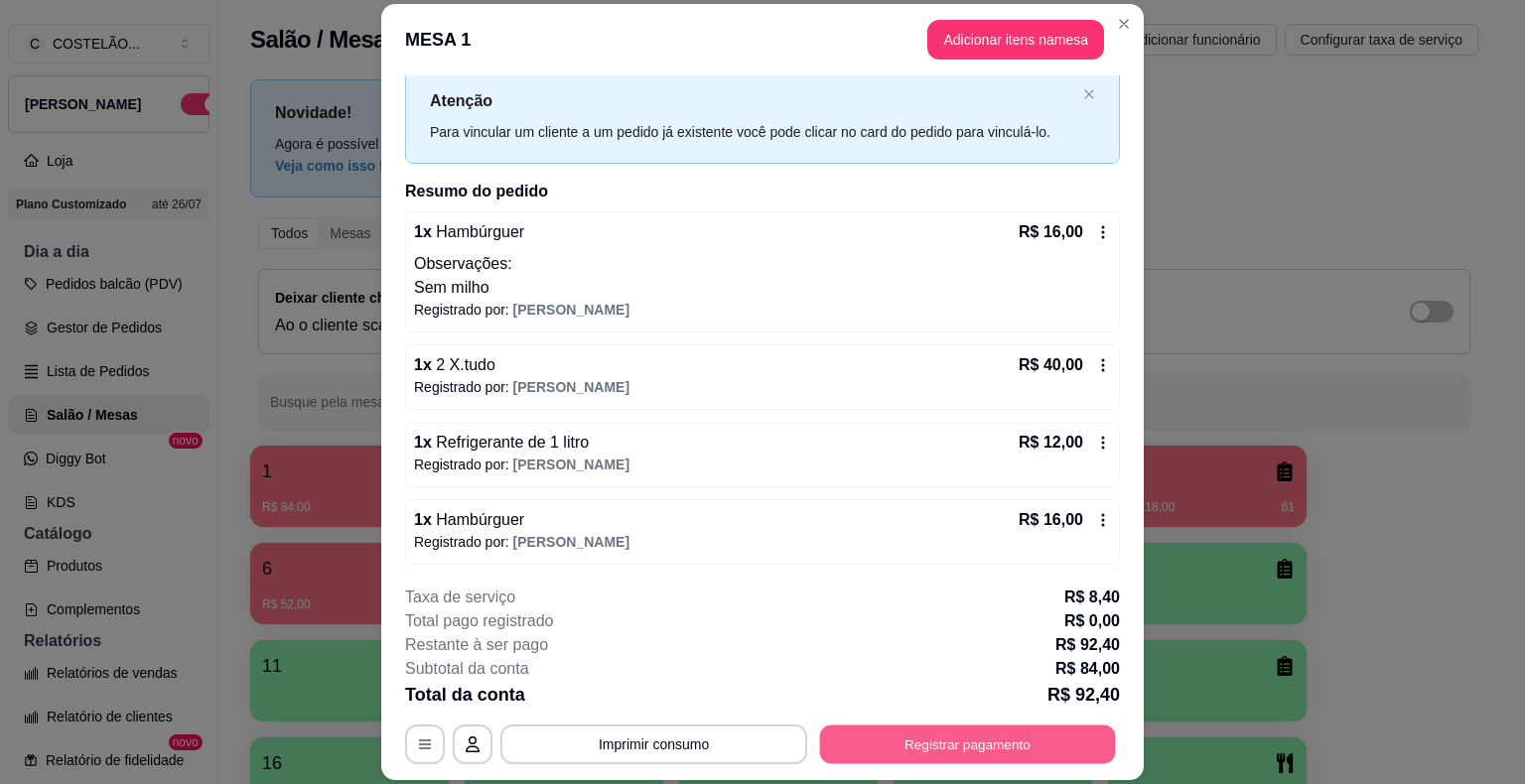 click on "Registrar pagamento" at bounding box center [968, 744] 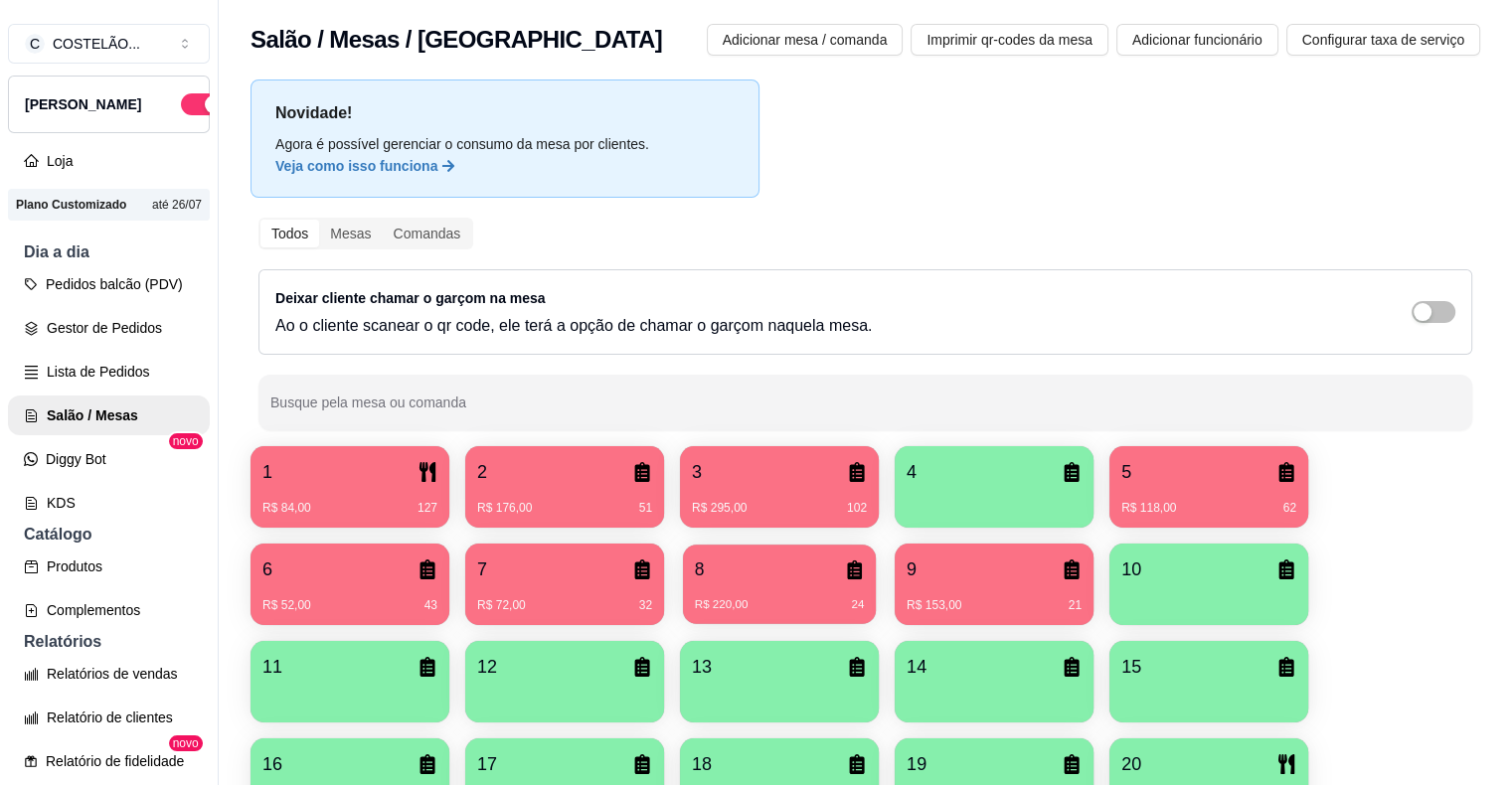 click on "8" at bounding box center (779, 569) 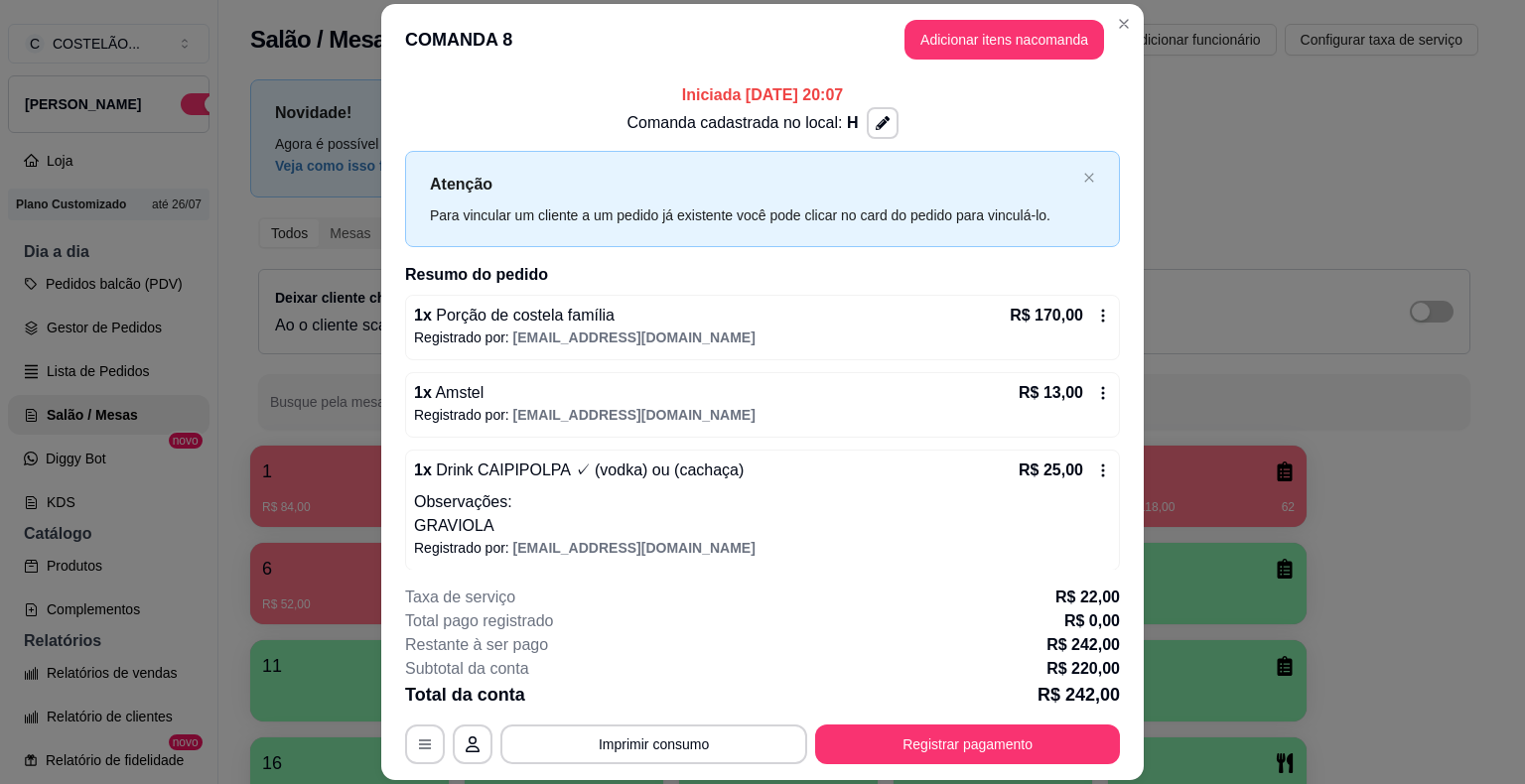 click 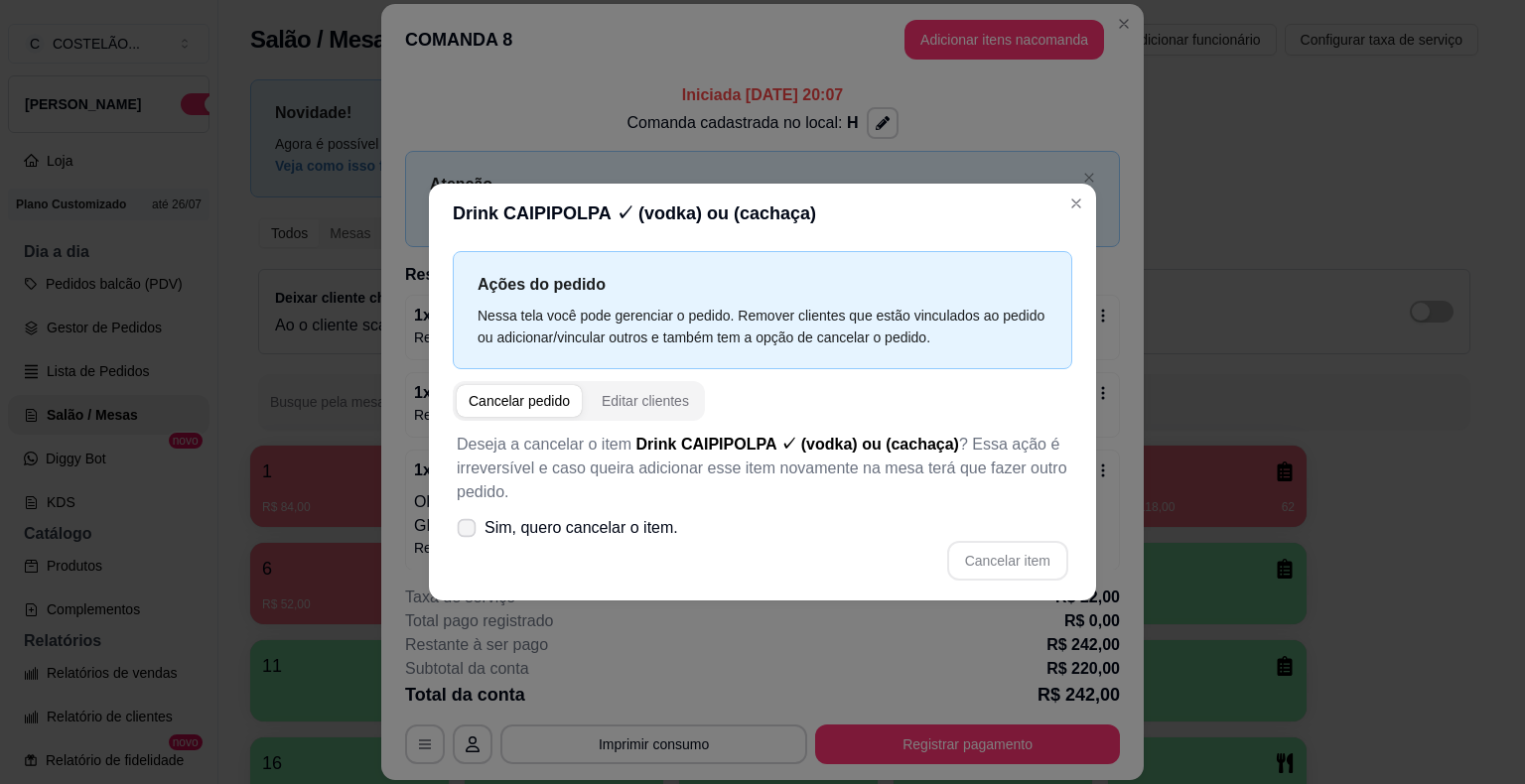 click 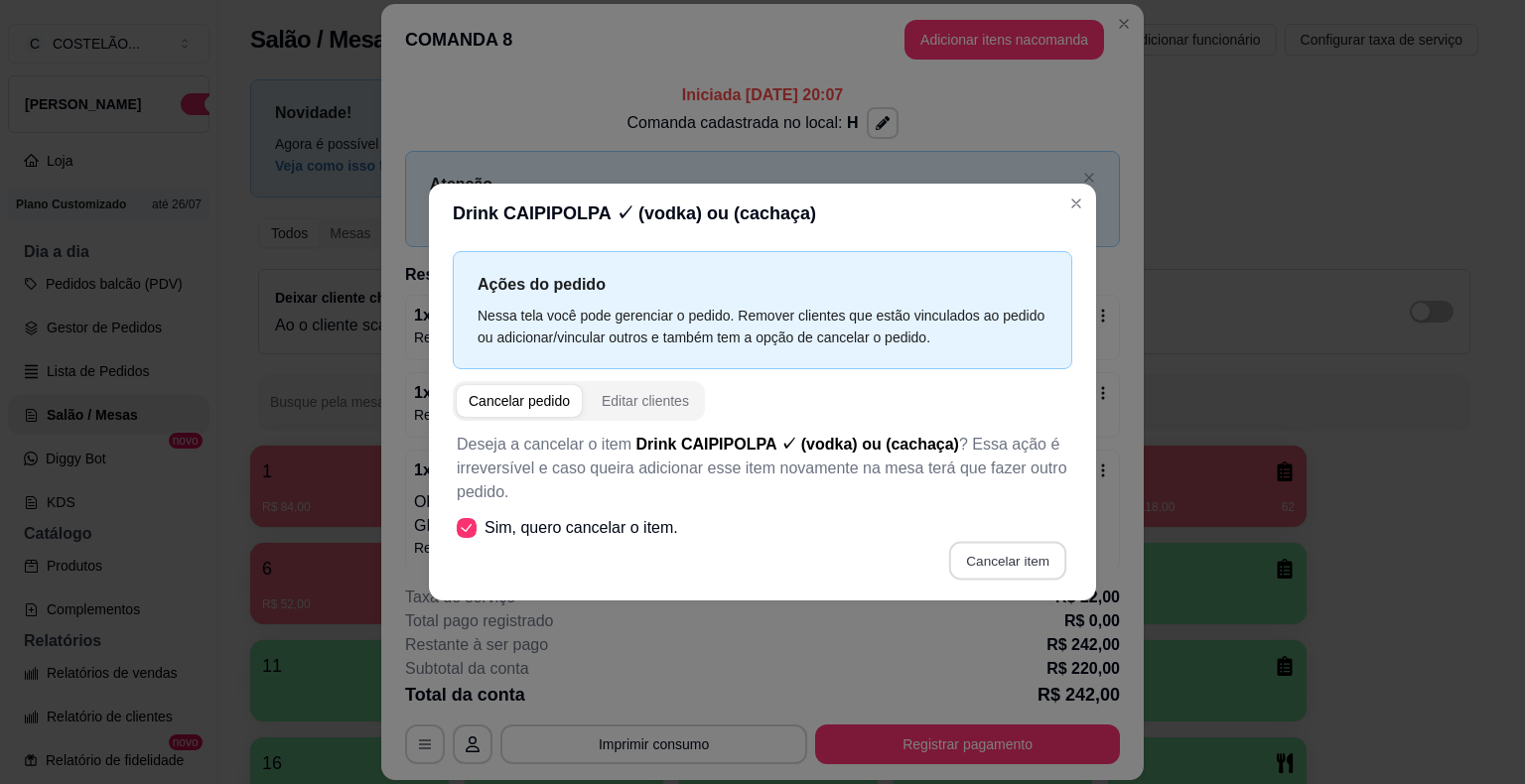 click on "Cancelar item" at bounding box center [1007, 561] 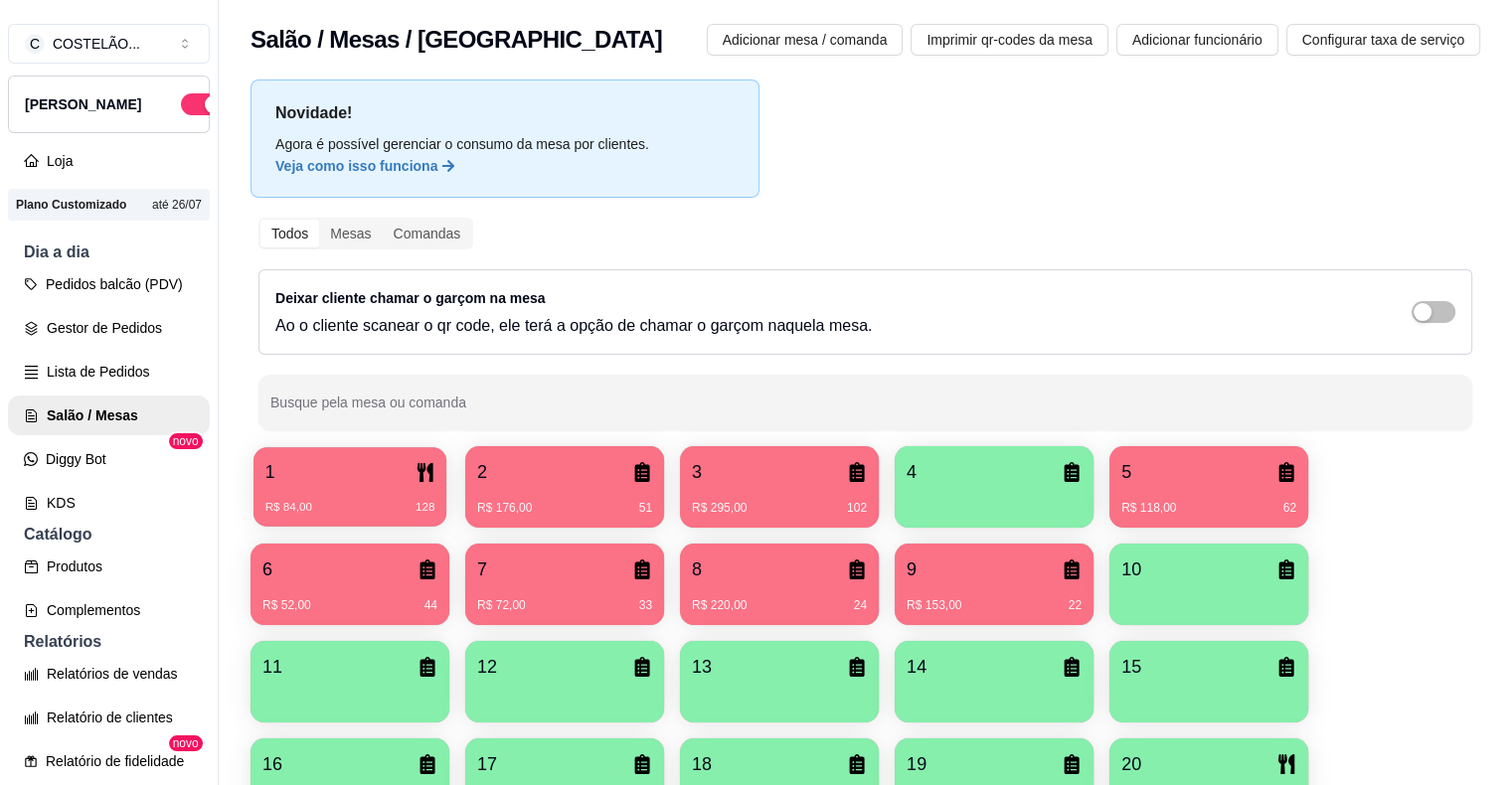 click on "R$ 84,00 128" at bounding box center [350, 500] 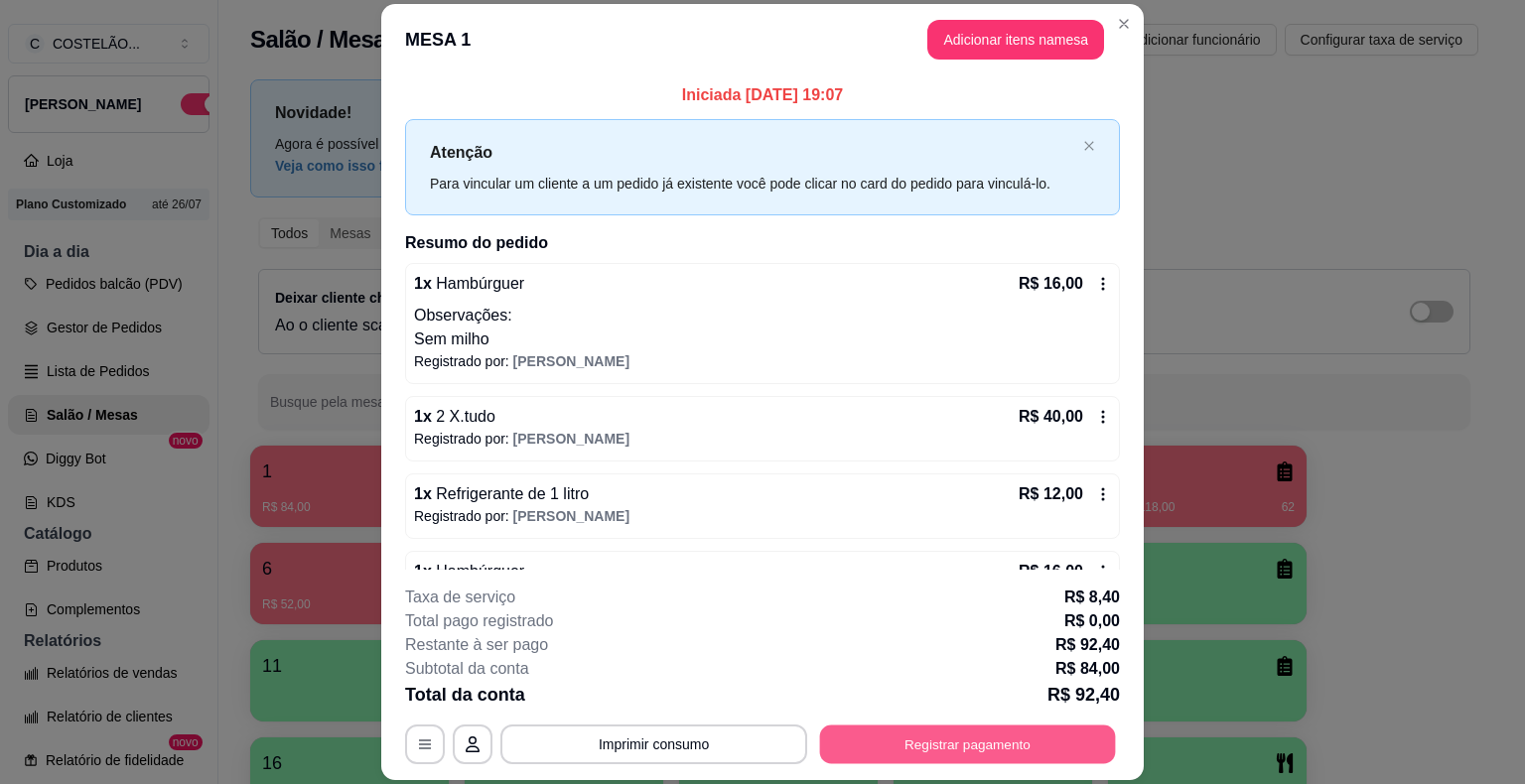 click on "Registrar pagamento" at bounding box center (968, 744) 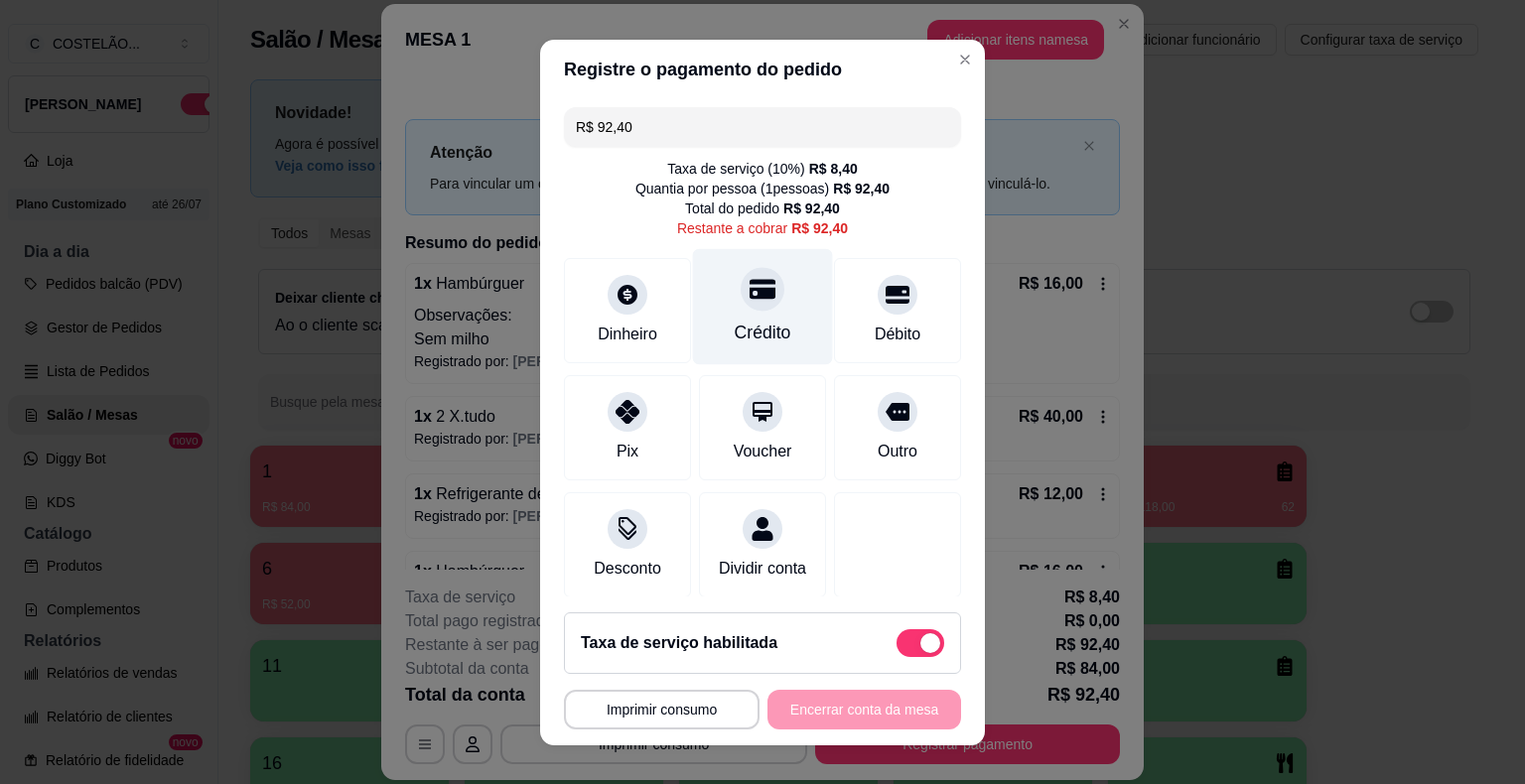 click 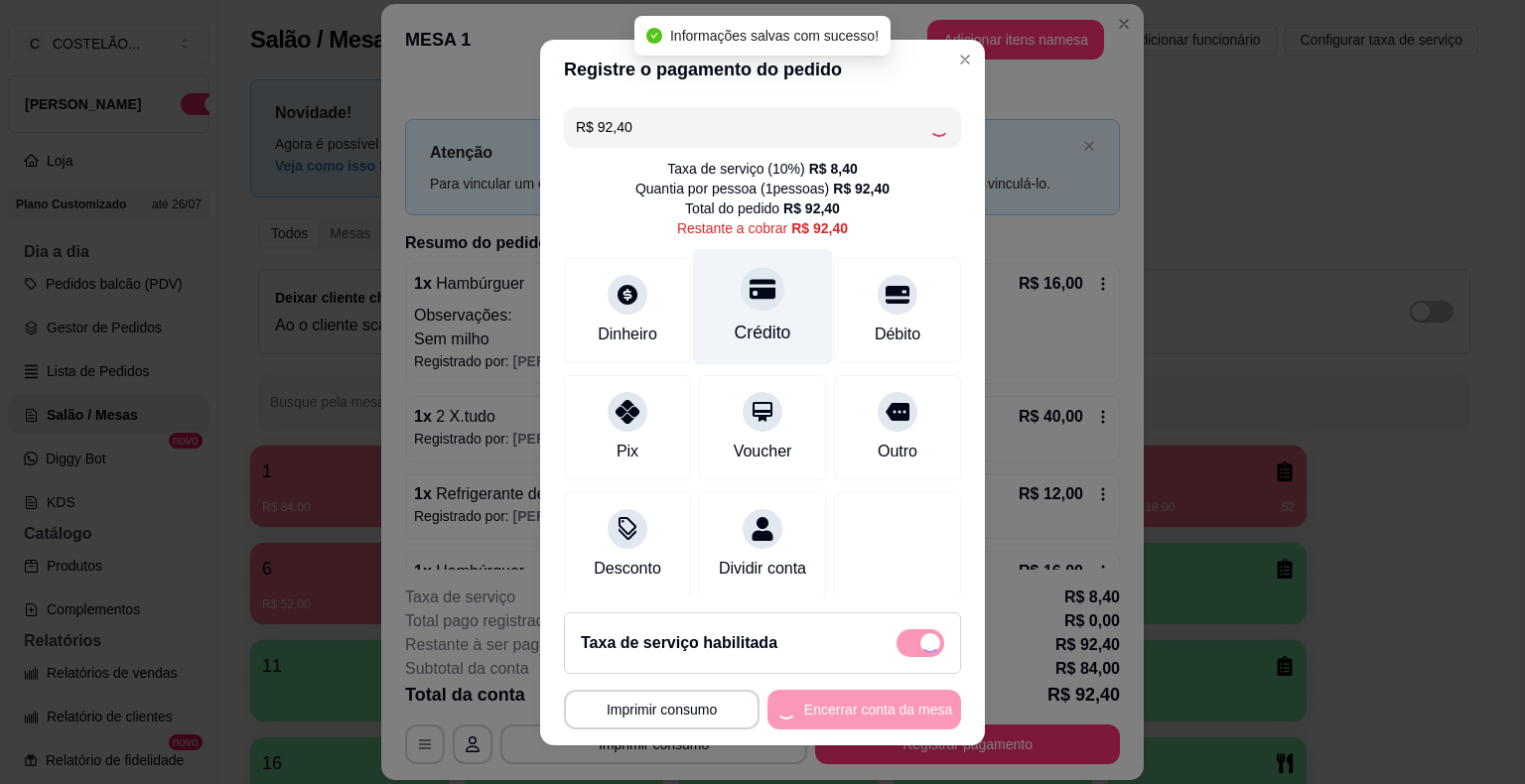 type on "R$ 0,00" 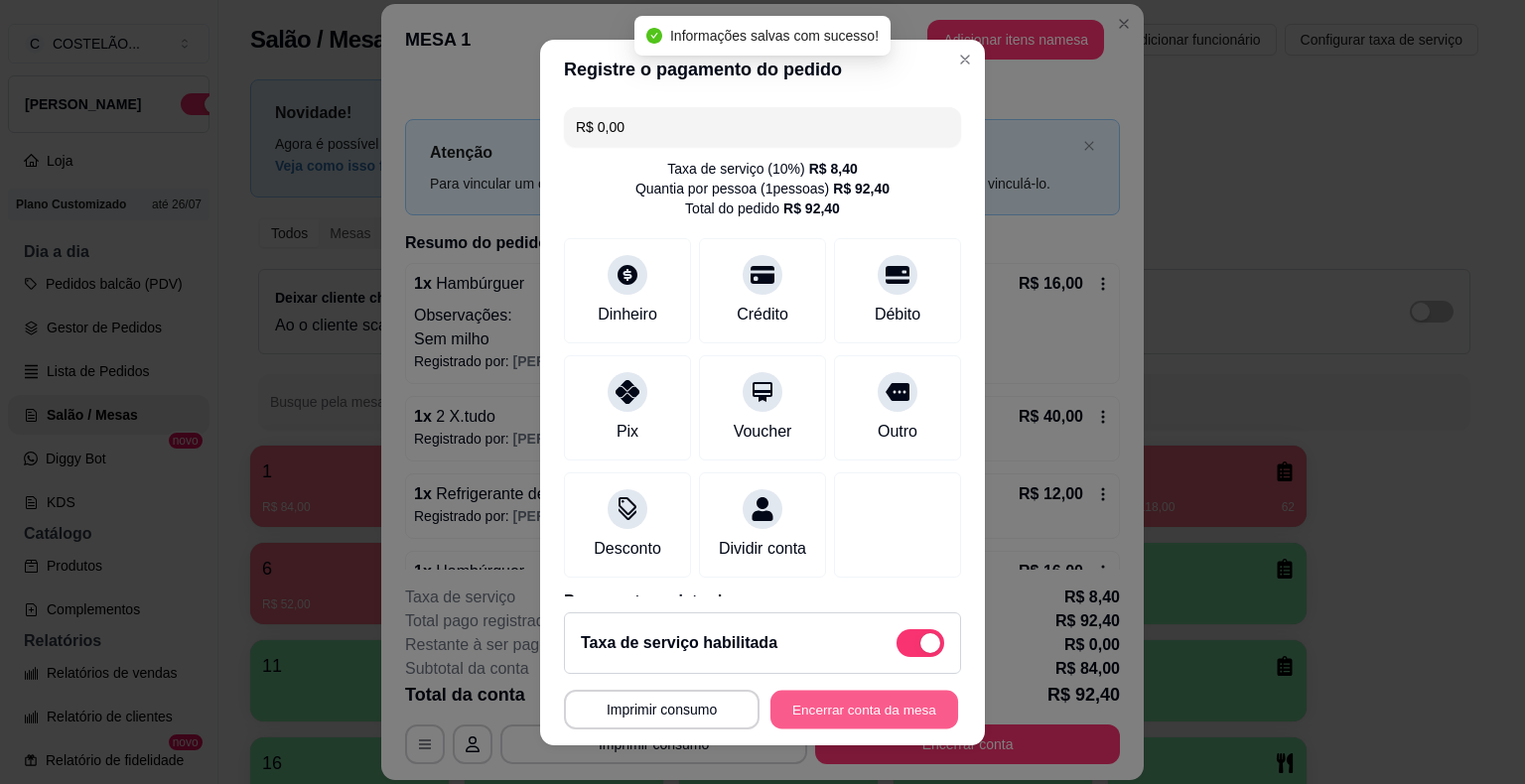 click on "Encerrar conta da mesa" at bounding box center (864, 709) 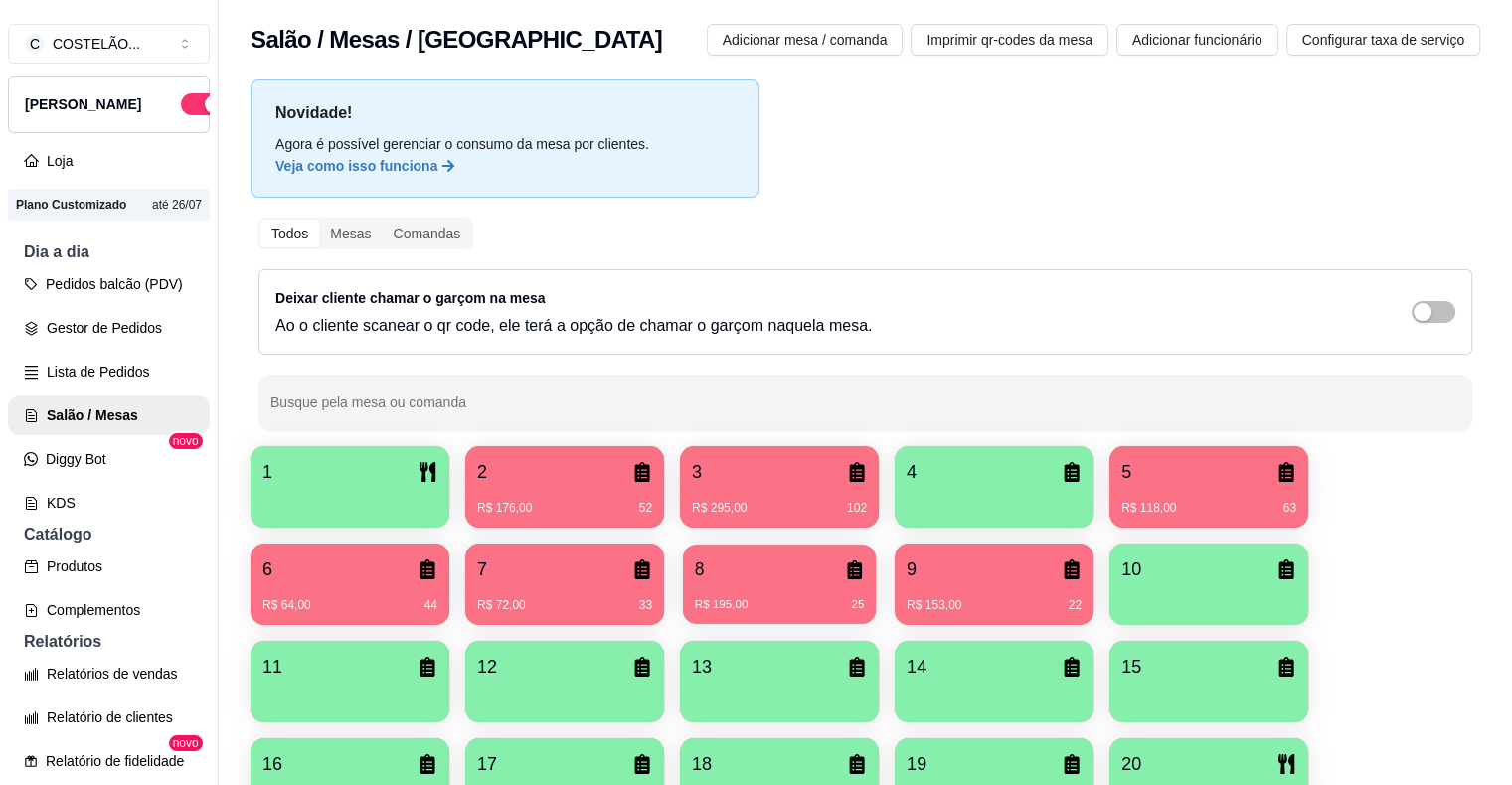 click on "R$ 195,00 25" at bounding box center (779, 605) 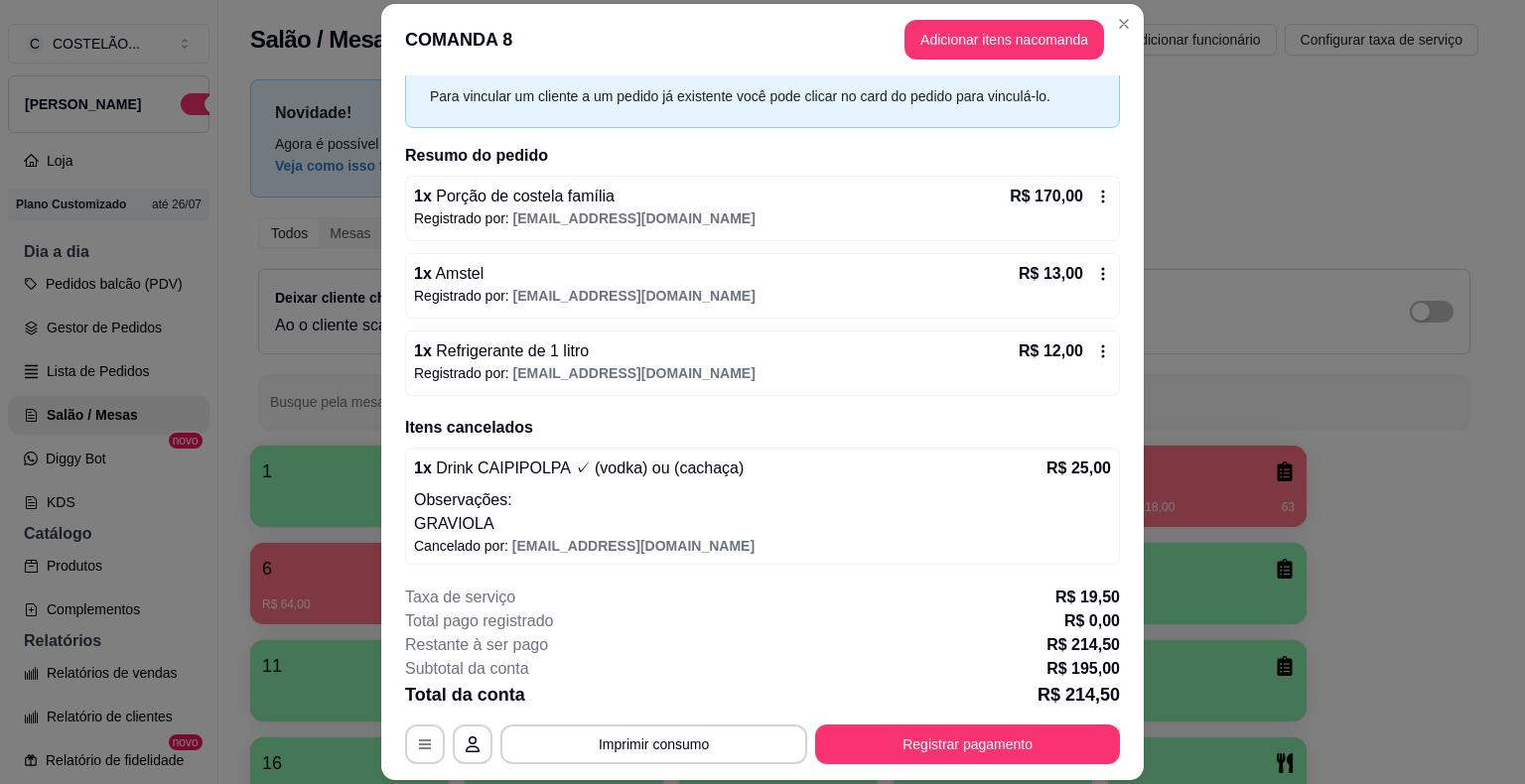 scroll, scrollTop: 0, scrollLeft: 0, axis: both 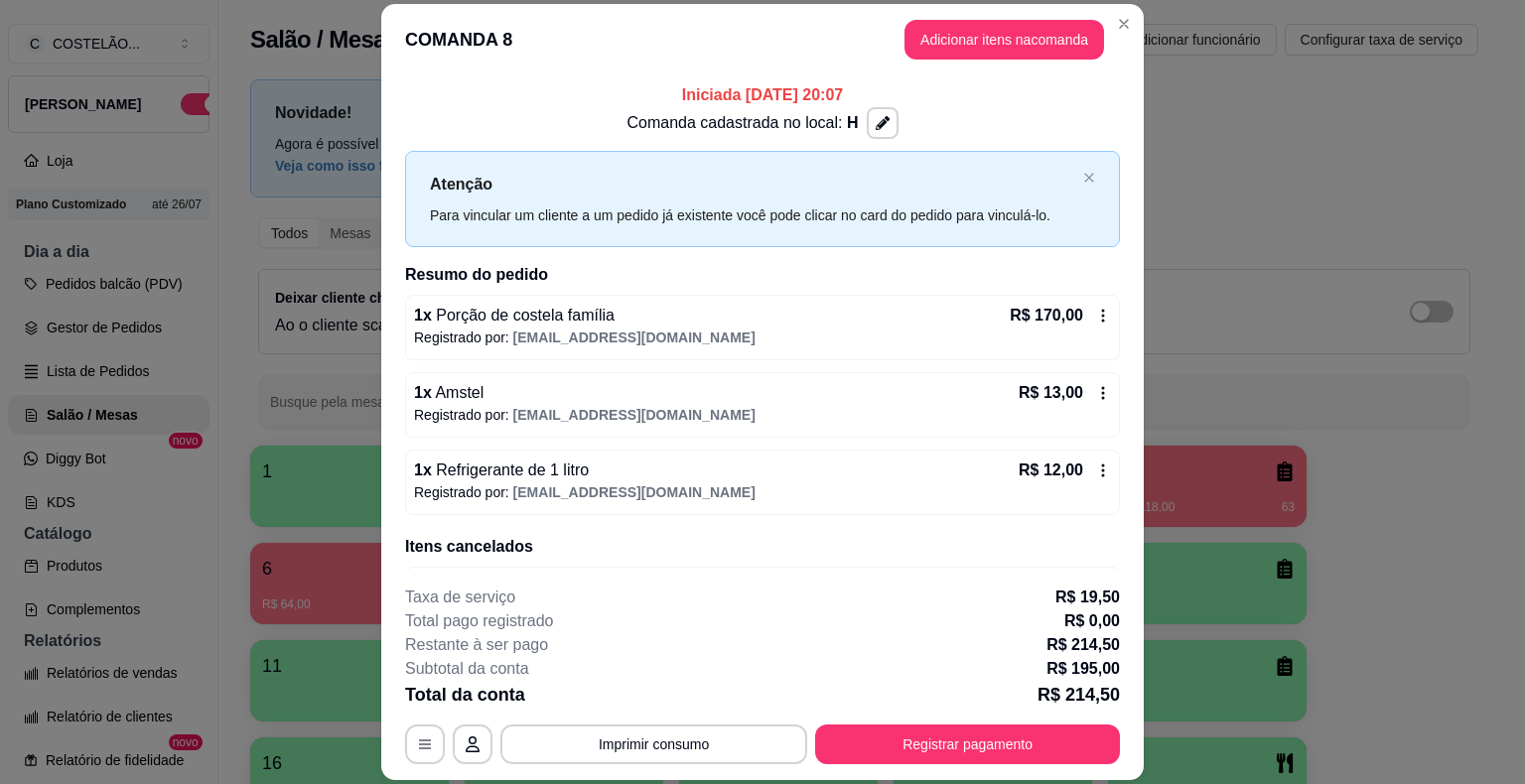 click on "Adicionar funcionário" at bounding box center (1195, 40) 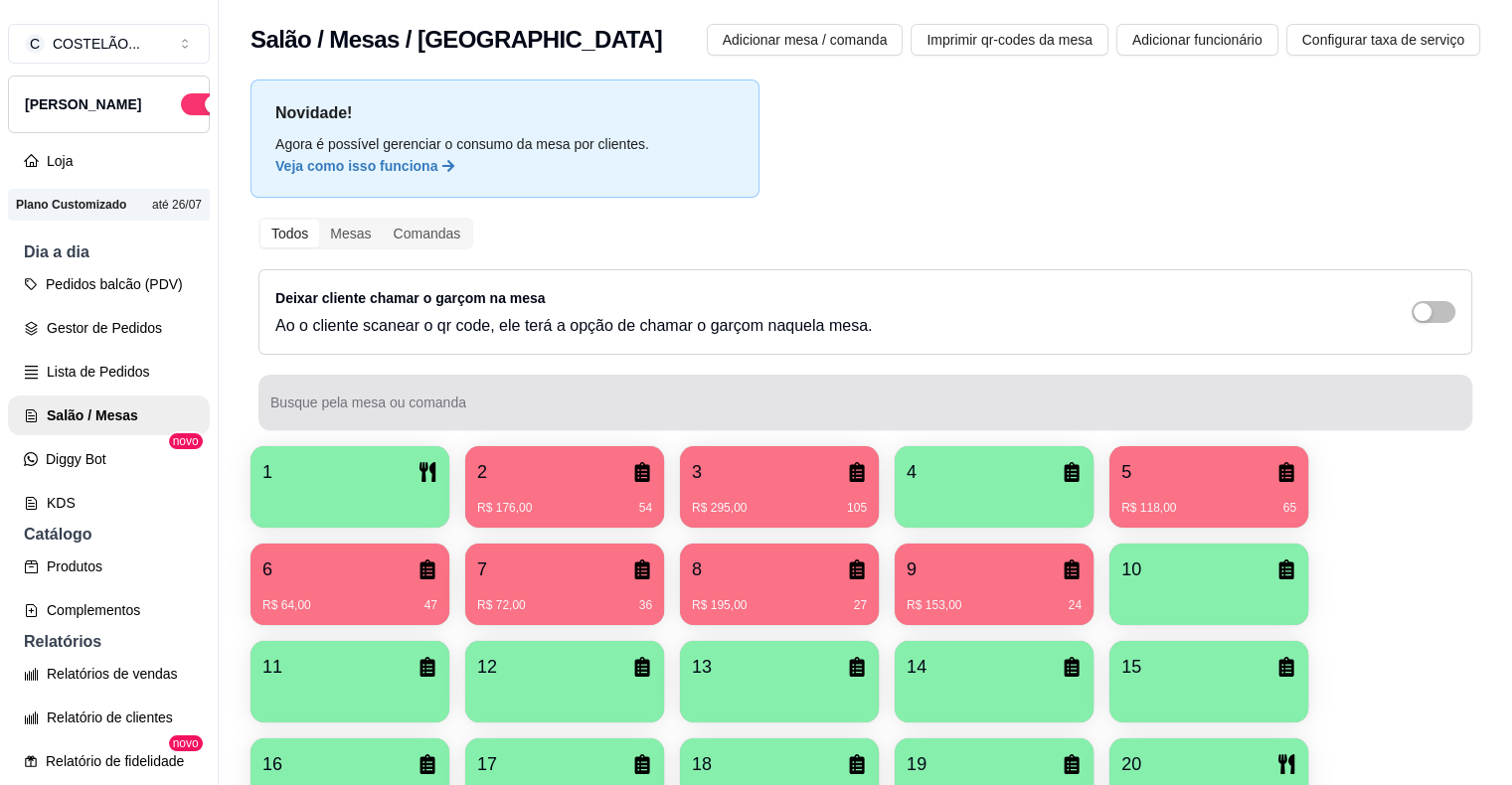 click at bounding box center [865, 402] 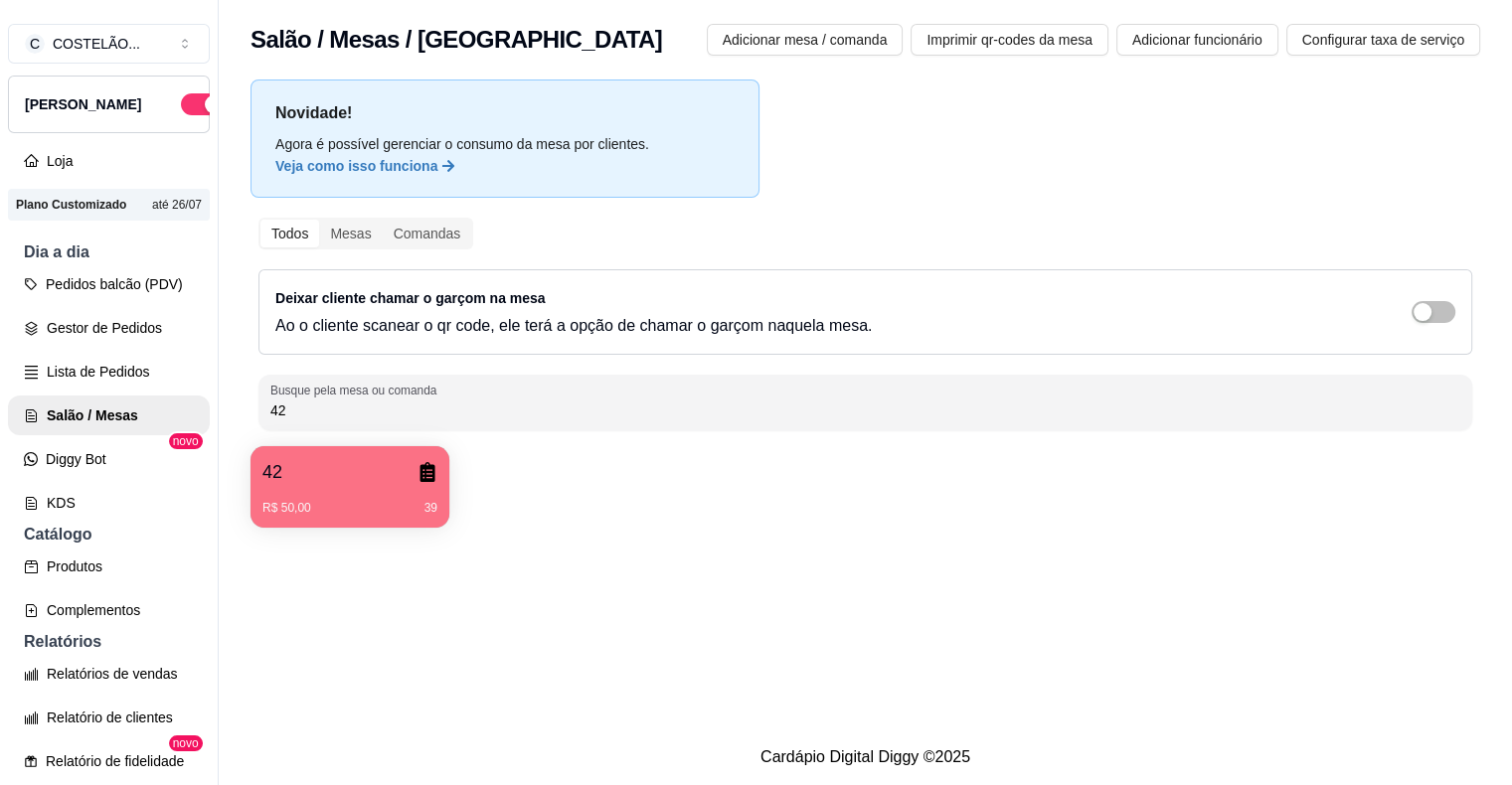 type on "42" 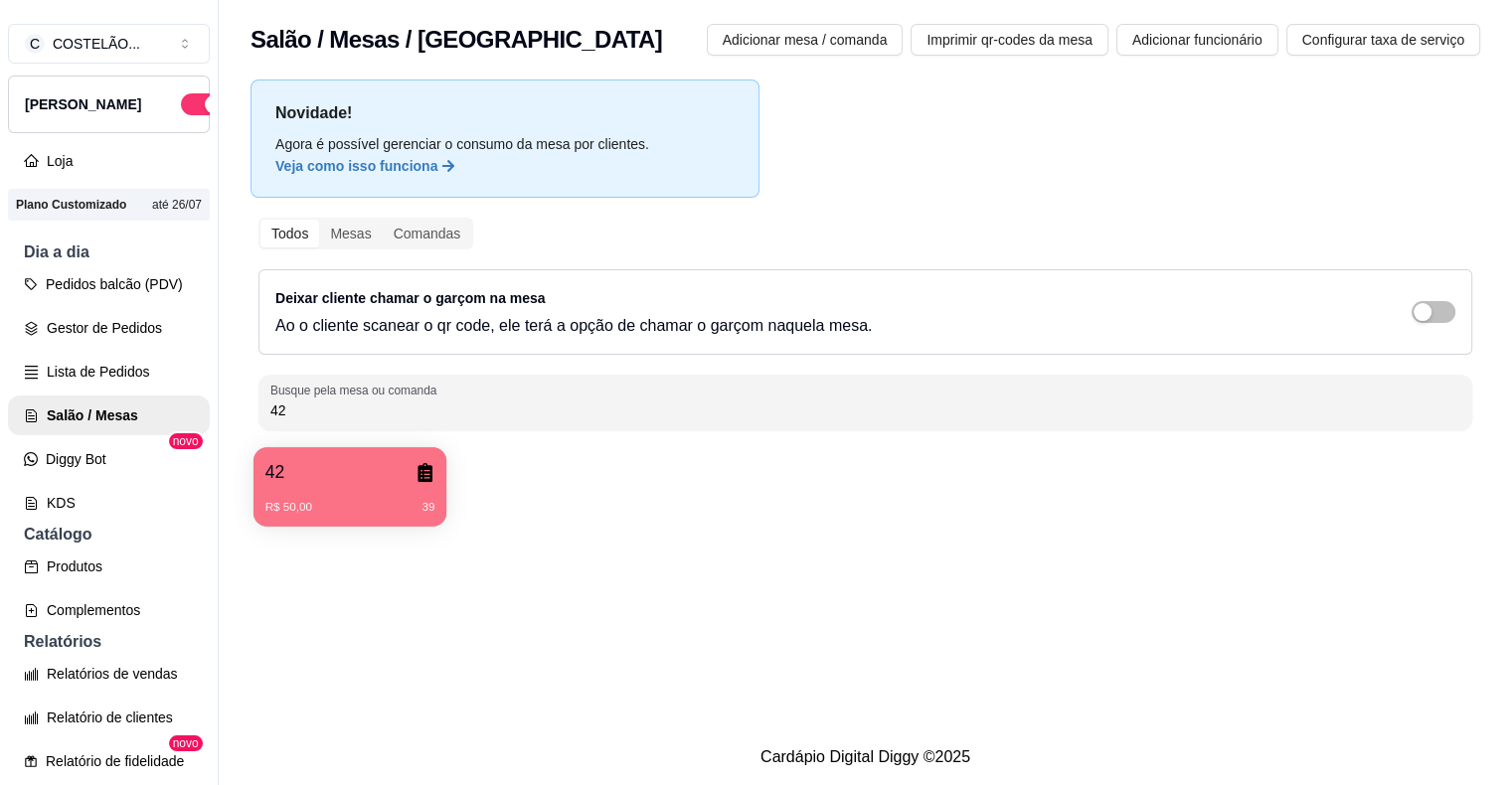 click on "R$ 50,00 39" at bounding box center (350, 500) 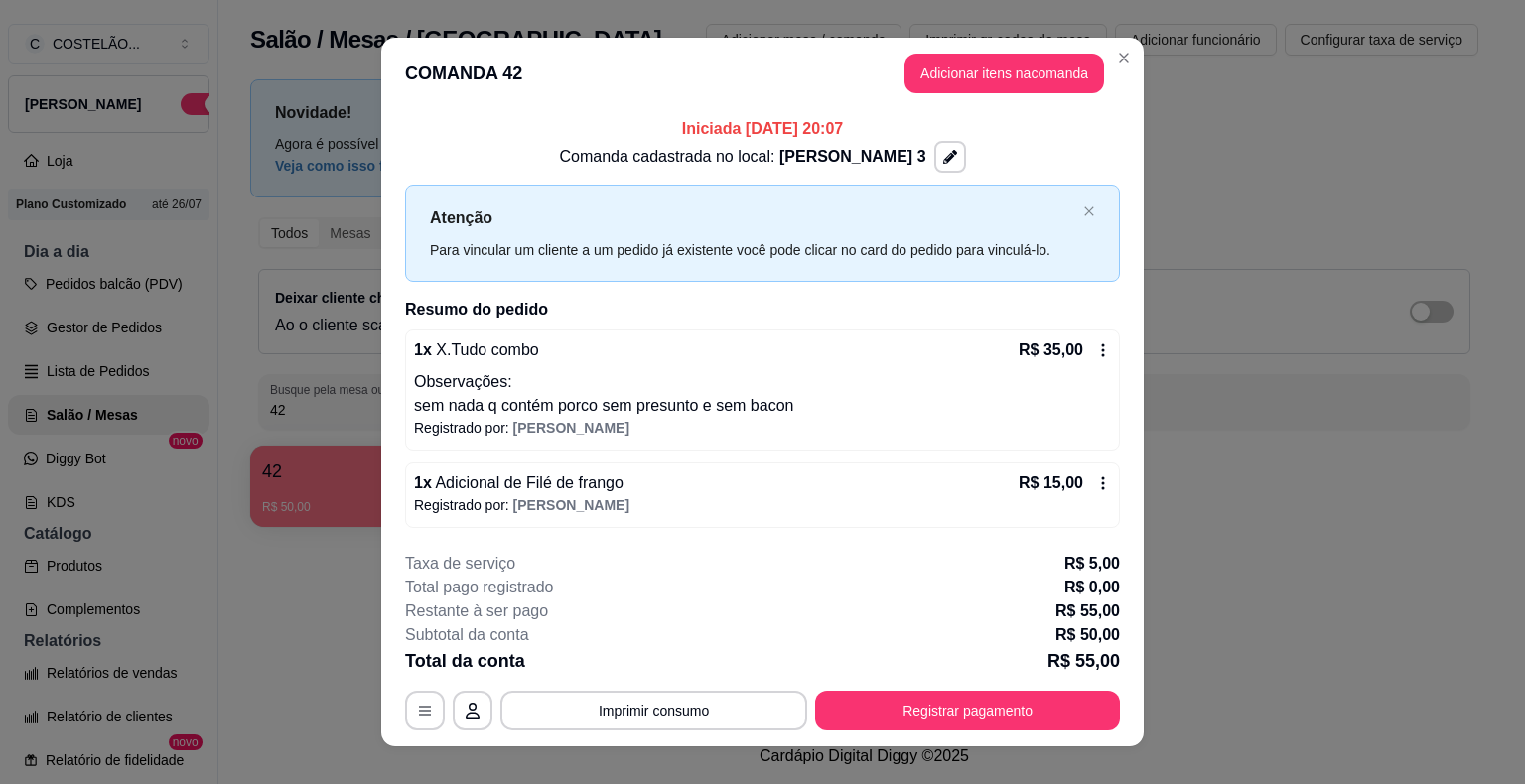 click 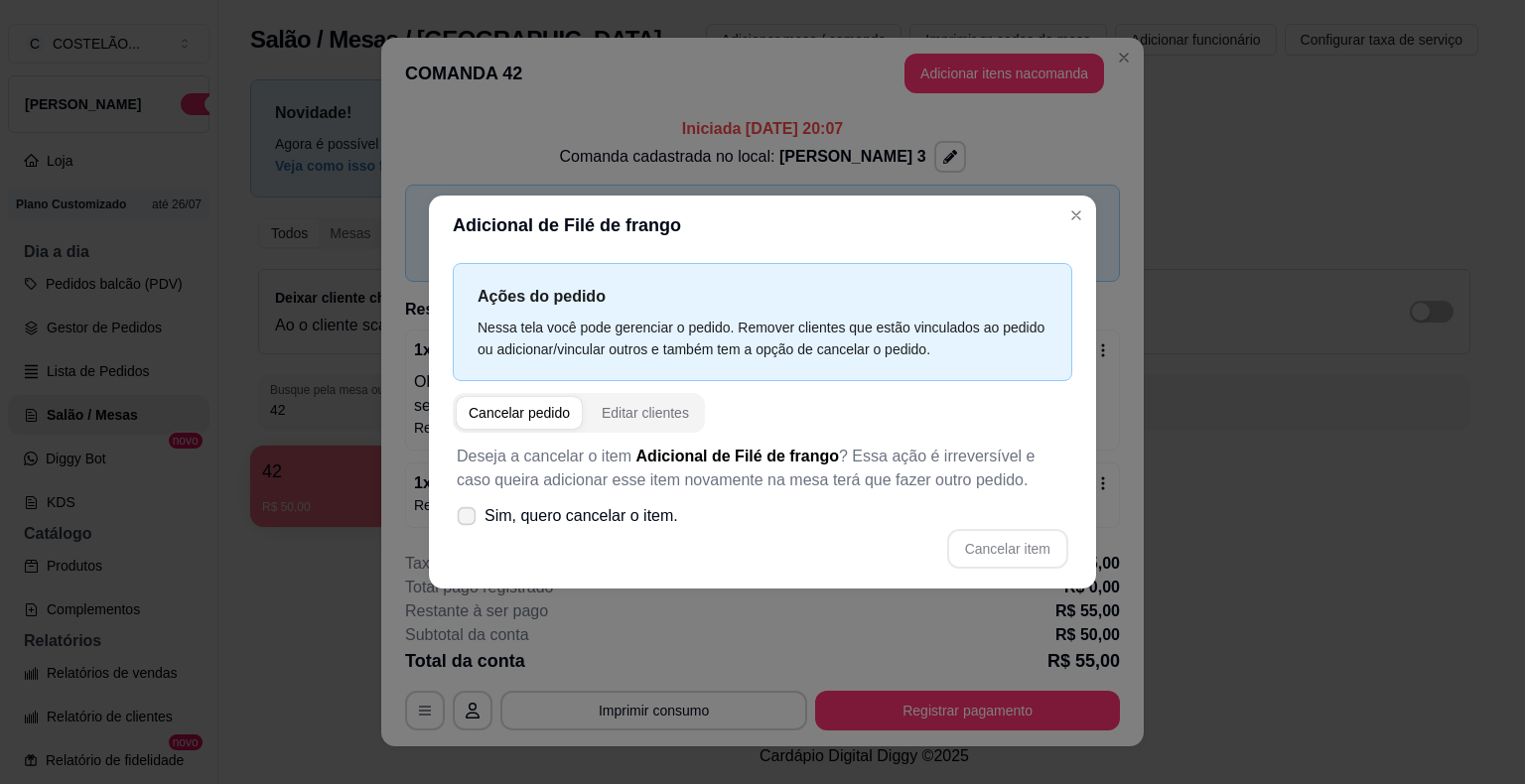 click 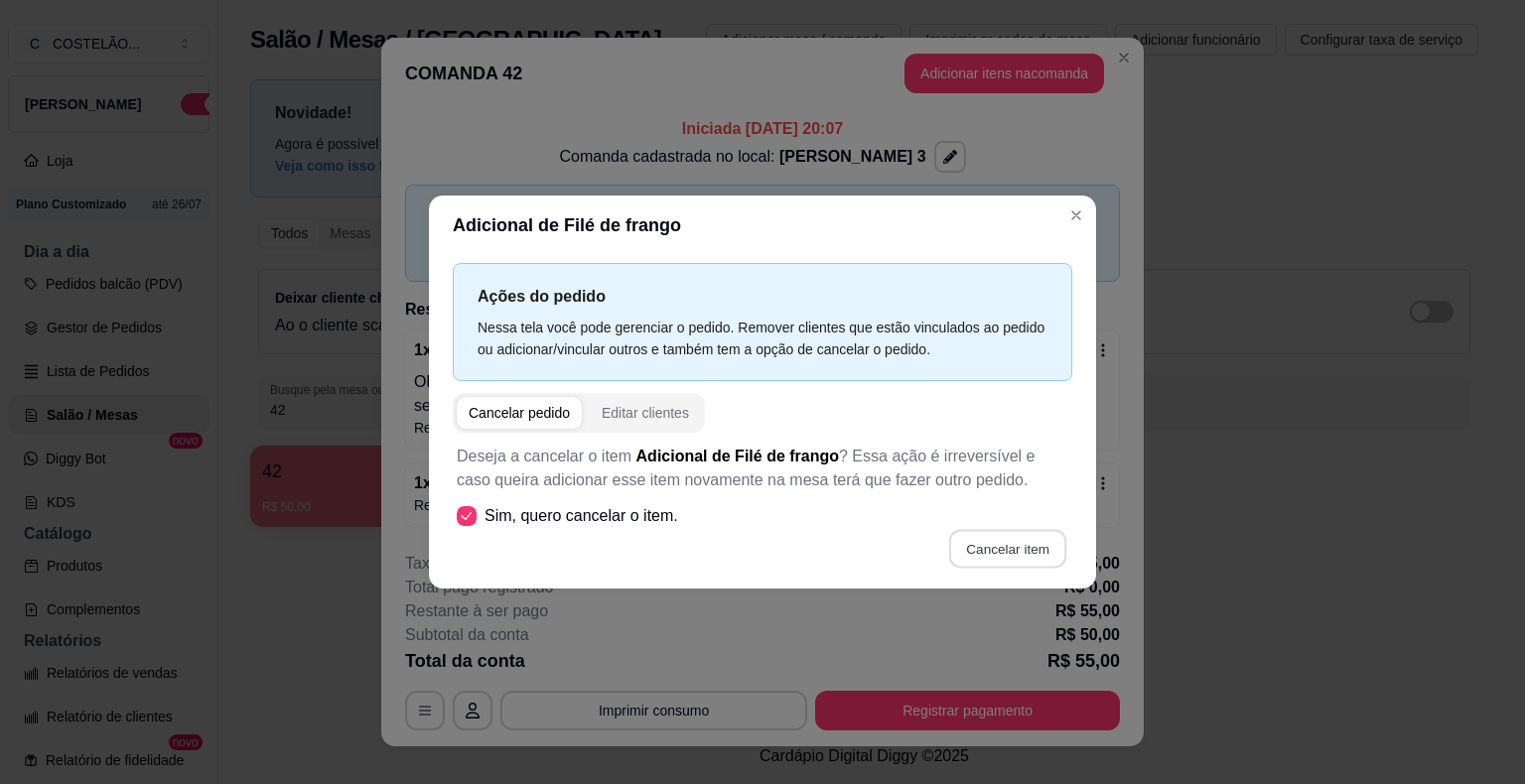 click on "Cancelar item" at bounding box center [1007, 549] 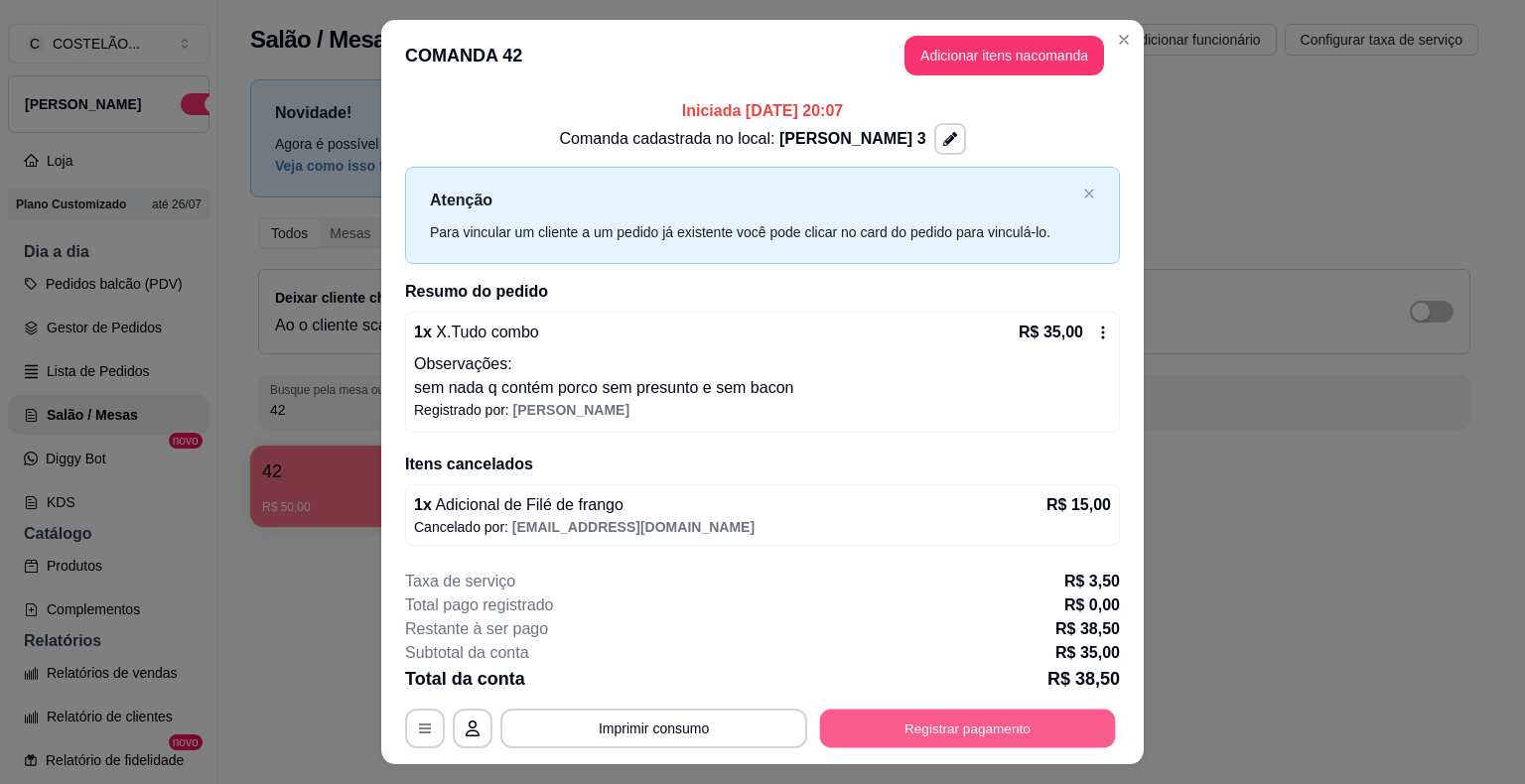 click on "Registrar pagamento" at bounding box center [968, 727] 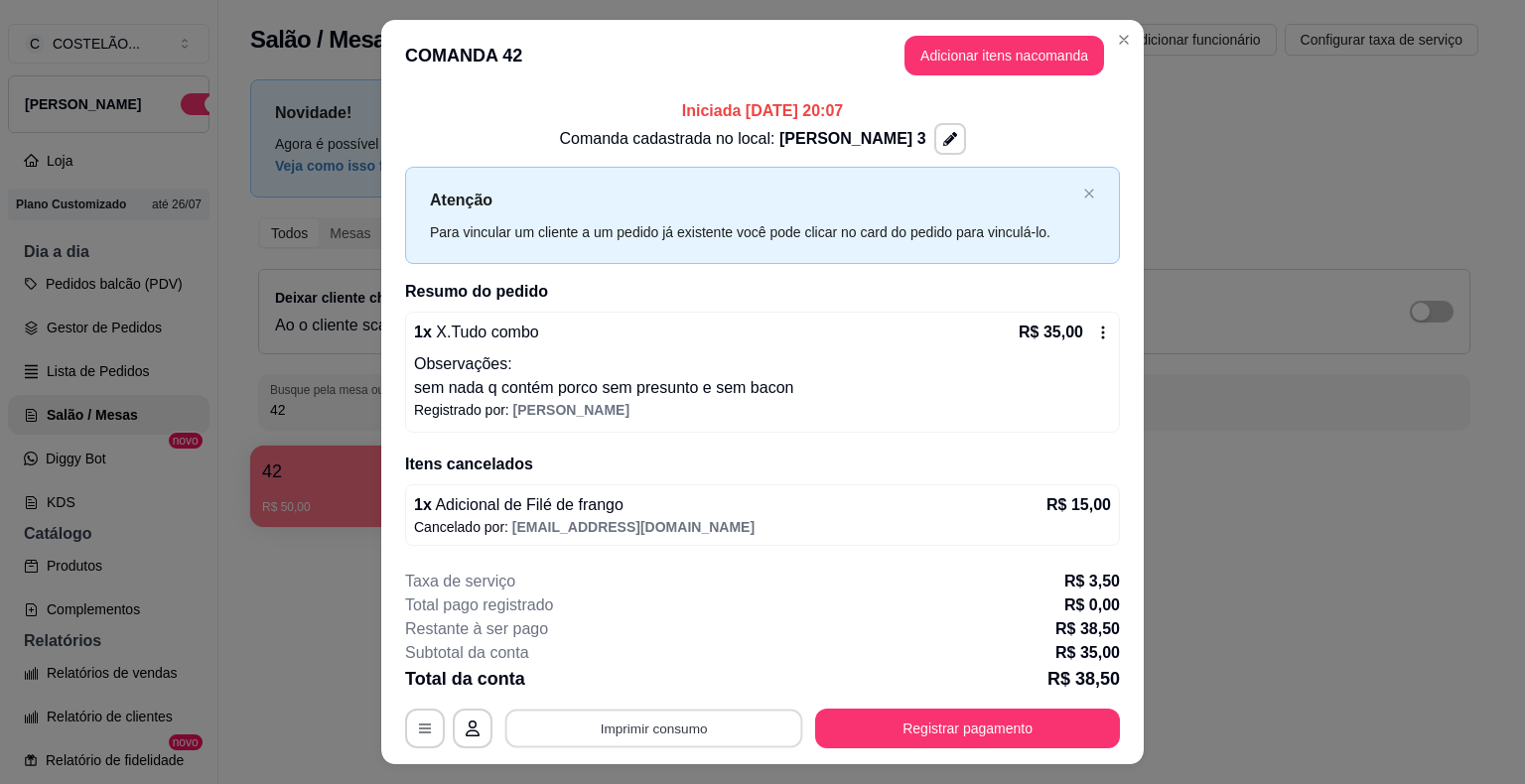 click on "Imprimir consumo" at bounding box center [654, 727] 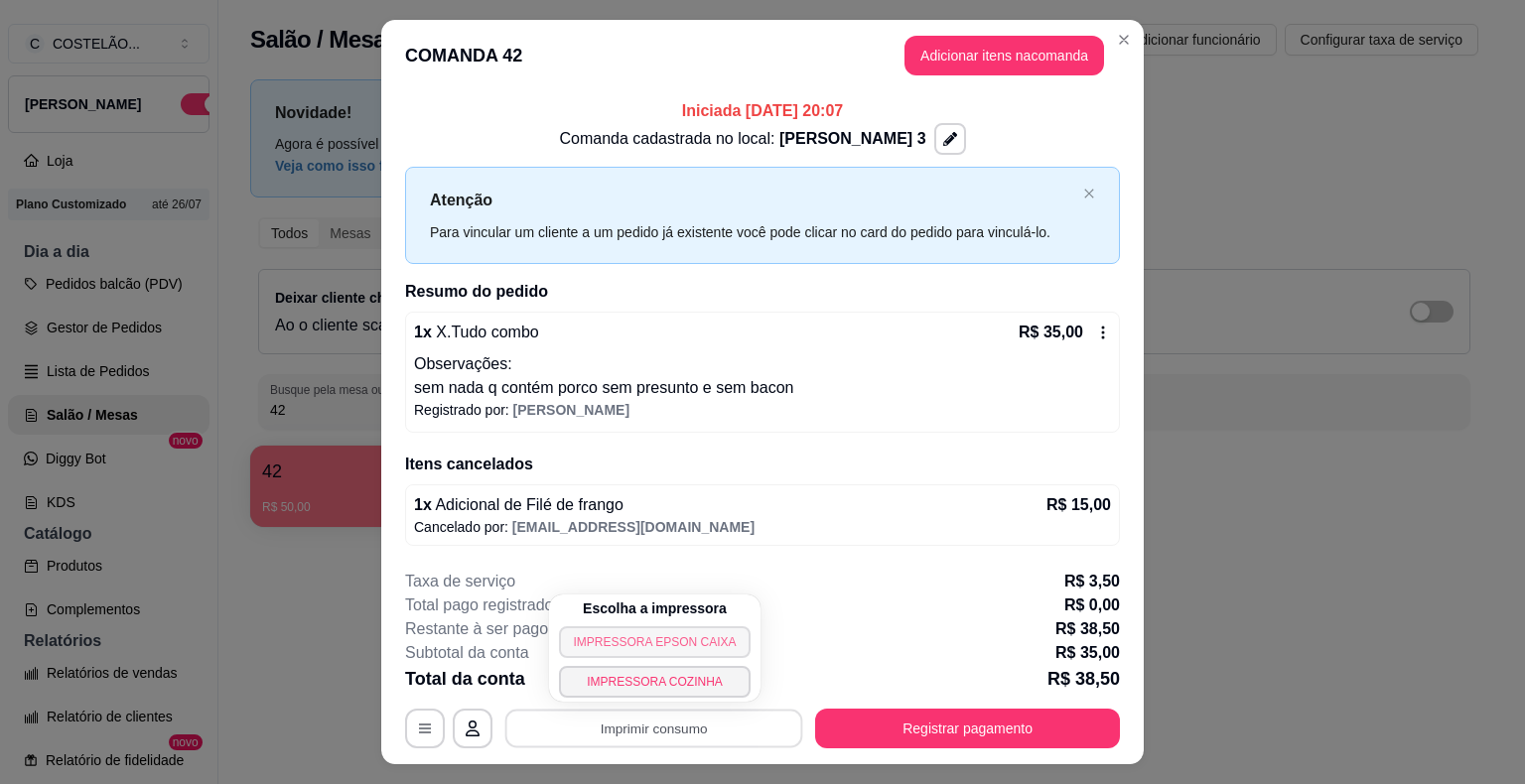 click on "IMPRESSORA EPSON CAIXA" at bounding box center [654, 642] 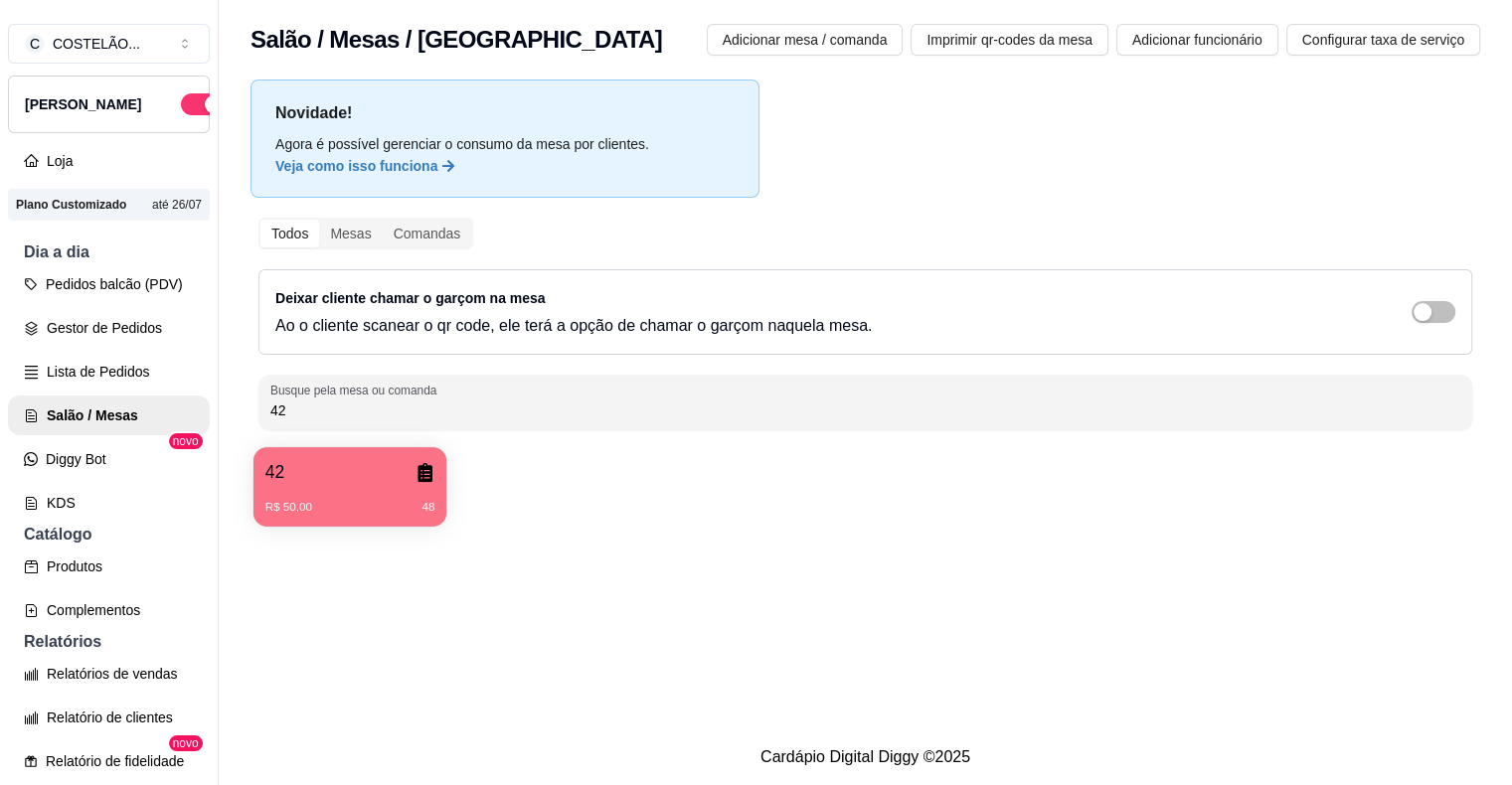 click on "R$ 50,00 48" at bounding box center (350, 500) 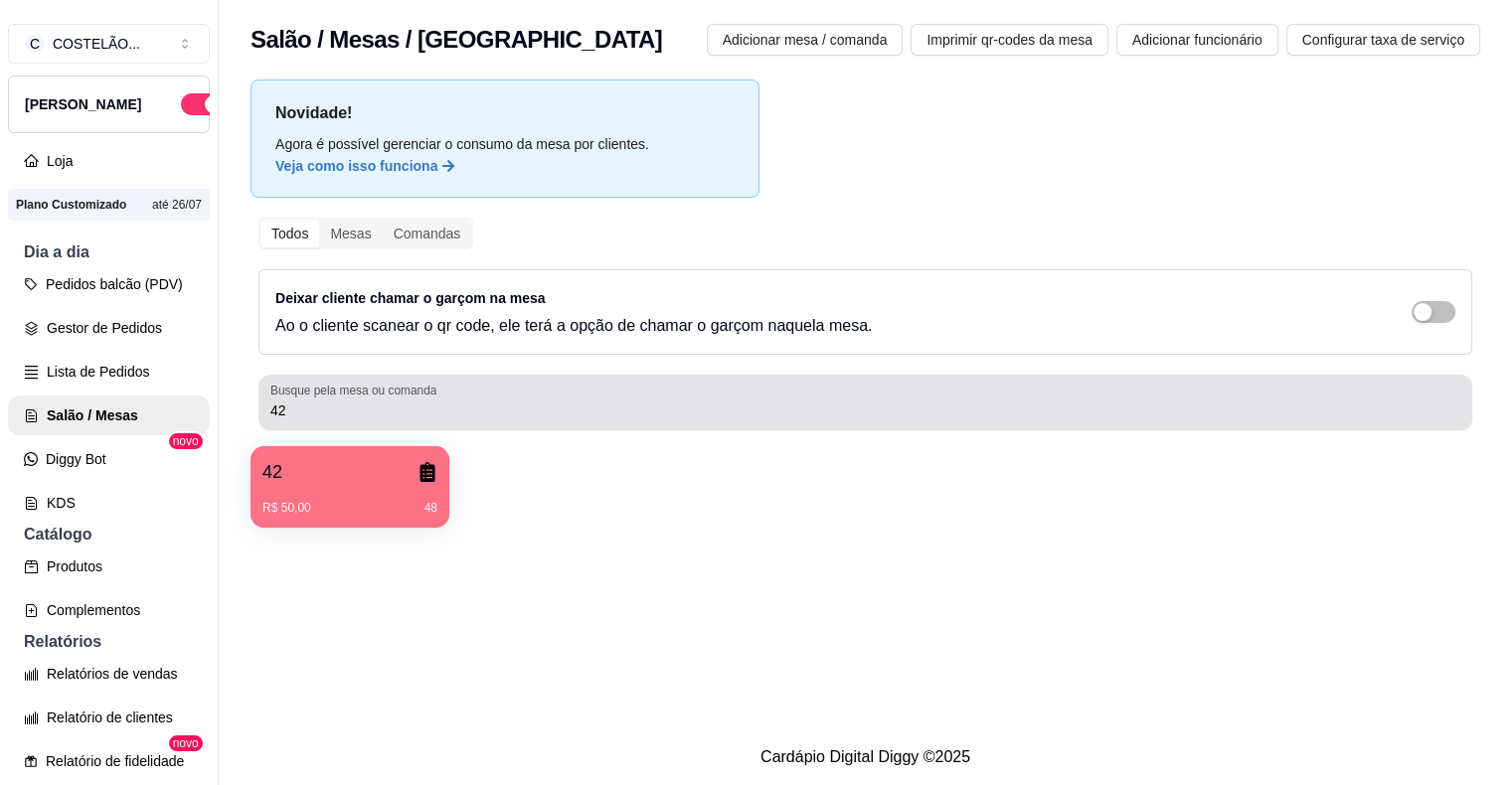 click on "Busque pela mesa ou comanda
42" at bounding box center [865, 402] 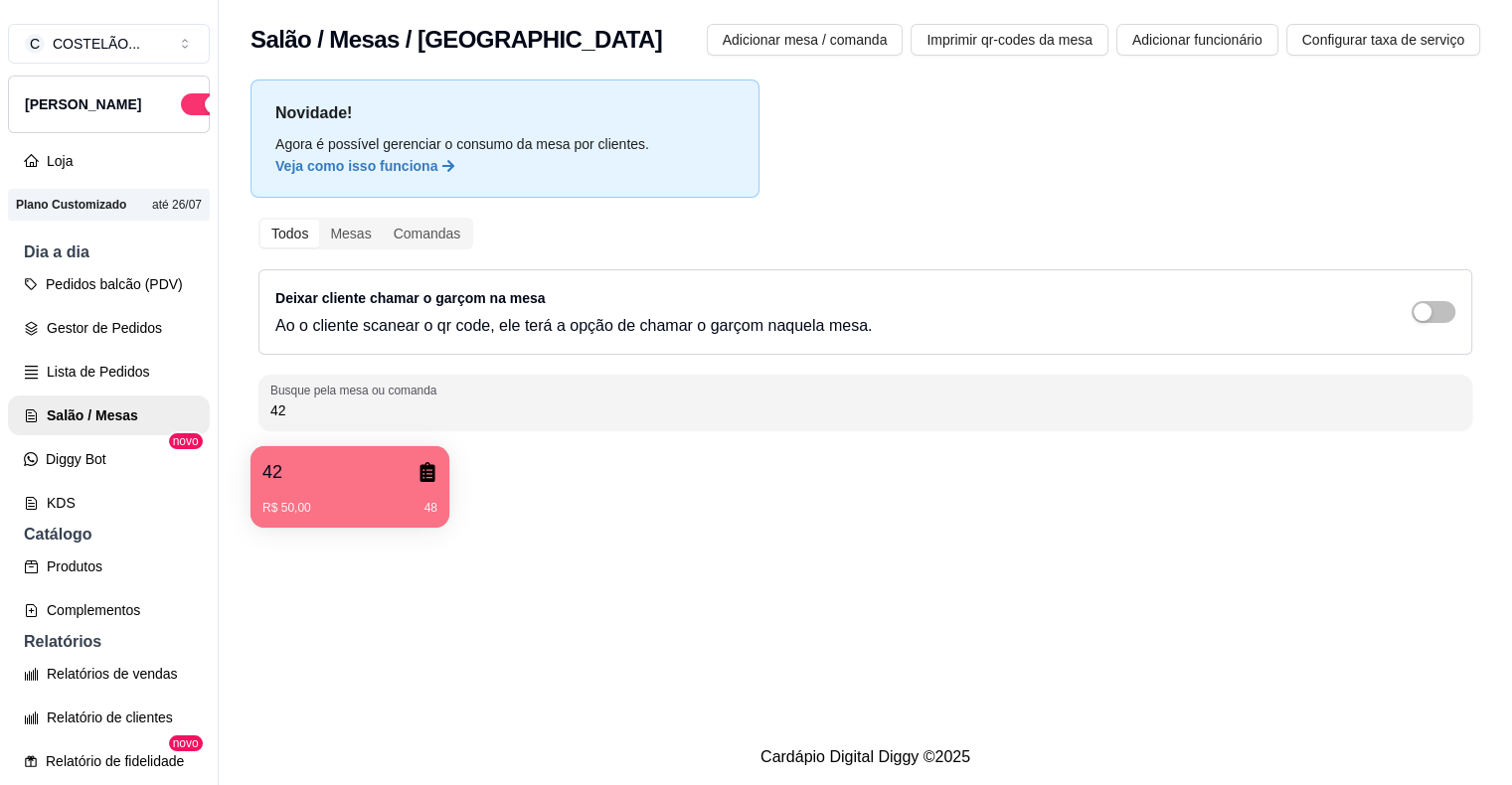 type on "4" 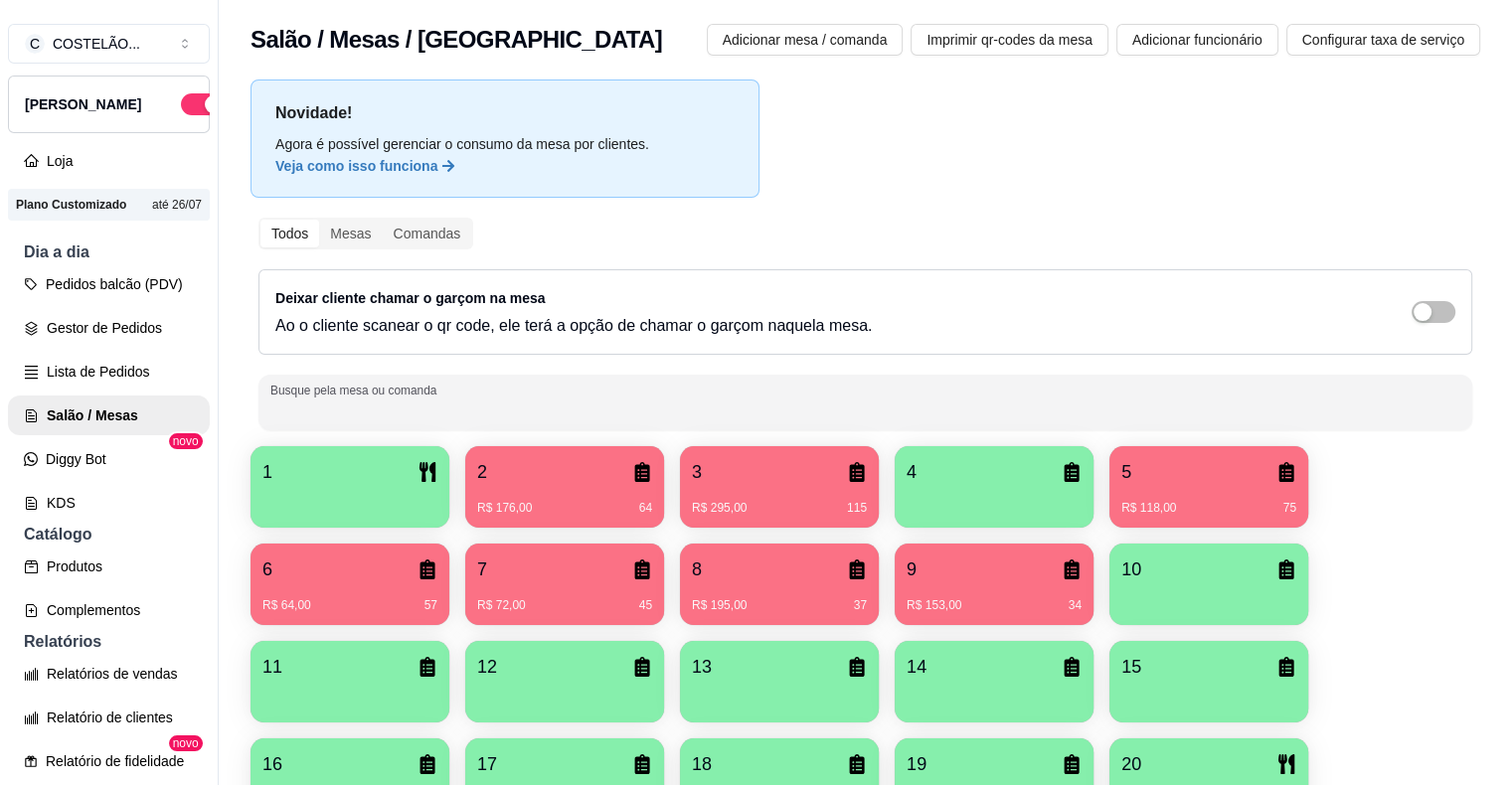 type 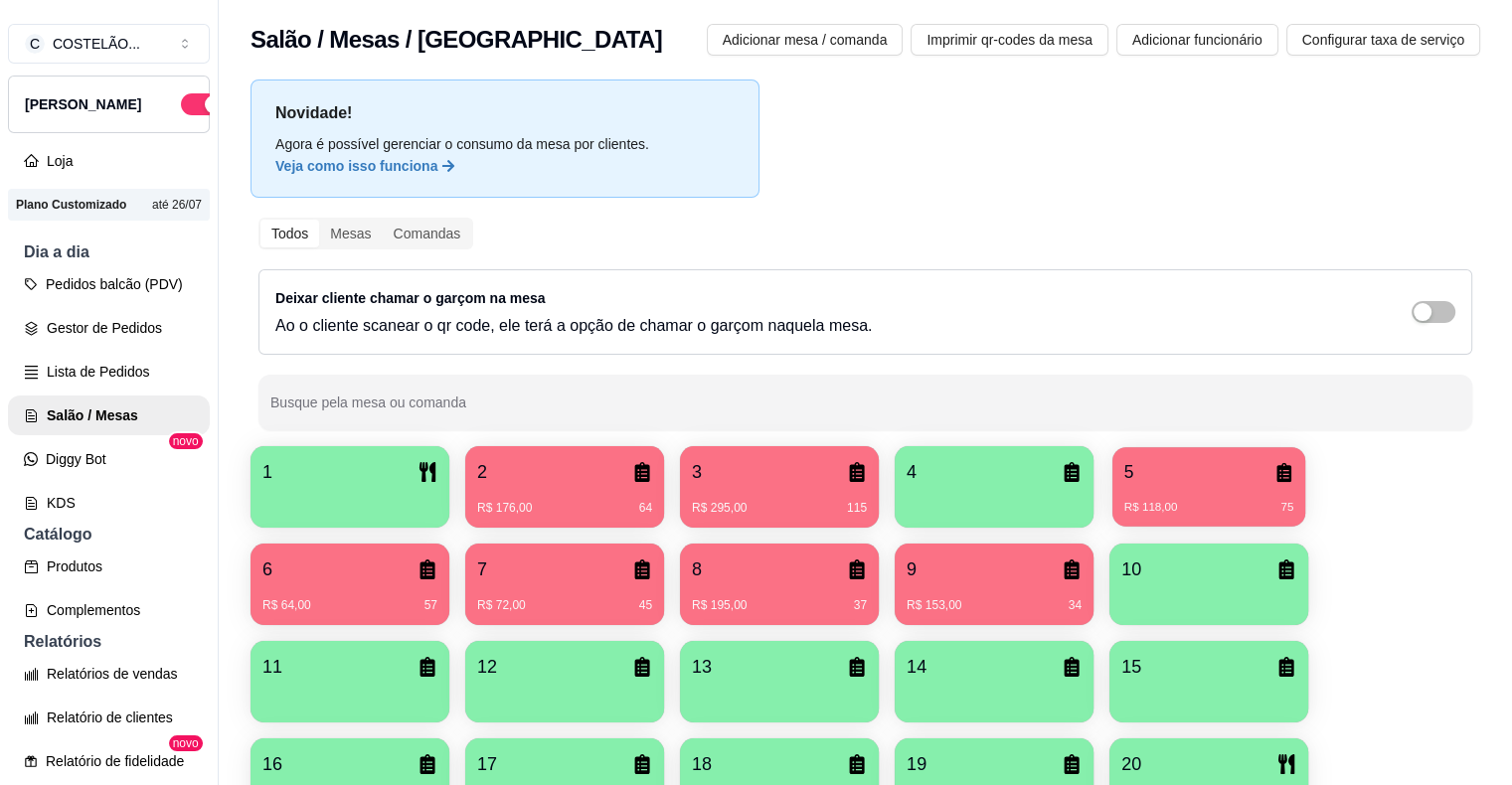 click on "5" at bounding box center (1209, 472) 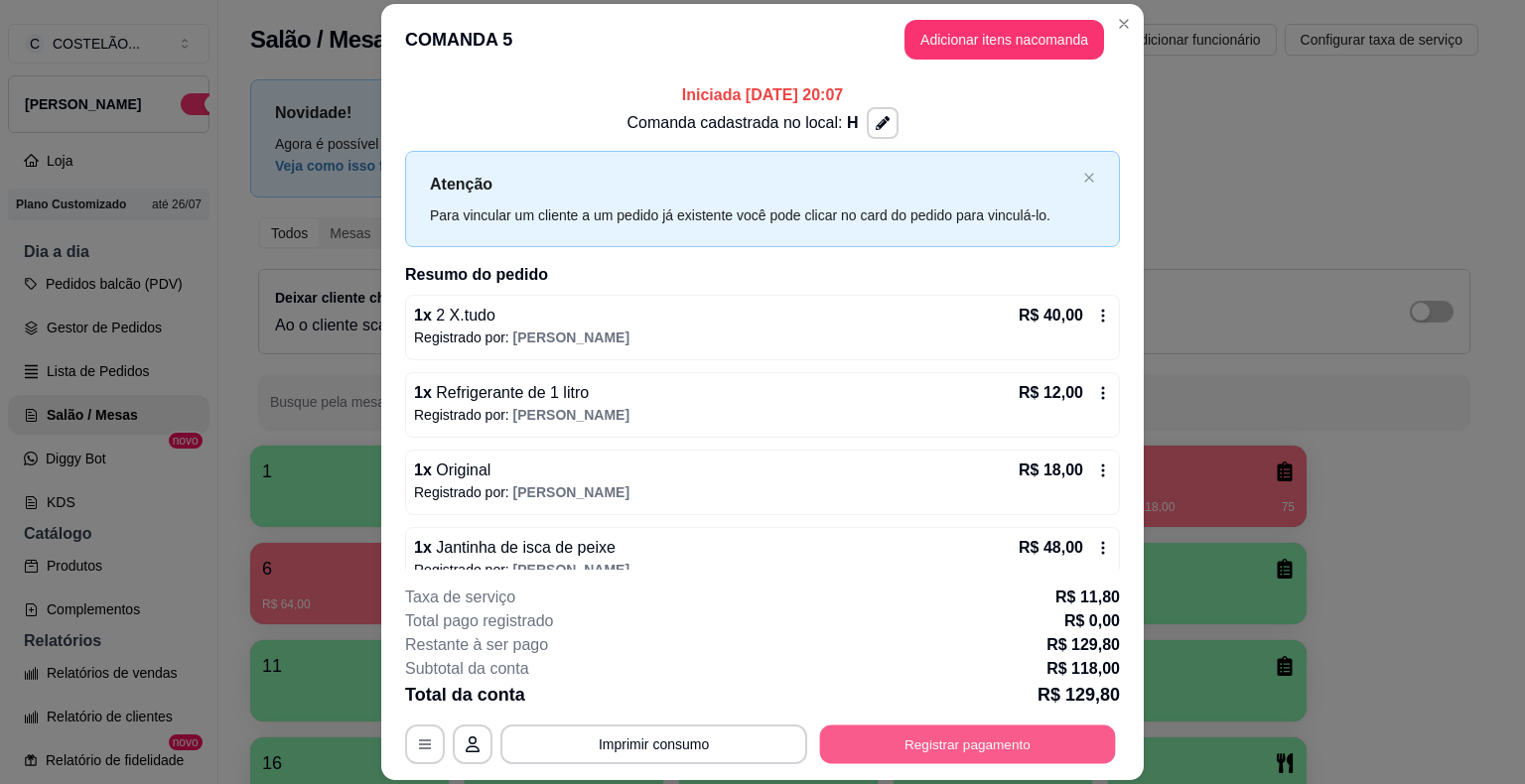 click on "Registrar pagamento" at bounding box center (968, 744) 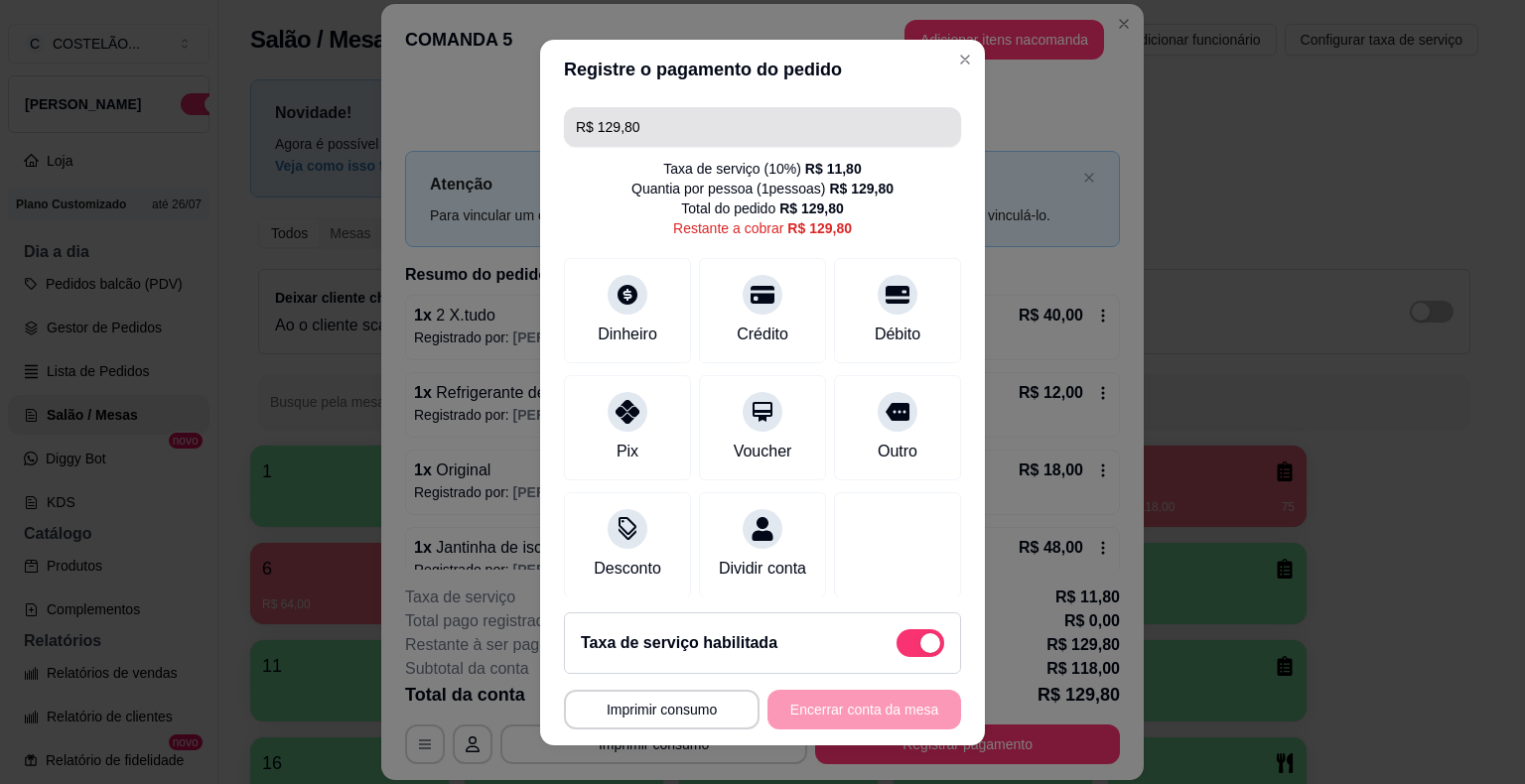 click on "R$ 129,80" at bounding box center (762, 127) 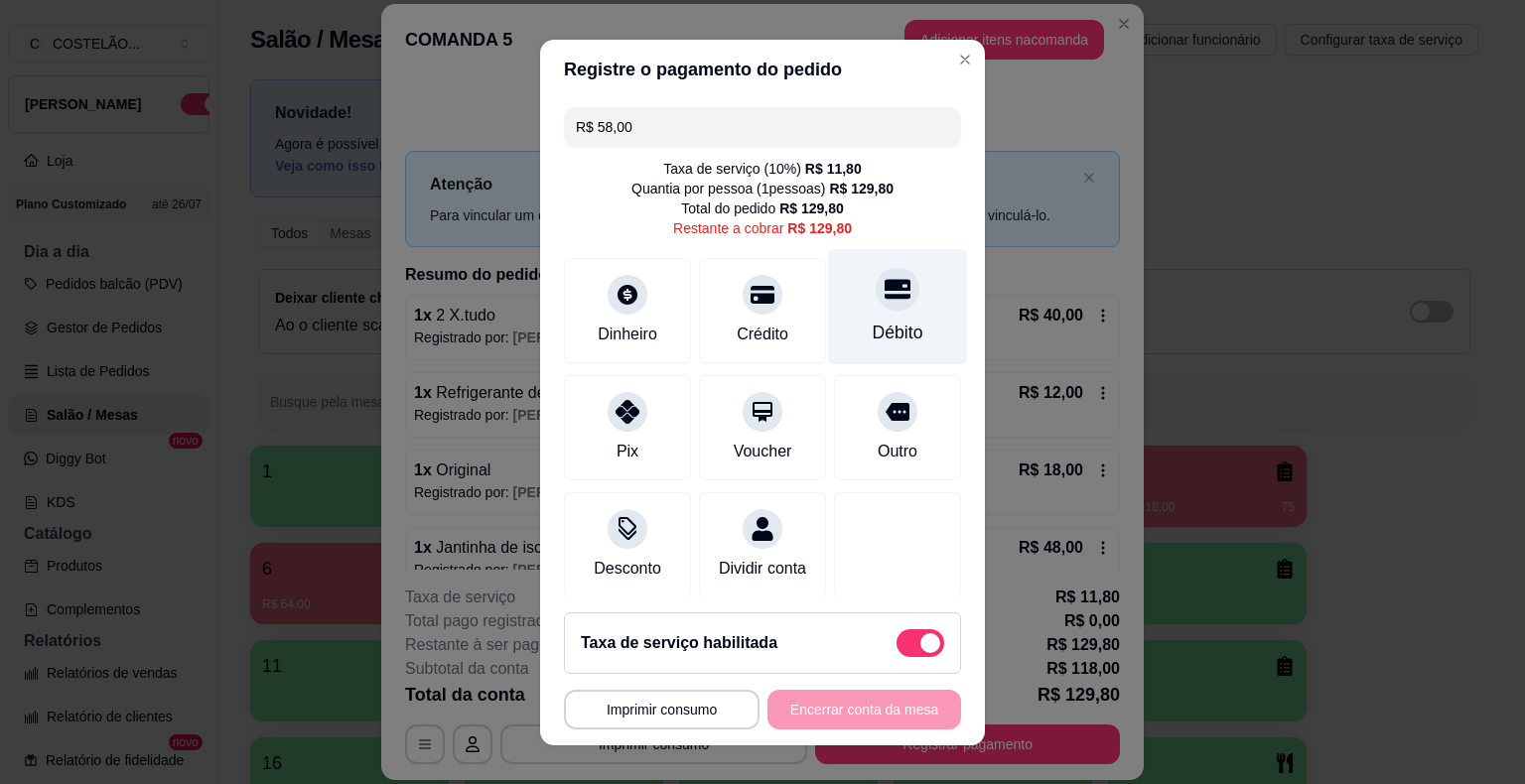 click 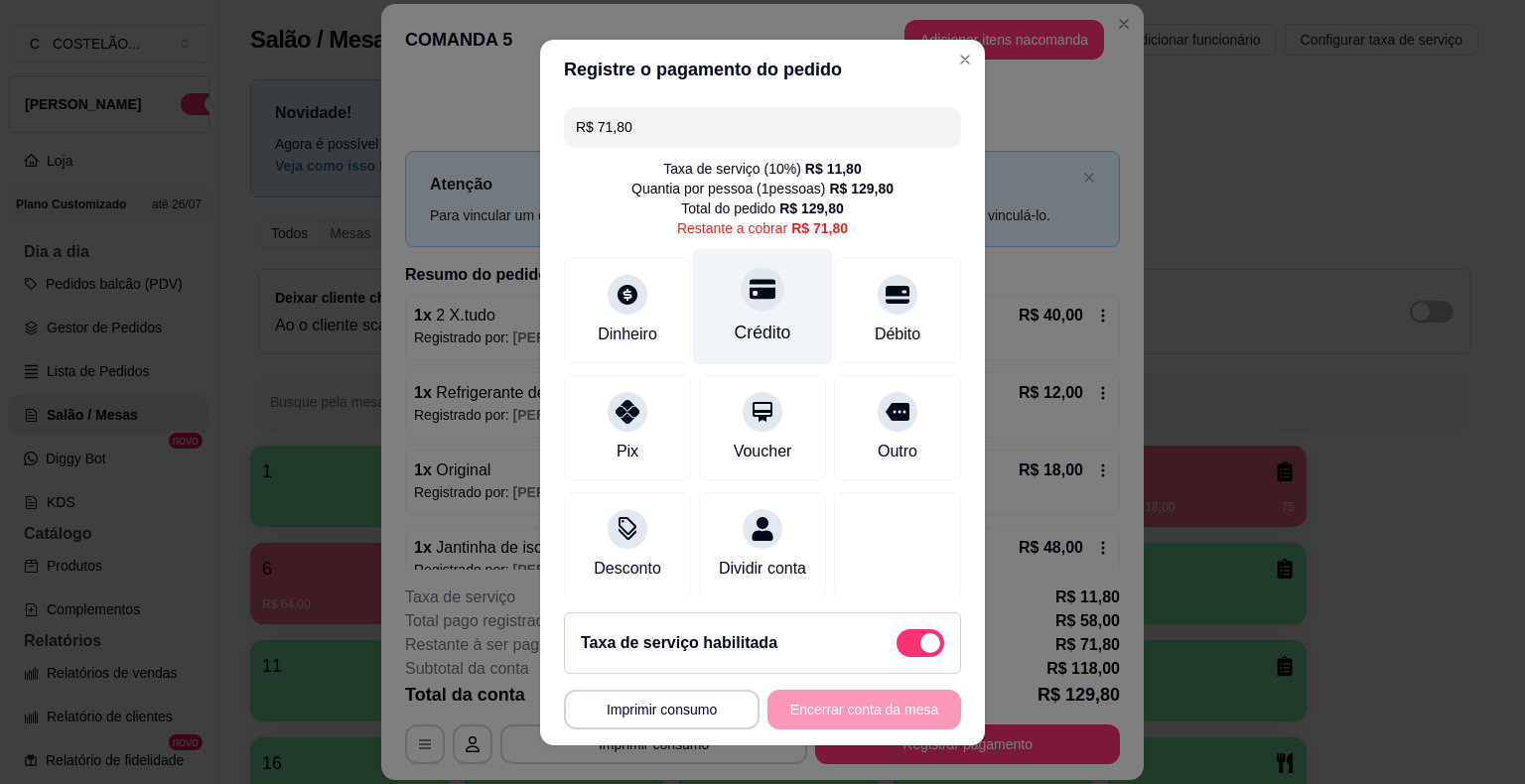 click at bounding box center [762, 289] 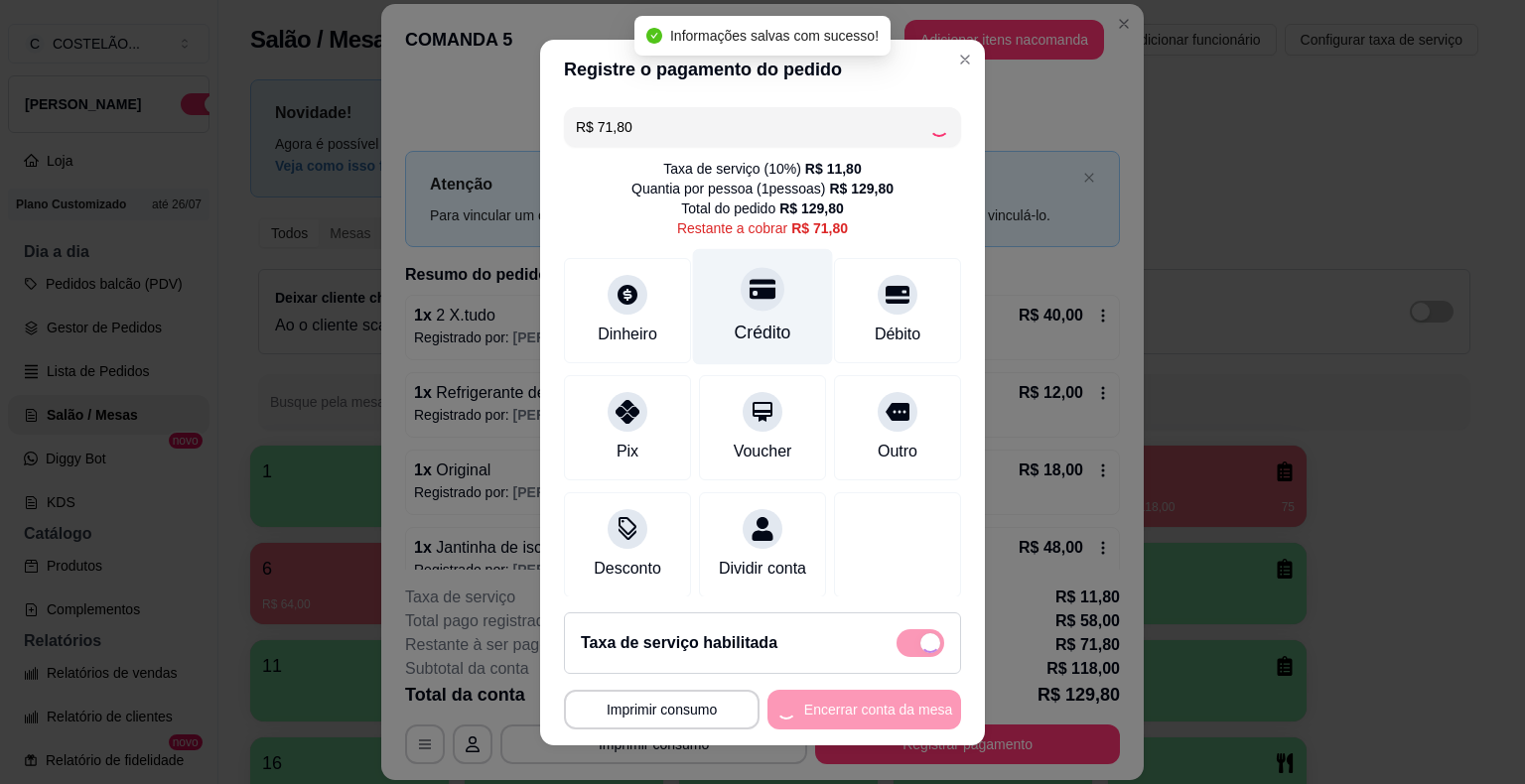 type on "R$ 0,00" 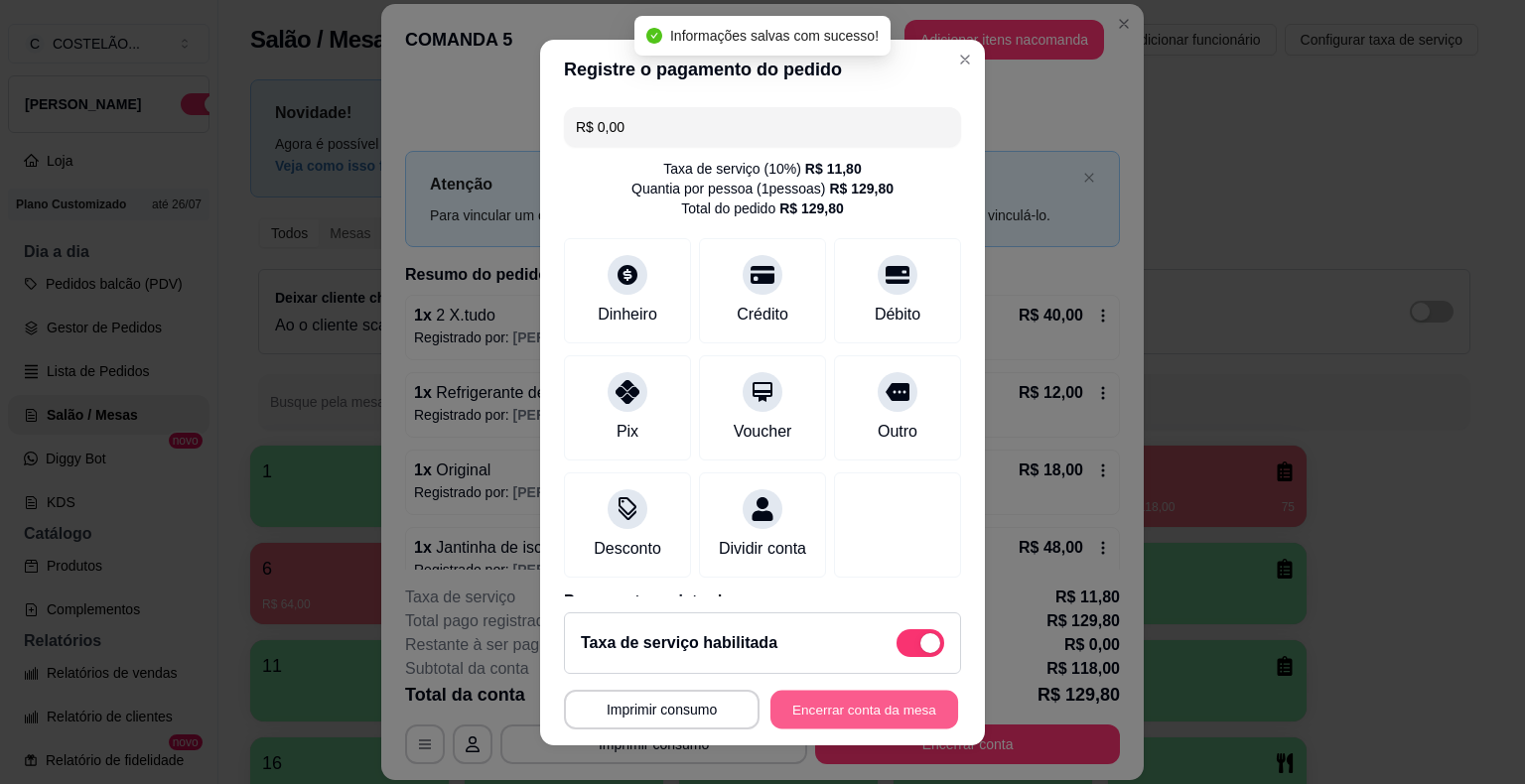 click on "Encerrar conta da mesa" at bounding box center (864, 709) 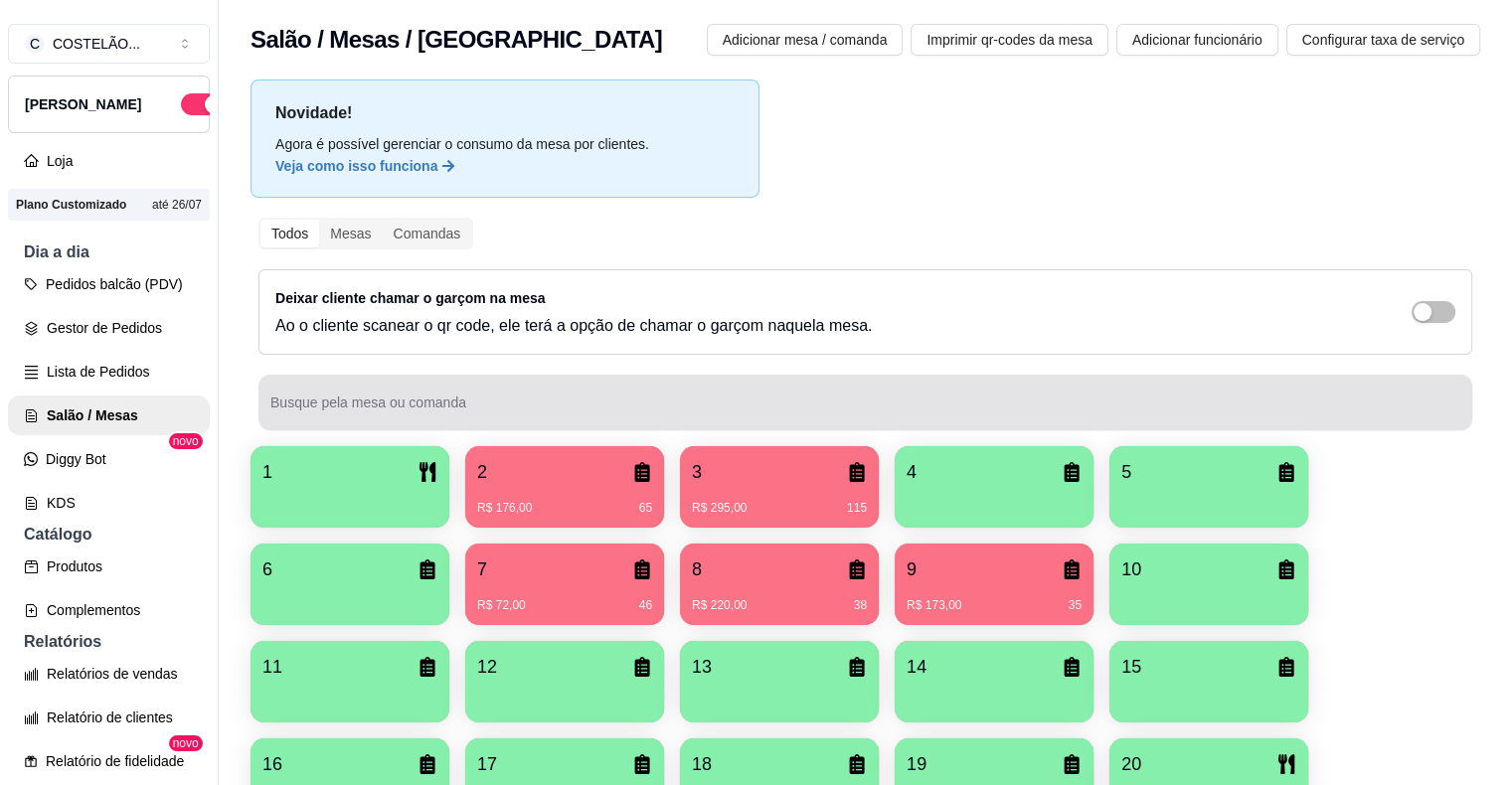 click at bounding box center (865, 402) 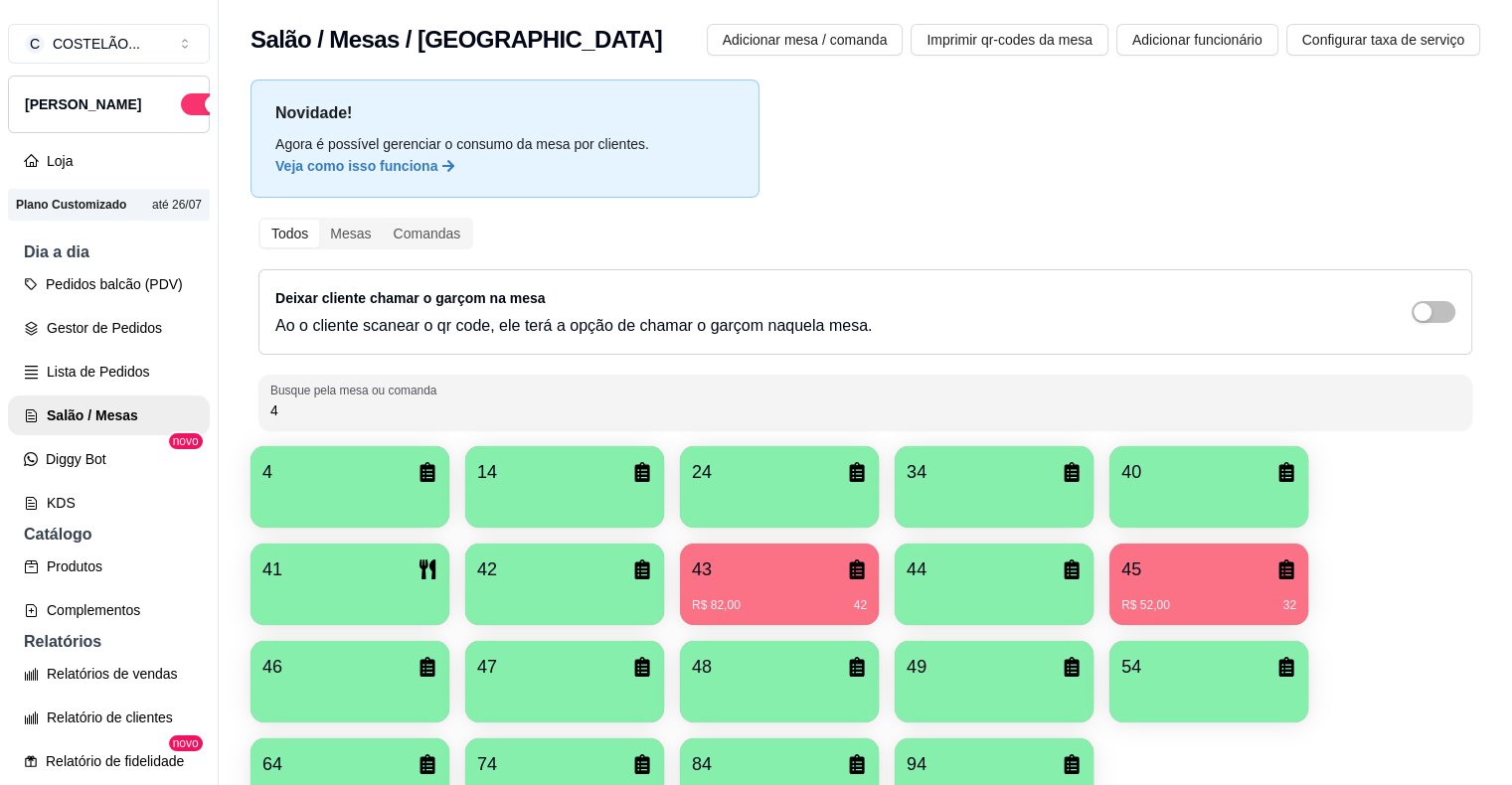 type on "4" 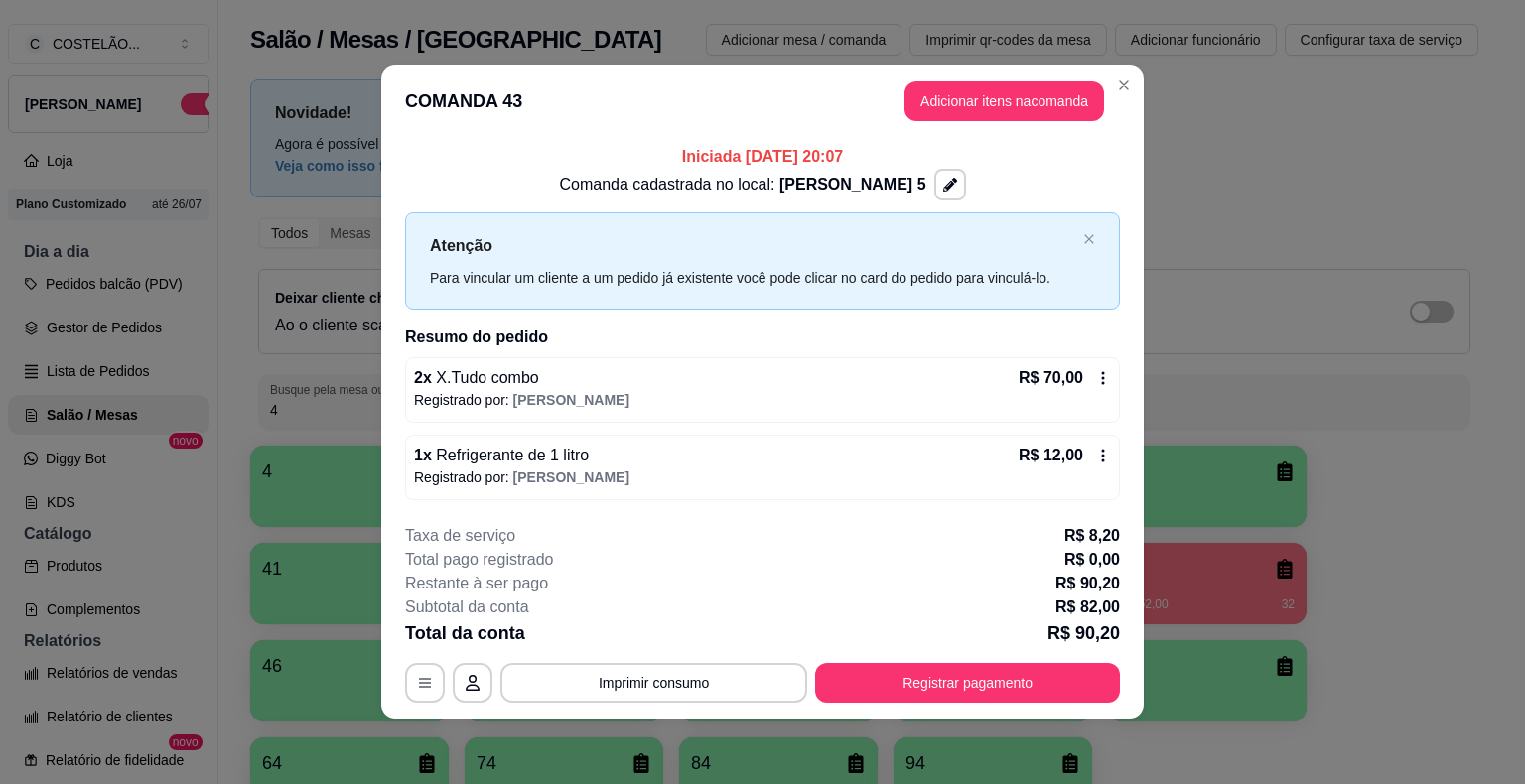 click 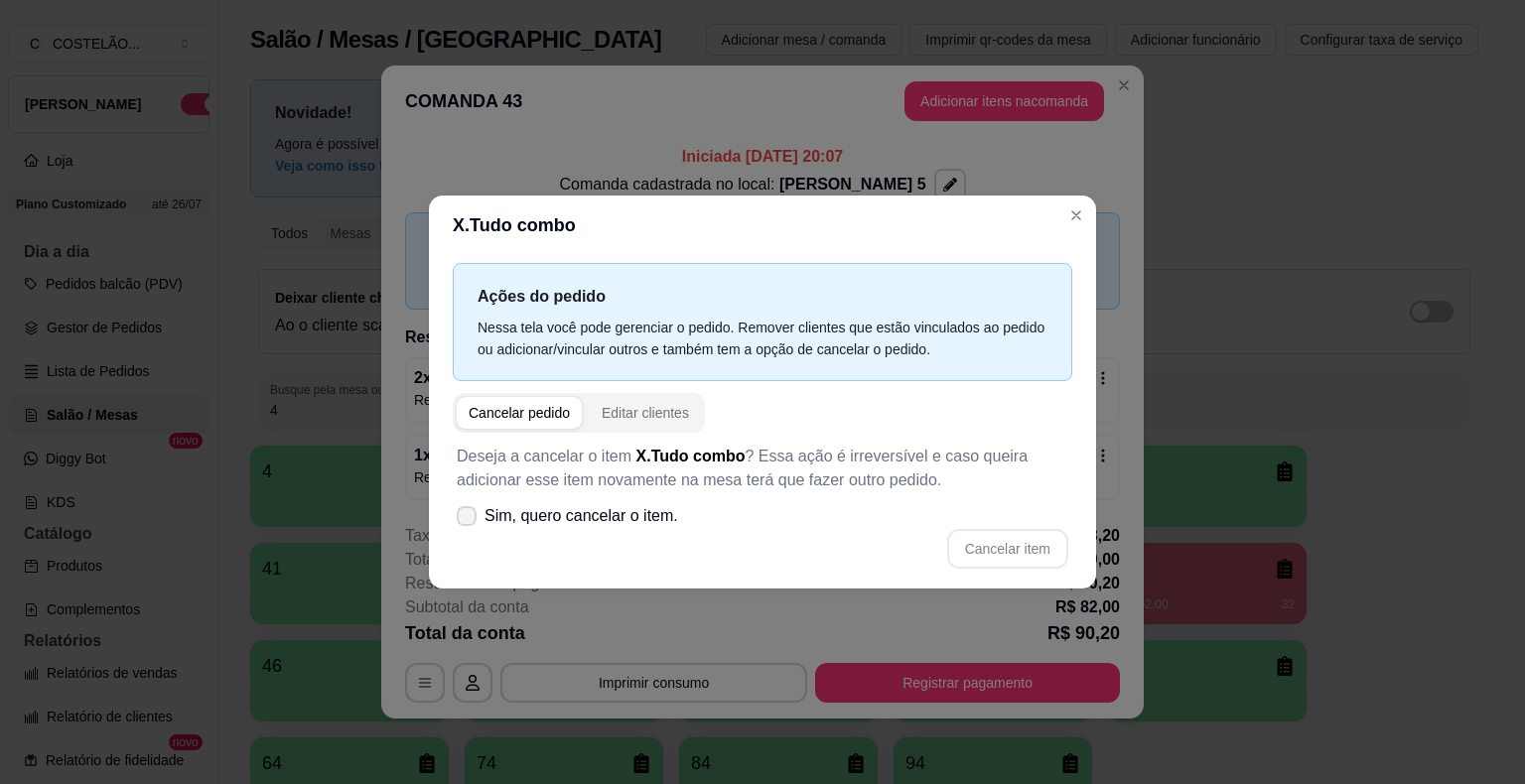 click 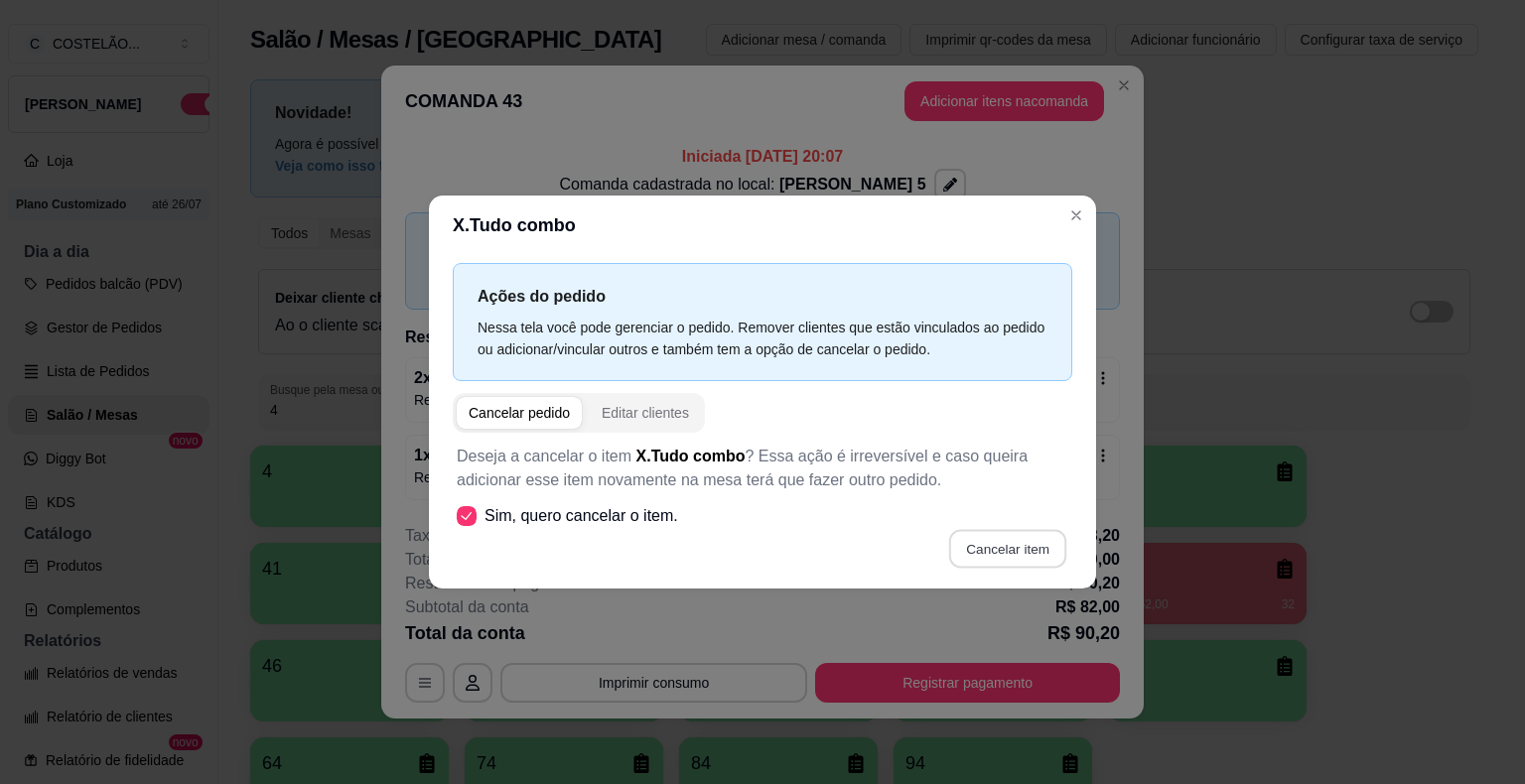 click on "Cancelar item" at bounding box center (1007, 549) 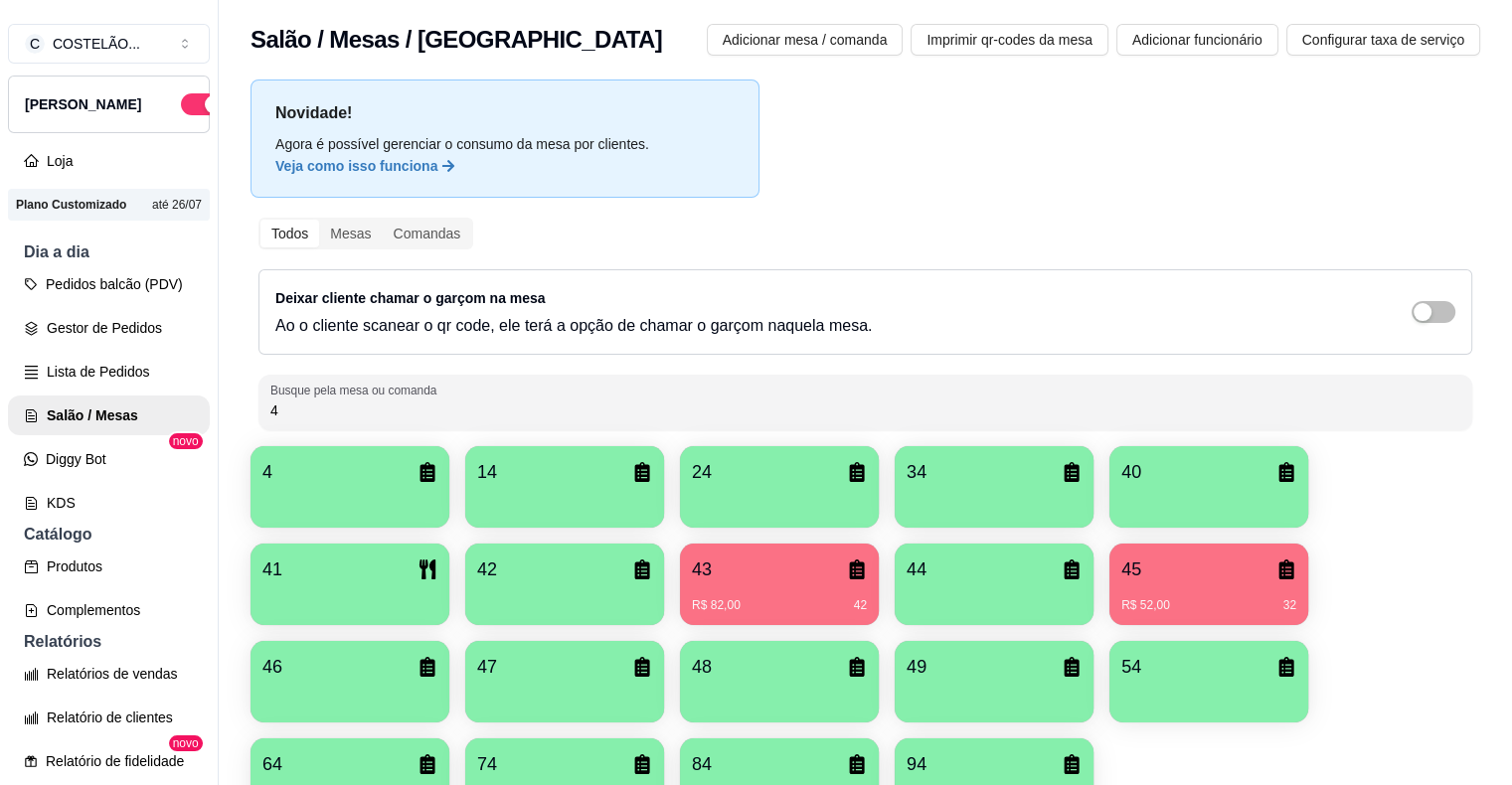 click on "4" at bounding box center (865, 410) 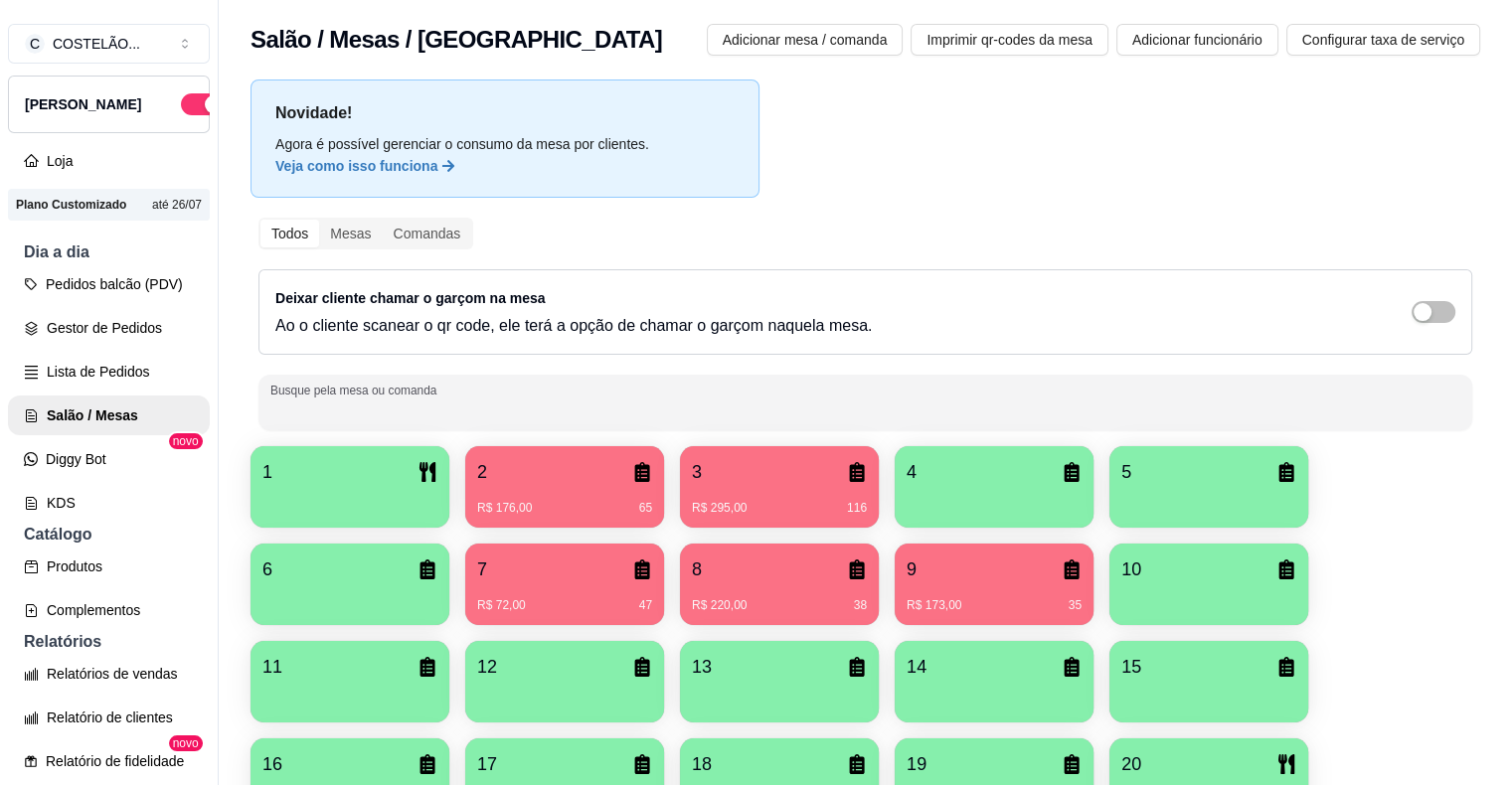 type 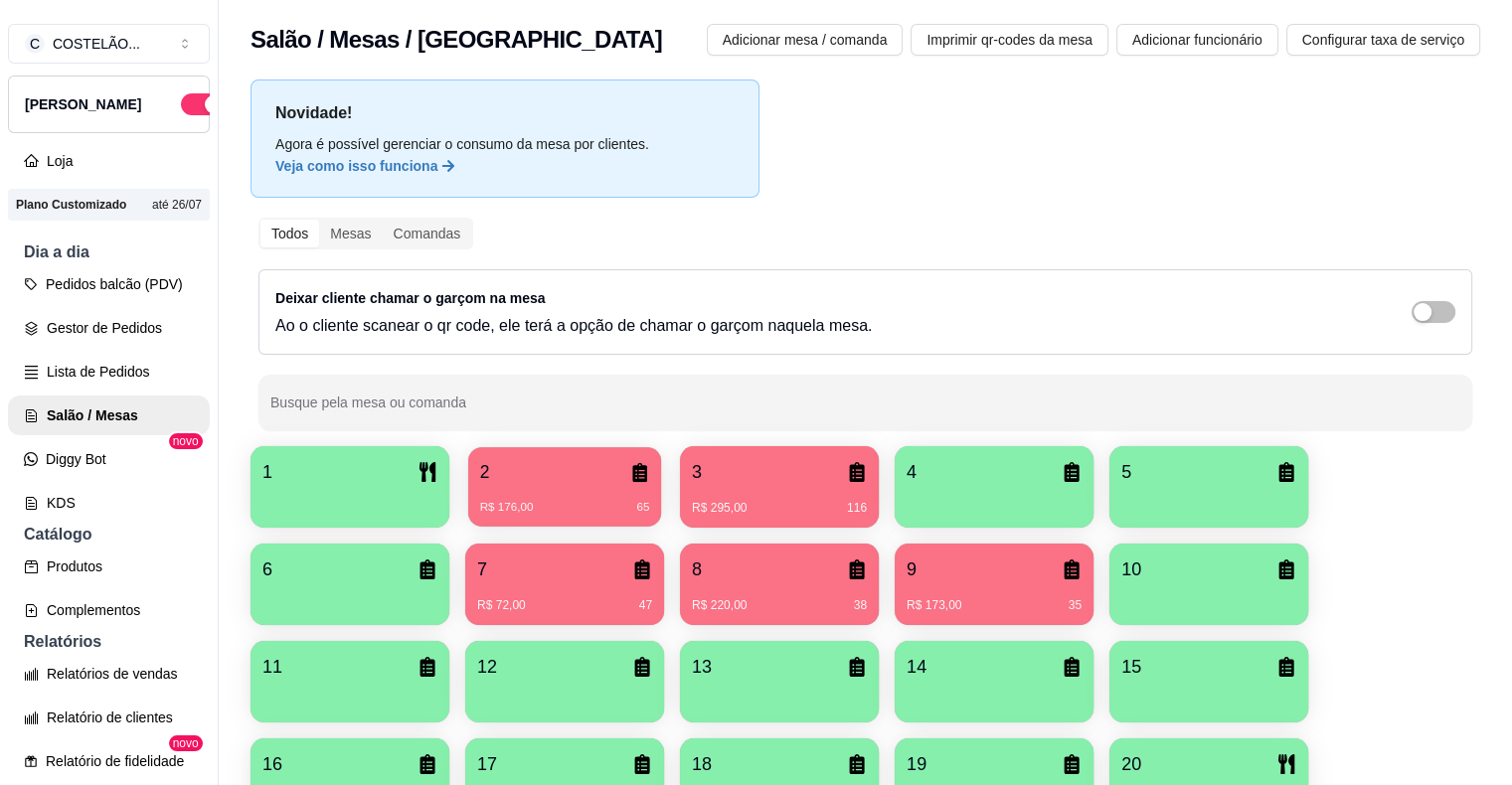 click on "2" at bounding box center (565, 472) 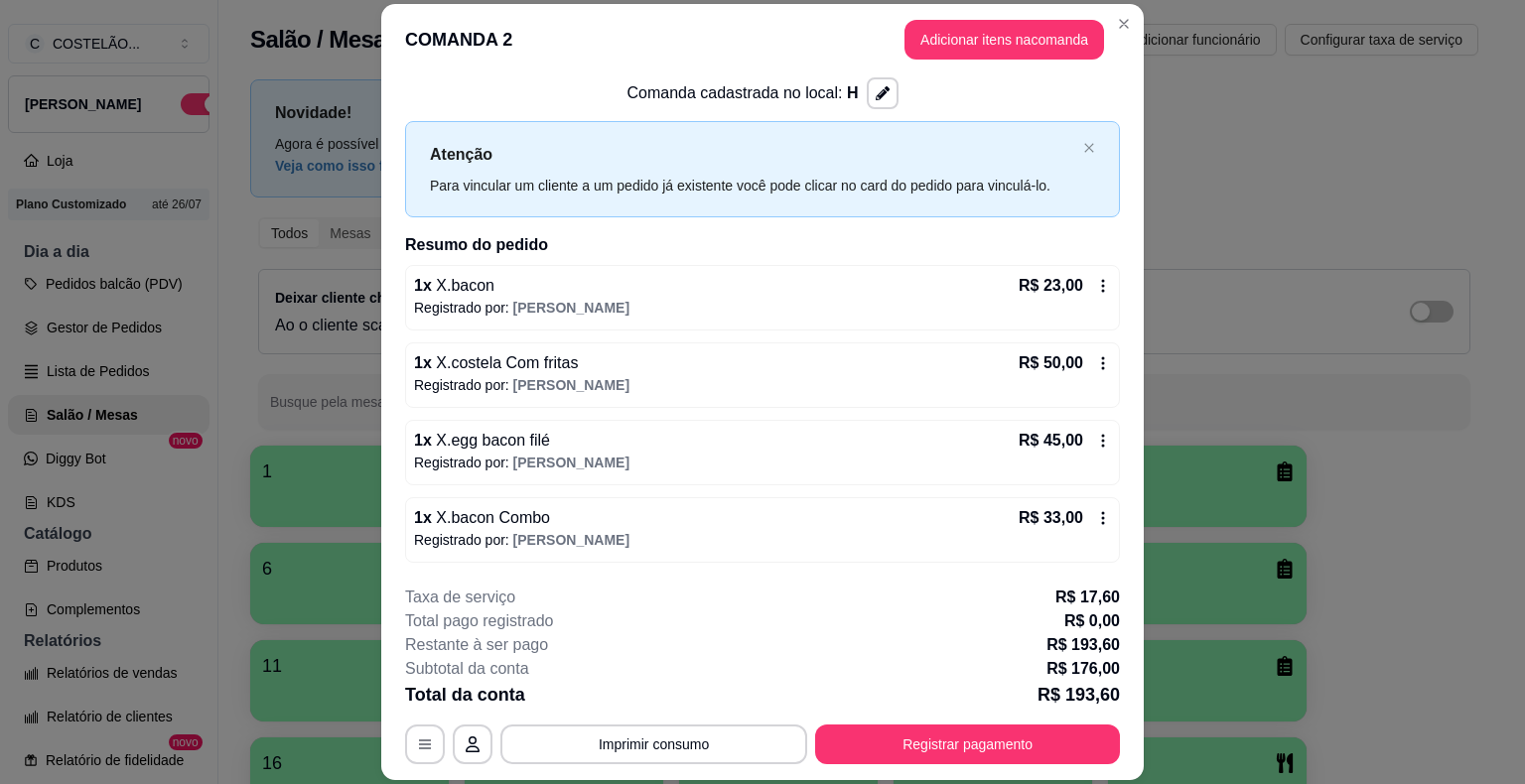 scroll, scrollTop: 31, scrollLeft: 0, axis: vertical 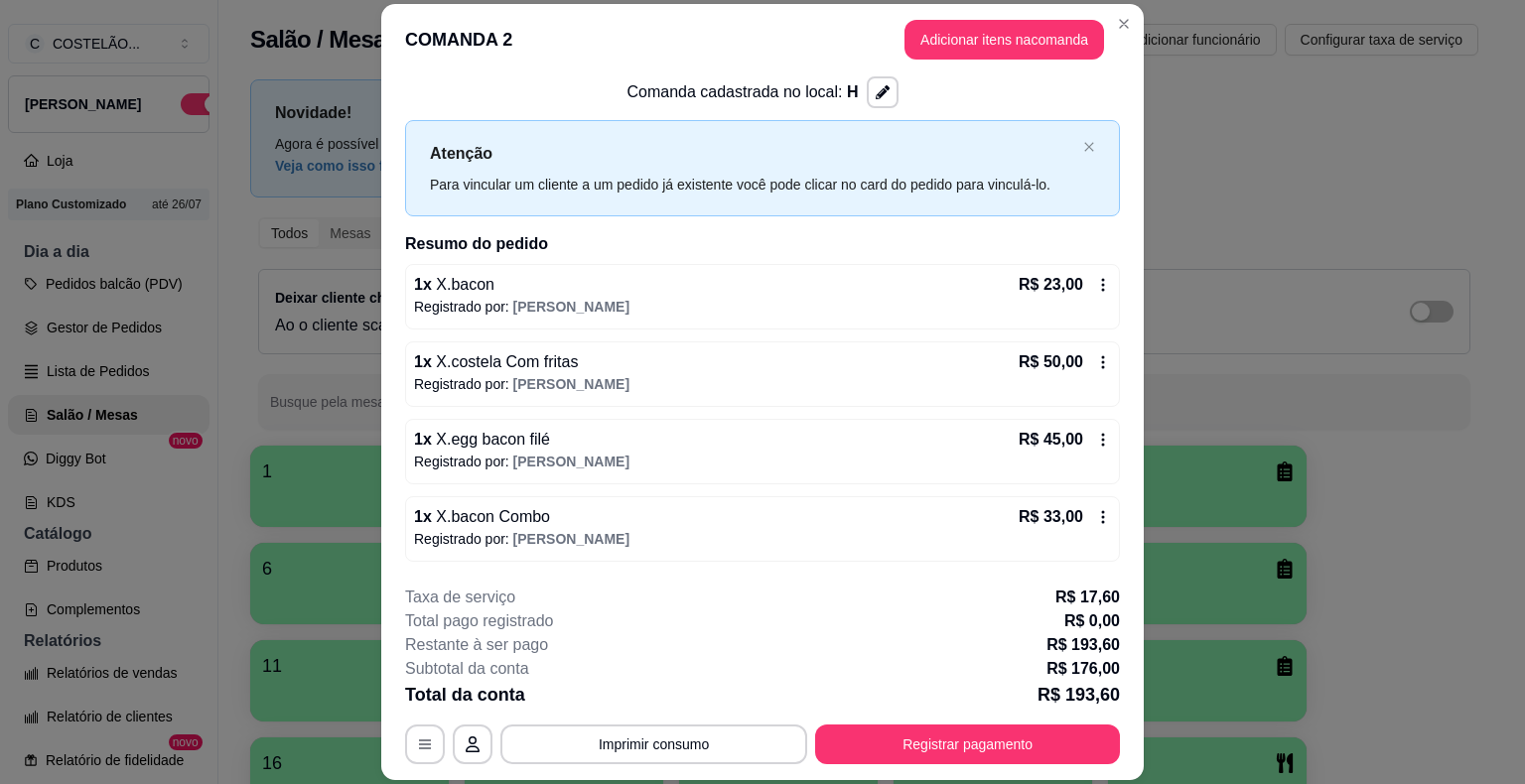 click 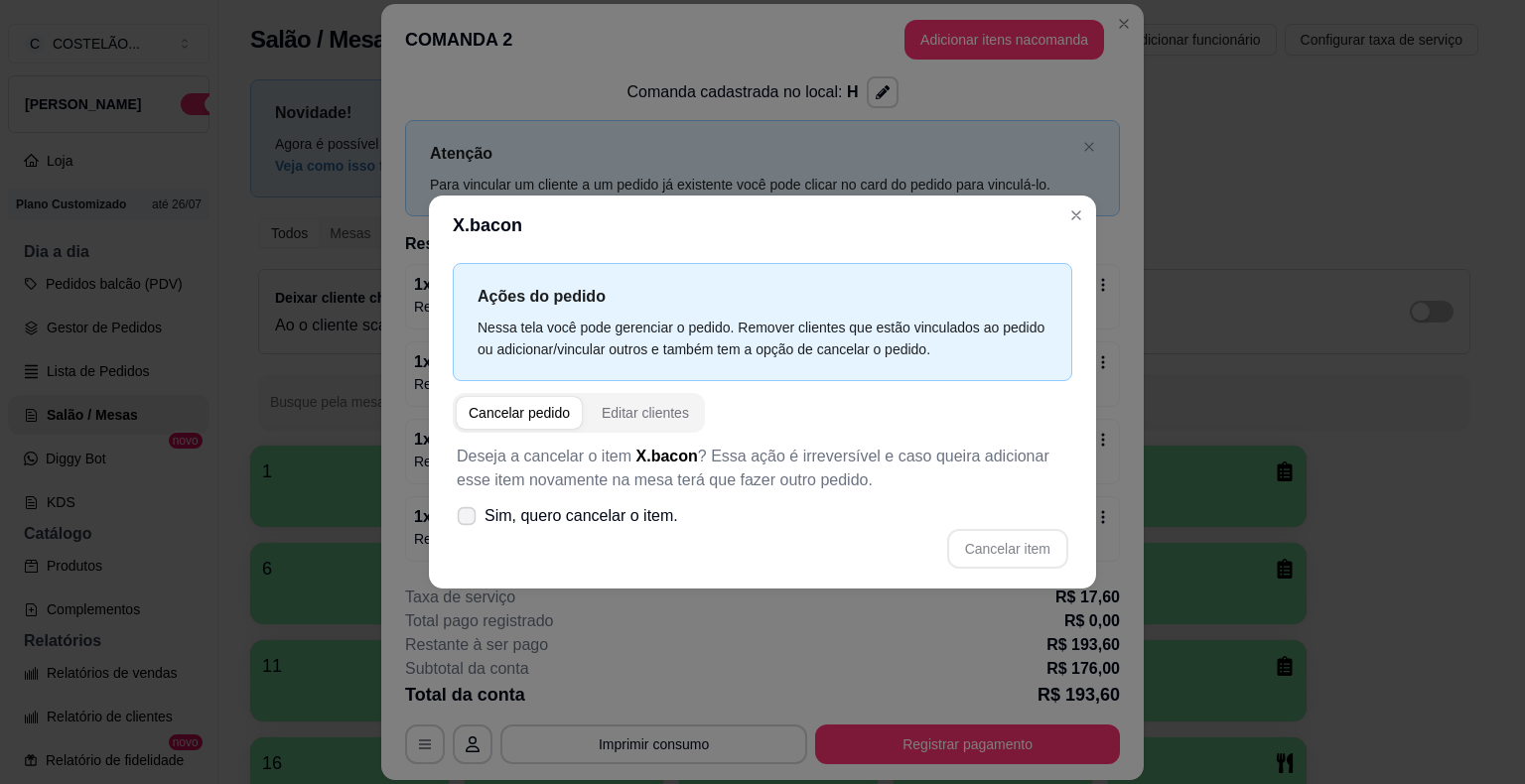 click 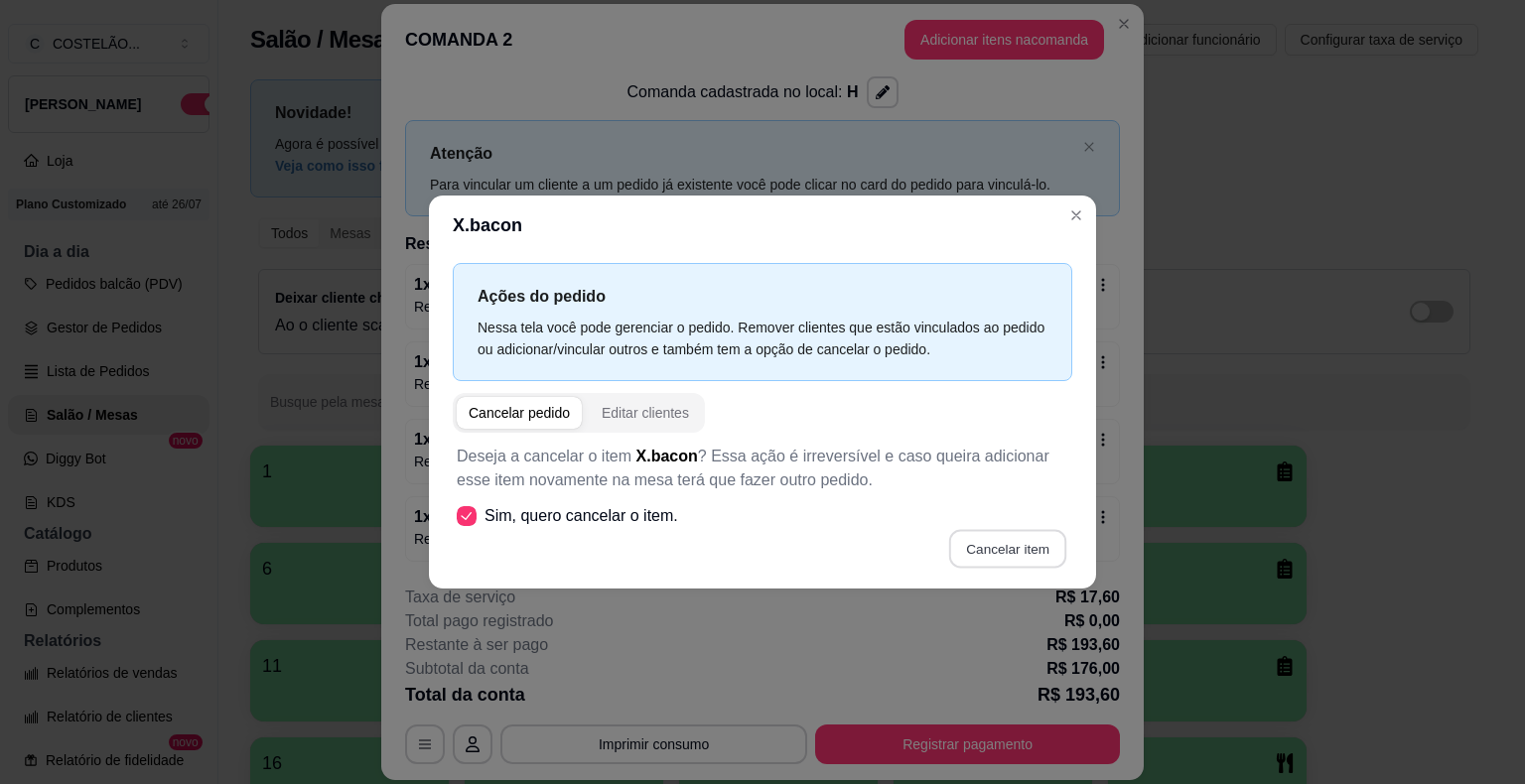 click on "Cancelar item" at bounding box center (1007, 549) 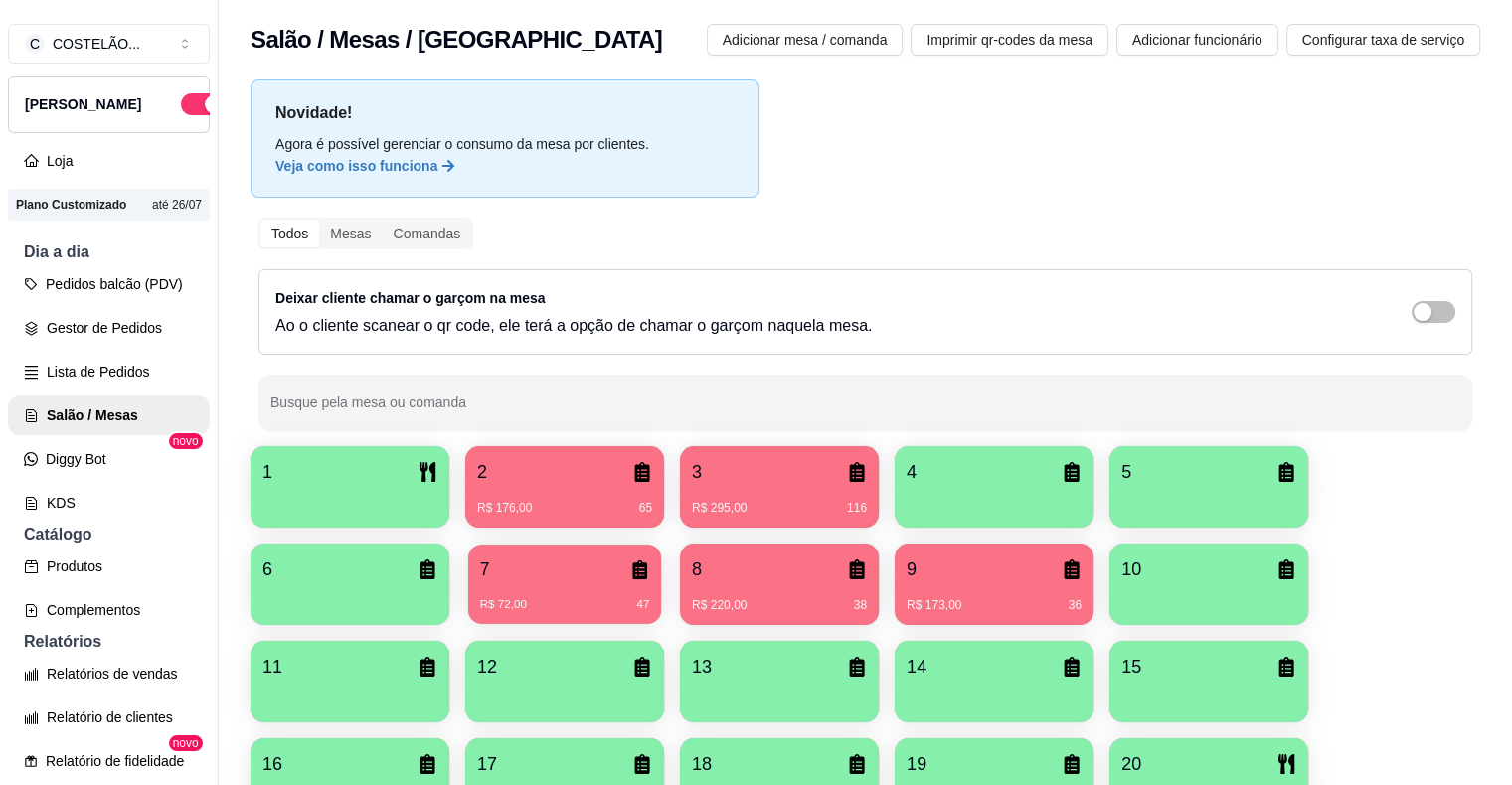click on "R$ 72,00 47" at bounding box center [565, 597] 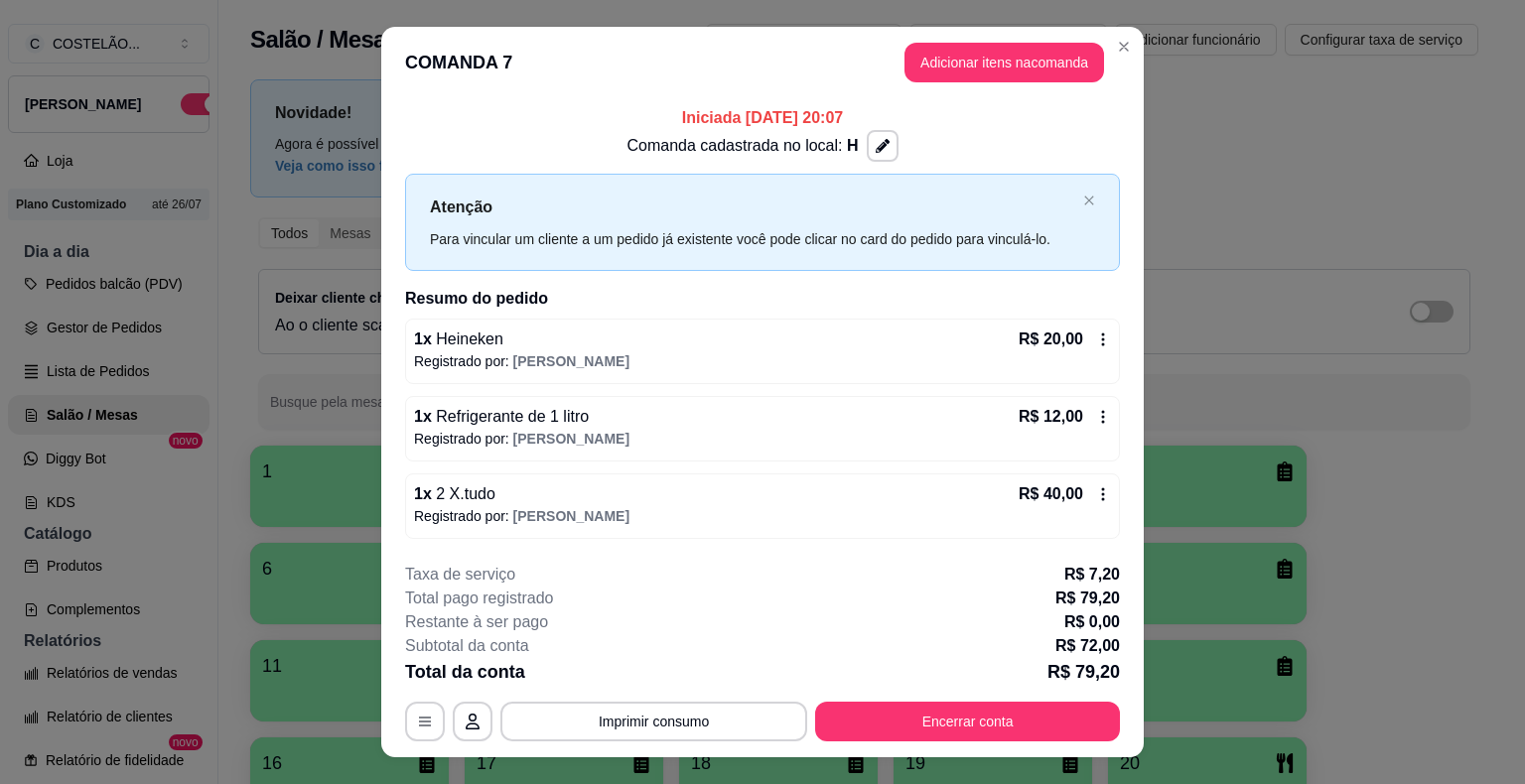 scroll, scrollTop: 35, scrollLeft: 0, axis: vertical 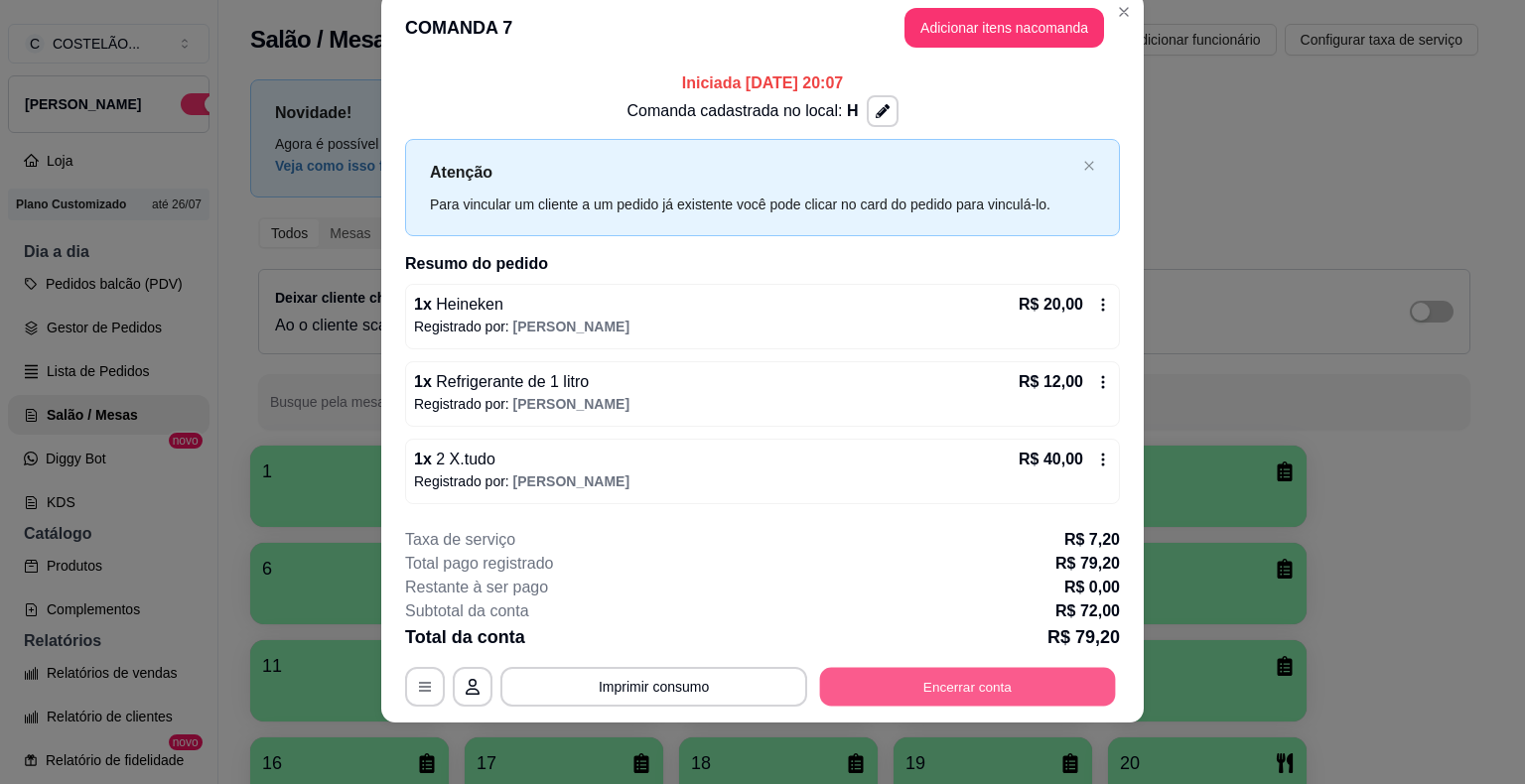click on "Encerrar conta" at bounding box center [968, 686] 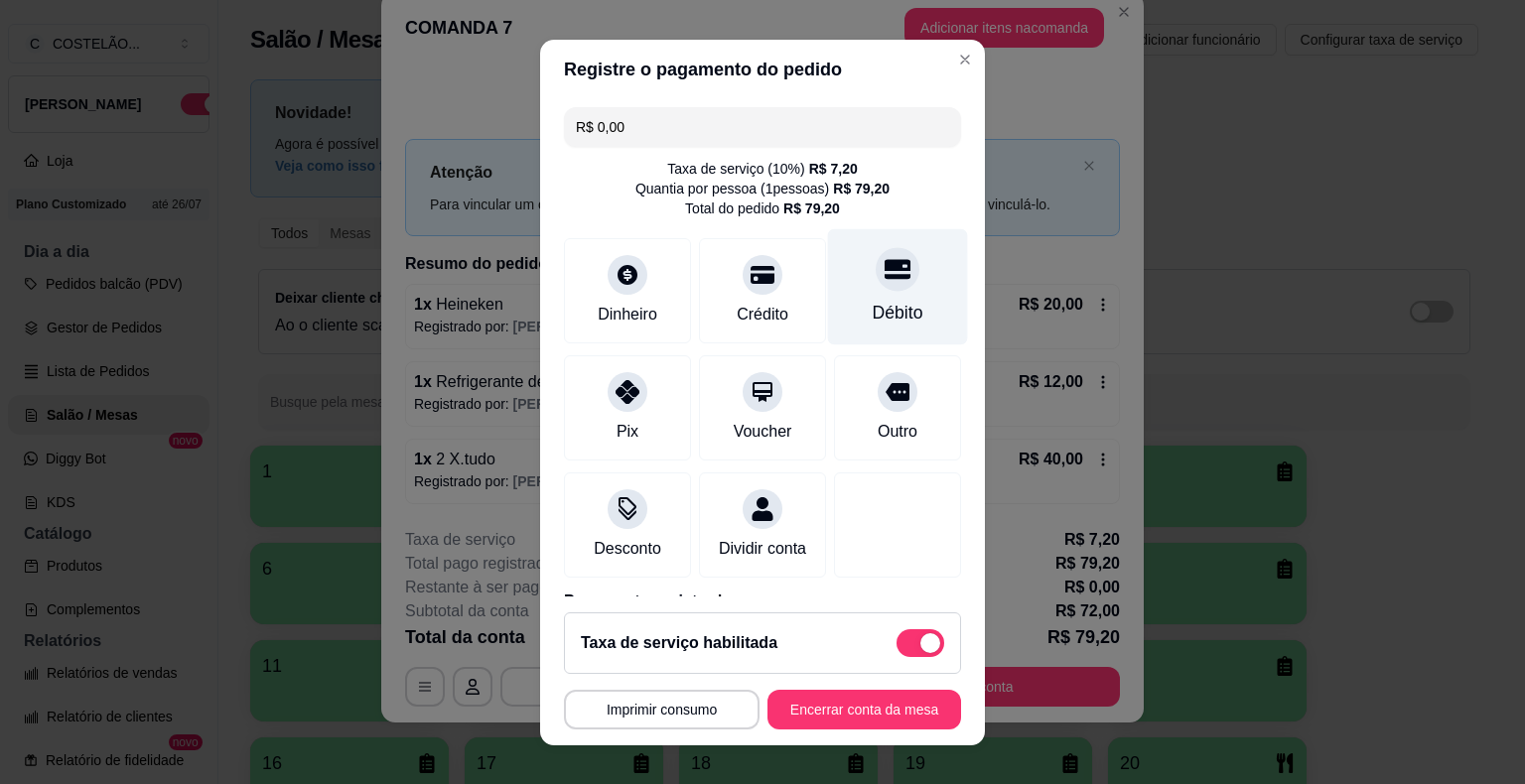 click on "Débito" at bounding box center (898, 313) 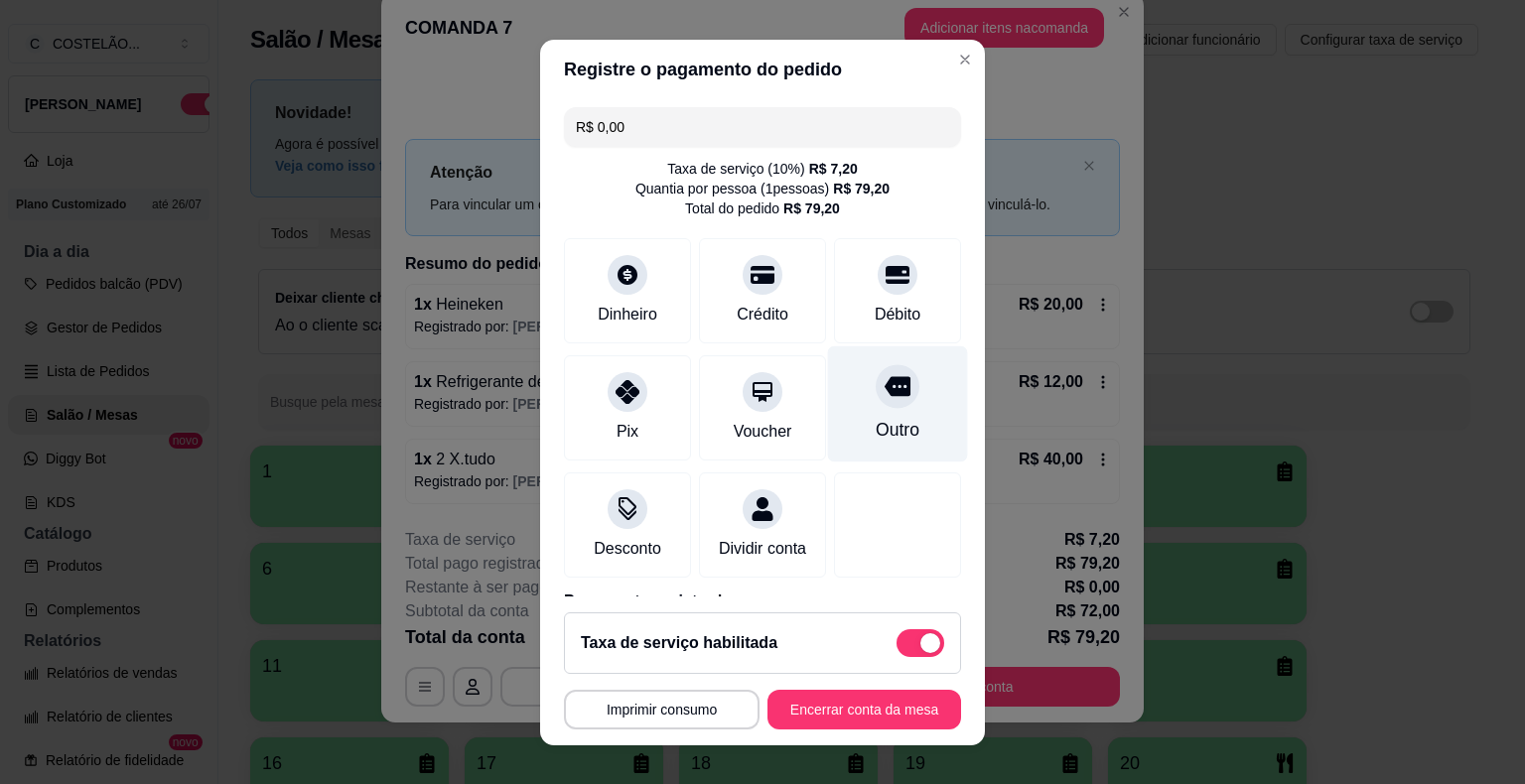 scroll, scrollTop: 113, scrollLeft: 0, axis: vertical 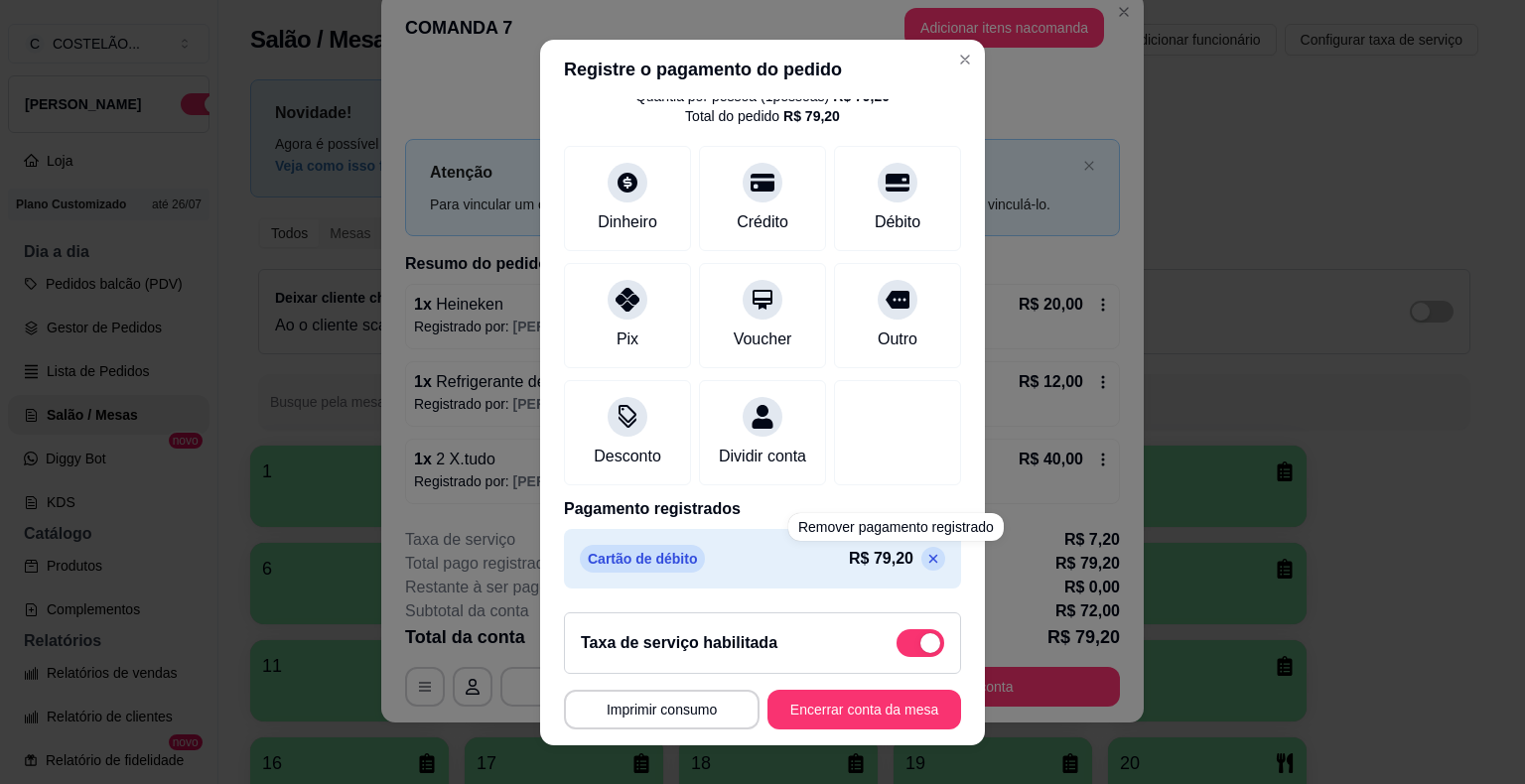 click 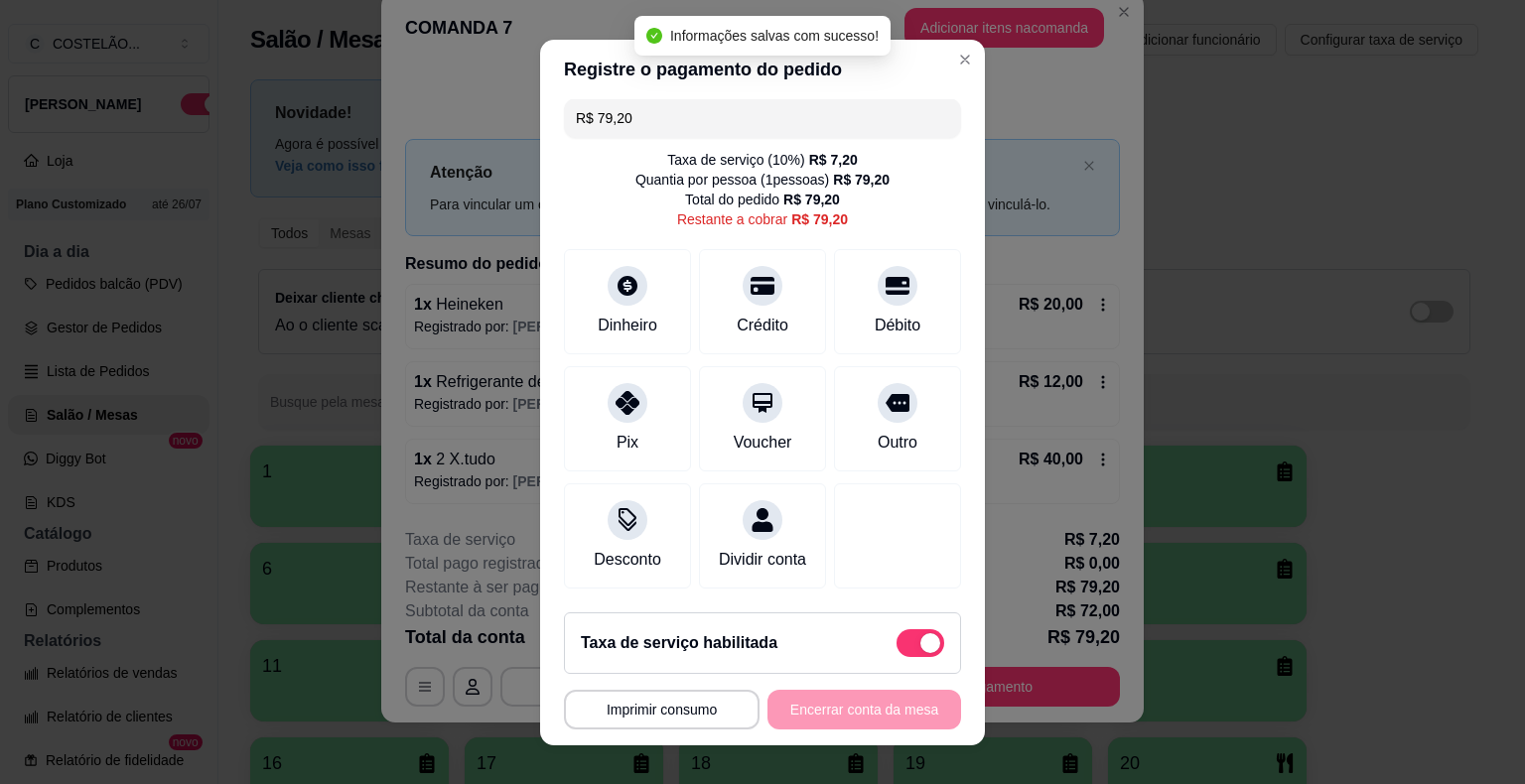 scroll, scrollTop: 0, scrollLeft: 0, axis: both 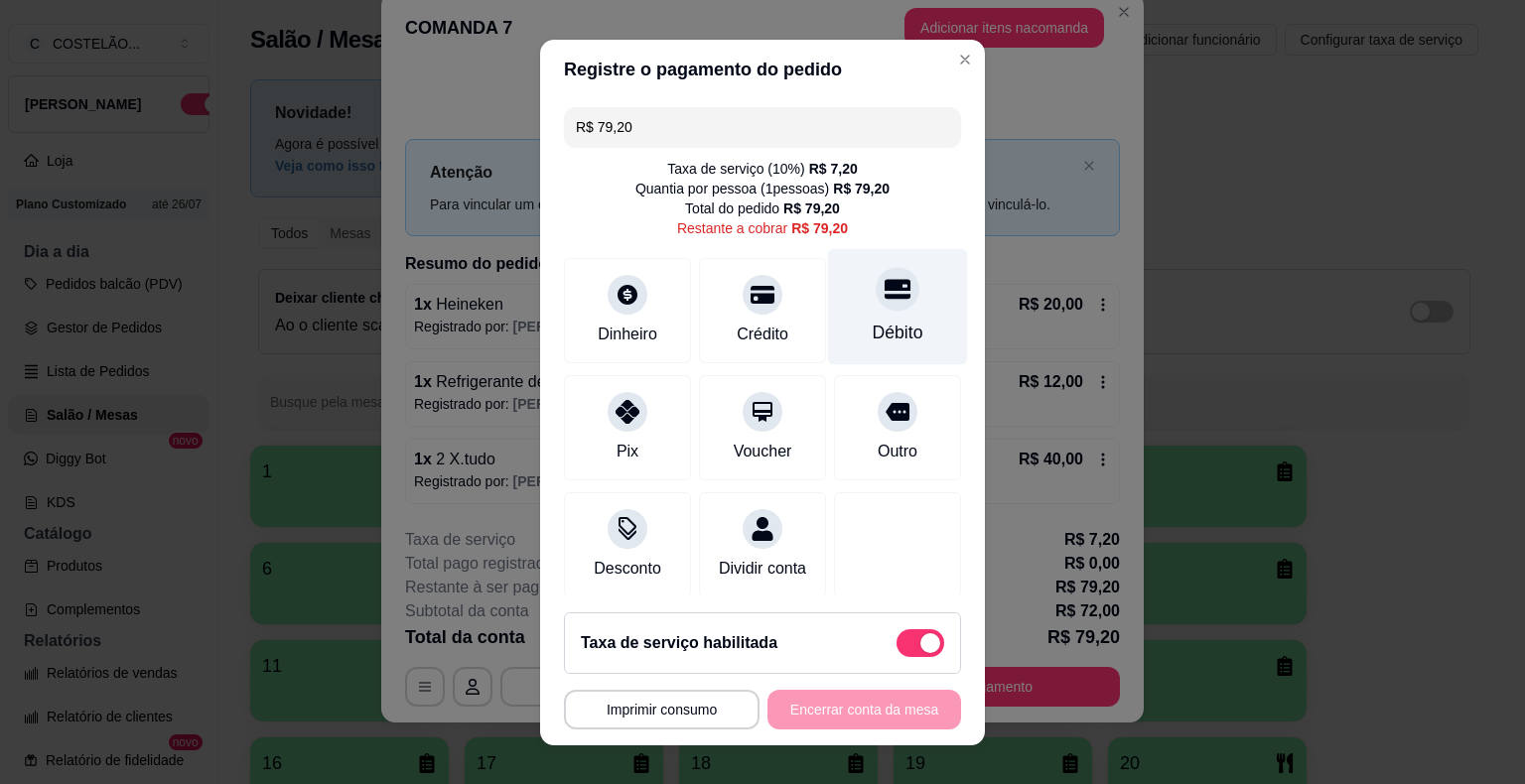 click on "Débito" at bounding box center (898, 306) 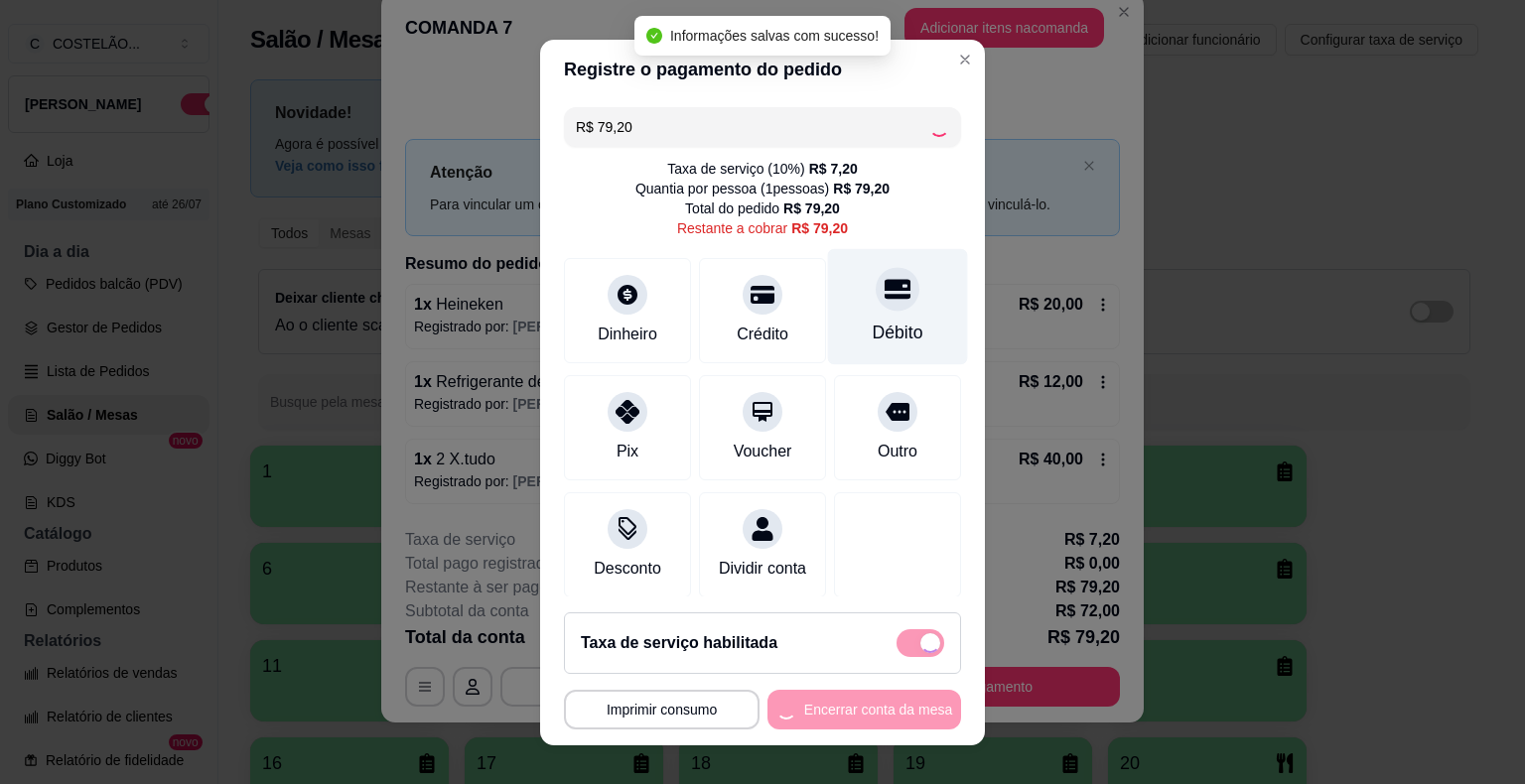 type on "R$ 0,00" 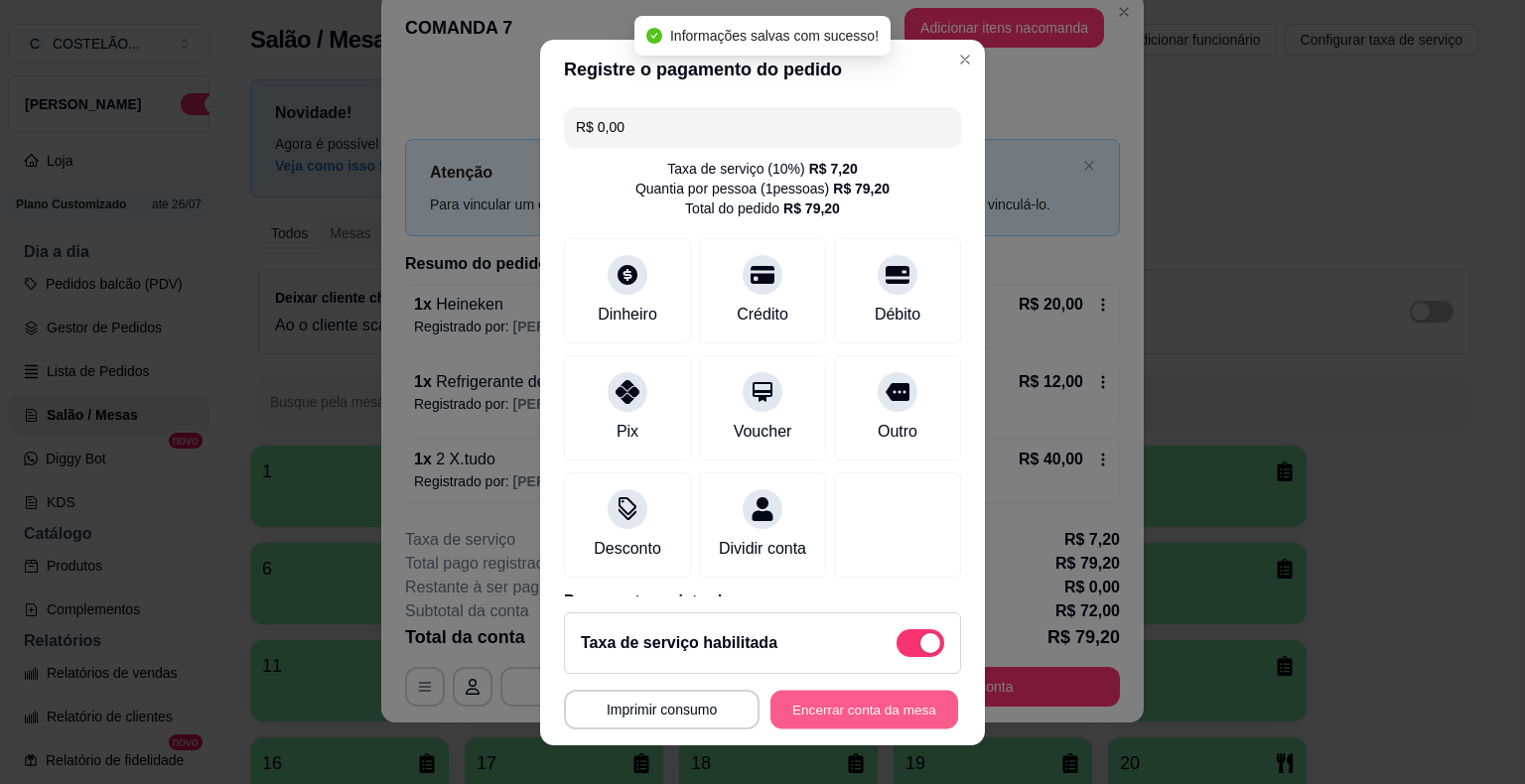 click on "Encerrar conta da mesa" at bounding box center (864, 709) 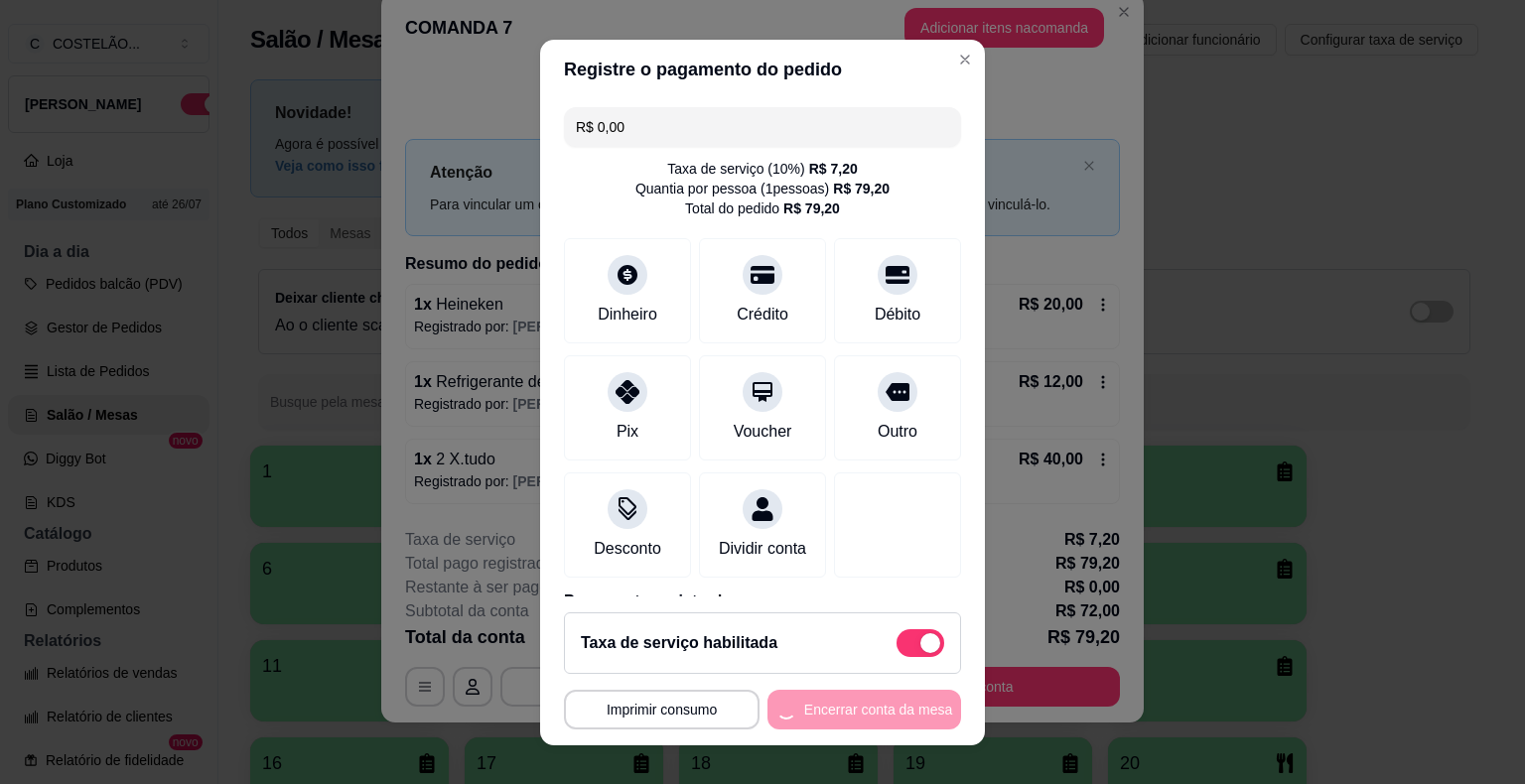 scroll, scrollTop: 0, scrollLeft: 0, axis: both 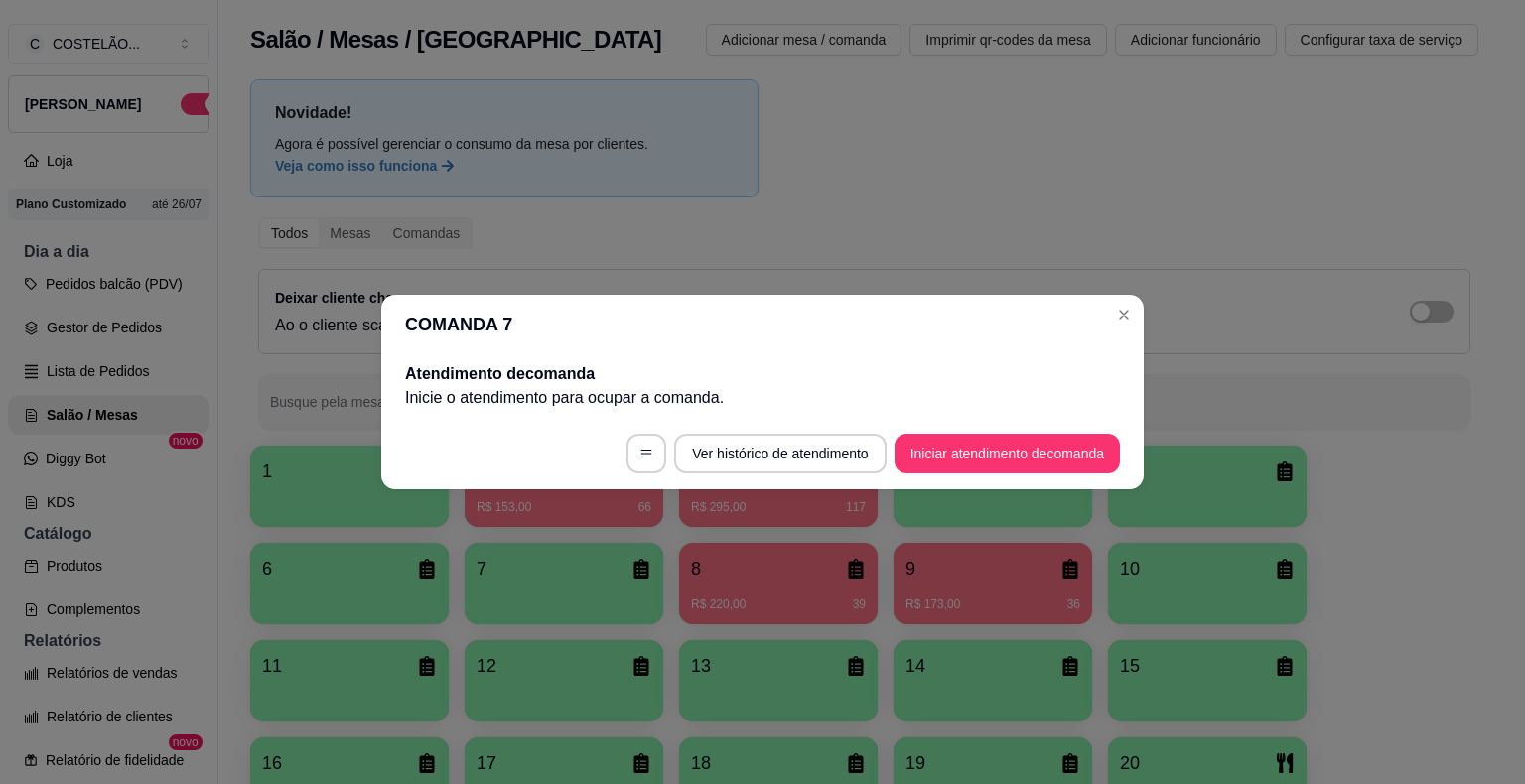 click on "Deixar cliente chamar o garçom na mesa Ao o cliente scanear o qr code, ele terá a opção de chamar o garçom naquela mesa." at bounding box center (864, 312) 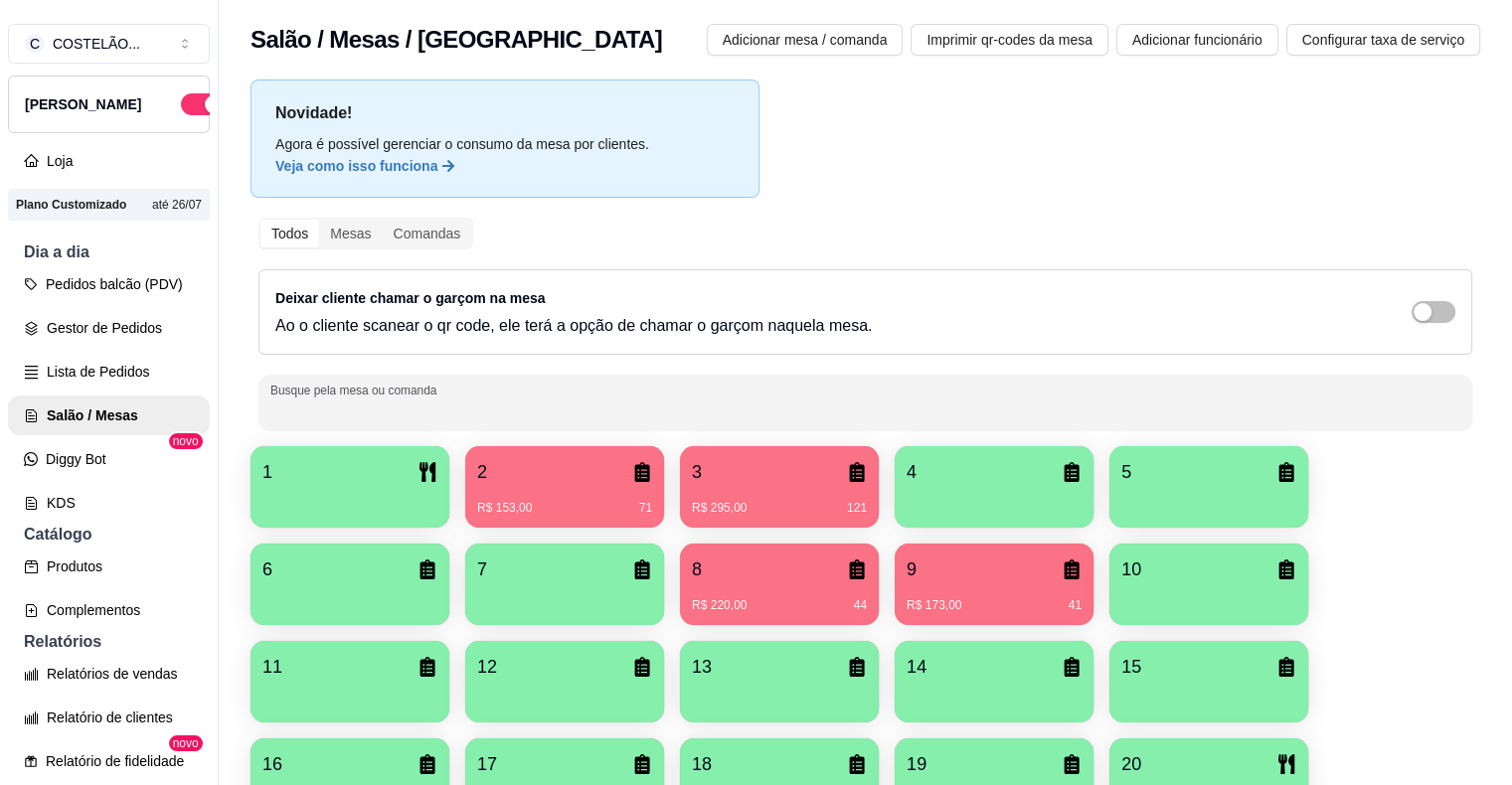 click on "Busque pela mesa ou comanda" at bounding box center [865, 410] 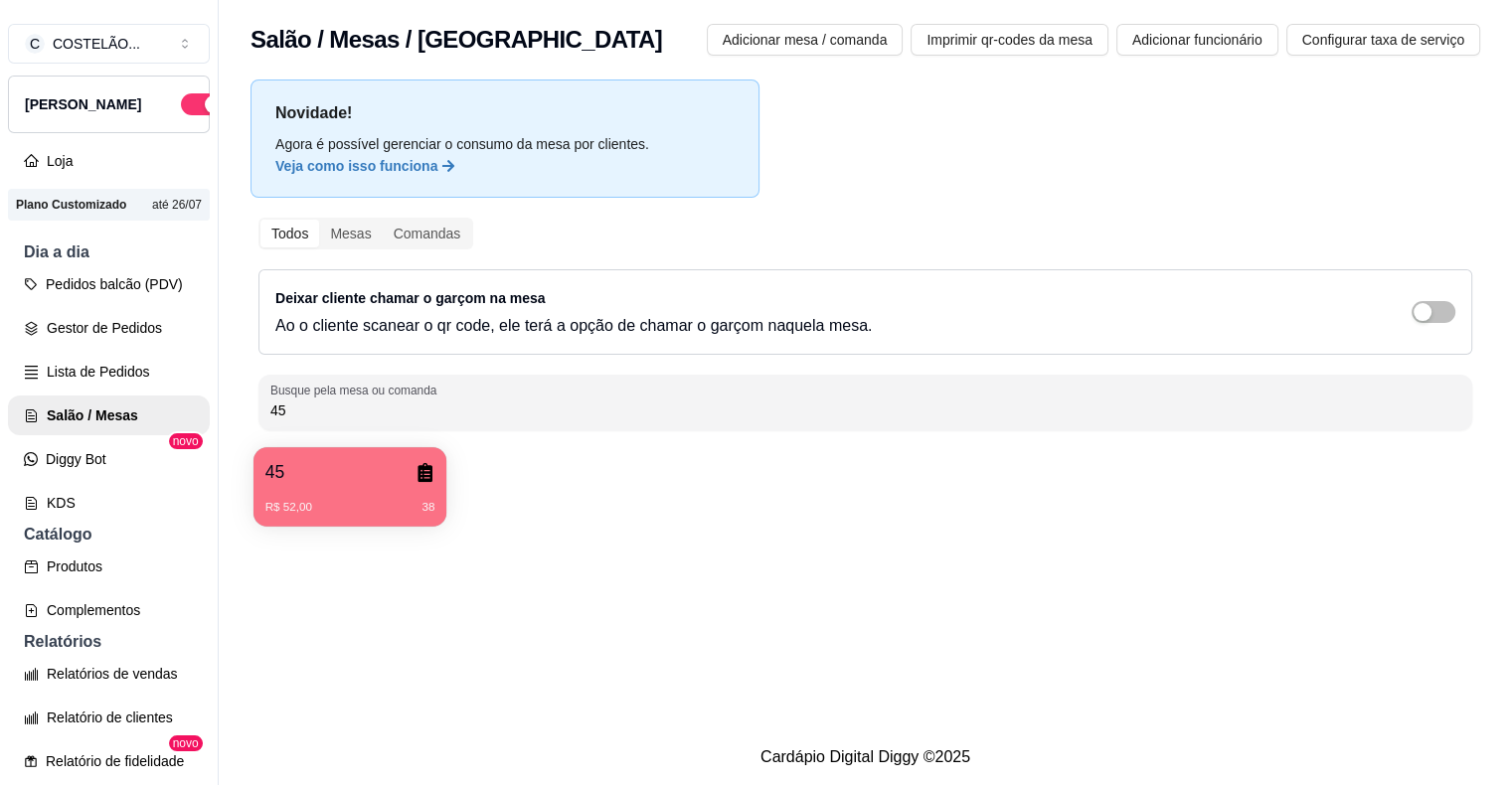click on "45 R$ 52,00 38" at bounding box center [350, 487] 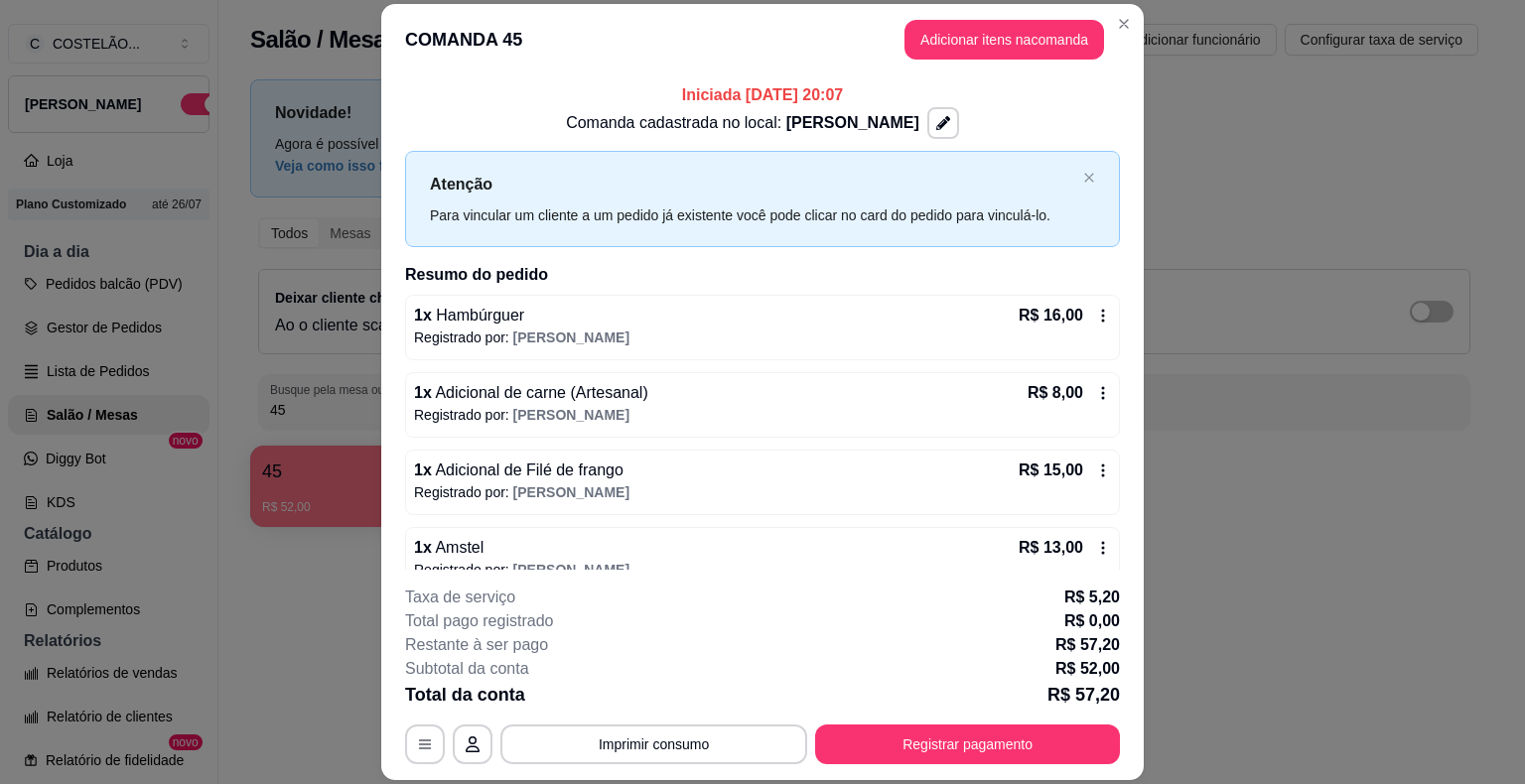 click on "Salão / Mesas / Comandas Adicionar mesa / comanda Imprimir qr-codes da mesa Adicionar funcionário Configurar taxa de serviço" at bounding box center [864, 34] 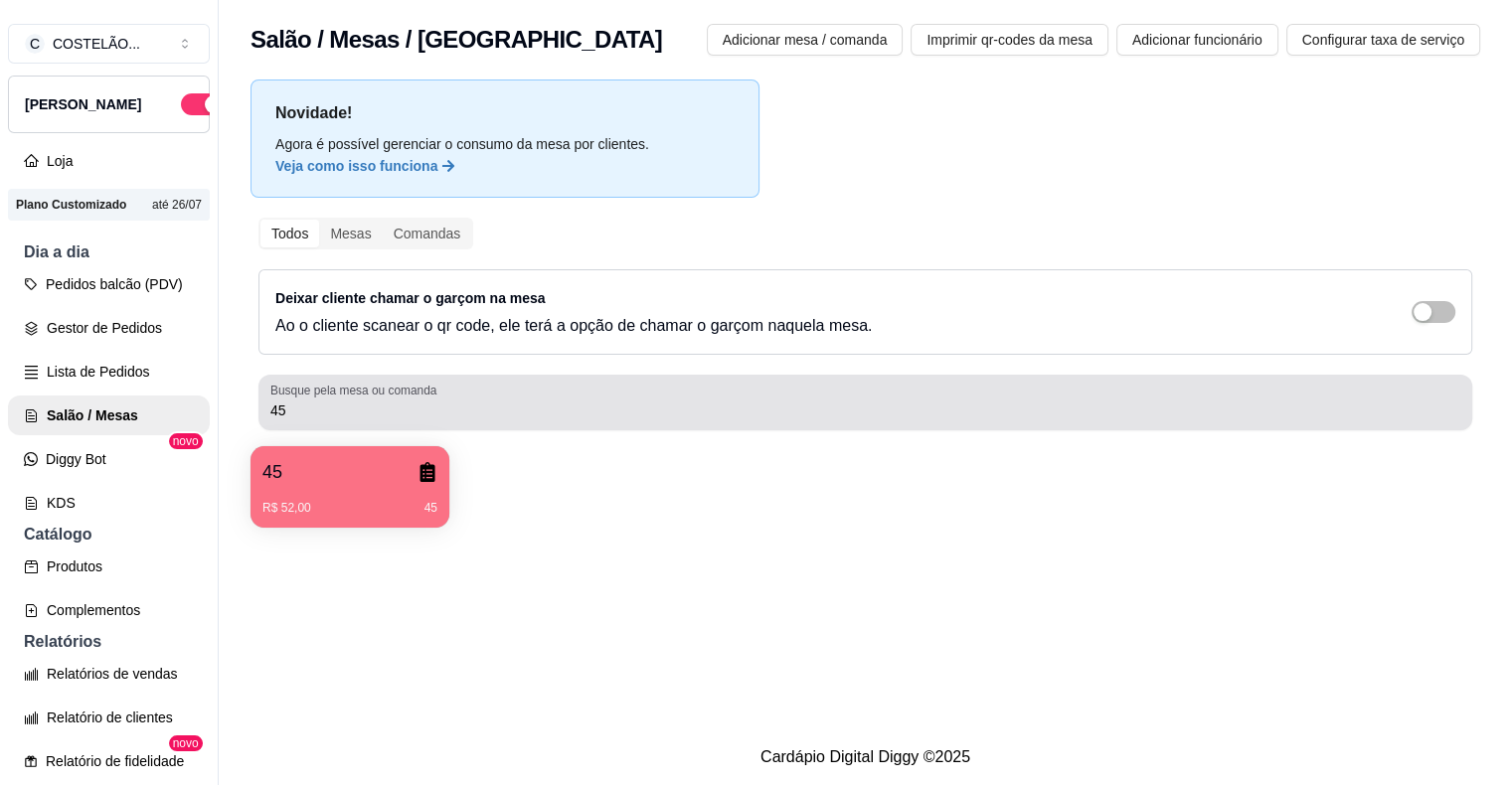 click on "Busque pela mesa ou comanda
45" at bounding box center [865, 402] 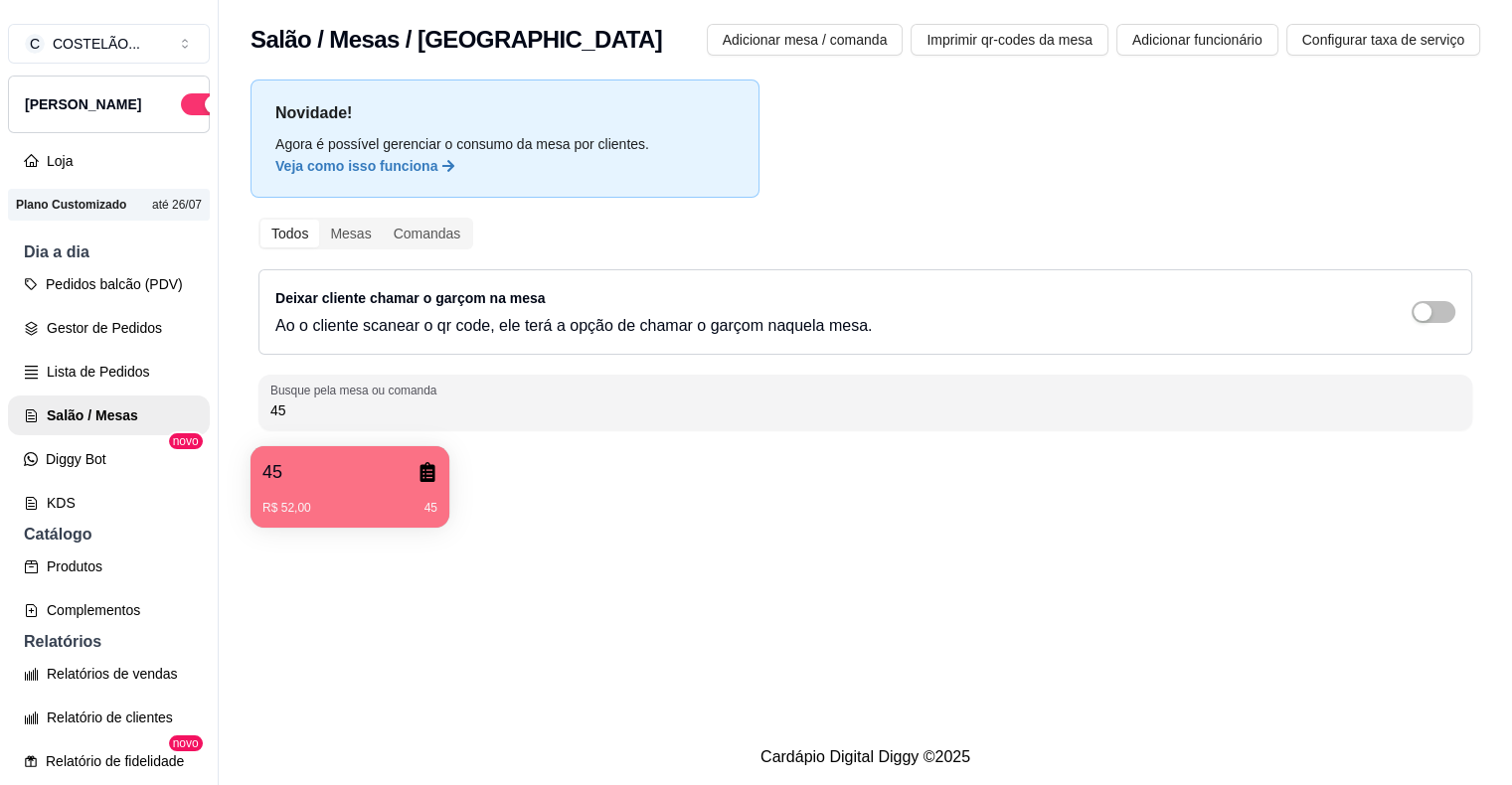 type on "4" 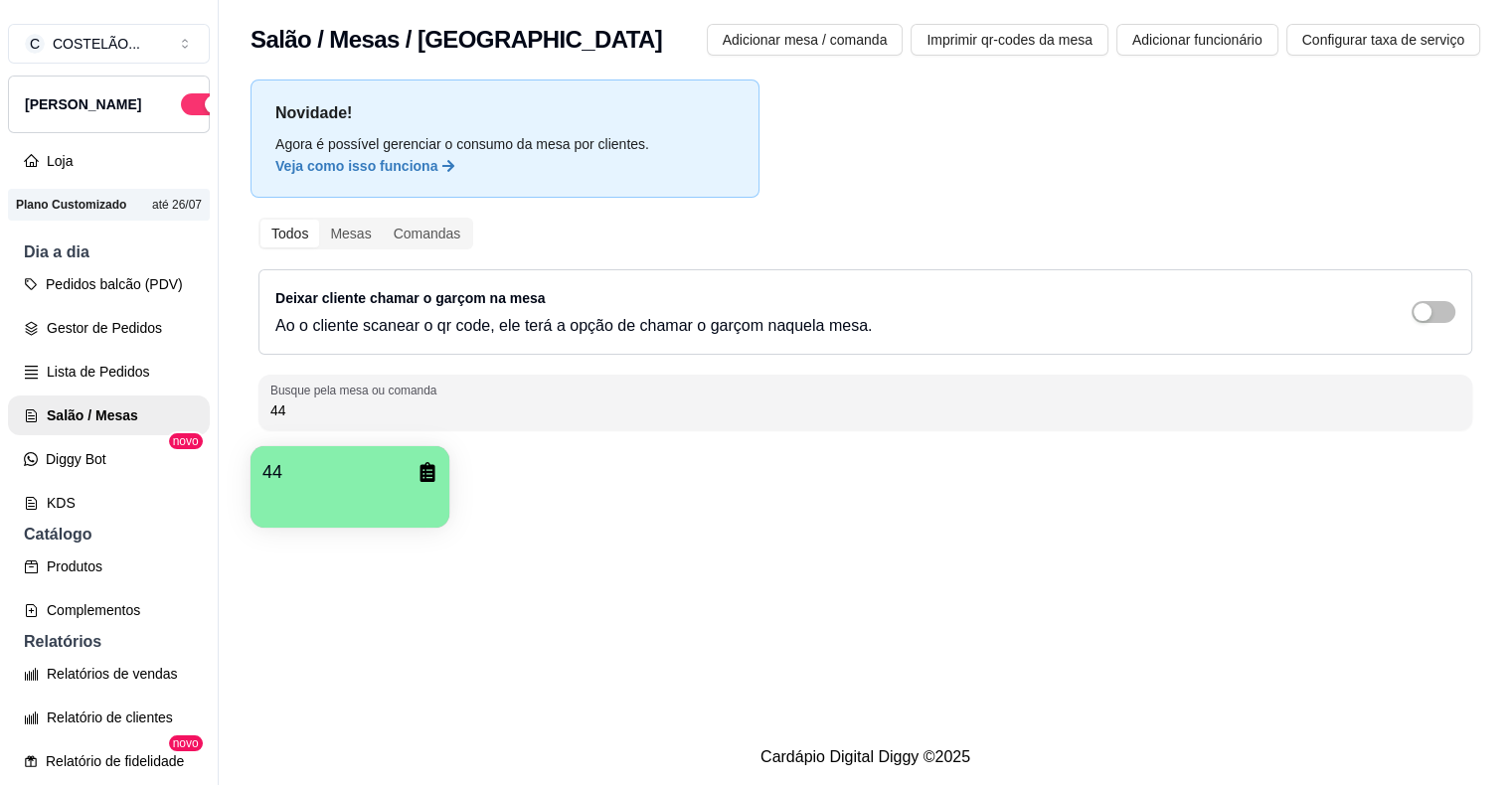 type on "44" 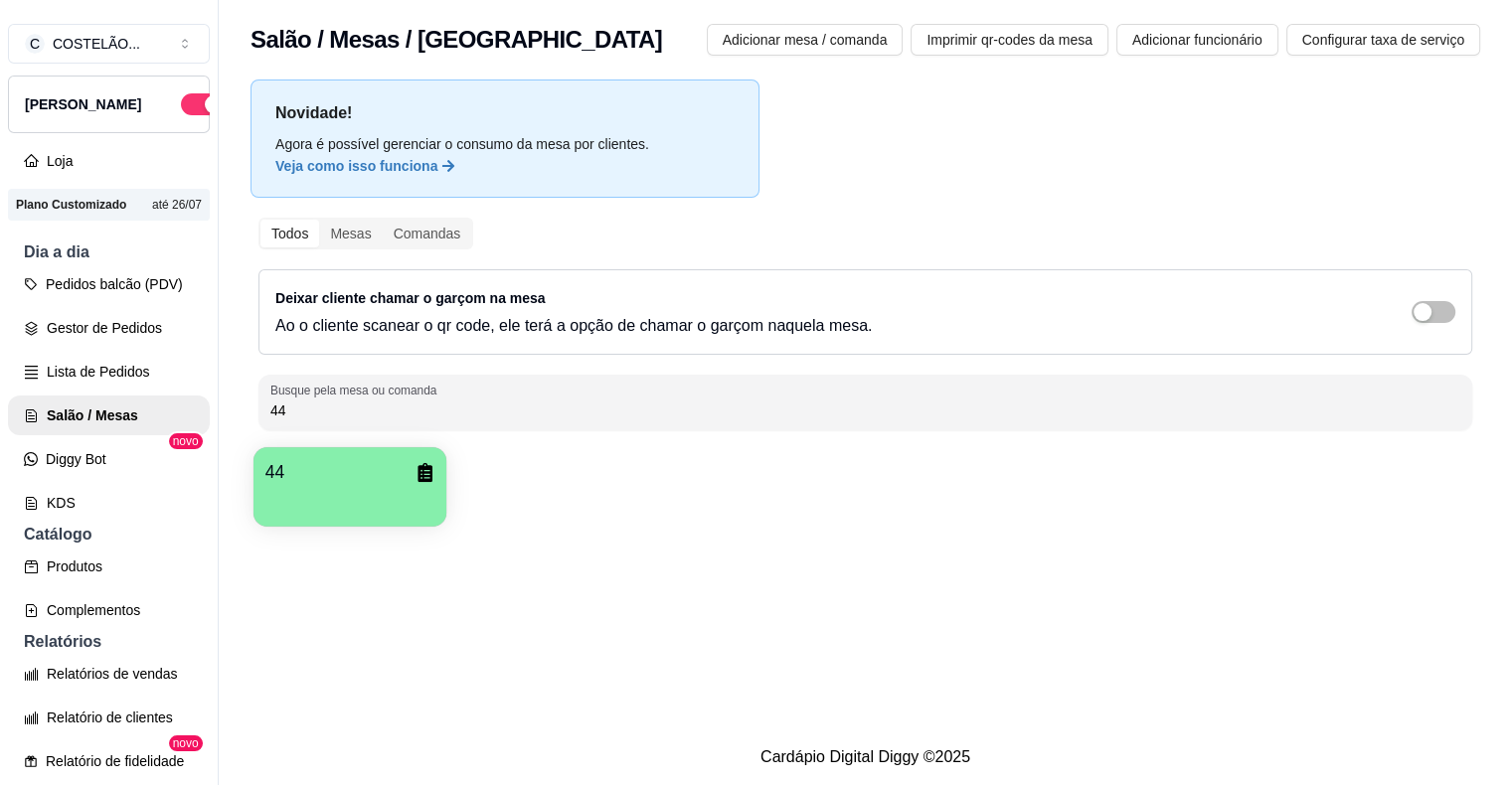 click at bounding box center (350, 500) 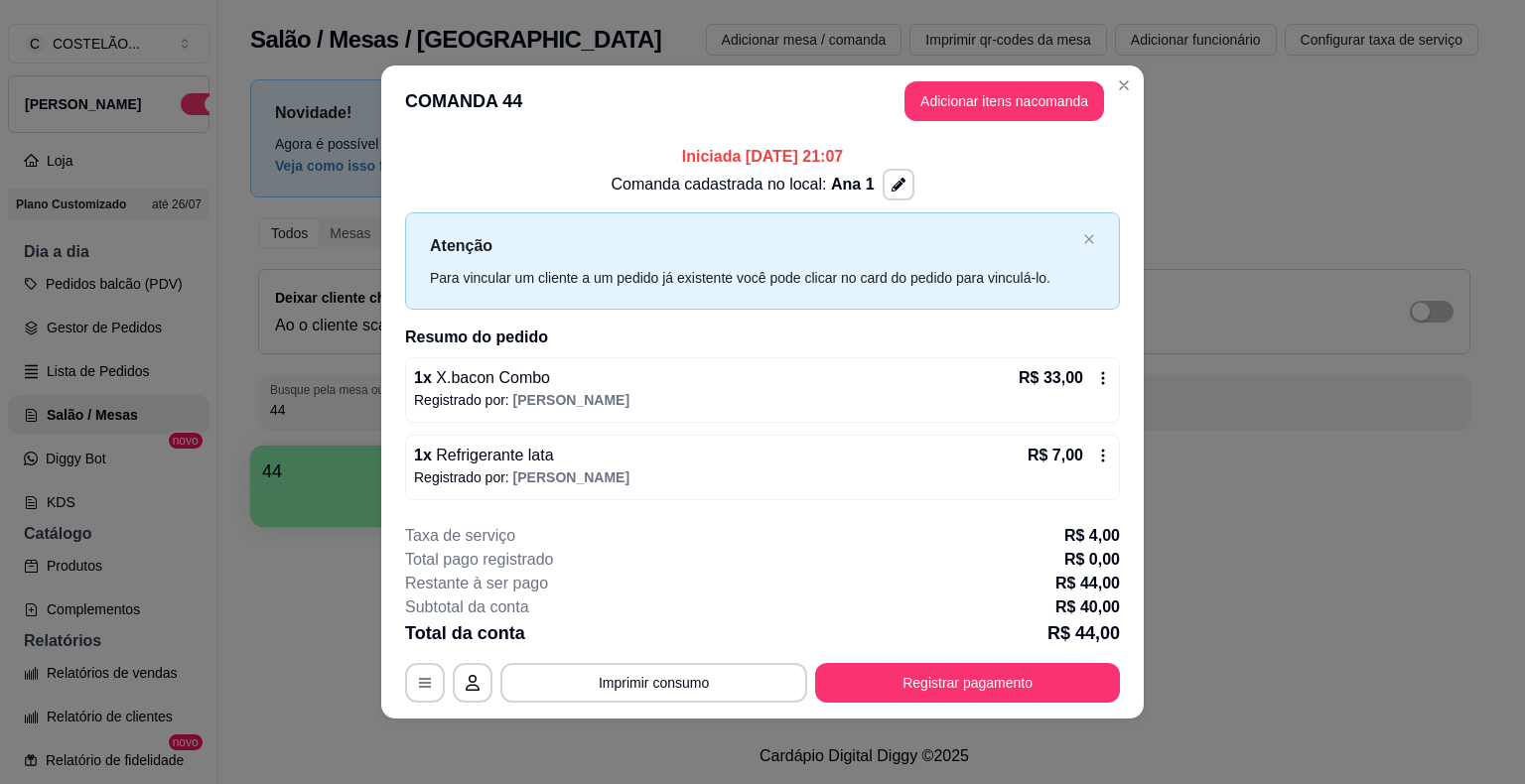 click 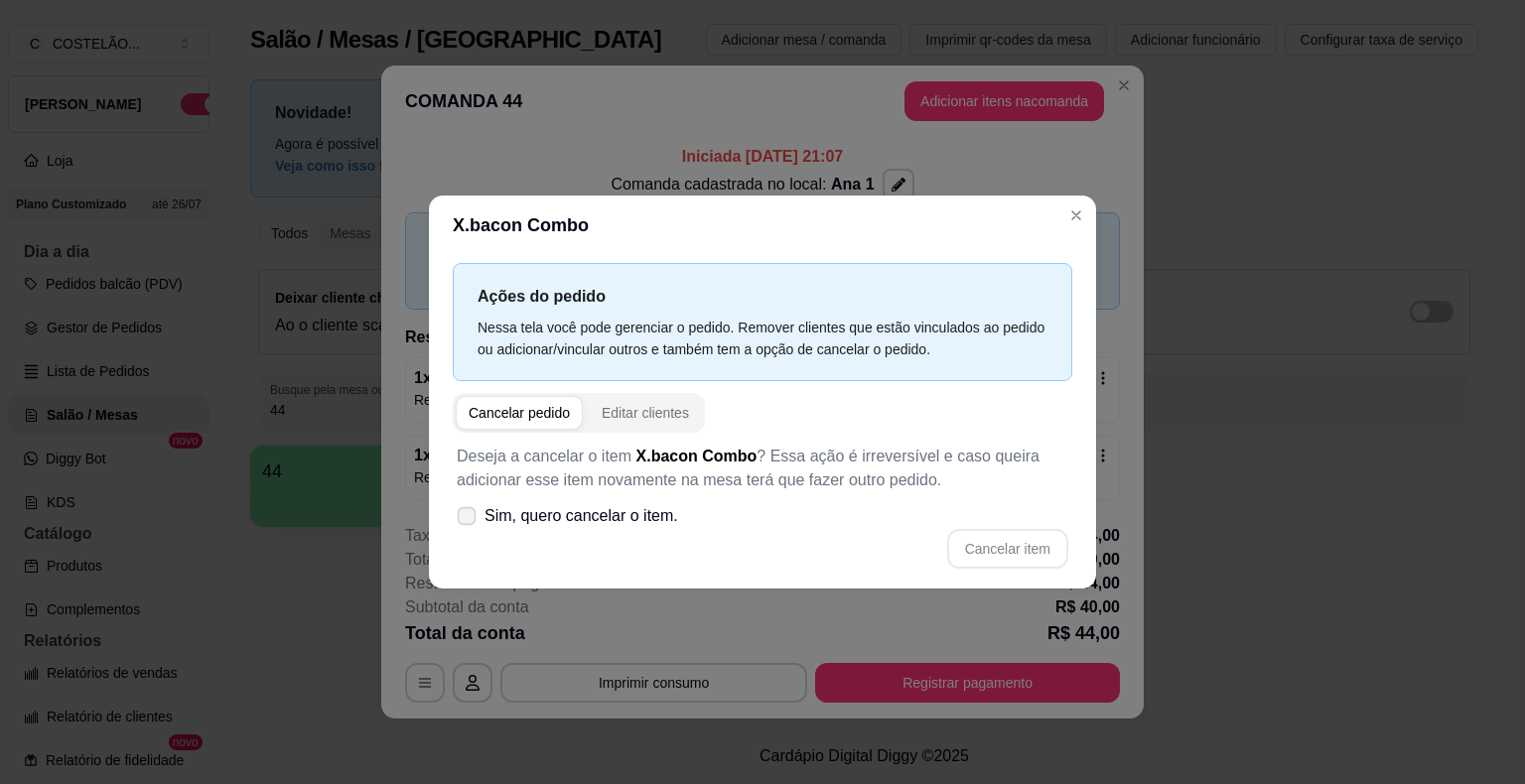 click 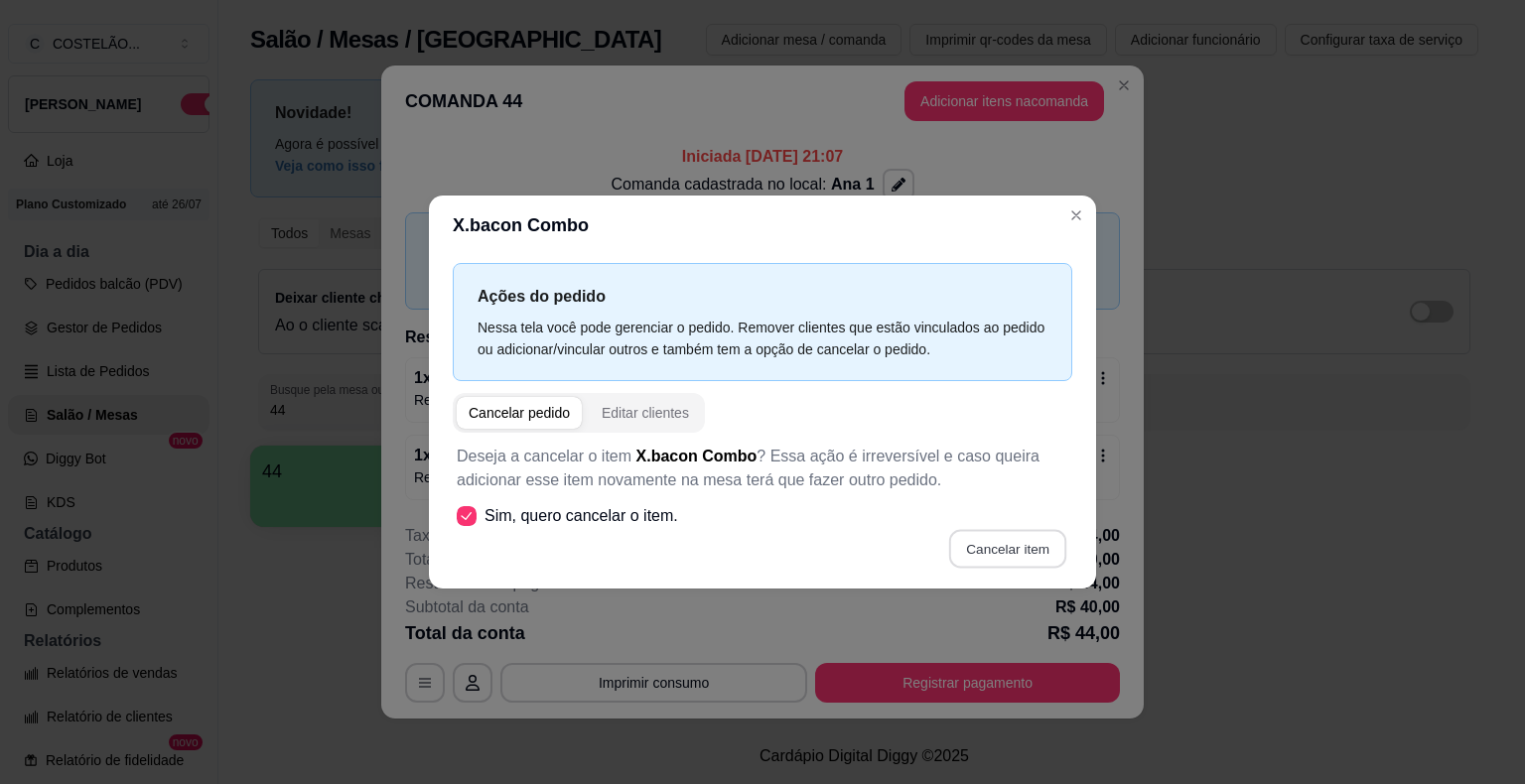 click on "Cancelar item" at bounding box center [1007, 549] 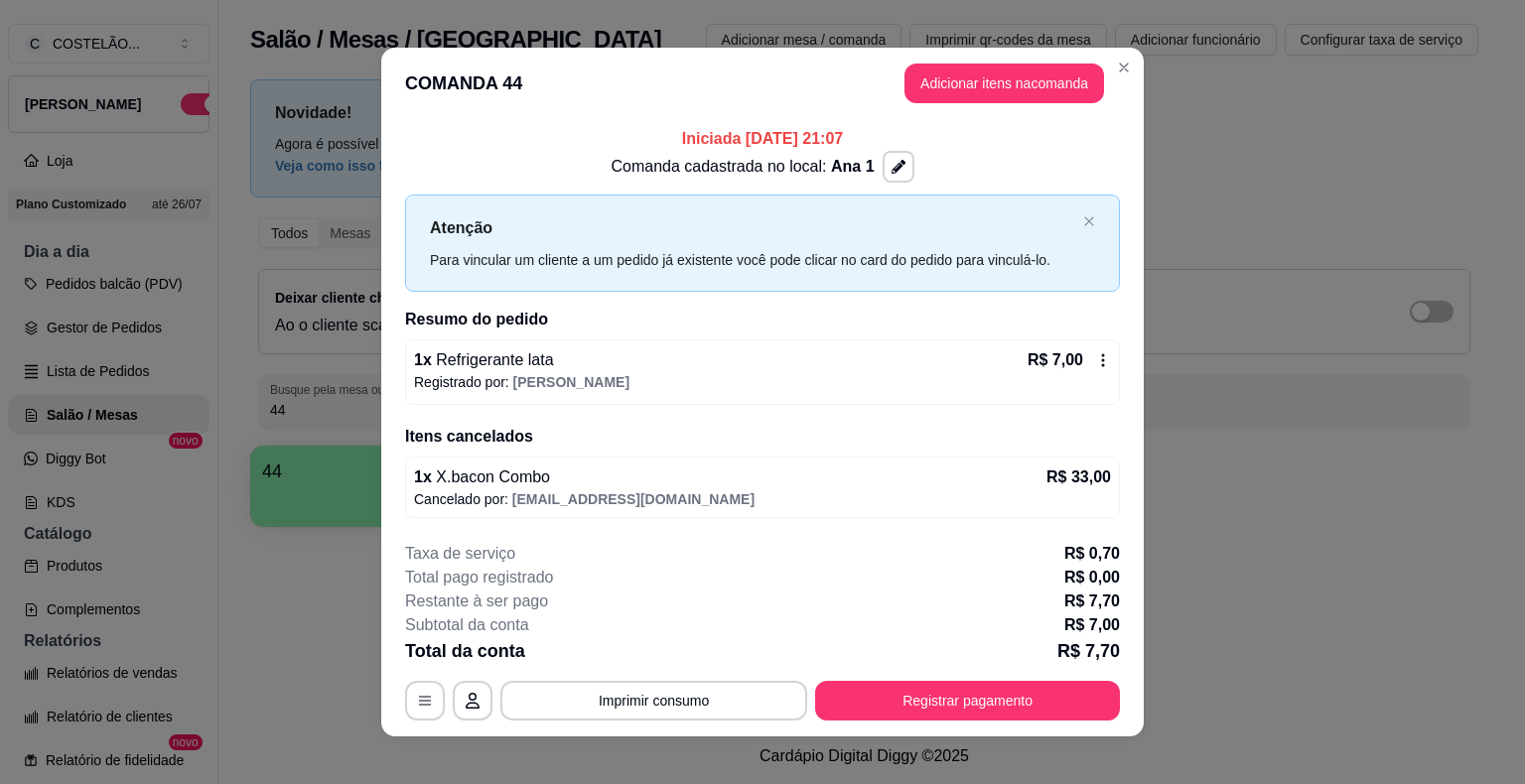 click 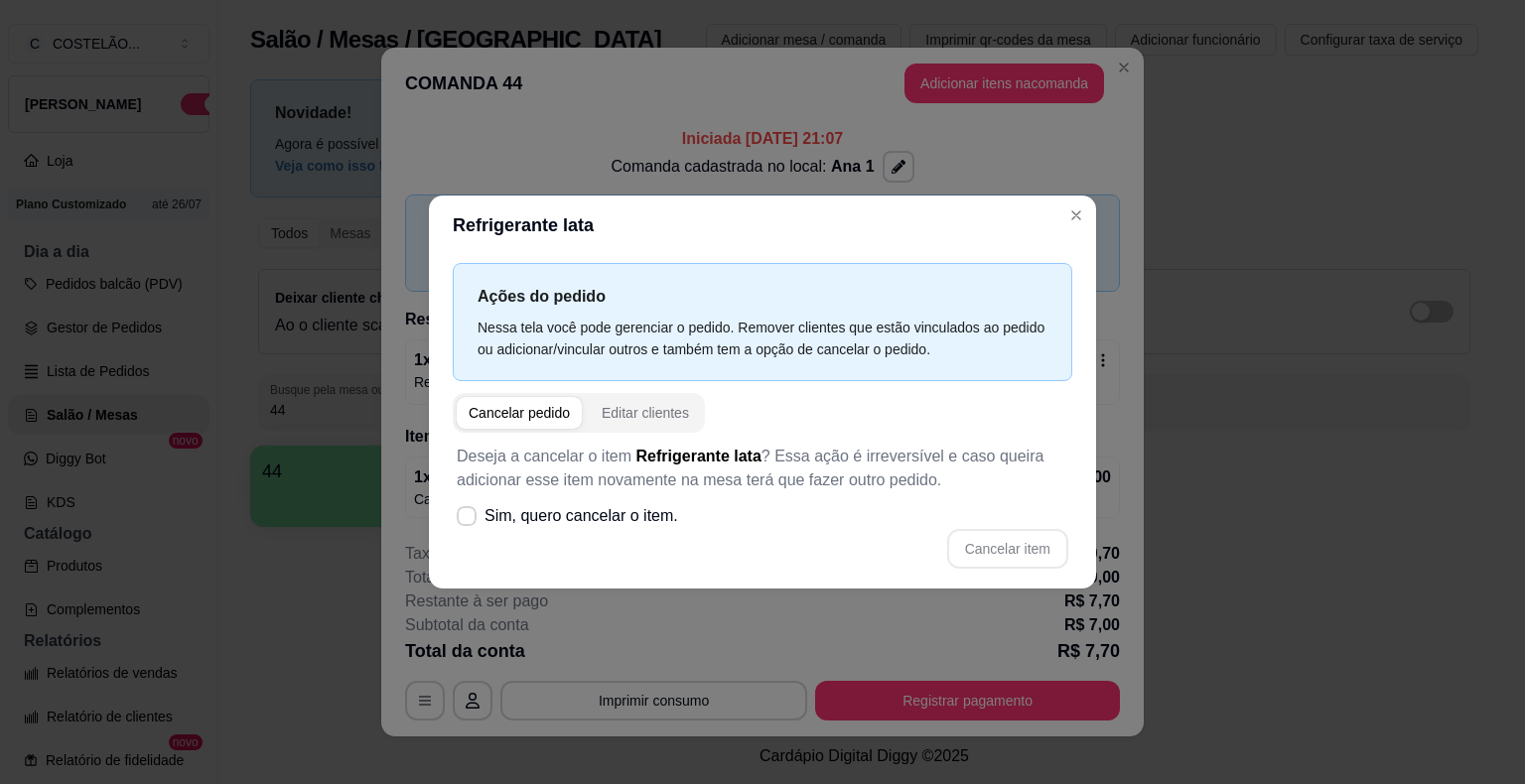 click on "Deseja a cancelar o item   Refrigerante lata  ? Essa ação é irreversível e caso queira adicionar esse item novamente na mesa terá que fazer outro pedido. Sim, quero cancelar o item. Cancelar item" at bounding box center (762, 506) 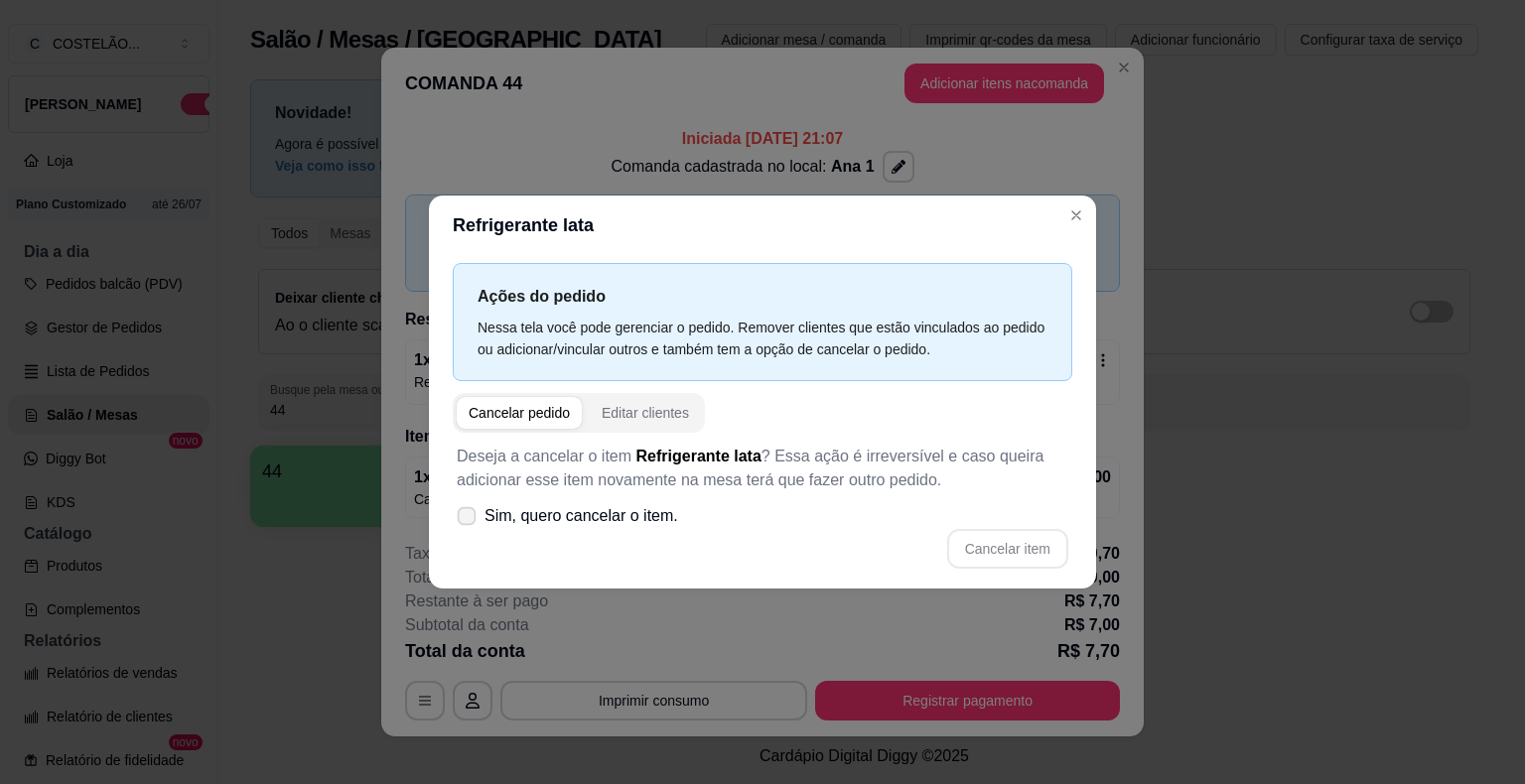 click 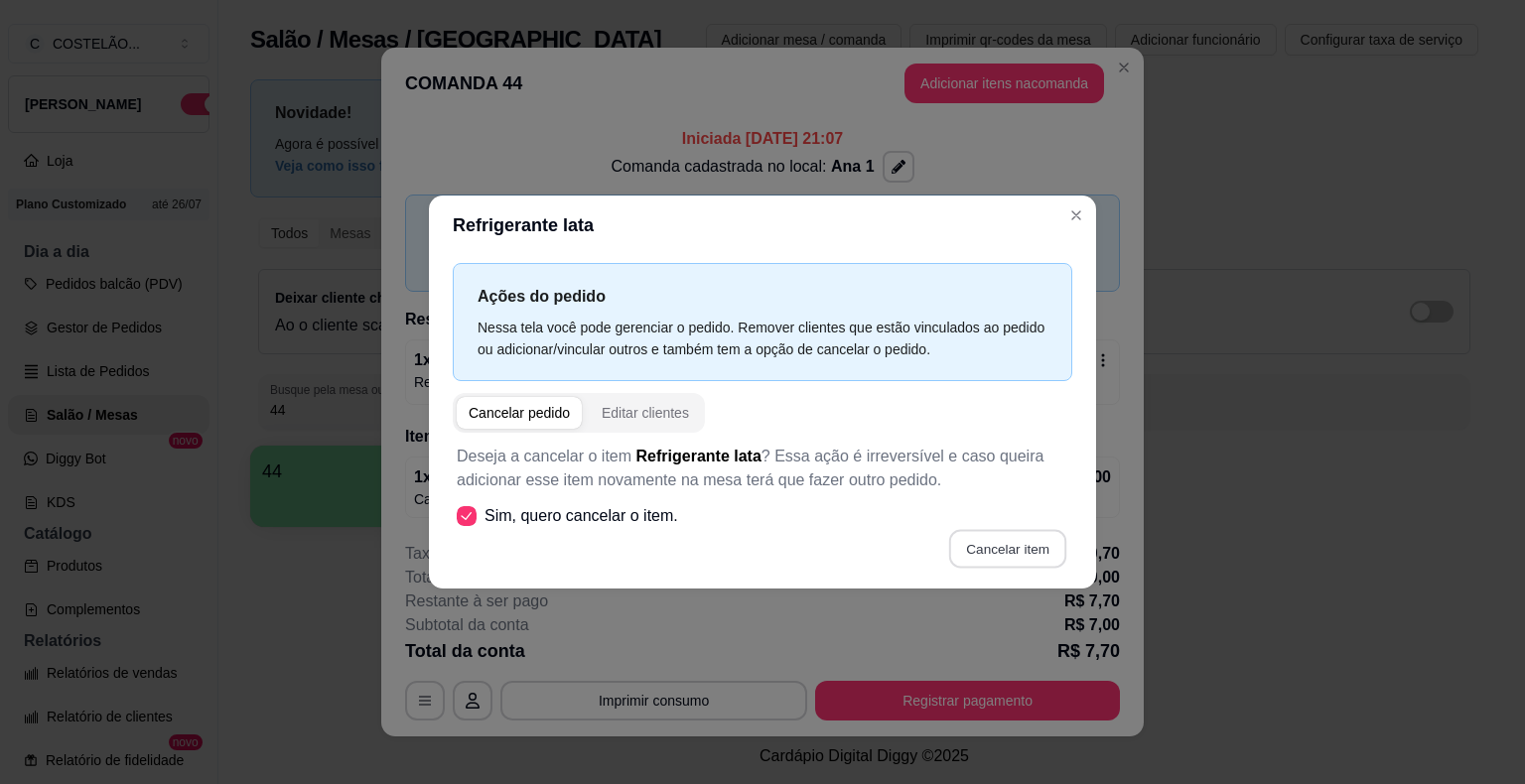 click on "Cancelar item" at bounding box center (1007, 549) 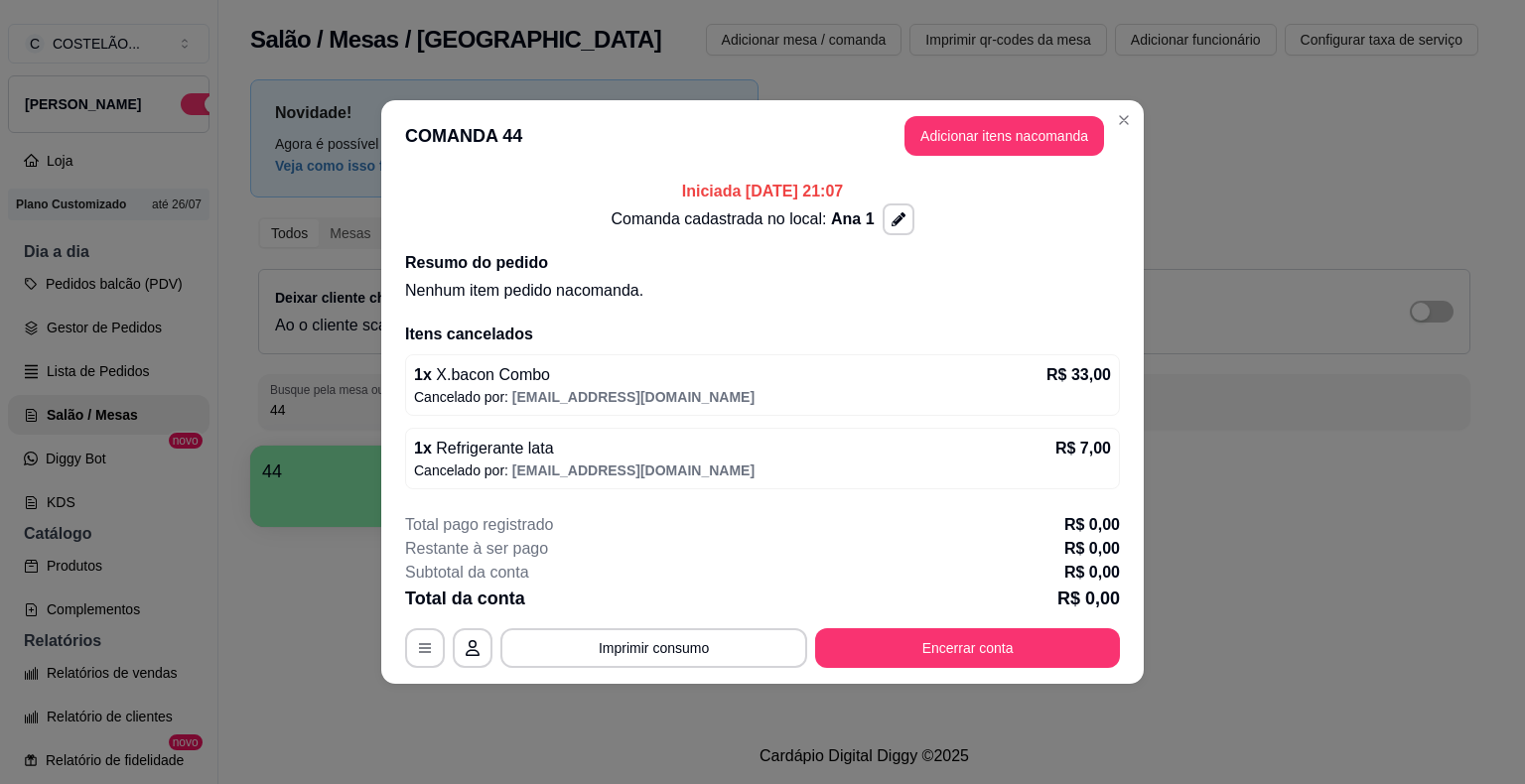 click on "Comanda cadastrada no local:   Ana 1" at bounding box center (762, 219) 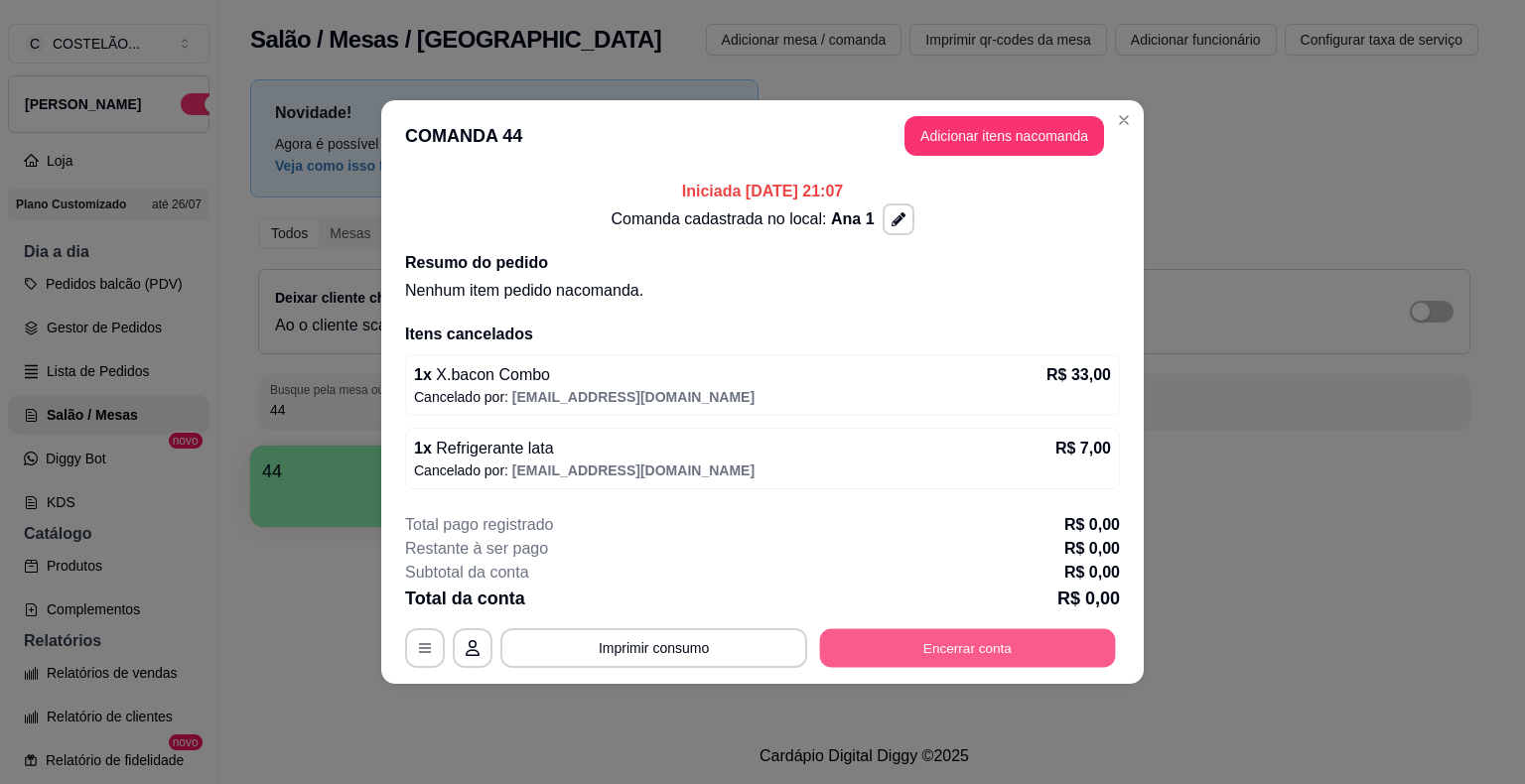 click on "Encerrar conta" at bounding box center (968, 648) 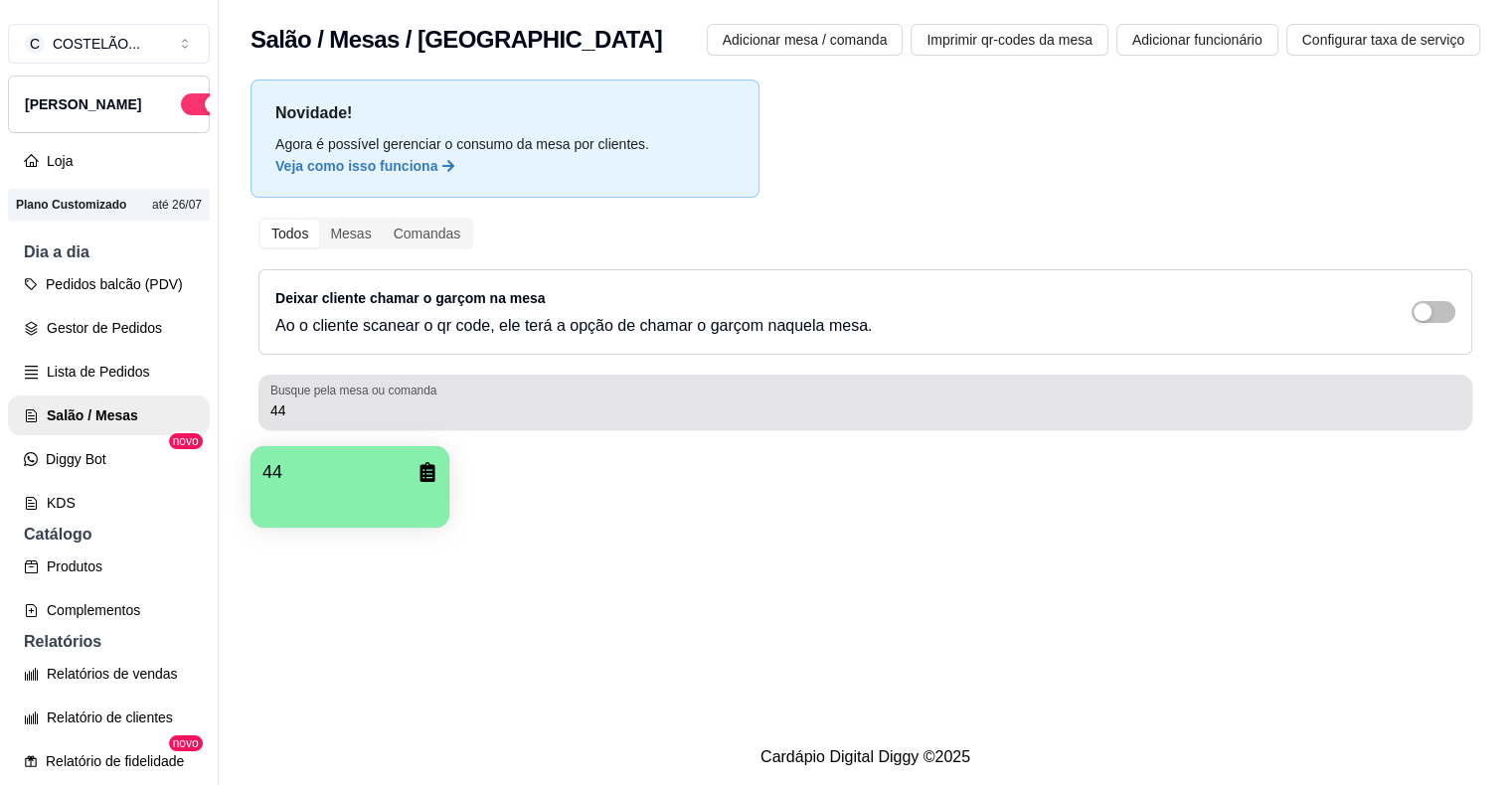 click on "44" at bounding box center [865, 402] 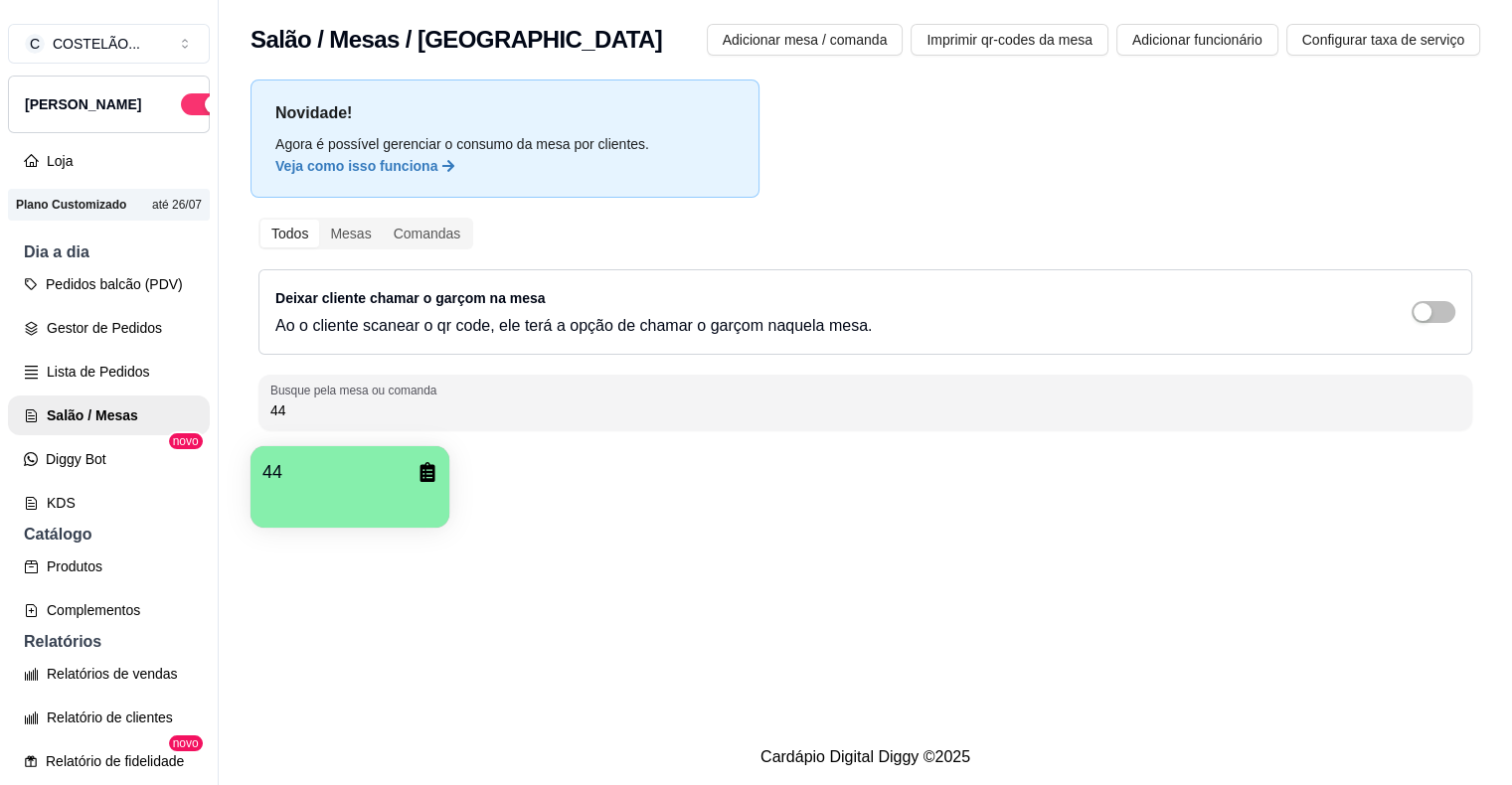type on "4" 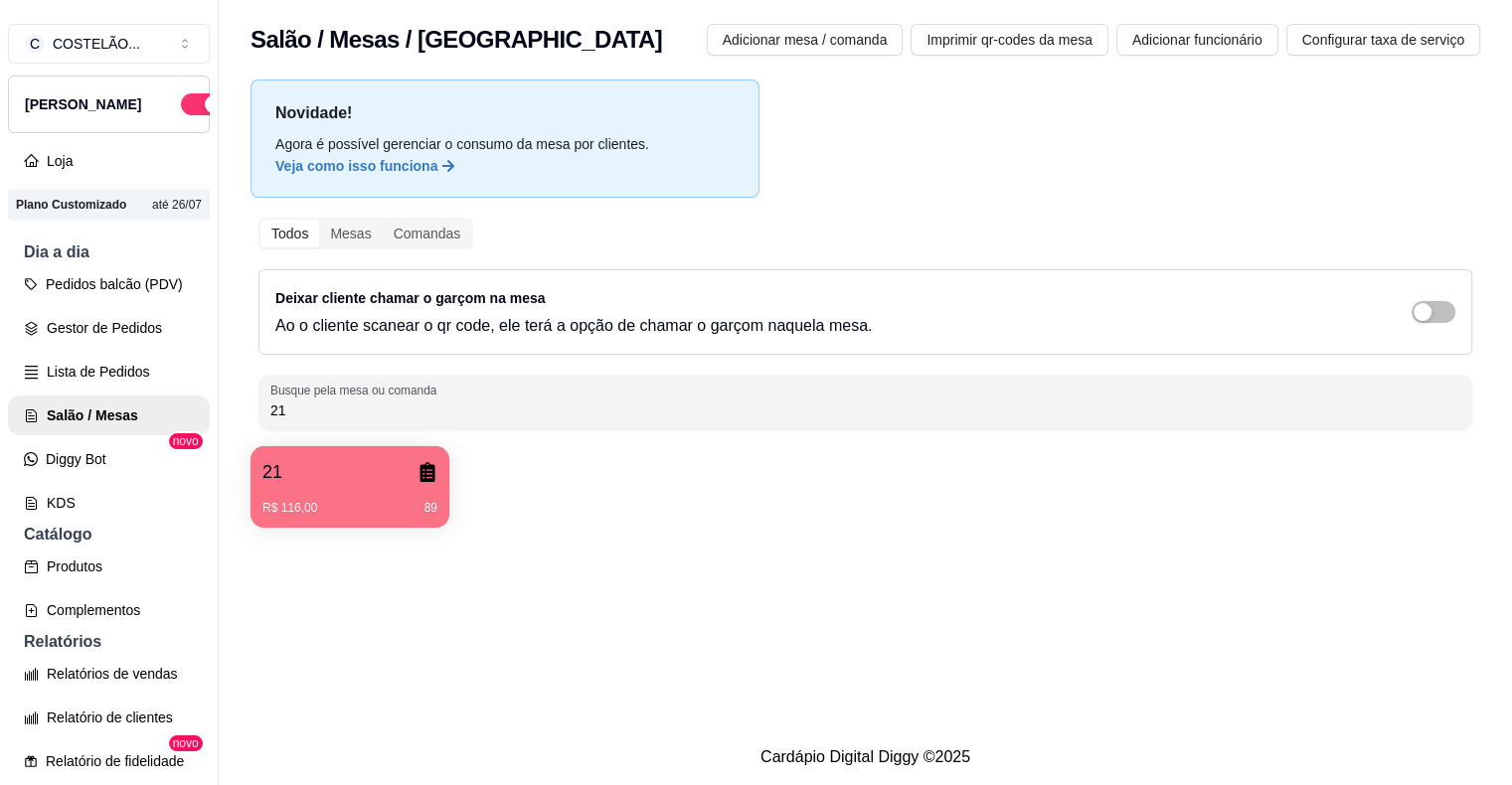type on "21" 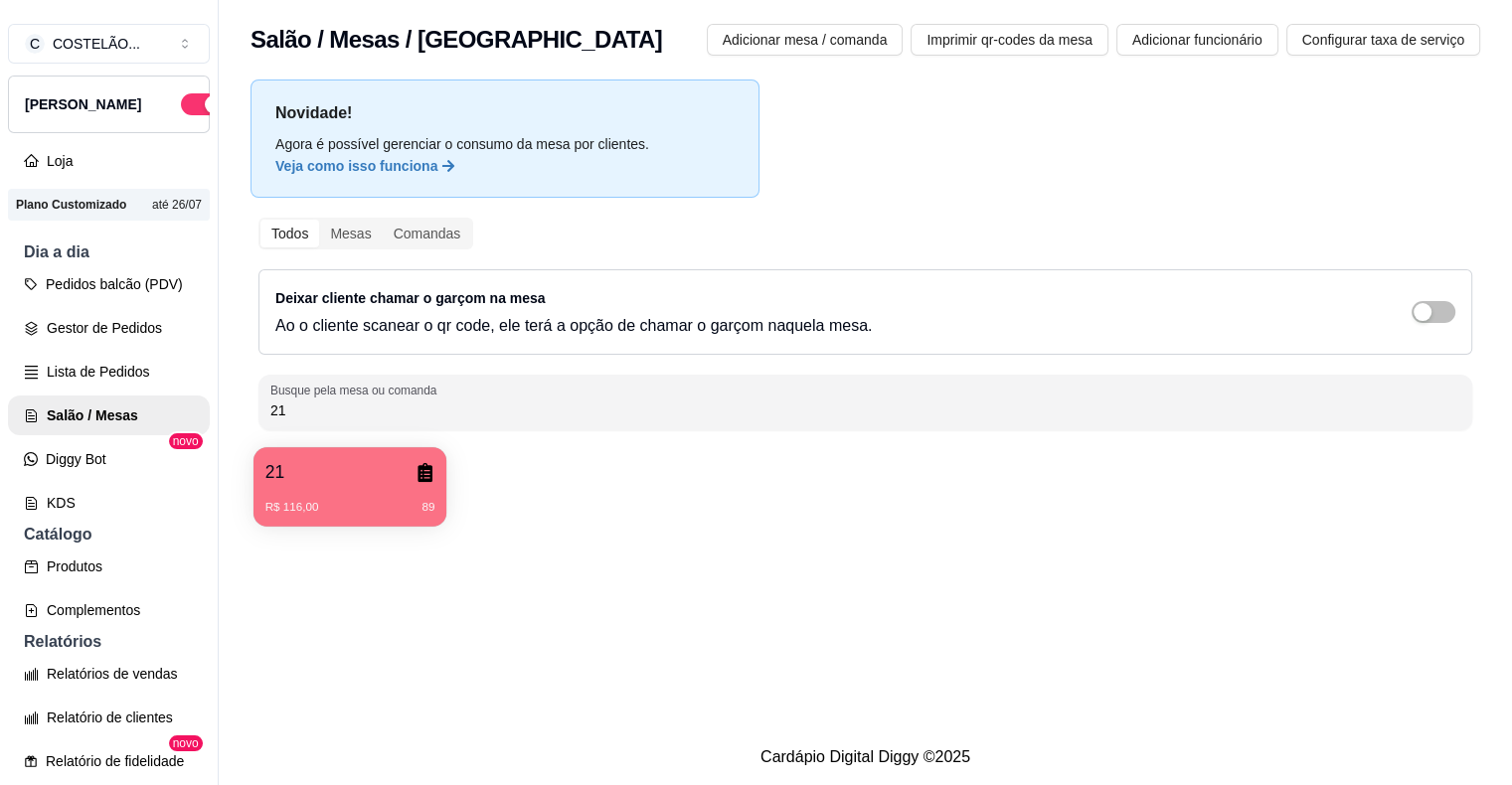 click on "R$ 116,00 89" at bounding box center [350, 500] 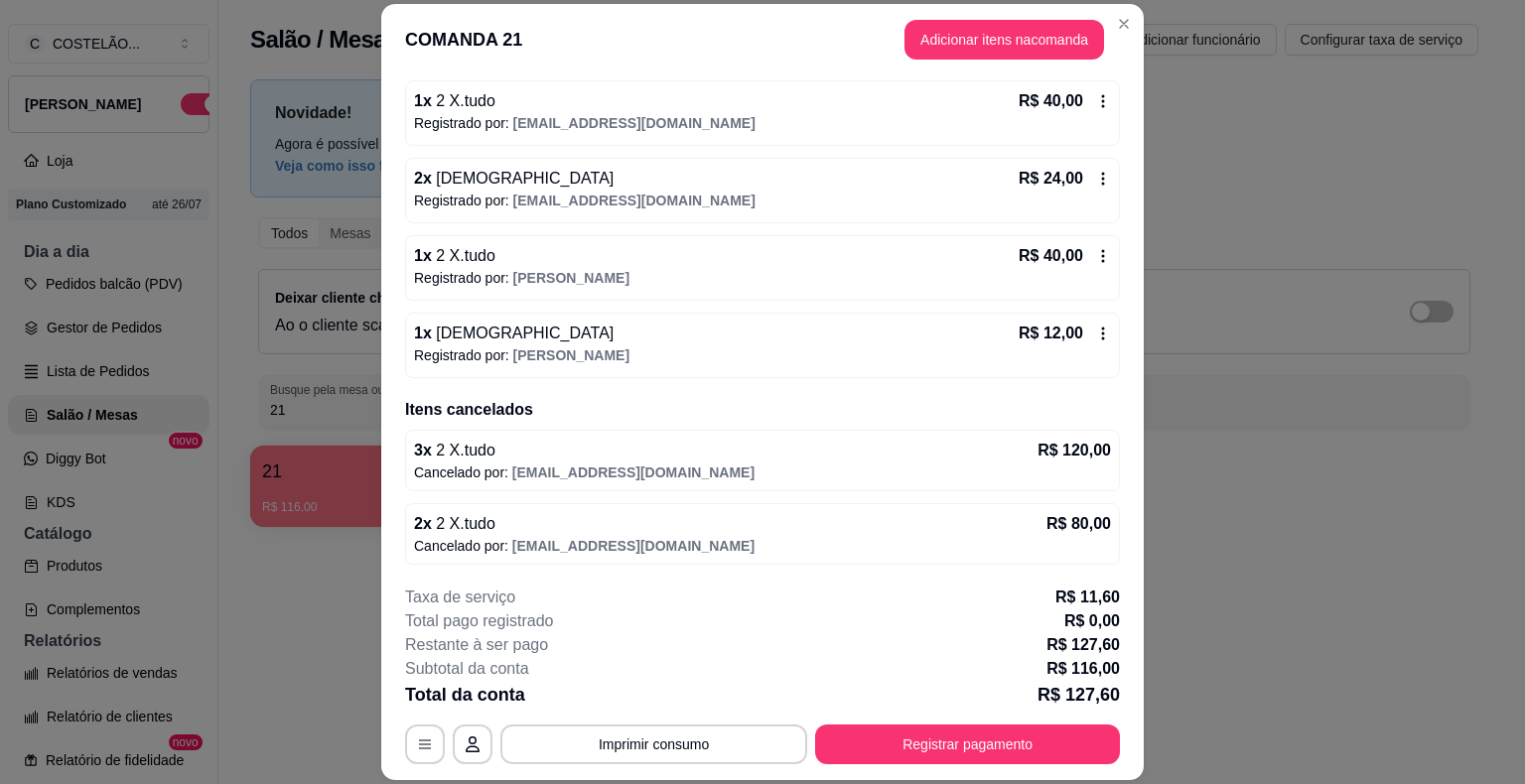 scroll, scrollTop: 0, scrollLeft: 0, axis: both 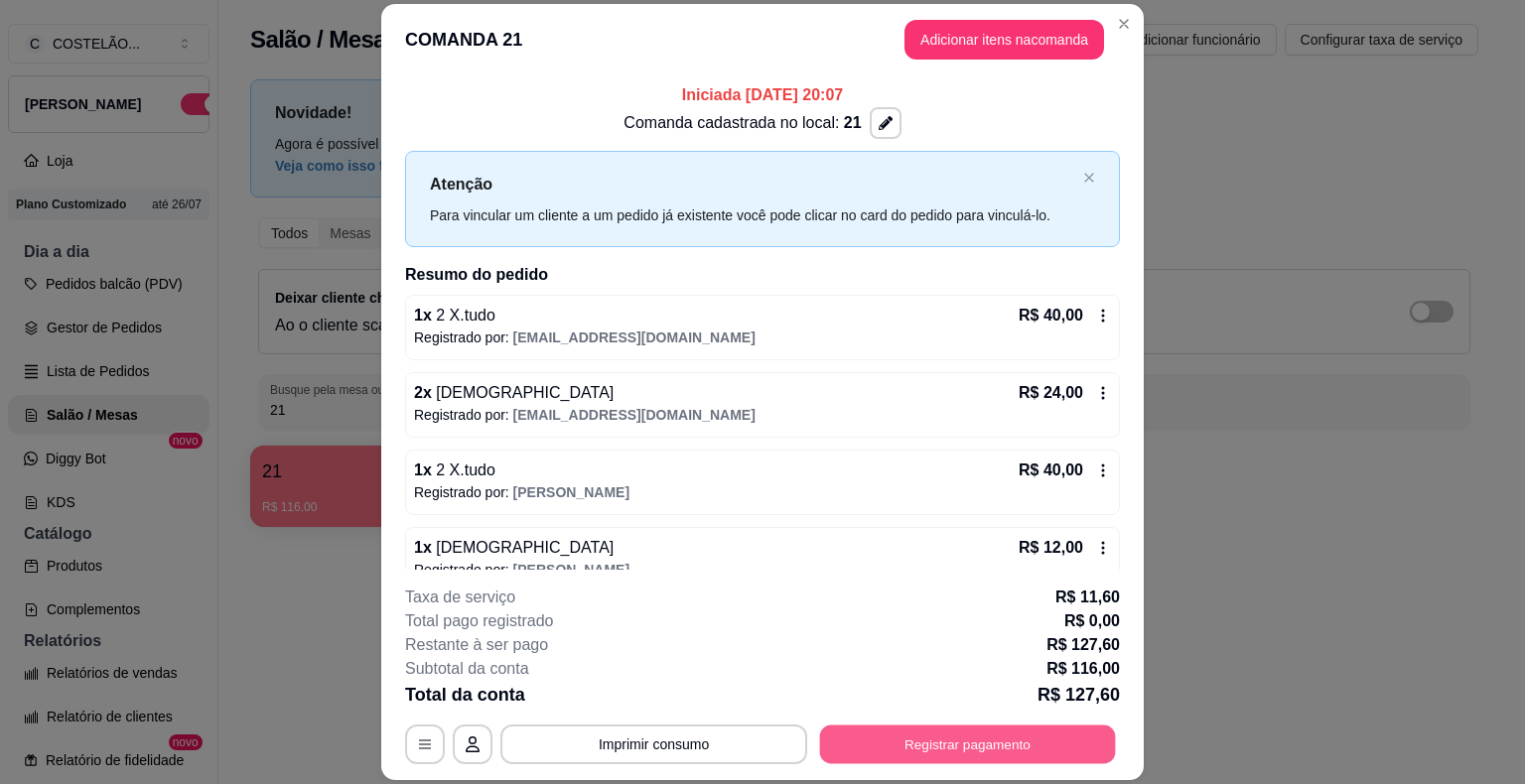 click on "Registrar pagamento" at bounding box center [968, 744] 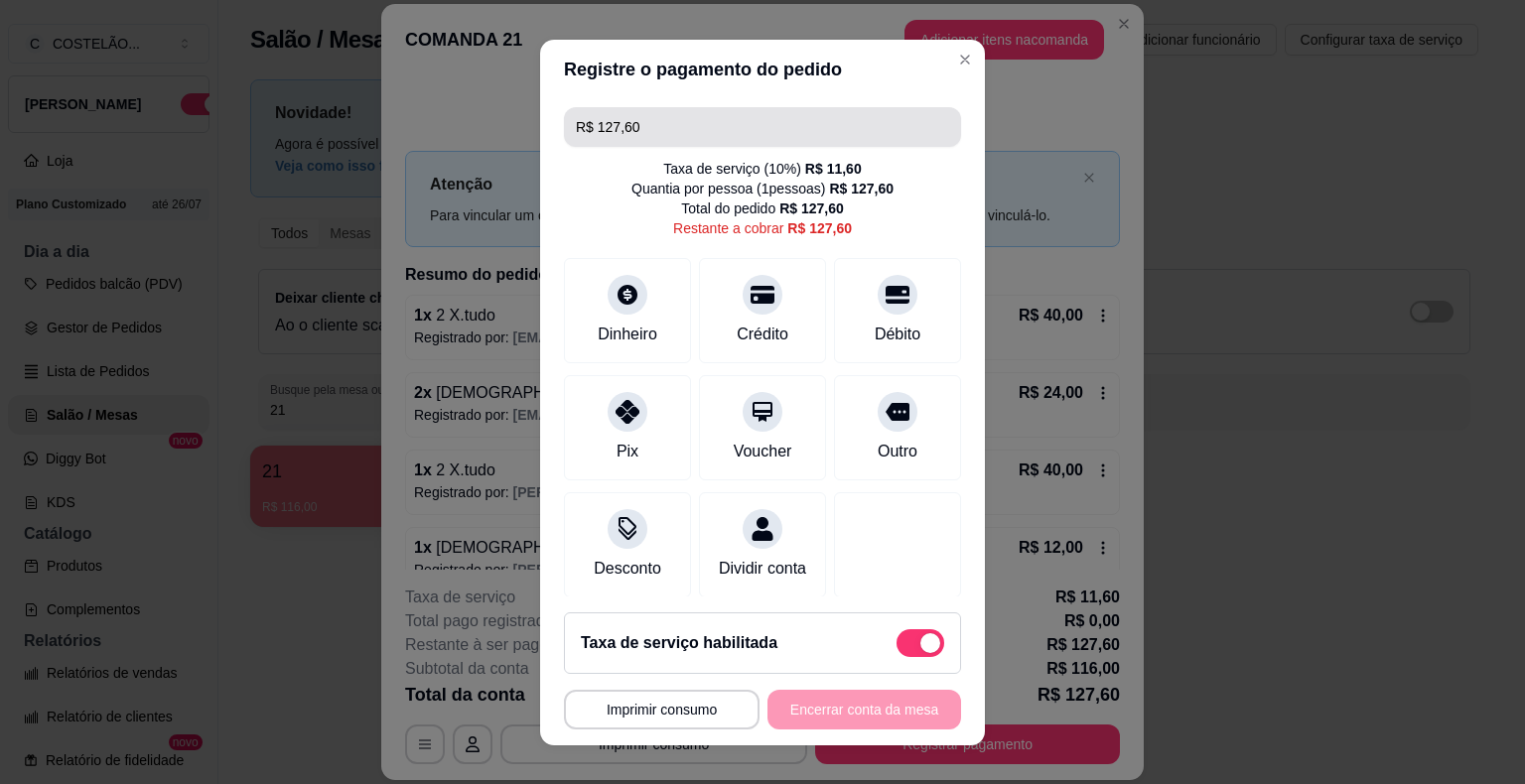 click on "R$ 127,60" at bounding box center (762, 127) 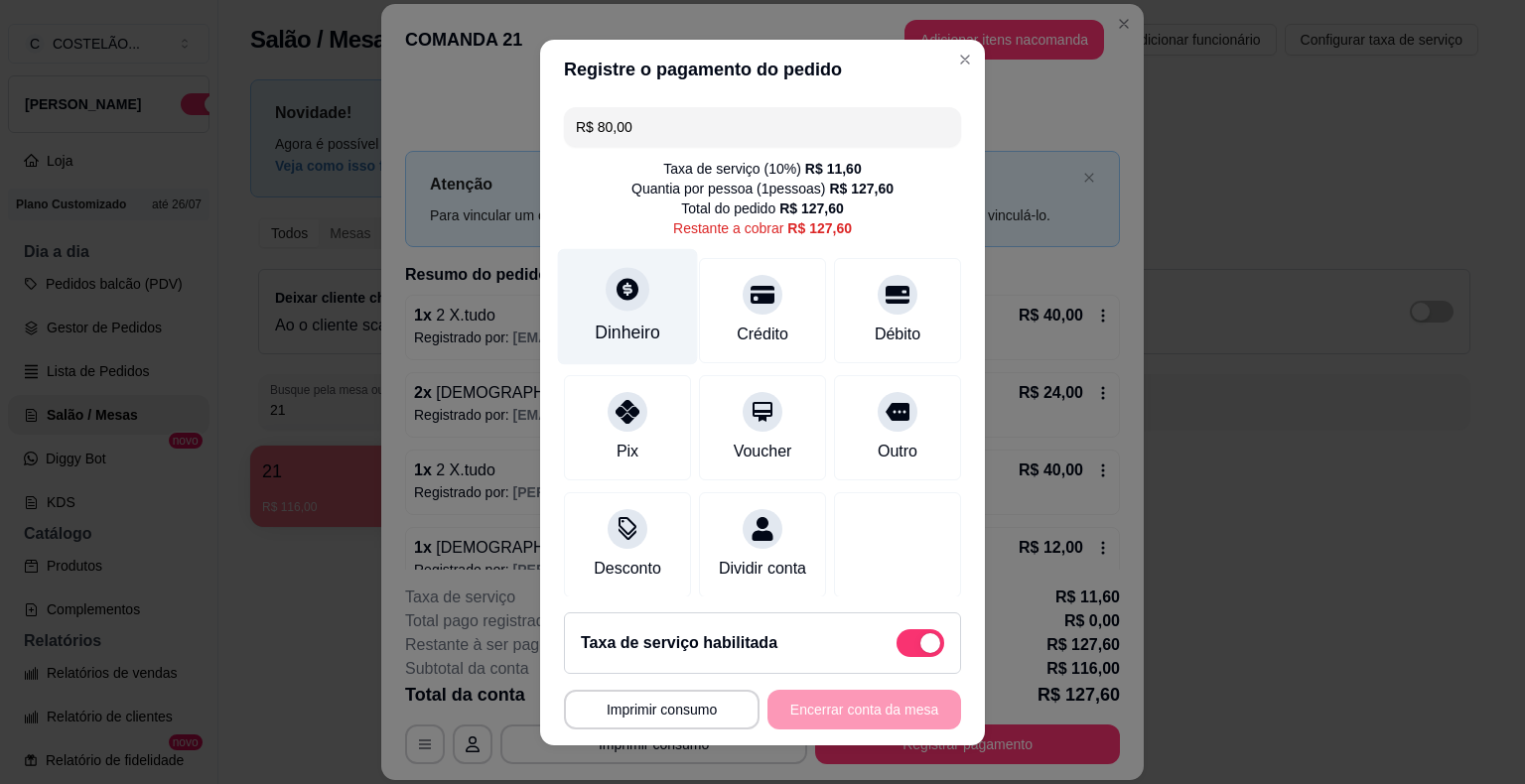 type on "R$ 80,00" 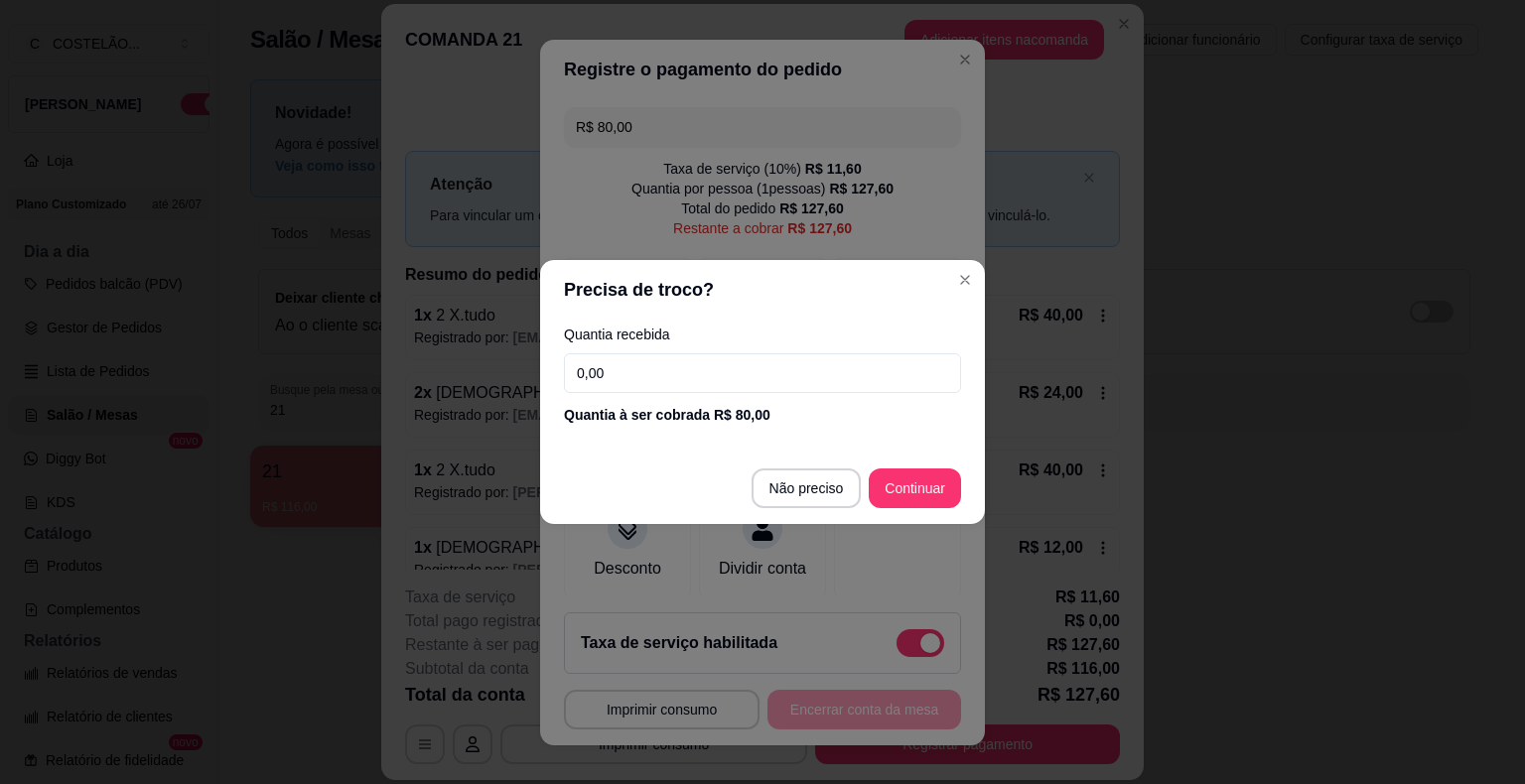 click on "0,00" at bounding box center [762, 373] 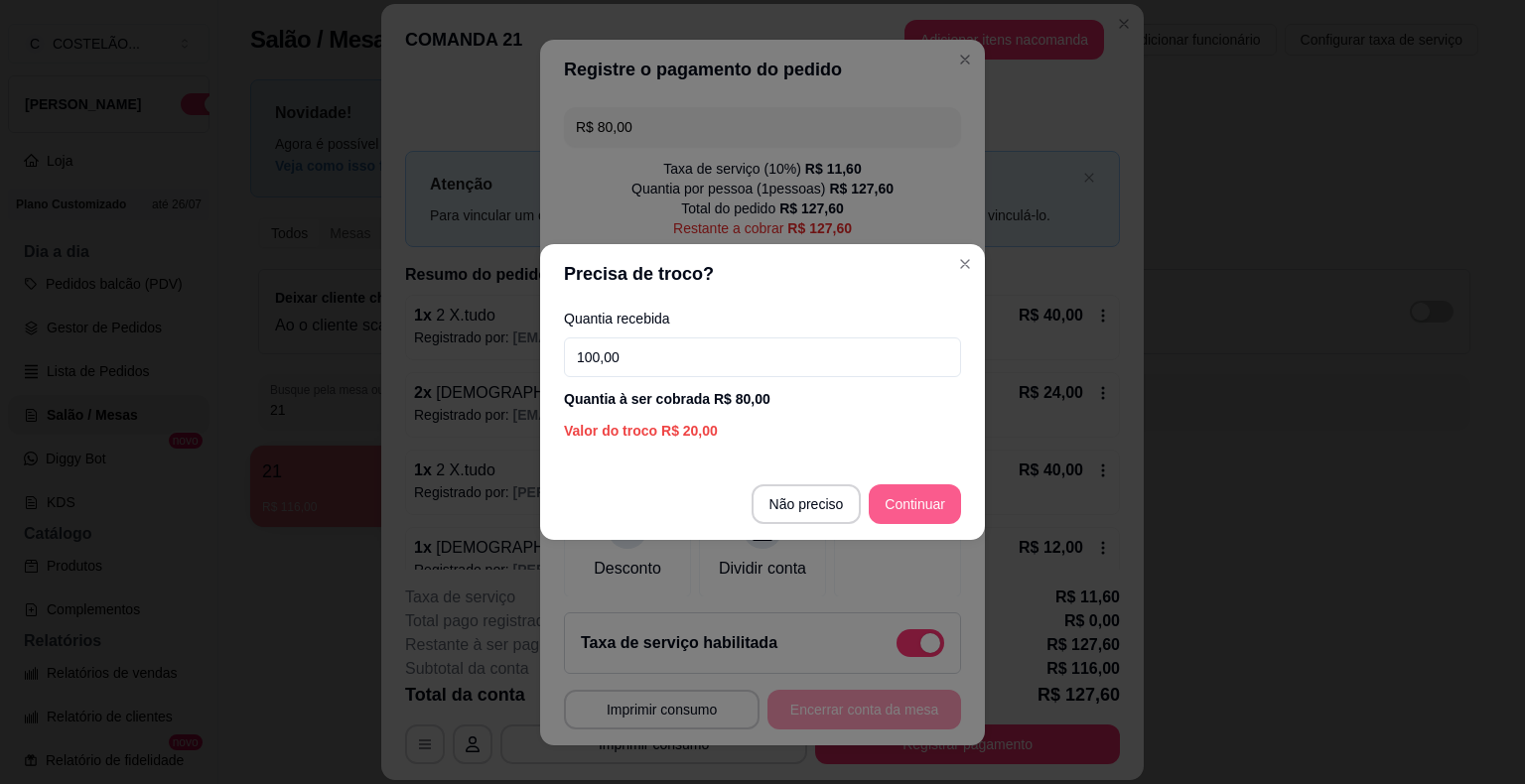 type on "100,00" 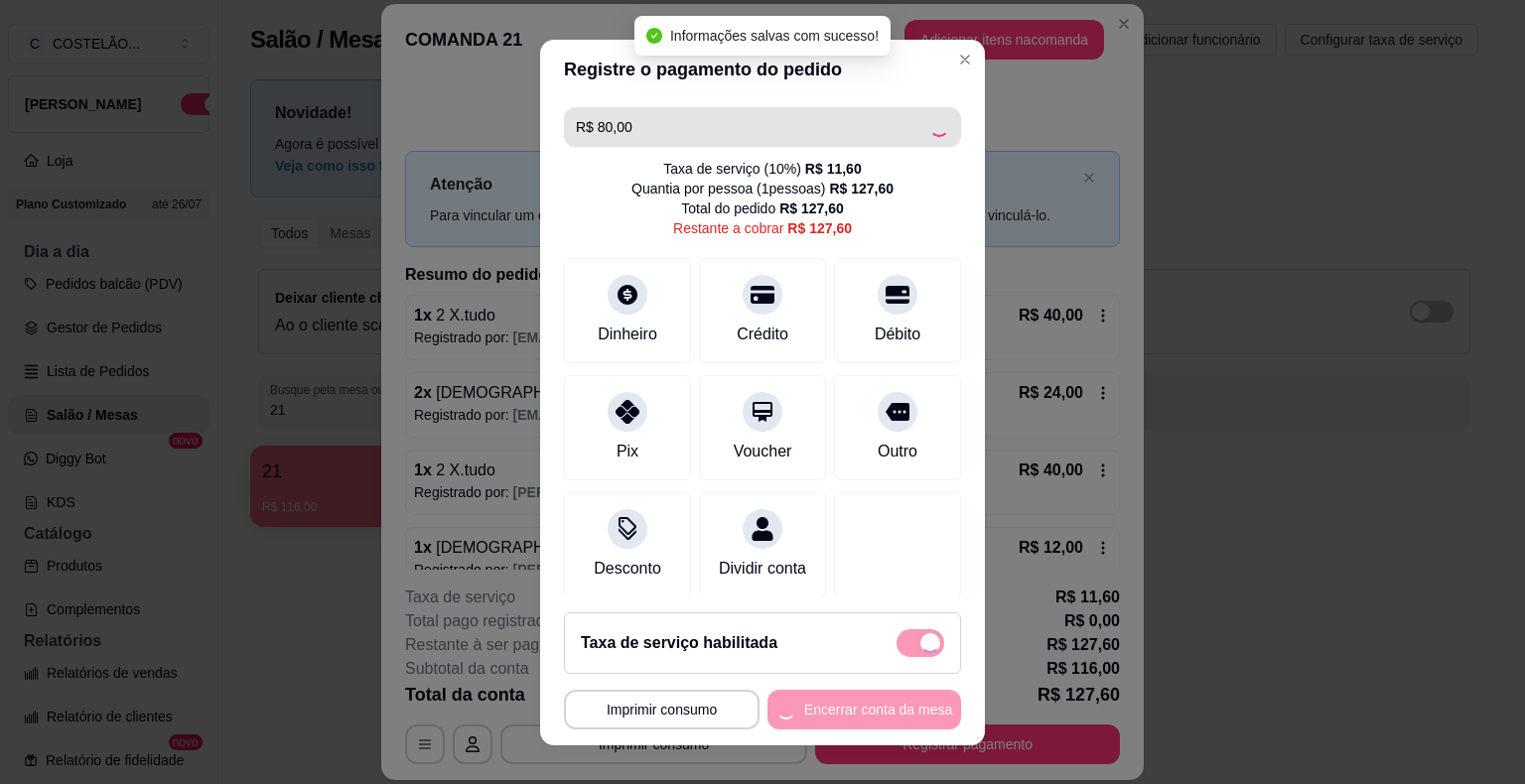 type on "R$ 47,60" 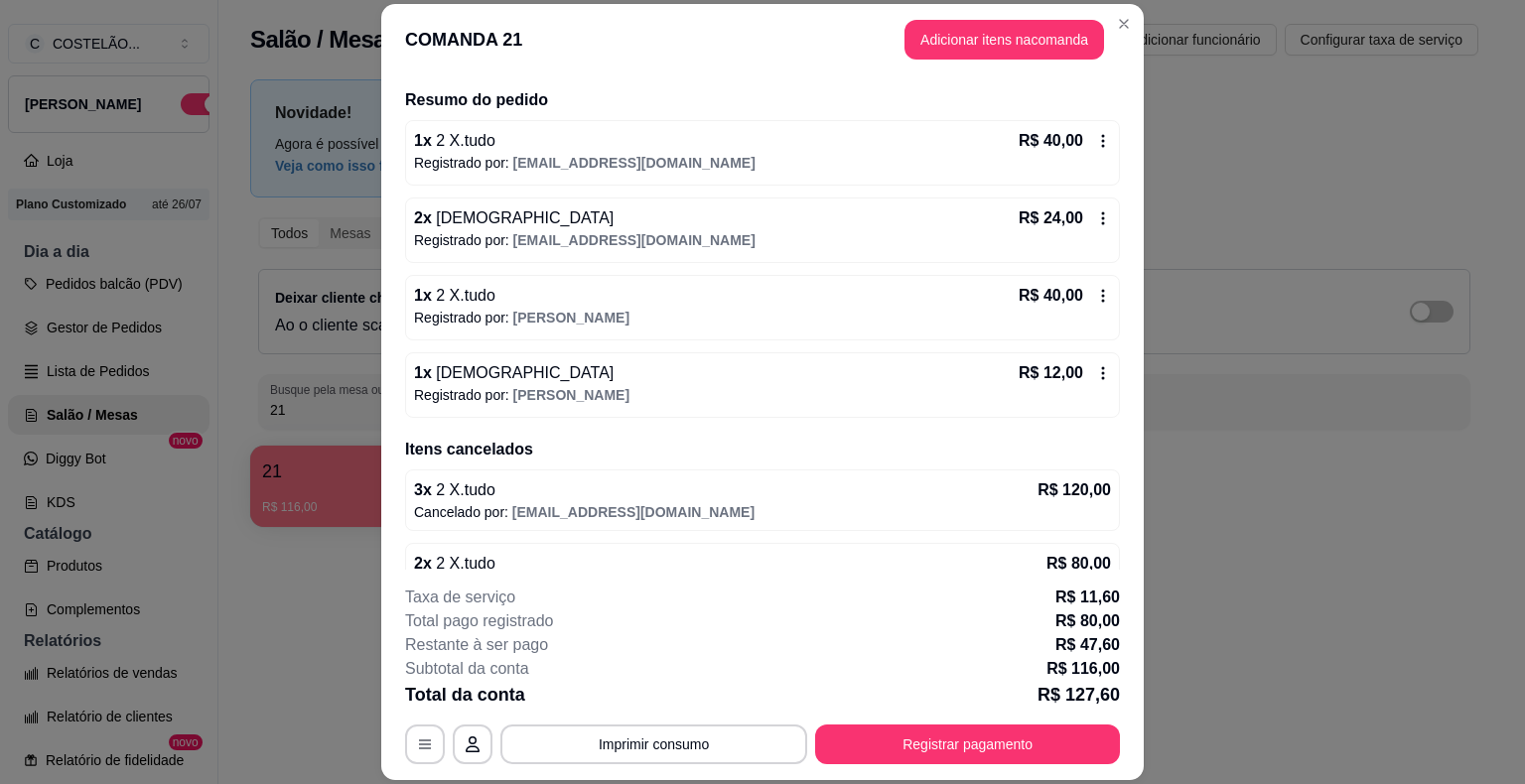 scroll, scrollTop: 214, scrollLeft: 0, axis: vertical 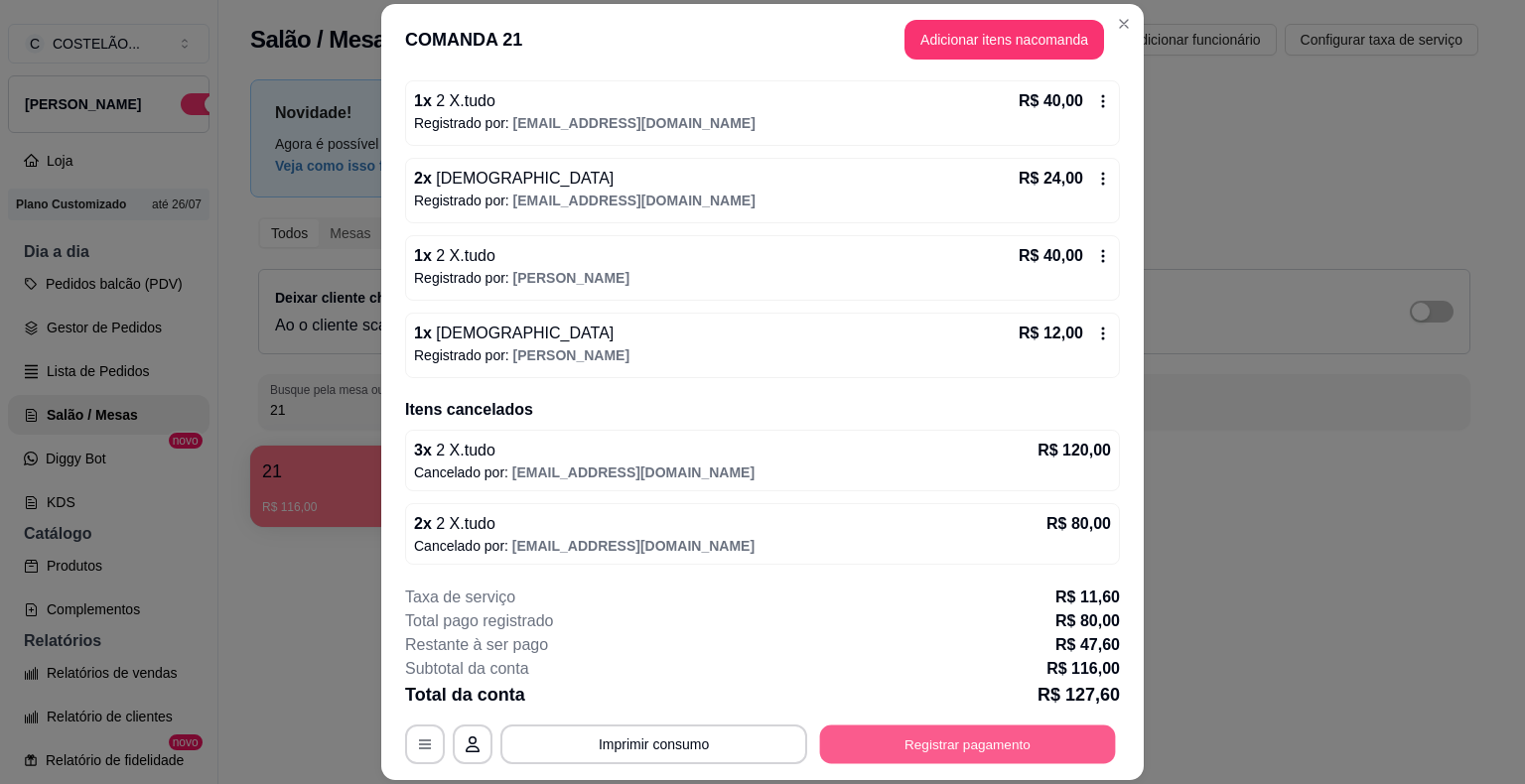 click on "Registrar pagamento" at bounding box center [968, 744] 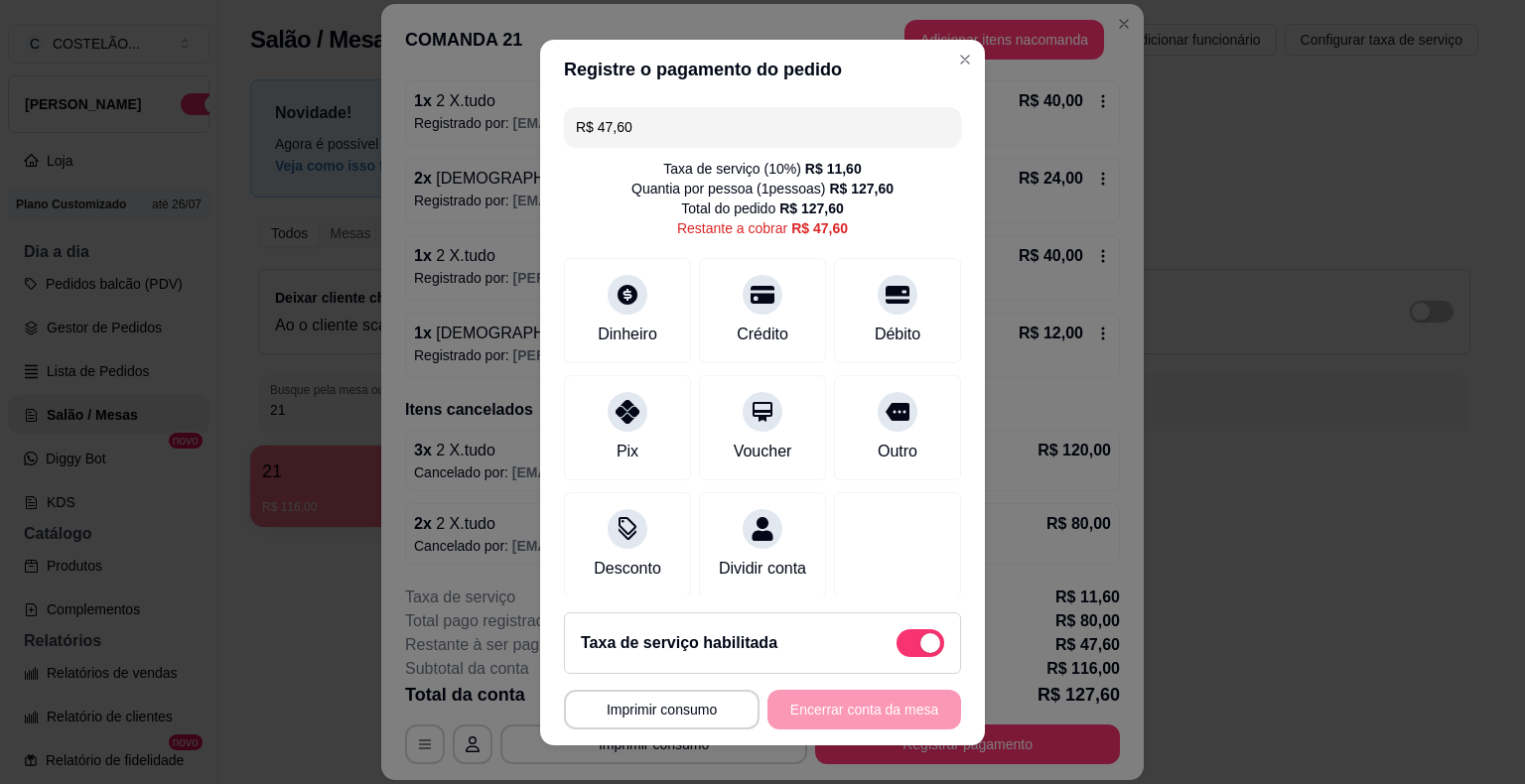 click on "R$ 47,60" at bounding box center [762, 127] 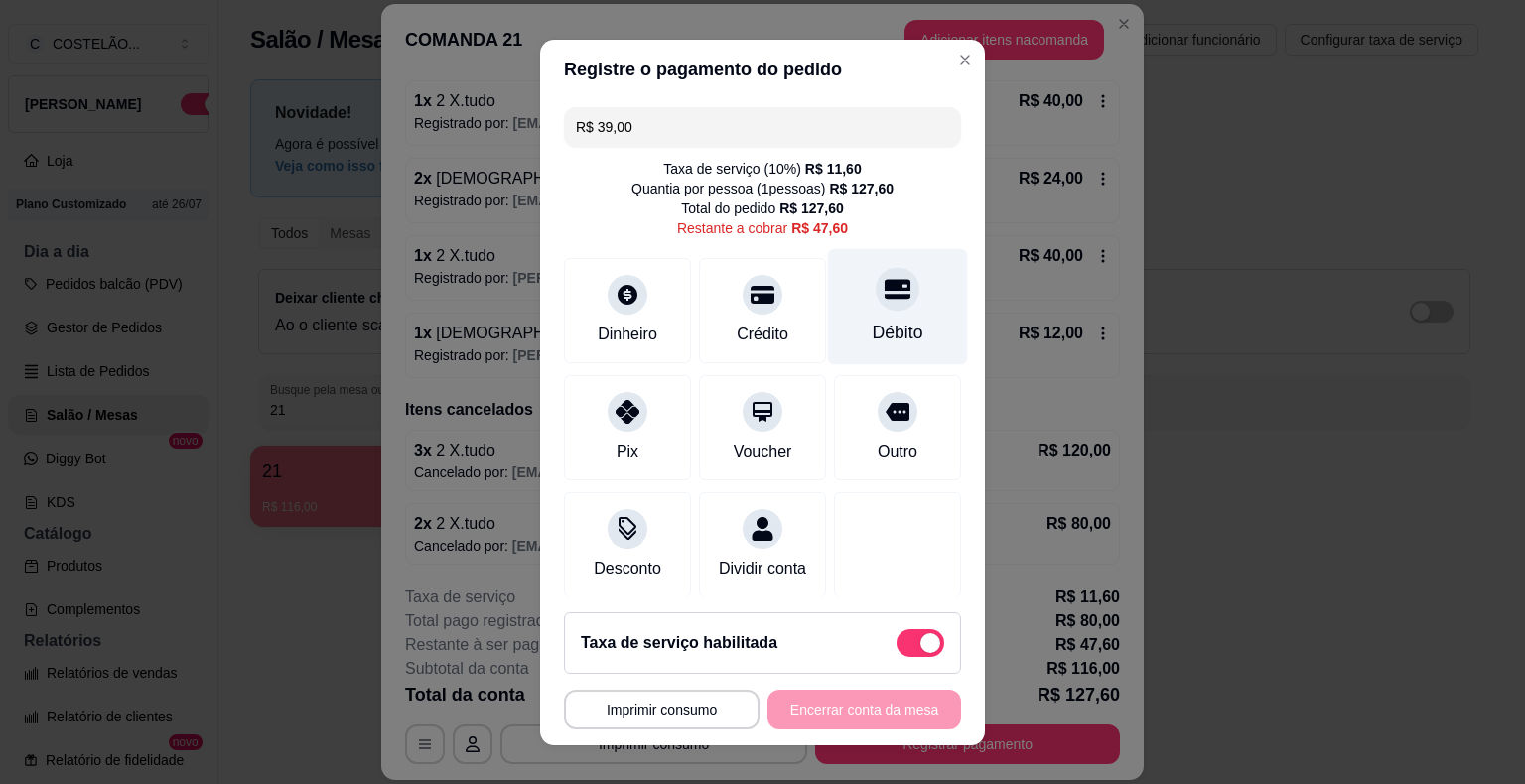 click at bounding box center (898, 289) 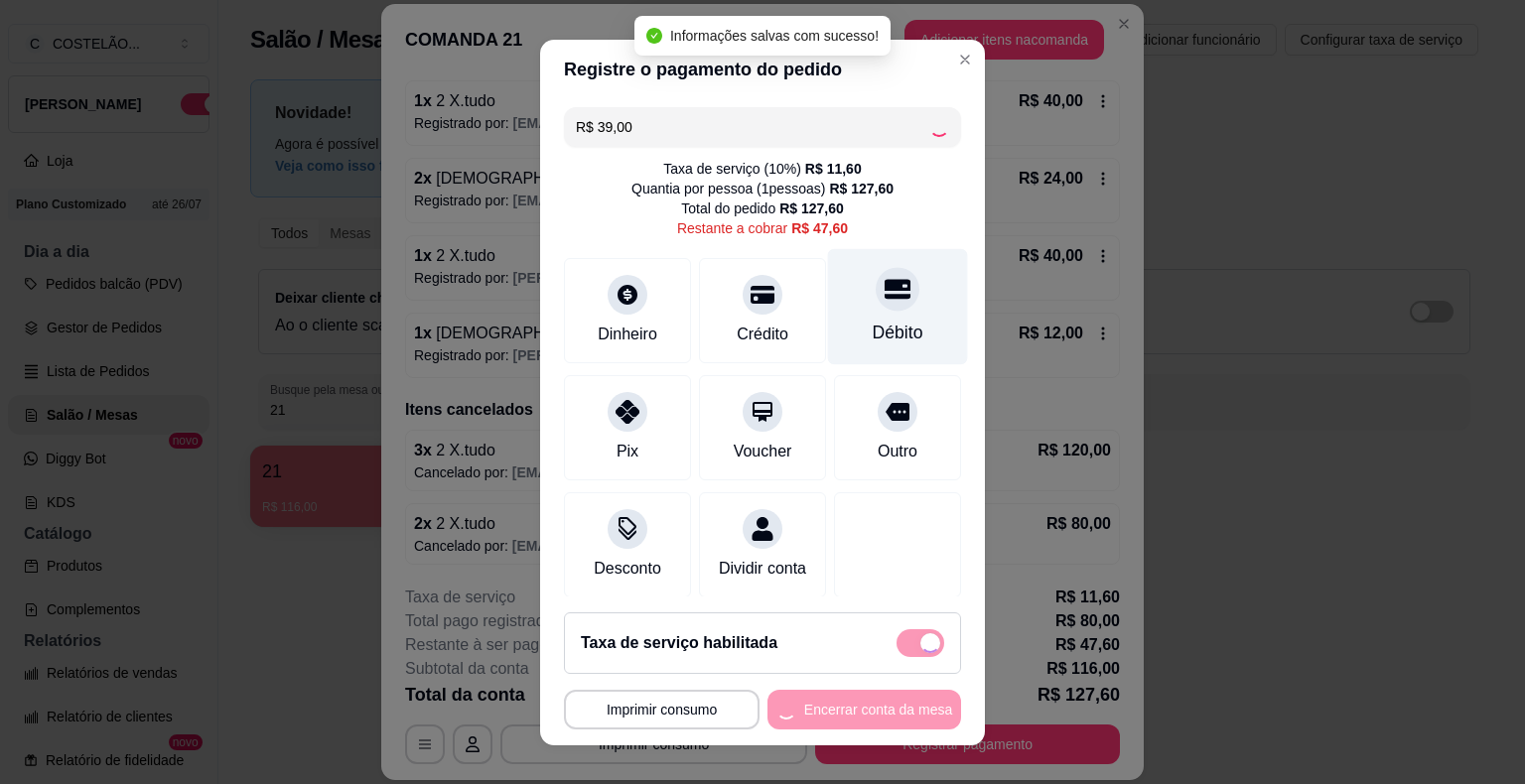 type on "R$ 8,60" 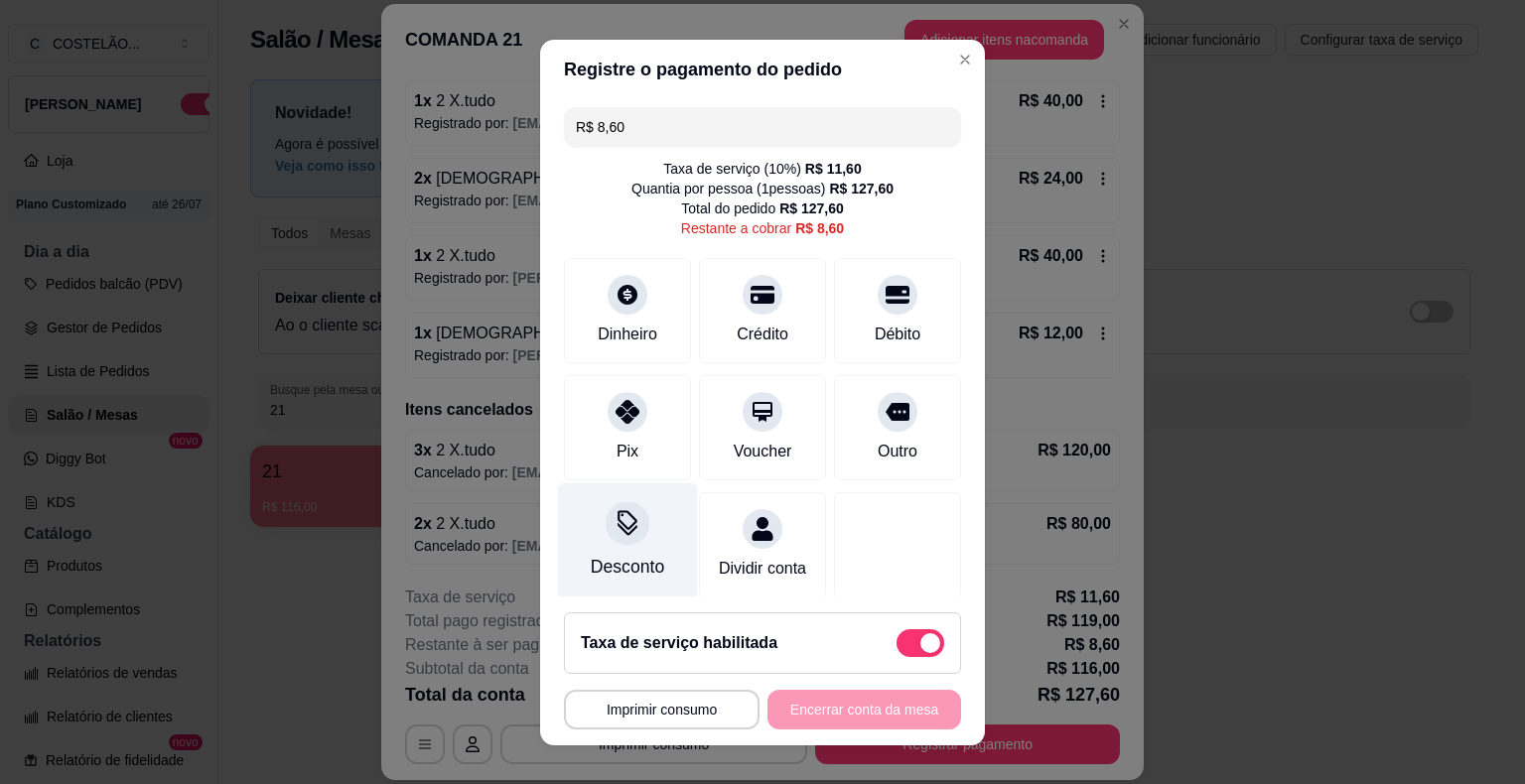 click at bounding box center [627, 523] 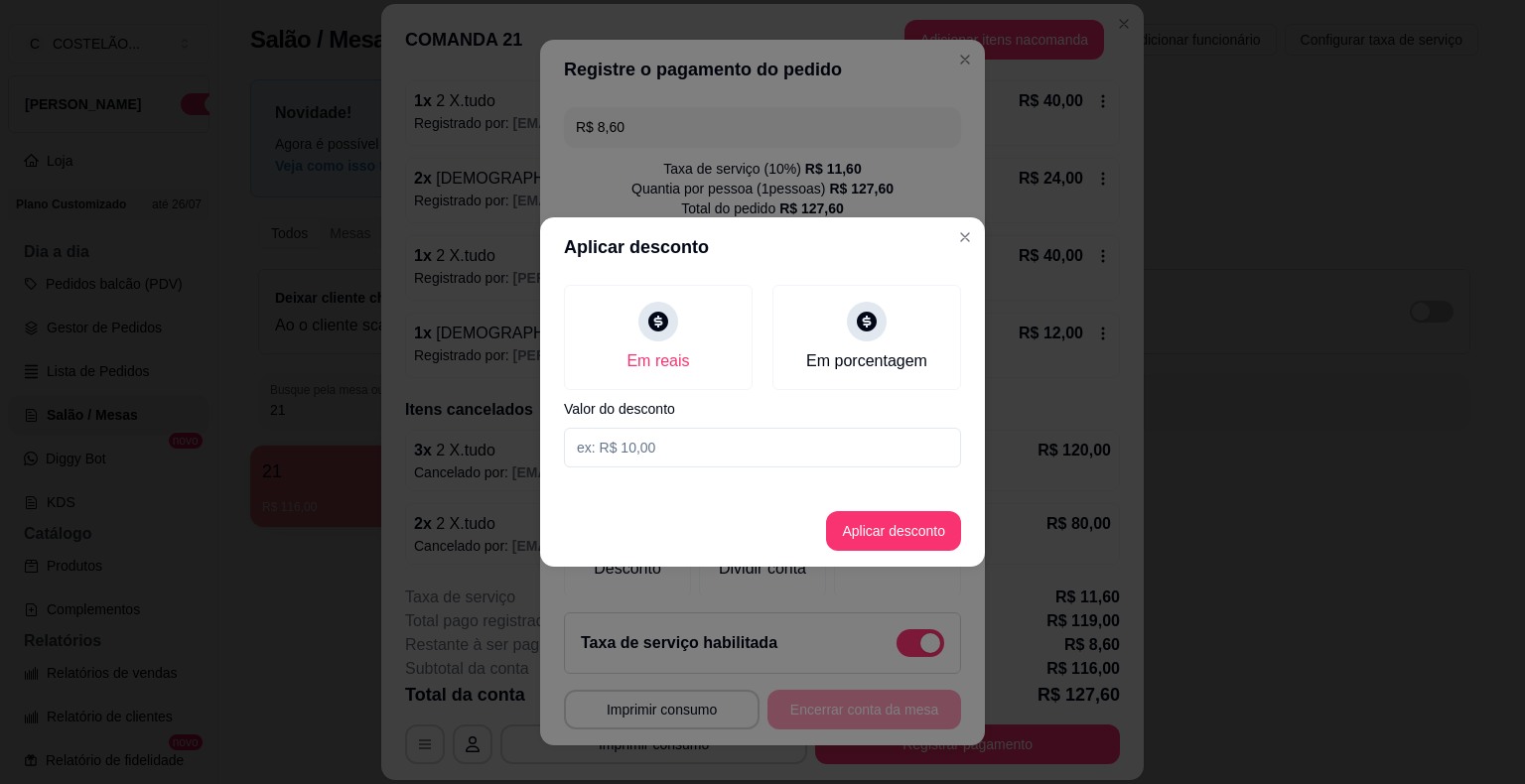 click at bounding box center [762, 448] 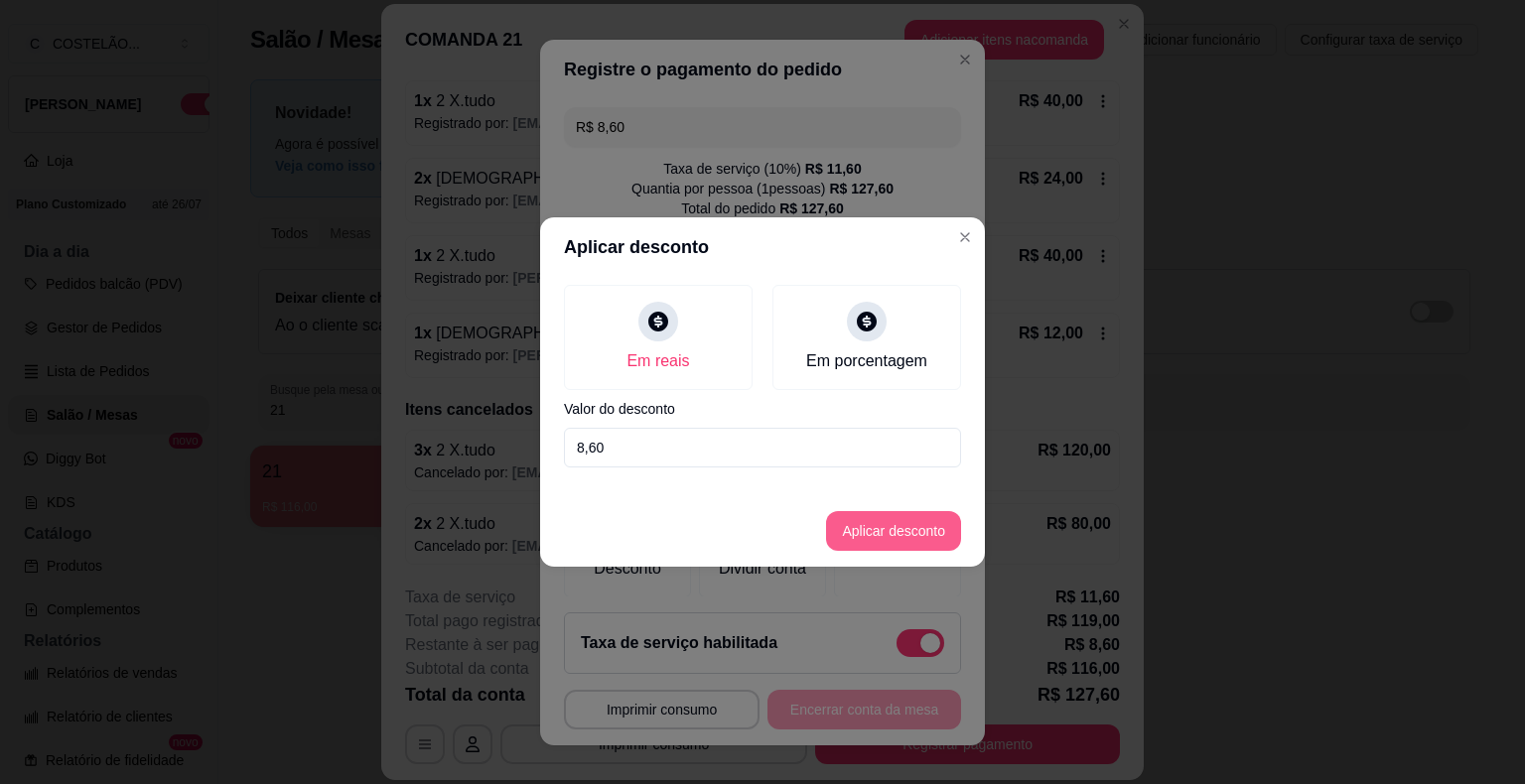 type on "8,60" 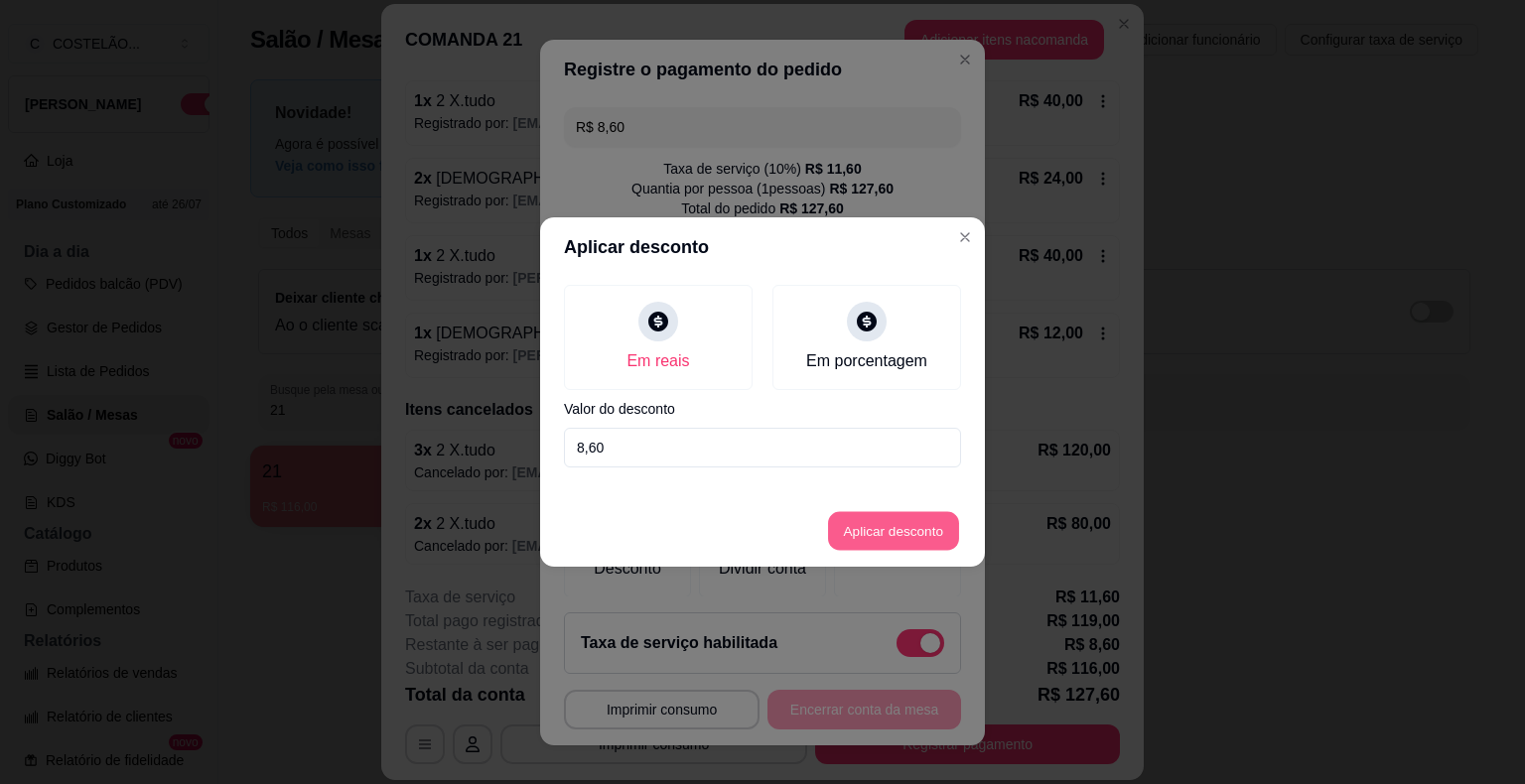 click on "Aplicar desconto" at bounding box center (894, 531) 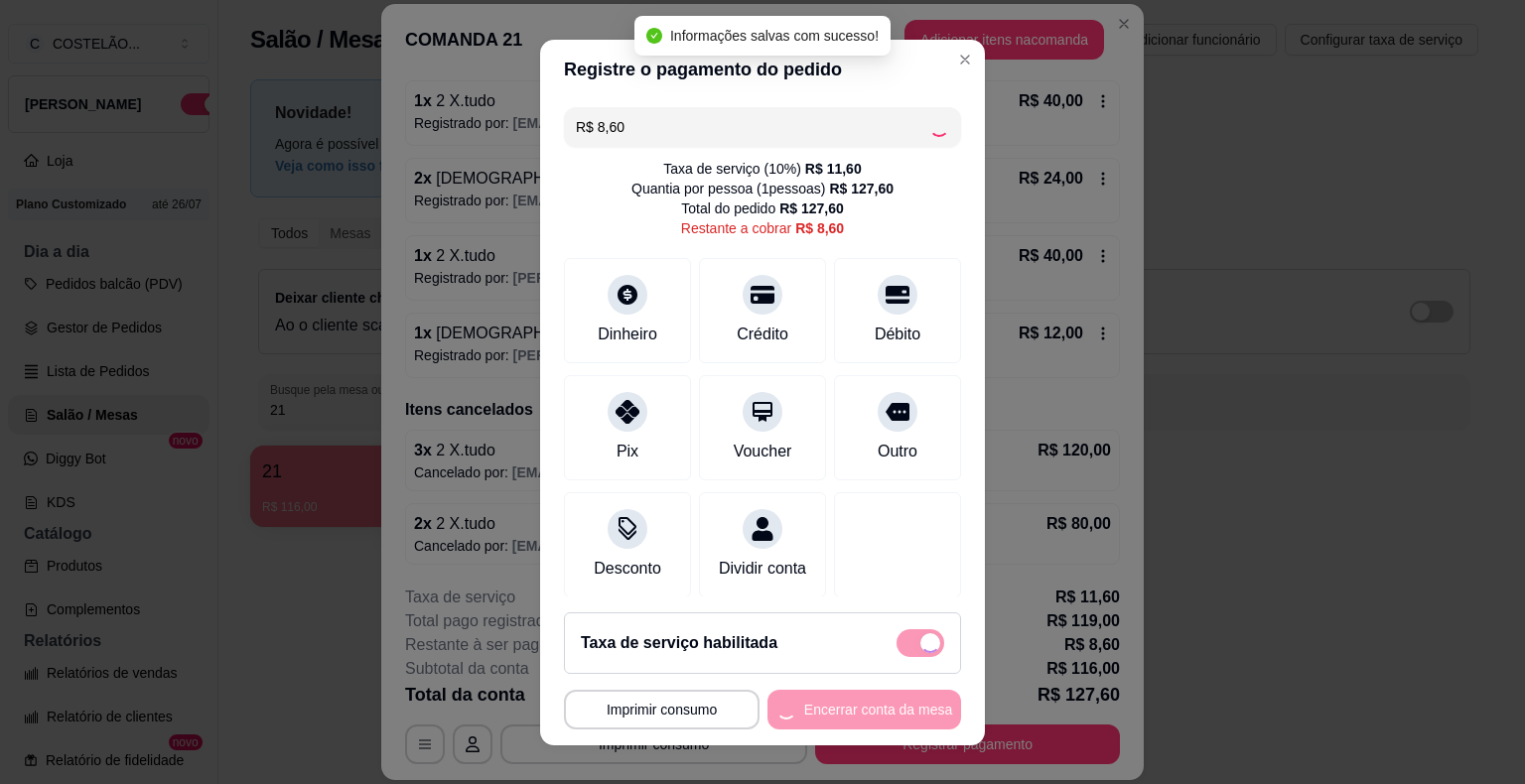 type on "R$ 0,00" 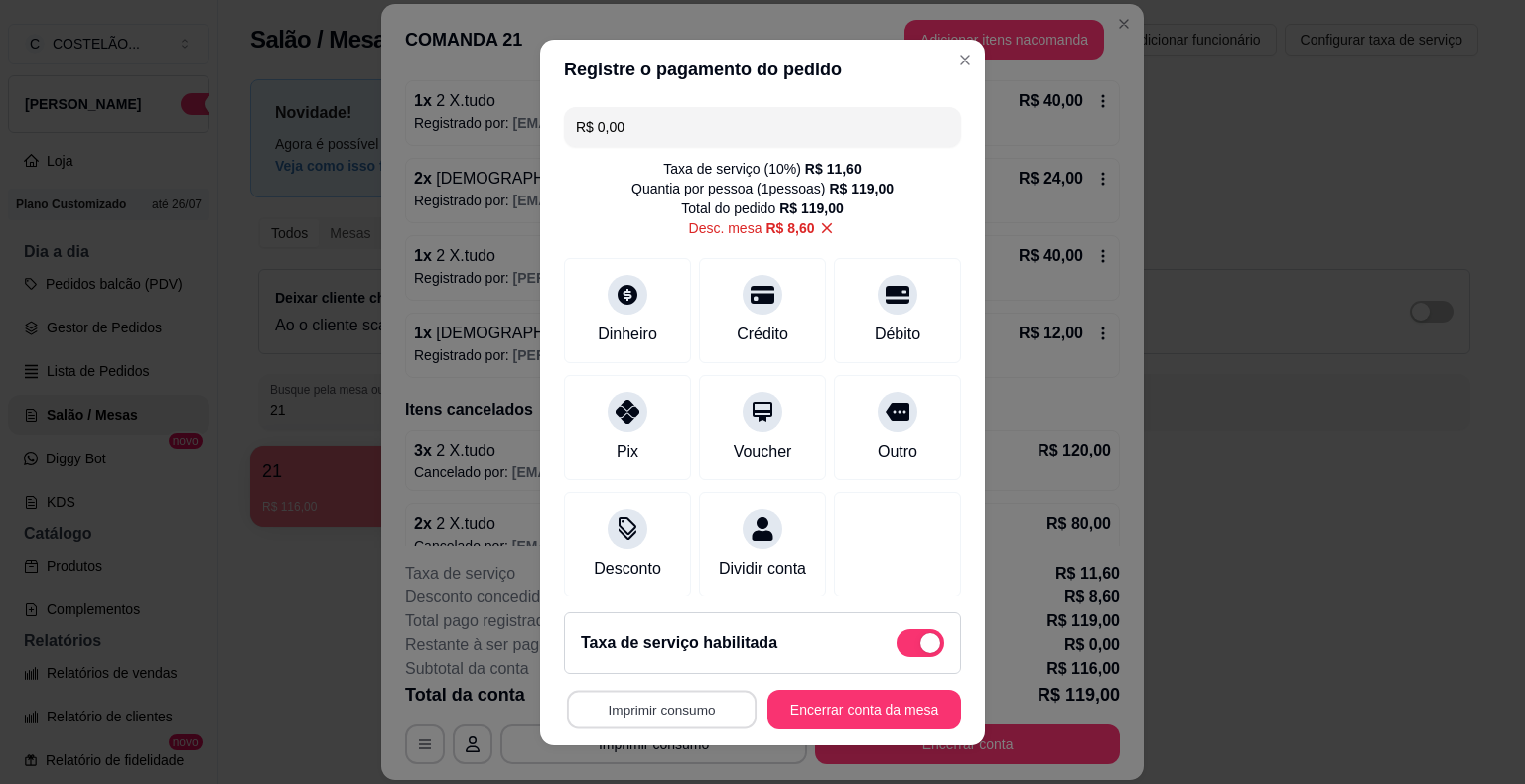 click on "Imprimir consumo" at bounding box center [661, 709] 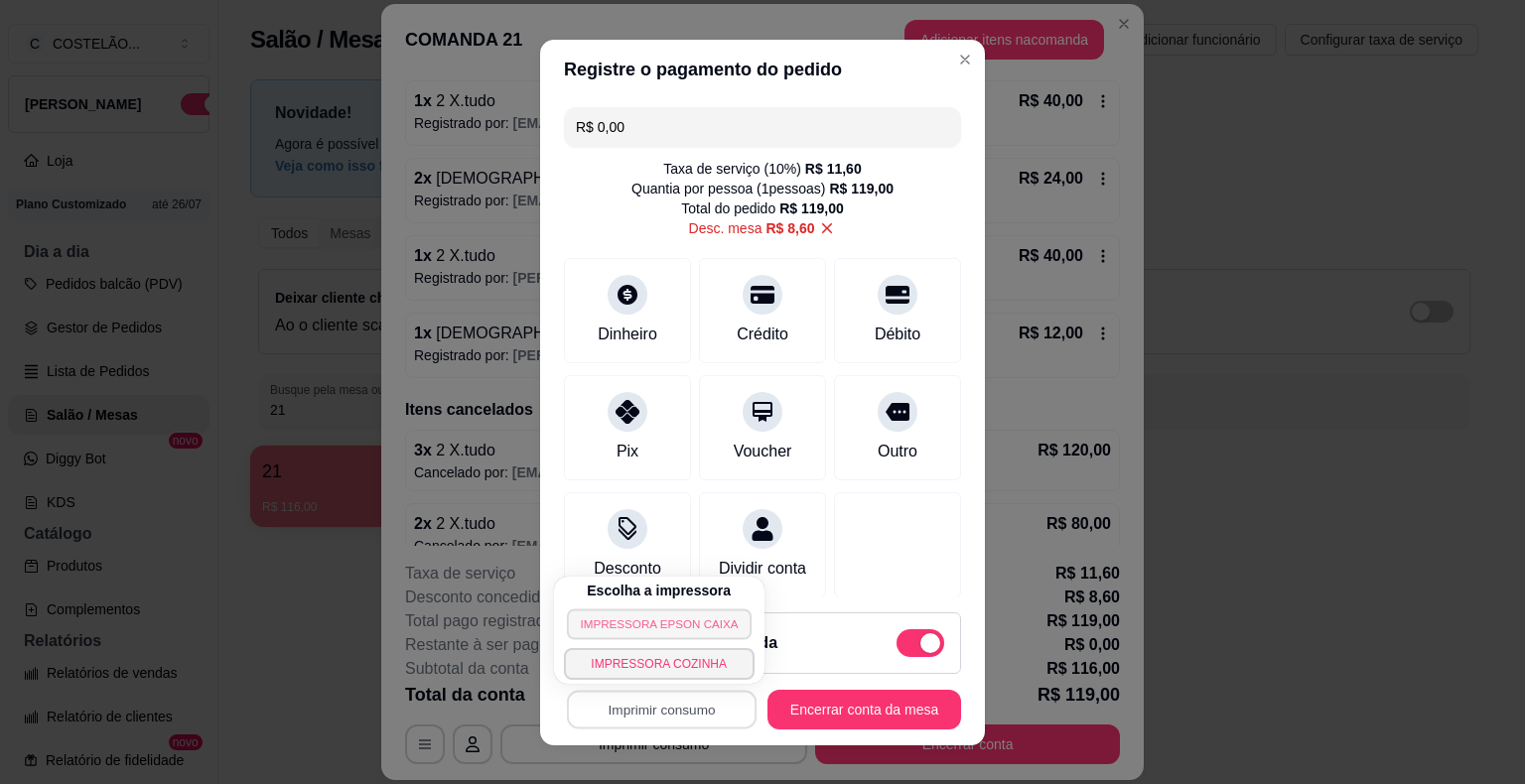 click on "IMPRESSORA EPSON CAIXA" at bounding box center [659, 623] 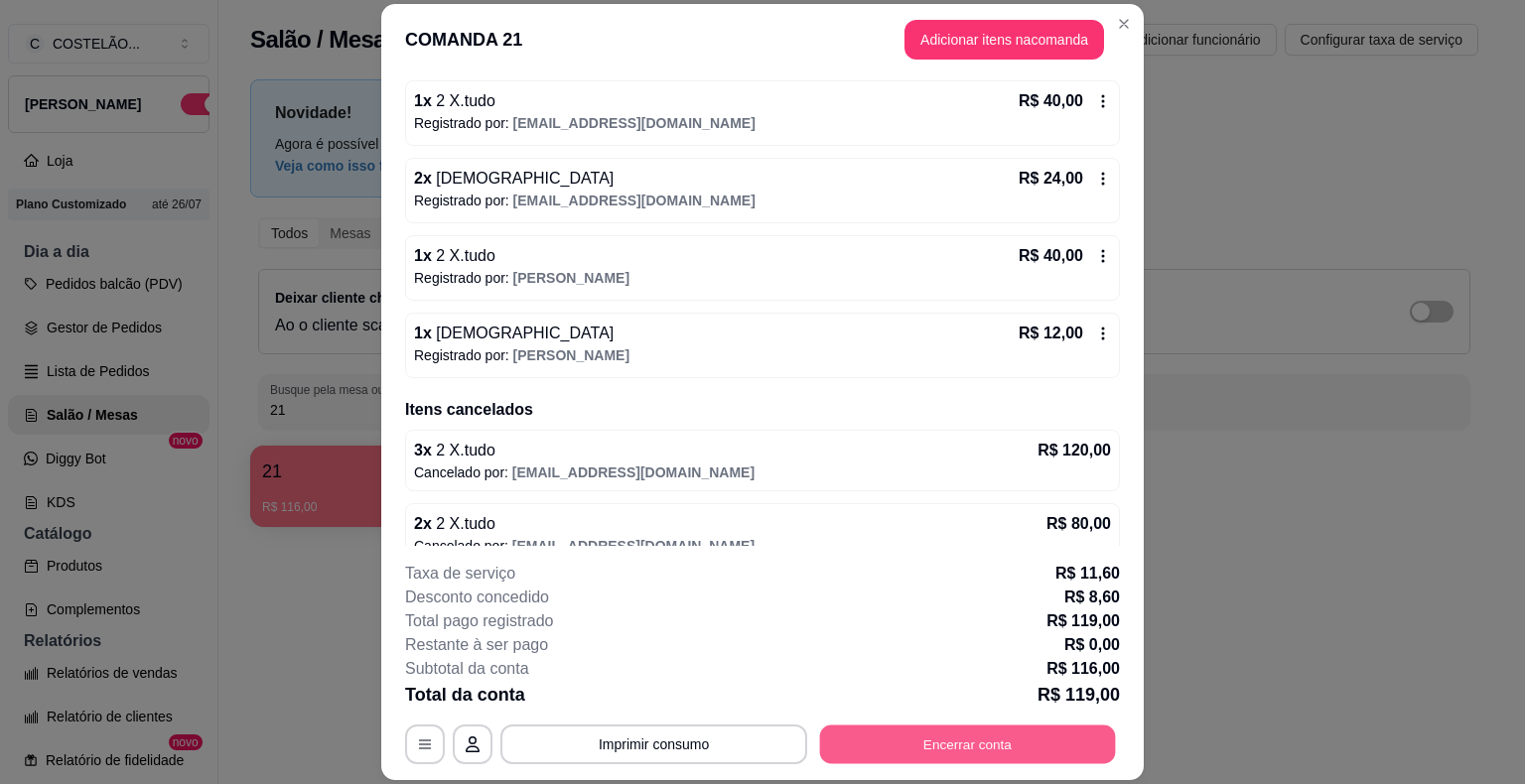 click on "Encerrar conta" at bounding box center [968, 744] 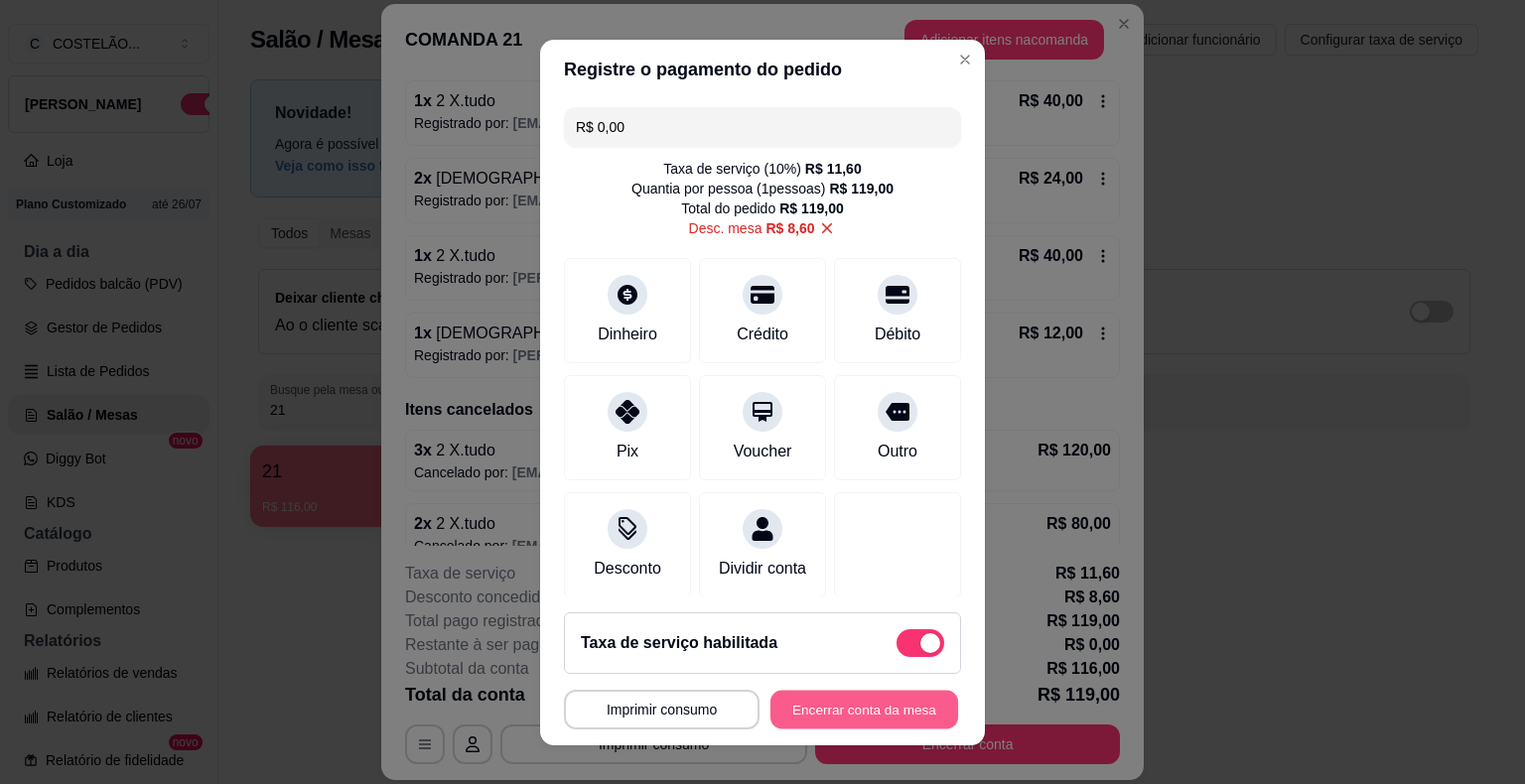 click on "Encerrar conta da mesa" at bounding box center (864, 709) 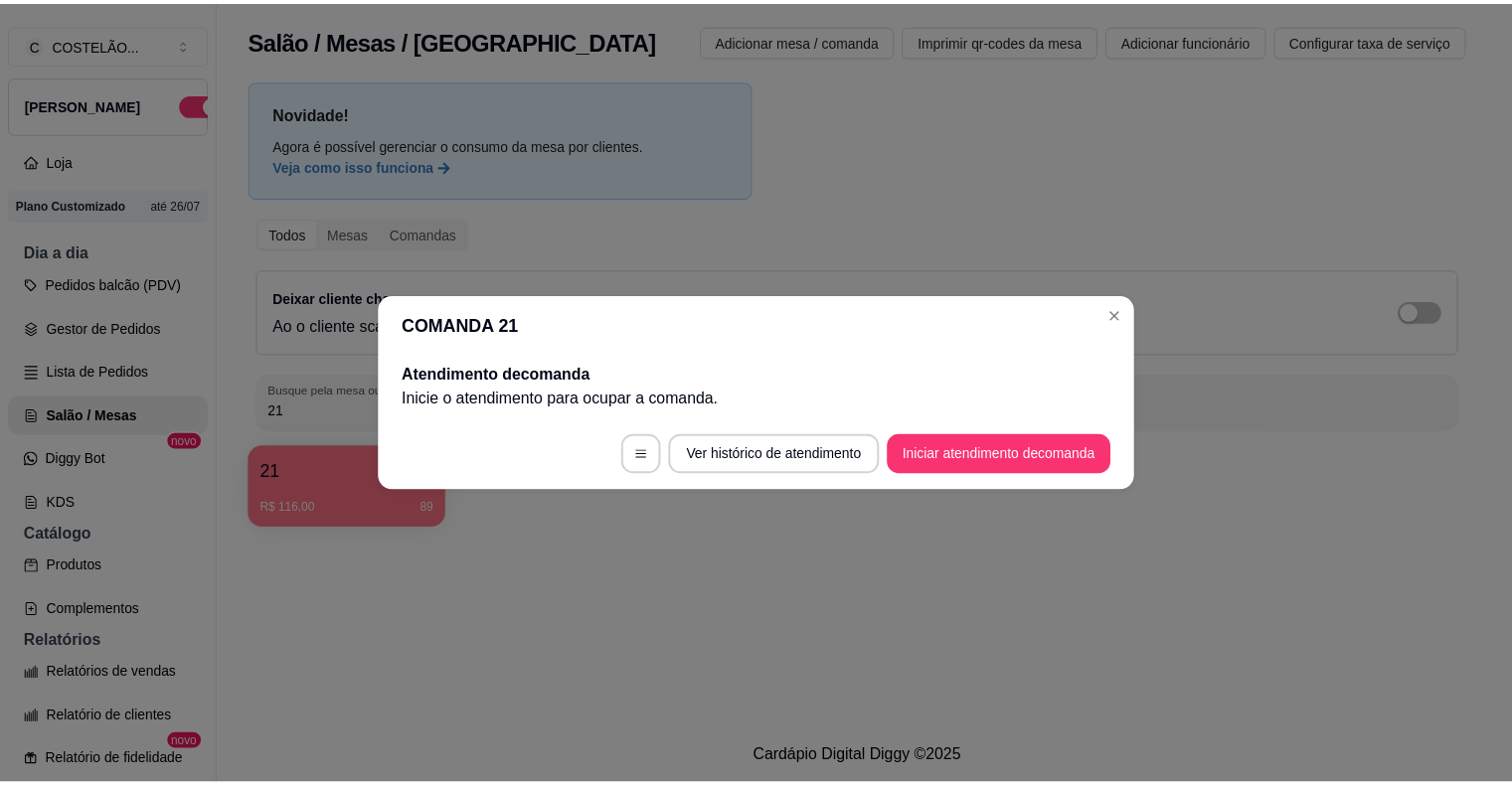 scroll, scrollTop: 0, scrollLeft: 0, axis: both 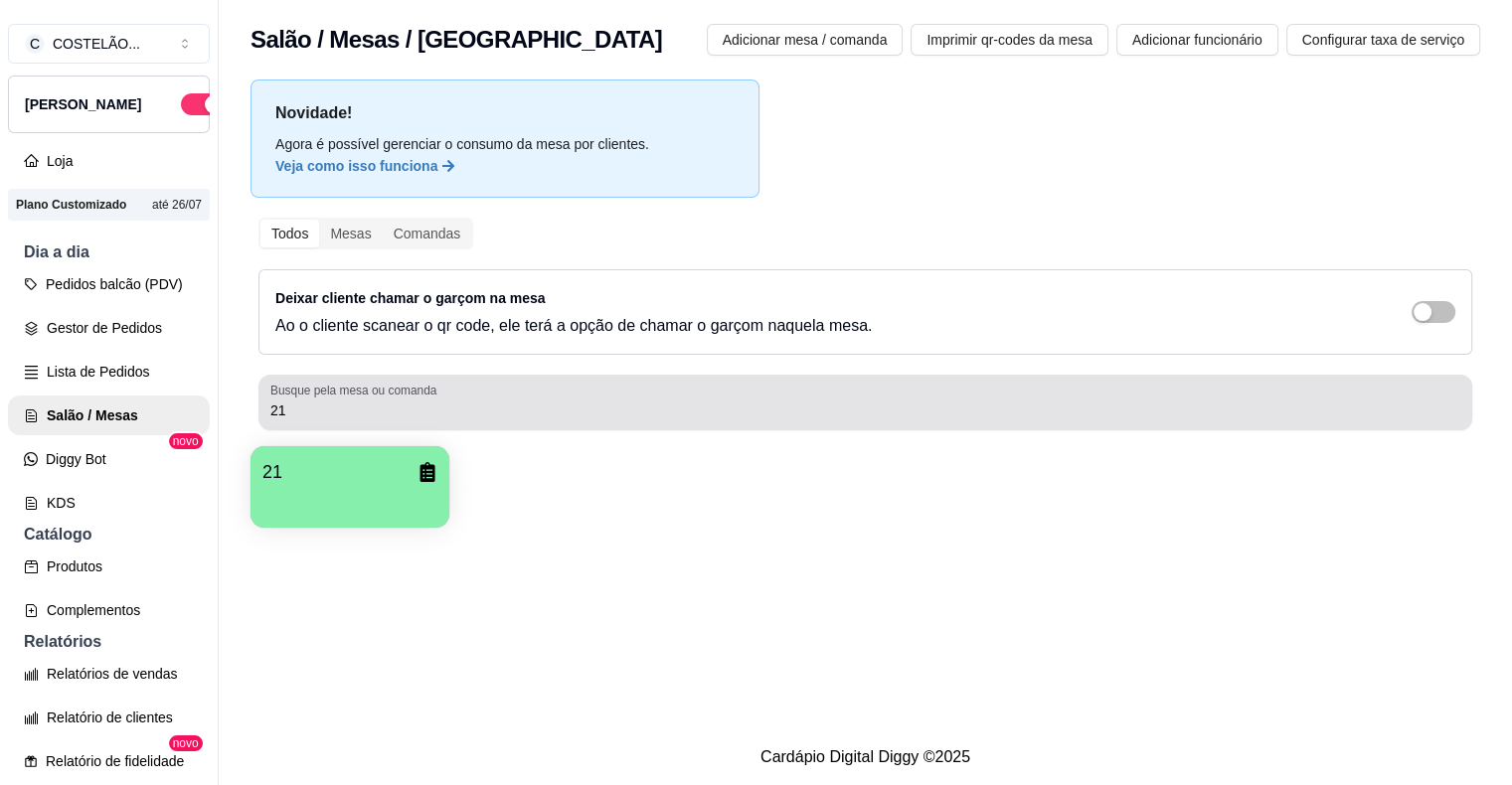 click on "21" at bounding box center (865, 402) 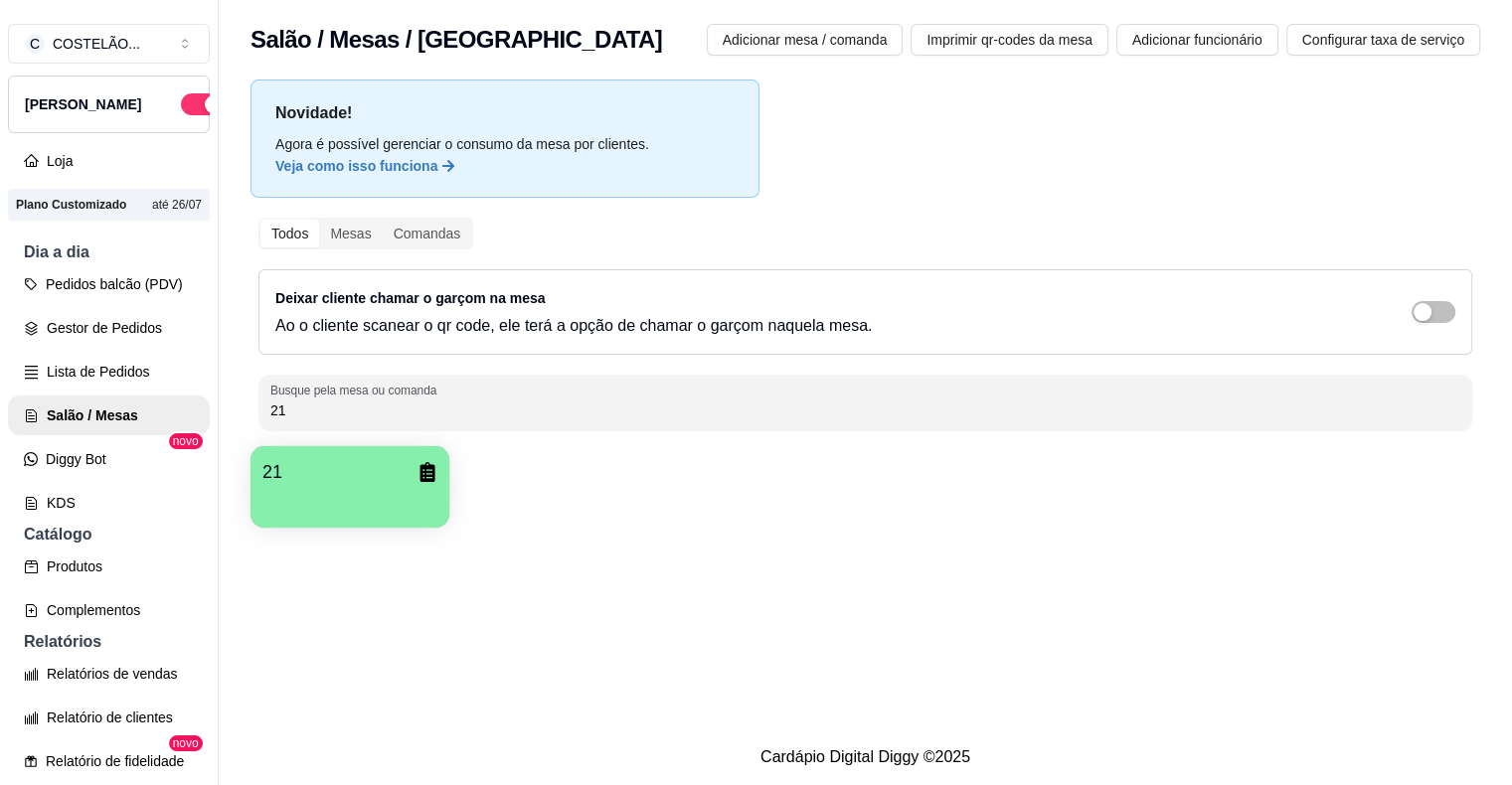 type on "2" 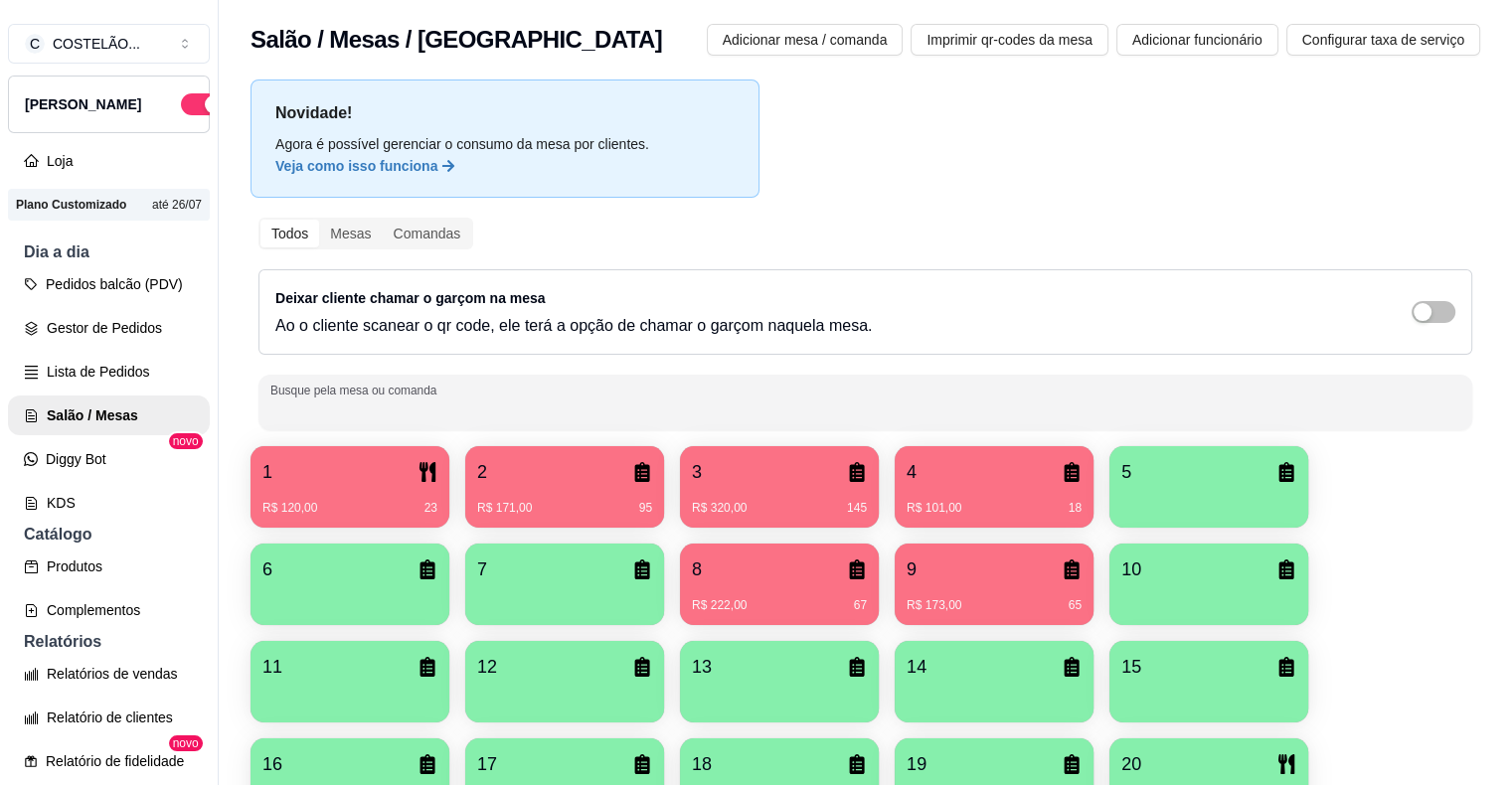 type 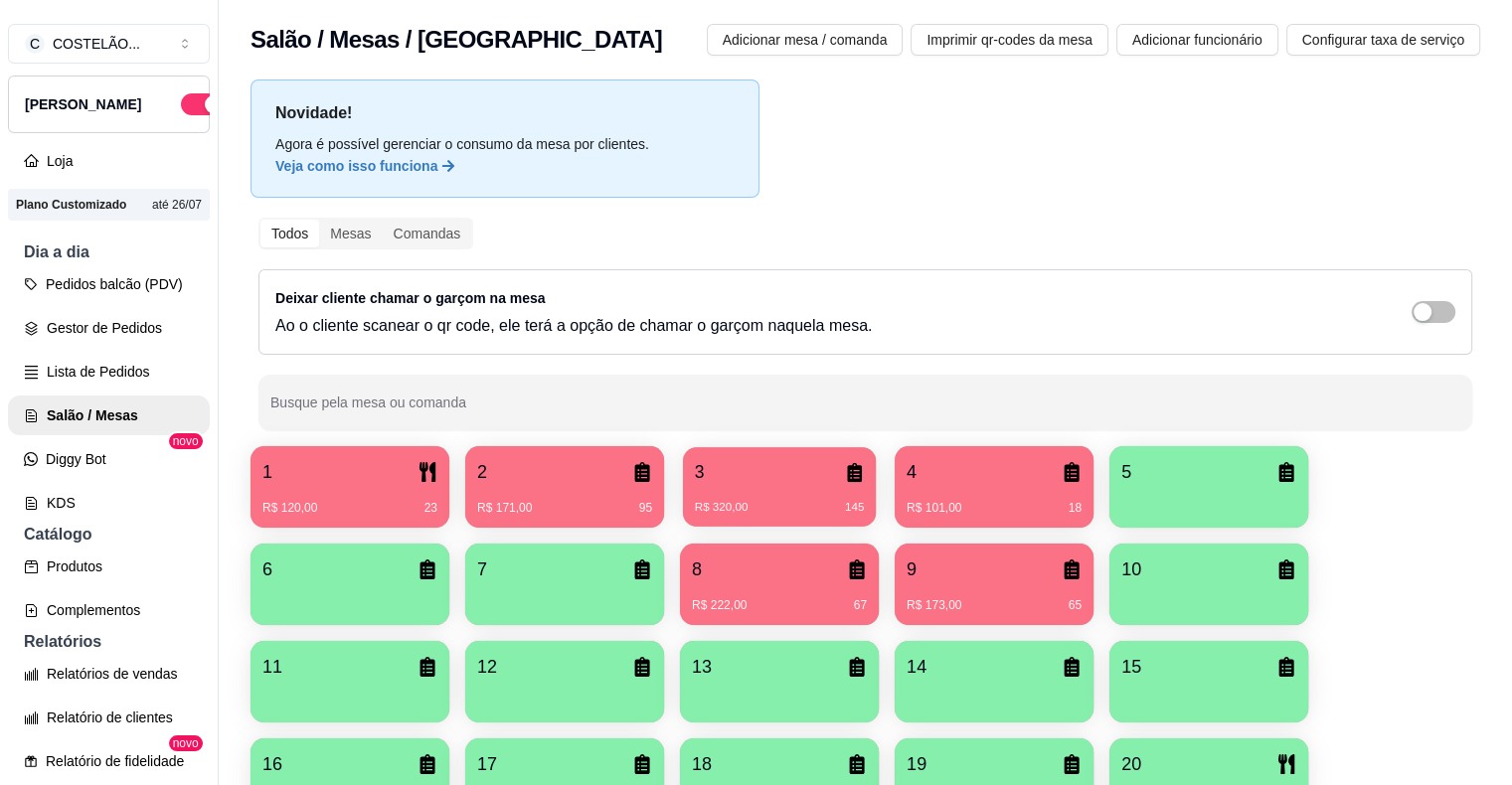 click on "3 R$ 320,00 145" at bounding box center [779, 487] 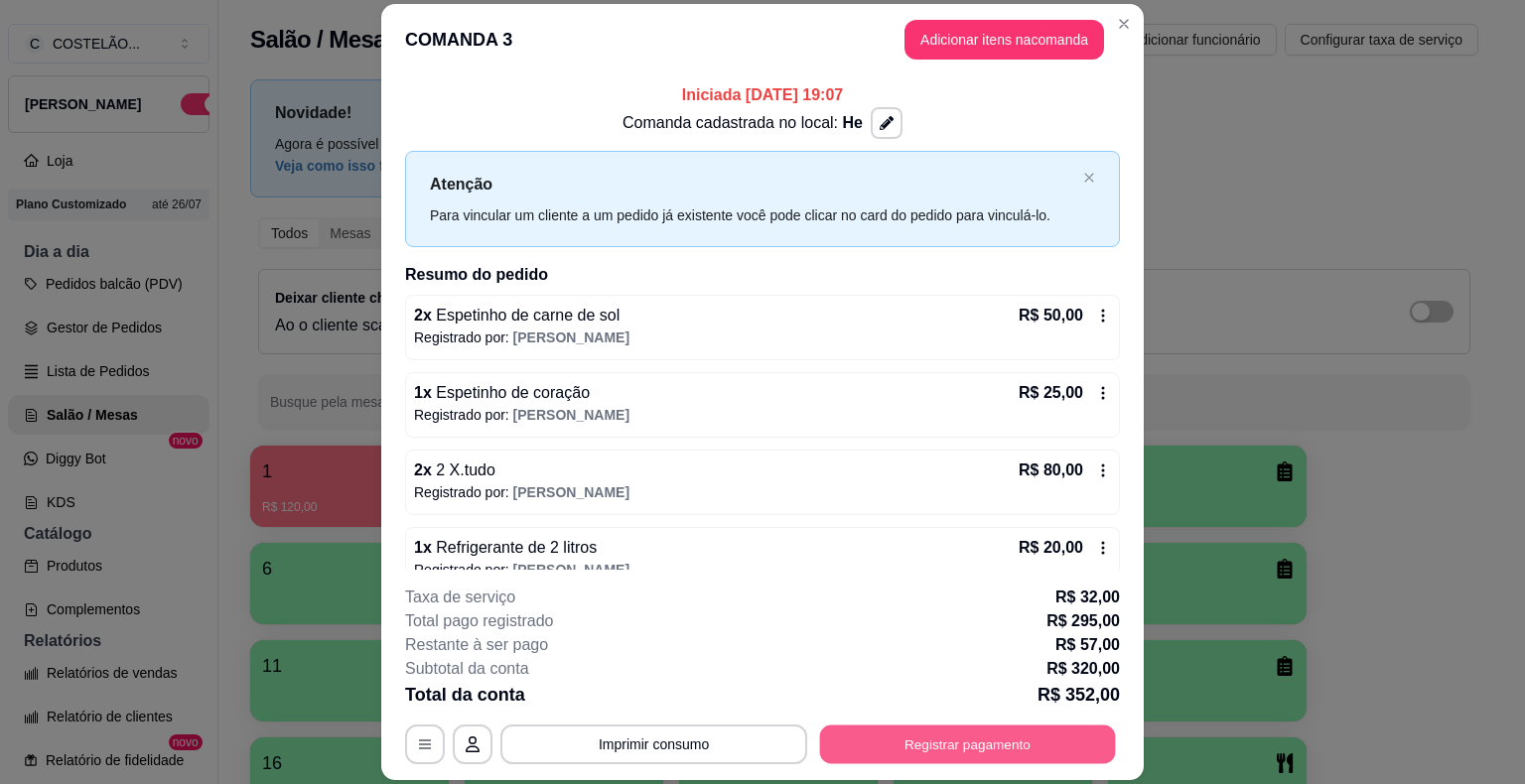 click on "Registrar pagamento" at bounding box center [968, 744] 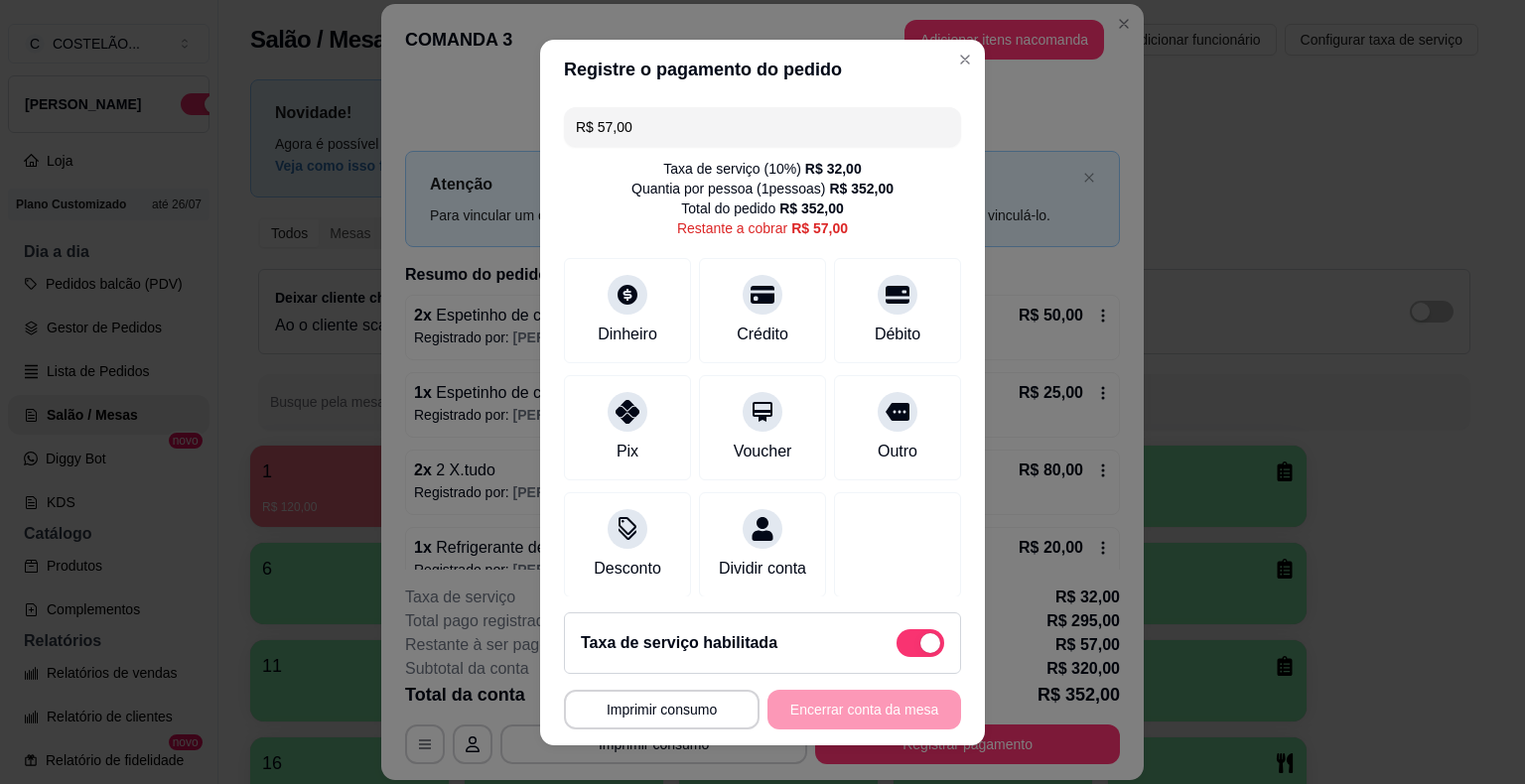 click on "R$ 57,00" at bounding box center [762, 127] 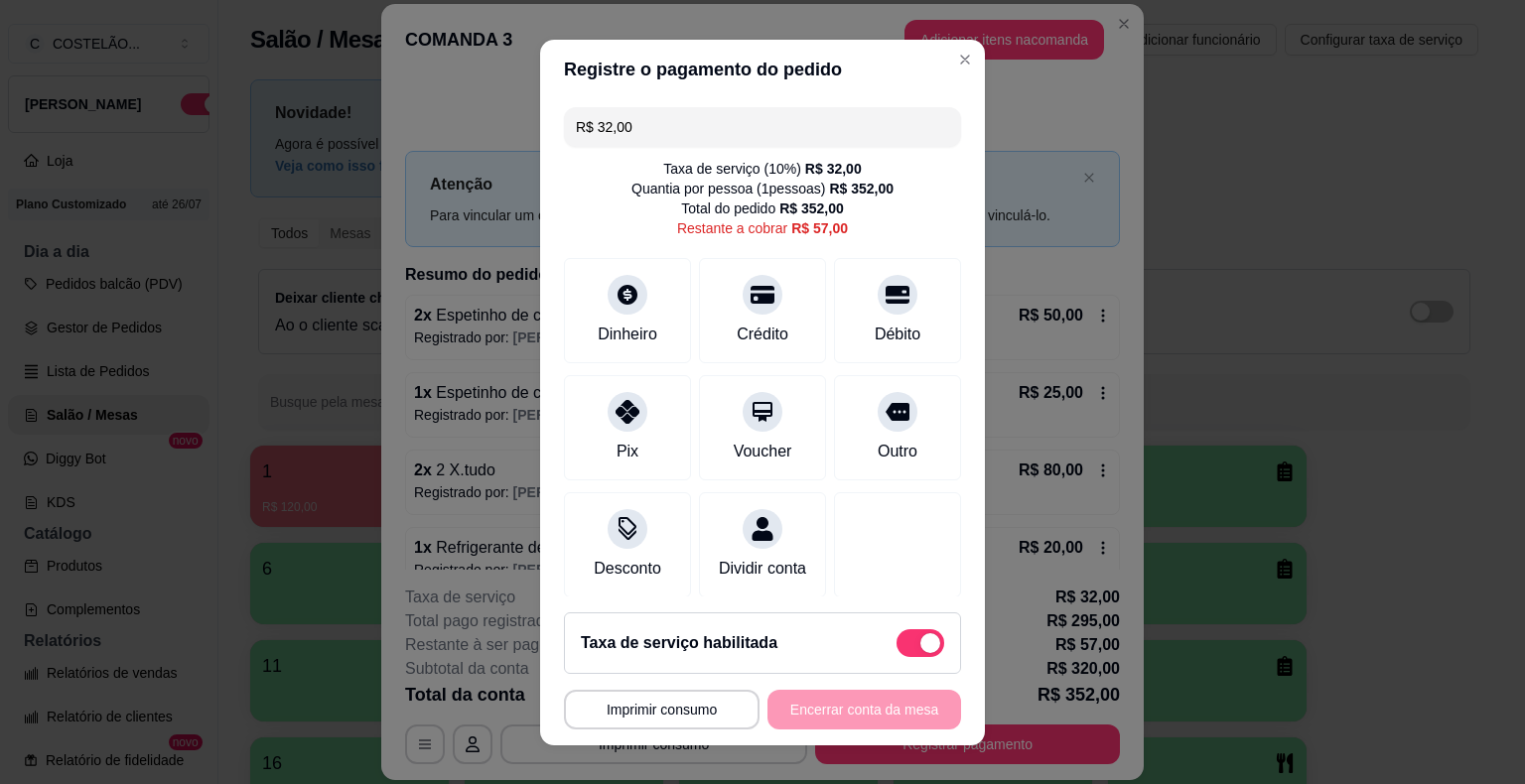 click on "R$ 32,00" at bounding box center [762, 127] 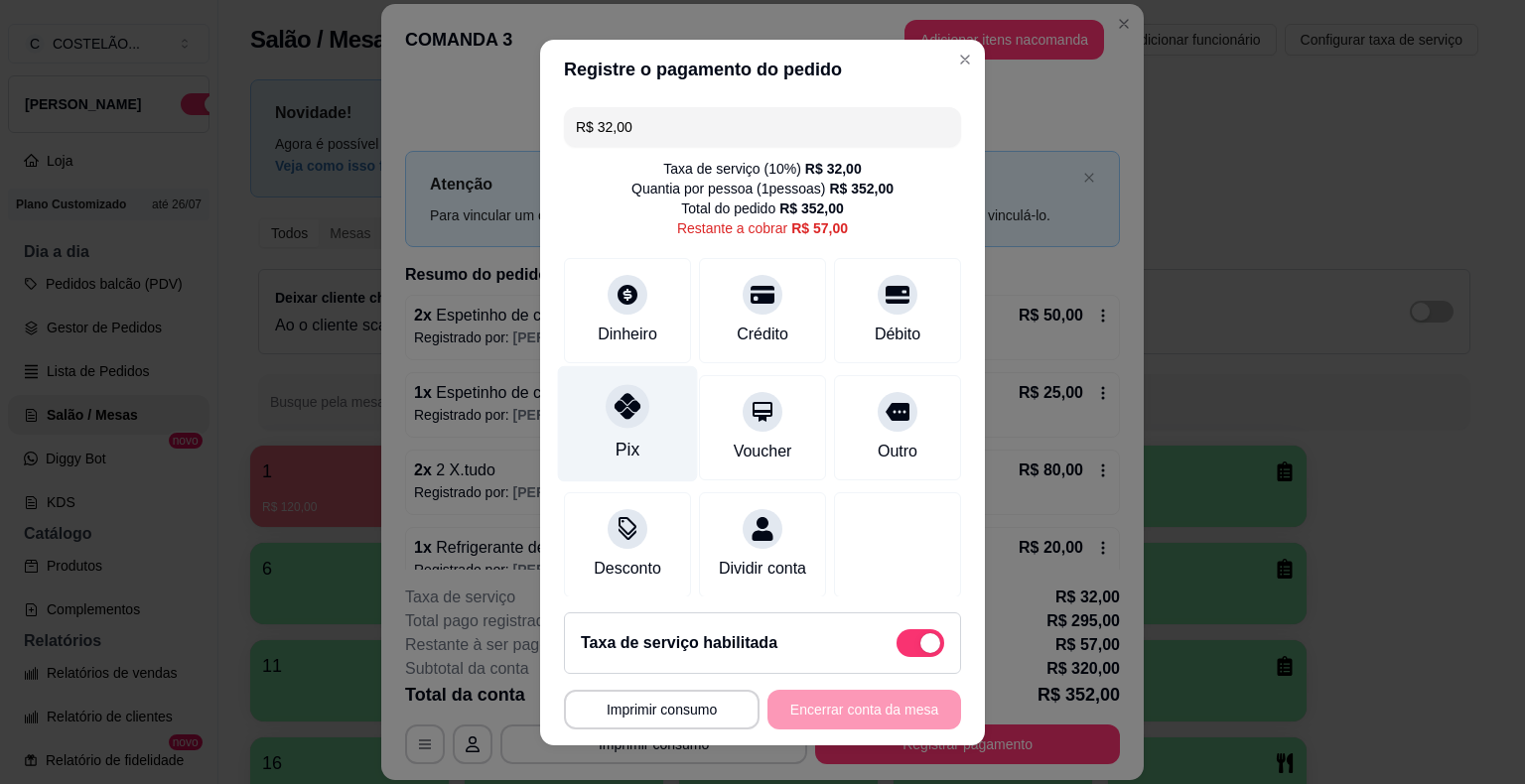 click 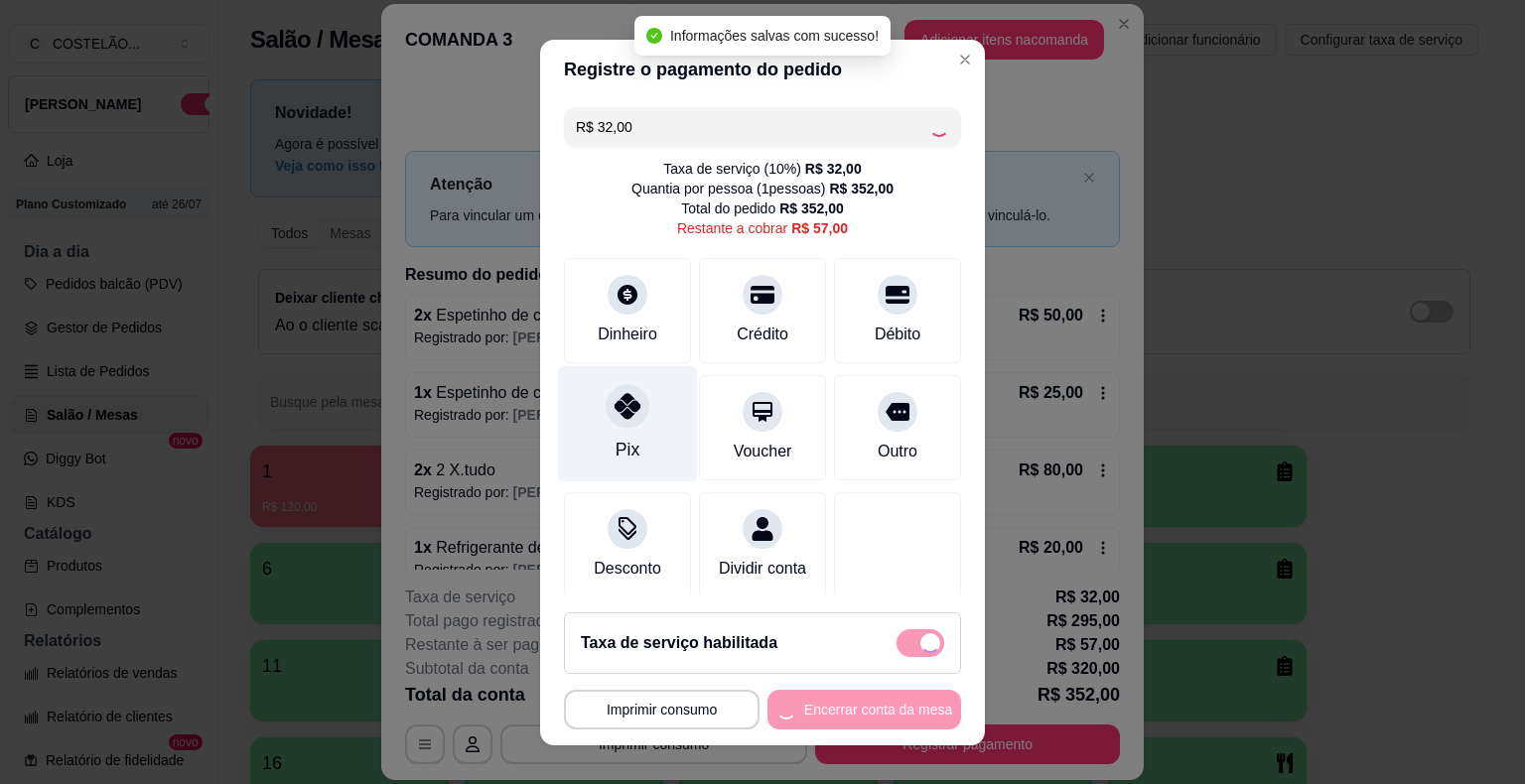 type on "R$ 25,00" 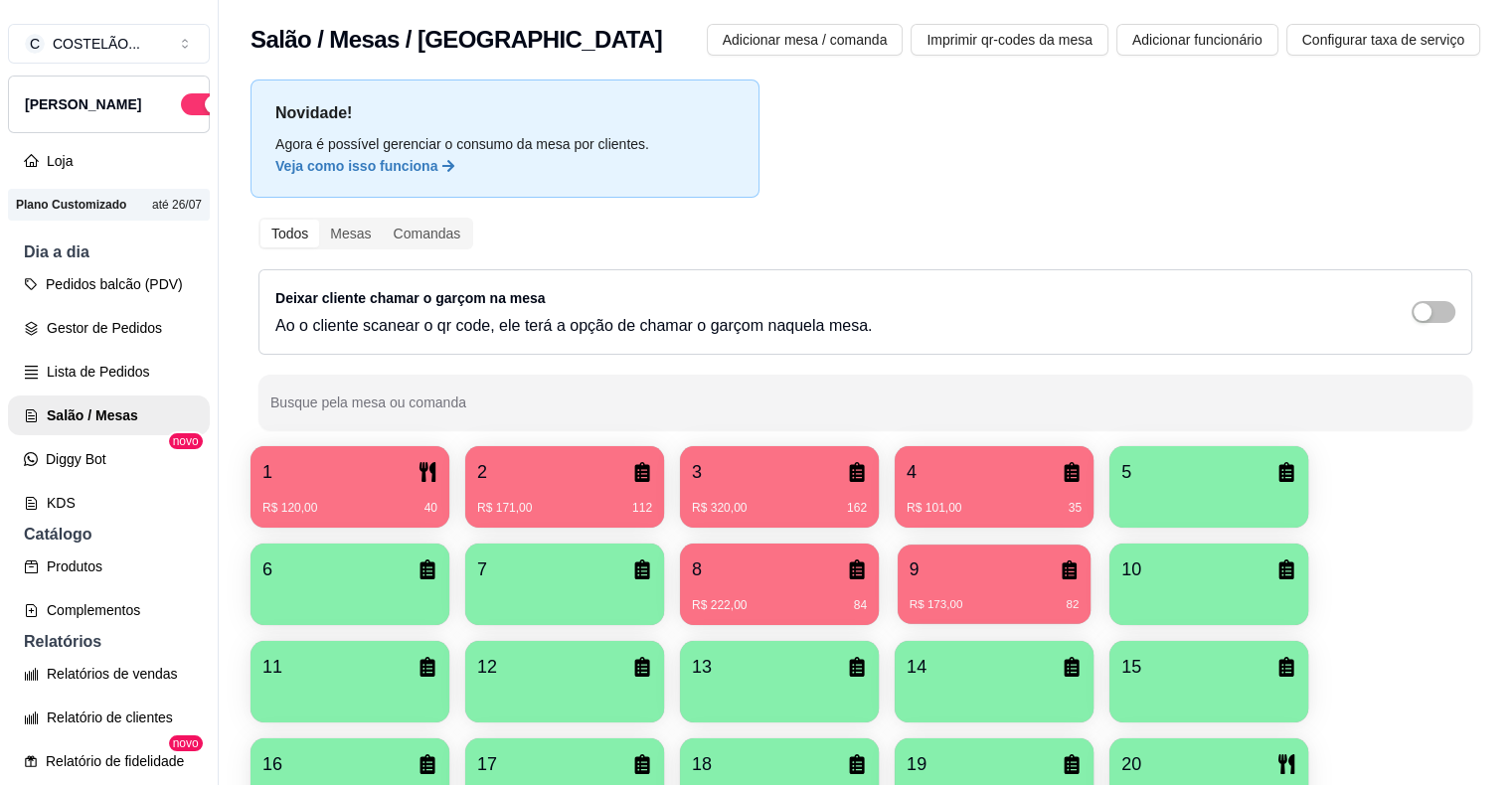 click on "9" at bounding box center (994, 569) 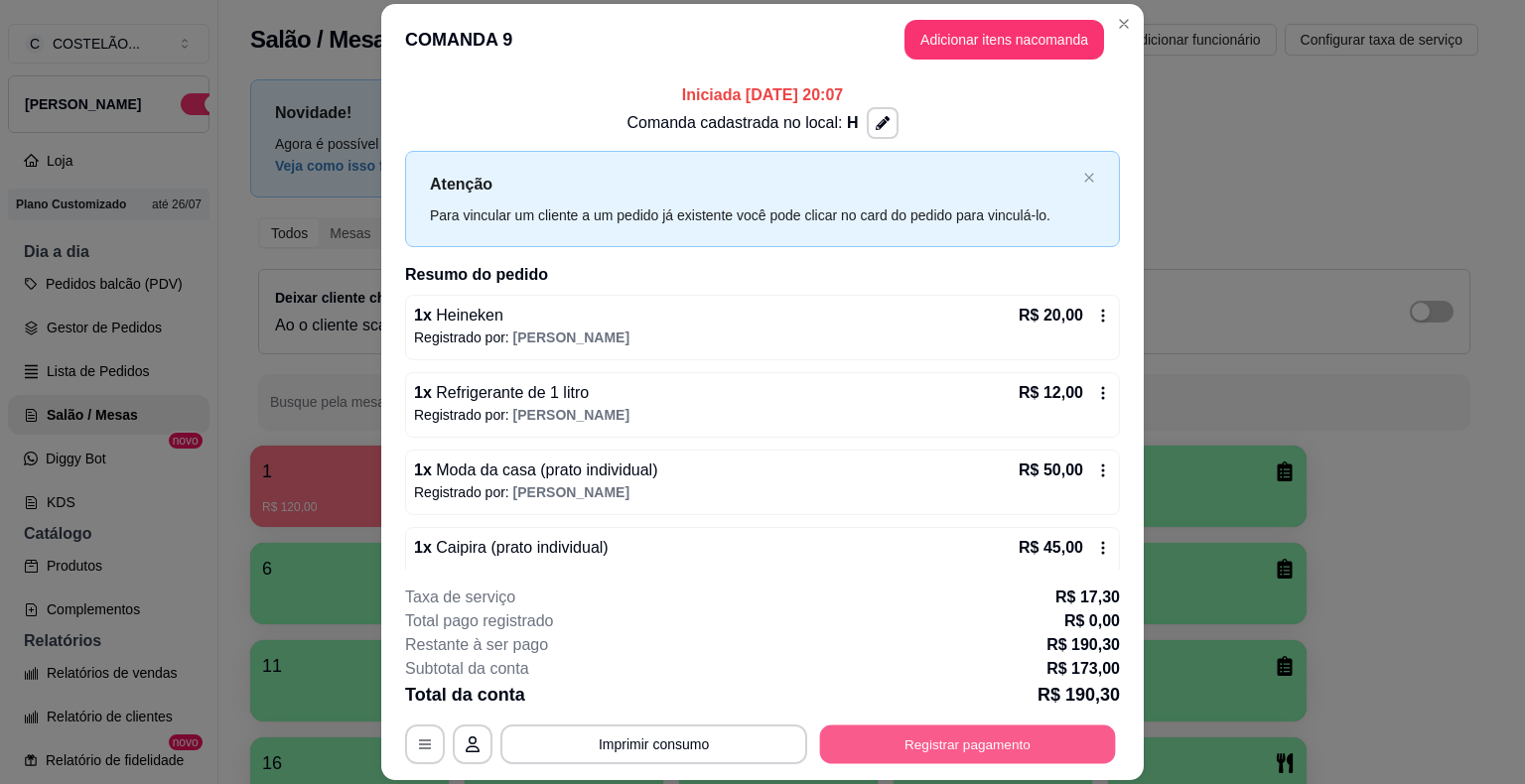 click on "Registrar pagamento" at bounding box center (968, 744) 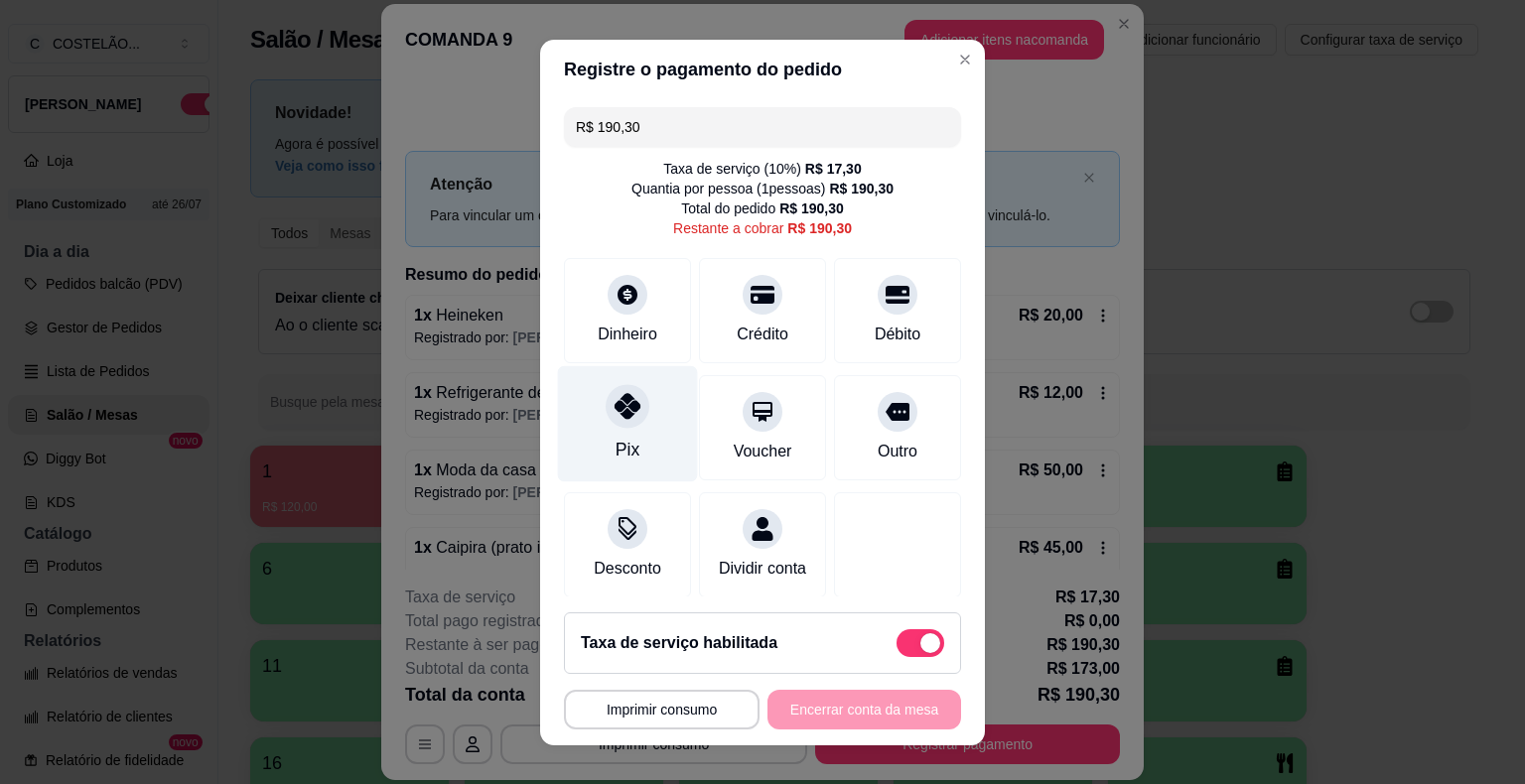 click on "Pix" at bounding box center [627, 423] 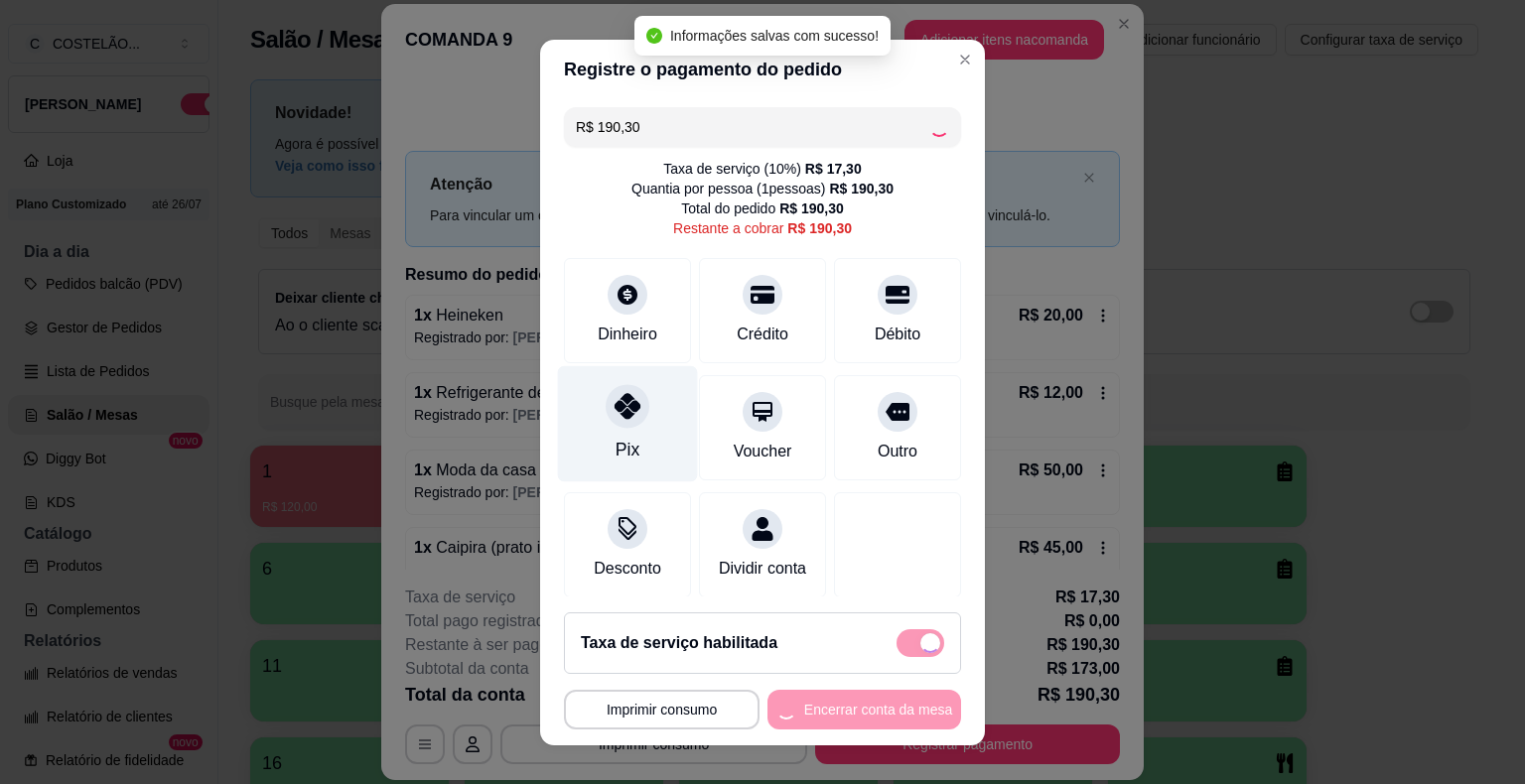 type on "R$ 0,00" 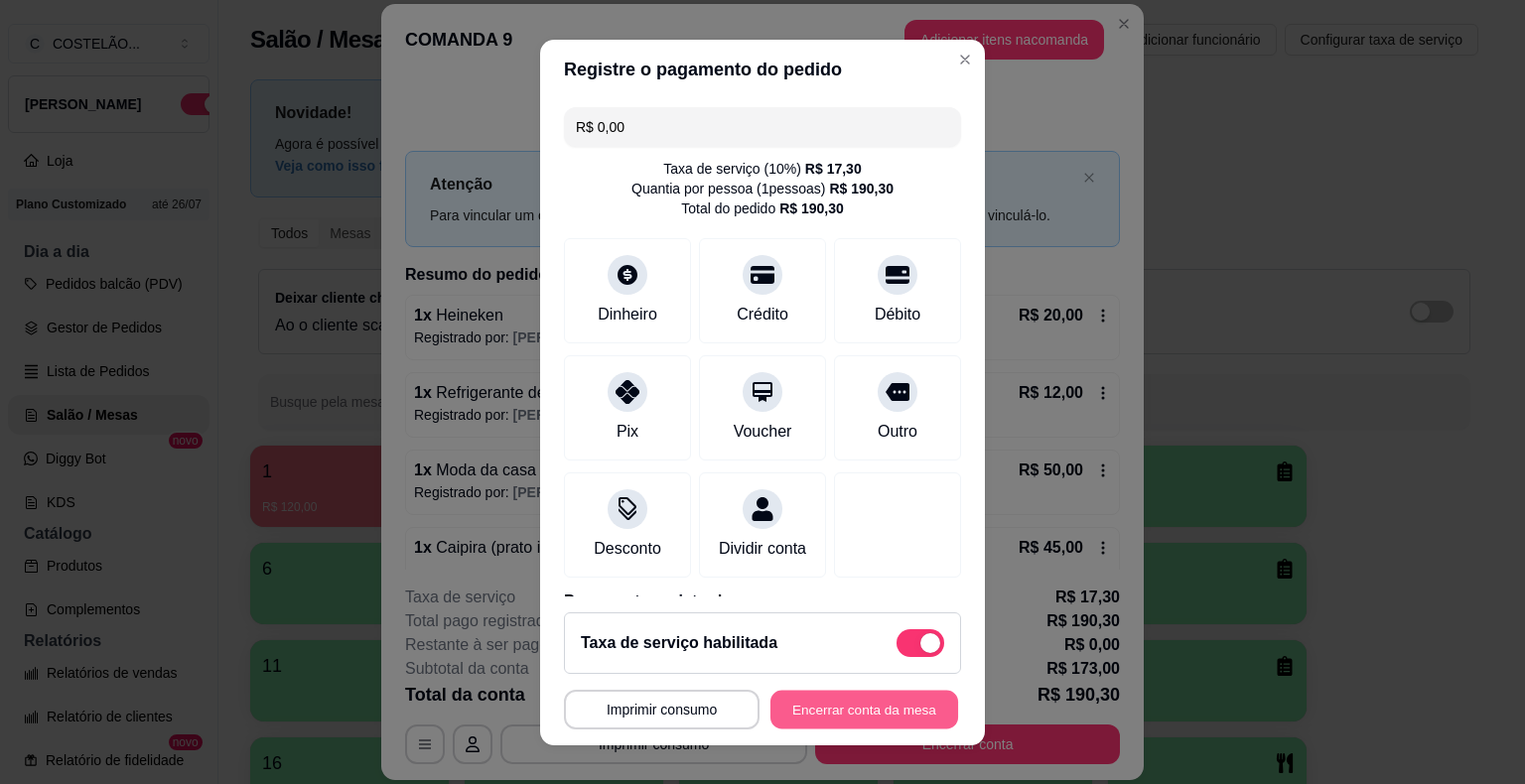 click on "Encerrar conta da mesa" at bounding box center (864, 709) 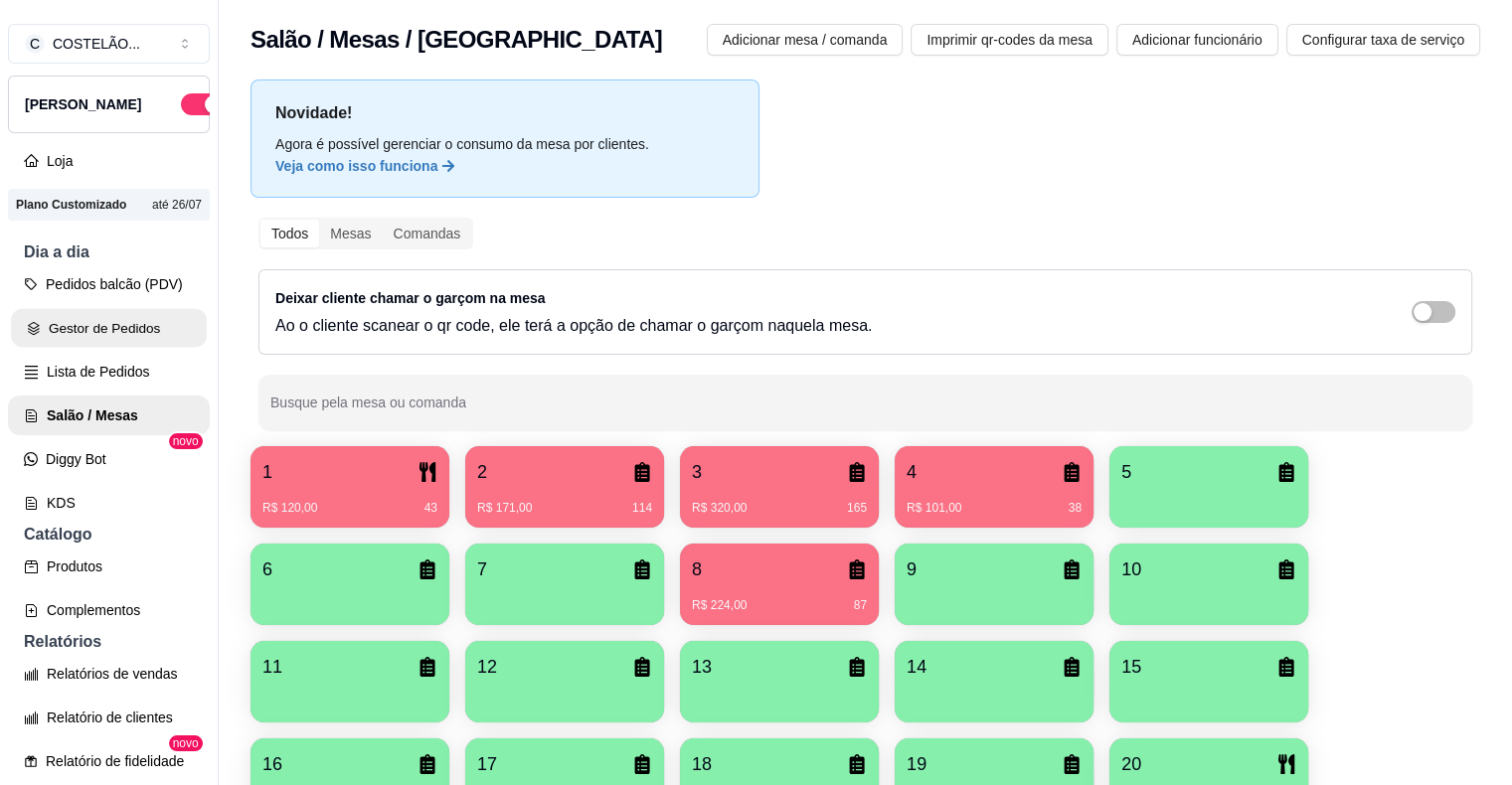 click on "Gestor de Pedidos" at bounding box center (108, 328) 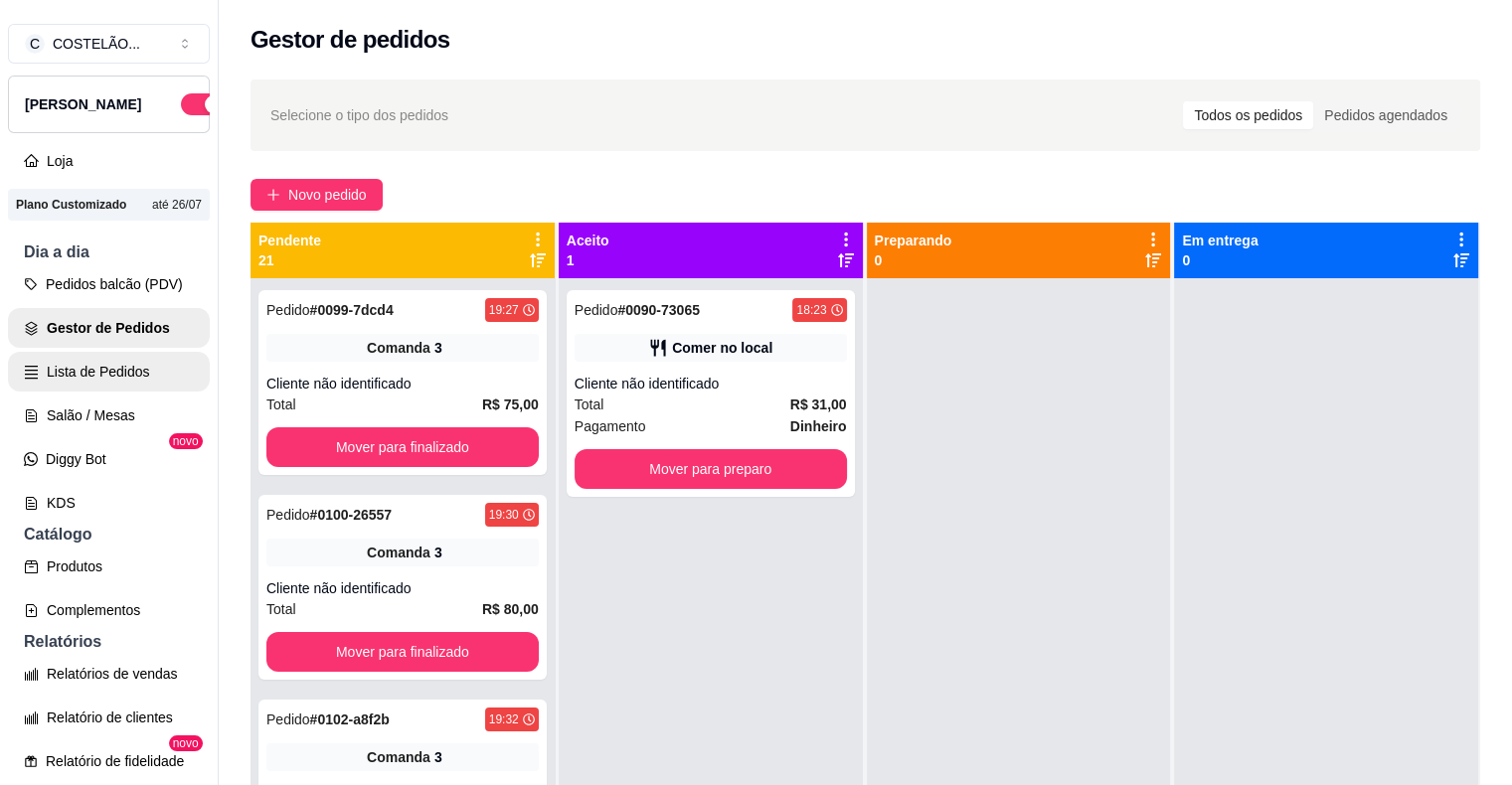 click on "Lista de Pedidos" at bounding box center (108, 372) 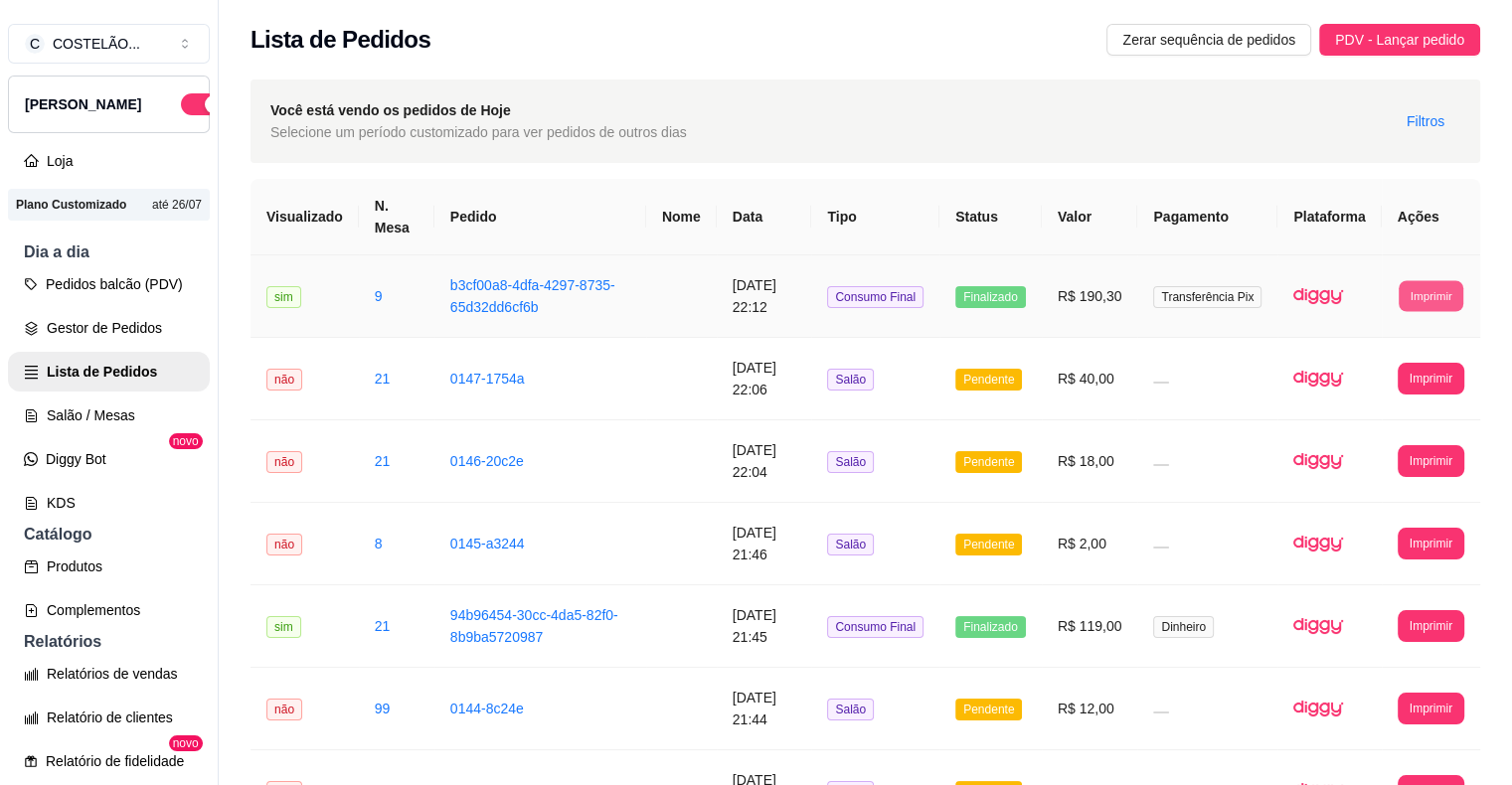 click on "Imprimir" at bounding box center [1430, 295] 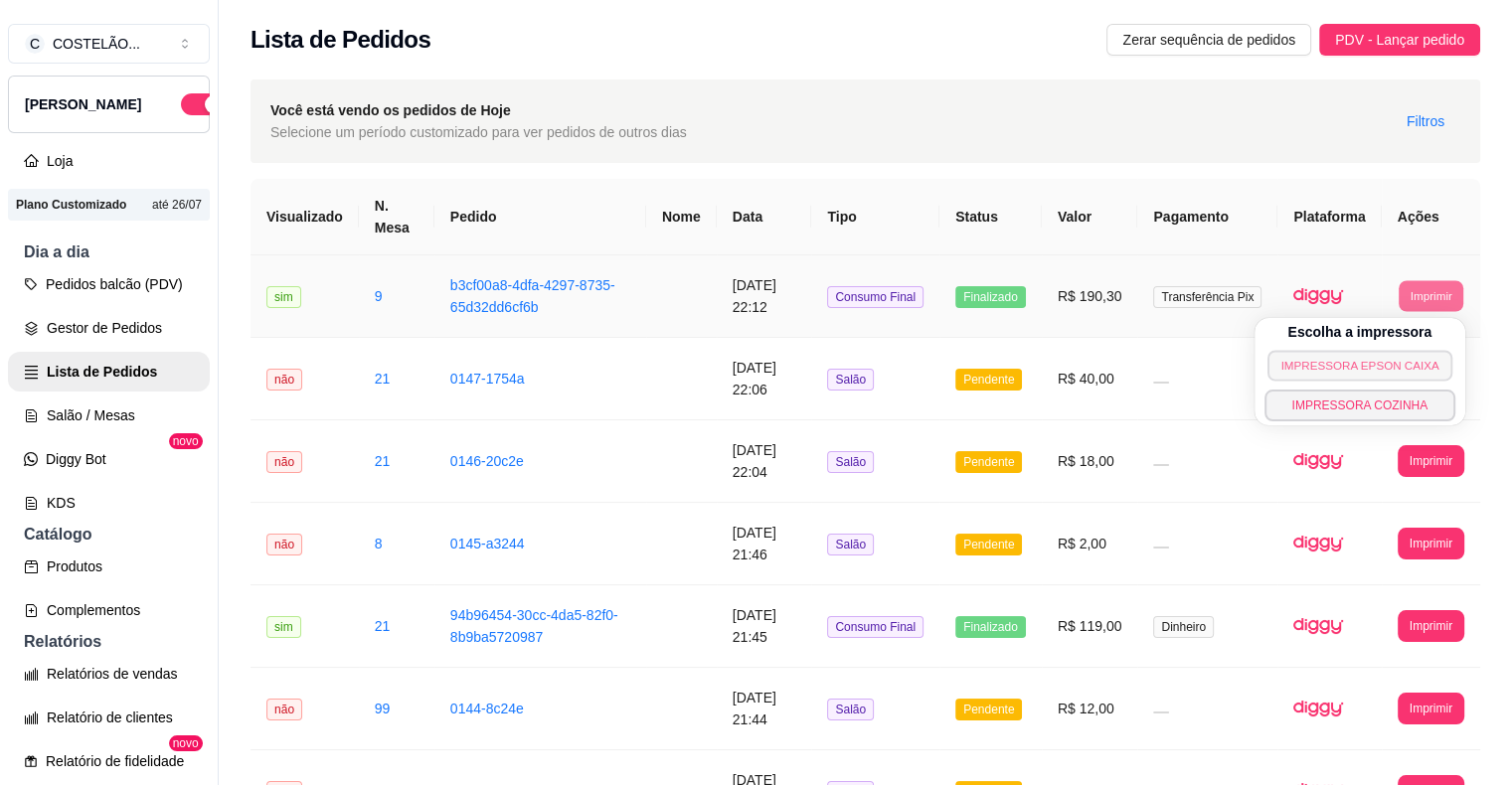 click on "IMPRESSORA EPSON CAIXA" at bounding box center (1360, 365) 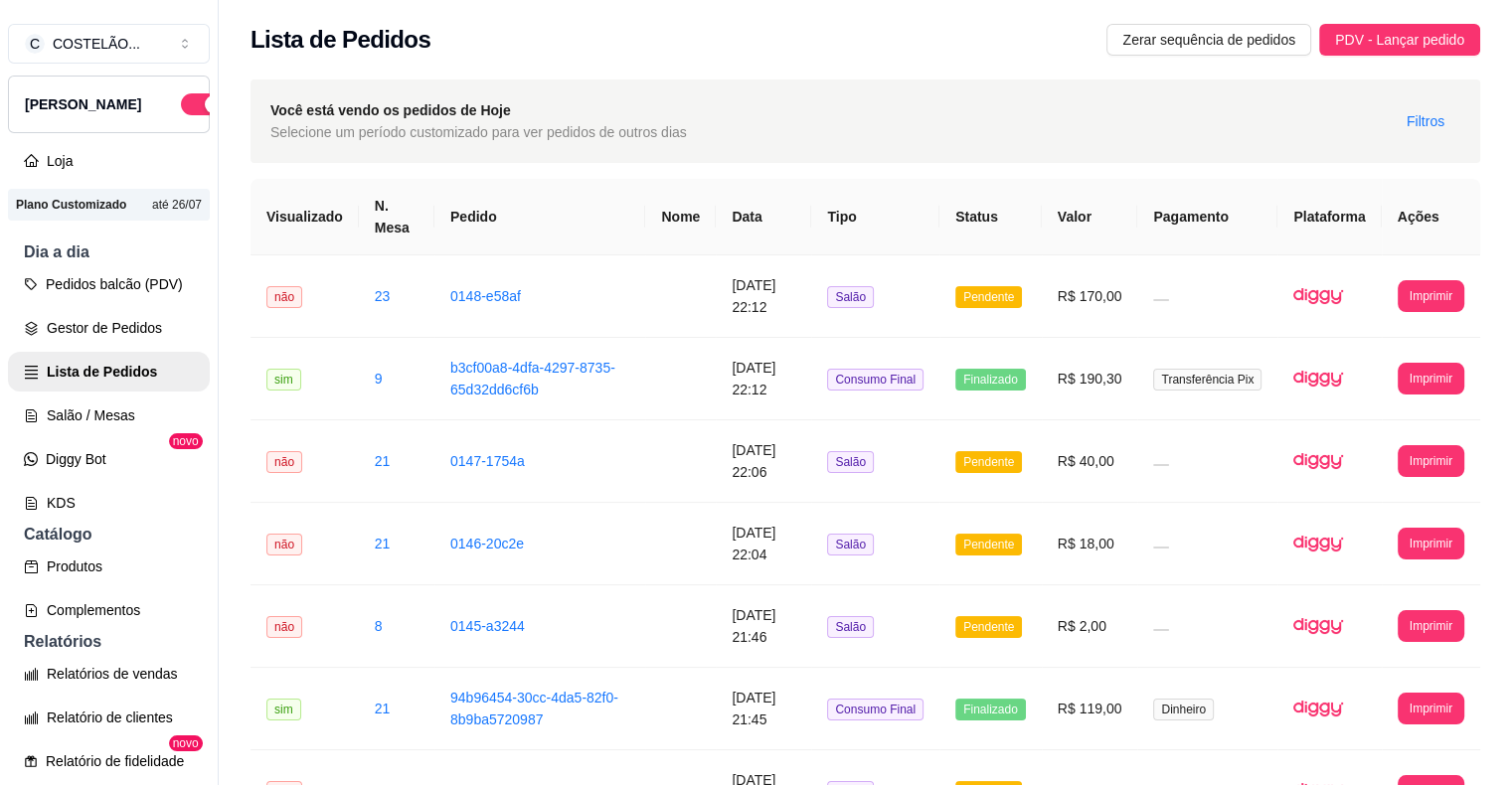 scroll, scrollTop: 673, scrollLeft: 0, axis: vertical 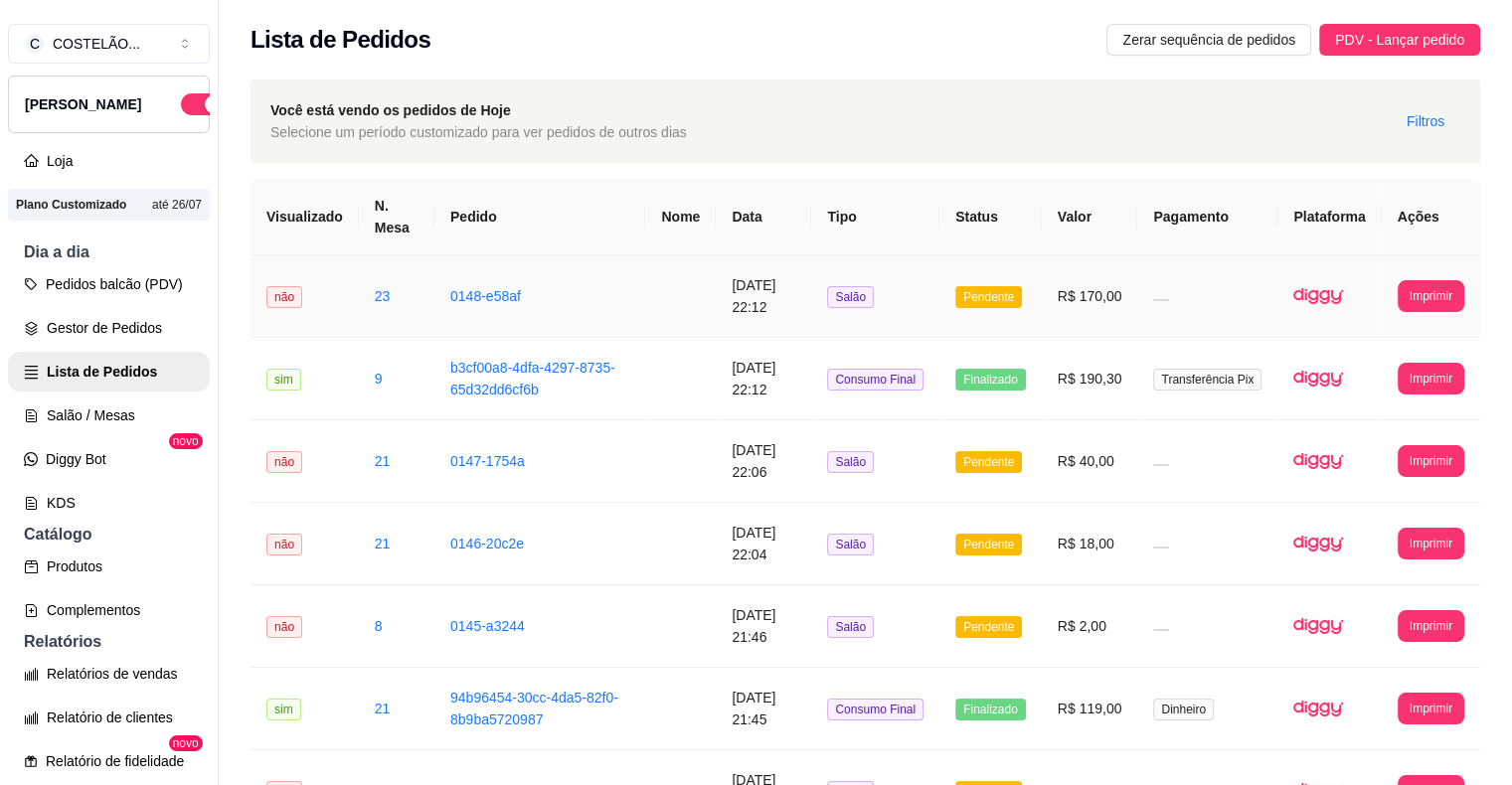 click on "Pendente" at bounding box center [990, 296] 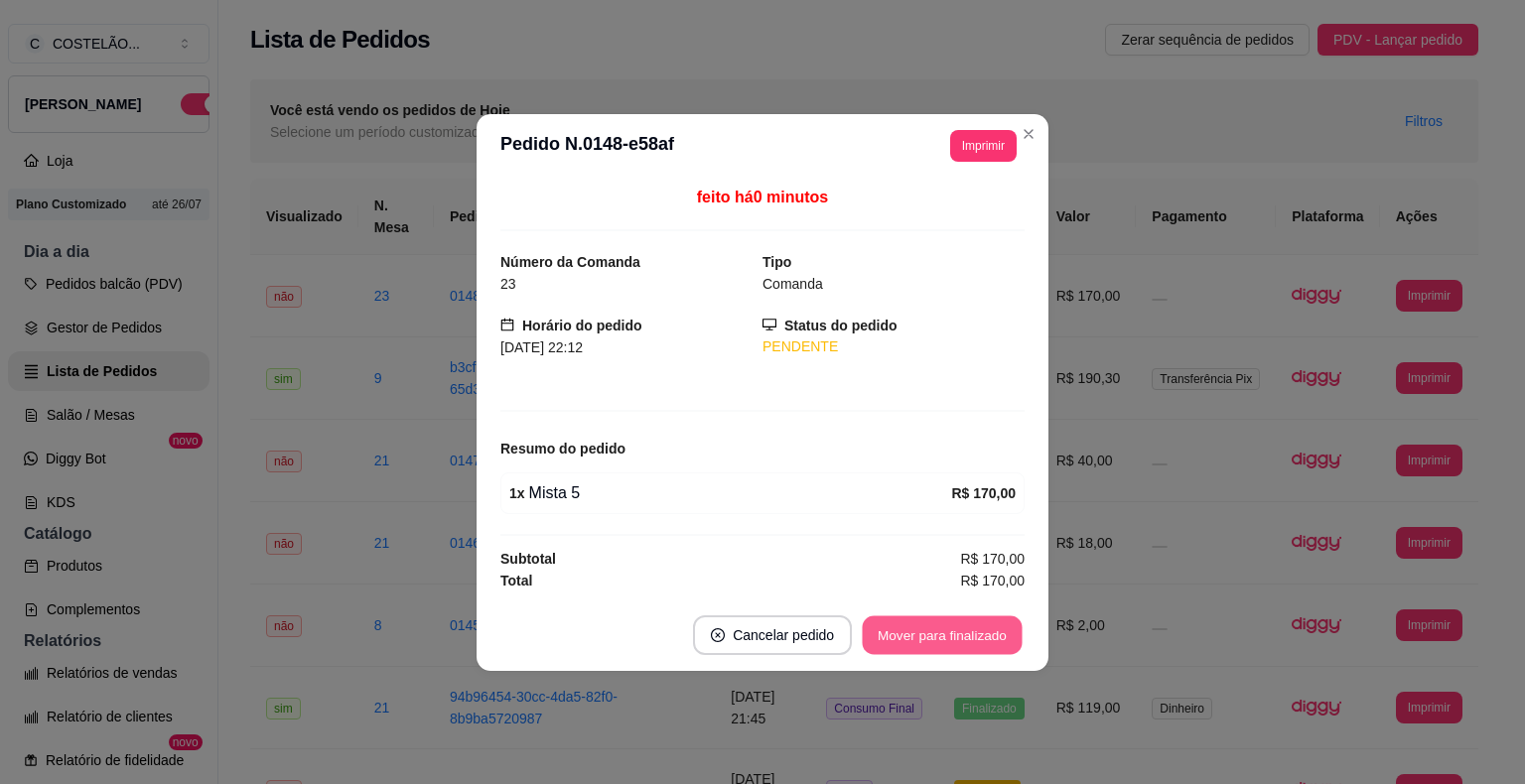 click on "Mover para finalizado" at bounding box center (942, 634) 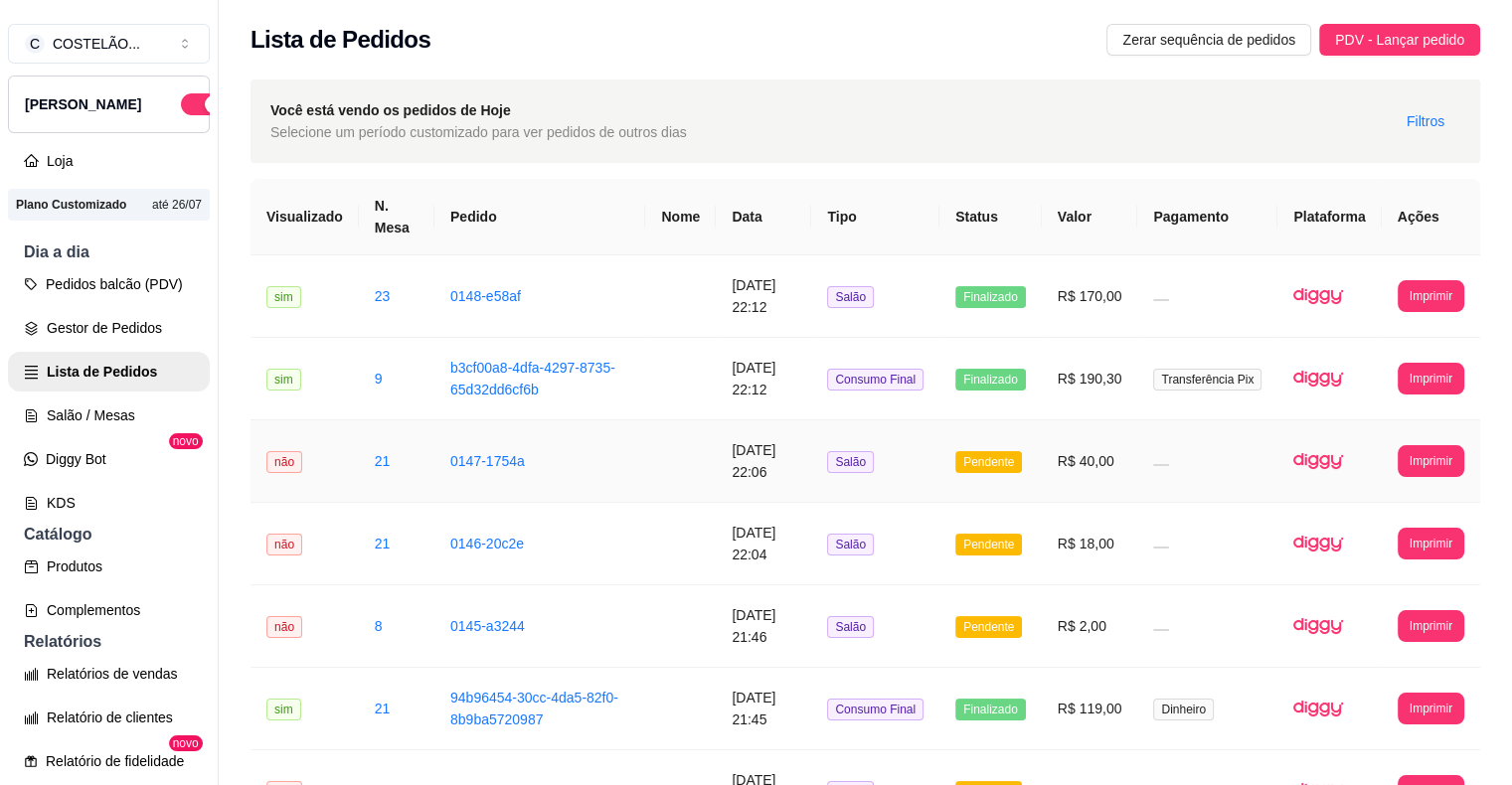 click on "Pendente" at bounding box center [988, 462] 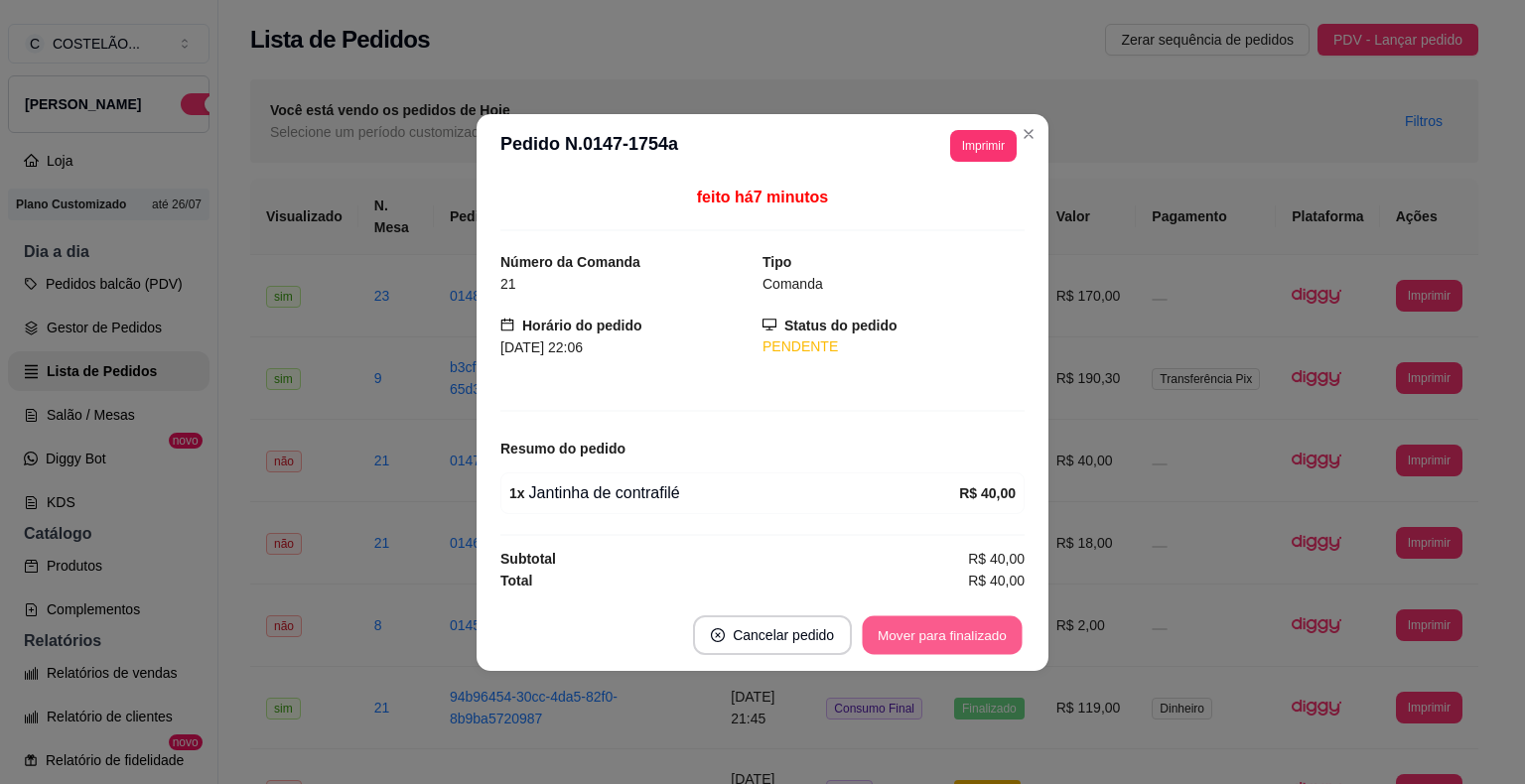 click on "Mover para finalizado" at bounding box center [942, 634] 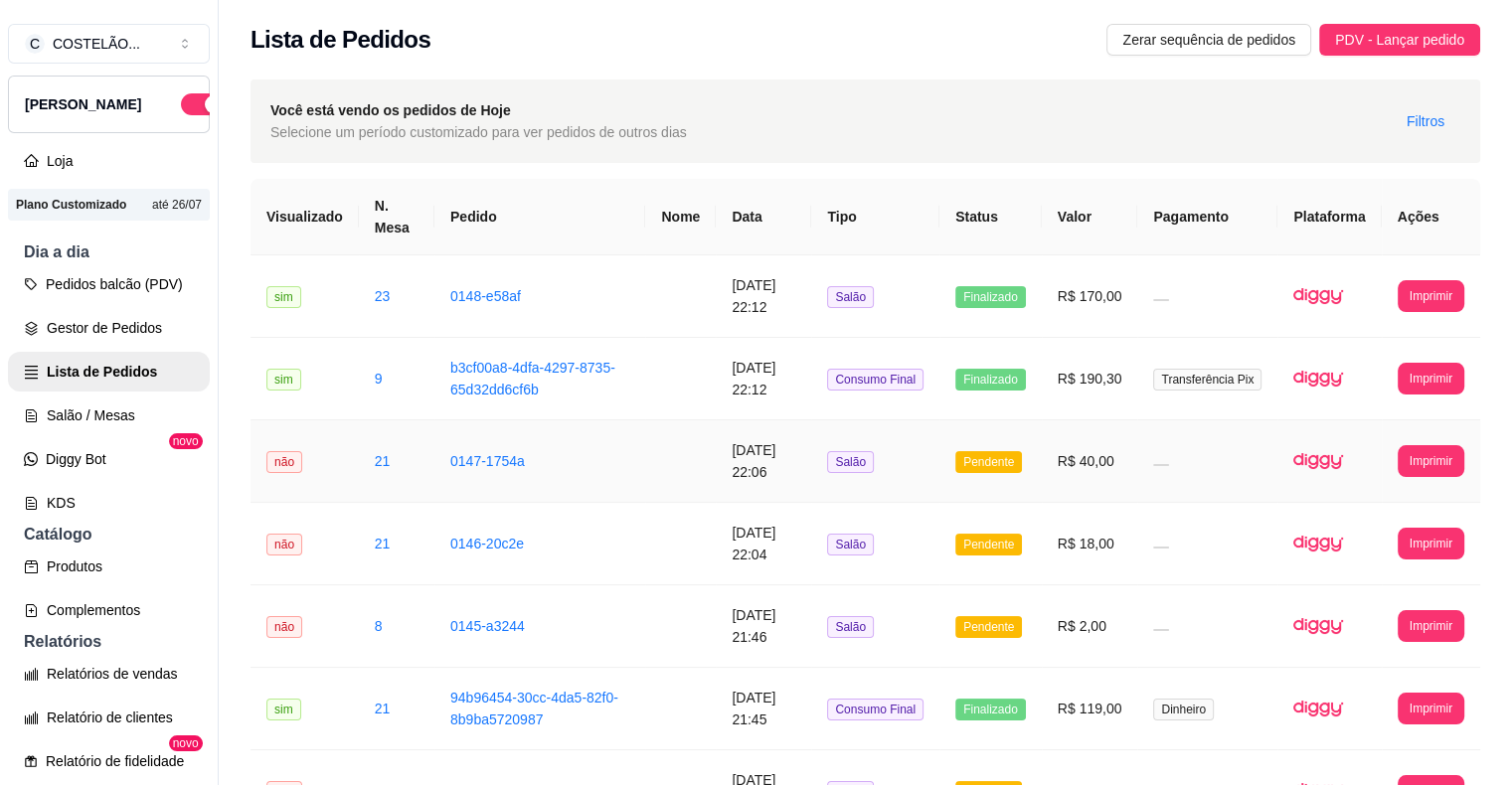 click on "Pendente" at bounding box center [990, 461] 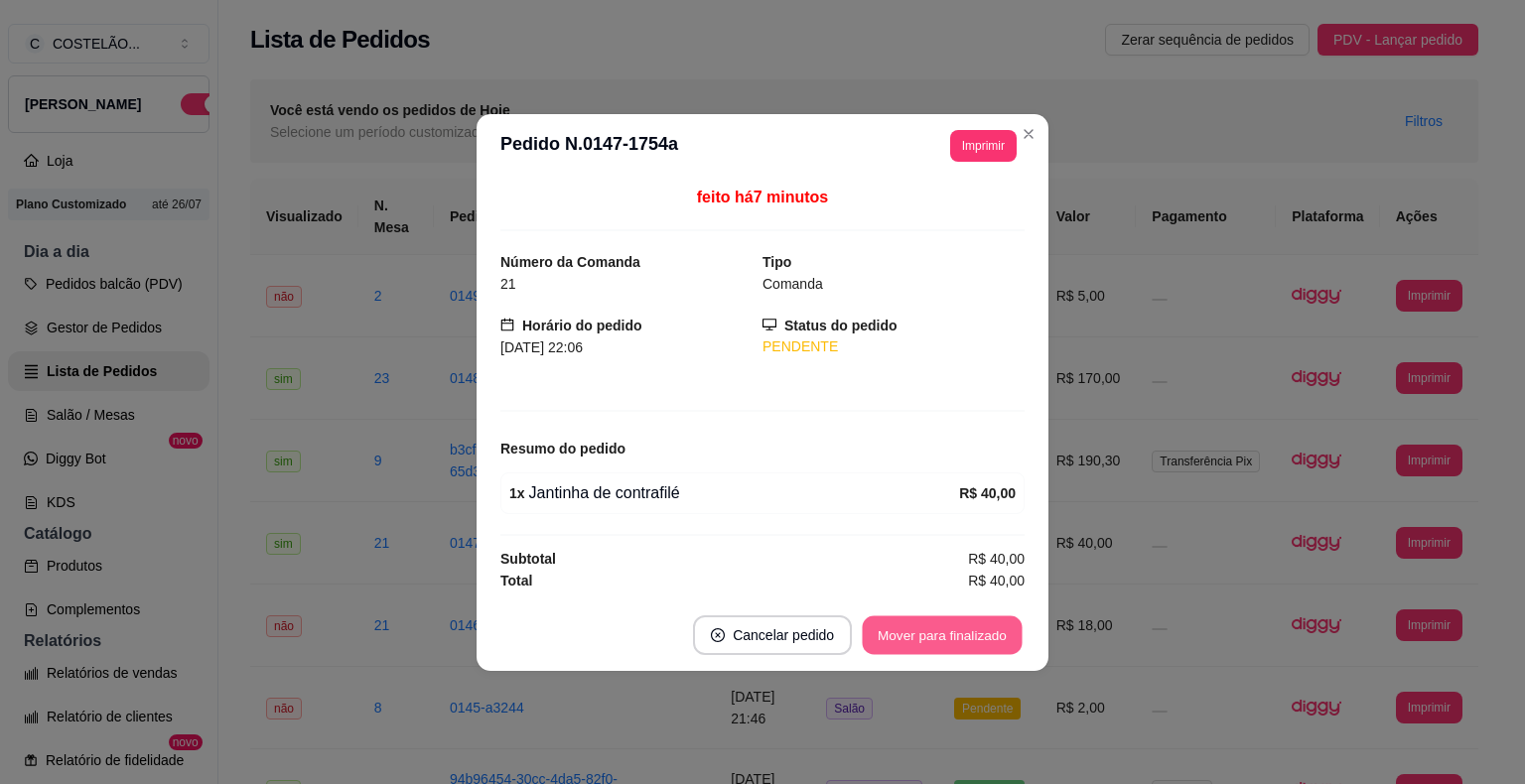 click on "Mover para finalizado" at bounding box center (942, 634) 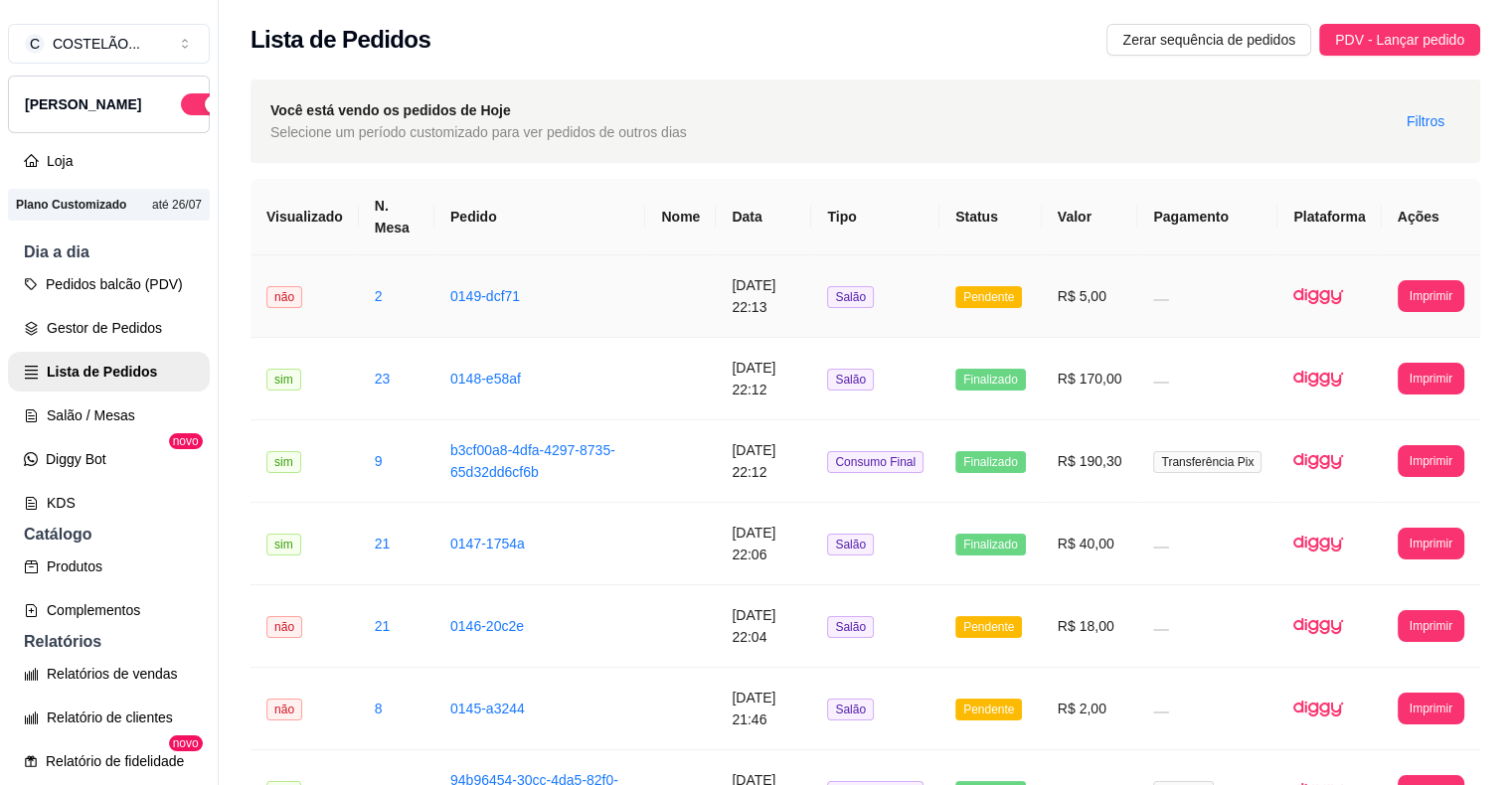 click on "Pendente" at bounding box center (988, 297) 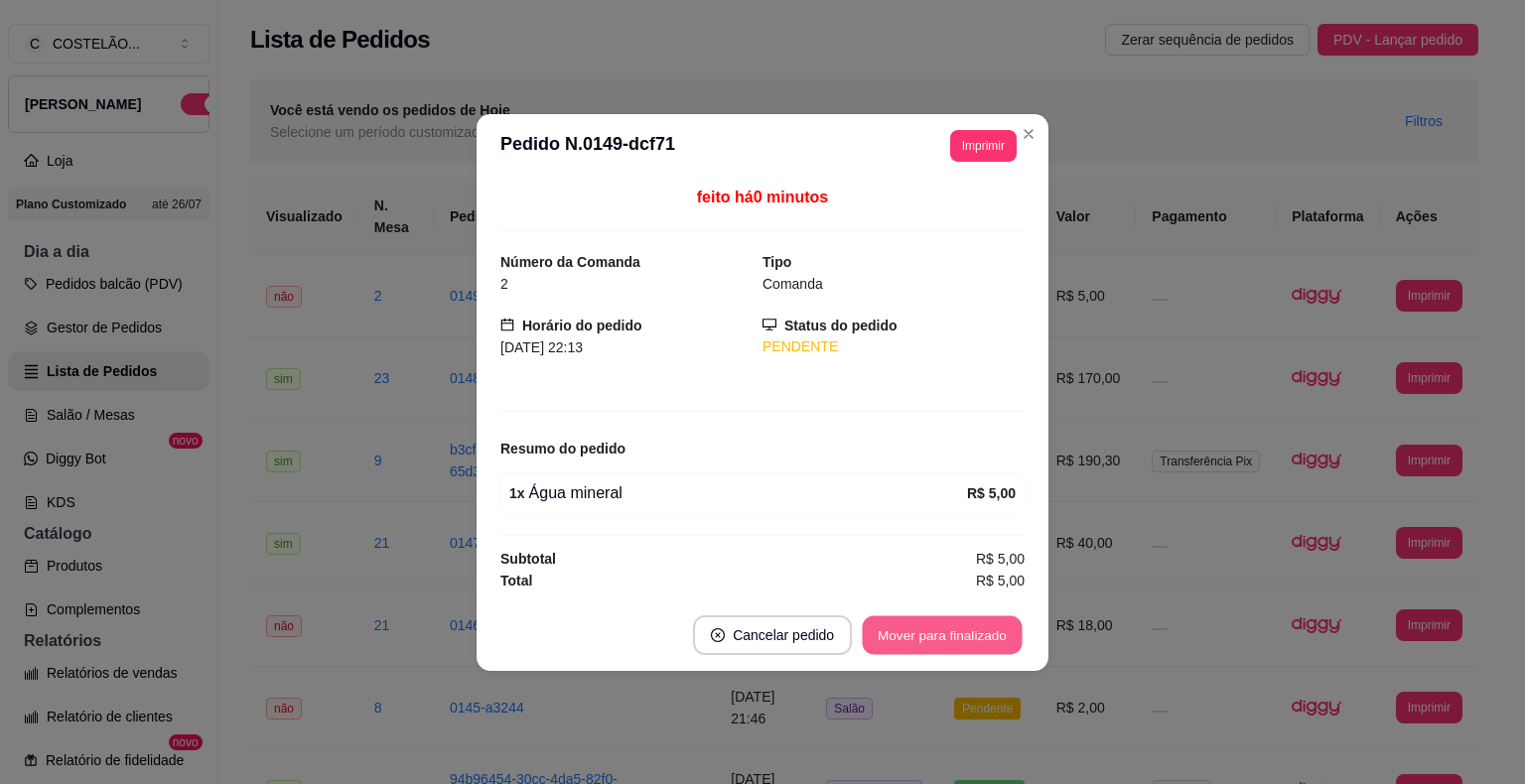 click on "Mover para finalizado" at bounding box center [942, 634] 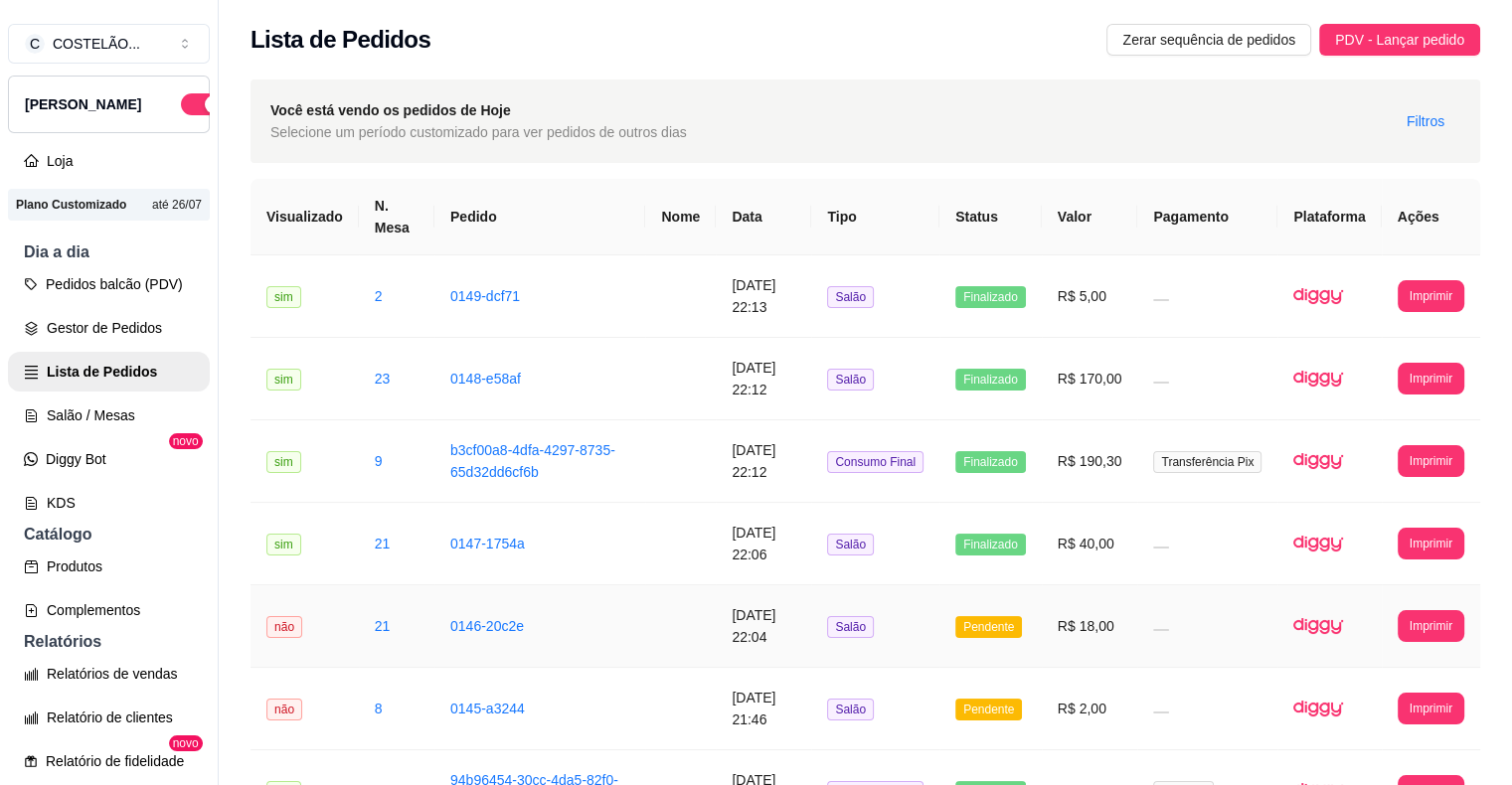 click on "Pendente" at bounding box center [990, 626] 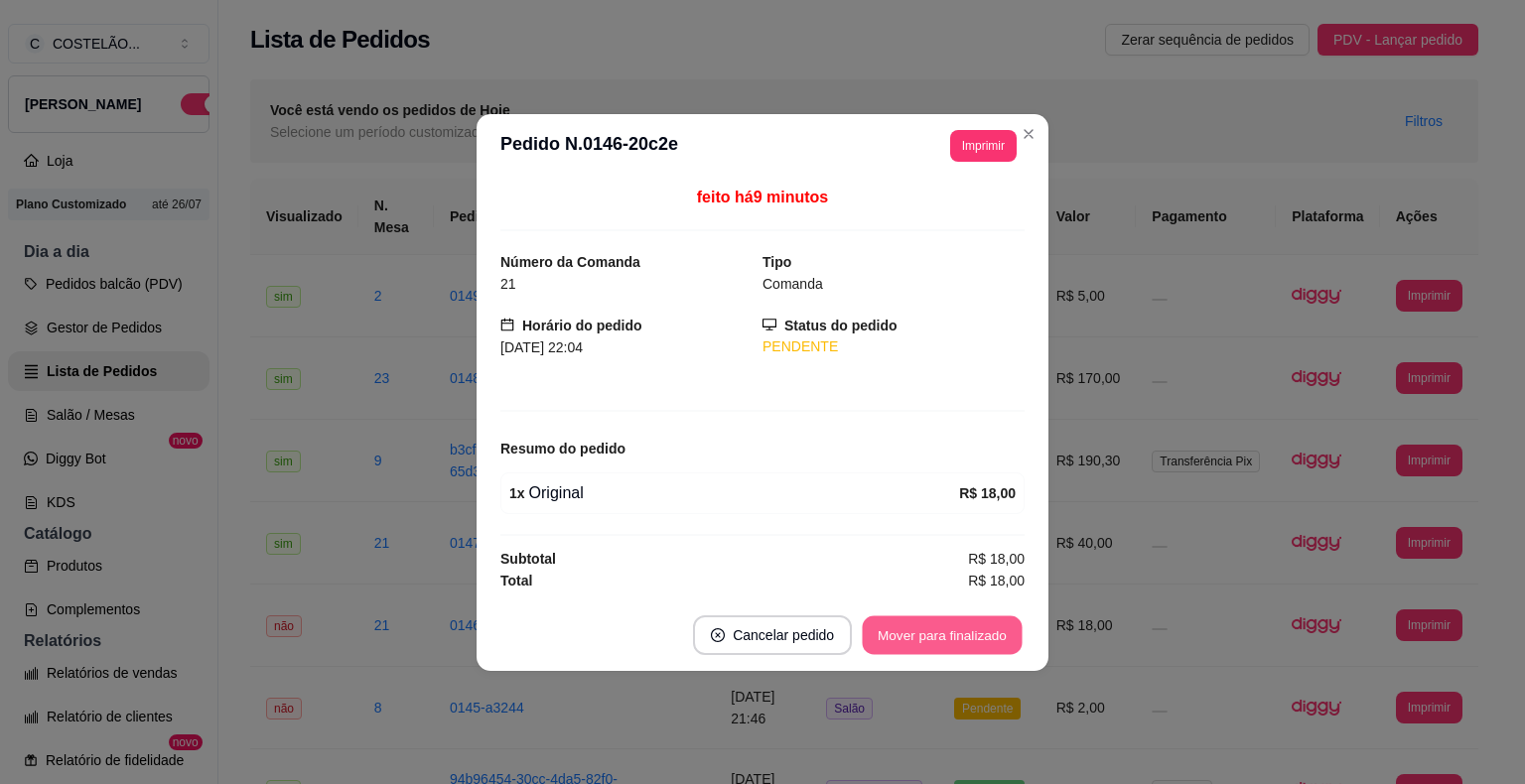 click on "Mover para finalizado" at bounding box center (942, 634) 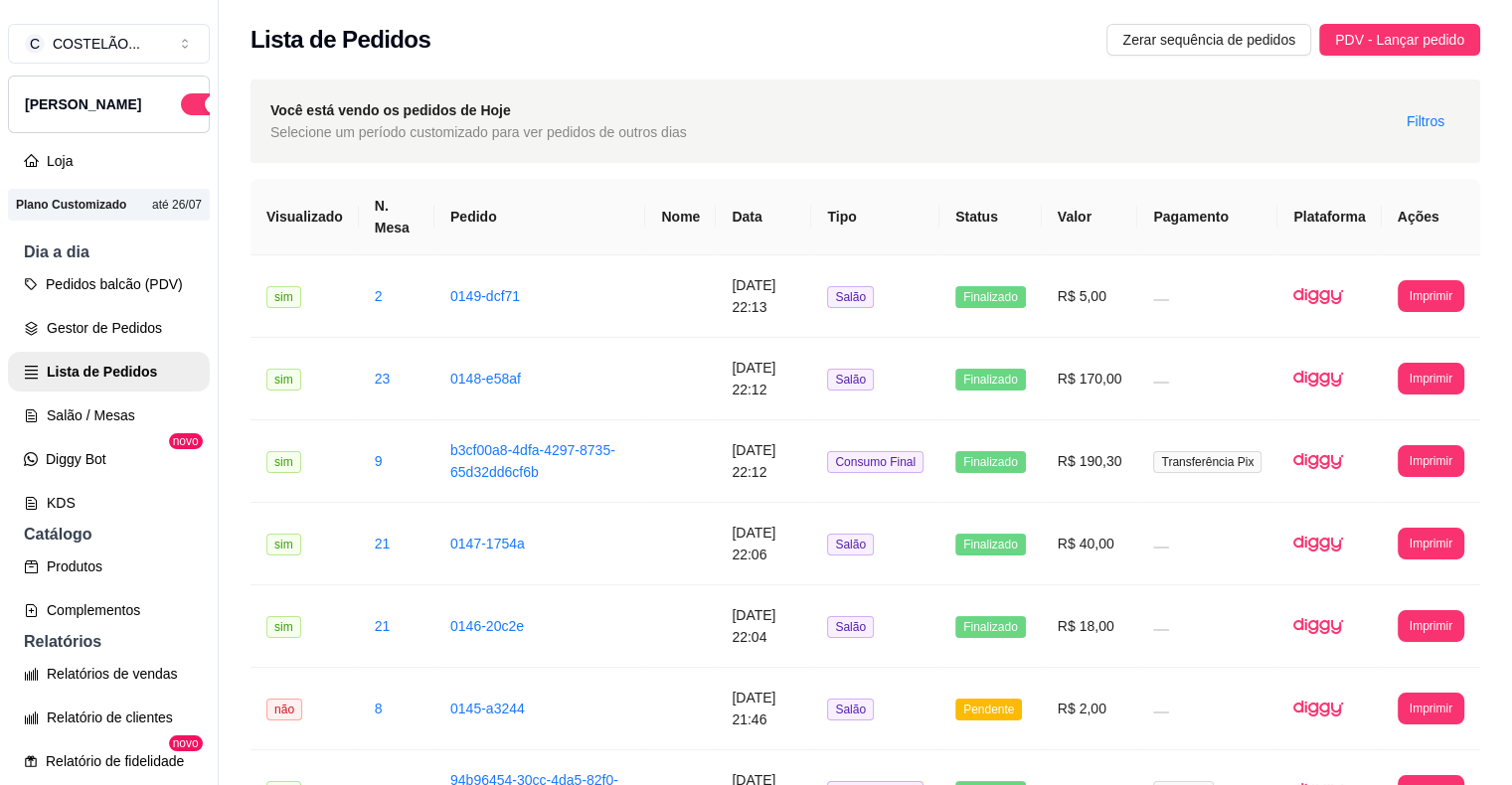 scroll, scrollTop: 673, scrollLeft: 0, axis: vertical 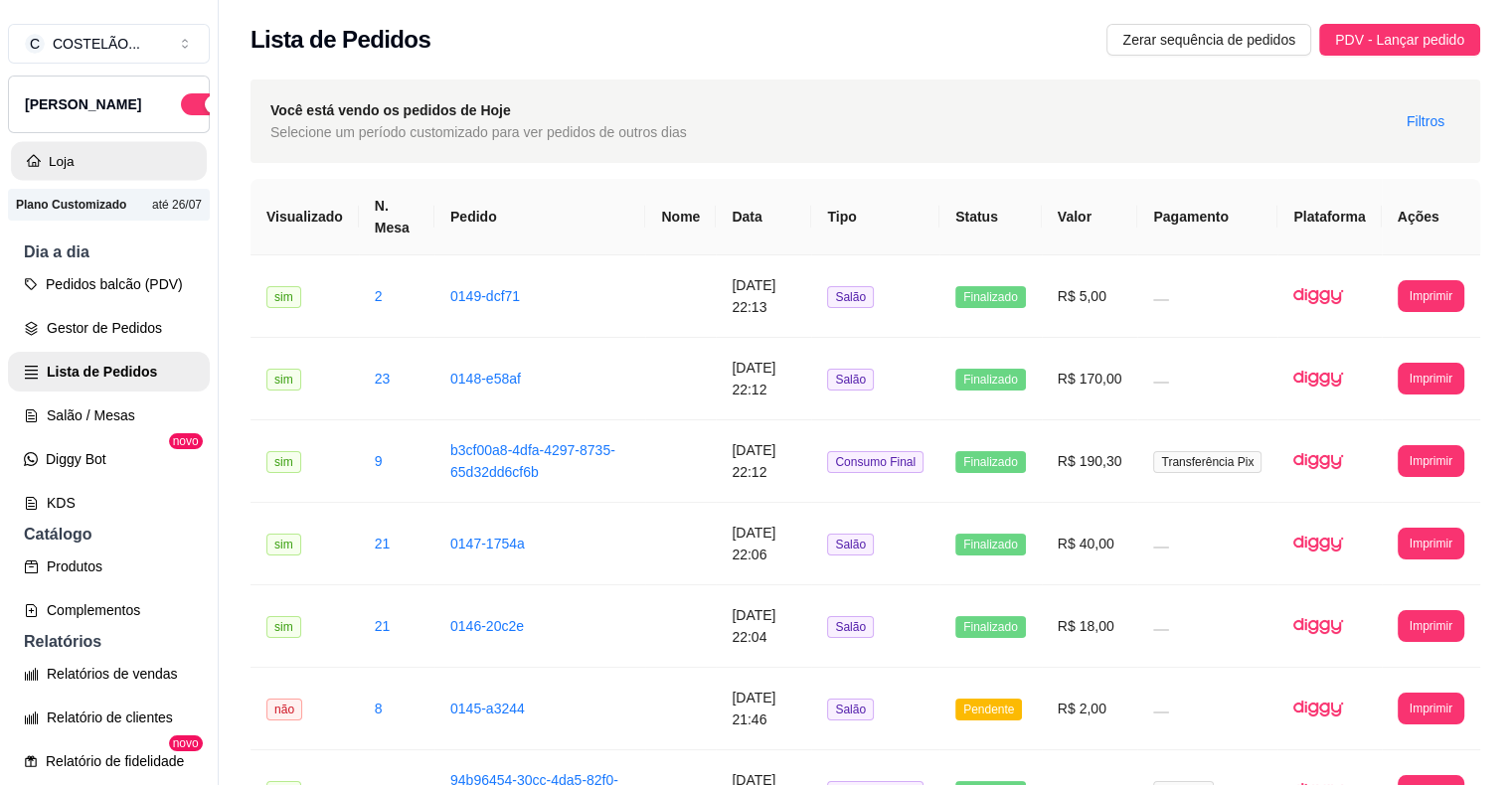 click on "Loja" at bounding box center (108, 161) 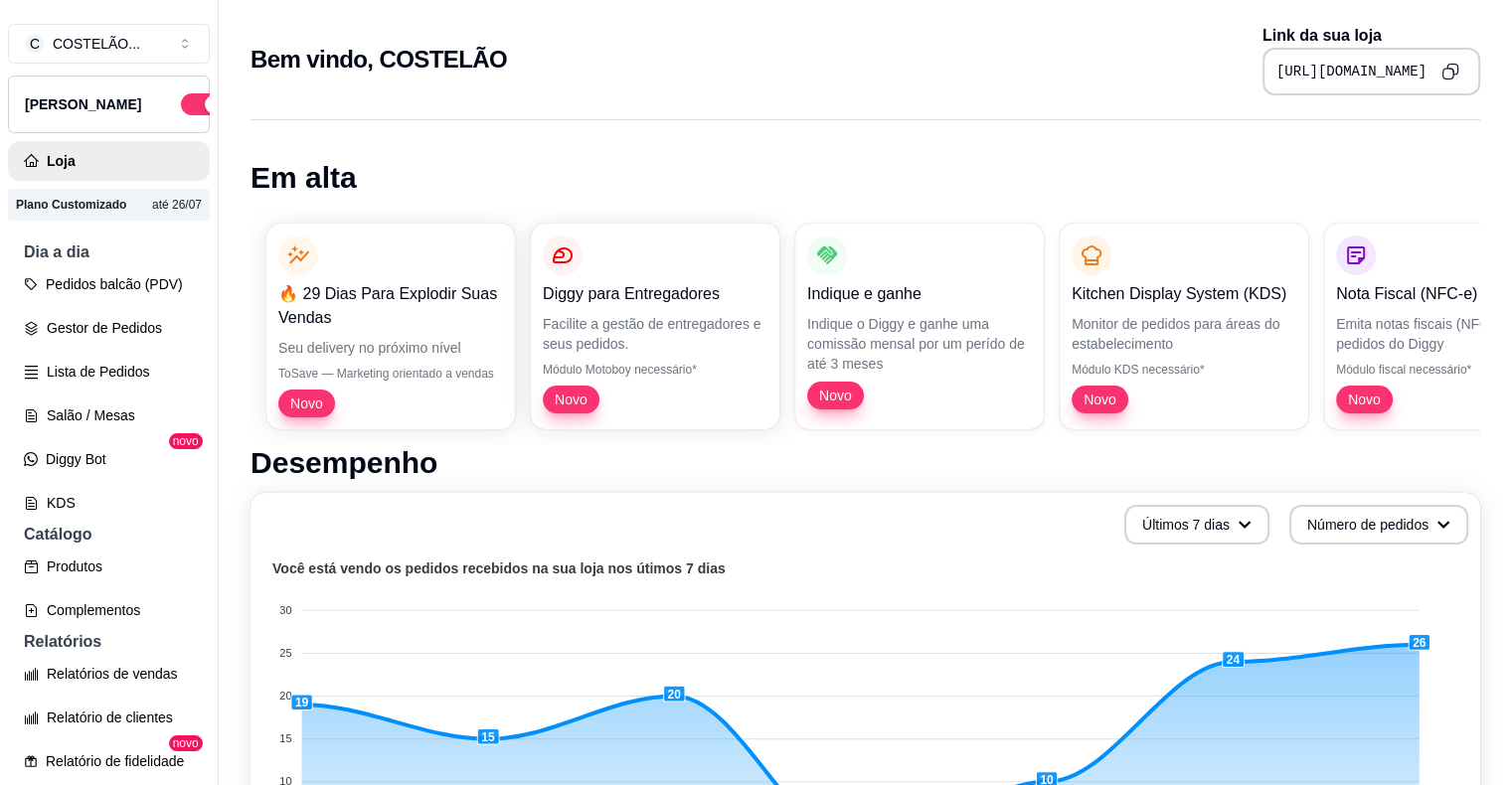 scroll, scrollTop: 575, scrollLeft: 0, axis: vertical 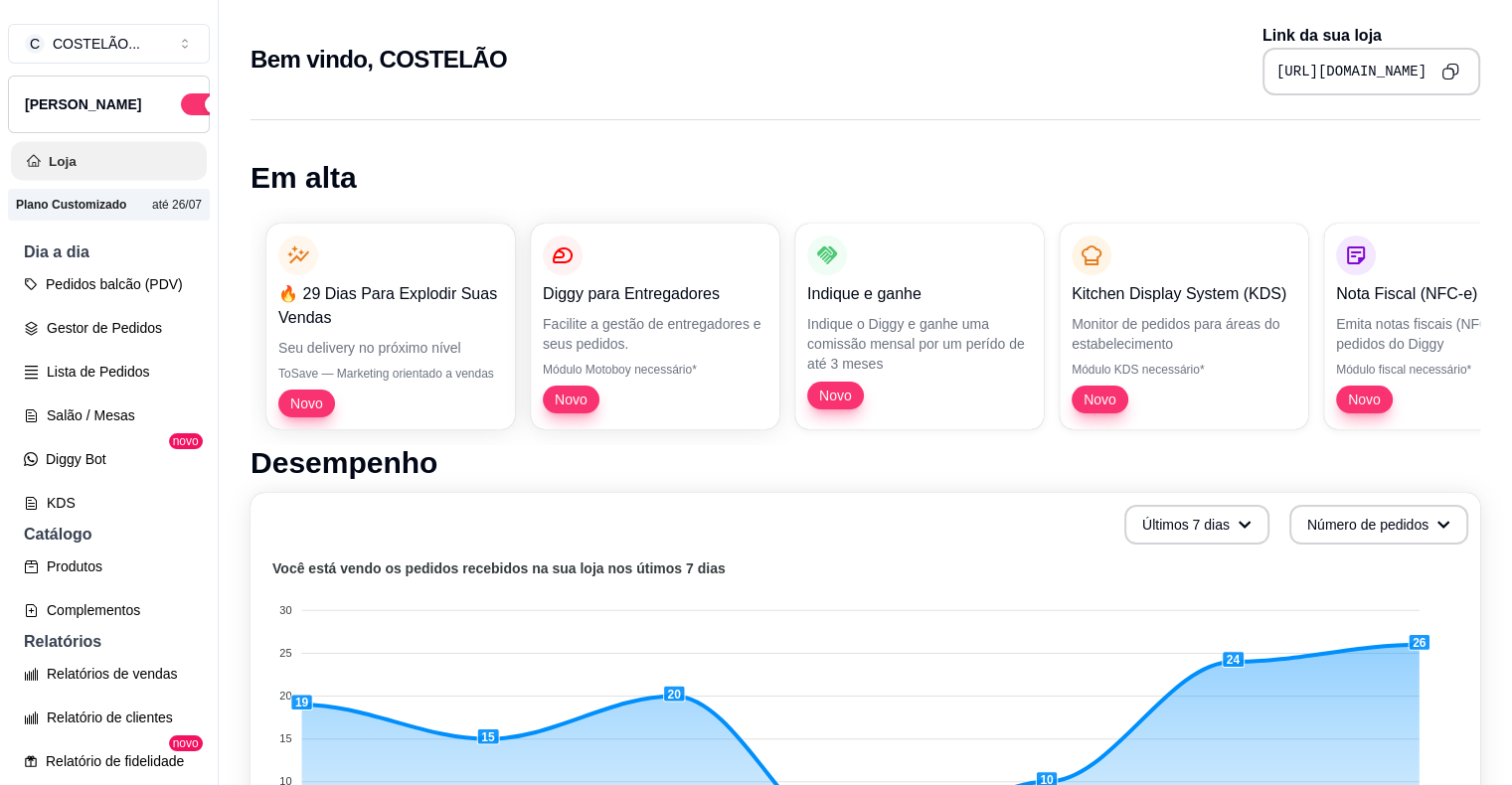 click on "Loja" at bounding box center [108, 161] 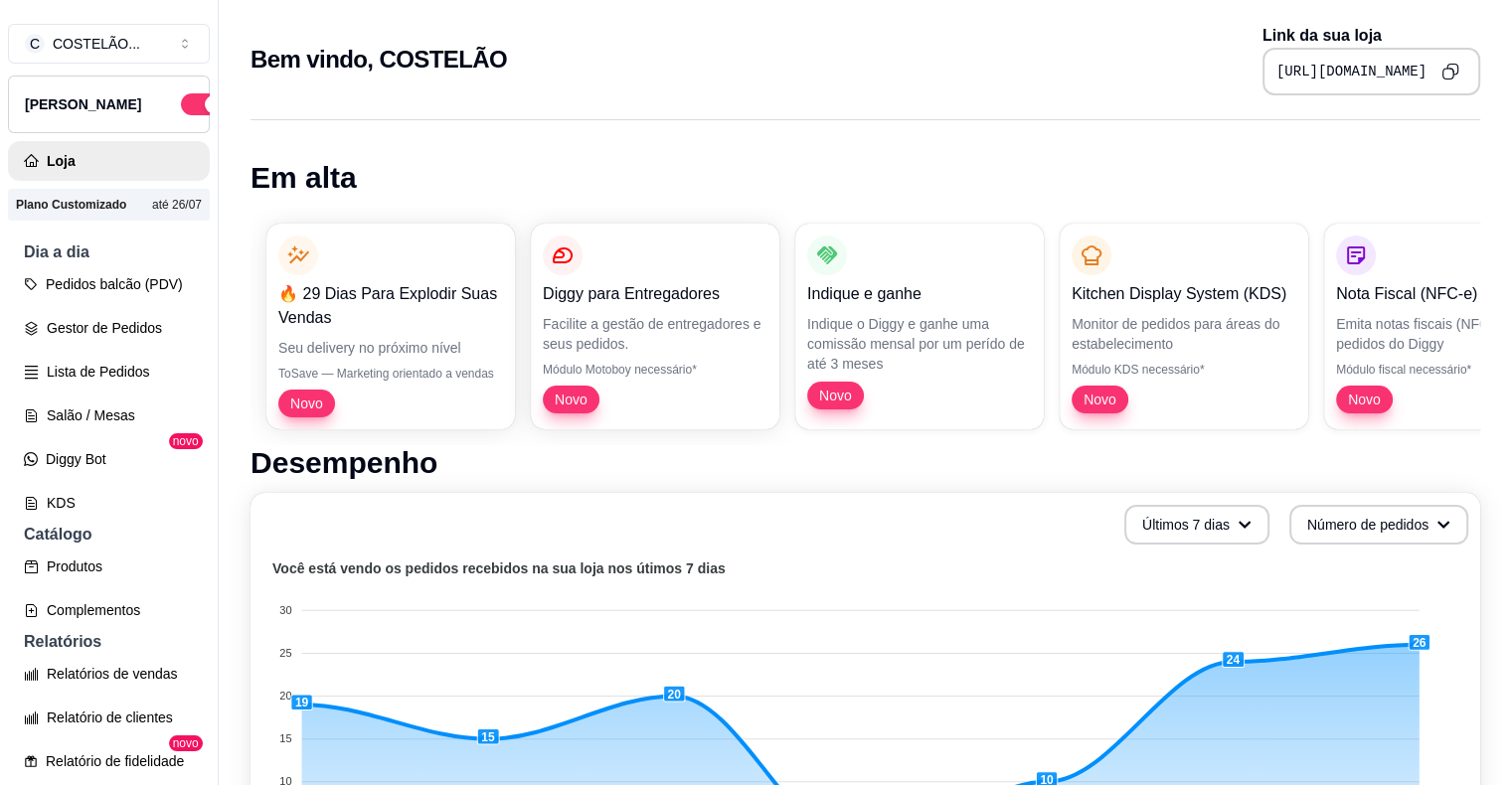 scroll, scrollTop: 575, scrollLeft: 0, axis: vertical 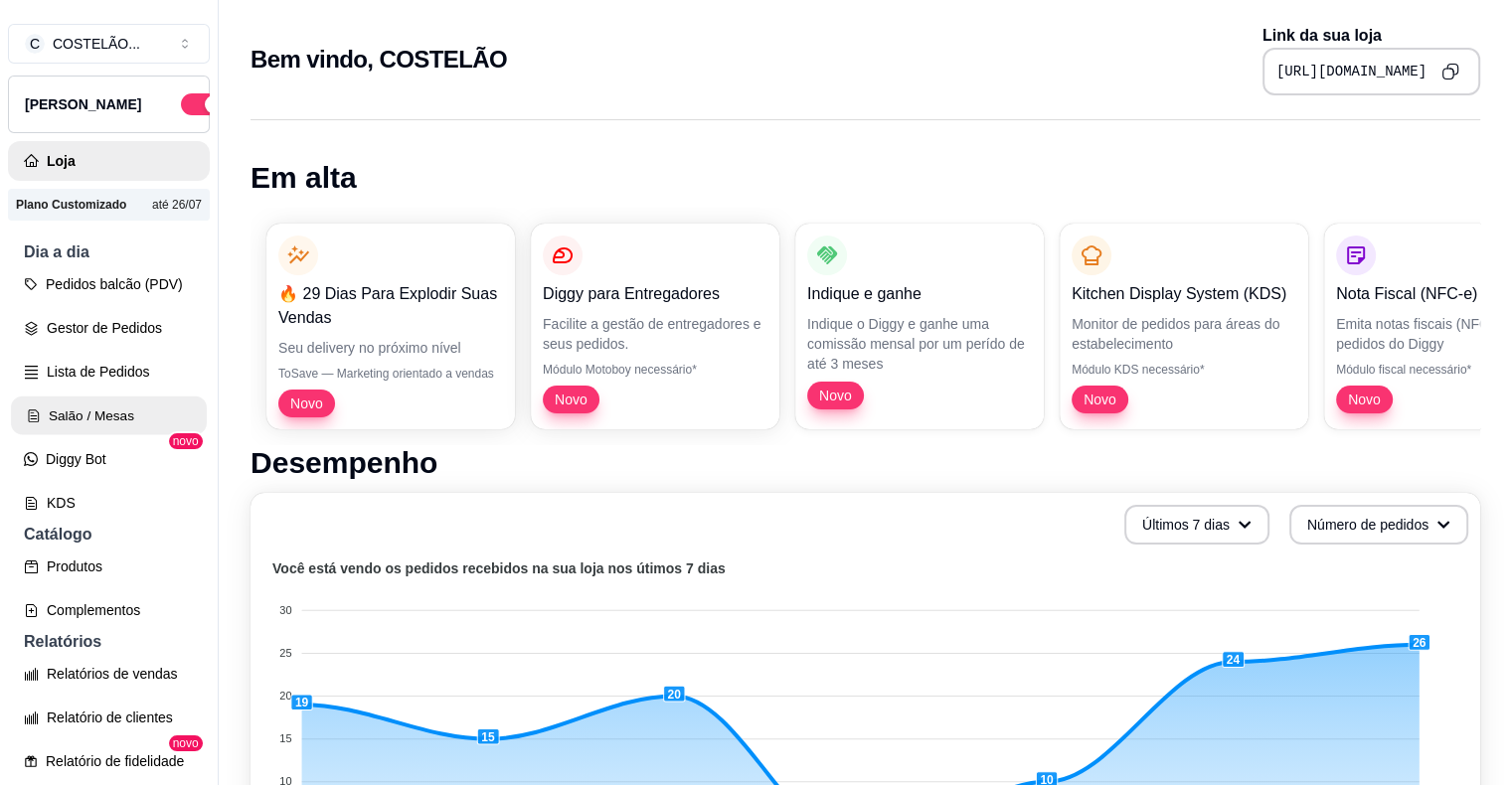 click on "Salão / Mesas" at bounding box center [108, 415] 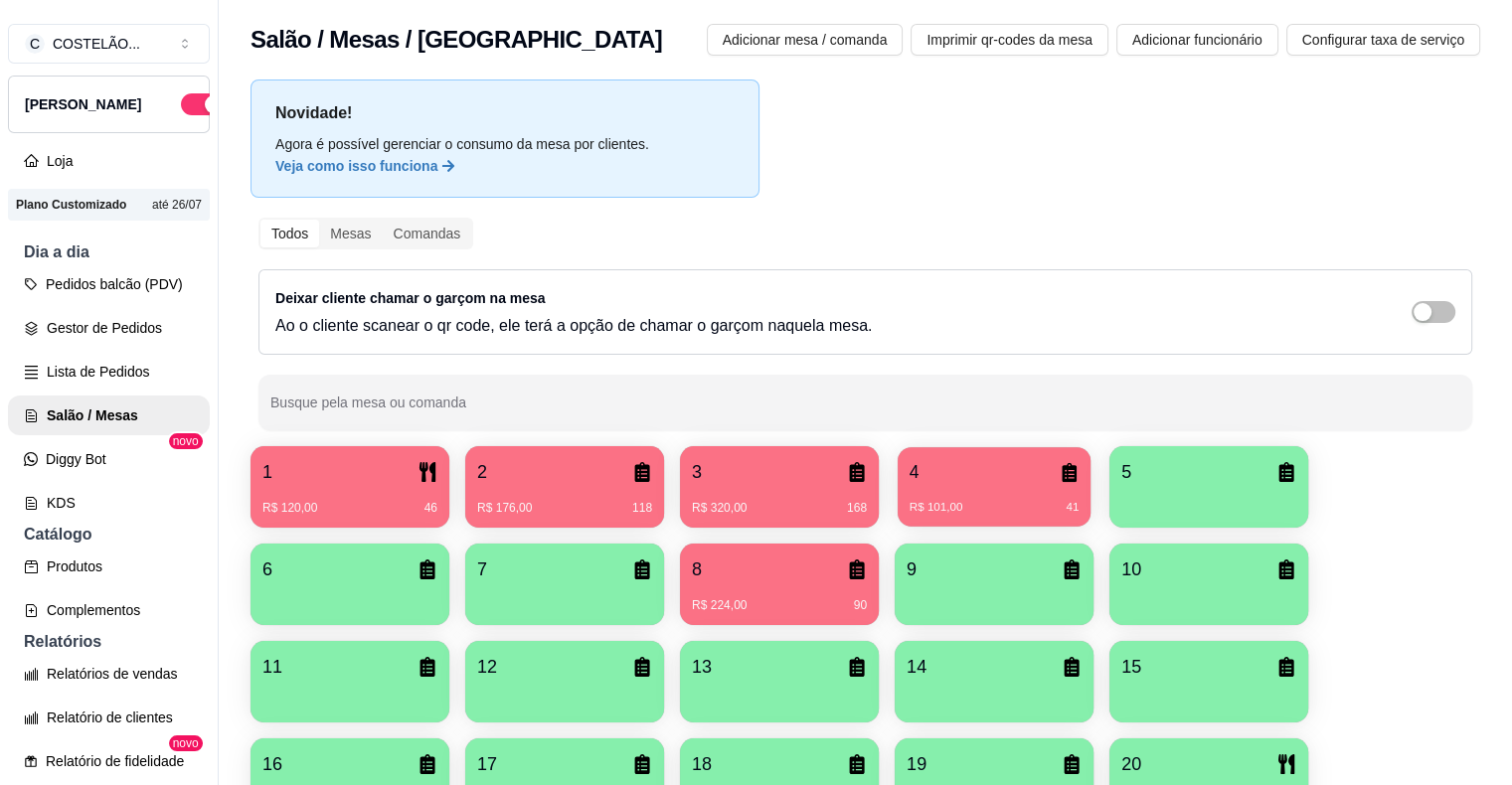 click on "4" at bounding box center (994, 472) 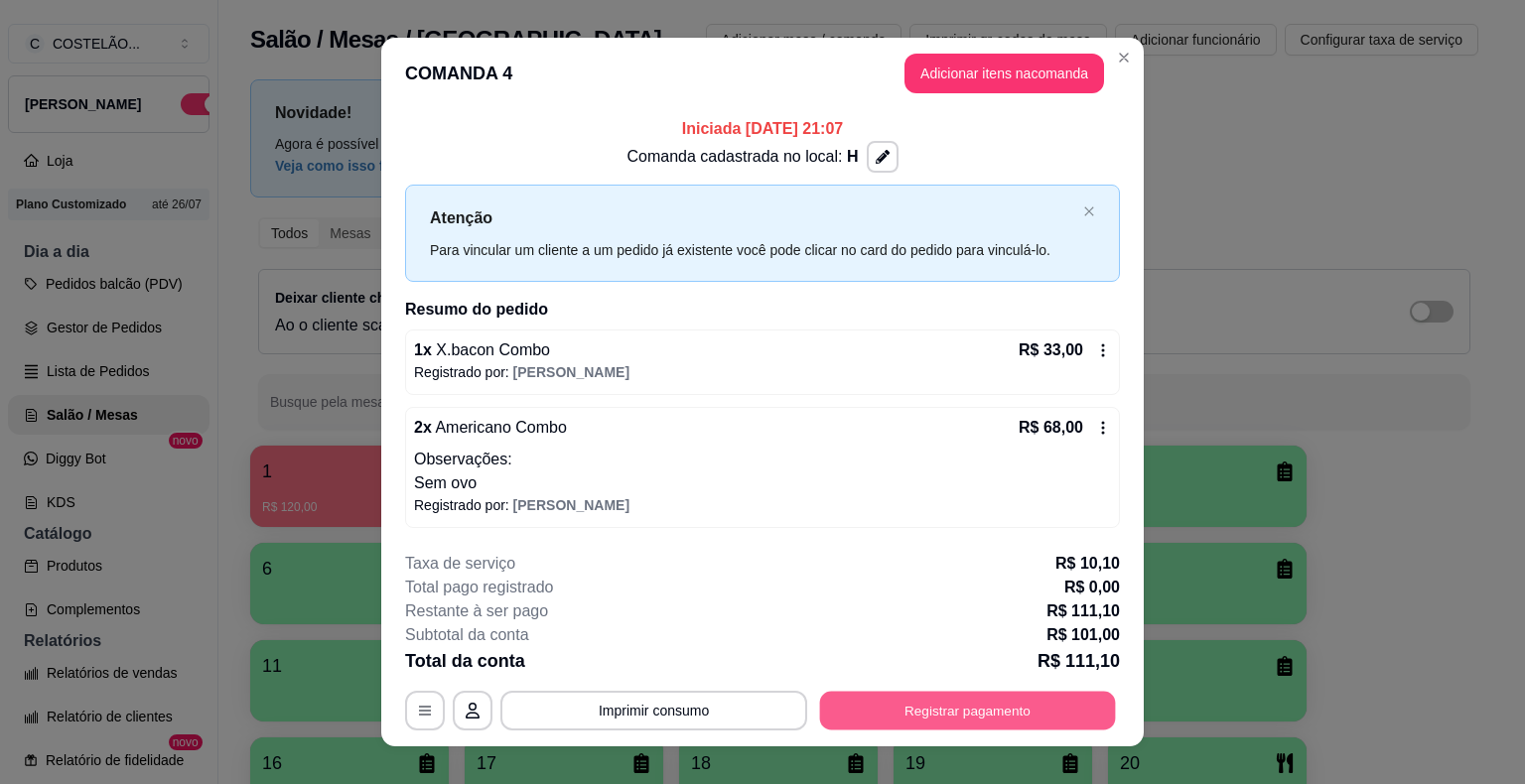 click on "Registrar pagamento" at bounding box center [968, 710] 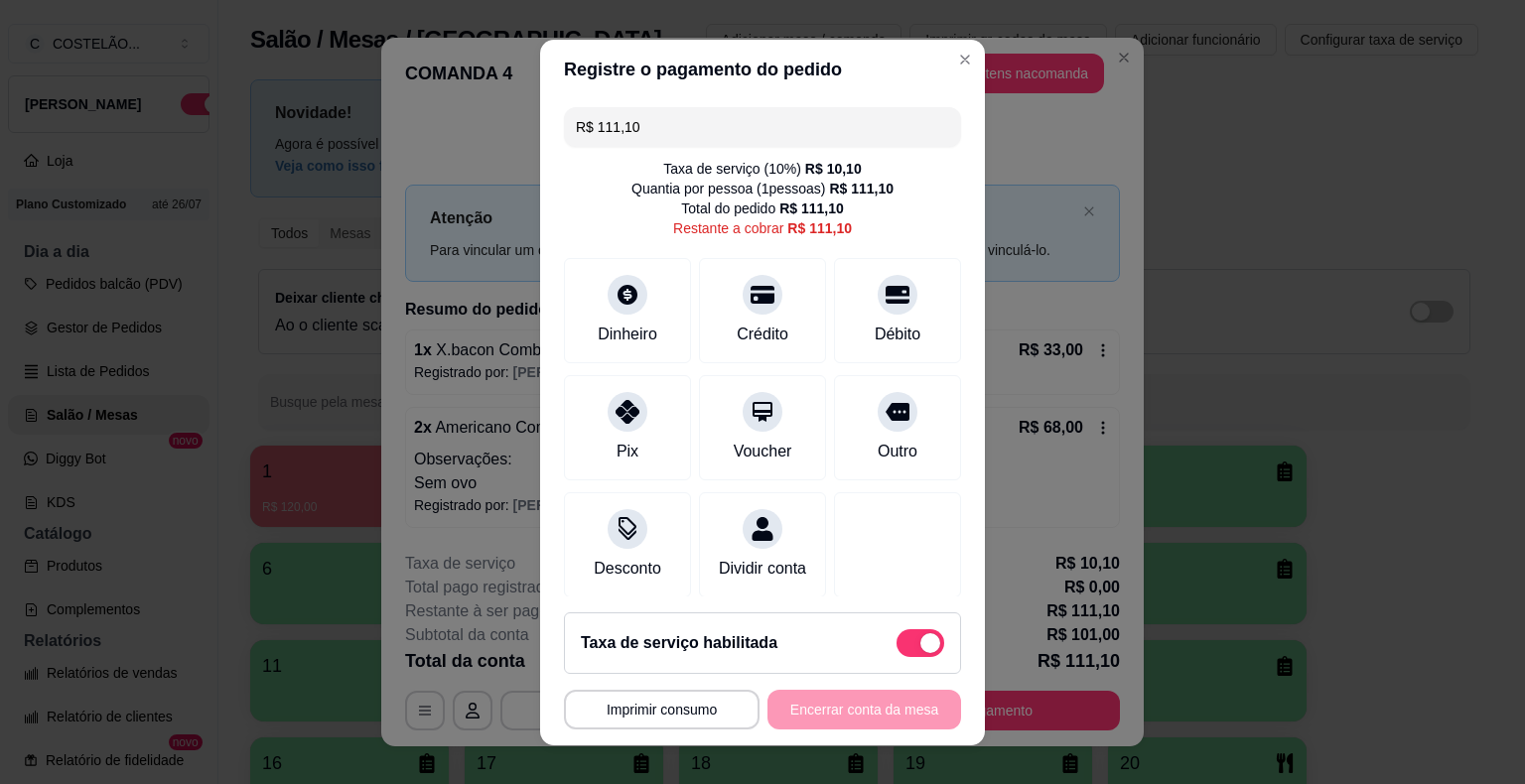 click on "R$ 111,10" at bounding box center [762, 127] 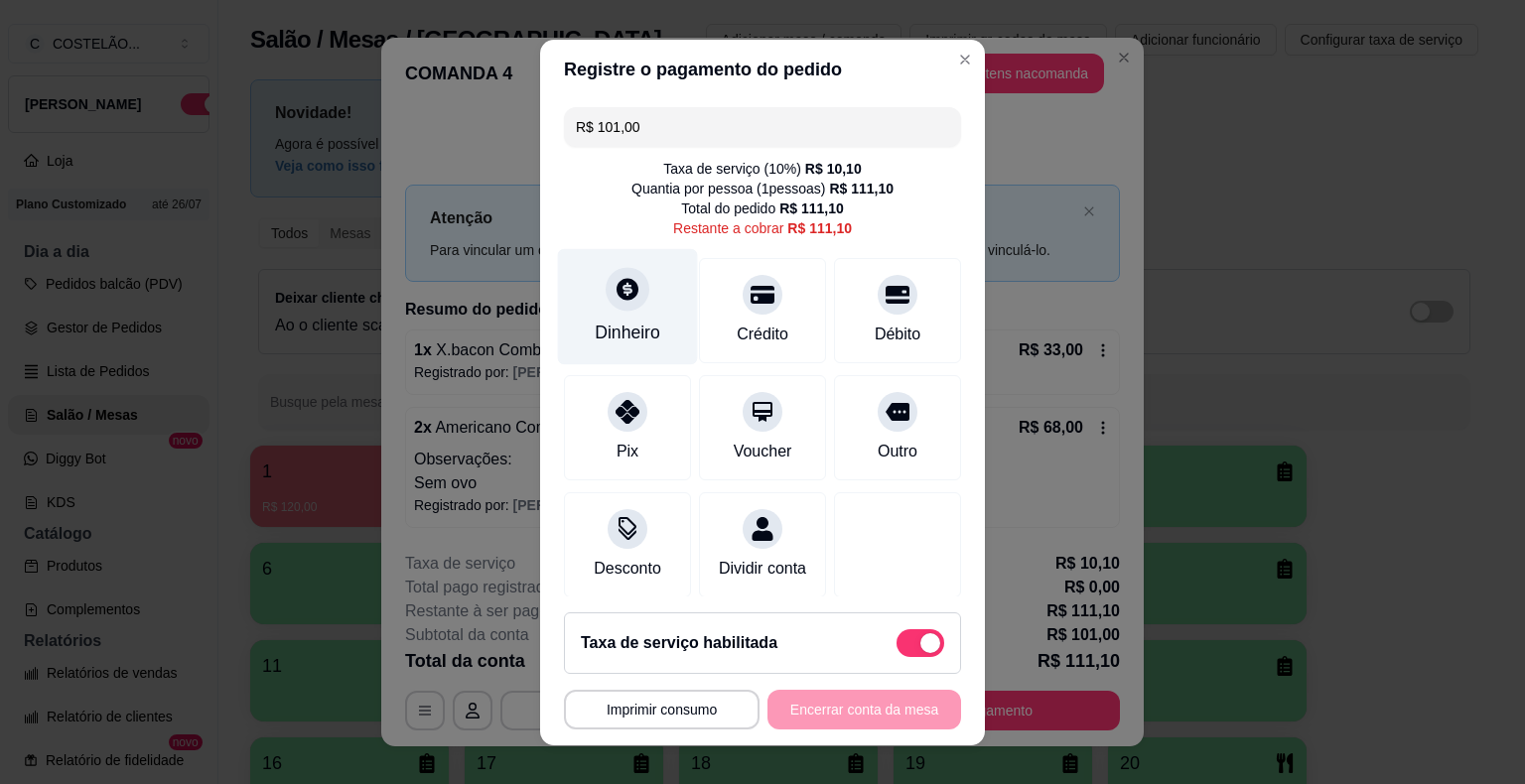 click 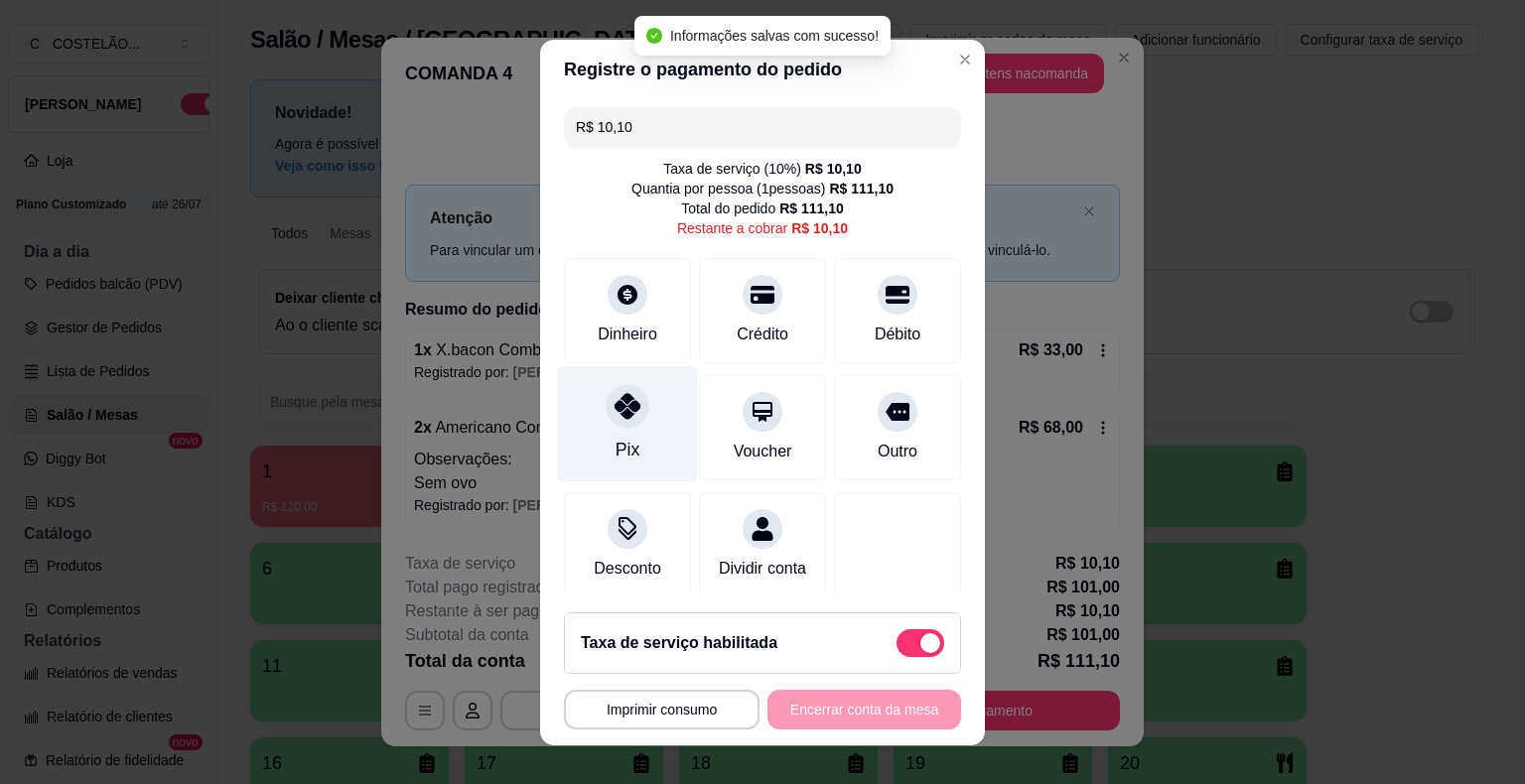 click on "Pix" at bounding box center (627, 423) 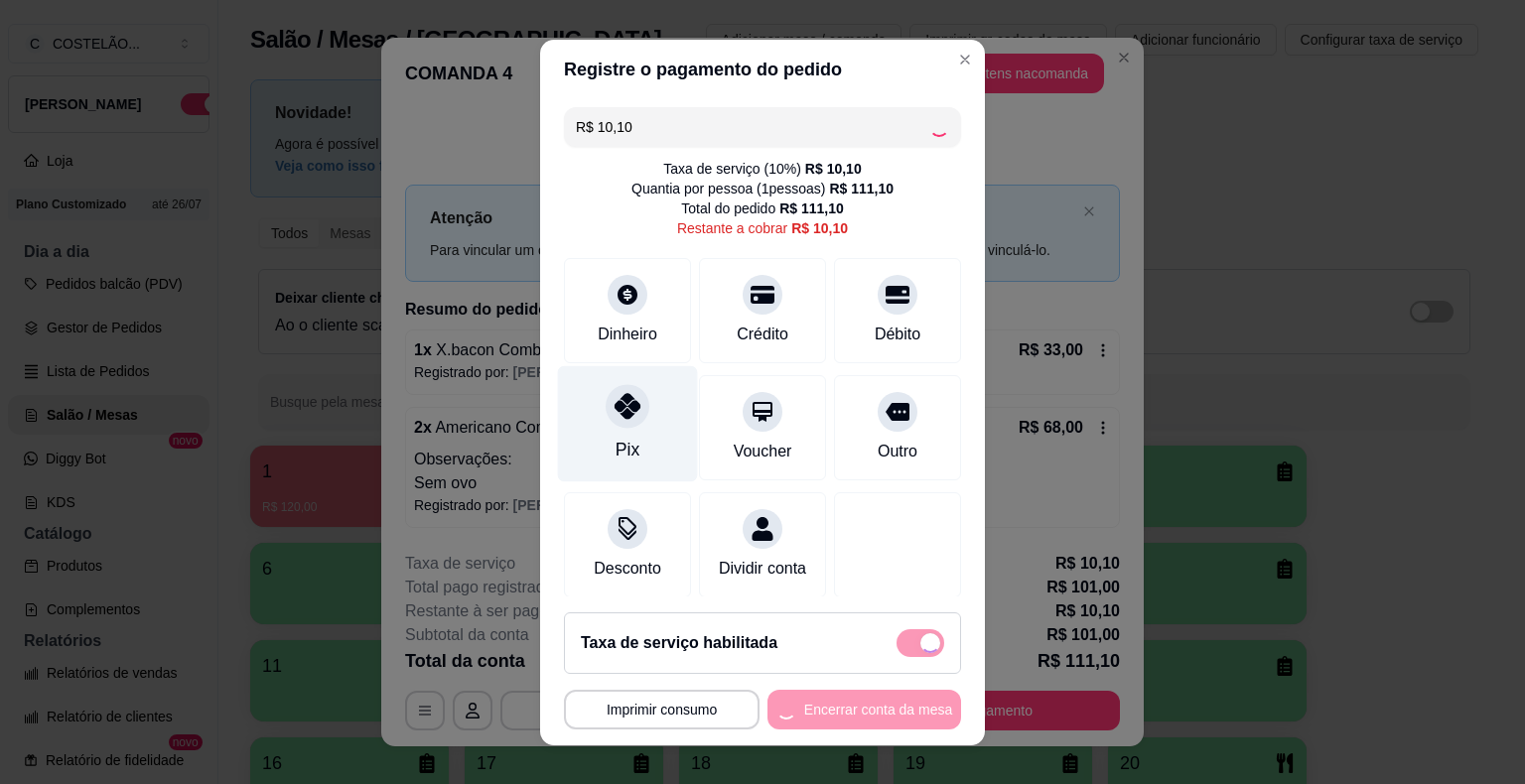 type on "R$ 0,00" 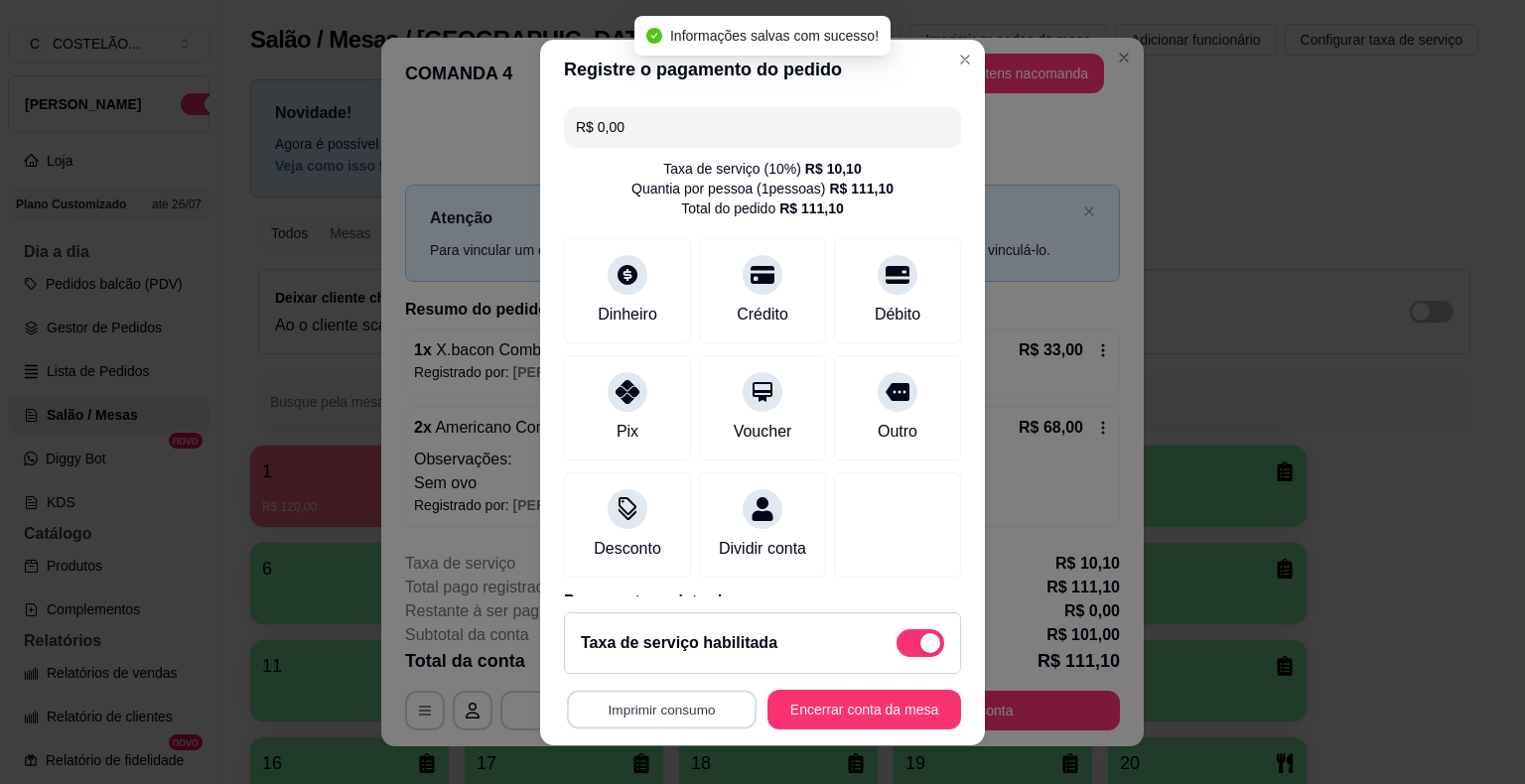 click on "Imprimir consumo" at bounding box center [661, 709] 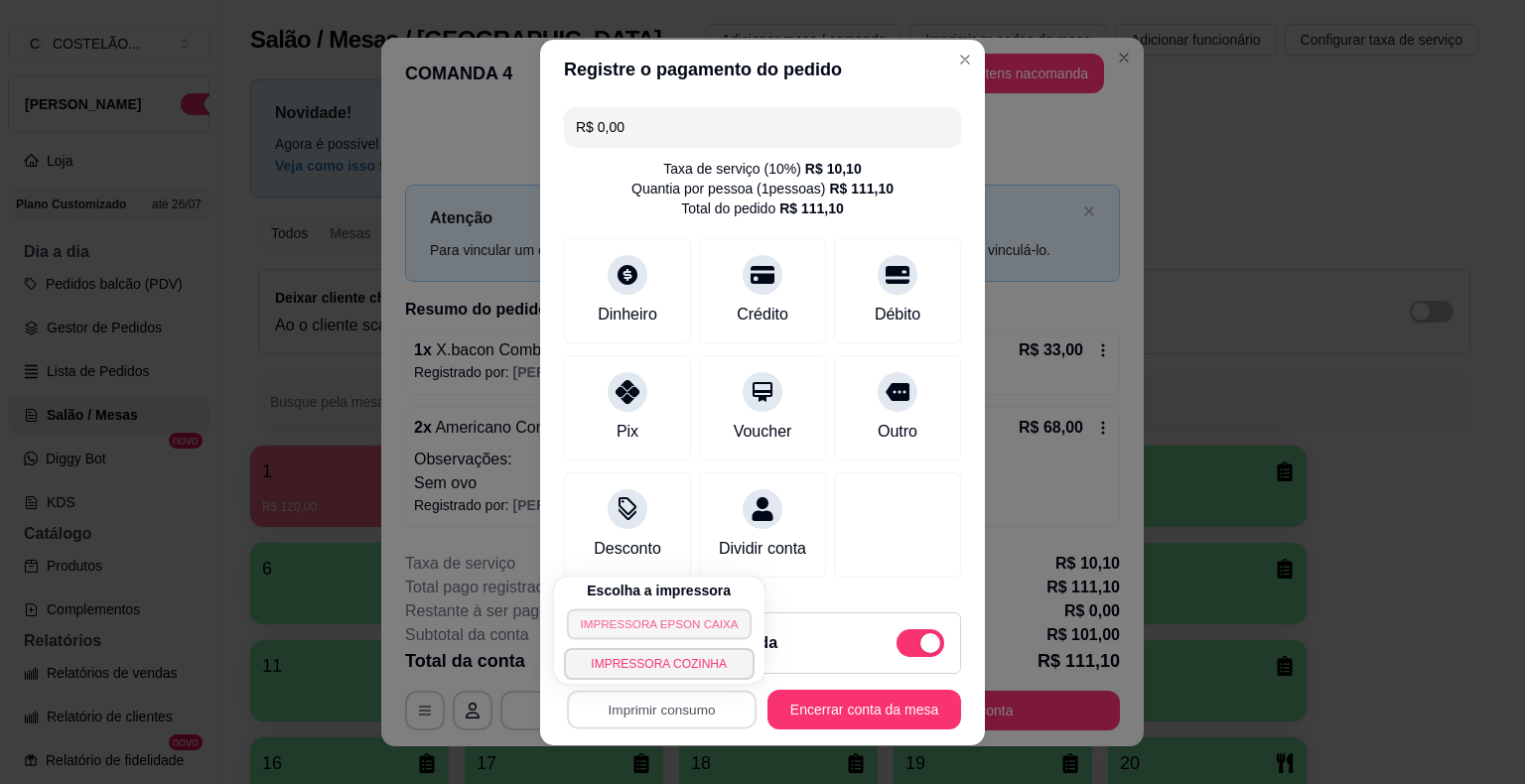 click on "IMPRESSORA EPSON CAIXA" at bounding box center [659, 623] 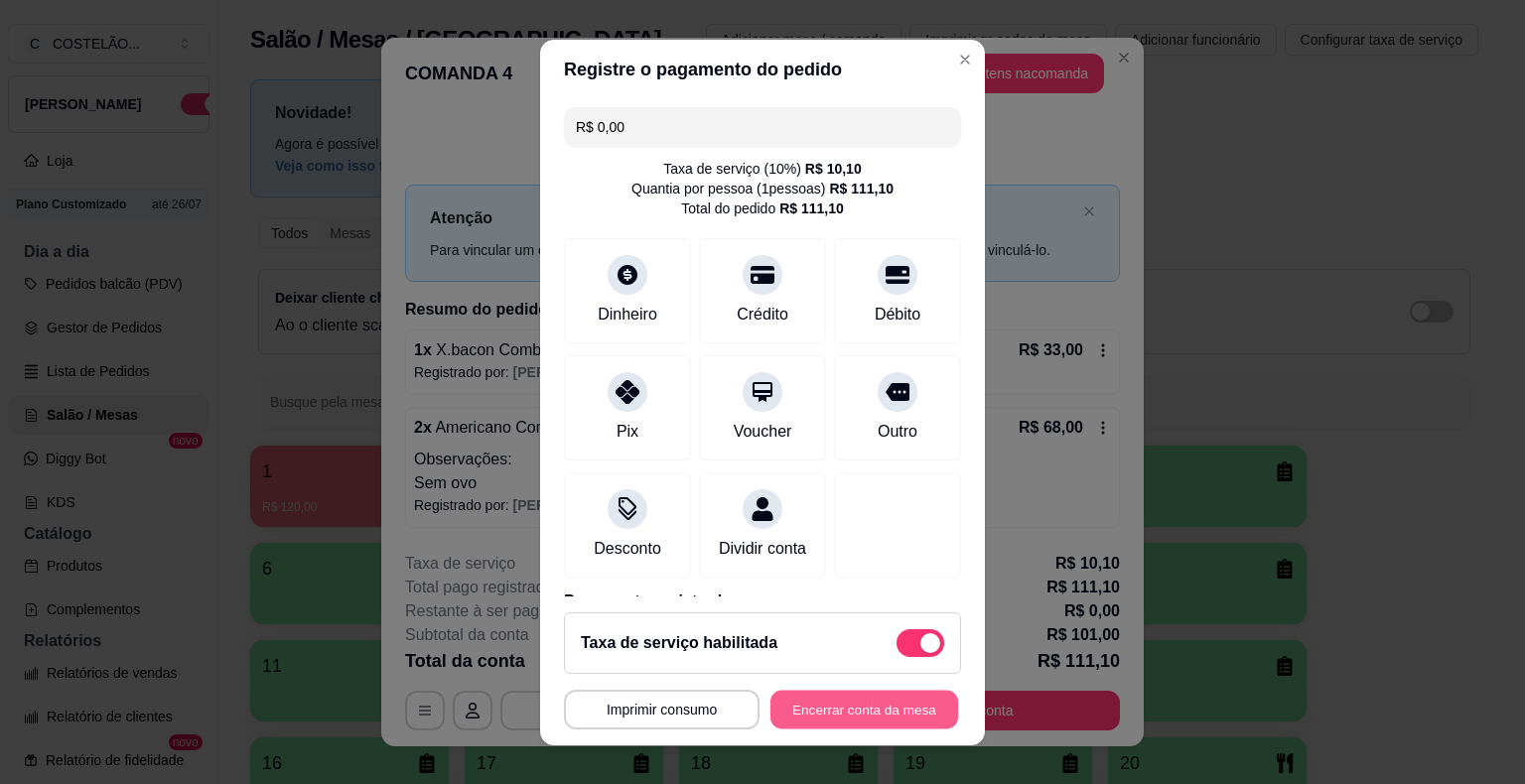 click on "Encerrar conta da mesa" at bounding box center [864, 709] 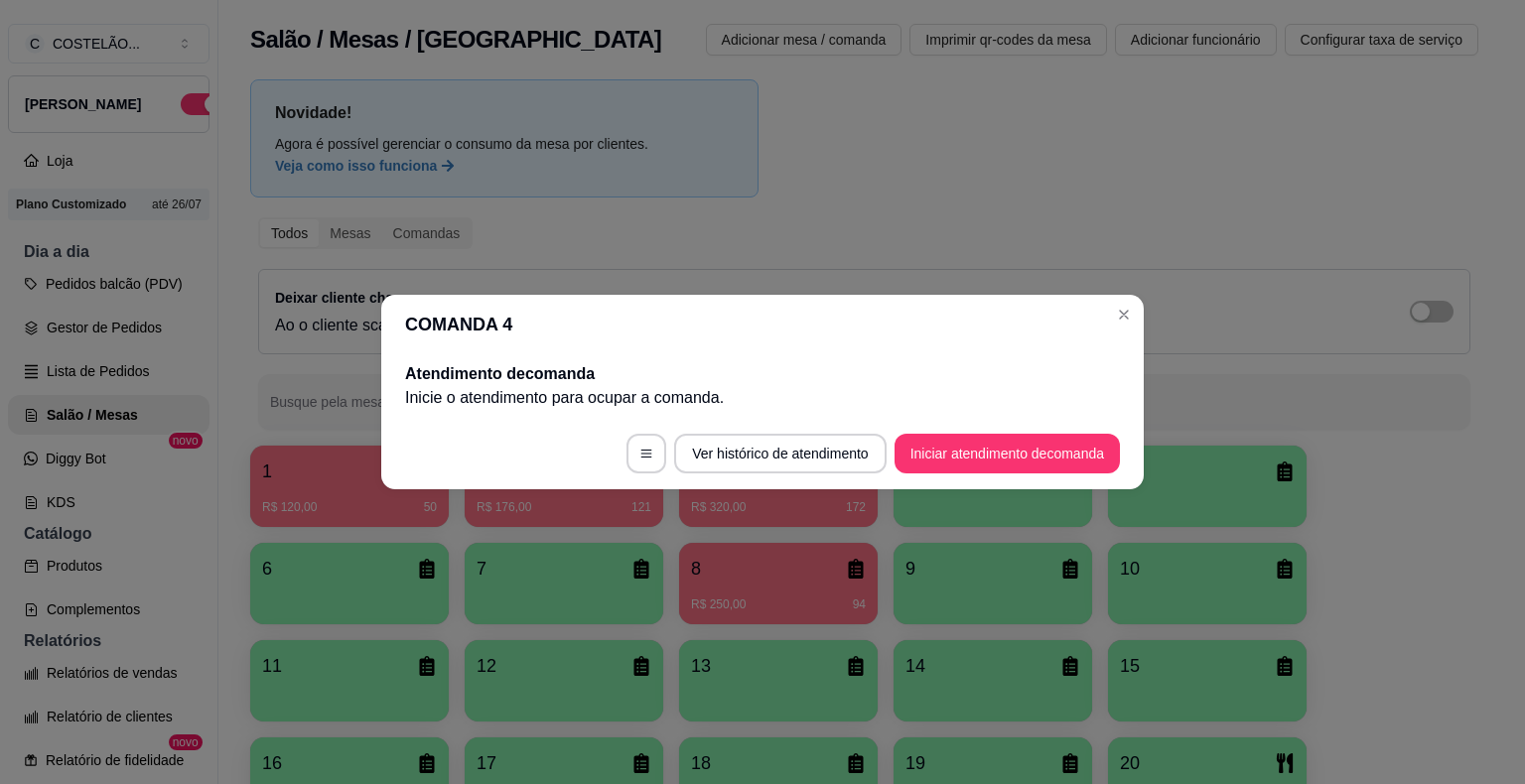 click on "COMANDA 4" at bounding box center (762, 325) 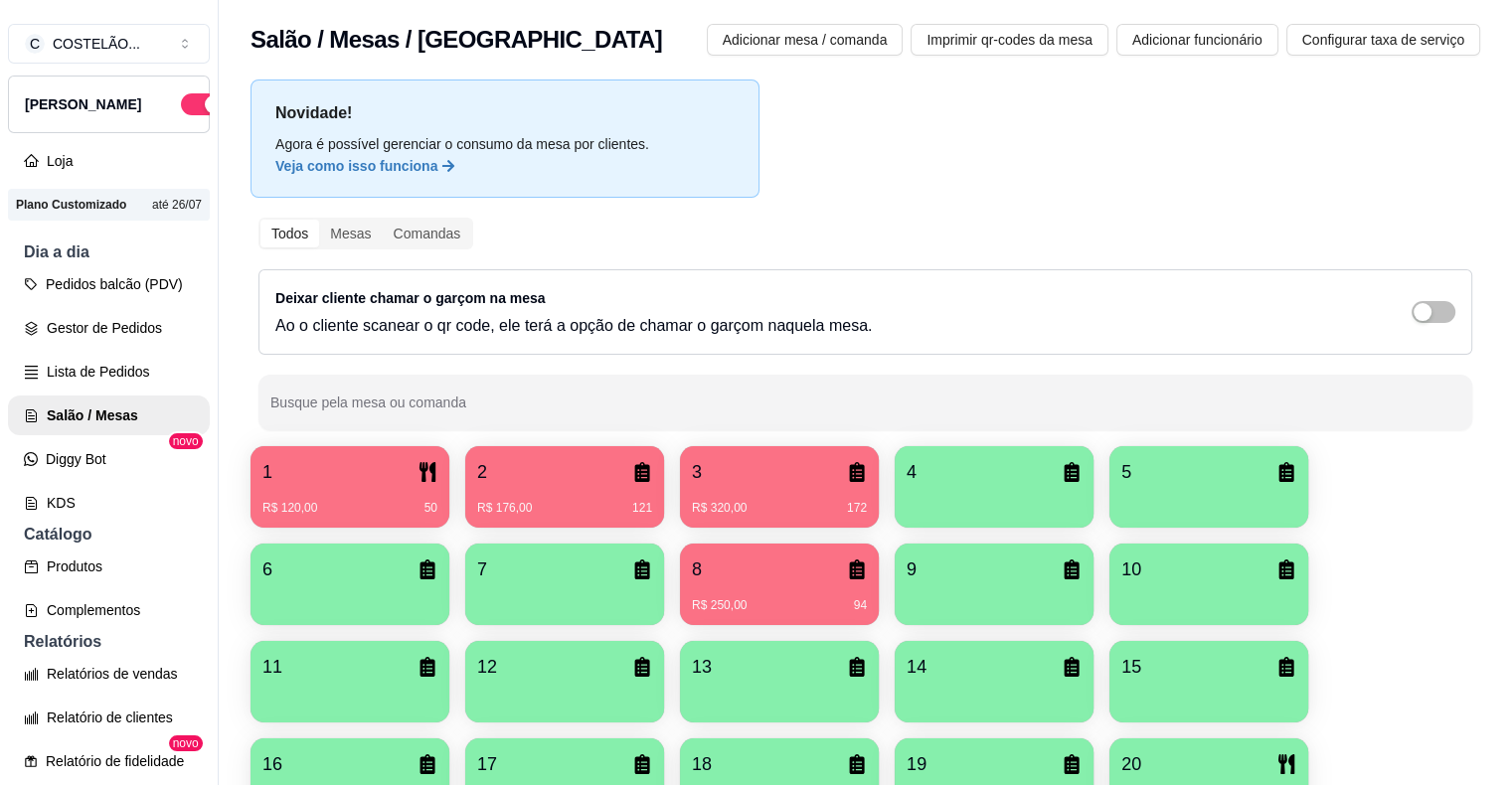 click on "Deixar cliente chamar o garçom na mesa Ao o cliente scanear o qr code, ele terá a opção de chamar o garçom naquela mesa." at bounding box center (865, 312) 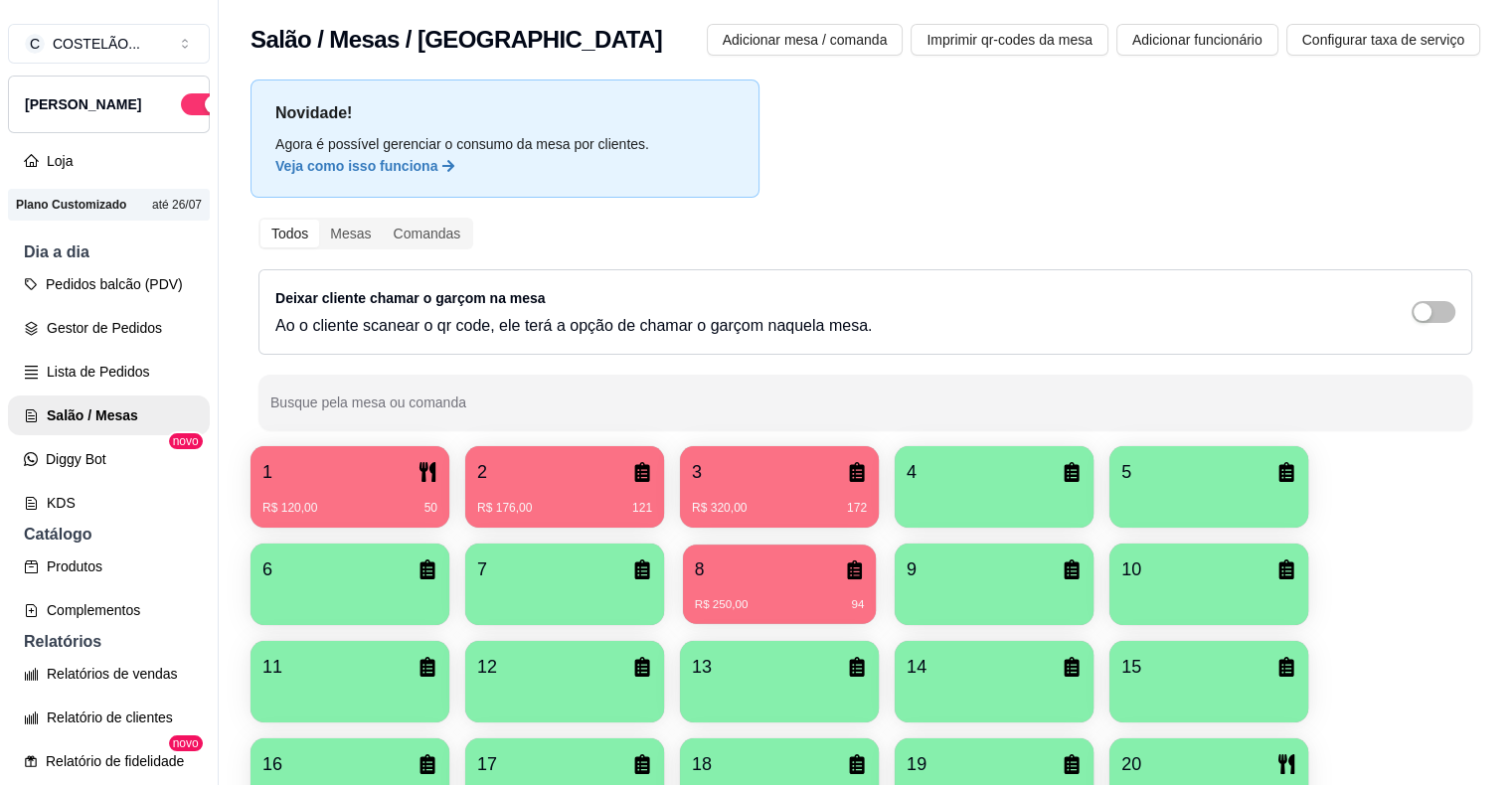 click on "R$ 250,00 94" at bounding box center (779, 605) 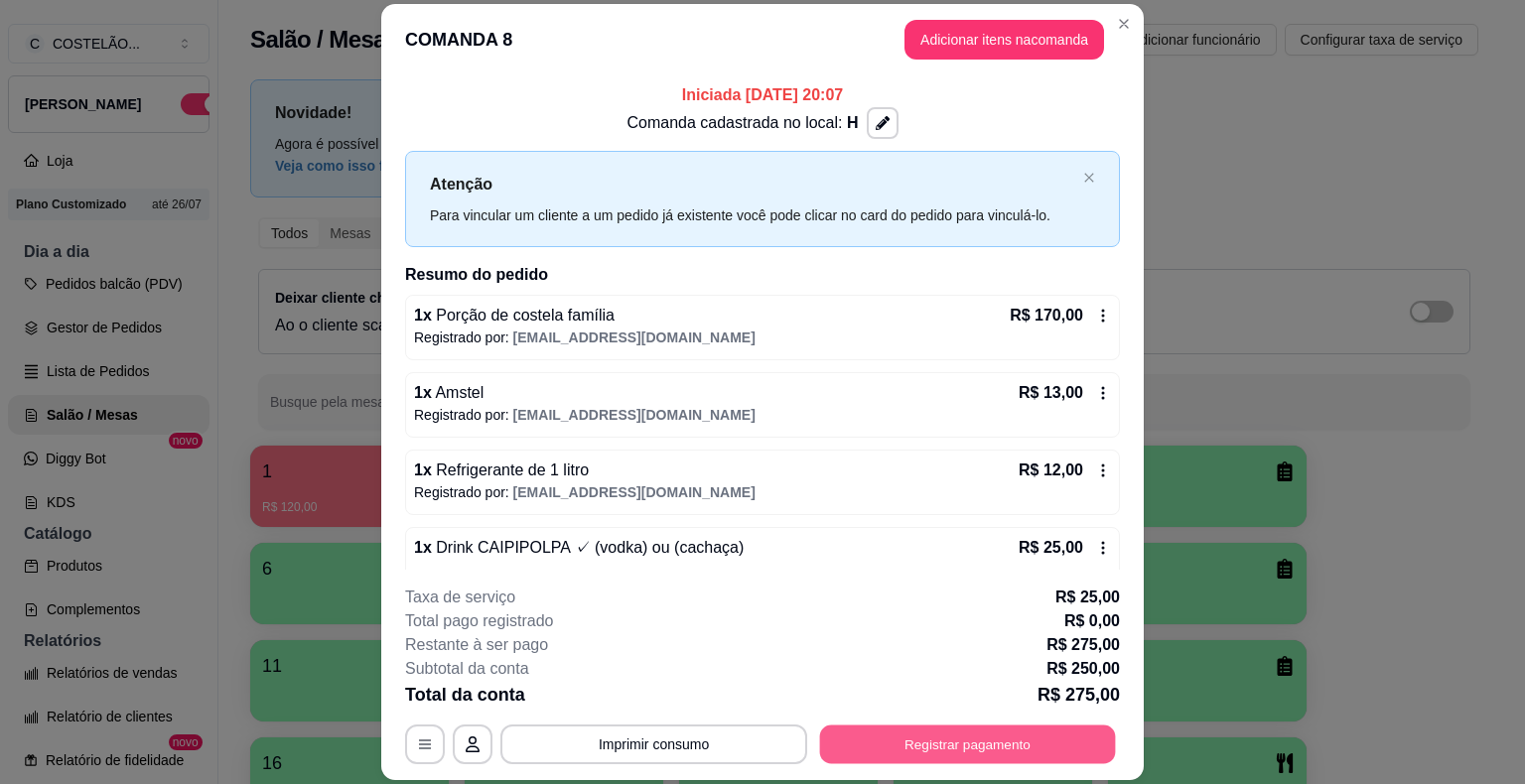 click on "Registrar pagamento" at bounding box center [968, 744] 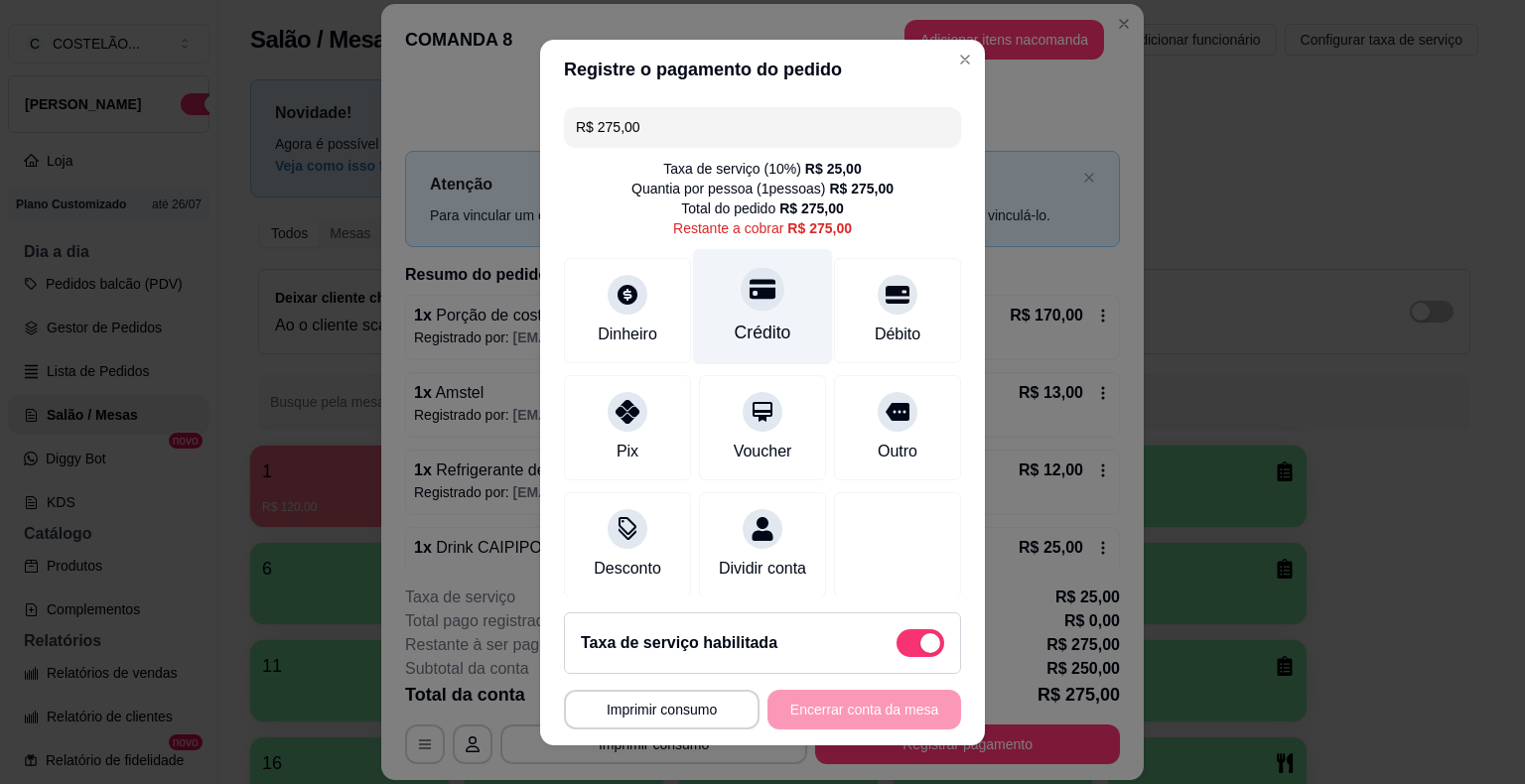 click on "Crédito" at bounding box center (762, 332) 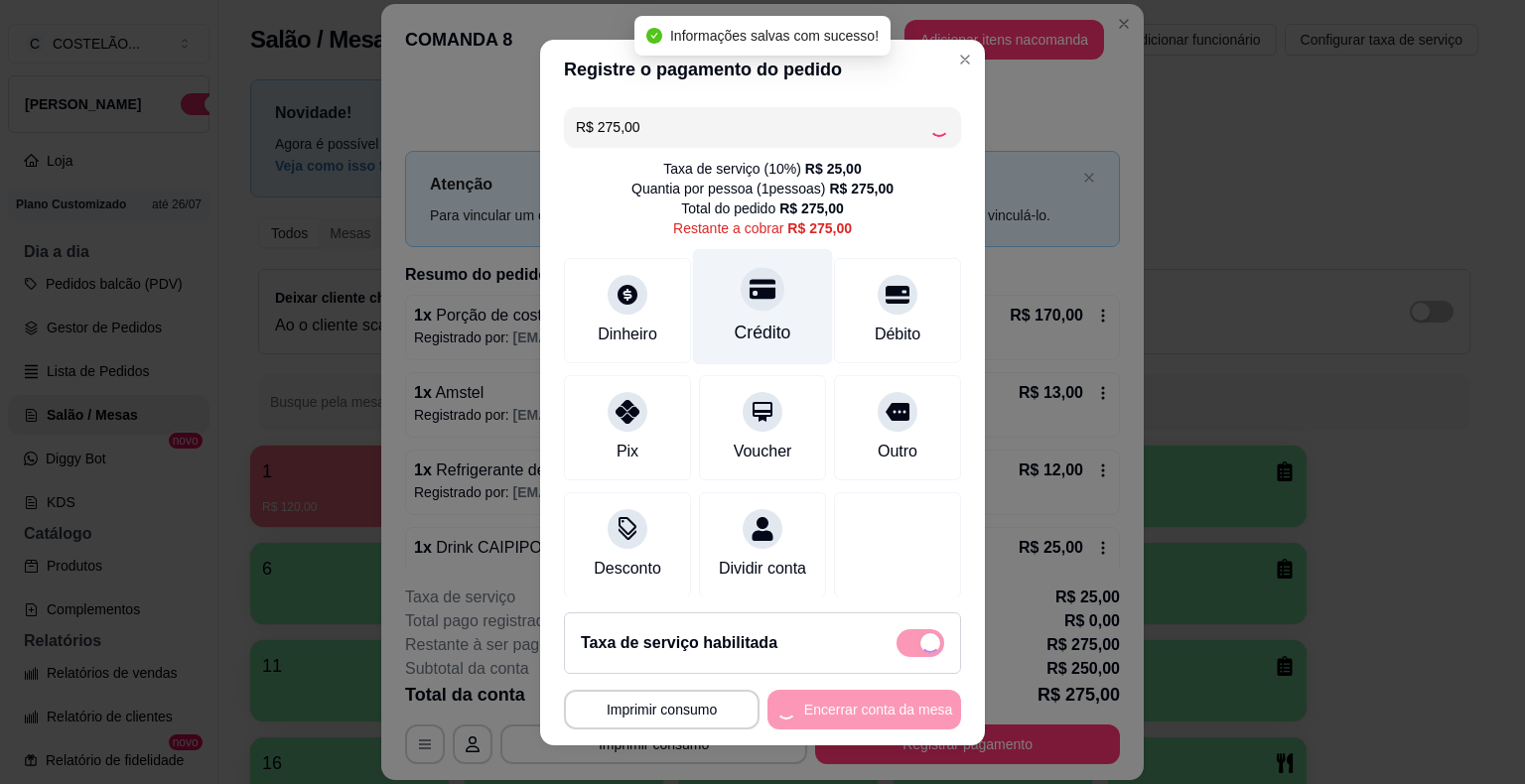 type on "R$ 0,00" 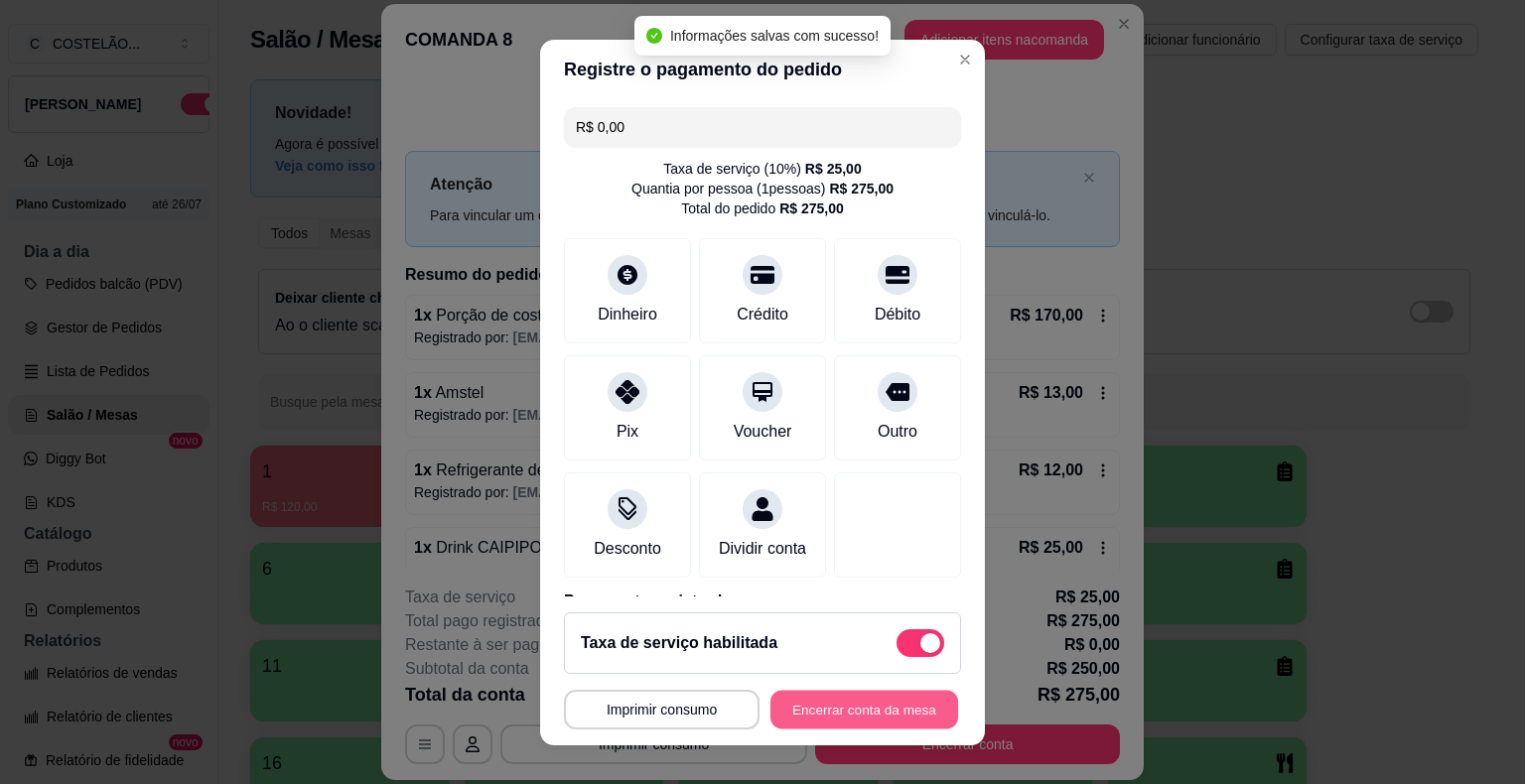 click on "Encerrar conta da mesa" at bounding box center (864, 709) 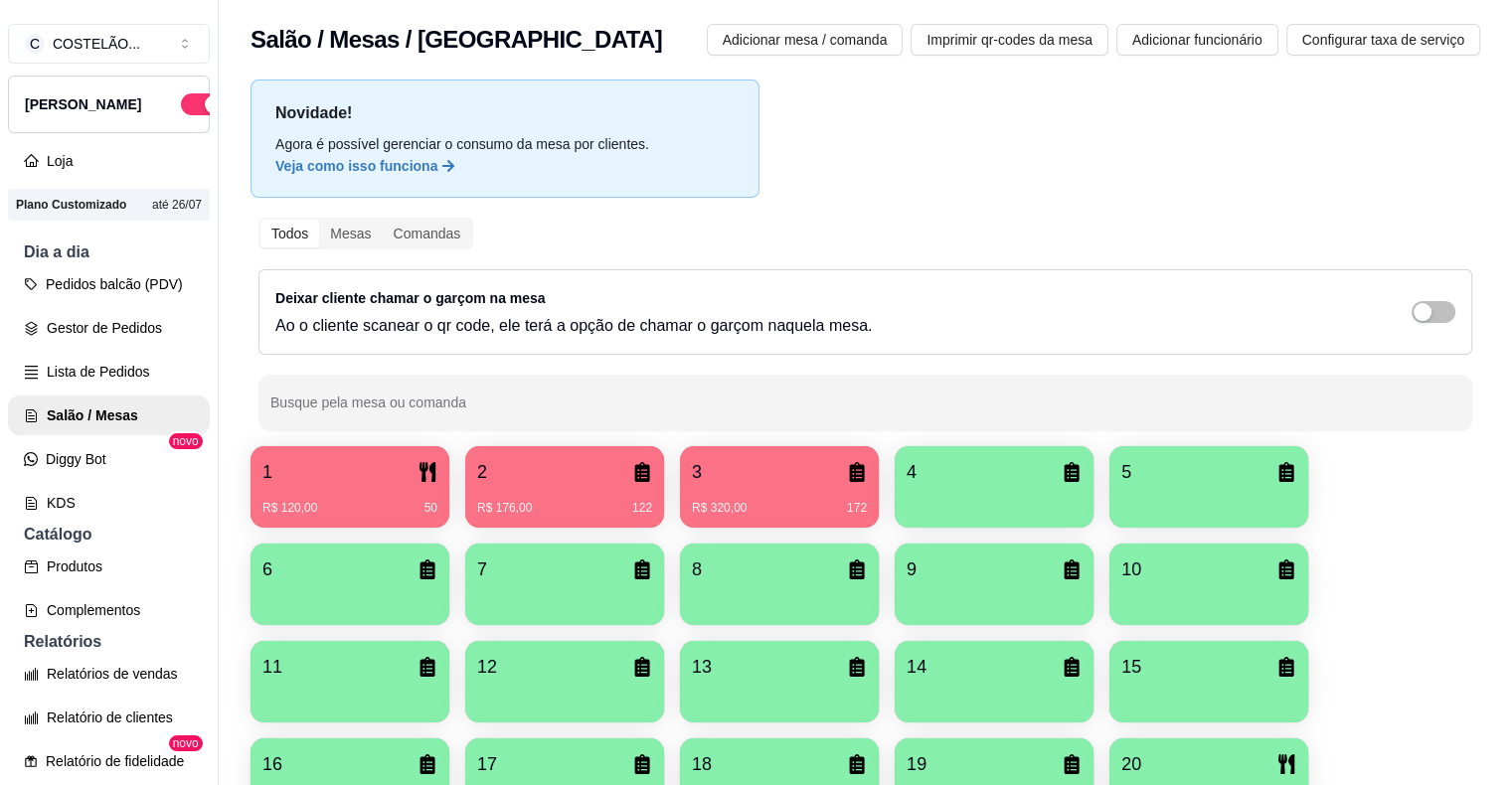 click on "R$ 320,00 172" at bounding box center (779, 501) 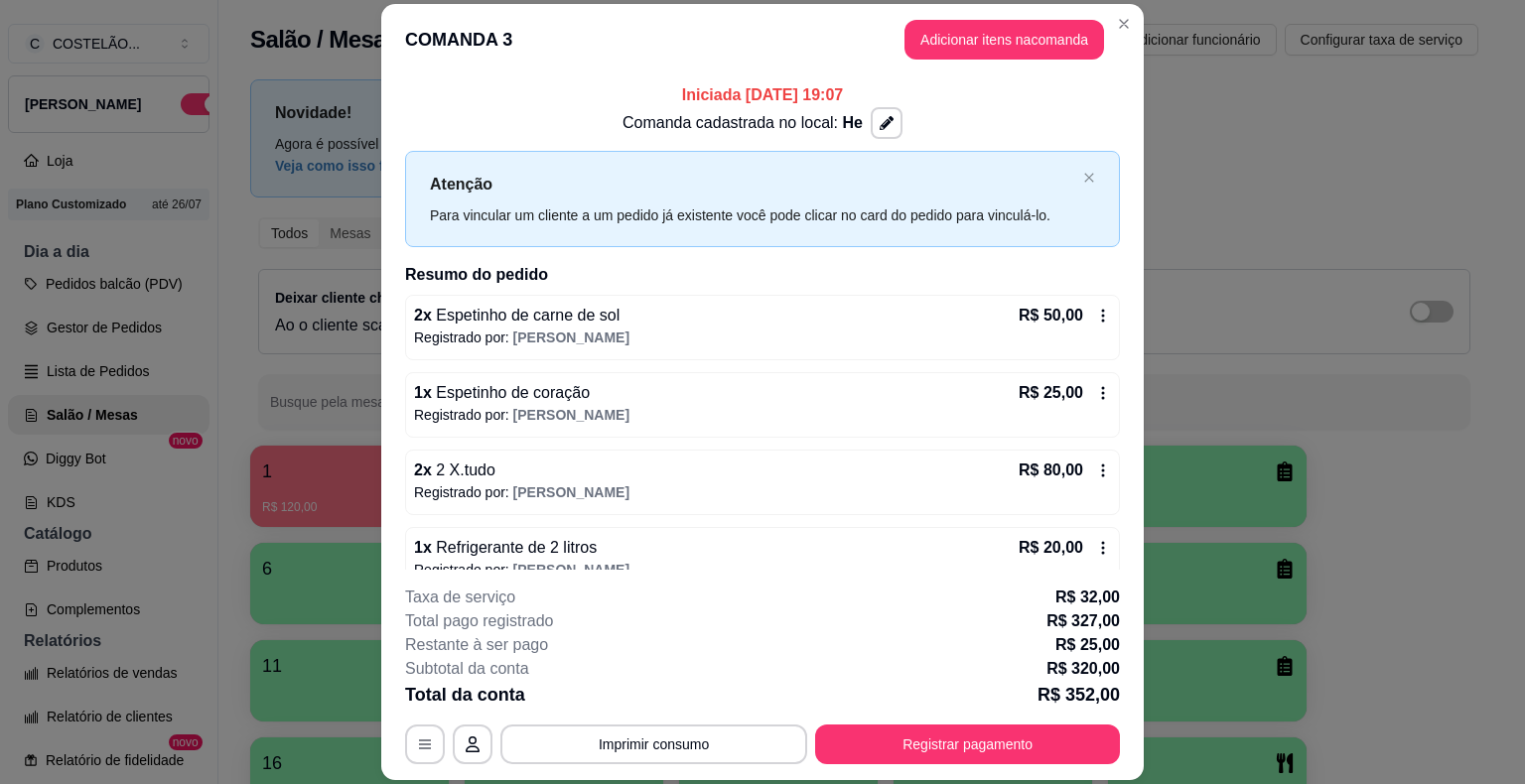 click 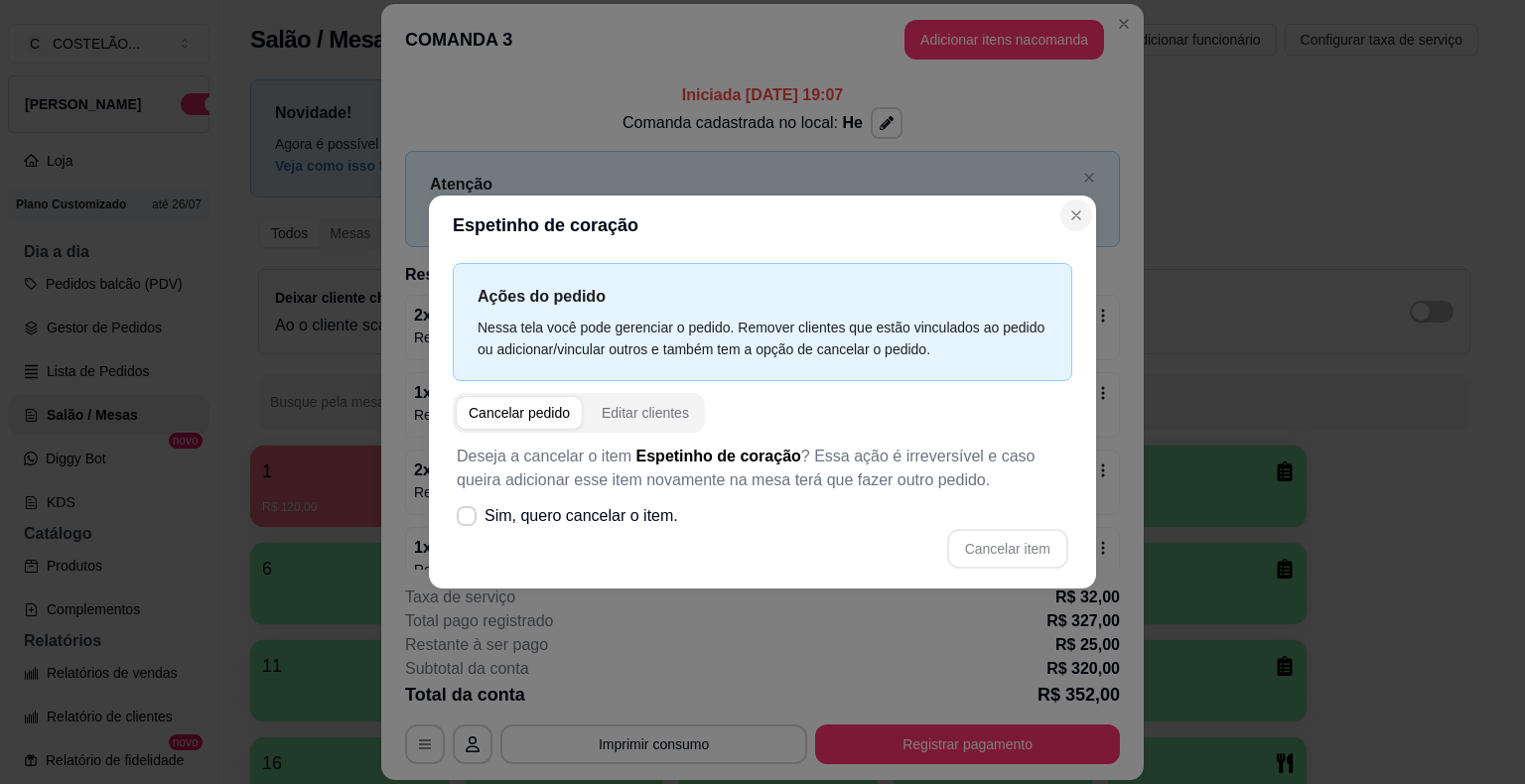click on "Espetinho de coração  Ações do pedido Nessa tela você pode gerenciar o pedido. Remover clientes que estão vinculados ao pedido ou adicionar/vincular outros e também tem a opção de cancelar o pedido. Cancelar pedido Editar clientes Deseja a cancelar o item   Espetinho de coração  ? Essa ação é irreversível e caso queira adicionar esse item novamente na mesa terá que fazer outro pedido. Sim, quero cancelar o item. Cancelar item" at bounding box center (762, 392) 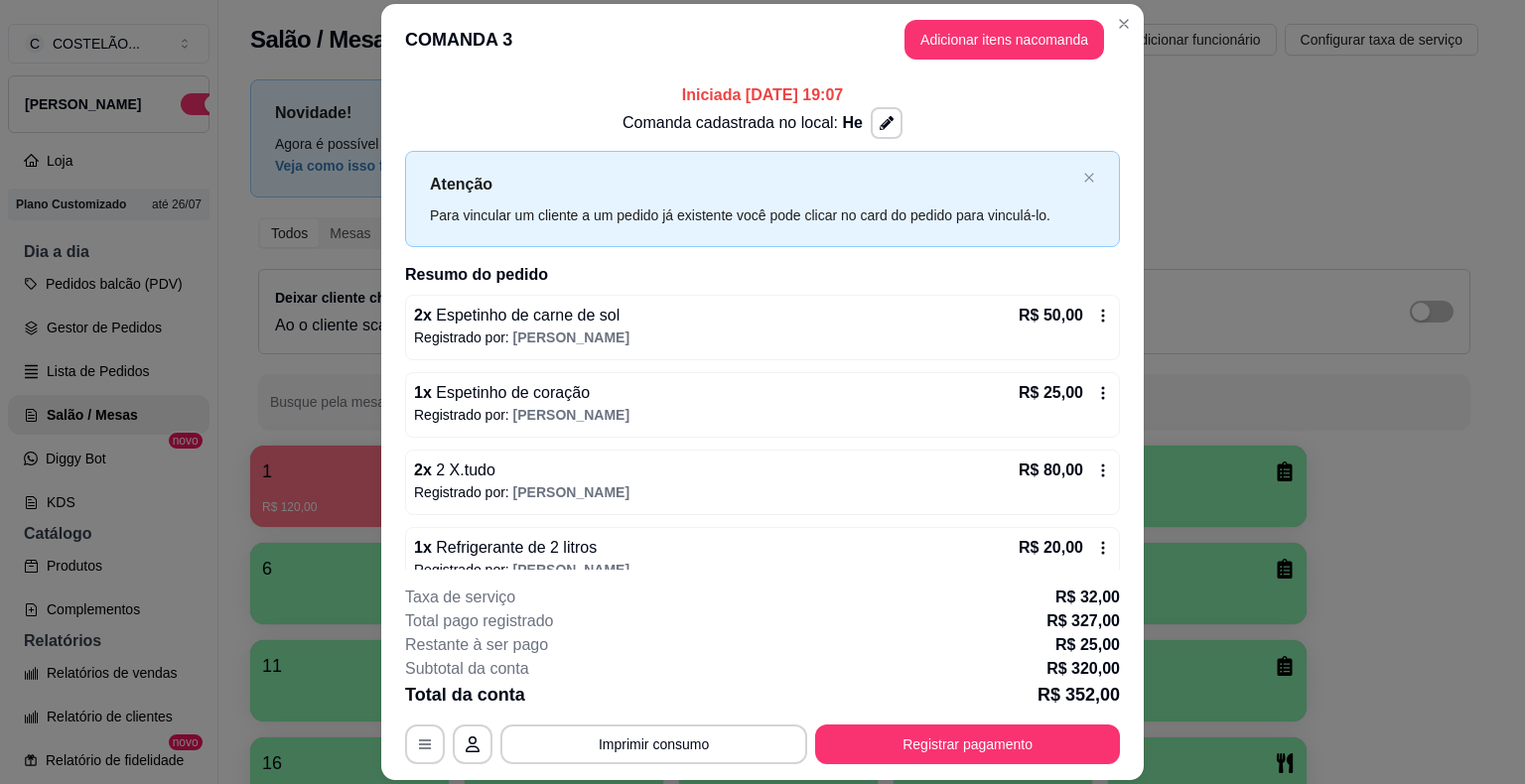 click 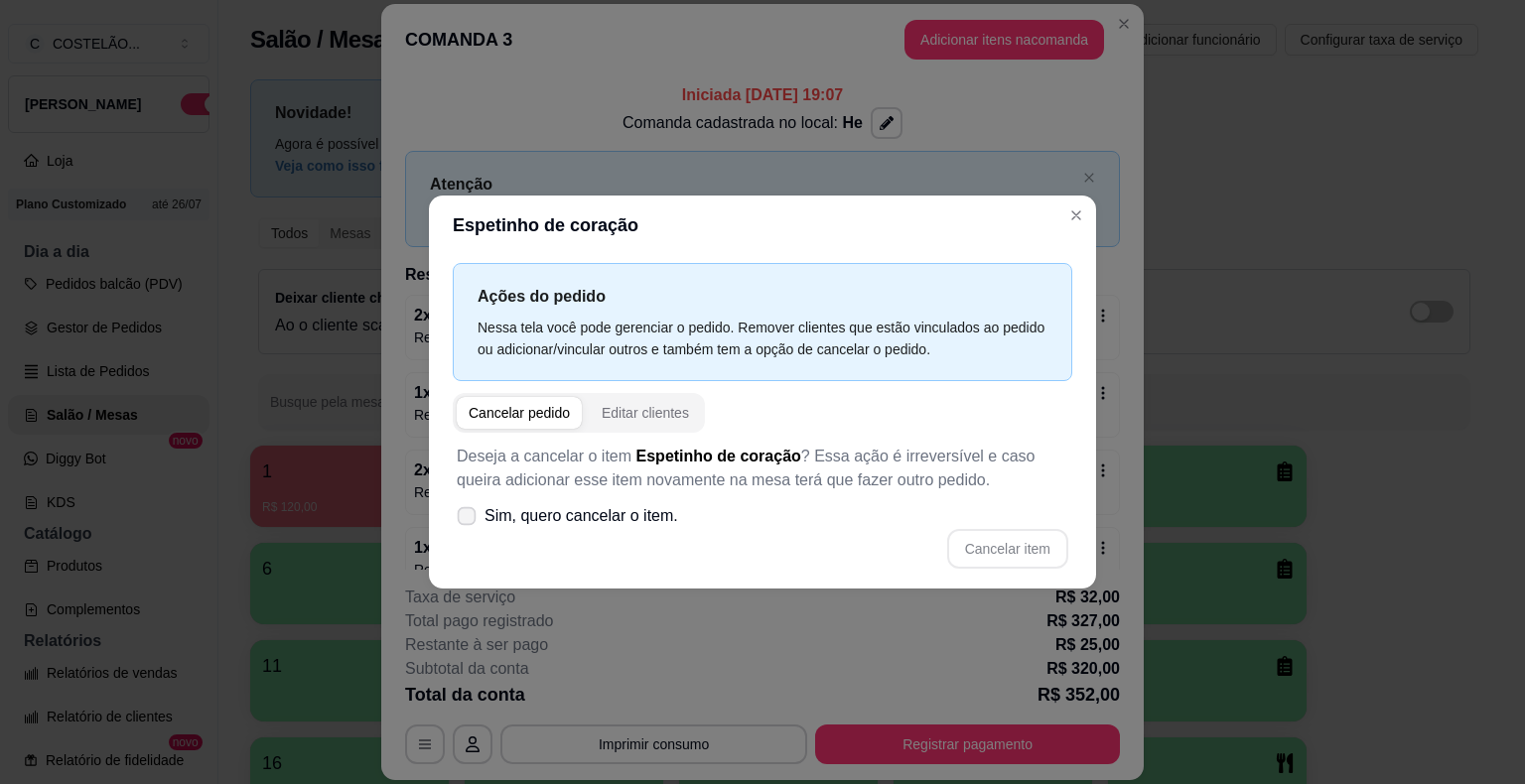 click 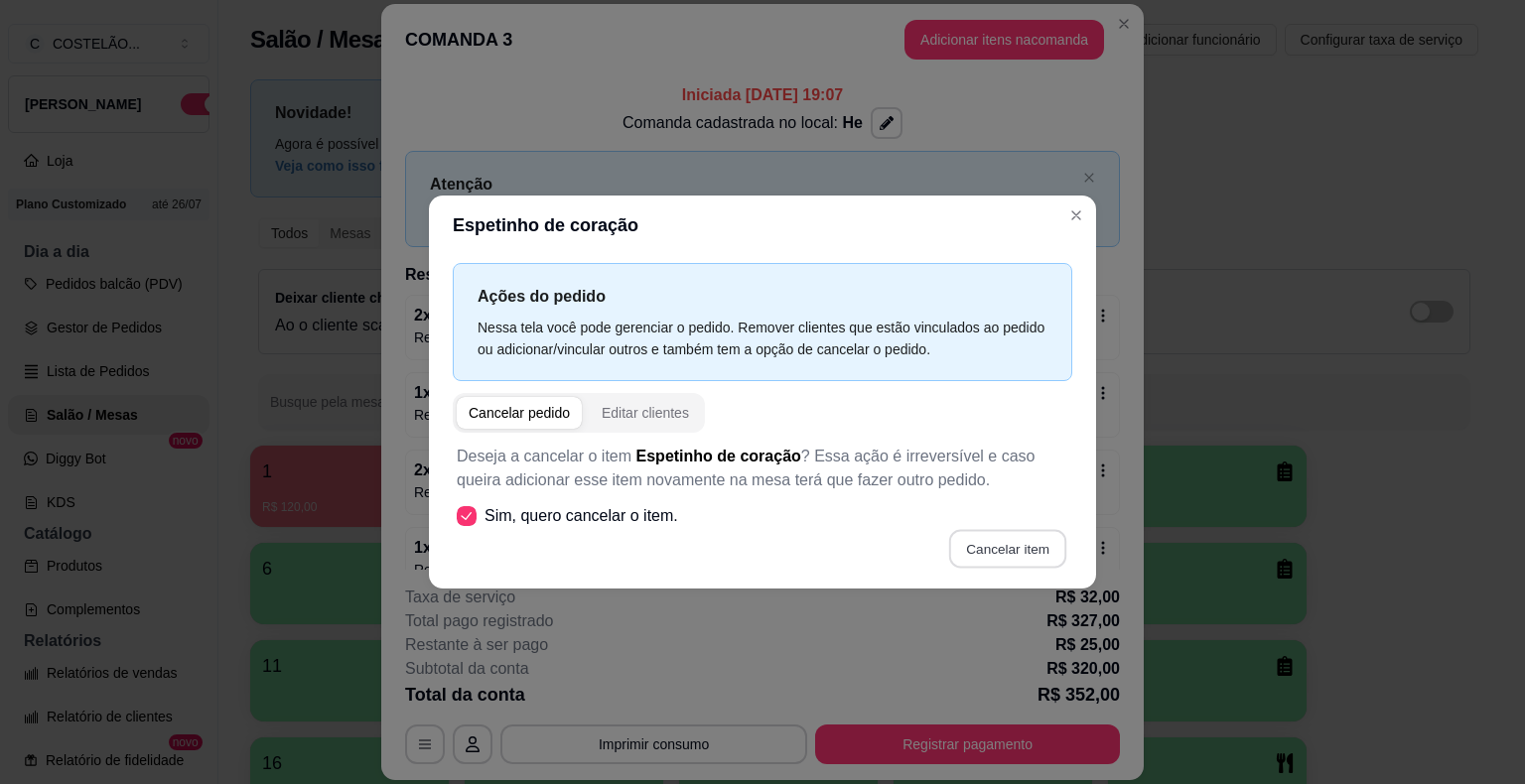 click on "Cancelar item" at bounding box center [1007, 549] 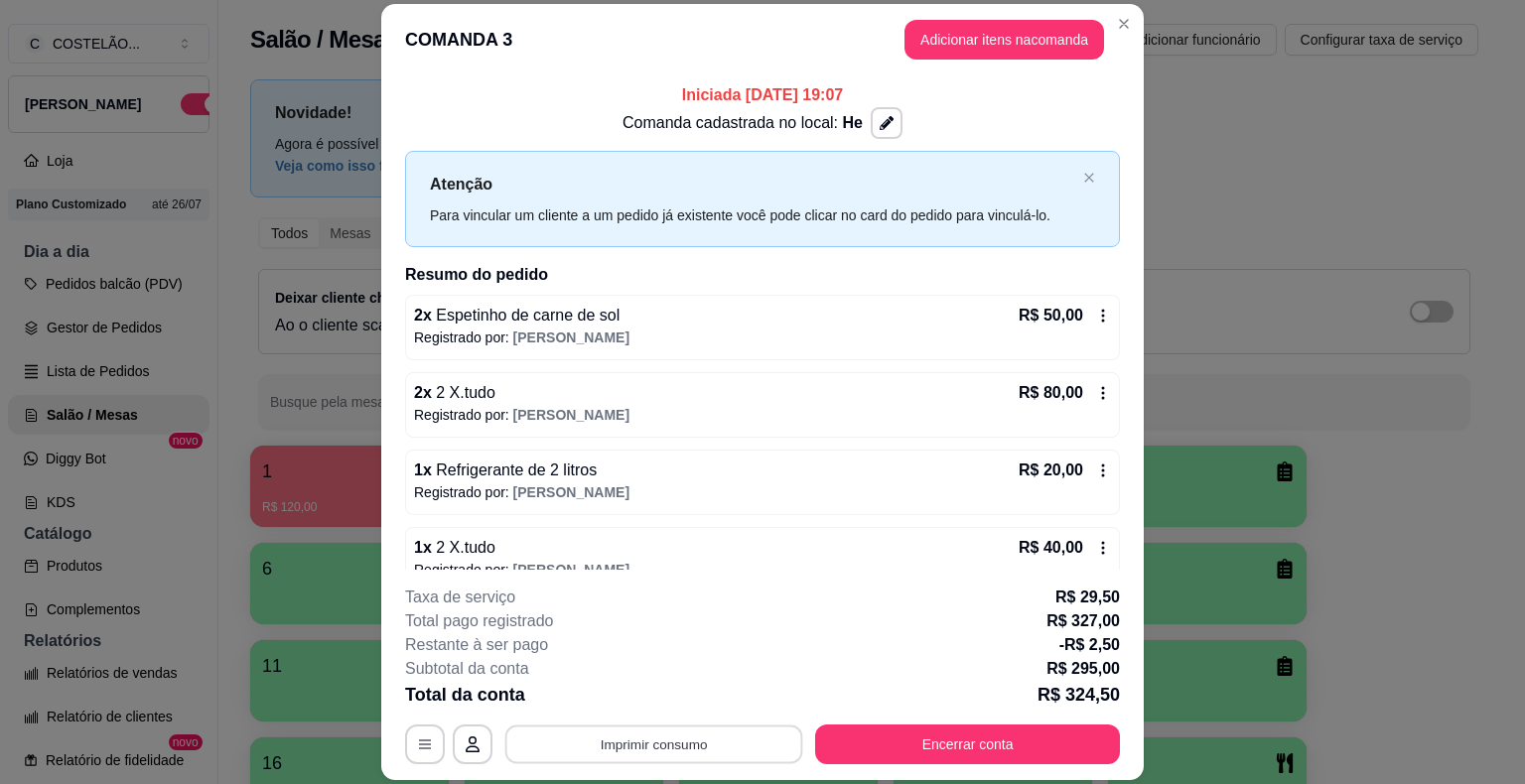 click on "Imprimir consumo" at bounding box center [654, 744] 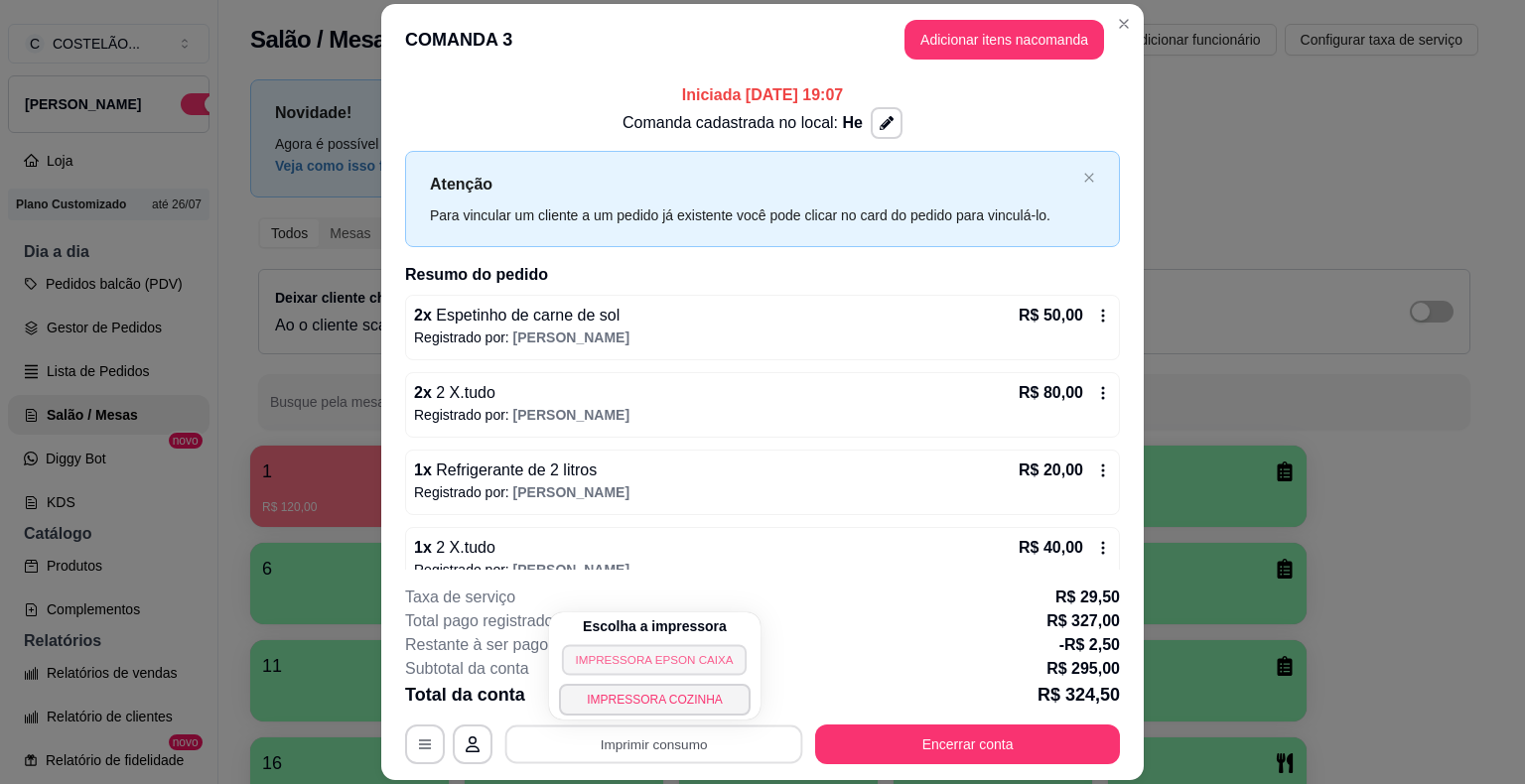 click on "IMPRESSORA EPSON CAIXA" at bounding box center [654, 659] 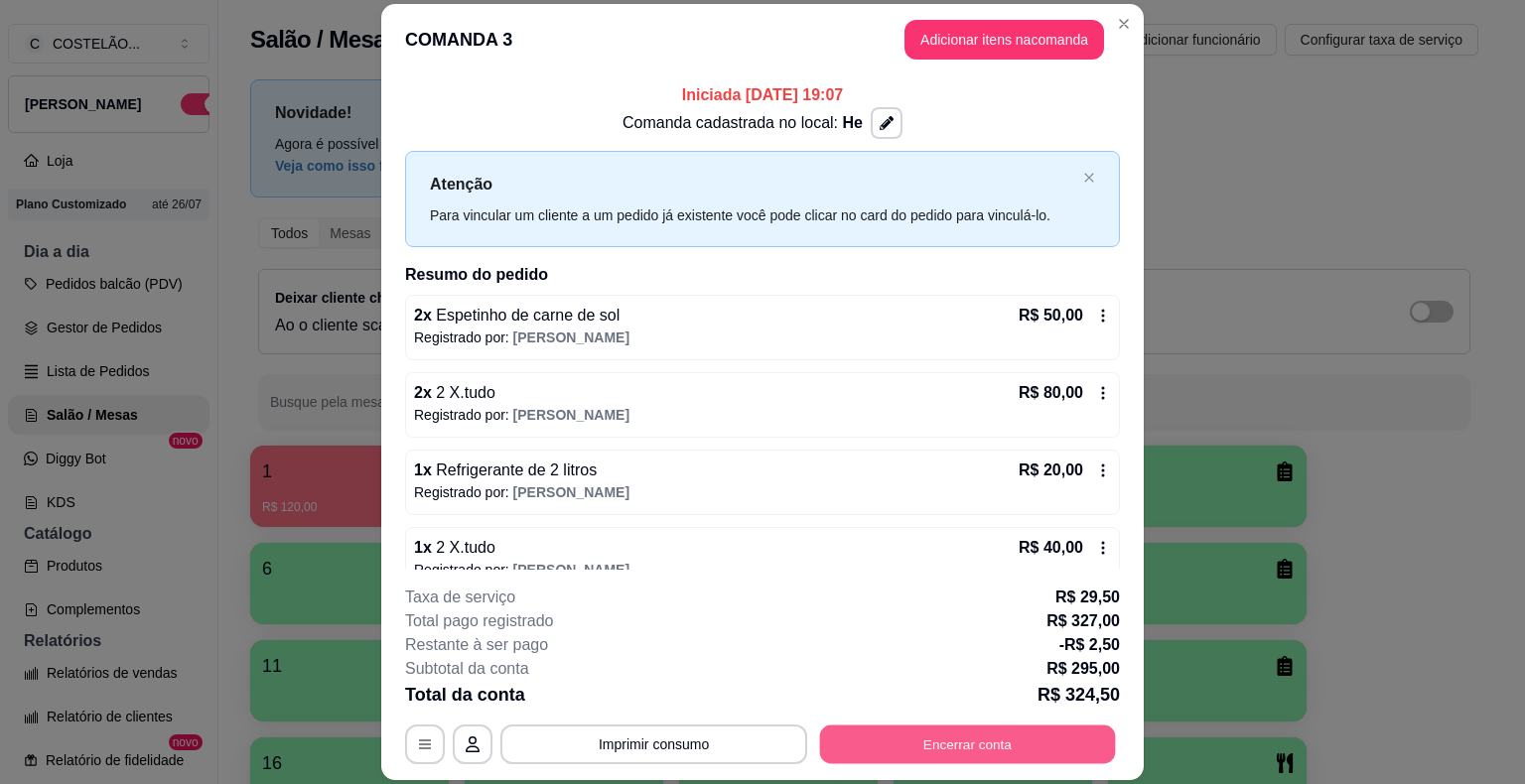 click on "Encerrar conta" at bounding box center (968, 744) 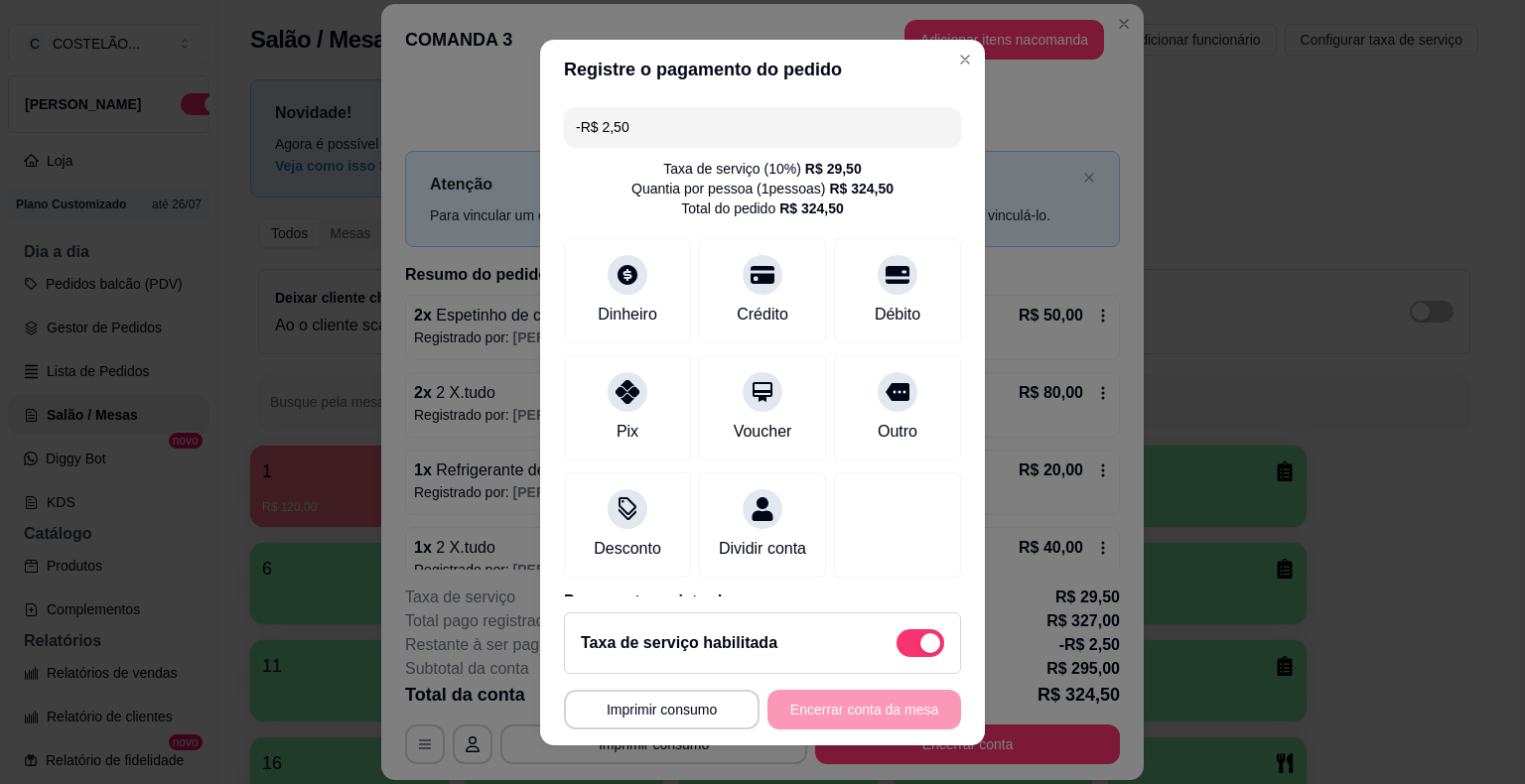 click on "**********" at bounding box center [762, 671] 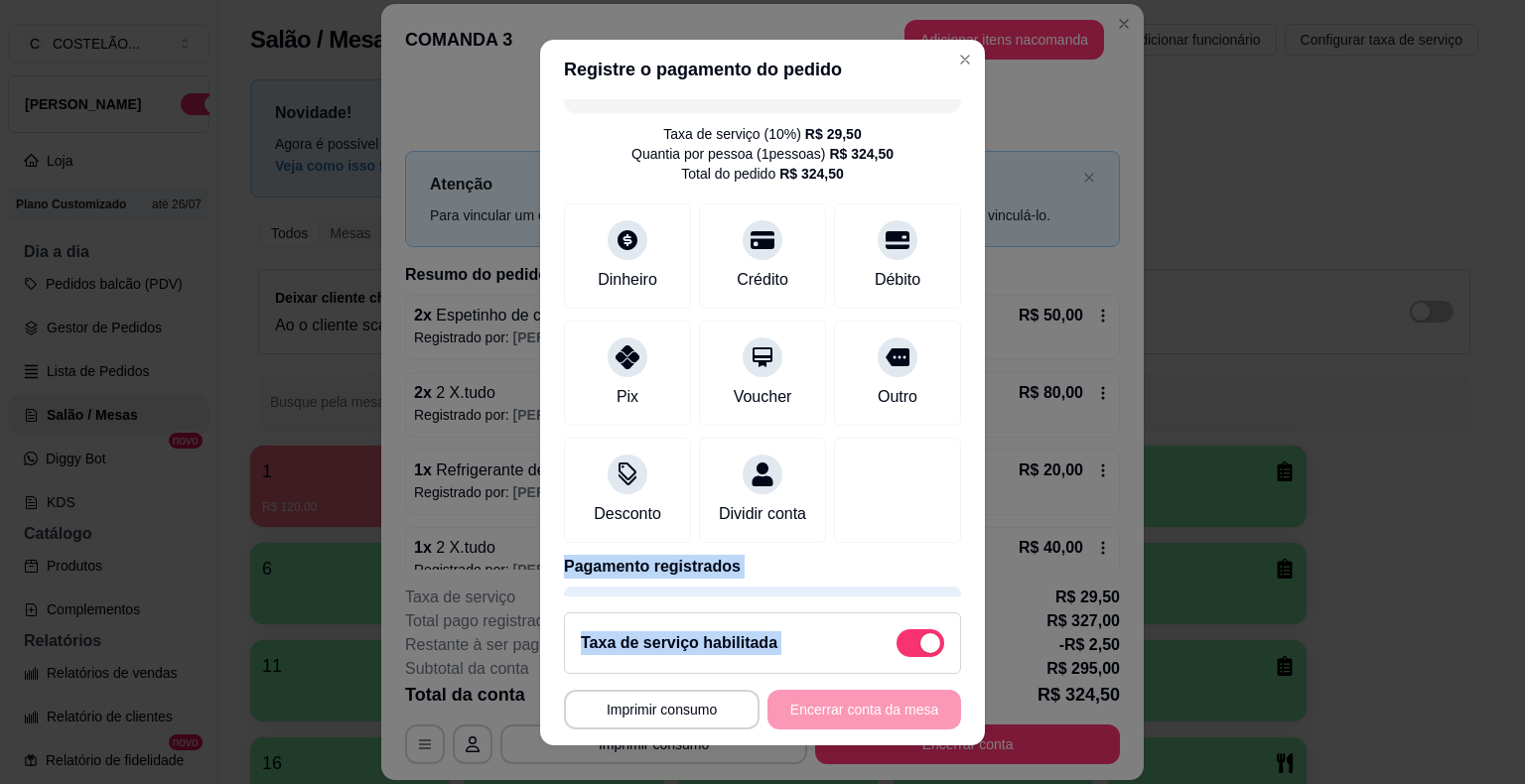 scroll, scrollTop: 42, scrollLeft: 0, axis: vertical 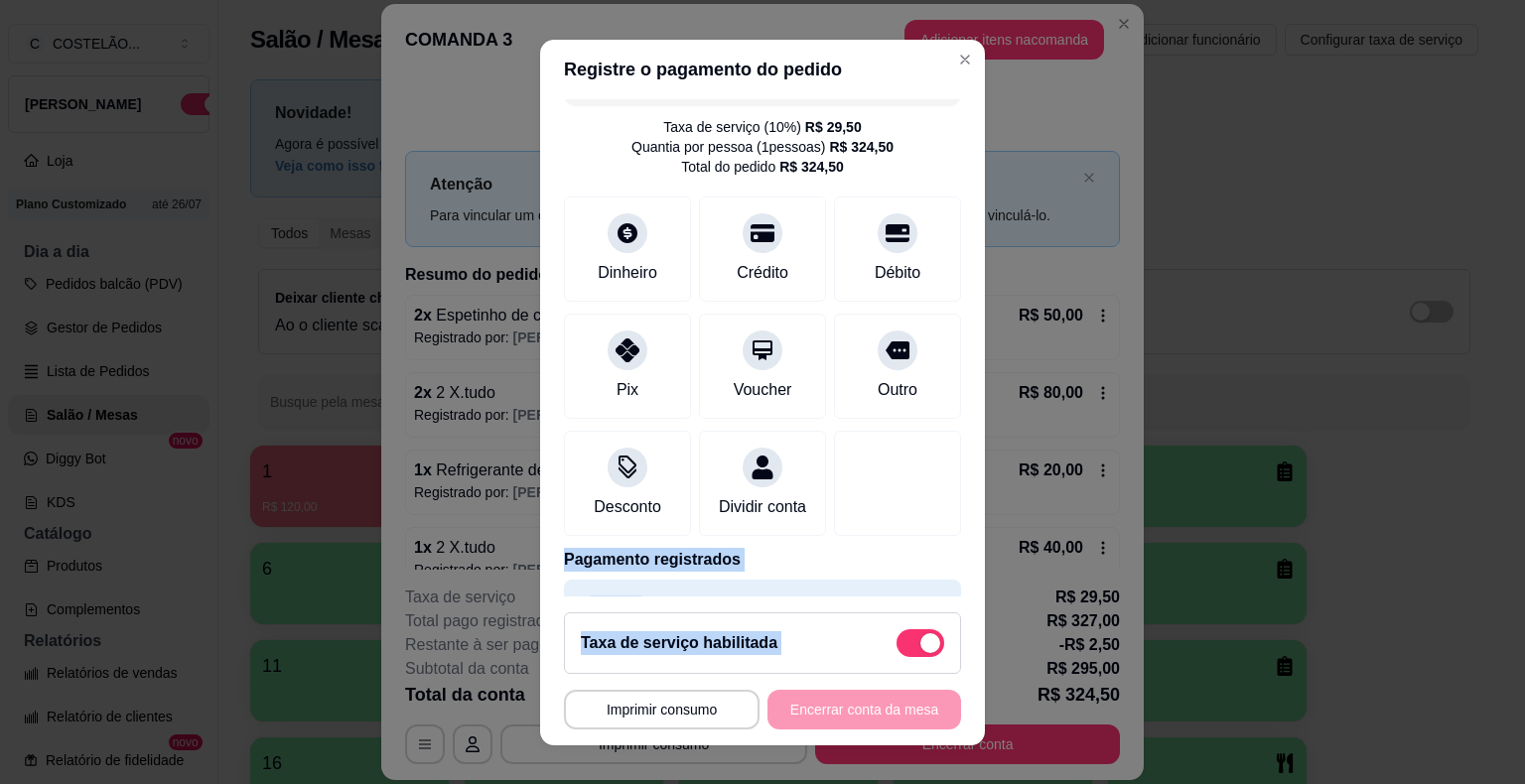 drag, startPoint x: 955, startPoint y: 596, endPoint x: 955, endPoint y: 571, distance: 25 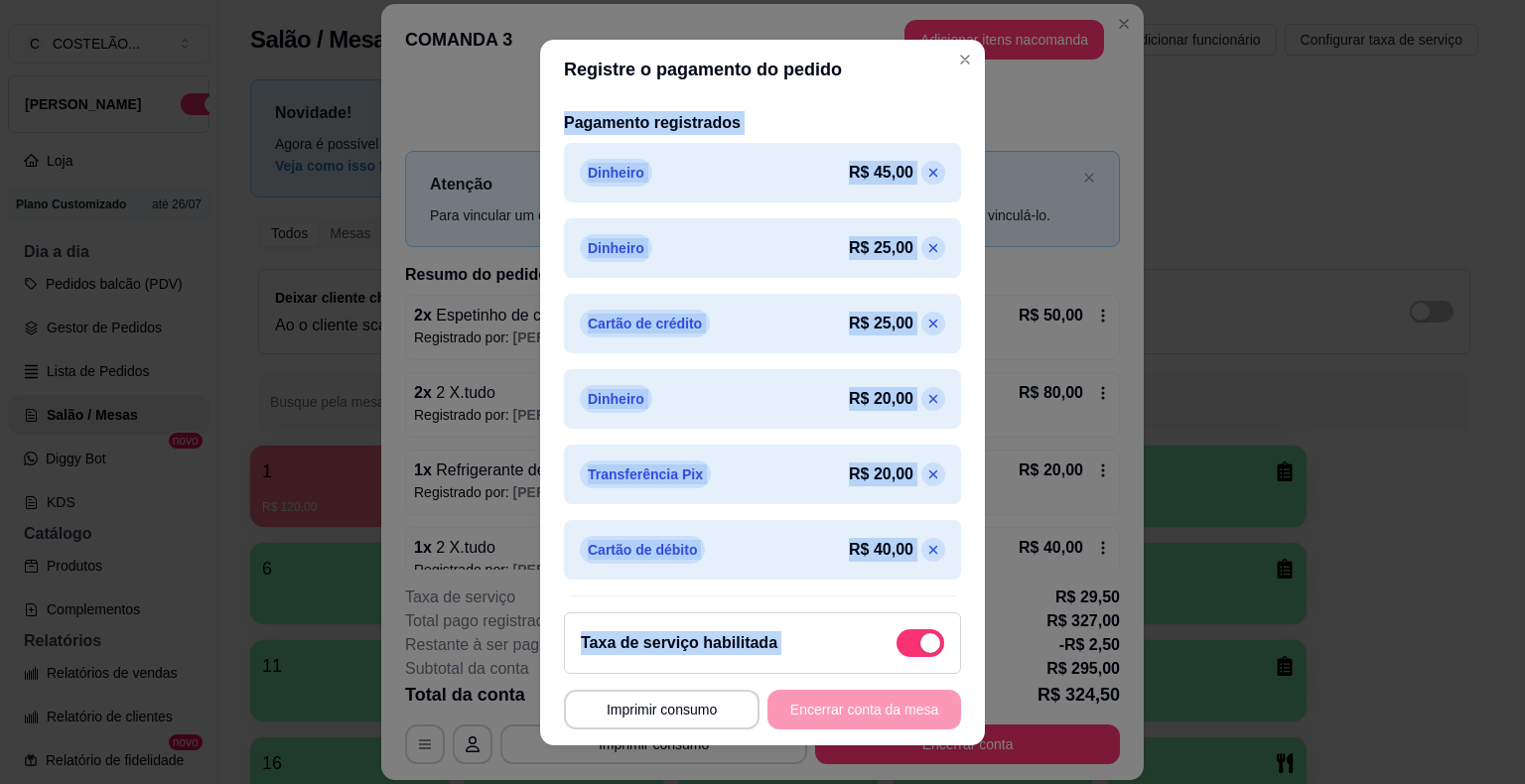 scroll, scrollTop: 867, scrollLeft: 0, axis: vertical 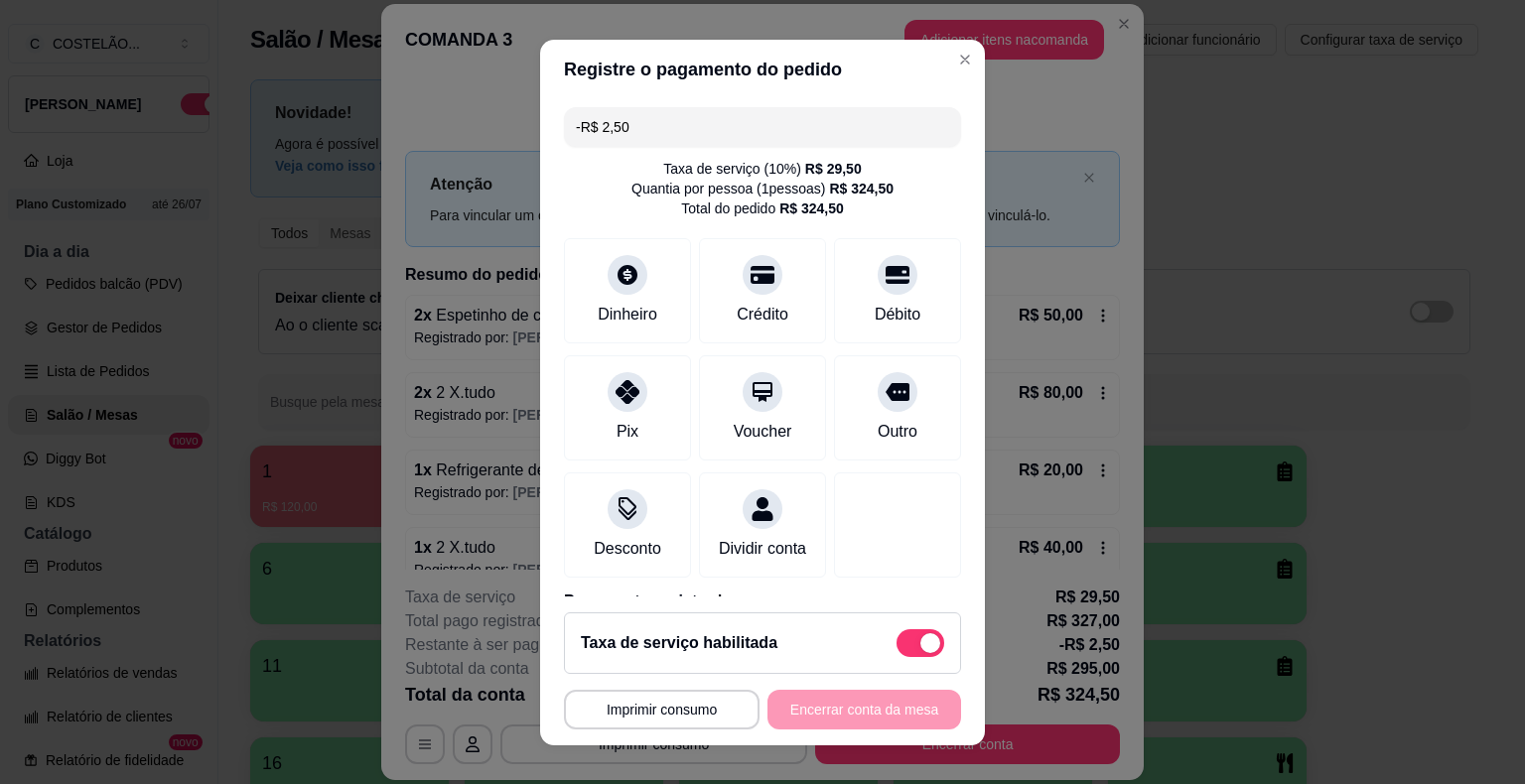 click on "-R$ 2,50" at bounding box center [762, 127] 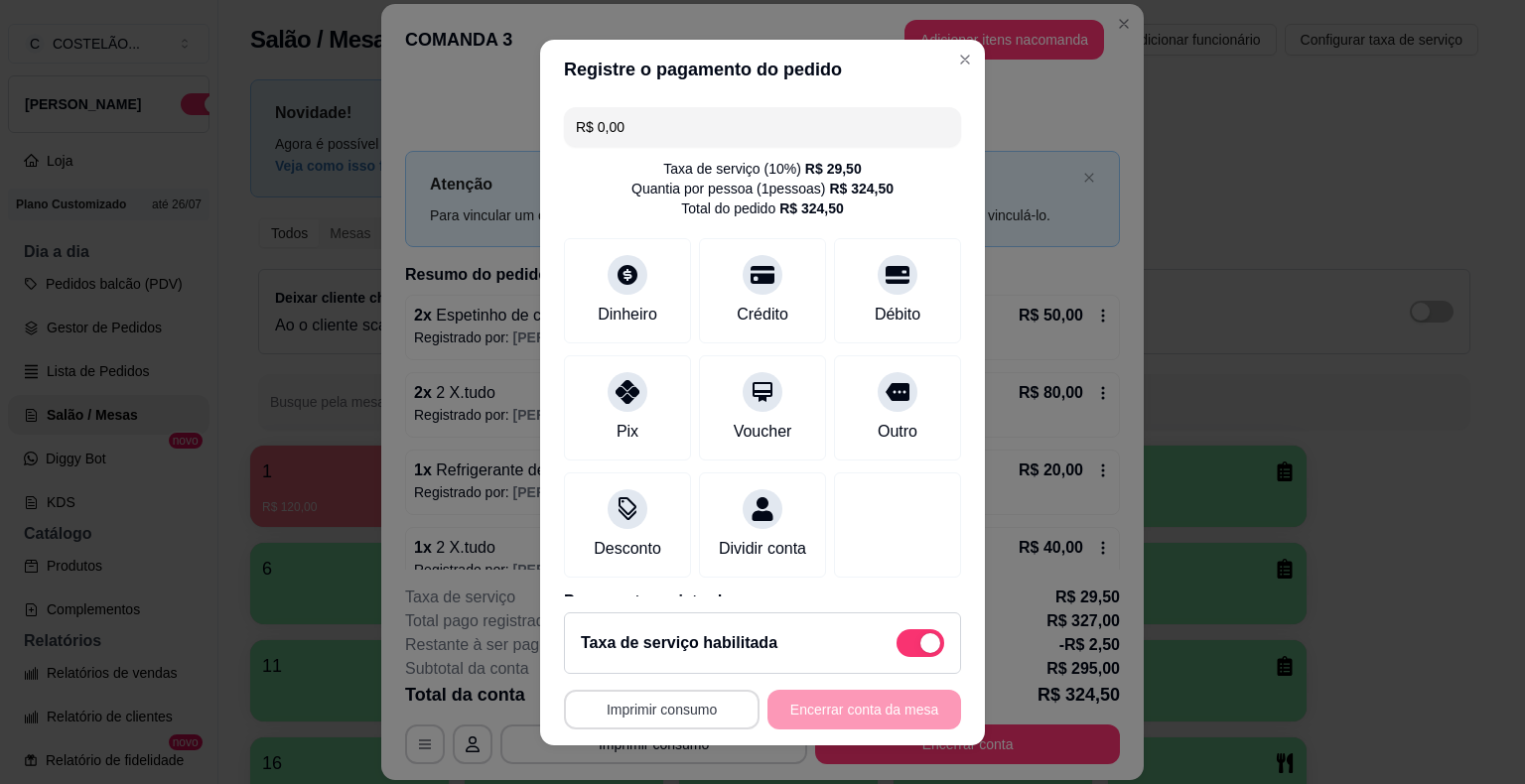 type on "R$ 0,00" 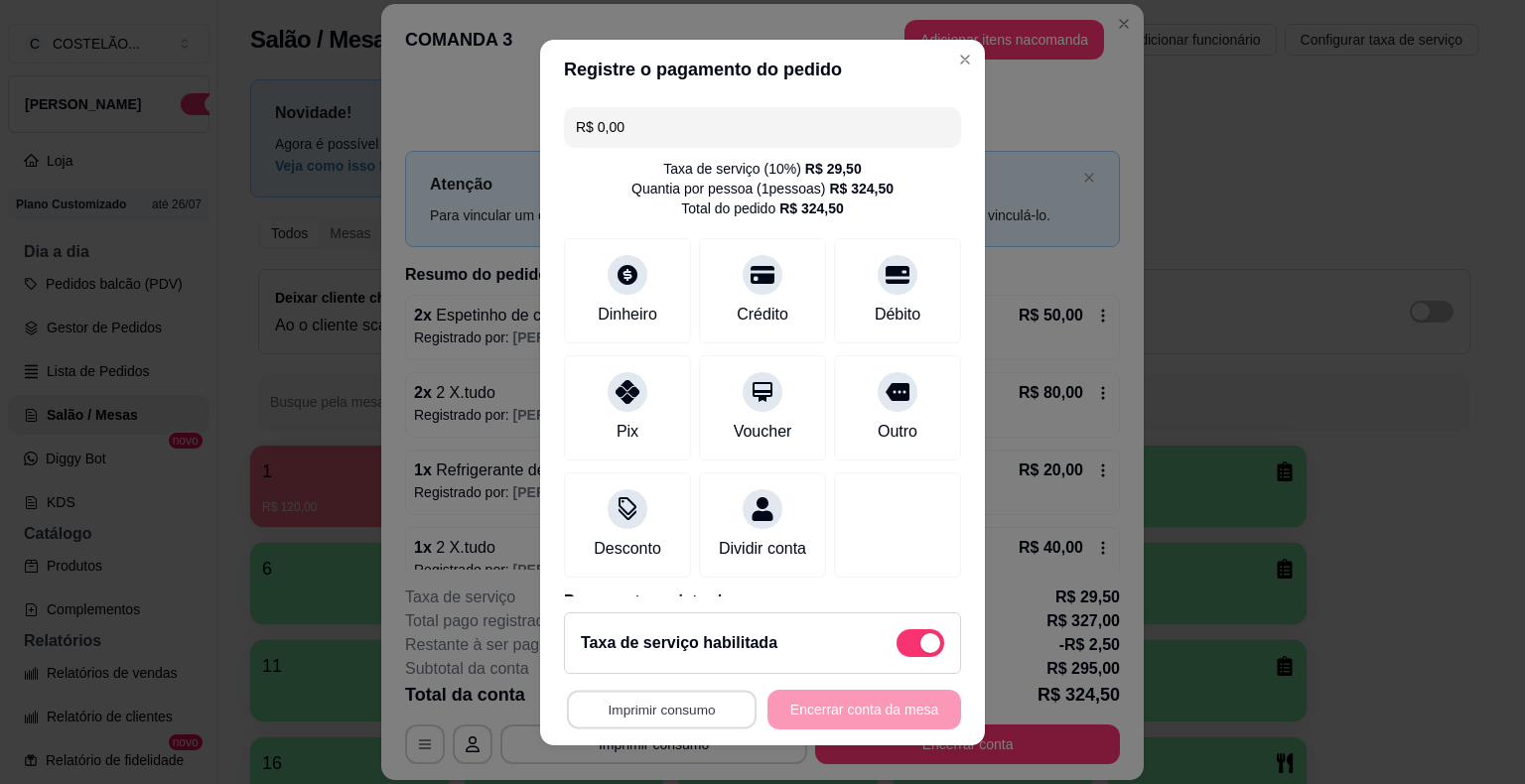 click on "Imprimir consumo" at bounding box center (661, 709) 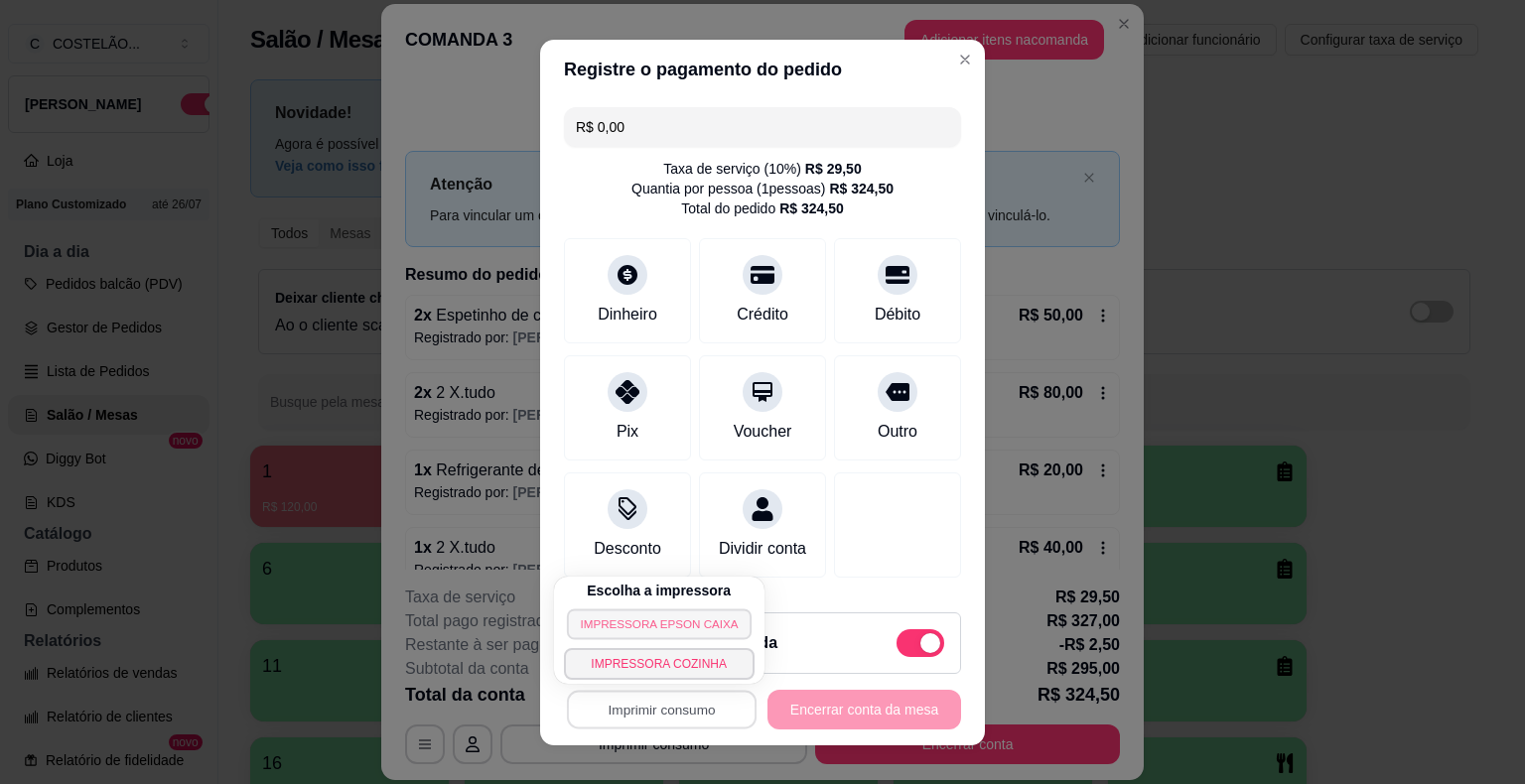 click on "IMPRESSORA EPSON CAIXA" at bounding box center [659, 623] 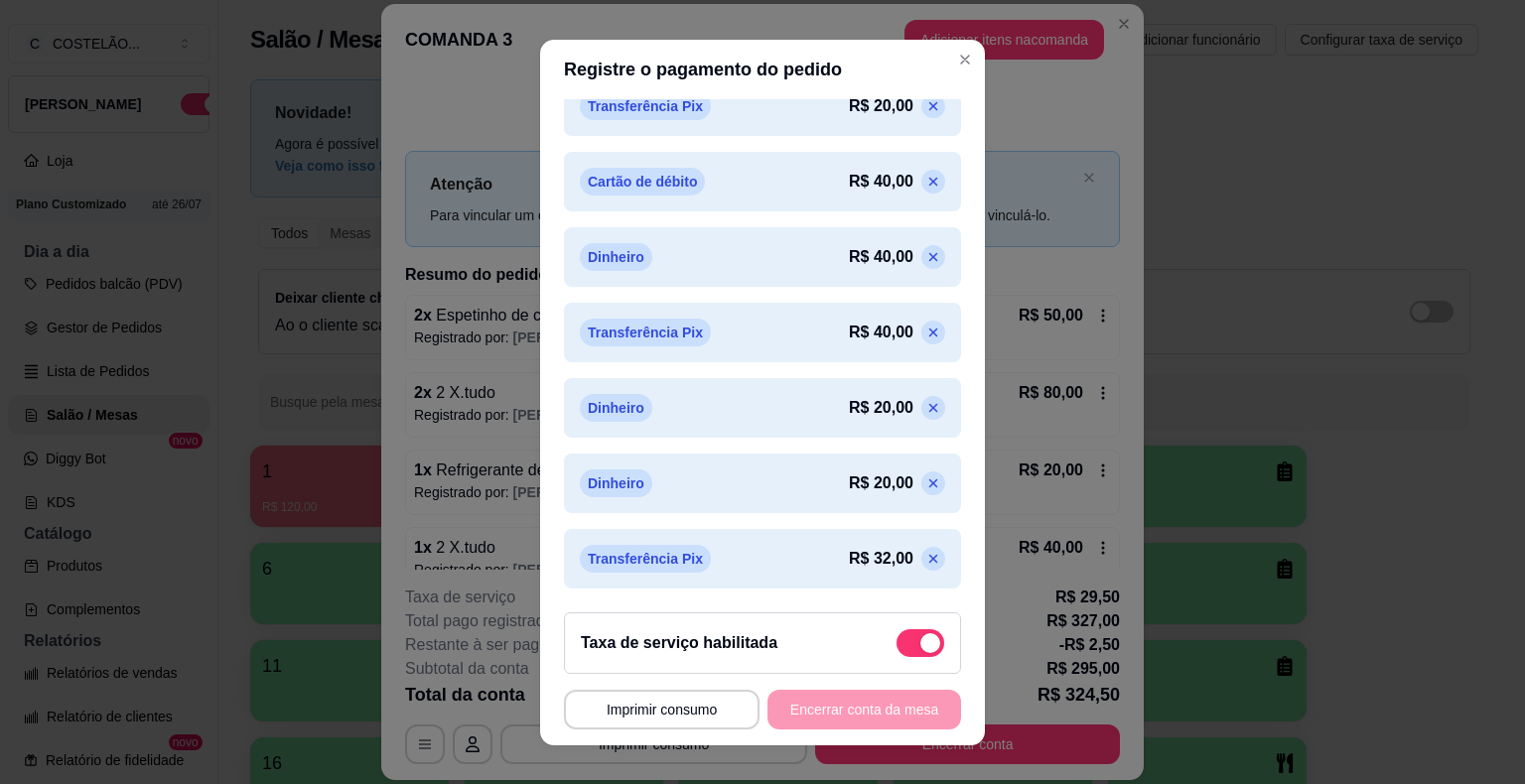 scroll, scrollTop: 867, scrollLeft: 0, axis: vertical 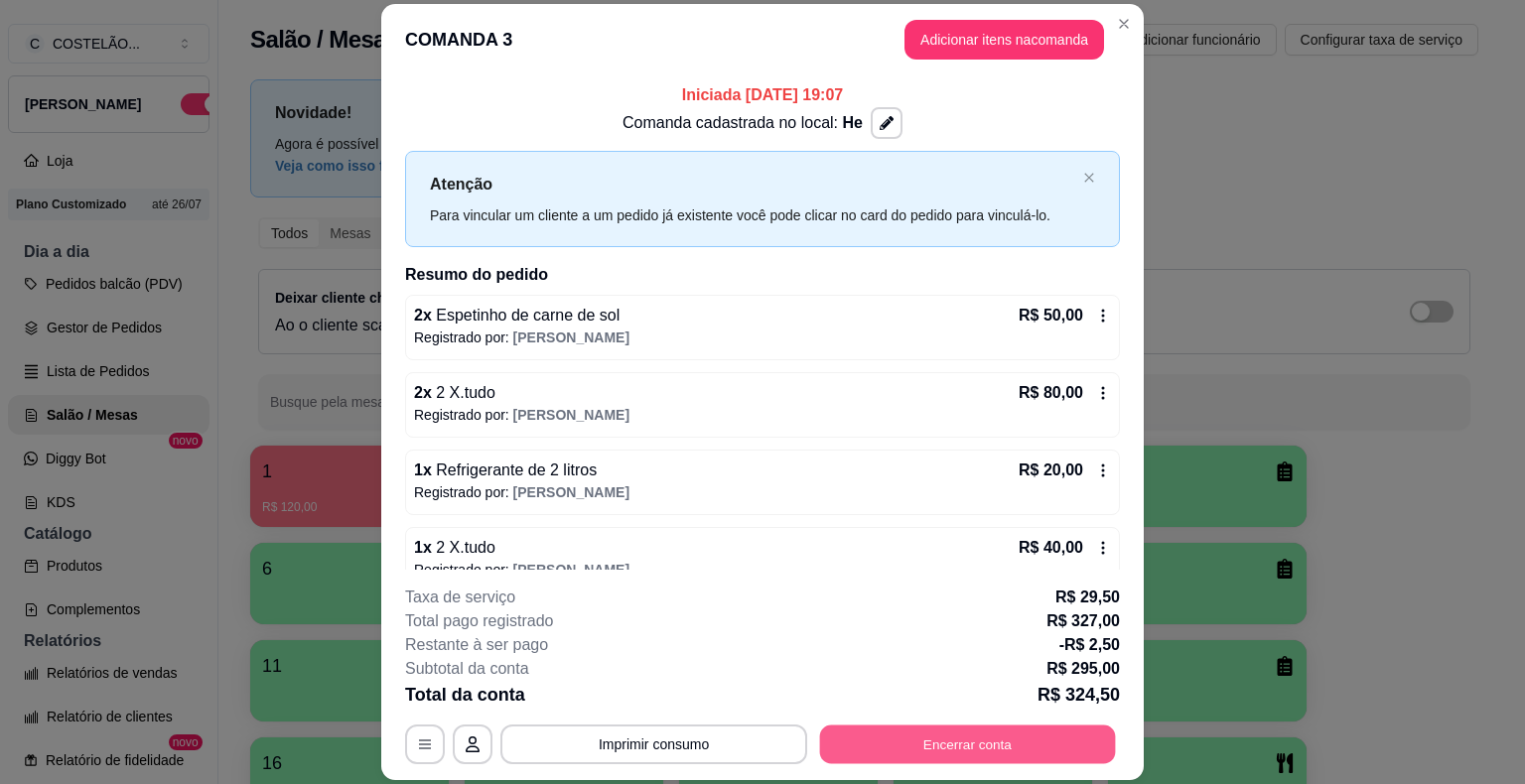click on "Encerrar conta" at bounding box center [968, 744] 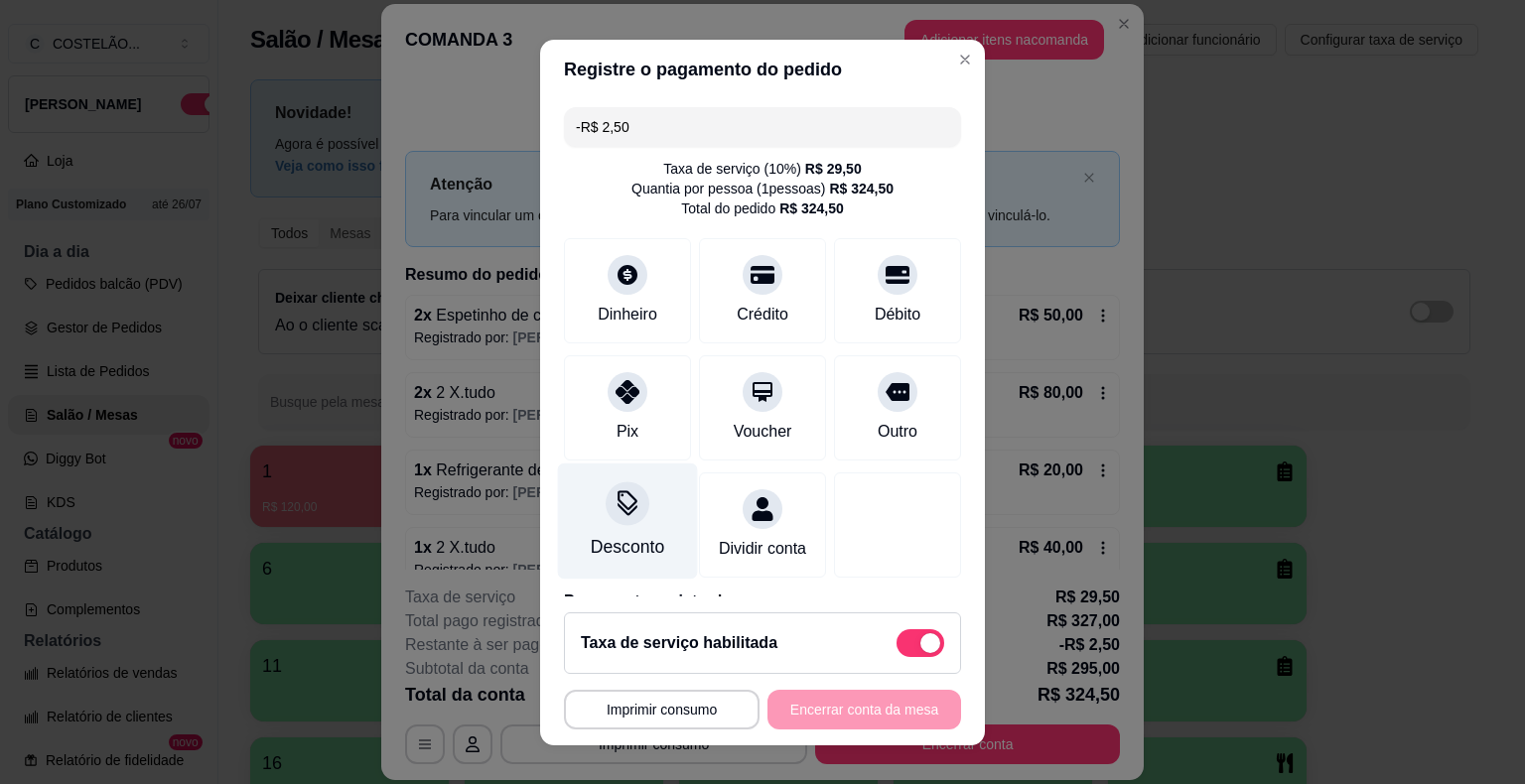 click on "Desconto" at bounding box center [627, 547] 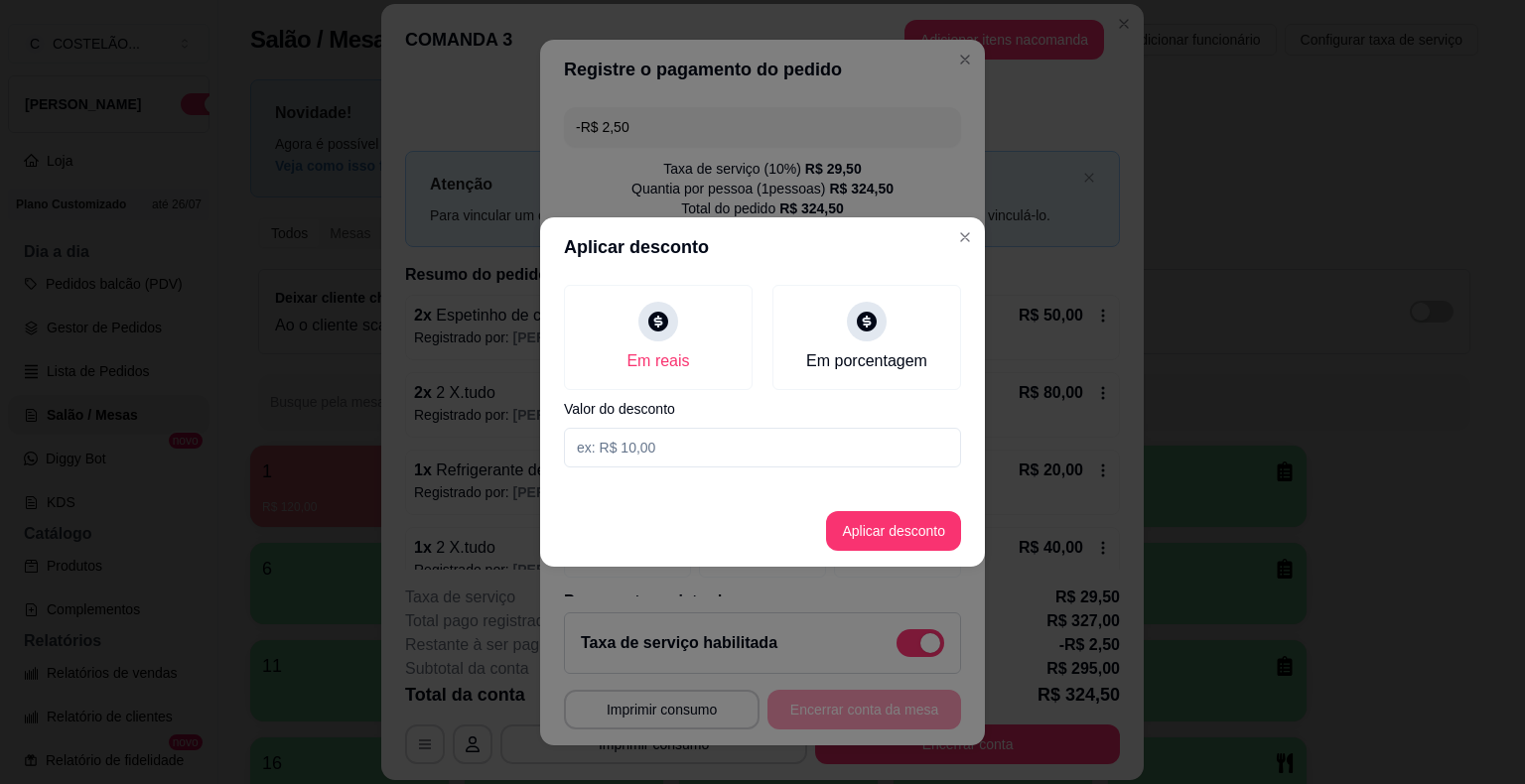 click at bounding box center [762, 448] 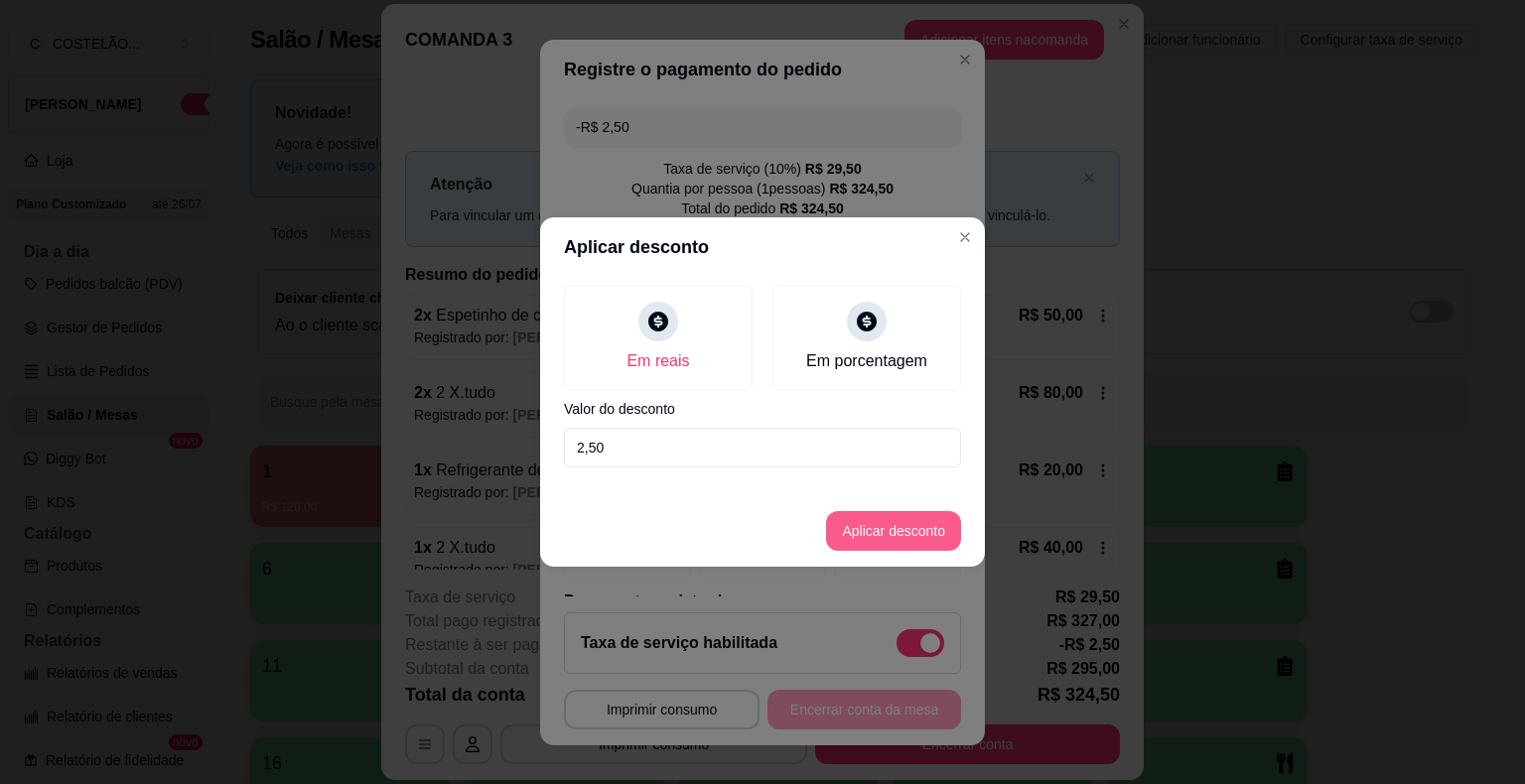 type on "2,50" 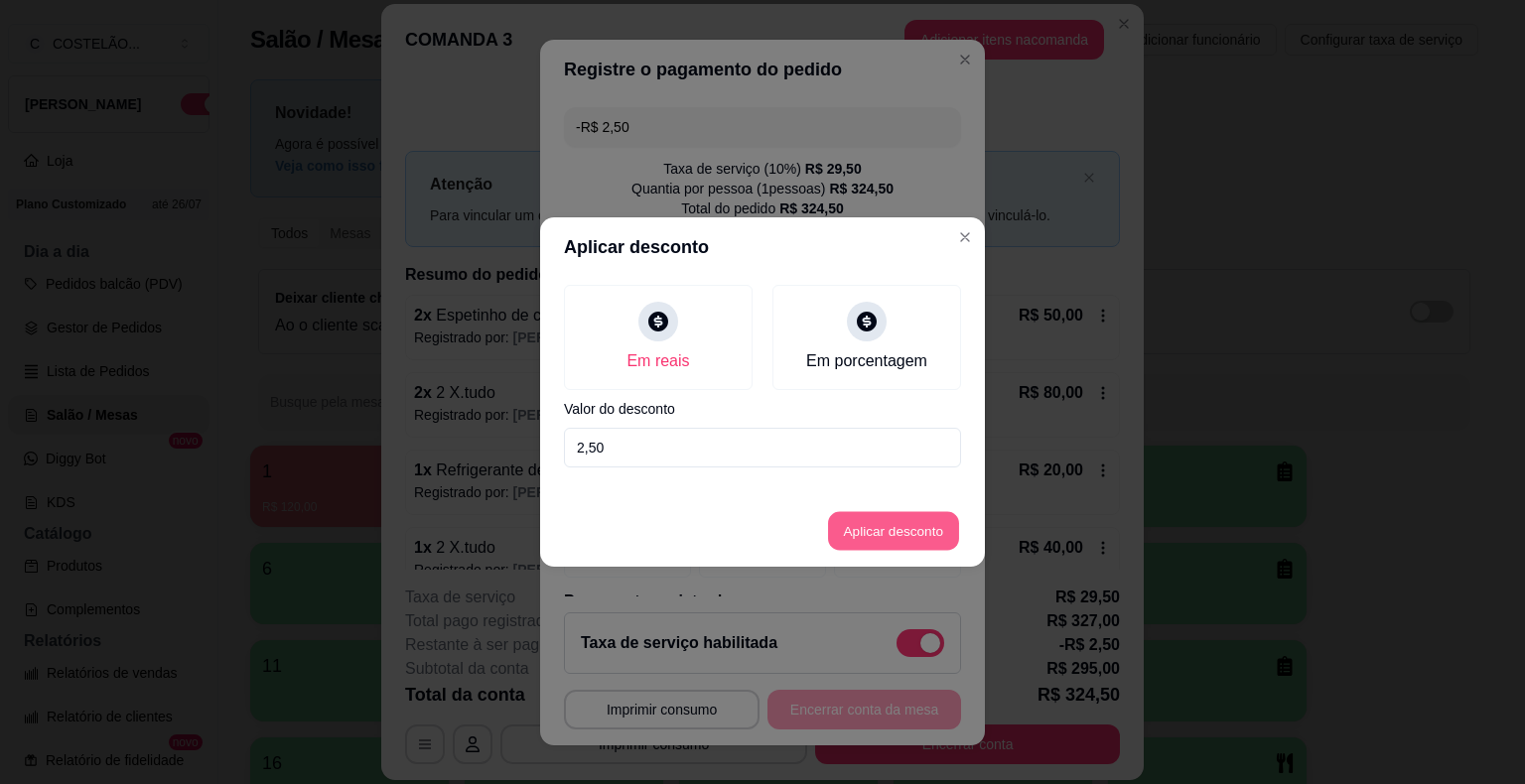 click on "Aplicar desconto" at bounding box center (894, 531) 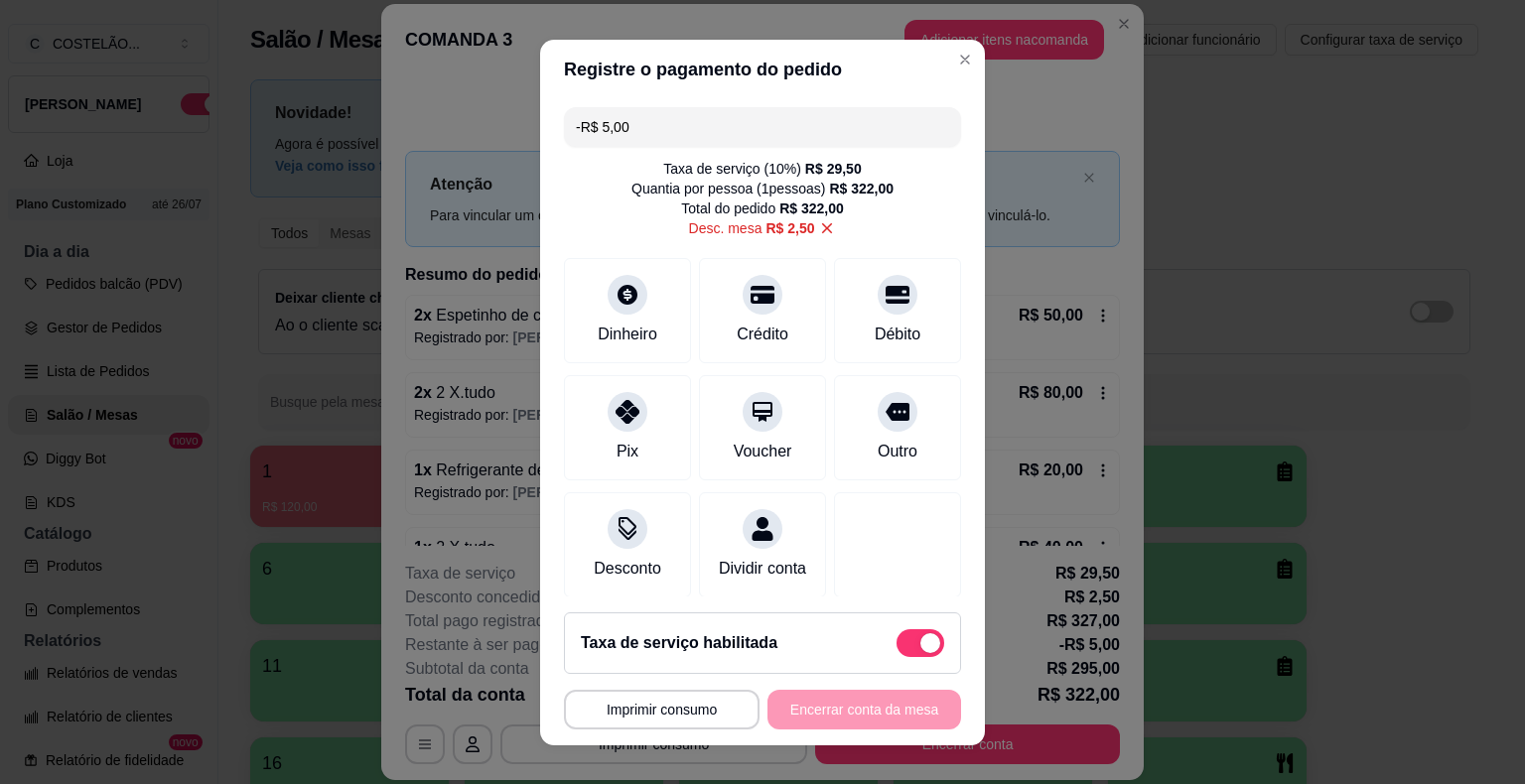 click 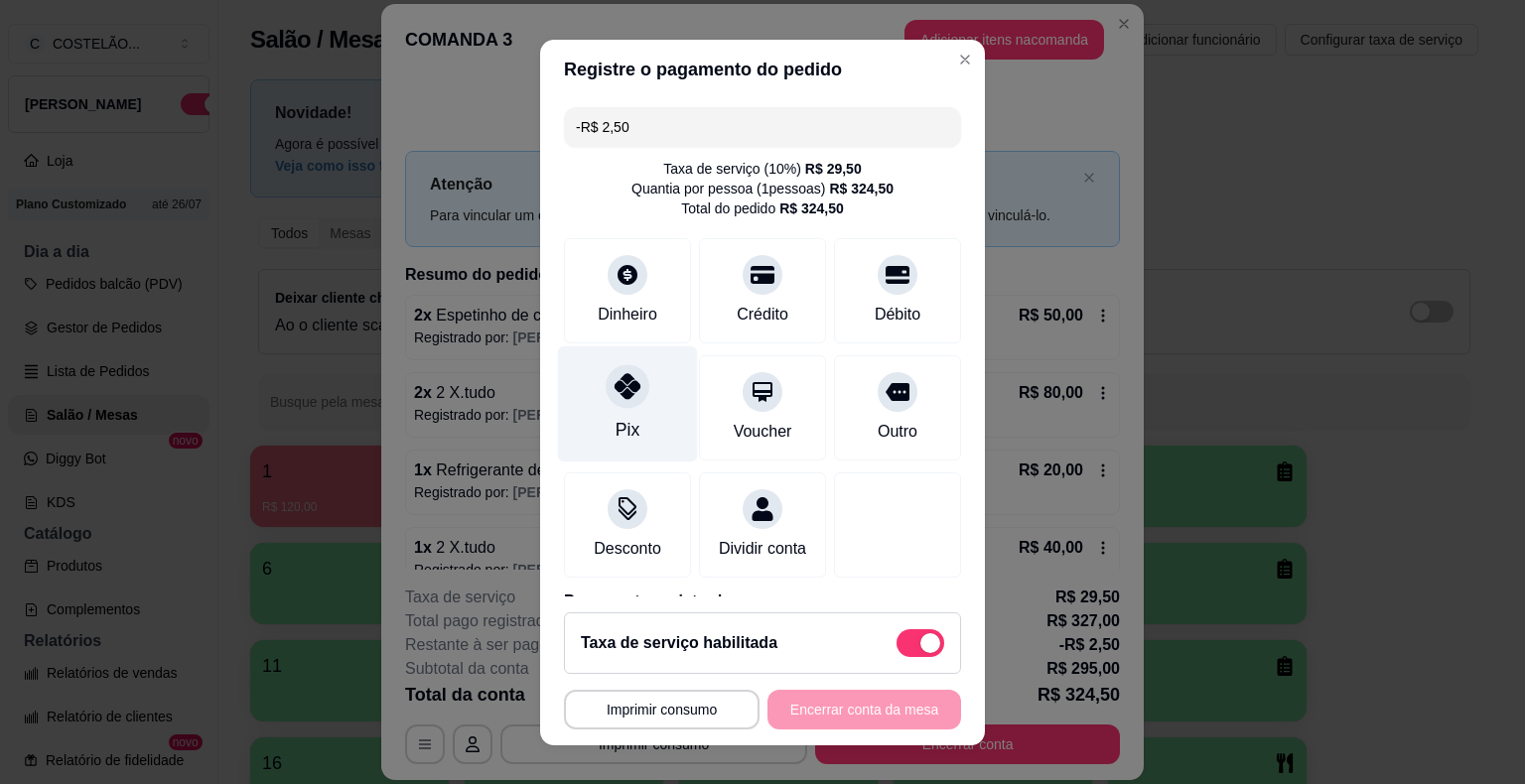 click on "Pix" at bounding box center [627, 403] 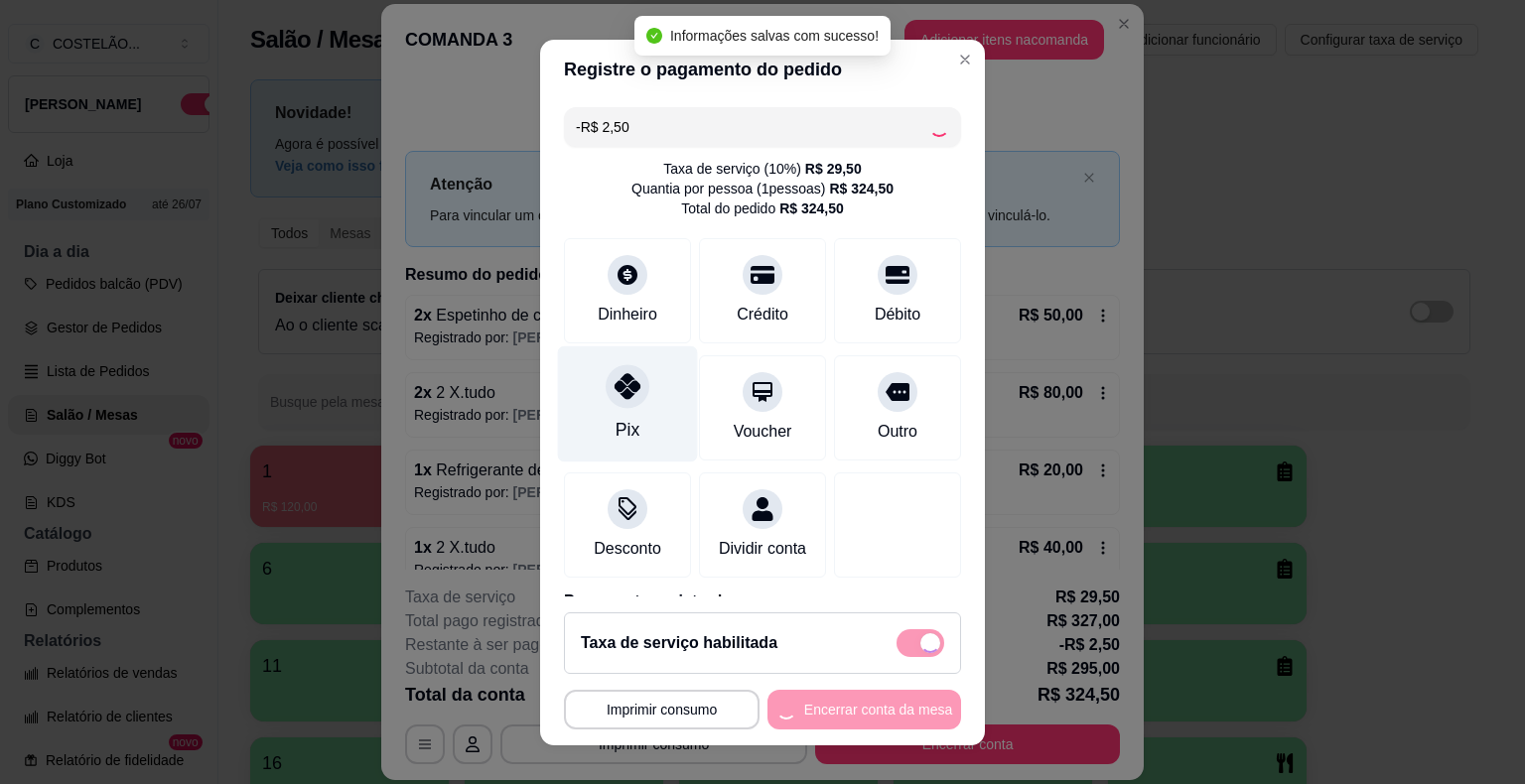 type on "-R$ 5,00" 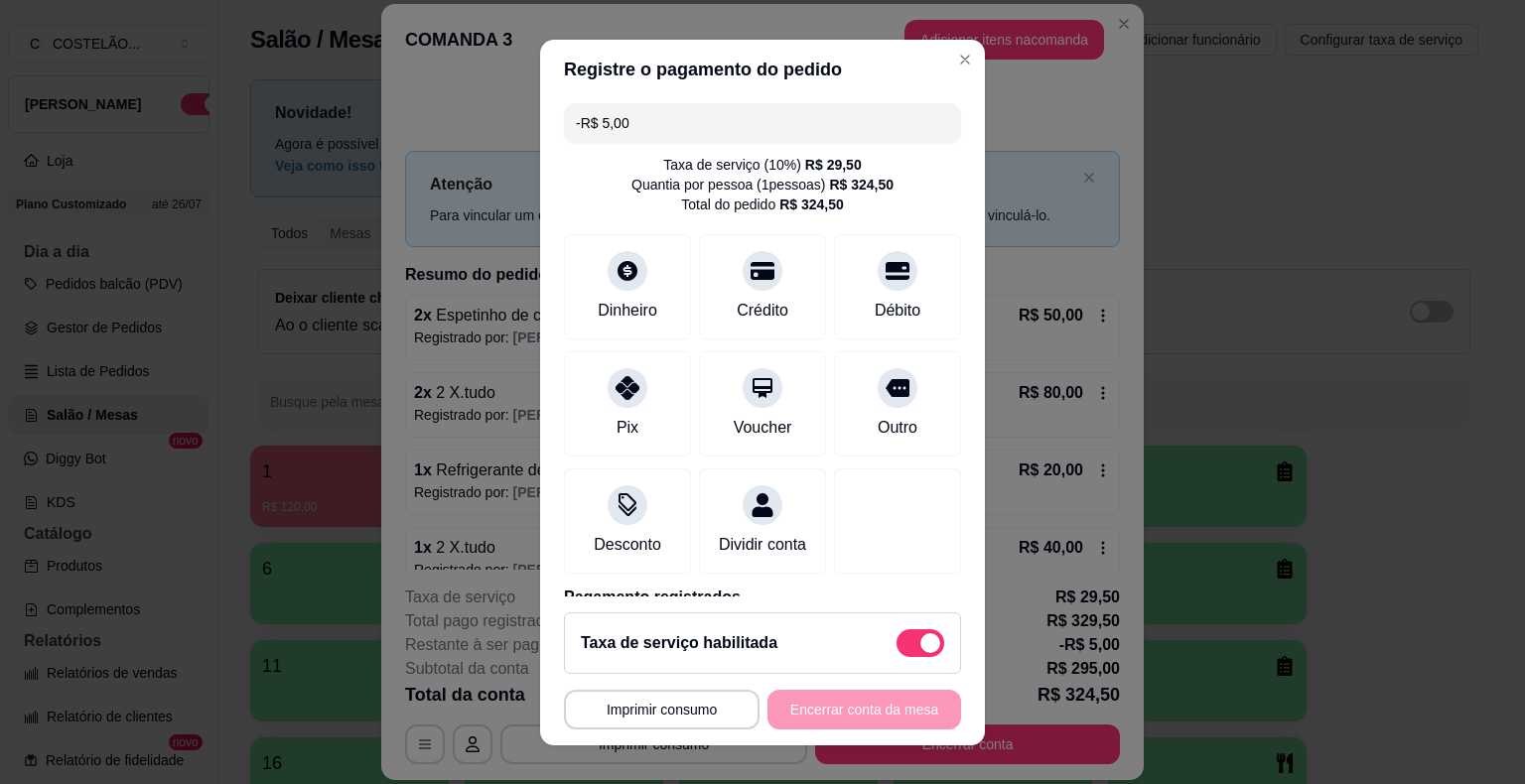 scroll, scrollTop: 0, scrollLeft: 0, axis: both 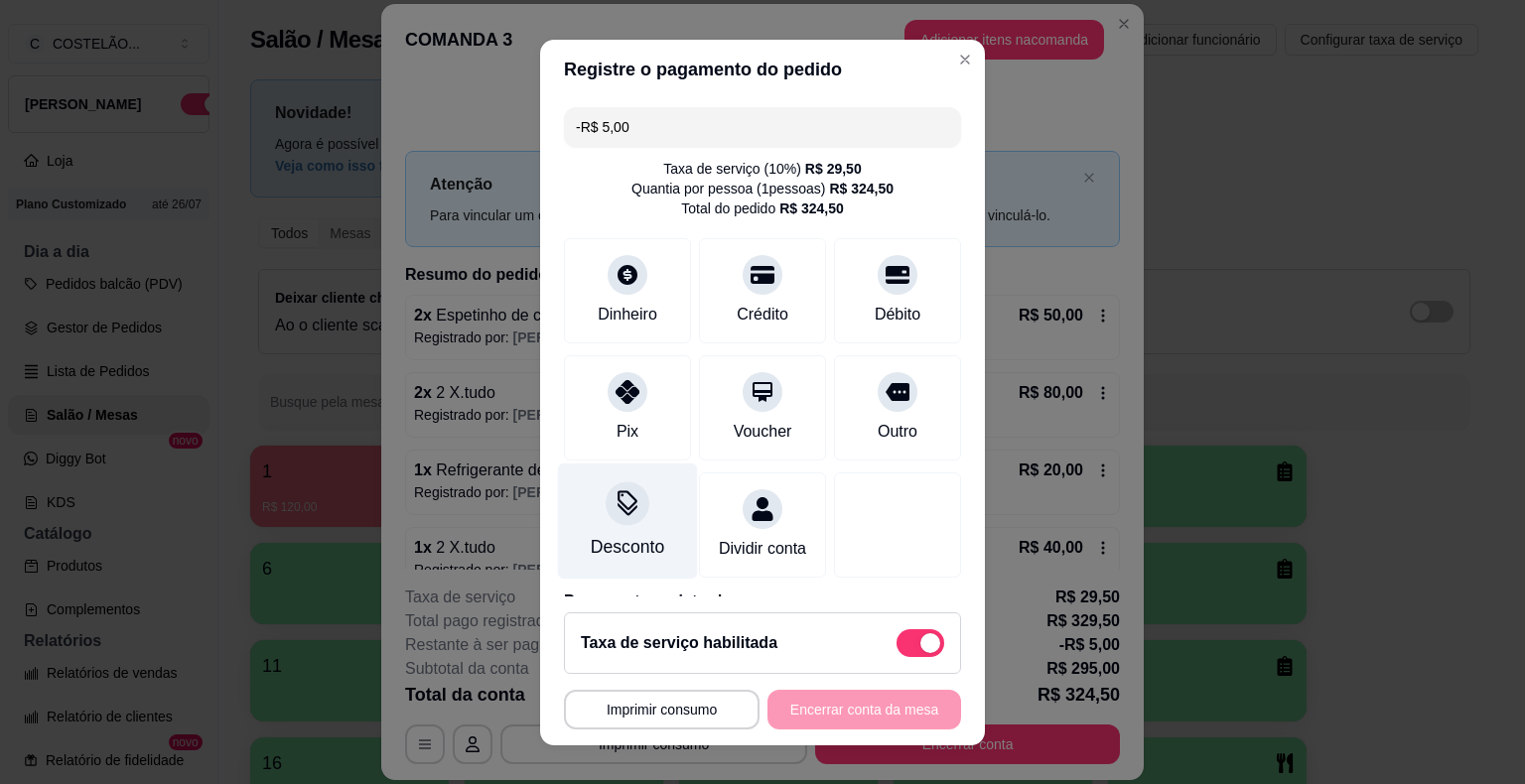 click 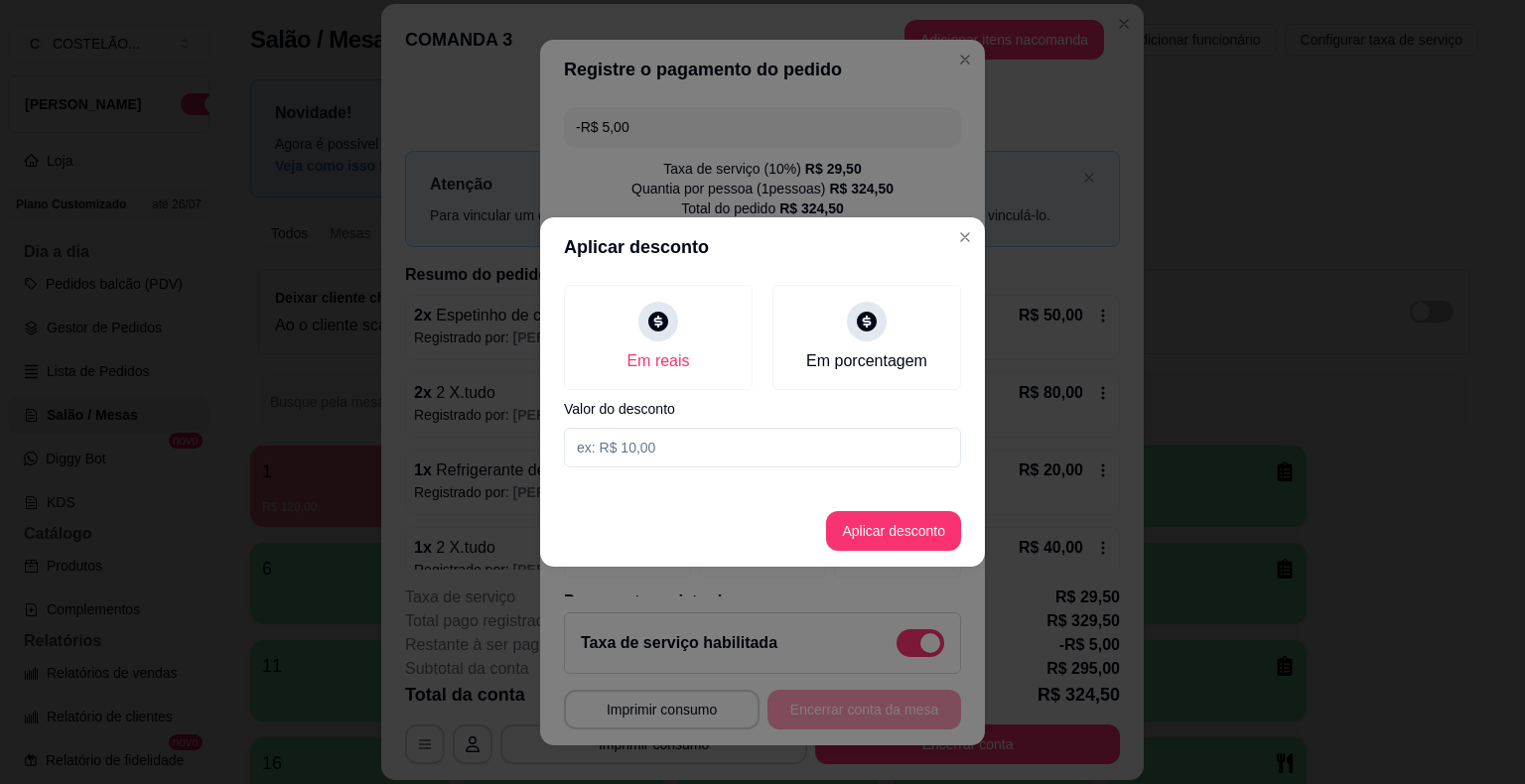click at bounding box center (762, 448) 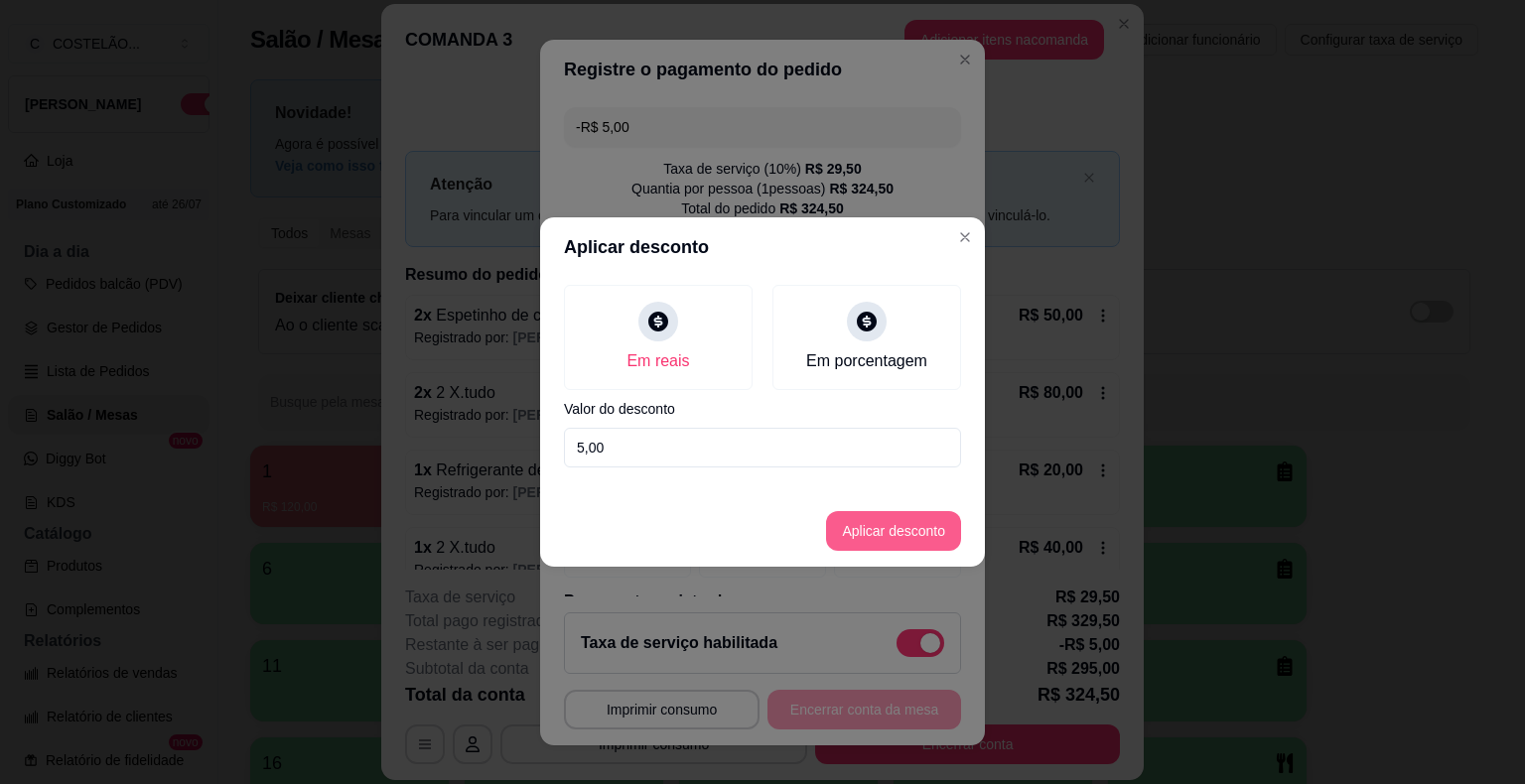 type on "5,00" 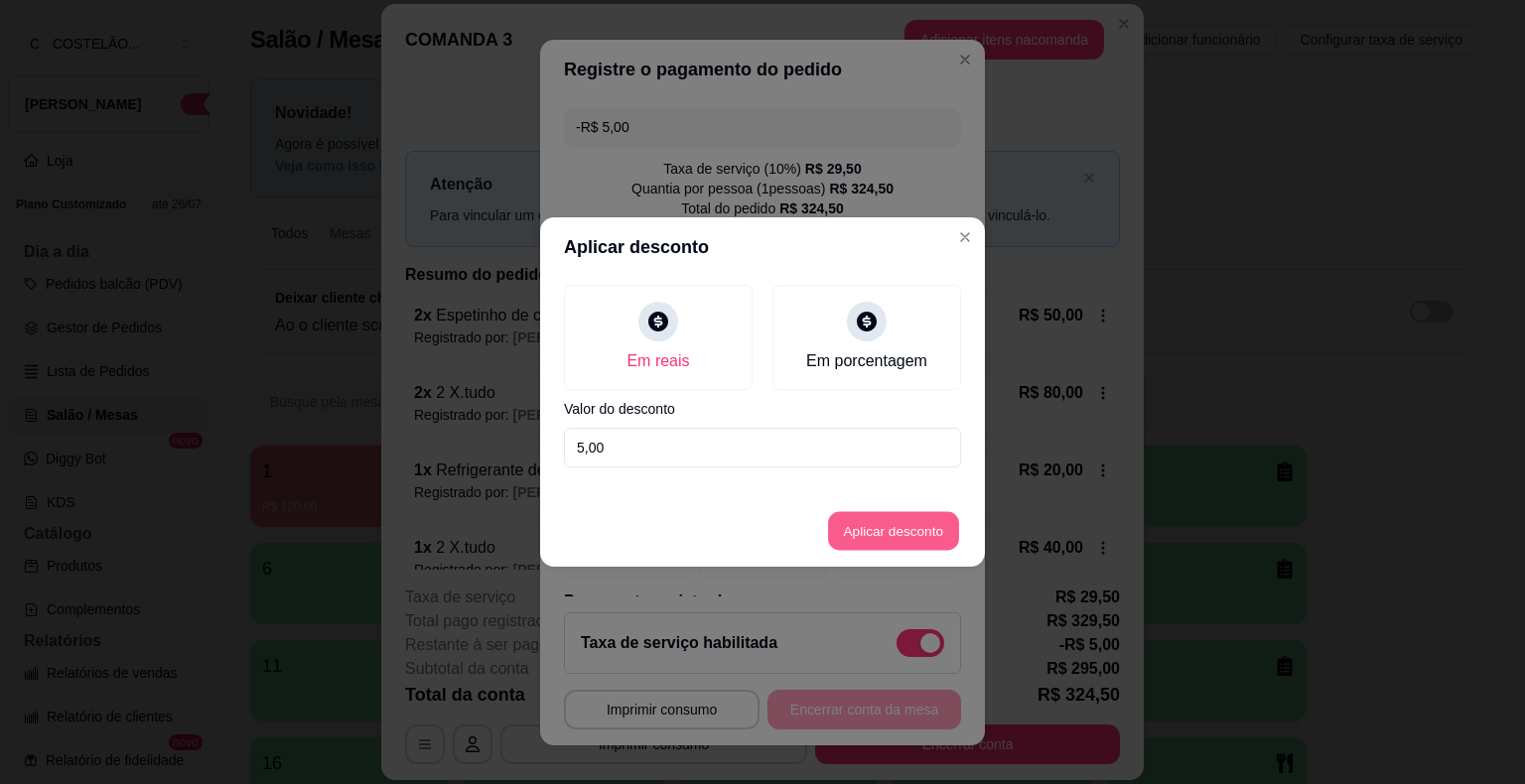 click on "Aplicar desconto" at bounding box center [894, 531] 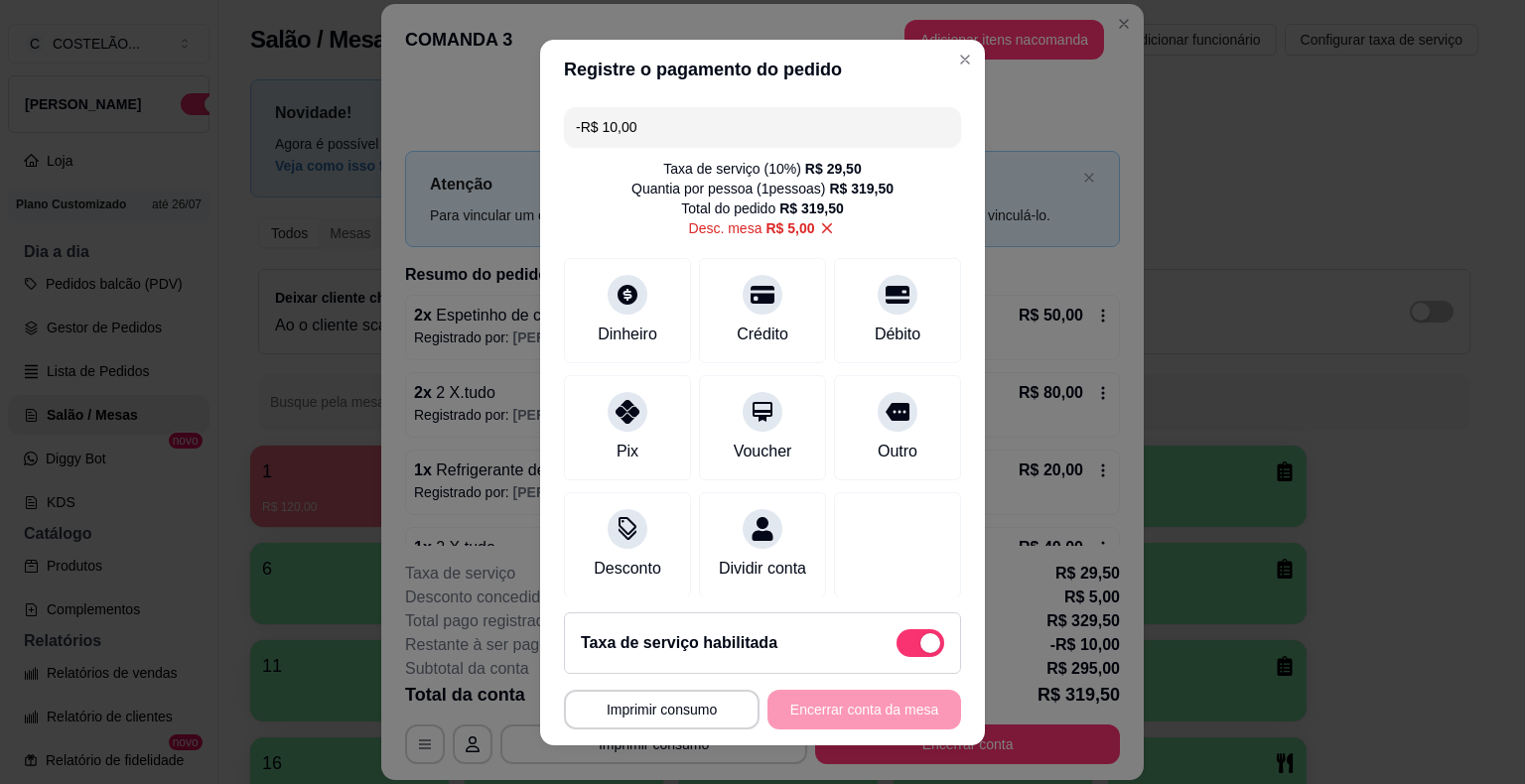 click 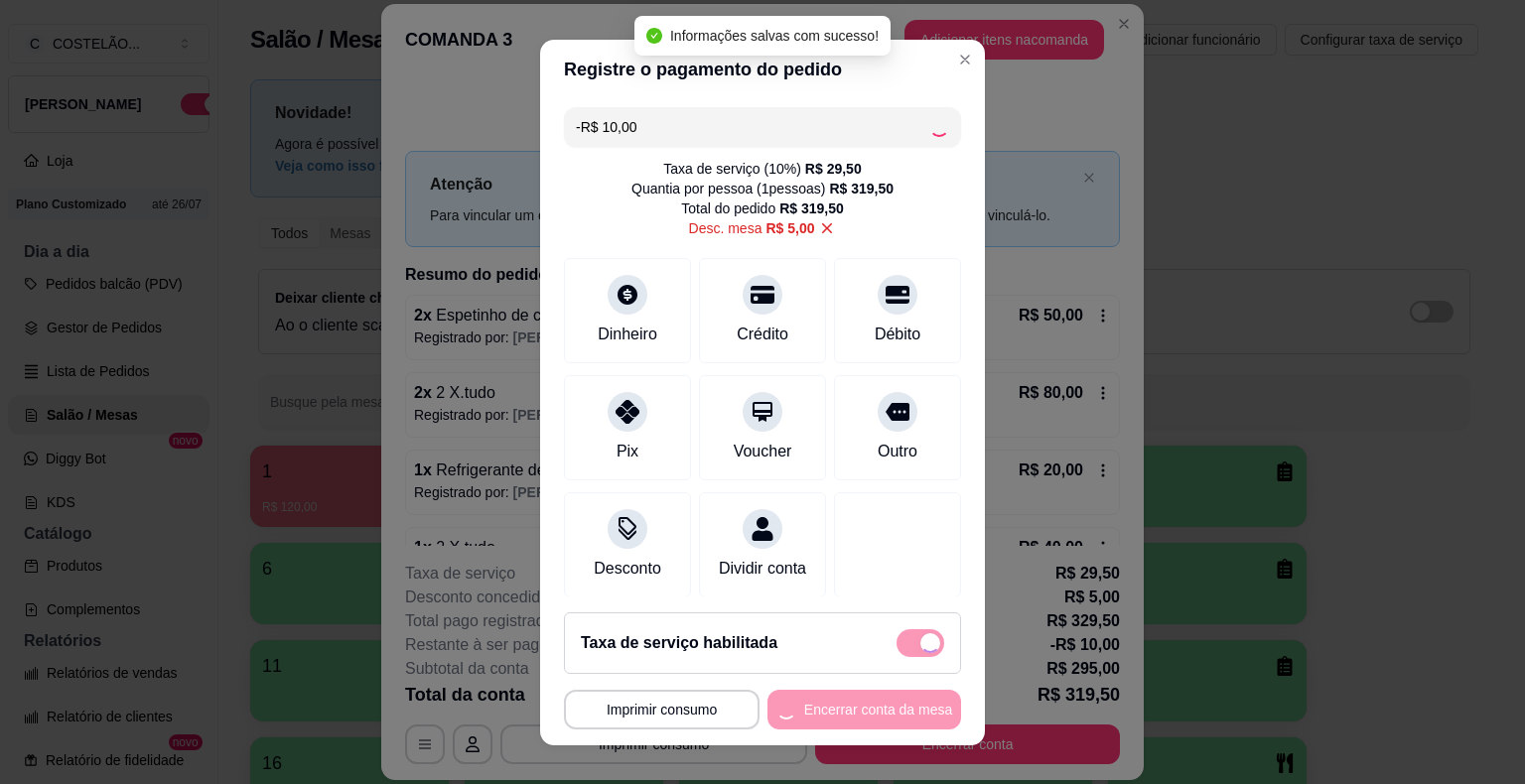 type on "-R$ 5,00" 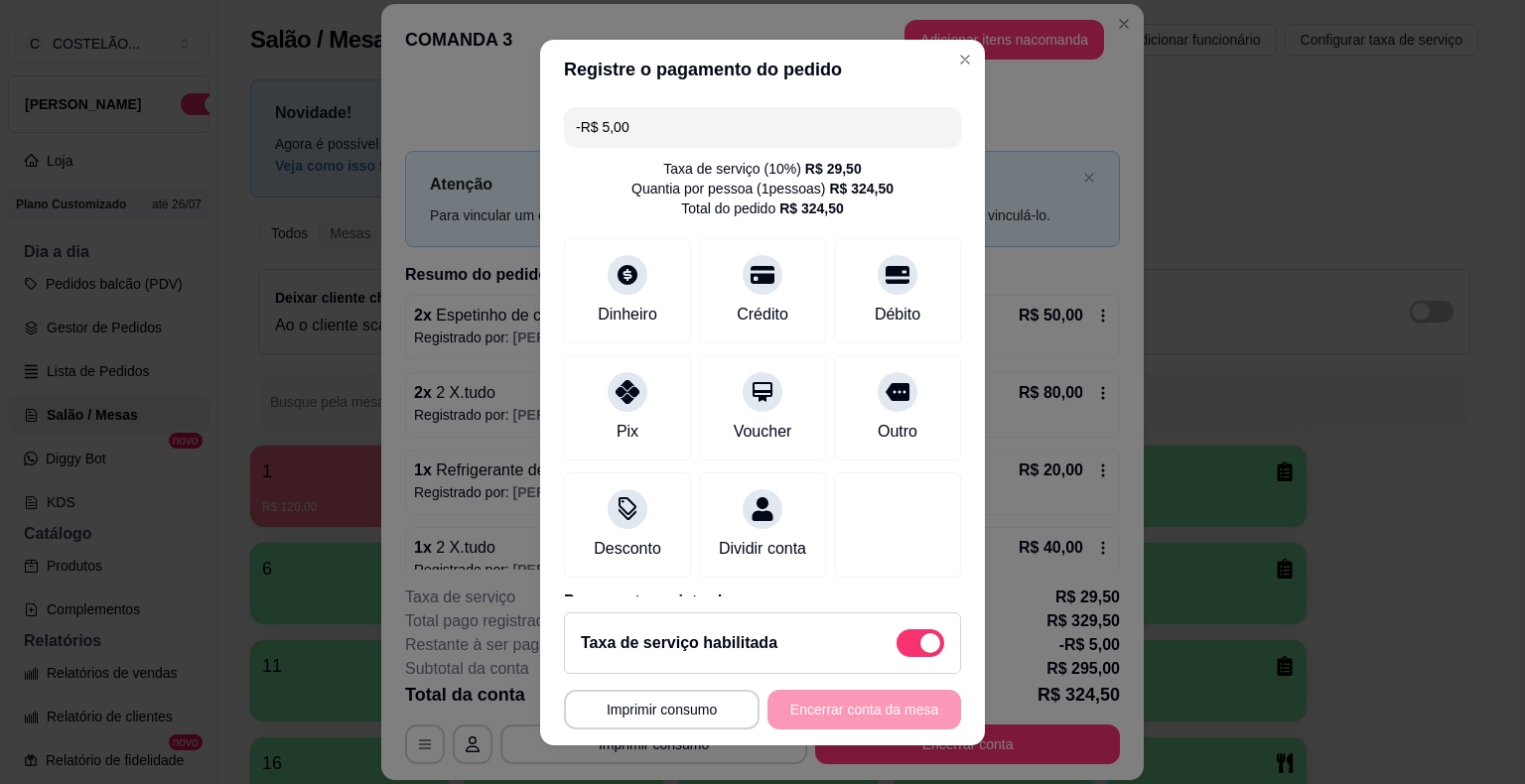 click on "Registre o pagamento do pedido" at bounding box center [762, 69] 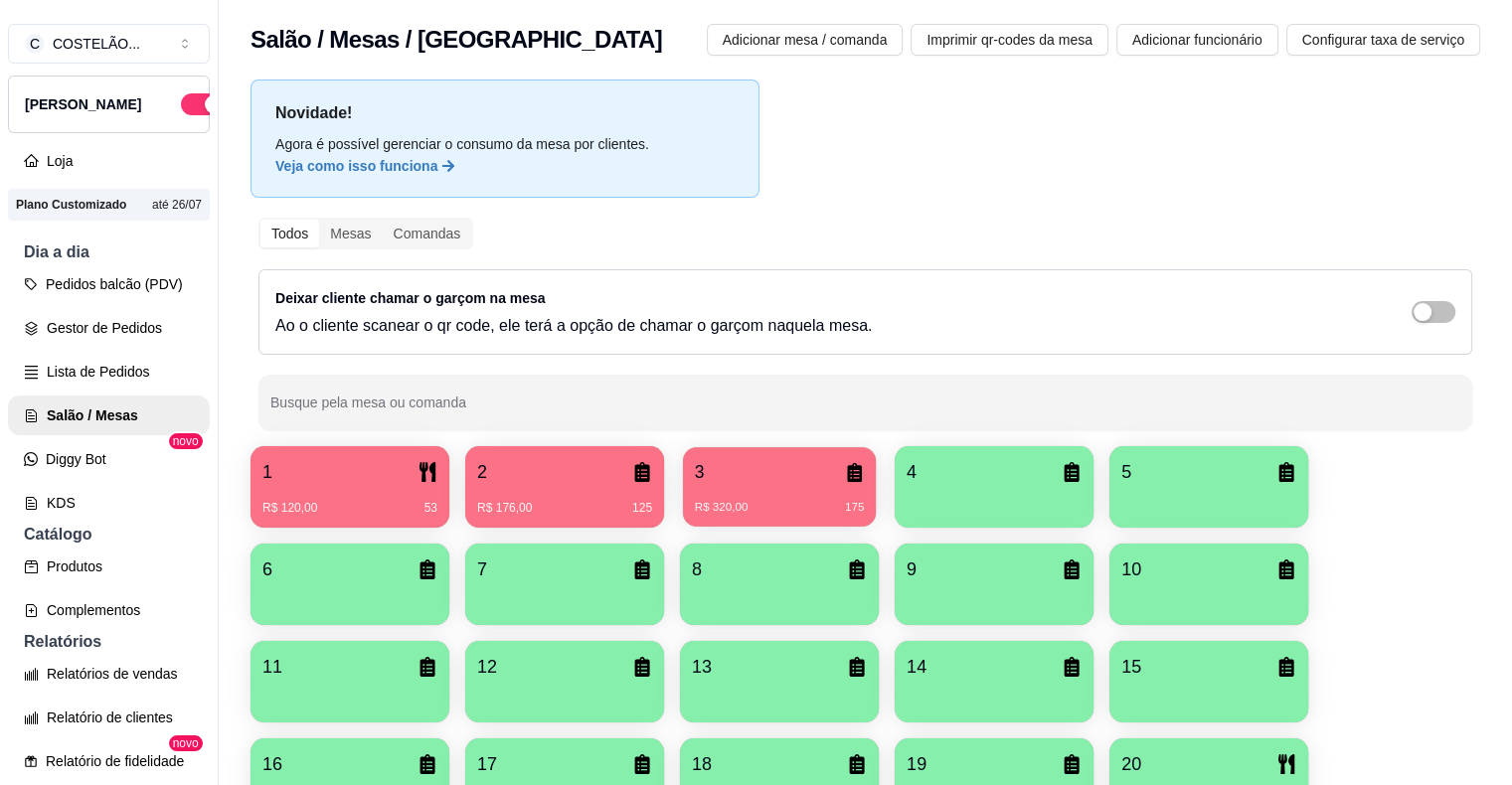 click on "3" at bounding box center [779, 472] 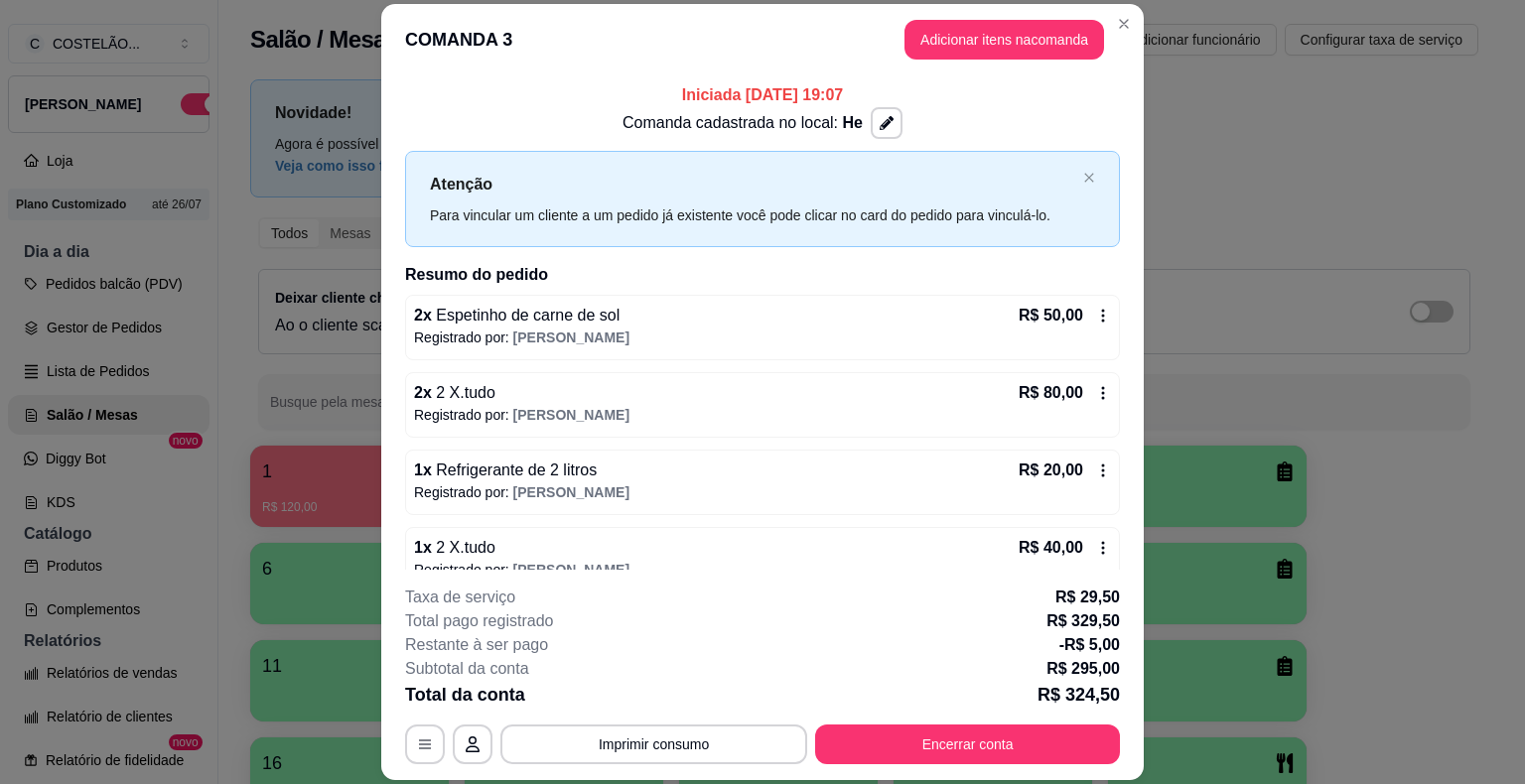 click on "**********" at bounding box center (762, 675) 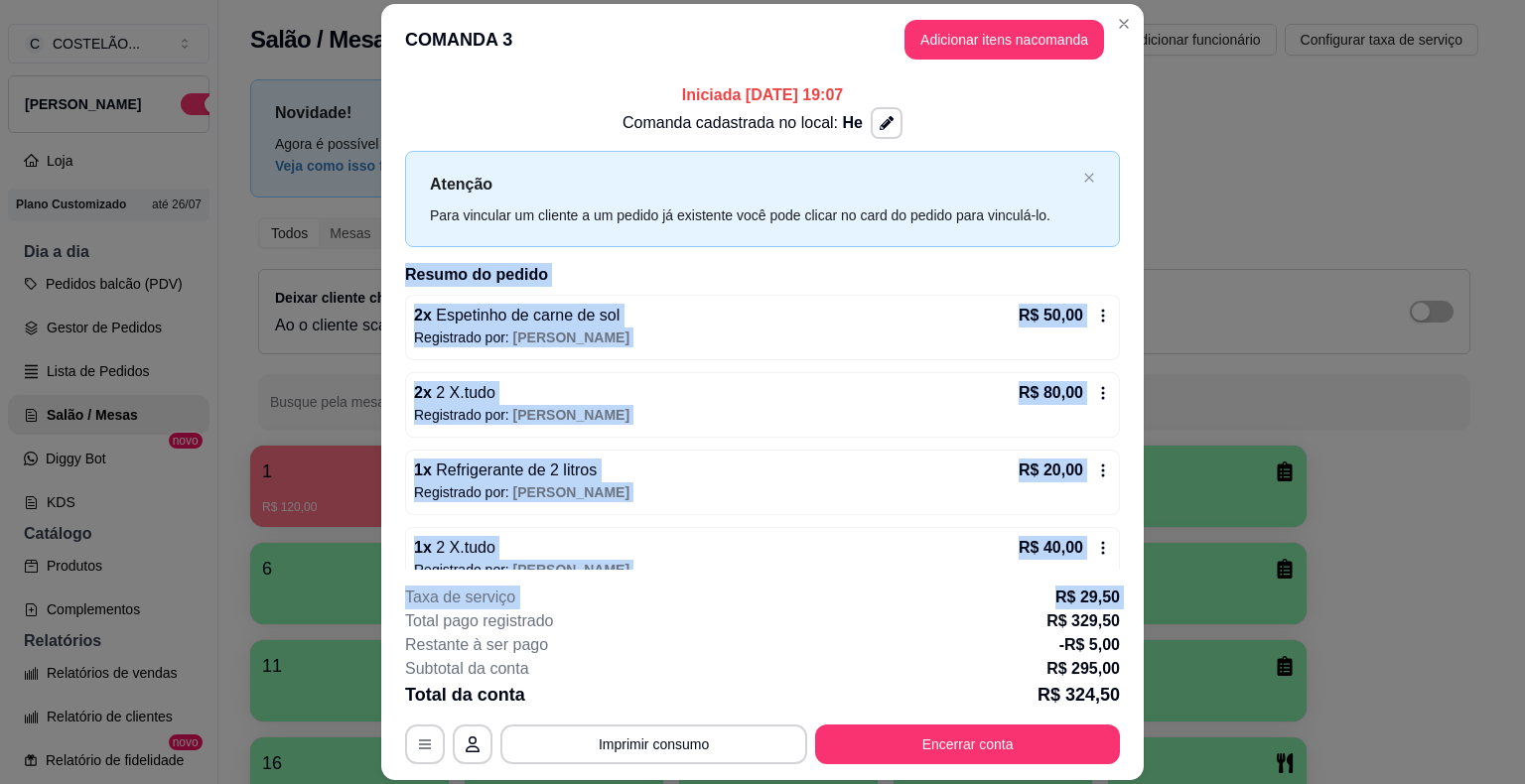 drag, startPoint x: 1127, startPoint y: 586, endPoint x: 1112, endPoint y: 253, distance: 333.33767 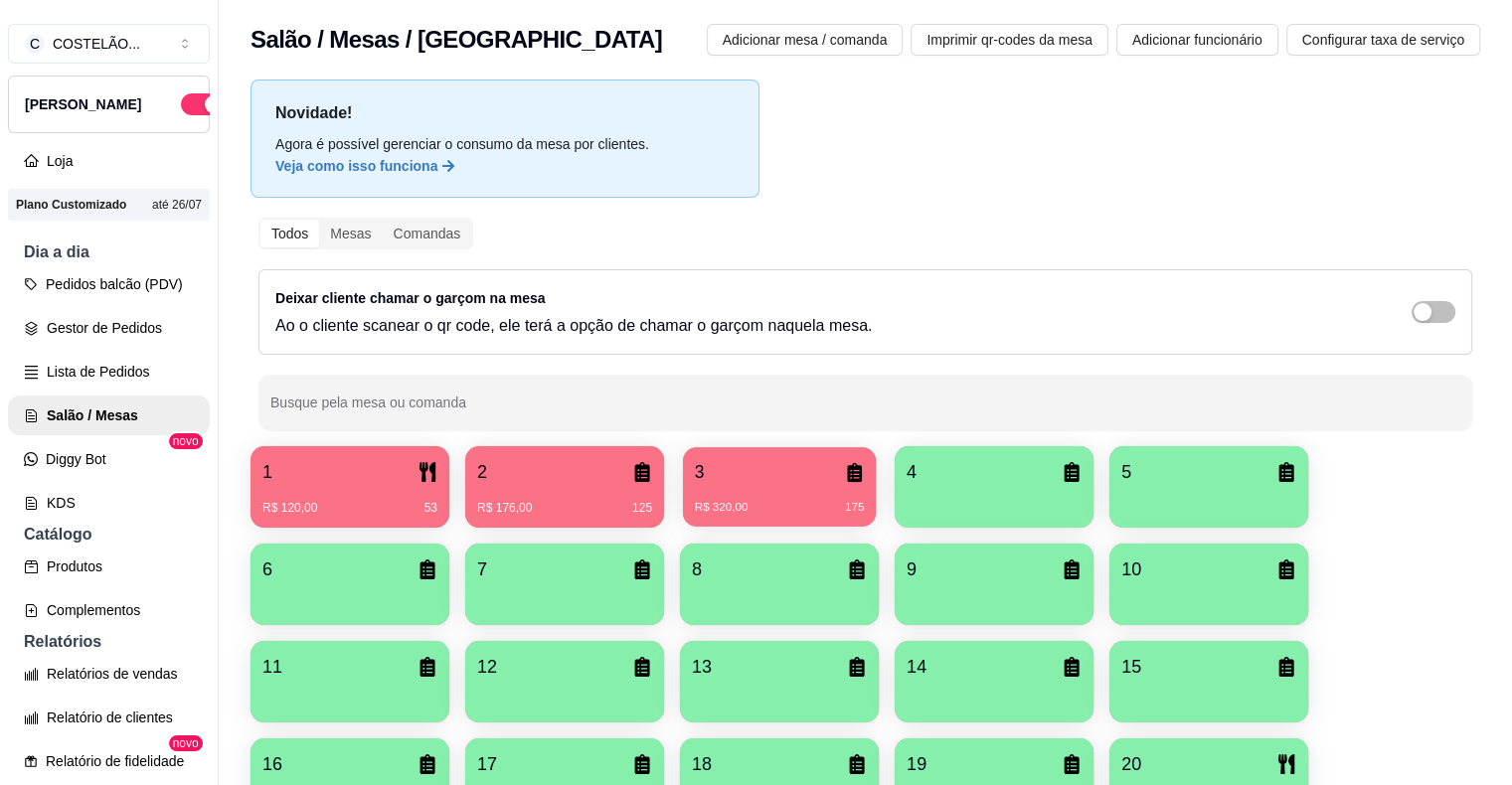 click on "R$ 320,00 175" at bounding box center (779, 500) 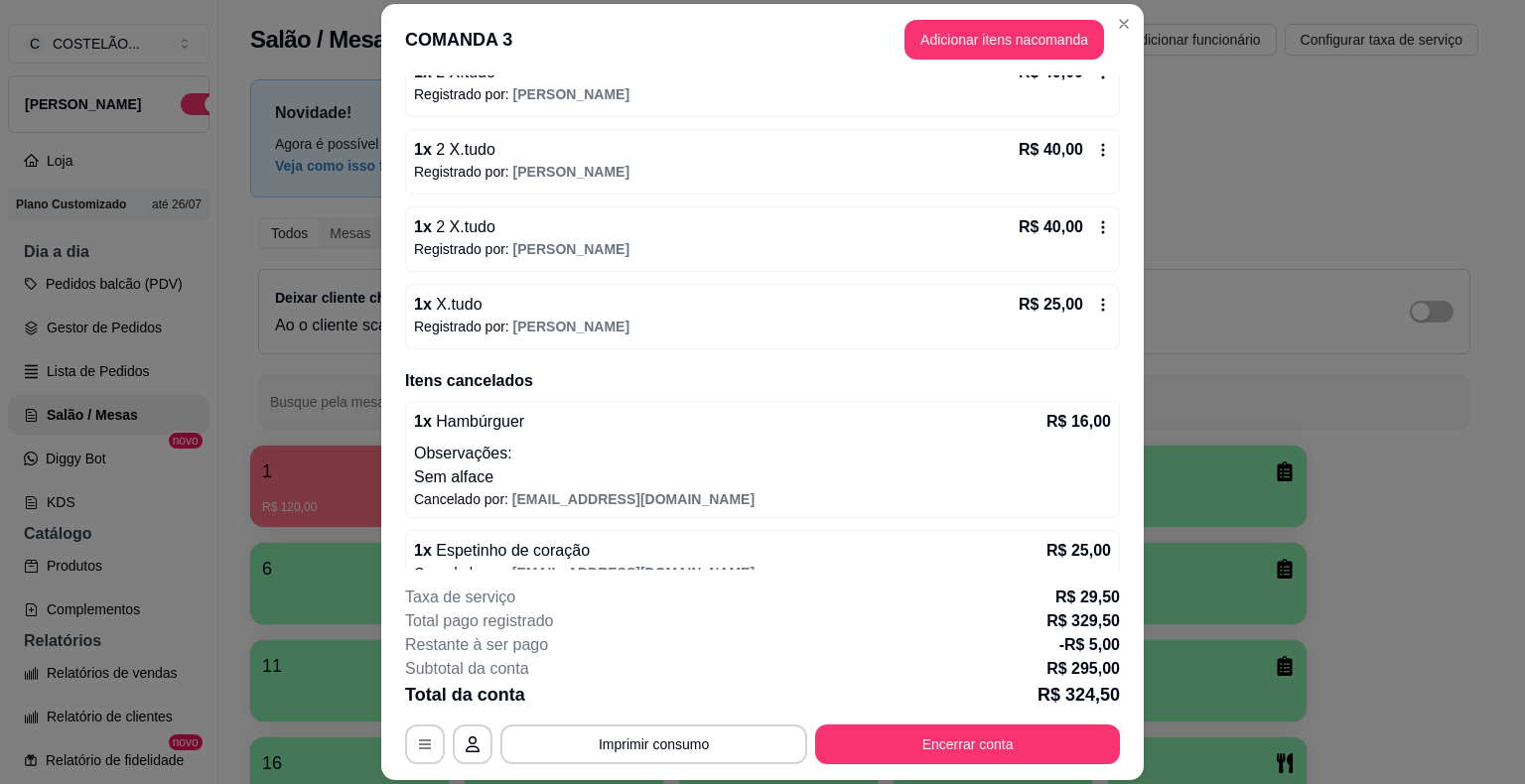 scroll, scrollTop: 500, scrollLeft: 0, axis: vertical 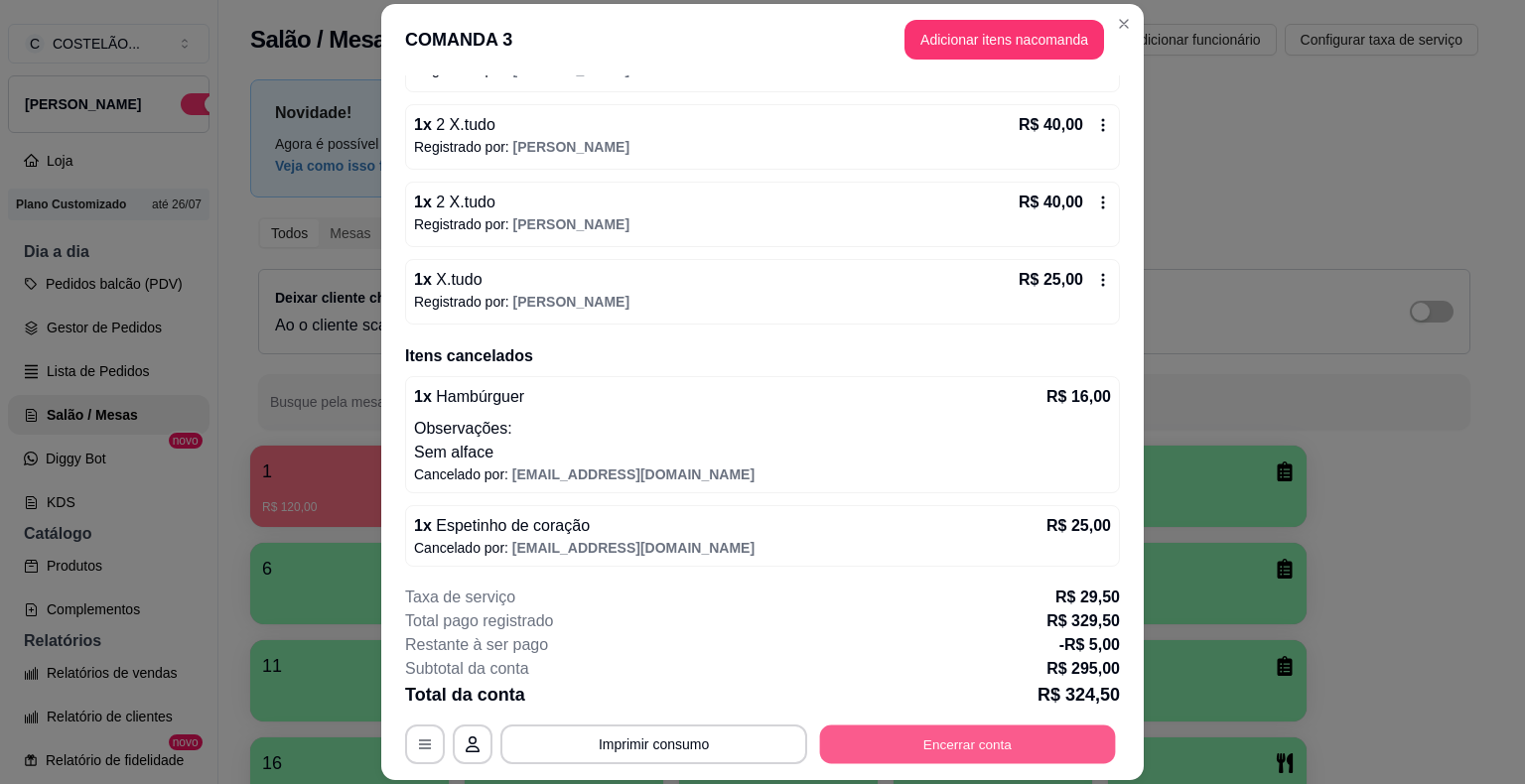 click on "Encerrar conta" at bounding box center [968, 744] 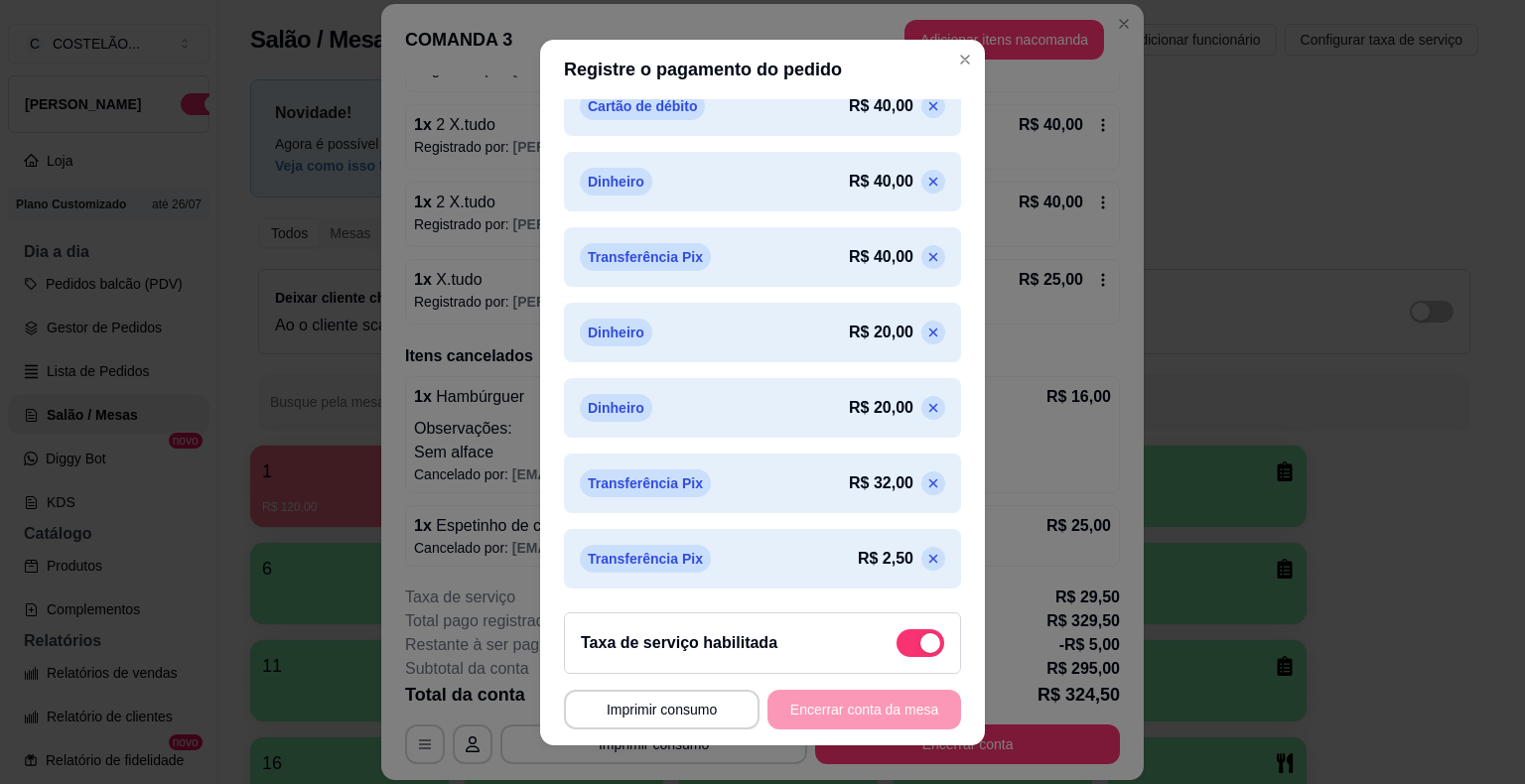 scroll, scrollTop: 943, scrollLeft: 0, axis: vertical 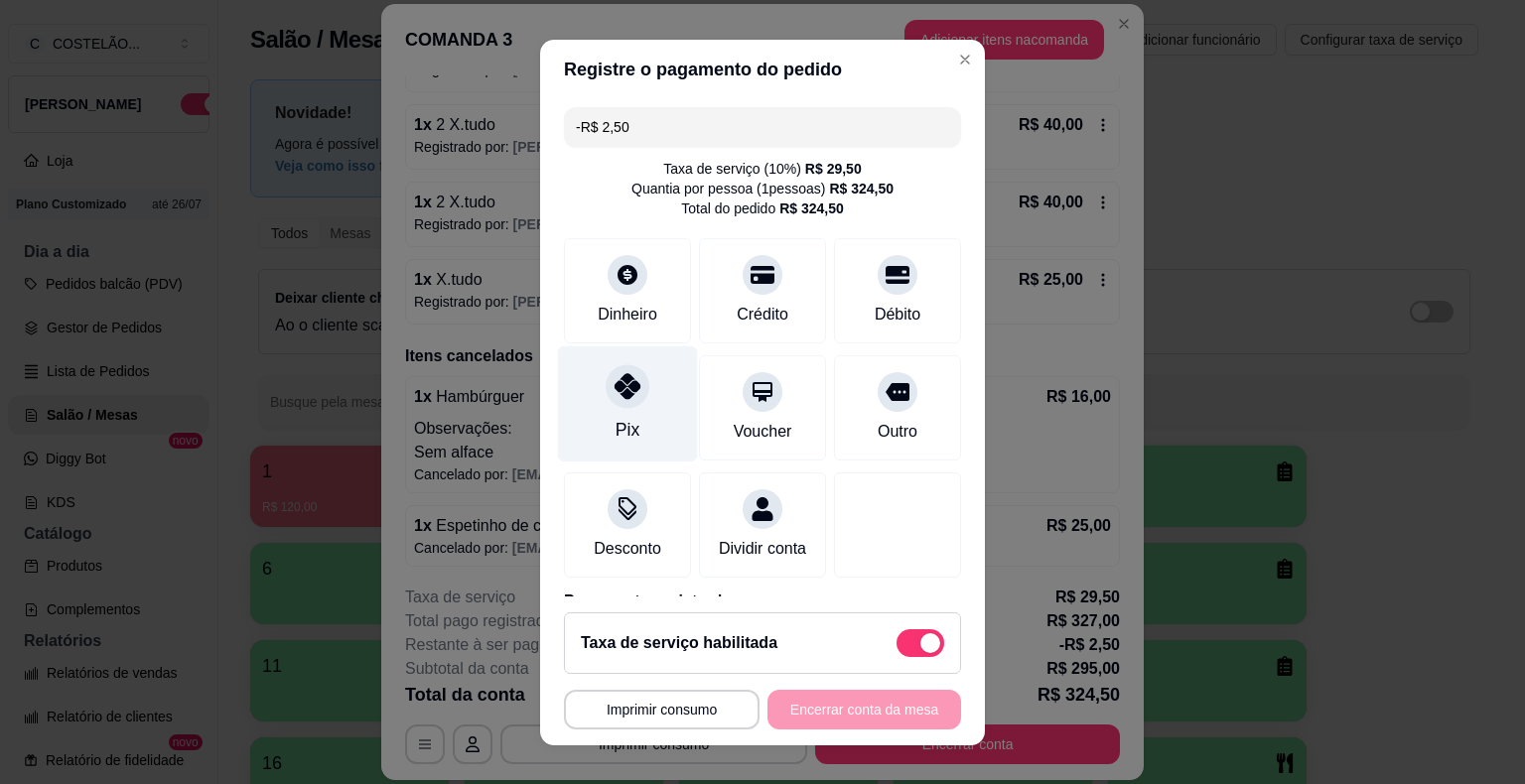 click on "Pix" at bounding box center (627, 403) 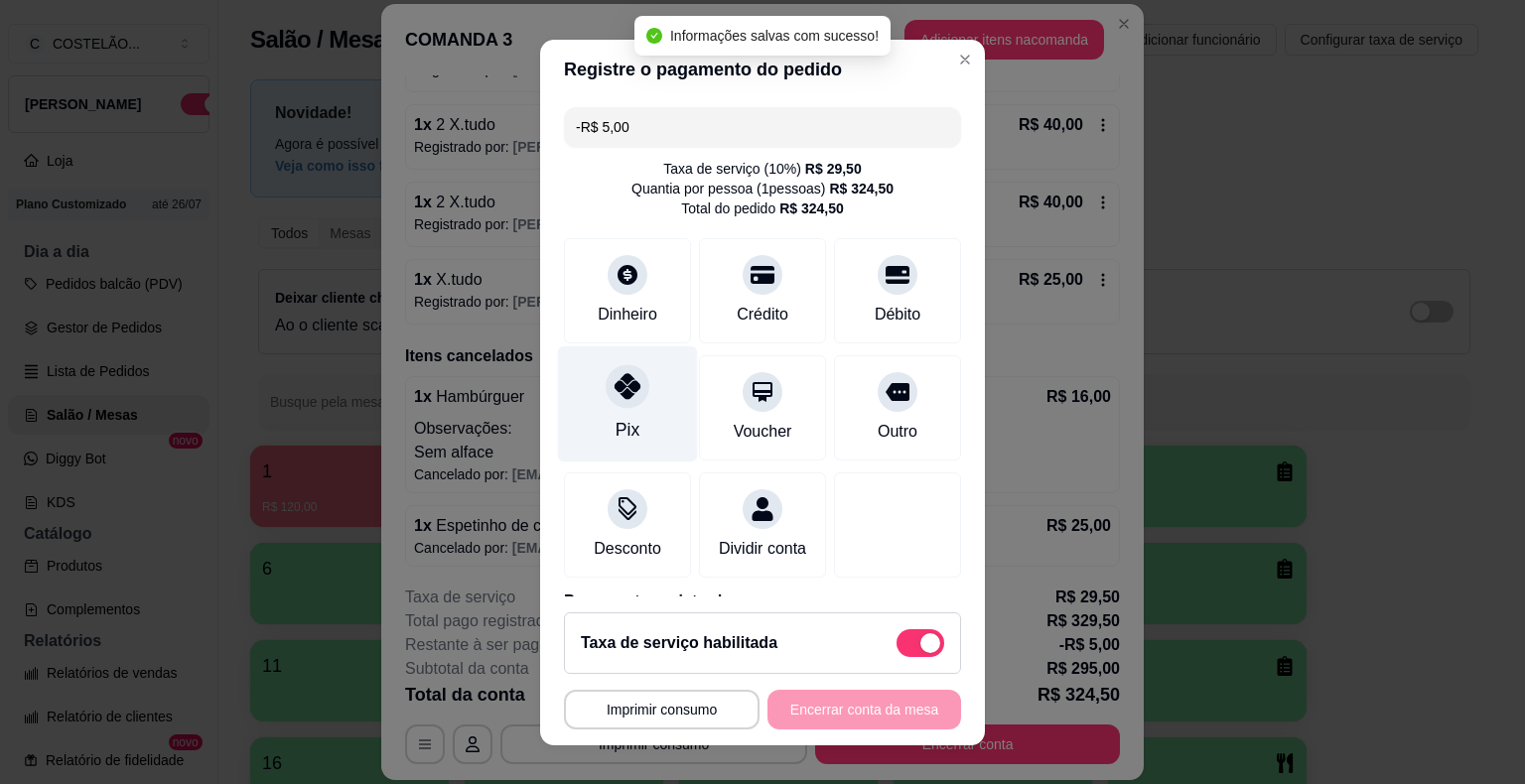 click on "Pix" at bounding box center [627, 403] 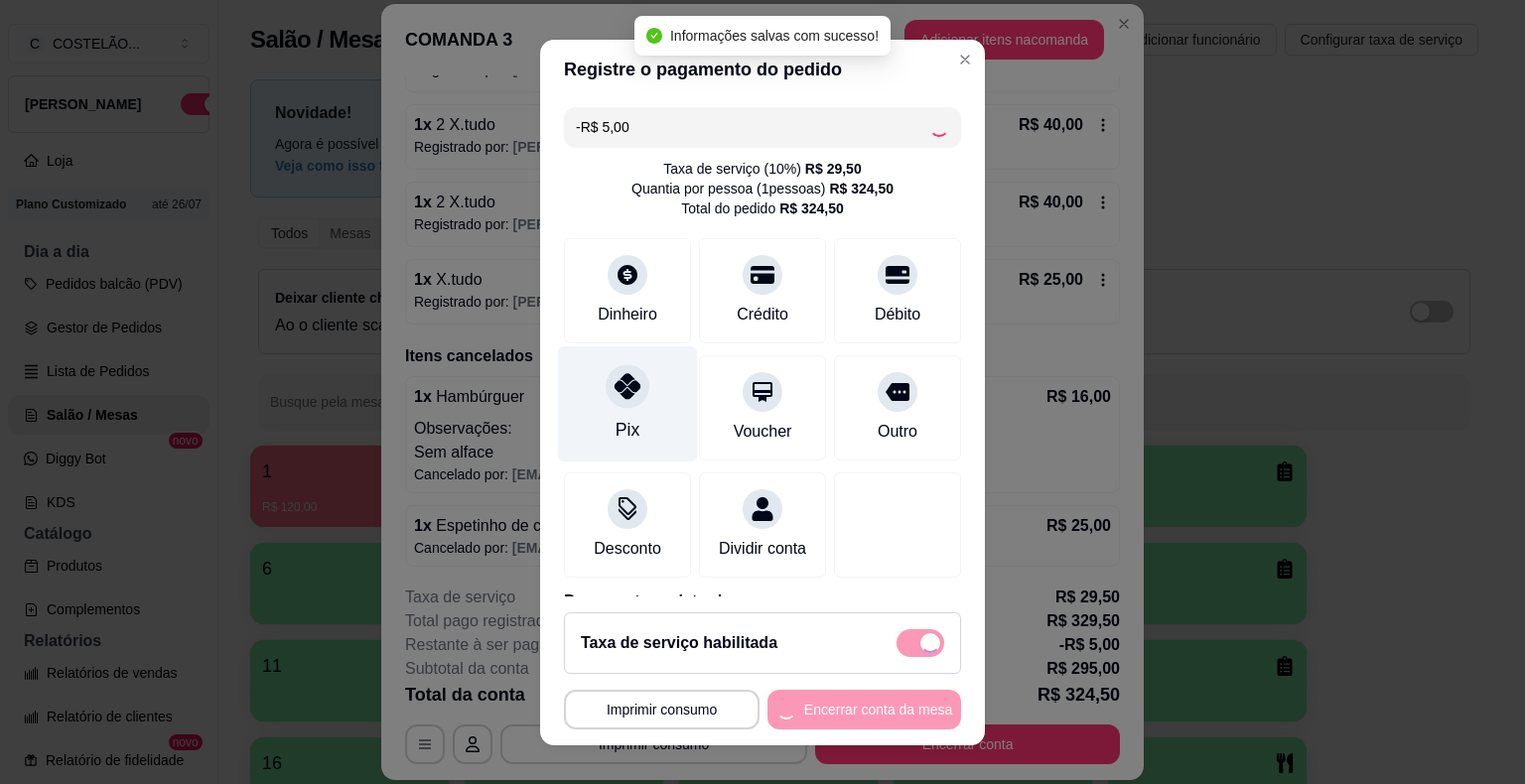 type on "-R$ 10,00" 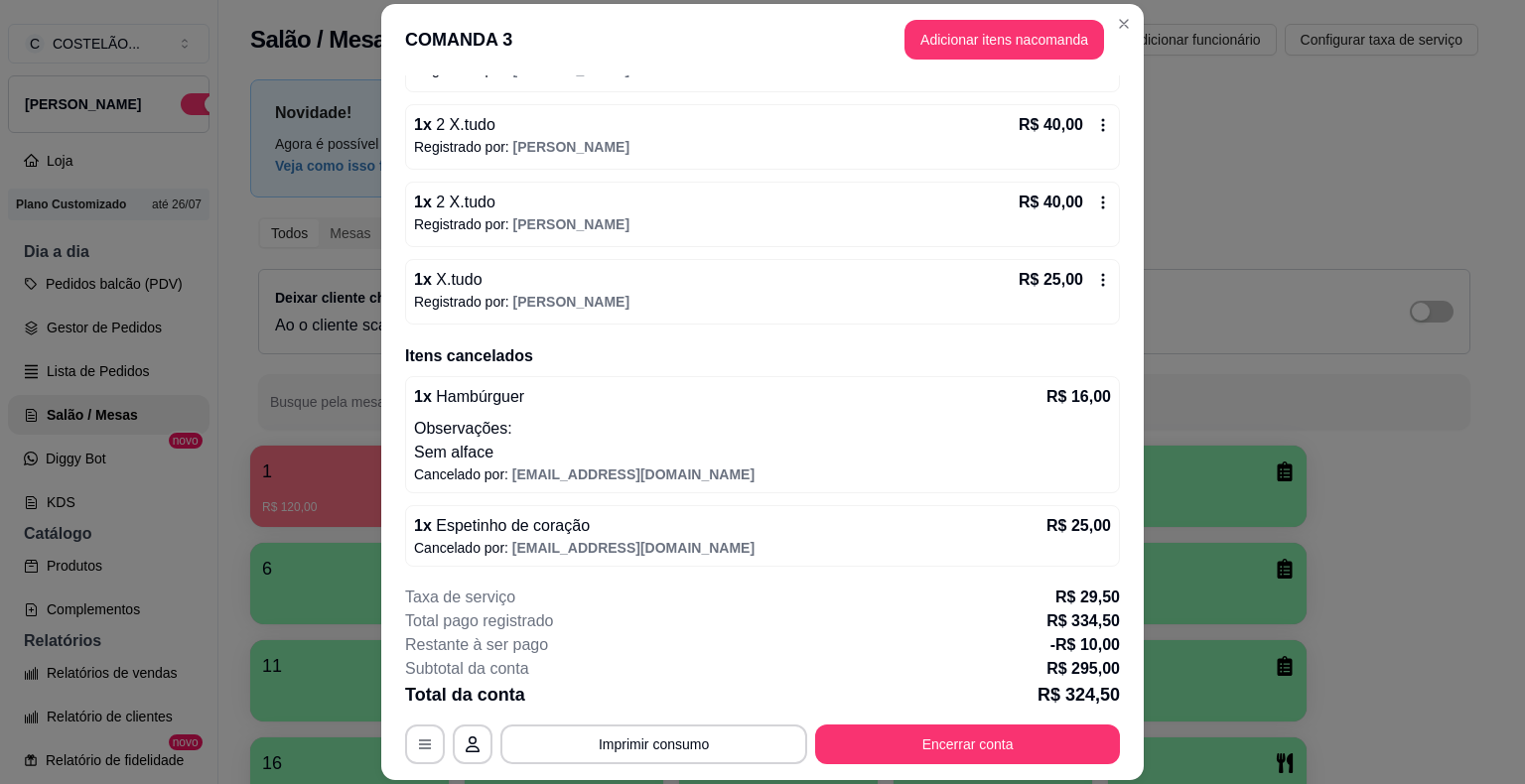 scroll, scrollTop: 67, scrollLeft: 0, axis: vertical 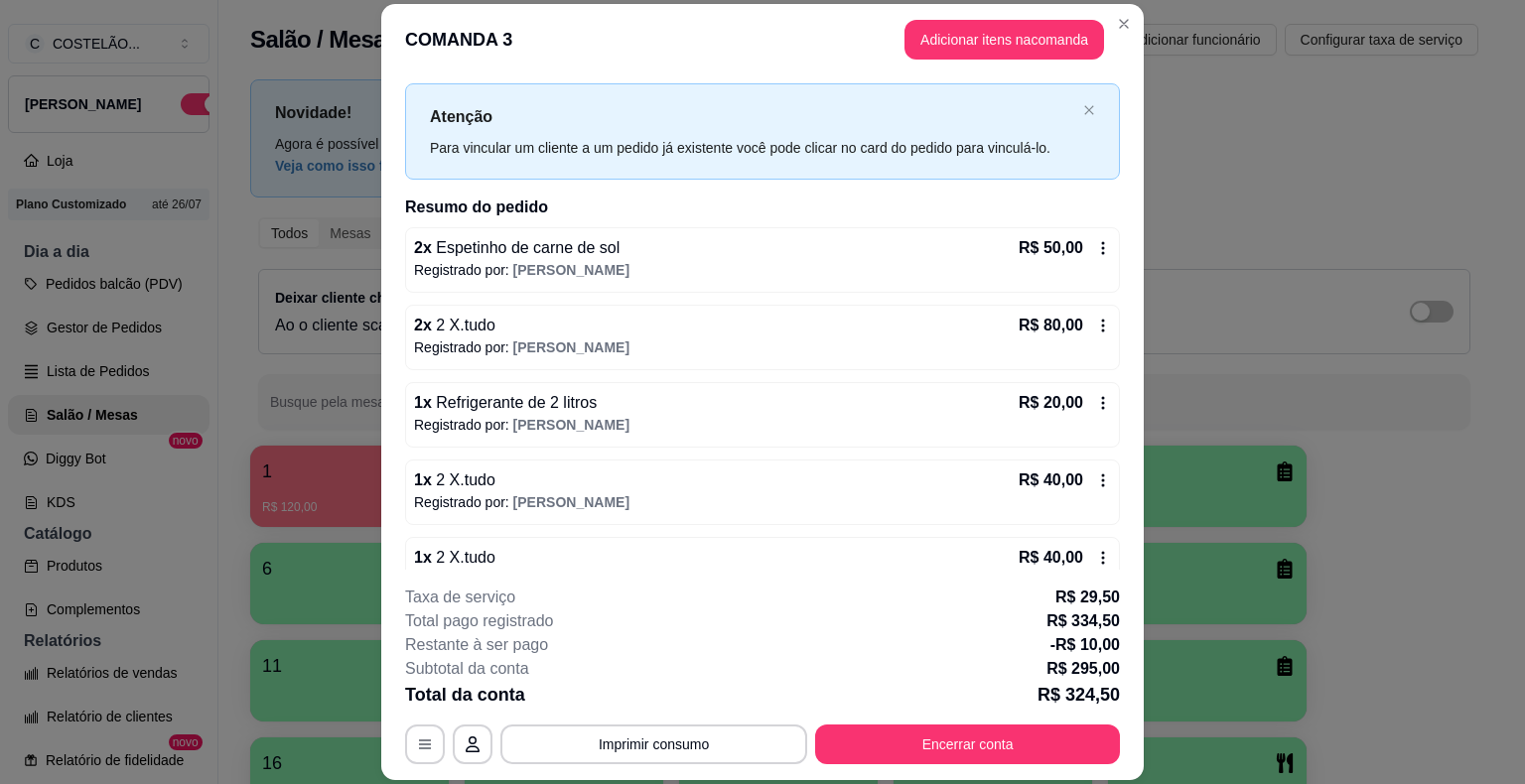 click on "**********" at bounding box center (762, 675) 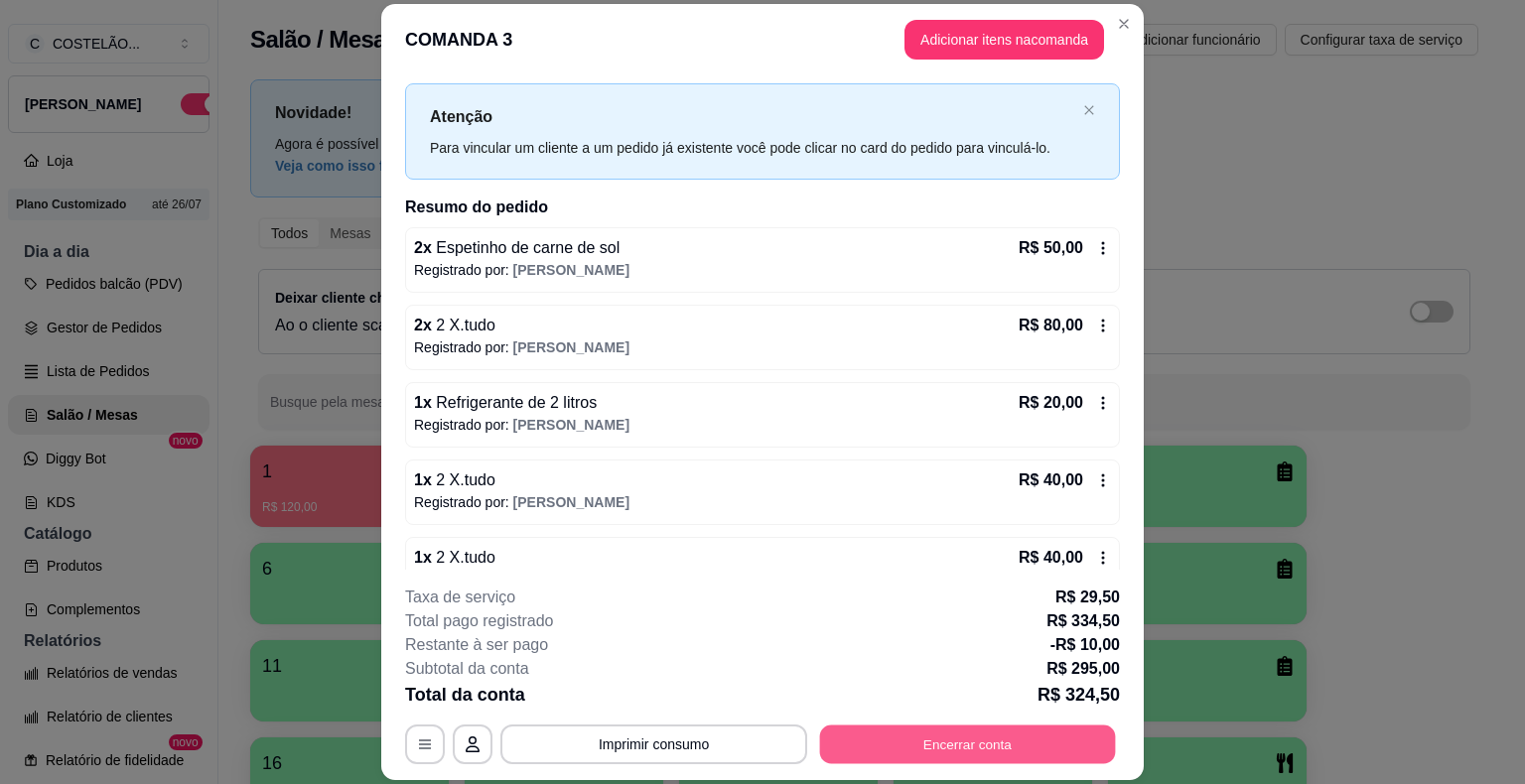 click on "Encerrar conta" at bounding box center (968, 744) 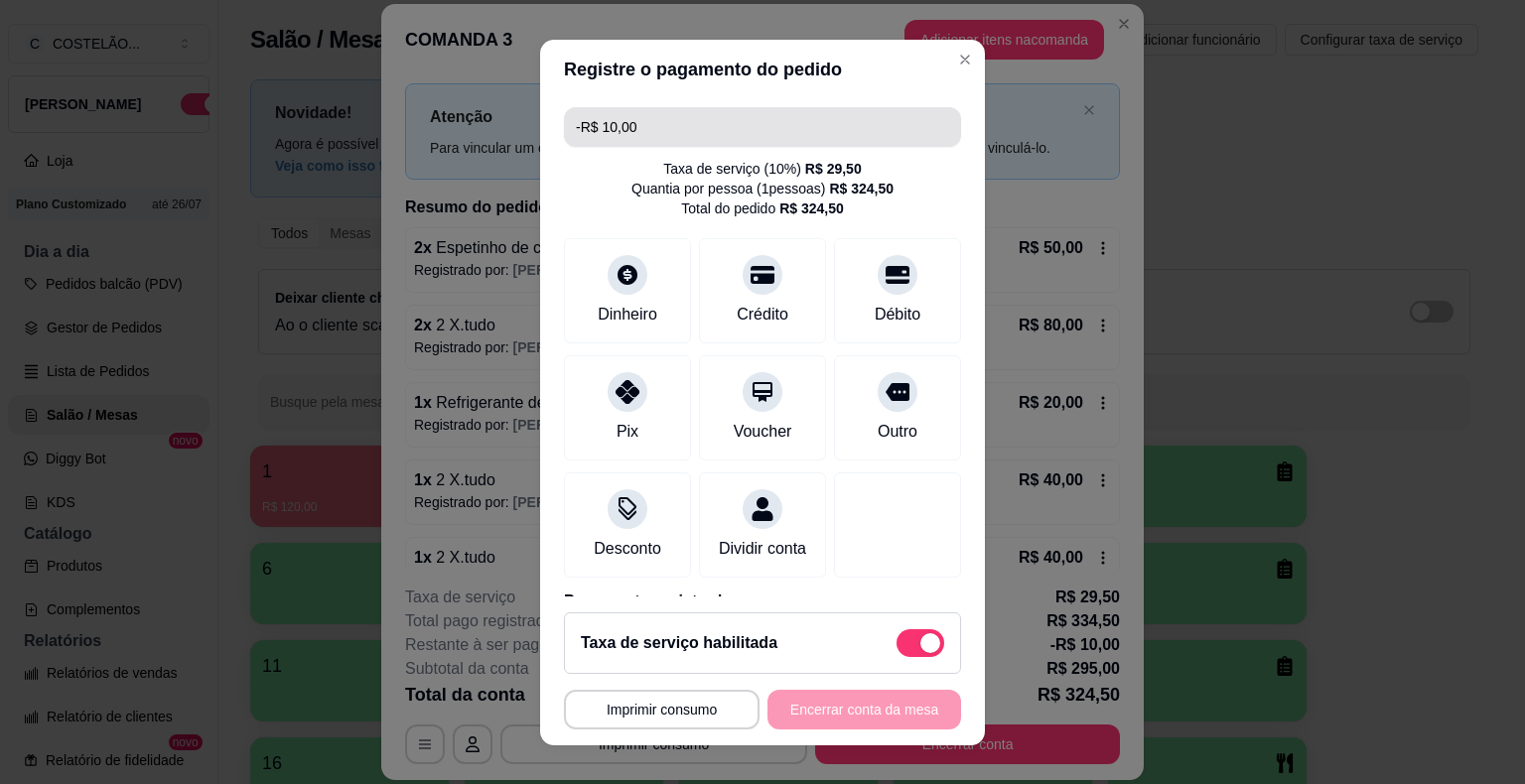 click on "-R$ 10,00" at bounding box center [762, 127] 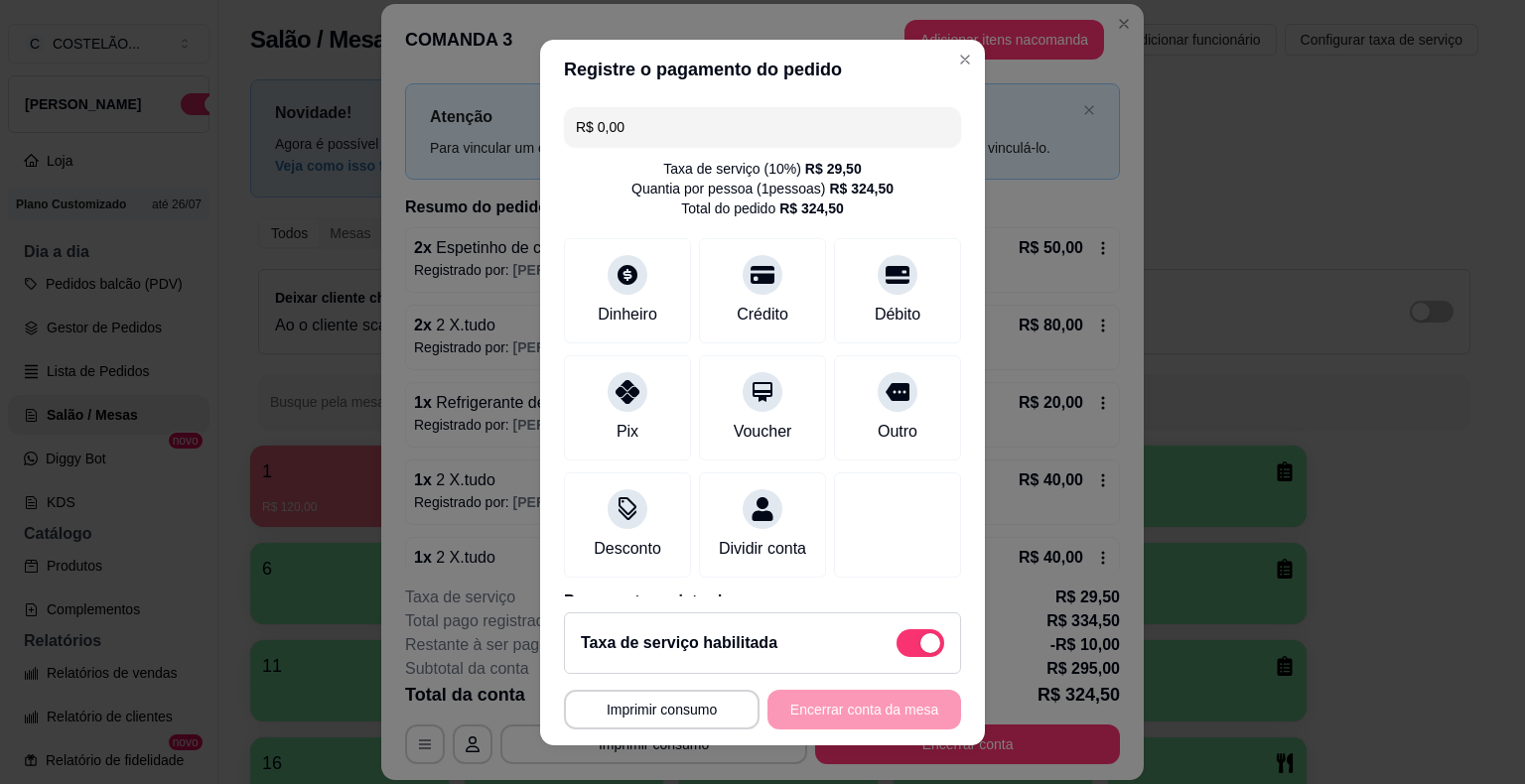 scroll, scrollTop: 437, scrollLeft: 0, axis: vertical 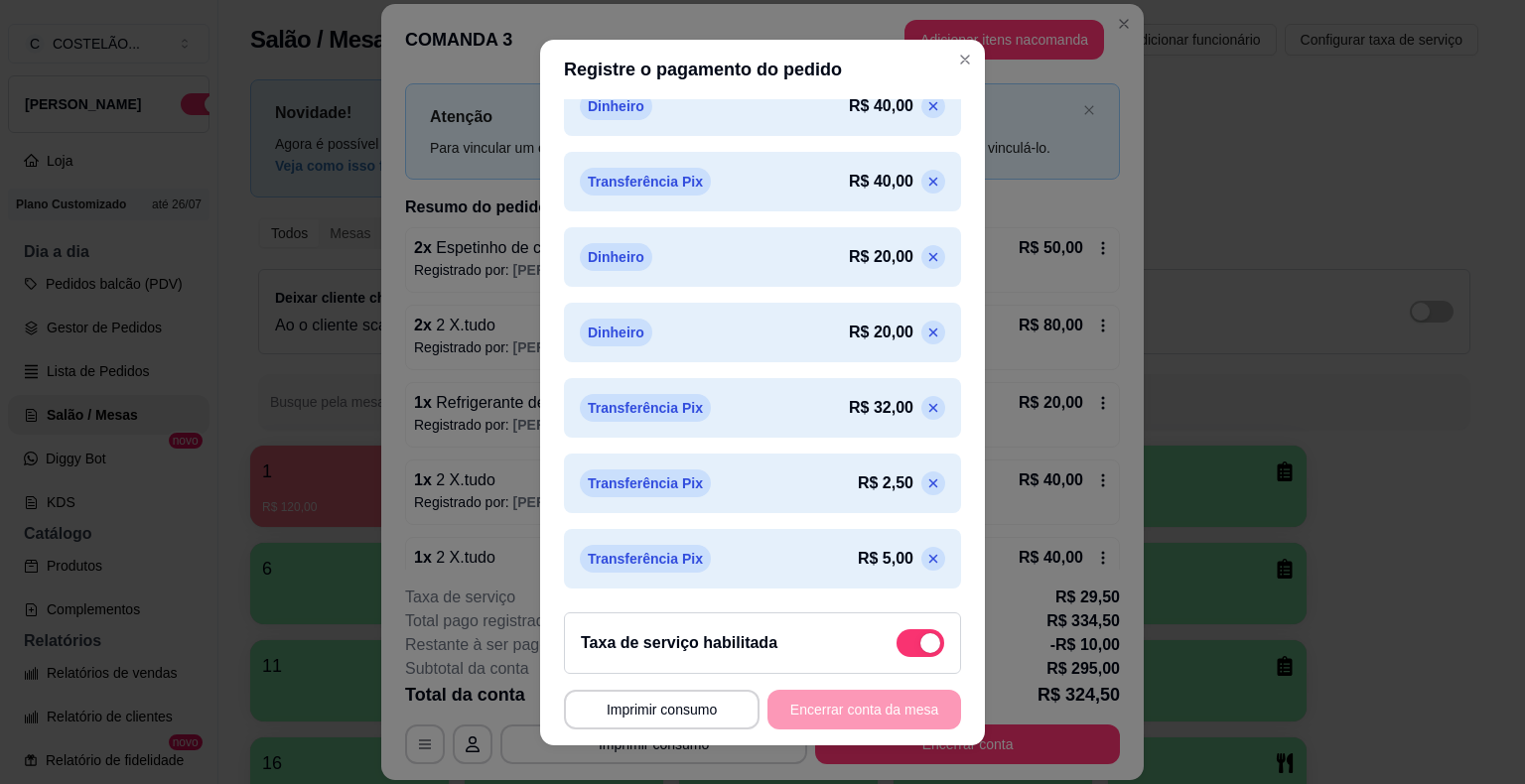 click 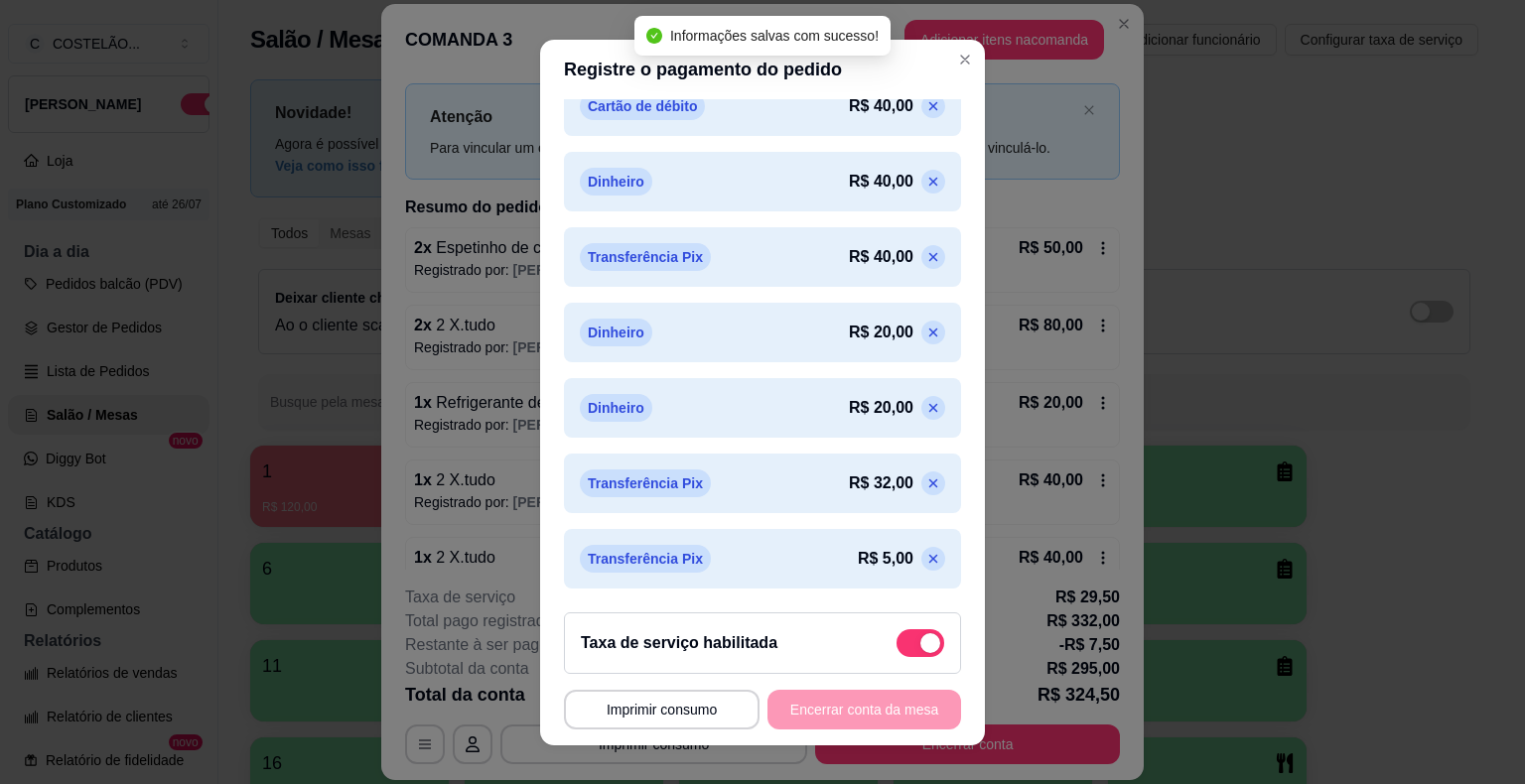 scroll, scrollTop: 944, scrollLeft: 0, axis: vertical 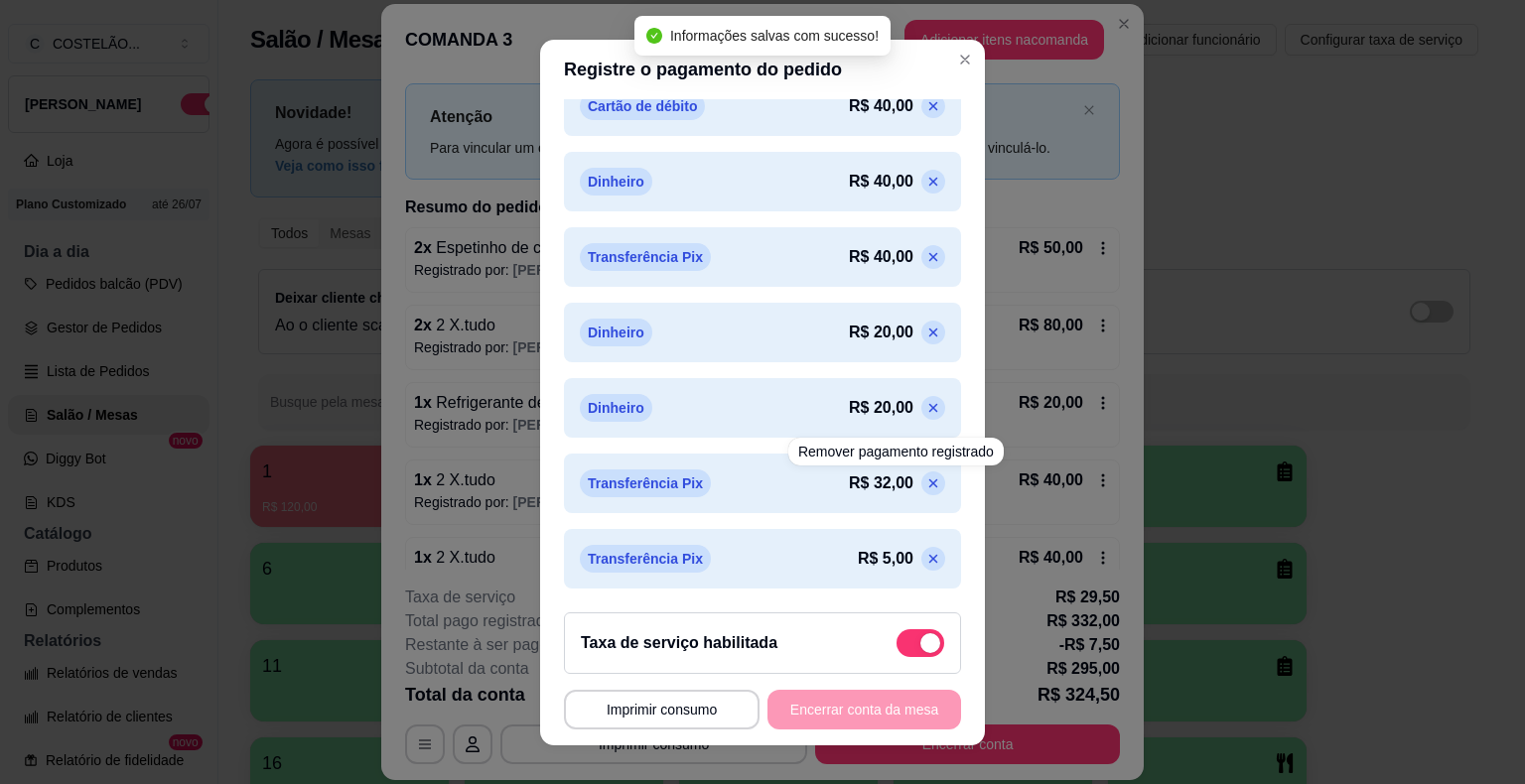 click 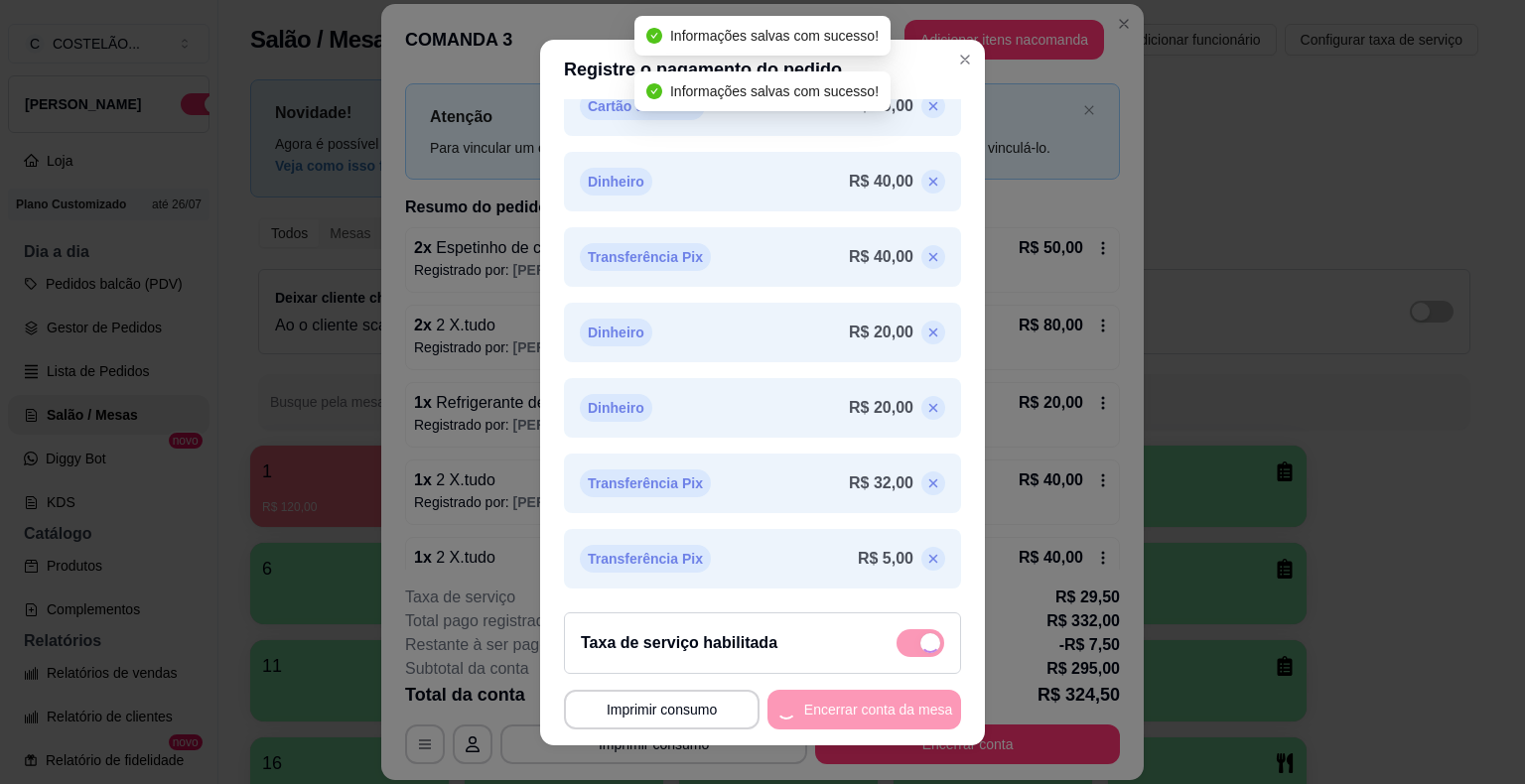 scroll, scrollTop: 888, scrollLeft: 0, axis: vertical 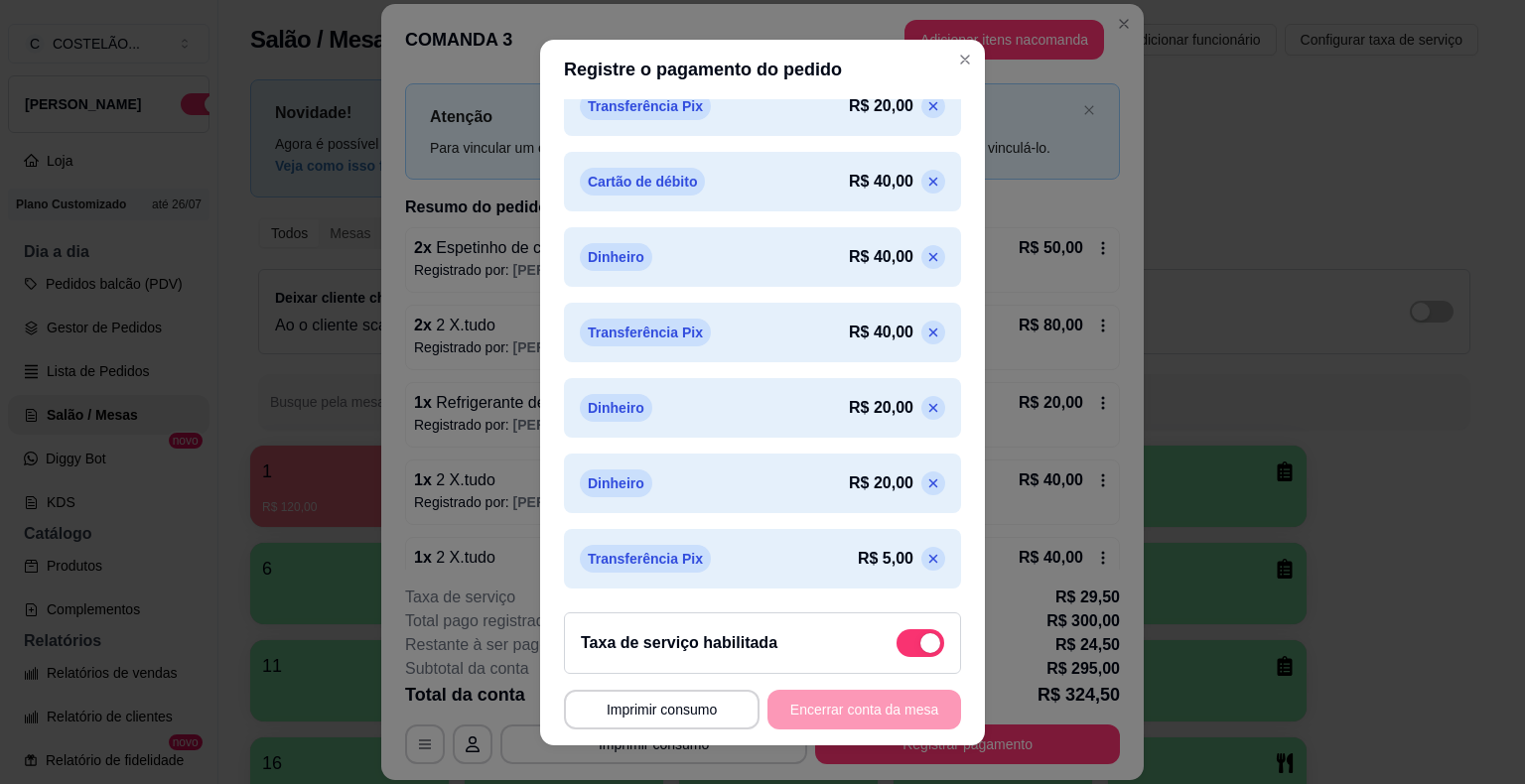 click 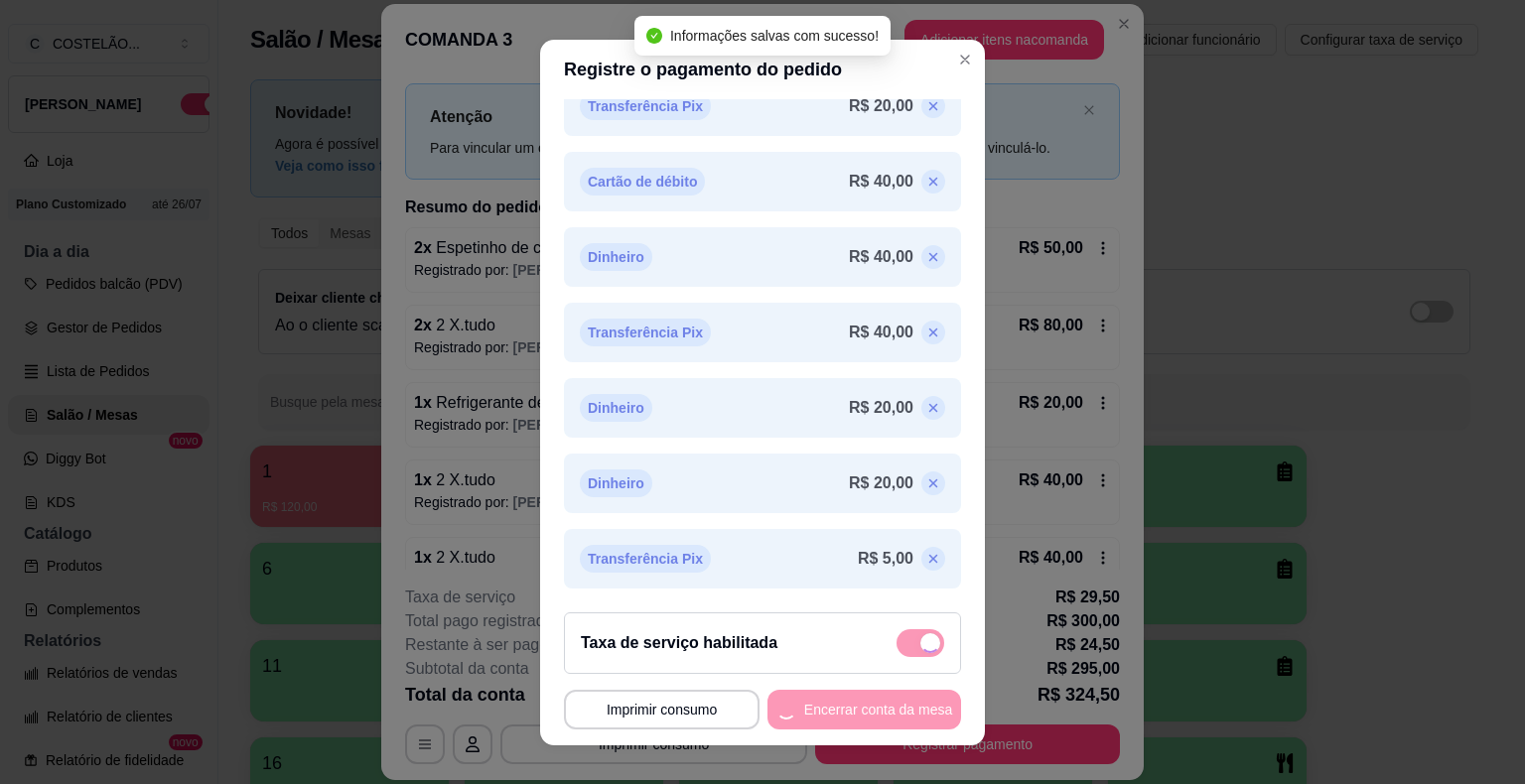 type on "R$ 29,50" 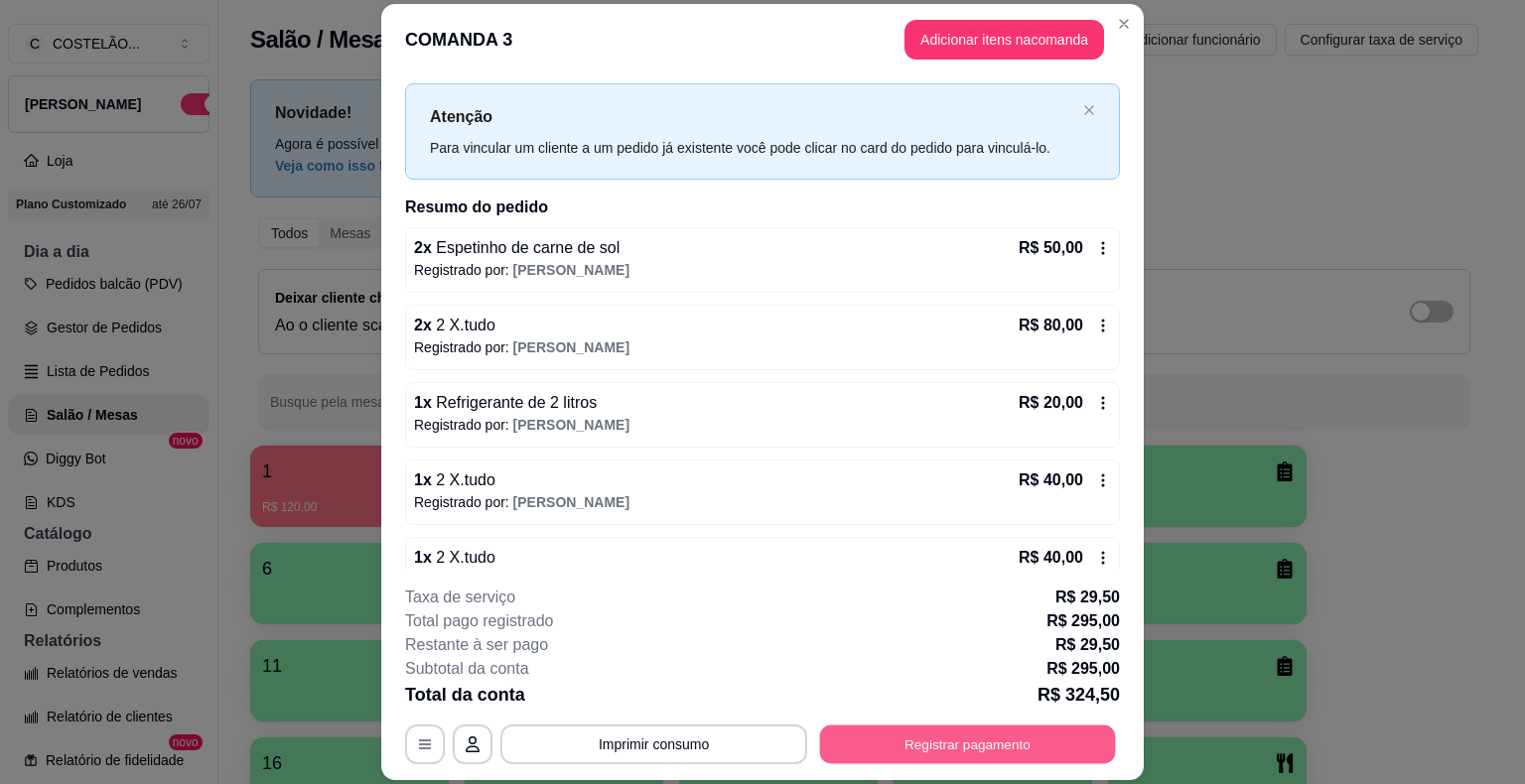 click on "Registrar pagamento" at bounding box center [968, 744] 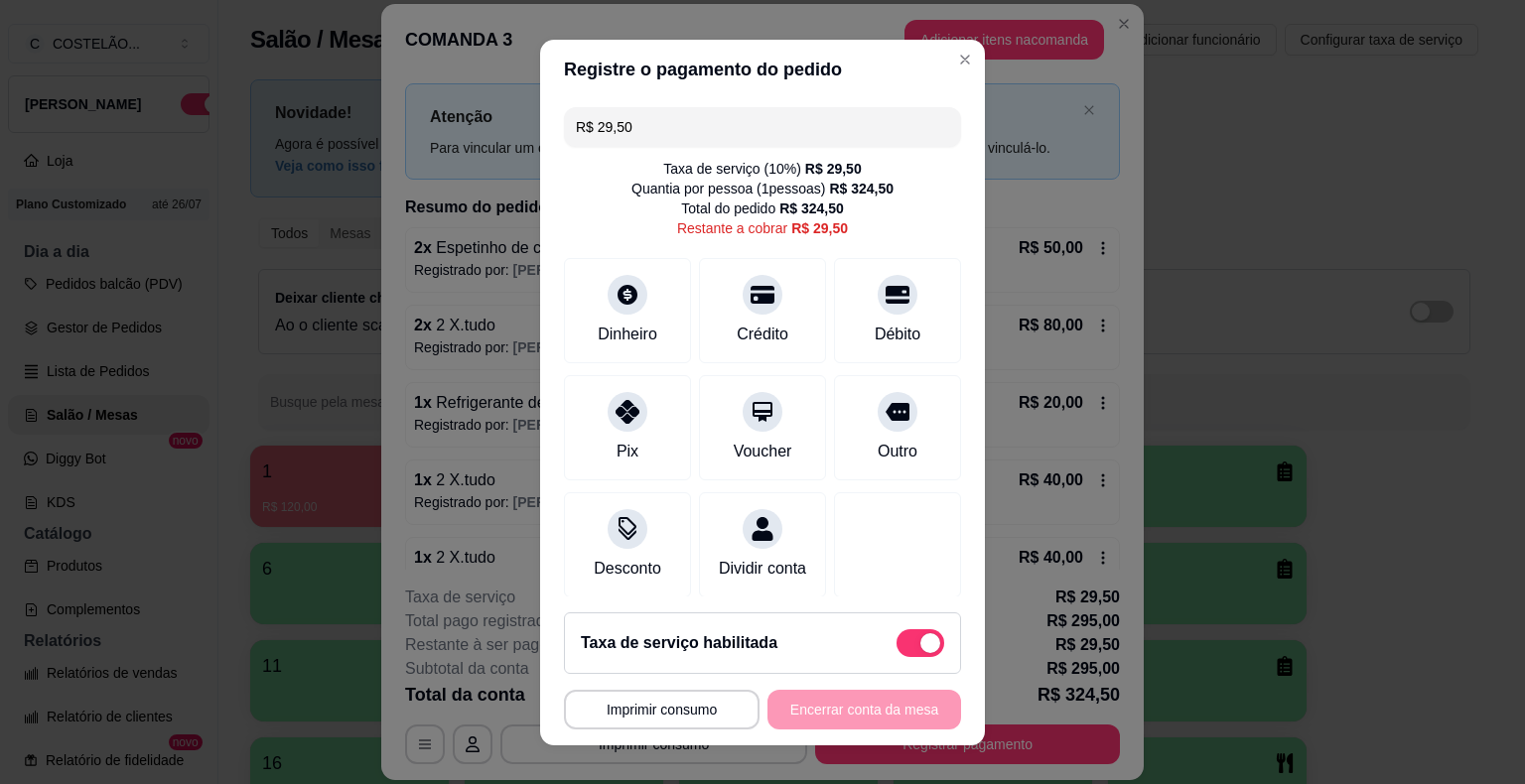 click on "R$ 29,50" at bounding box center [762, 127] 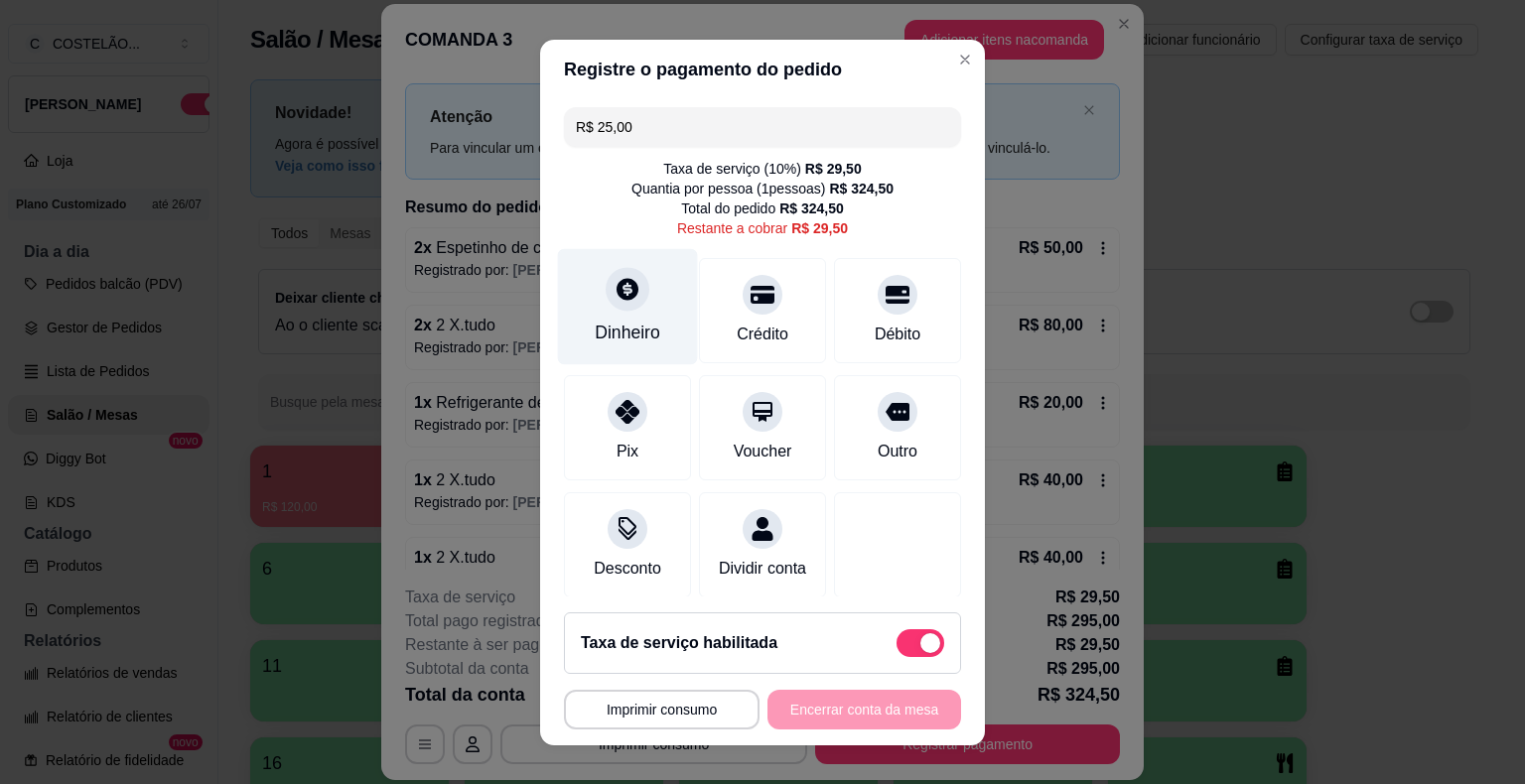 click on "Dinheiro" at bounding box center [627, 332] 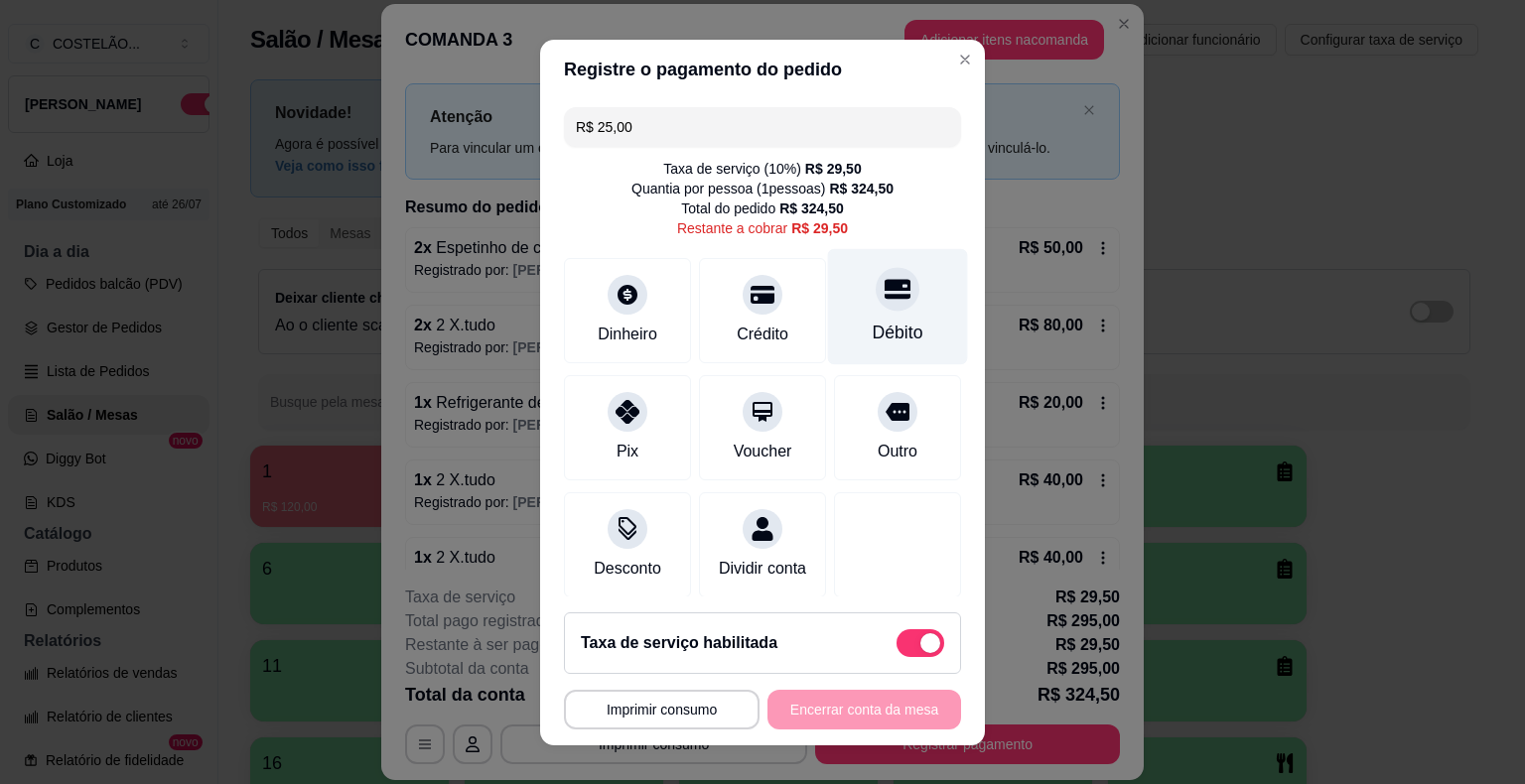 click on "Débito" at bounding box center (898, 332) 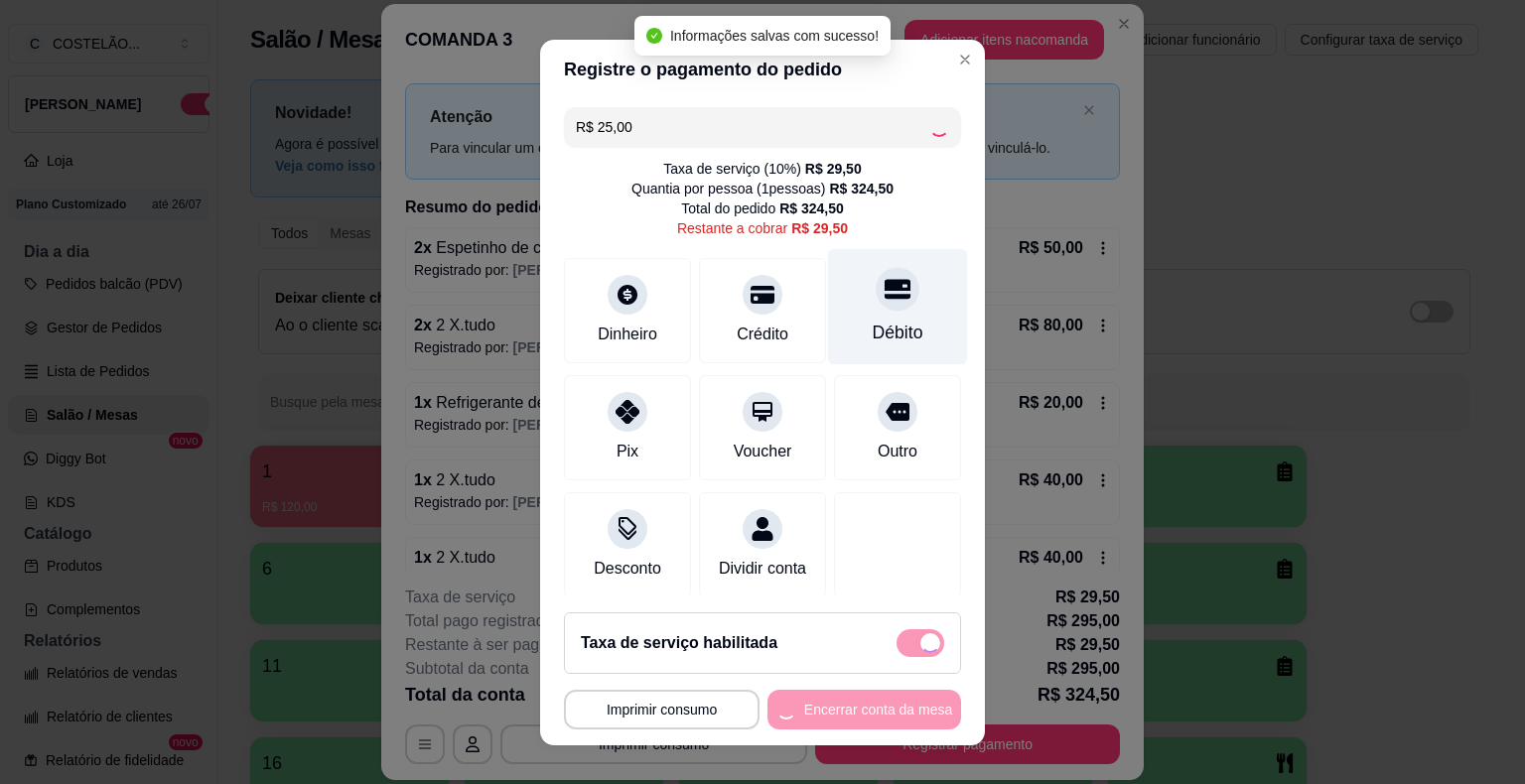type on "R$ 4,50" 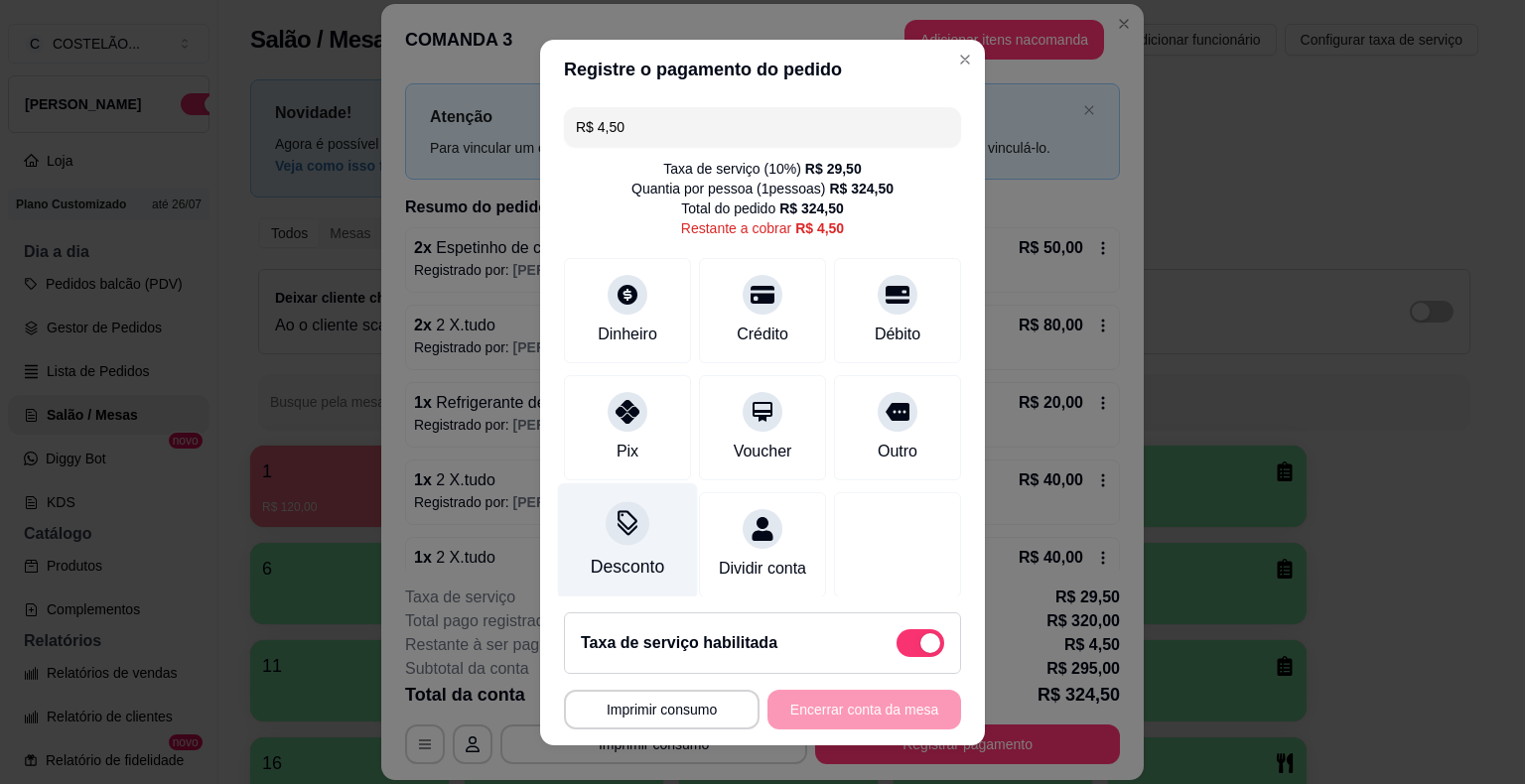 click on "Desconto" at bounding box center [627, 567] 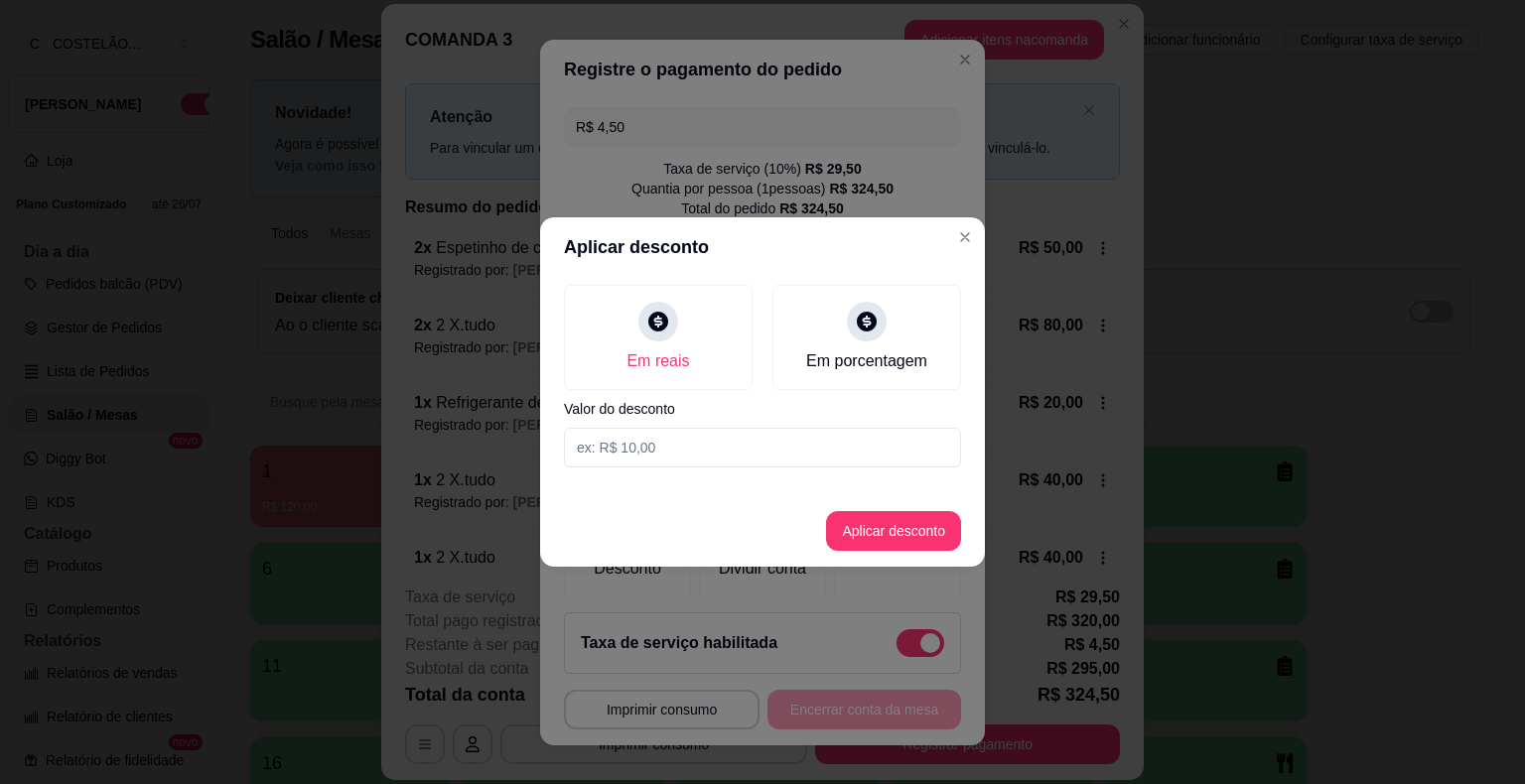 click at bounding box center (762, 448) 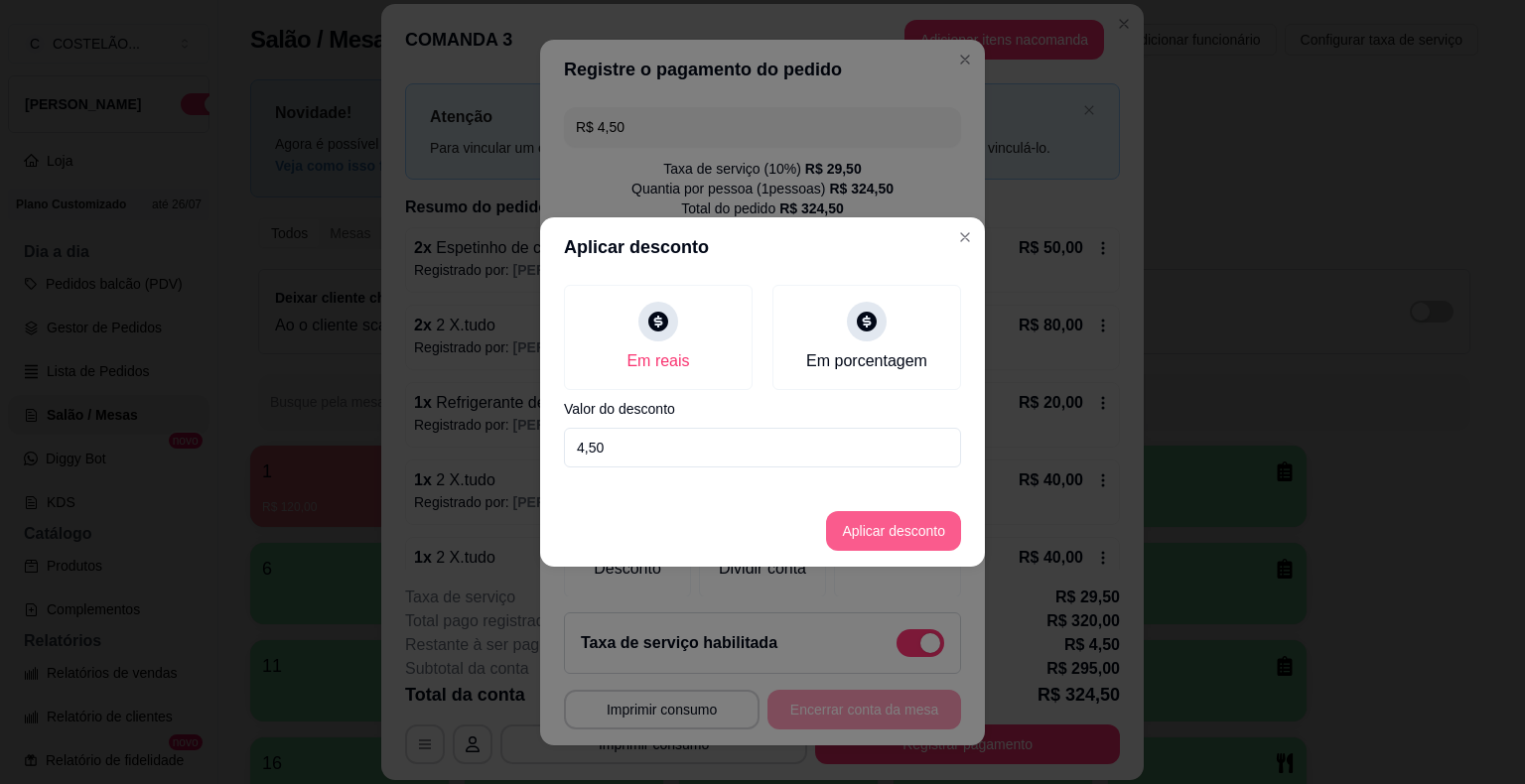 type on "4,50" 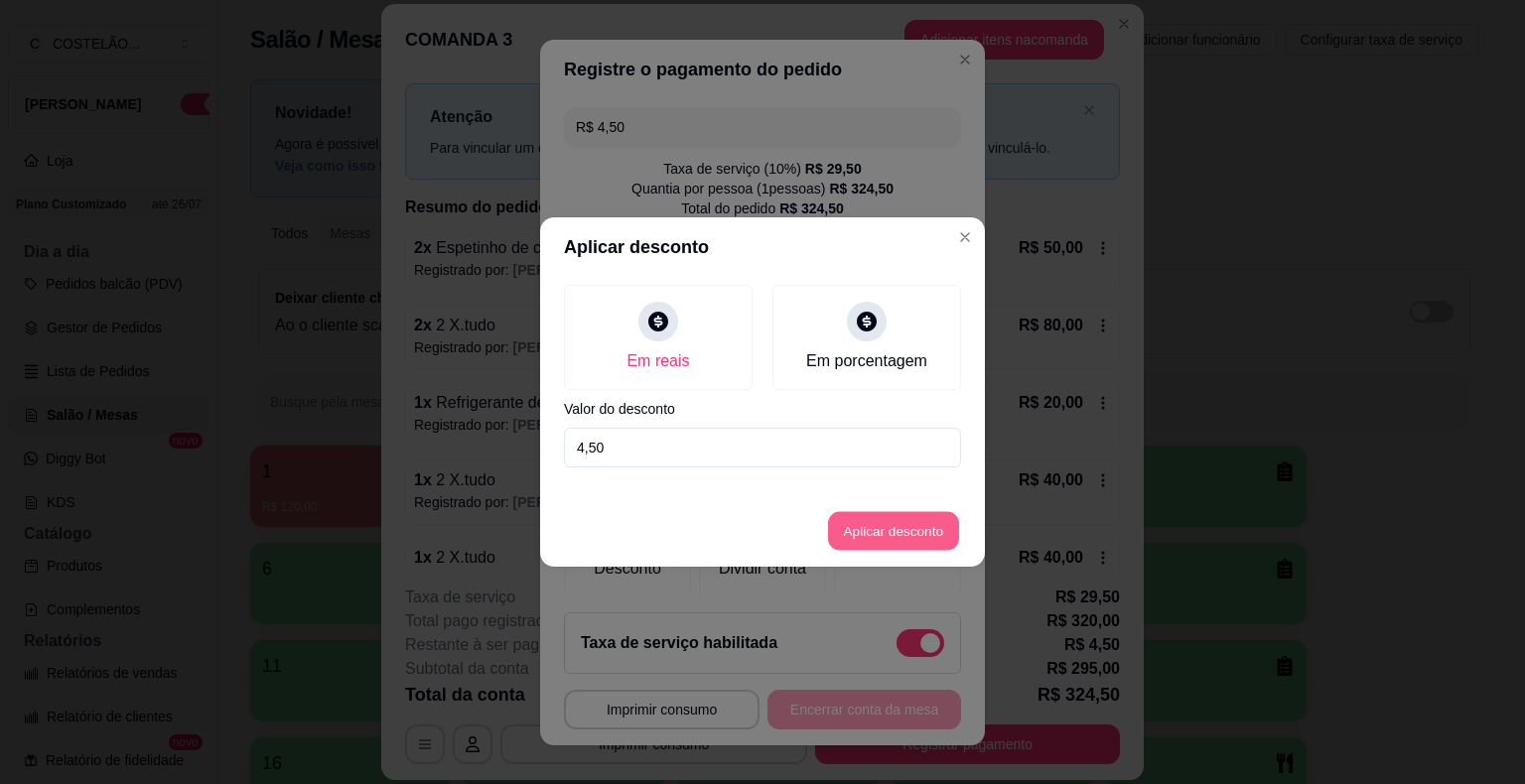 click on "Aplicar desconto" at bounding box center (894, 531) 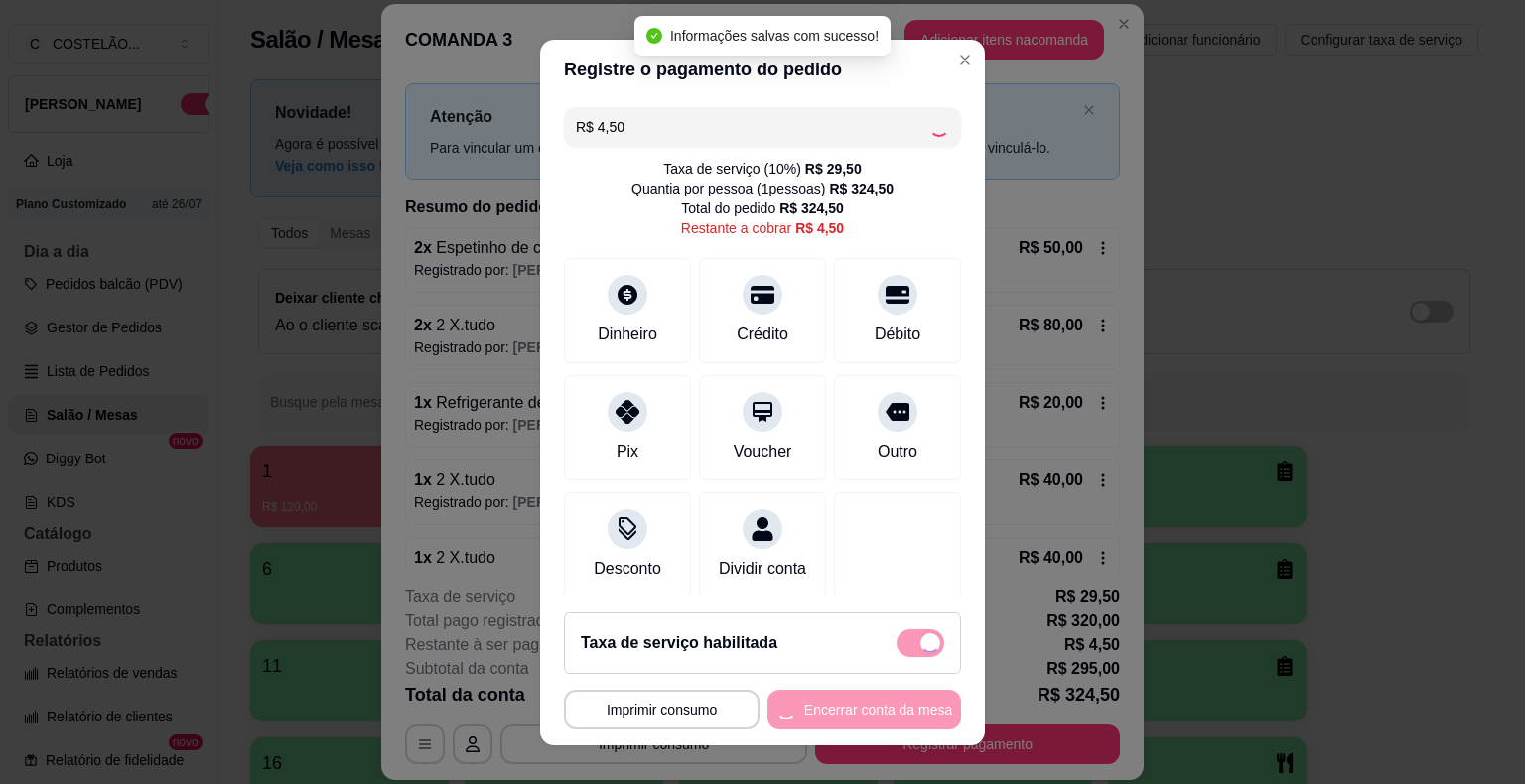 type on "R$ 0,00" 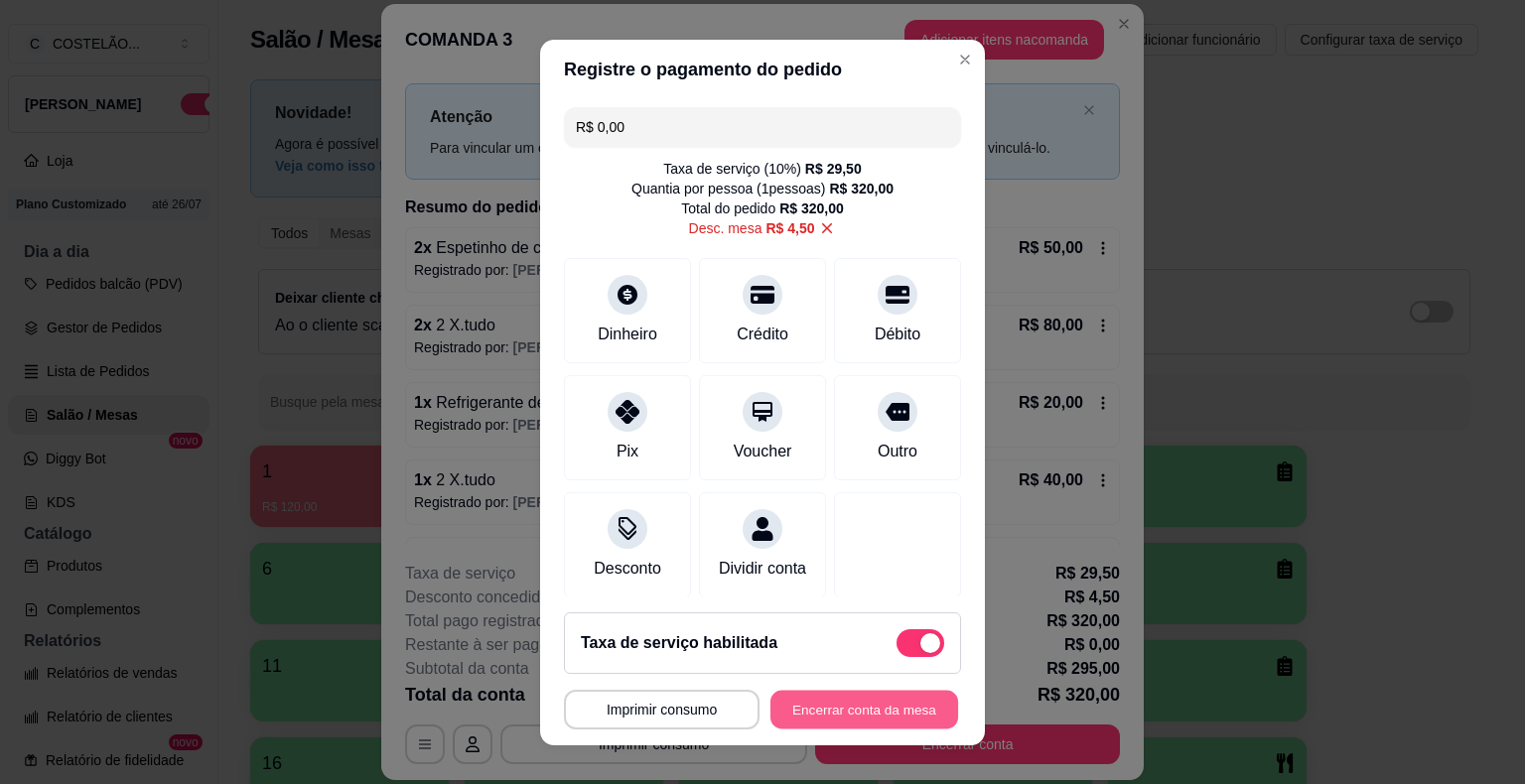click on "Encerrar conta da mesa" at bounding box center [864, 709] 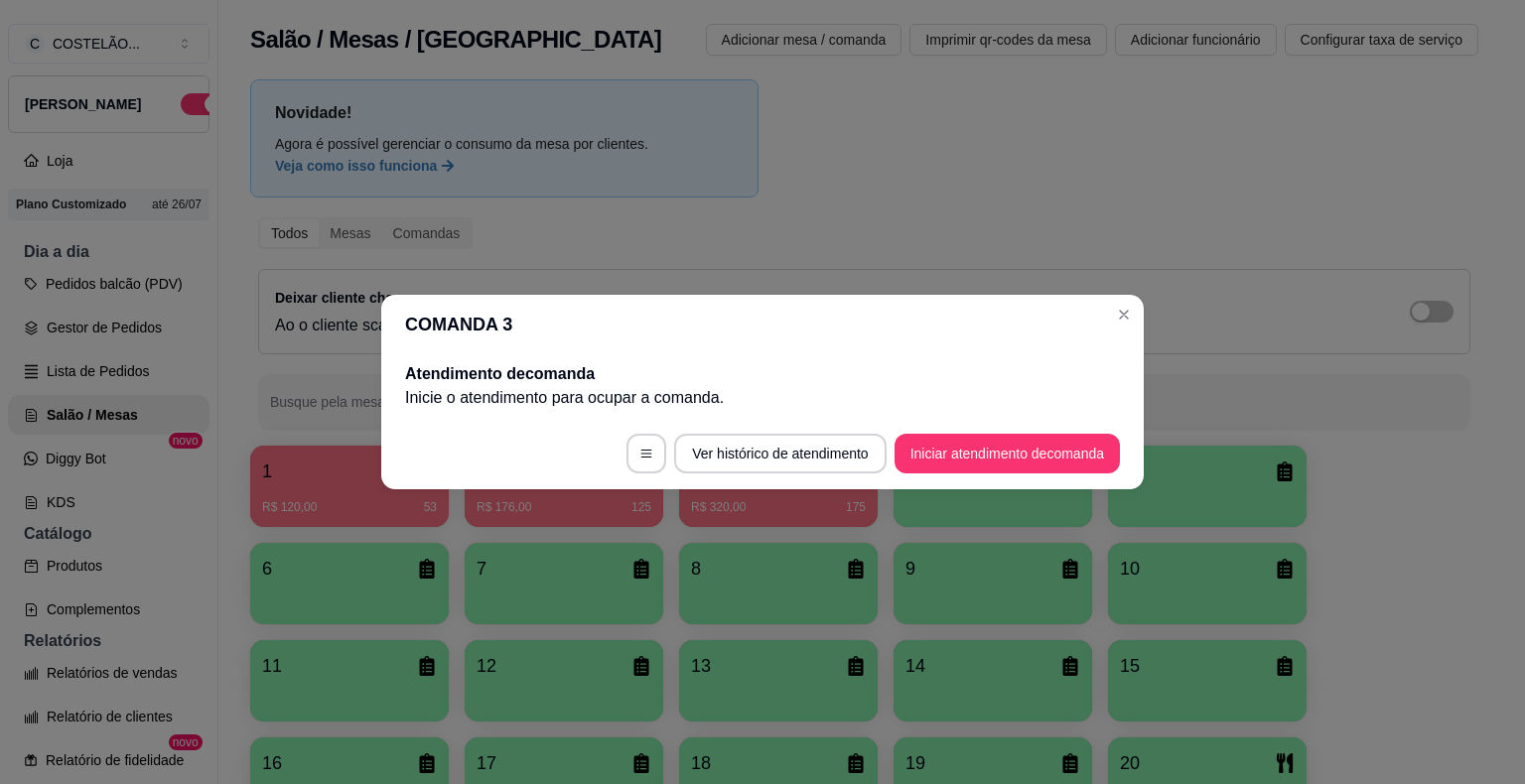 scroll, scrollTop: 0, scrollLeft: 0, axis: both 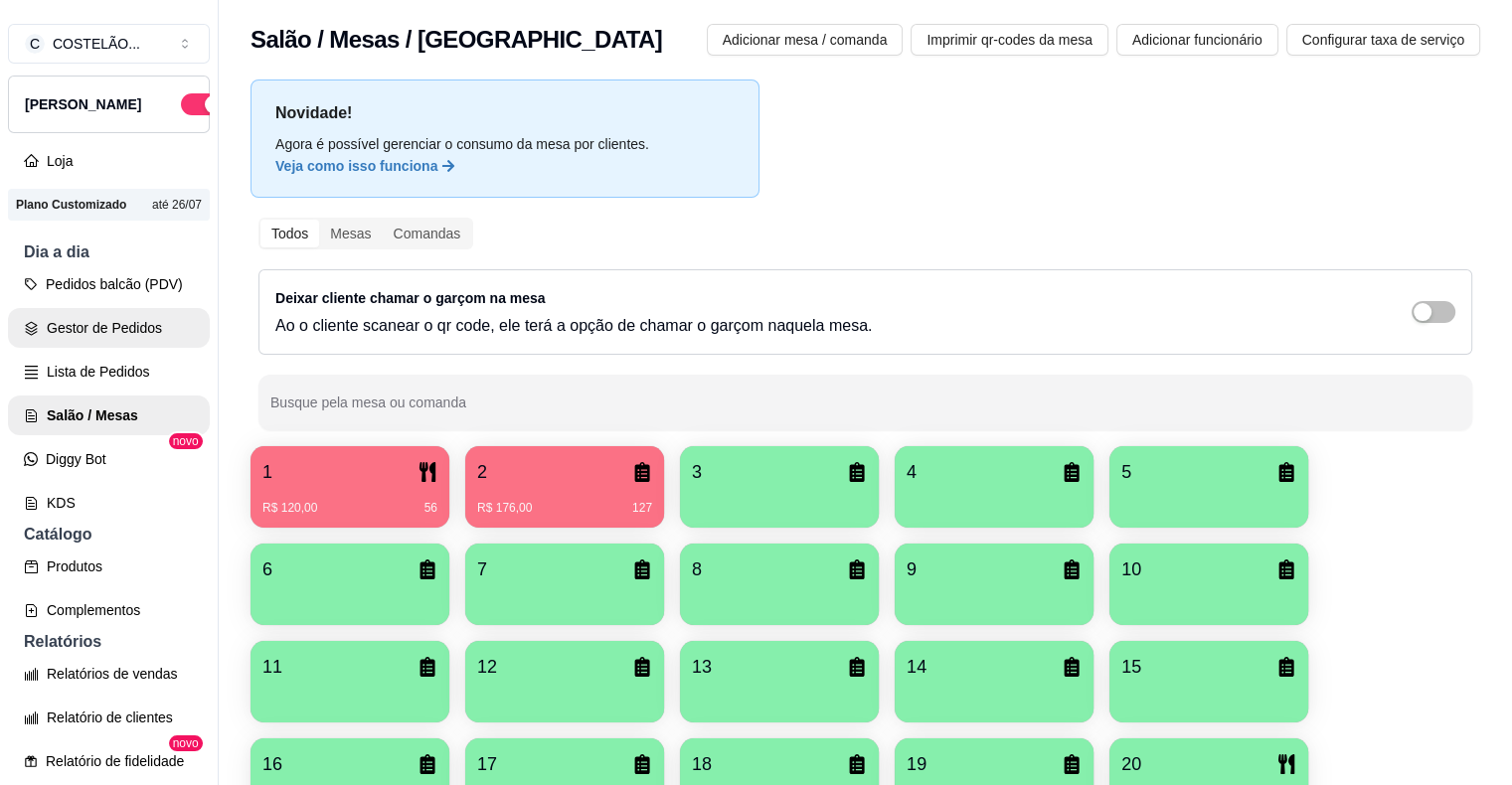 click on "Gestor de Pedidos" at bounding box center [108, 328] 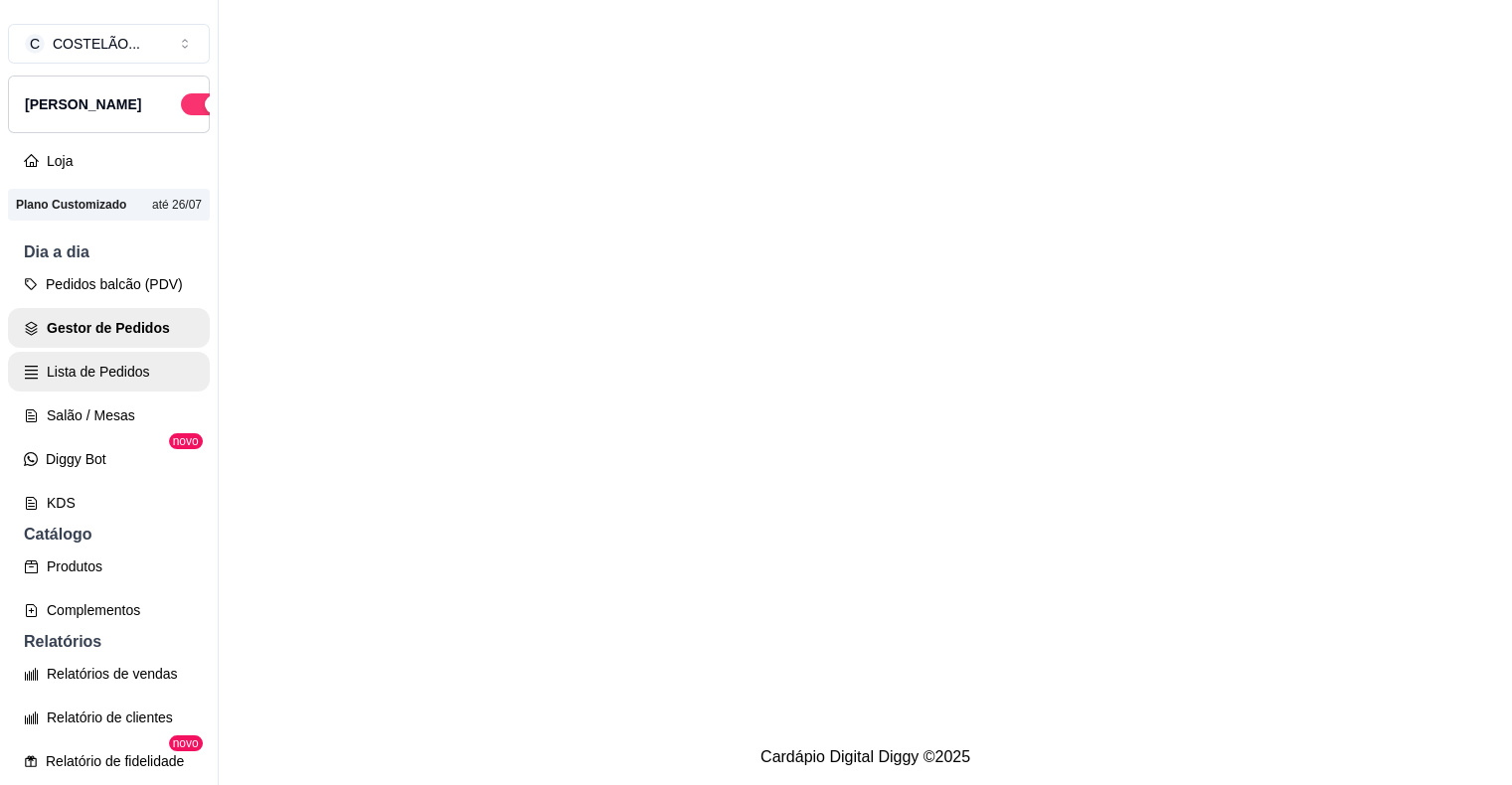 click on "Lista de Pedidos" at bounding box center [108, 372] 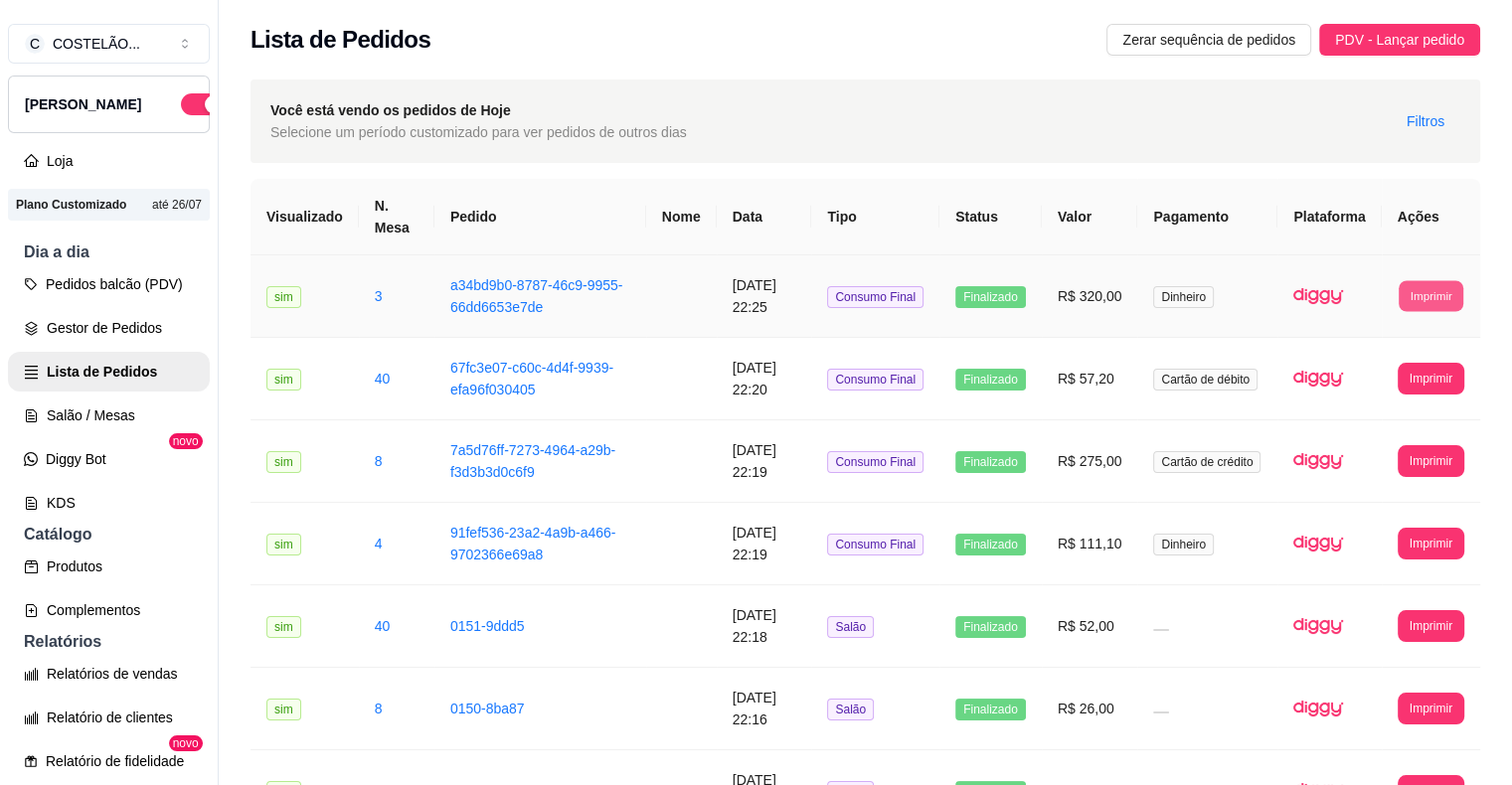click on "Imprimir" at bounding box center (1430, 295) 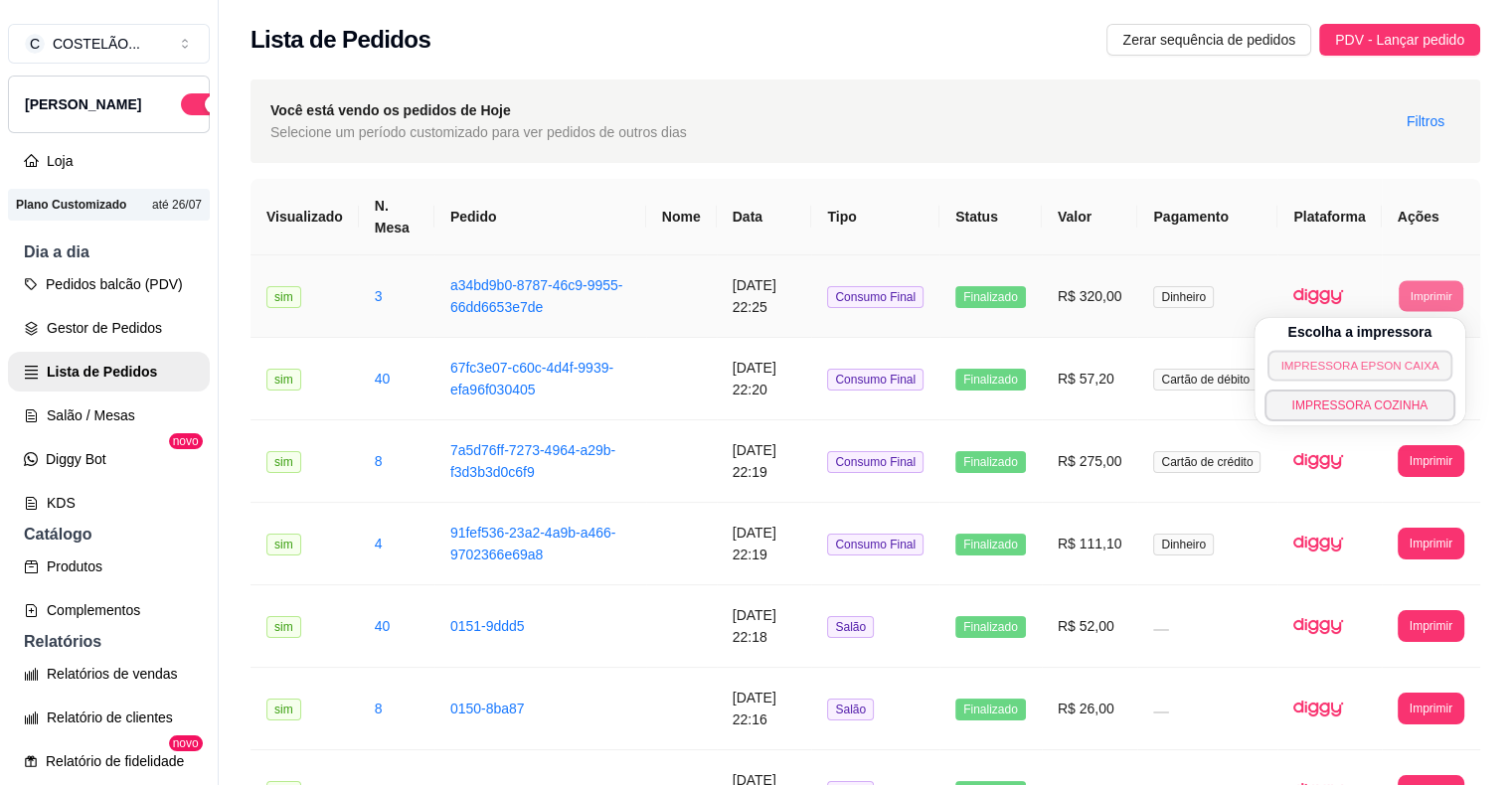 click on "IMPRESSORA EPSON CAIXA" at bounding box center [1360, 365] 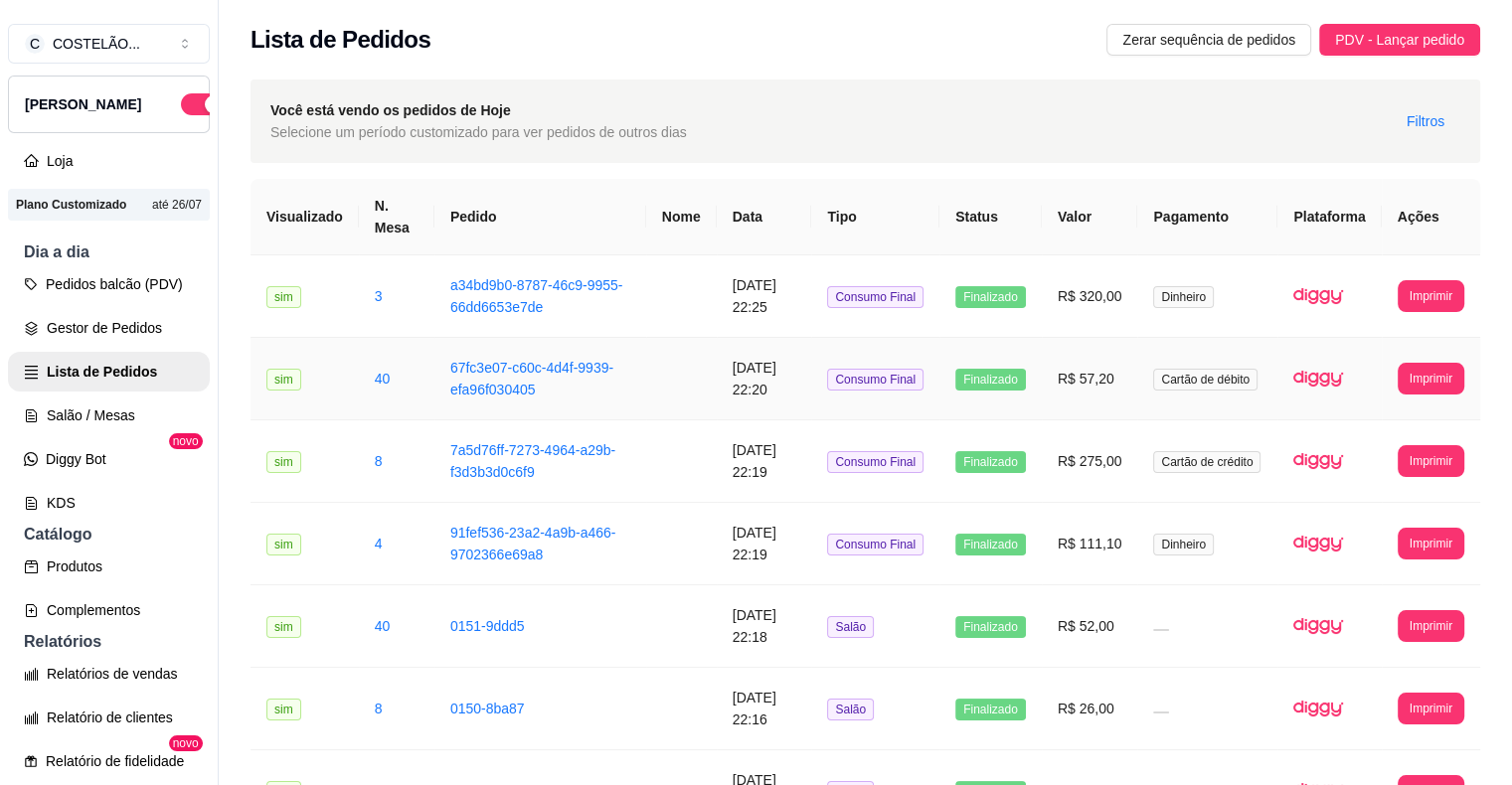 click on "Salão / Mesas" at bounding box center [108, 415] 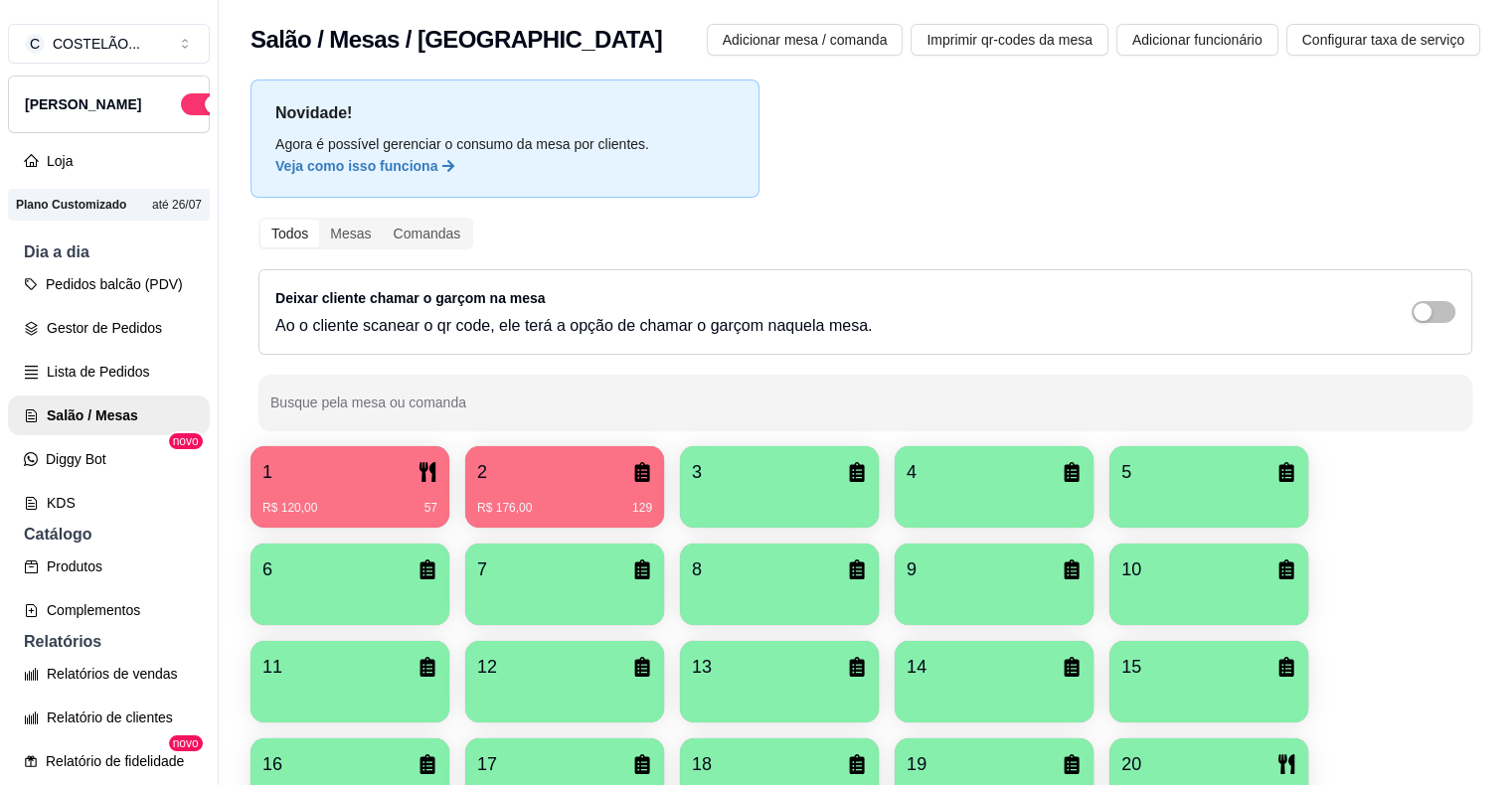 click on "R$ 176,00 129" at bounding box center (565, 501) 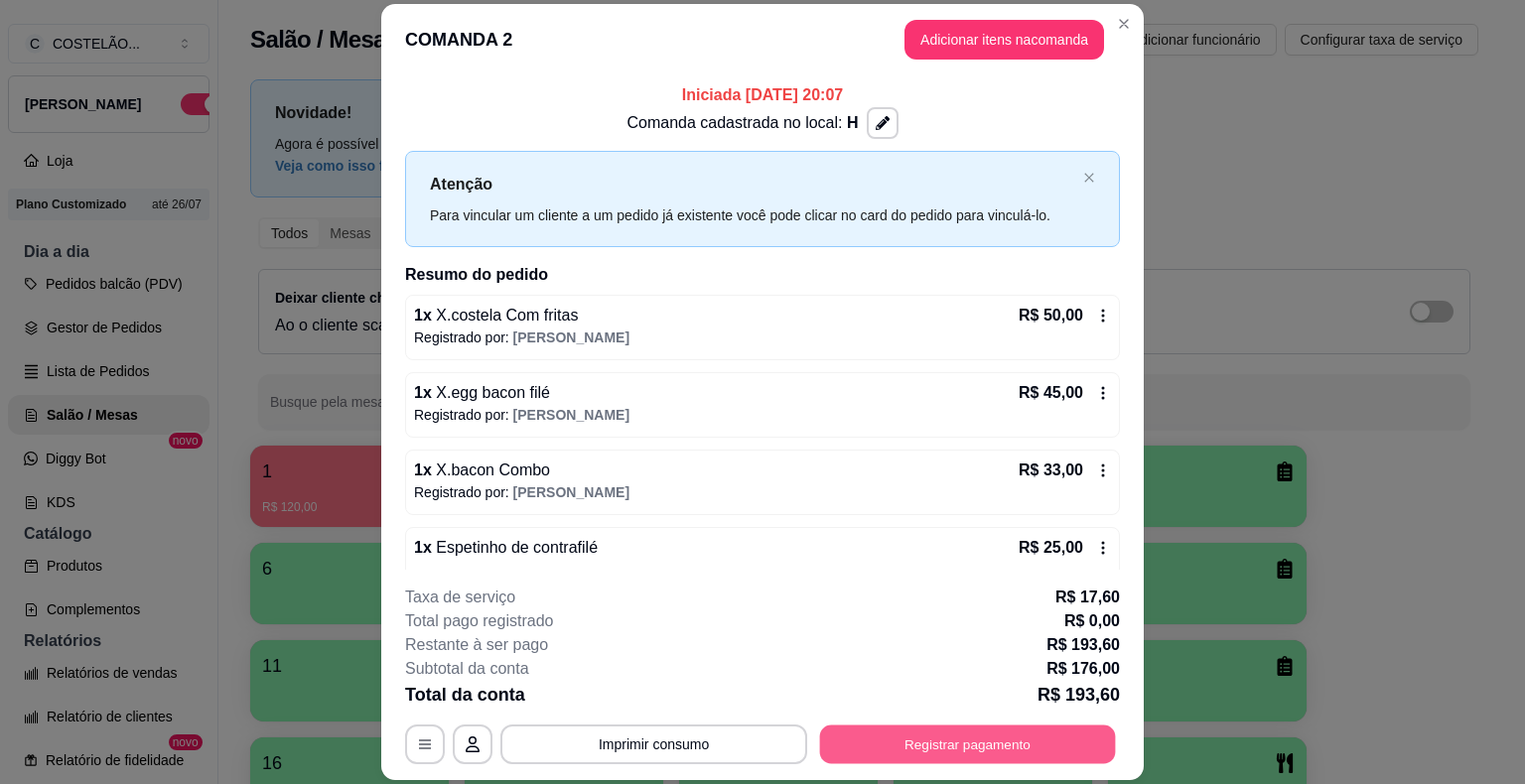 click on "Registrar pagamento" at bounding box center [968, 744] 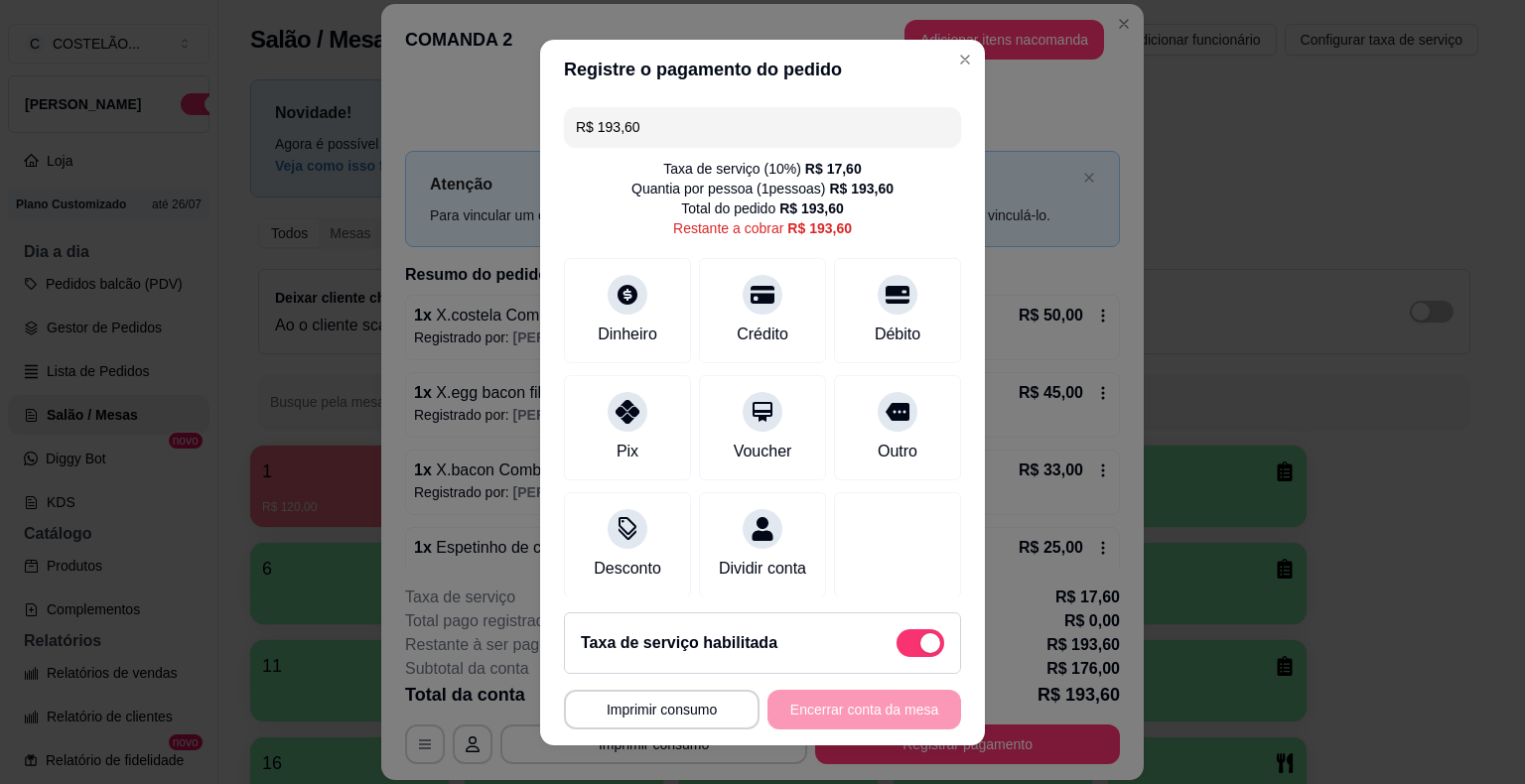 click on "R$ 193,60" at bounding box center [762, 127] 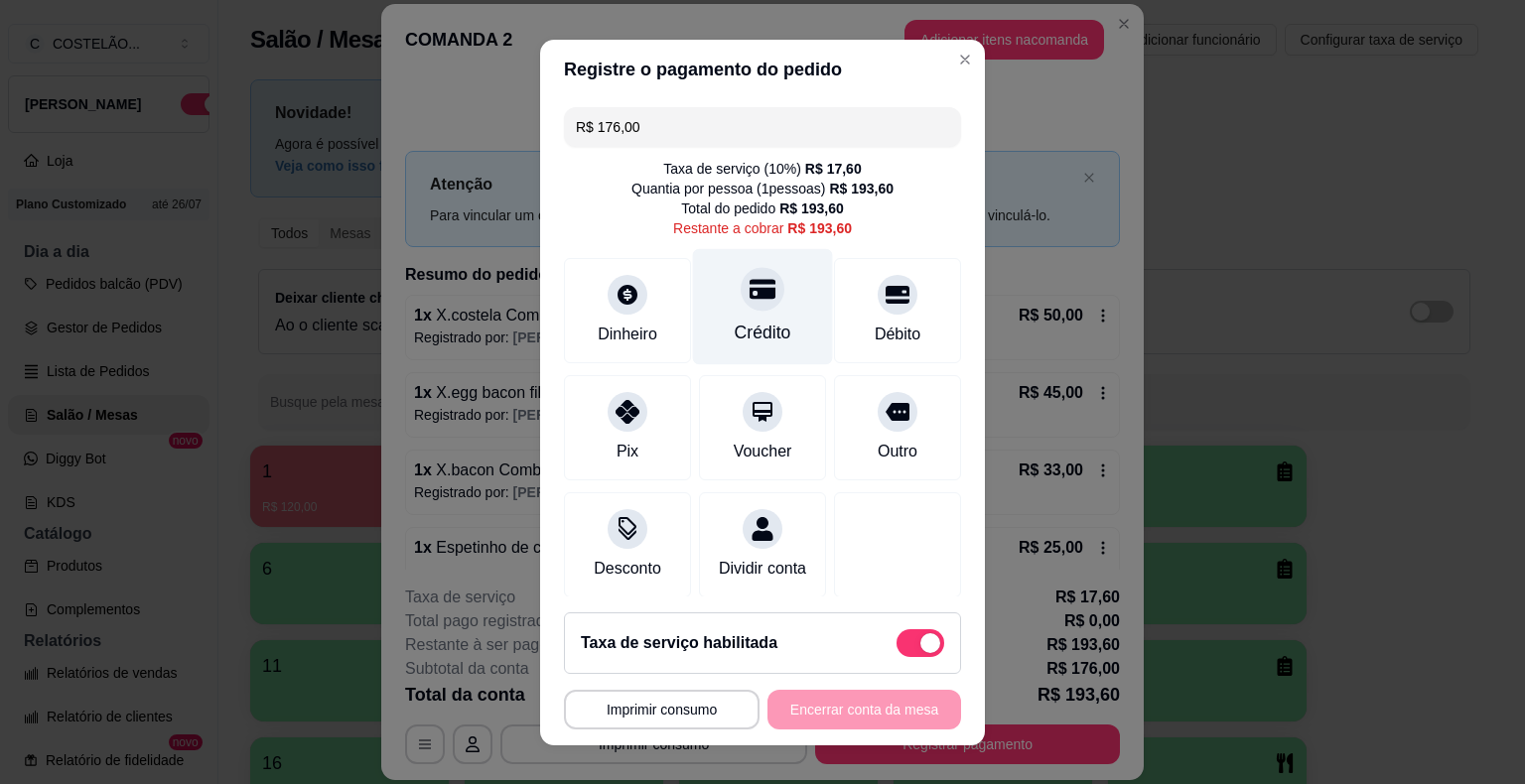 click 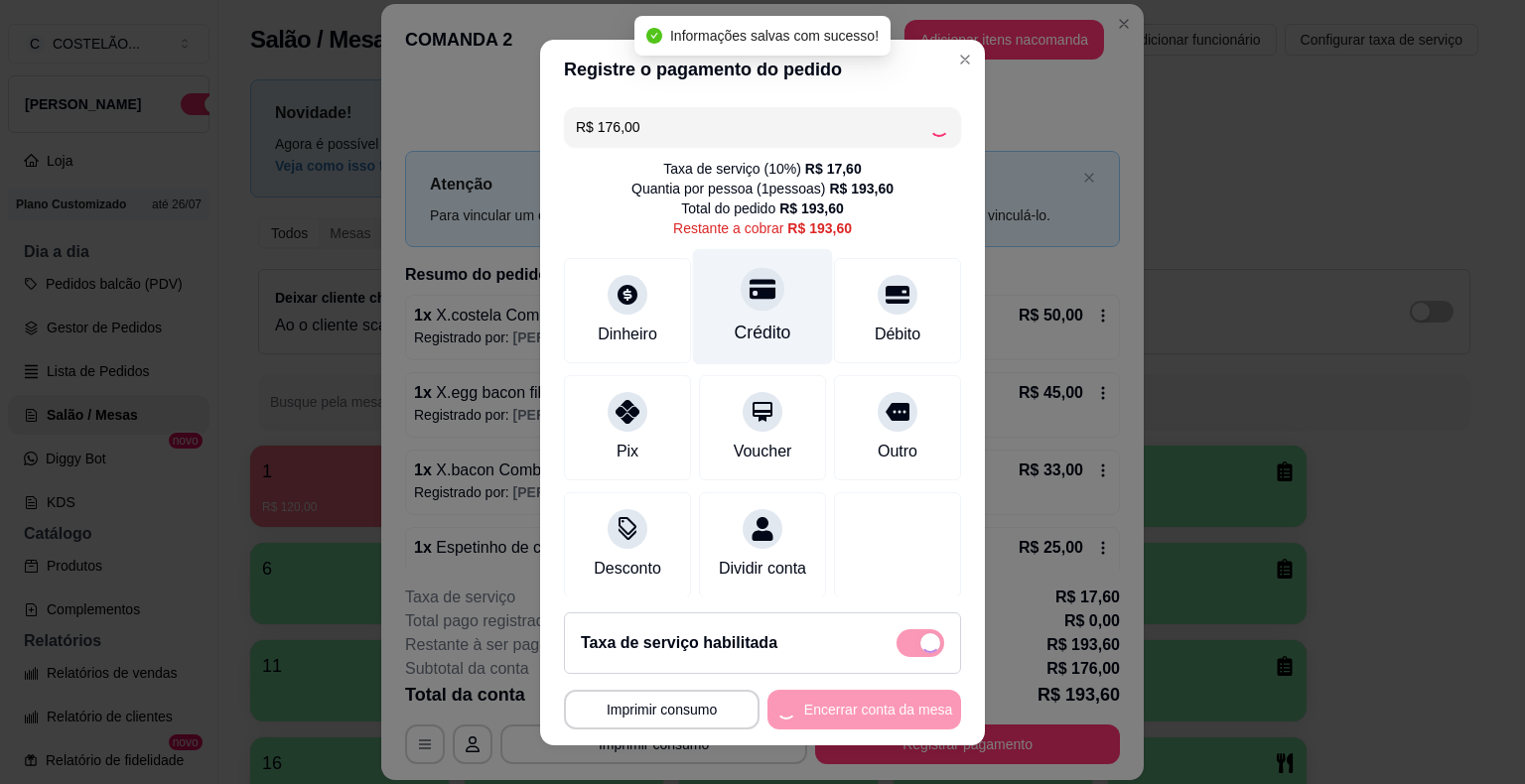 type on "R$ 17,60" 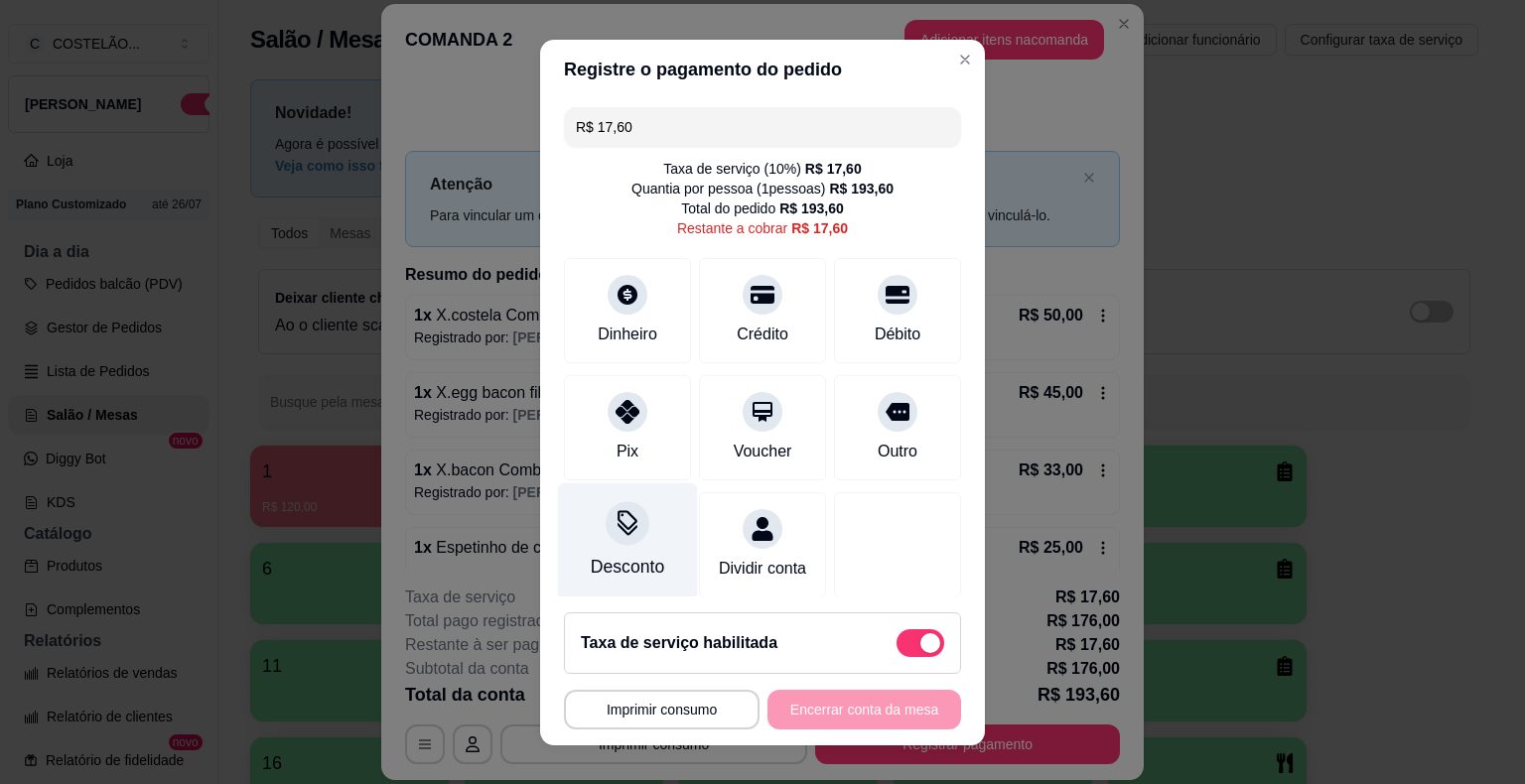 click on "Desconto" at bounding box center (627, 567) 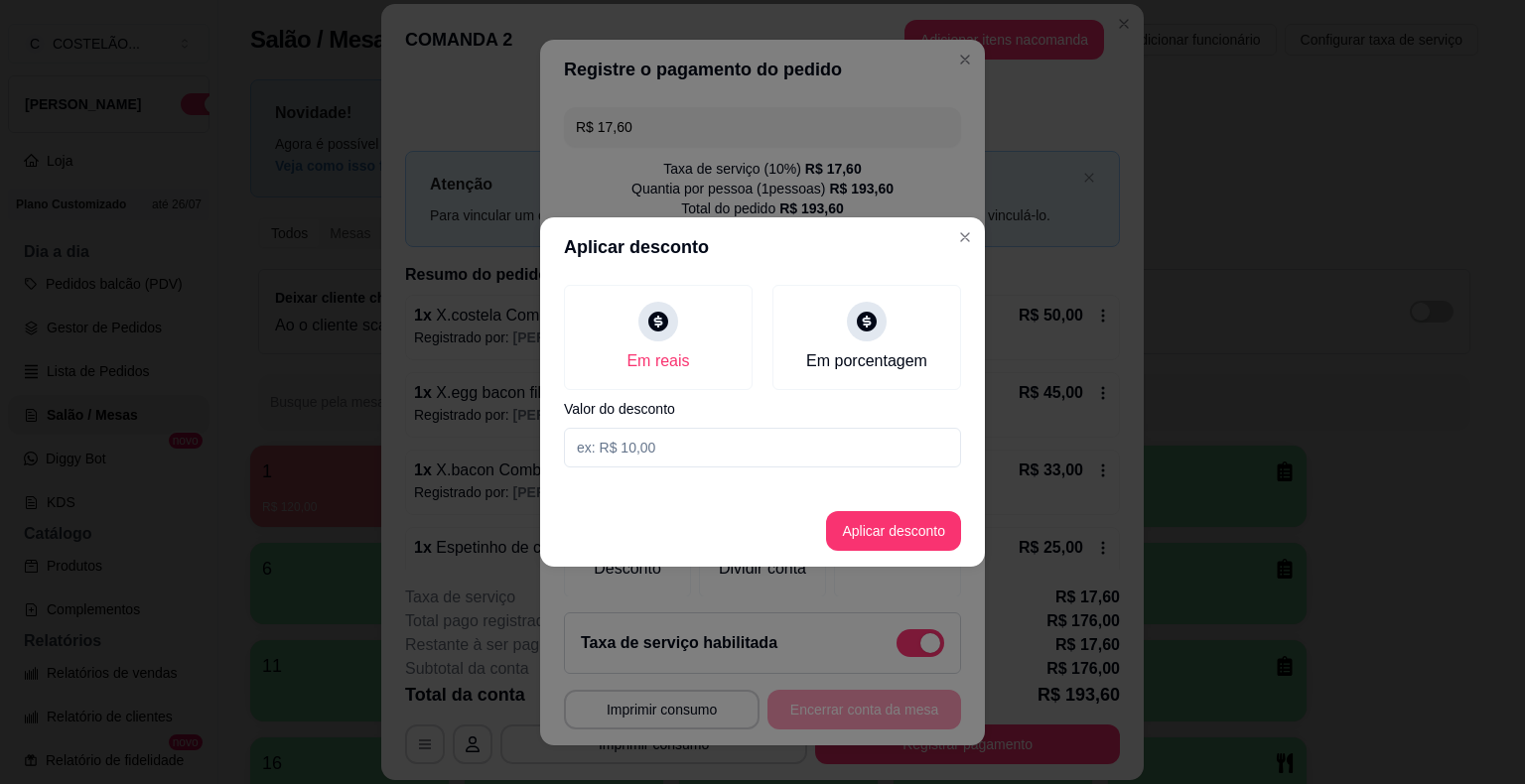 click at bounding box center (762, 448) 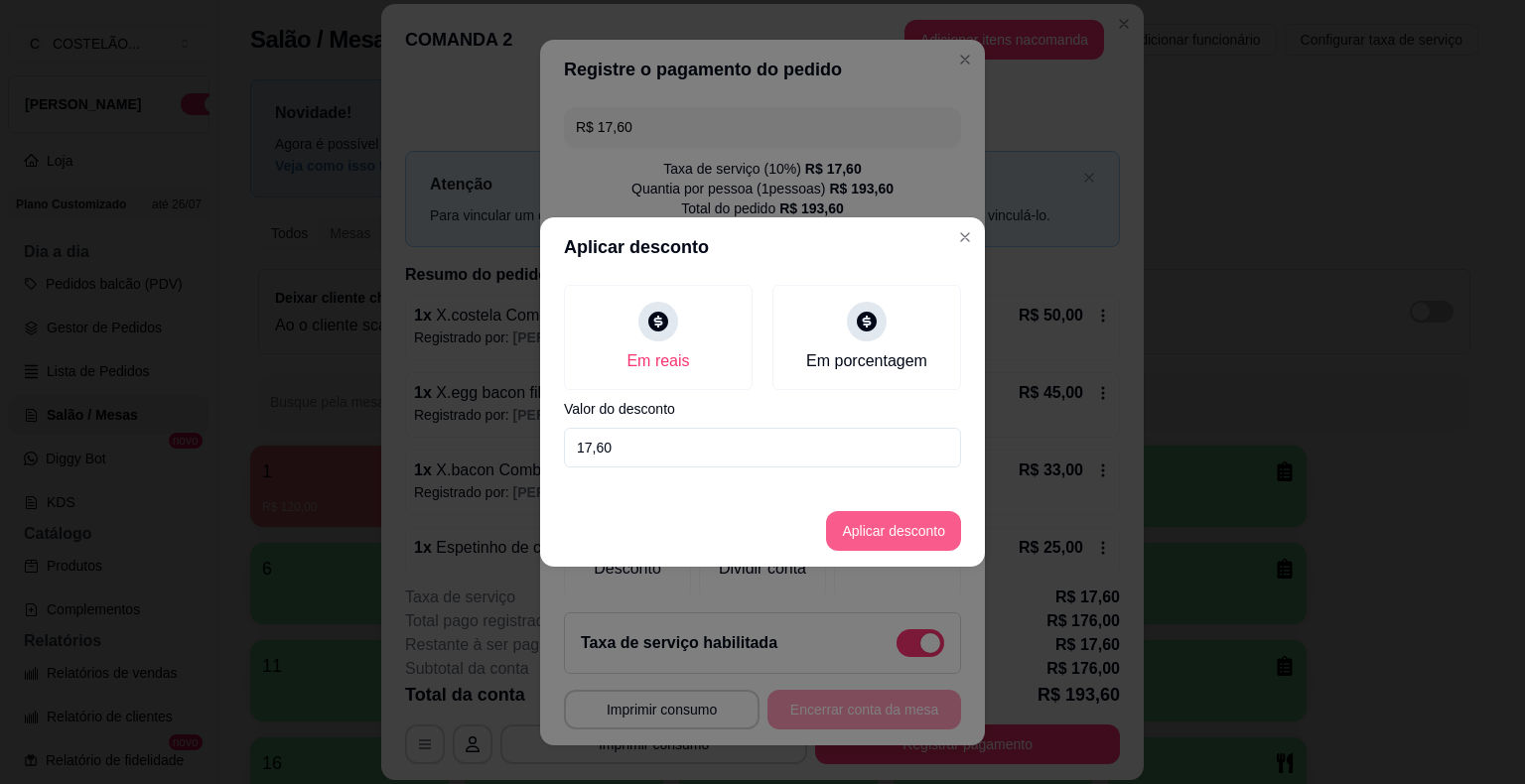 type on "17,60" 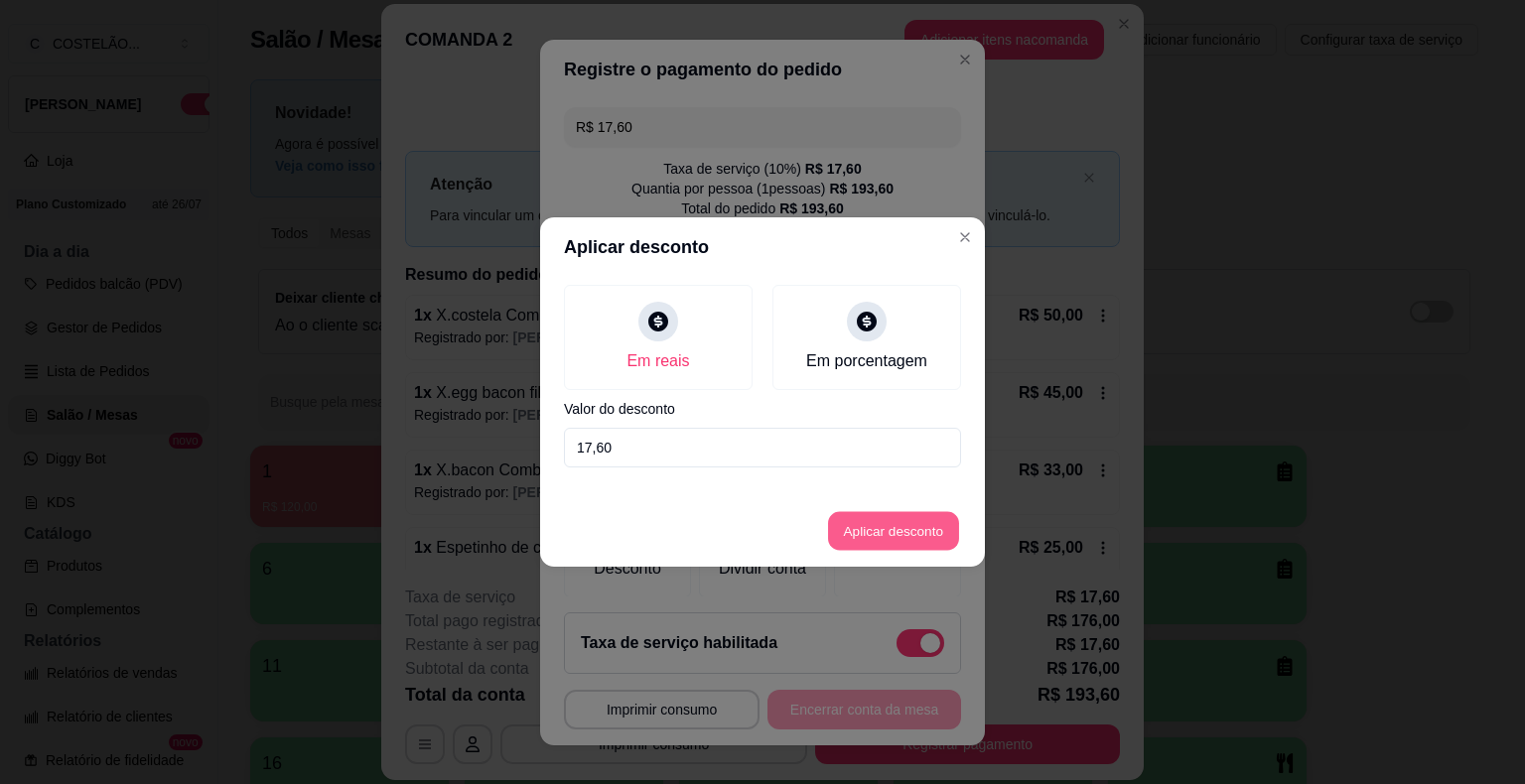 click on "Aplicar desconto" at bounding box center (894, 531) 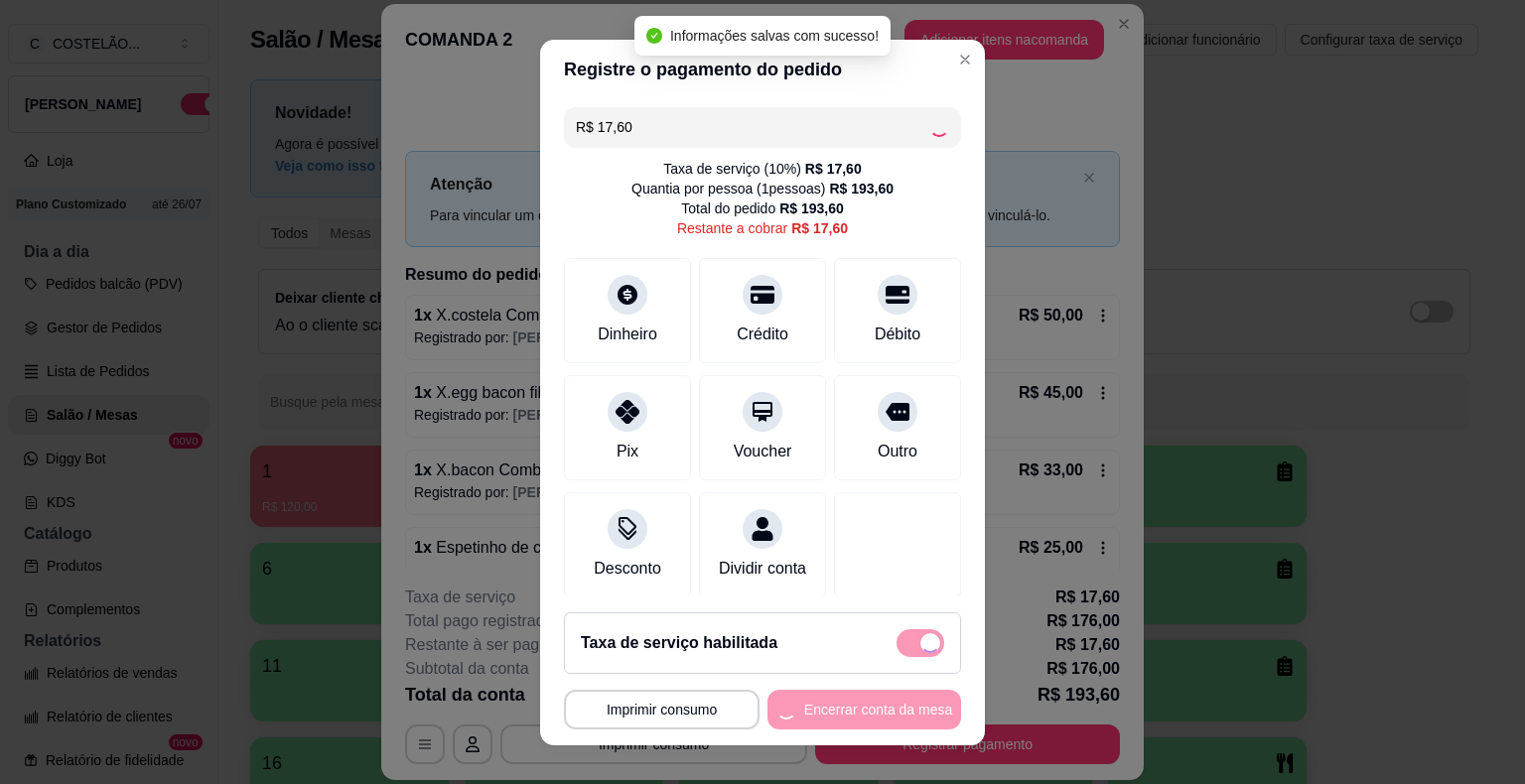 type on "R$ 0,00" 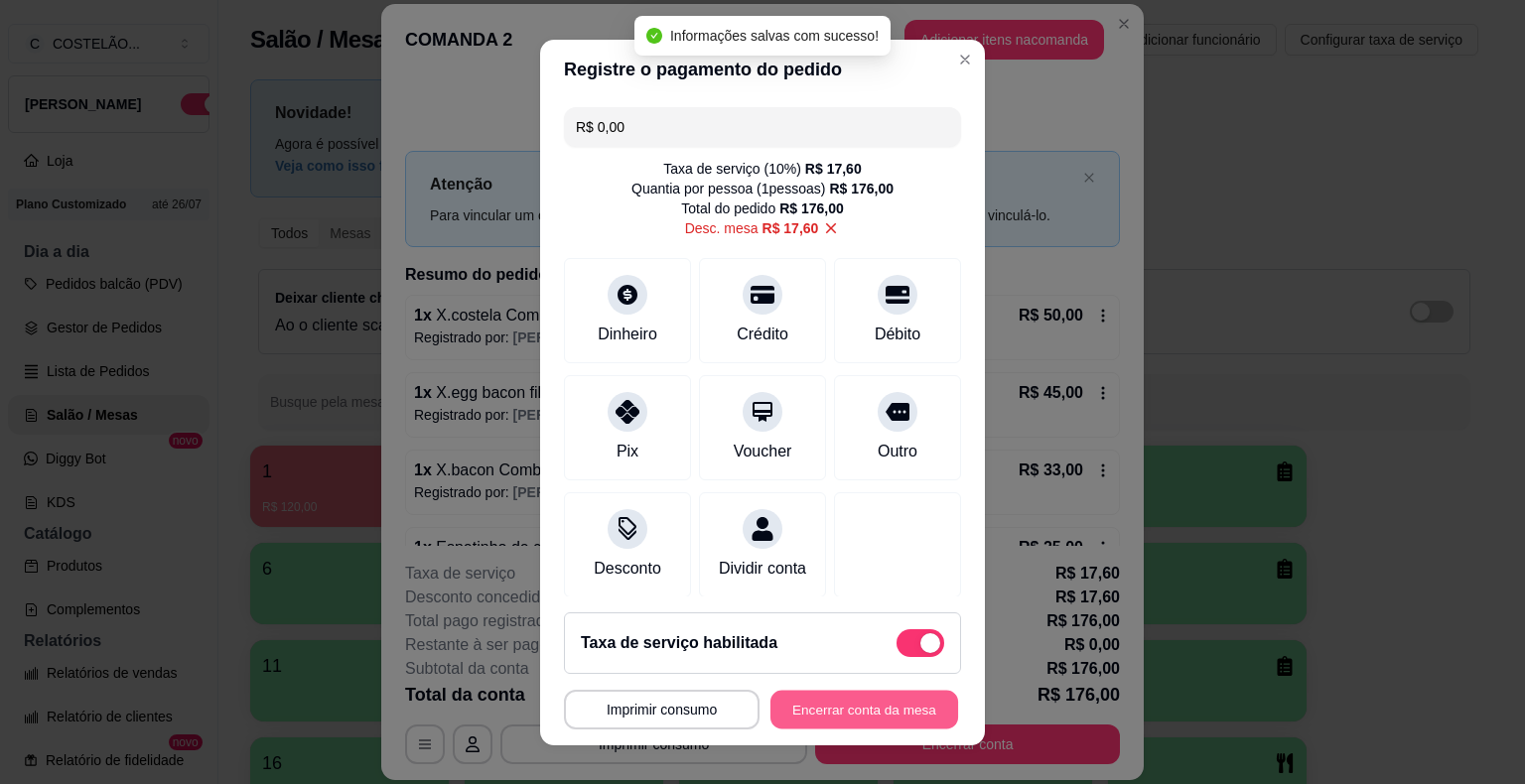 click on "Encerrar conta da mesa" at bounding box center [864, 709] 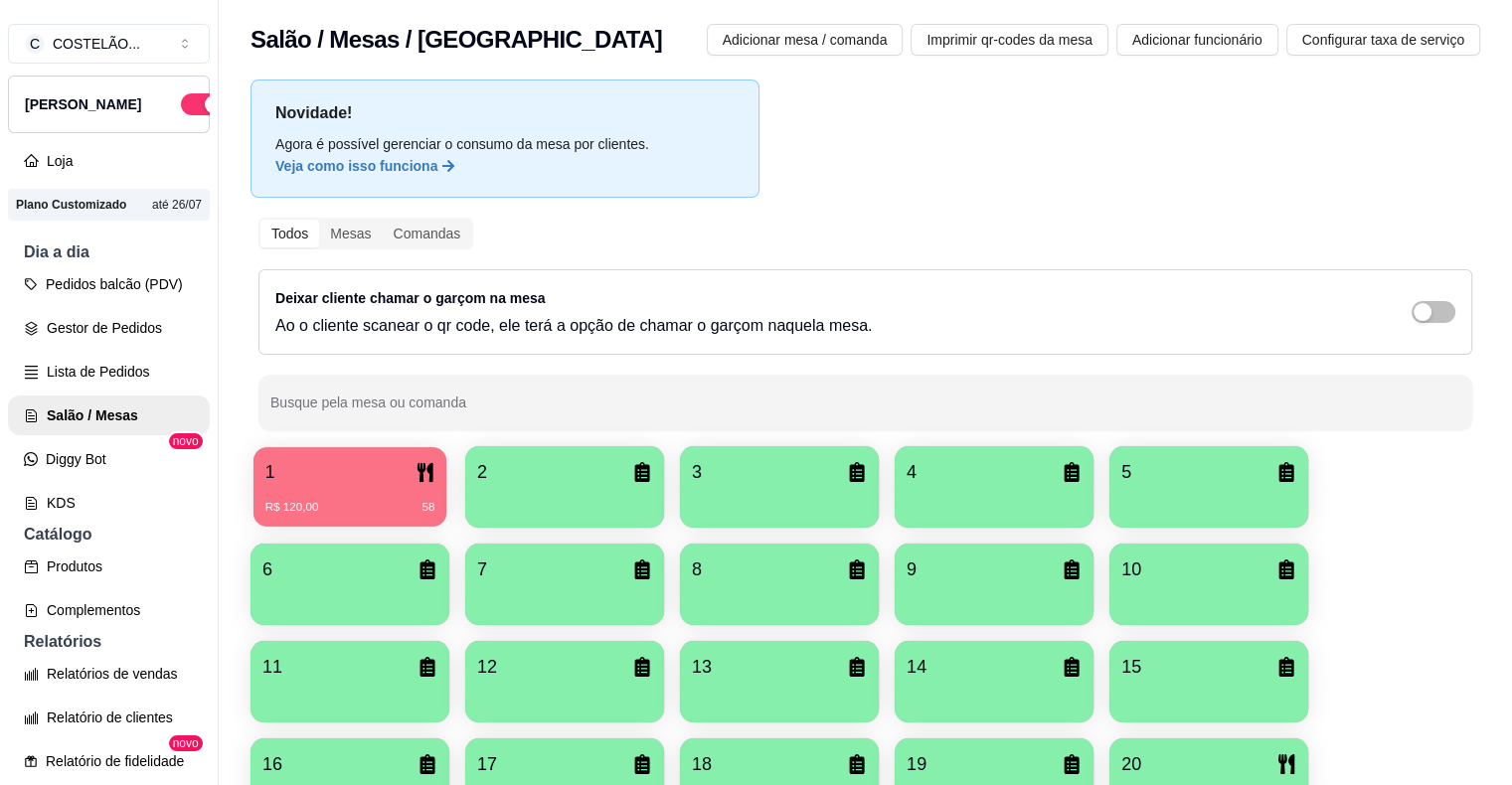 click on "R$ 120,00 58" at bounding box center [350, 508] 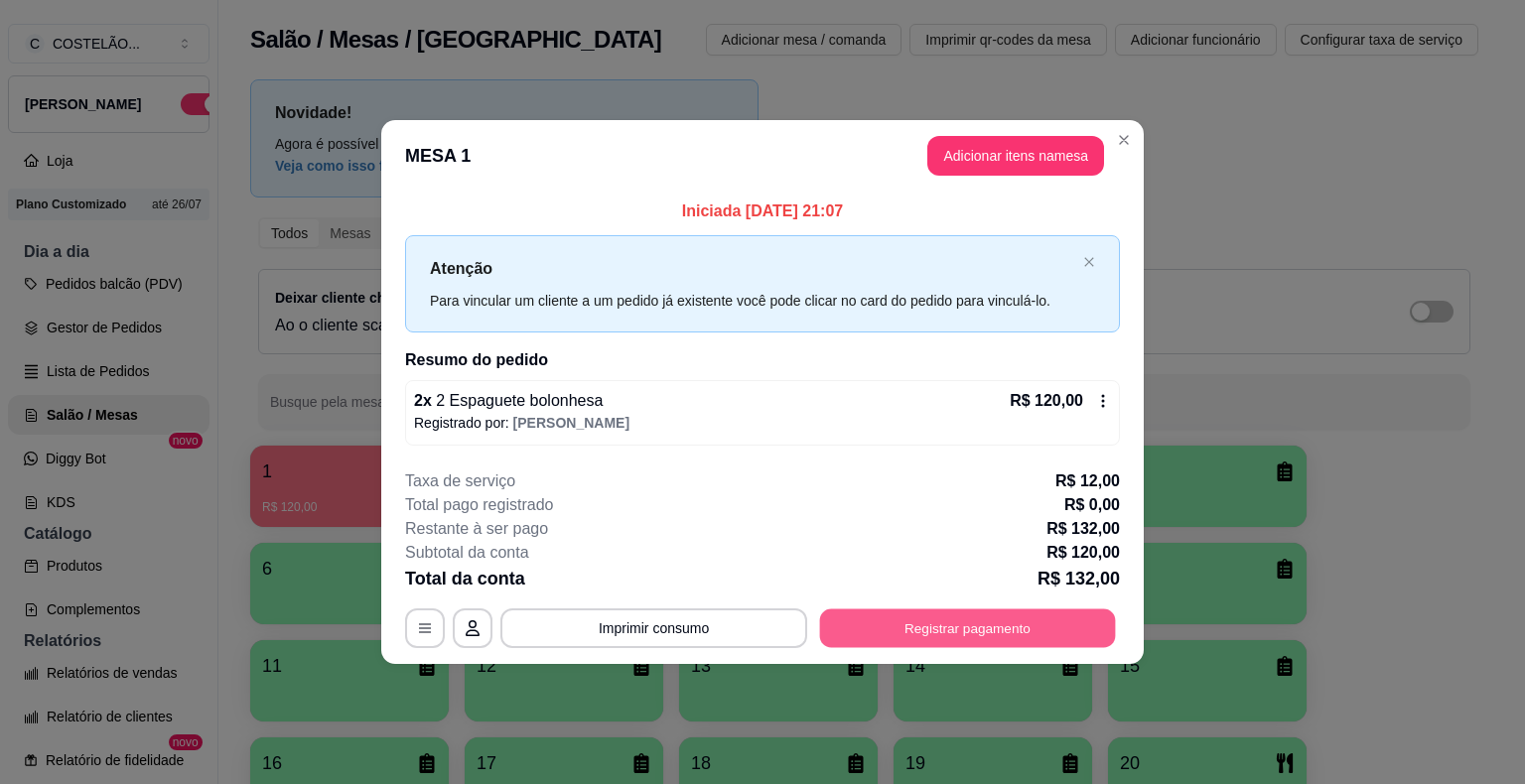 click on "Registrar pagamento" at bounding box center [968, 627] 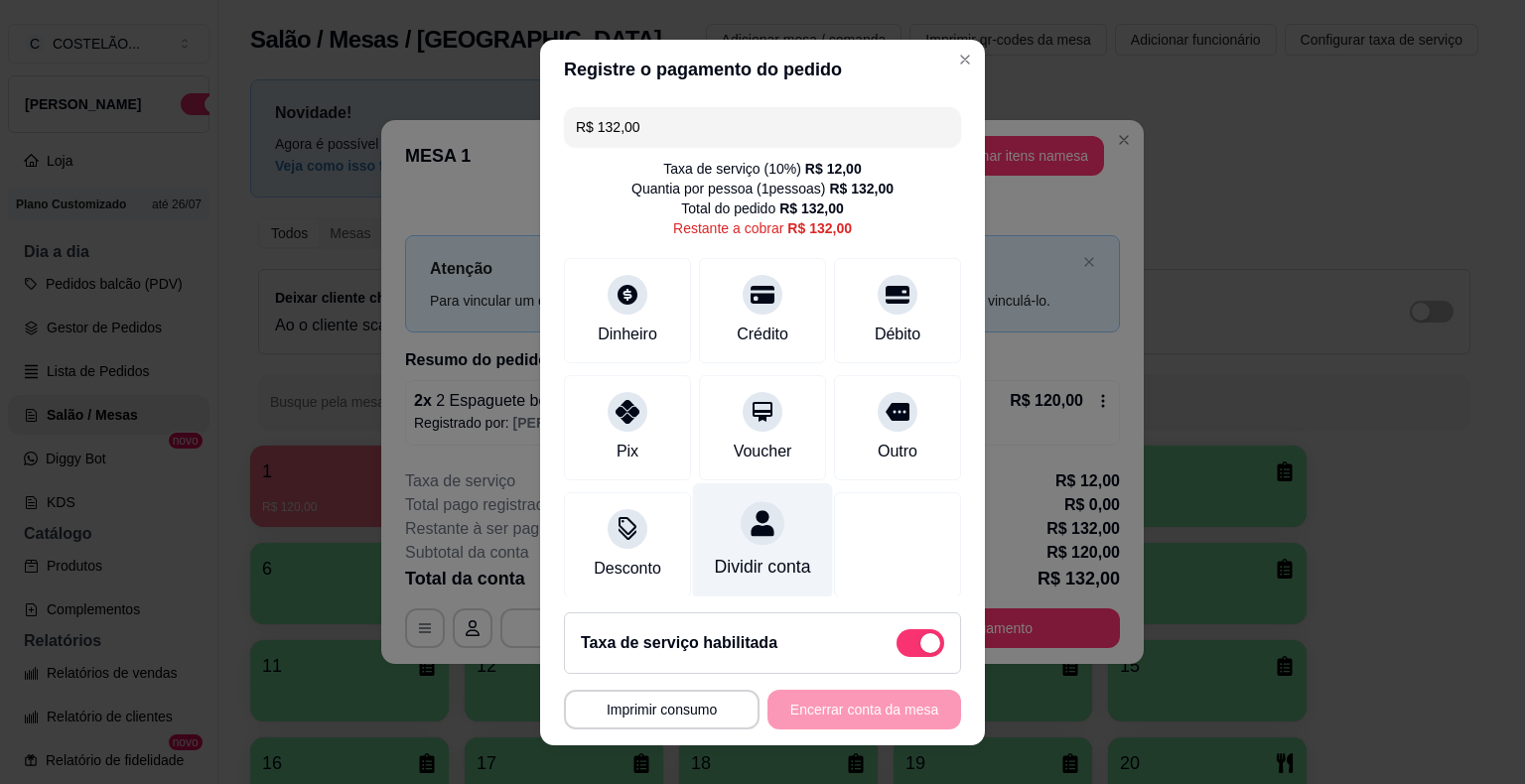 click on "Dividir conta" at bounding box center (762, 567) 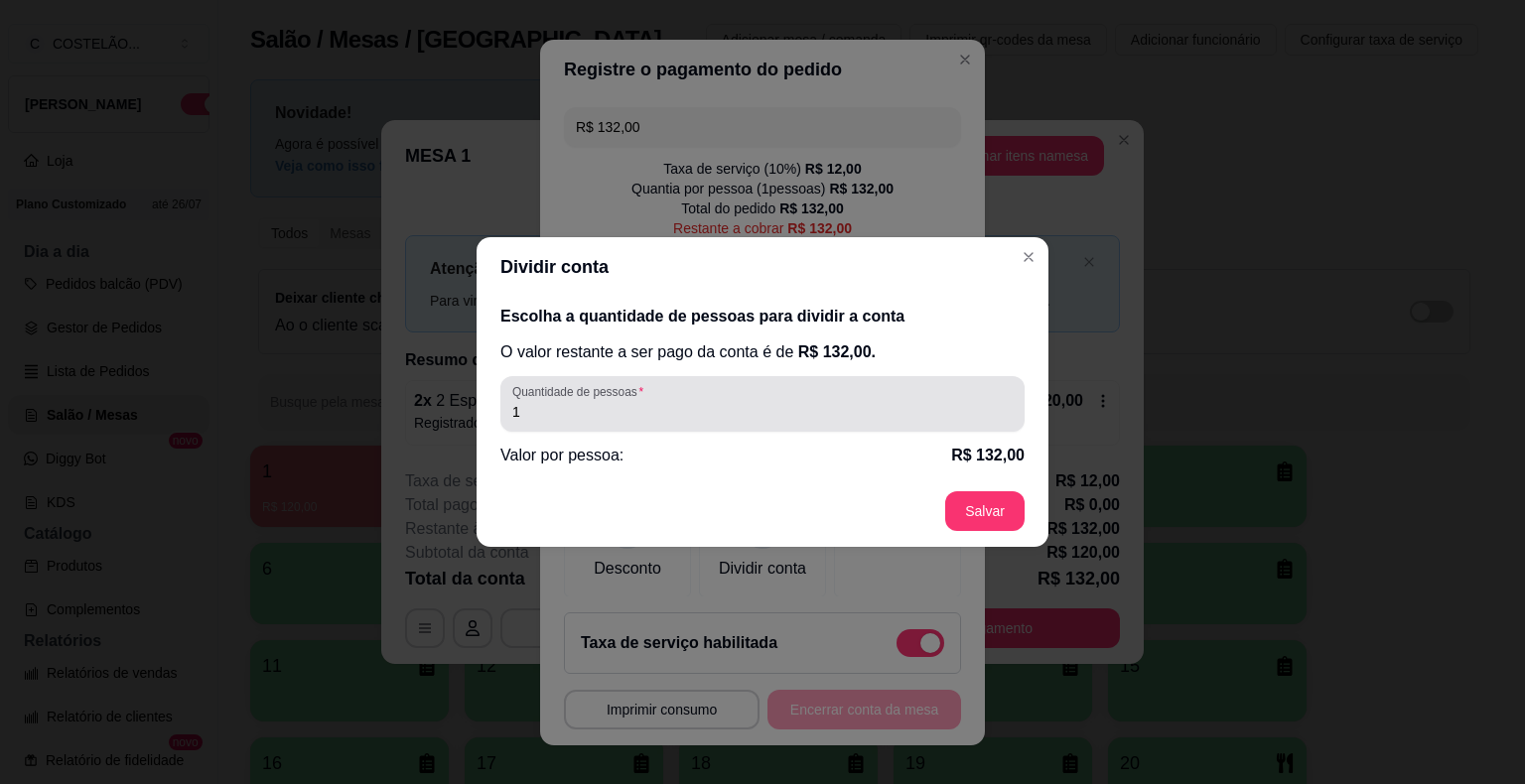 click on "1" at bounding box center (762, 404) 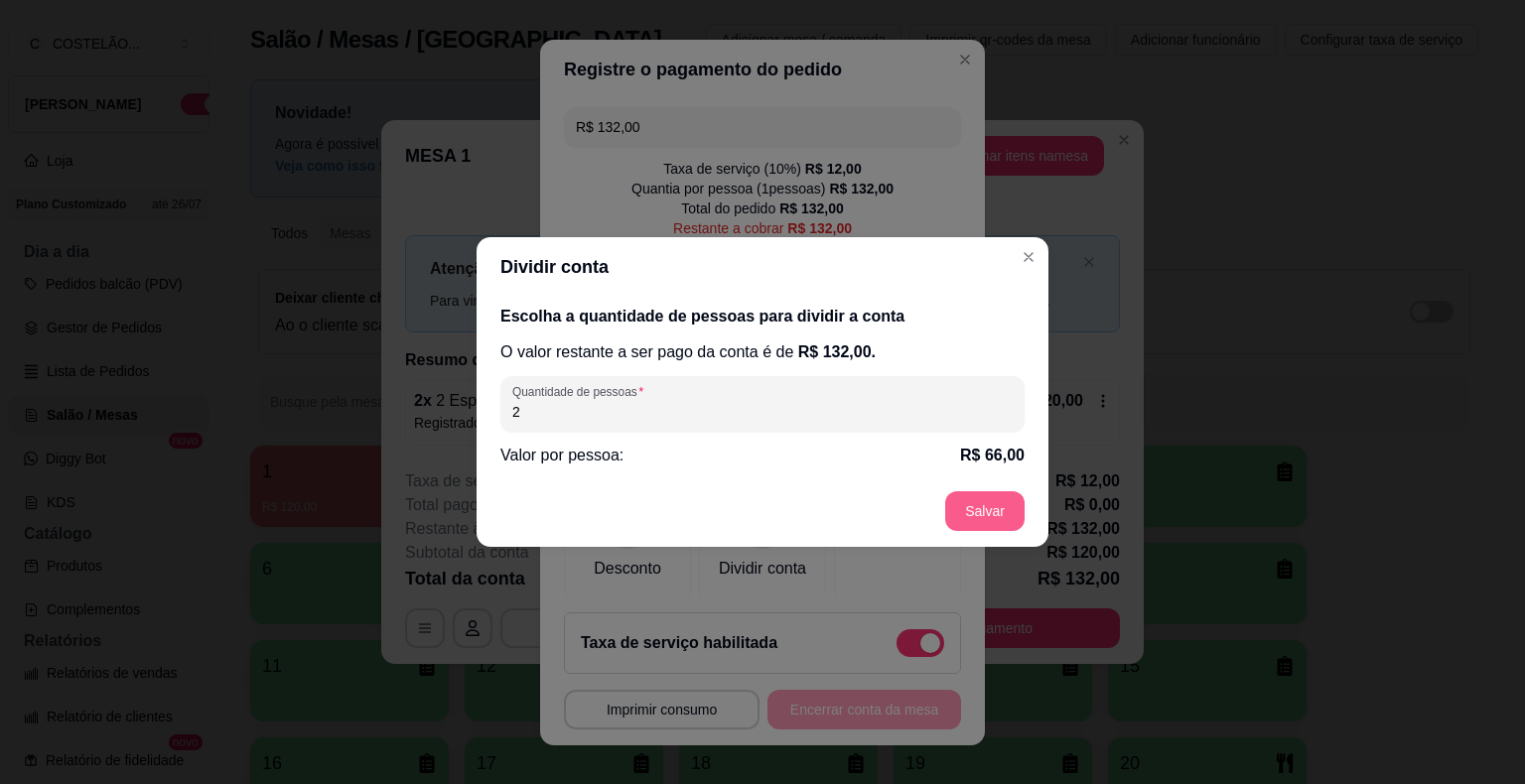 type on "2" 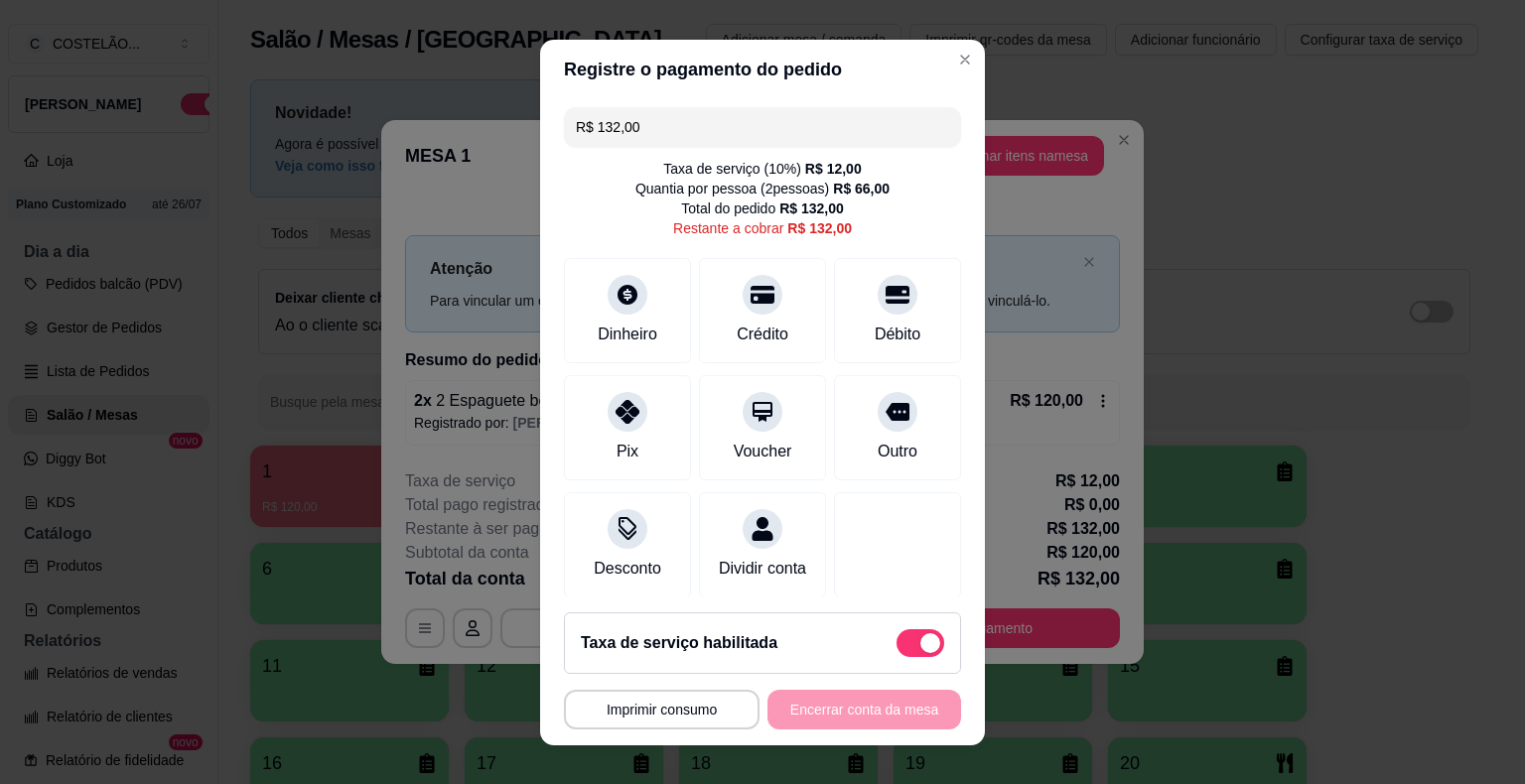 click on "R$ 132,00" at bounding box center [762, 127] 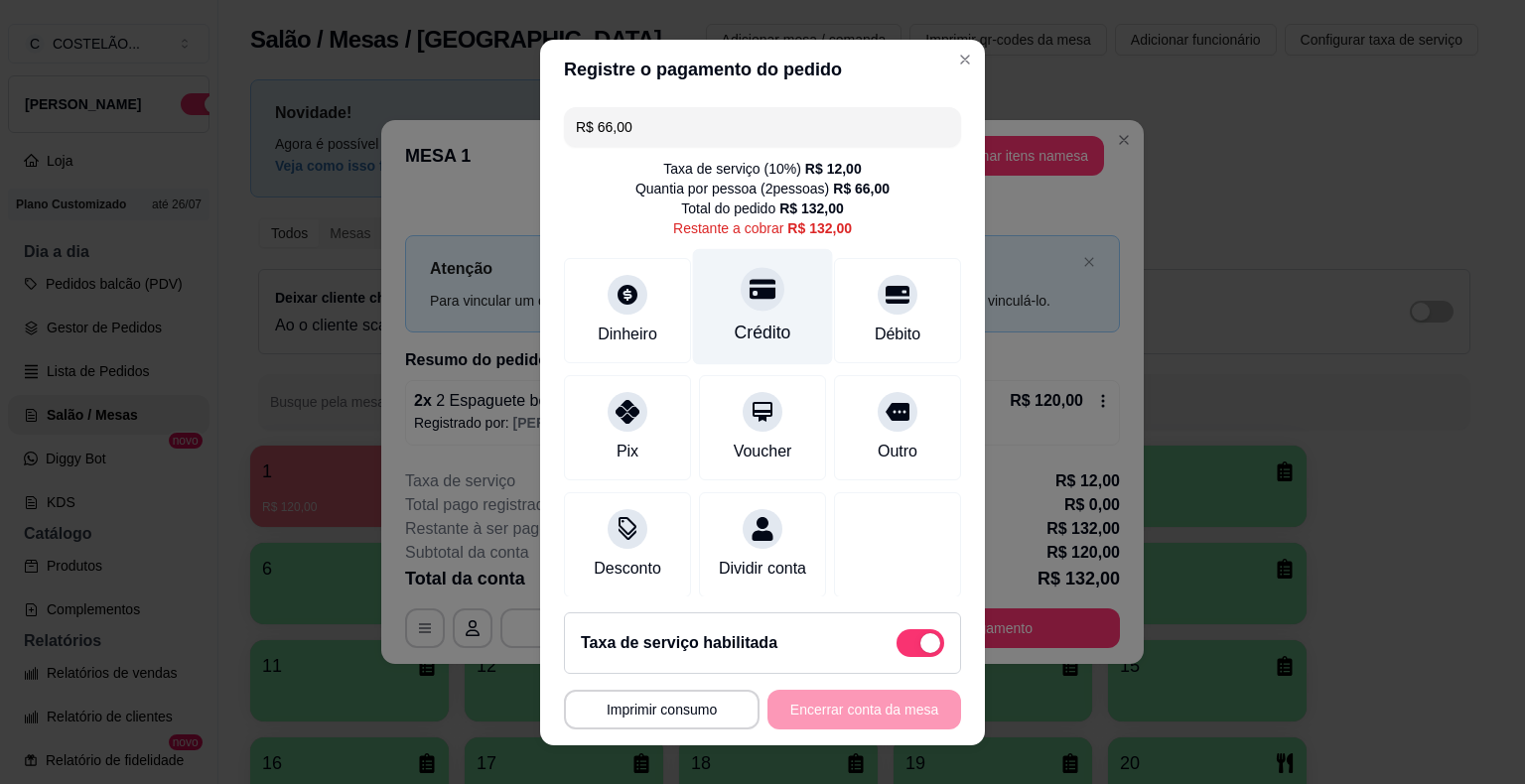 type on "R$ 66,00" 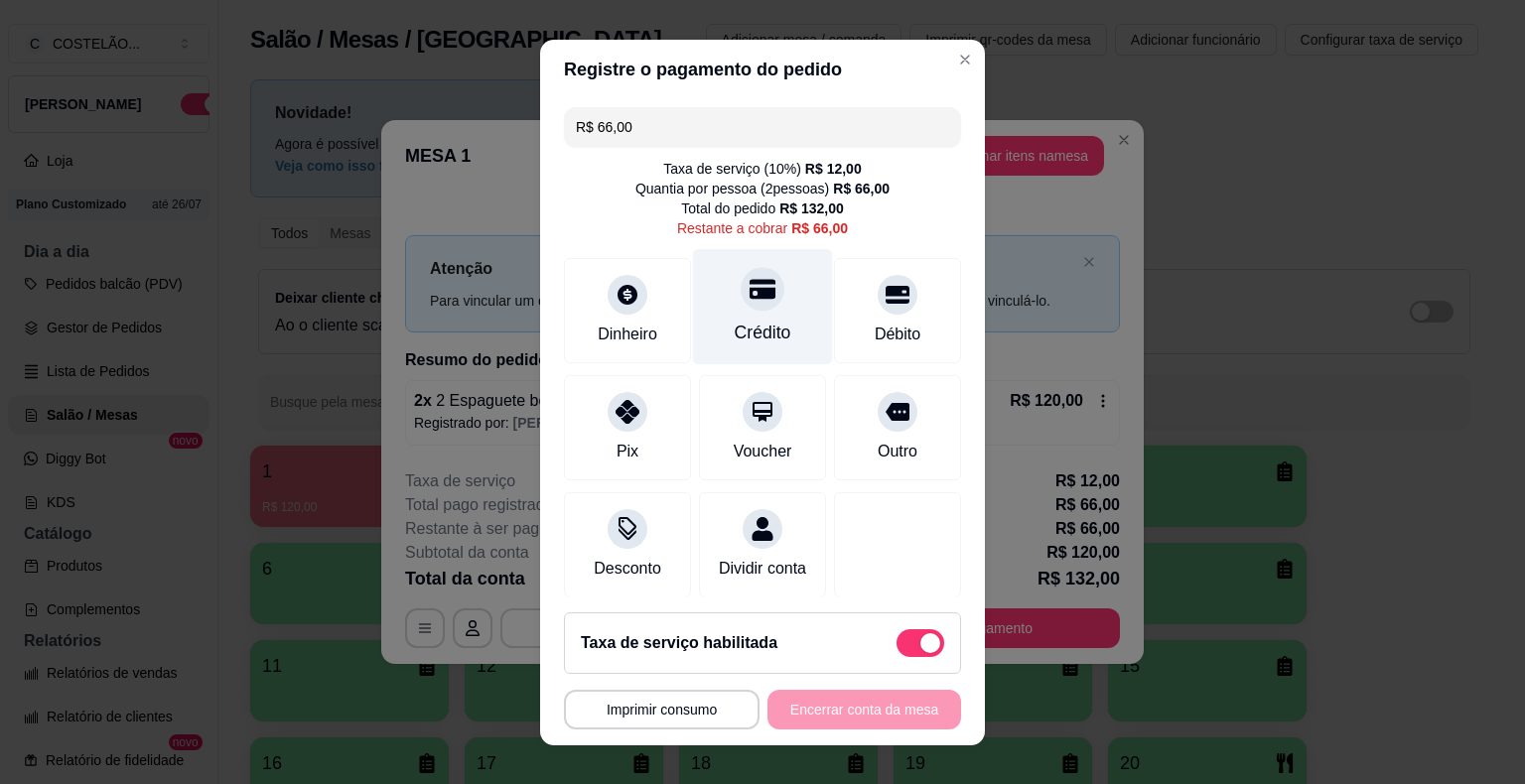 click on "**********" at bounding box center [762, 392] 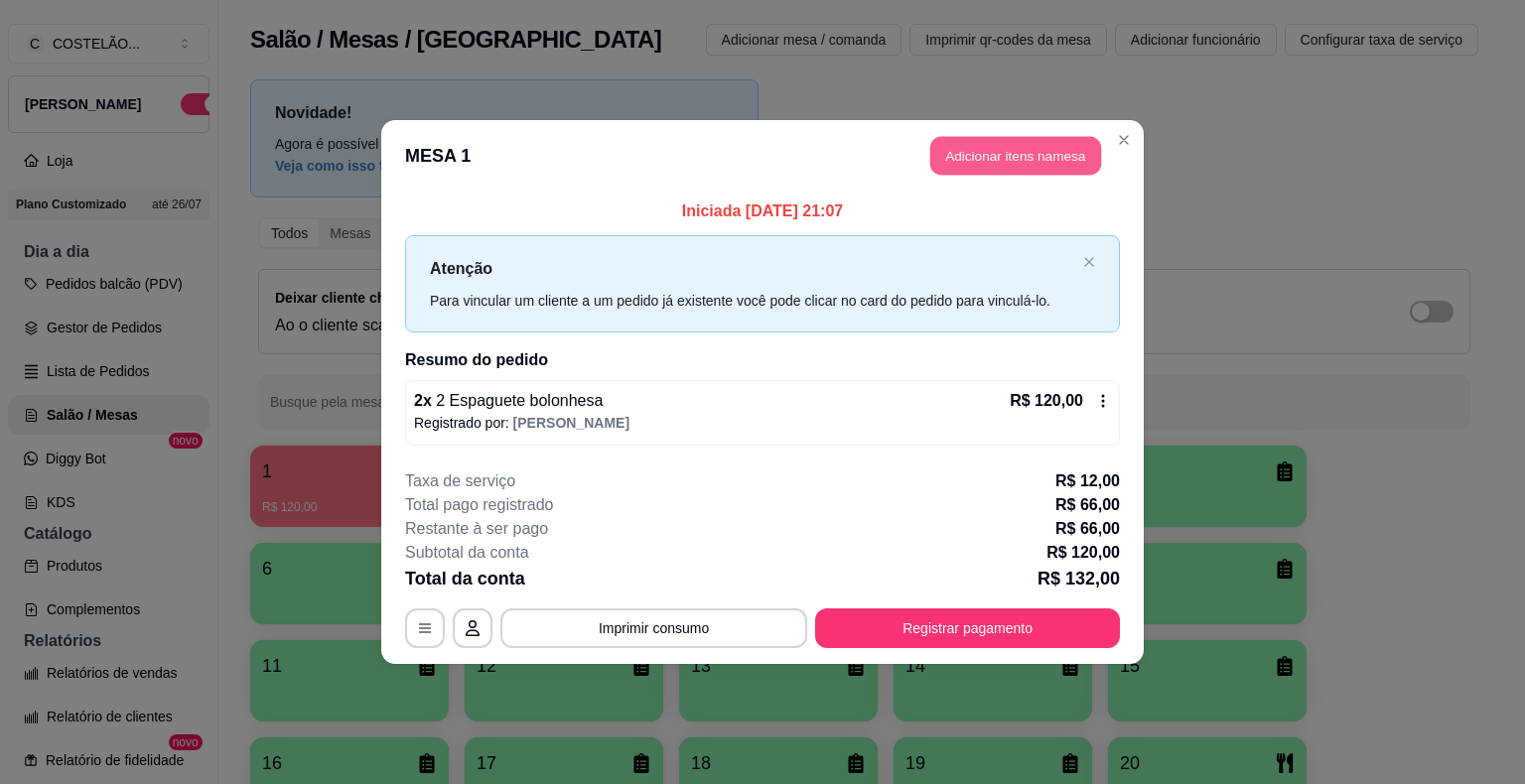 click on "Adicionar itens na  mesa" at bounding box center [1016, 156] 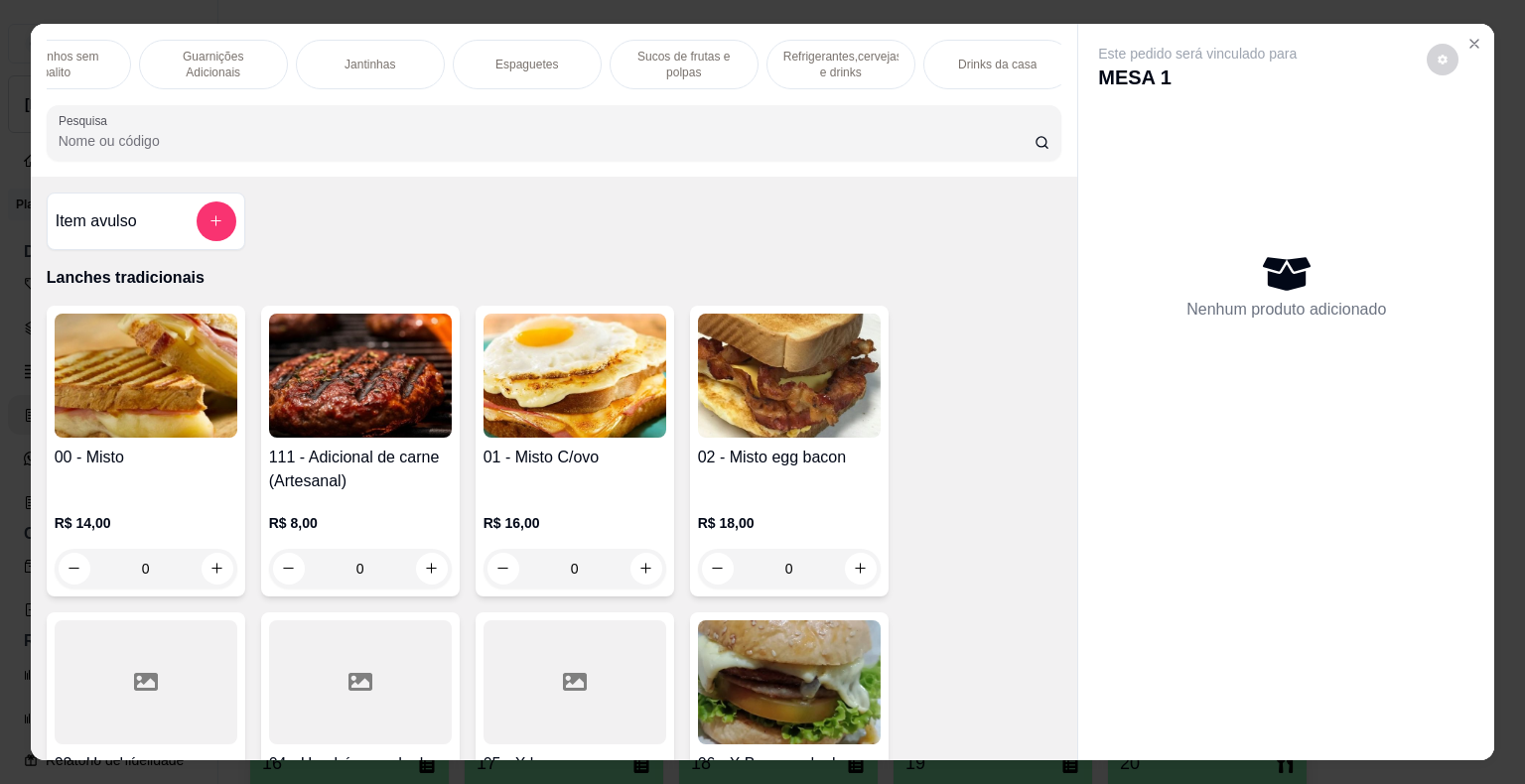 scroll, scrollTop: 0, scrollLeft: 1320, axis: horizontal 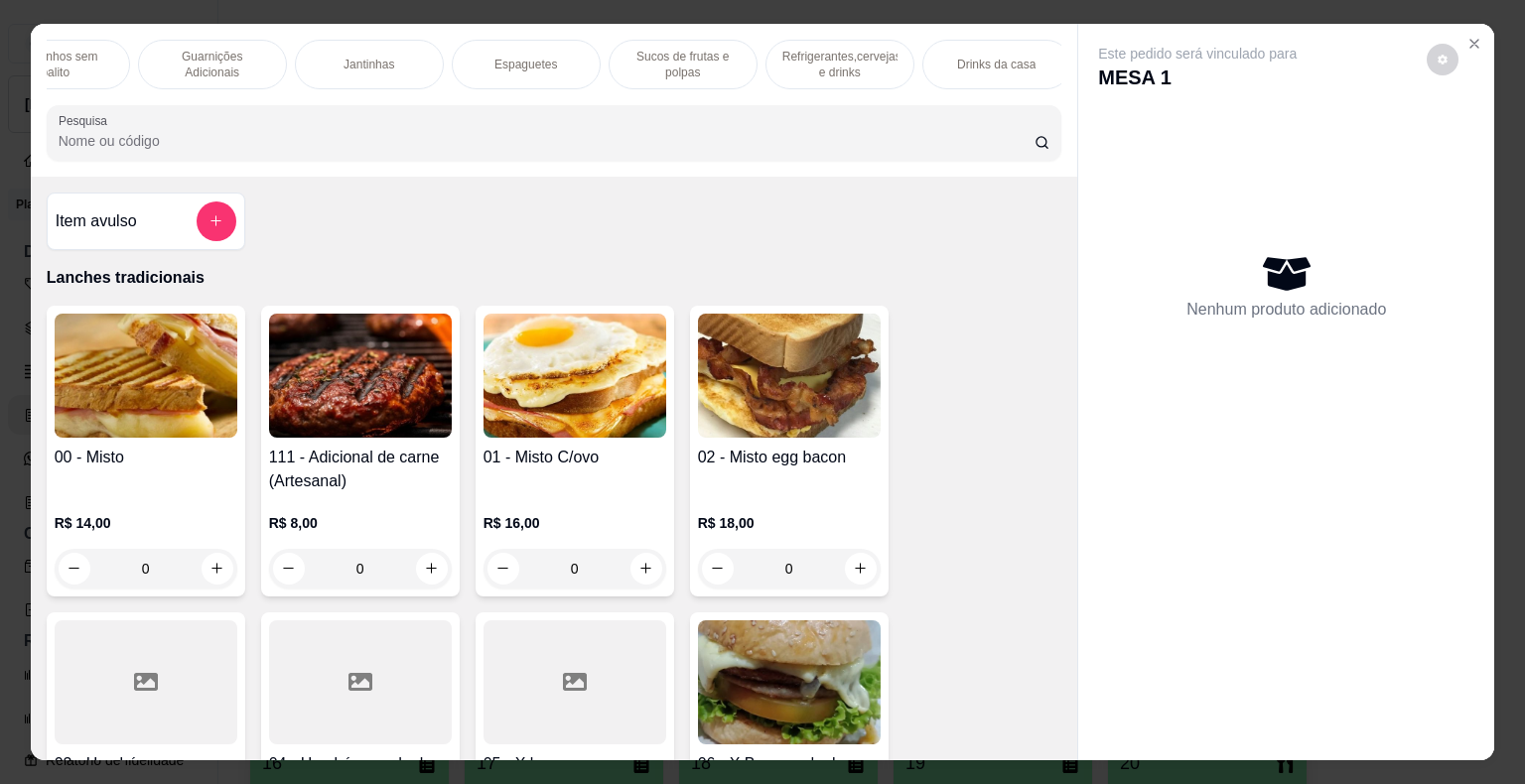 click on "Refrigerantes,cervejas e drinks" at bounding box center [840, 65] 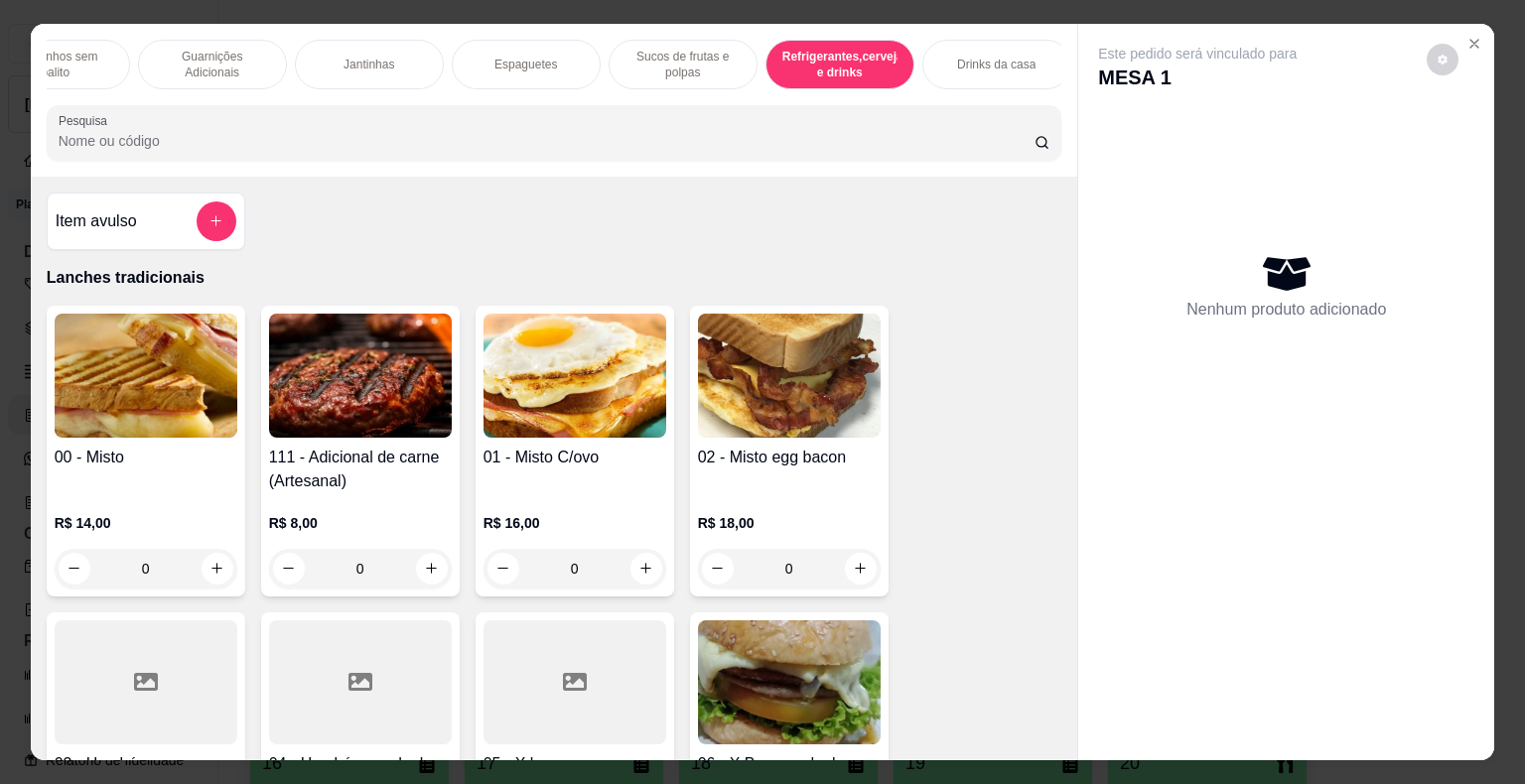 scroll, scrollTop: 11933, scrollLeft: 0, axis: vertical 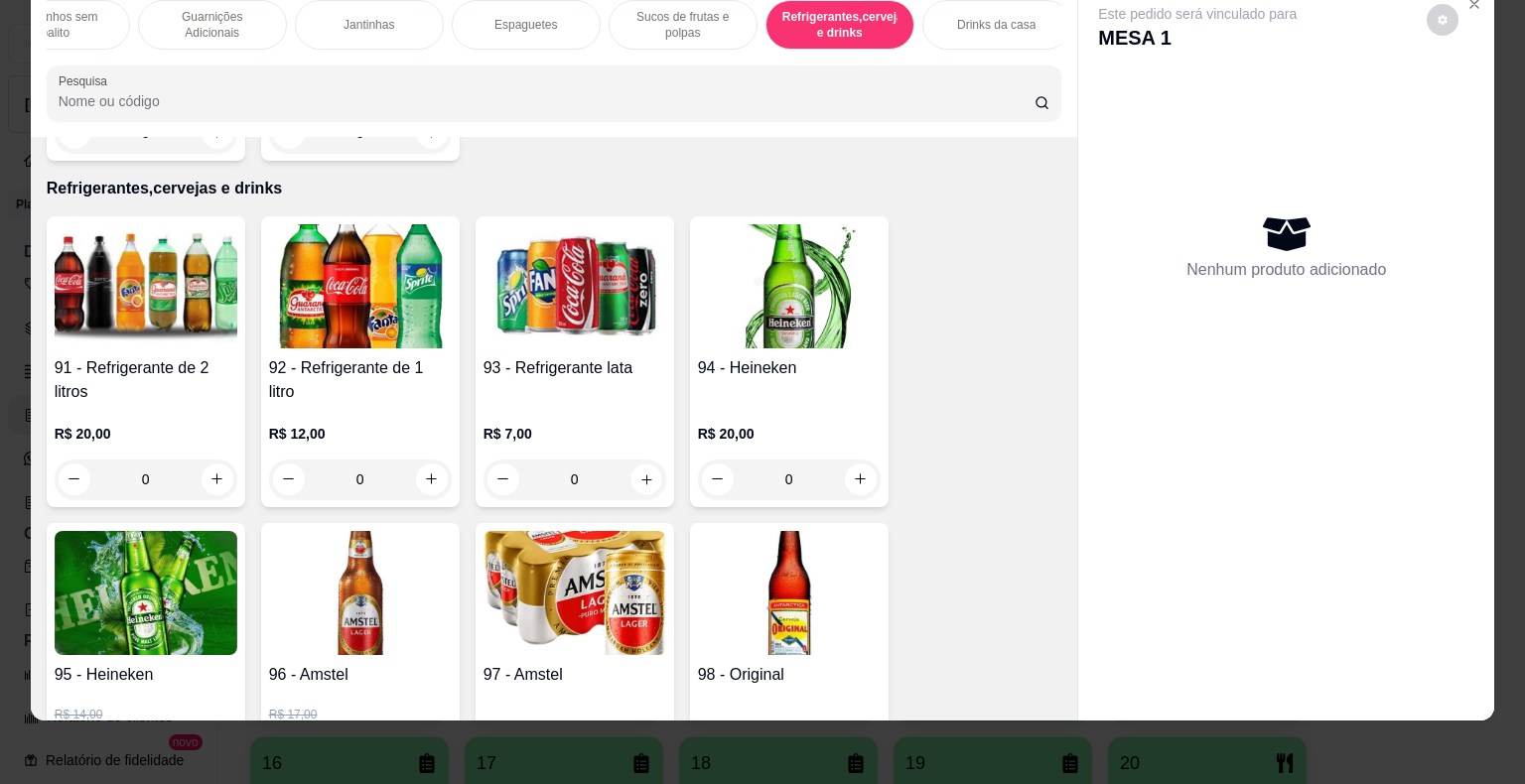 click at bounding box center [645, 478] 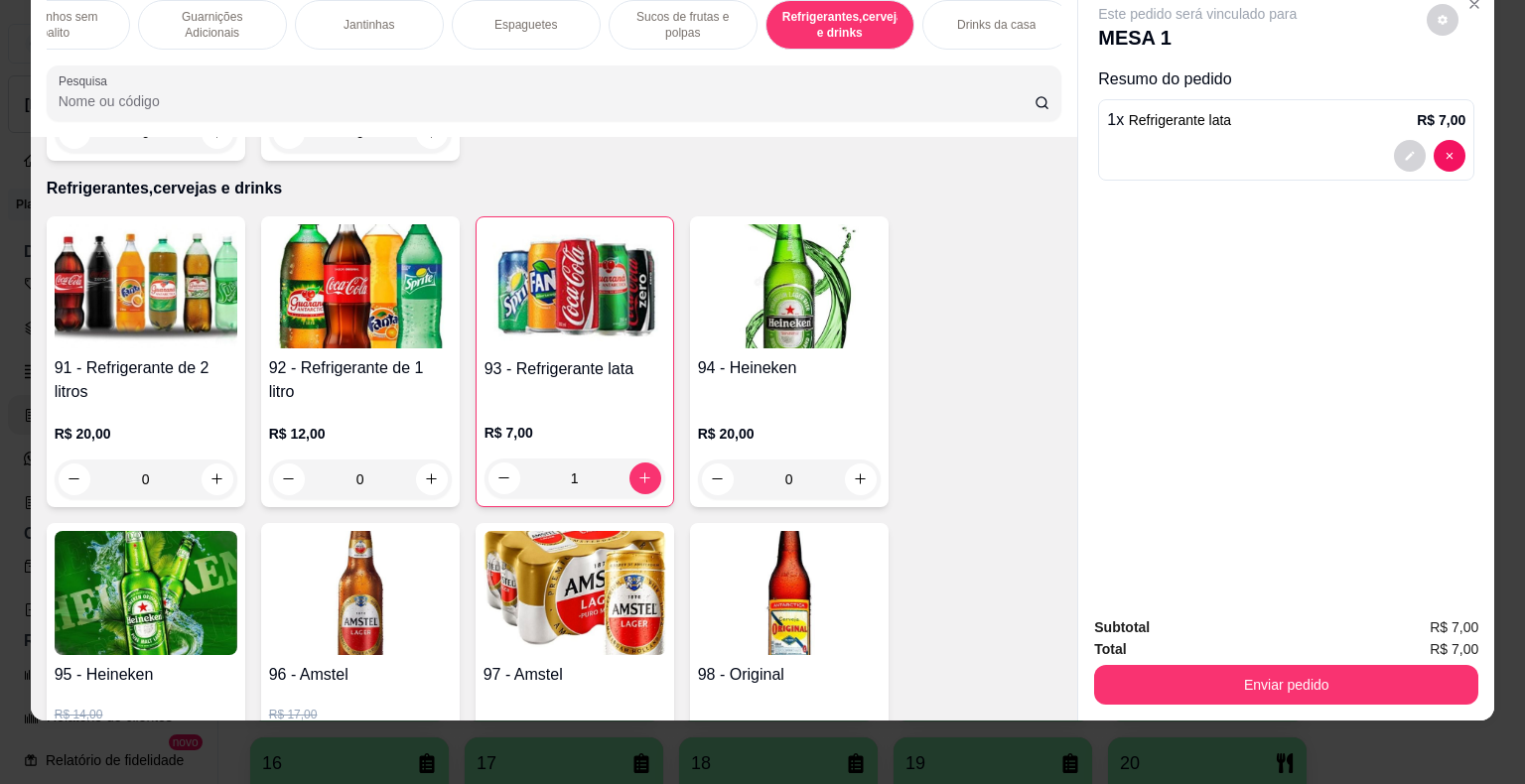 click 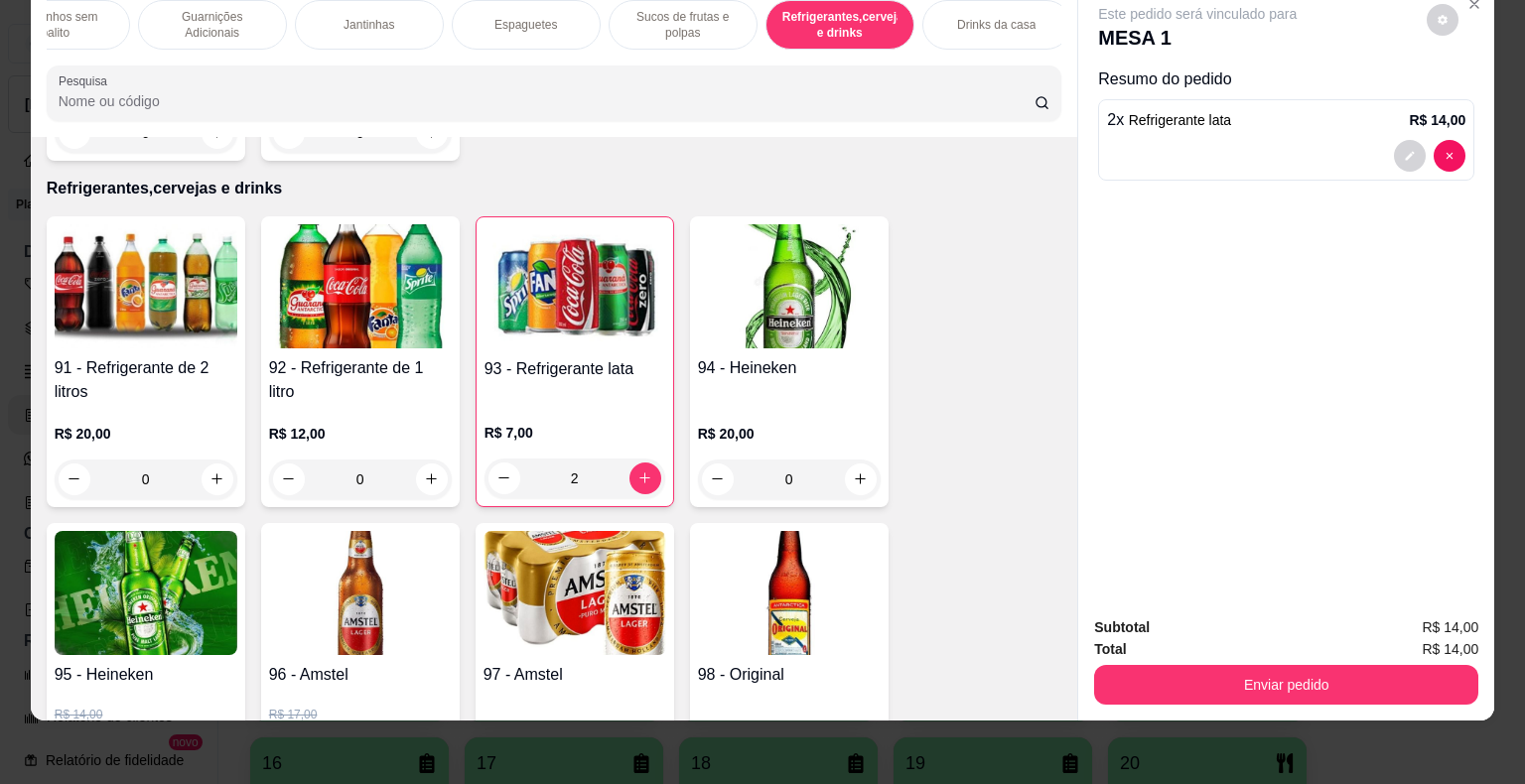 click on "Enviar pedido" at bounding box center [1286, 685] 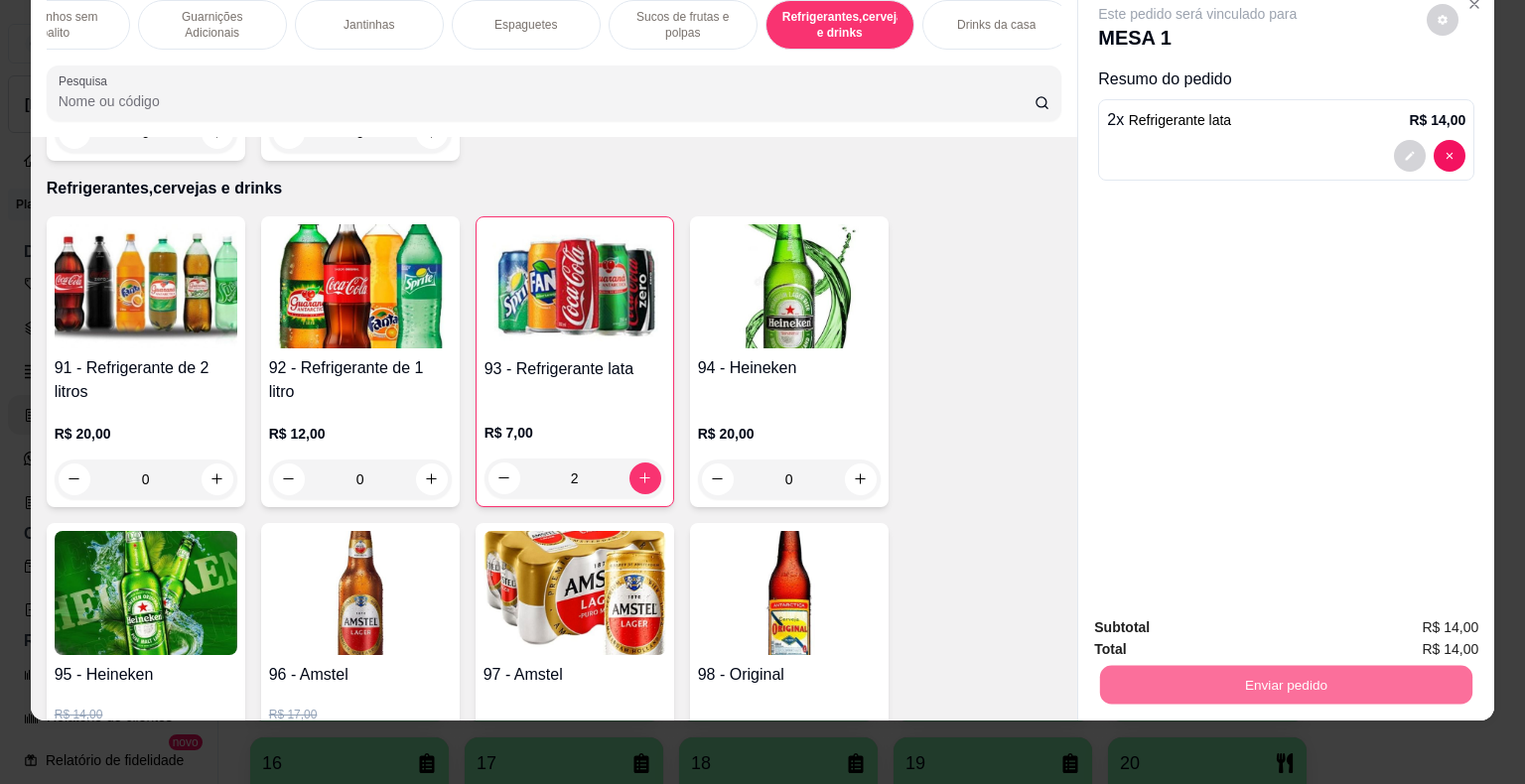 click on "Não registrar e enviar pedido" at bounding box center [1220, 621] 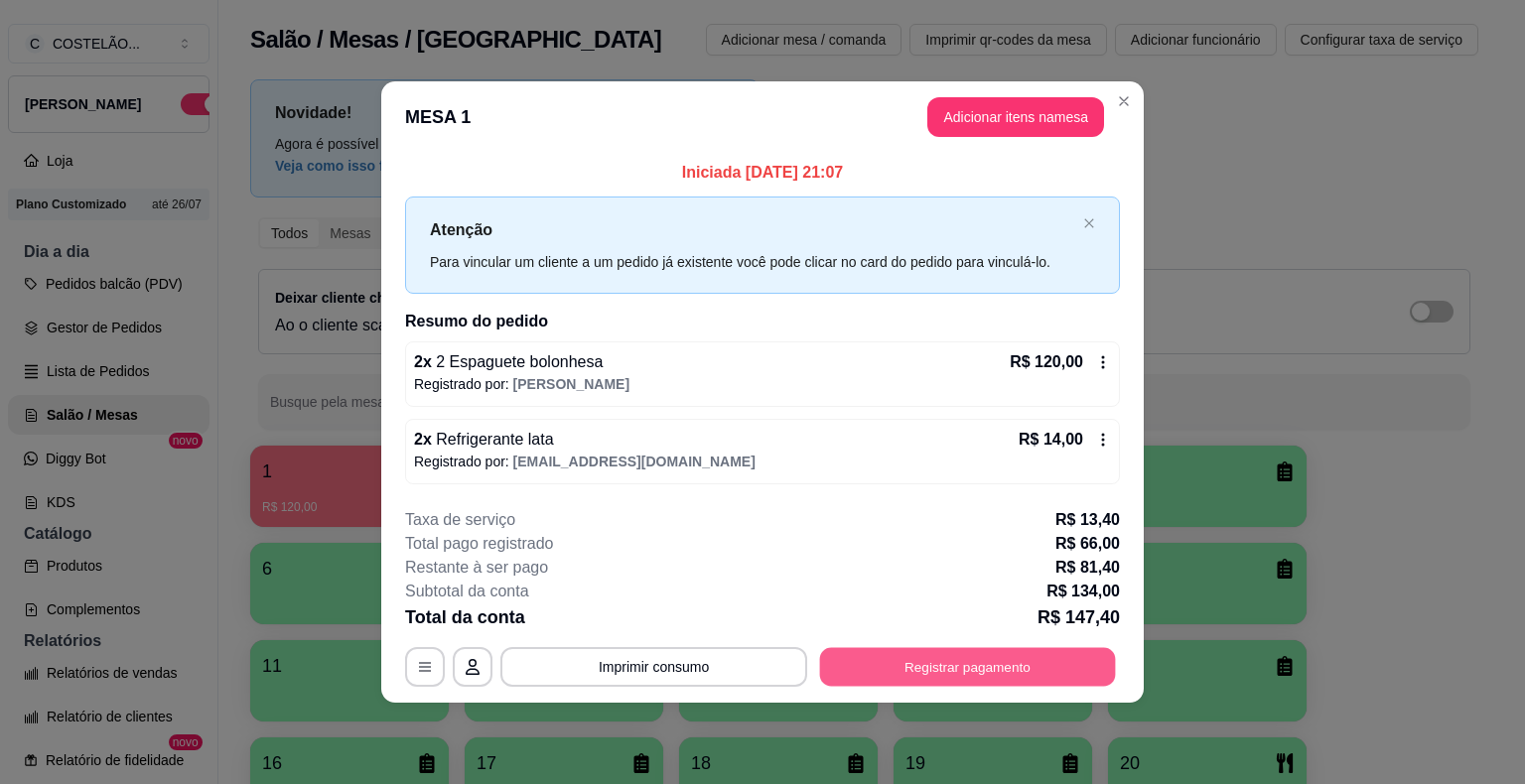 click on "Registrar pagamento" at bounding box center [968, 666] 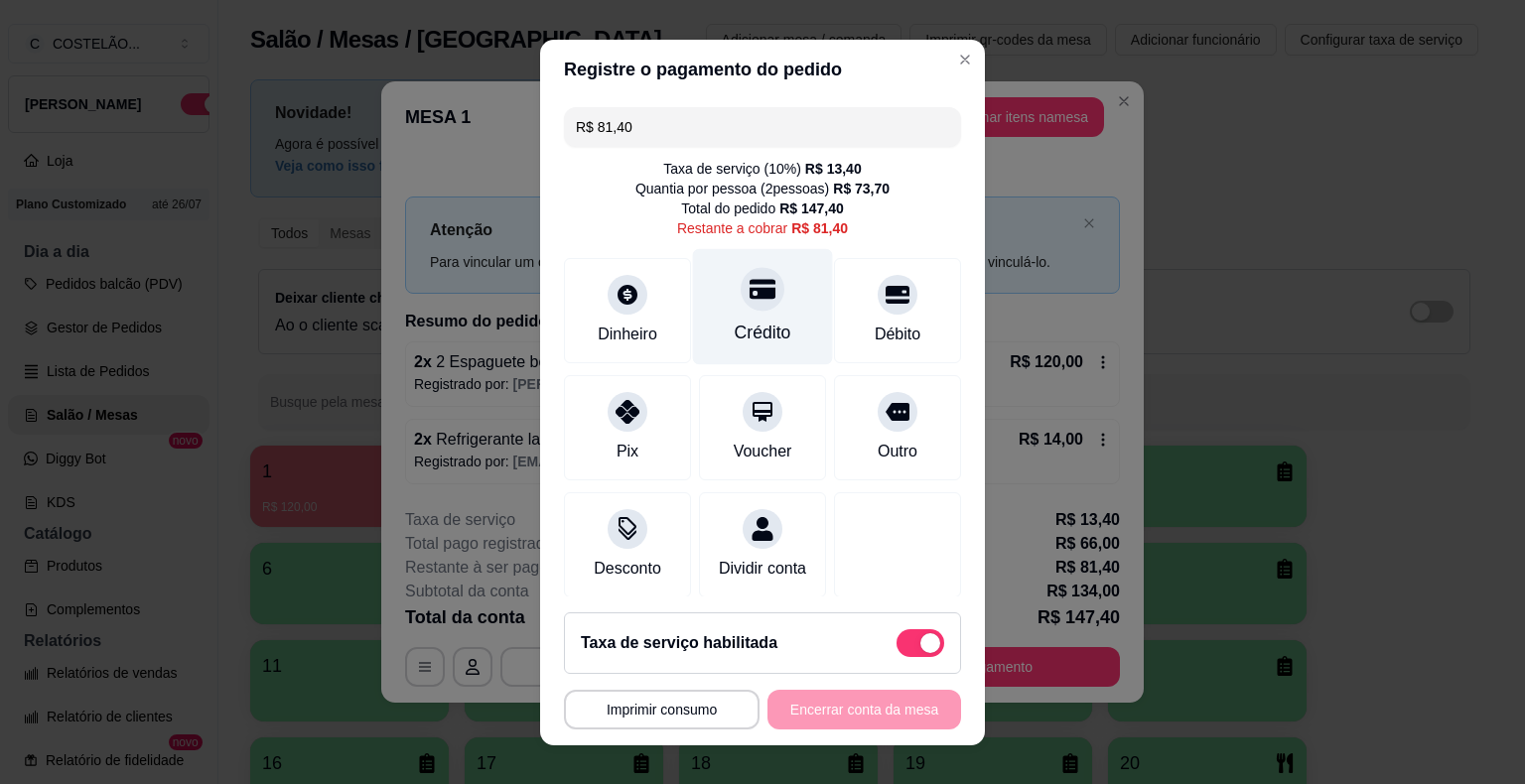 click on "Crédito" at bounding box center [762, 332] 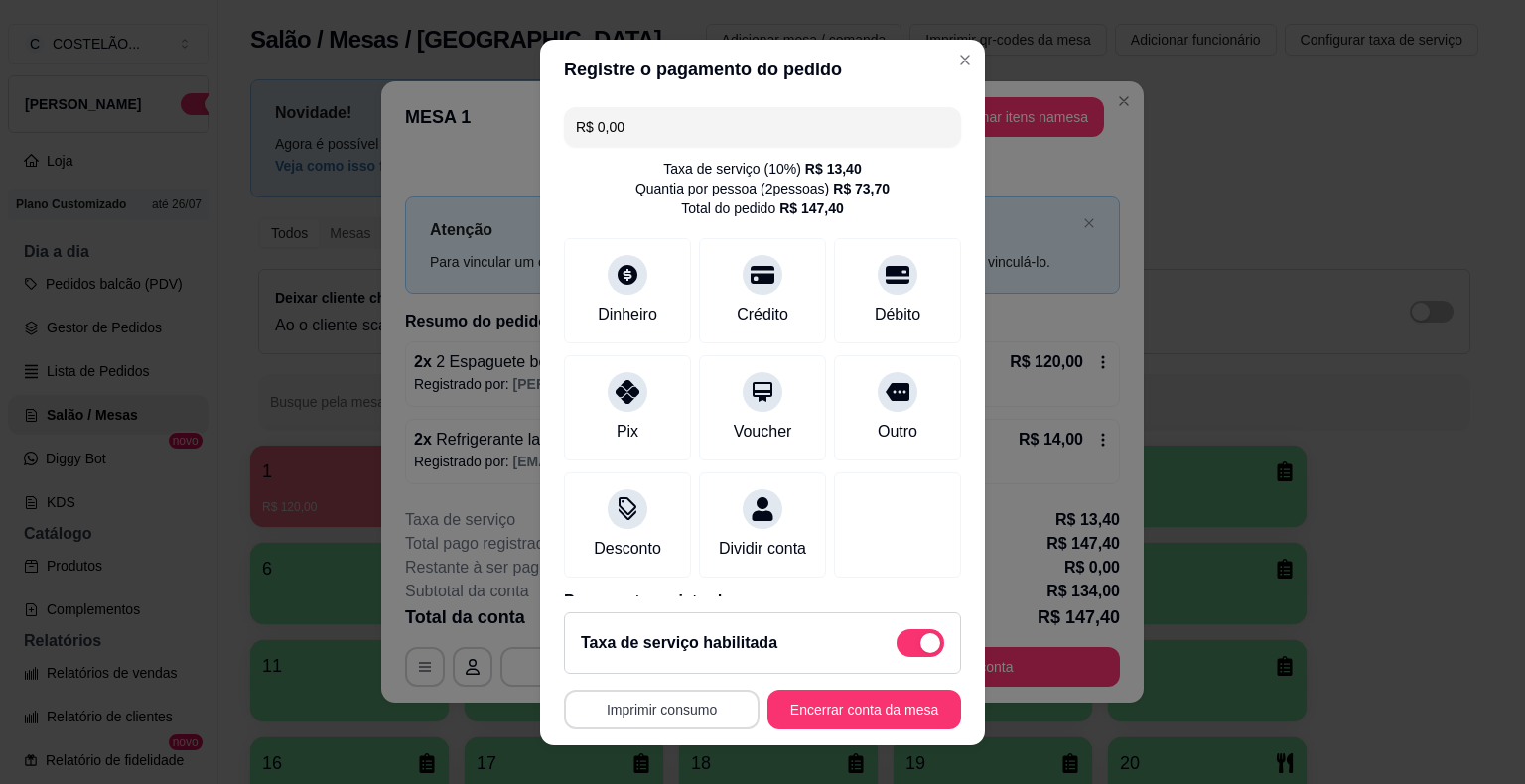click on "Imprimir consumo" at bounding box center [661, 710] 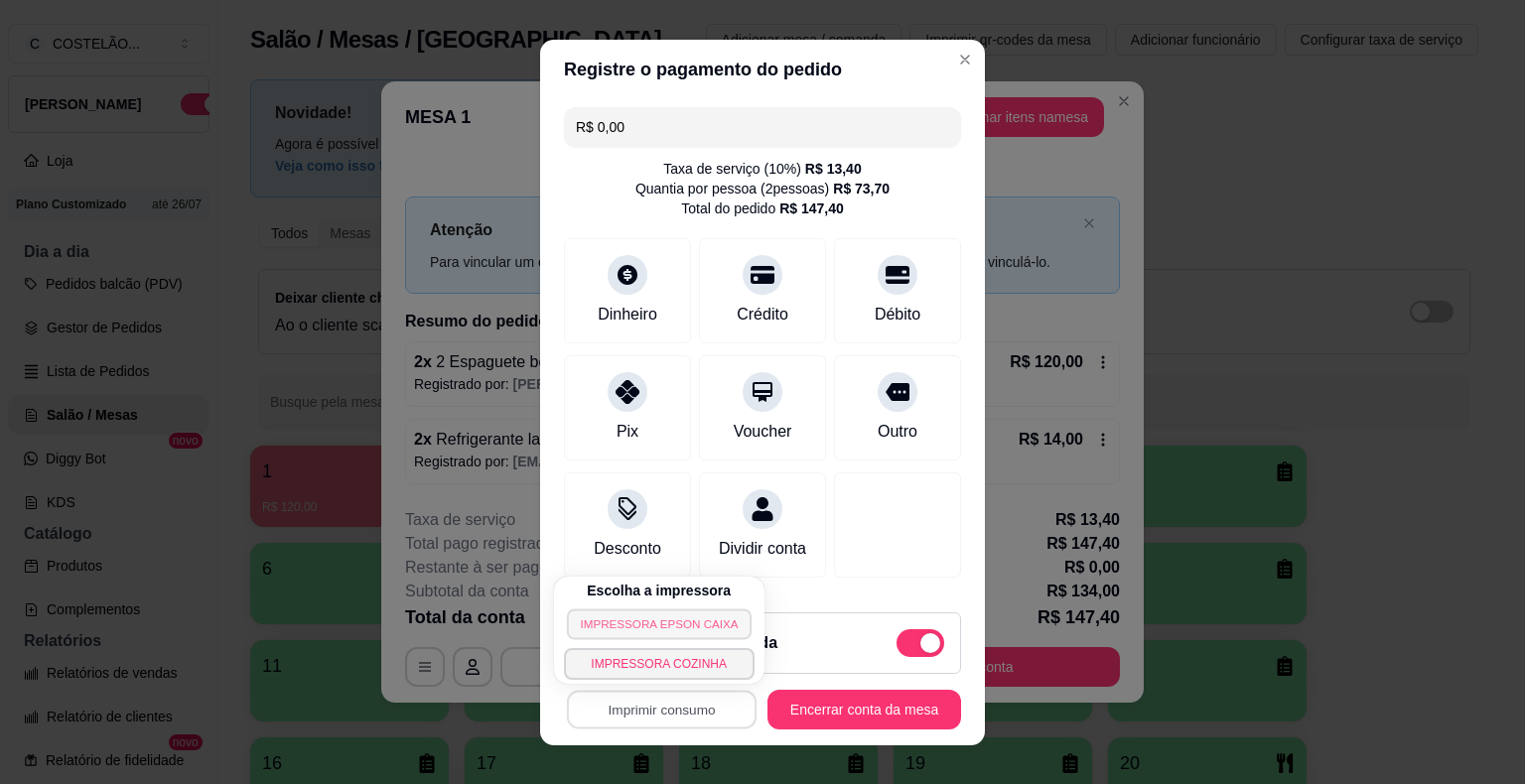 click on "IMPRESSORA EPSON CAIXA" at bounding box center [659, 623] 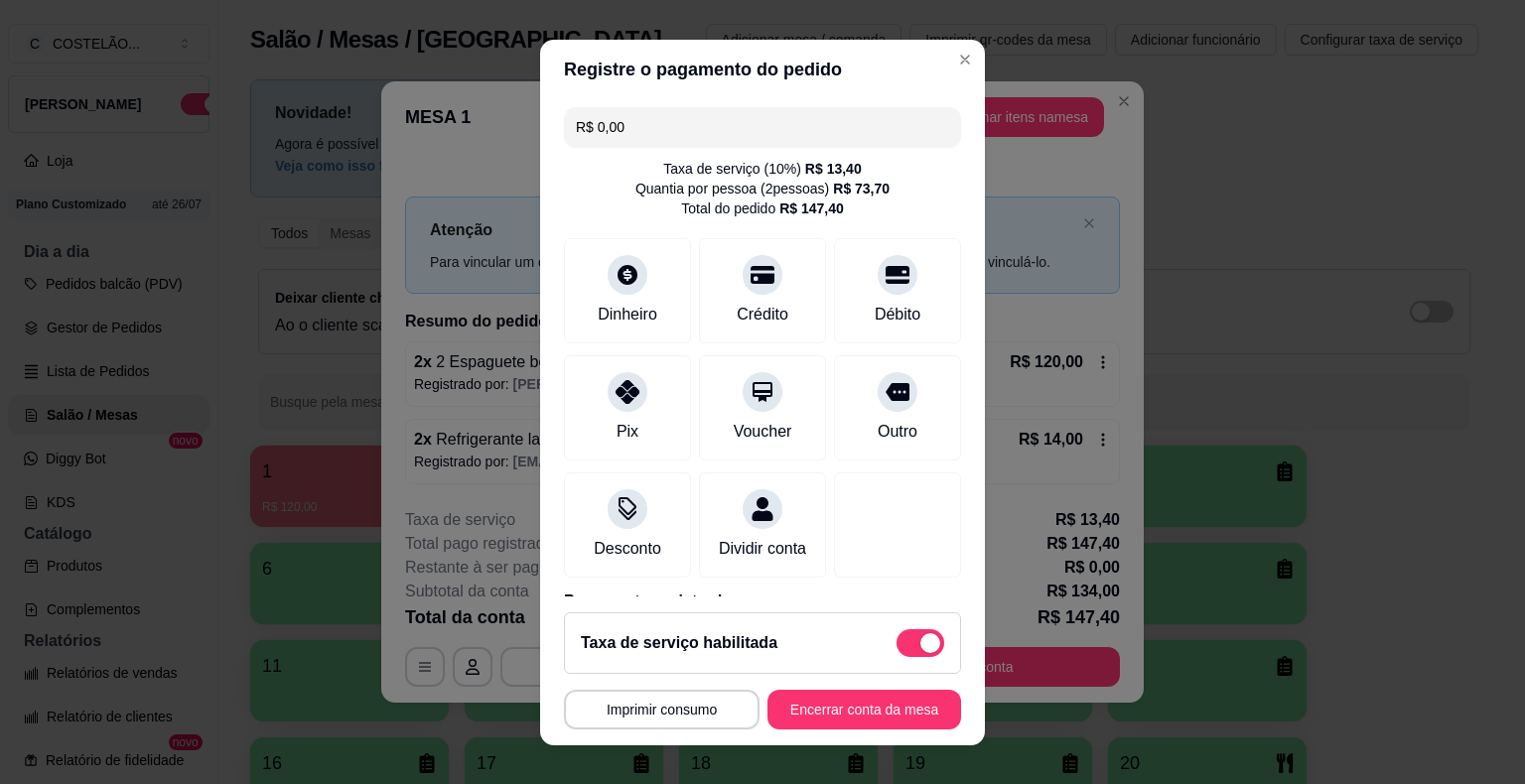 click on "Taxa de serviço   habilitada" at bounding box center [762, 643] 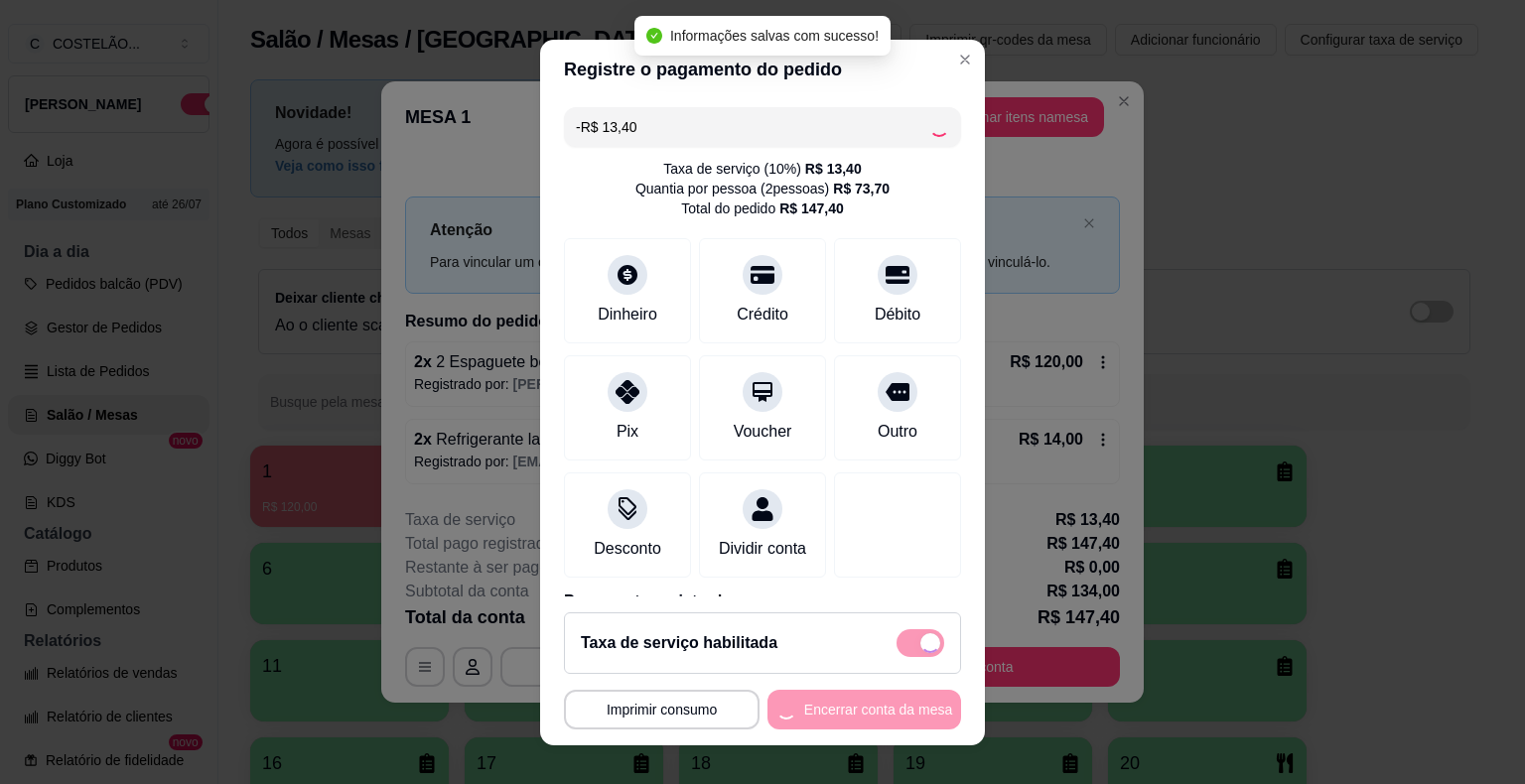 checkbox on "false" 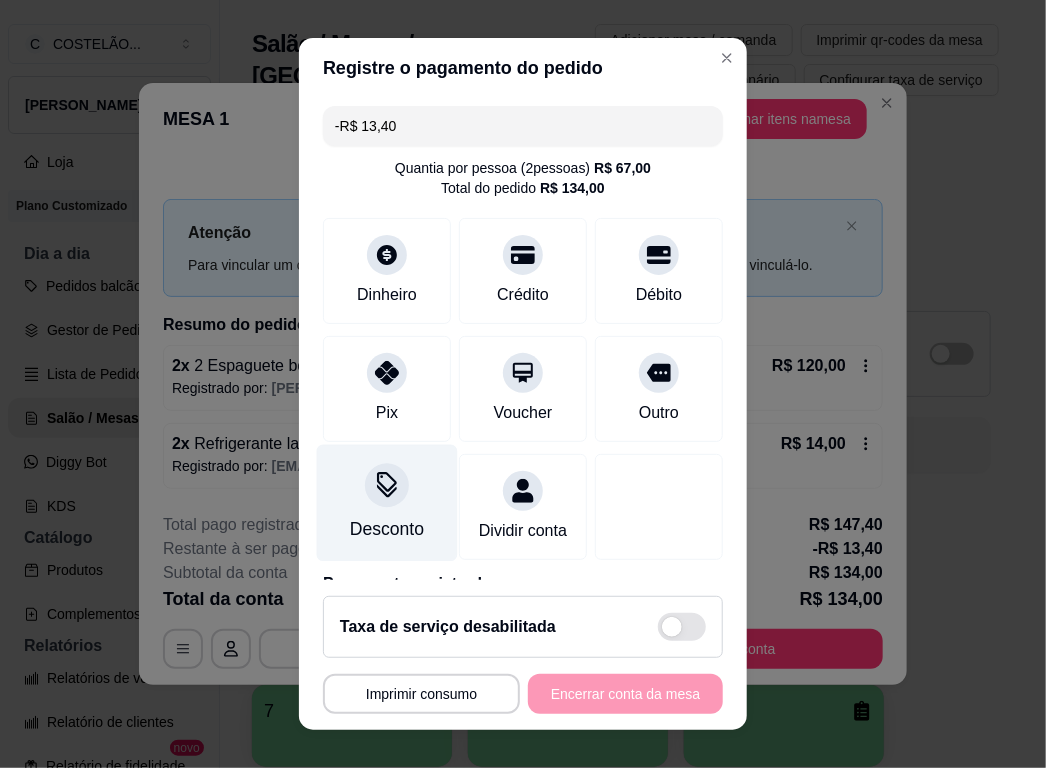 click at bounding box center [387, 486] 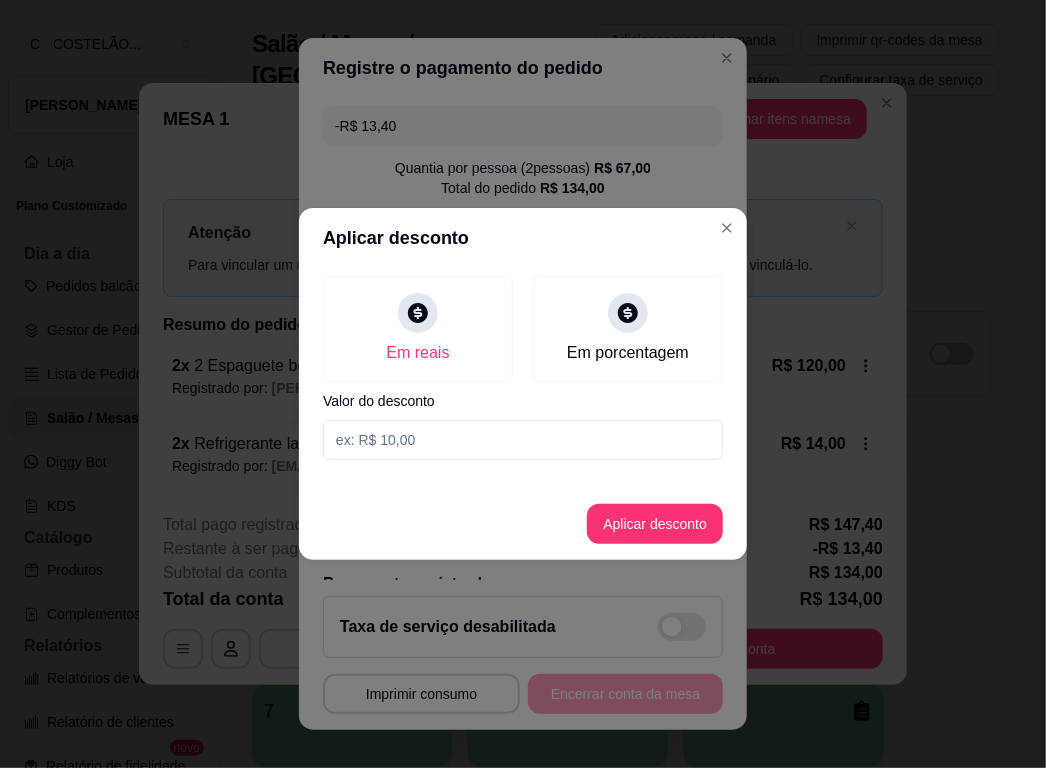 click at bounding box center (523, 440) 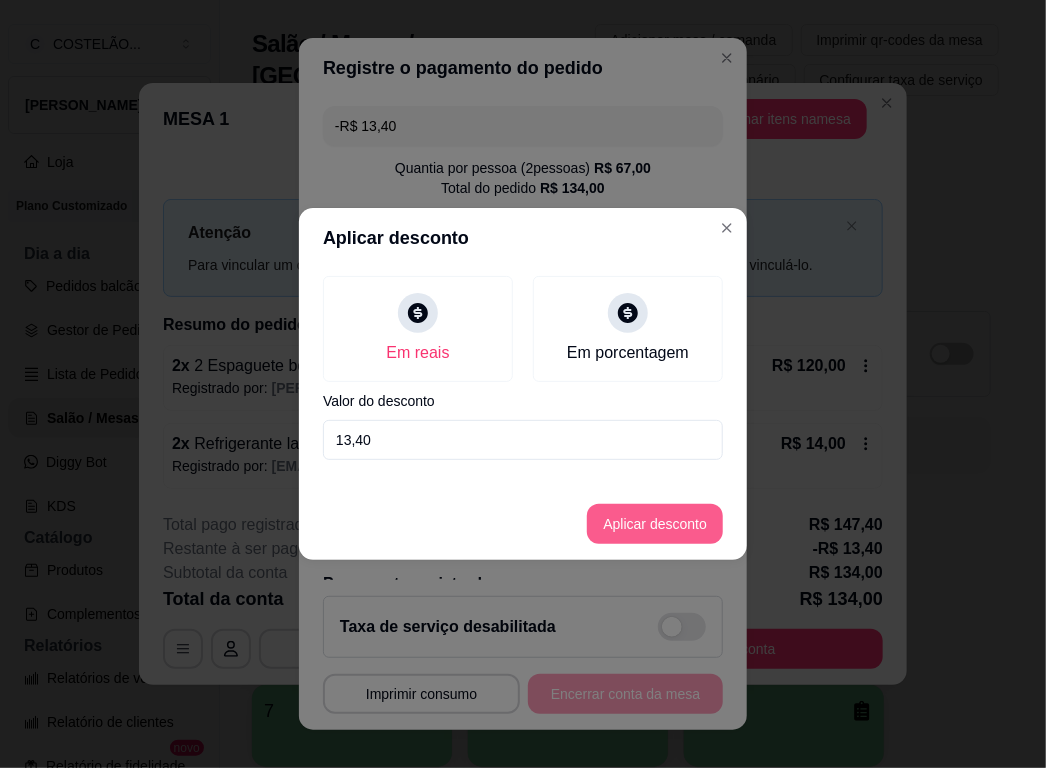 type on "13,40" 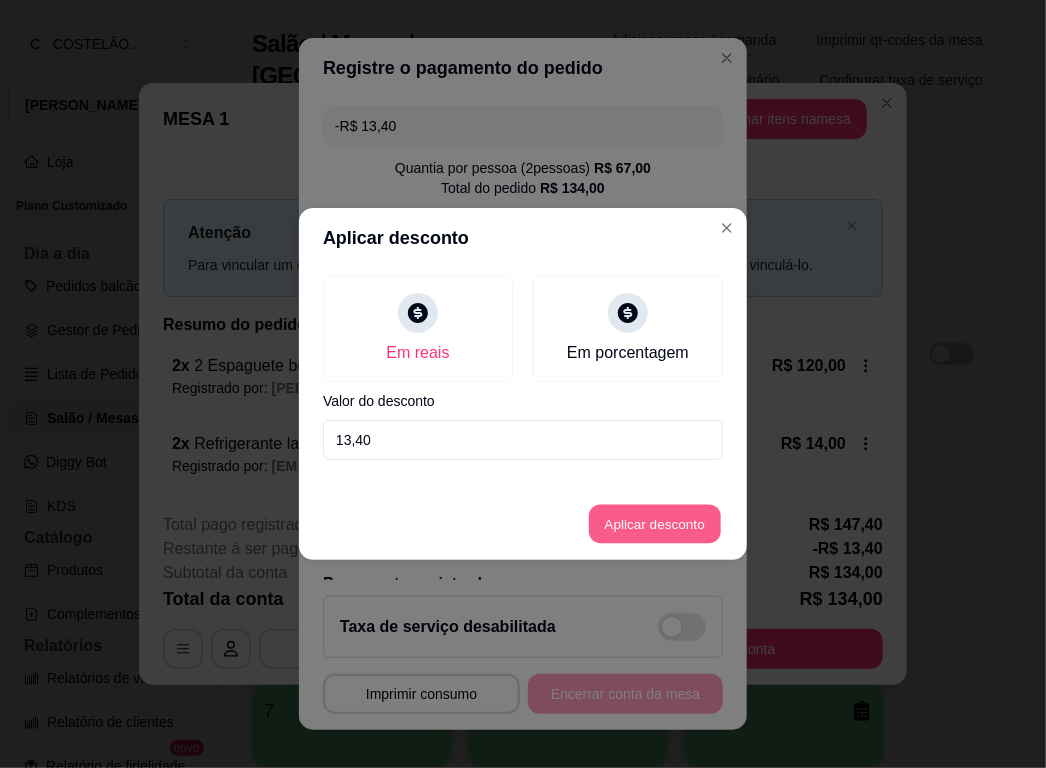 click on "Aplicar desconto" at bounding box center [655, 524] 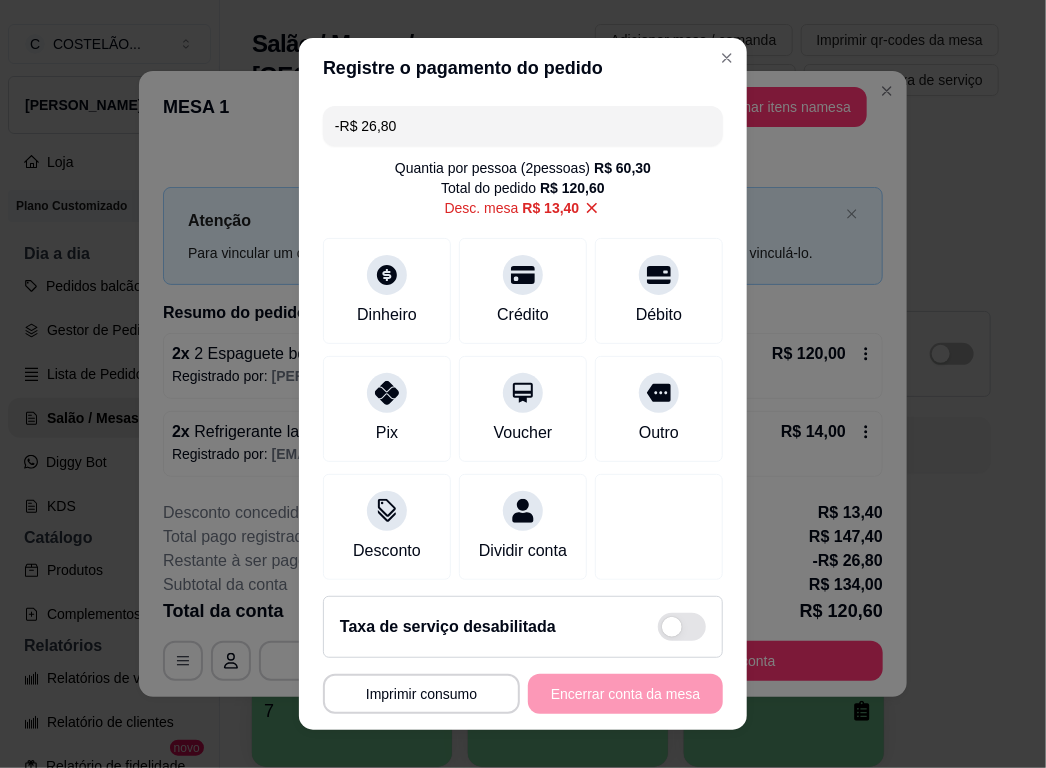 scroll, scrollTop: 211, scrollLeft: 0, axis: vertical 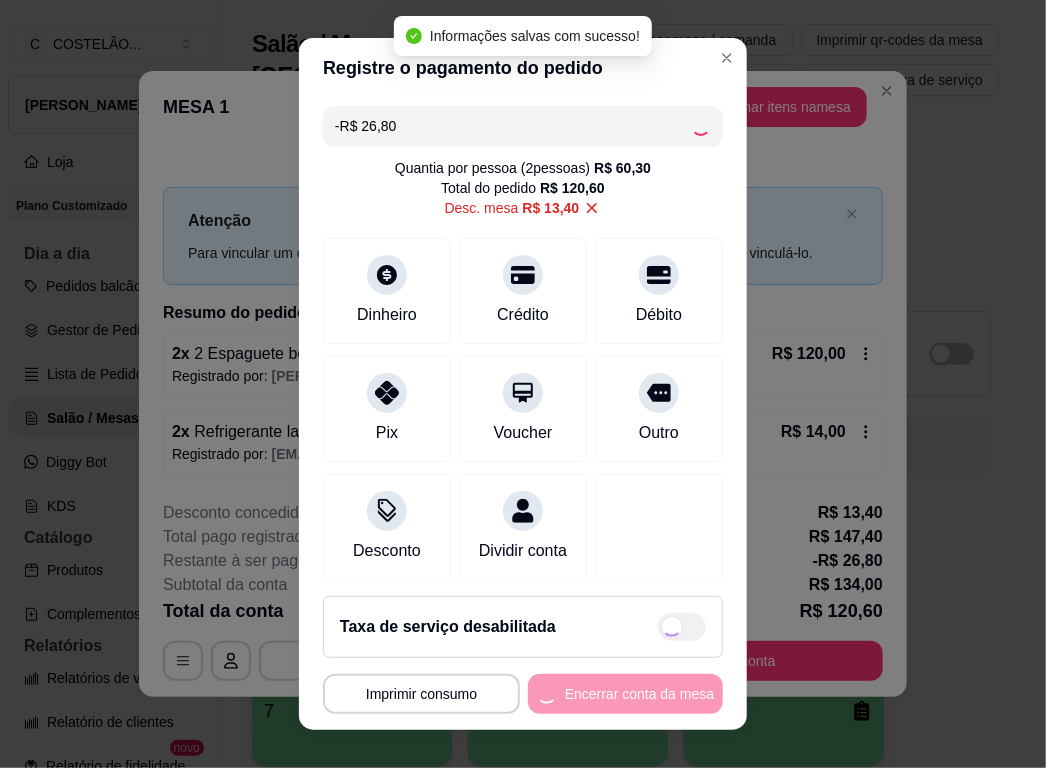 type on "-R$ 13,40" 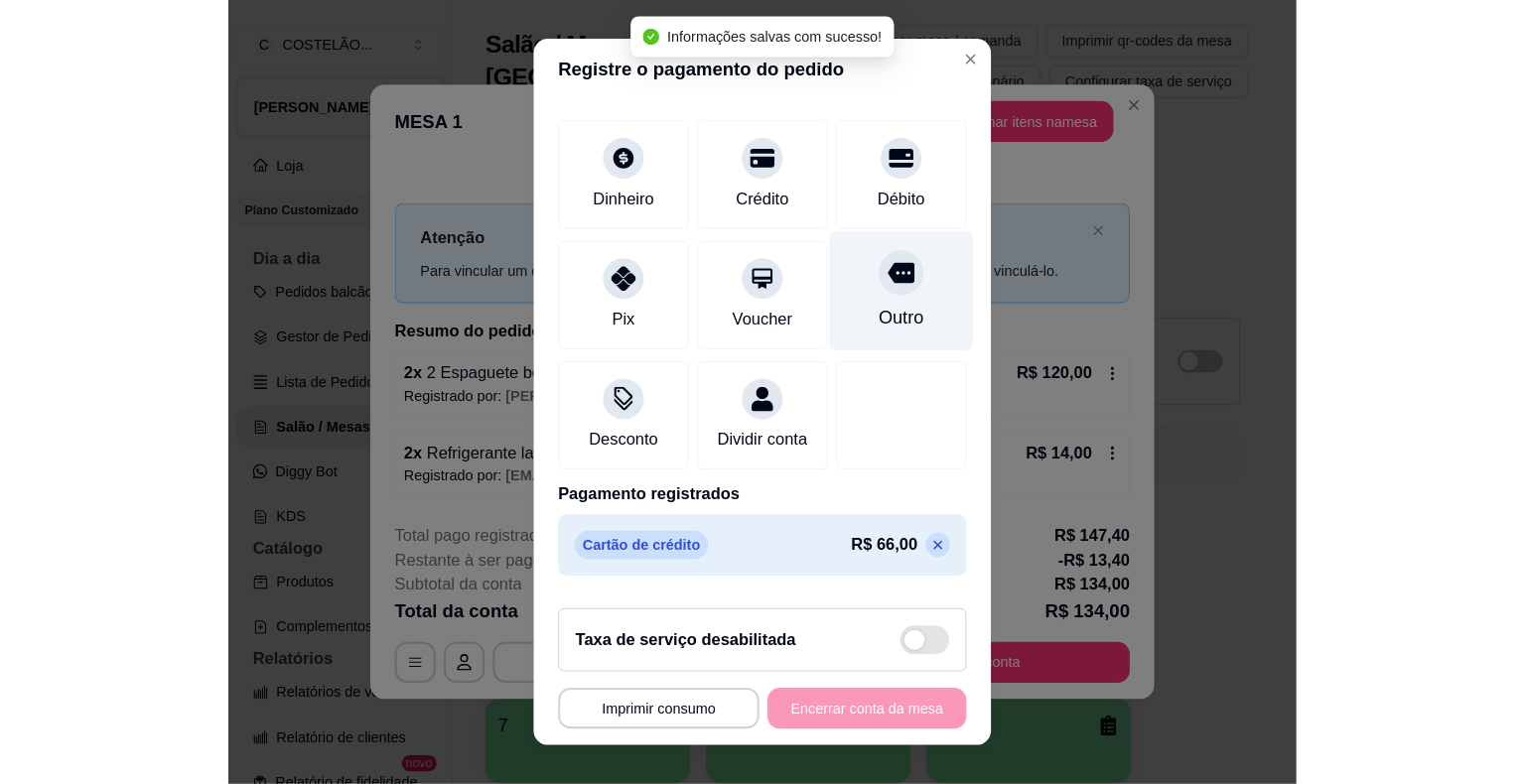 scroll, scrollTop: 190, scrollLeft: 0, axis: vertical 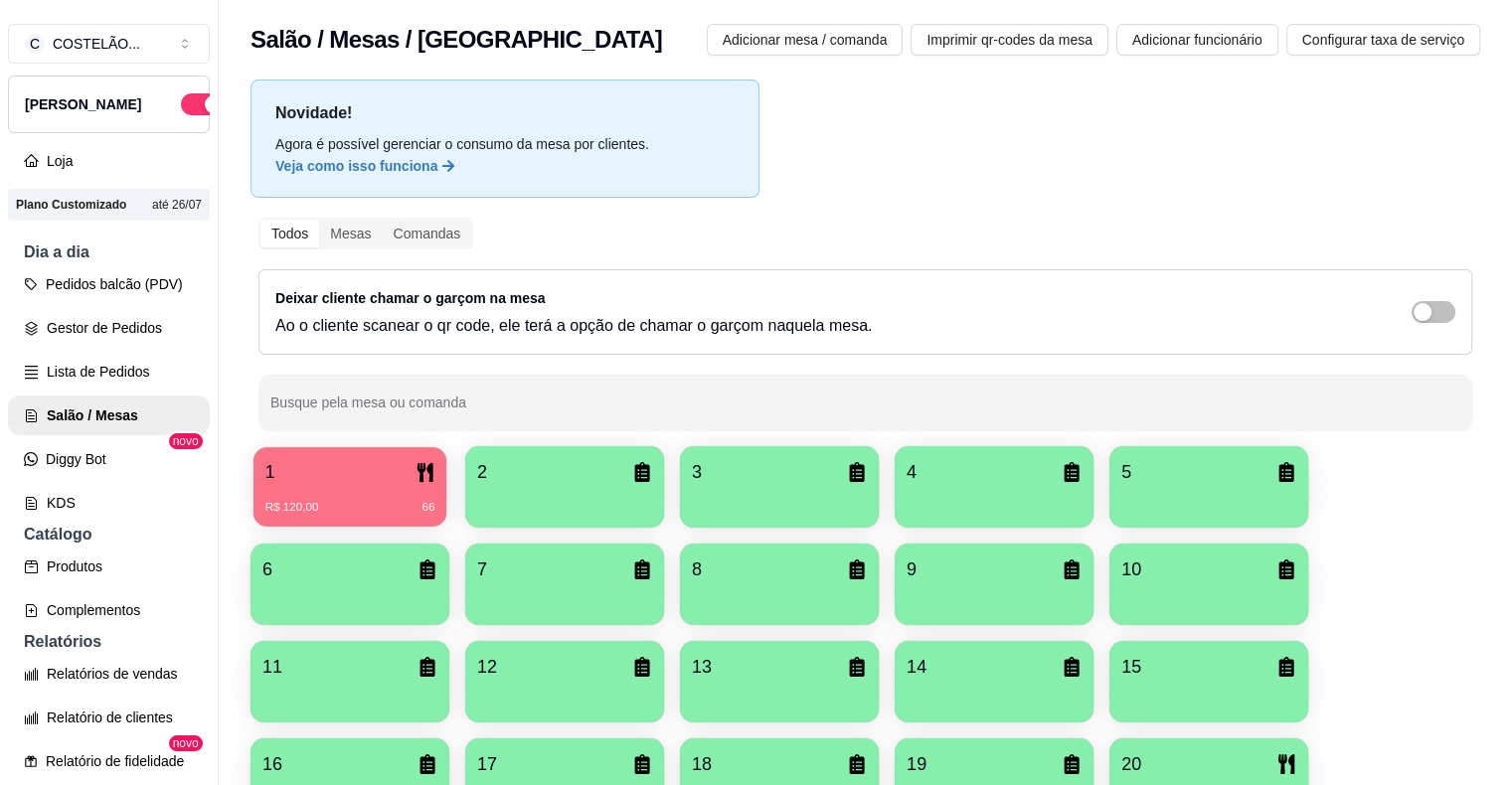 click on "R$ 120,00 66" at bounding box center (350, 508) 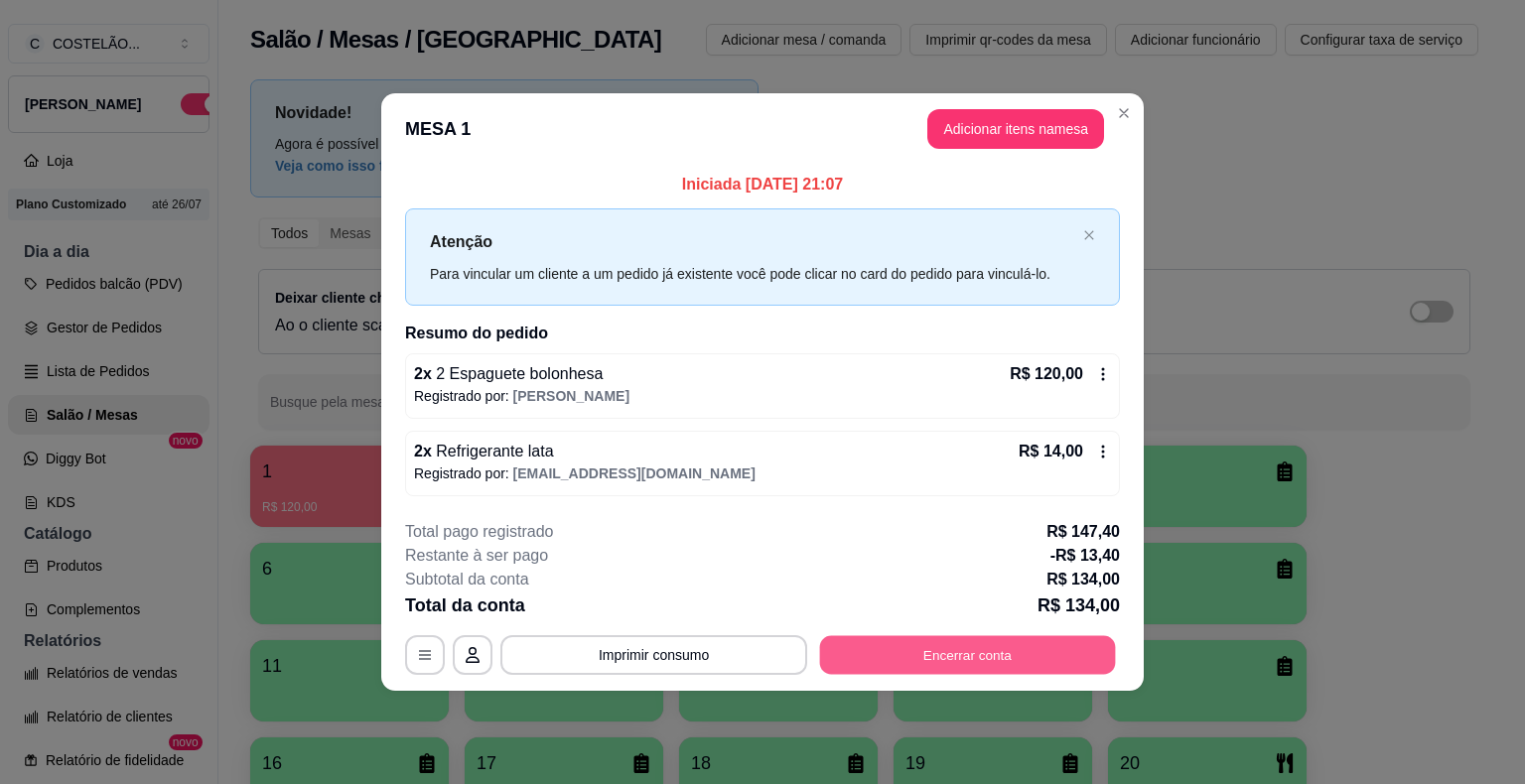 click on "Encerrar conta" at bounding box center (968, 654) 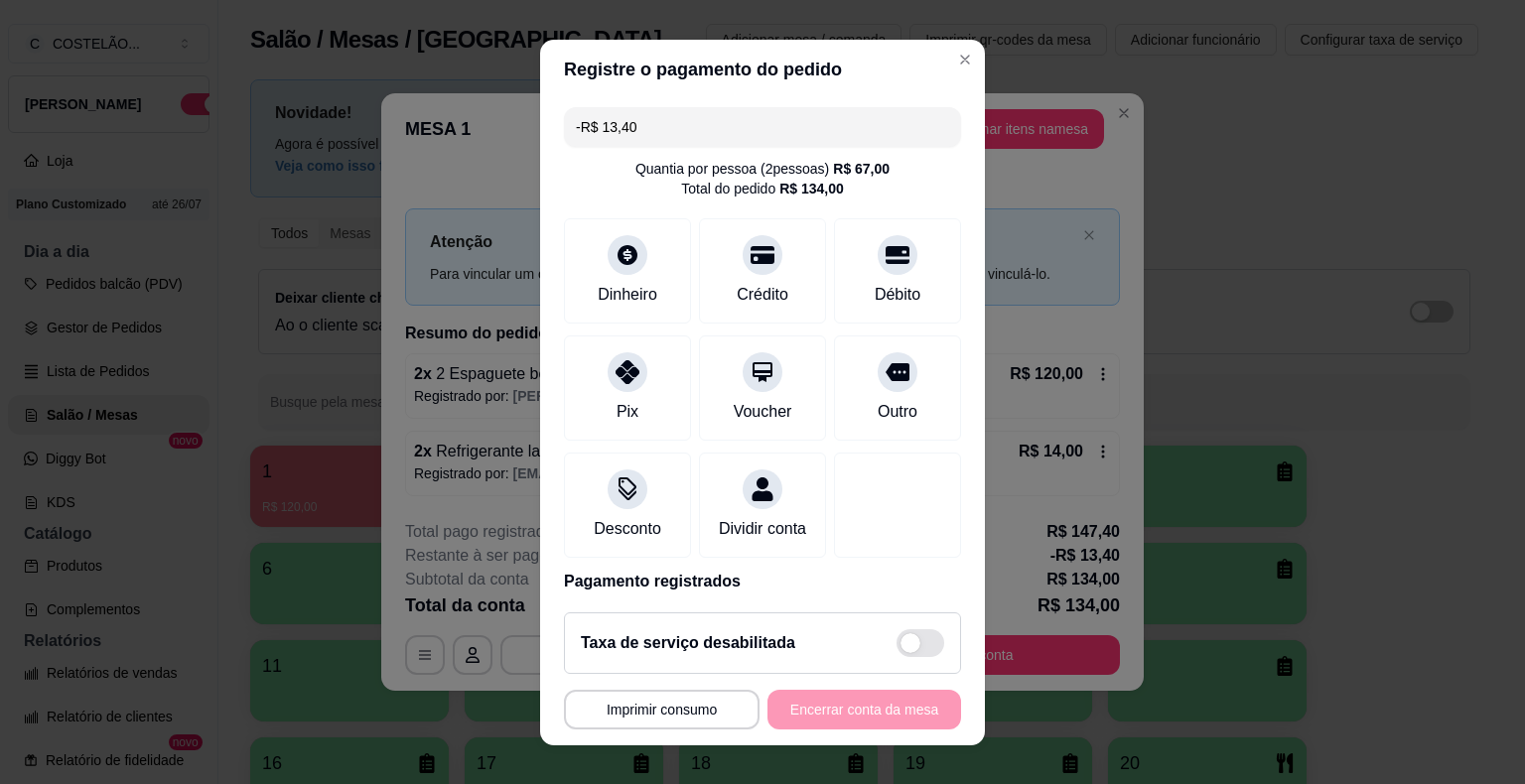 scroll, scrollTop: 169, scrollLeft: 0, axis: vertical 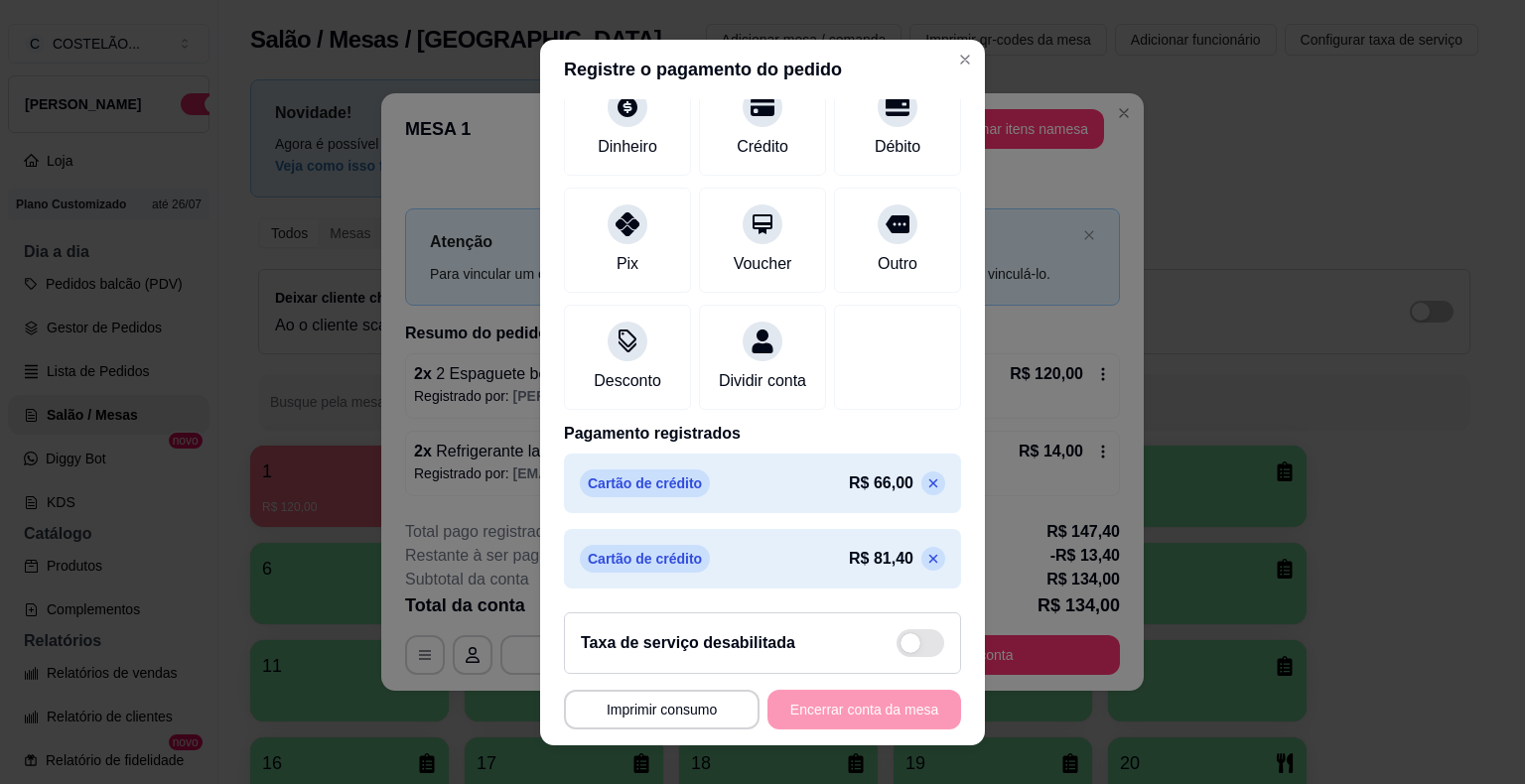 click on "**********" at bounding box center (762, 710) 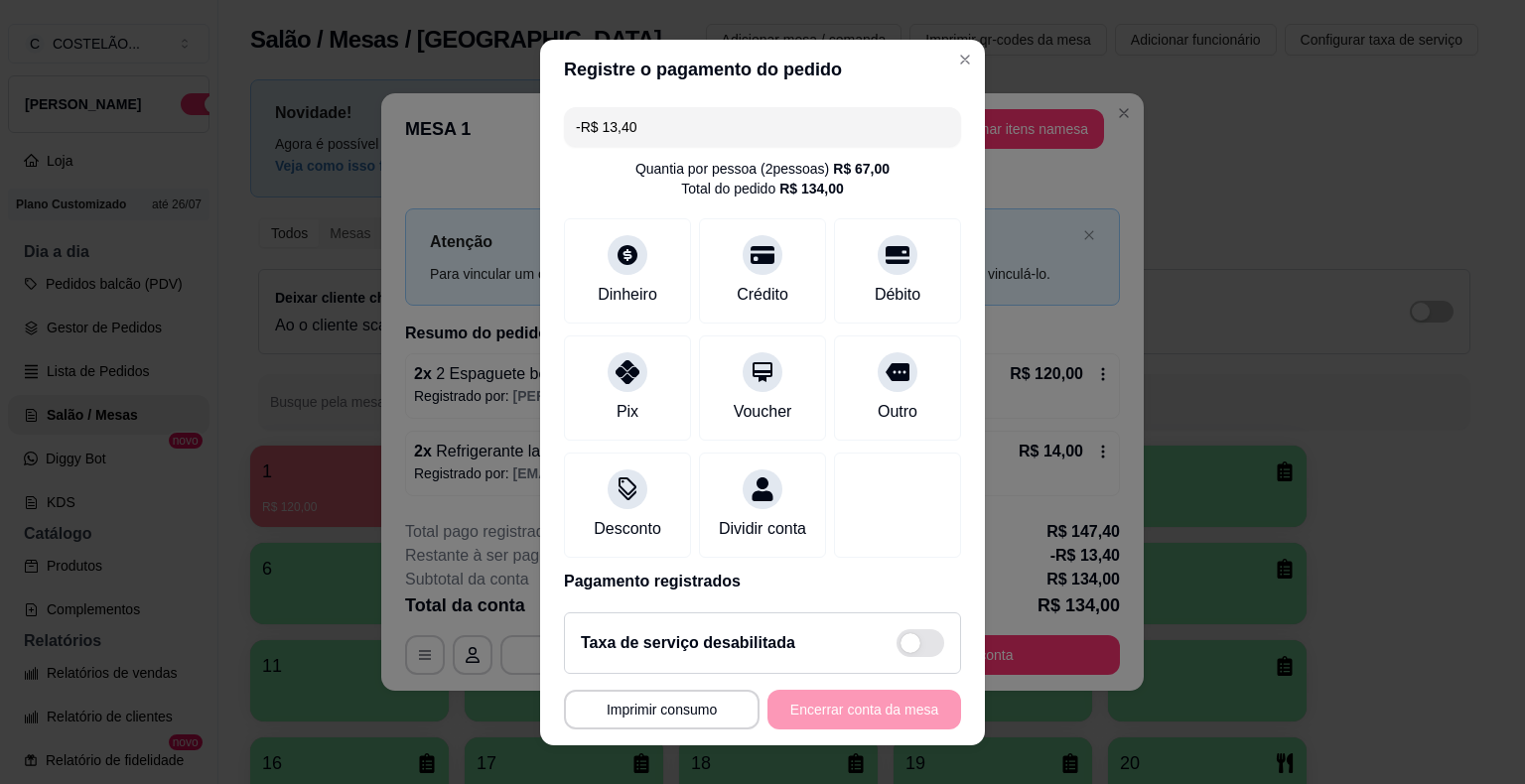 scroll, scrollTop: 0, scrollLeft: 0, axis: both 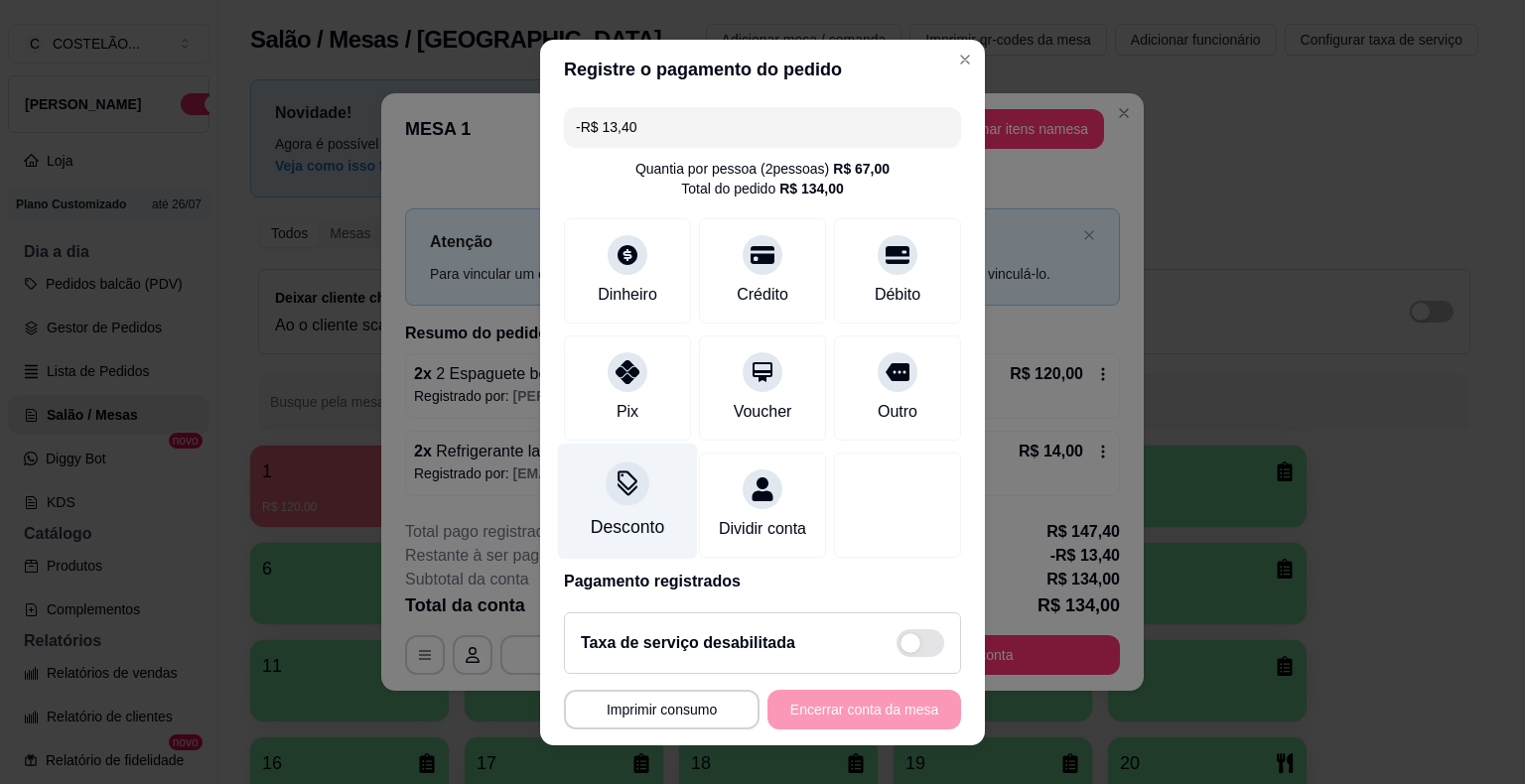 click on "Desconto" at bounding box center [627, 500] 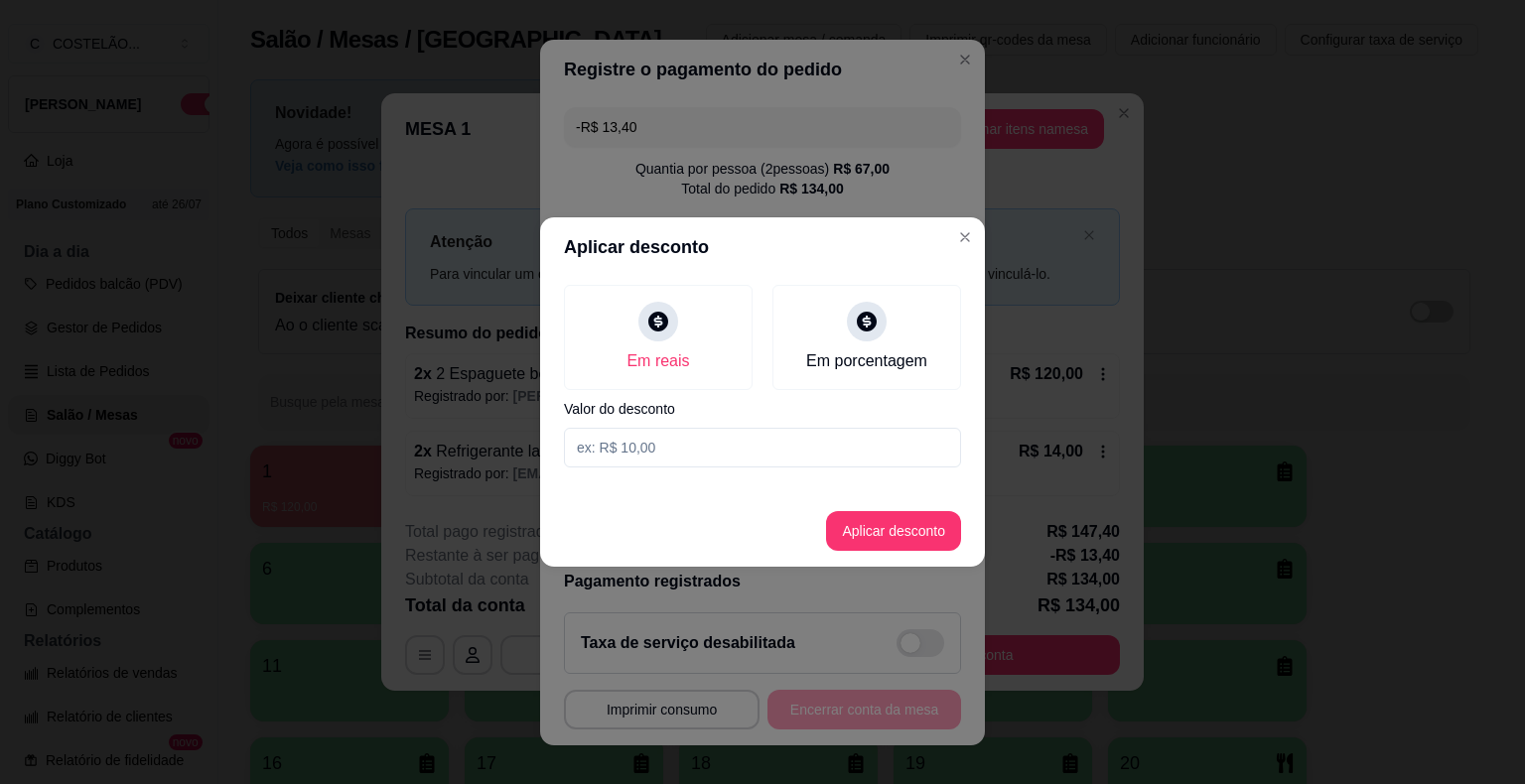 click at bounding box center (762, 448) 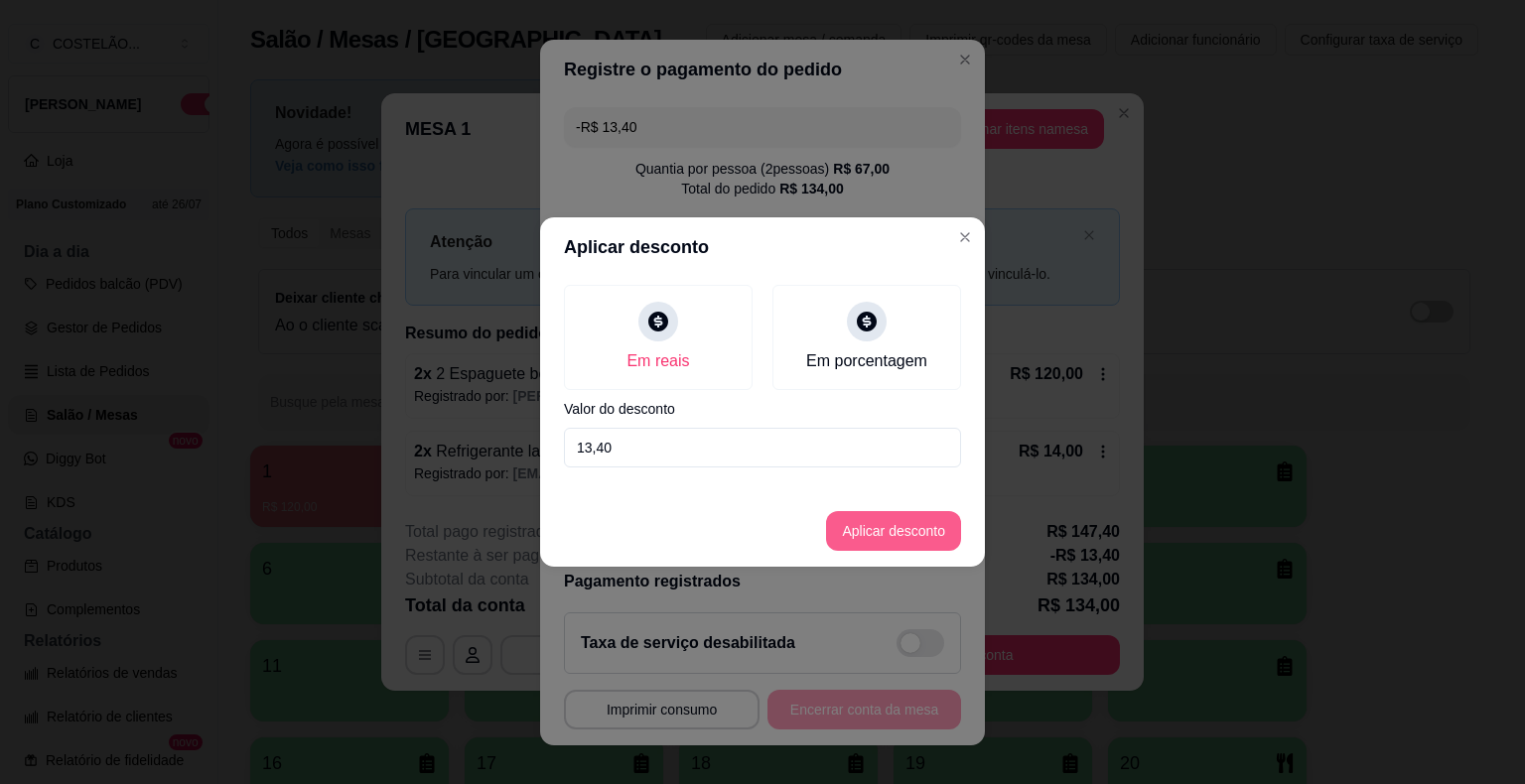 type on "13,40" 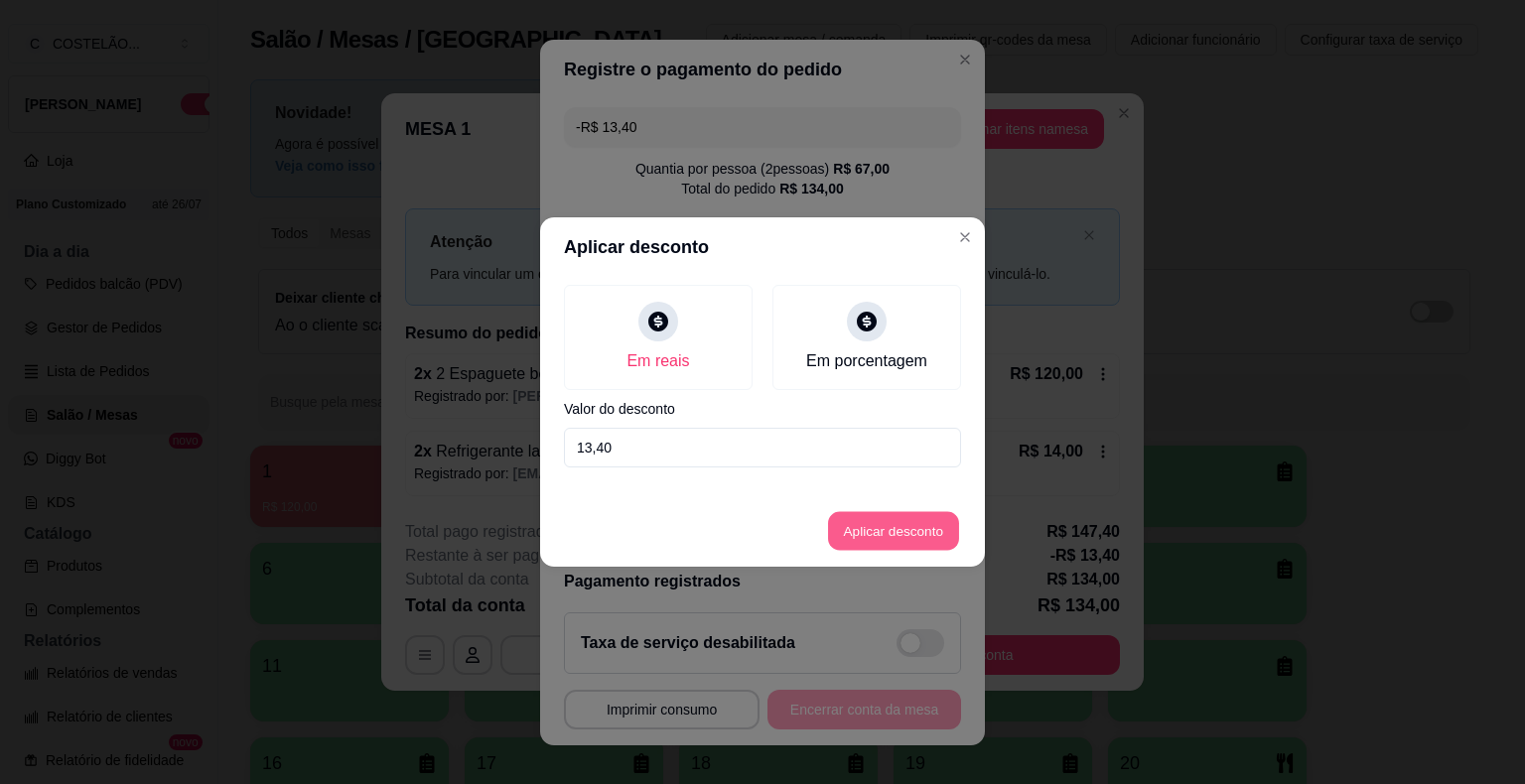click on "Aplicar desconto" at bounding box center (894, 531) 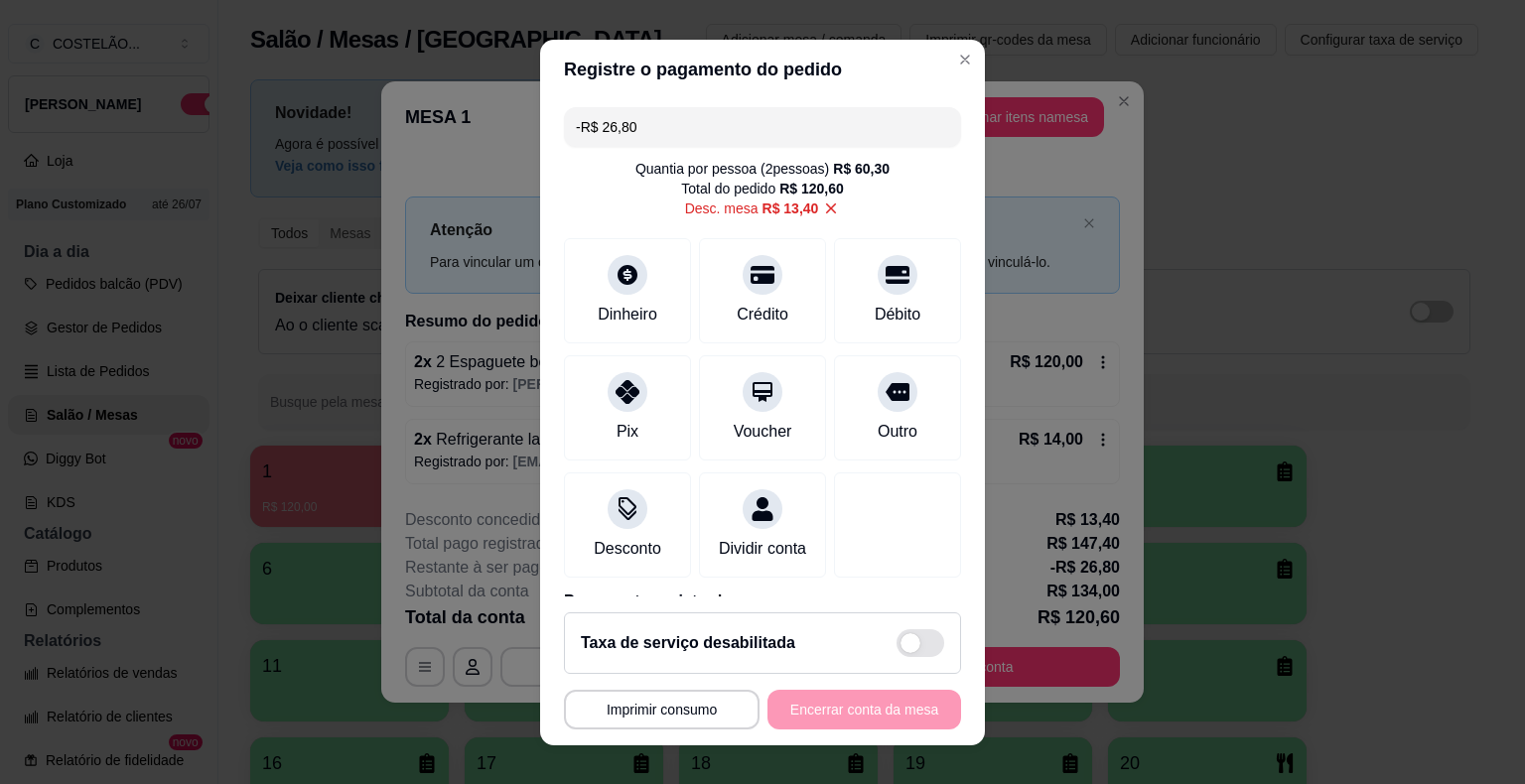 click 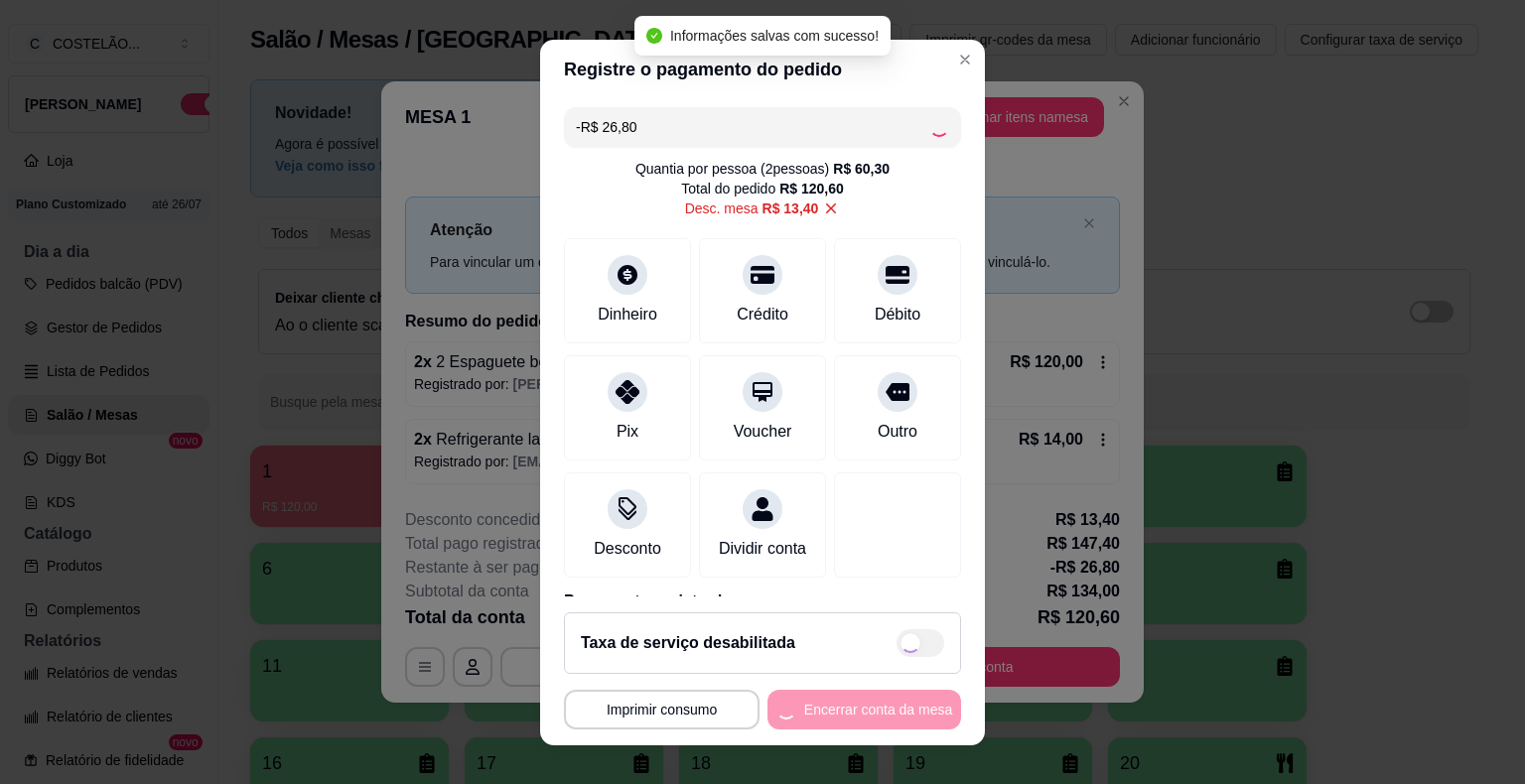 type on "-R$ 13,40" 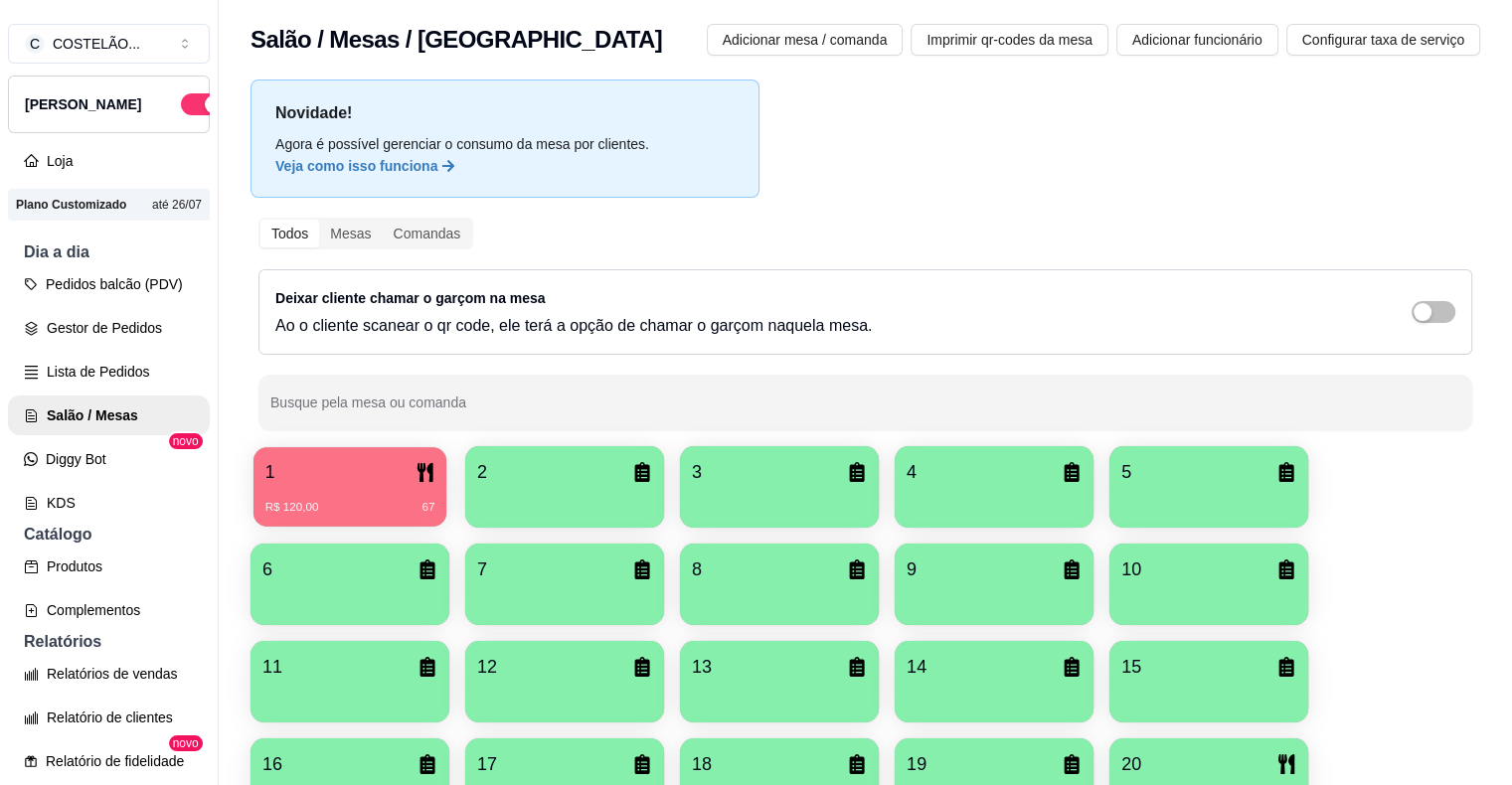 click on "1" at bounding box center [350, 472] 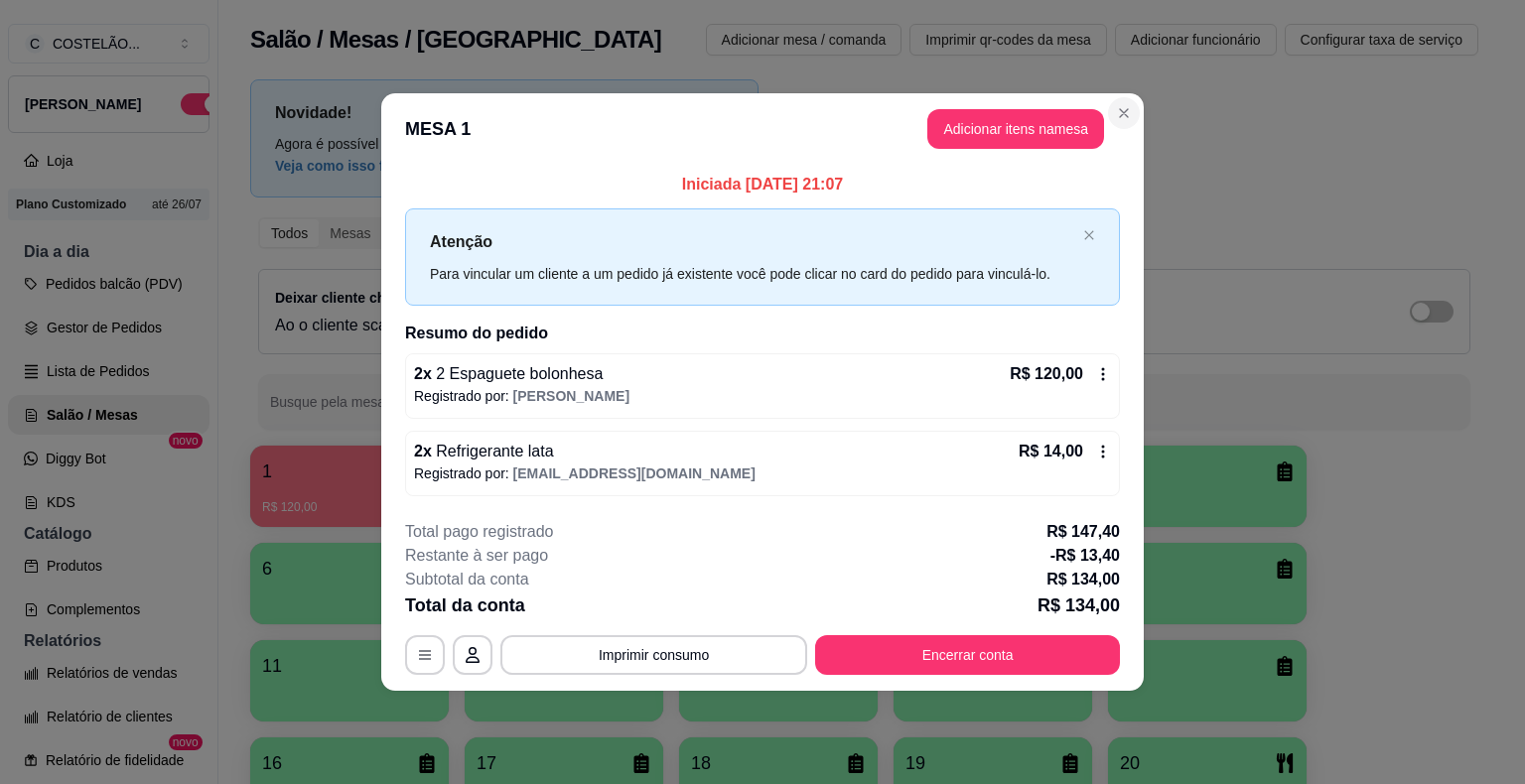click on "C COSTELÃO  ... Loja Aberta Loja Plano Customizado até 26/07   Dia a dia Pedidos balcão (PDV) Gestor de Pedidos Lista de Pedidos Salão / Mesas Diggy Bot novo KDS Catálogo Produtos Complementos Relatórios Relatórios de vendas Relatório de clientes Relatório de fidelidade novo Gerenciar Entregadores novo Nota Fiscal (NFC-e) Controle de caixa Controle de fiado Cupons Clientes Estoque Configurações Diggy Planos Precisa de ajuda? Sair Salão / Mesas / Comandas Adicionar mesa / comanda Imprimir qr-codes da mesa Adicionar funcionário Configurar taxa de serviço Novidade! Agora é possível gerenciar o consumo da mesa por clientes.   Veja como isso funciona Todos Mesas Comandas Deixar cliente chamar o garçom na mesa Ao o cliente scanear o qr code, ele terá a opção de chamar o garçom naquela mesa. Busque pela mesa ou comanda
1 R$ 120,00 67 2 3 4 5 6 7 8 9 10 11 12 13 14 15 16 17 18 19 20 21 R$ 58,00 34 23 R$ 170,00 24 24 25 26 27 28 29 30 31 32 33 34 35 36 37 38 39 40 41 42 43 44 45" at bounding box center (762, 392) 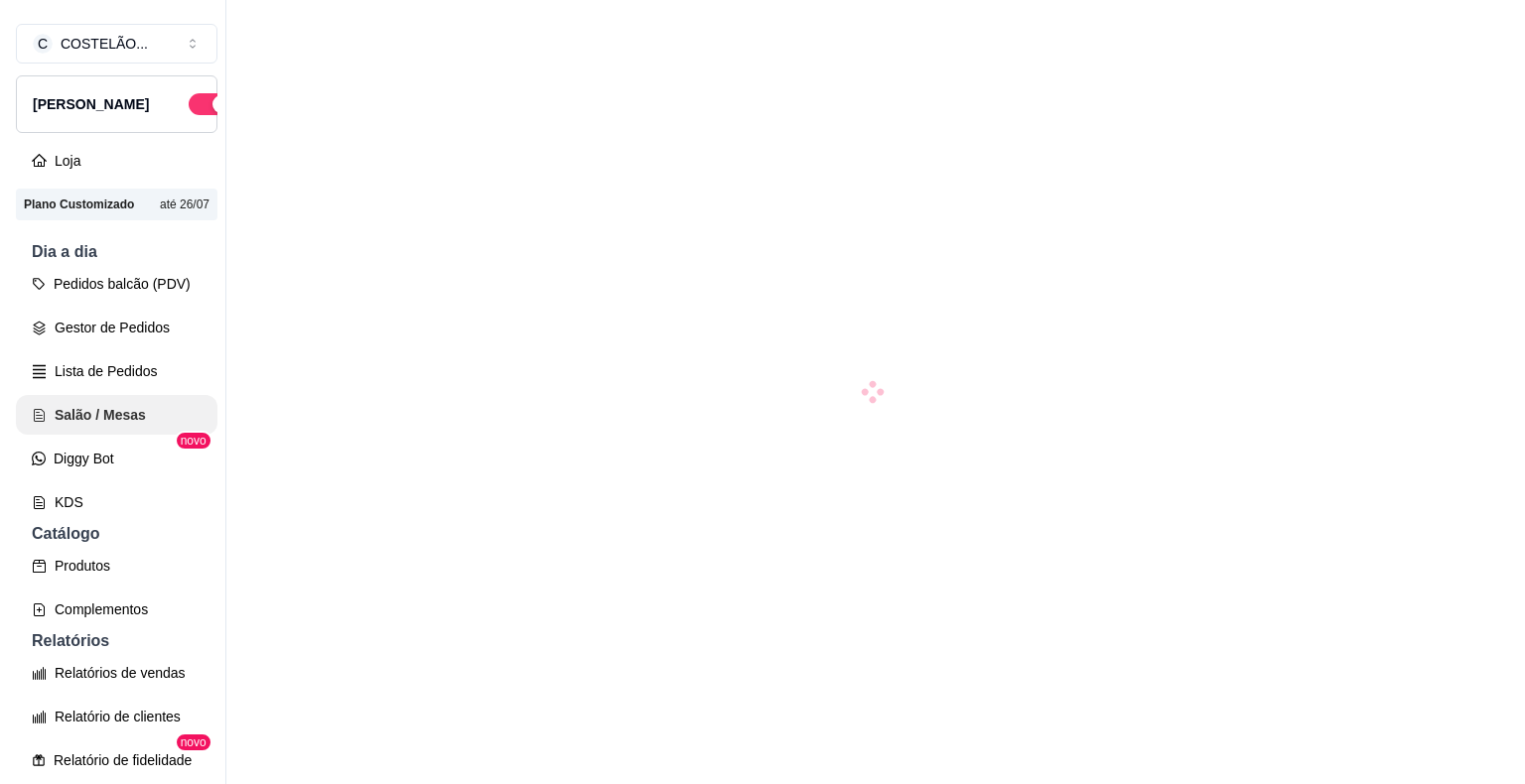 scroll, scrollTop: 0, scrollLeft: 0, axis: both 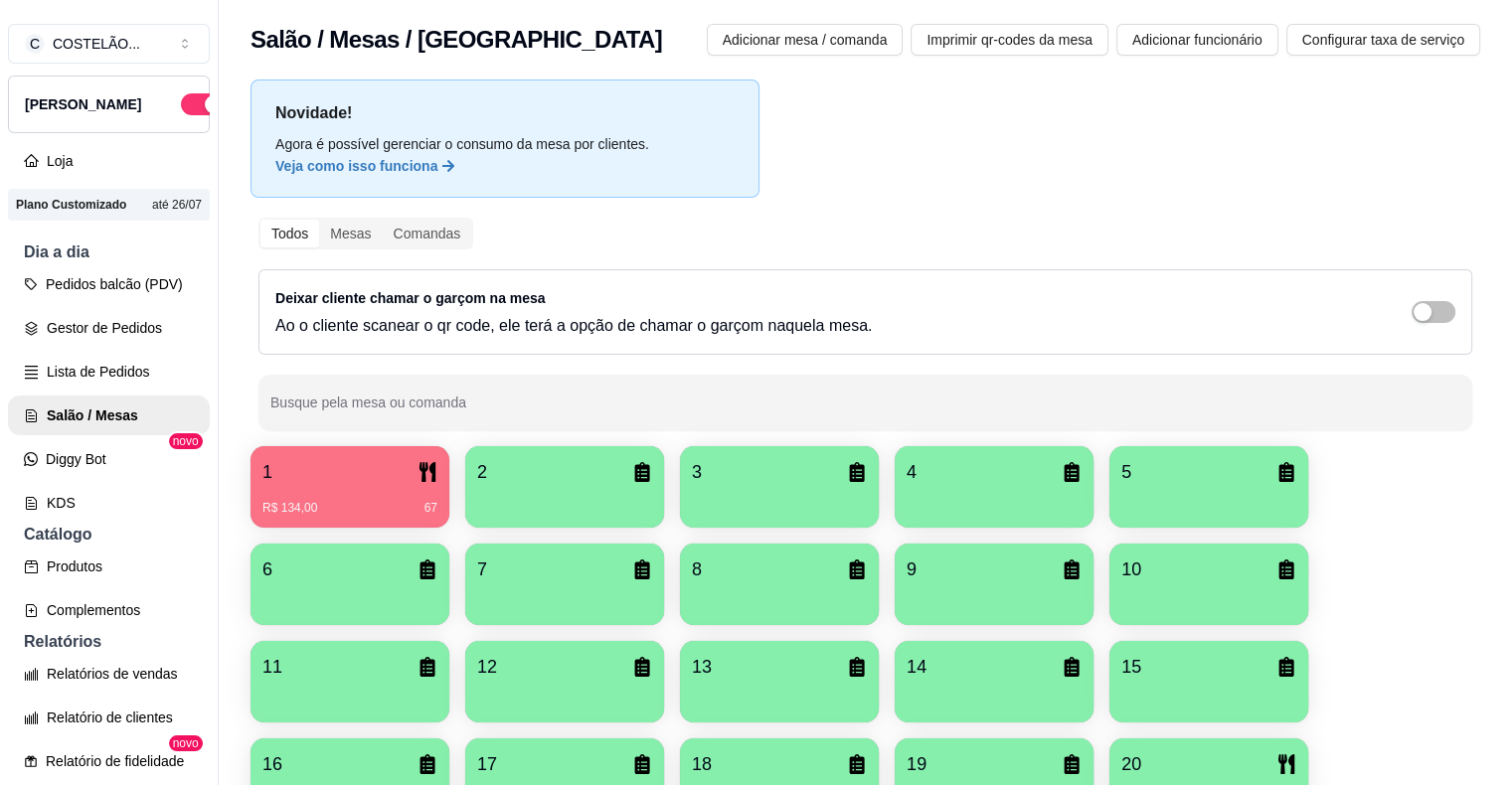 click on "1" at bounding box center (350, 472) 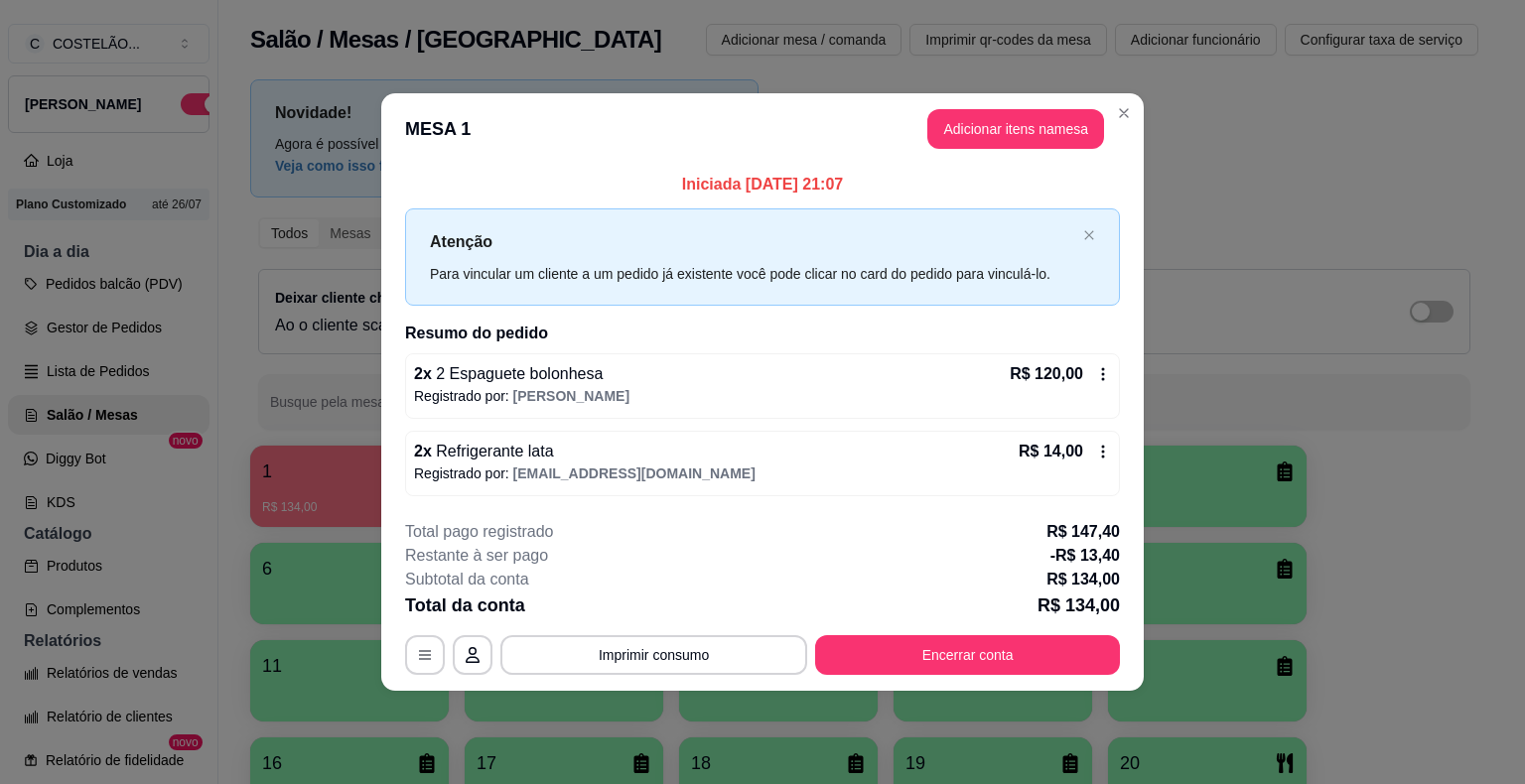 click 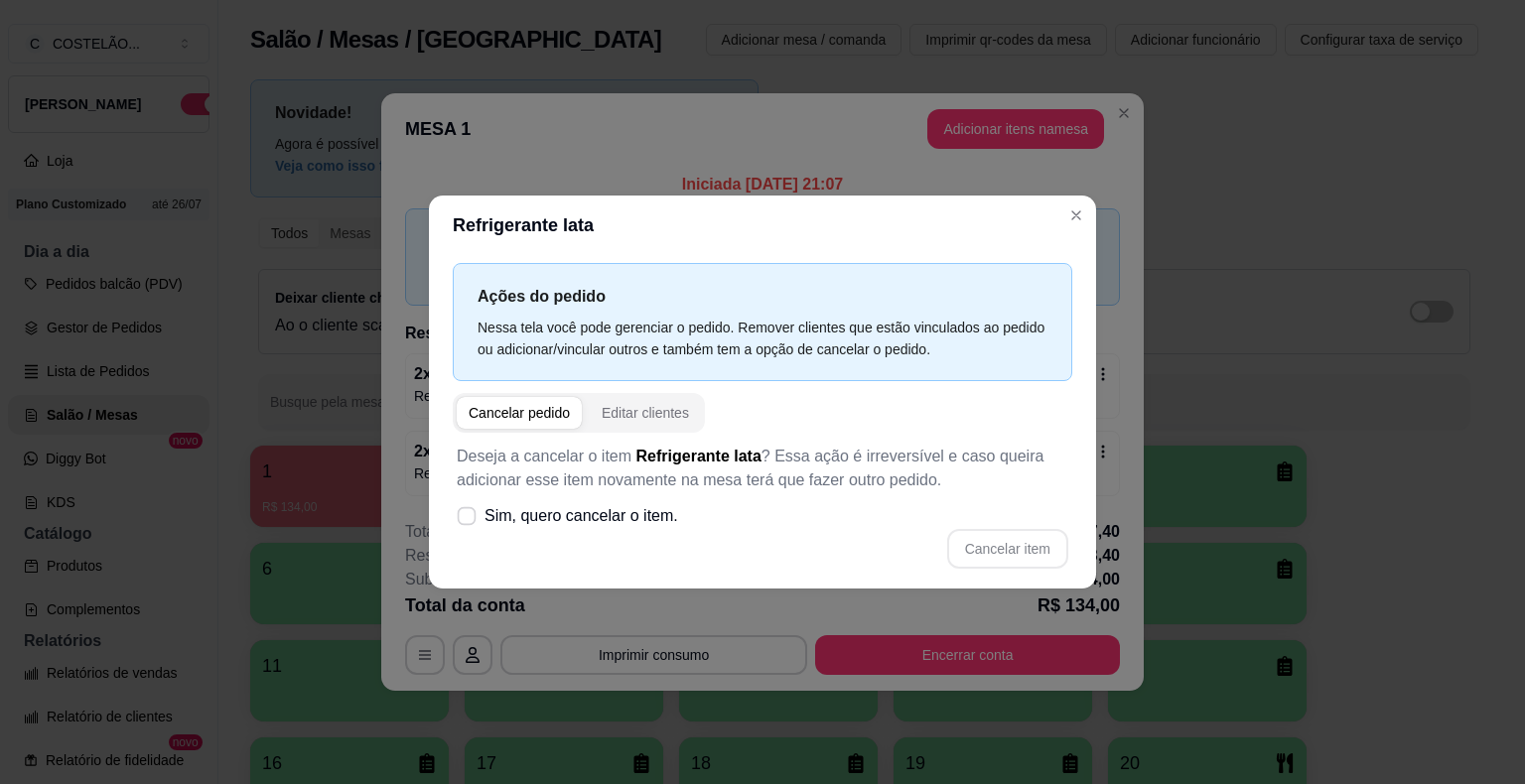 click on "Sim, quero cancelar o item." at bounding box center (567, 516) 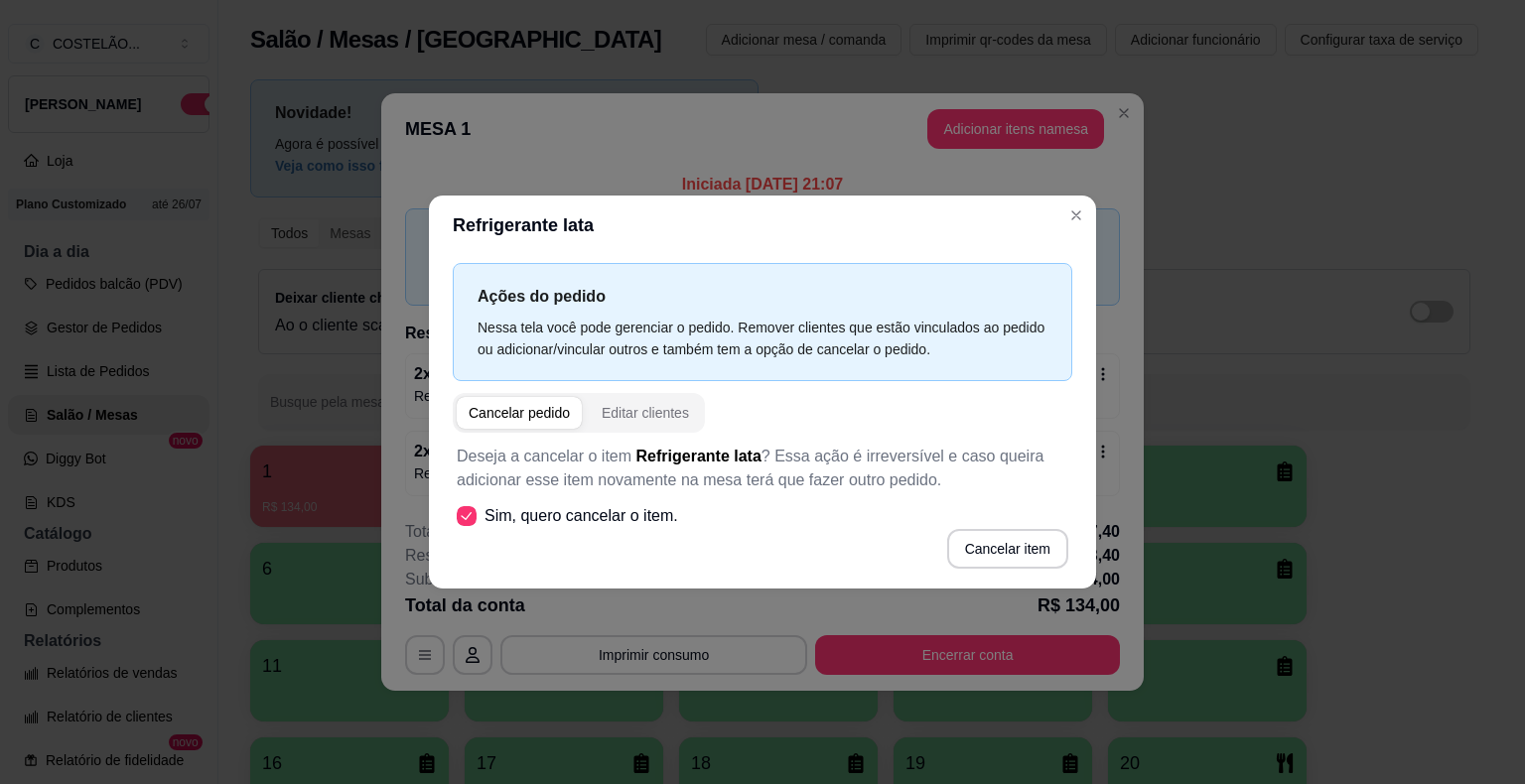 click on "Cancelar item" at bounding box center (1008, 549) 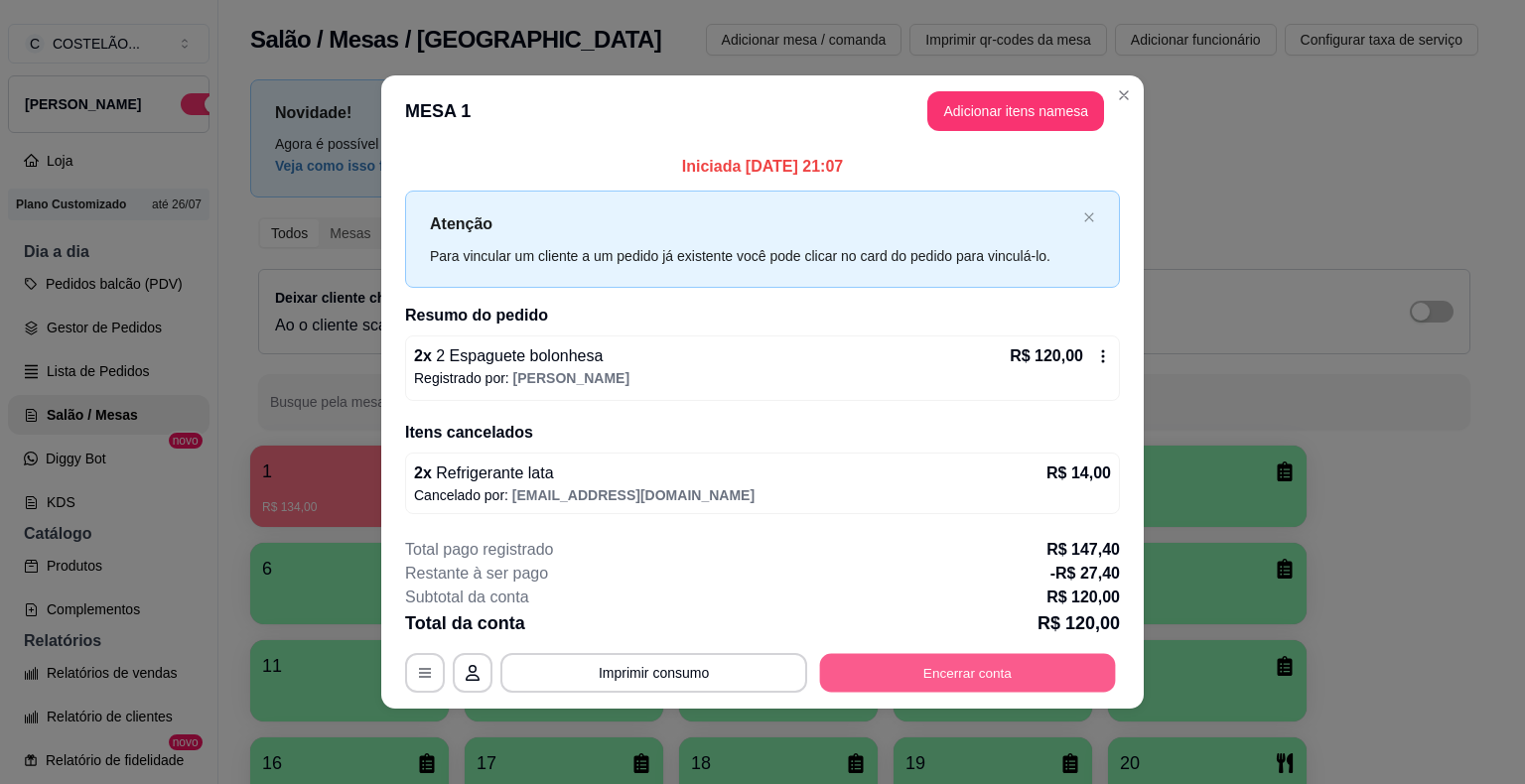click on "Encerrar conta" at bounding box center (968, 672) 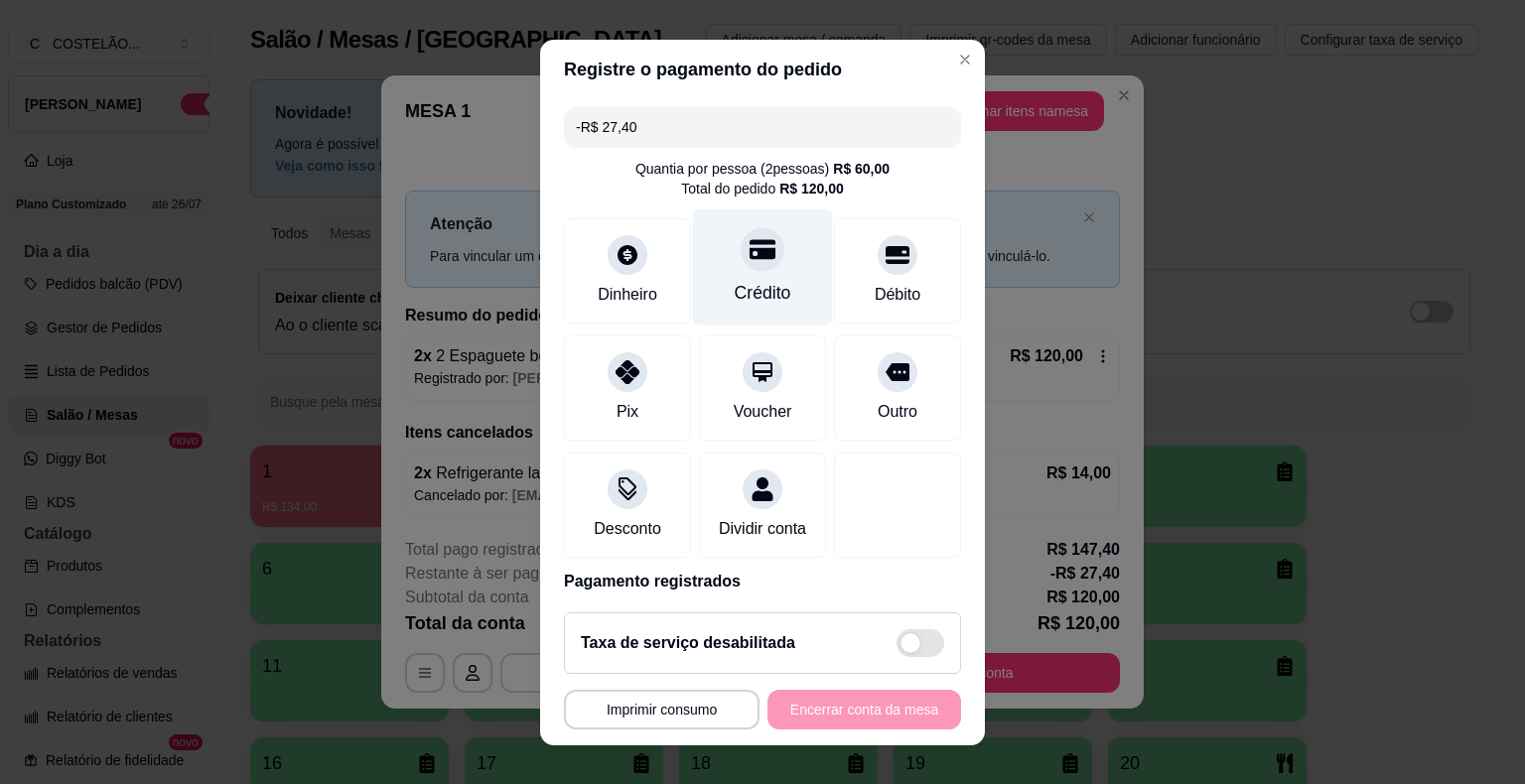 click on "Crédito" at bounding box center (762, 266) 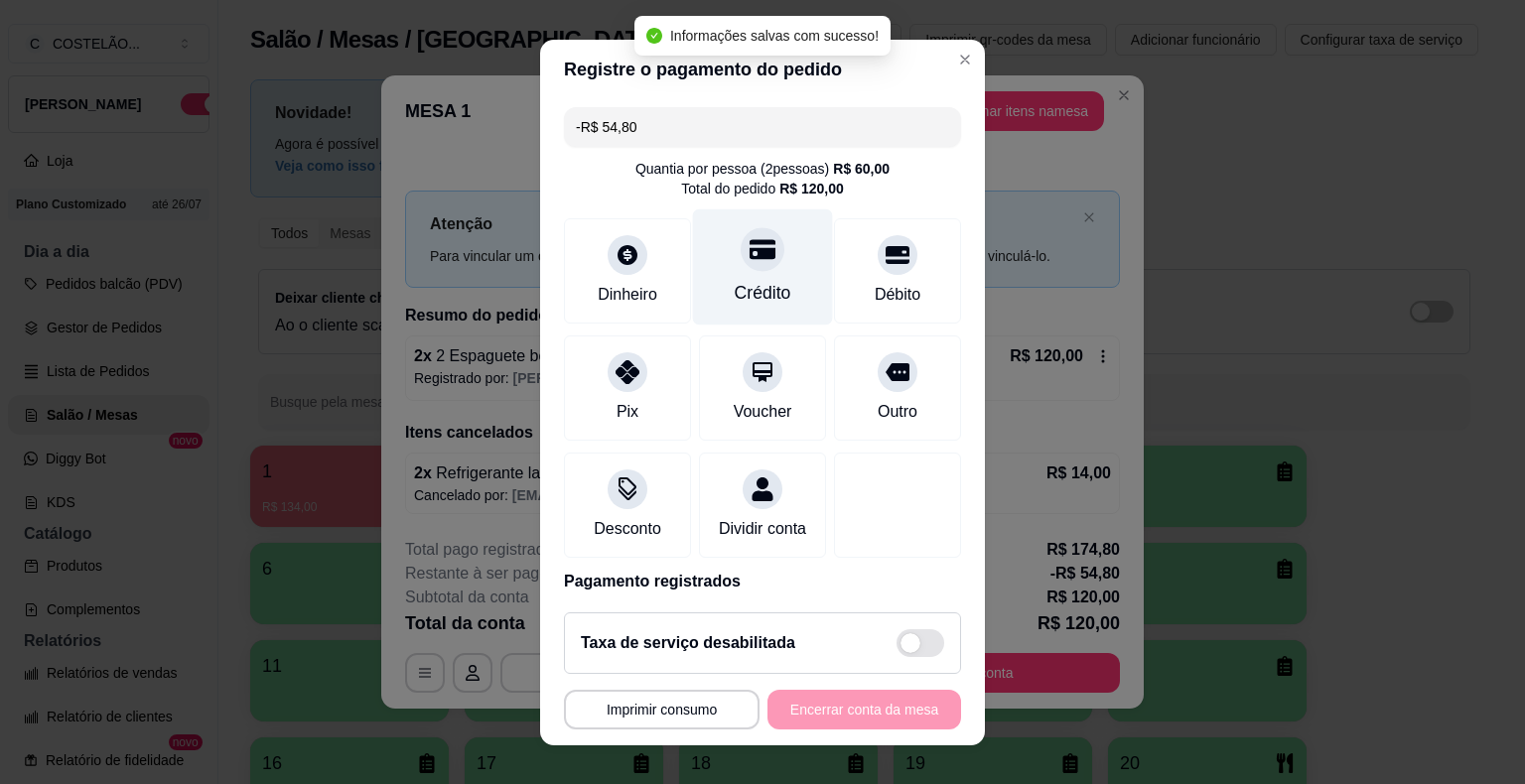 click on "Crédito" at bounding box center [762, 266] 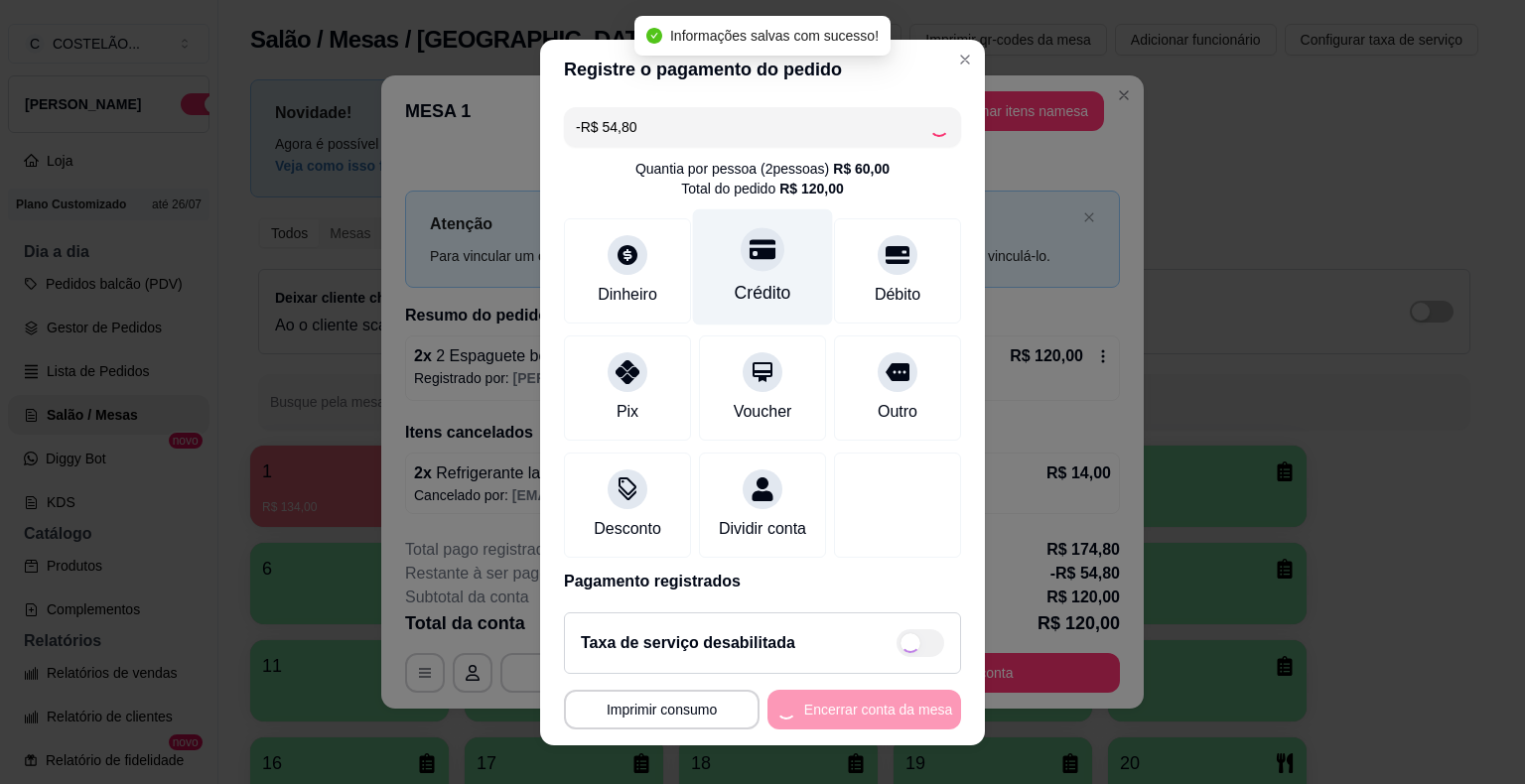 click on "Crédito" at bounding box center (762, 266) 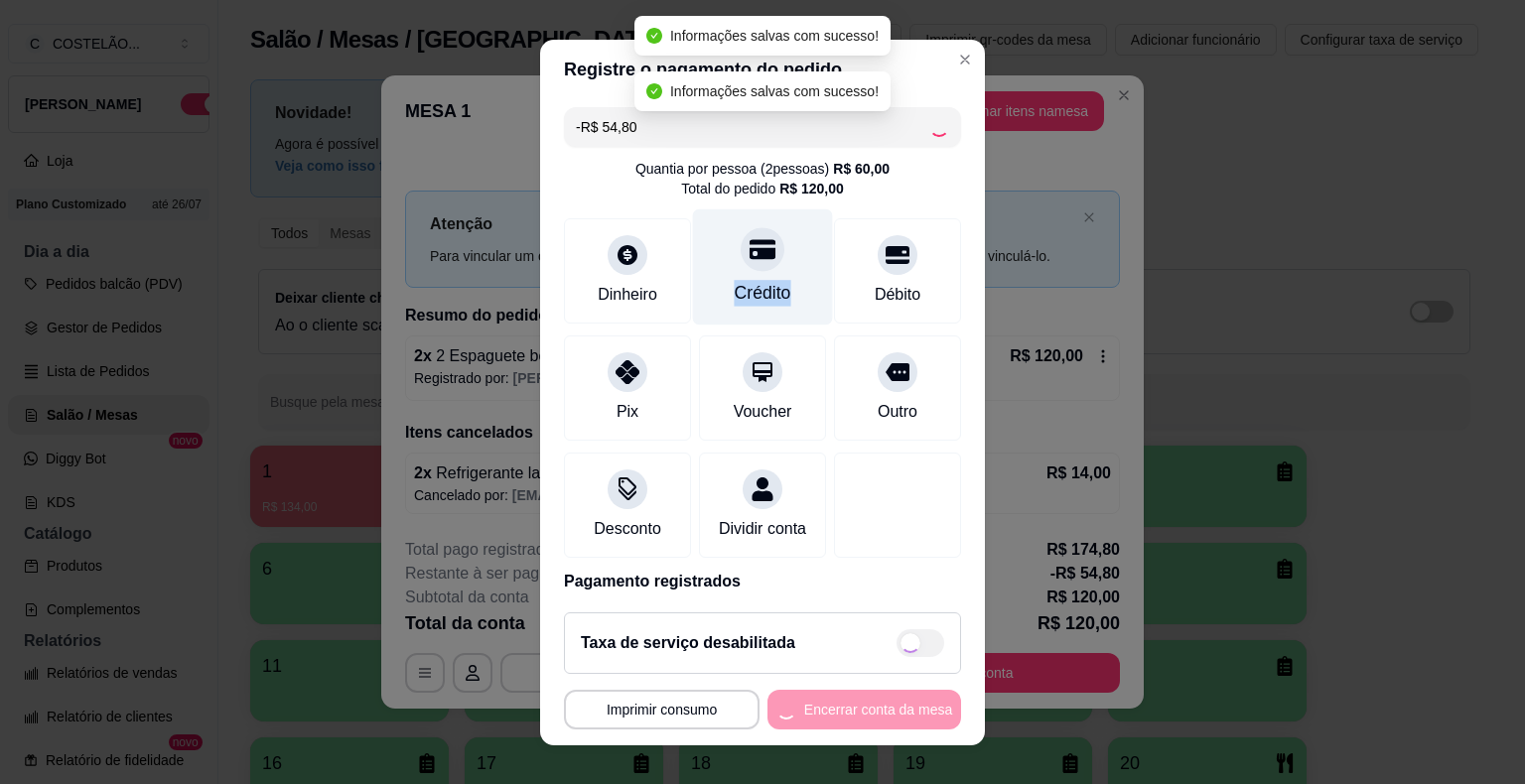 click on "Crédito" at bounding box center (762, 266) 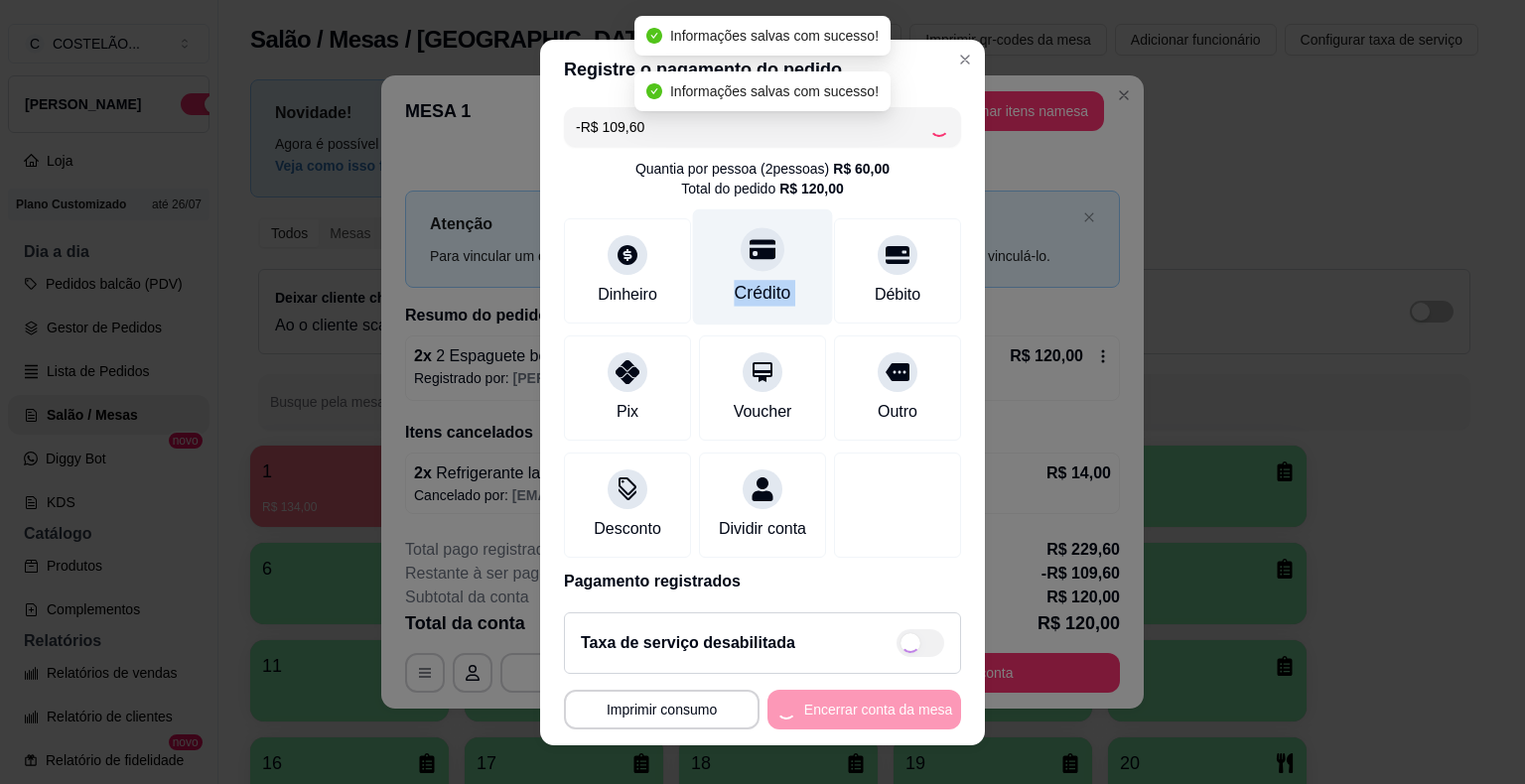 click on "Crédito" at bounding box center (762, 266) 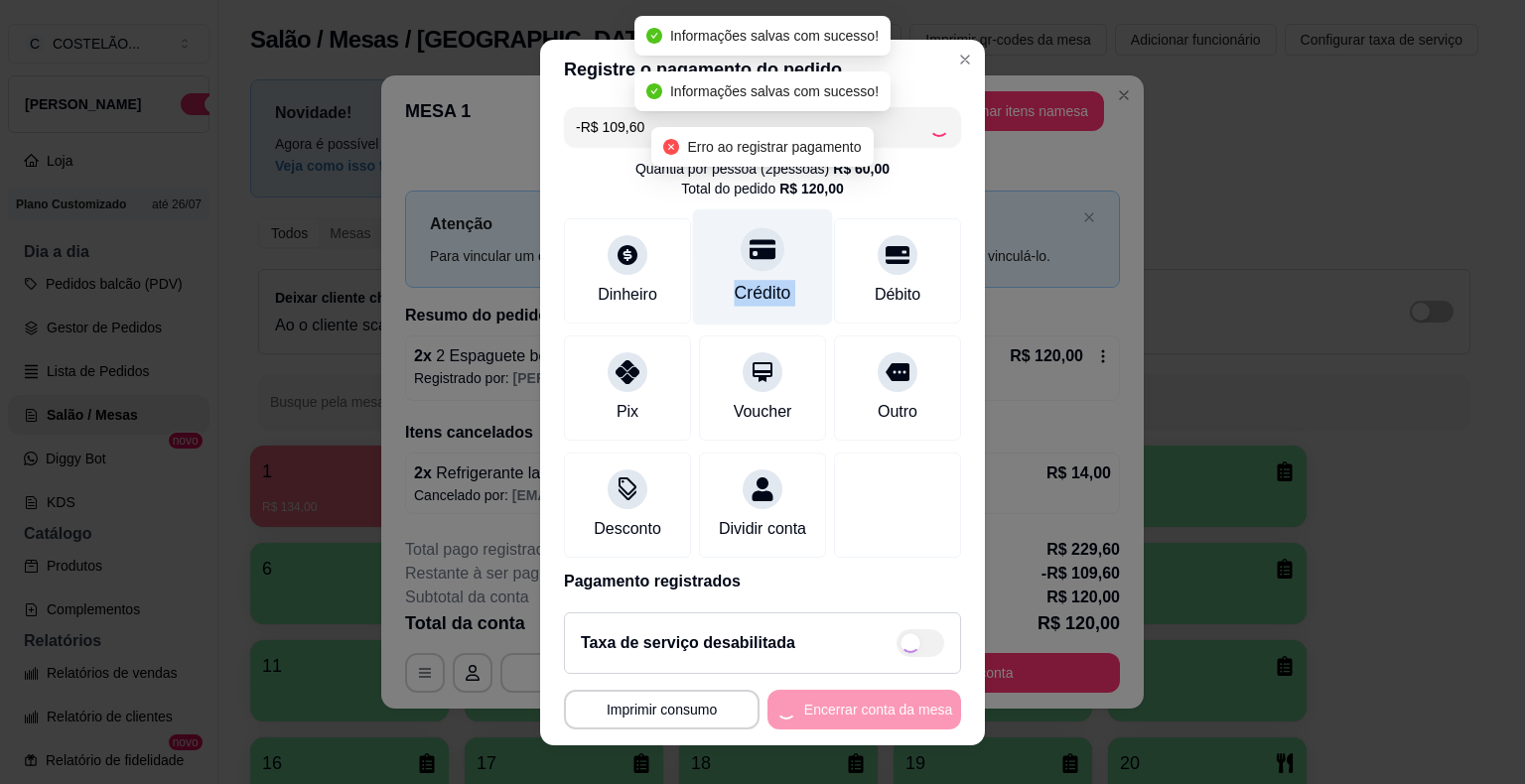 click on "Crédito" at bounding box center [762, 266] 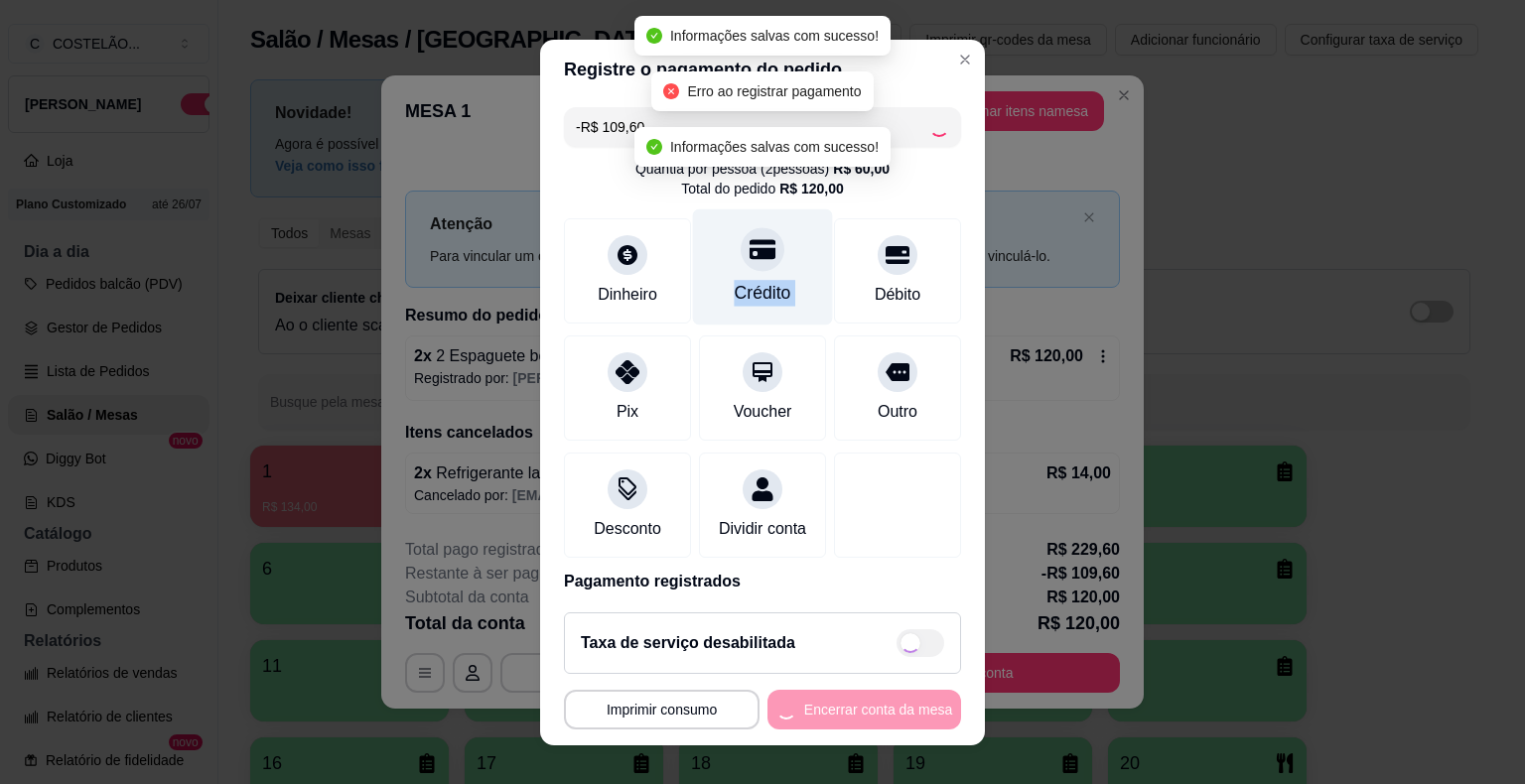 click on "Crédito" at bounding box center (762, 266) 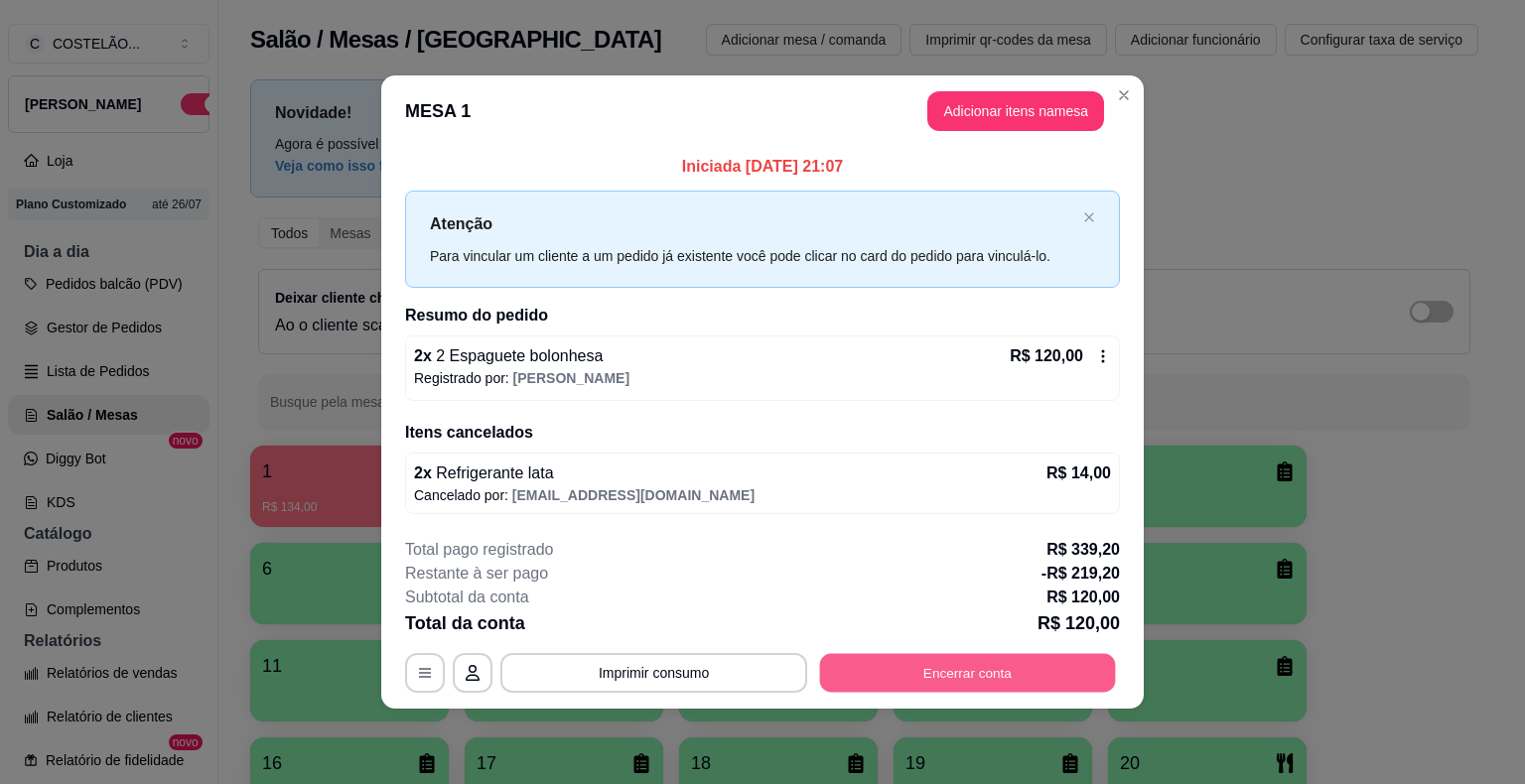 click on "Encerrar conta" at bounding box center [968, 672] 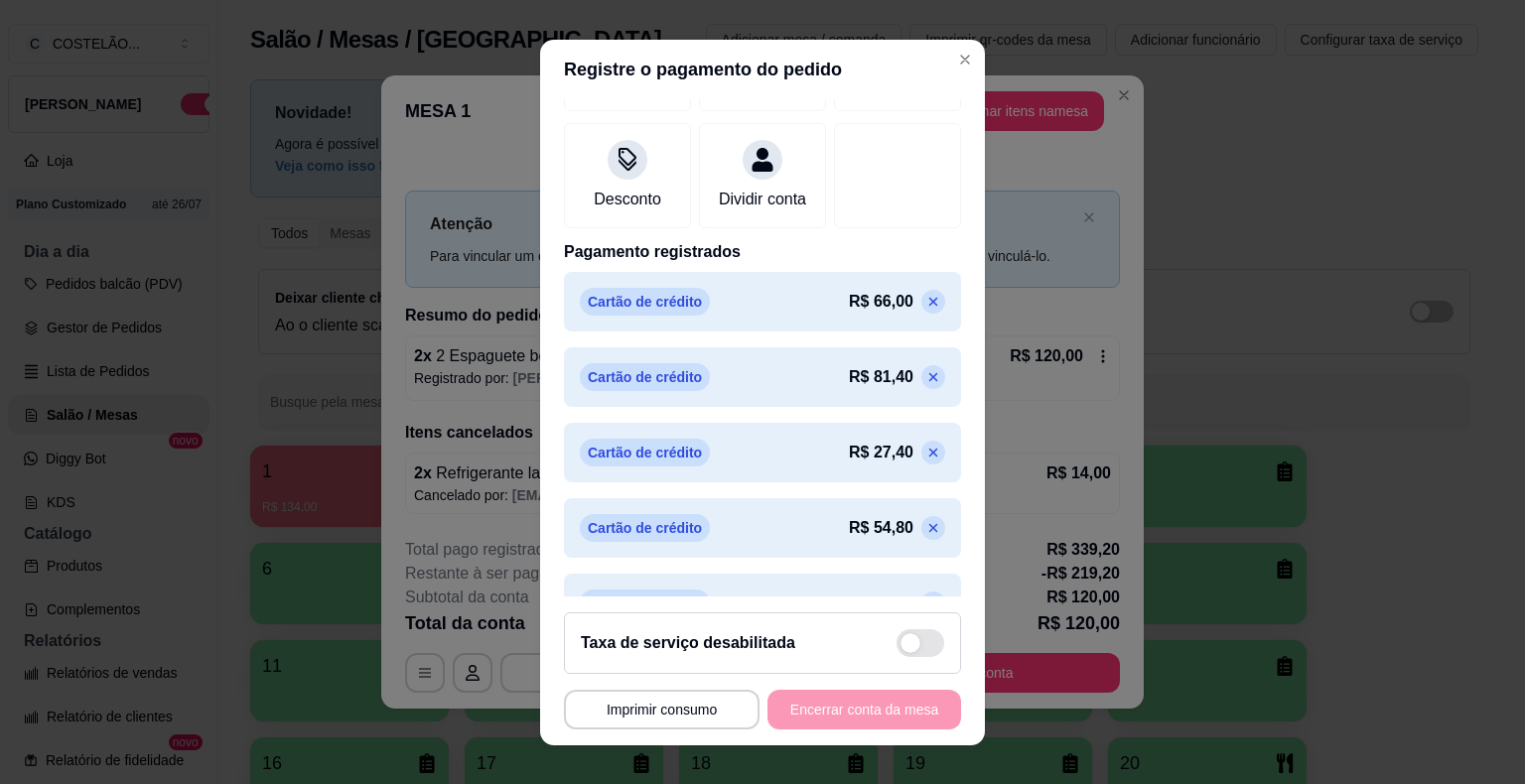 scroll, scrollTop: 395, scrollLeft: 0, axis: vertical 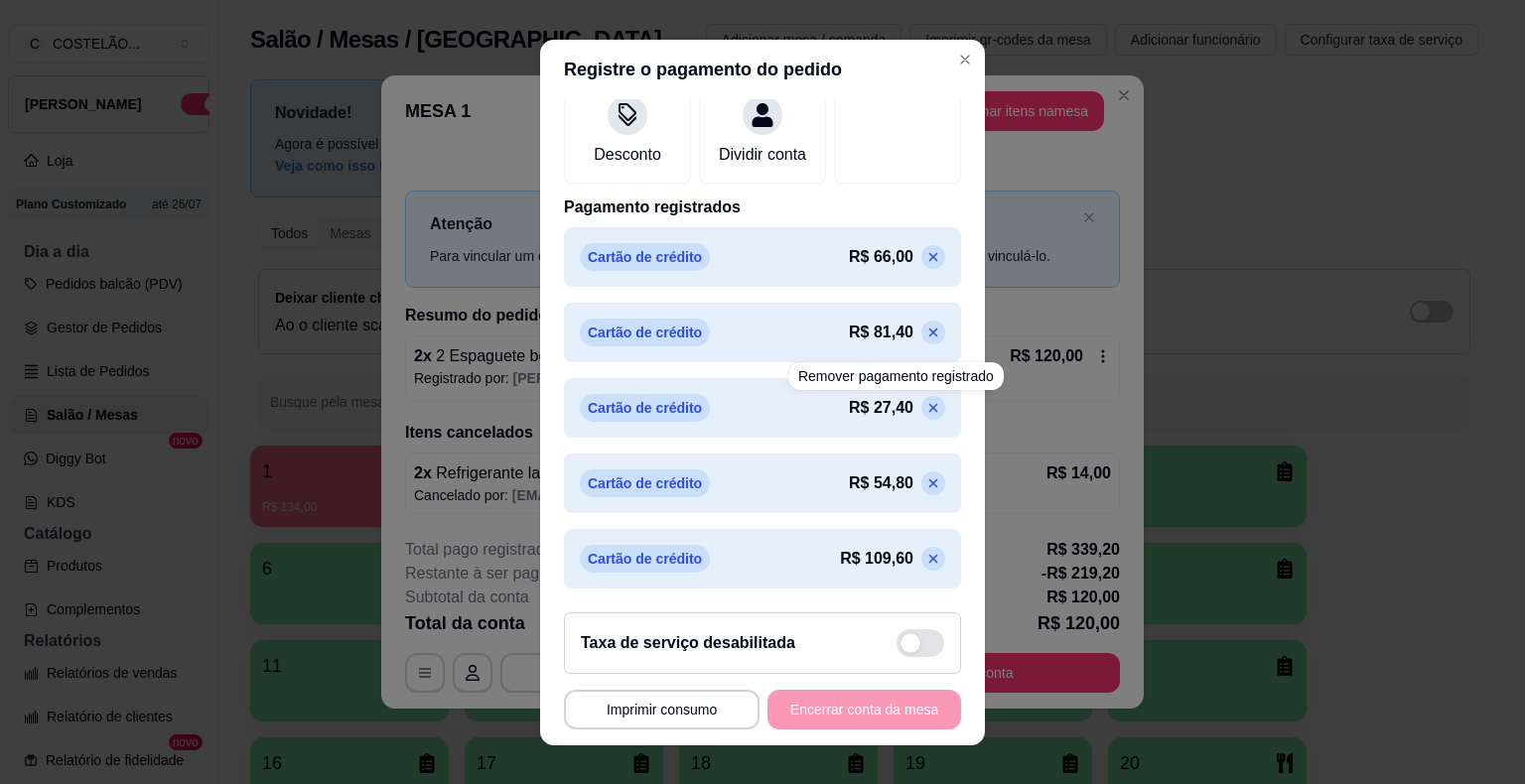 click at bounding box center (933, 408) 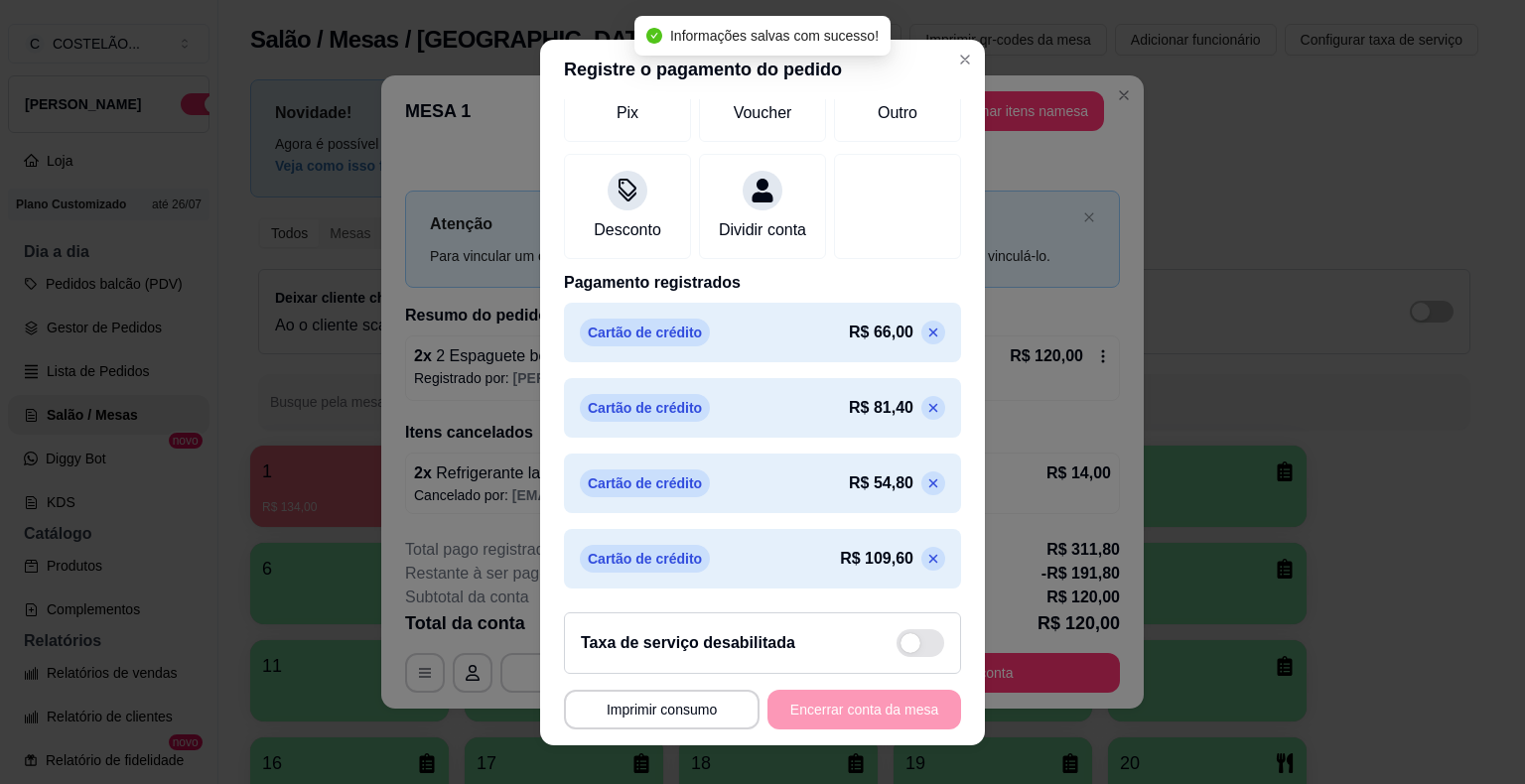 scroll, scrollTop: 321, scrollLeft: 0, axis: vertical 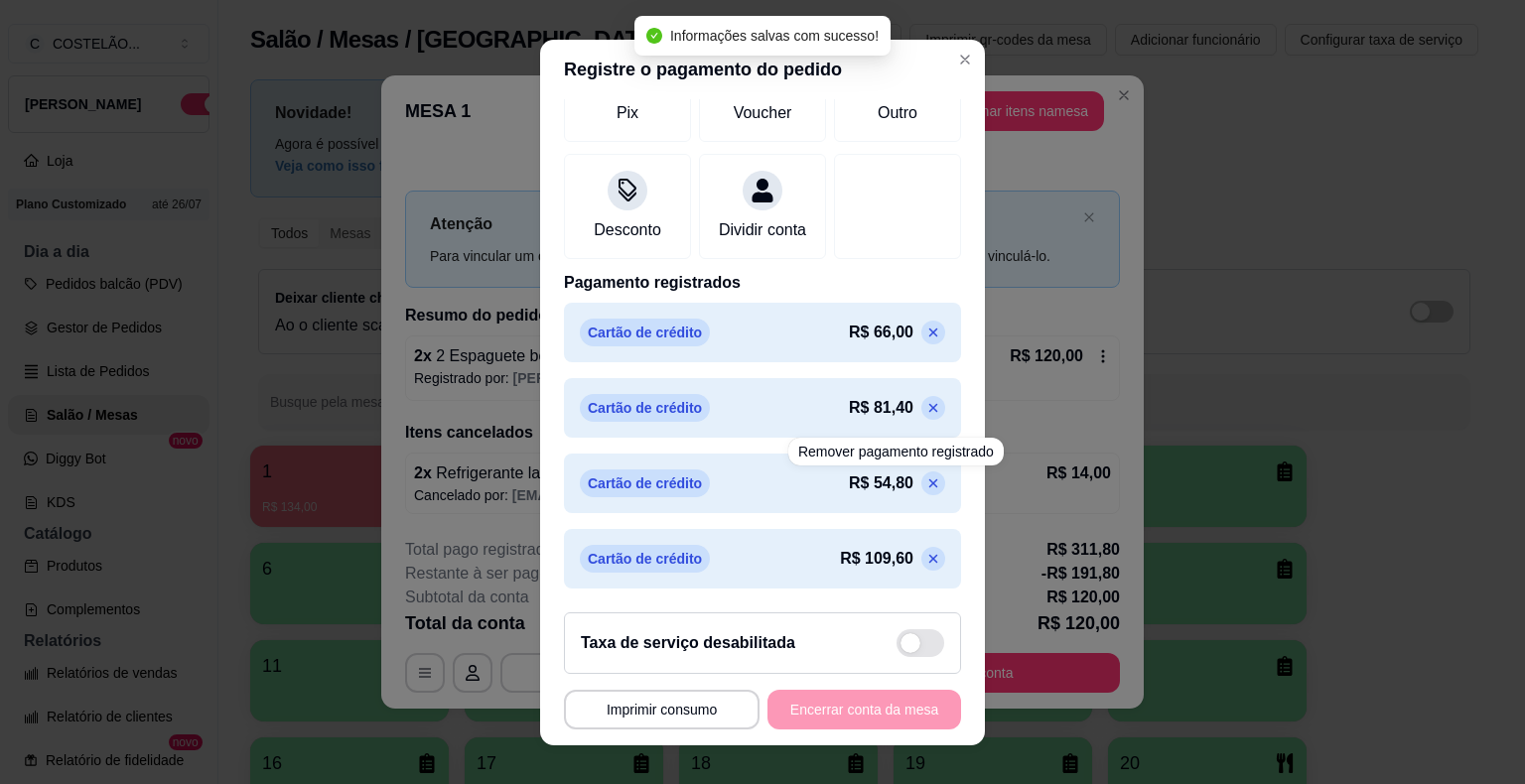 click 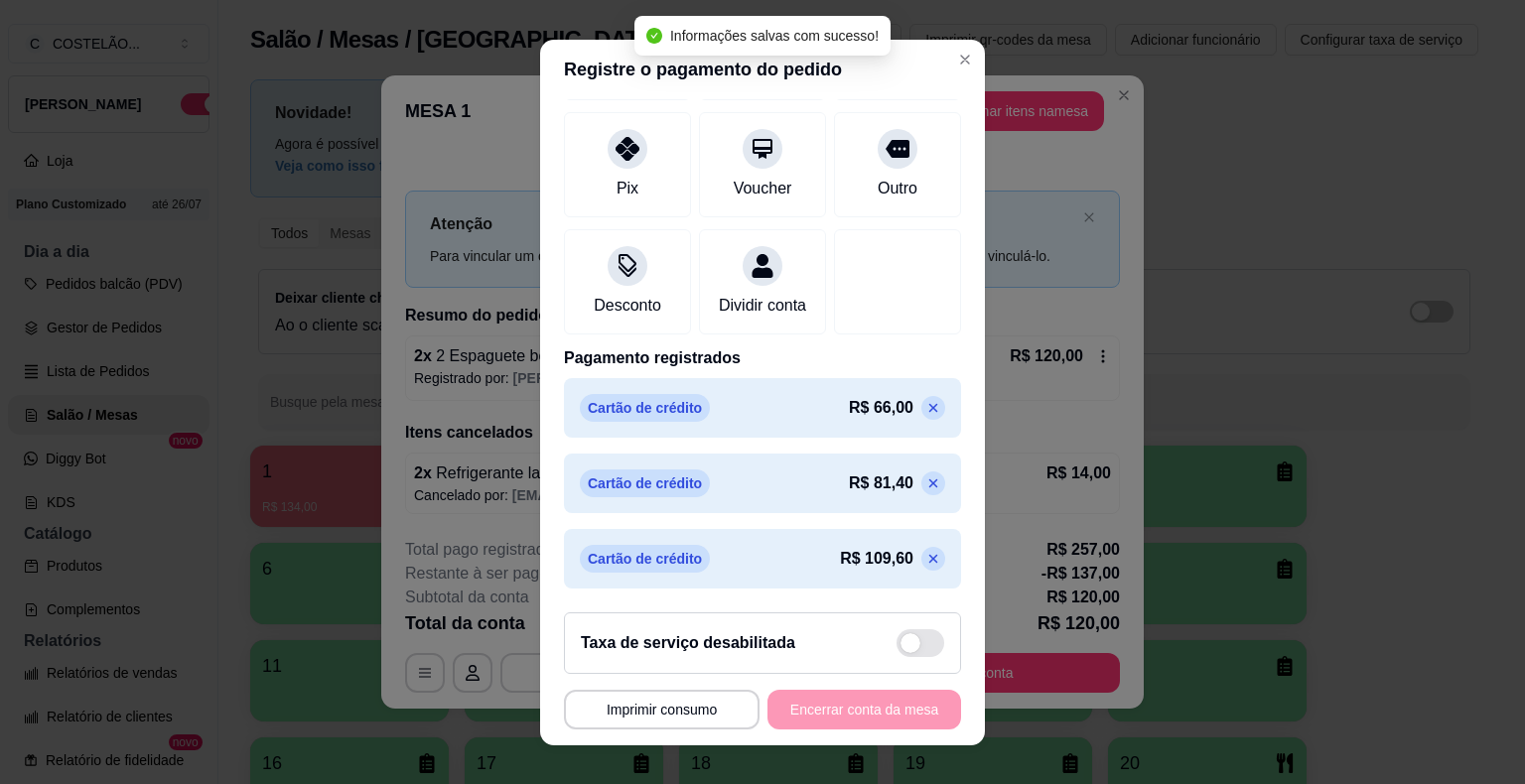 scroll, scrollTop: 245, scrollLeft: 0, axis: vertical 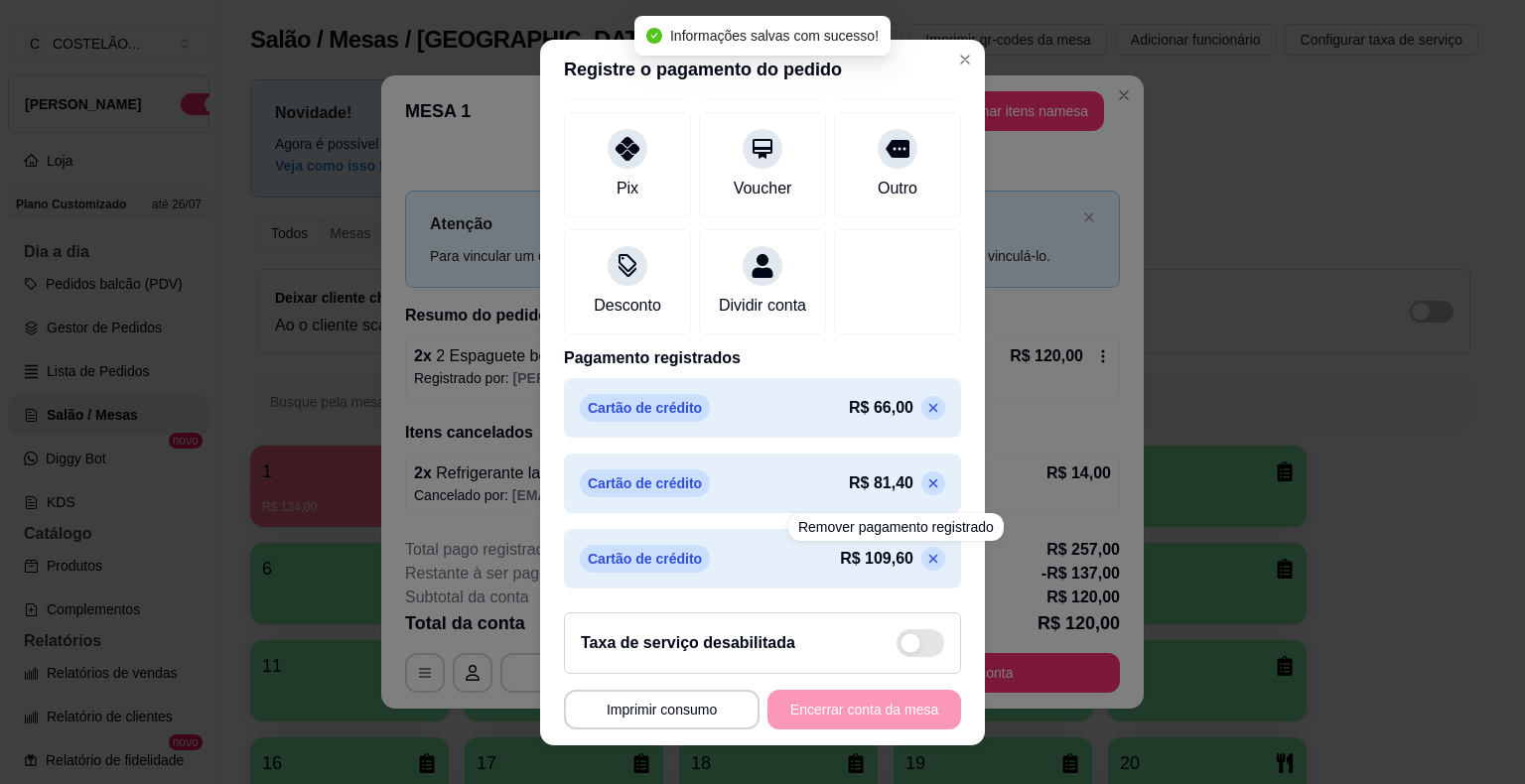 click 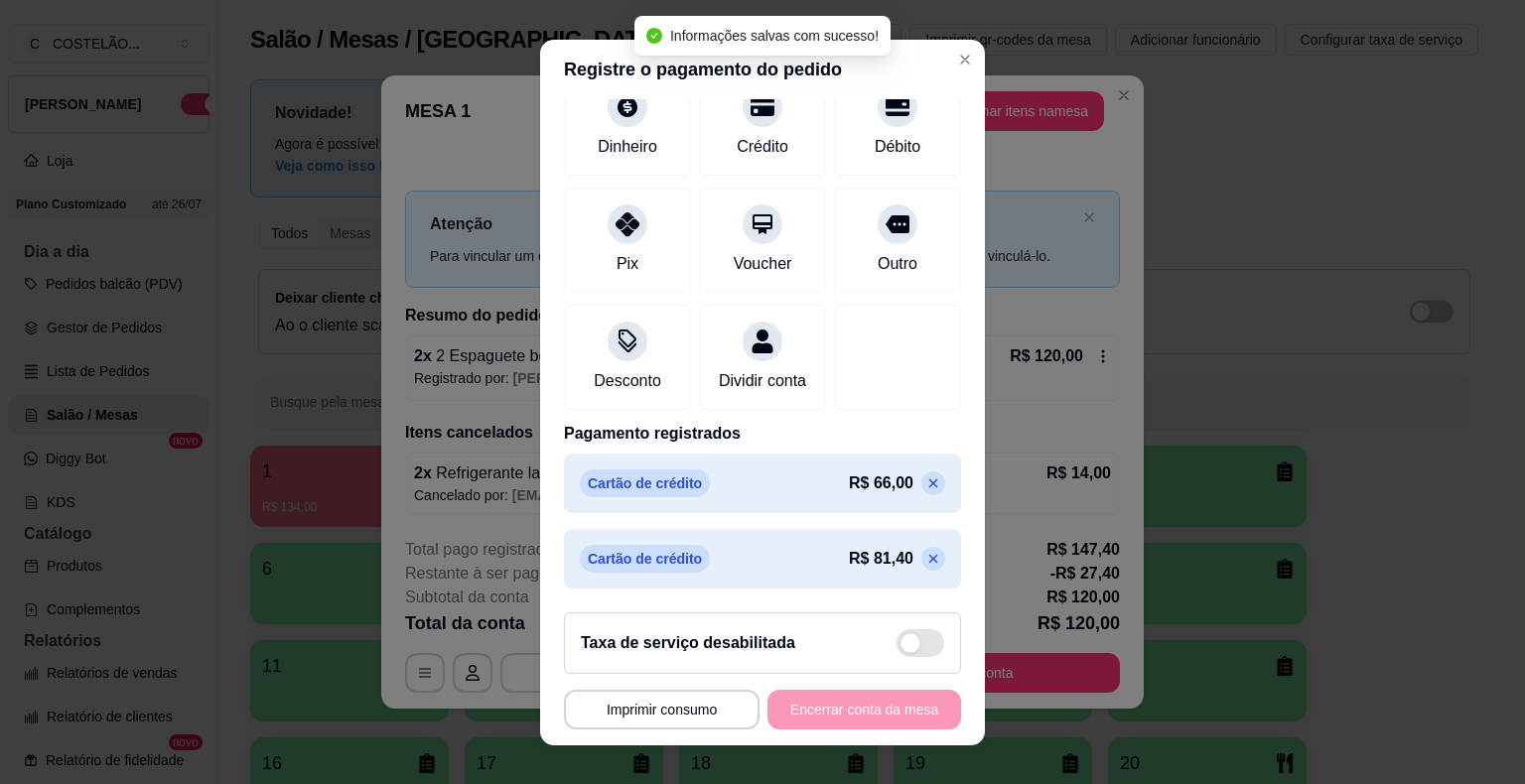 scroll, scrollTop: 170, scrollLeft: 0, axis: vertical 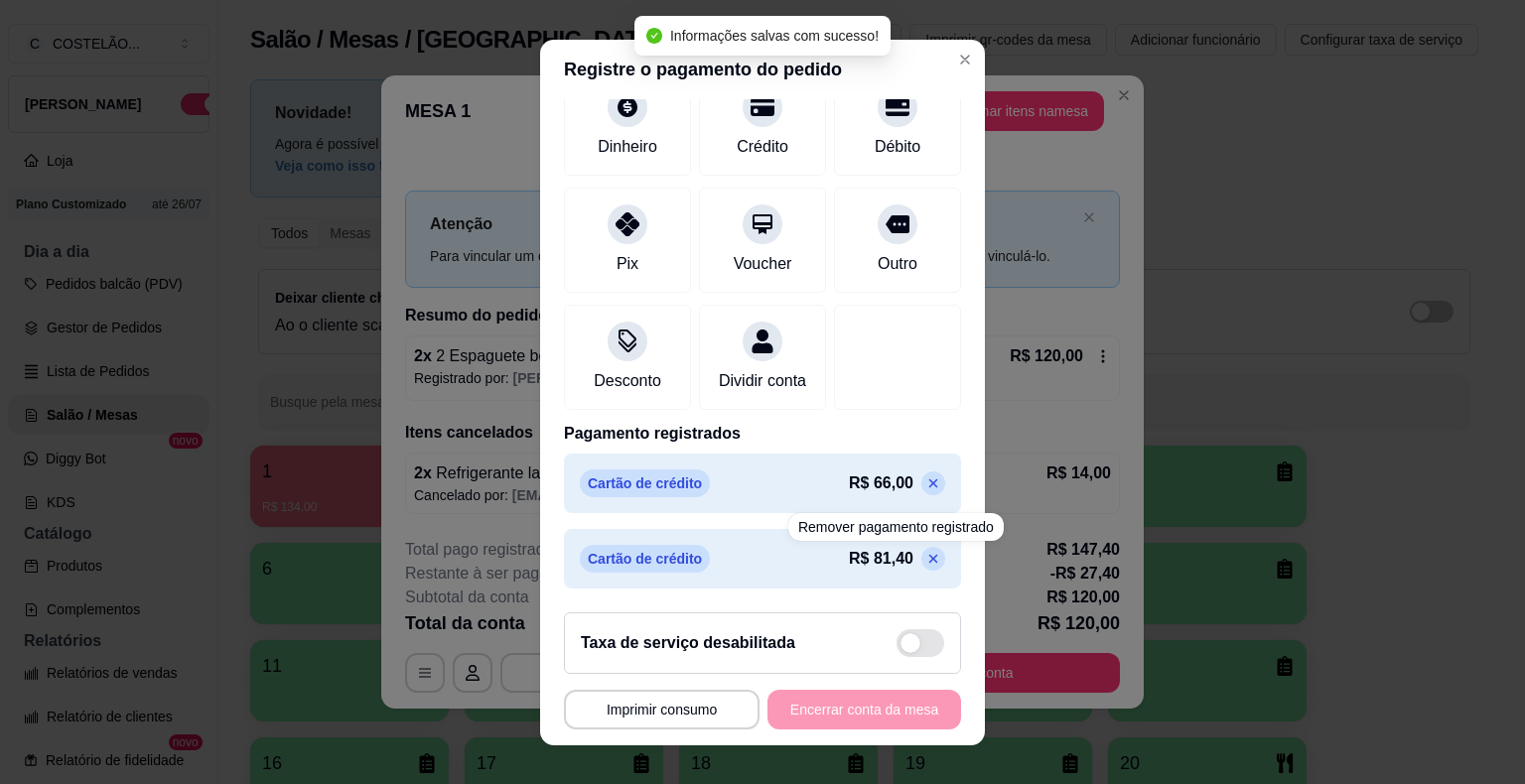 click 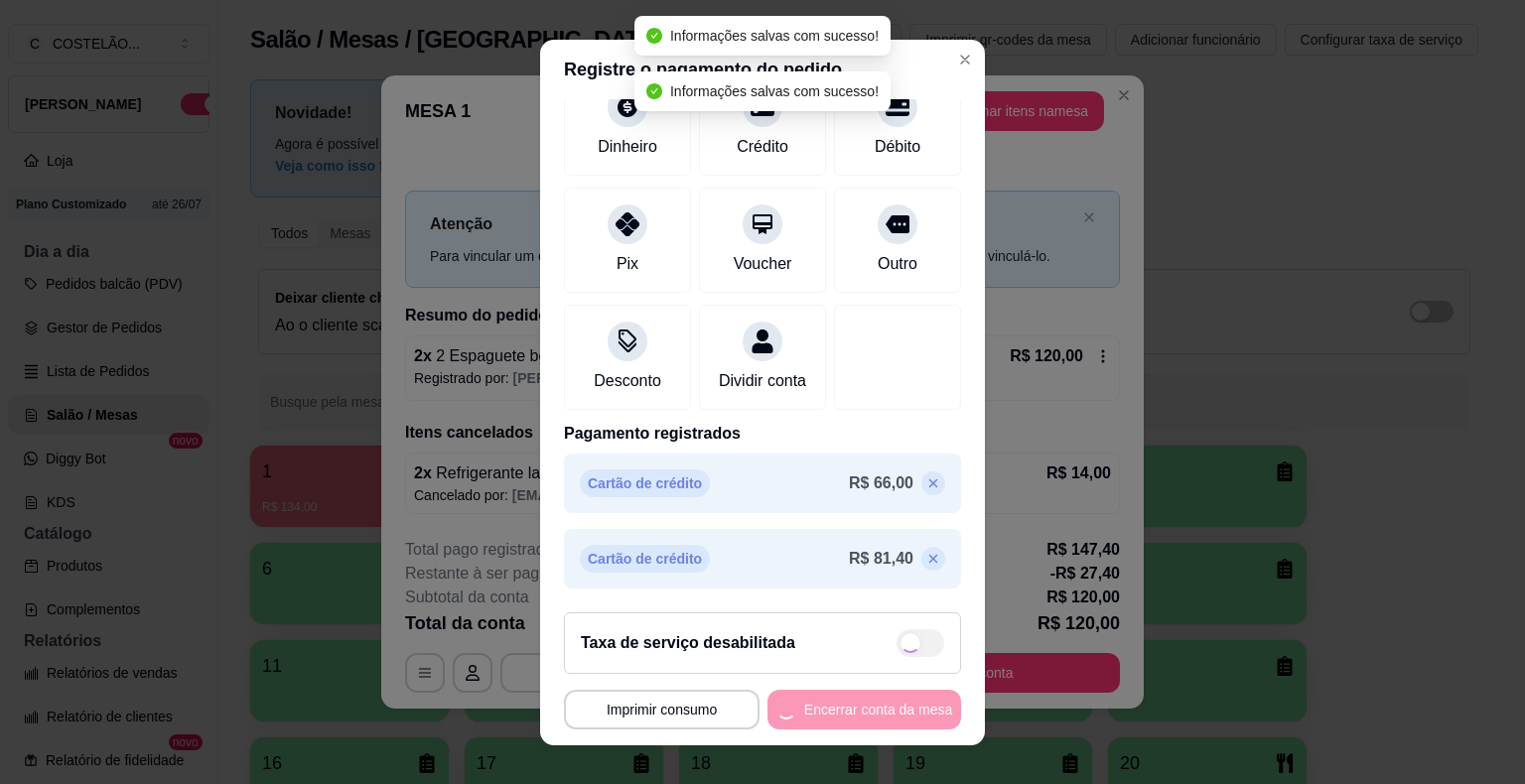 scroll, scrollTop: 114, scrollLeft: 0, axis: vertical 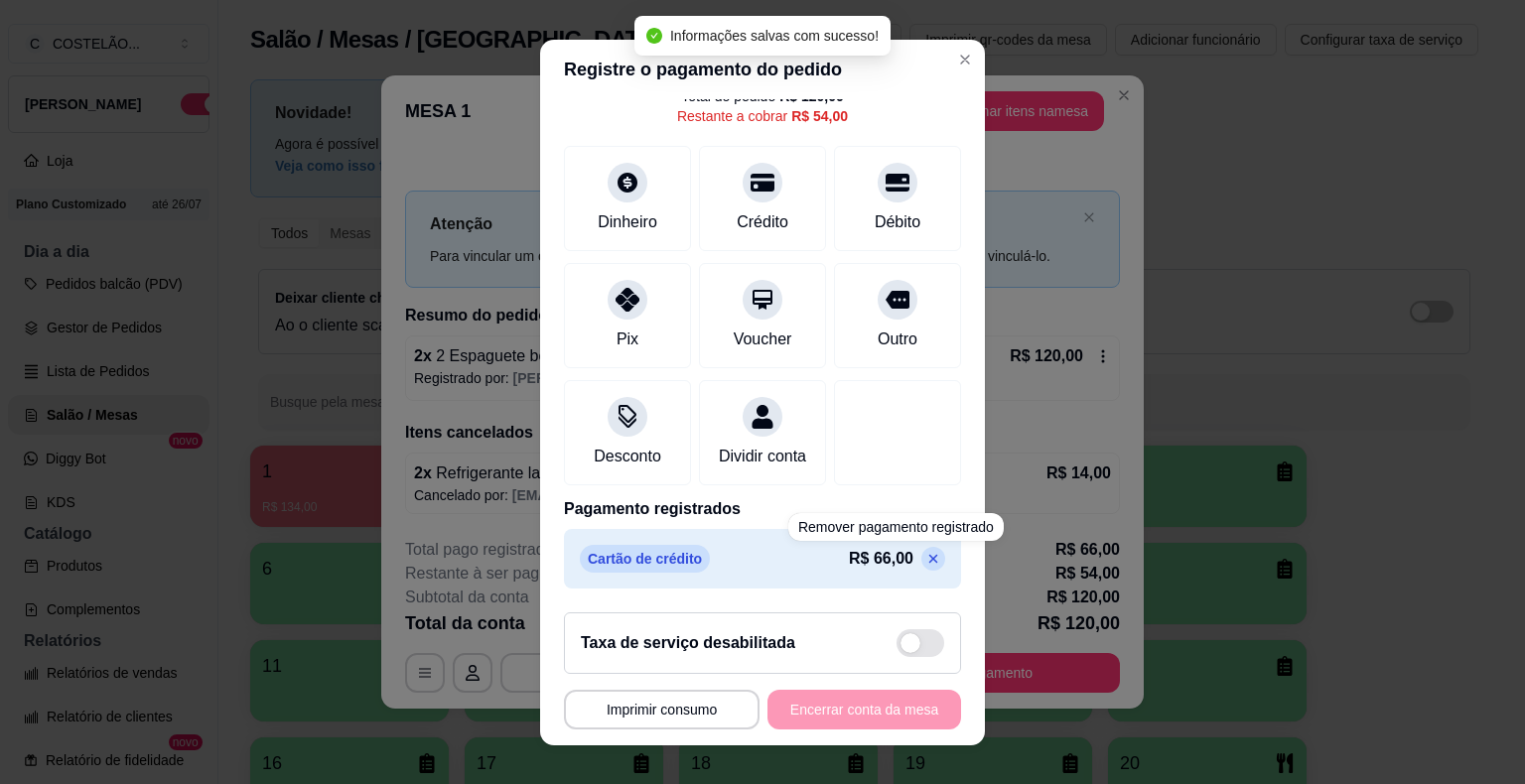 click 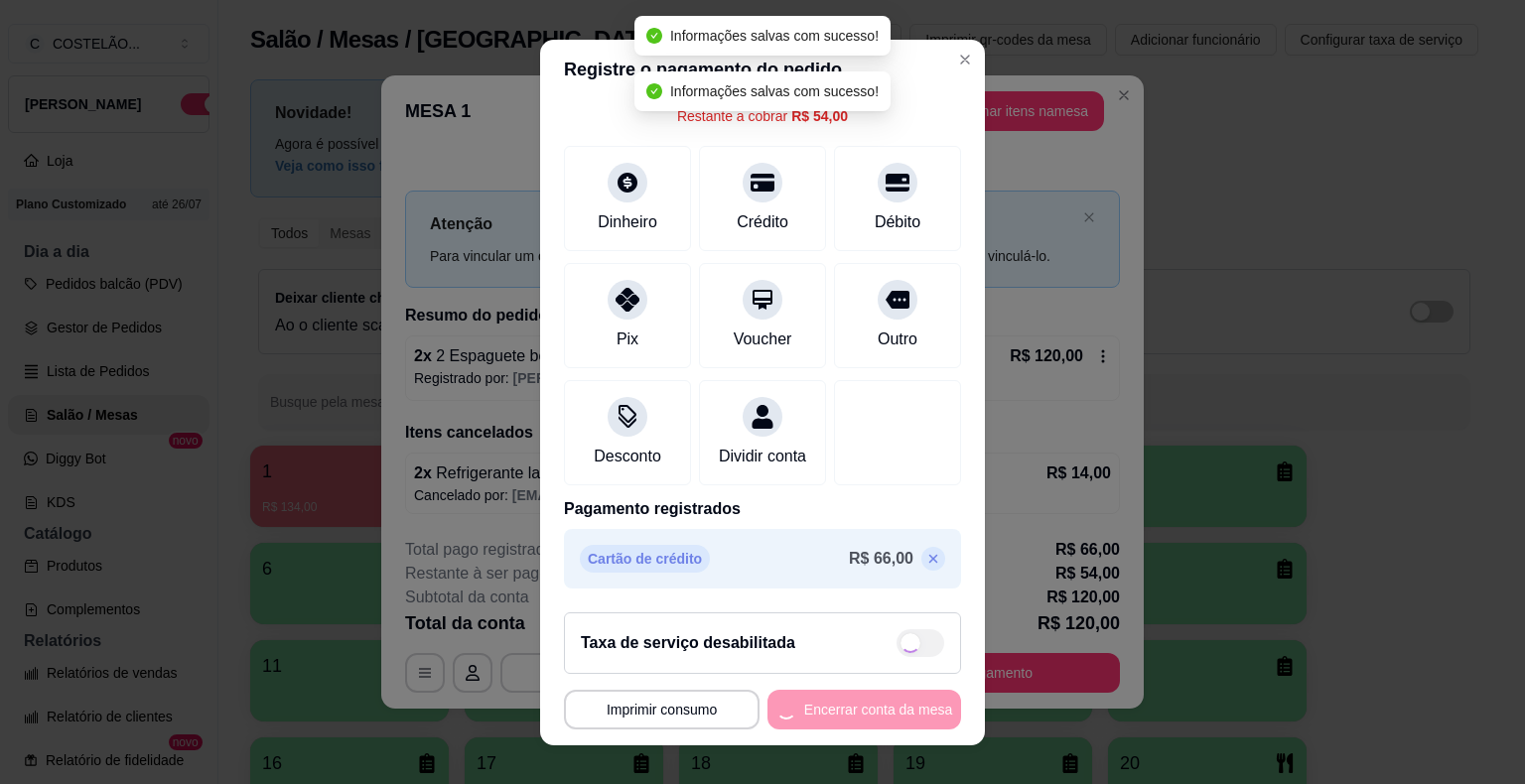 type on "R$ 120,00" 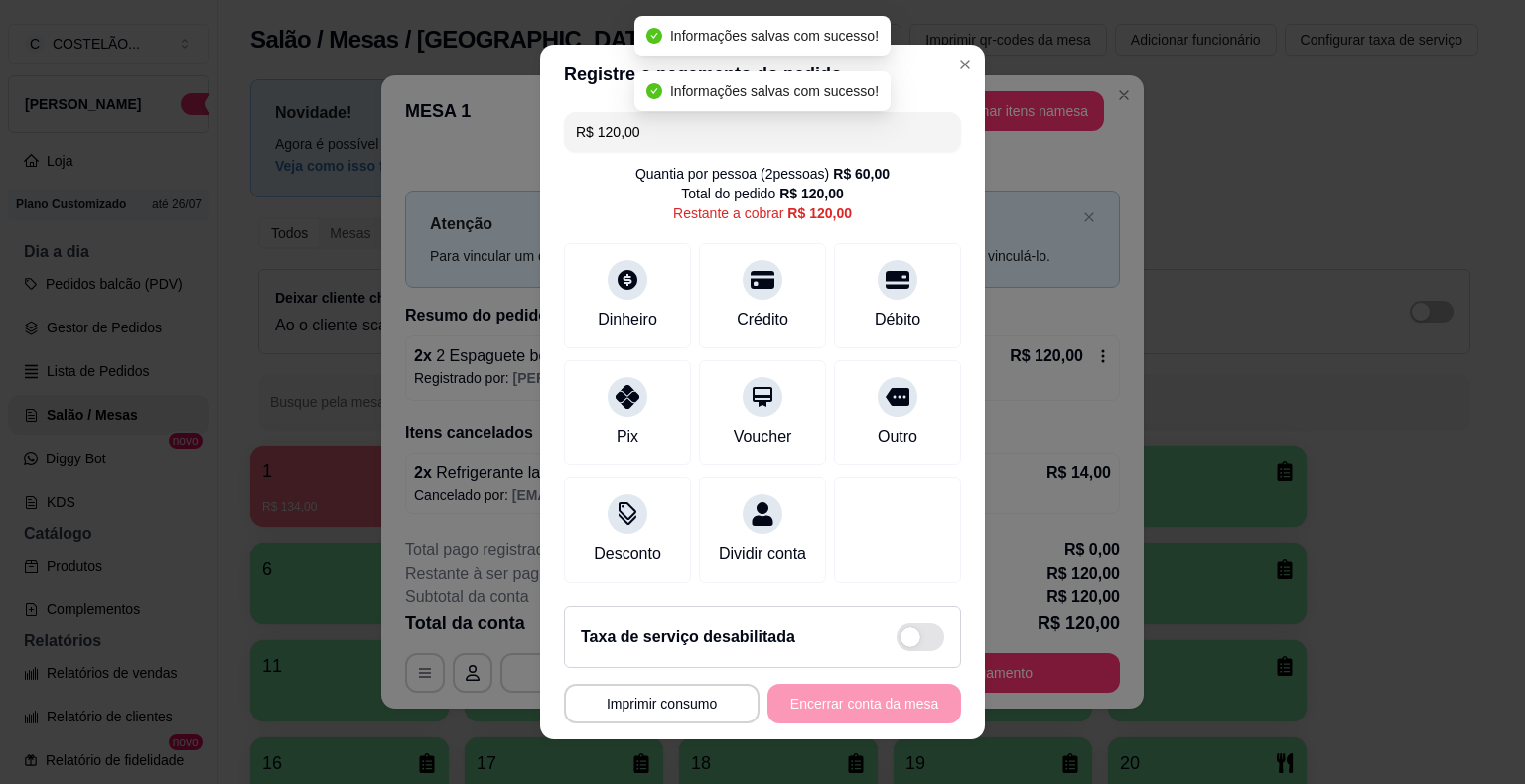 scroll, scrollTop: 0, scrollLeft: 0, axis: both 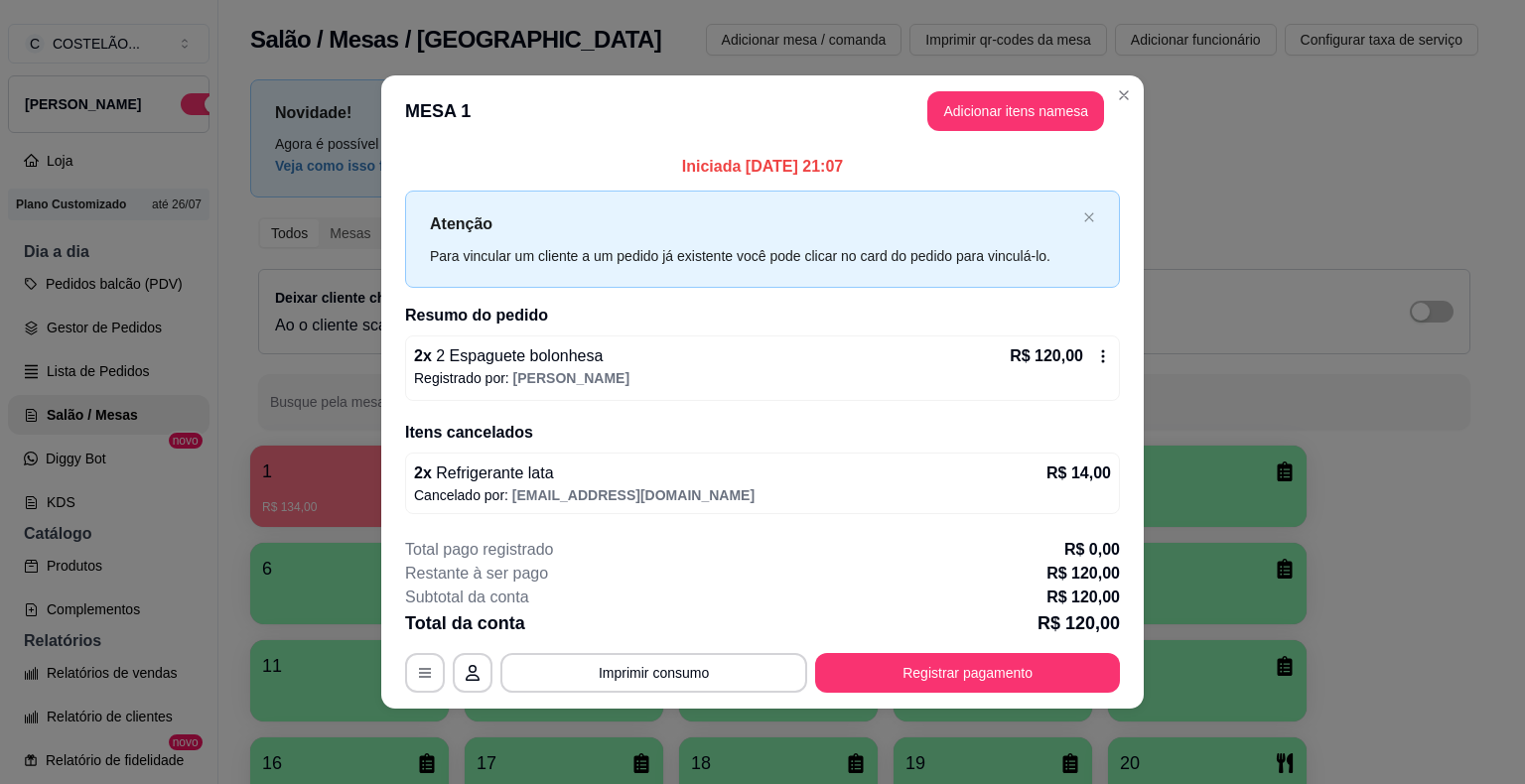click 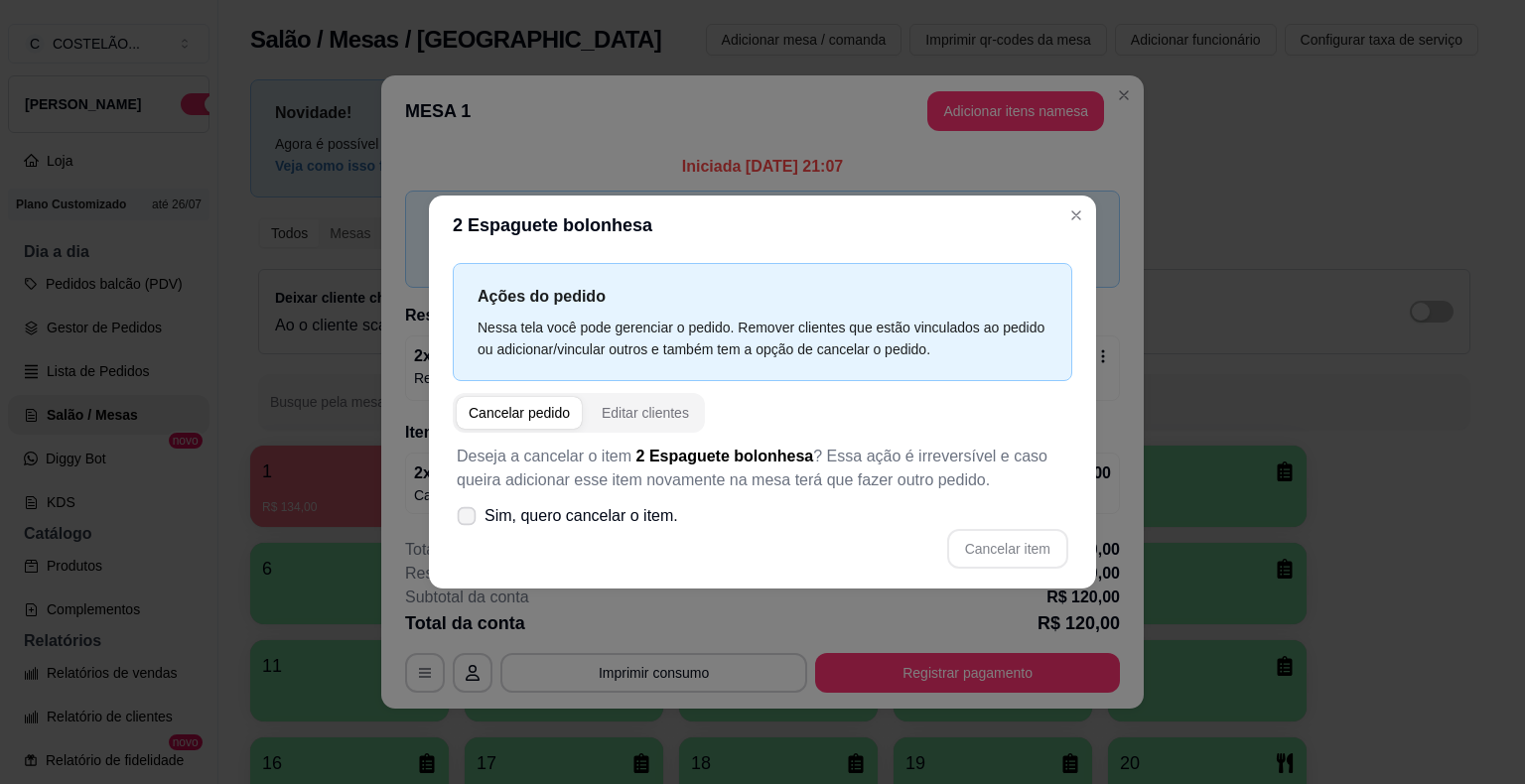 click on "Sim, quero cancelar o item." at bounding box center (567, 516) 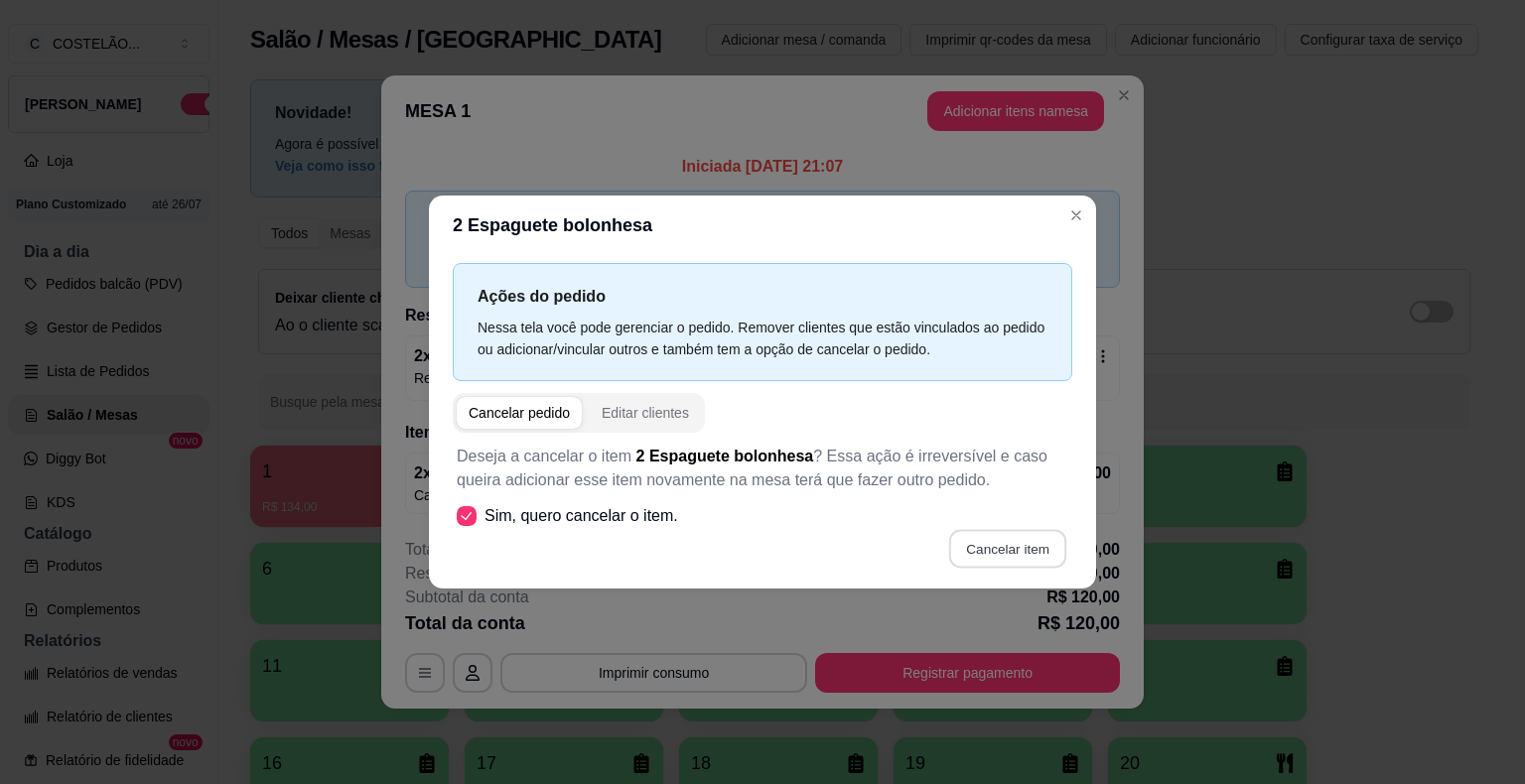 click on "Cancelar item" at bounding box center (1007, 549) 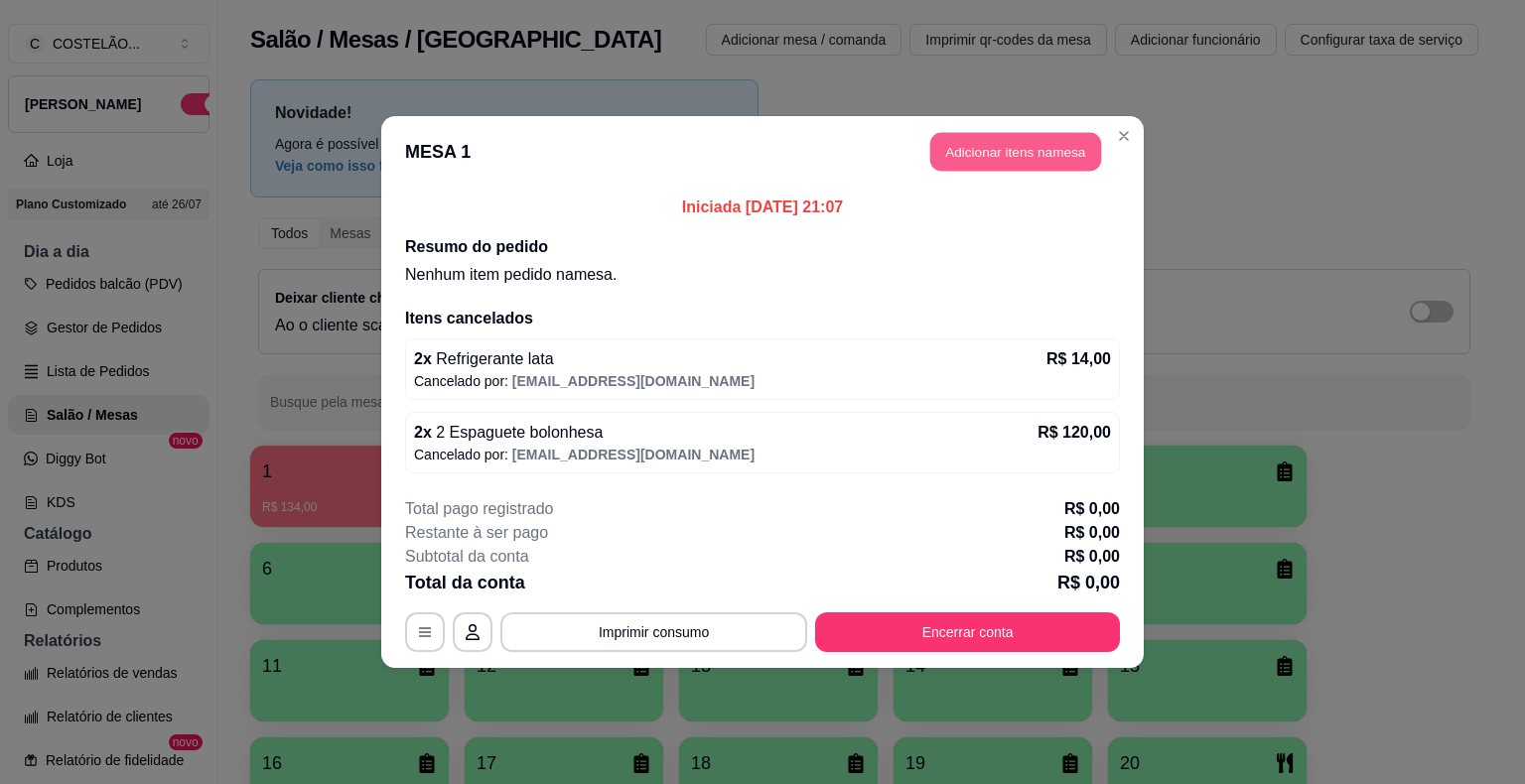 click on "Adicionar itens na  mesa" at bounding box center [1016, 152] 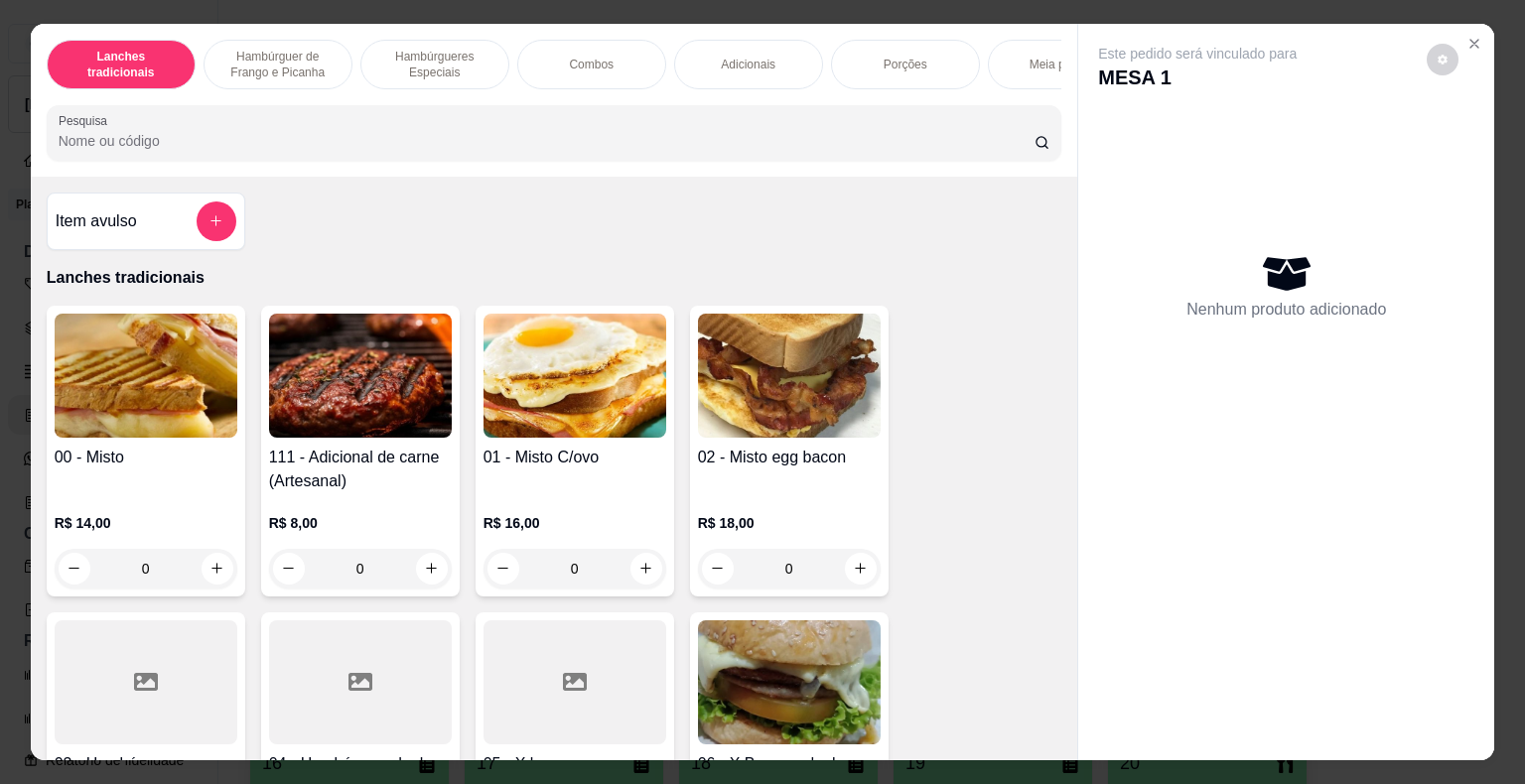 click on "Meia porção" at bounding box center [1062, 65] 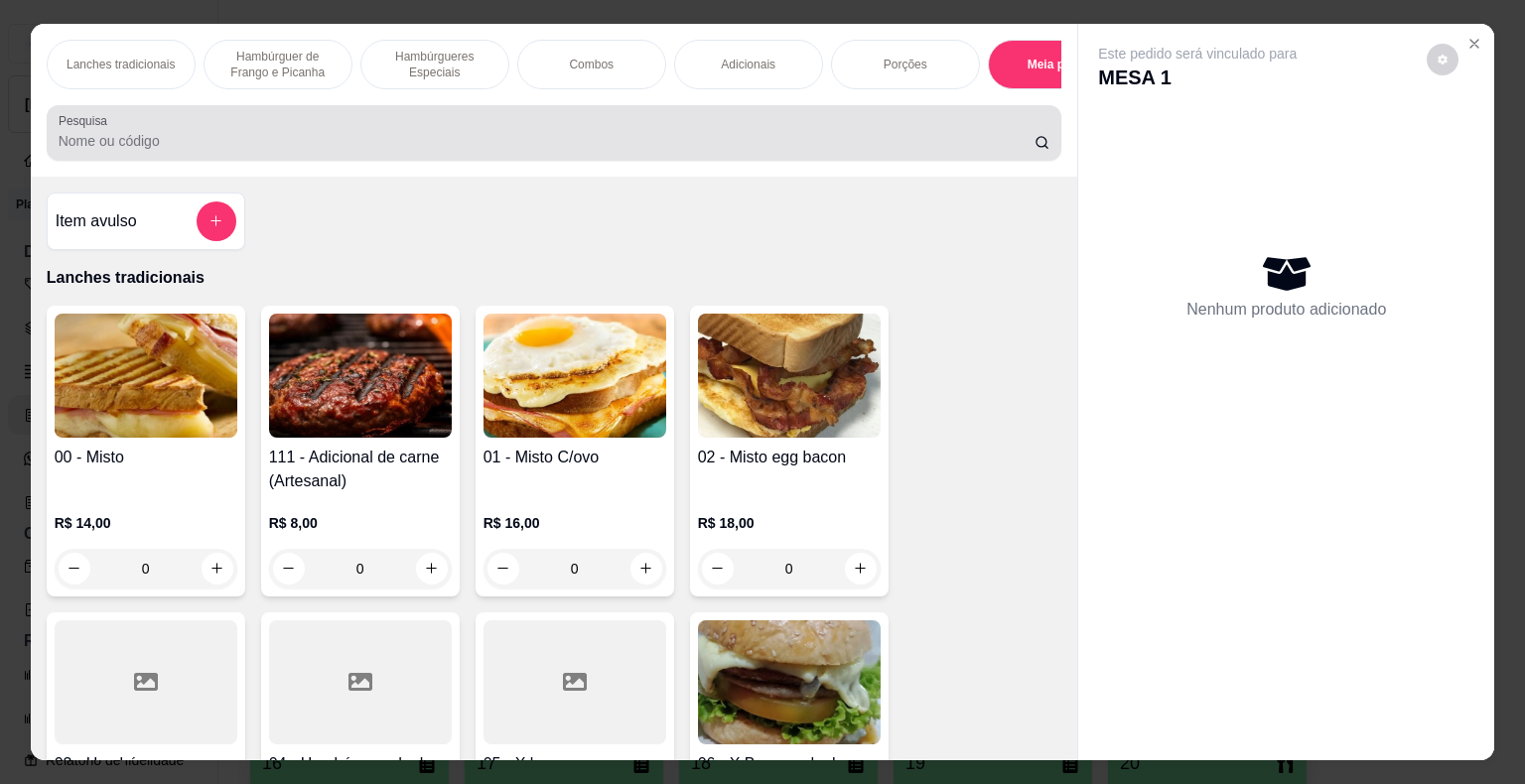 scroll, scrollTop: 5891, scrollLeft: 0, axis: vertical 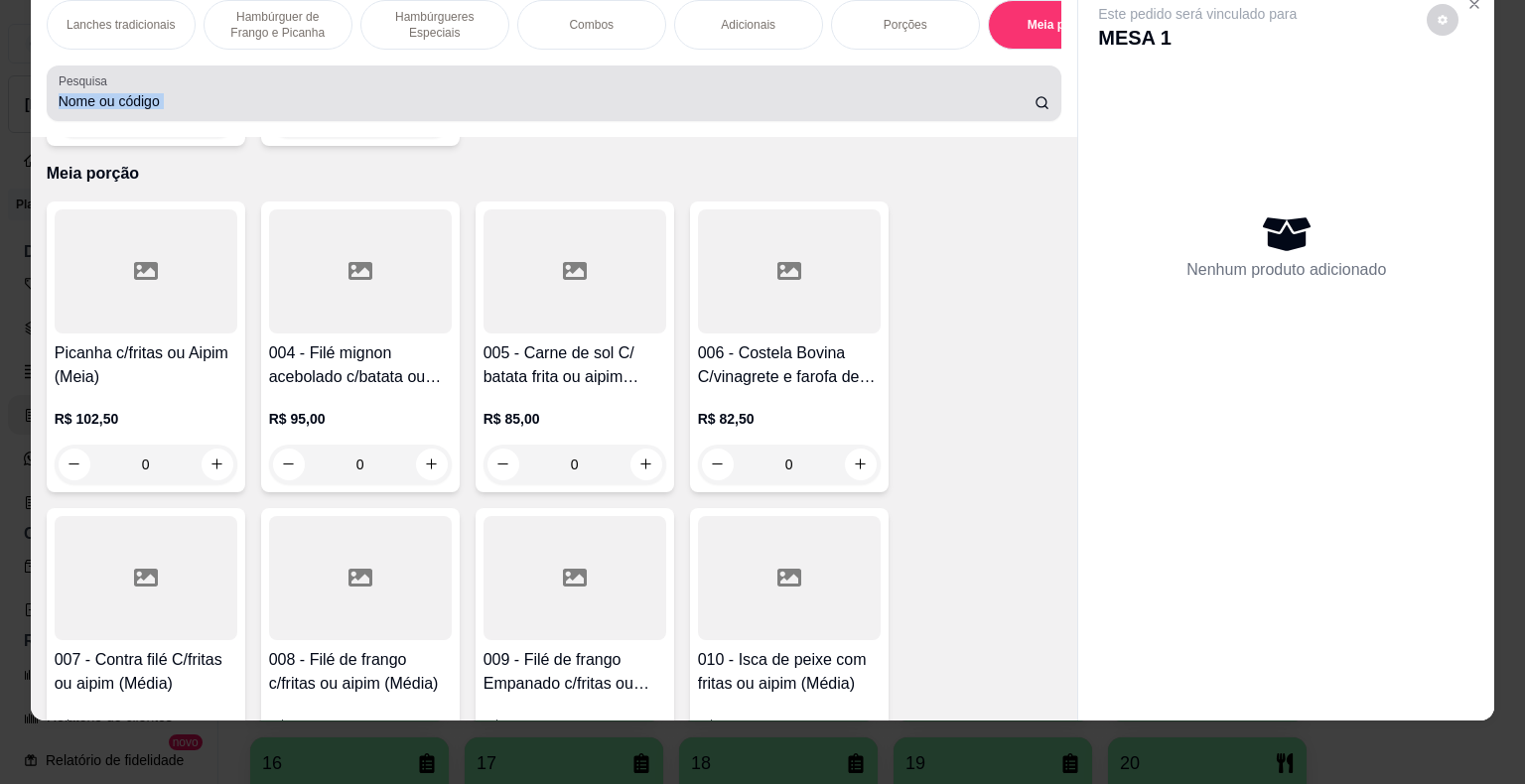 click on "Pesquisa" at bounding box center (554, 93) 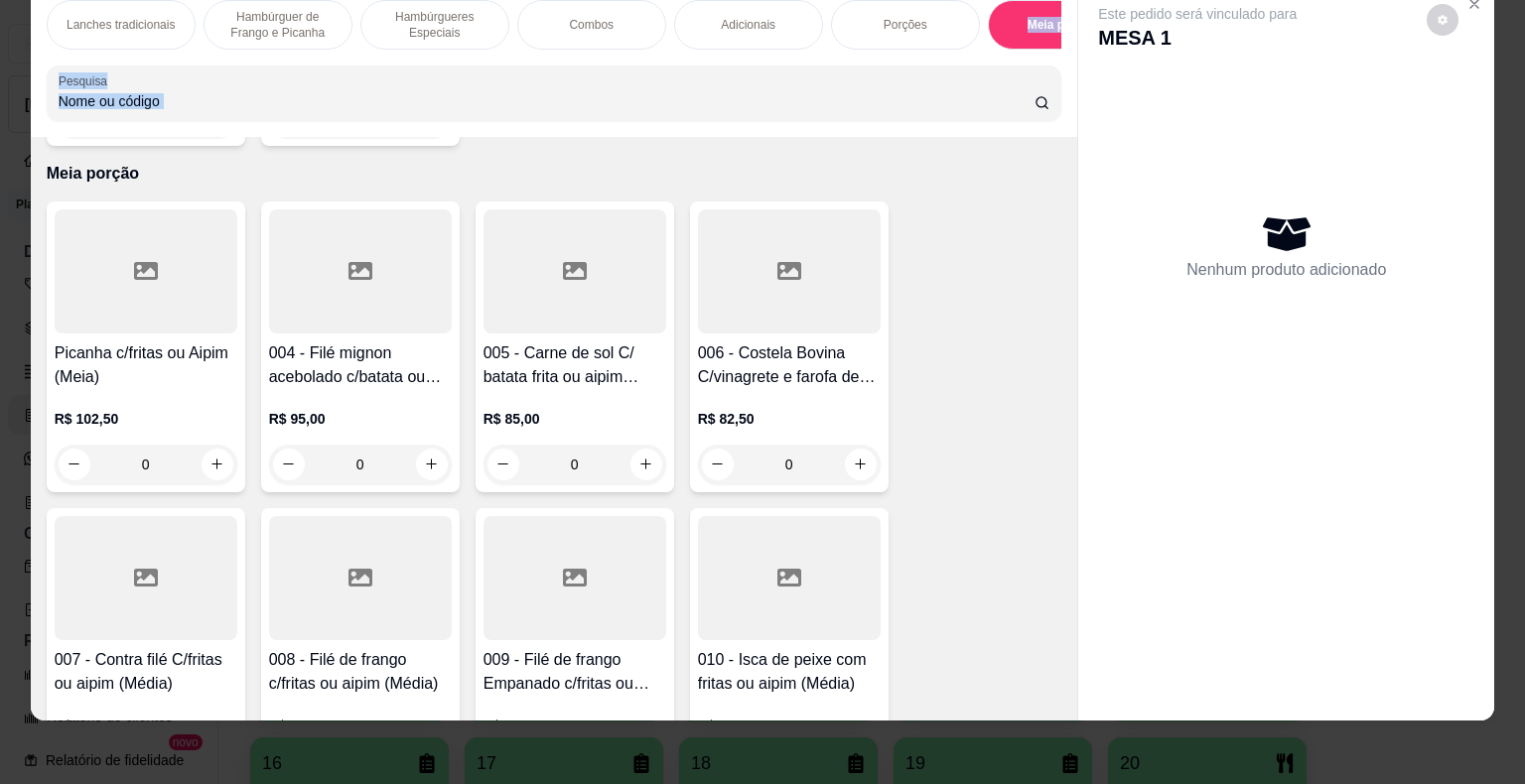 drag, startPoint x: 1048, startPoint y: 80, endPoint x: 1044, endPoint y: 37, distance: 43.185646 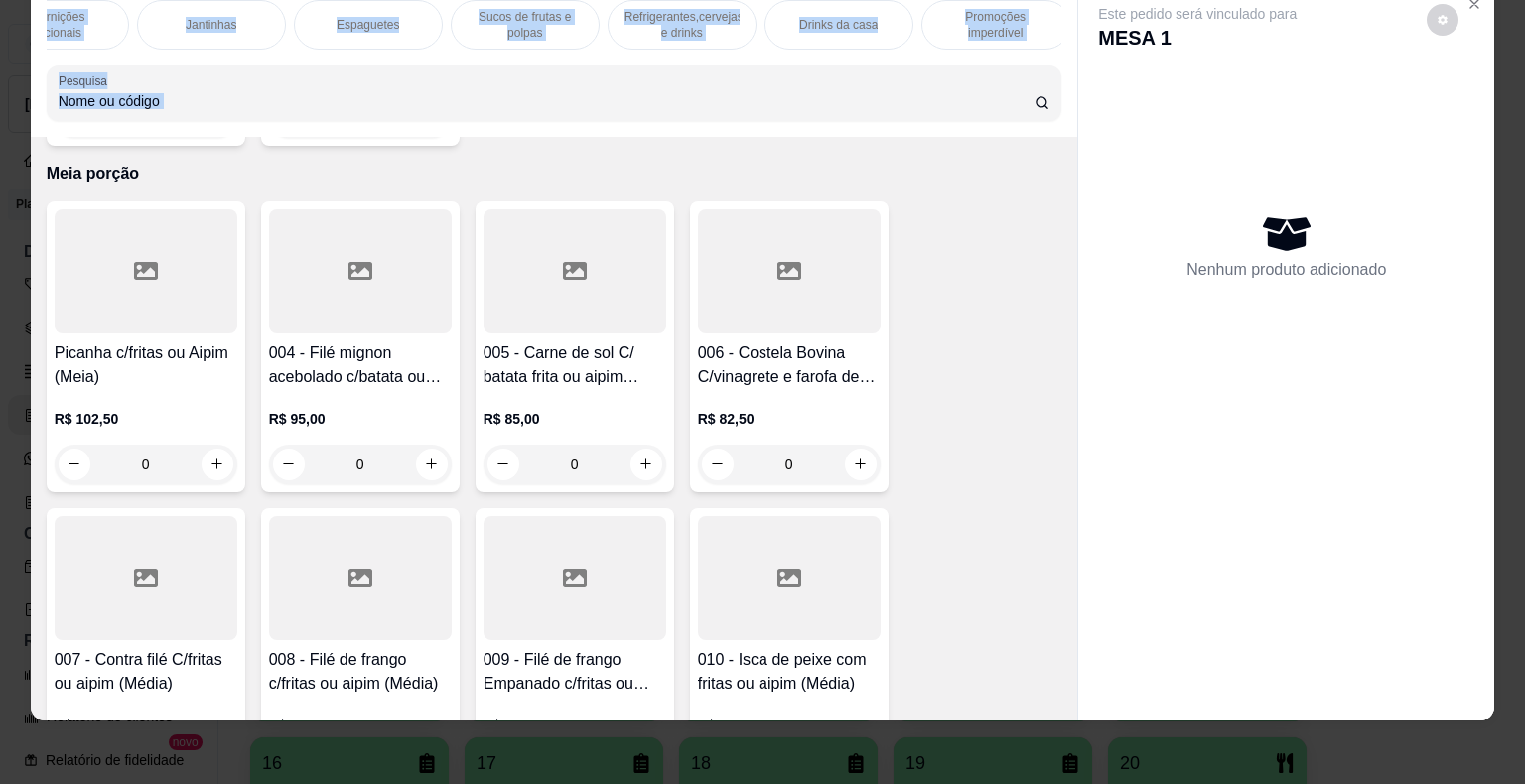 scroll, scrollTop: 0, scrollLeft: 1509, axis: horizontal 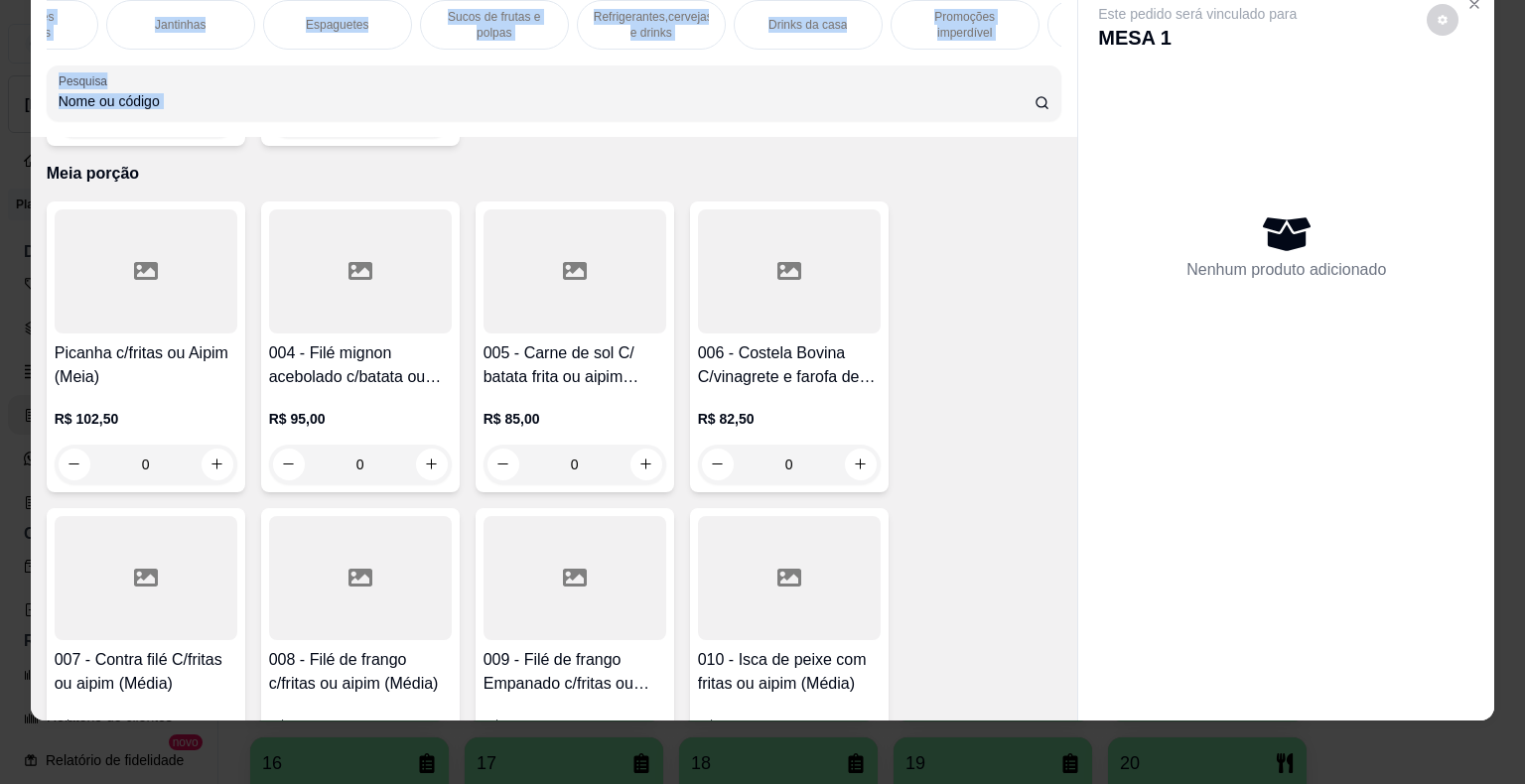 click on "Promoções imperdível" at bounding box center (965, 25) 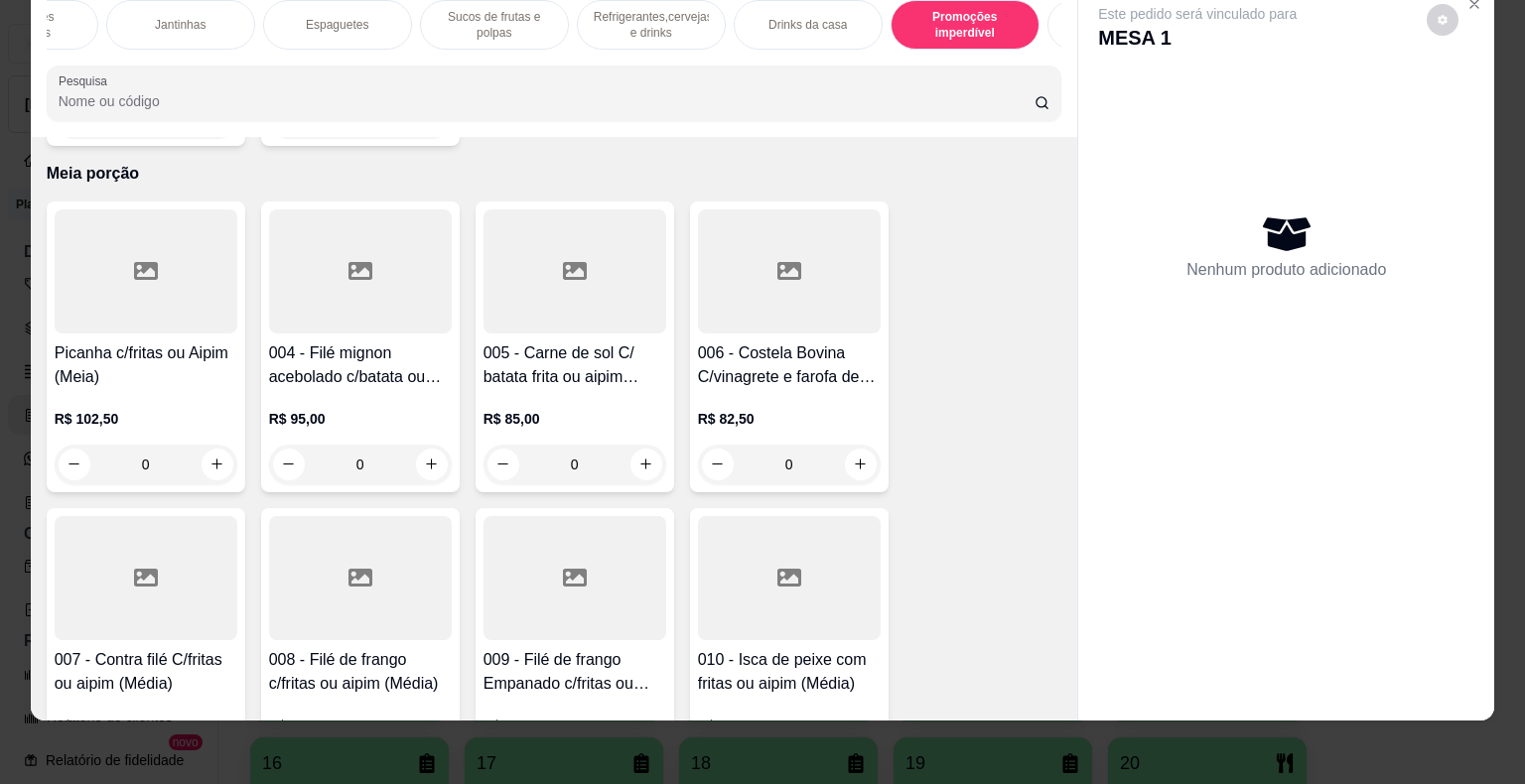 scroll, scrollTop: 14118, scrollLeft: 0, axis: vertical 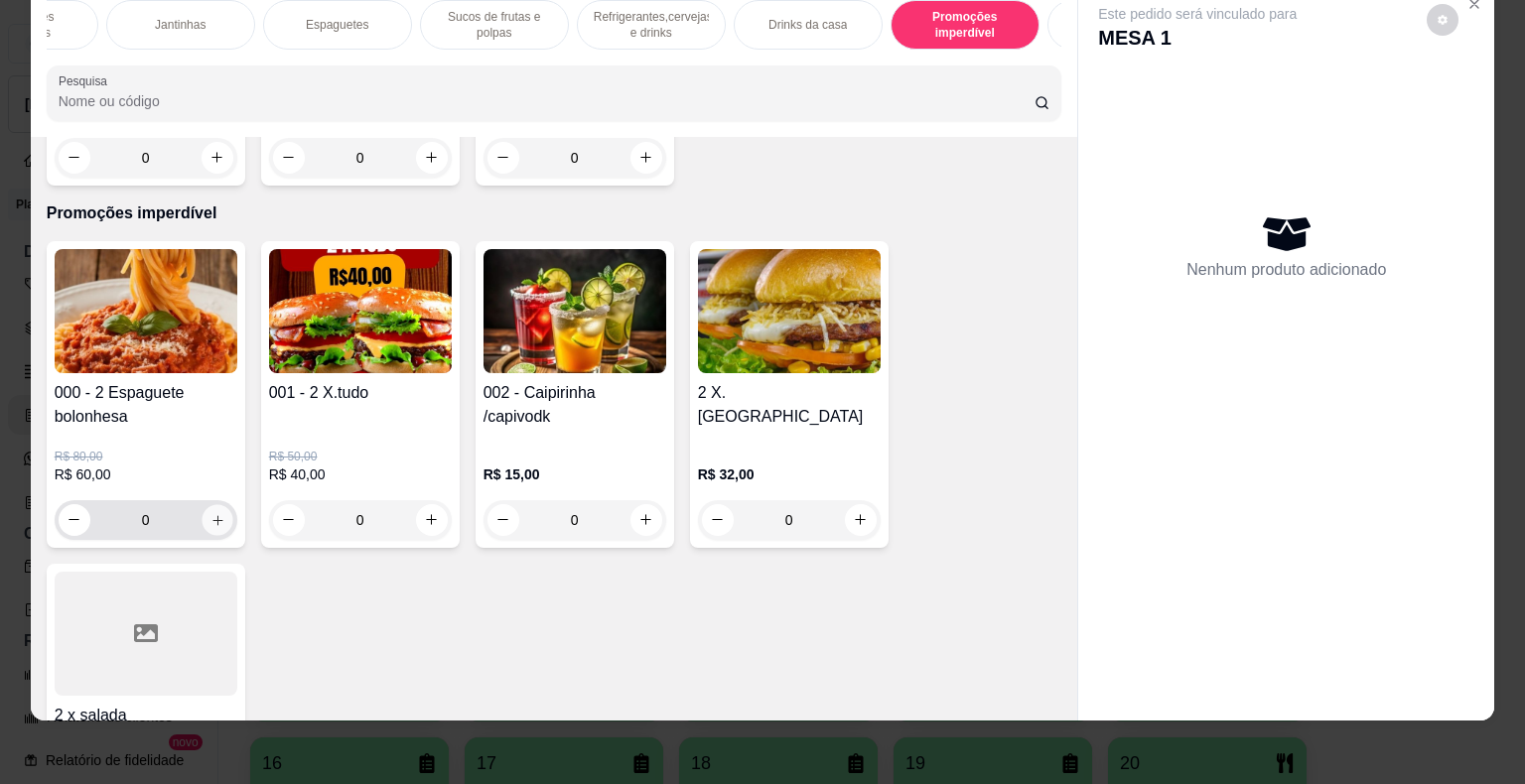 click 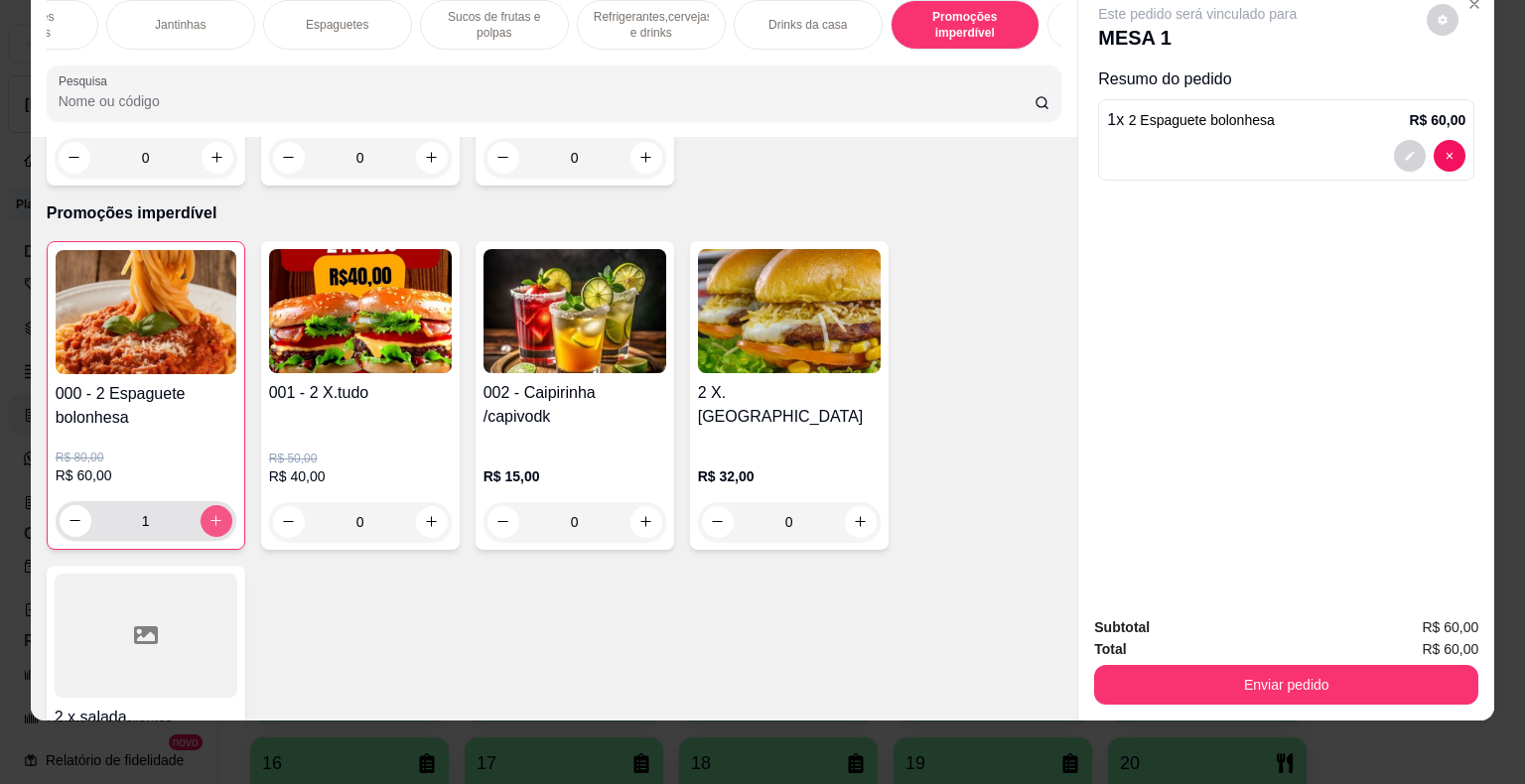 click 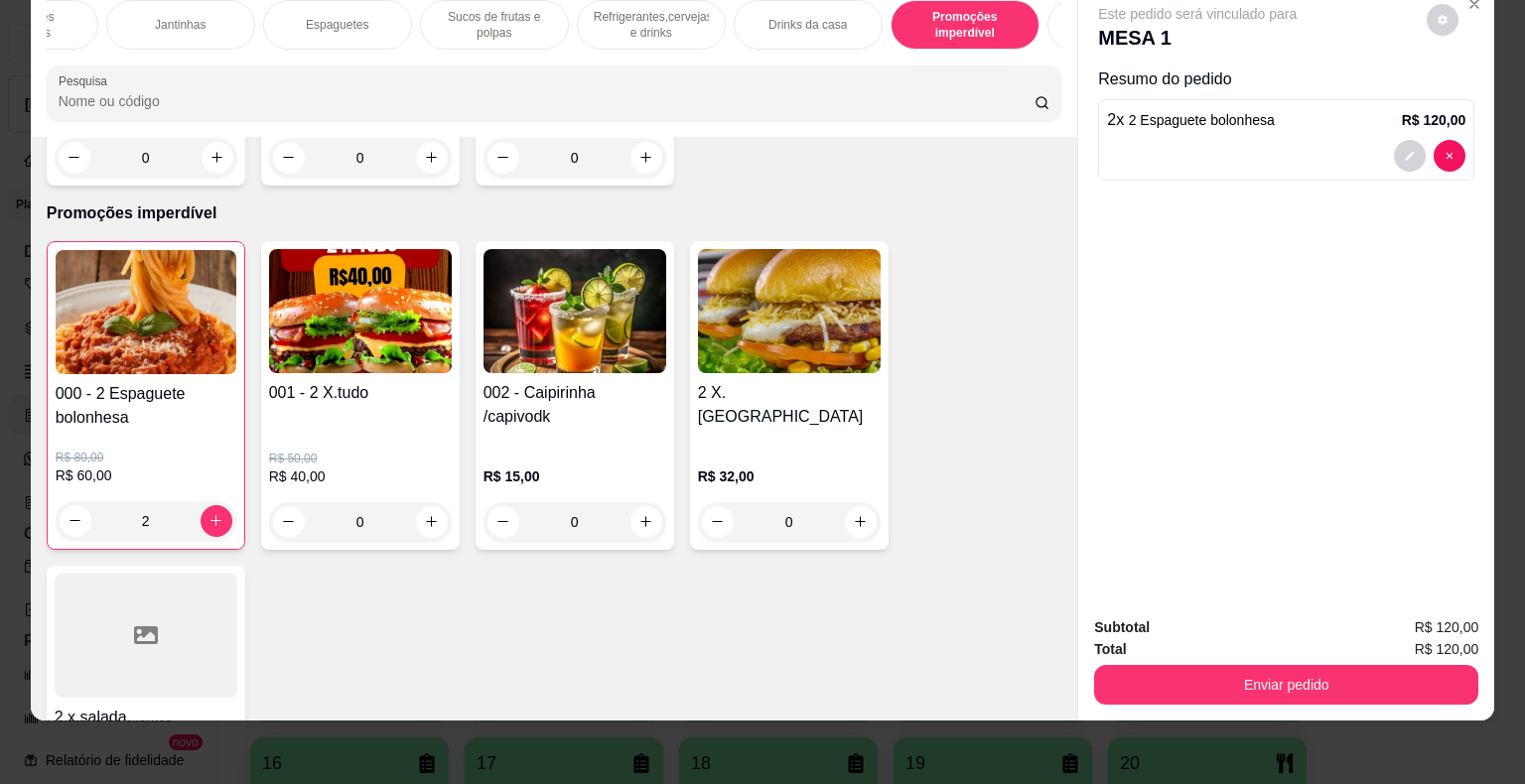 click on "Refrigerantes,cervejas e drinks" at bounding box center (651, 25) 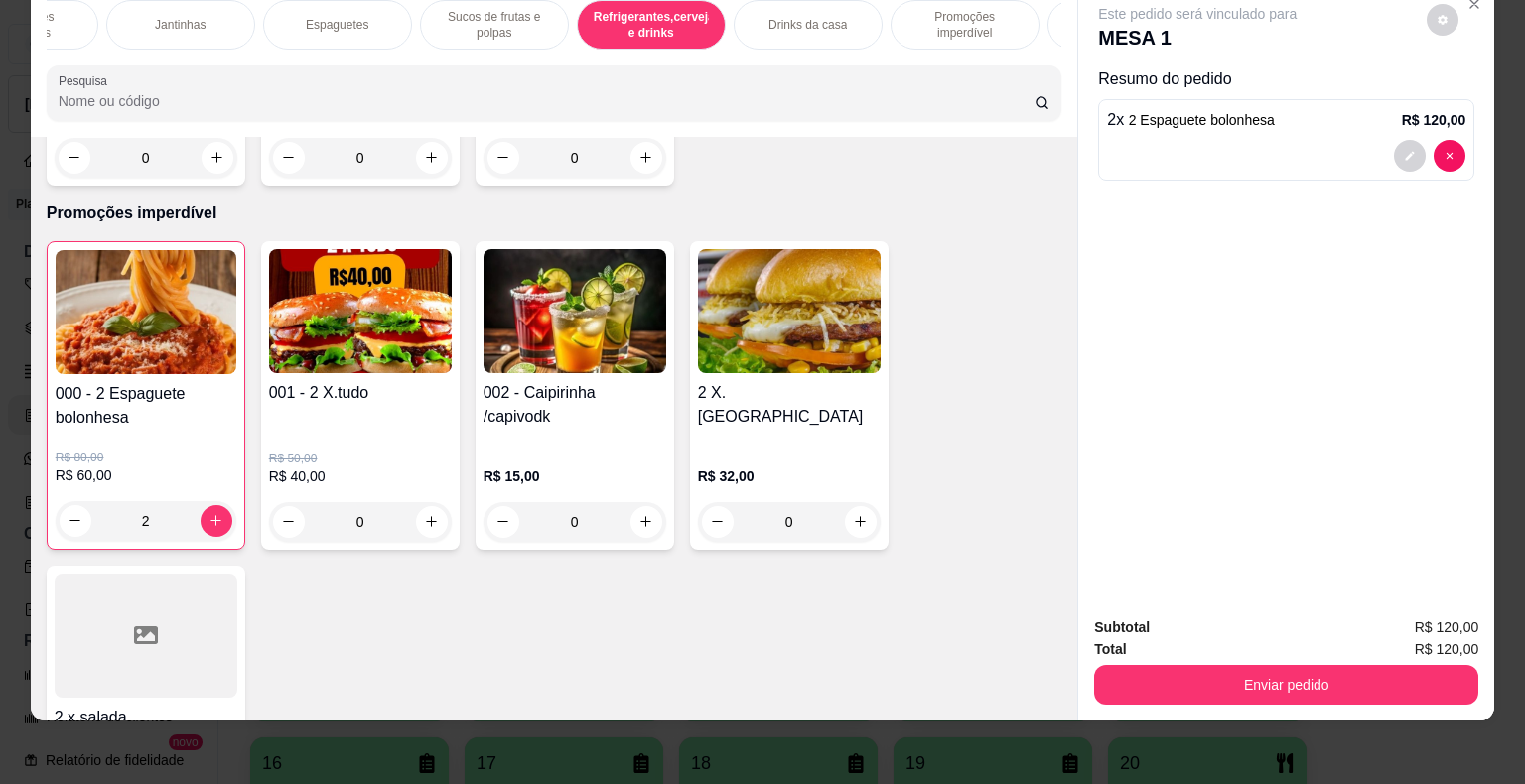 scroll, scrollTop: 11933, scrollLeft: 0, axis: vertical 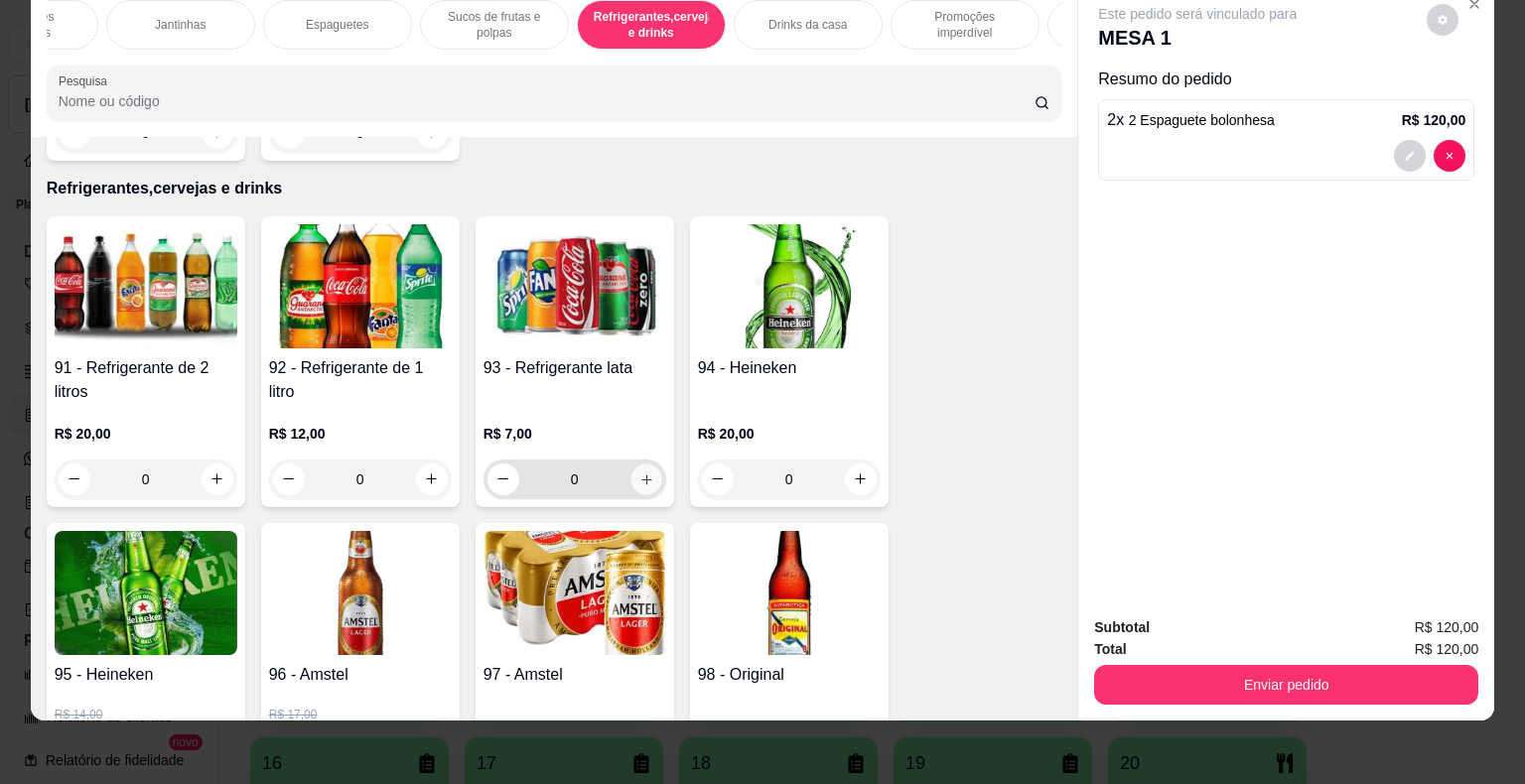 click 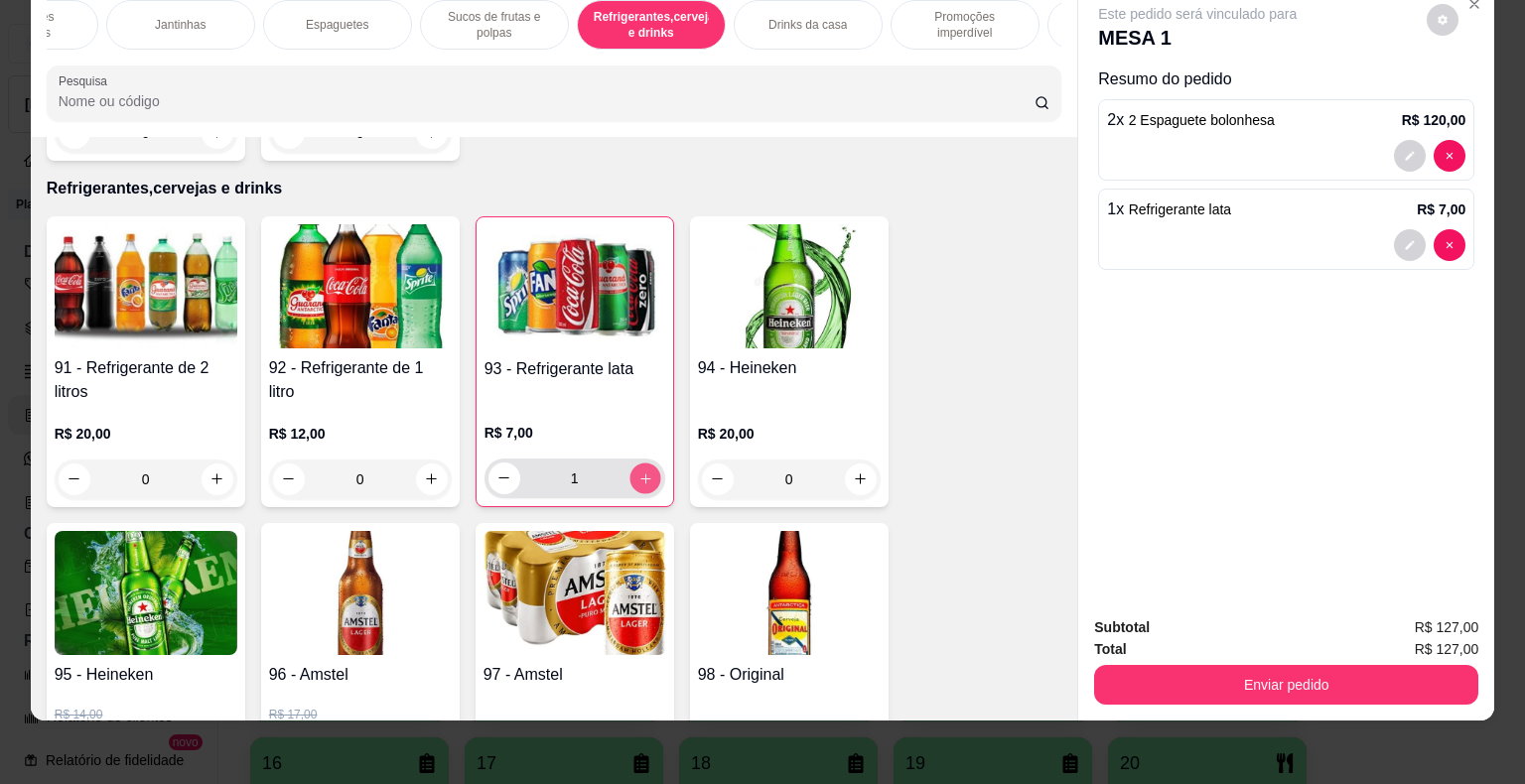 click 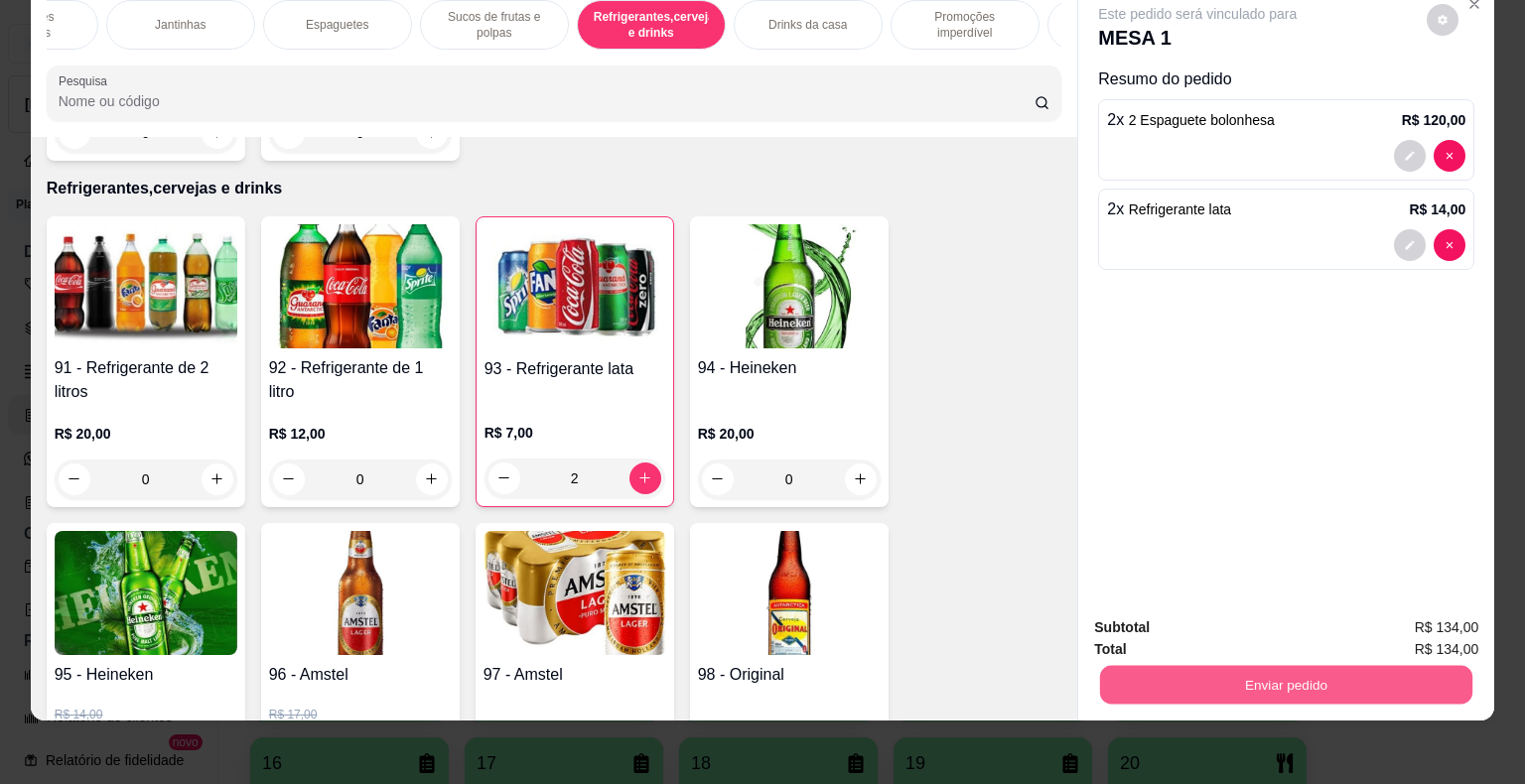 click on "Enviar pedido" at bounding box center [1286, 685] 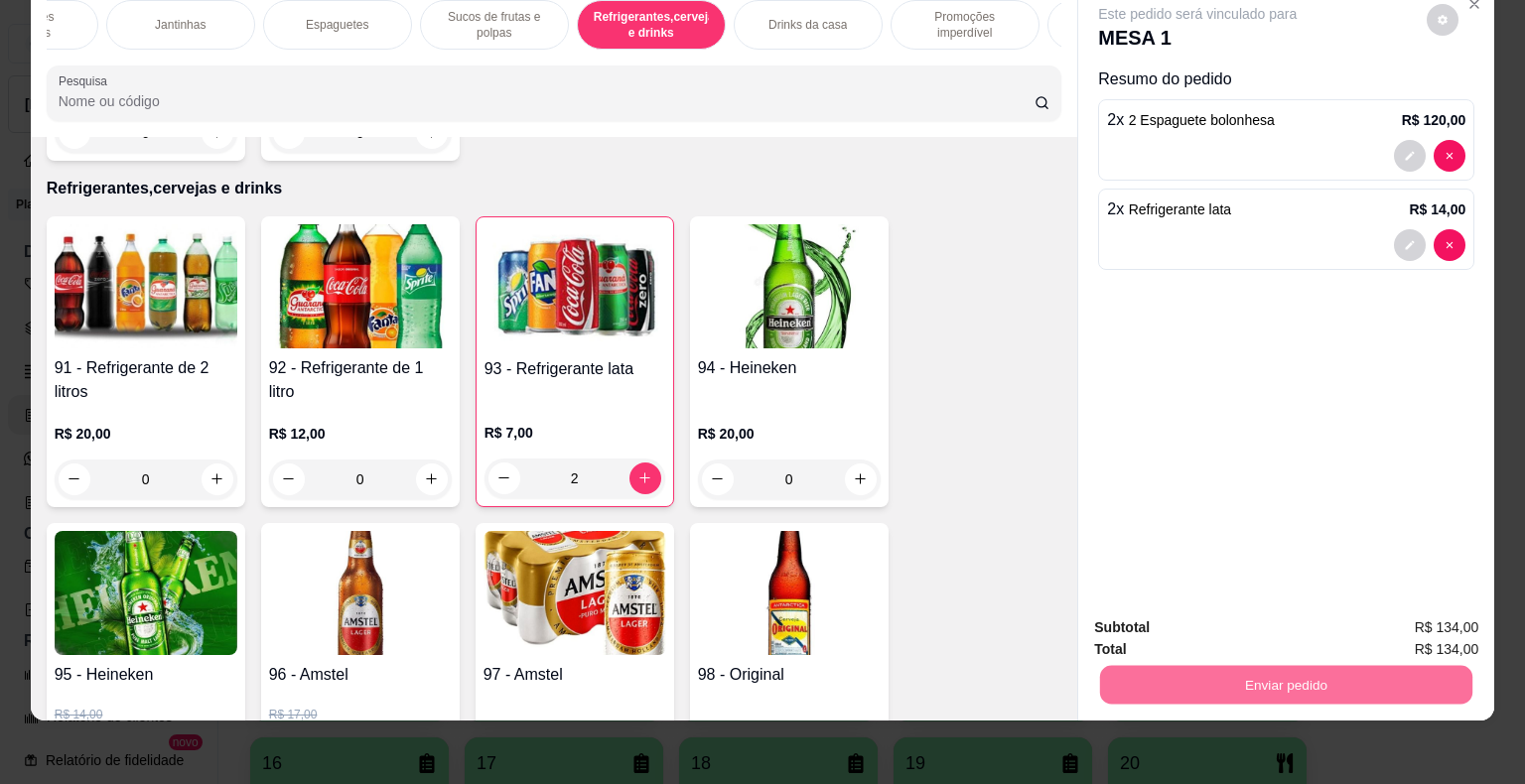 click on "Não registrar e enviar pedido" at bounding box center [1220, 620] 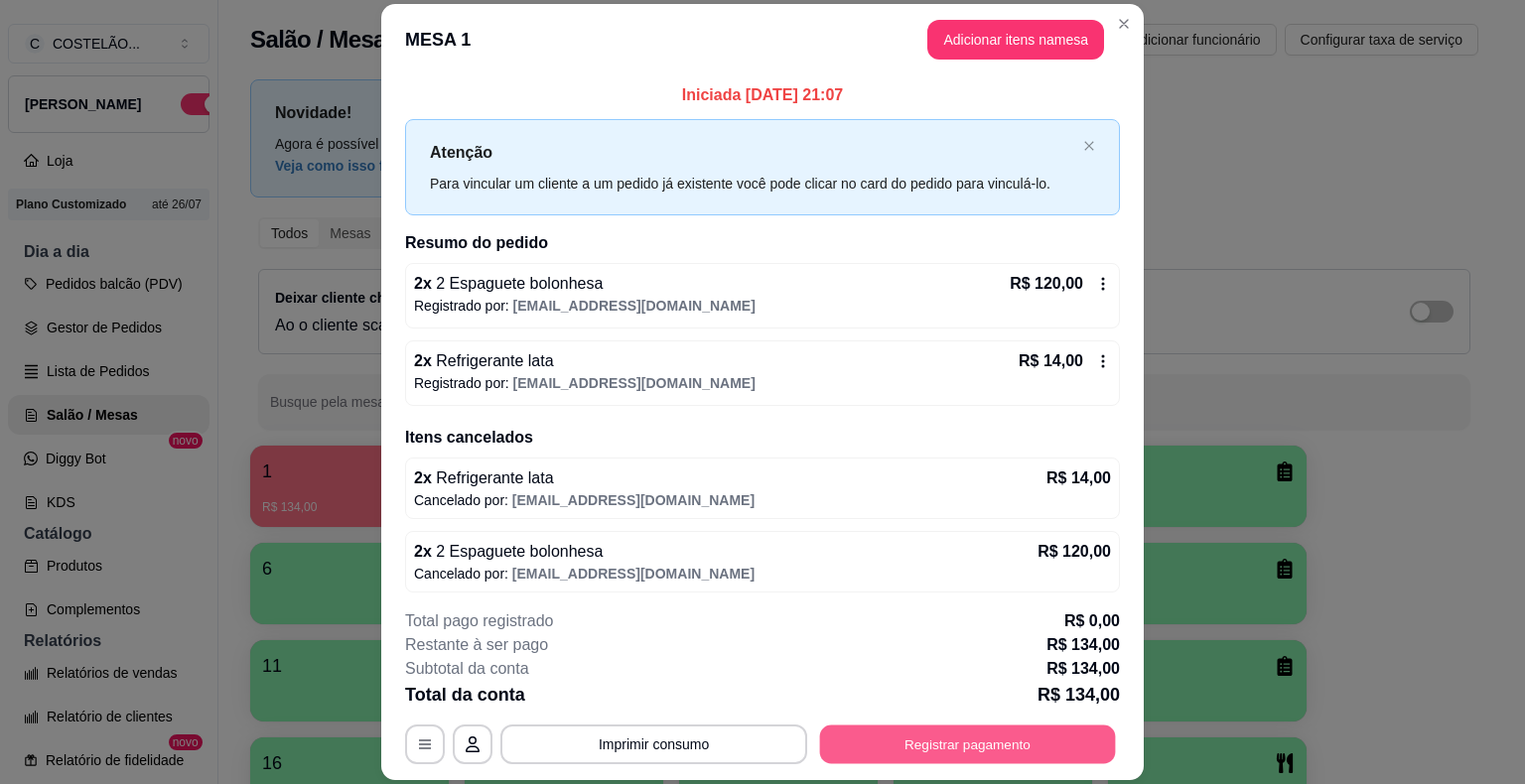 click on "Registrar pagamento" at bounding box center (968, 744) 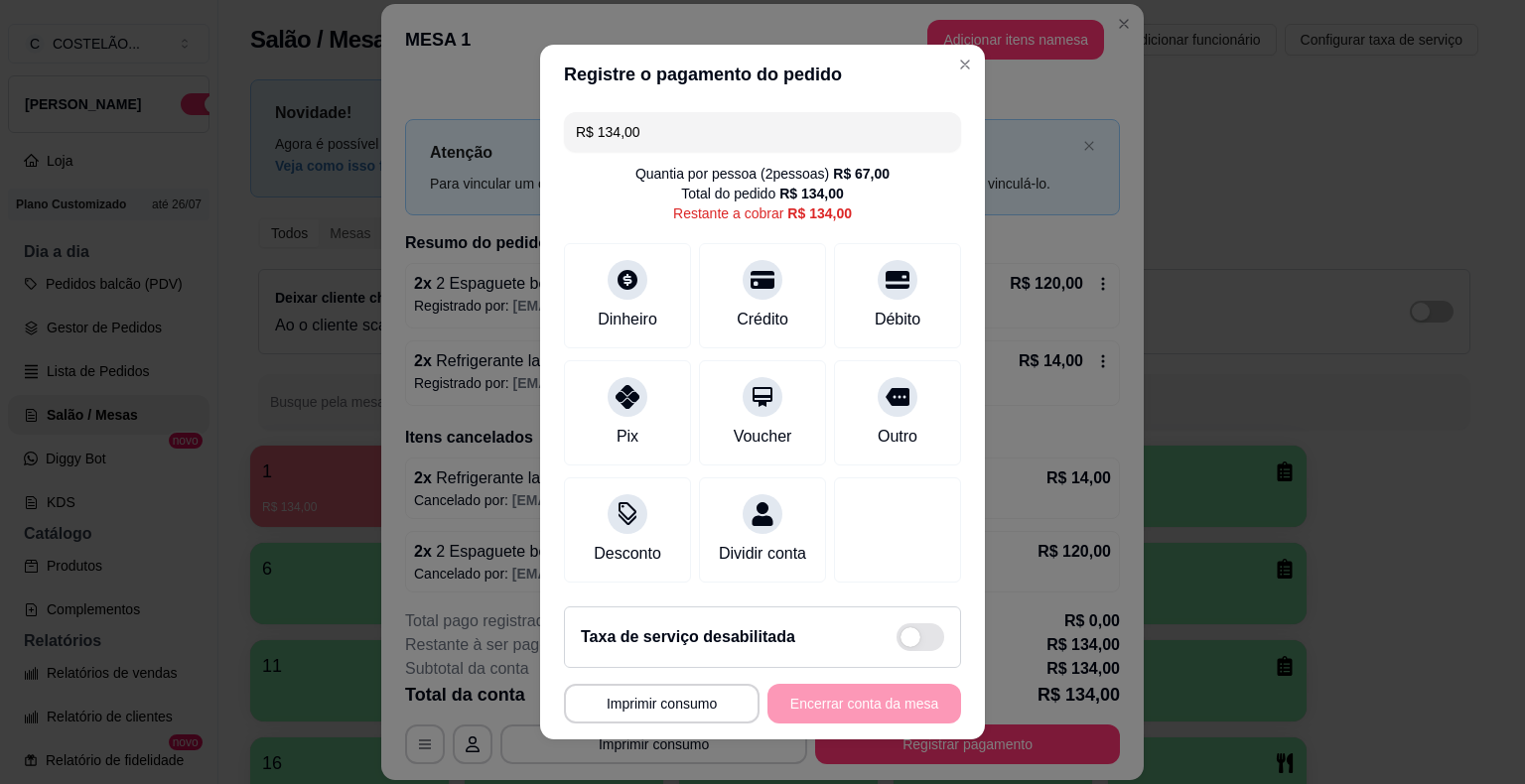 click on "R$ 134,00" at bounding box center (762, 132) 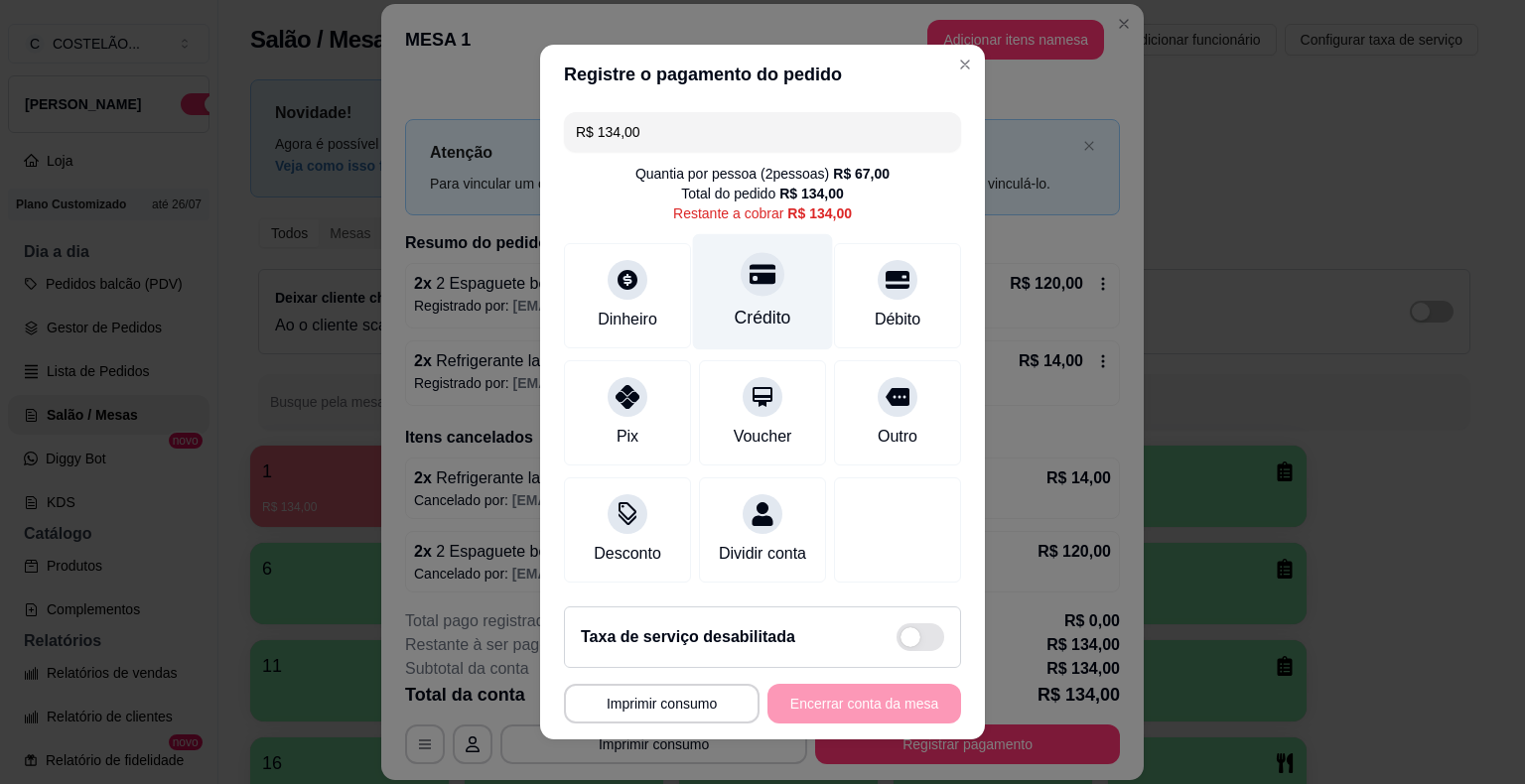 click on "Crédito" at bounding box center [762, 292] 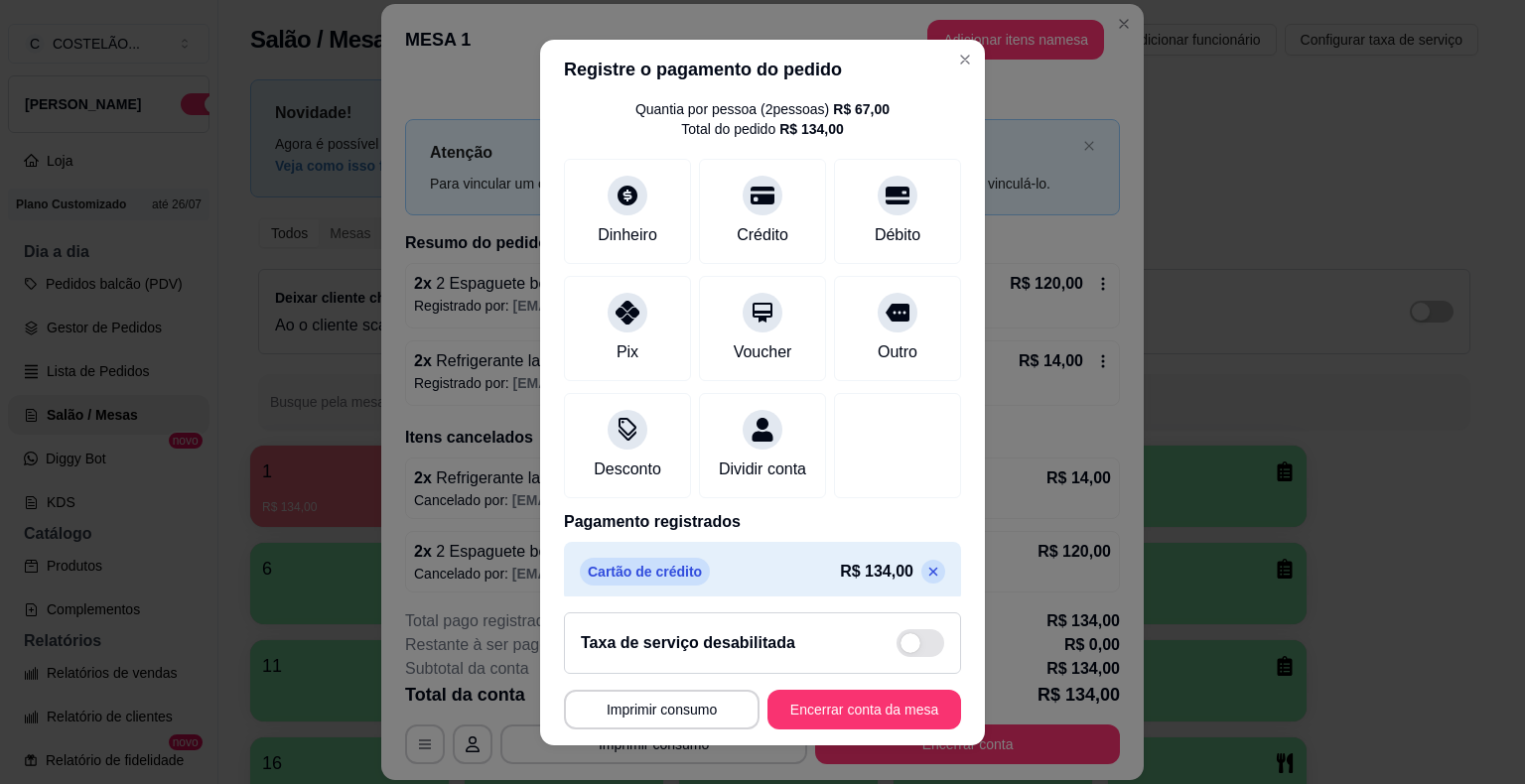 scroll, scrollTop: 93, scrollLeft: 0, axis: vertical 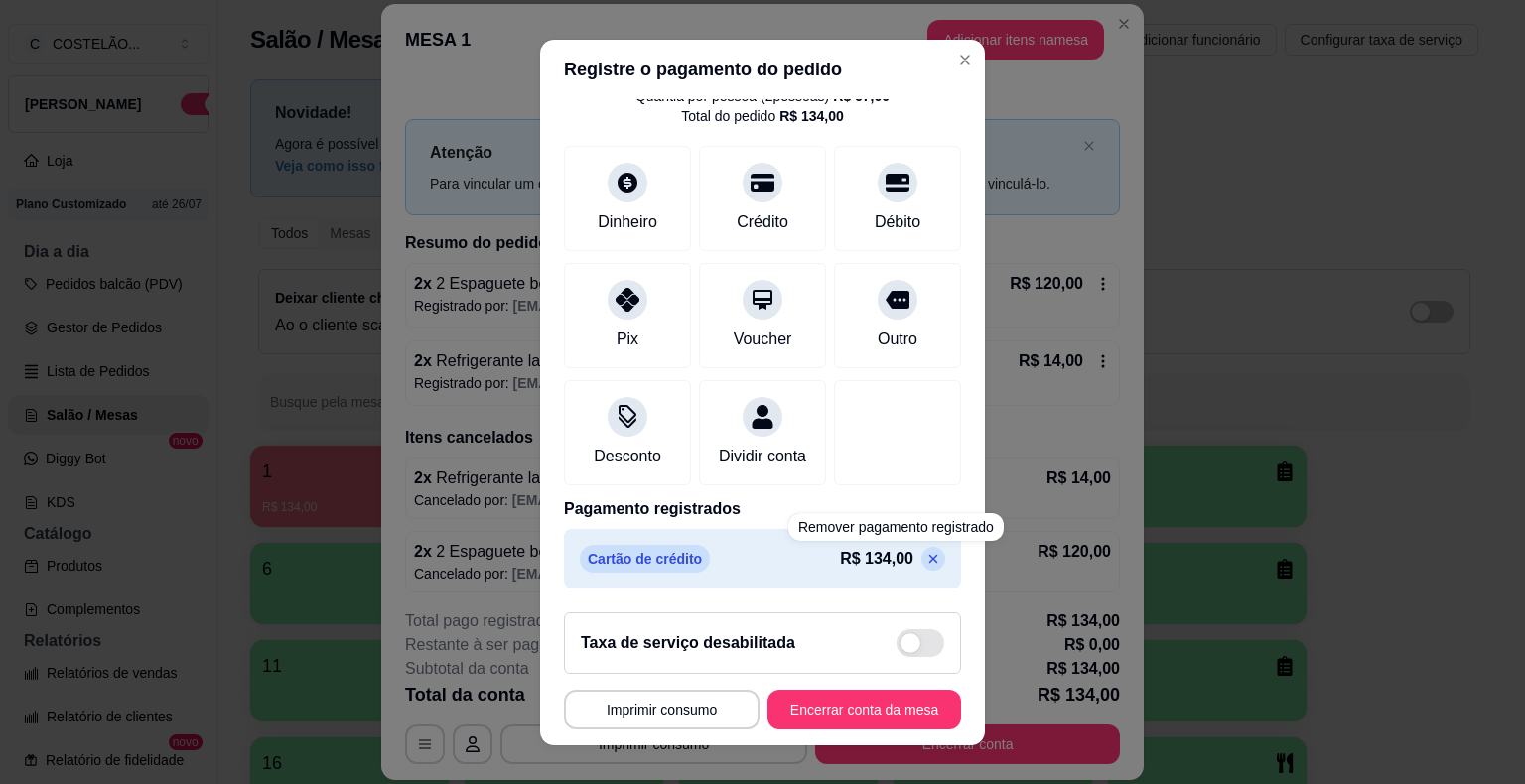 click 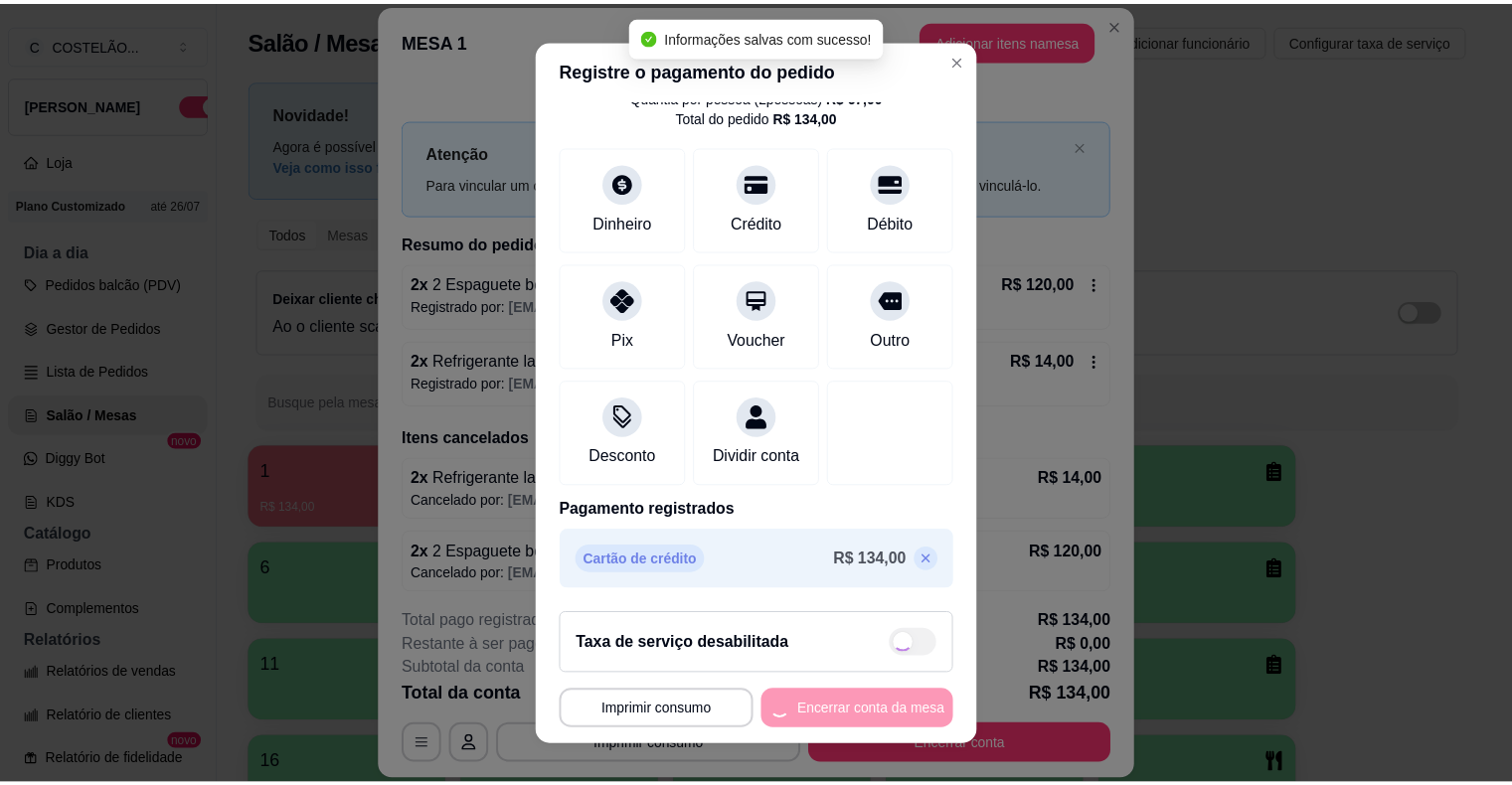scroll, scrollTop: 0, scrollLeft: 0, axis: both 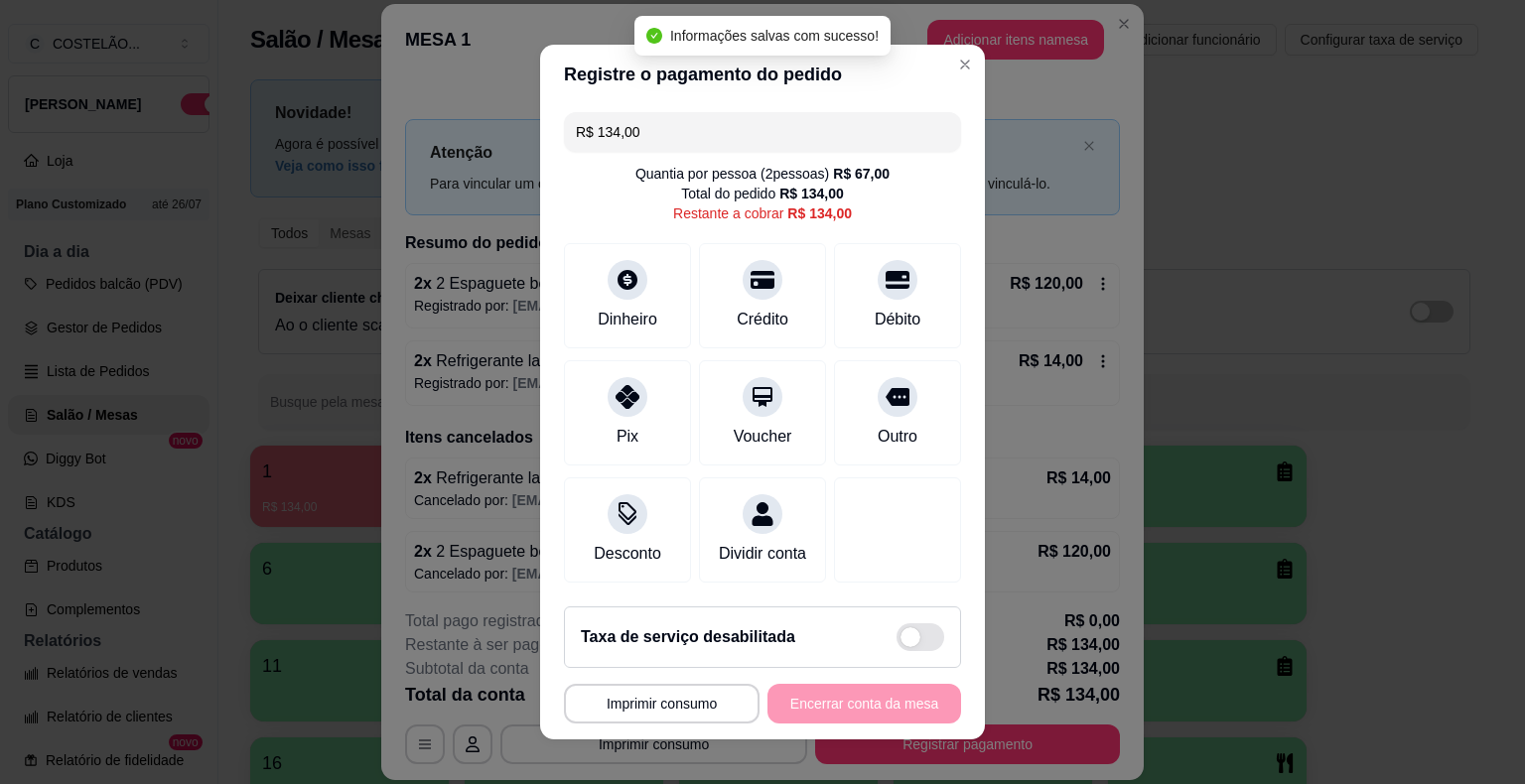click on "R$ 134,00" at bounding box center [762, 132] 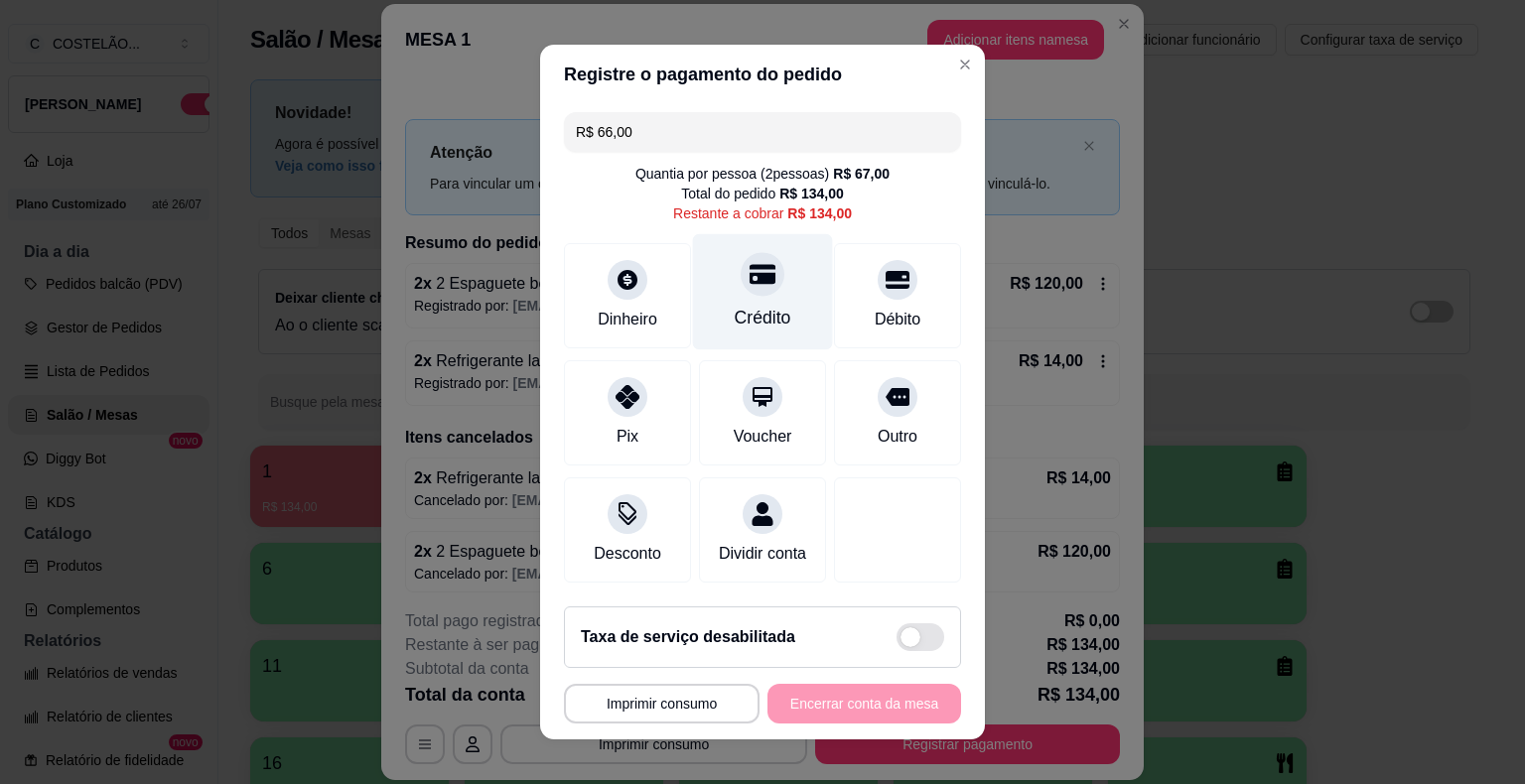 click at bounding box center [762, 274] 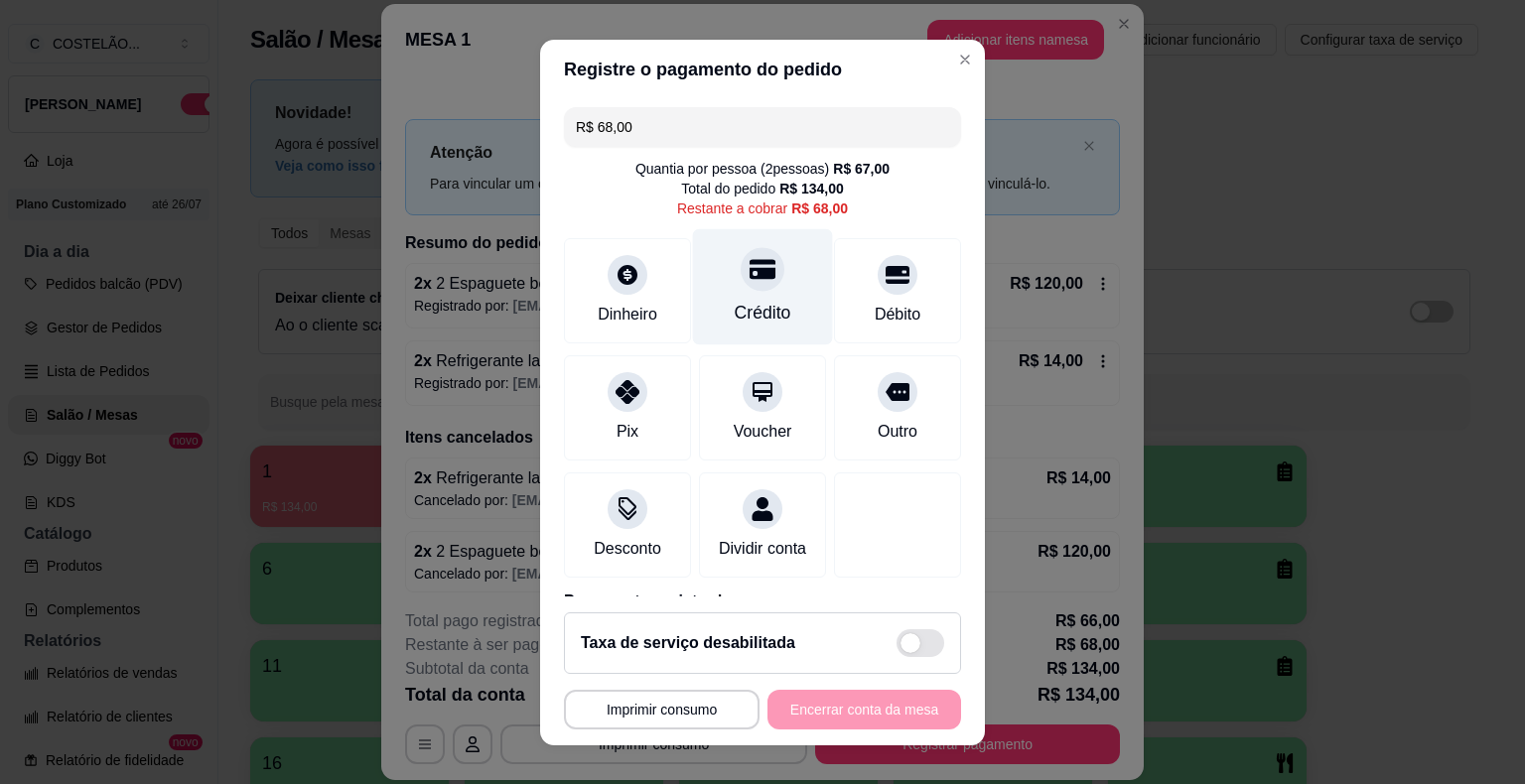 click 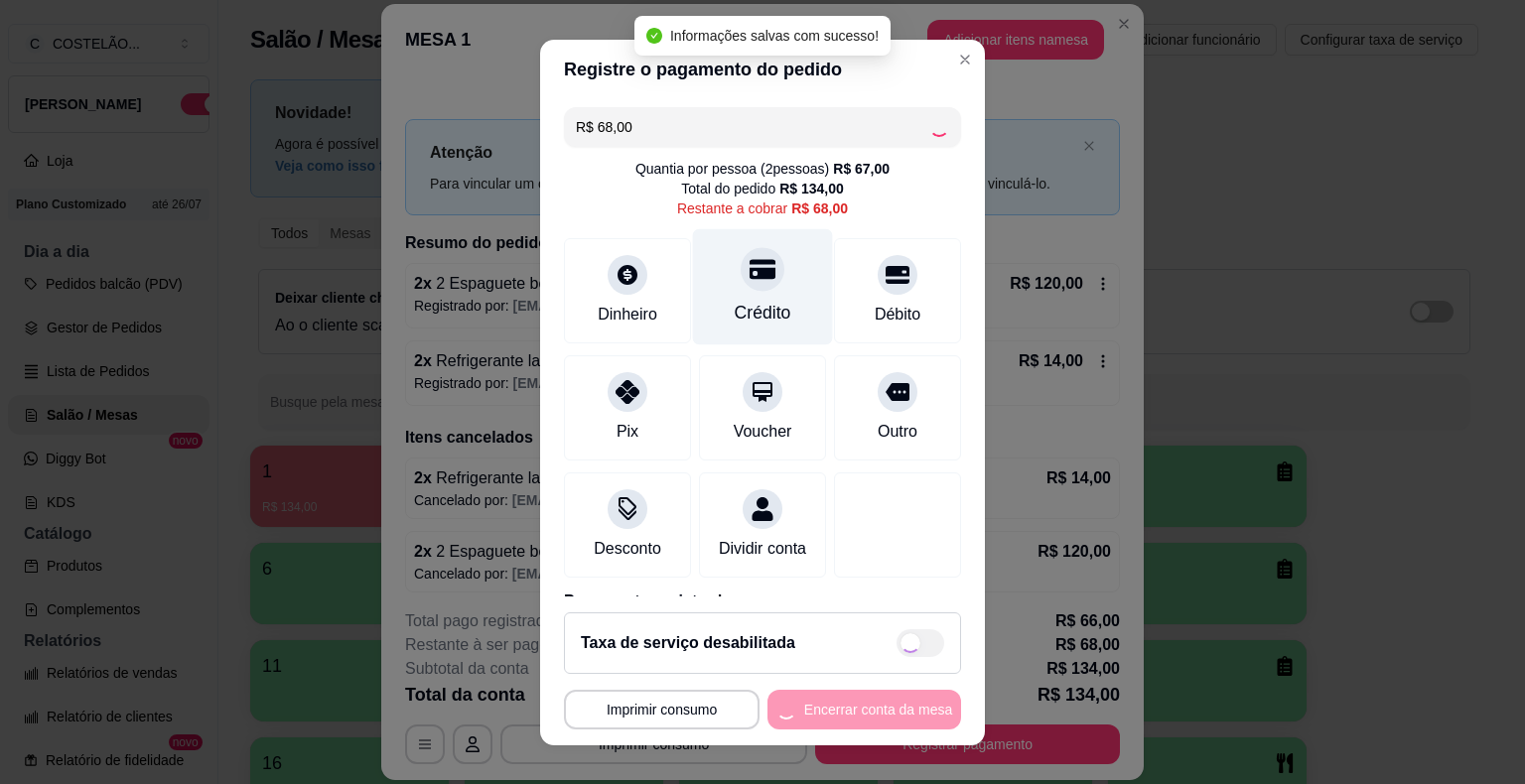 type on "R$ 0,00" 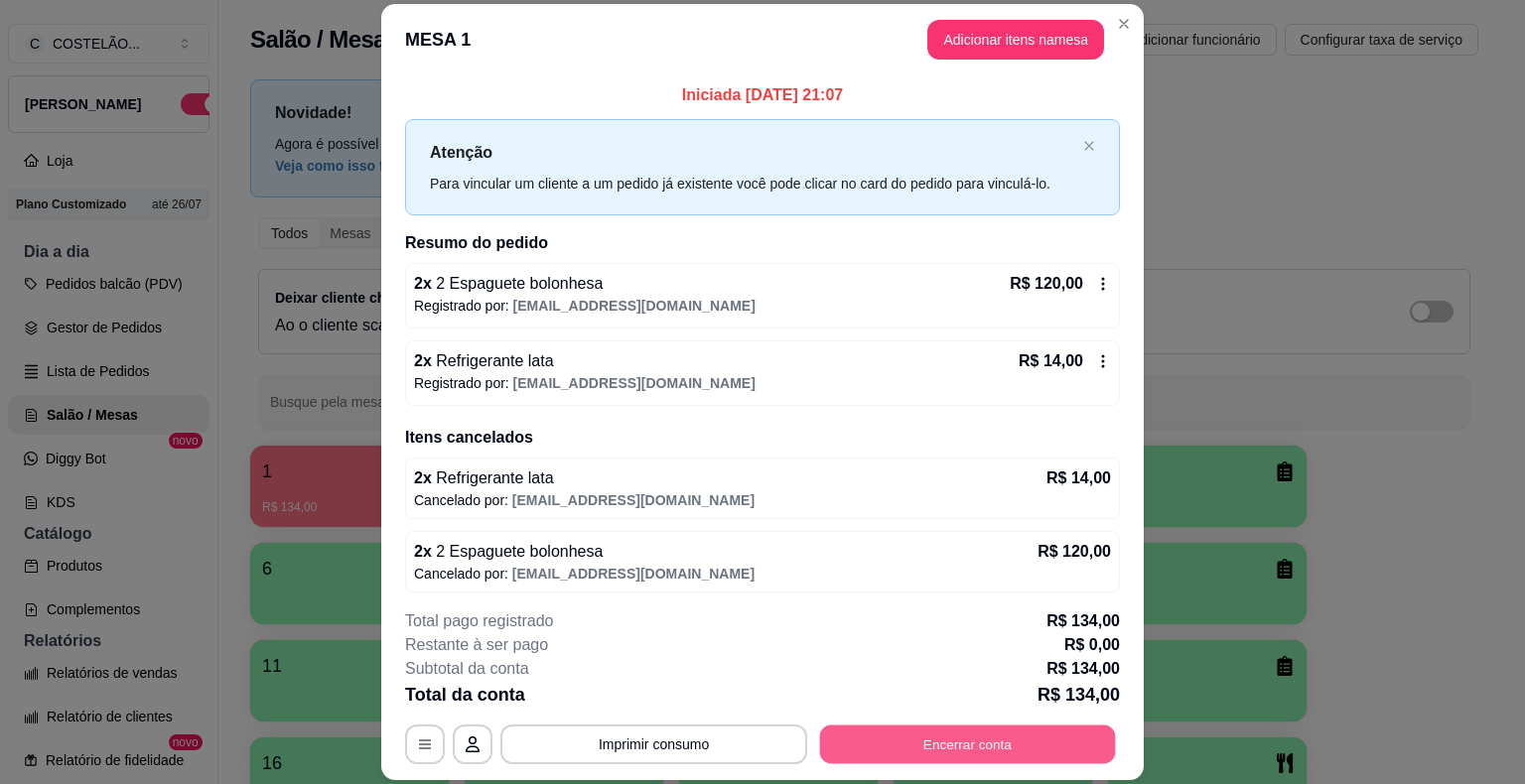 click on "Encerrar conta" at bounding box center (968, 744) 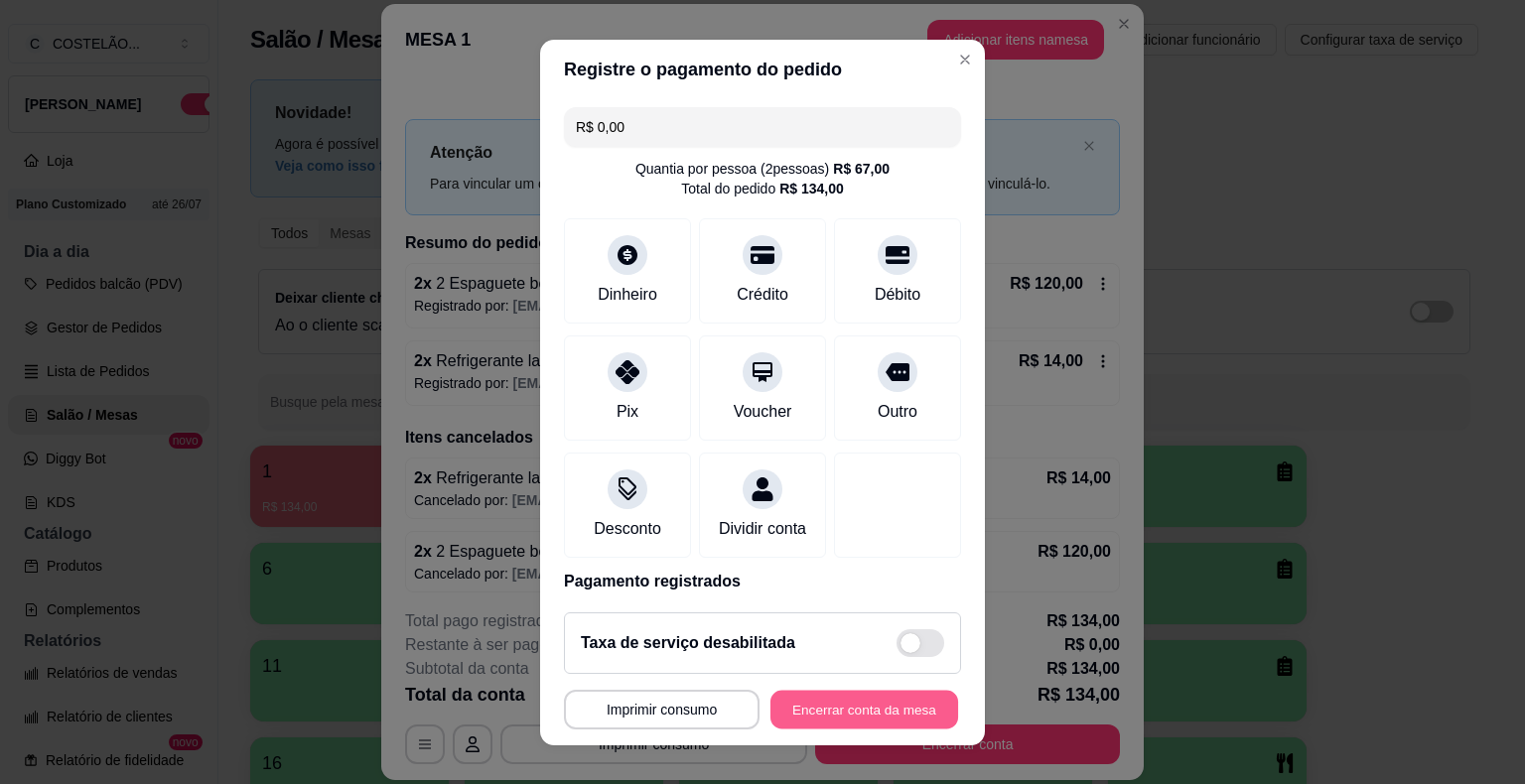click on "Encerrar conta da mesa" at bounding box center (864, 709) 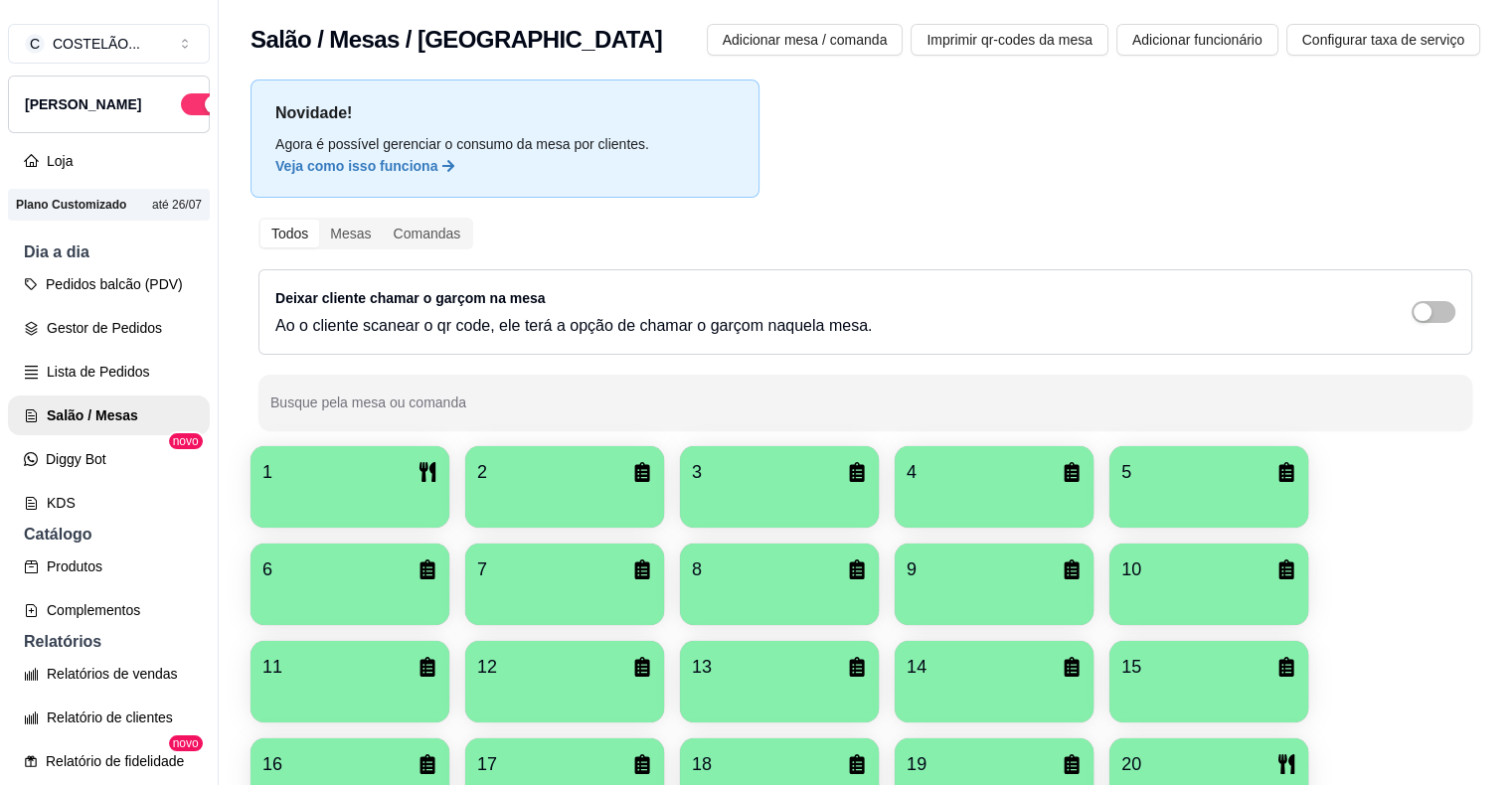 type 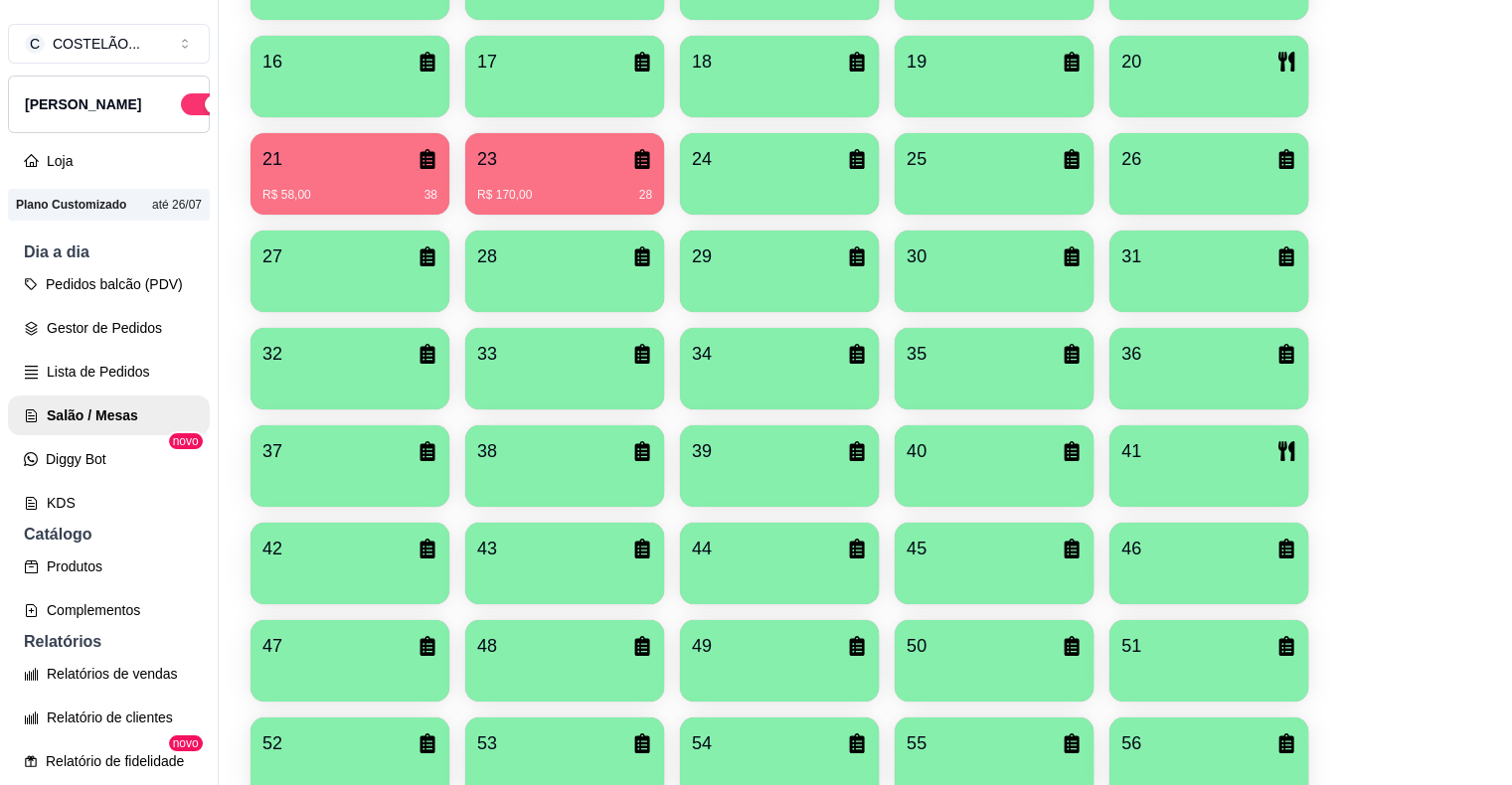 scroll, scrollTop: 795, scrollLeft: 0, axis: vertical 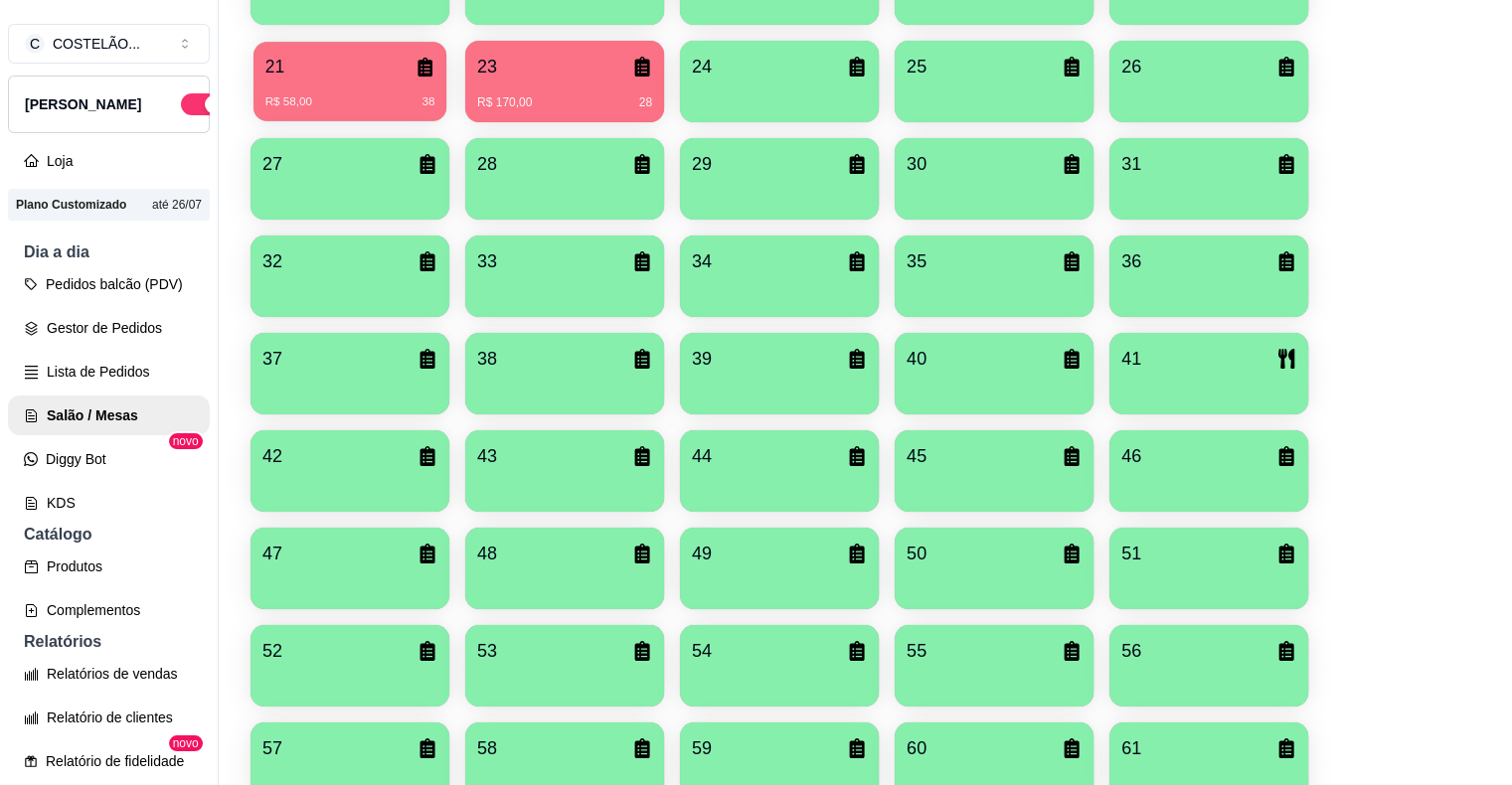click on "R$ 58,00 38" at bounding box center (350, 94) 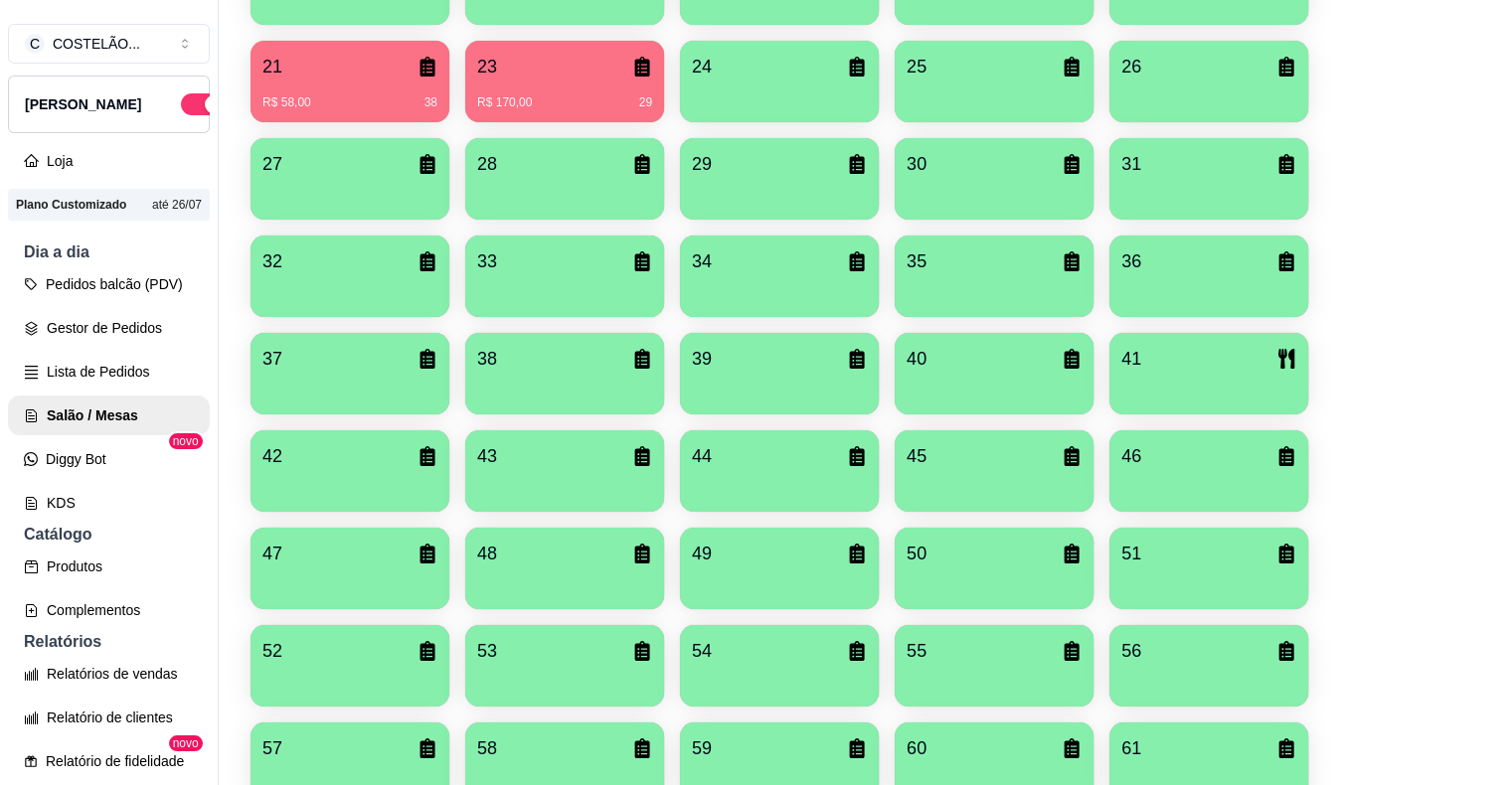 type 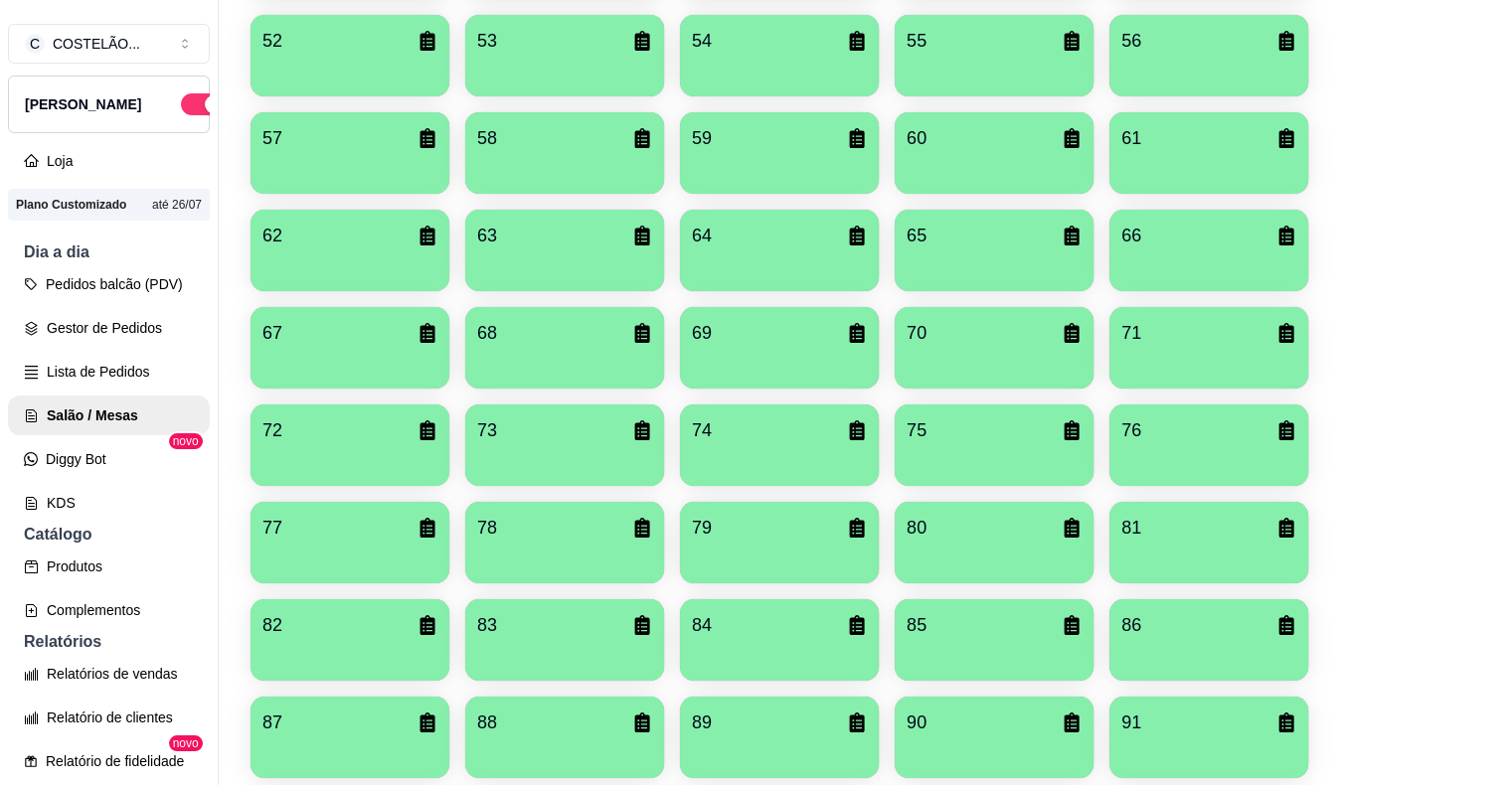 scroll, scrollTop: 1677, scrollLeft: 0, axis: vertical 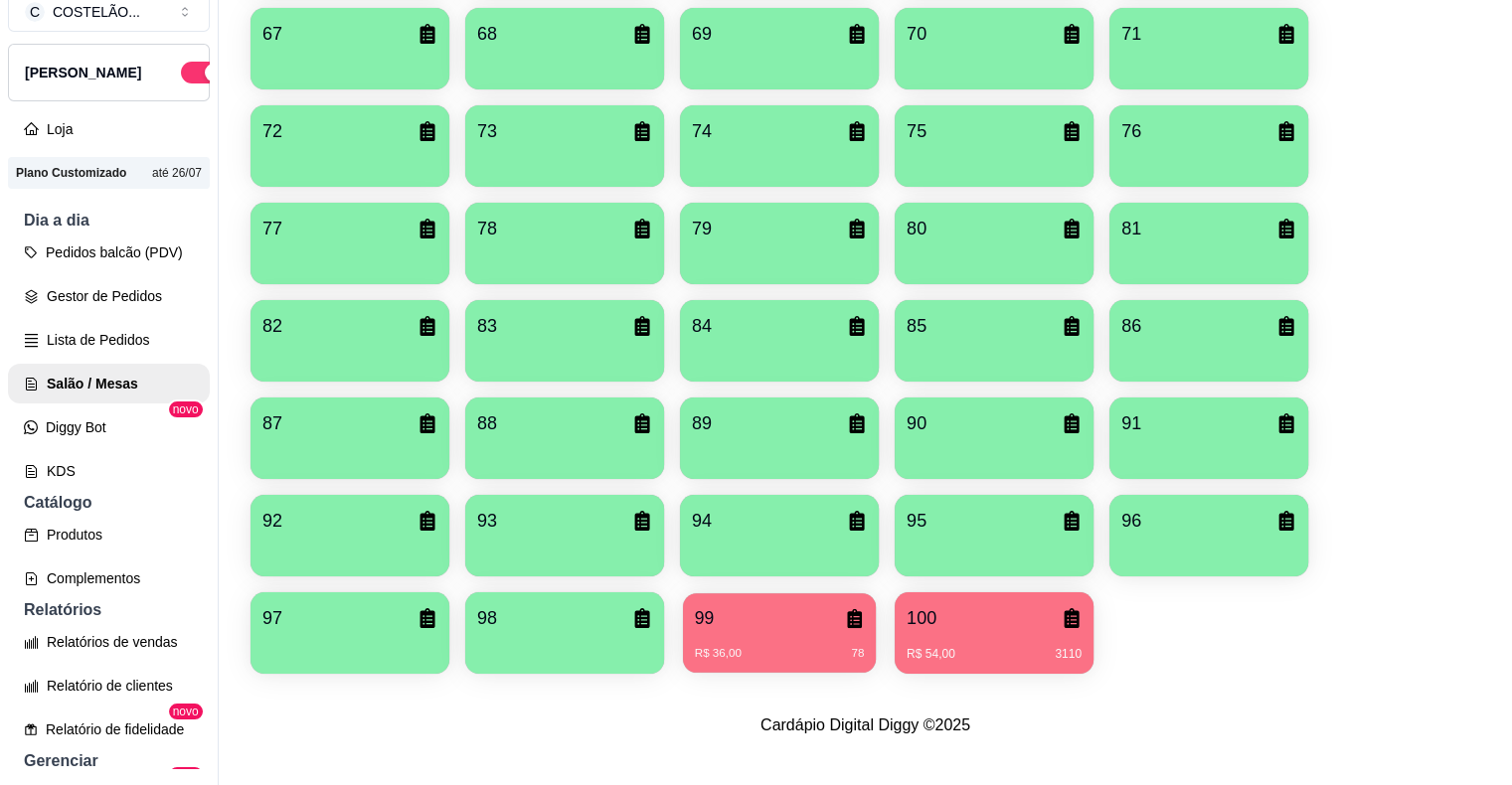 click on "99" at bounding box center (779, 618) 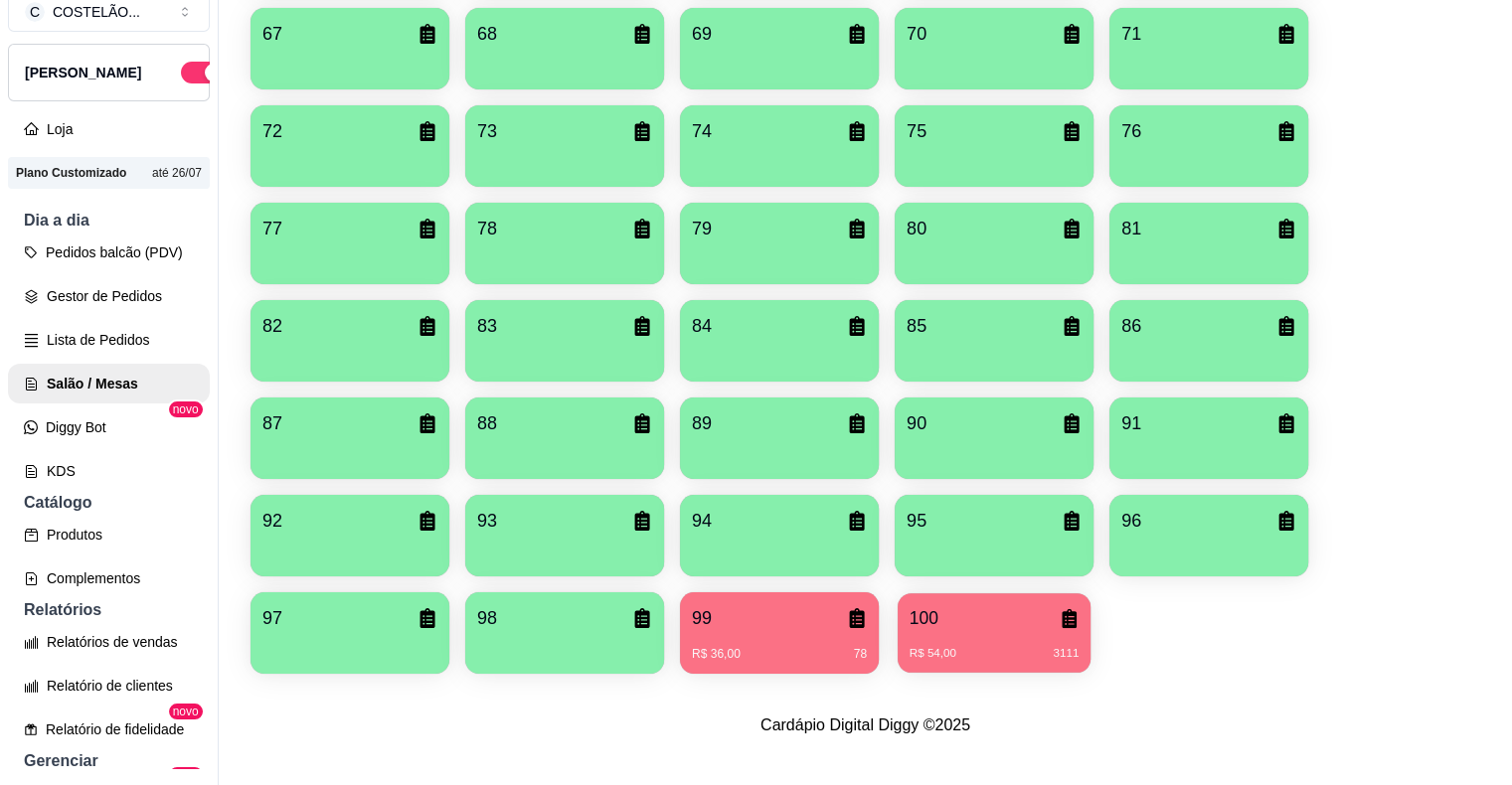 click on "100 R$ 54,00 3111" at bounding box center (994, 633) 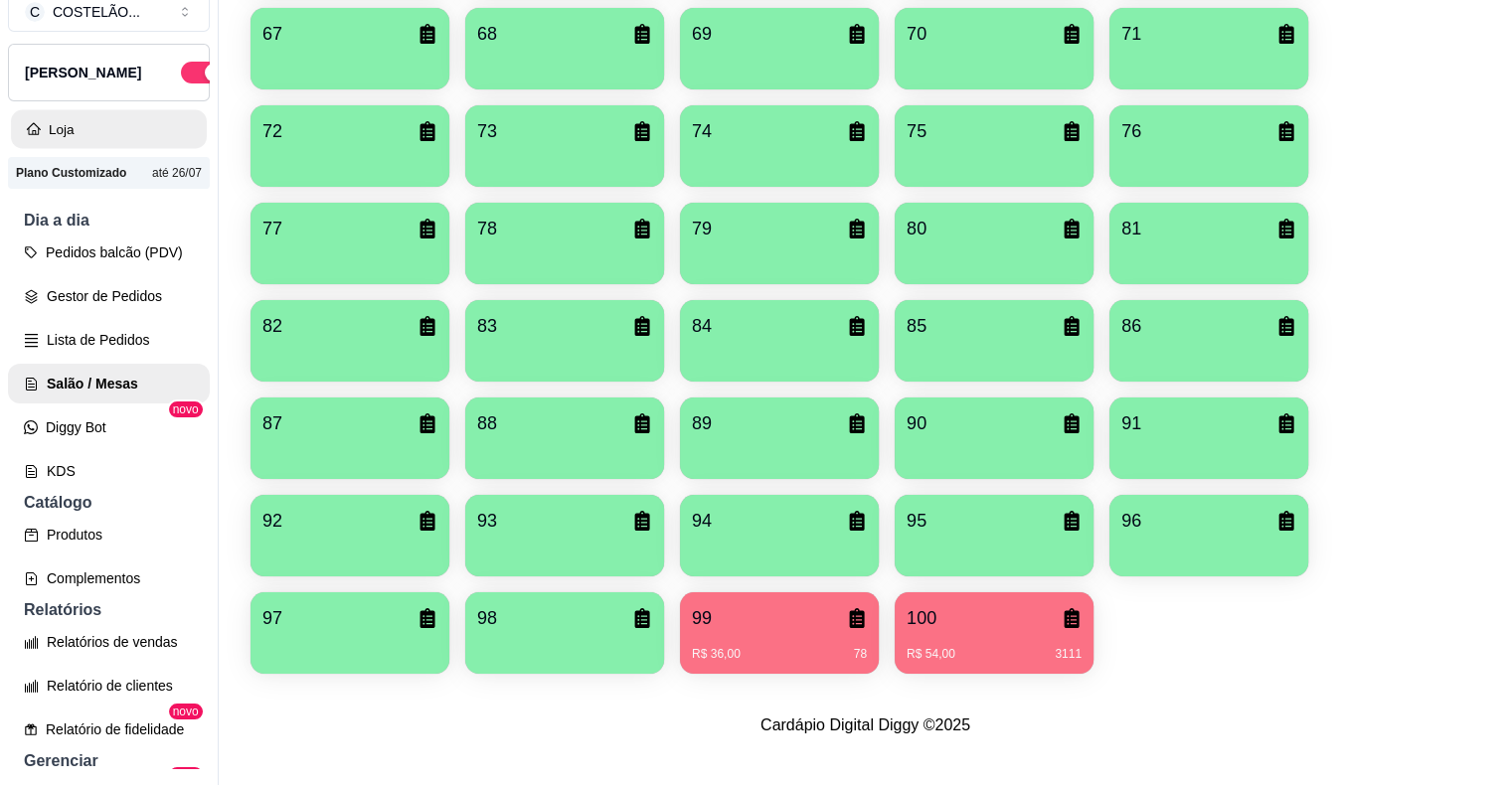click on "Loja" at bounding box center [108, 129] 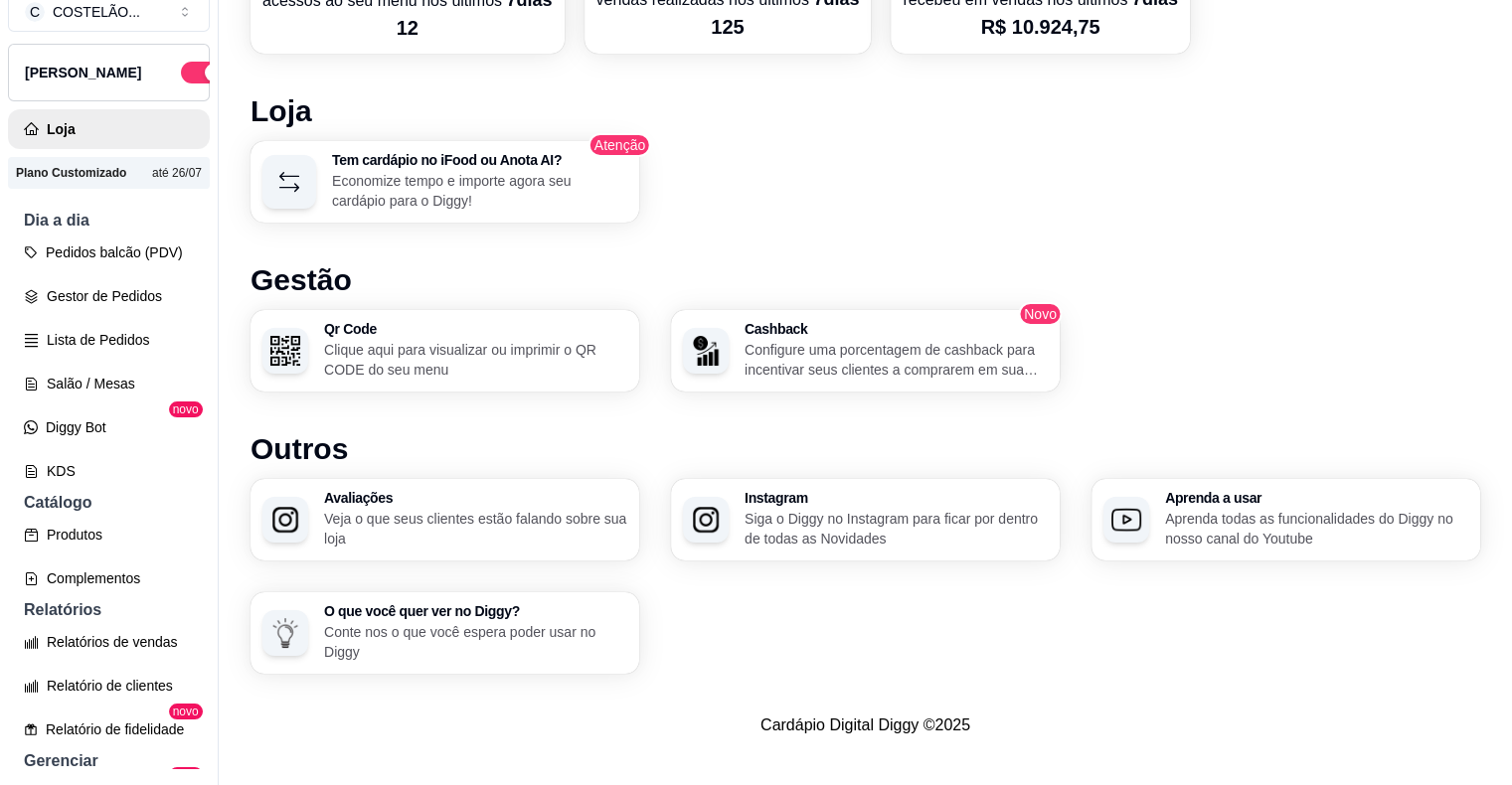 scroll, scrollTop: 0, scrollLeft: 0, axis: both 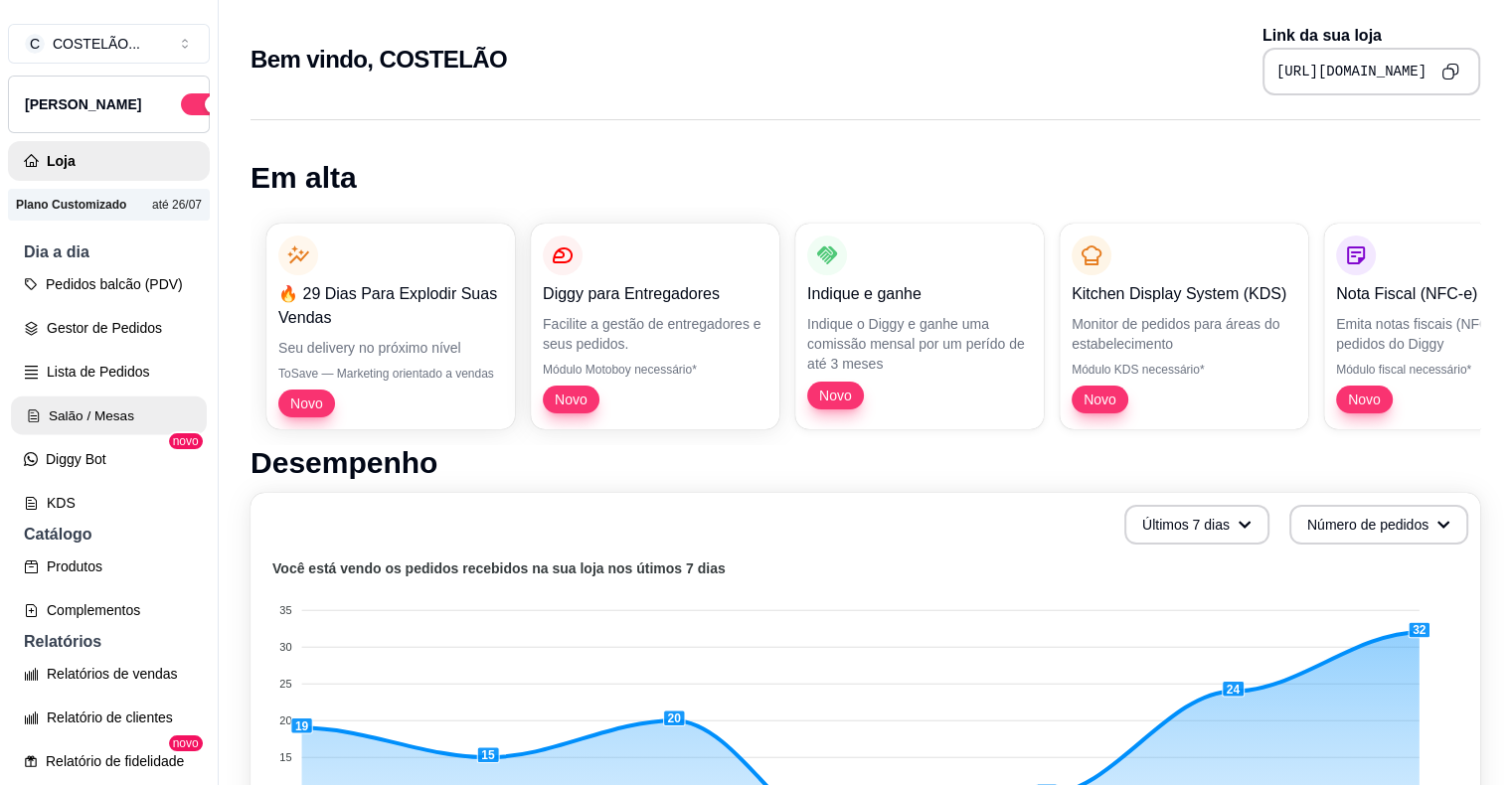 click on "Salão / Mesas" at bounding box center [108, 415] 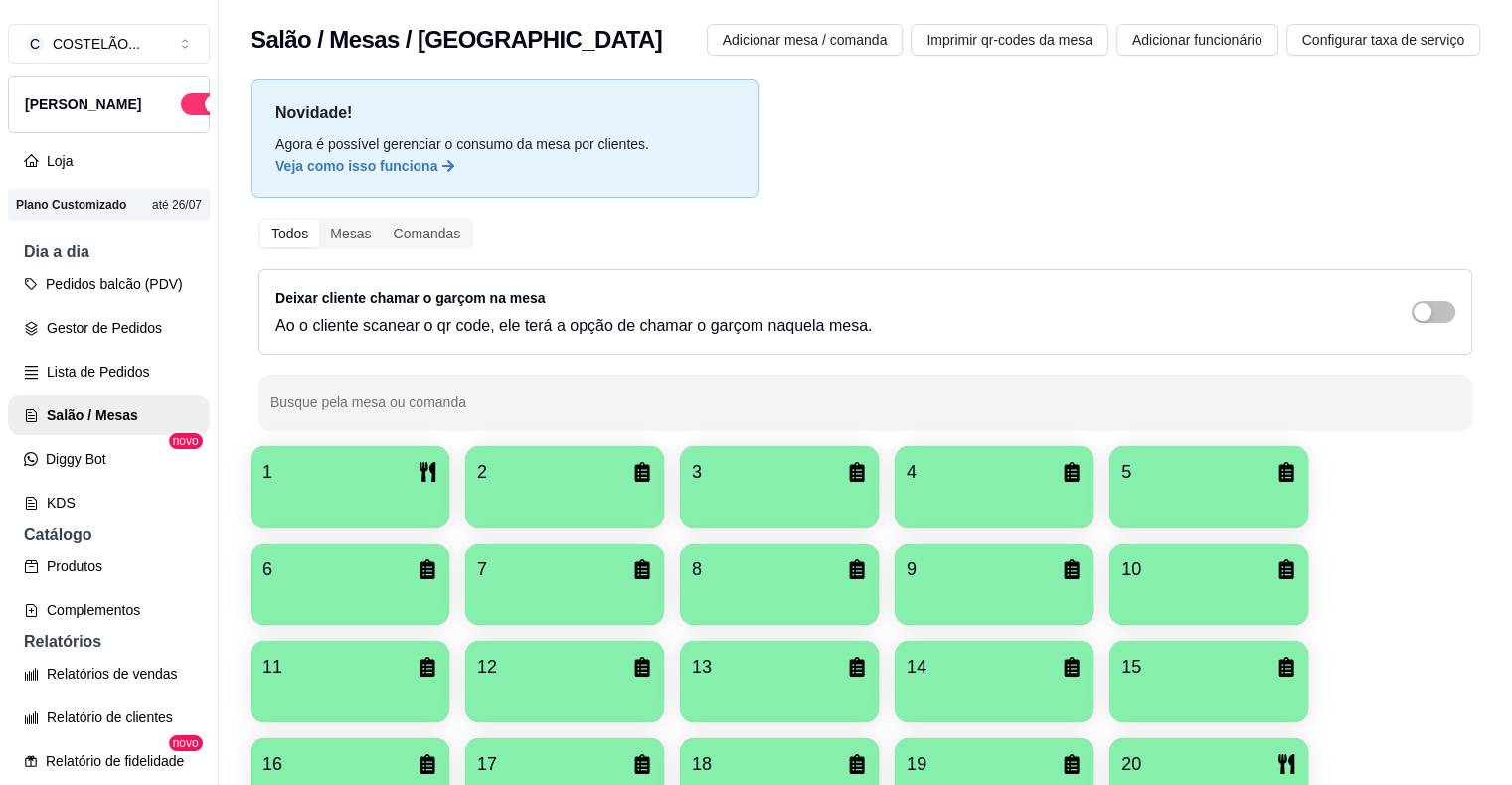 scroll, scrollTop: 575, scrollLeft: 0, axis: vertical 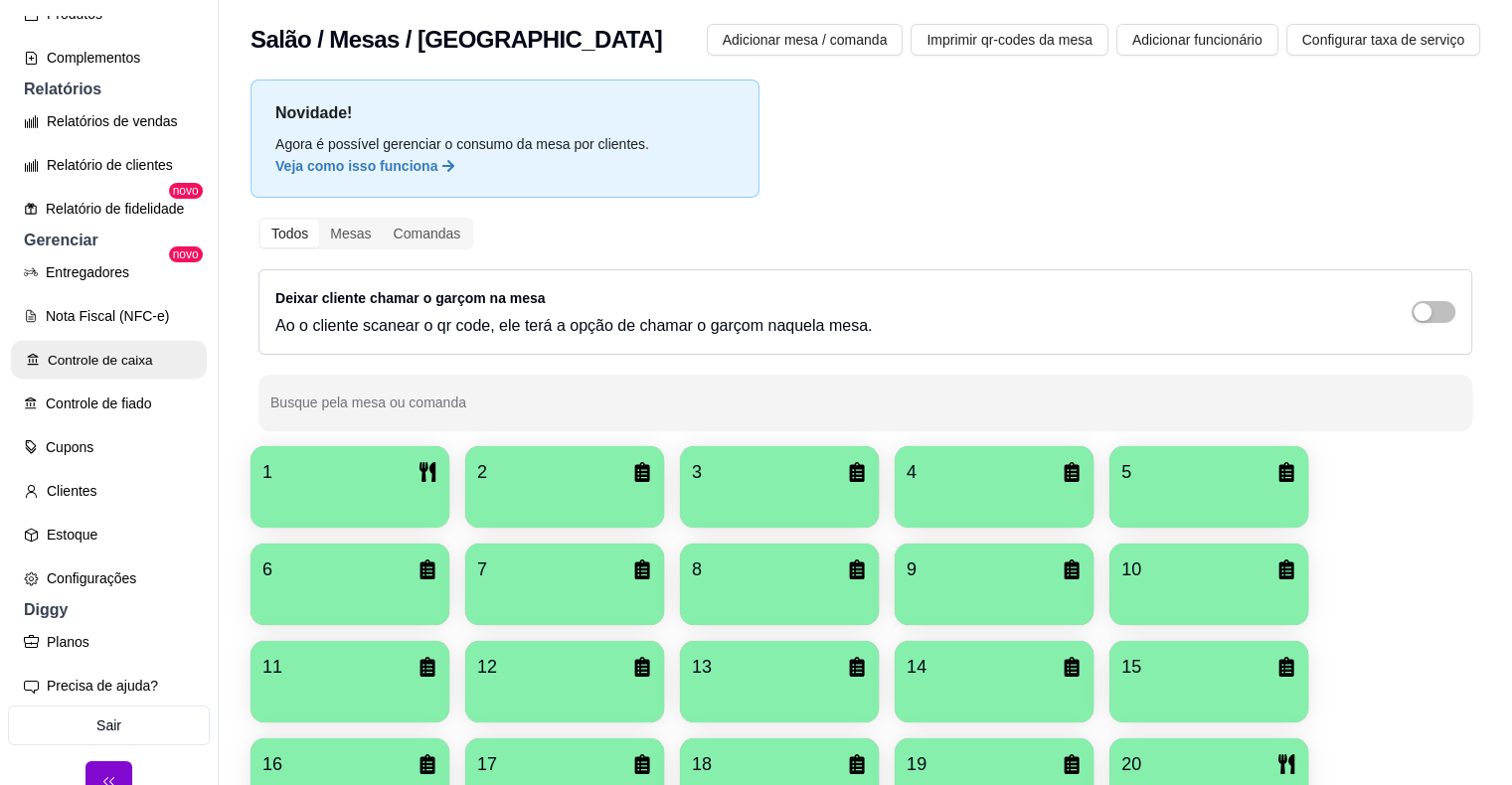 click on "Controle de caixa" at bounding box center (108, 360) 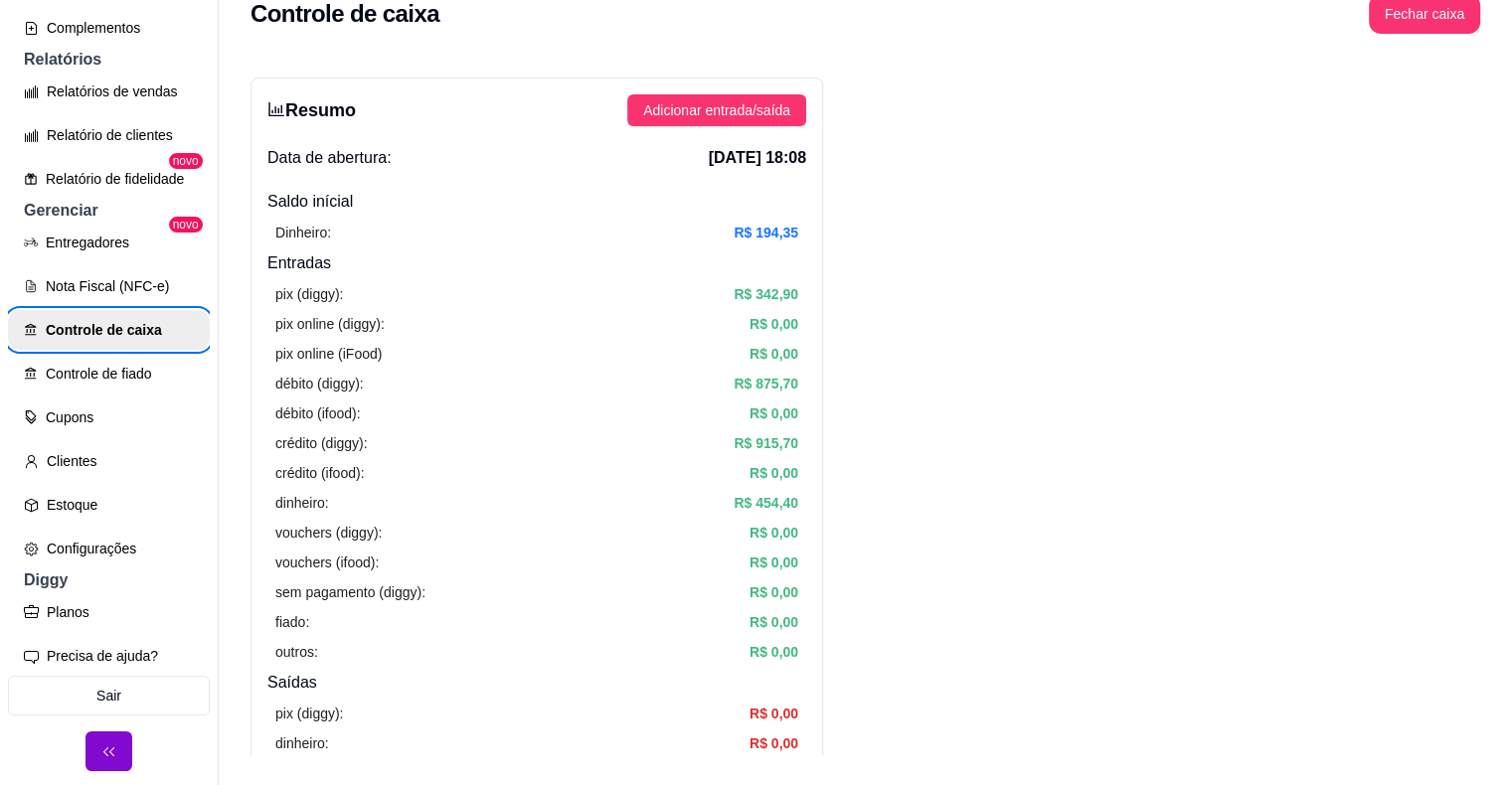 scroll, scrollTop: 32, scrollLeft: 0, axis: vertical 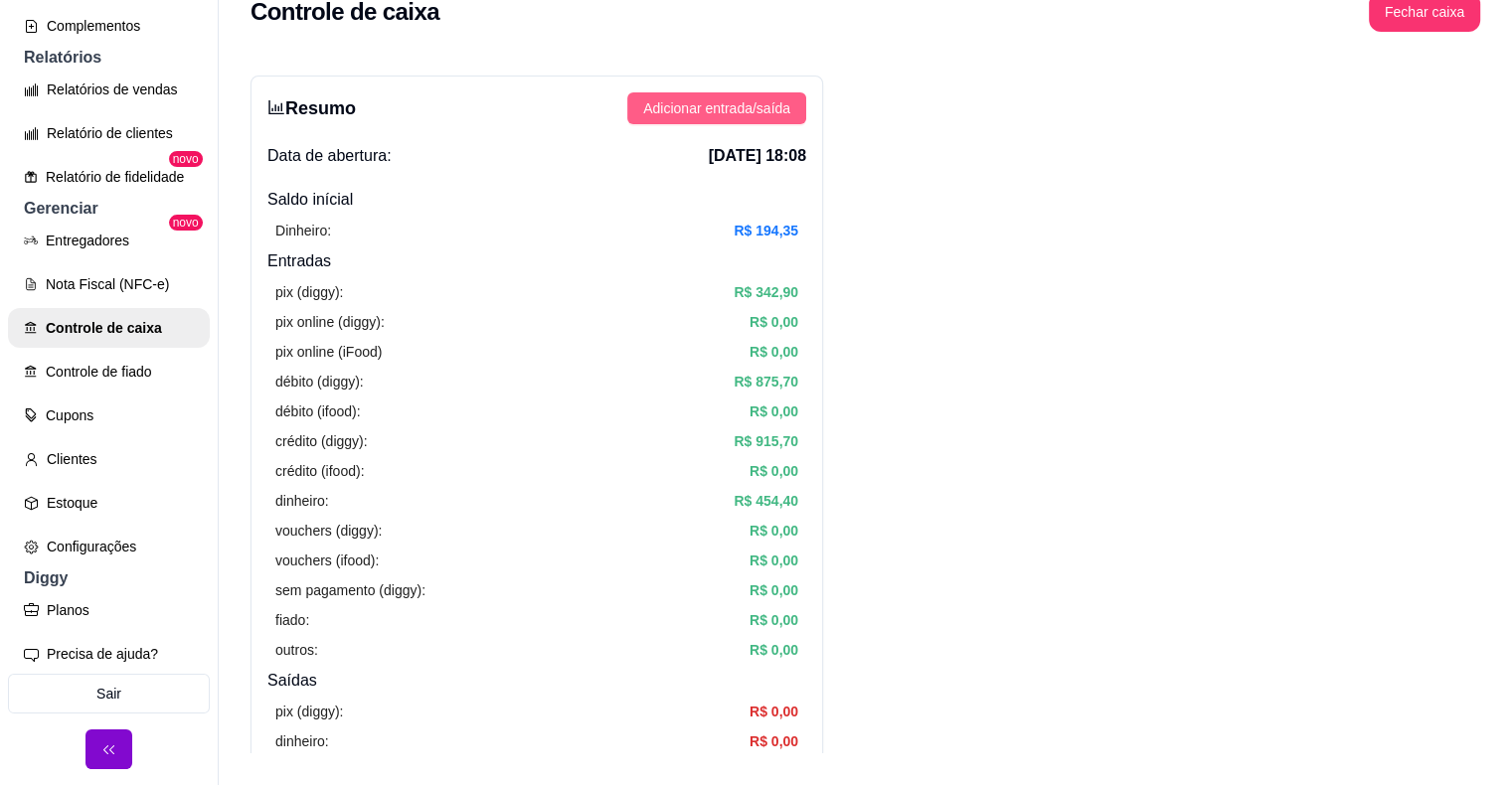 click on "Adicionar entrada/saída" at bounding box center (717, 108) 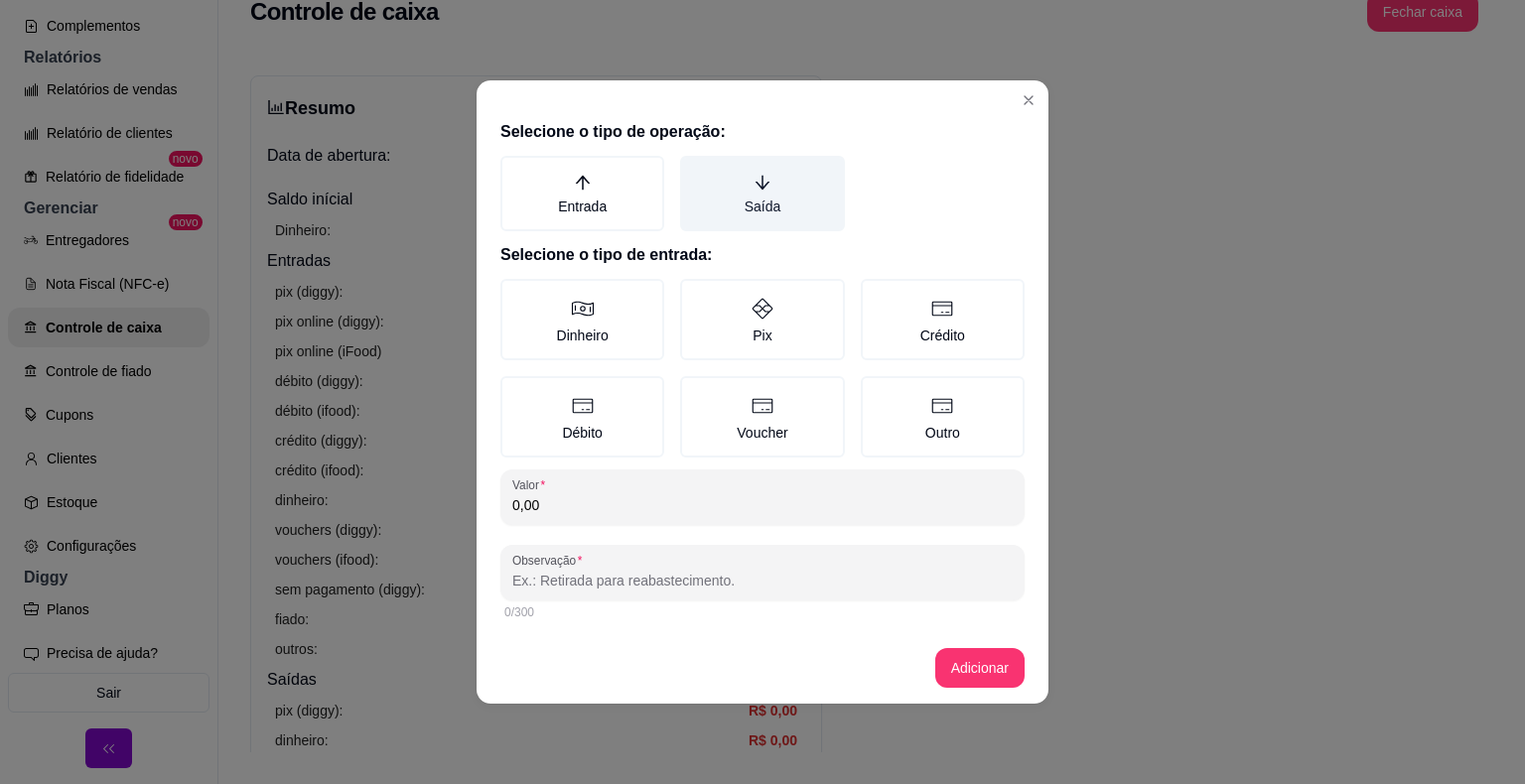 click on "Saída" at bounding box center (762, 194) 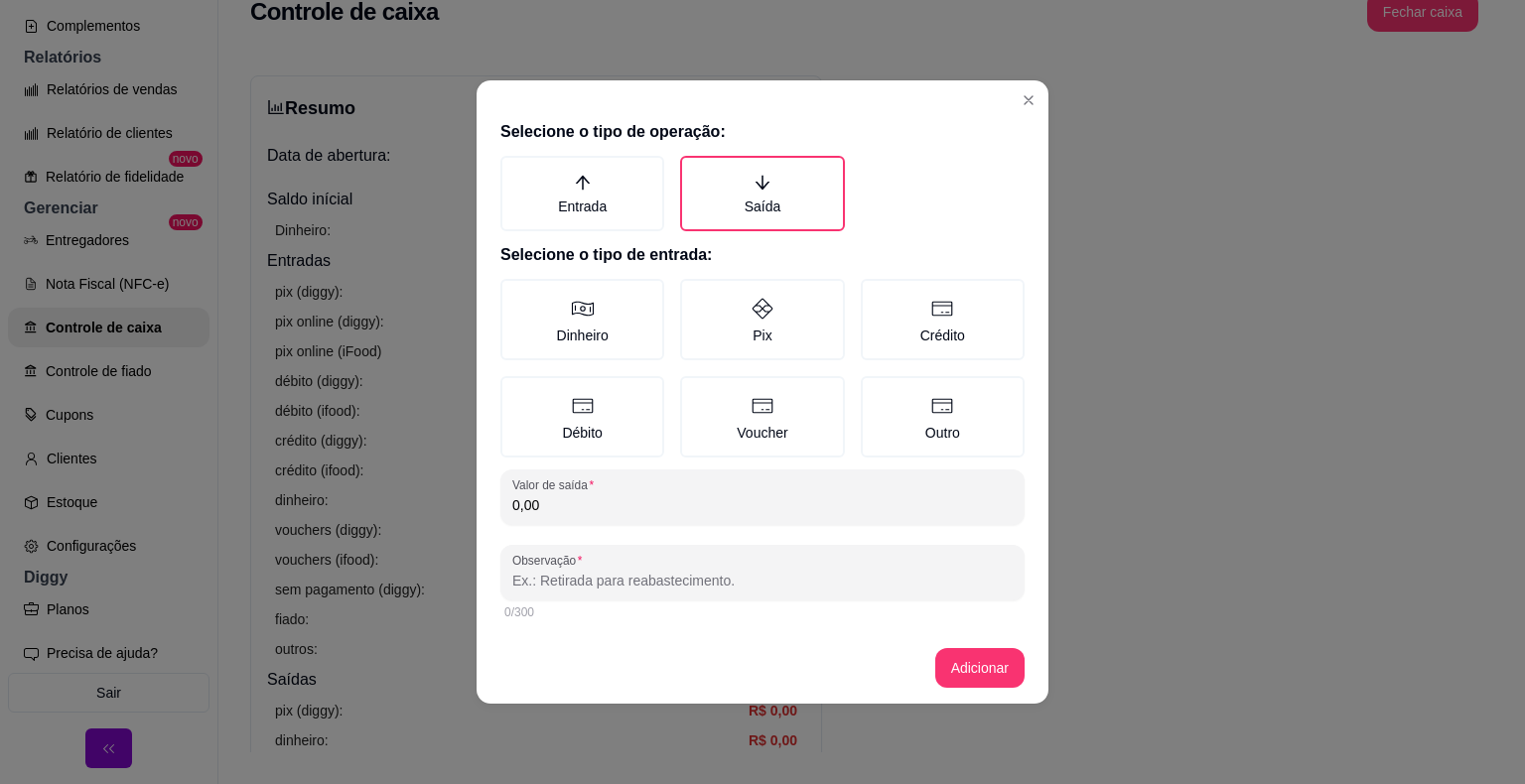 click on "0,00" at bounding box center [762, 505] 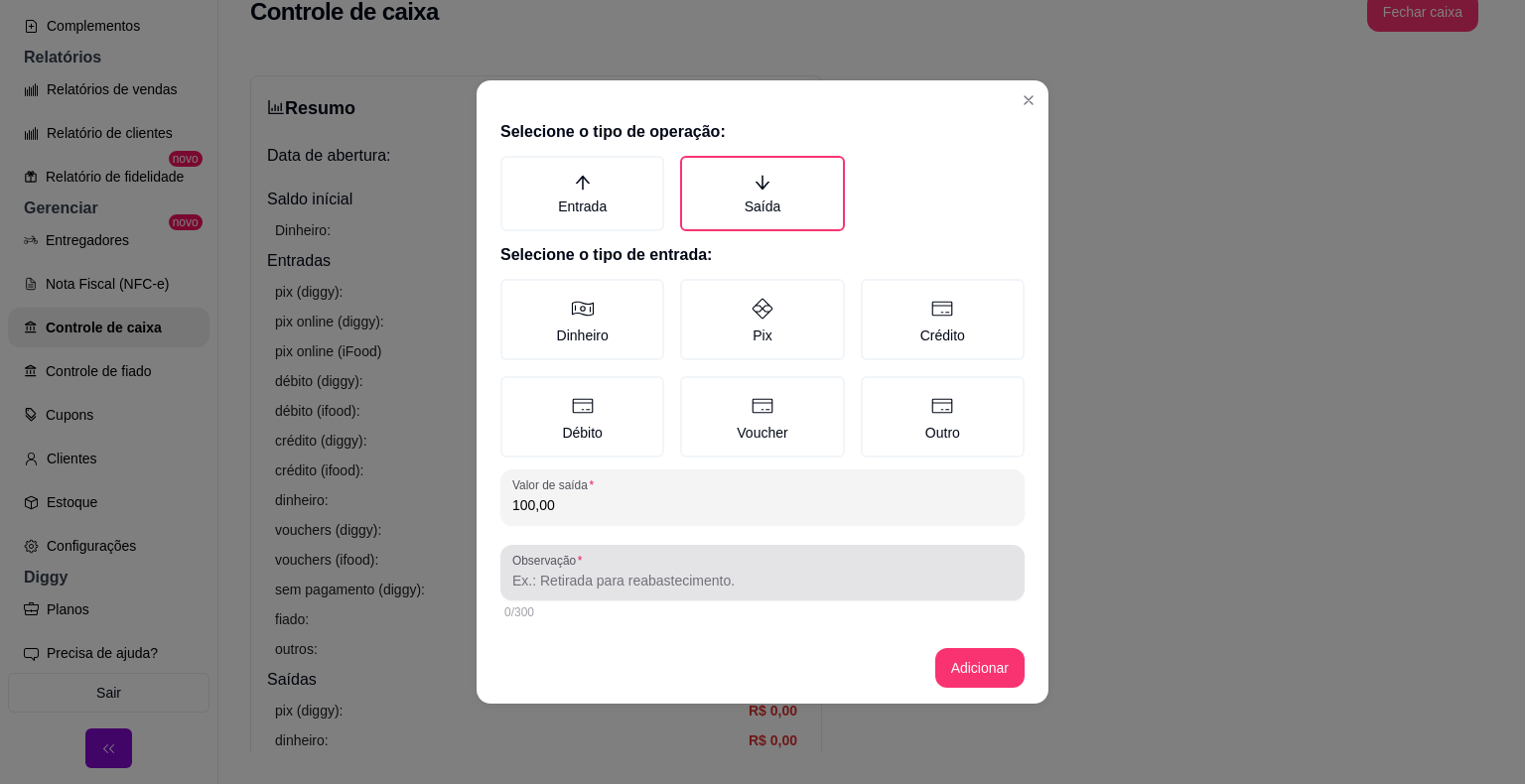 type on "100,00" 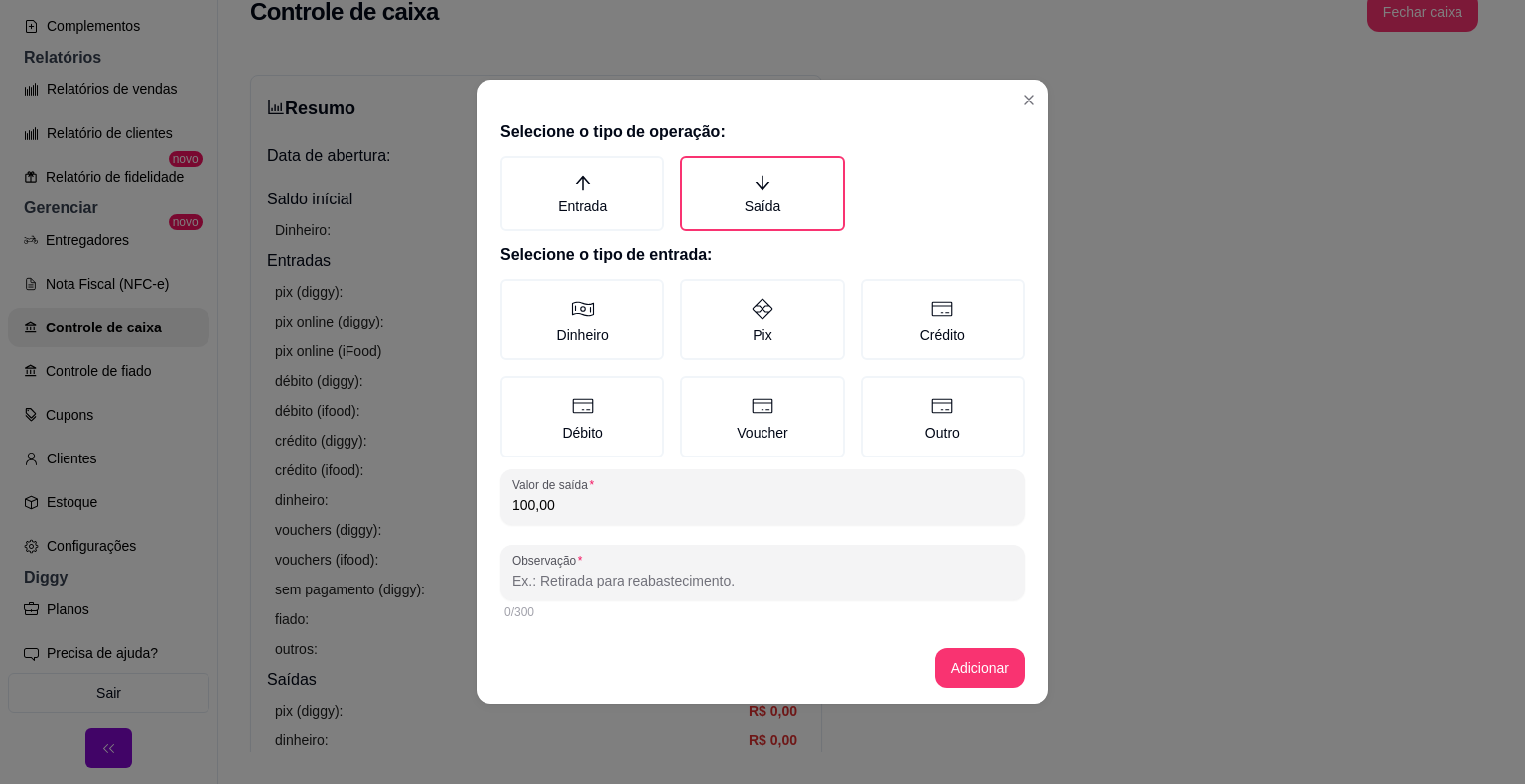 click on "Observação" at bounding box center (762, 581) 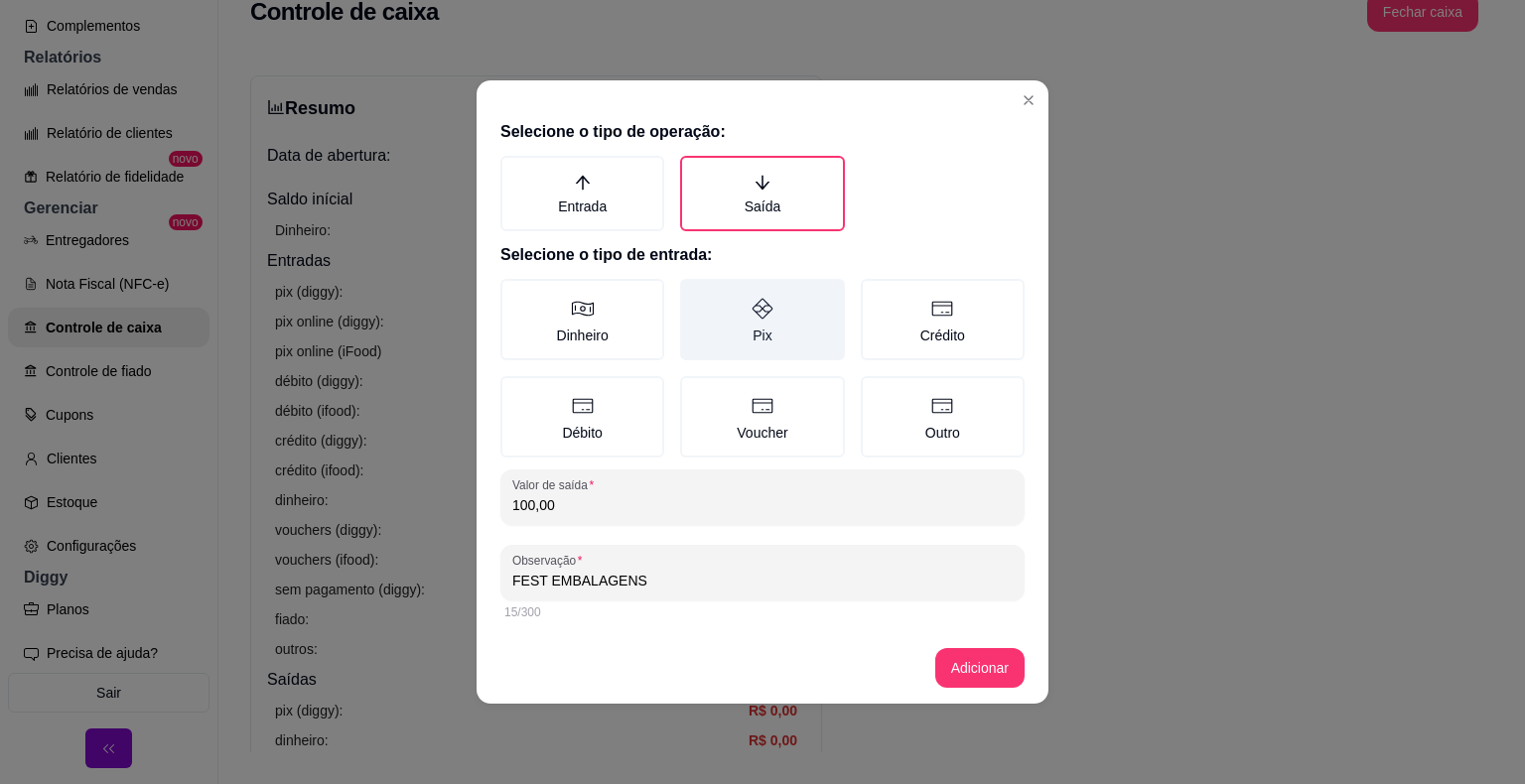 type on "FEST EMBALAGENS" 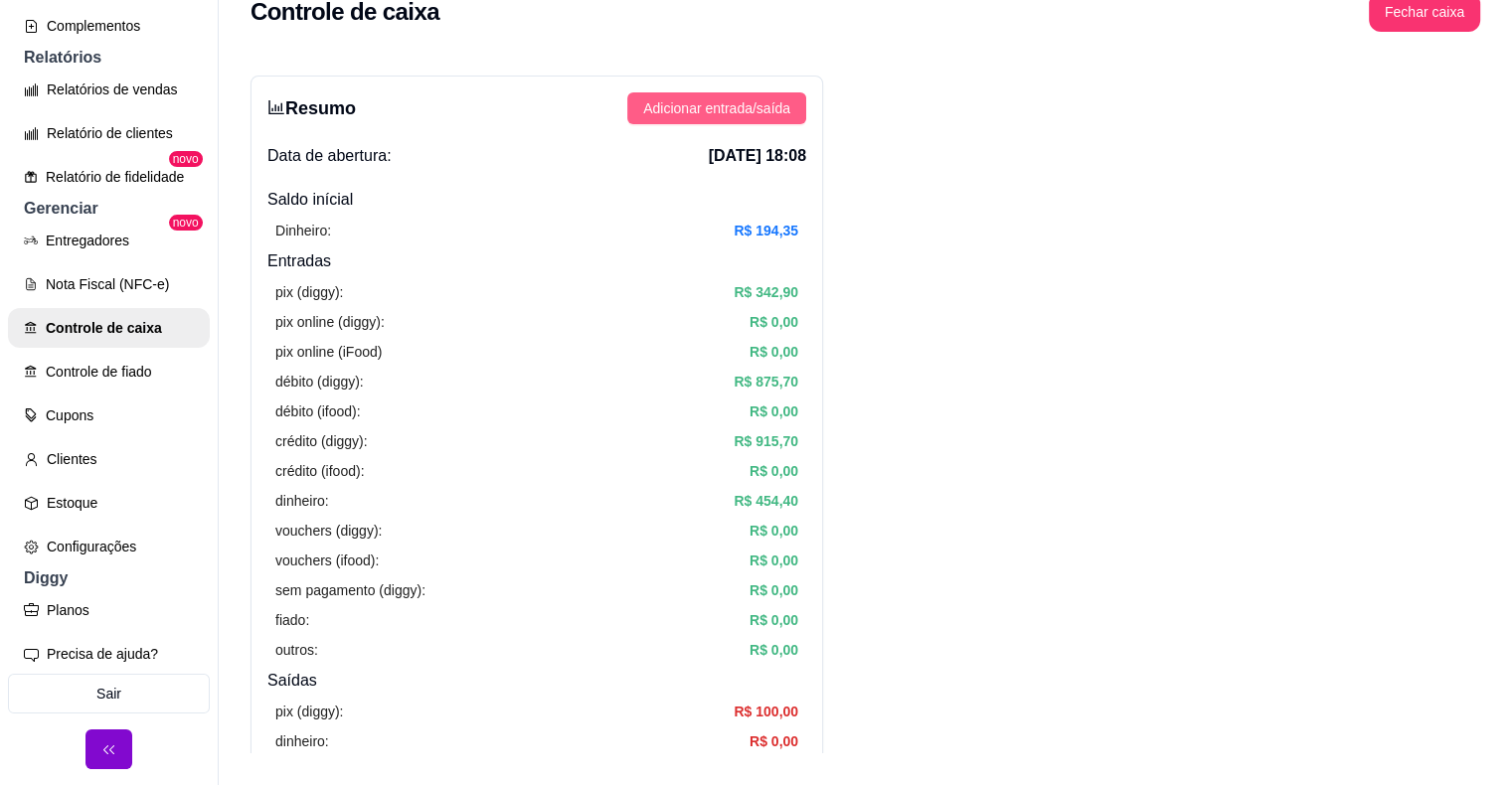 click on "Adicionar entrada/saída" at bounding box center [717, 108] 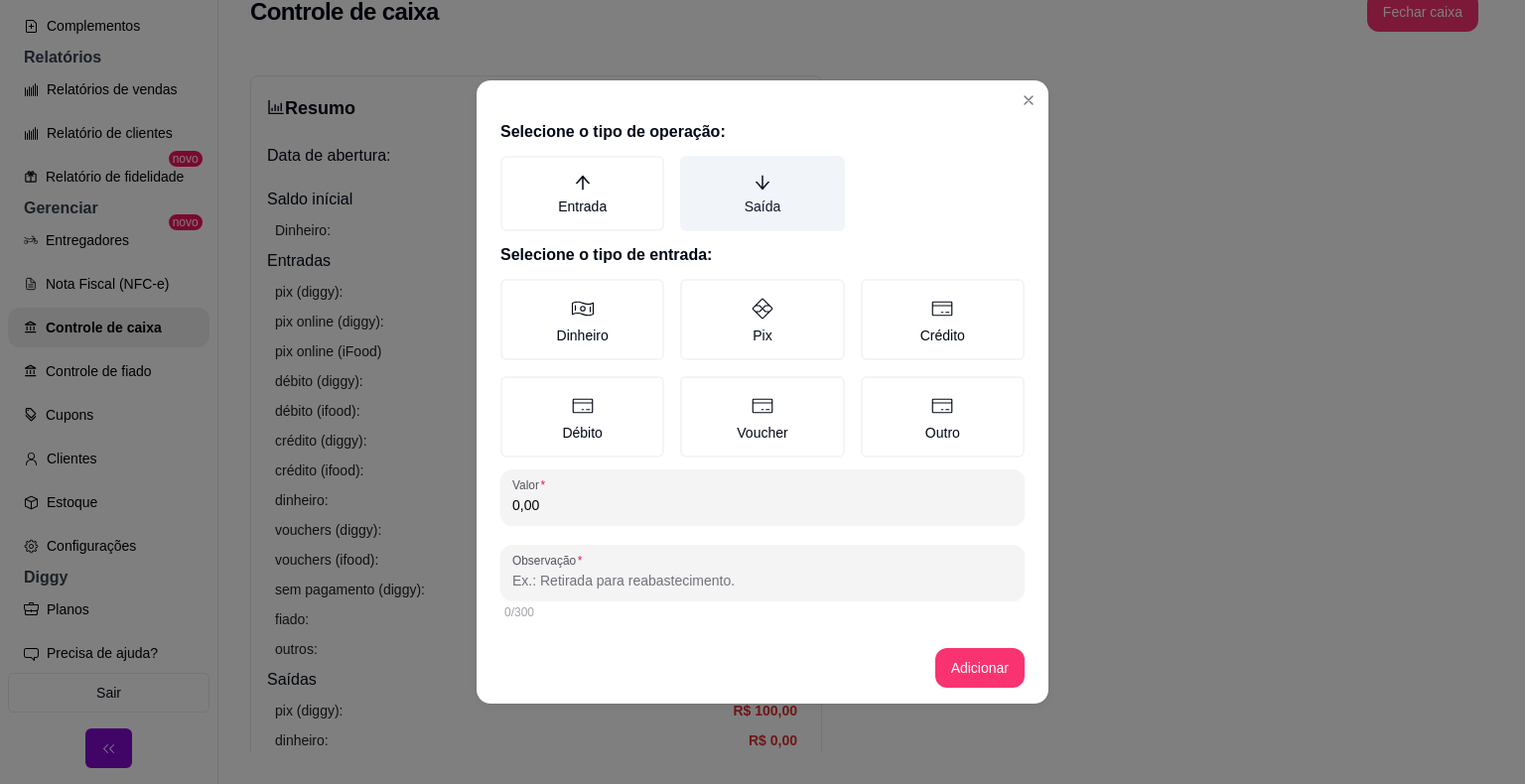 click on "Saída" at bounding box center [762, 194] 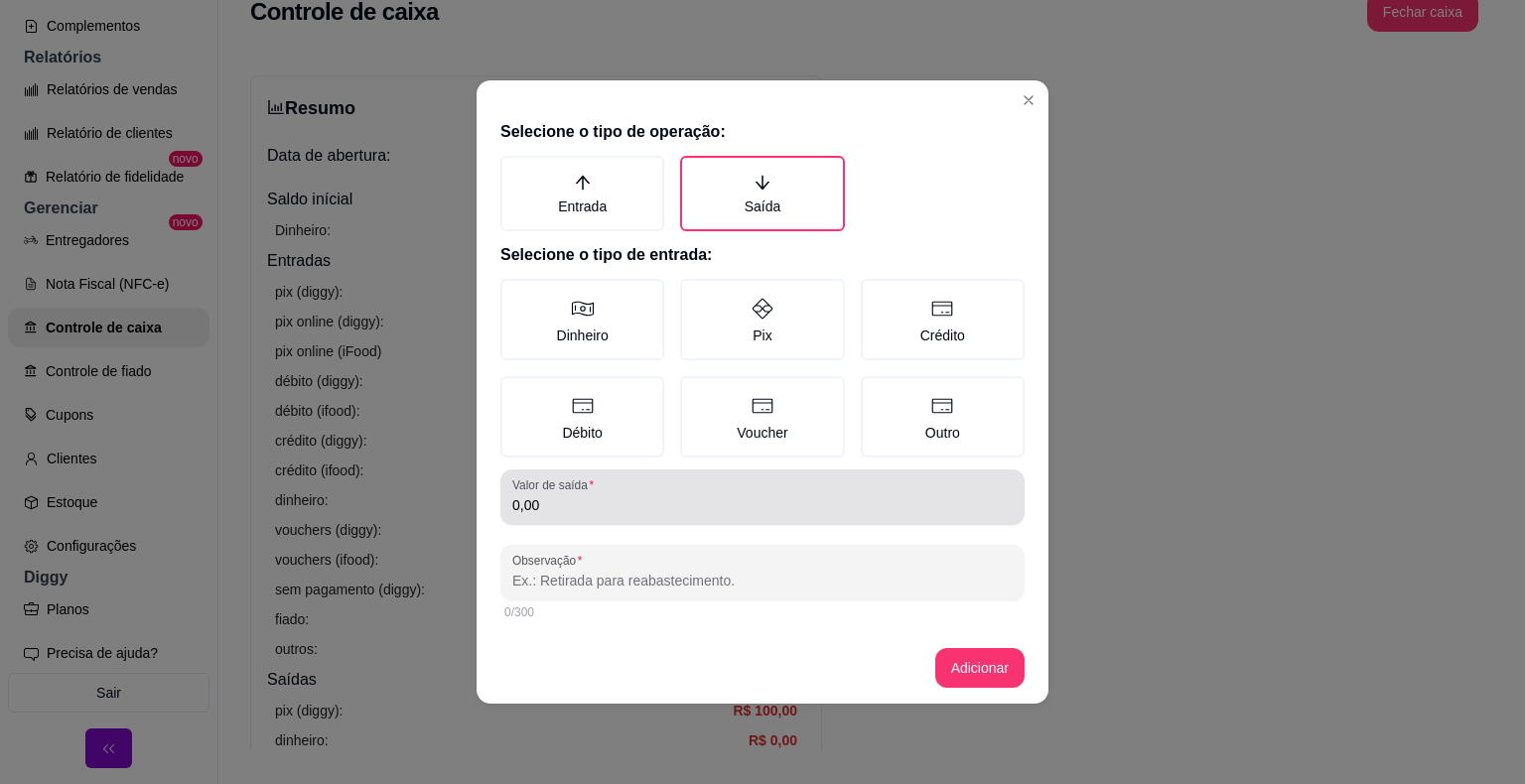 click on "0,00" at bounding box center (762, 497) 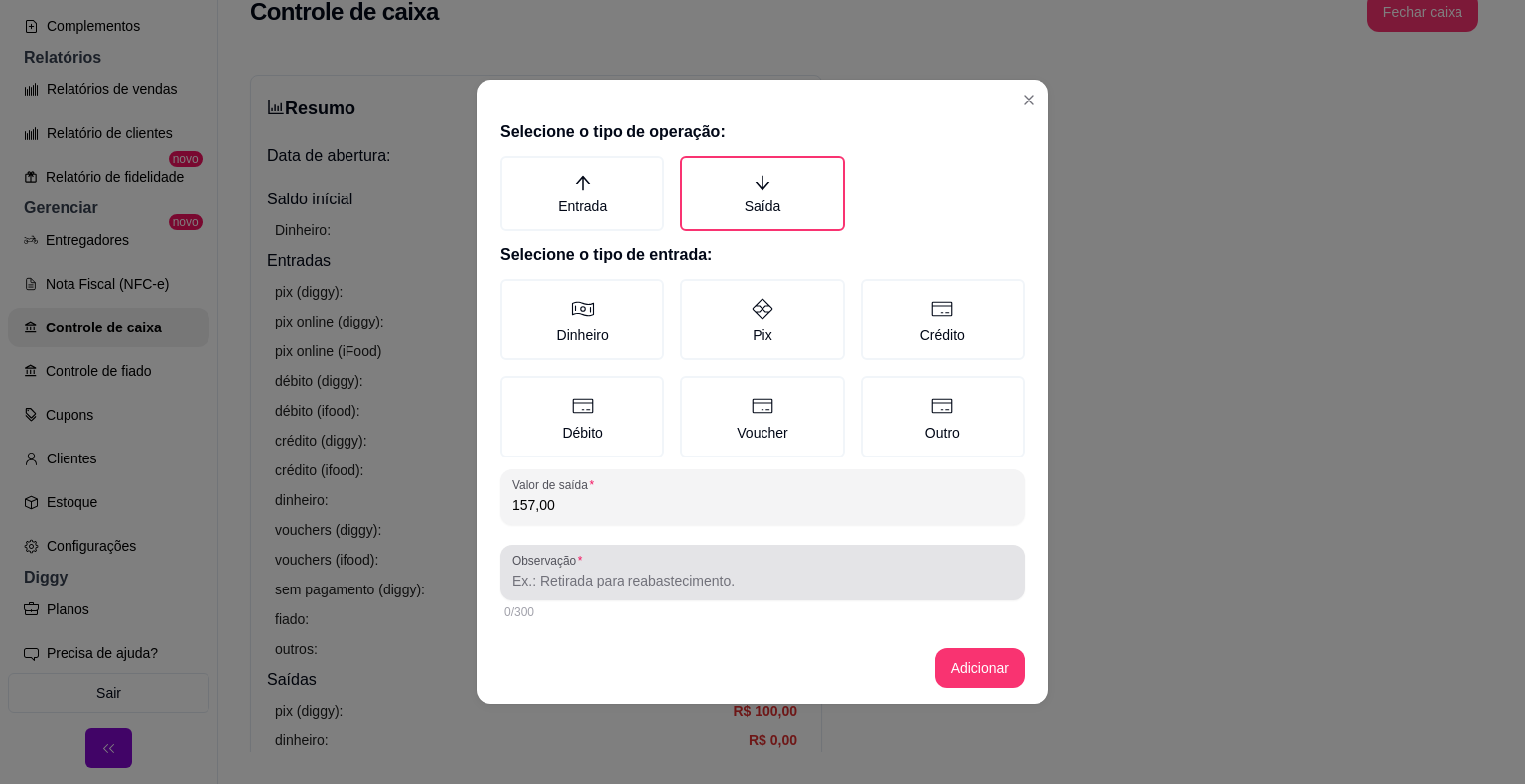 type on "157,00" 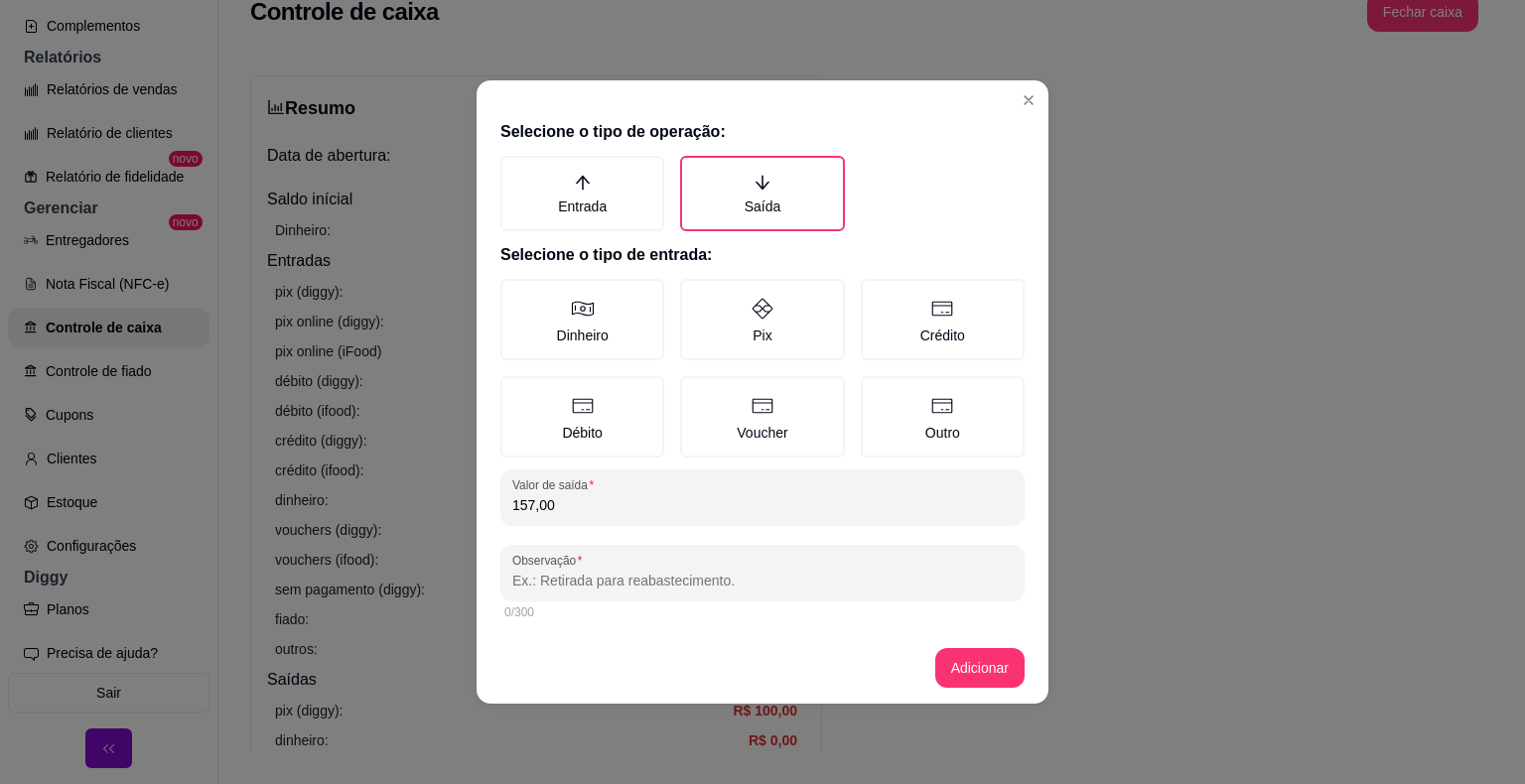 click on "Observação" at bounding box center (762, 581) 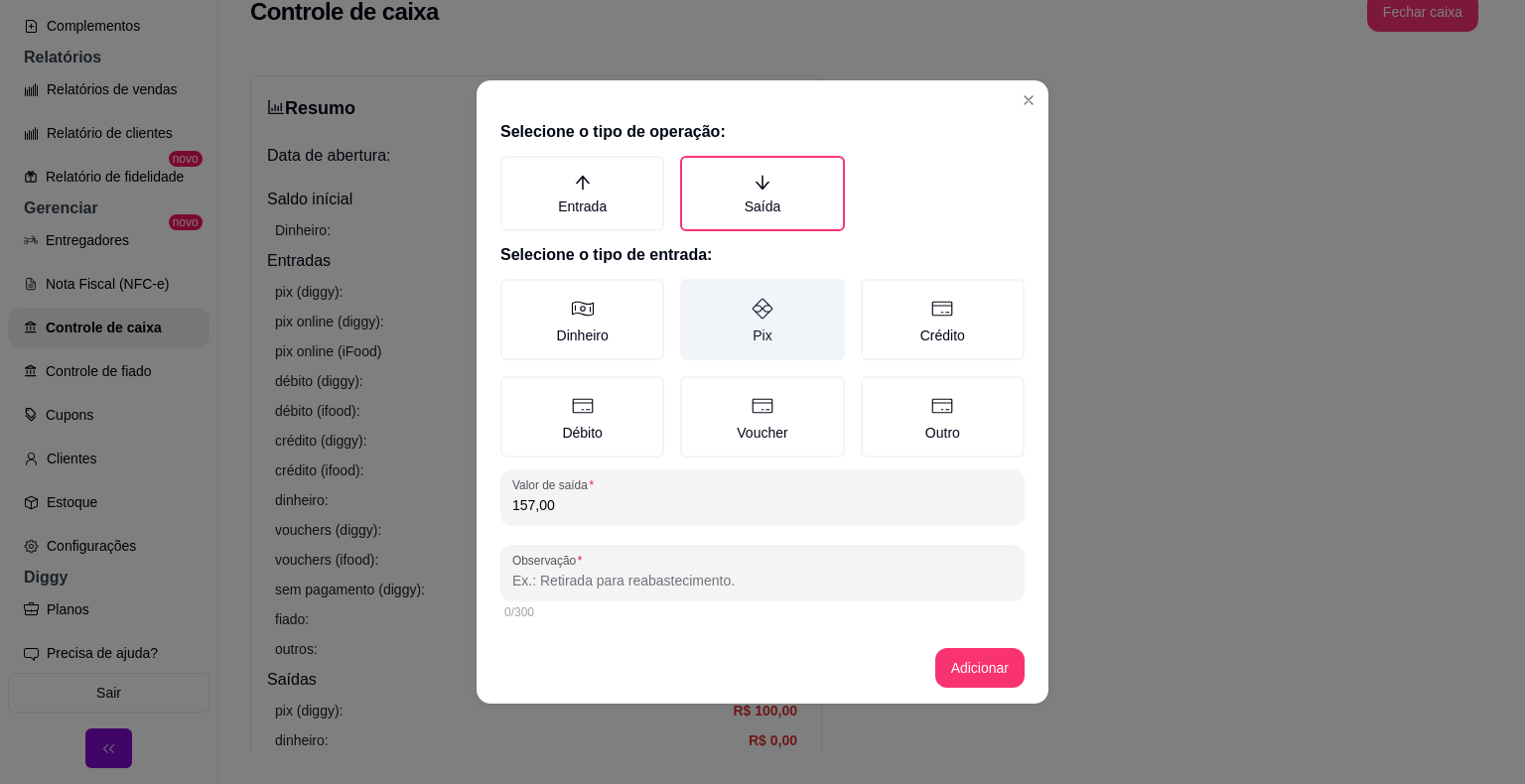 drag, startPoint x: 762, startPoint y: 352, endPoint x: 761, endPoint y: 329, distance: 23.021729 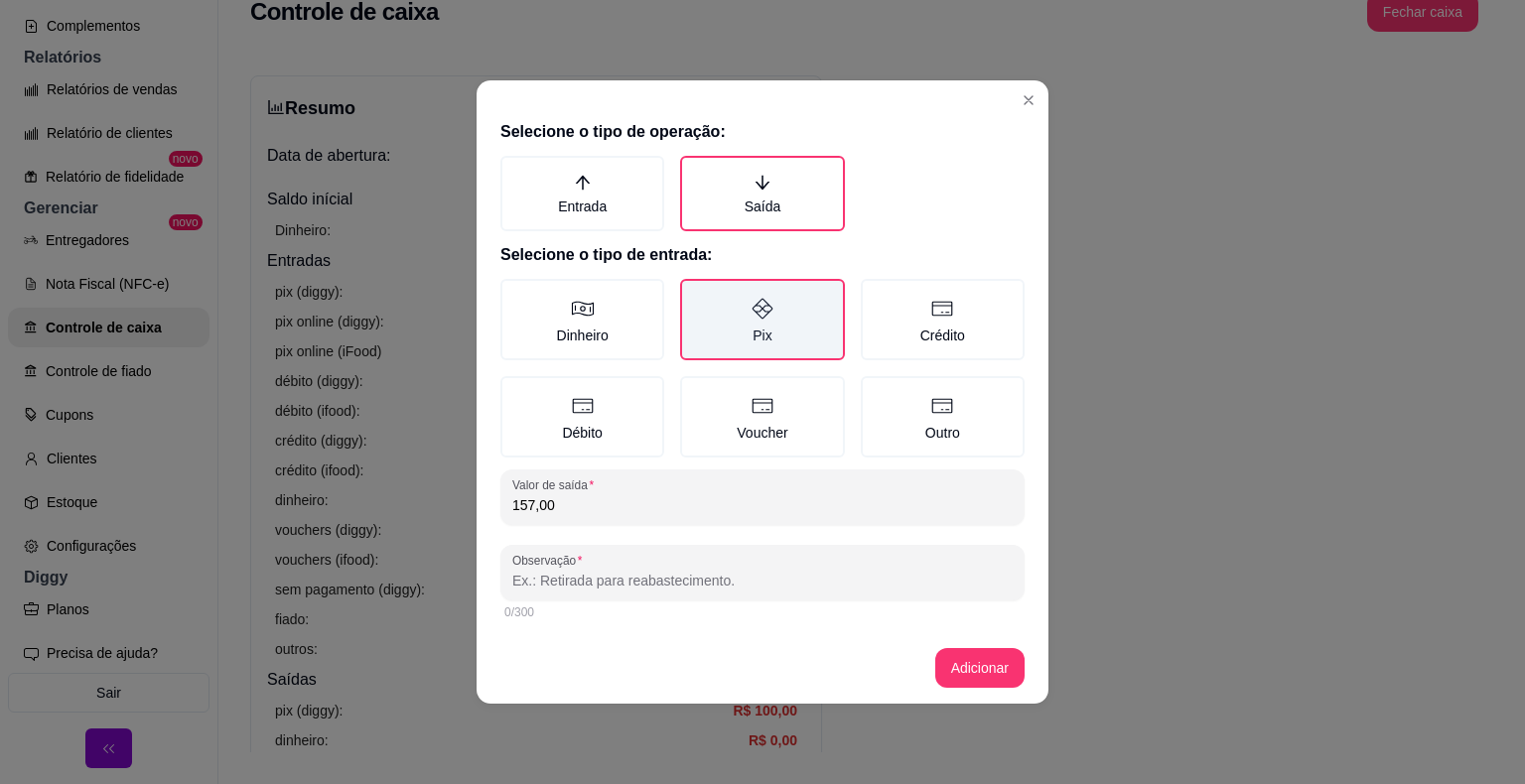 click on "Pix" at bounding box center (762, 320) 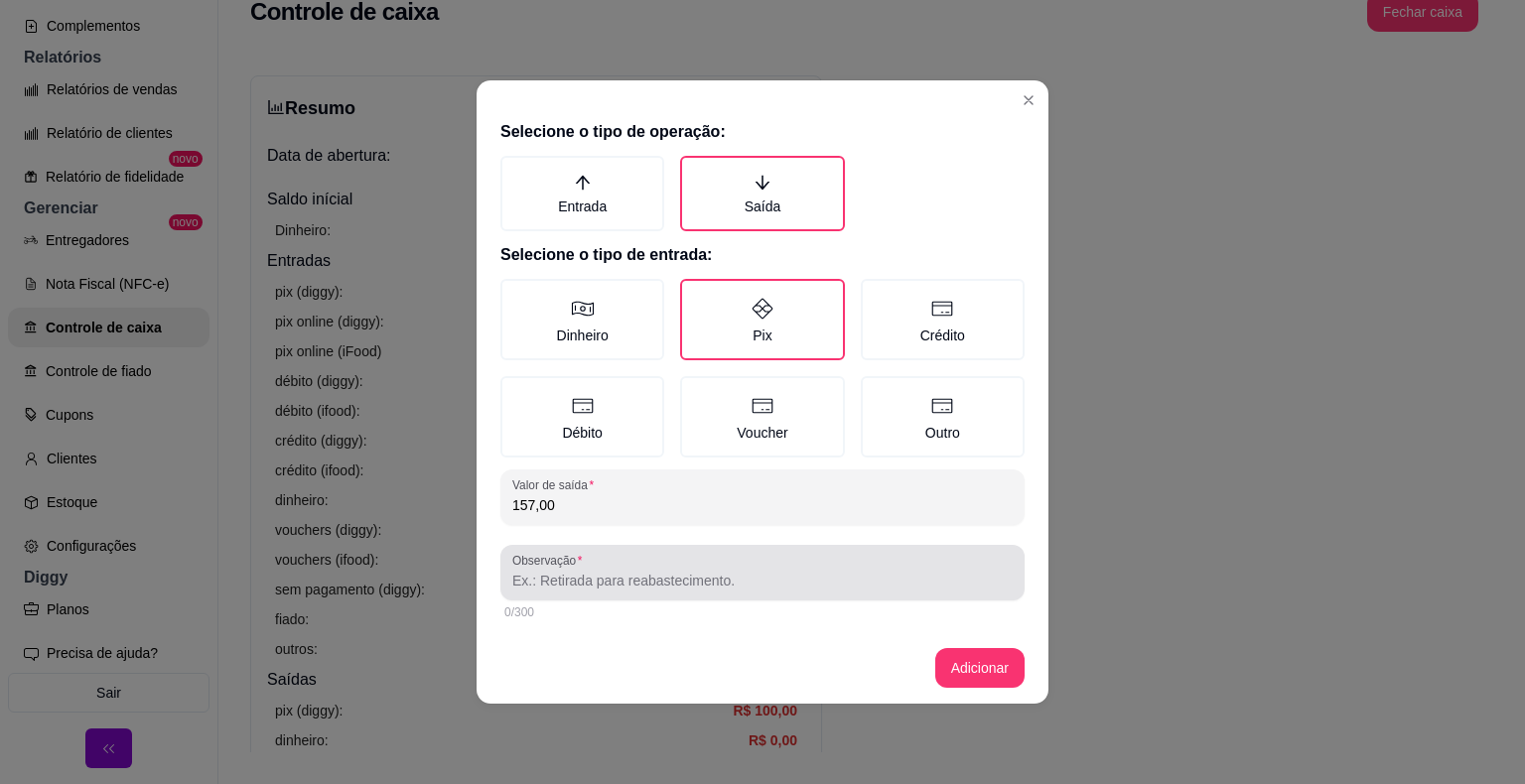 click at bounding box center [762, 573] 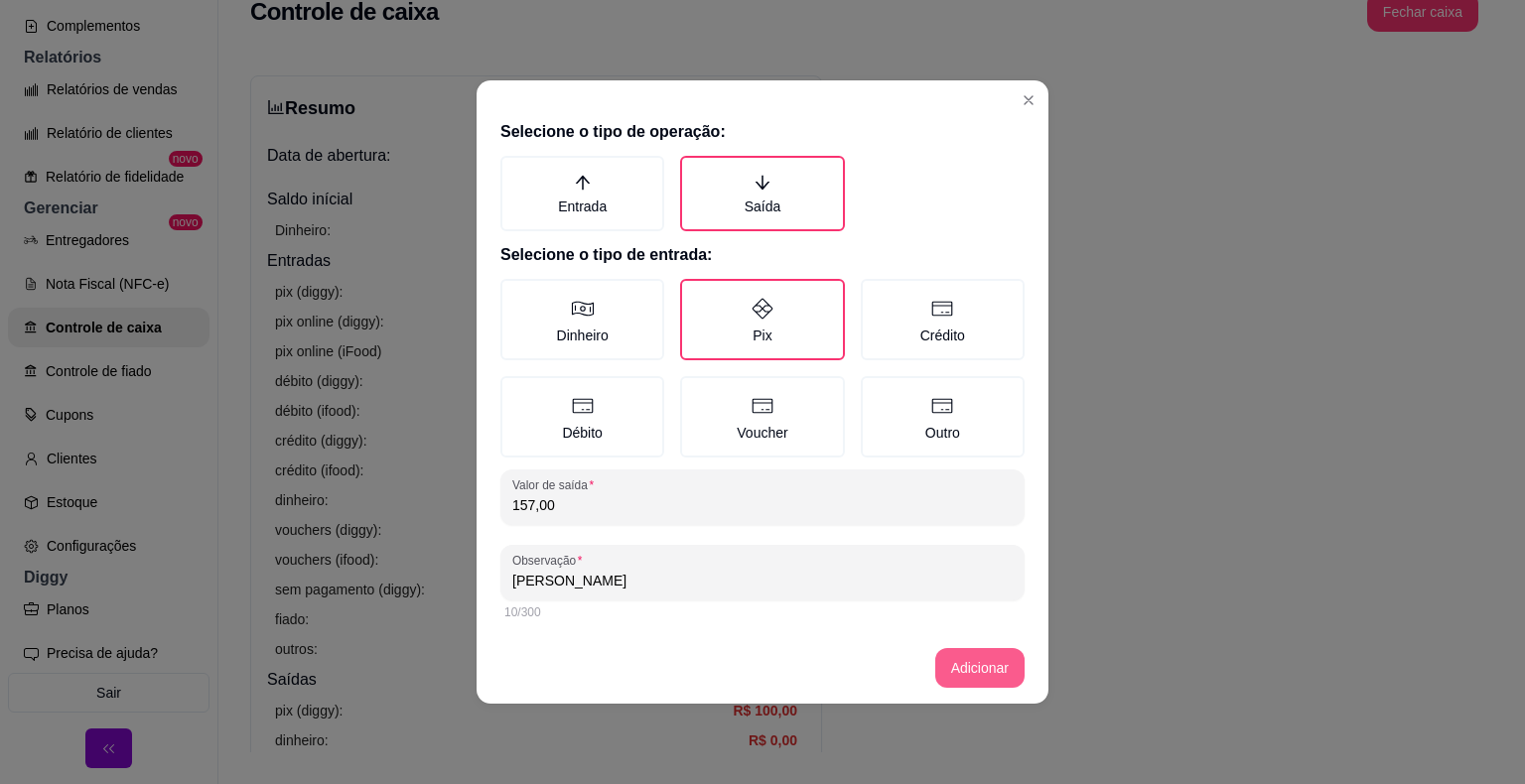 type on "PAES MARES" 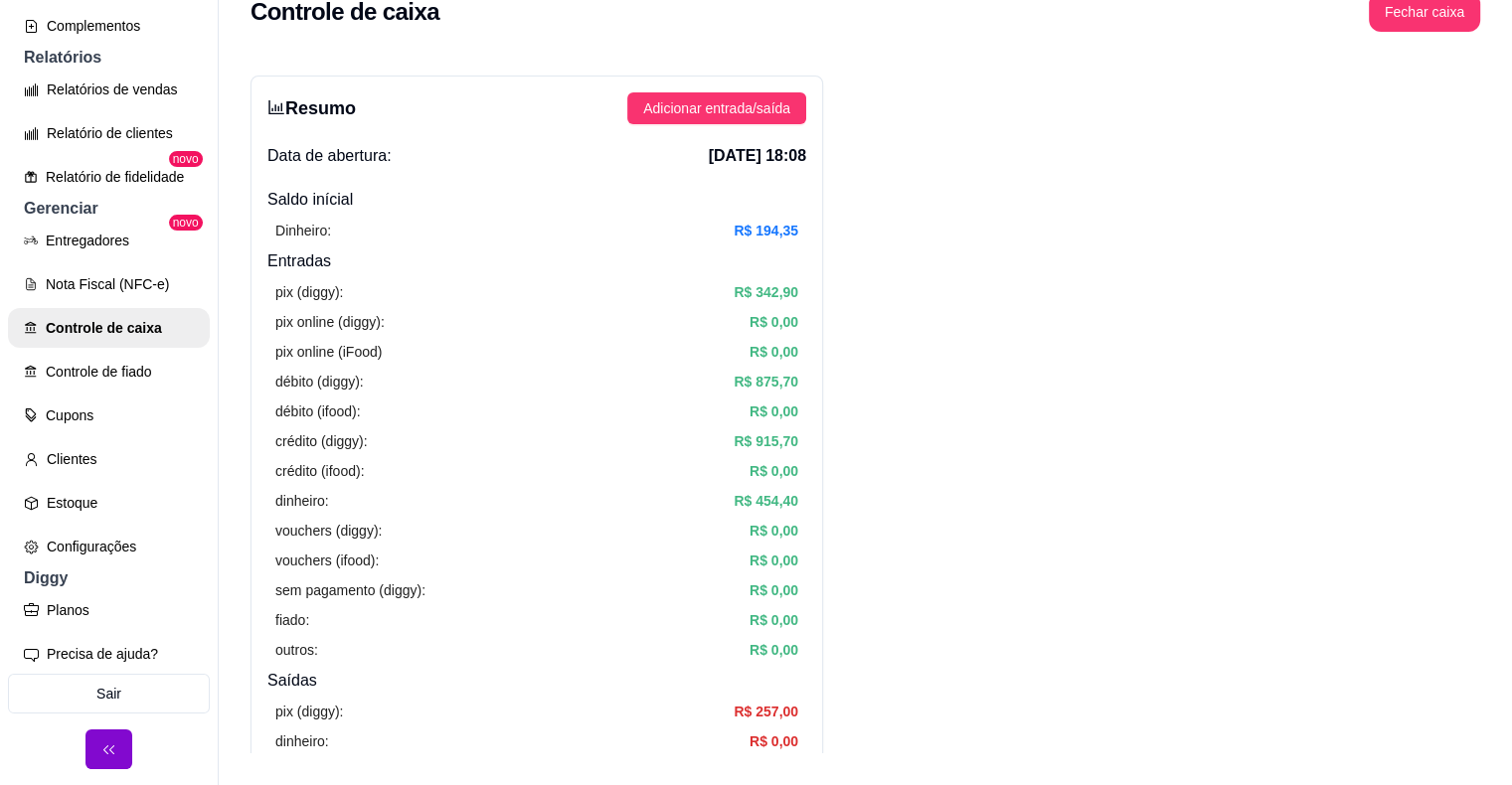 click on "Resumo Adicionar entrada/saída Data de abertura: 19 de jul de 2025 às 18:08 Saldo inícial Dinheiro: R$ 194,35 Entradas pix (diggy): R$ 342,90 pix online (diggy): R$ 0,00 pix online (iFood) R$ 0,00 débito (diggy): R$ 875,70 débito (ifood): R$ 0,00 crédito (diggy): R$ 915,70 crédito (ifood): R$ 0,00 dinheiro: R$ 454,40 vouchers (diggy): R$ 0,00 vouchers (ifood): R$ 0,00 sem pagamento (diggy): R$ 0,00 fiado: R$ 0,00 outros: R$ 0,00 Saídas pix (diggy): R$ 257,00 dinheiro: R$ 0,00 débito (diggy): R$ 0,00 débito (ifood): R$ 0,00 crédito (diggy): R$ 0,00 crédito (ifood): R$ 0,00 vouchers (diggy): R$ 0,00 vouchers (ifood): R$ 0,00 outros: R$ 0,00 Saldo final dinheiro em caixa: R$ 648,75 total: R$ 2.331,70 Todos Pix Dinheiro Crédito Débito Voucher Outros Entrada R$ 2.588,70 Saída R$ 257,00 Saldo R$ 2.331,70 Tipo de pagamento Data - Hora Entrada ou Saída Descrição Valor Descrição Transferência Pix 19 de jul de 2025 às 22:45 Saída FEST EMBALAGENS R$ 100,00 Editar 1 2" at bounding box center [865, 1570] 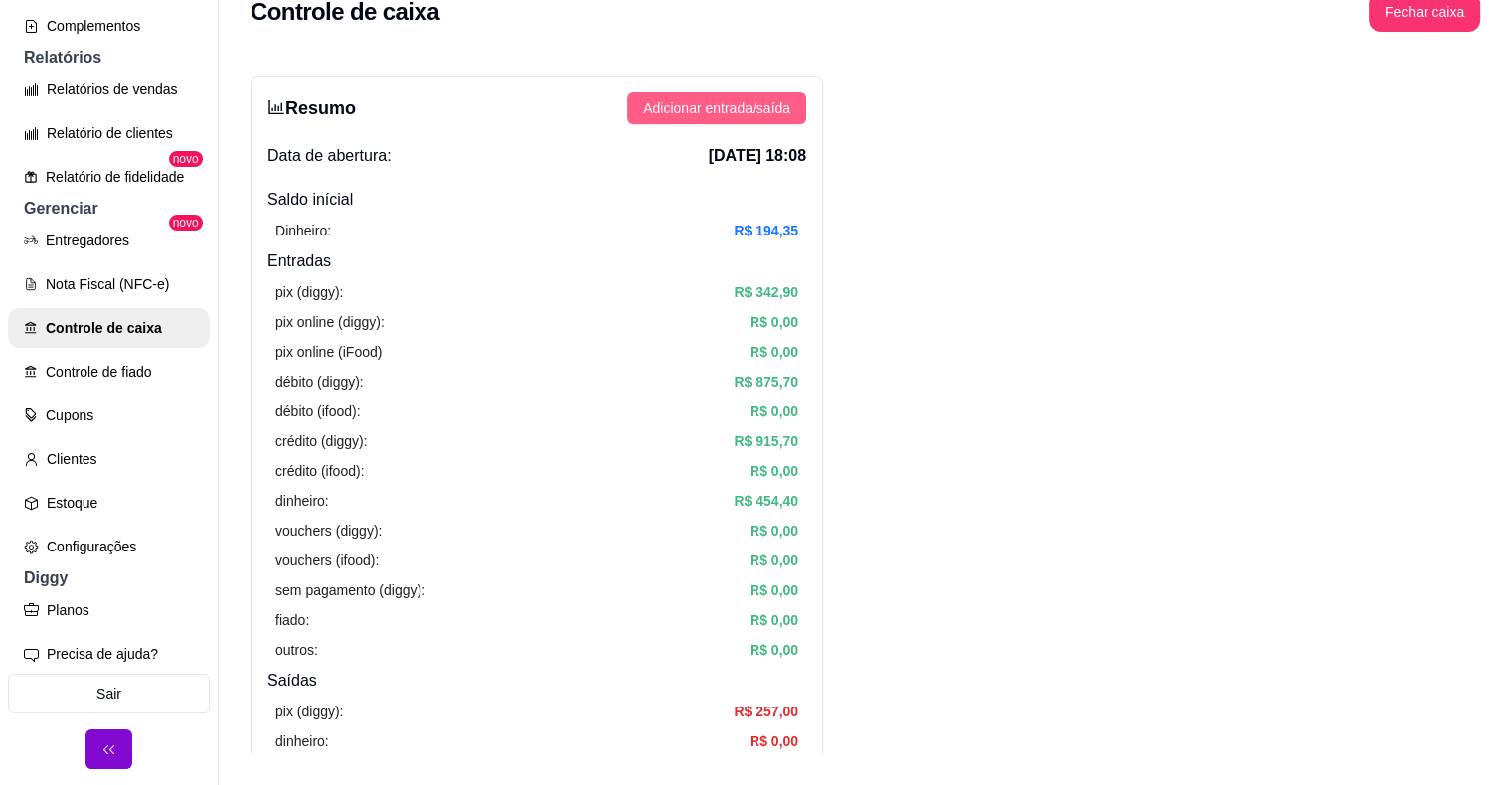 click on "Adicionar entrada/saída" at bounding box center (717, 108) 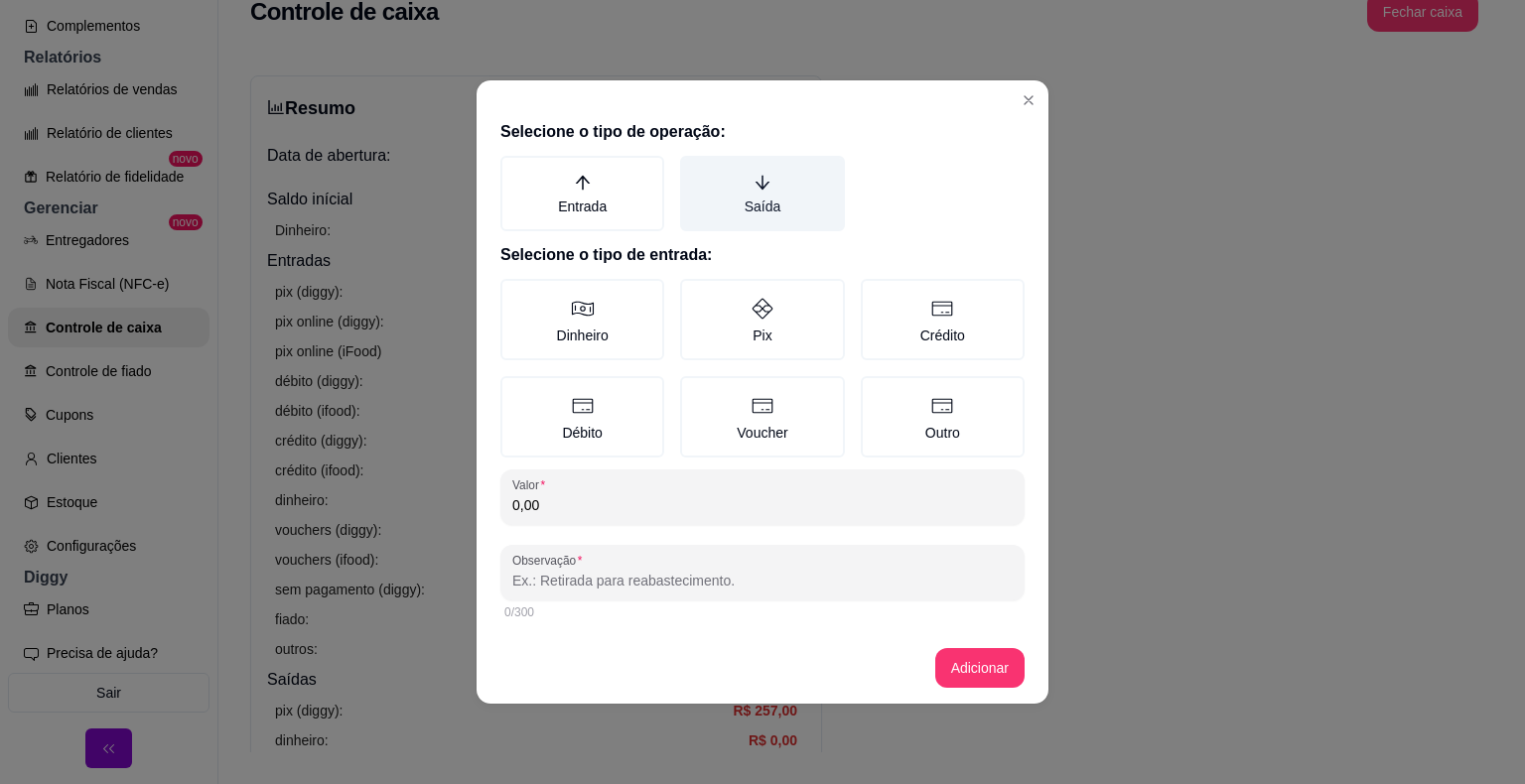 click on "Saída" at bounding box center (762, 194) 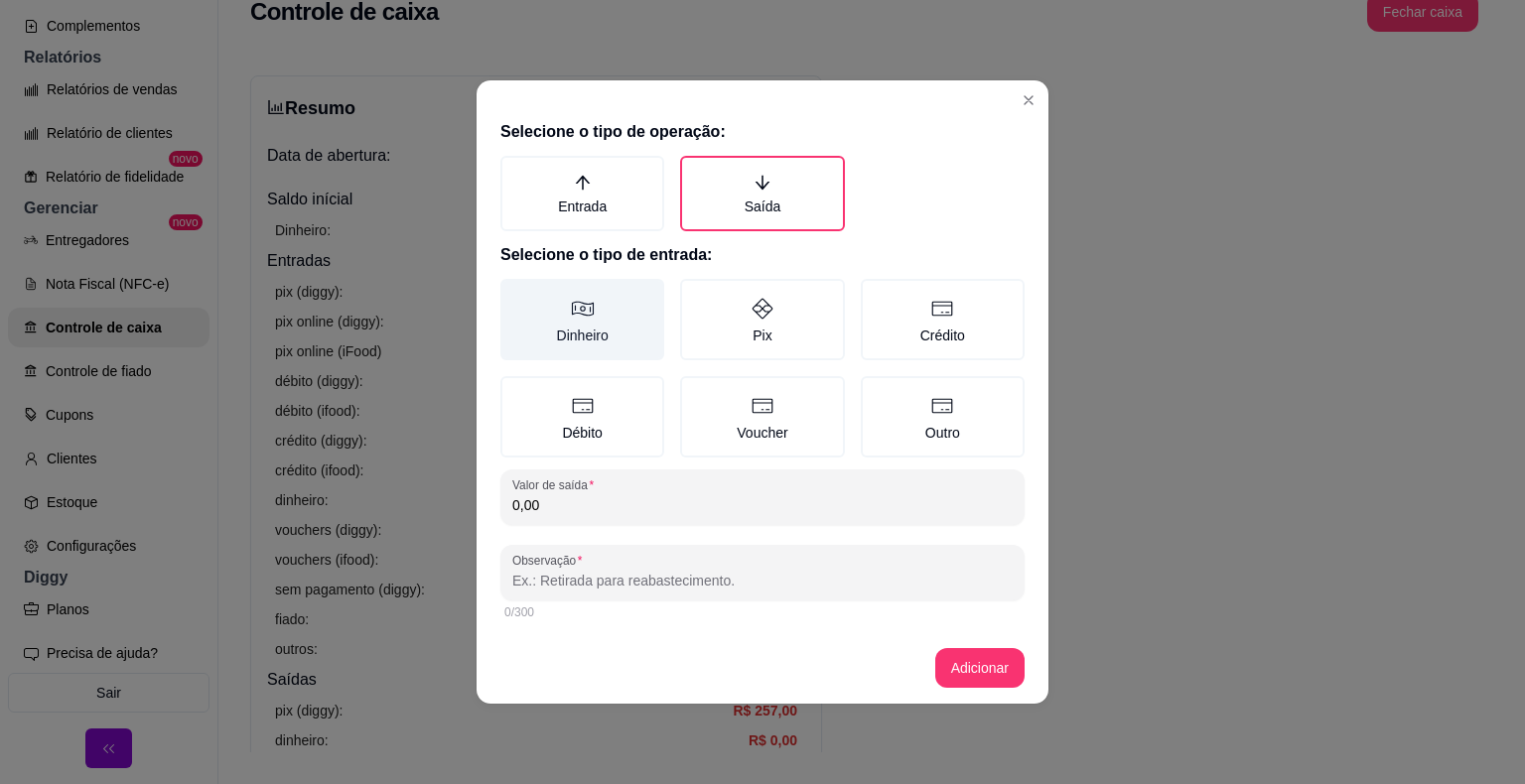 click on "Dinheiro" at bounding box center (582, 320) 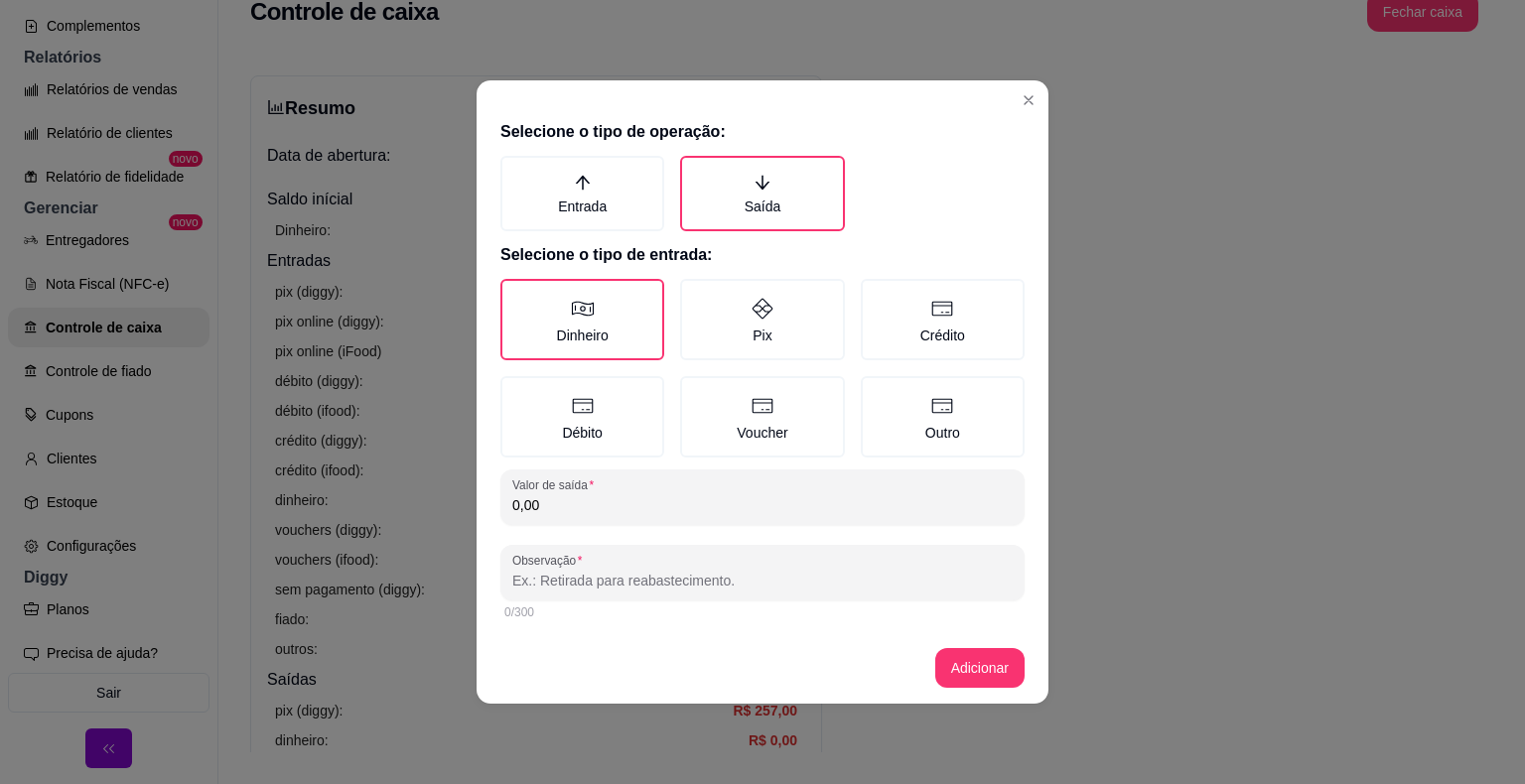 click on "0,00" at bounding box center [762, 505] 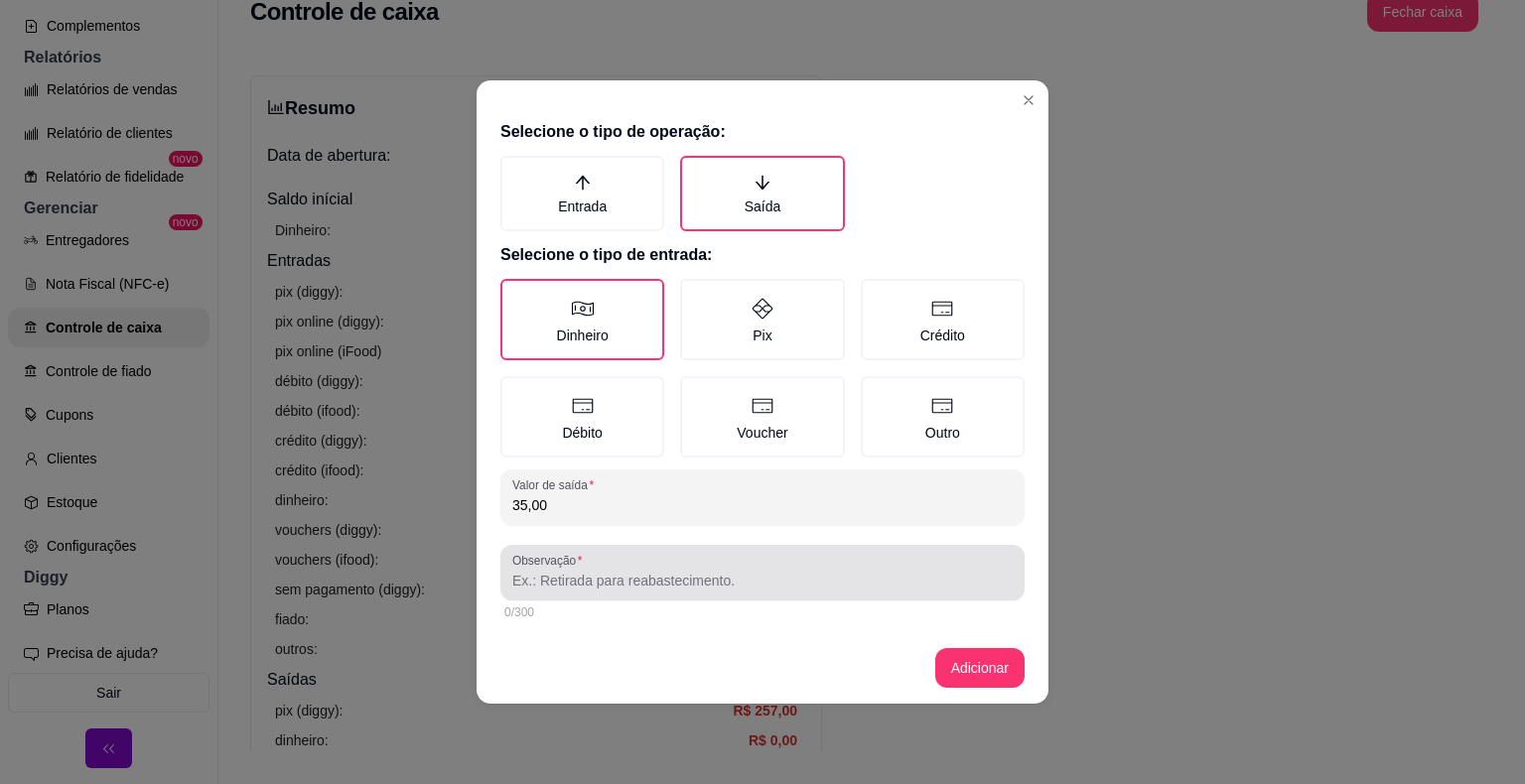 type on "35,00" 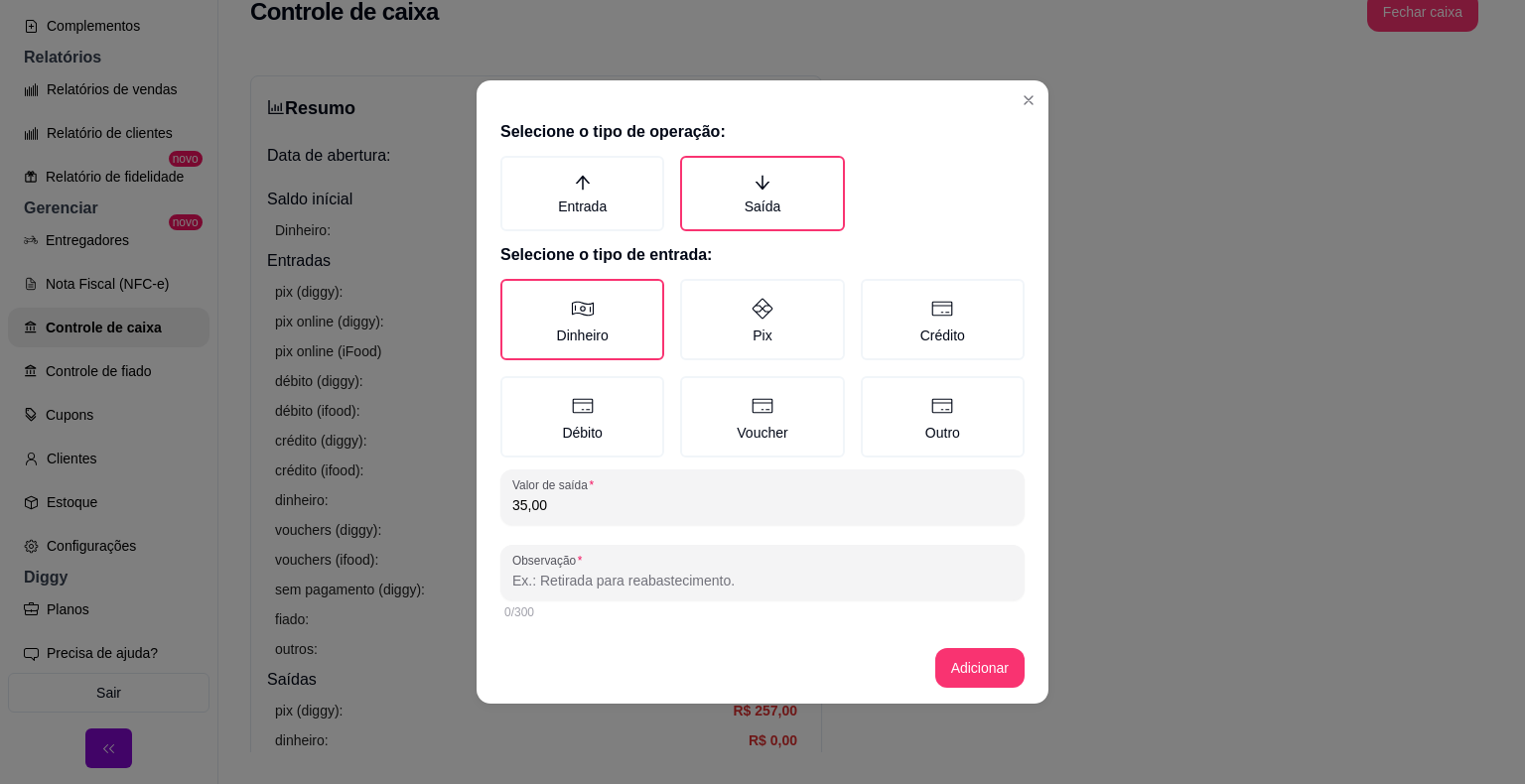 click on "Observação" at bounding box center (762, 581) 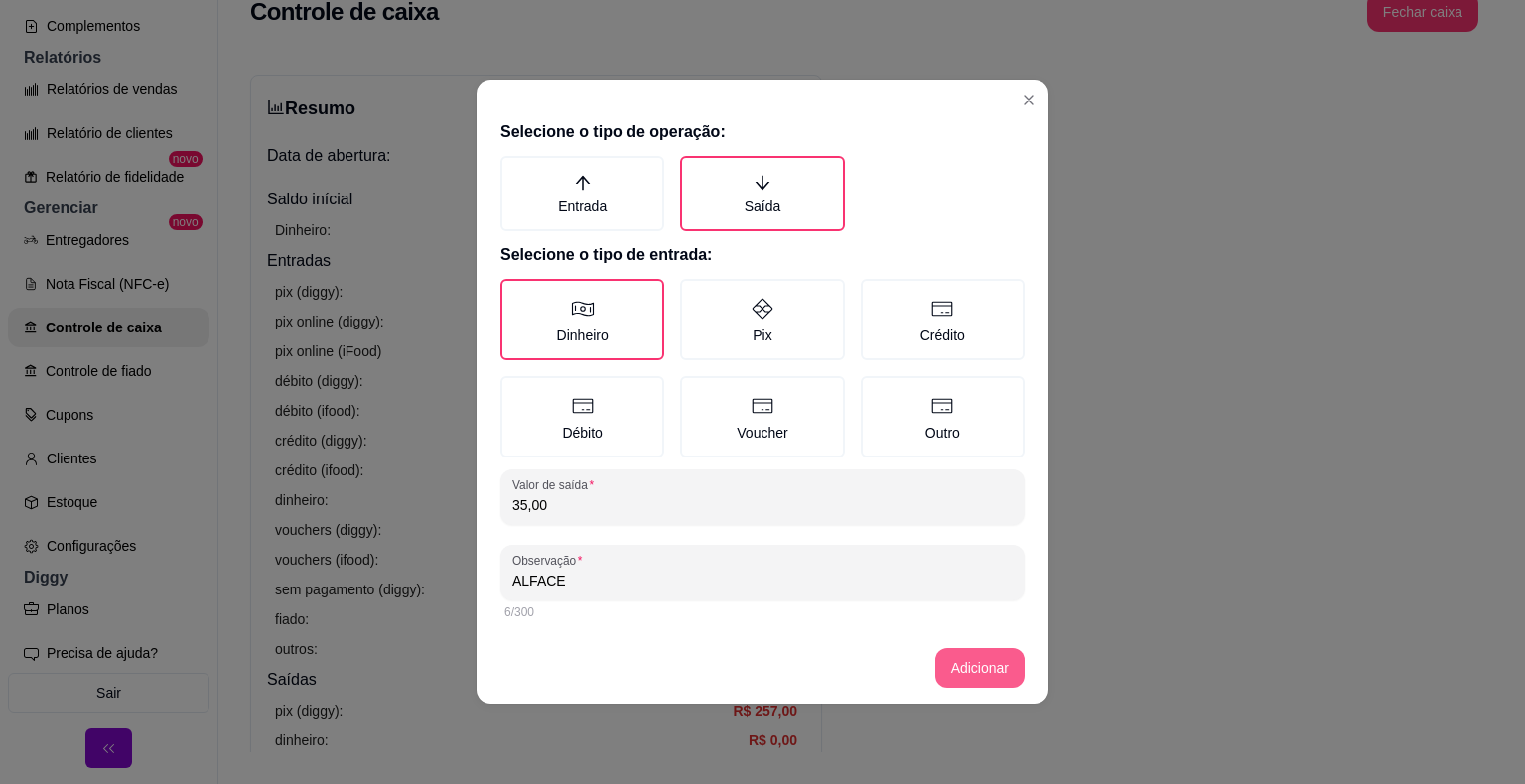 type on "ALFACE" 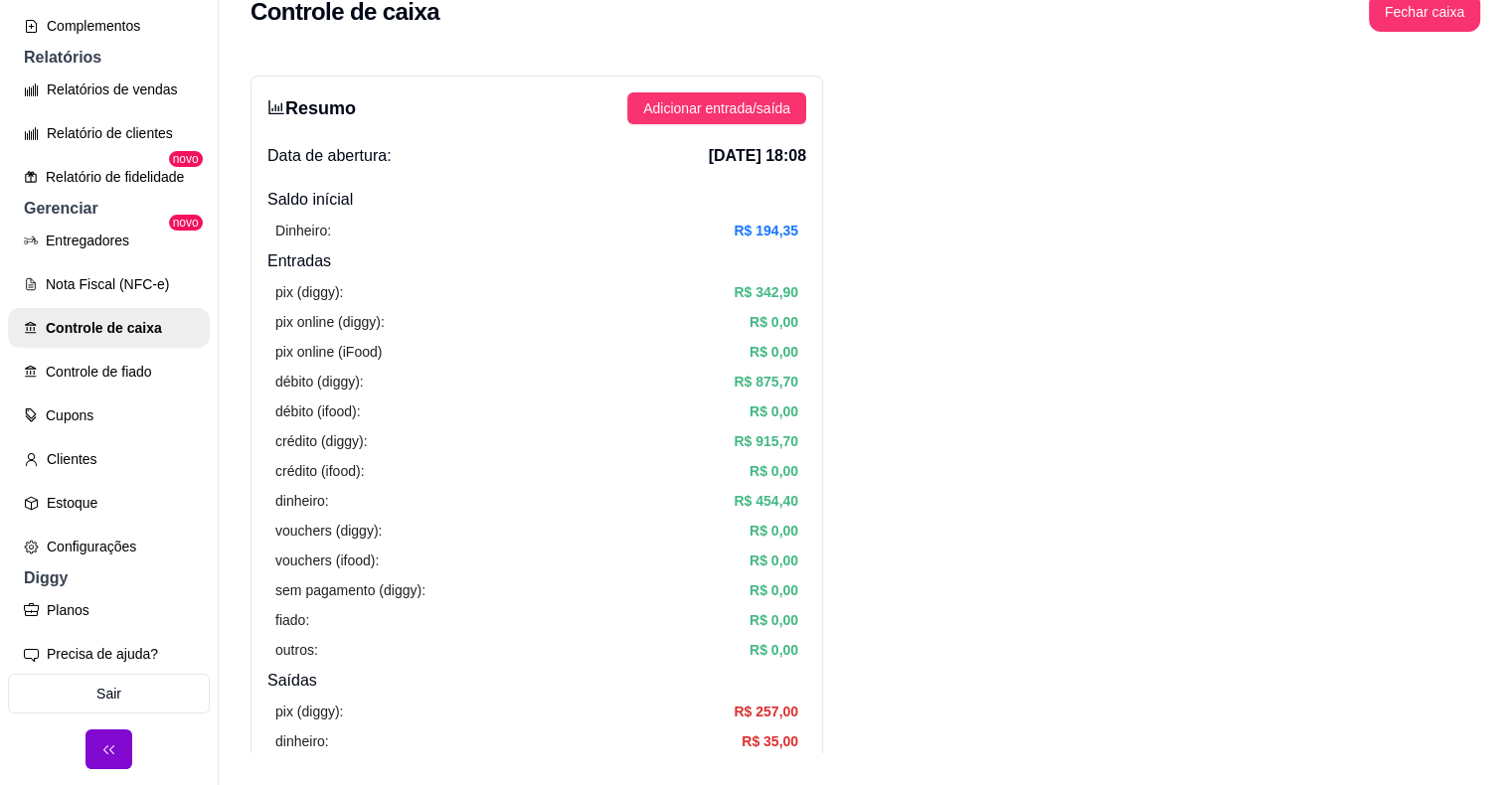 scroll, scrollTop: 673, scrollLeft: 0, axis: vertical 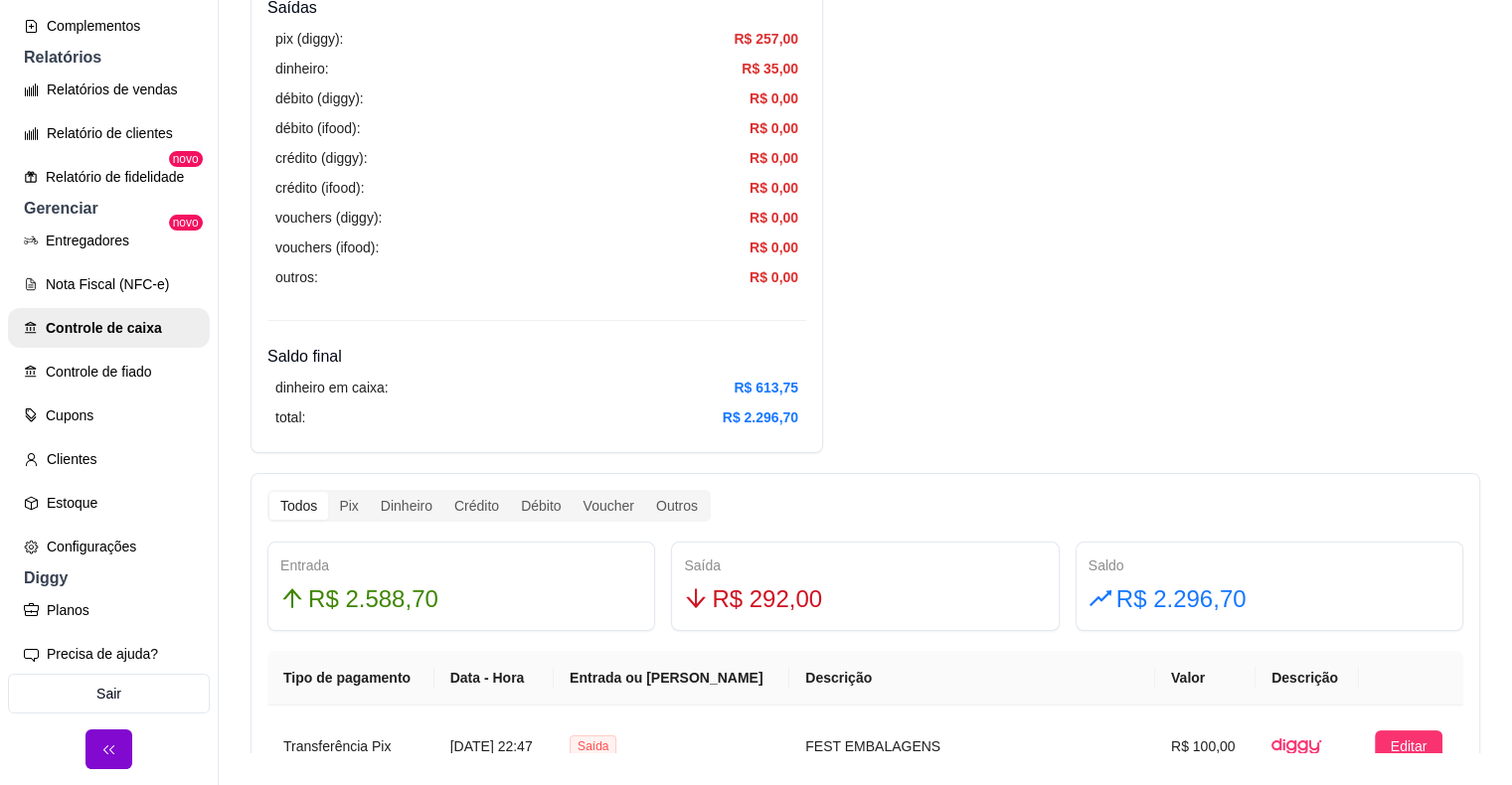 click on "Resumo Adicionar entrada/saída Data de abertura: 19 de jul de 2025 às 18:08 Saldo inícial Dinheiro: R$ 194,35 Entradas pix (diggy): R$ 342,90 pix online (diggy): R$ 0,00 pix online (iFood) R$ 0,00 débito (diggy): R$ 875,70 débito (ifood): R$ 0,00 crédito (diggy): R$ 915,70 crédito (ifood): R$ 0,00 dinheiro: R$ 454,40 vouchers (diggy): R$ 0,00 vouchers (ifood): R$ 0,00 sem pagamento (diggy): R$ 0,00 fiado: R$ 0,00 outros: R$ 0,00 Saídas pix (diggy): R$ 257,00 dinheiro: R$ 35,00 débito (diggy): R$ 0,00 débito (ifood): R$ 0,00 crédito (diggy): R$ 0,00 crédito (ifood): R$ 0,00 vouchers (diggy): R$ 0,00 vouchers (ifood): R$ 0,00 outros: R$ 0,00 Saldo final dinheiro em caixa: R$ 613,75 total: R$ 2.296,70 Todos Pix Dinheiro Crédito Débito Voucher Outros Entrada R$ 2.588,70 Saída R$ 292,00 Saldo R$ 2.296,70 Tipo de pagamento Data - Hora Entrada ou Saída Descrição Valor Descrição Transferência Pix 19 de jul de 2025 às 22:47 Saída FEST EMBALAGENS R$ 100,00 Editar 1 2" at bounding box center [865, 893] 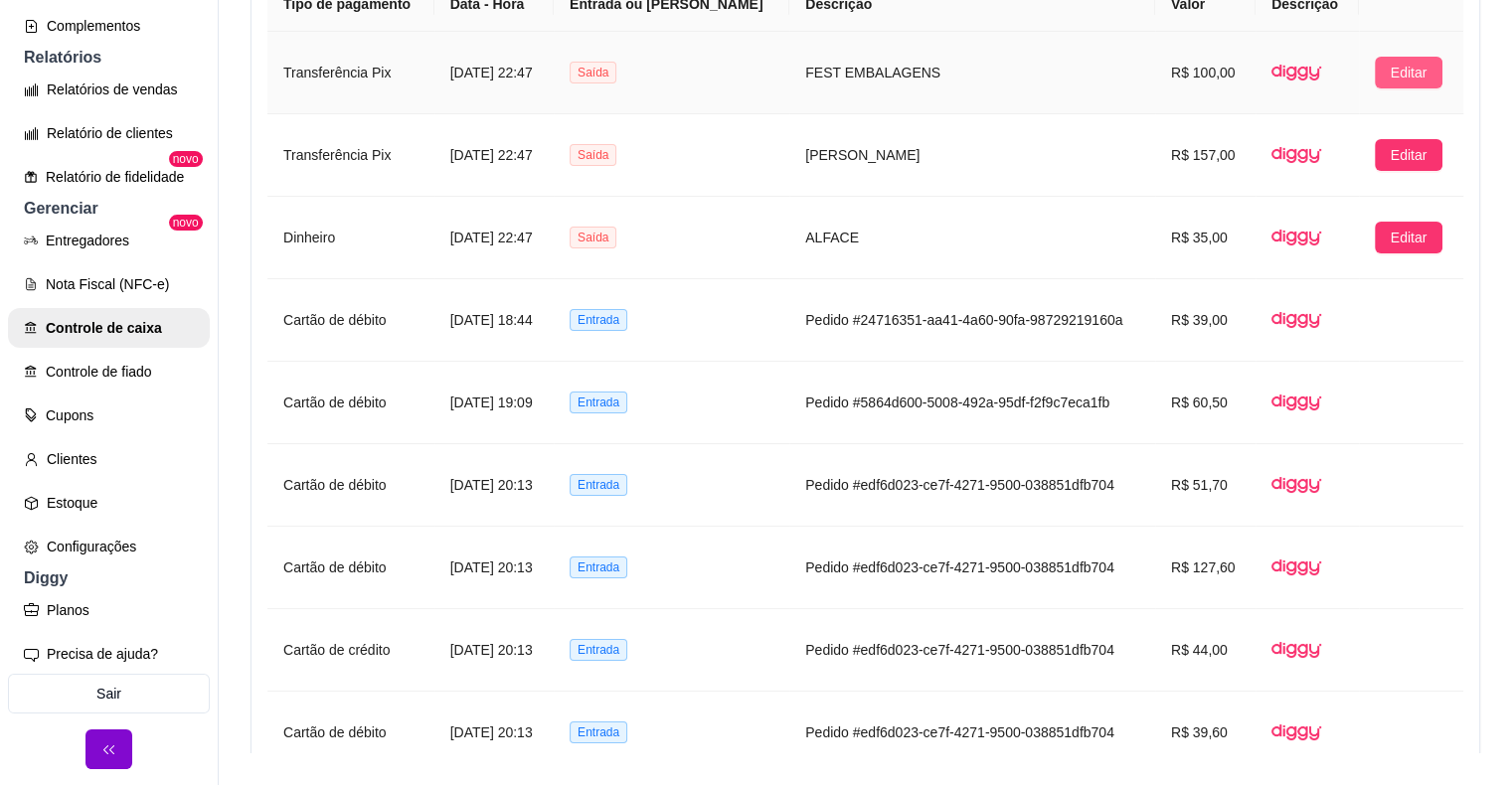 click on "Editar" at bounding box center [1409, 73] 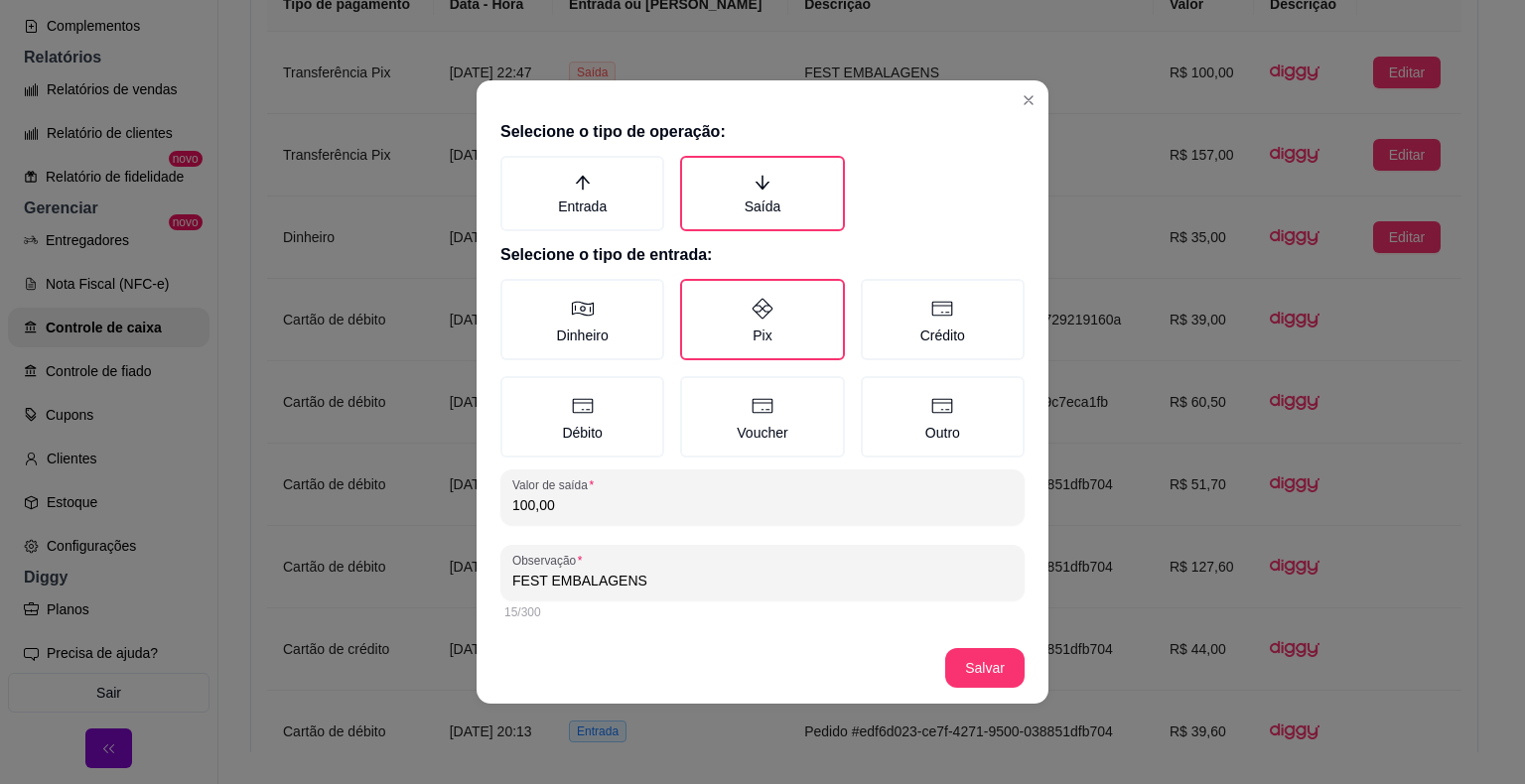 click on "100,00" at bounding box center [762, 505] 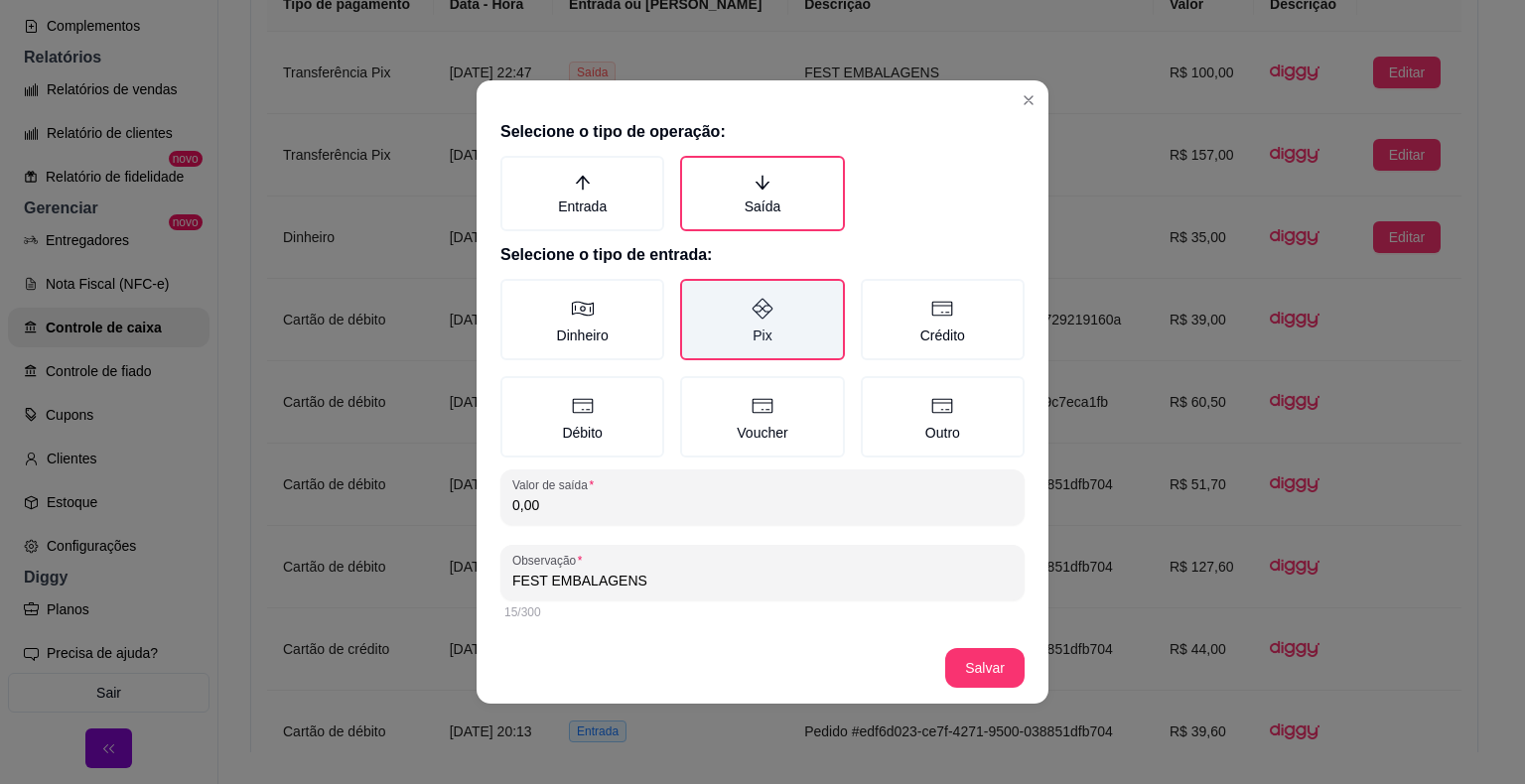 type on "0,00" 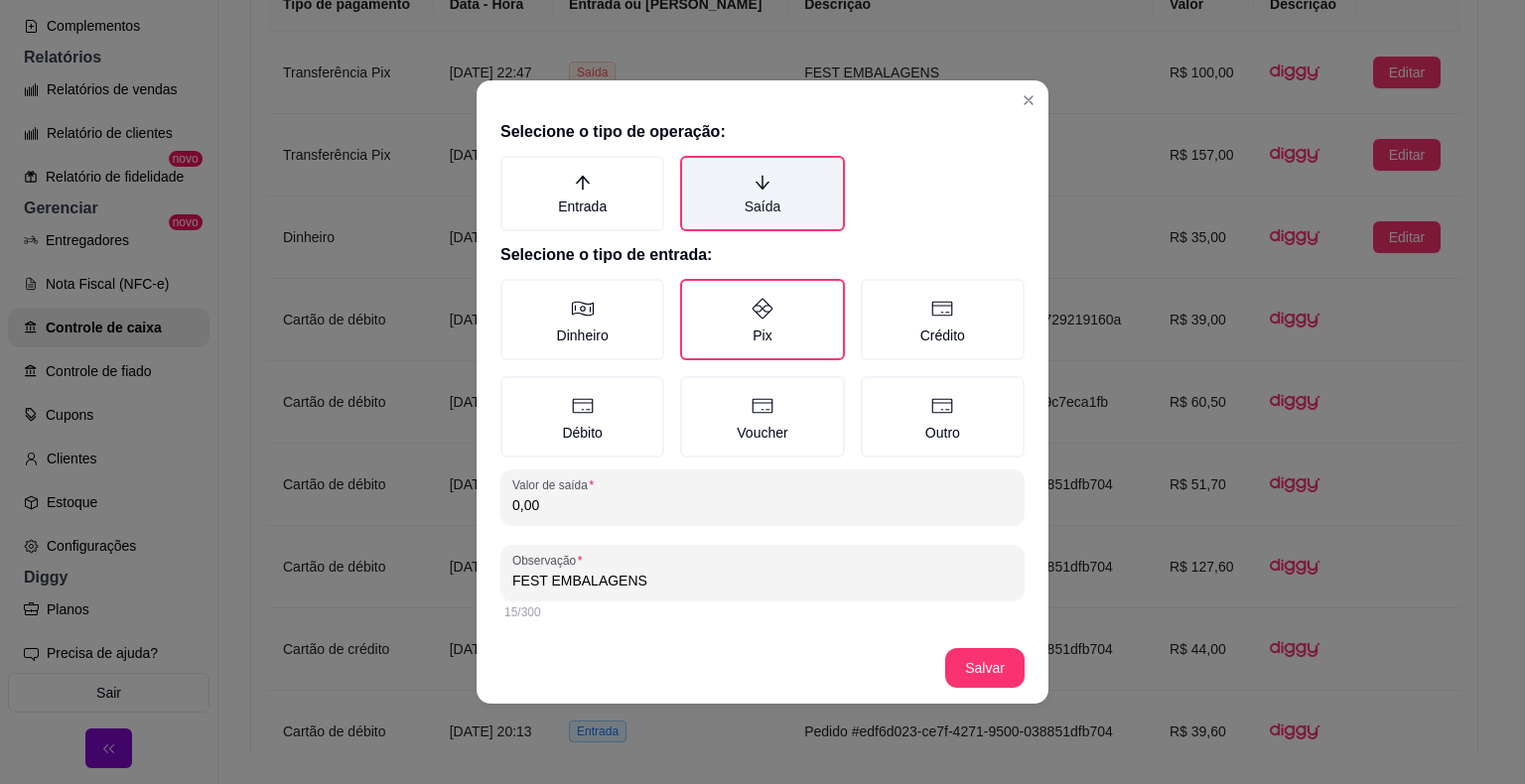 click on "Saída" at bounding box center [762, 194] 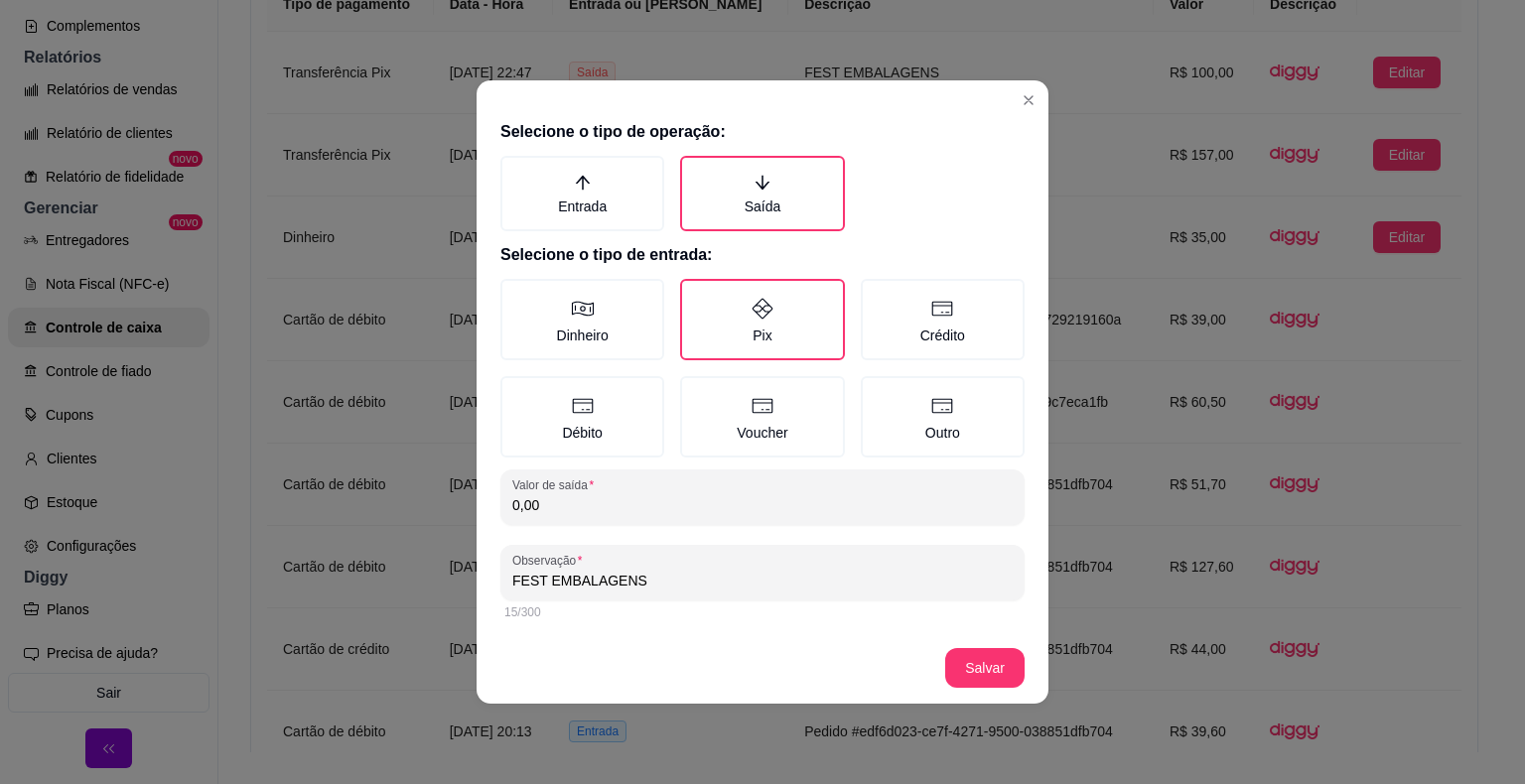 click on "FEST EMBALAGENS" at bounding box center [762, 581] 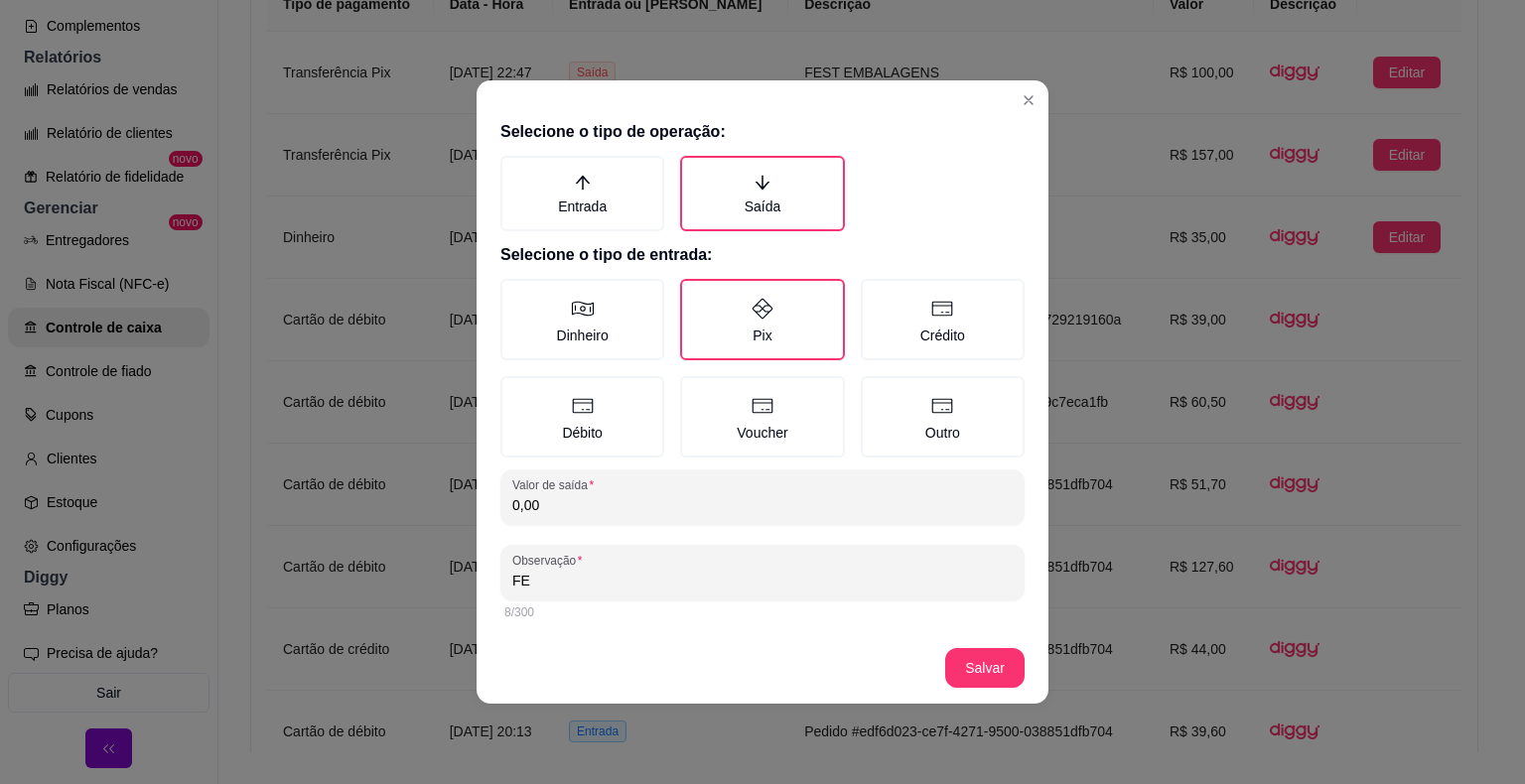 type on "F" 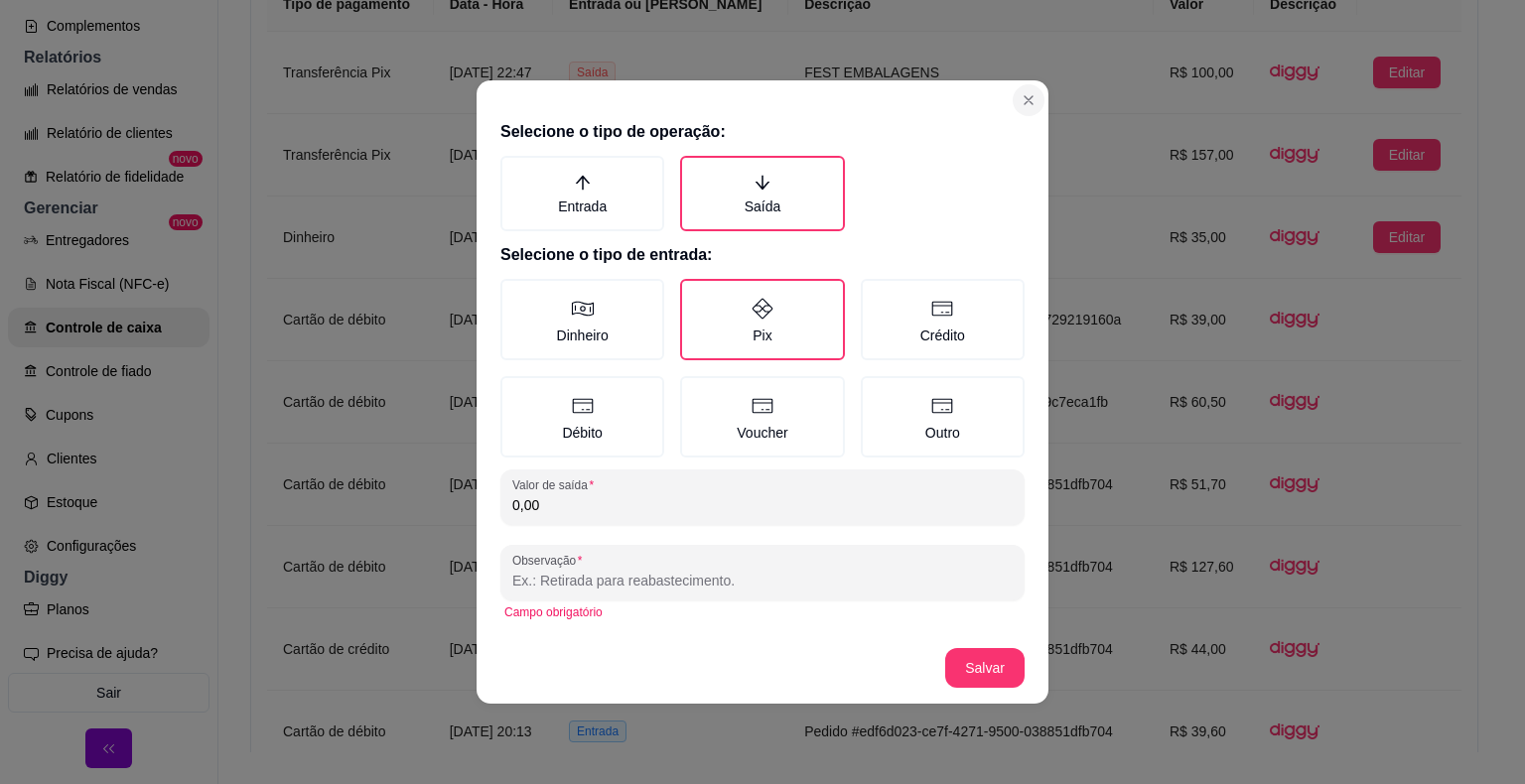 type 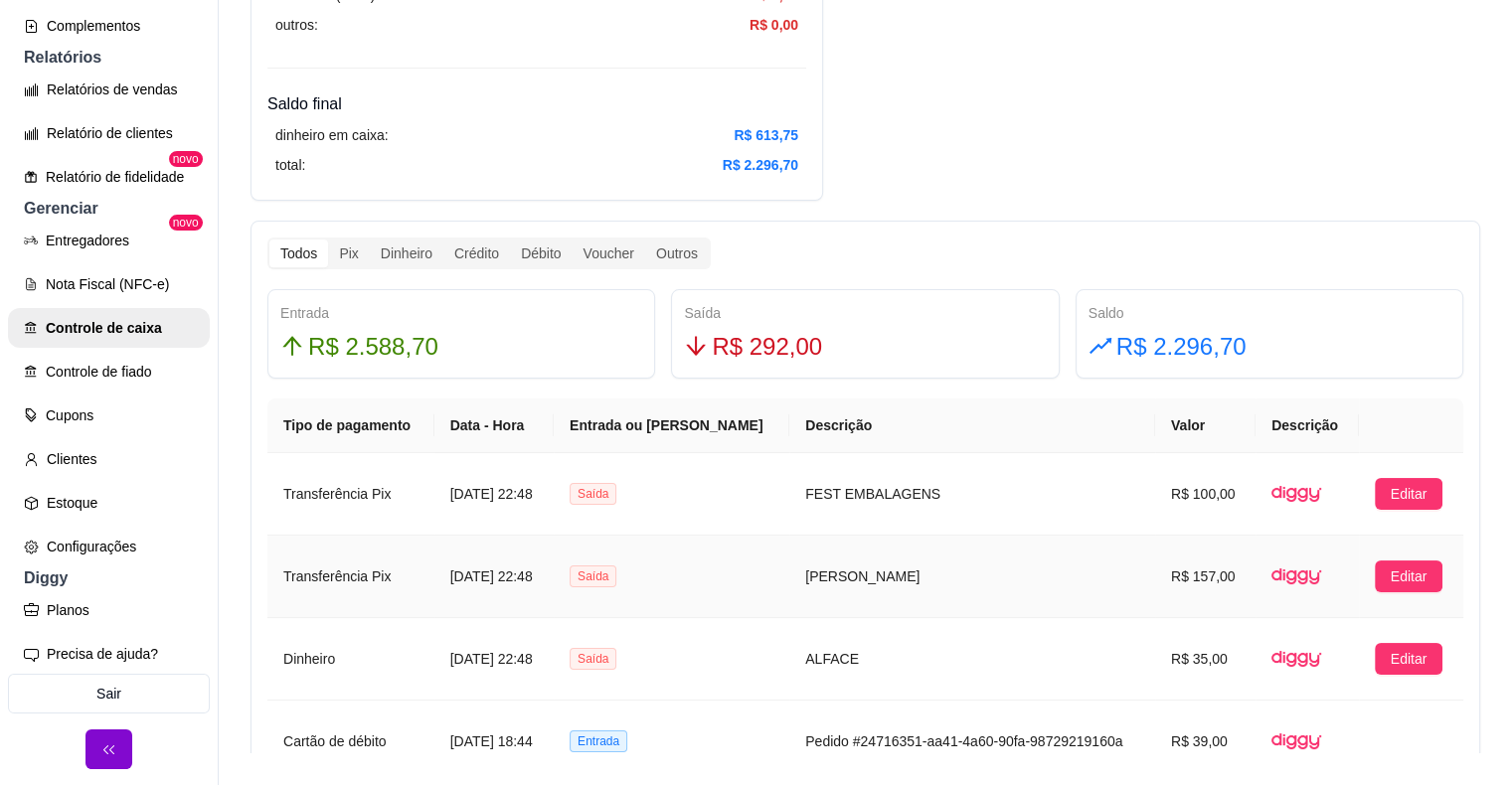 scroll, scrollTop: 924, scrollLeft: 0, axis: vertical 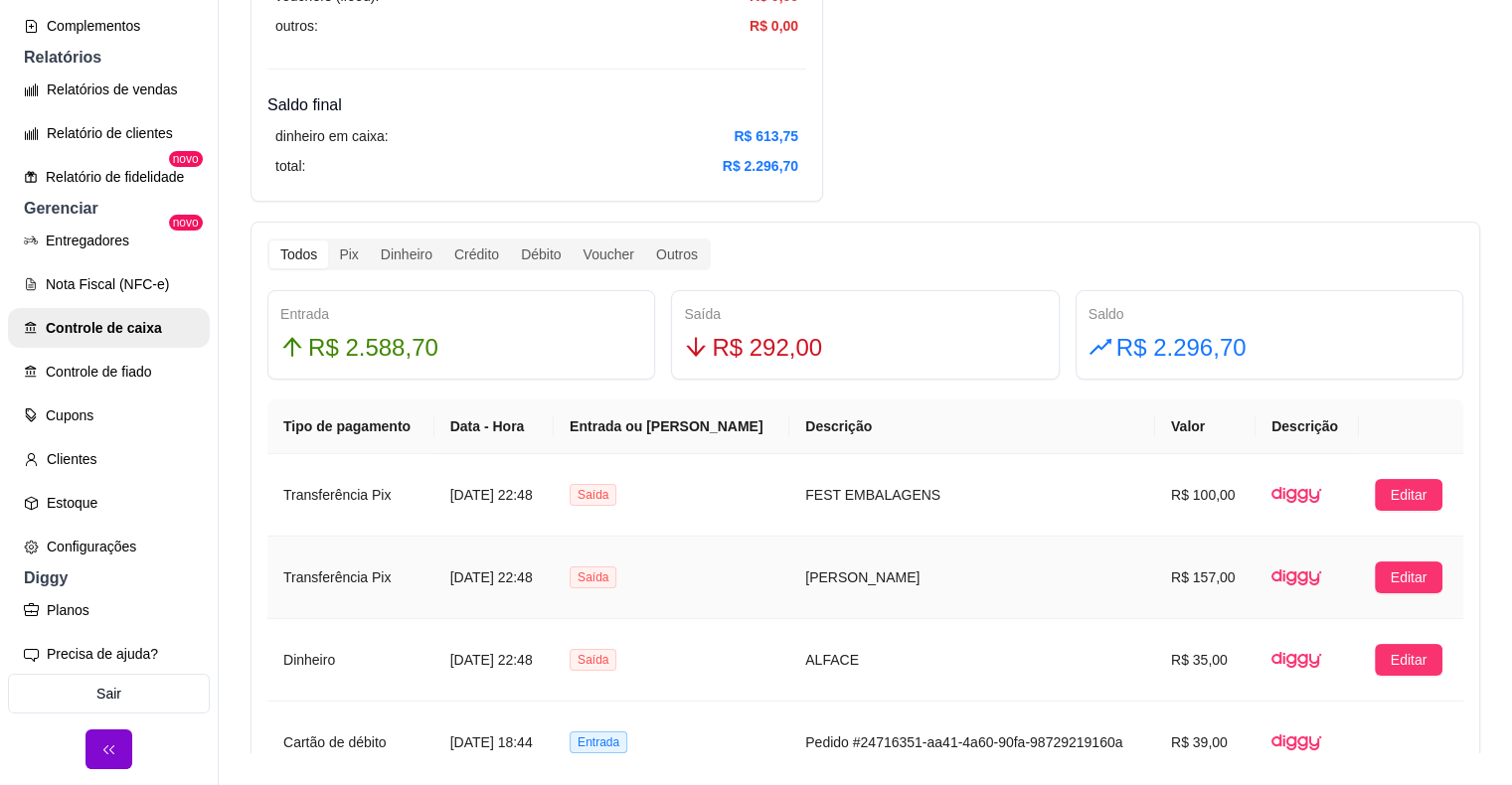 click at bounding box center [1307, 660] 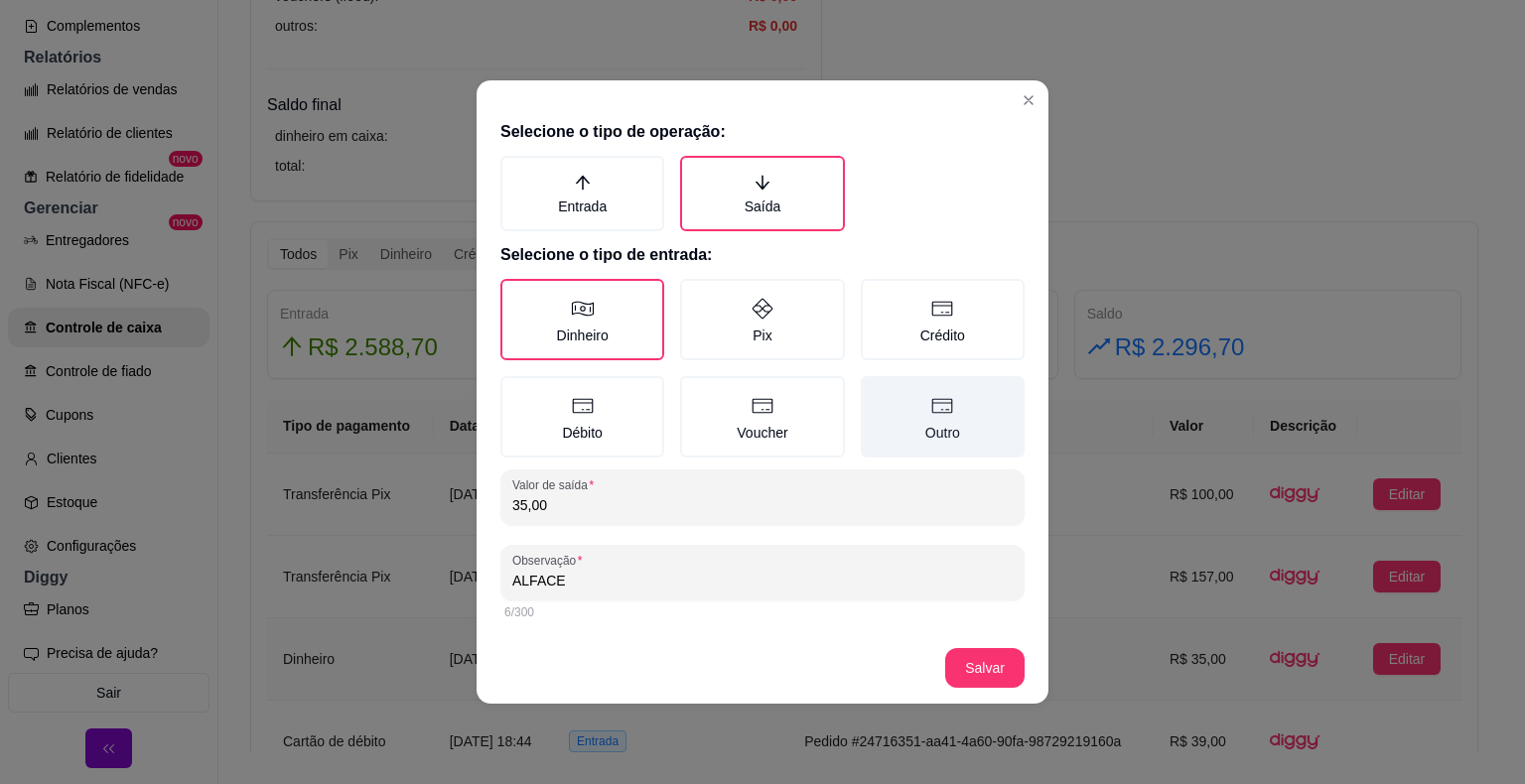 click on "Outro" at bounding box center [942, 417] 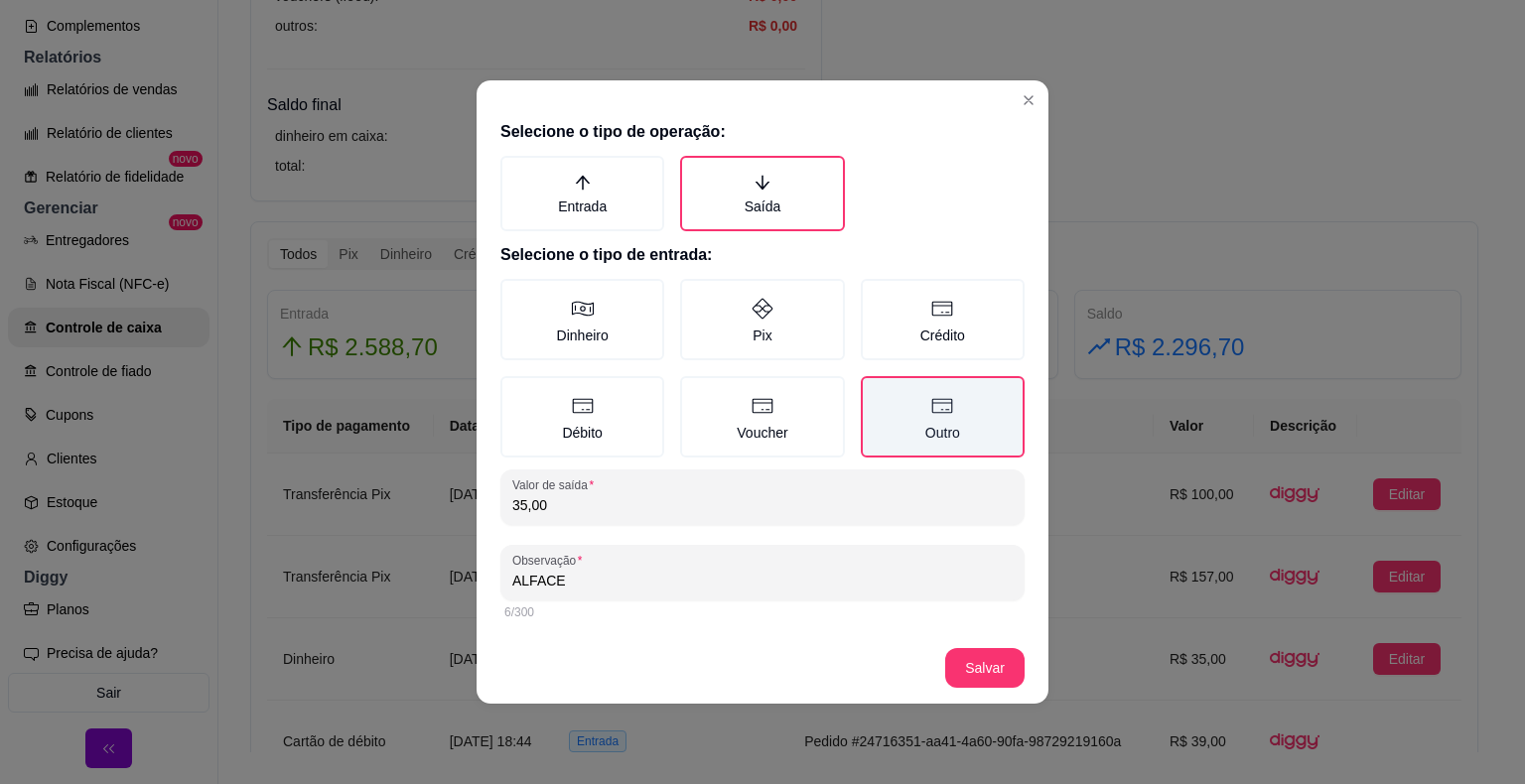 click 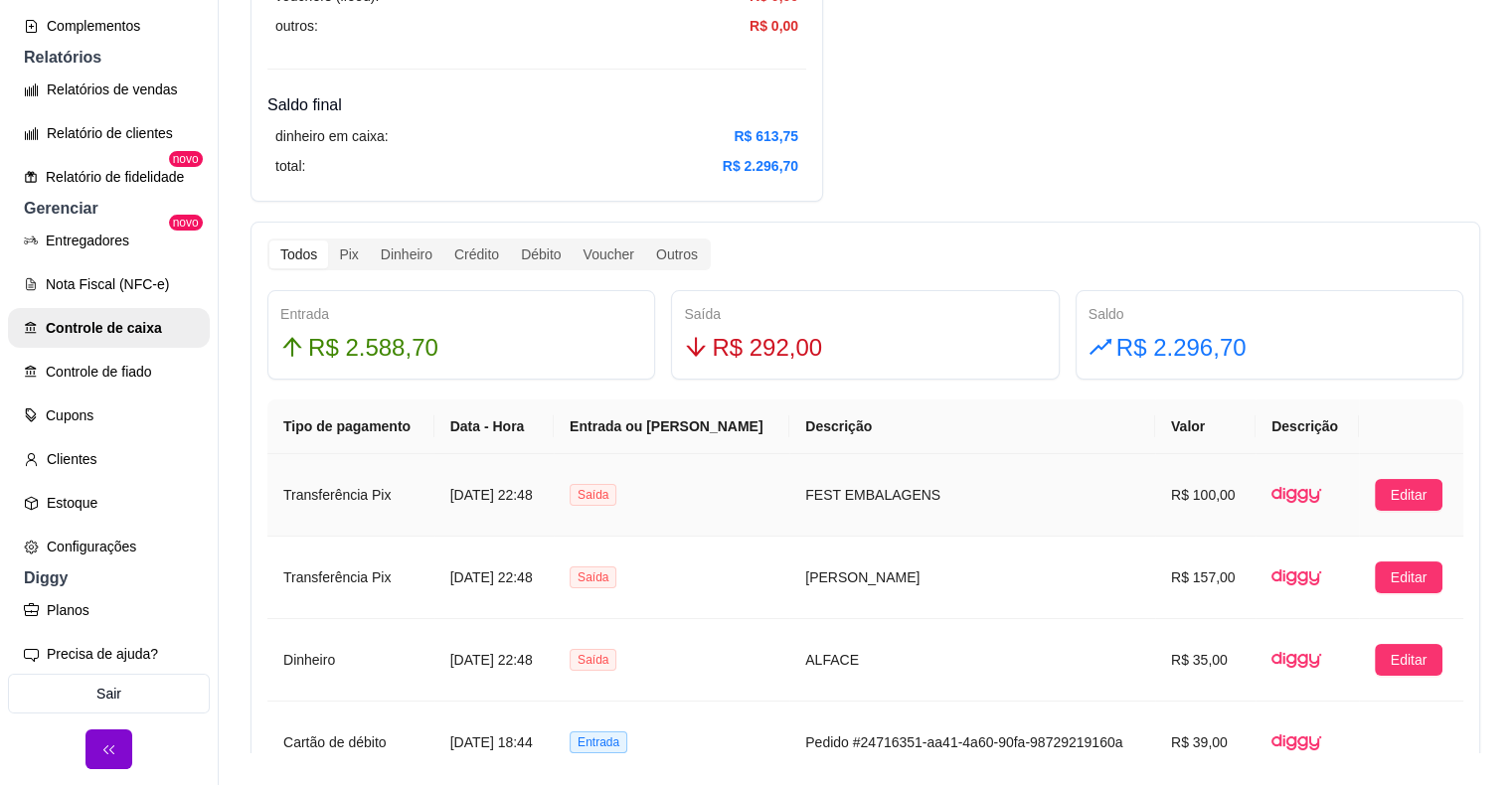 click on "Resumo Adicionar entrada/saída Data de abertura: 19 de jul de 2025 às 18:08 Saldo inícial Dinheiro: R$ 194,35 Entradas pix (diggy): R$ 342,90 pix online (diggy): R$ 0,00 pix online (iFood) R$ 0,00 débito (diggy): R$ 875,70 débito (ifood): R$ 0,00 crédito (diggy): R$ 915,70 crédito (ifood): R$ 0,00 dinheiro: R$ 454,40 vouchers (diggy): R$ 0,00 vouchers (ifood): R$ 0,00 sem pagamento (diggy): R$ 0,00 fiado: R$ 0,00 outros: R$ 0,00 Saídas pix (diggy): R$ 257,00 dinheiro: R$ 35,00 débito (diggy): R$ 0,00 débito (ifood): R$ 0,00 crédito (diggy): R$ 0,00 crédito (ifood): R$ 0,00 vouchers (diggy): R$ 0,00 vouchers (ifood): R$ 0,00 outros: R$ 0,00 Saldo final dinheiro em caixa: R$ 613,75 total: R$ 2.296,70 Todos Pix Dinheiro Crédito Débito Voucher Outros Entrada R$ 2.588,70 Saída R$ 292,00 Saldo R$ 2.296,70 Tipo de pagamento Data - Hora Entrada ou Saída Descrição Valor Descrição Transferência Pix 19 de jul de 2025 às 22:48 Saída FEST EMBALAGENS R$ 100,00 Editar 1 2" at bounding box center (865, 646) 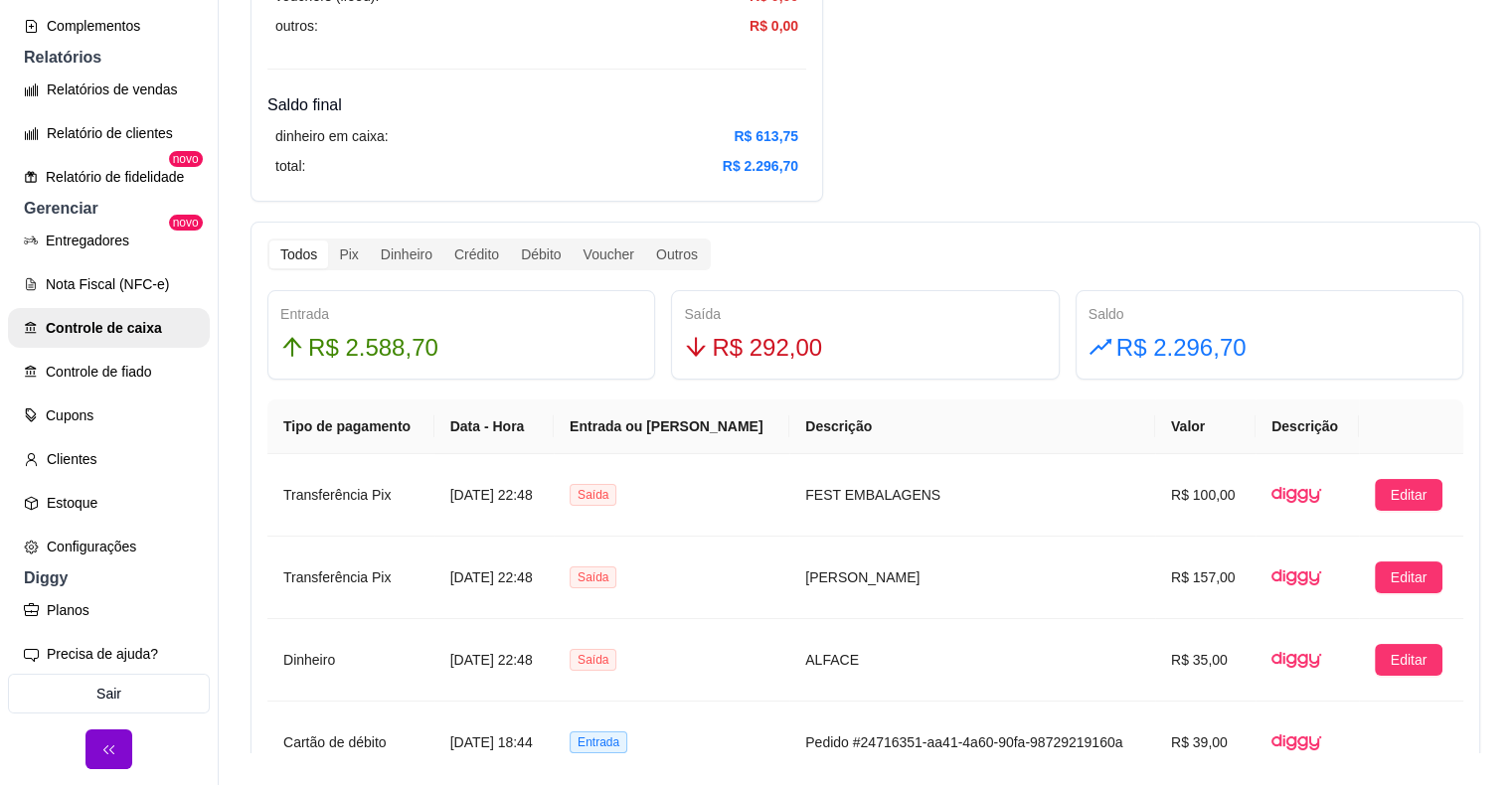scroll, scrollTop: 0, scrollLeft: 0, axis: both 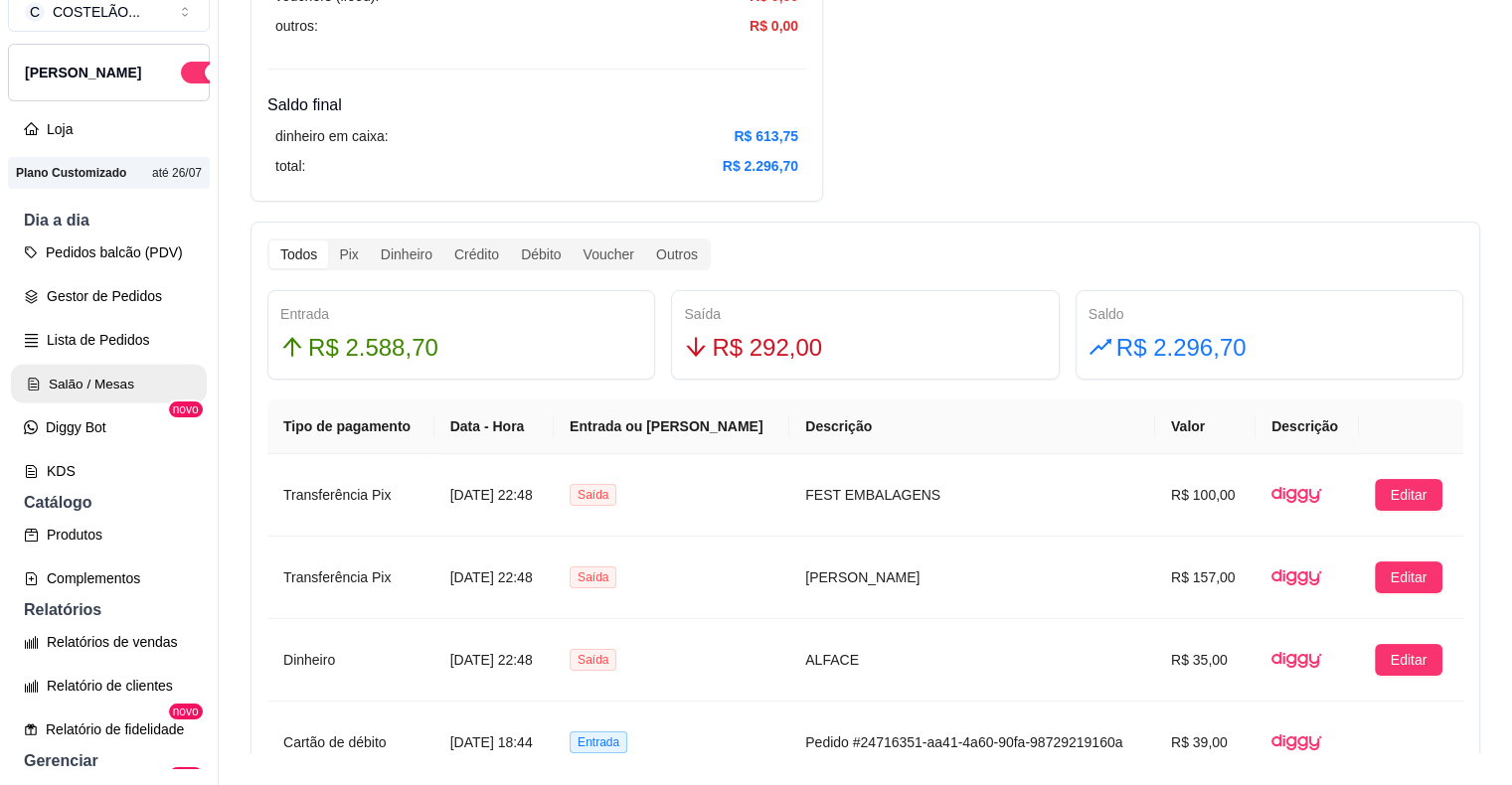 click on "Salão / Mesas" at bounding box center [108, 384] 